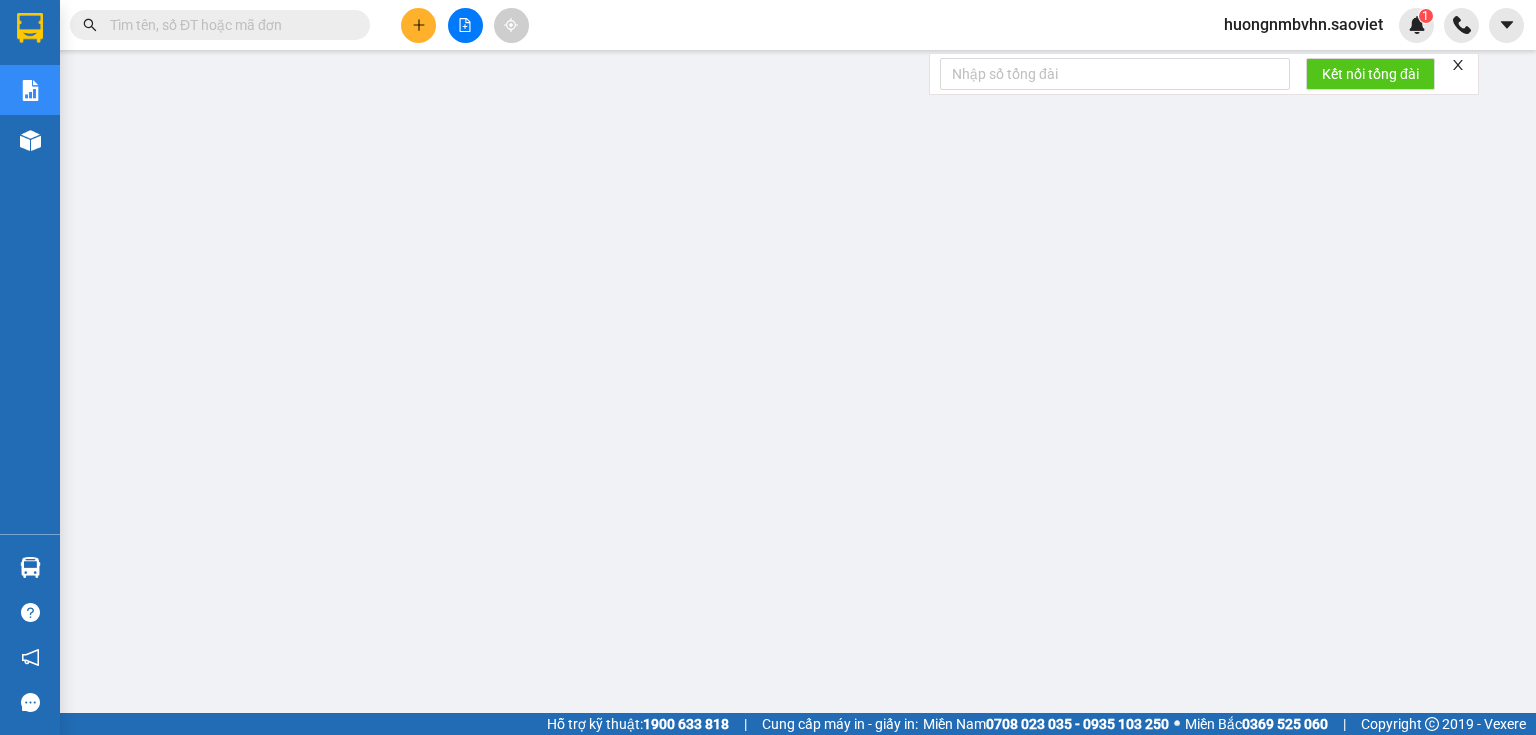 scroll, scrollTop: 0, scrollLeft: 0, axis: both 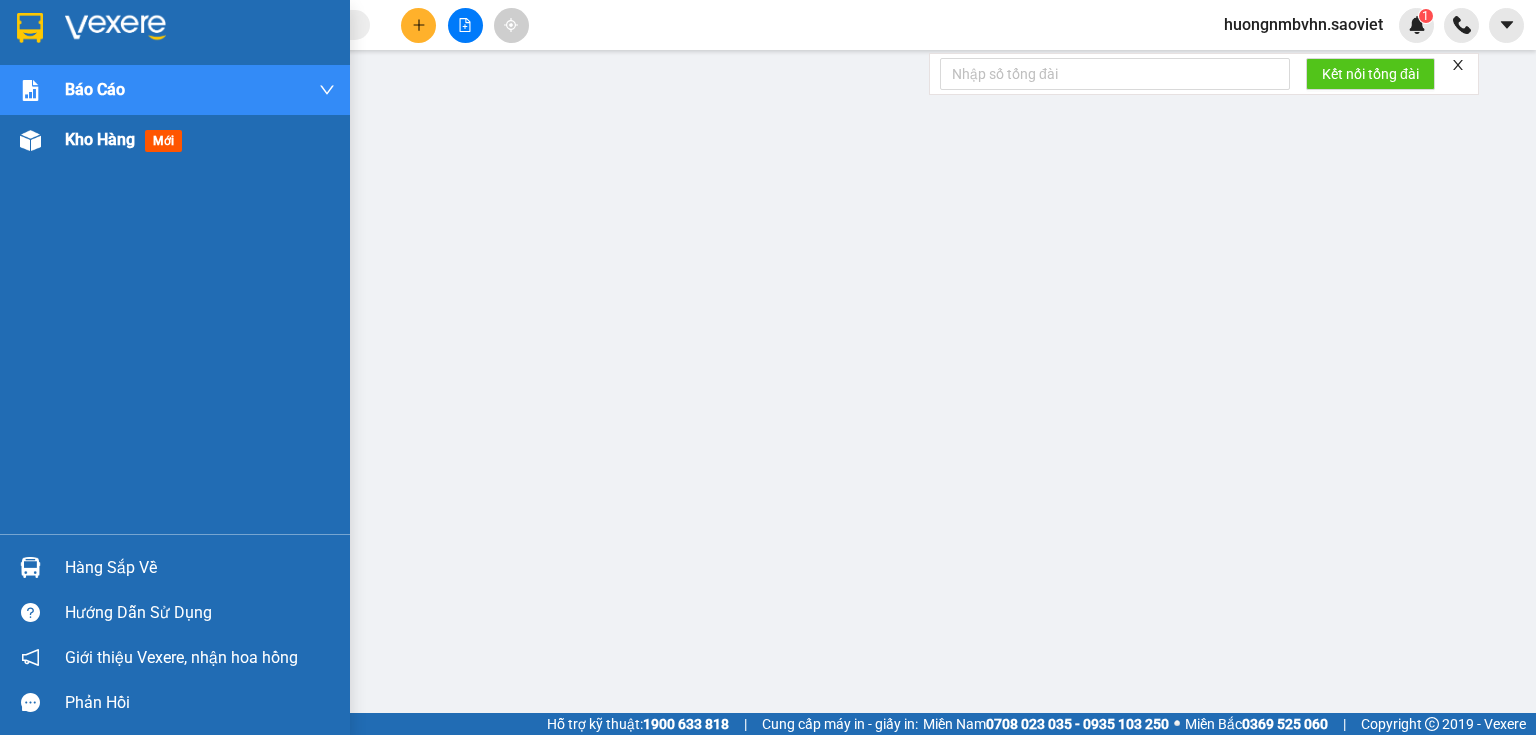 click on "Kho hàng" at bounding box center [100, 139] 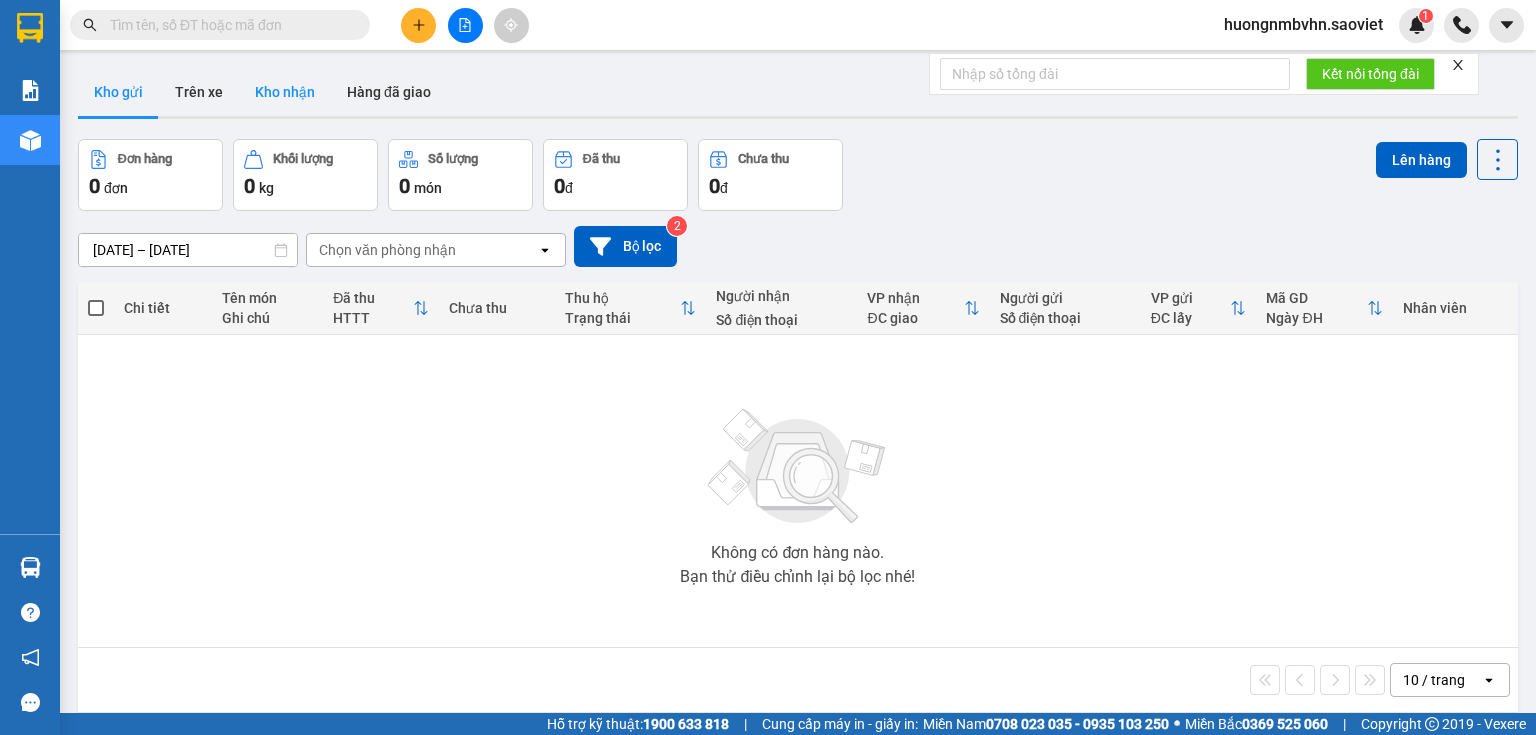 click on "Kho nhận" at bounding box center (285, 92) 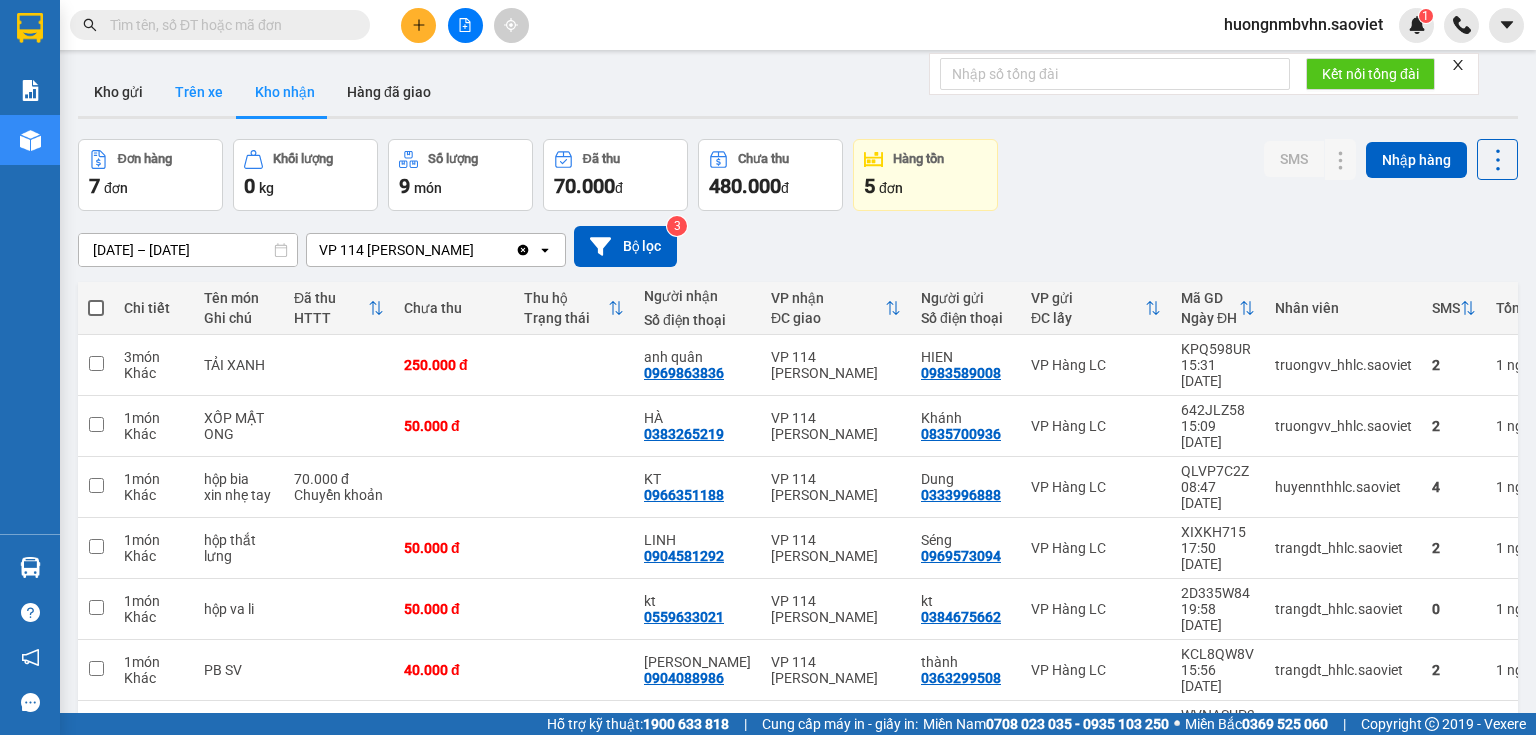 click on "Trên xe" at bounding box center (199, 92) 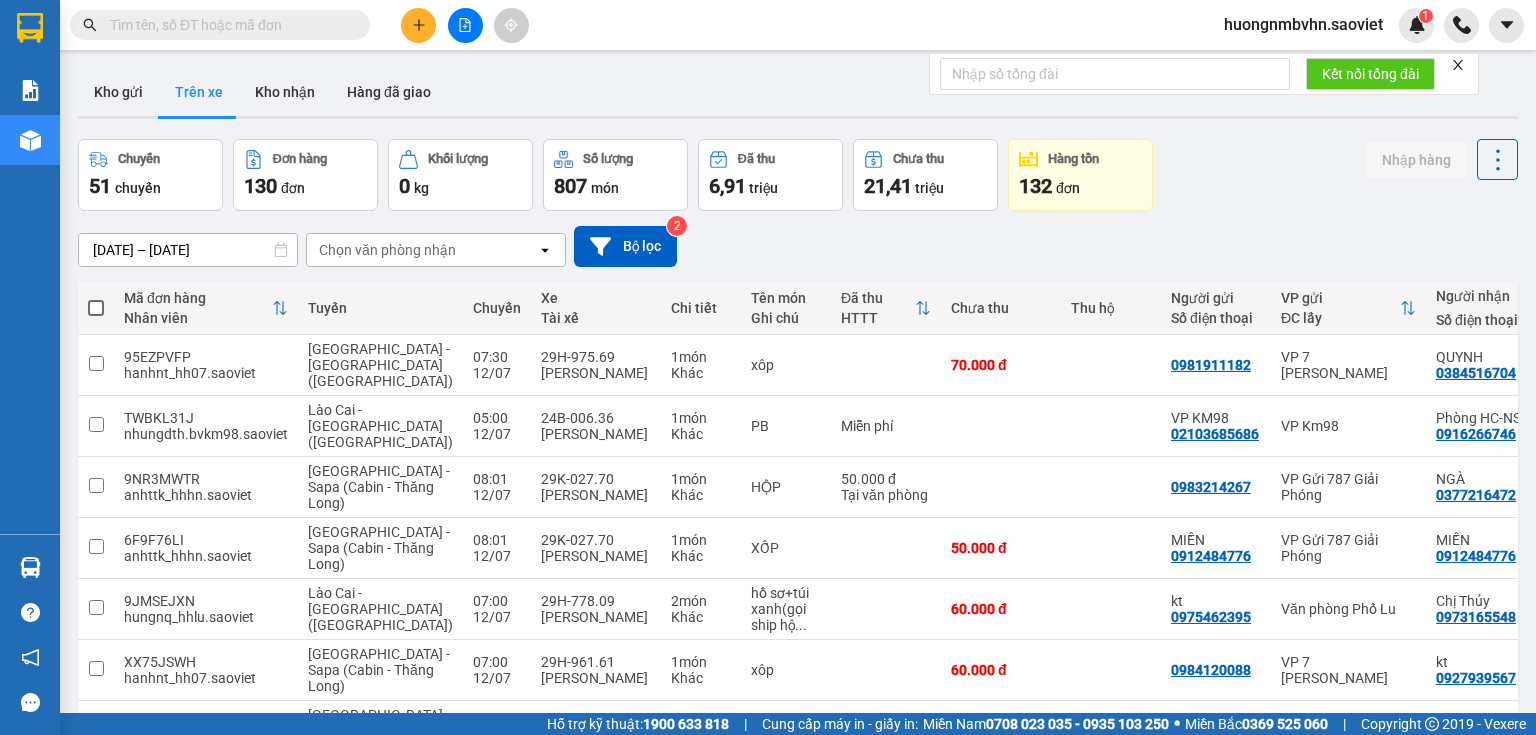 click on "Chọn văn phòng nhận" at bounding box center (387, 250) 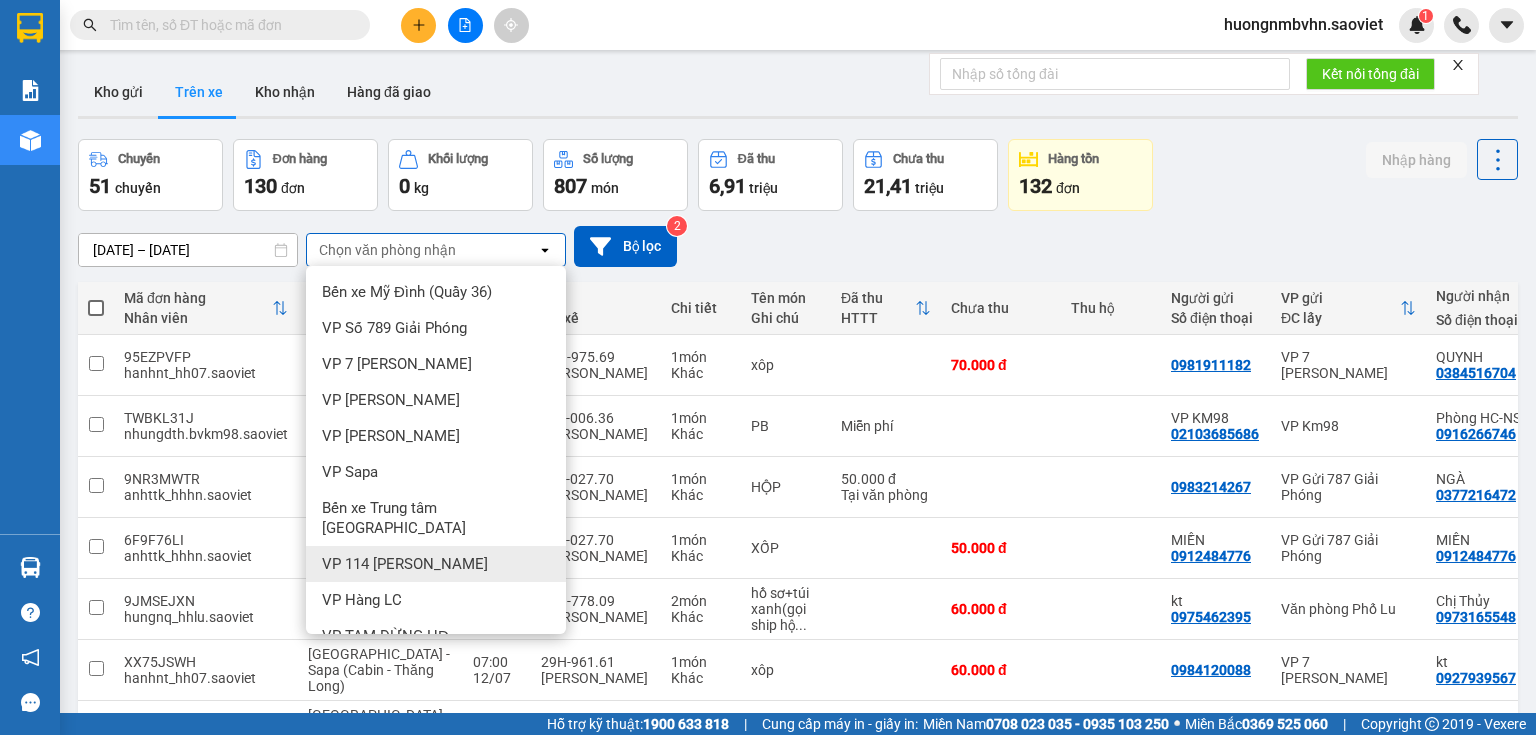 click on "VP 114 [PERSON_NAME]" at bounding box center [405, 564] 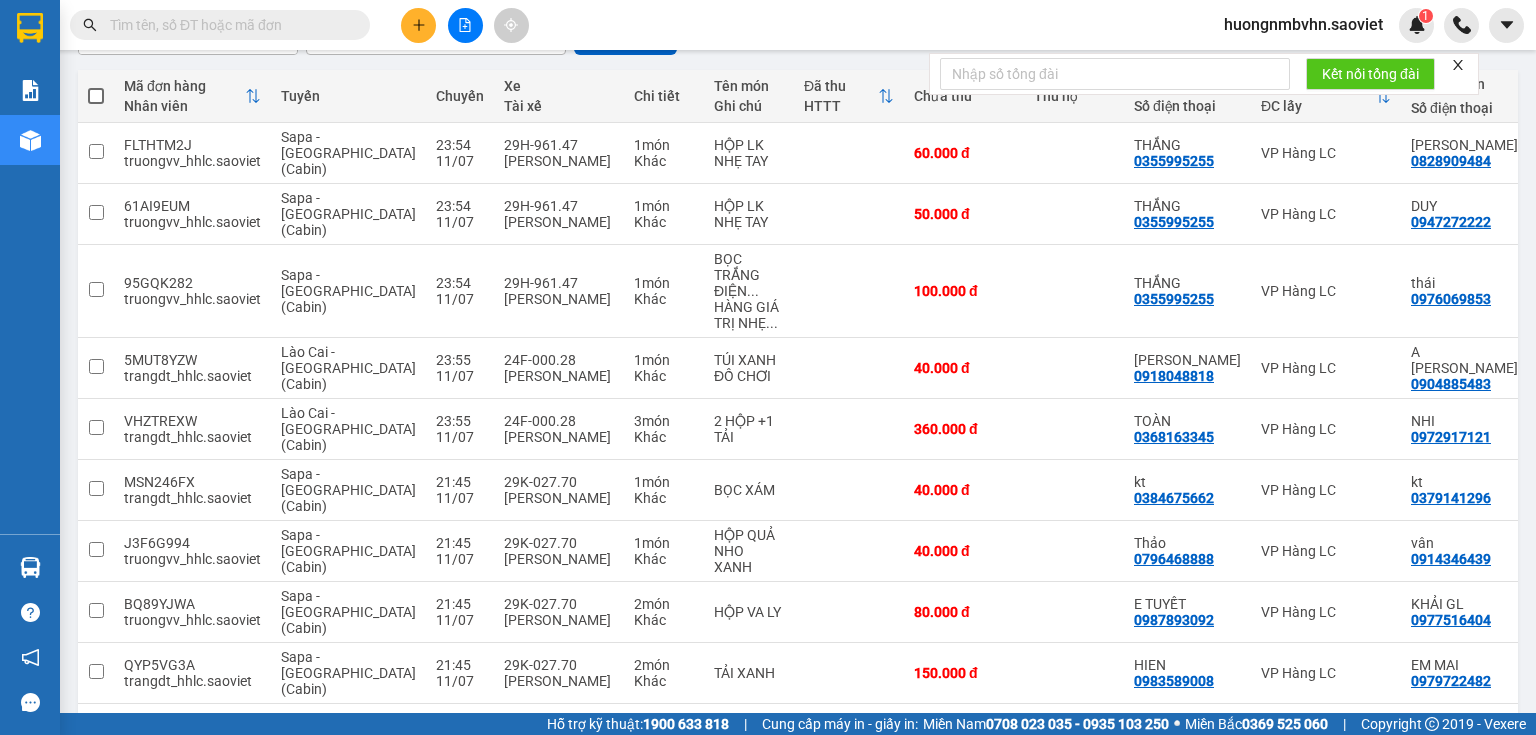 scroll, scrollTop: 222, scrollLeft: 0, axis: vertical 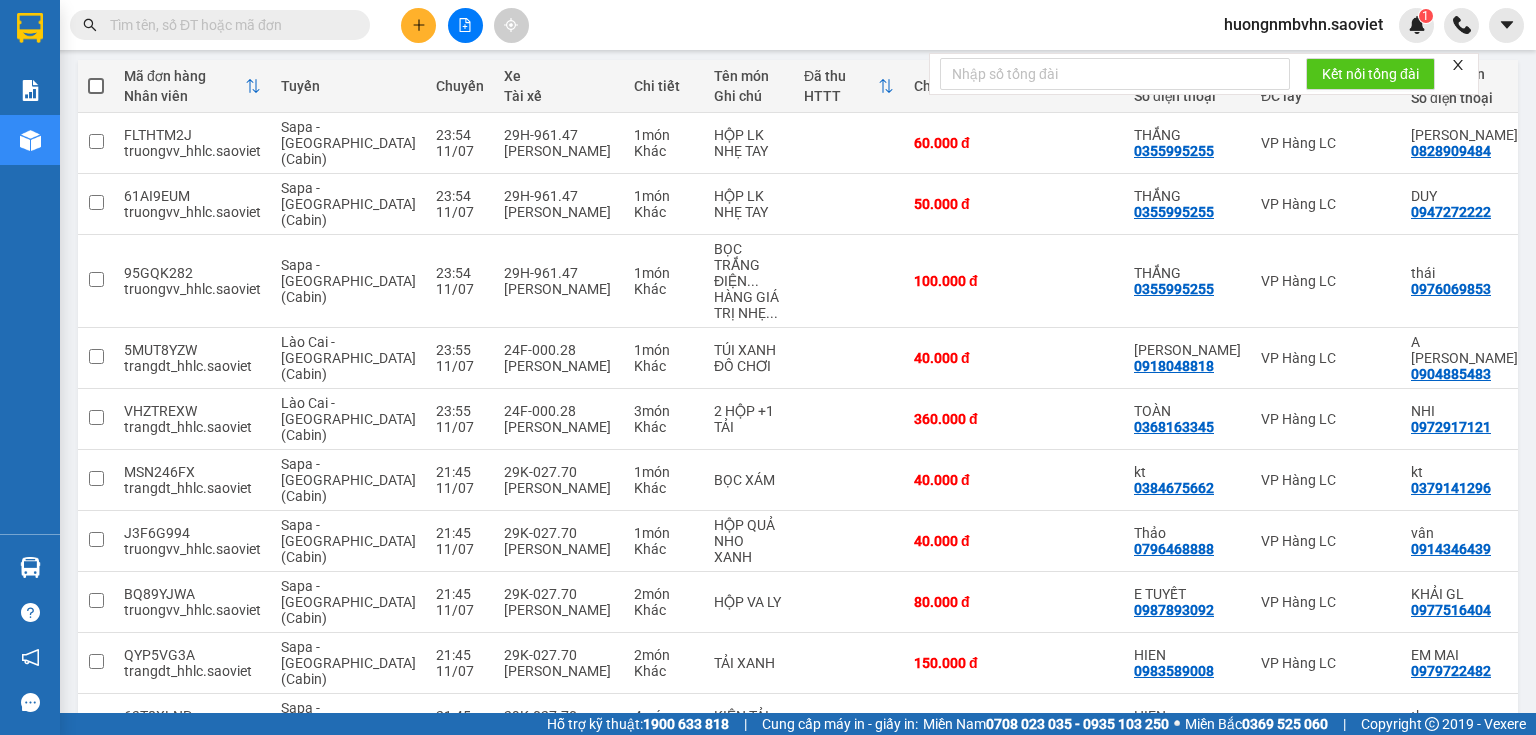 click on "10 / trang" at bounding box center (1434, 787) 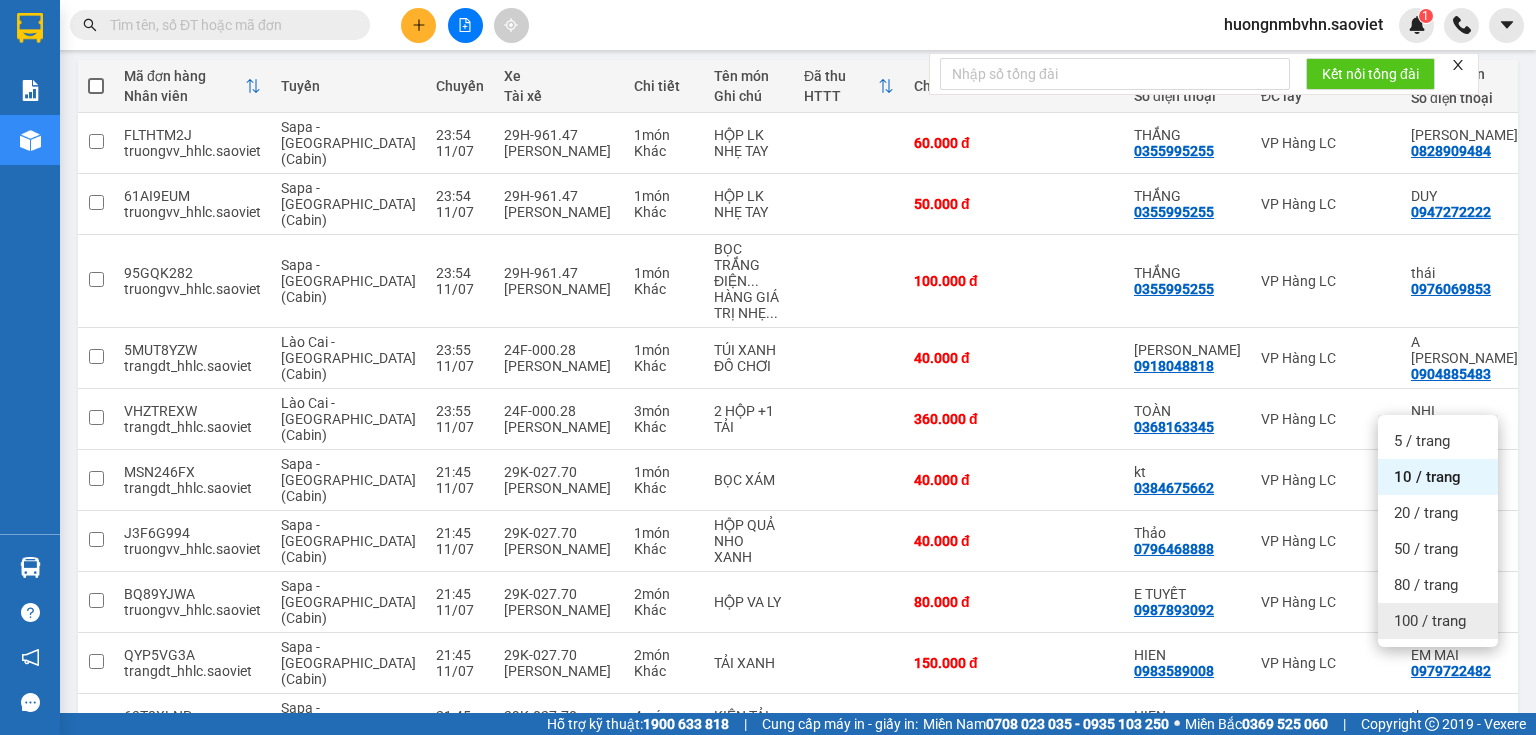 click on "100 / trang" at bounding box center [1430, 621] 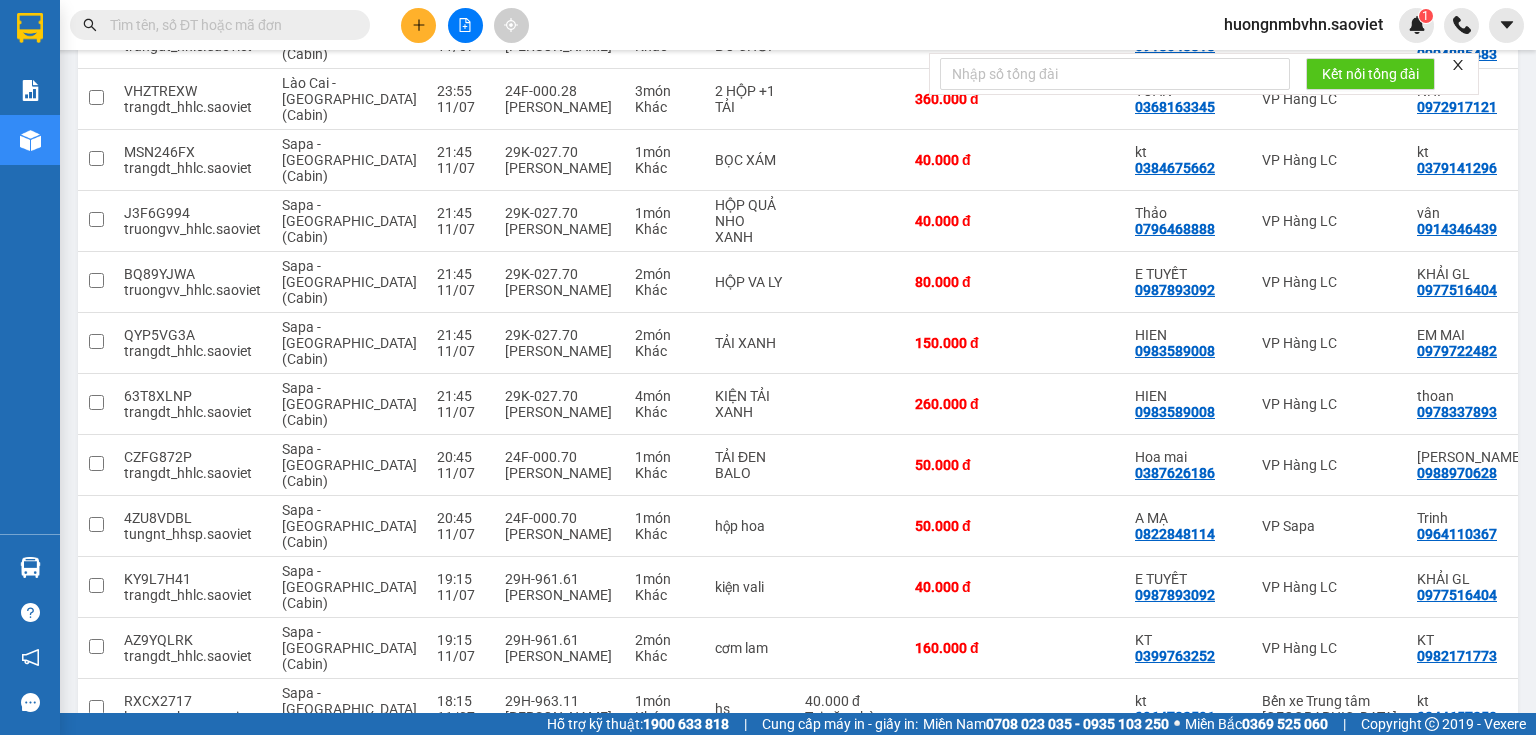 scroll, scrollTop: 808, scrollLeft: 0, axis: vertical 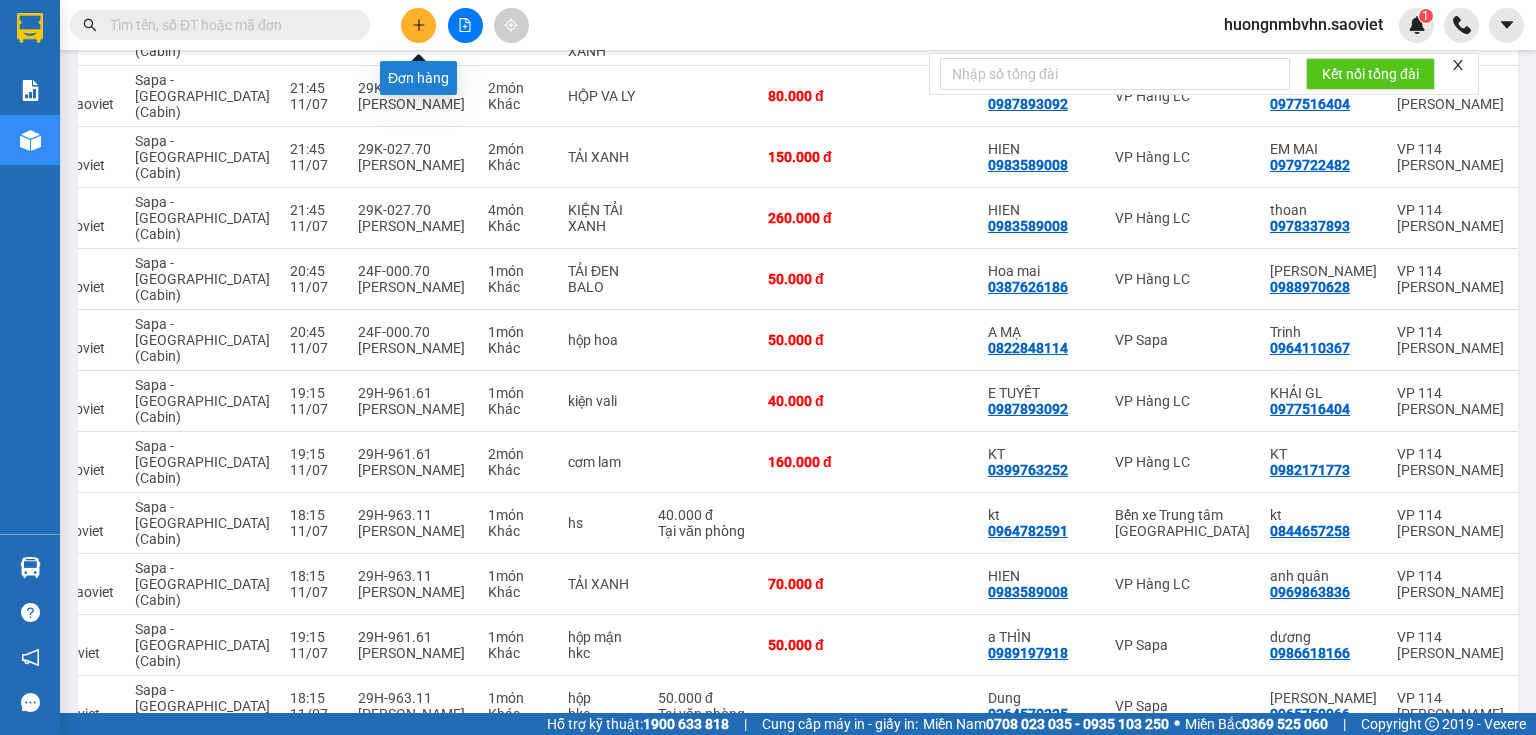 click at bounding box center (418, 25) 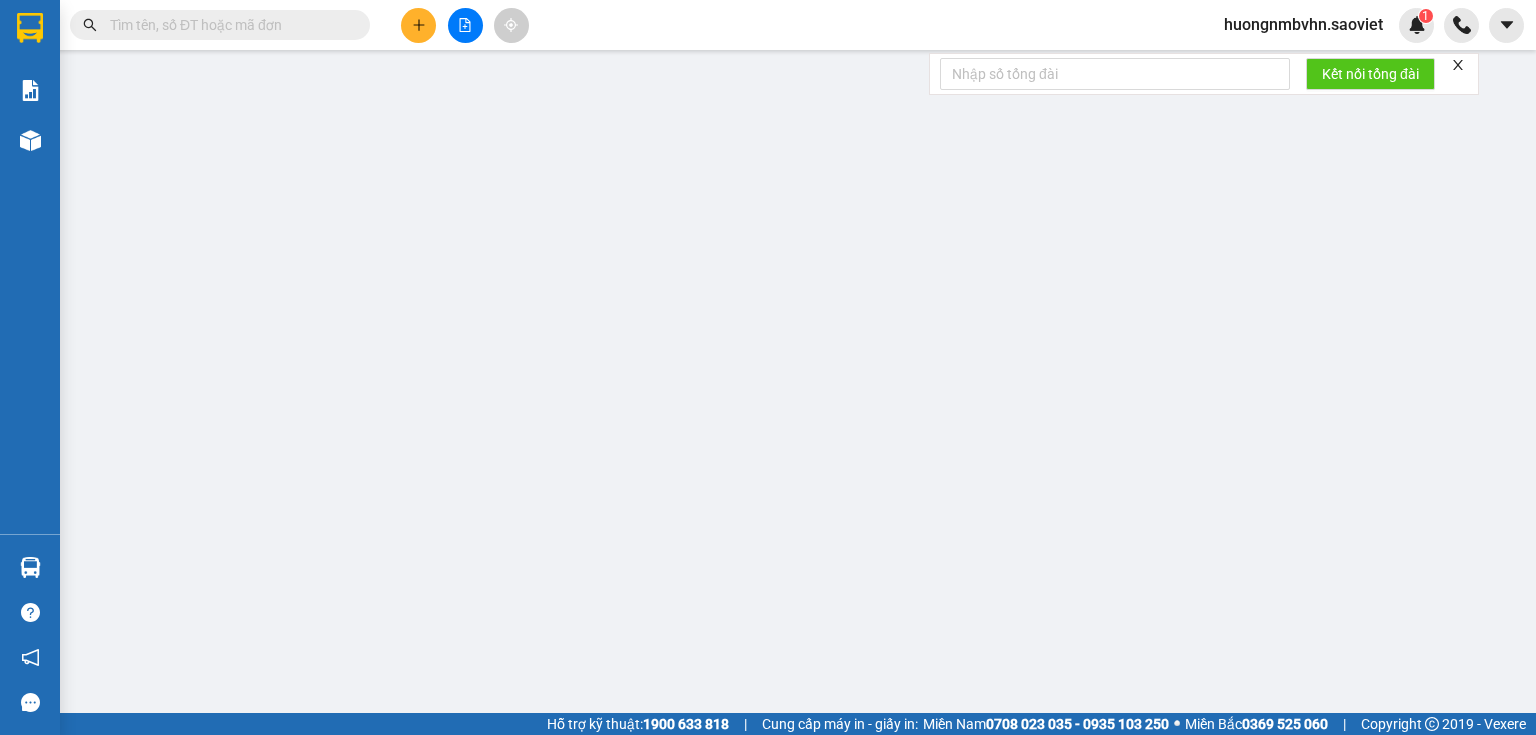 scroll, scrollTop: 0, scrollLeft: 0, axis: both 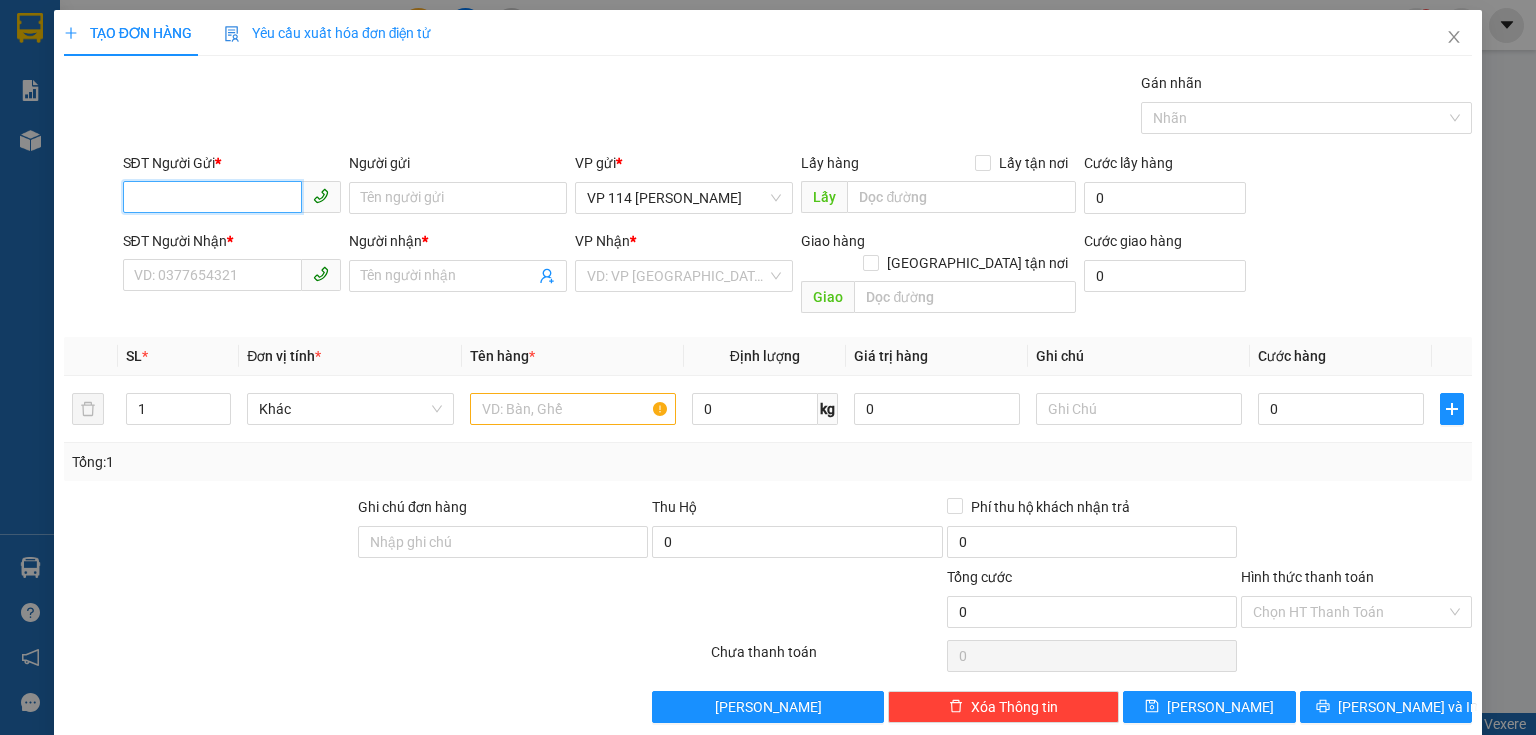 click on "SĐT Người Gửi  *" at bounding box center [212, 197] 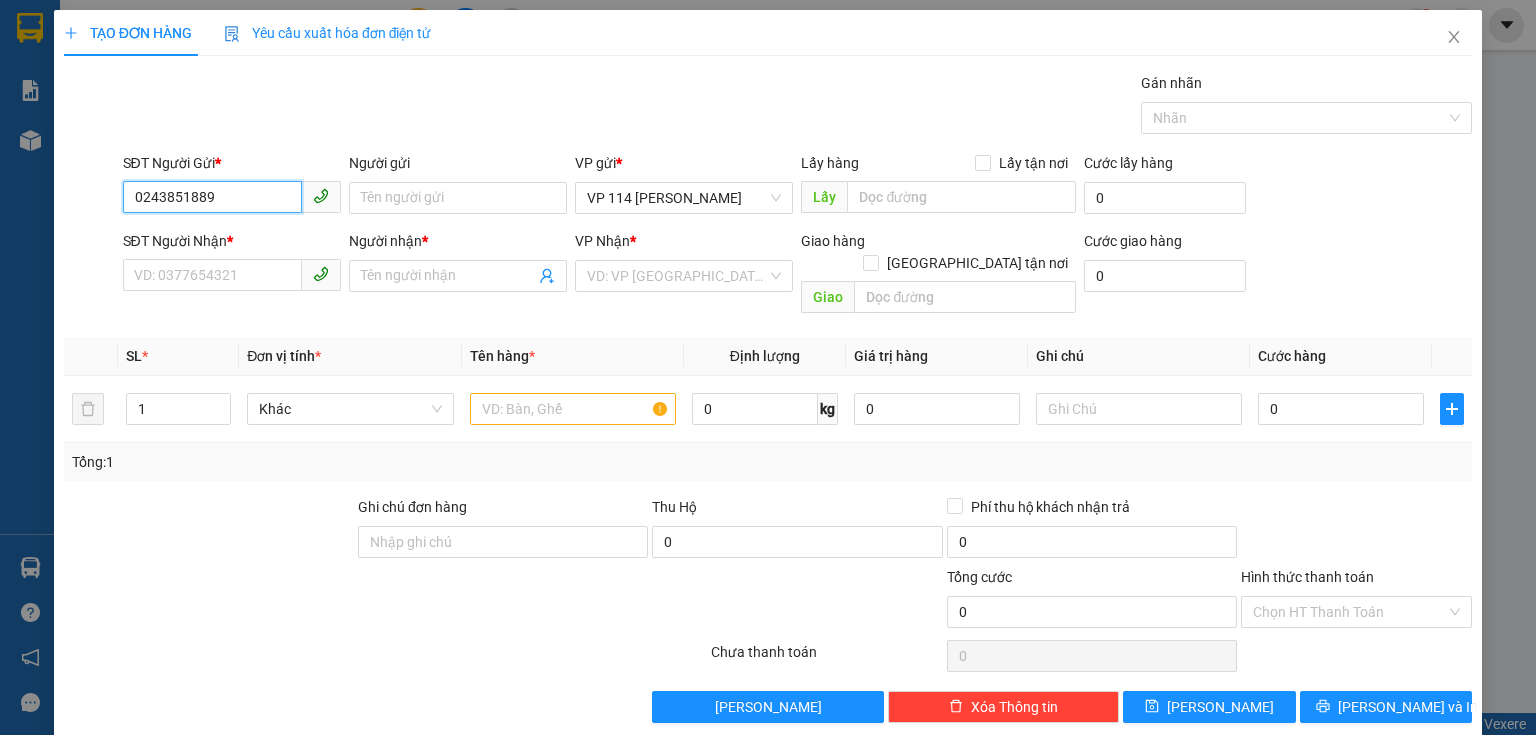 type on "02438518899" 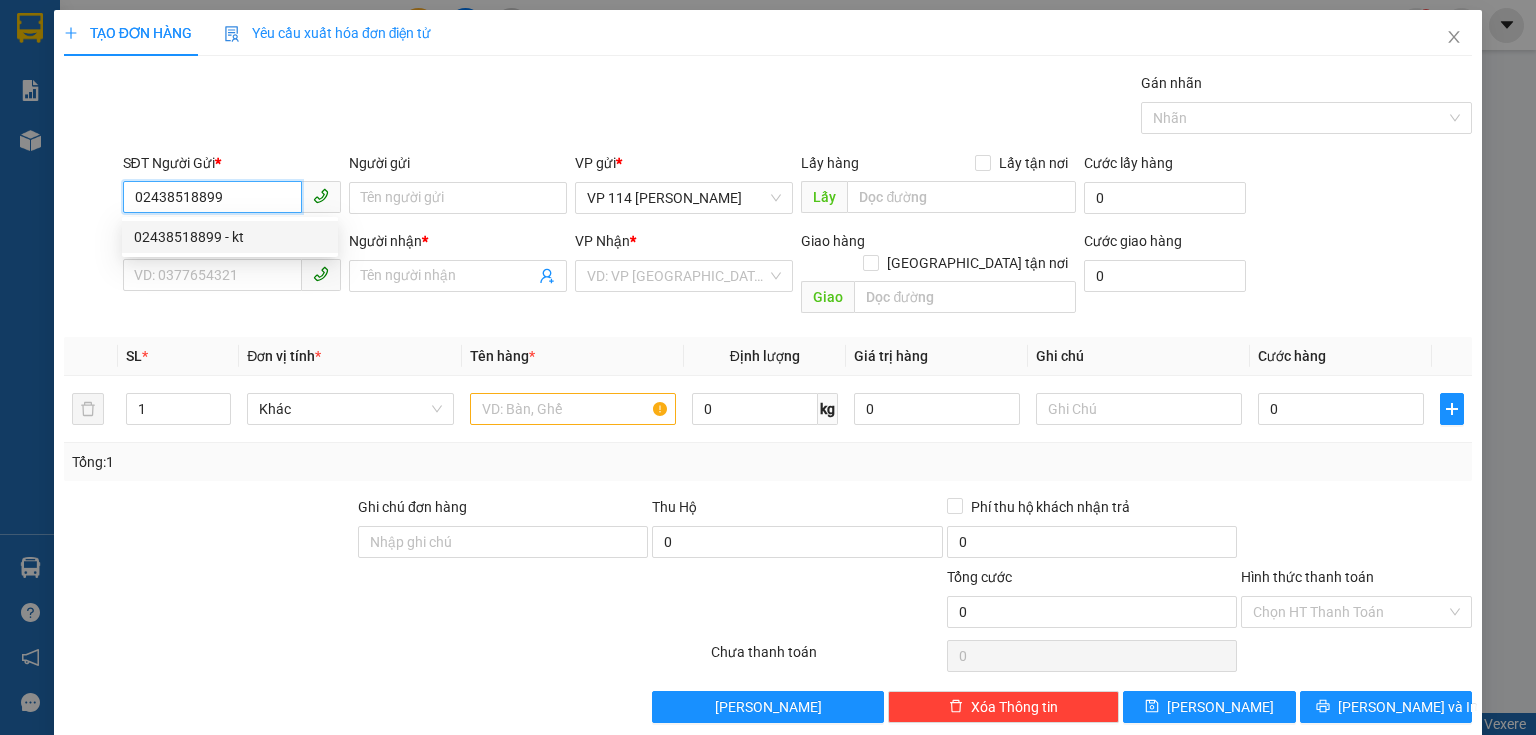 click on "02438518899 - kt" at bounding box center [230, 237] 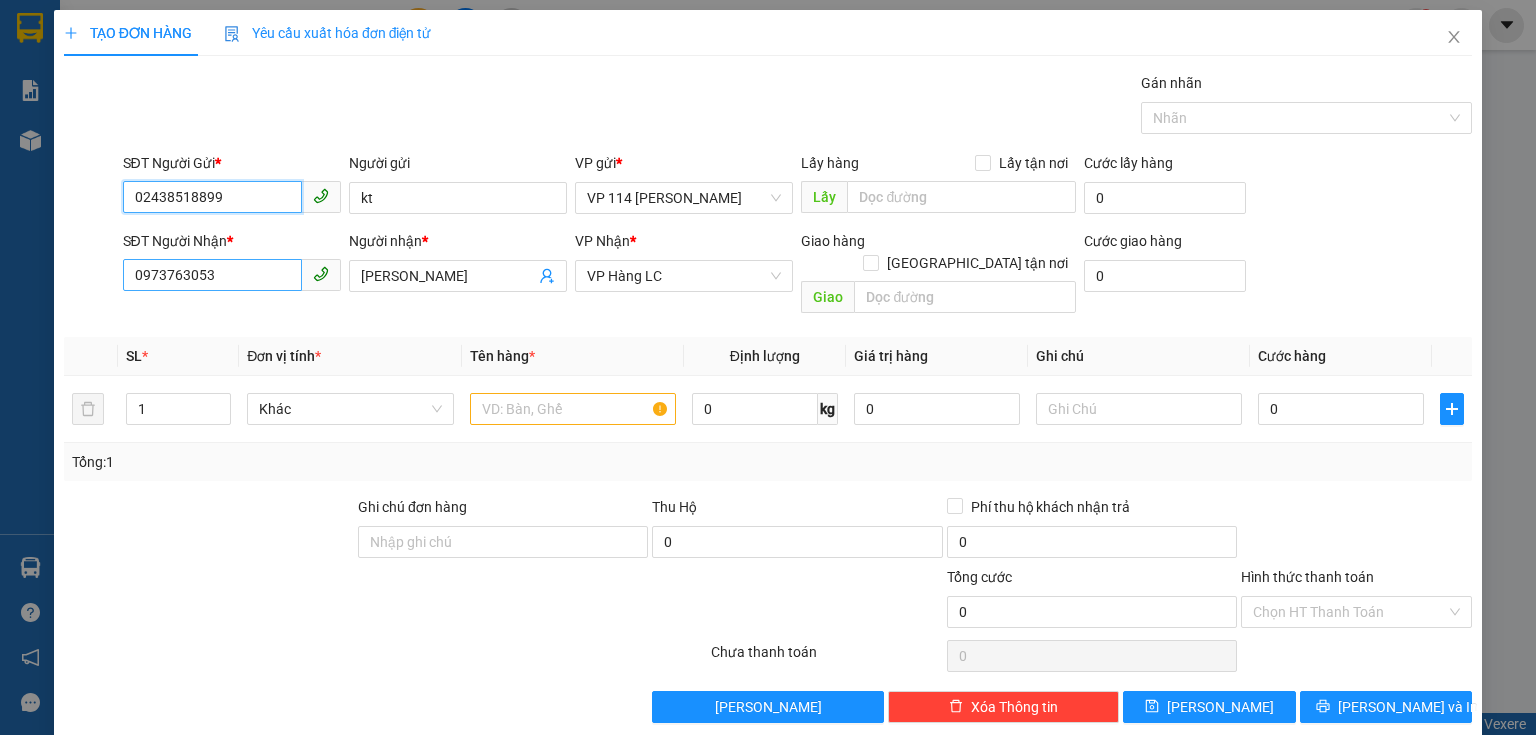 type on "02438518899" 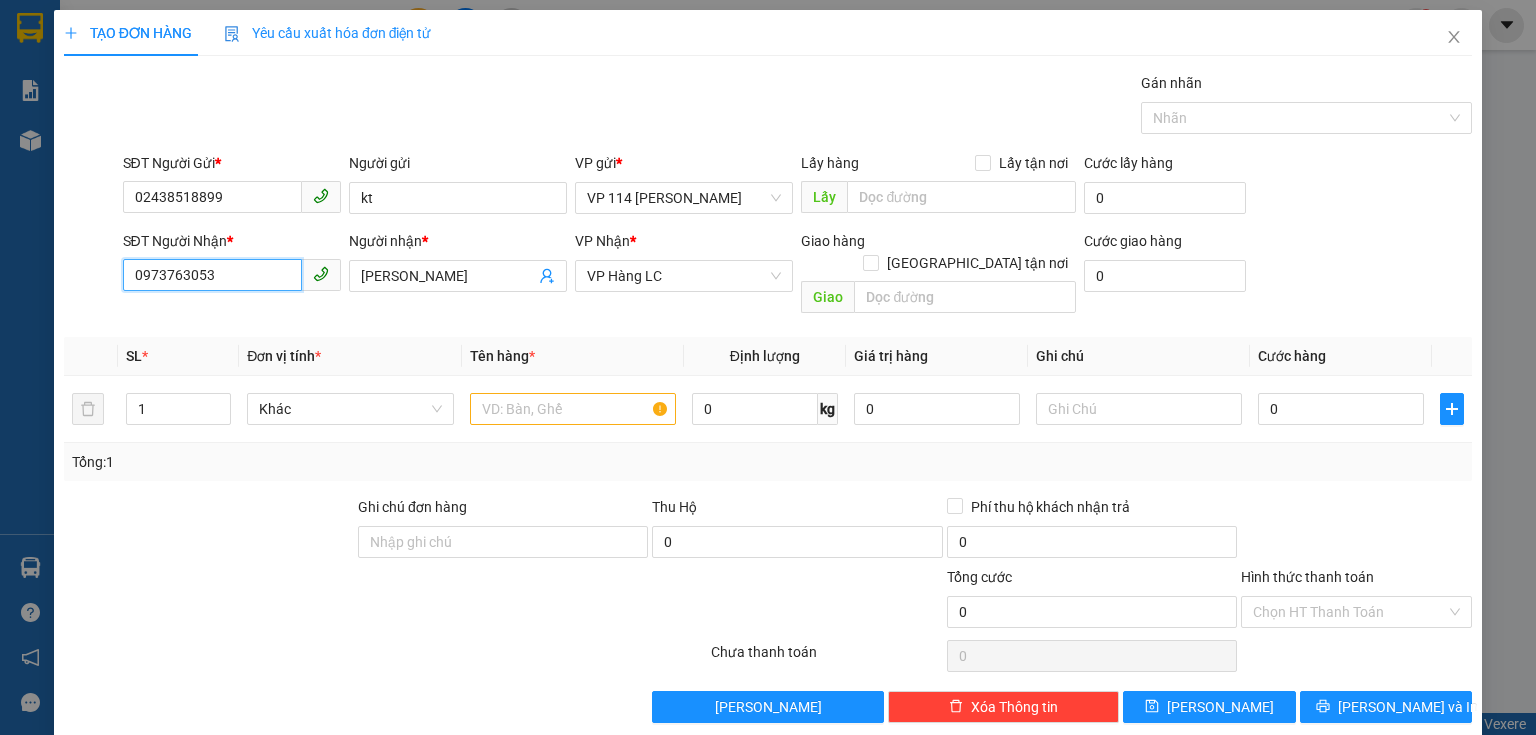 click on "0973763053" at bounding box center [212, 275] 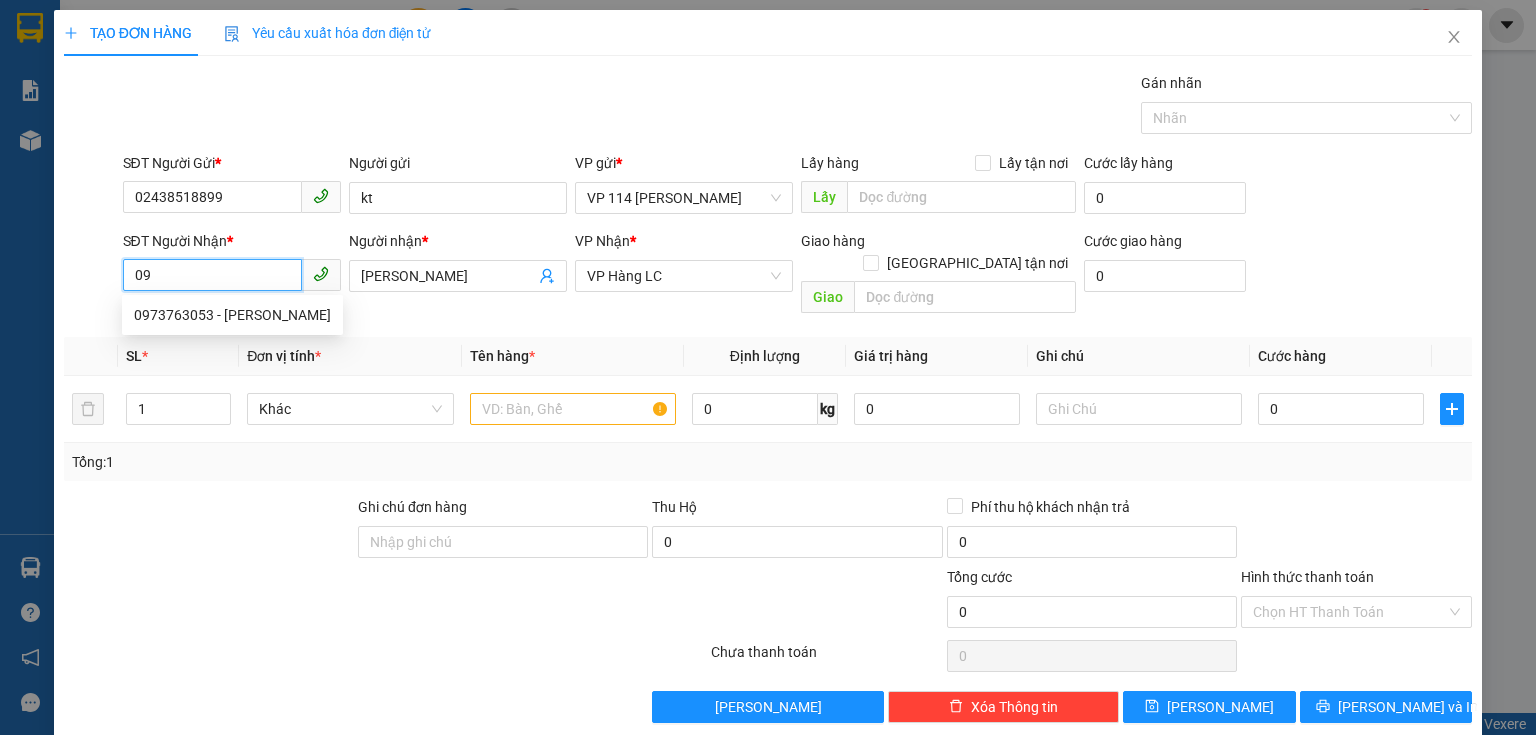 type on "0" 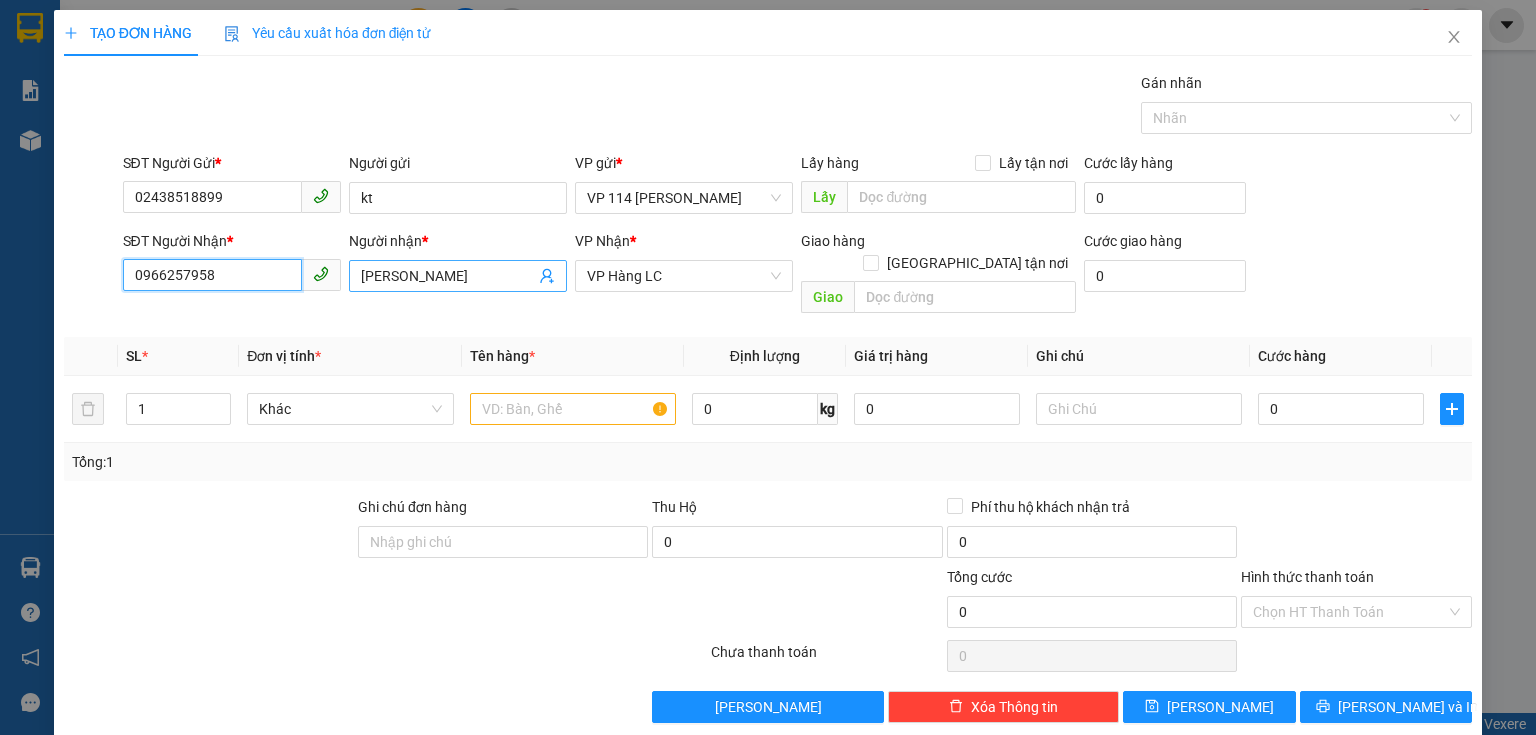 type on "0966257958" 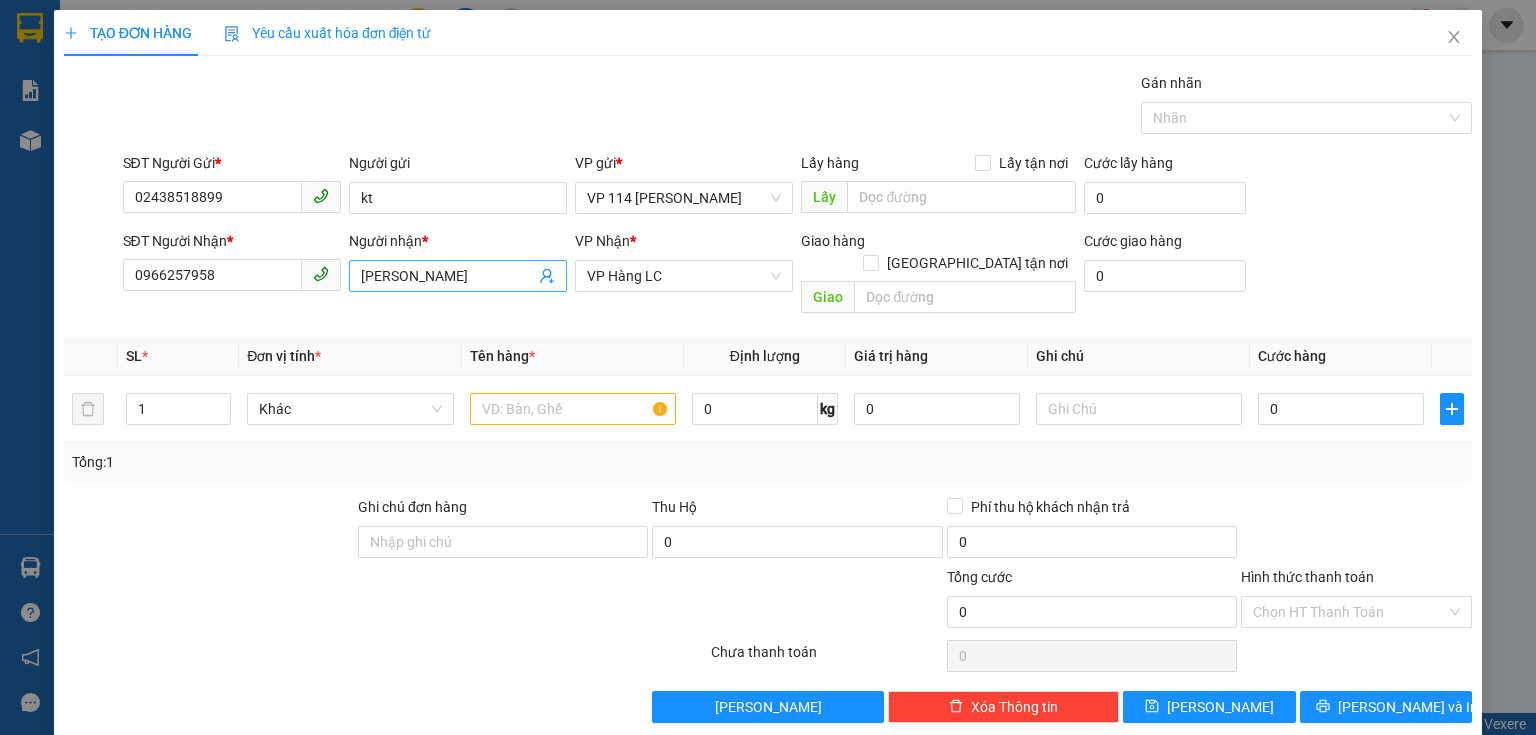 click on "[PERSON_NAME]" at bounding box center (448, 276) 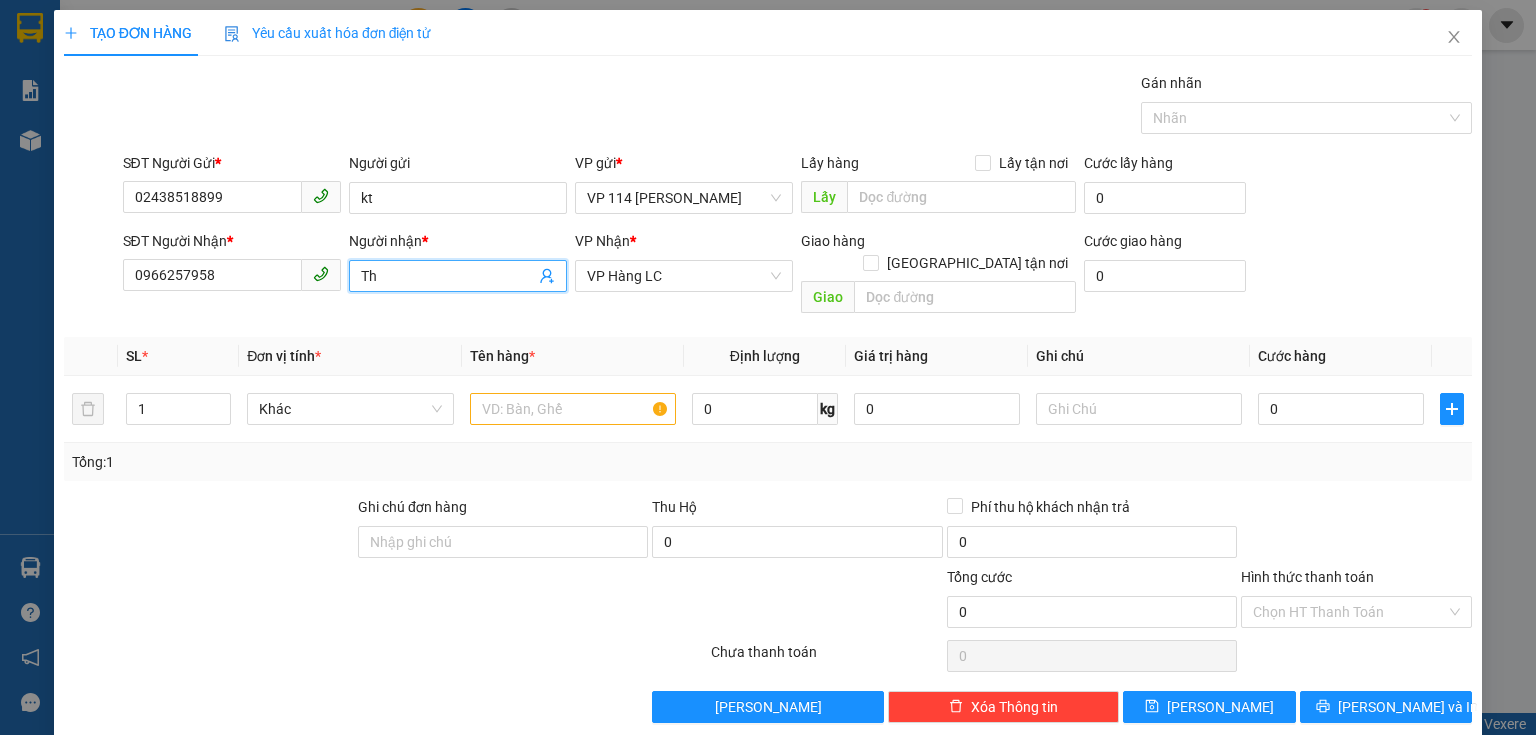 type on "T" 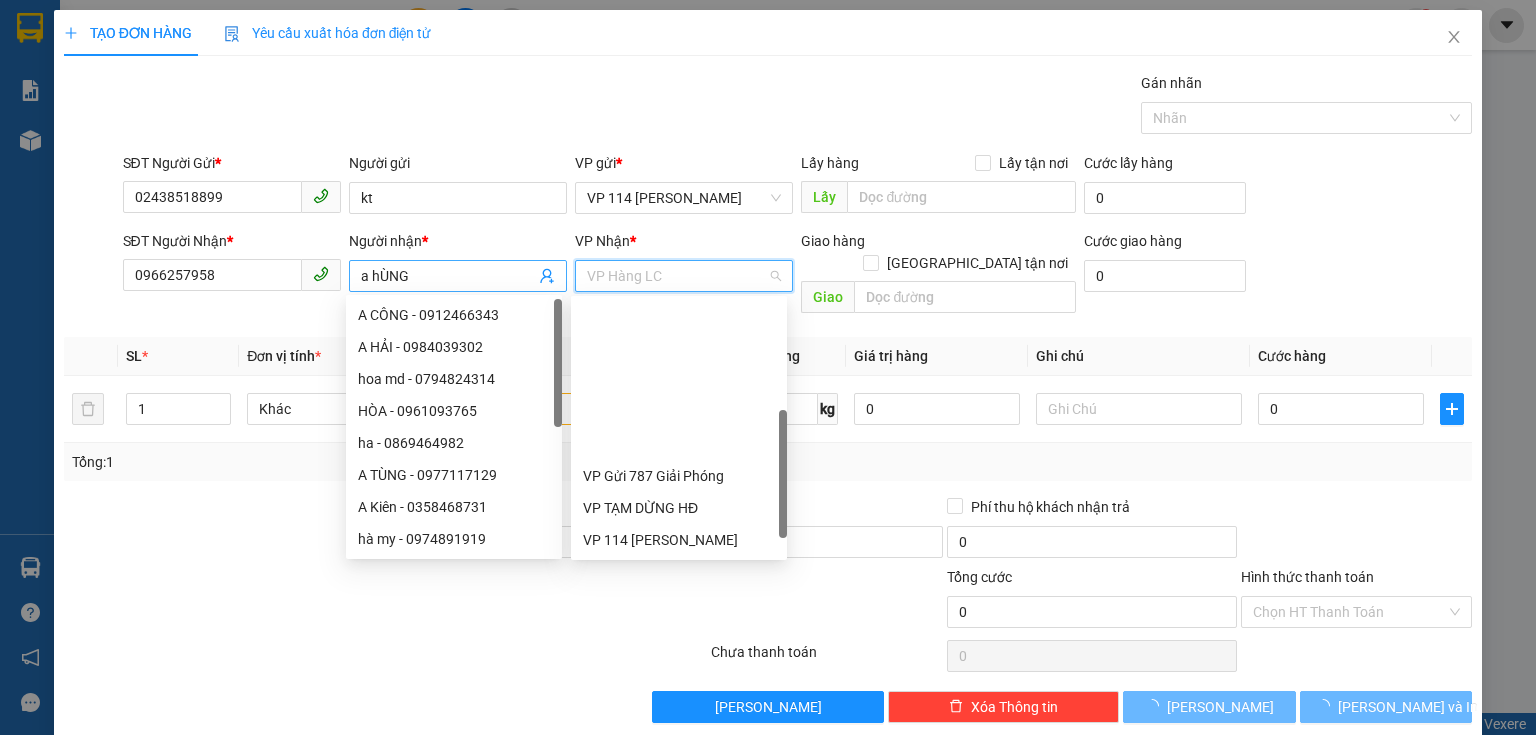 scroll, scrollTop: 192, scrollLeft: 0, axis: vertical 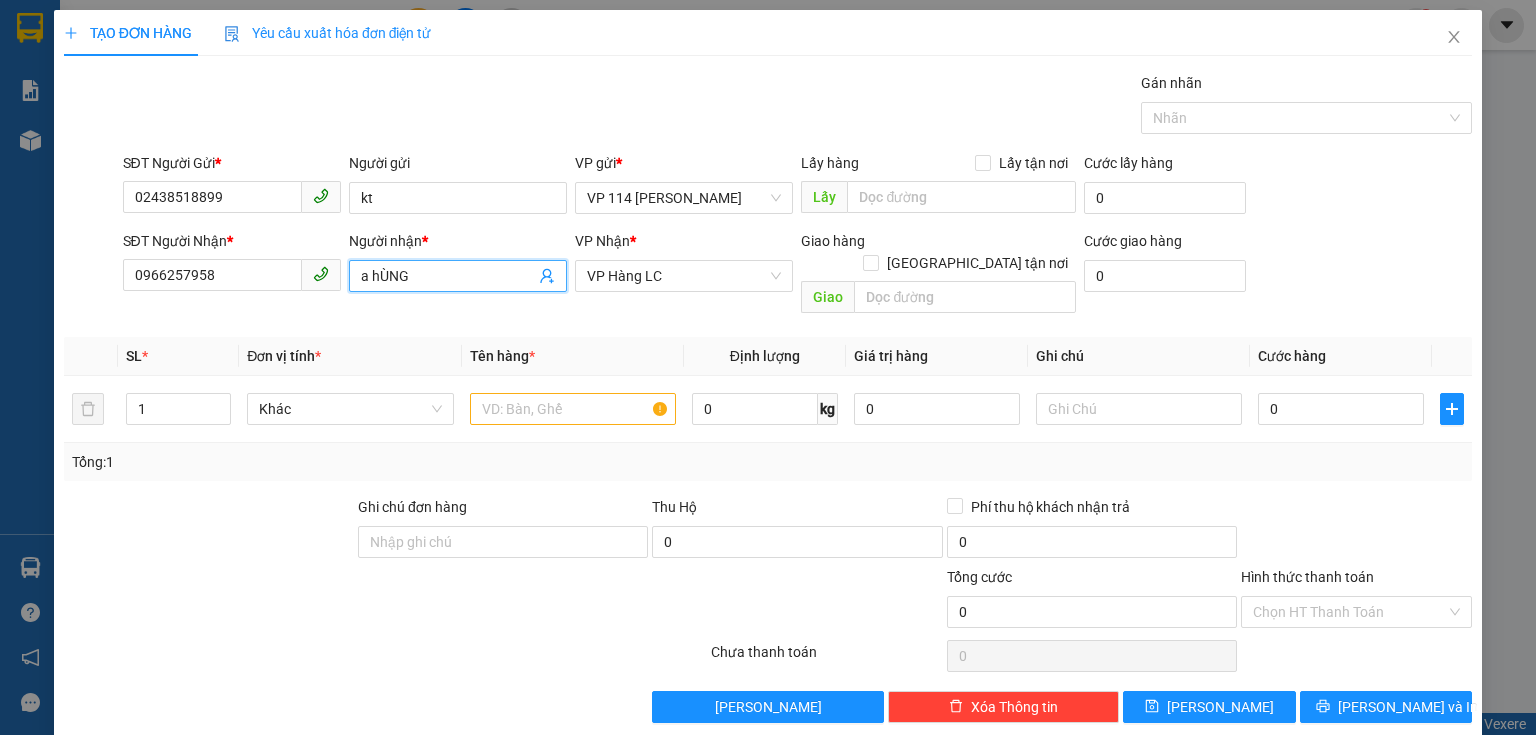 click on "a hÙNG" at bounding box center [448, 276] 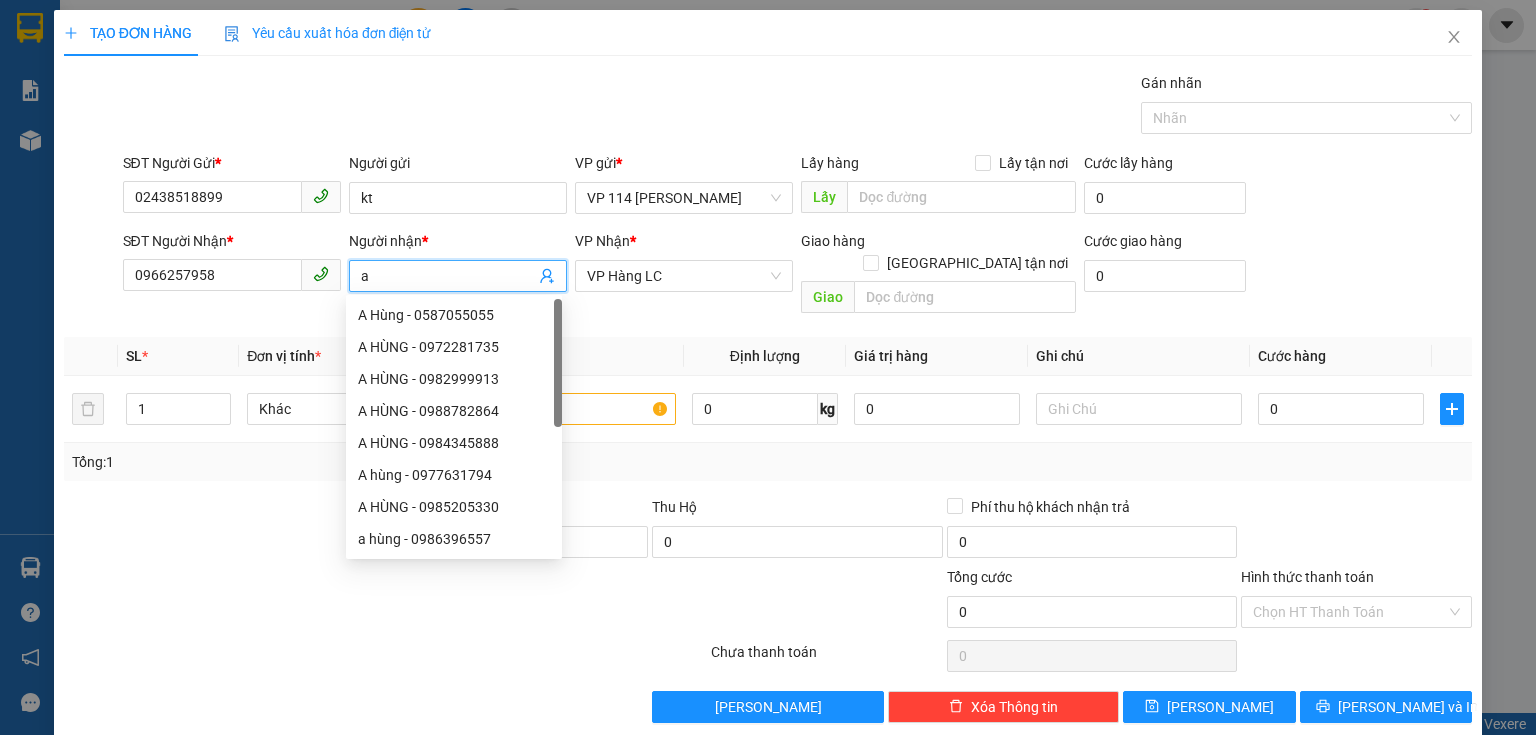 type on "a" 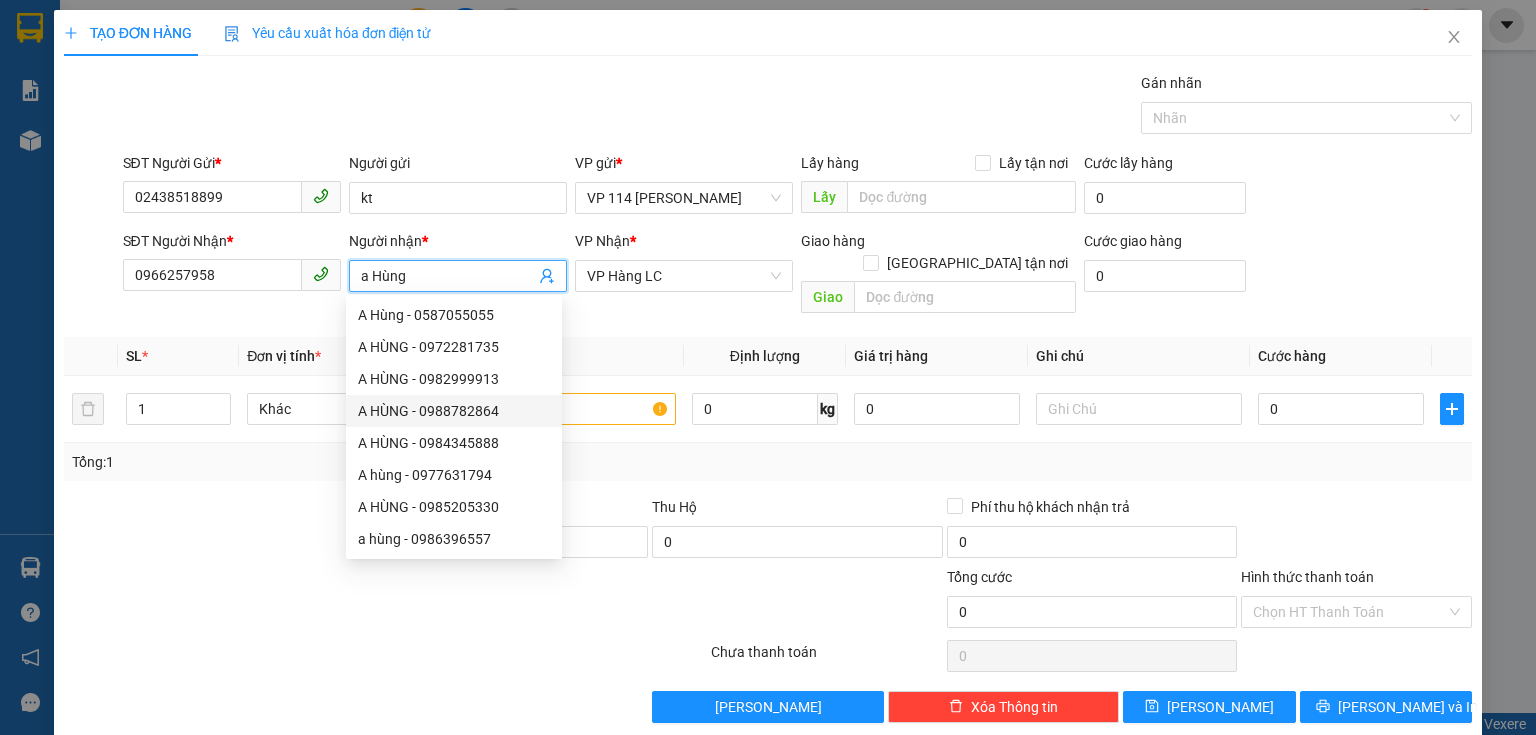 type on "a Hùng" 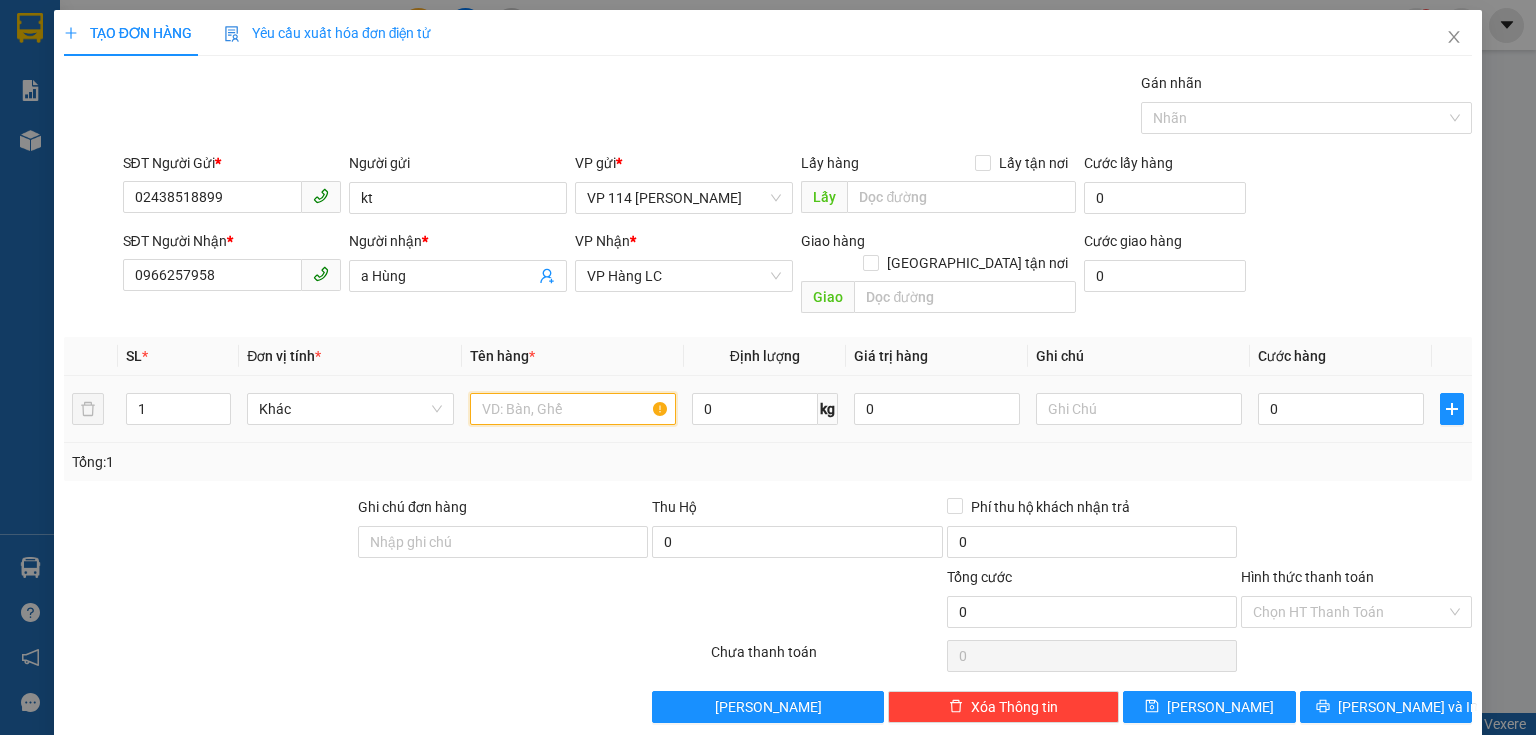 click at bounding box center [573, 409] 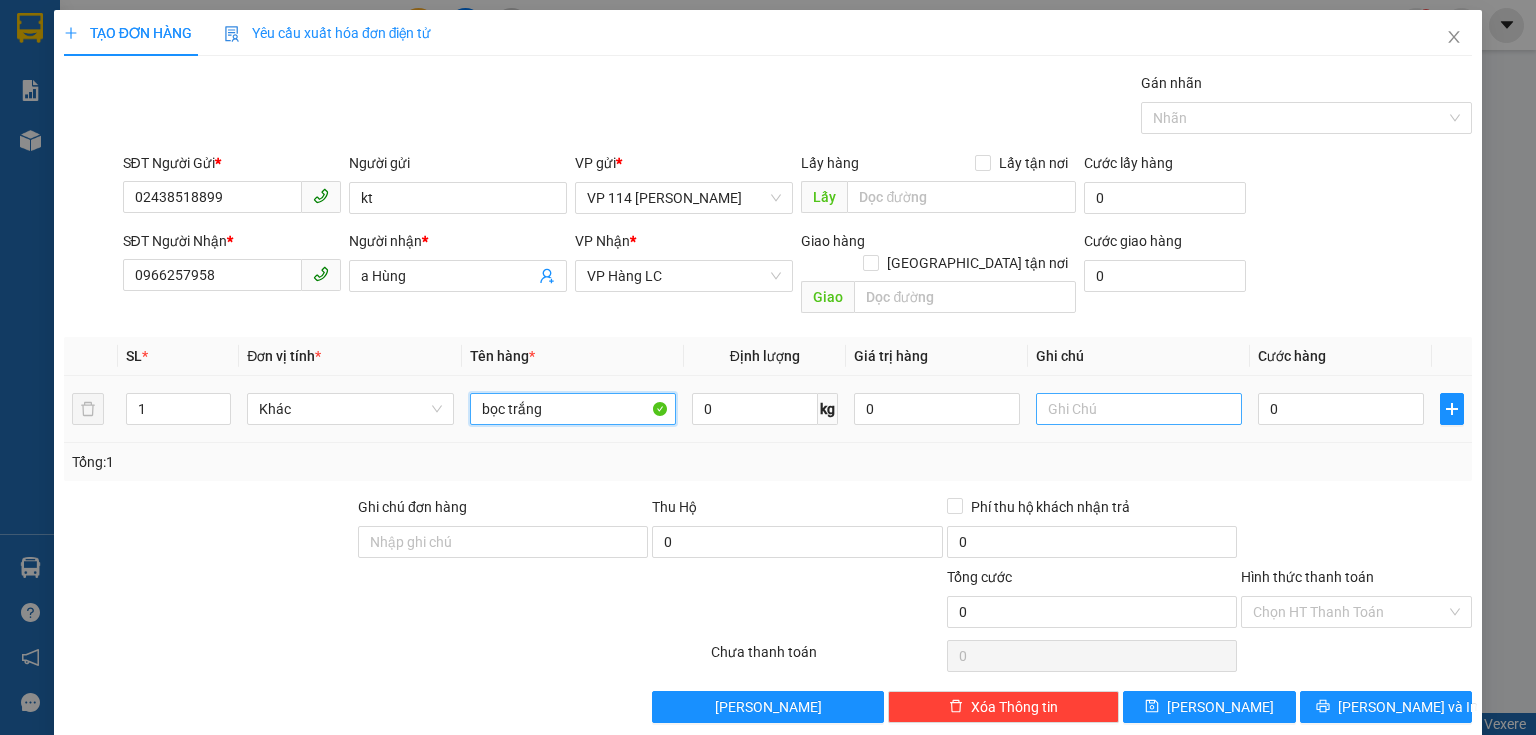 type on "bọc trắng" 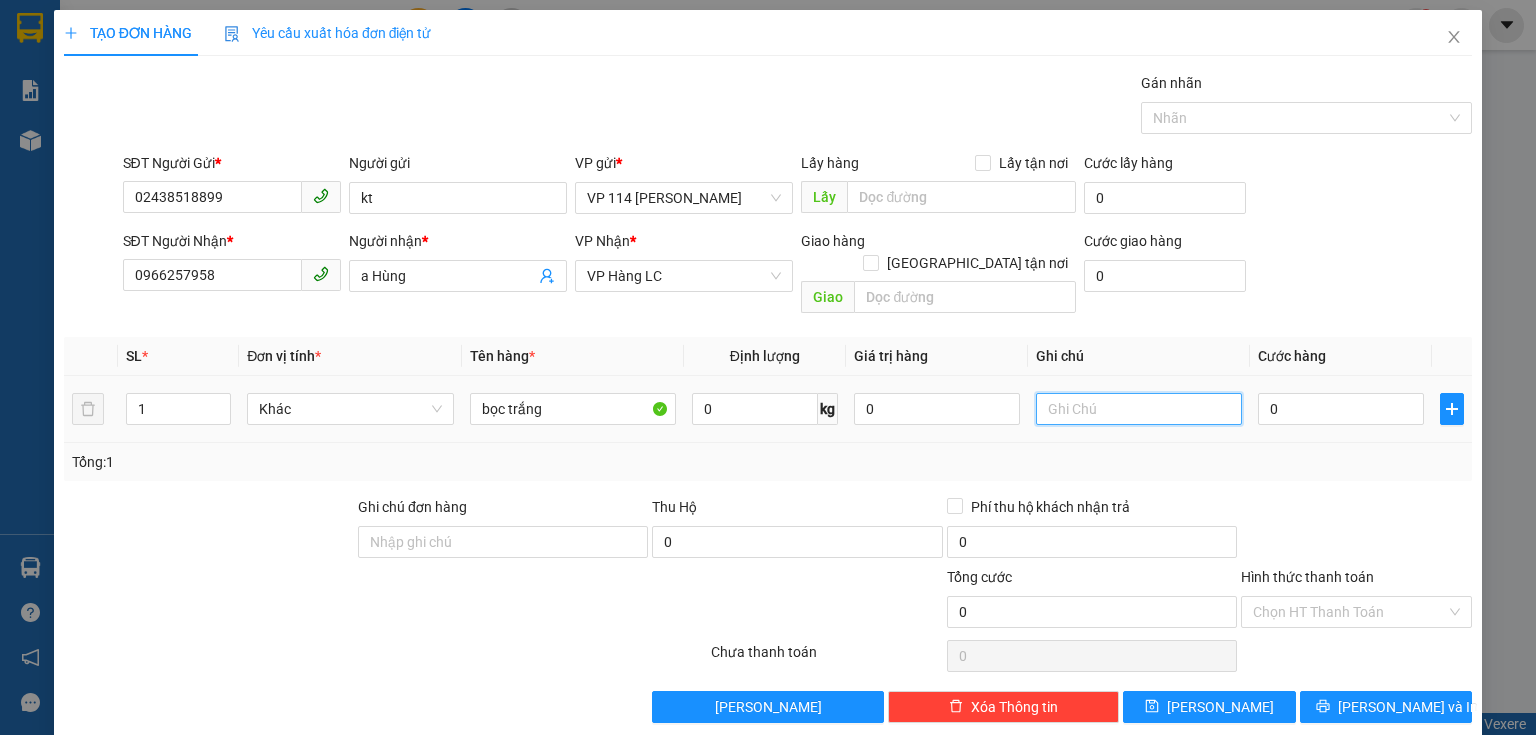 click at bounding box center (1139, 409) 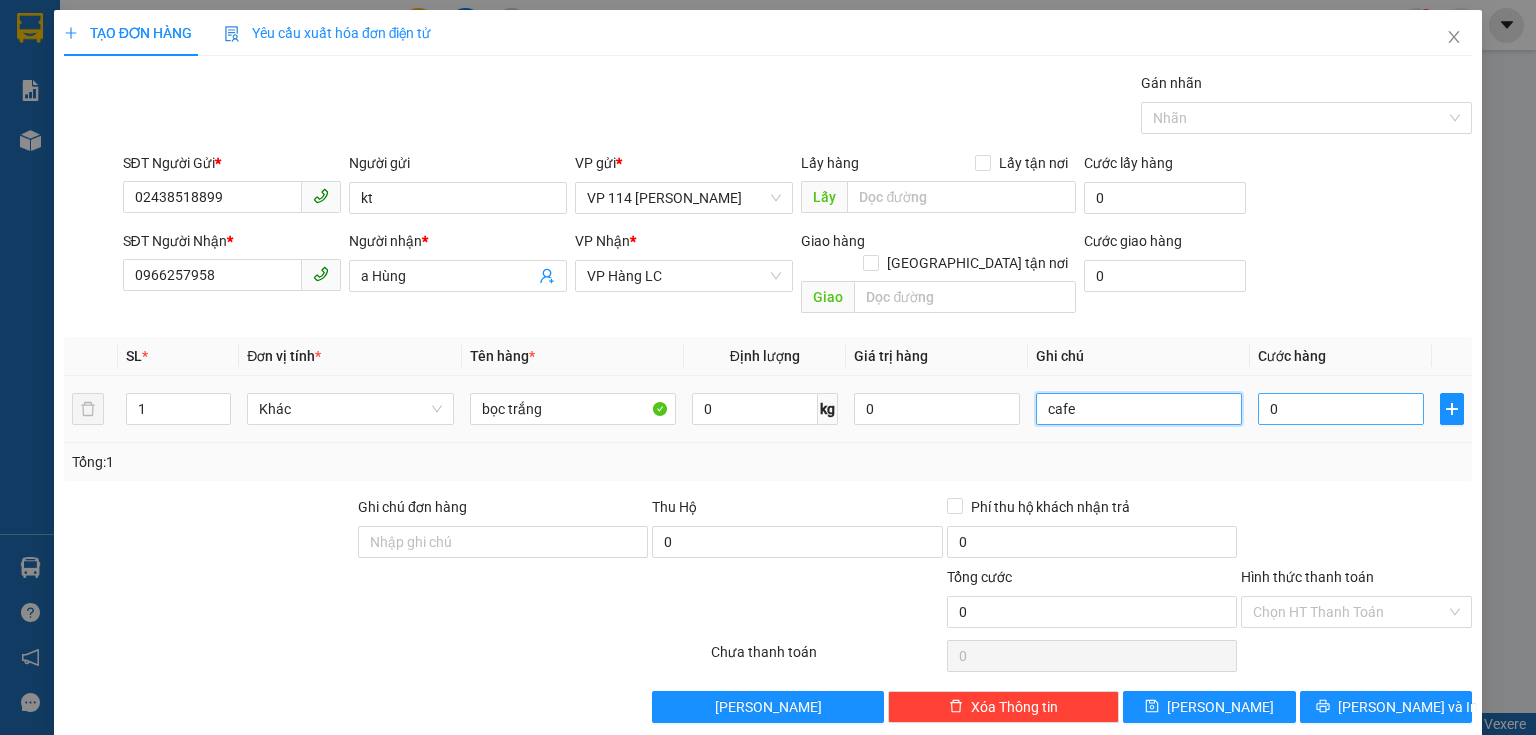 type on "cafe" 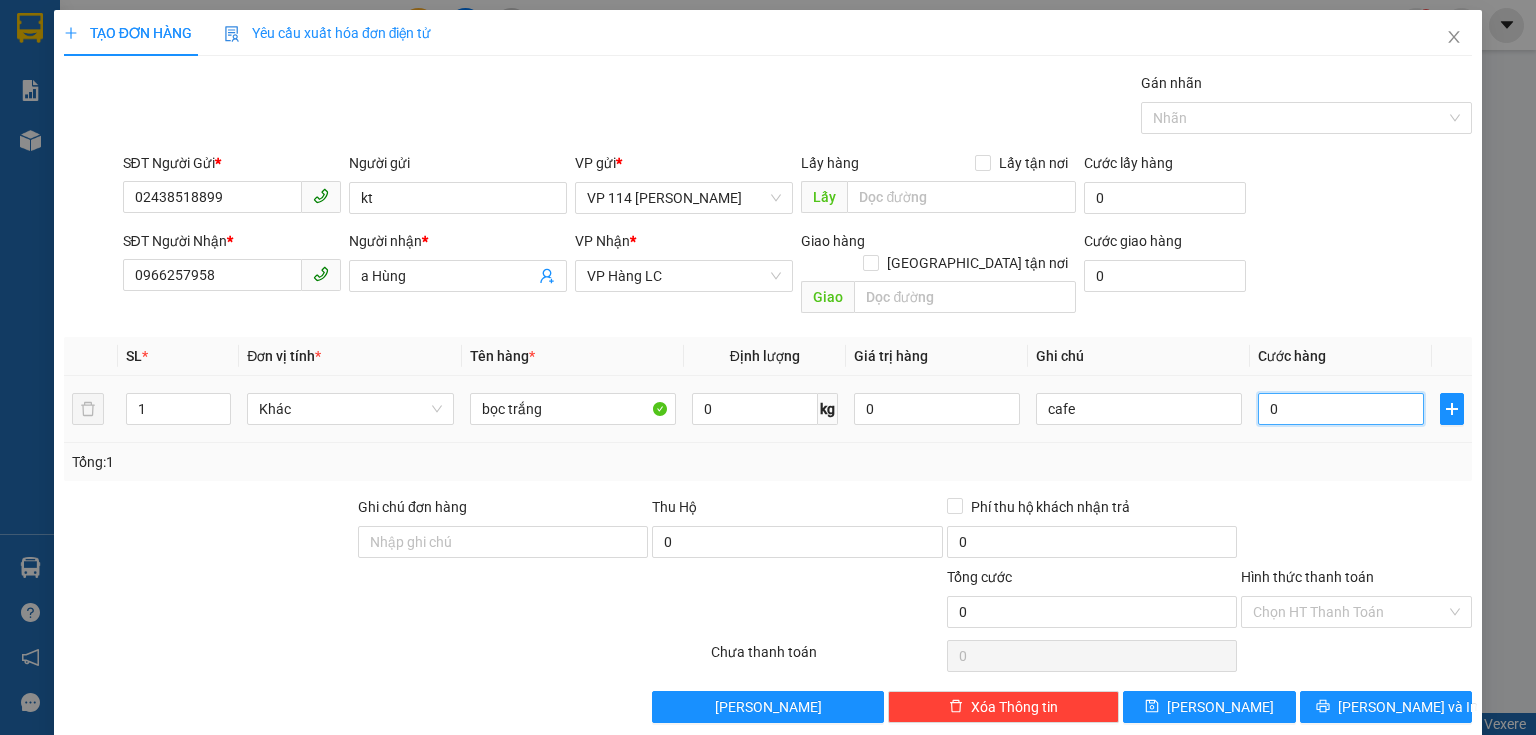 click on "0" at bounding box center (1341, 409) 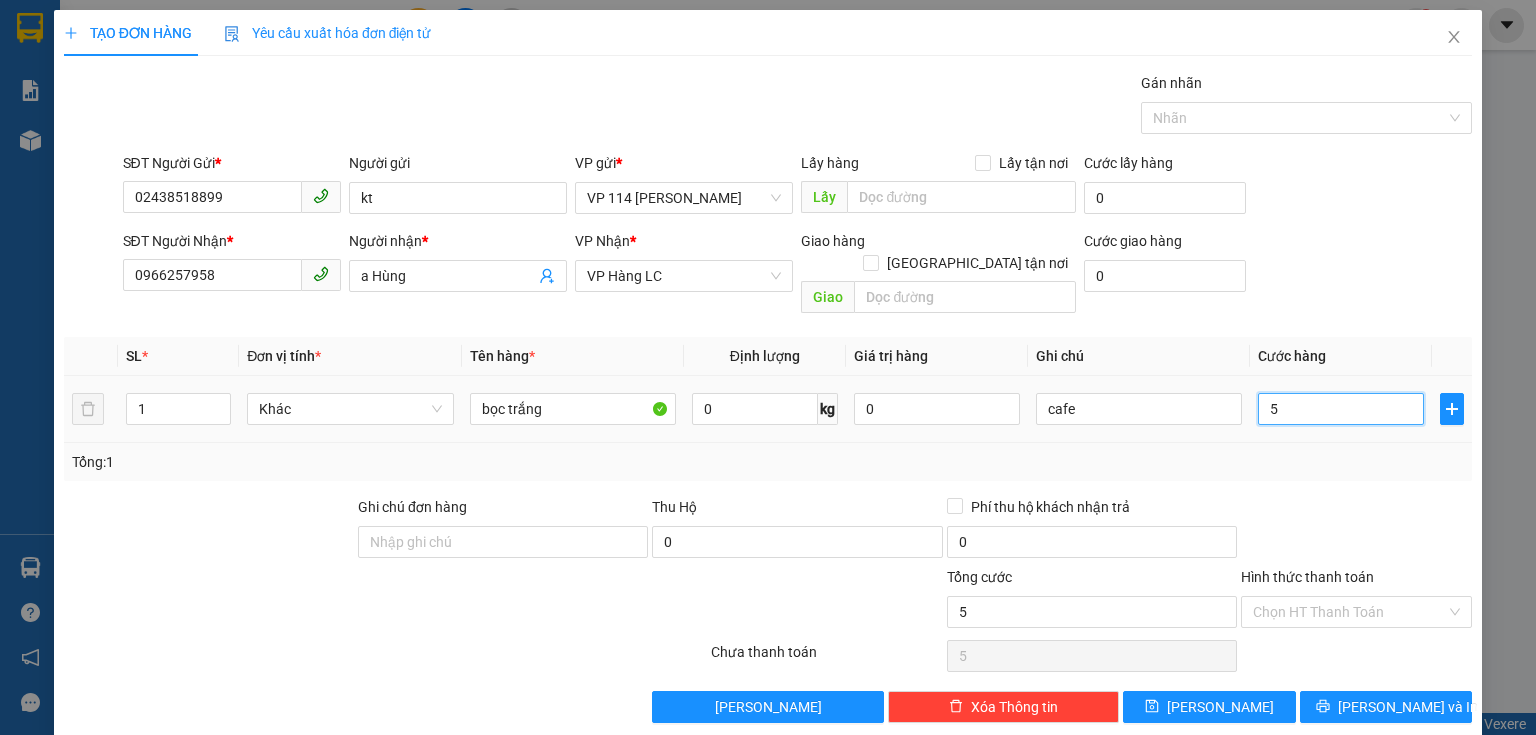type on "50" 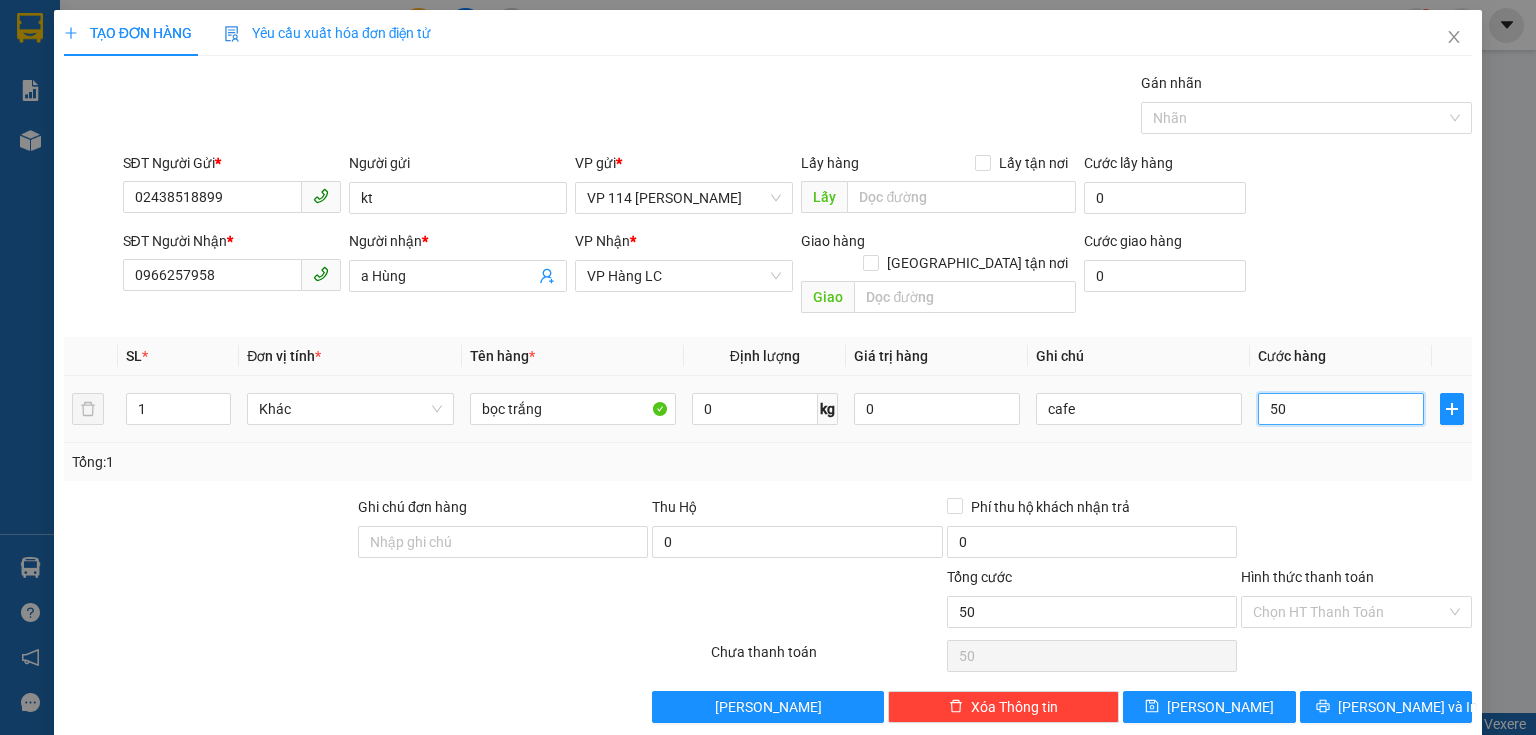 type on "500" 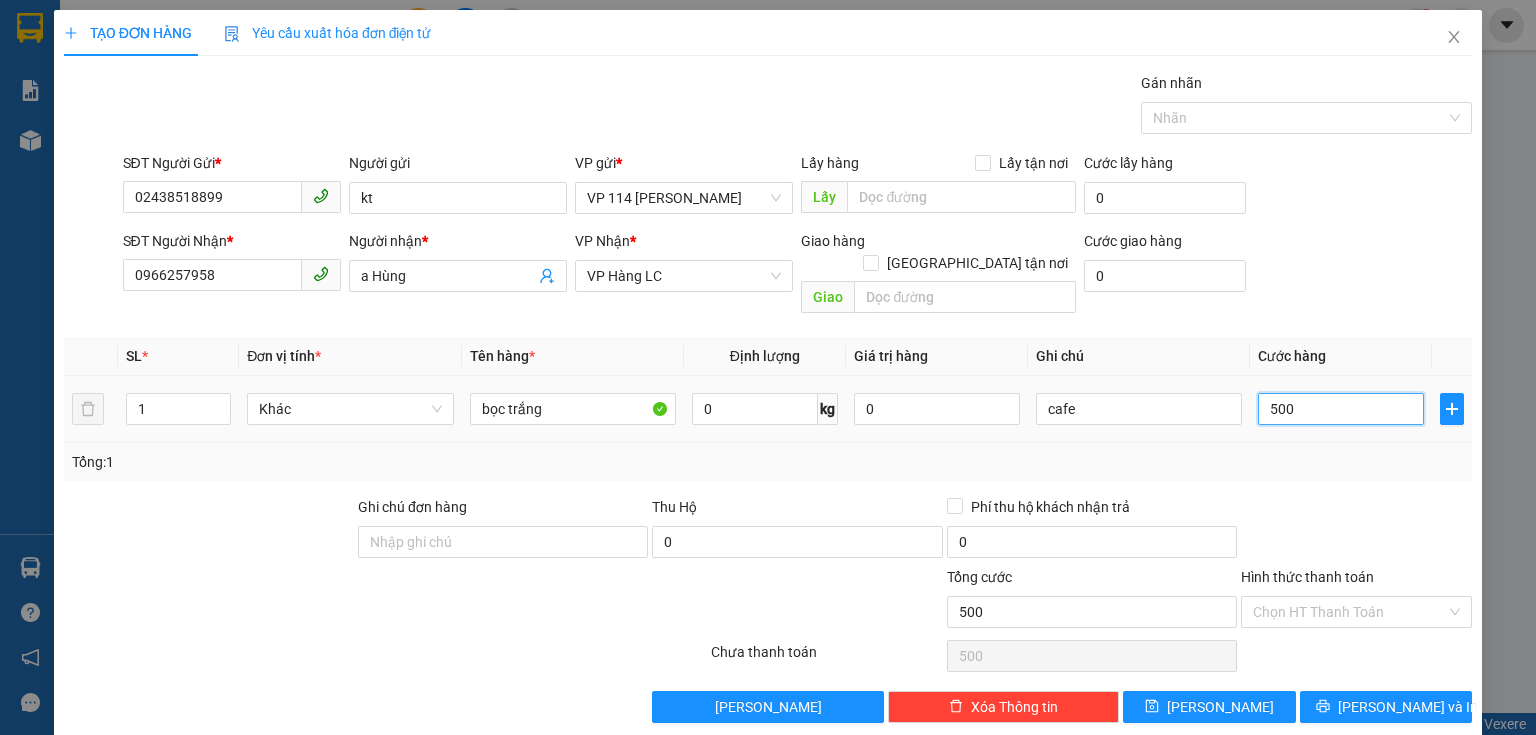 type on "5.000" 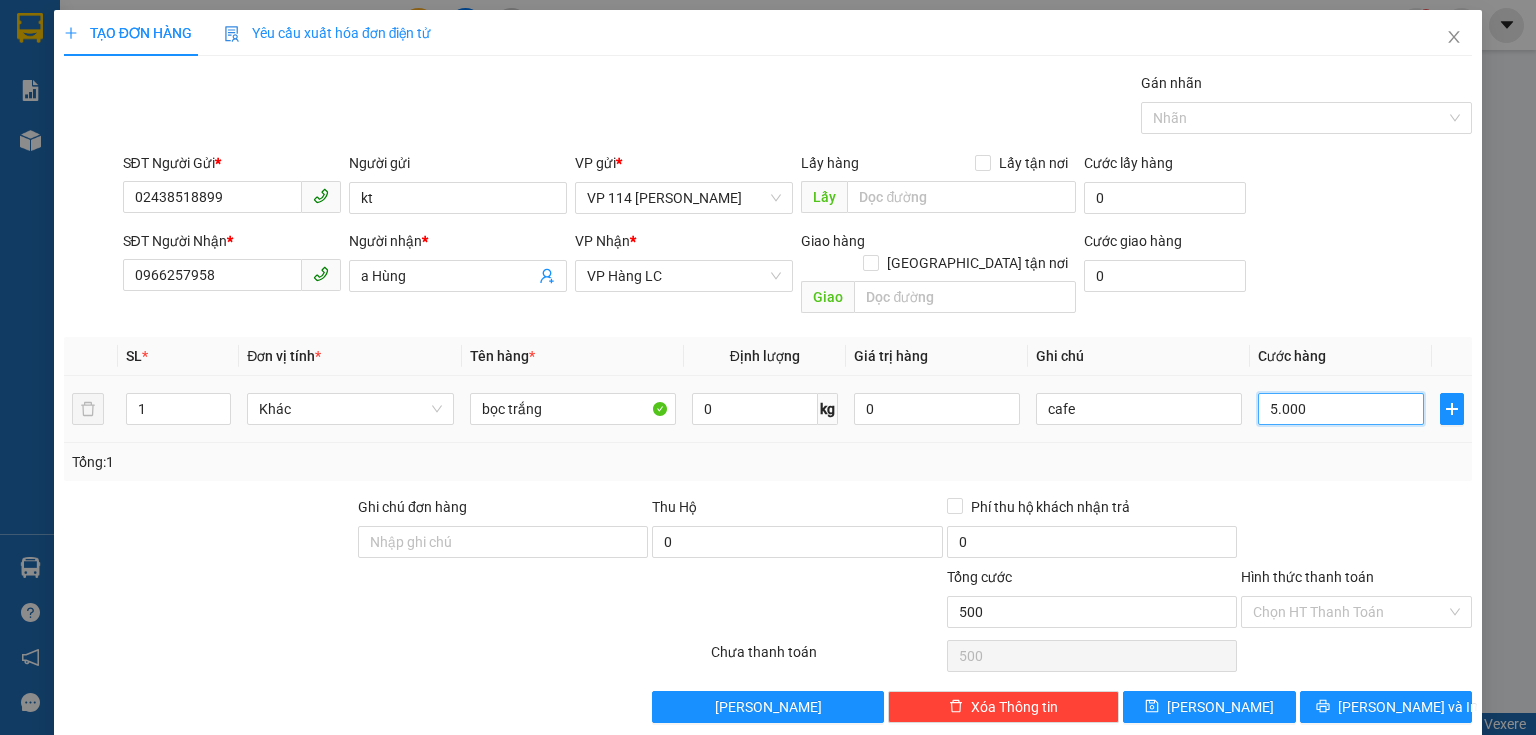 type on "5.000" 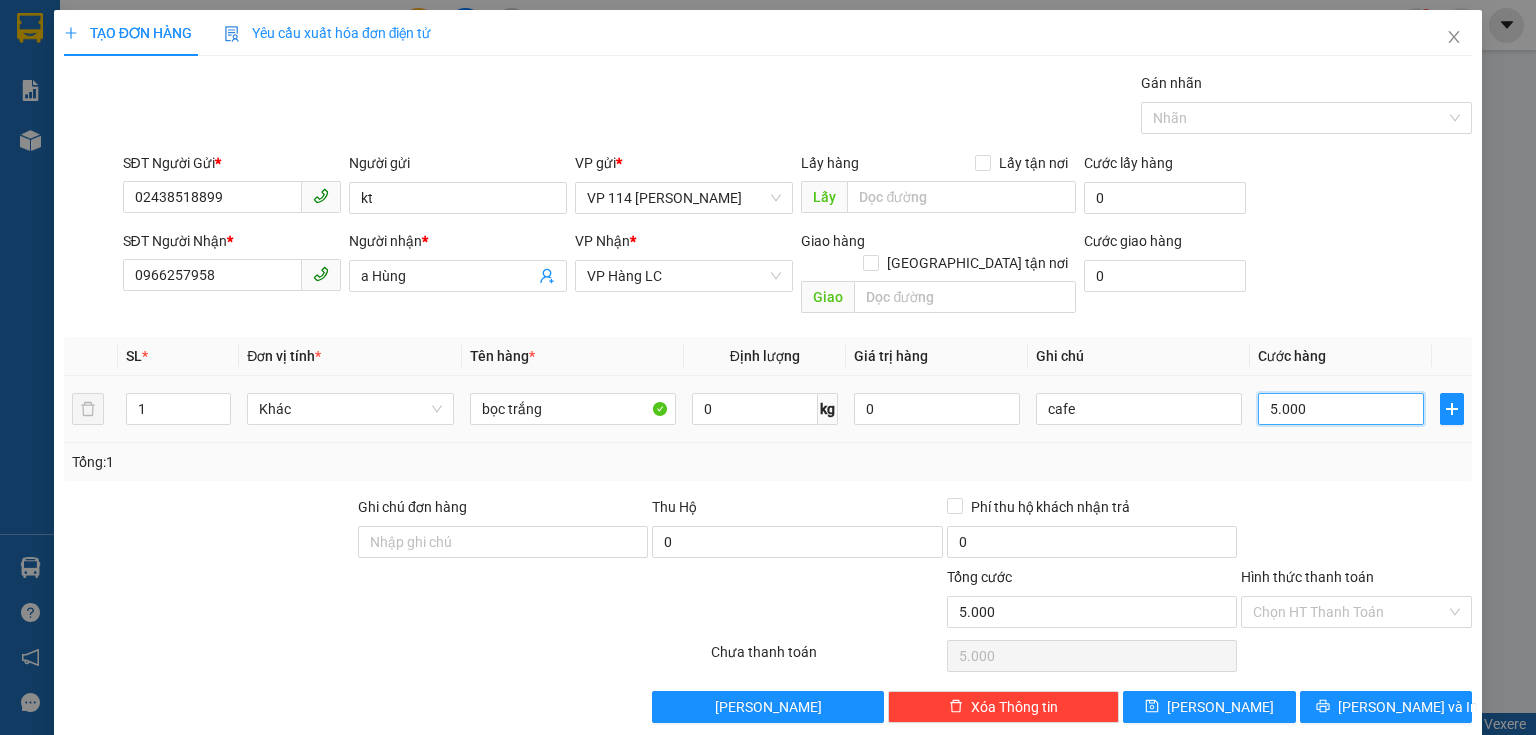 type on "50.000" 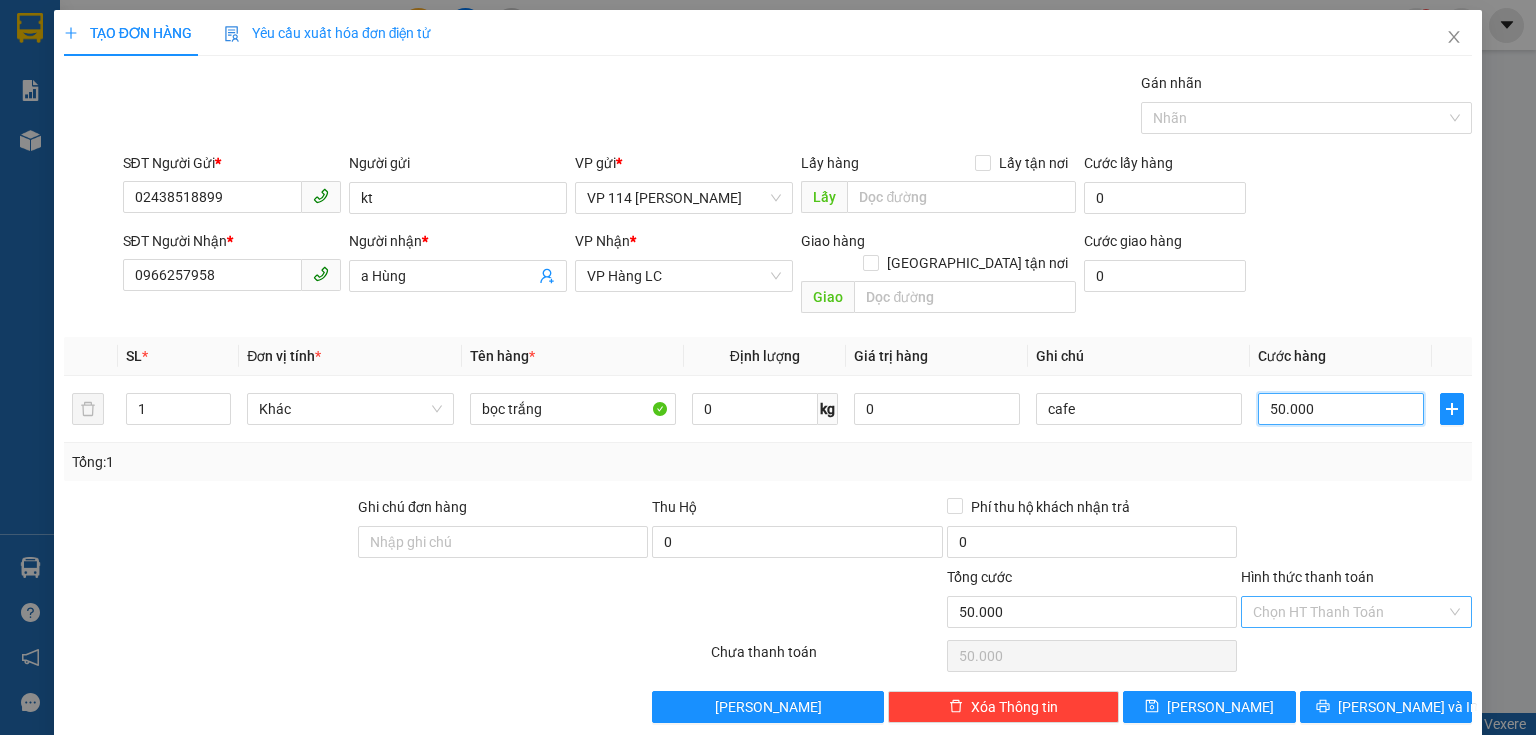 type on "50.000" 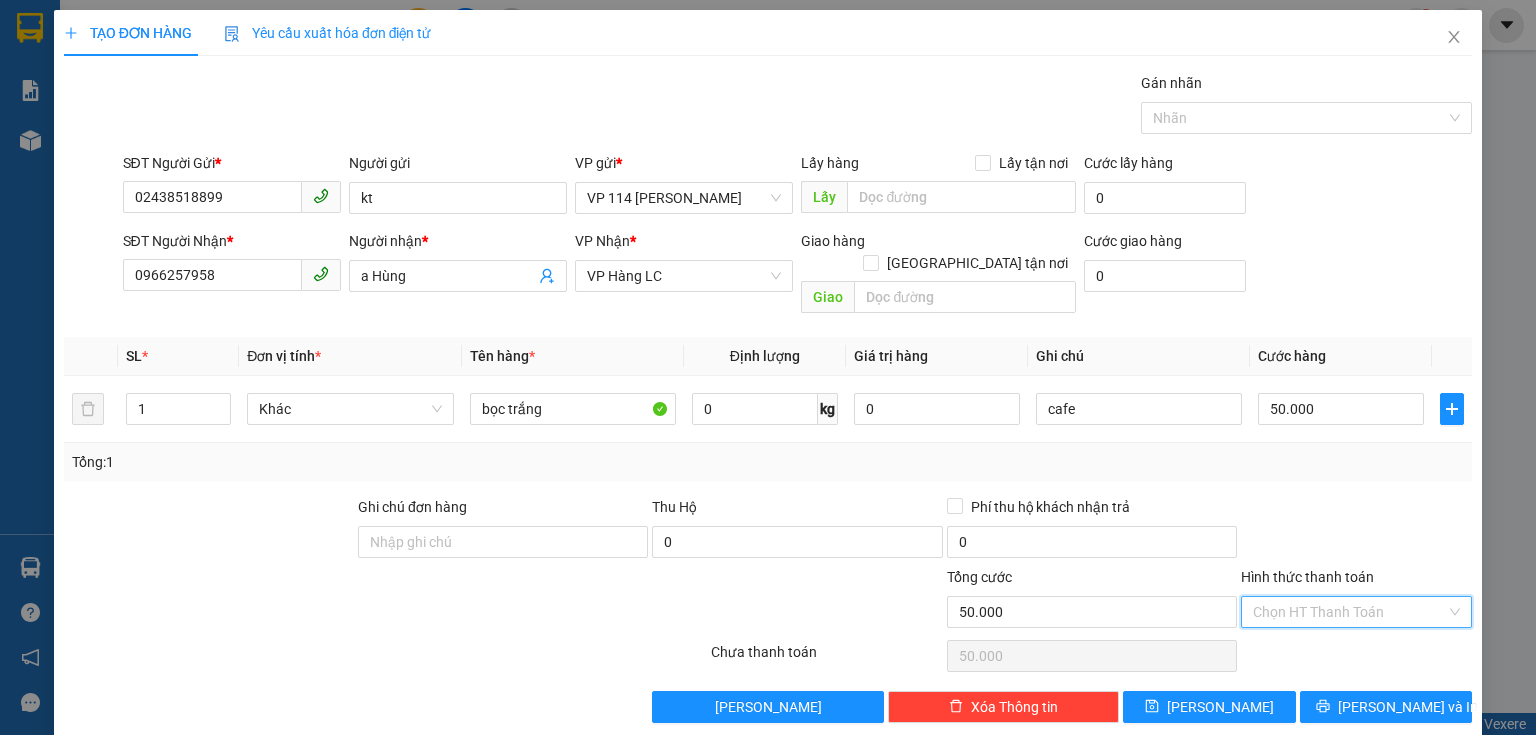 click on "Hình thức thanh toán" at bounding box center [1349, 612] 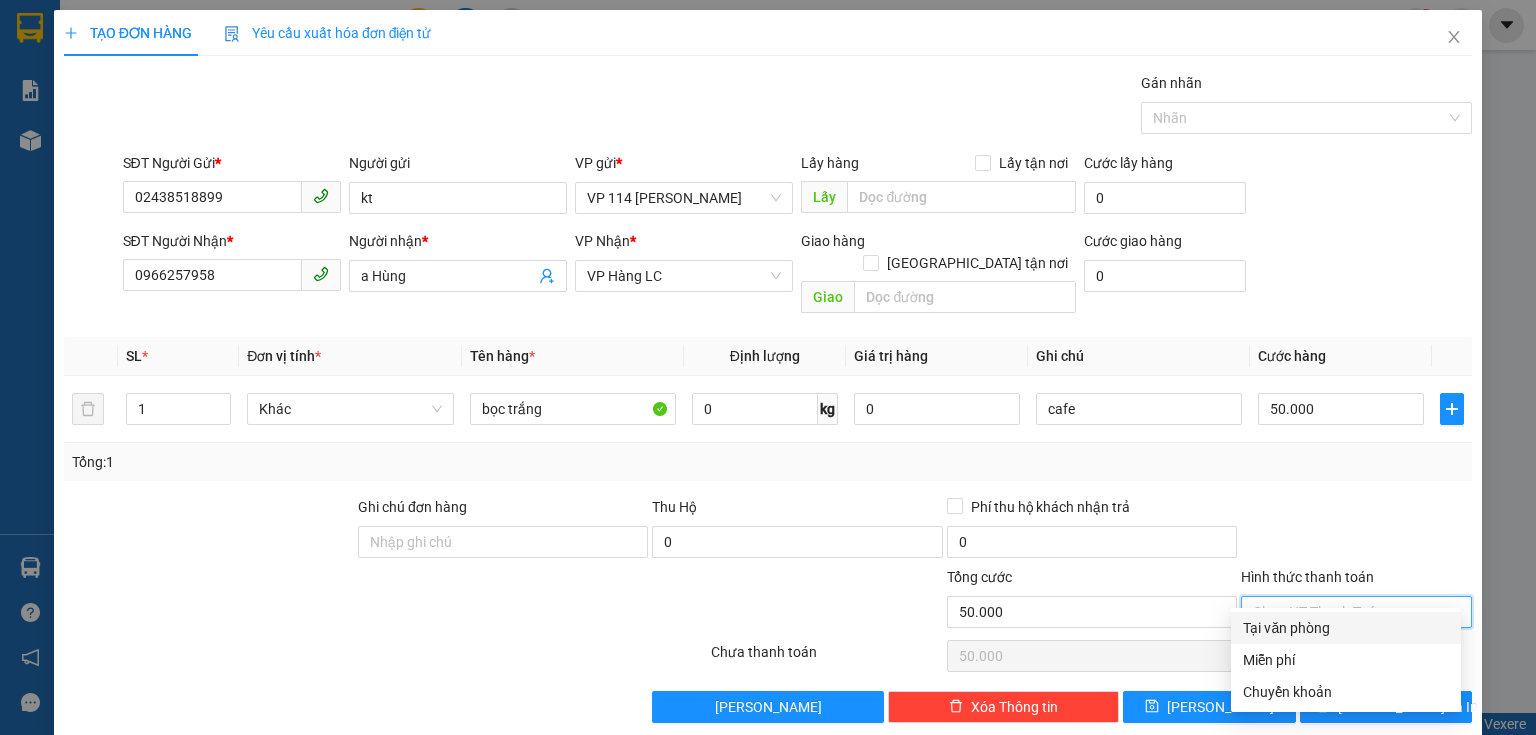 click on "Tại văn phòng" at bounding box center (1346, 628) 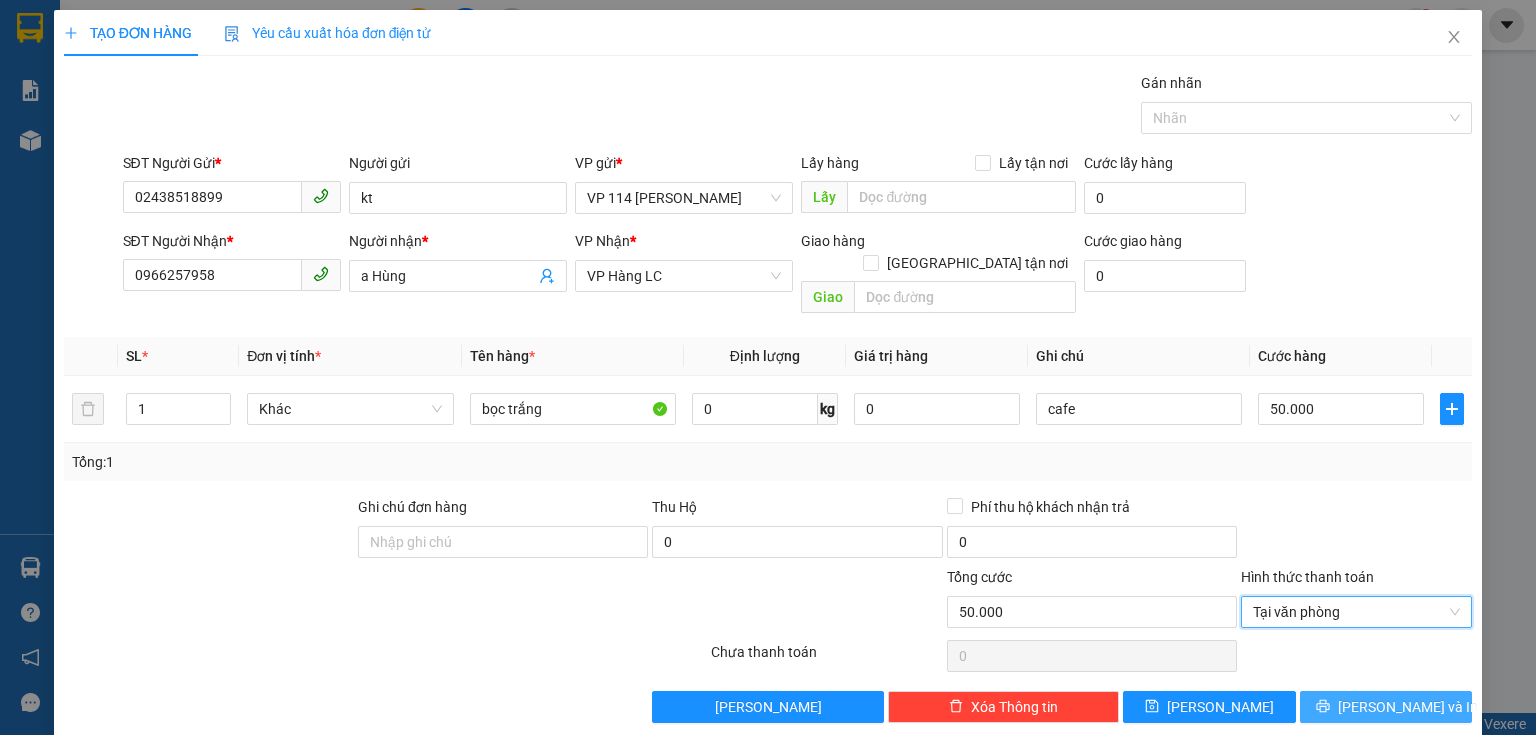 click on "[PERSON_NAME] và In" at bounding box center [1408, 707] 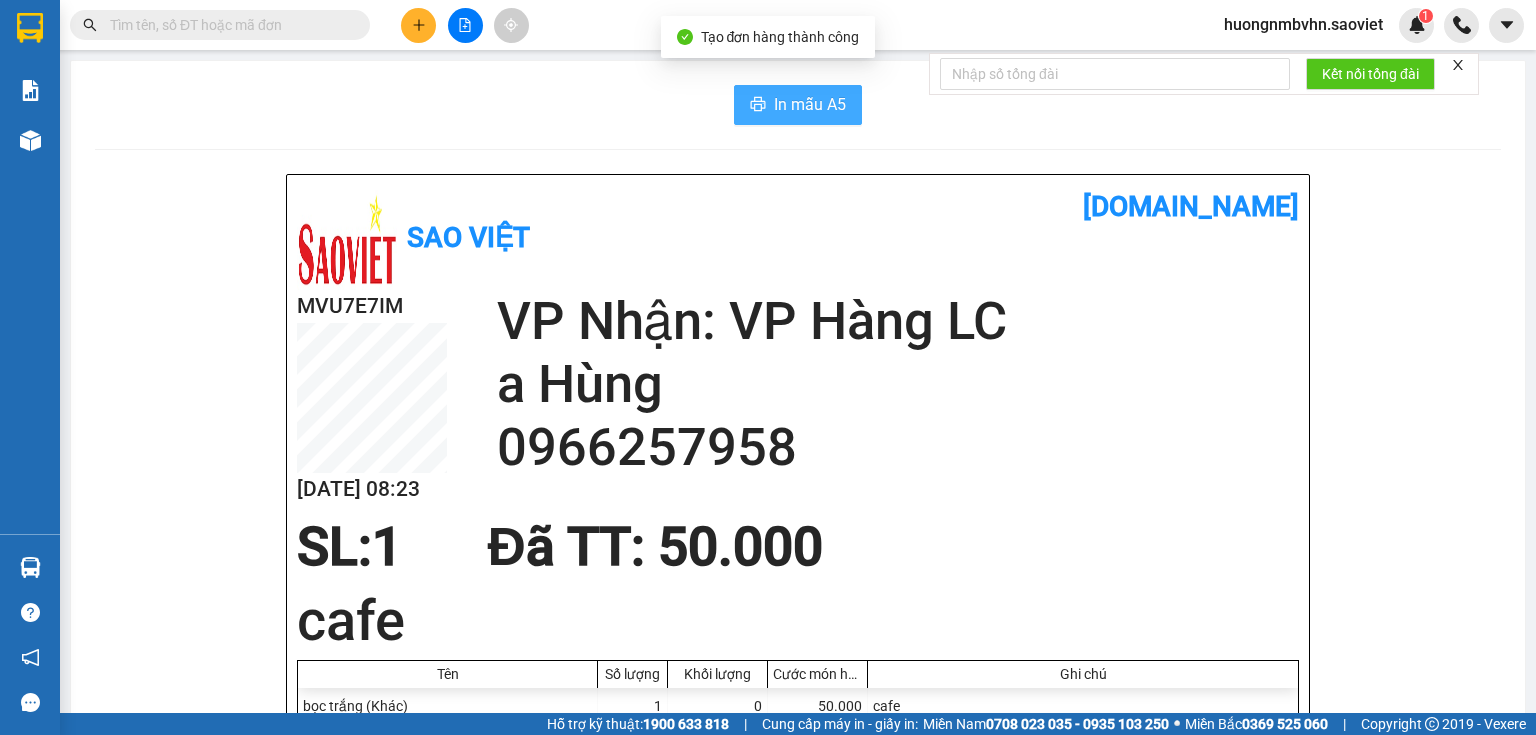 click on "In mẫu A5" at bounding box center [810, 104] 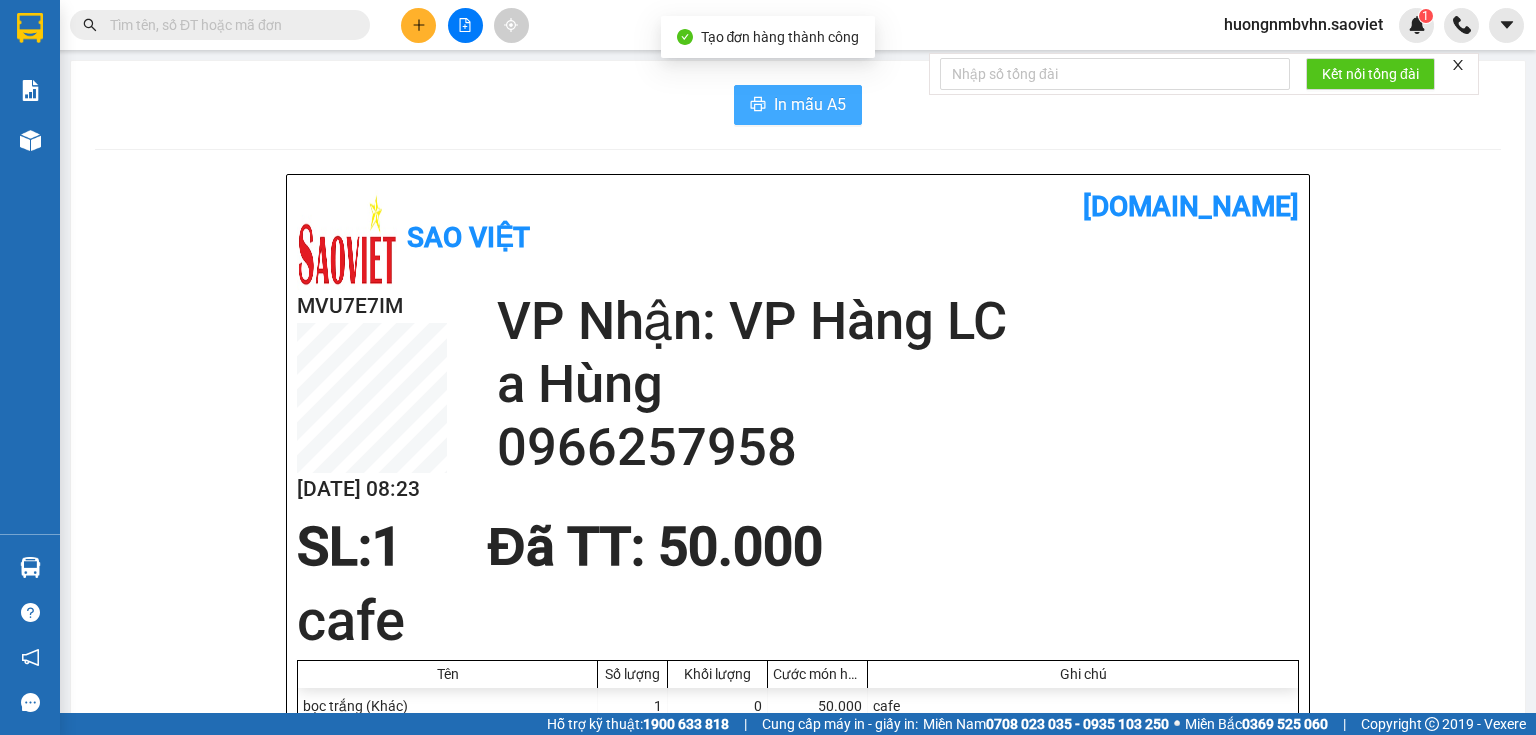 scroll, scrollTop: 0, scrollLeft: 0, axis: both 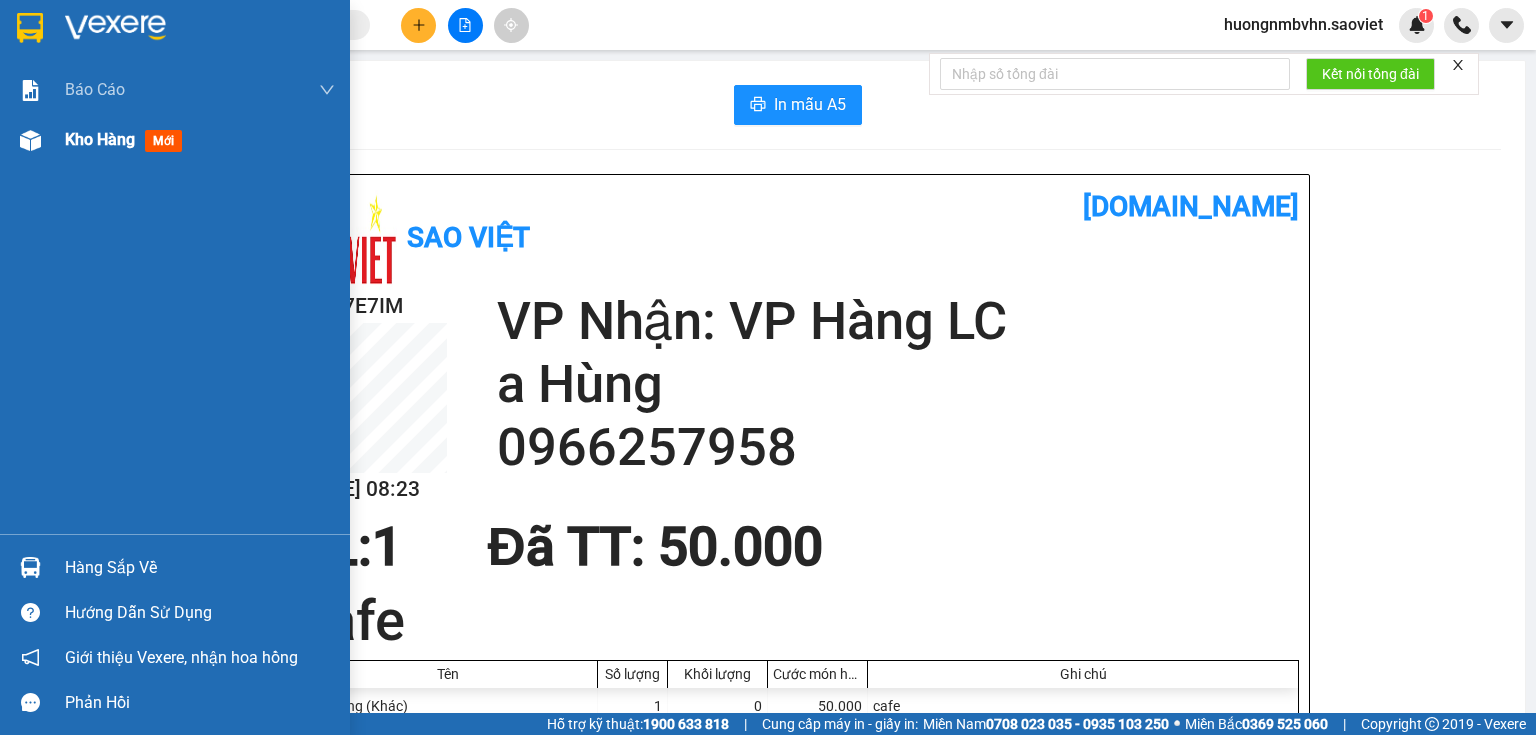 click on "Kho hàng" at bounding box center [100, 139] 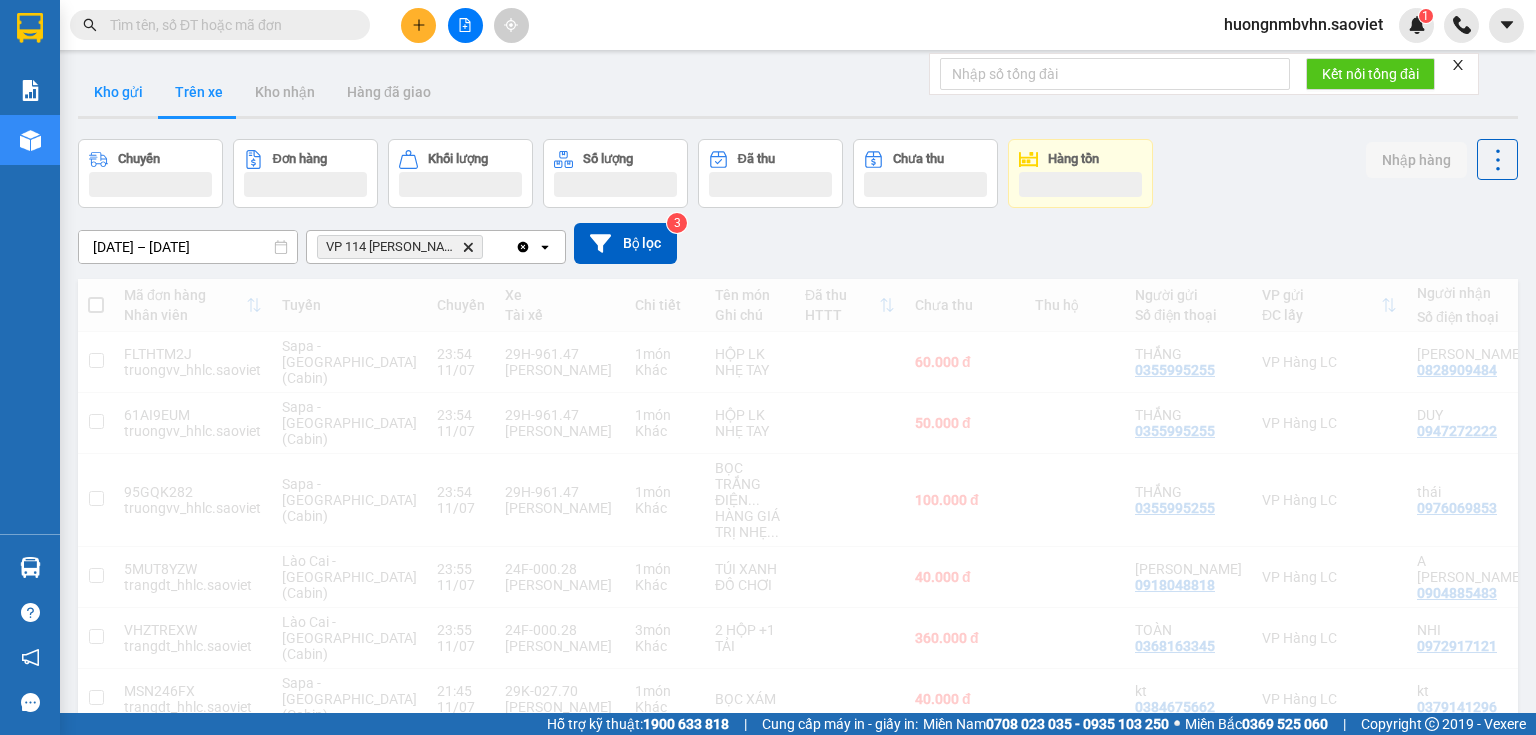 click on "Kho gửi" at bounding box center [118, 92] 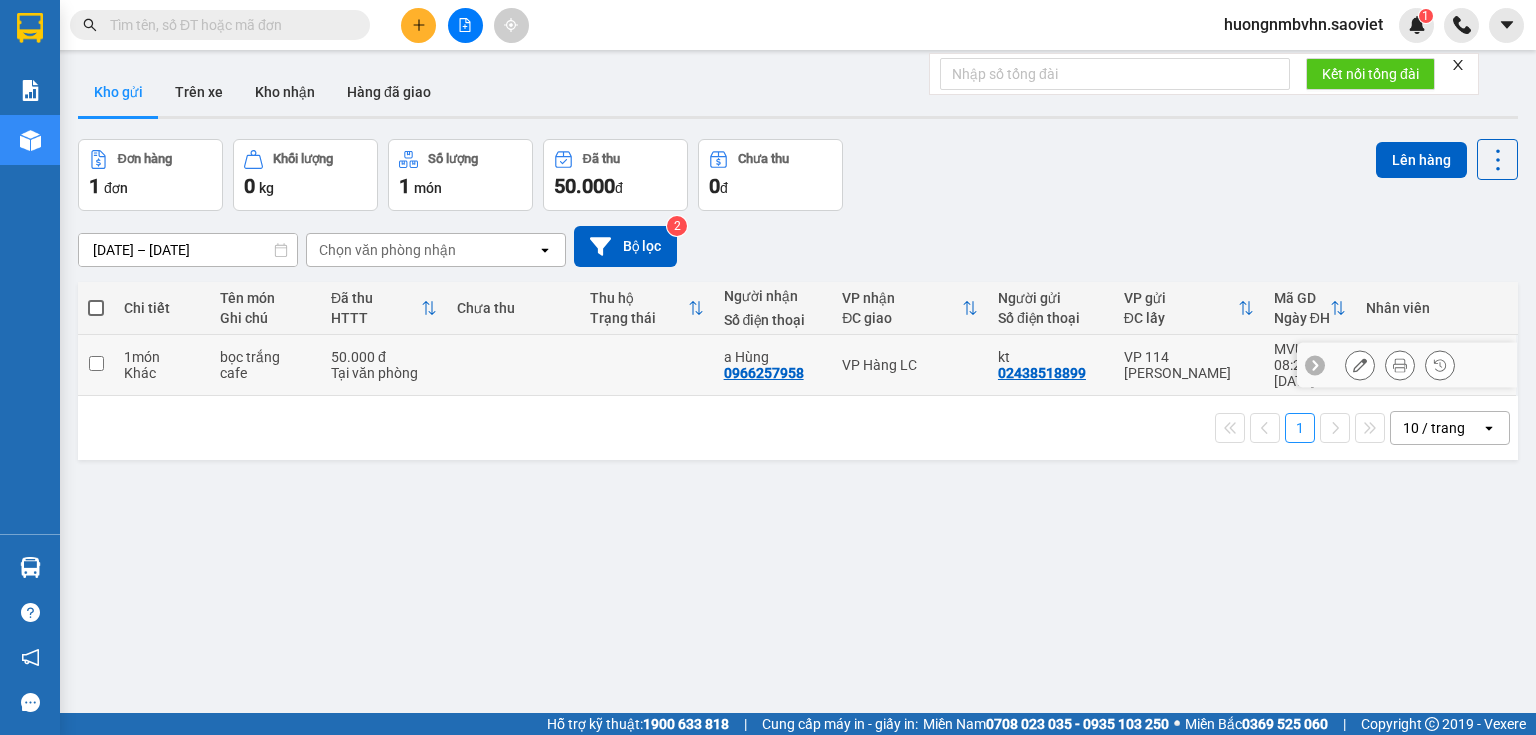 click at bounding box center (96, 363) 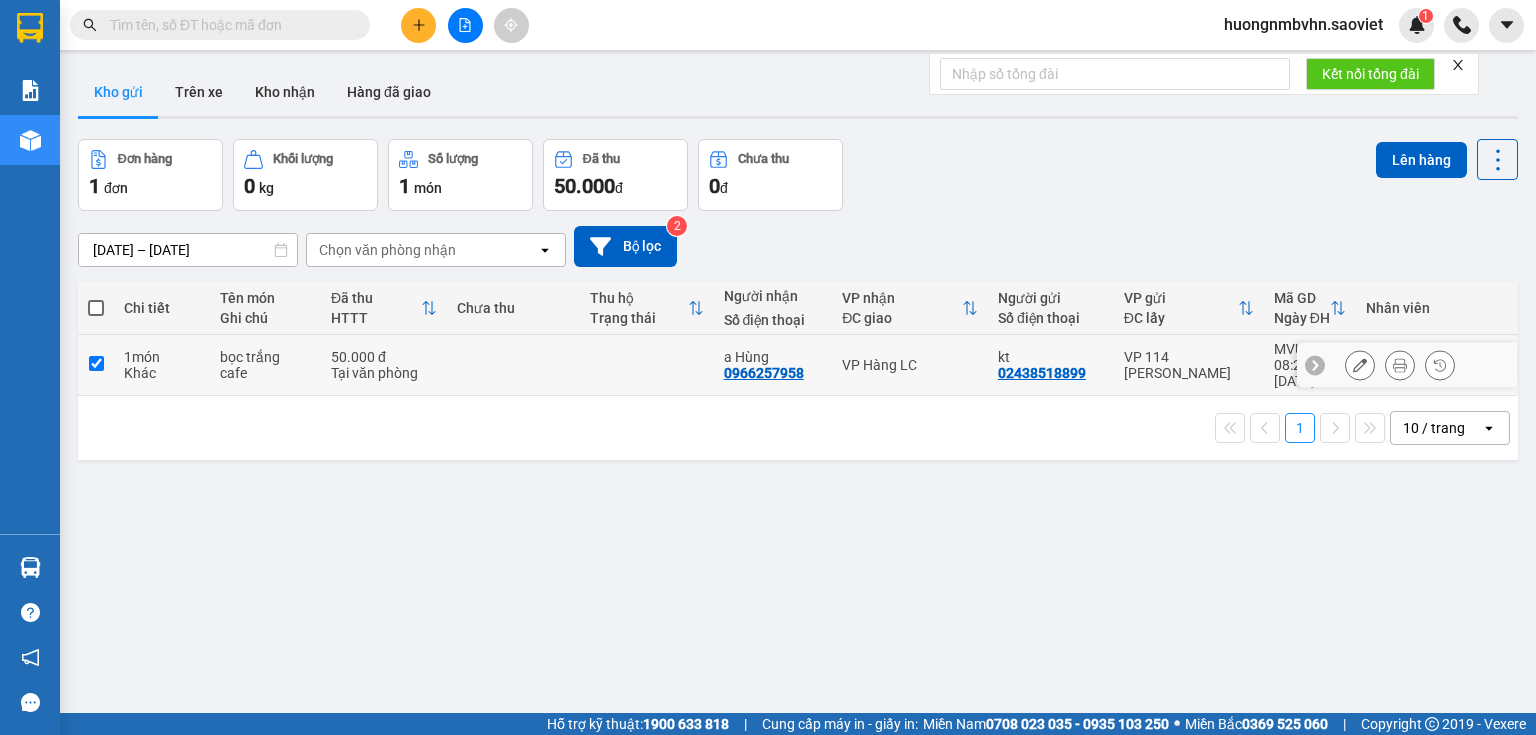 checkbox on "true" 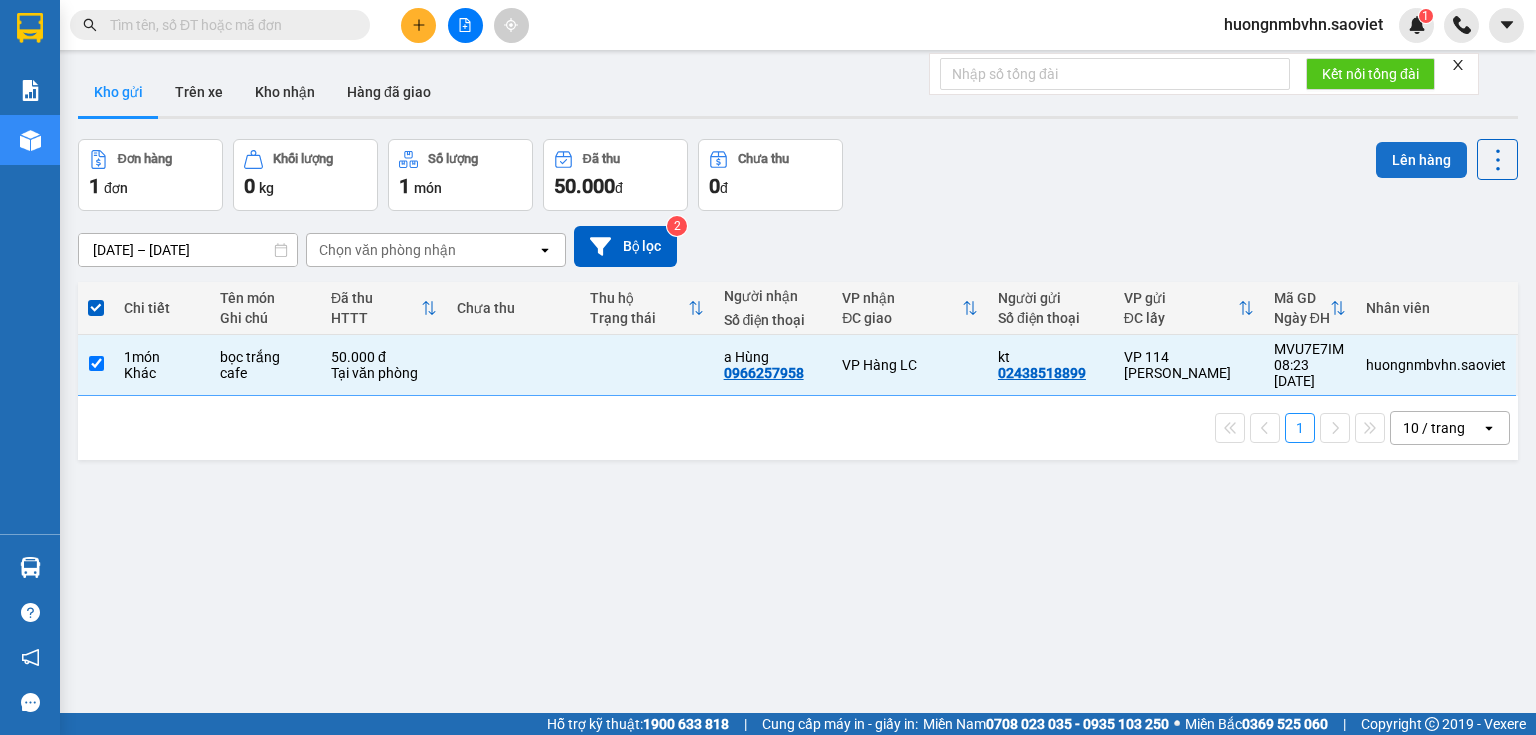click on "Lên hàng" at bounding box center (1421, 160) 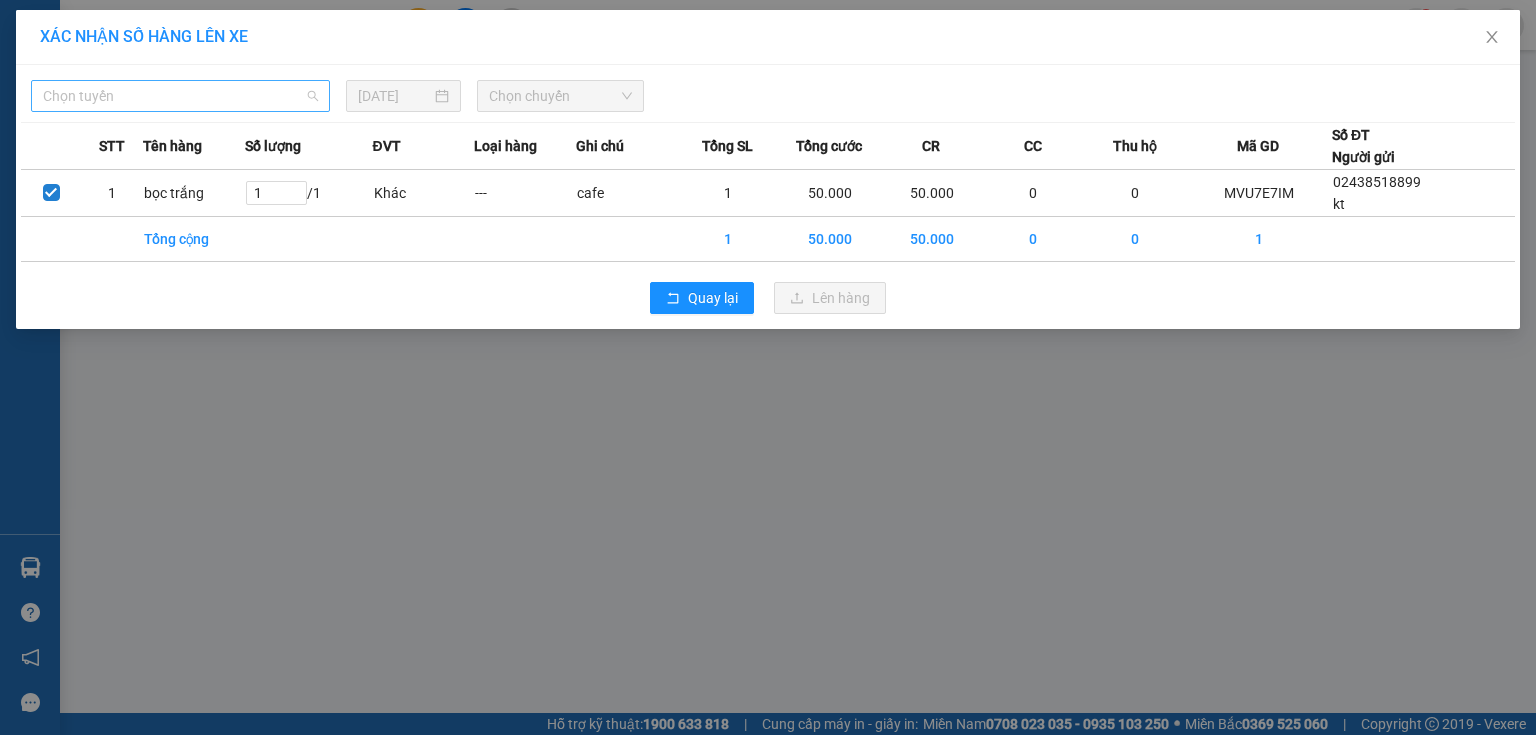 click on "Chọn tuyến" at bounding box center [180, 96] 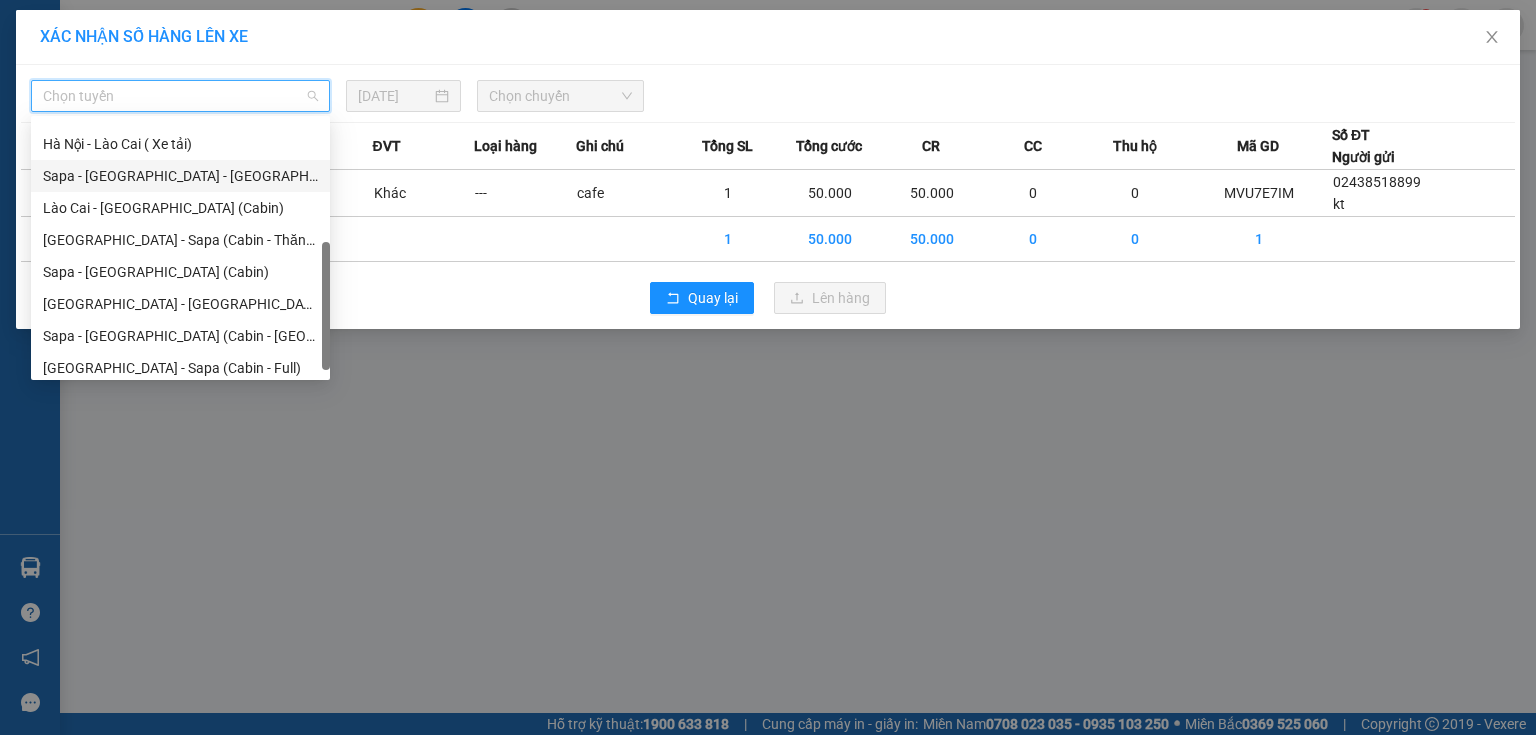 scroll, scrollTop: 160, scrollLeft: 0, axis: vertical 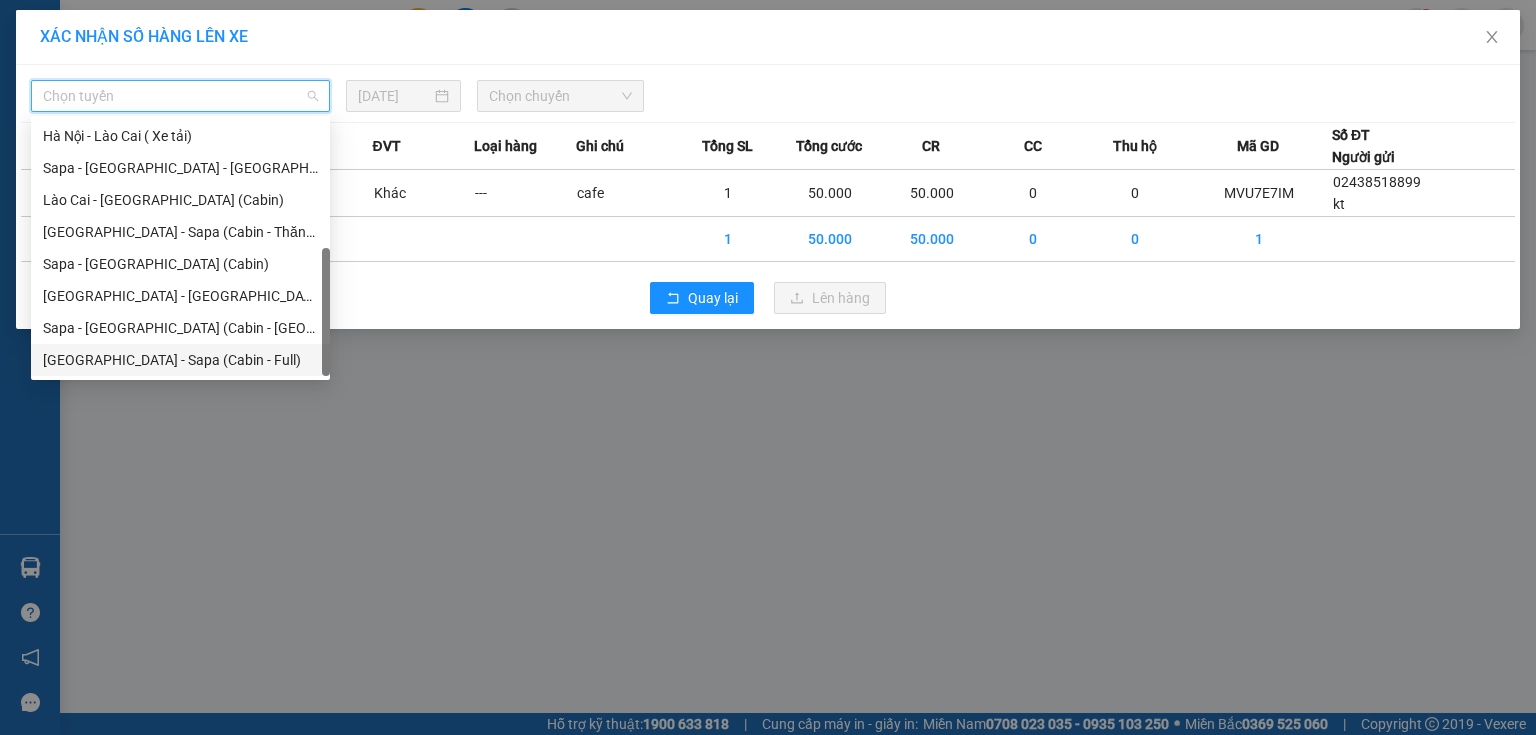 click on "[GEOGRAPHIC_DATA] - Sapa (Cabin - Full)" at bounding box center [180, 360] 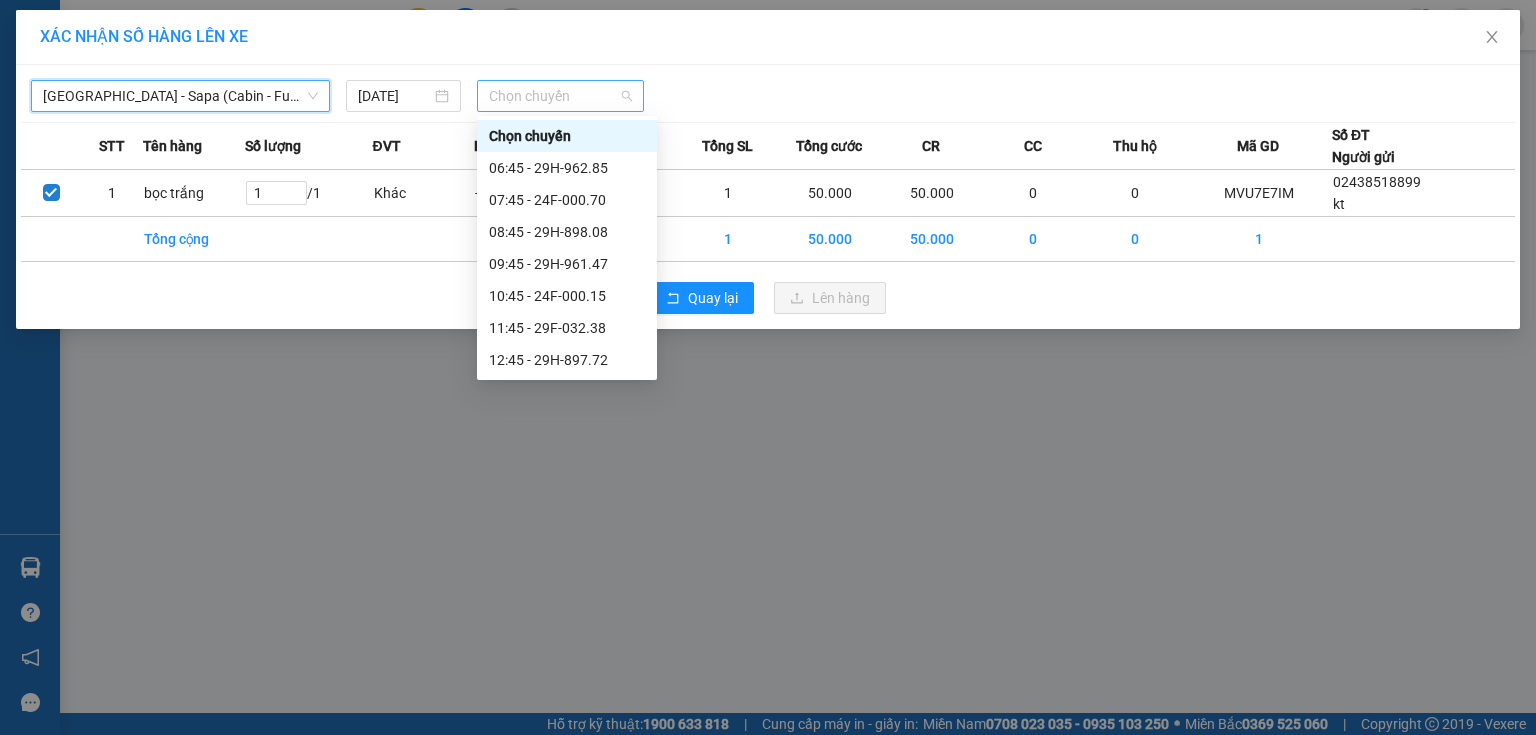 click on "Chọn chuyến" at bounding box center (561, 96) 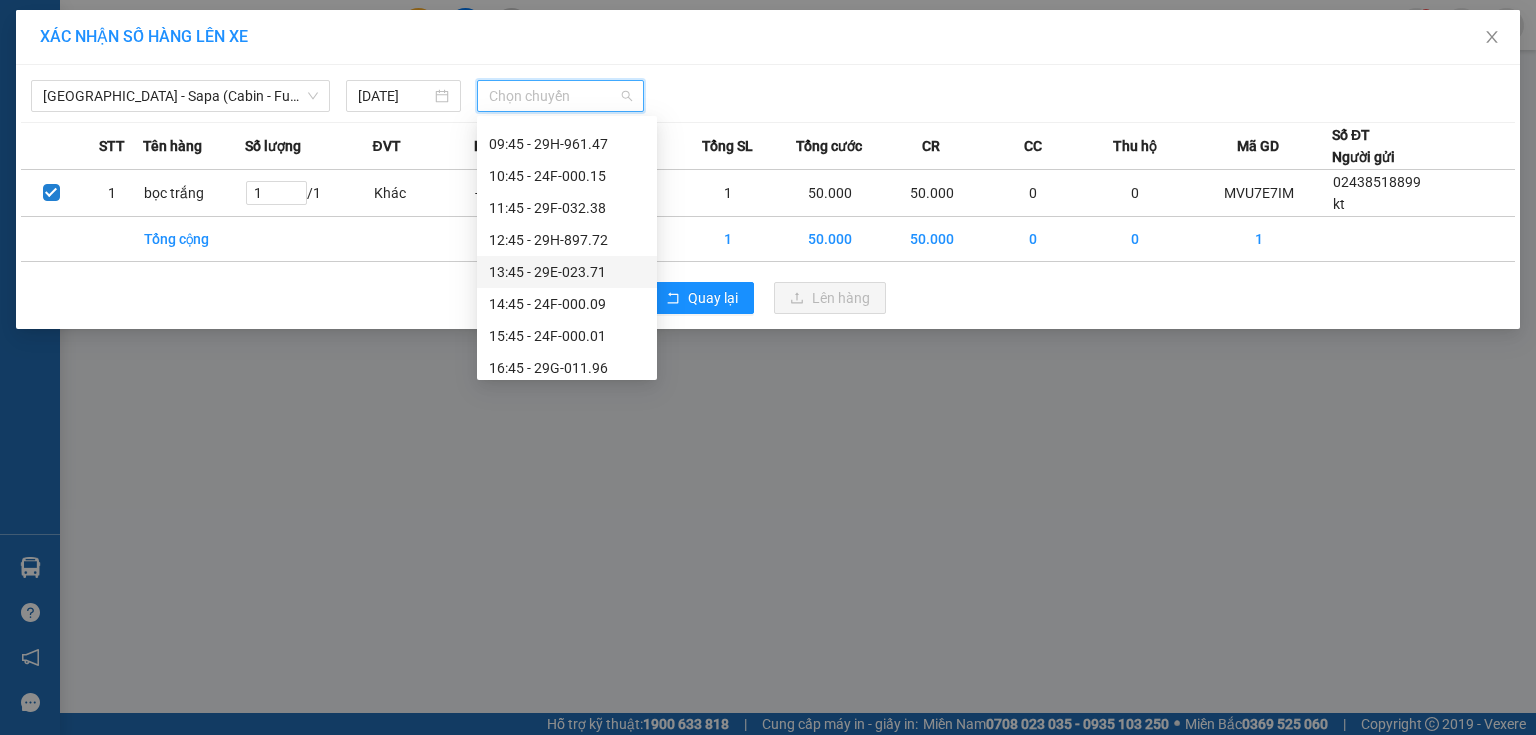 scroll, scrollTop: 0, scrollLeft: 0, axis: both 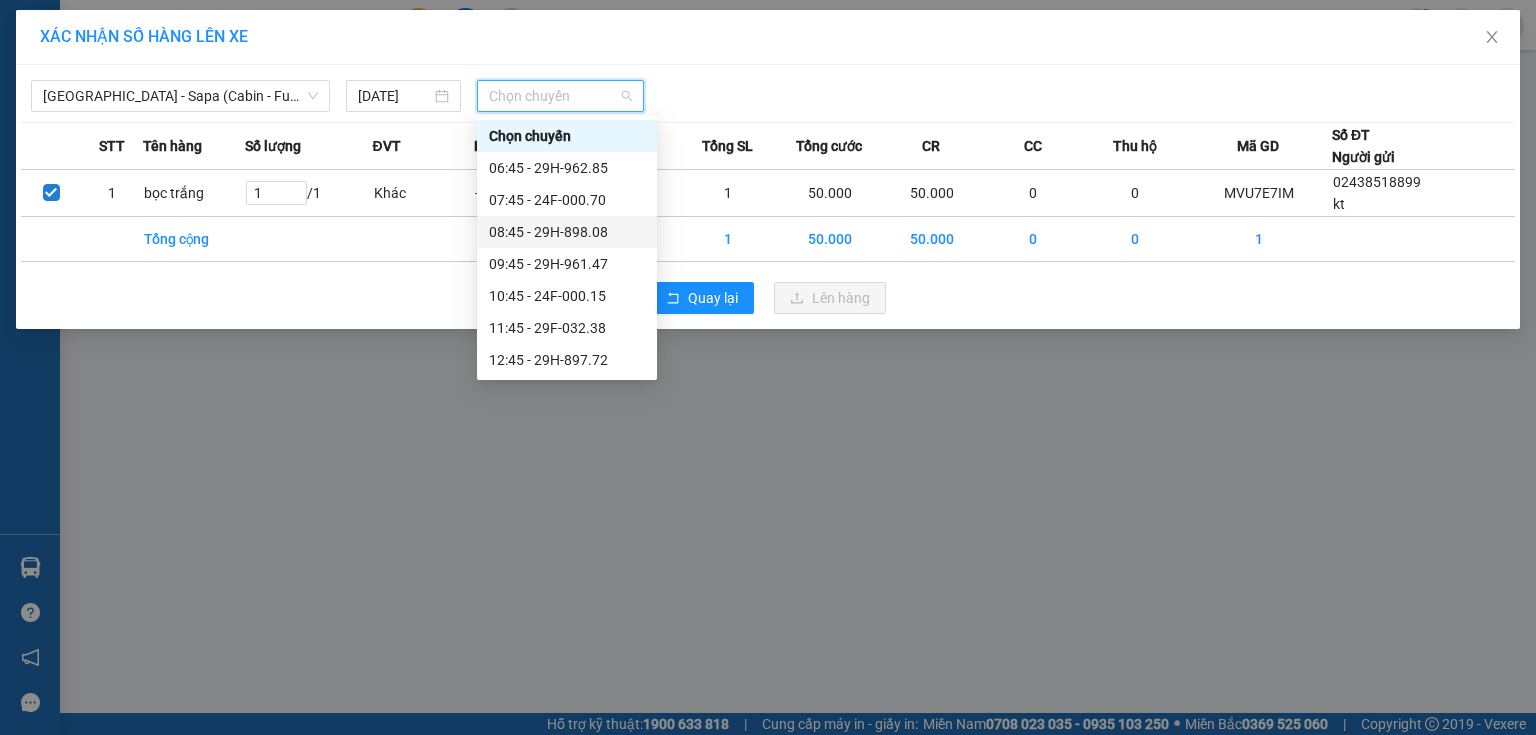 click on "08:45     - 29H-898.08" at bounding box center (567, 232) 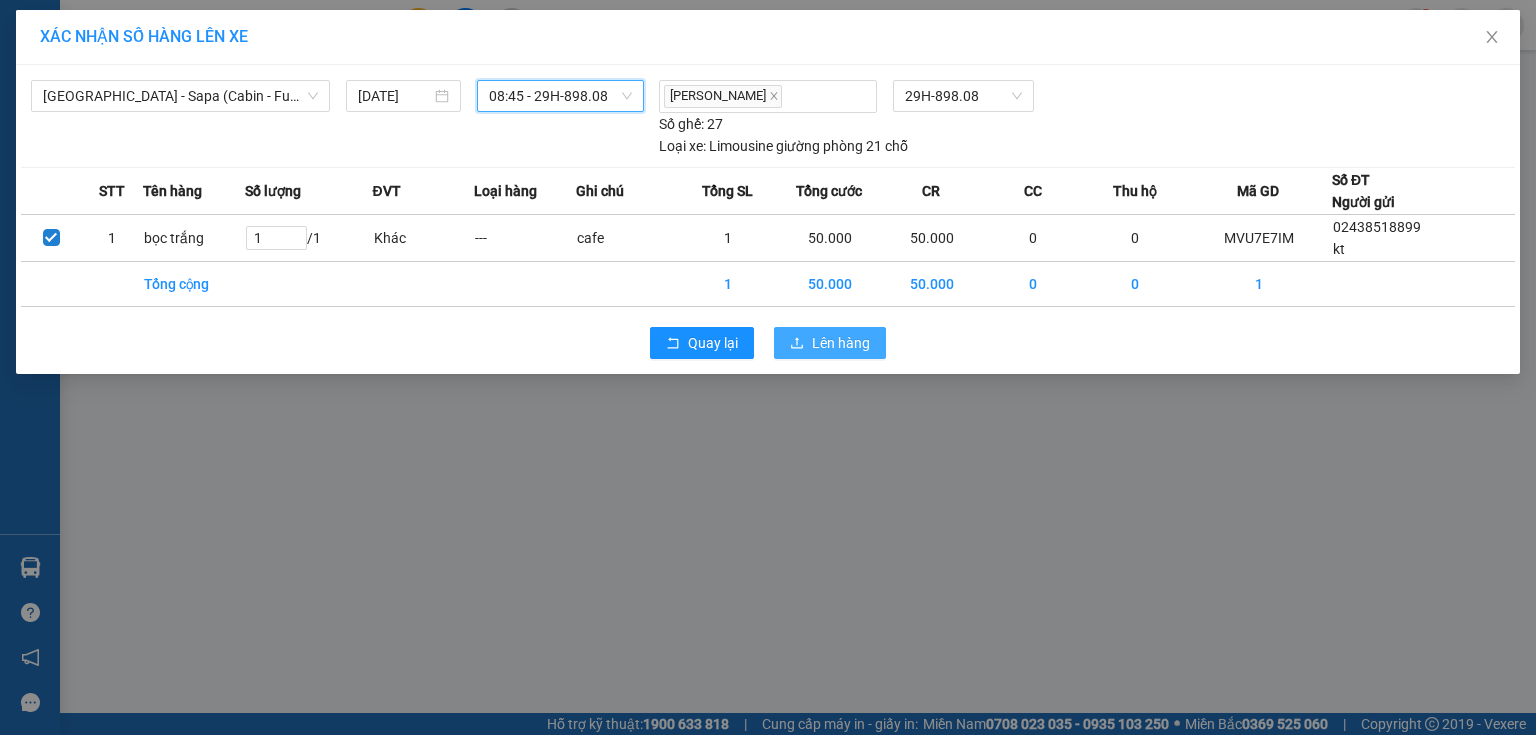 click 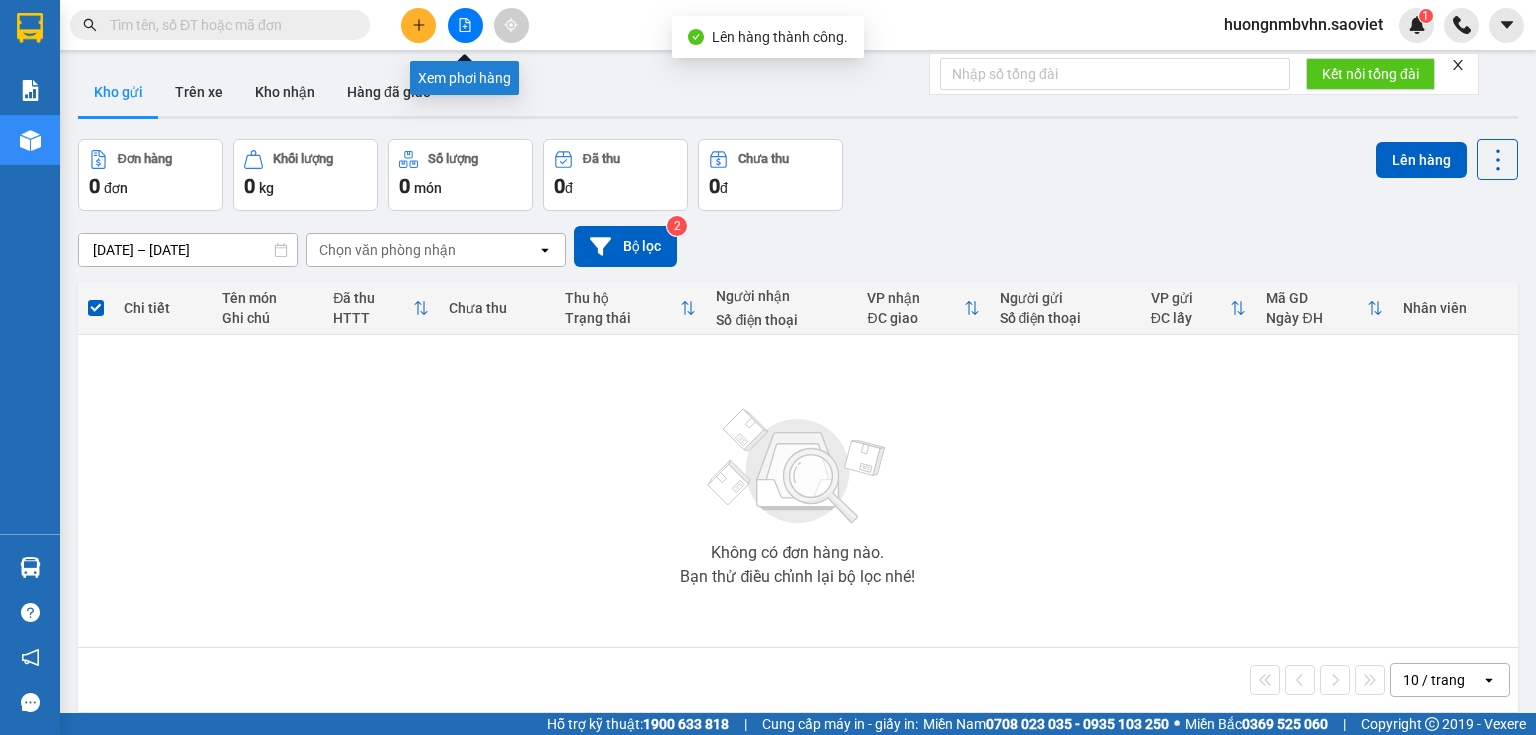 click 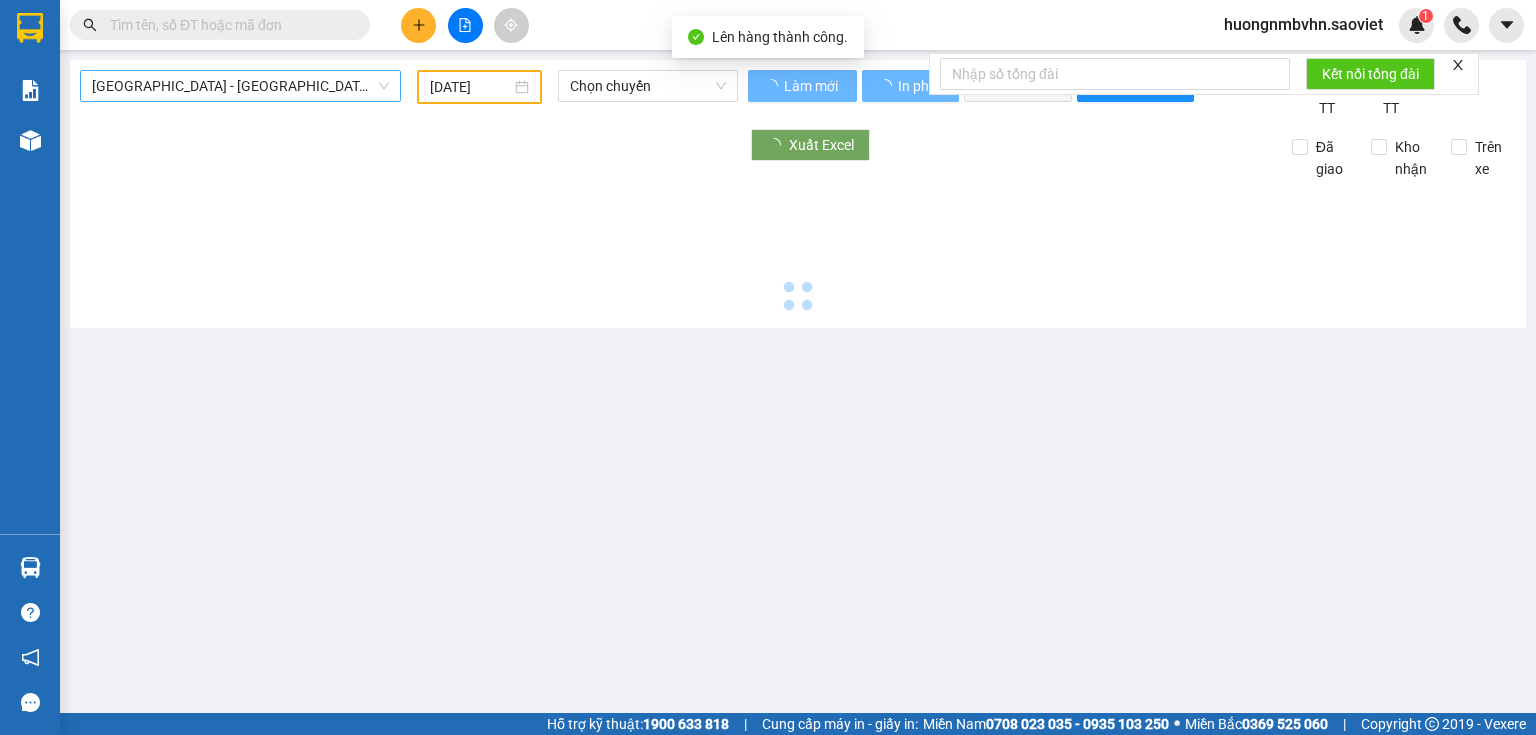 type on "[DATE]" 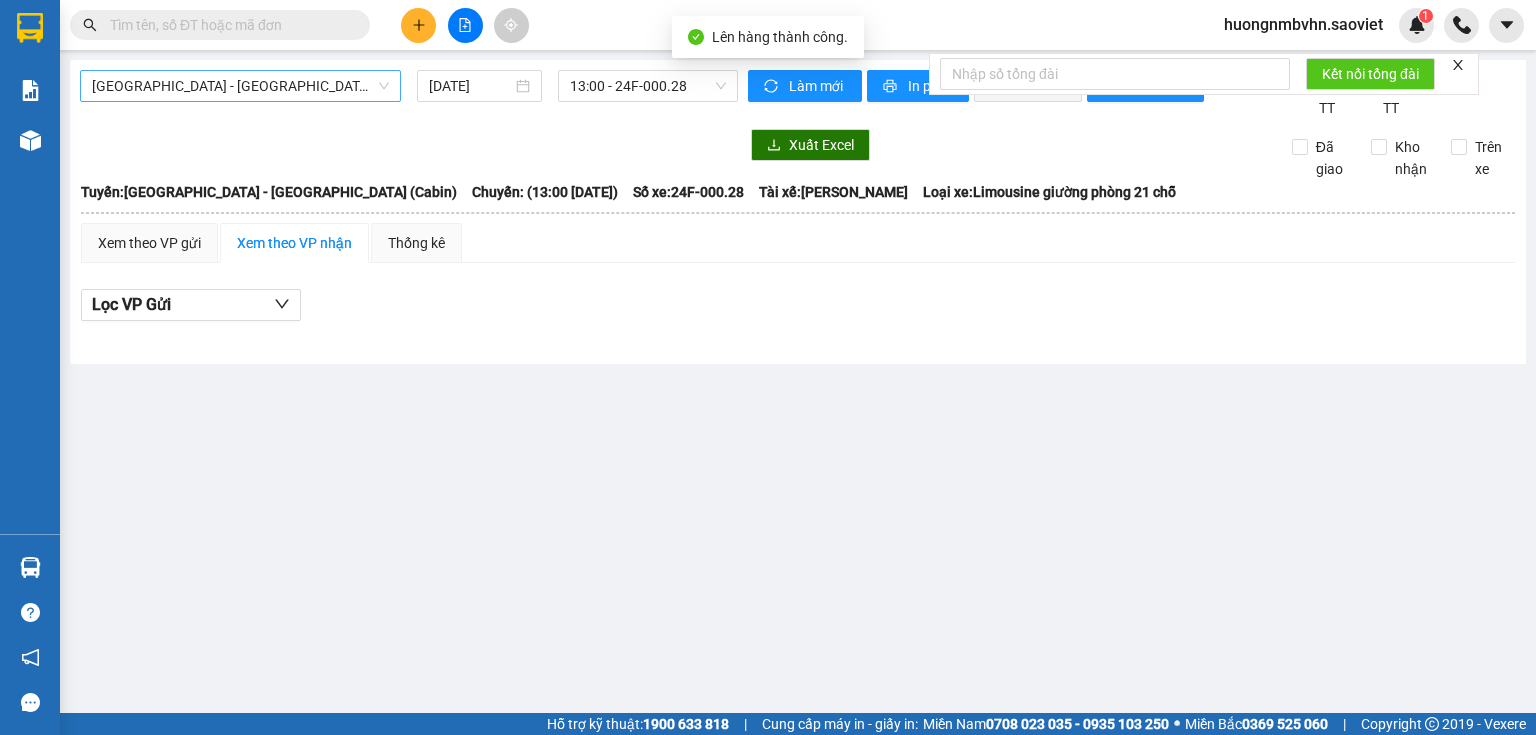 drag, startPoint x: 258, startPoint y: 89, endPoint x: 260, endPoint y: 100, distance: 11.18034 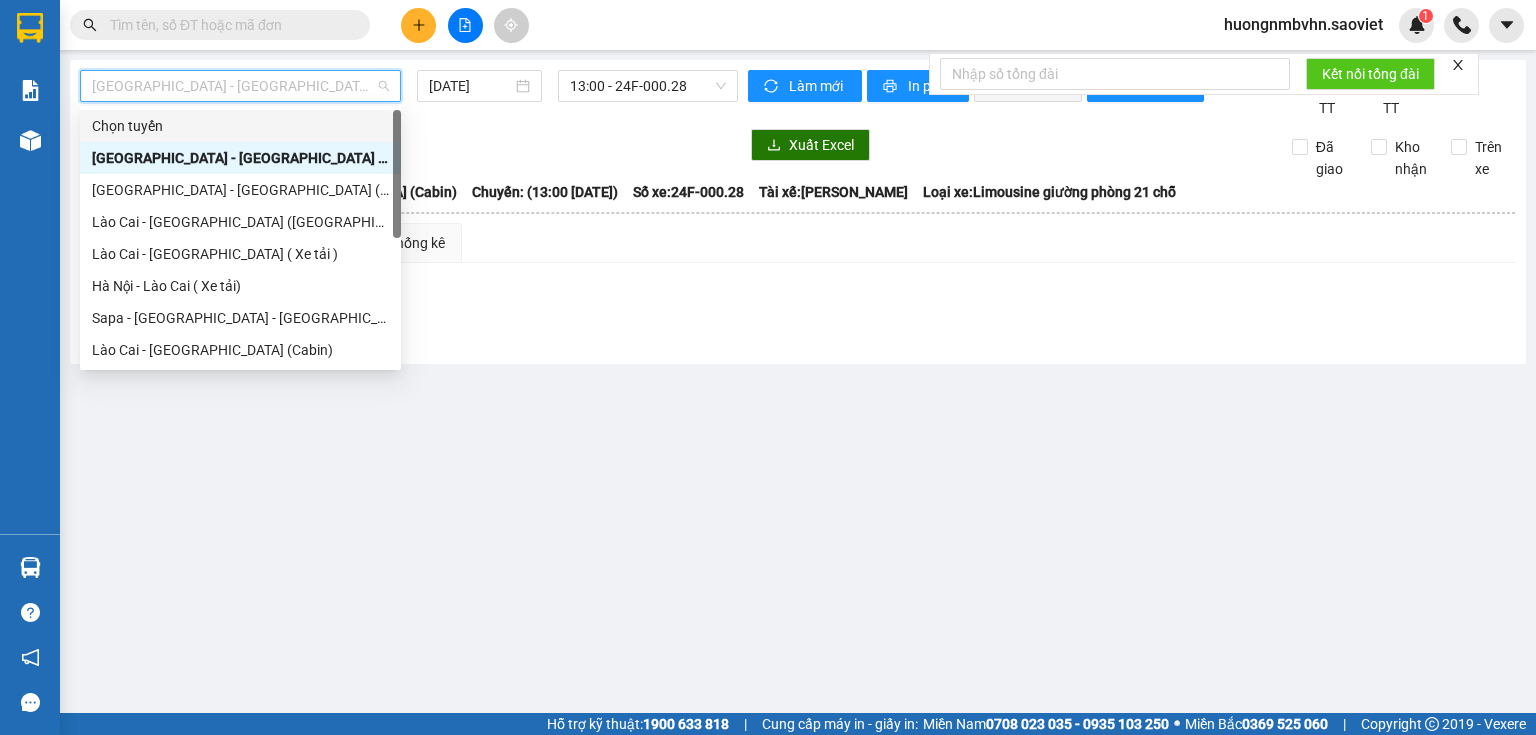 scroll, scrollTop: 160, scrollLeft: 0, axis: vertical 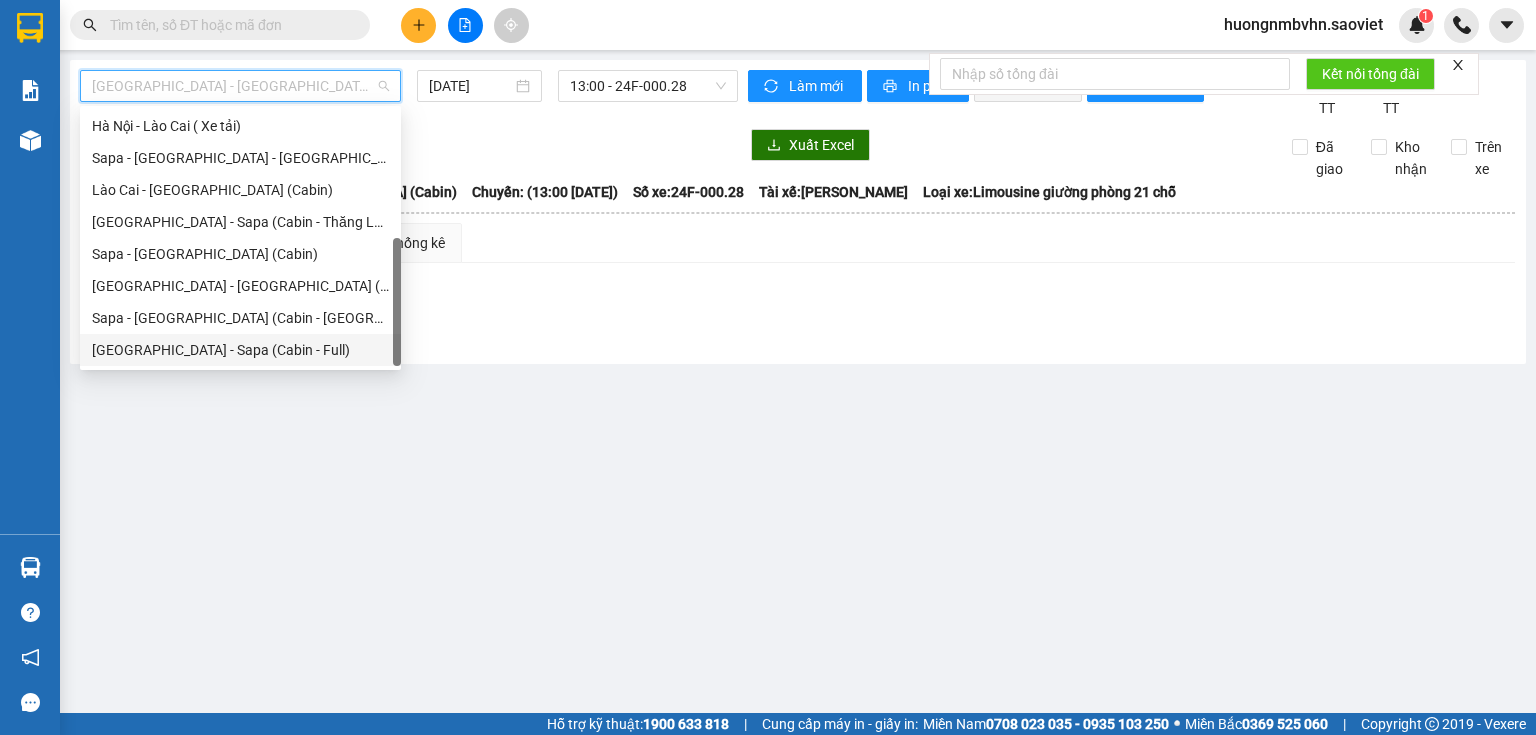 click on "[GEOGRAPHIC_DATA] - Sapa (Cabin - Full)" at bounding box center (240, 350) 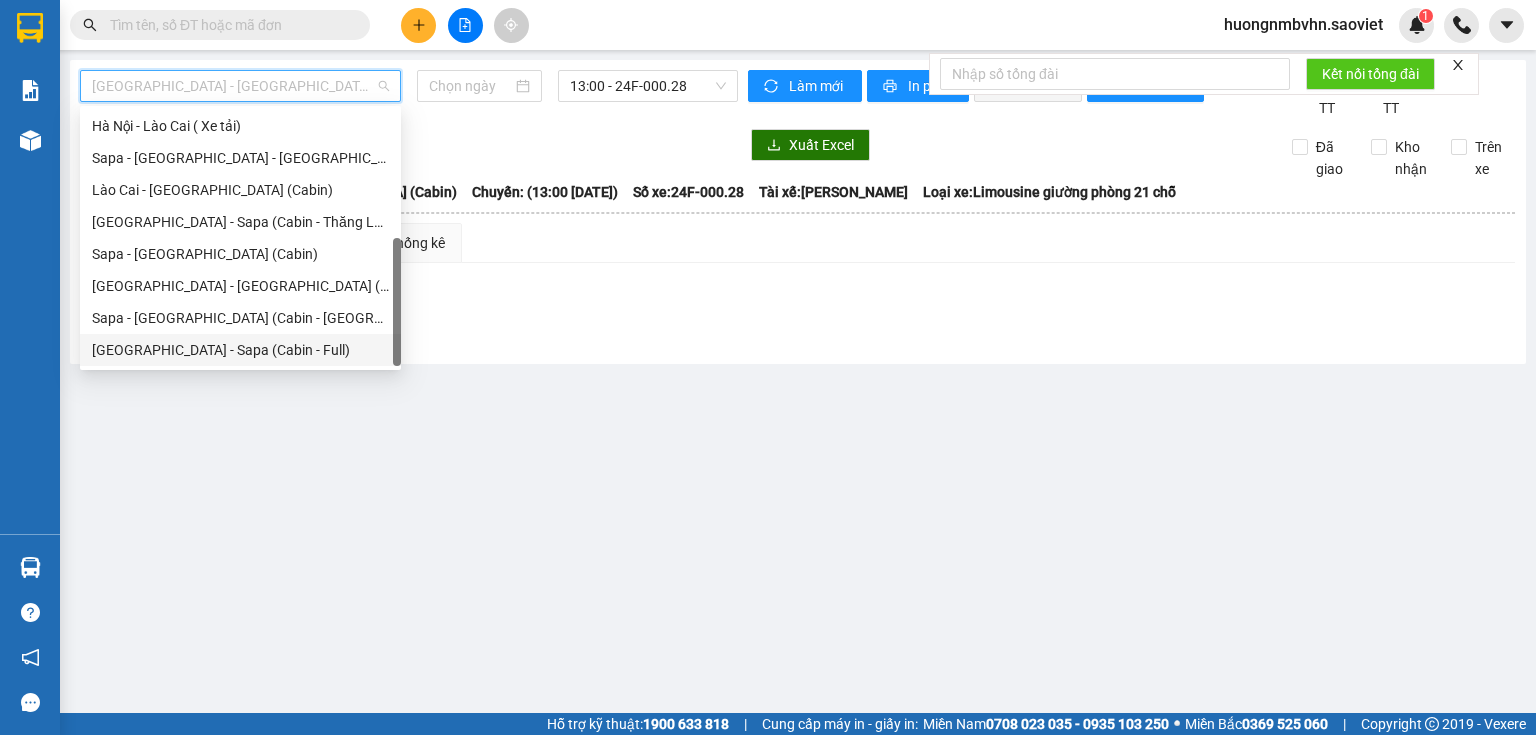 type on "[DATE]" 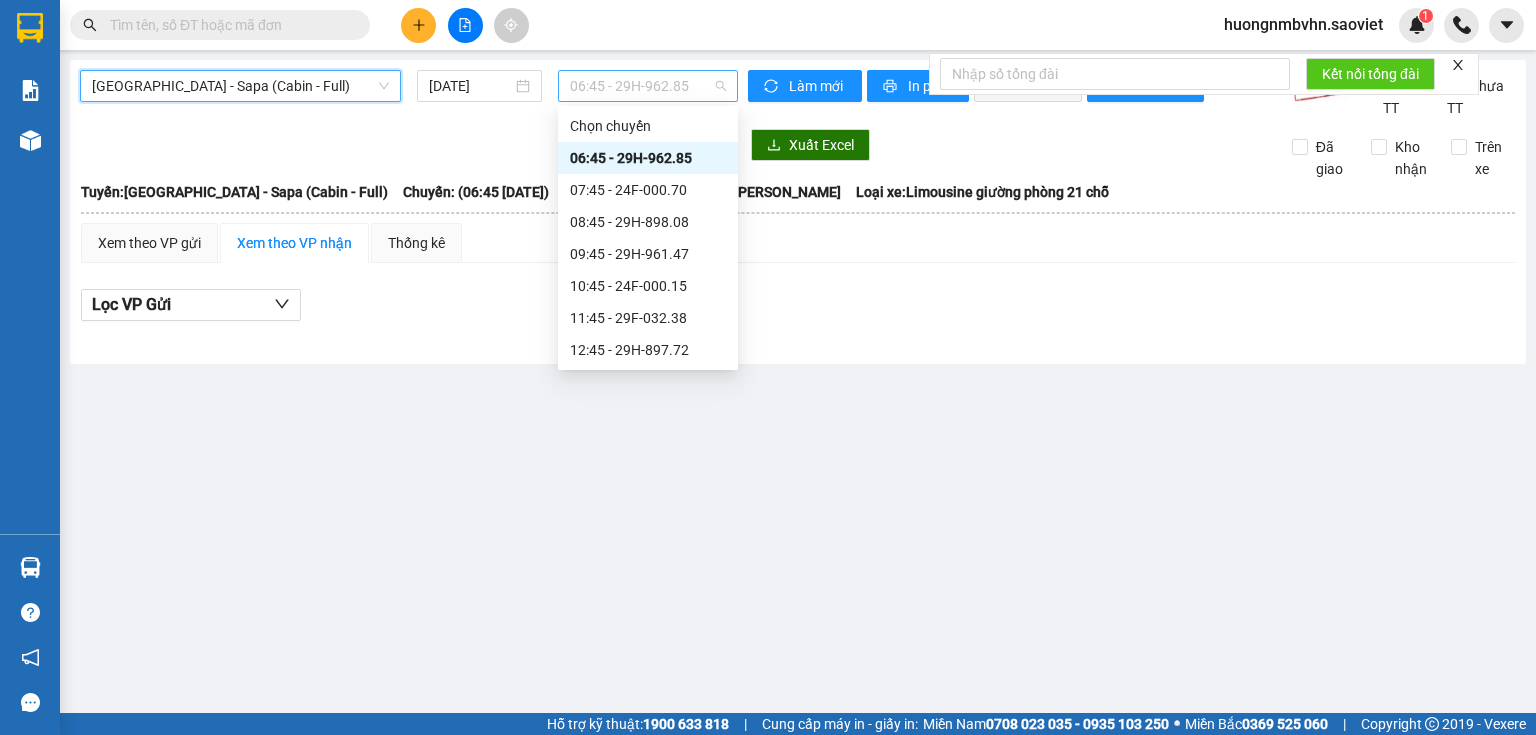 click on "06:45     - 29H-962.85" at bounding box center (648, 86) 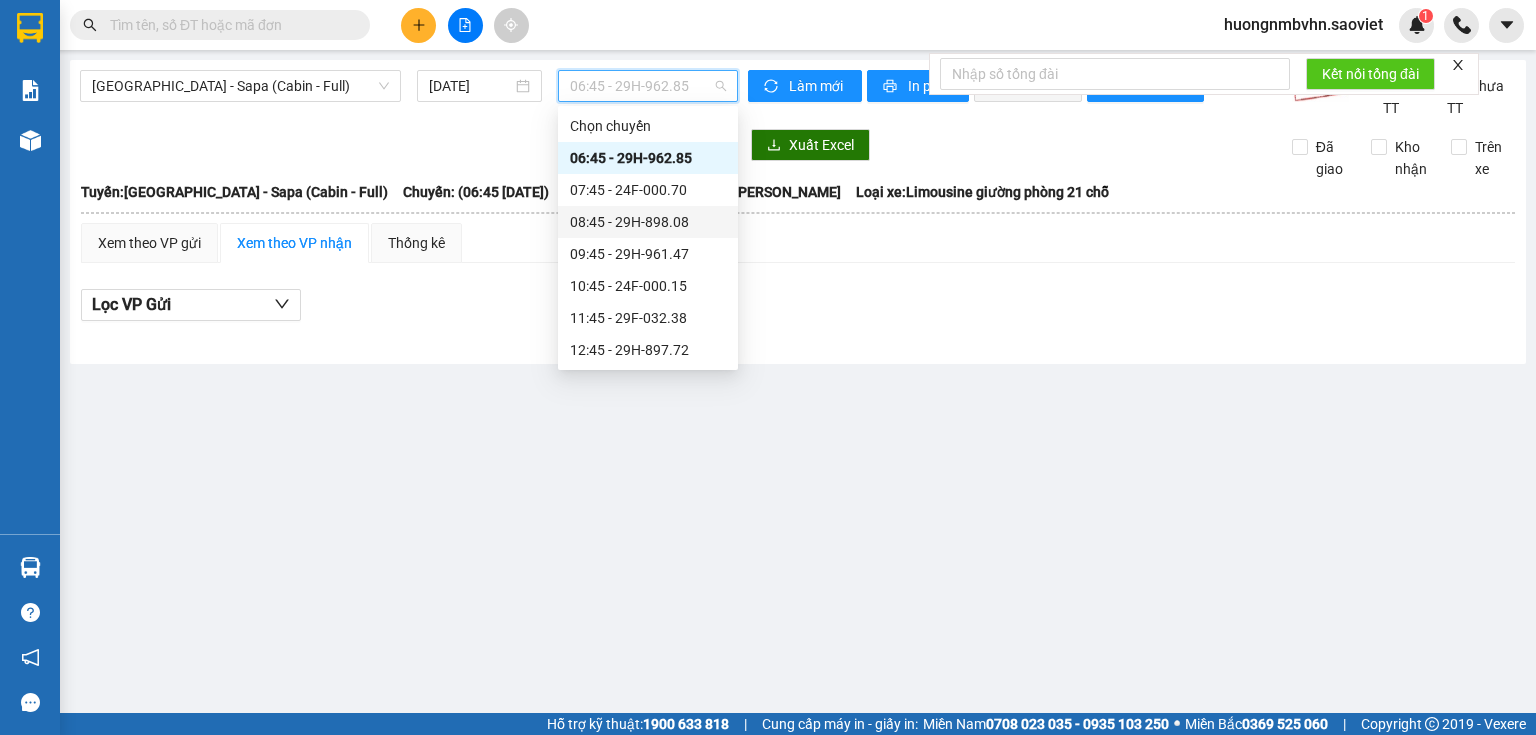 click on "08:45     - 29H-898.08" at bounding box center [648, 222] 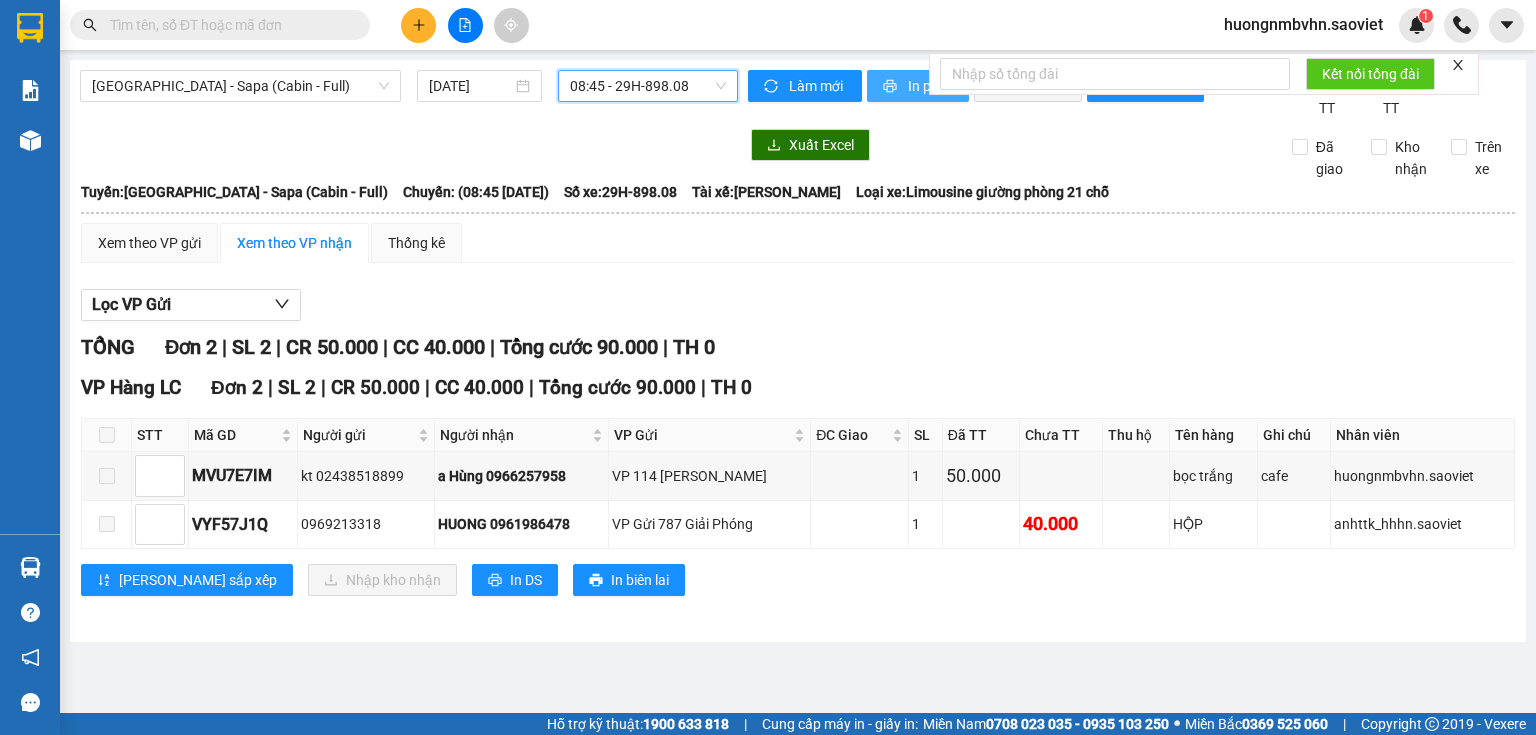 click at bounding box center (891, 87) 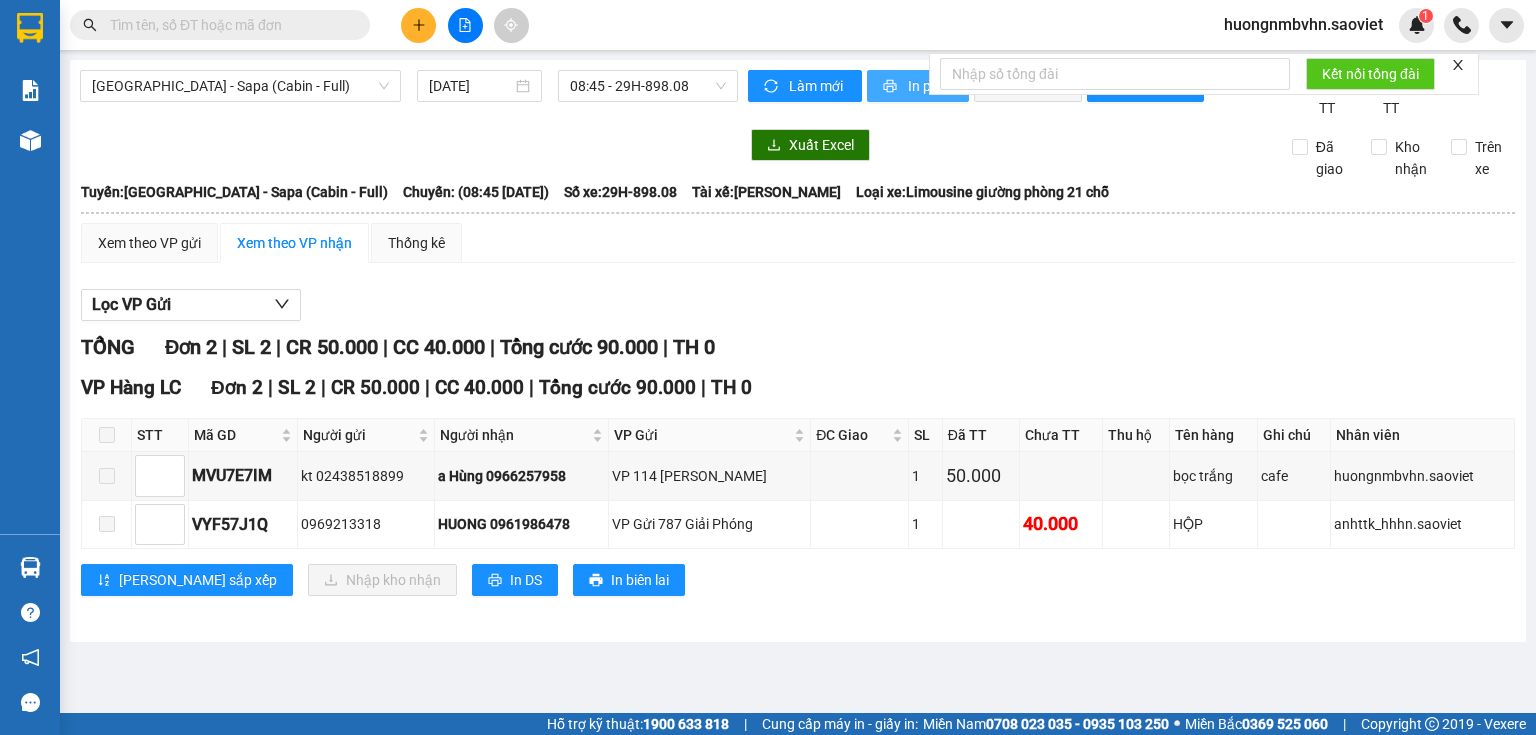 scroll, scrollTop: 0, scrollLeft: 0, axis: both 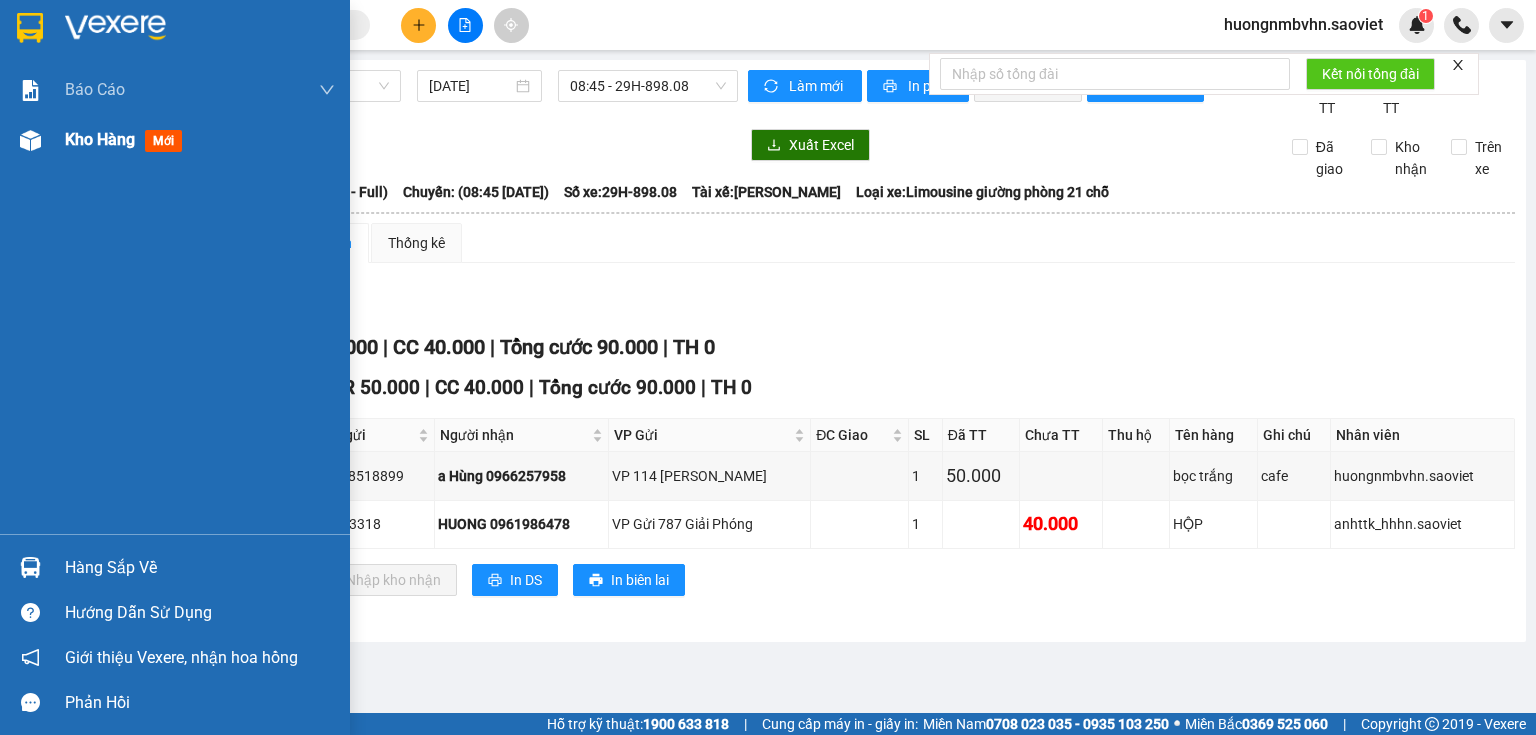 click on "Kho hàng mới" at bounding box center [200, 140] 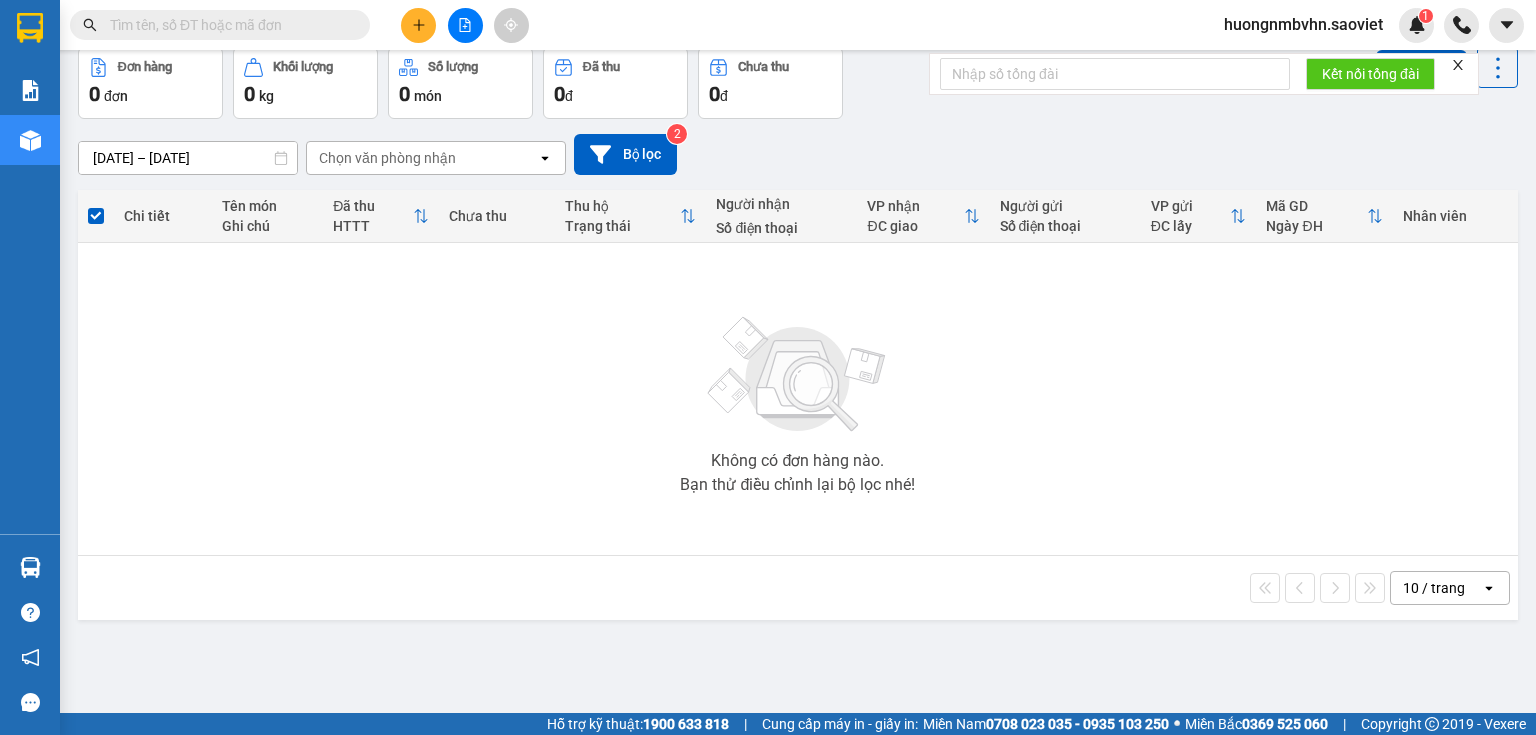 scroll, scrollTop: 0, scrollLeft: 0, axis: both 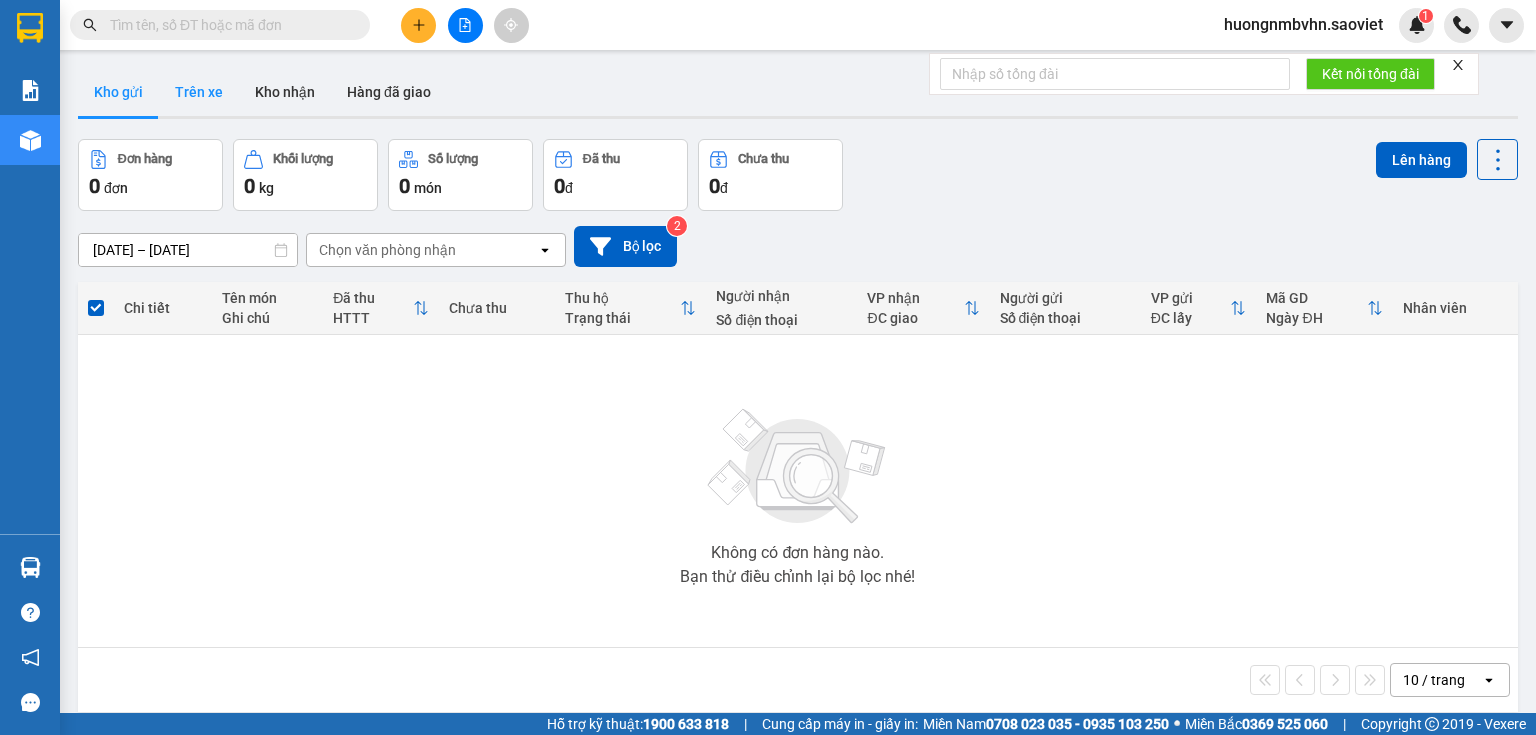 click on "Trên xe" at bounding box center (199, 92) 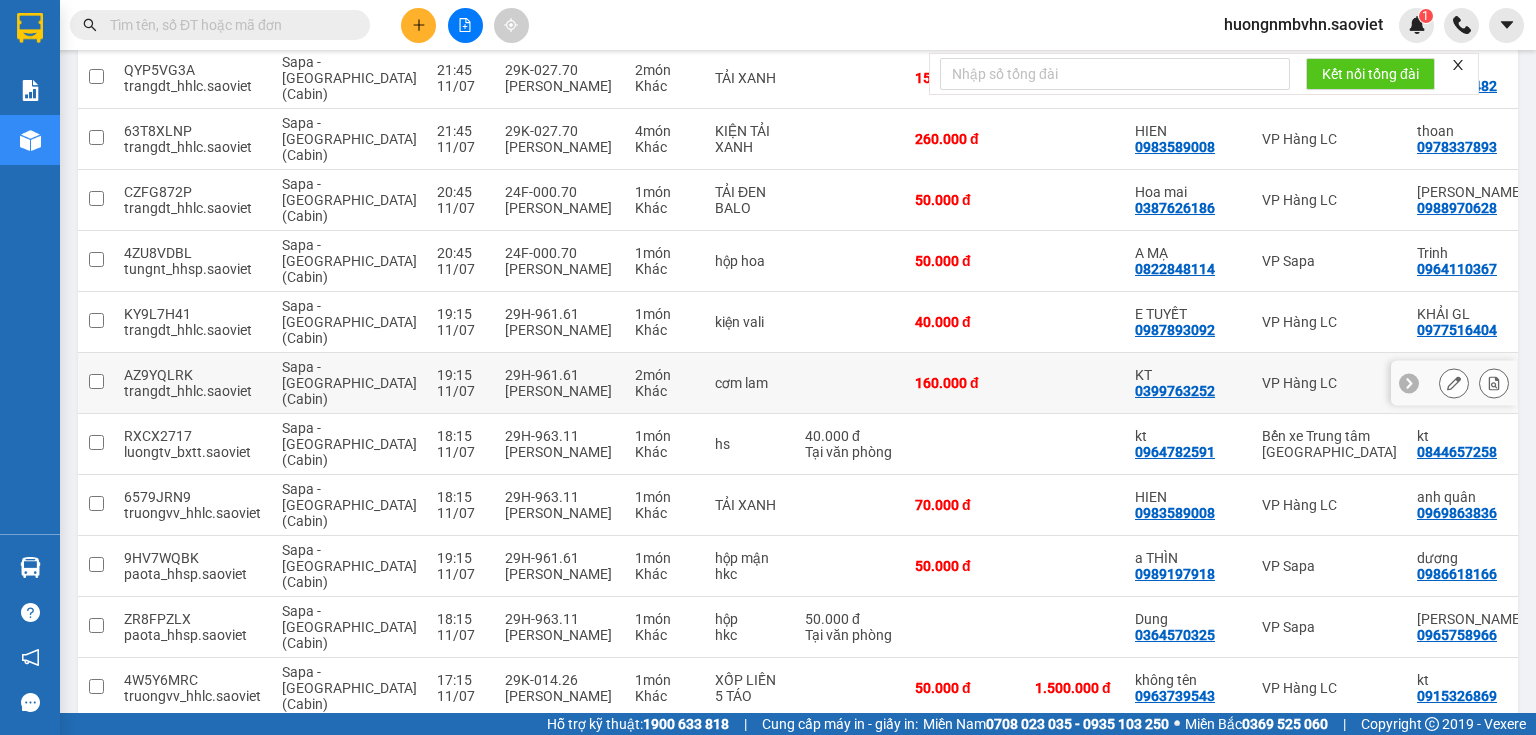 scroll, scrollTop: 808, scrollLeft: 0, axis: vertical 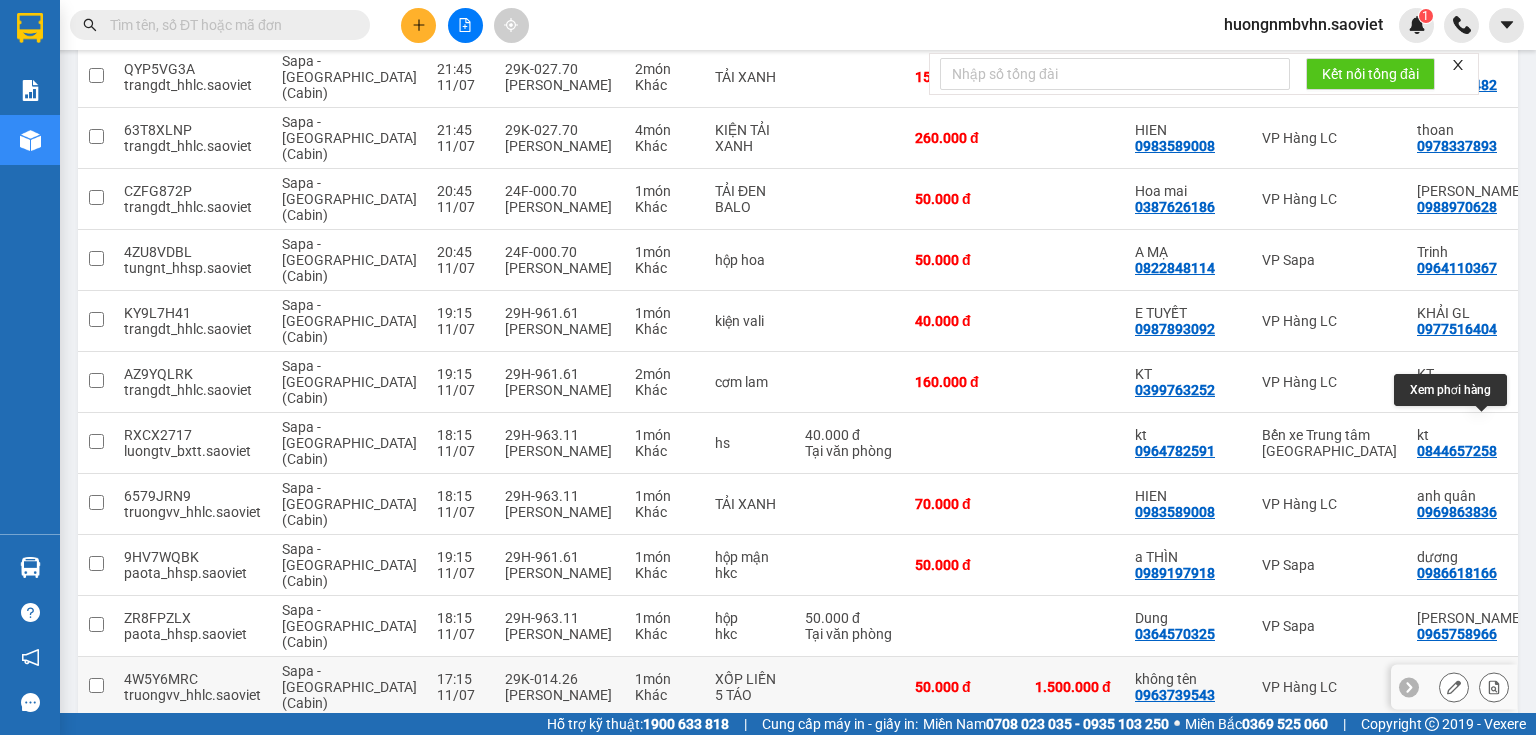 click 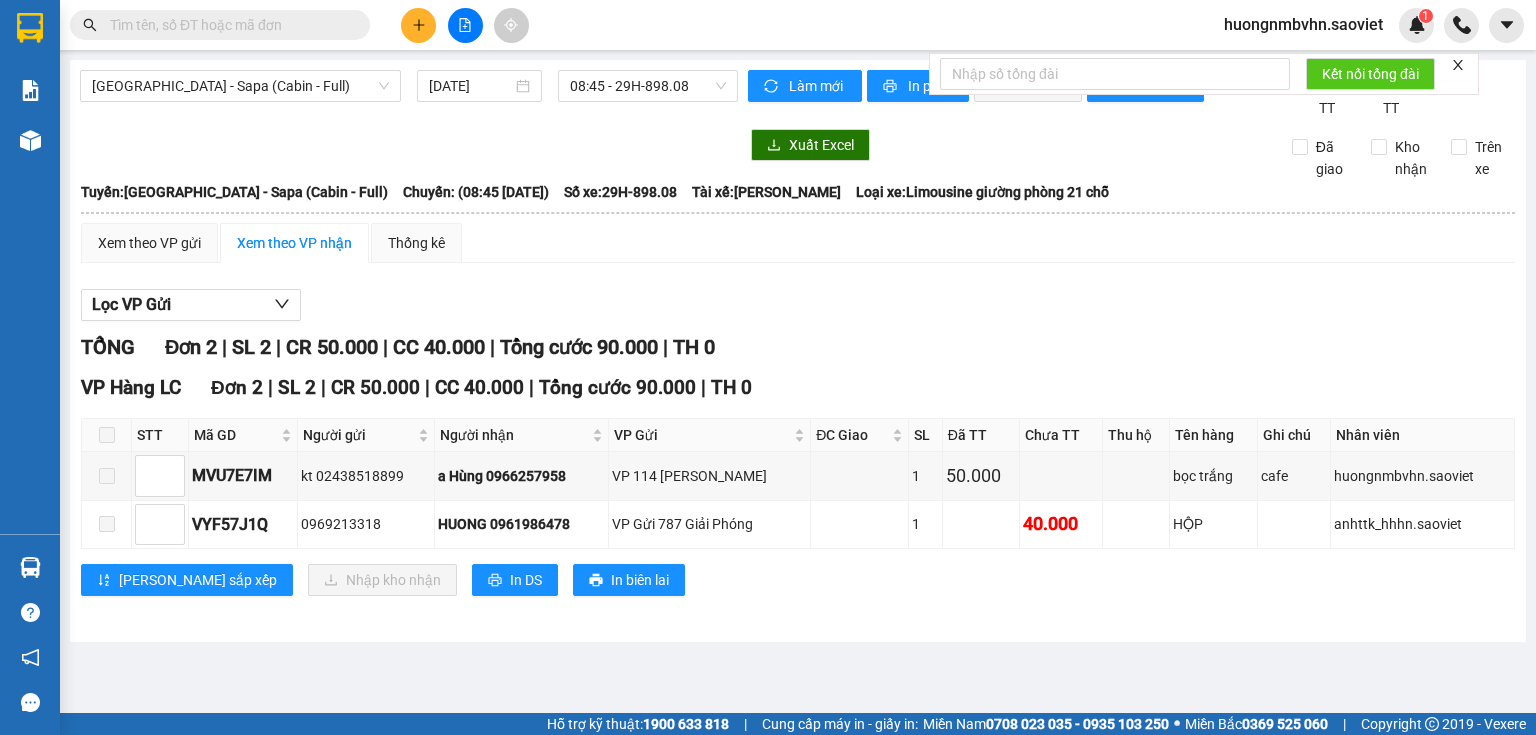 scroll, scrollTop: 0, scrollLeft: 0, axis: both 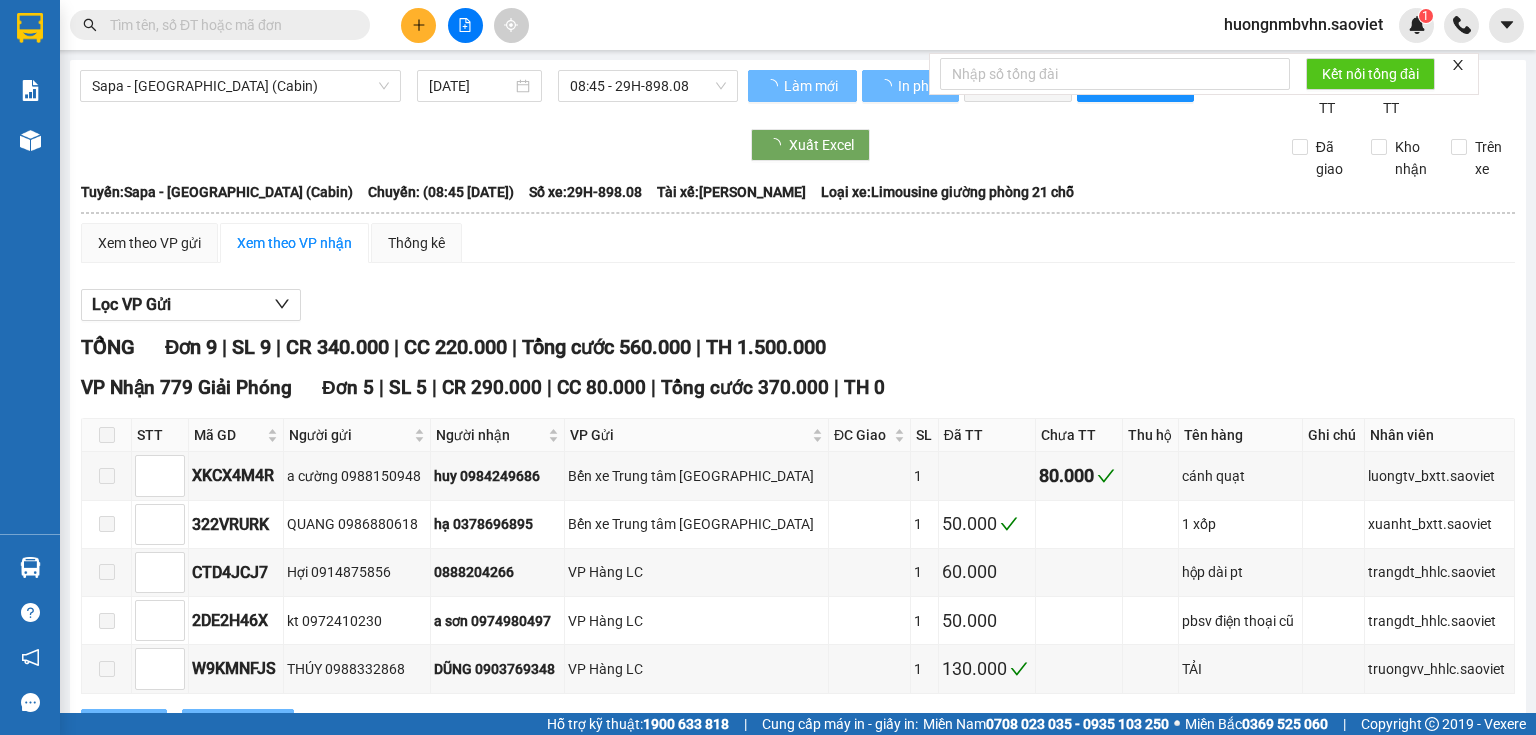 type on "[DATE]" 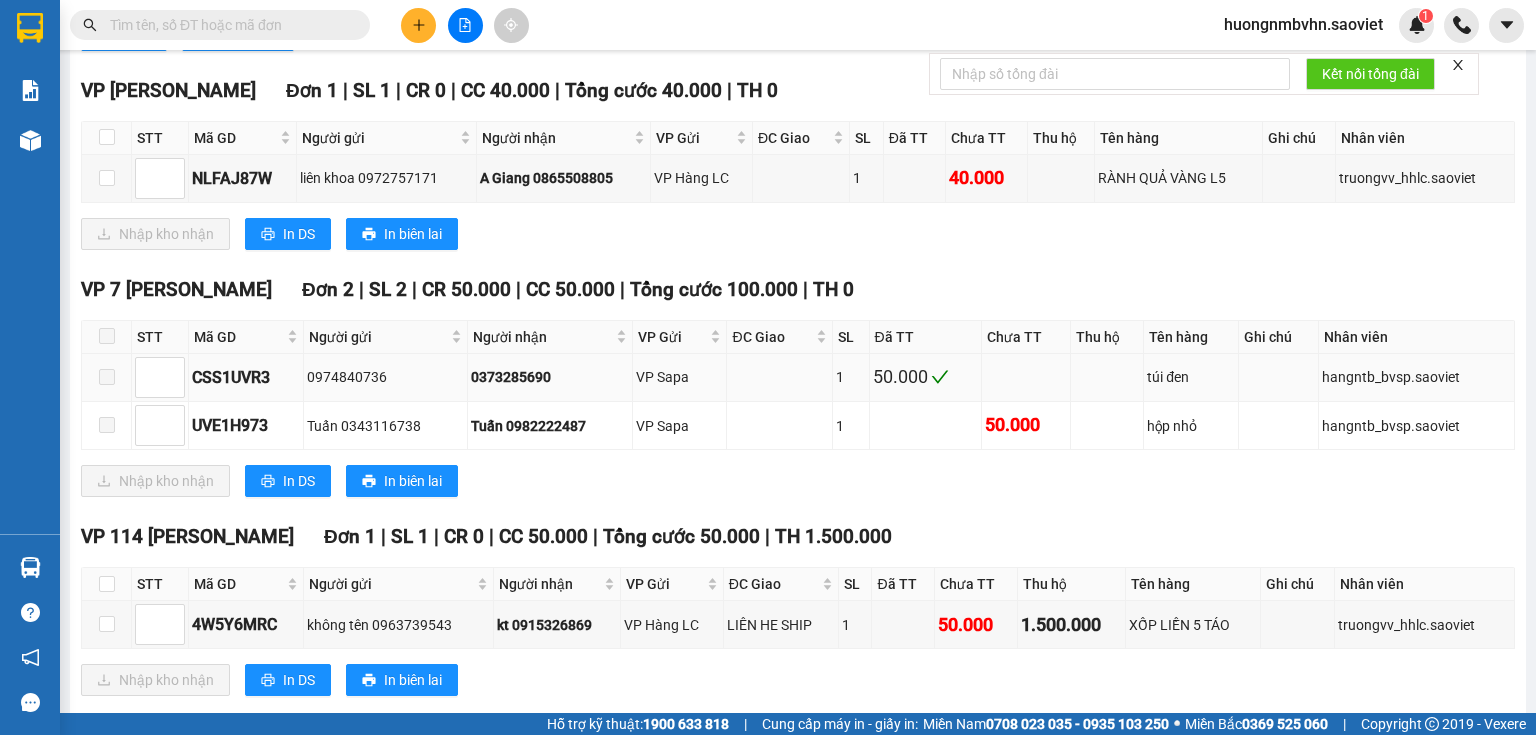 scroll, scrollTop: 743, scrollLeft: 0, axis: vertical 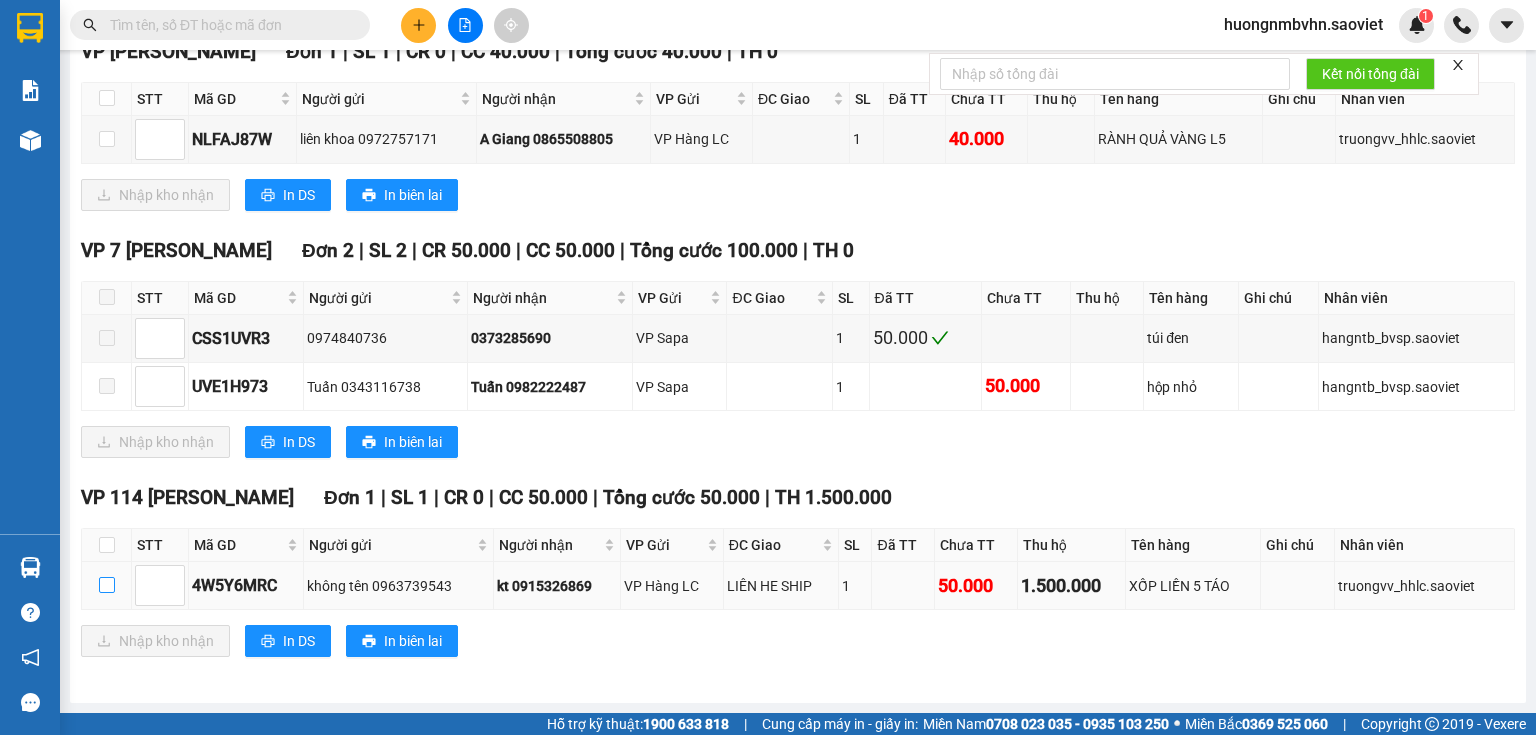 drag, startPoint x: 99, startPoint y: 585, endPoint x: 113, endPoint y: 588, distance: 14.3178215 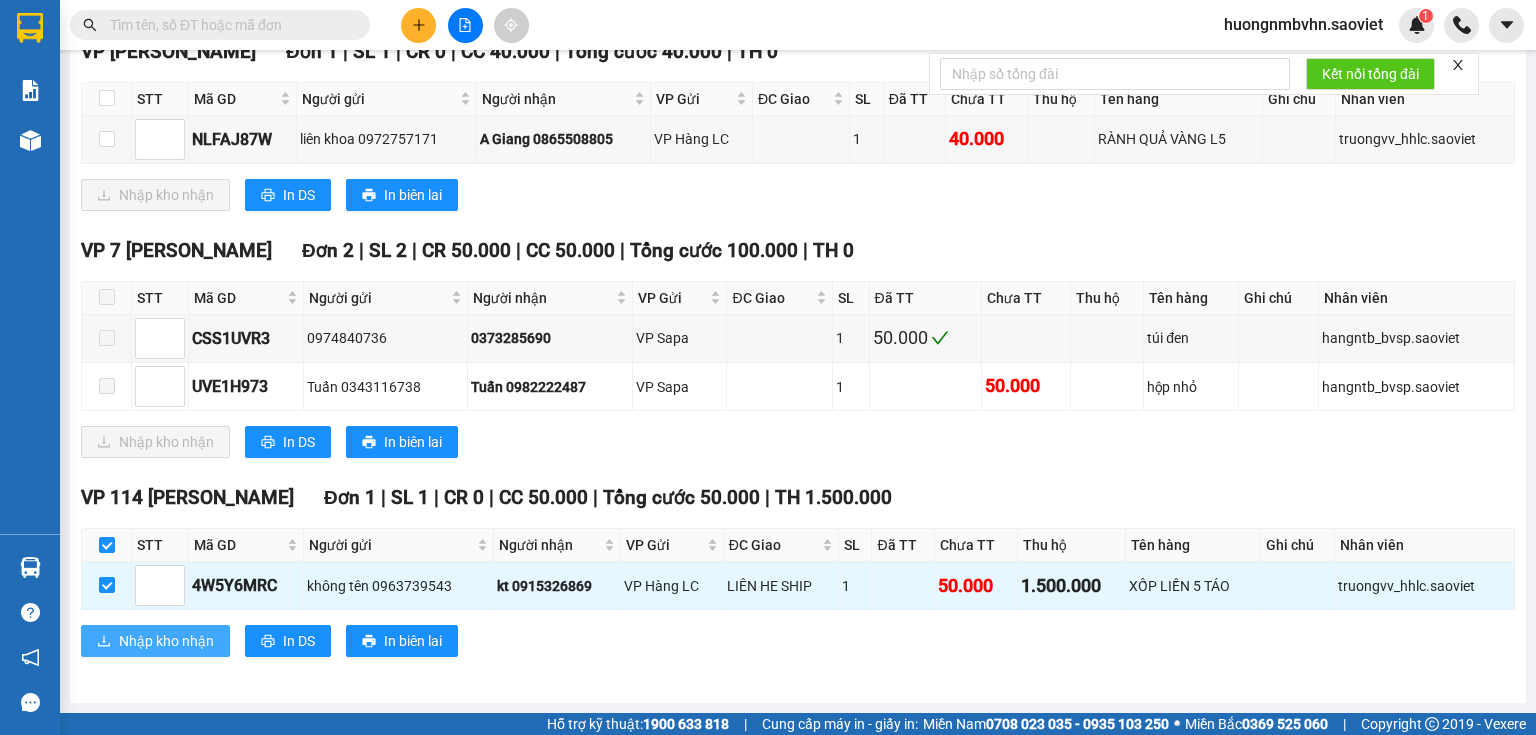 click on "Nhập kho nhận" at bounding box center (166, 641) 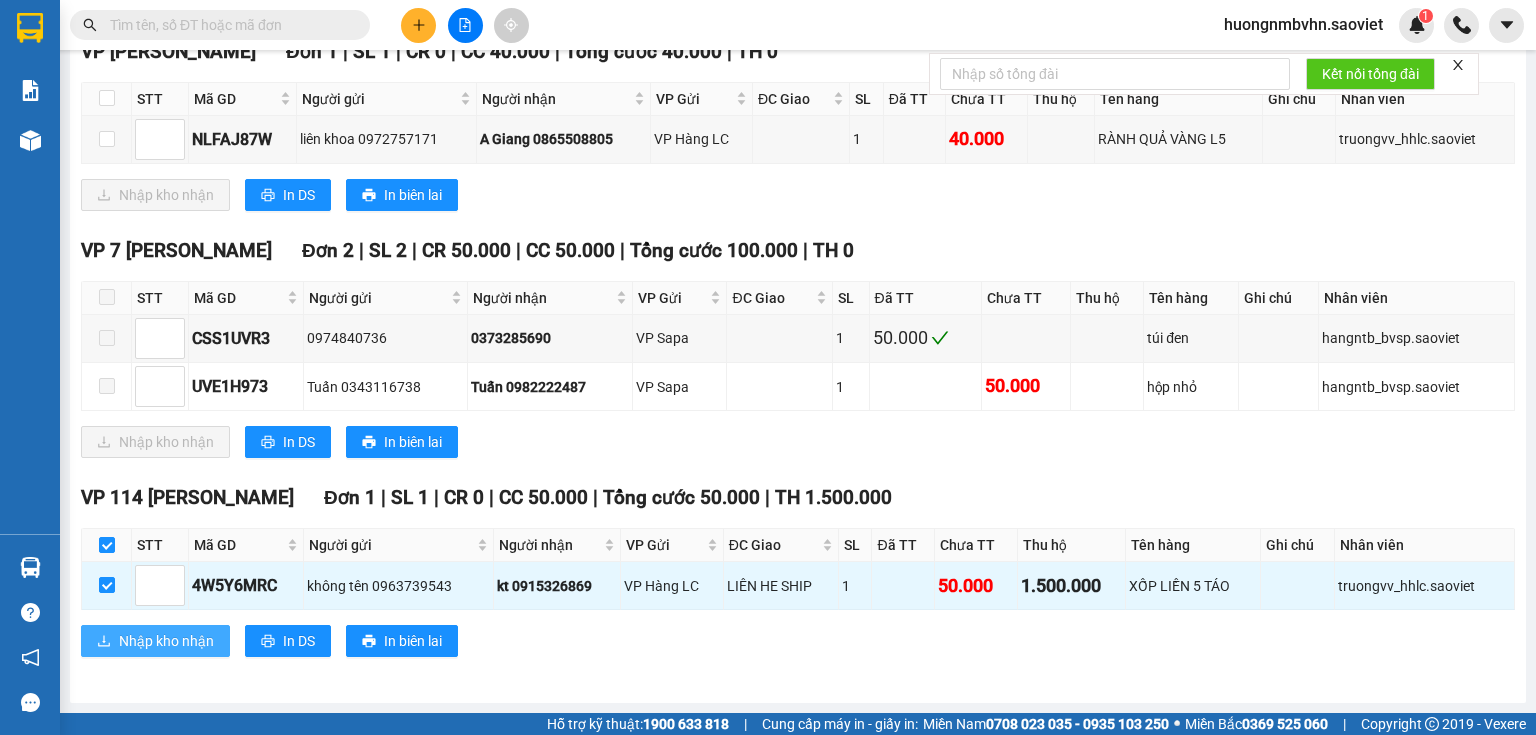 scroll, scrollTop: 0, scrollLeft: 0, axis: both 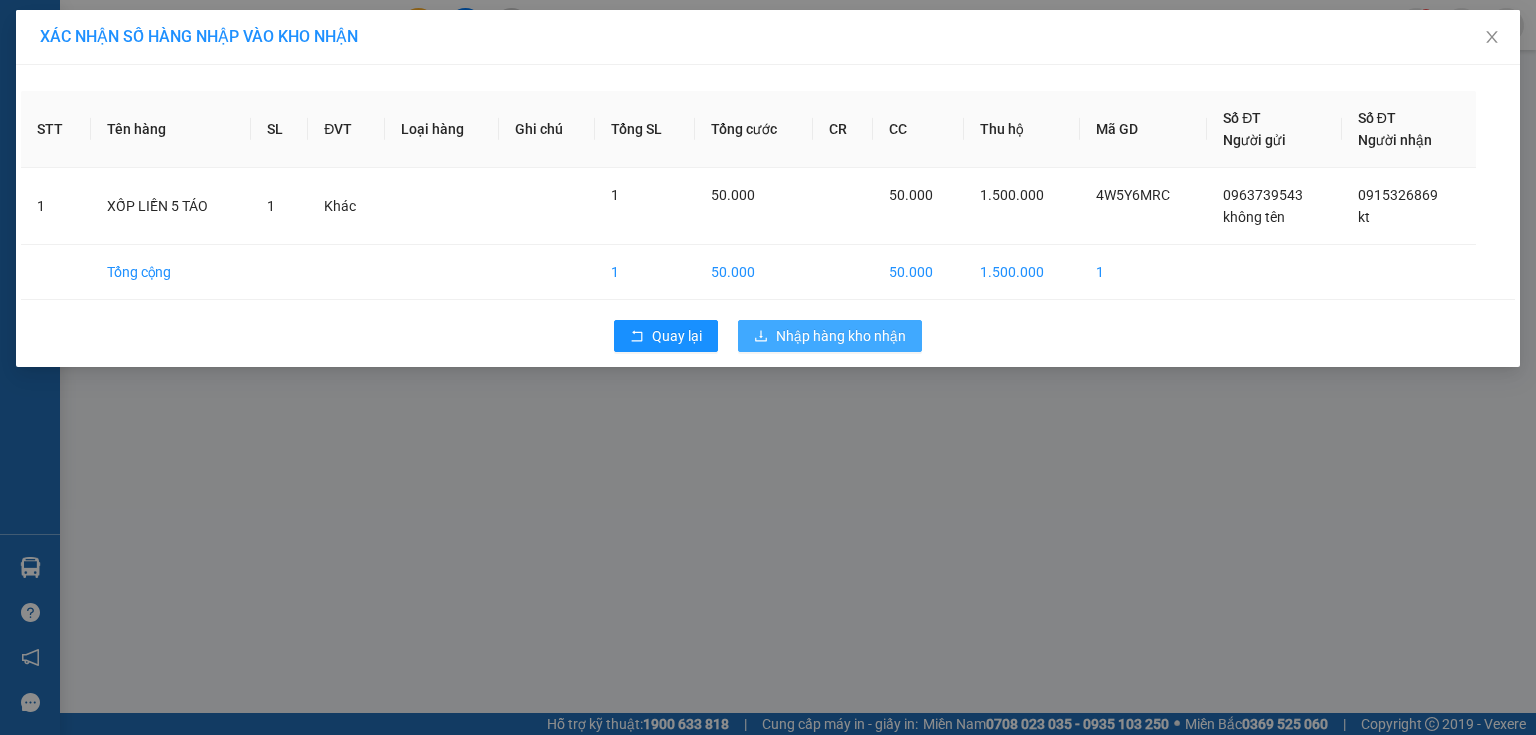 click on "Nhập hàng kho nhận" at bounding box center [841, 336] 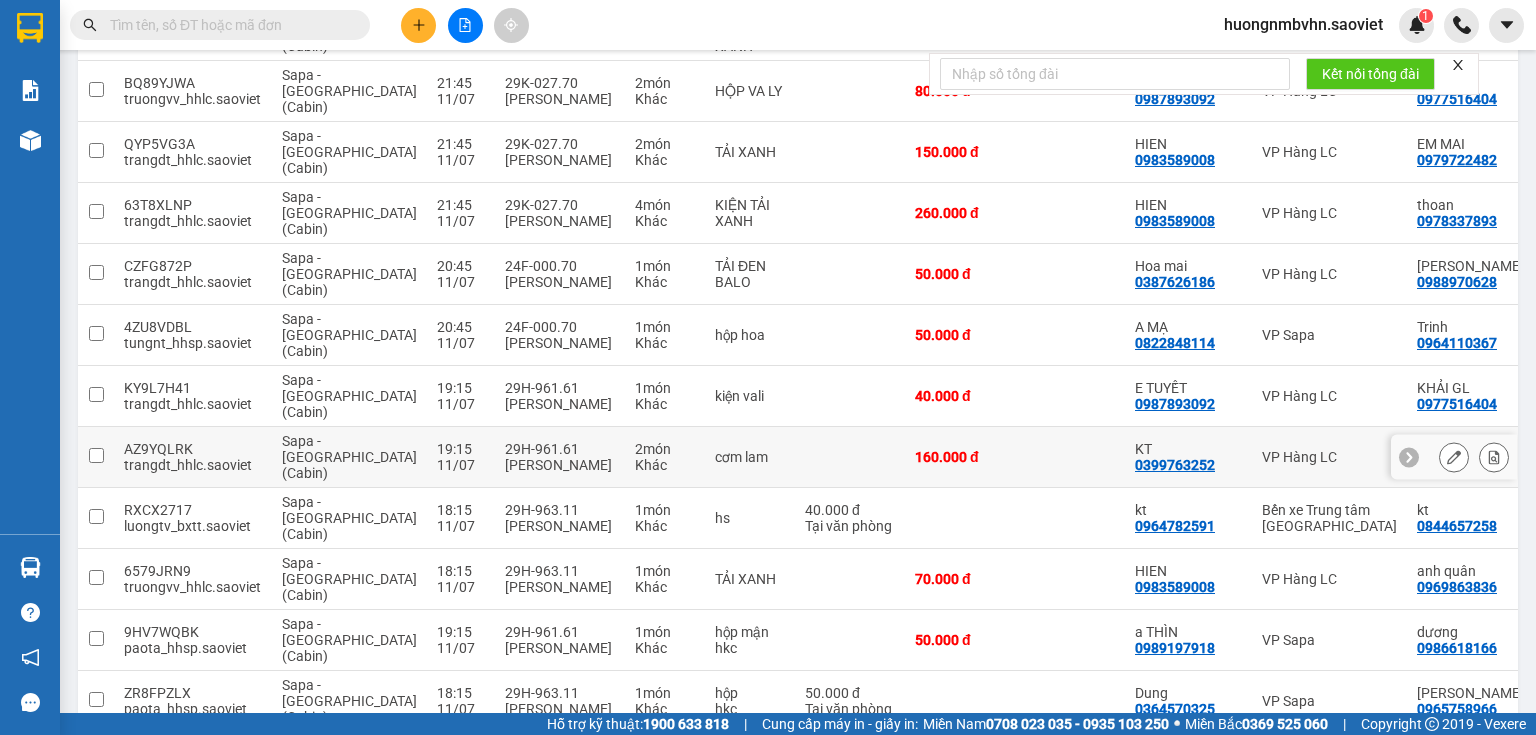 scroll, scrollTop: 747, scrollLeft: 0, axis: vertical 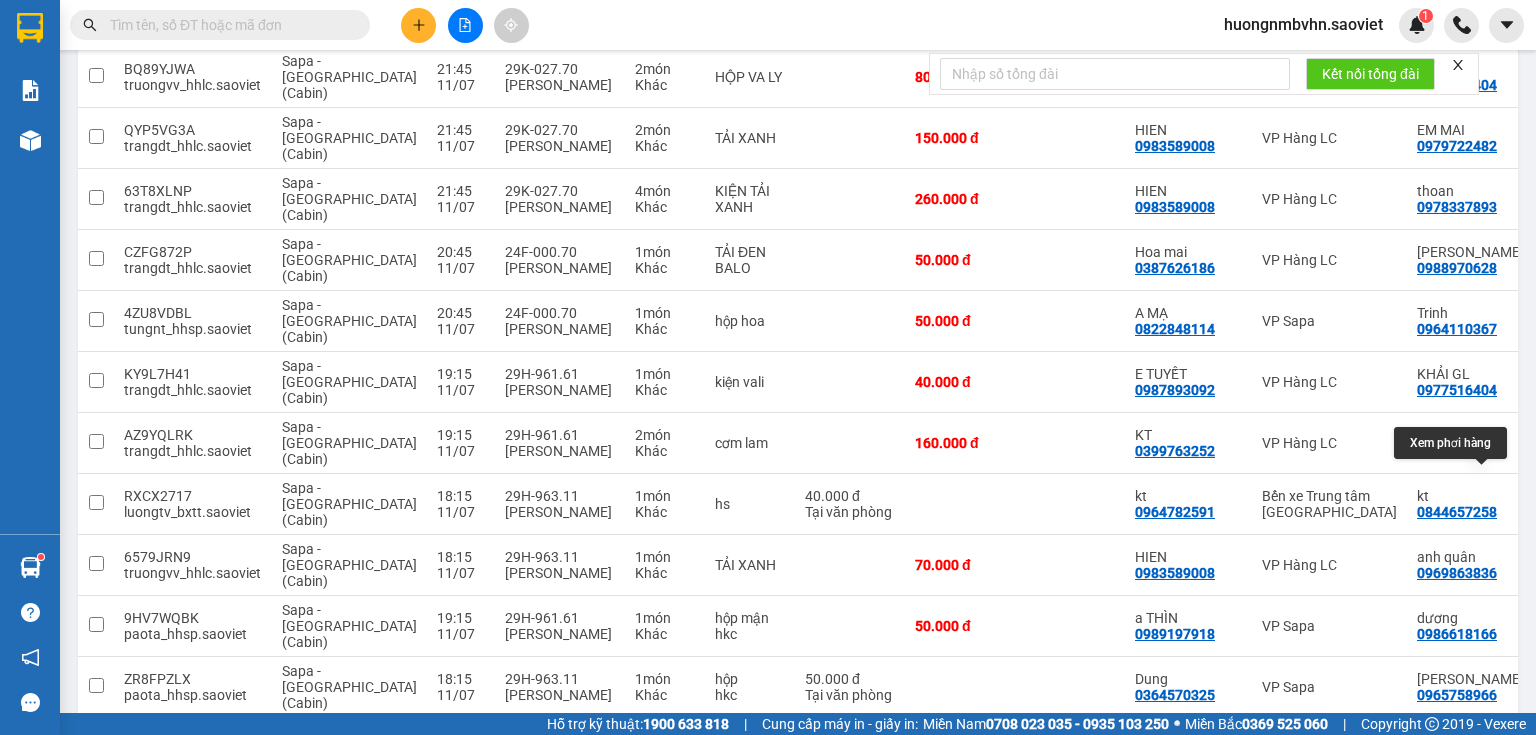 click 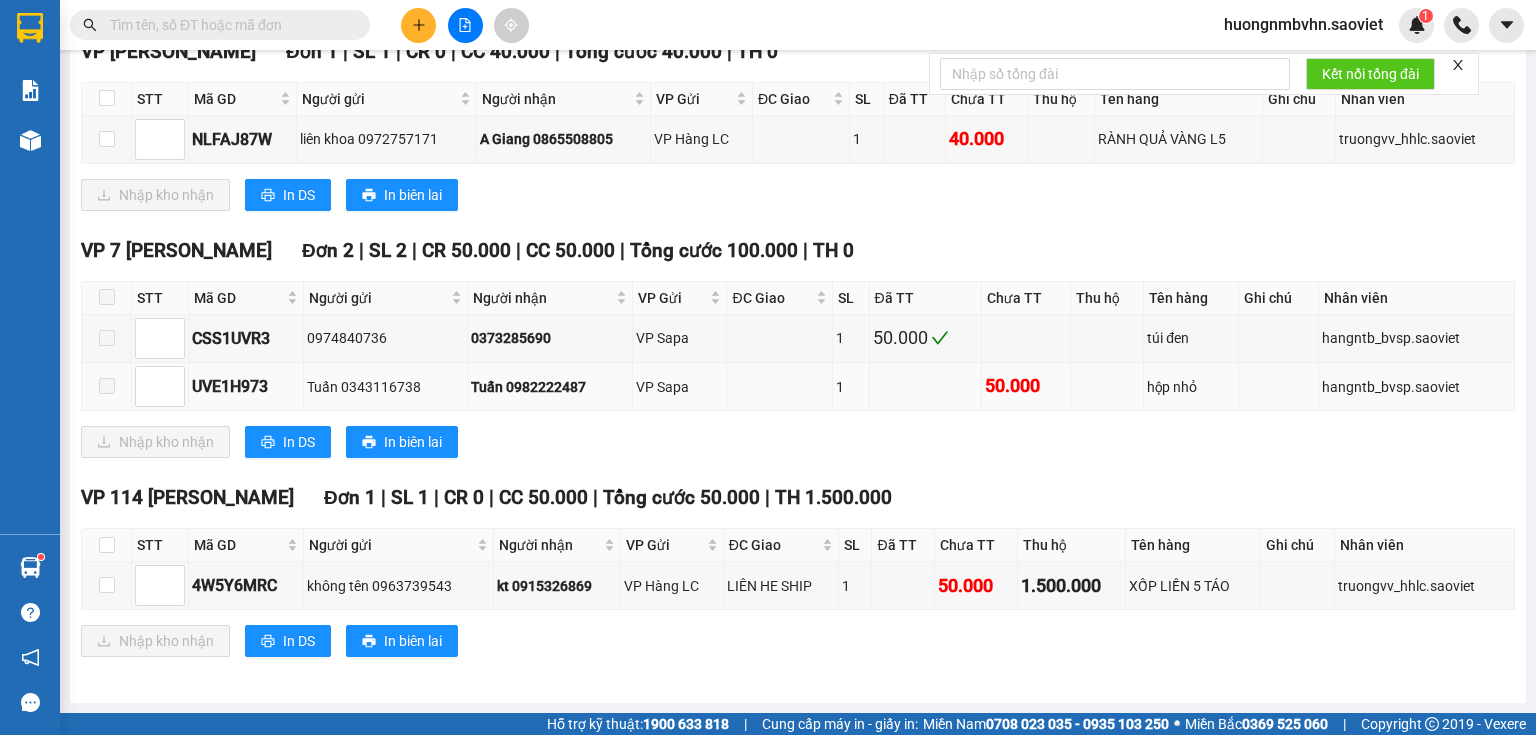 scroll, scrollTop: 743, scrollLeft: 0, axis: vertical 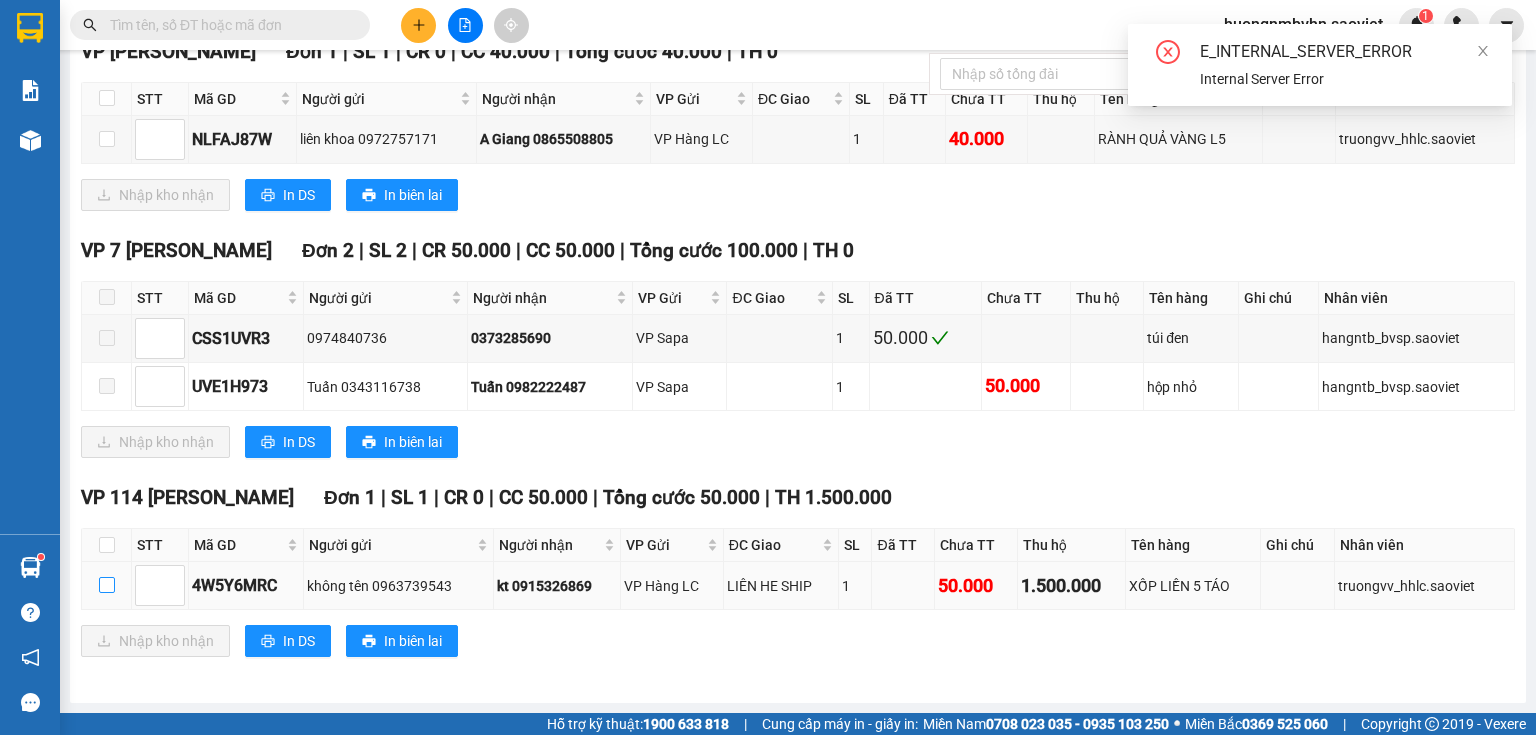 click at bounding box center (107, 585) 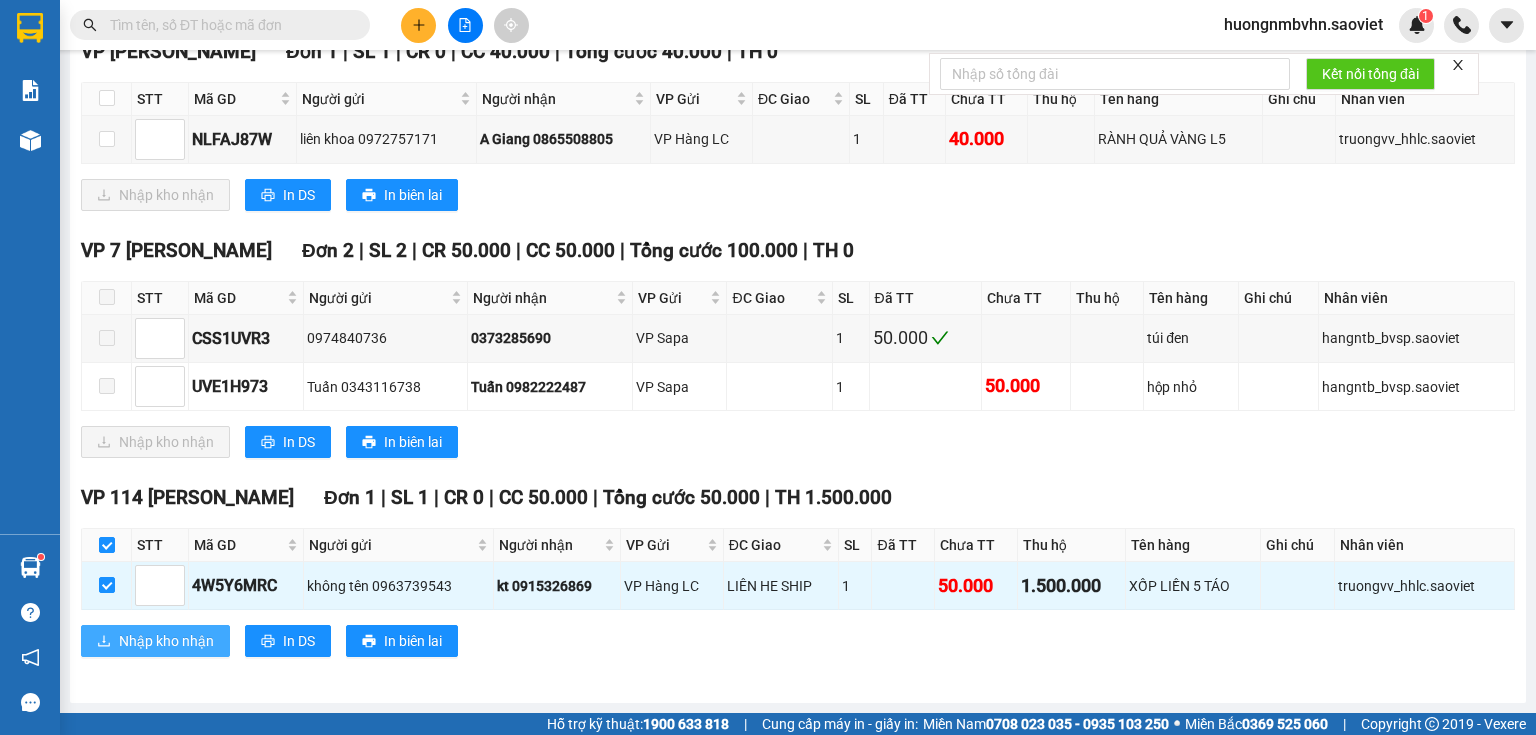 click on "Nhập kho nhận" at bounding box center [166, 641] 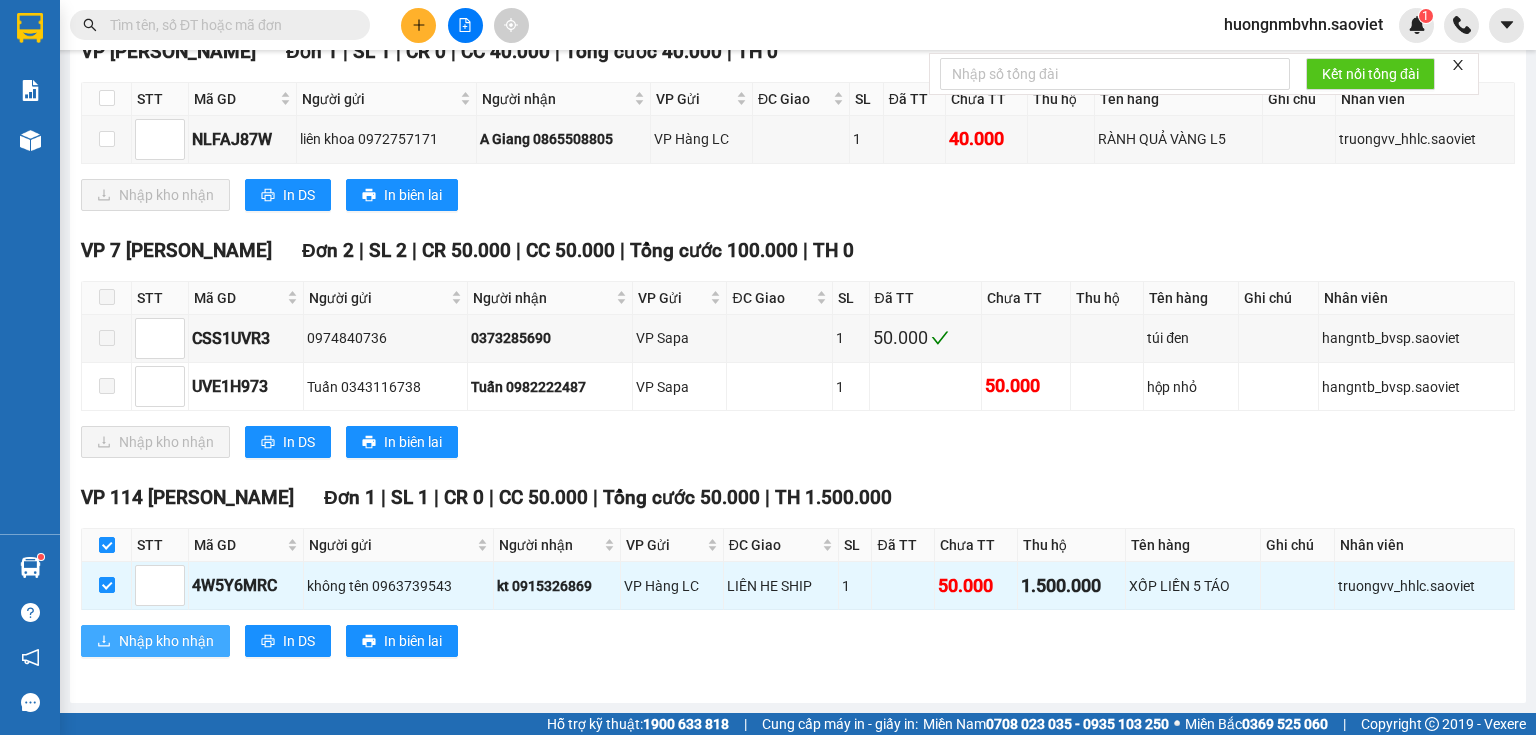 scroll, scrollTop: 0, scrollLeft: 0, axis: both 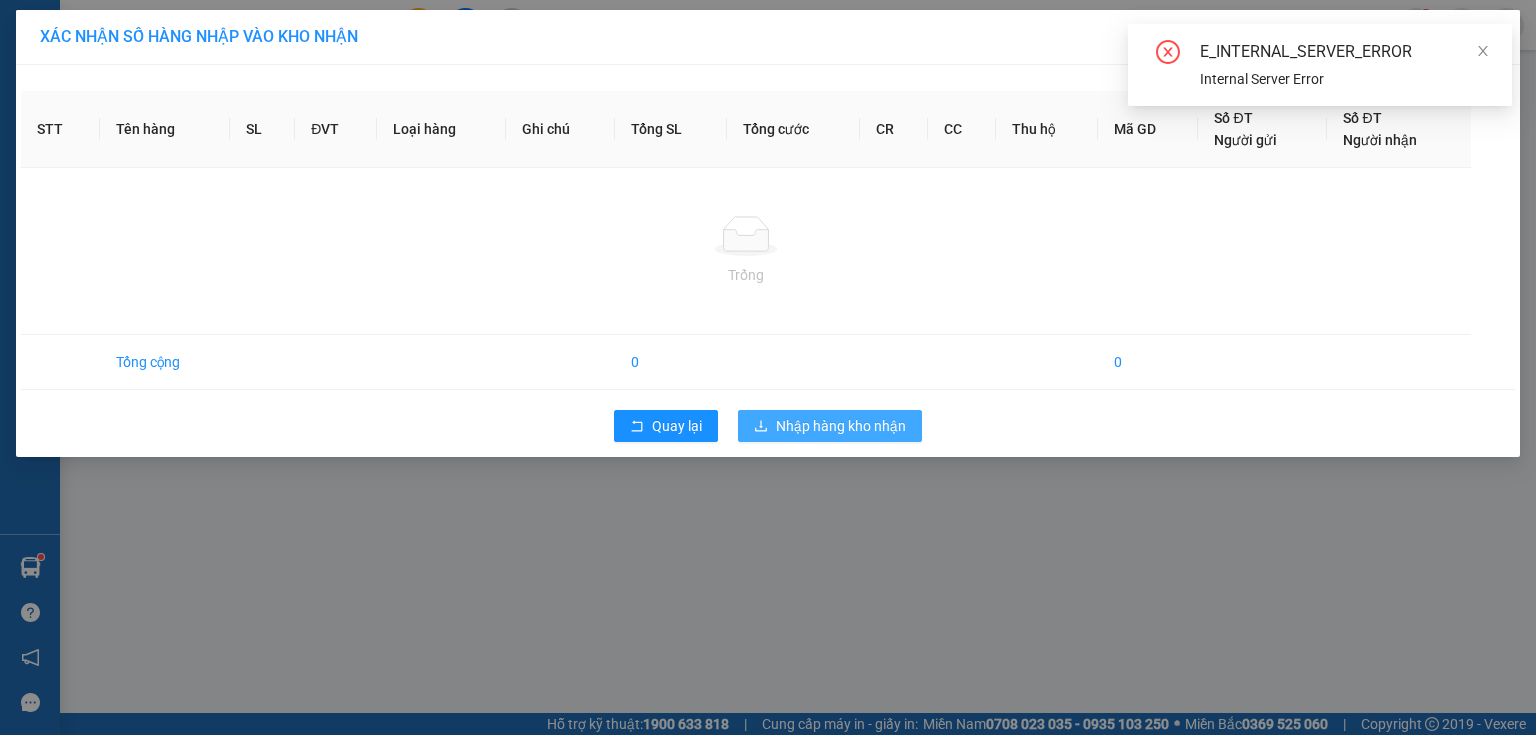 click on "Nhập hàng kho nhận" at bounding box center (841, 426) 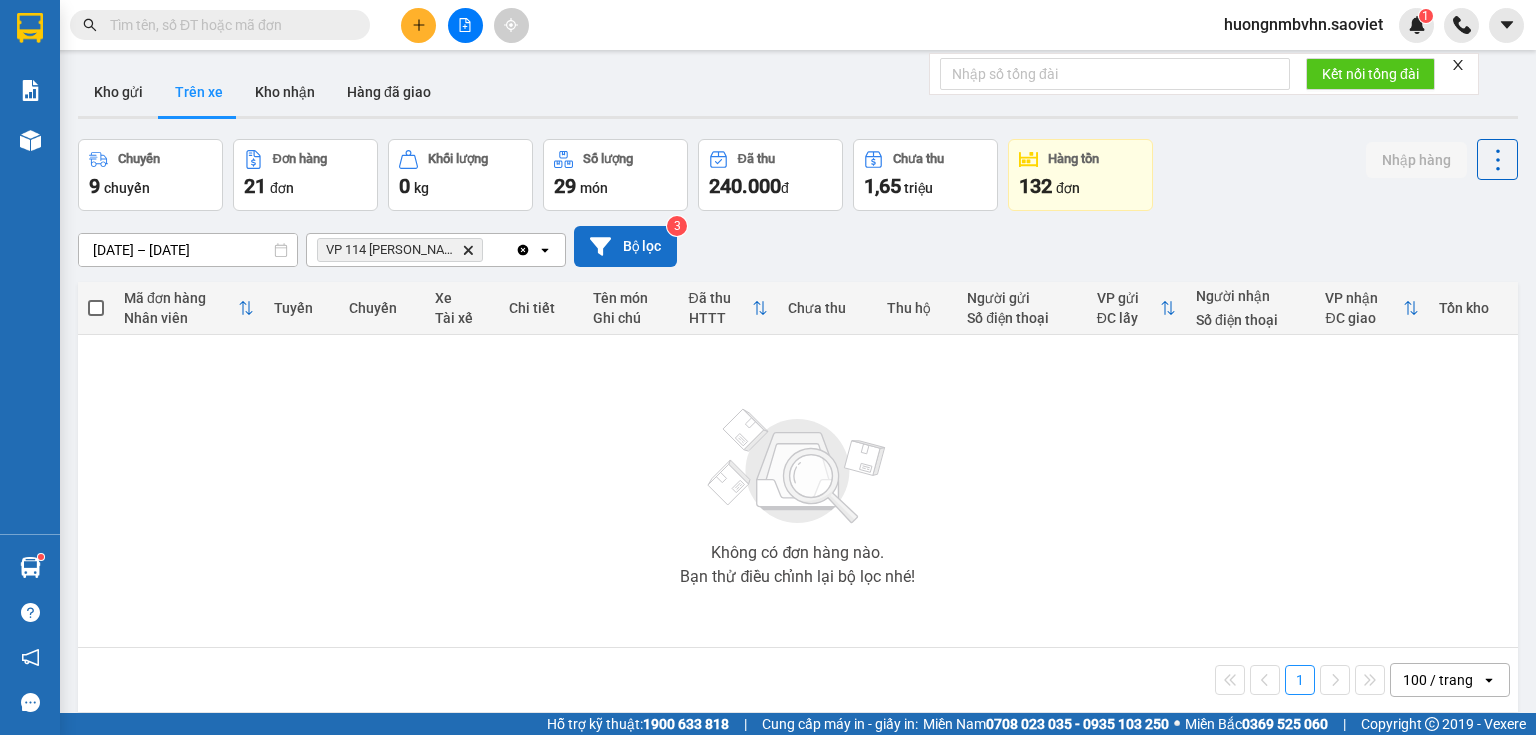 click on "Bộ lọc" at bounding box center (625, 246) 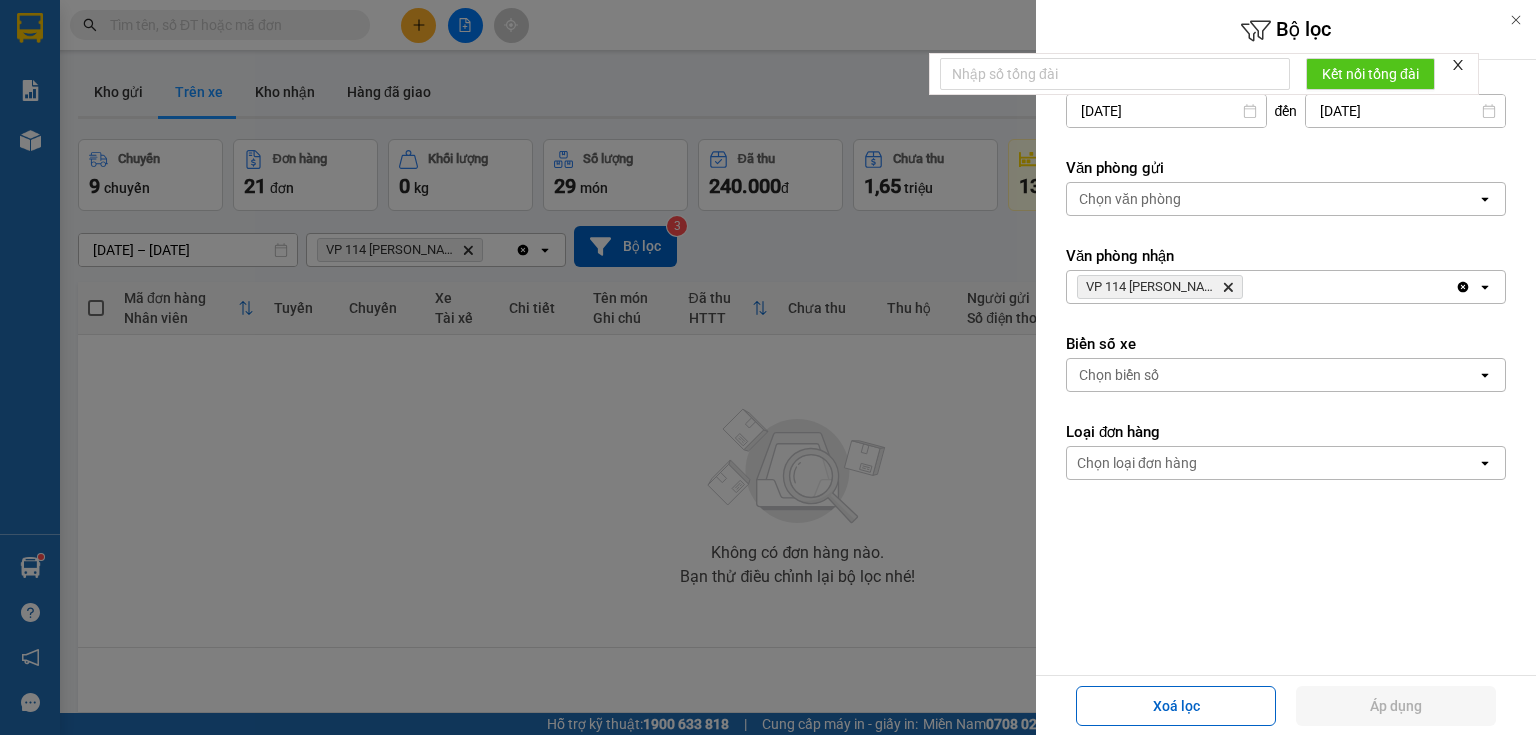 scroll, scrollTop: 100, scrollLeft: 0, axis: vertical 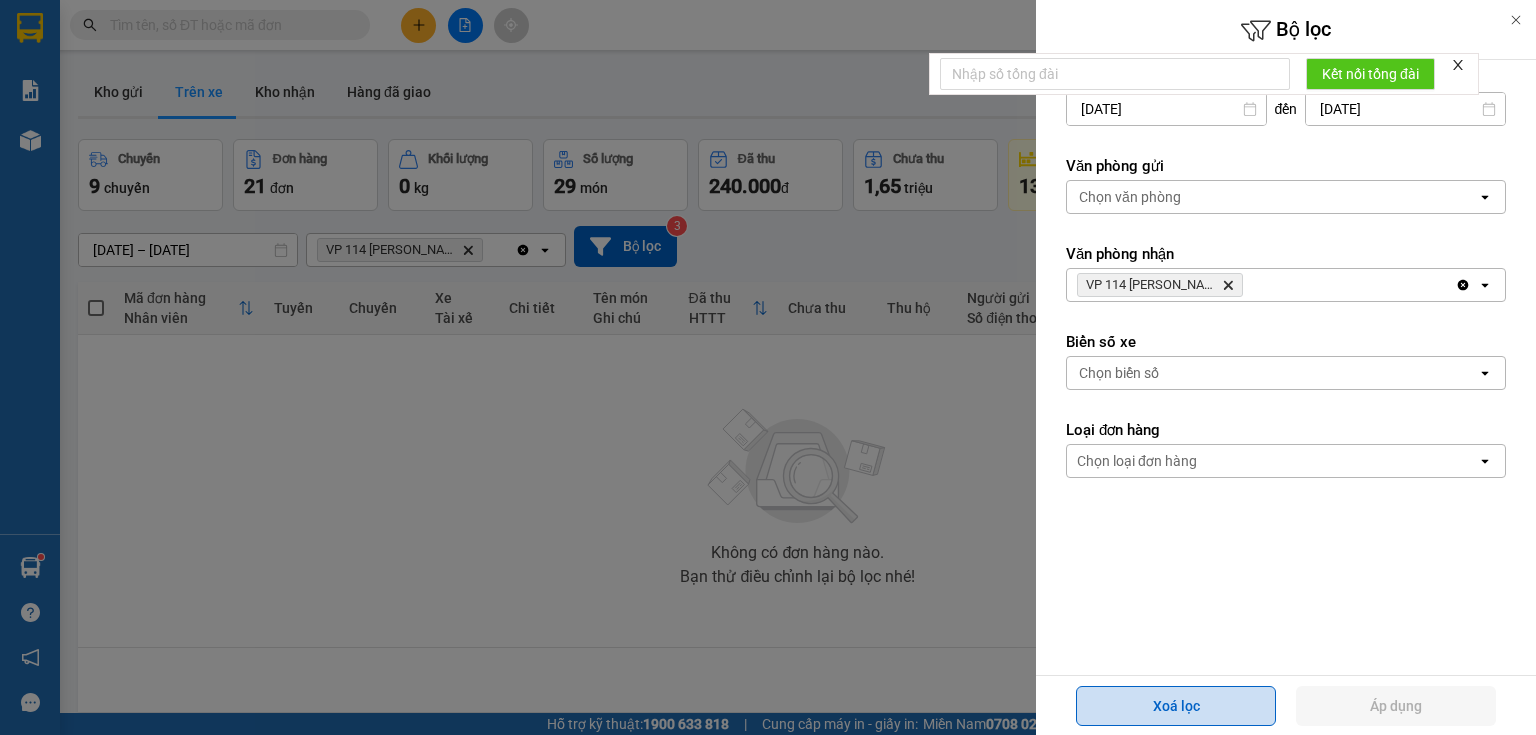 click on "Xoá lọc" at bounding box center [1176, 706] 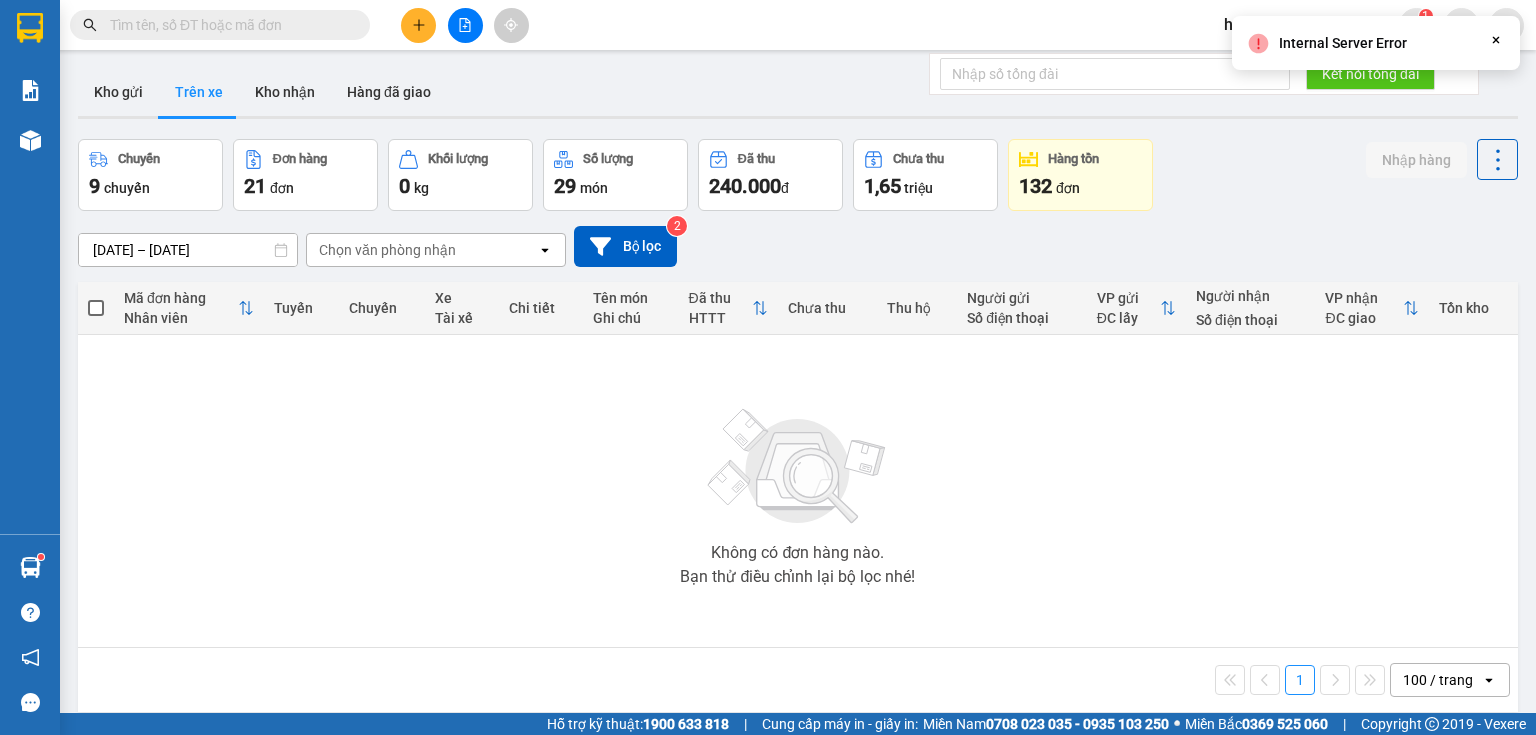 click on "Close" 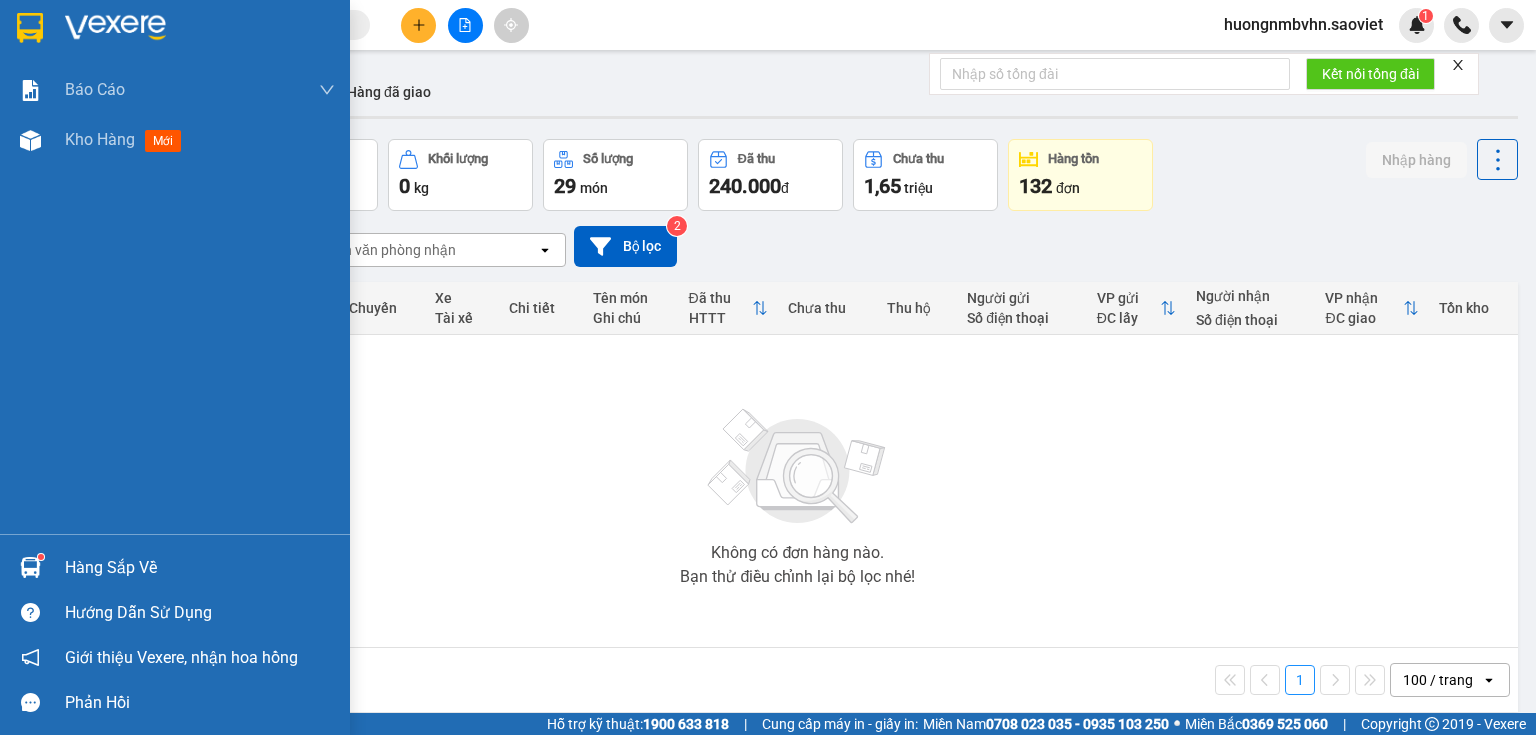 click on "Hàng sắp về" at bounding box center (200, 568) 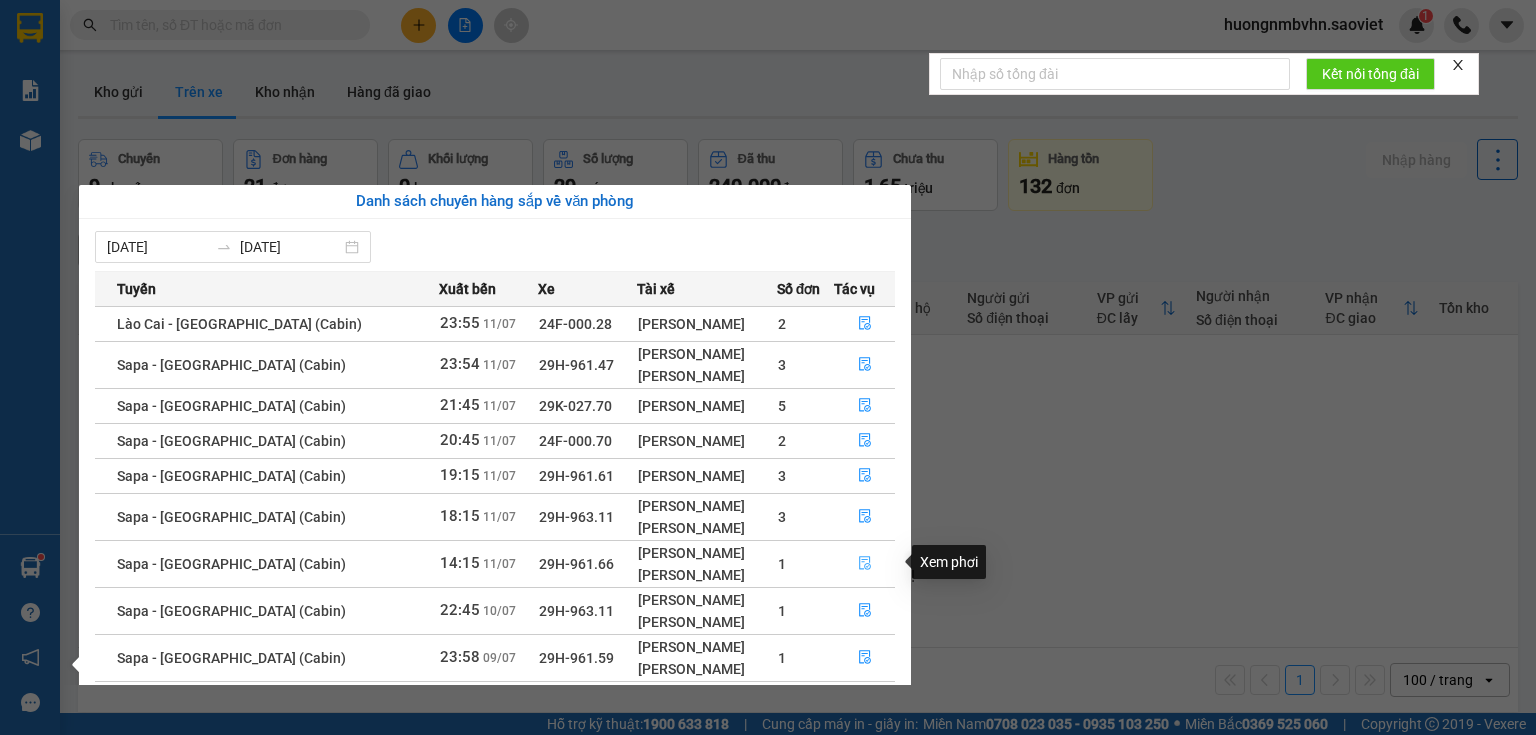 click 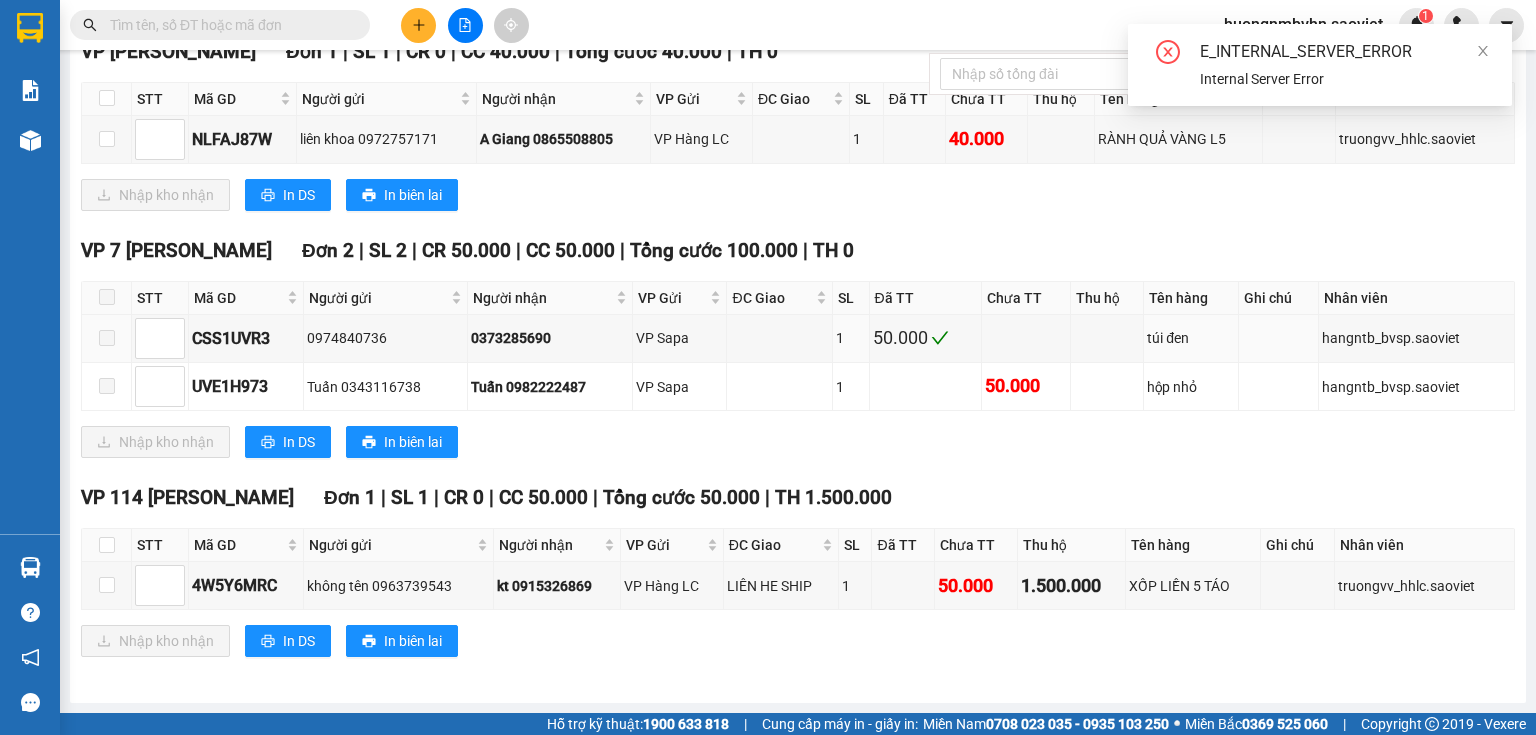 scroll, scrollTop: 743, scrollLeft: 0, axis: vertical 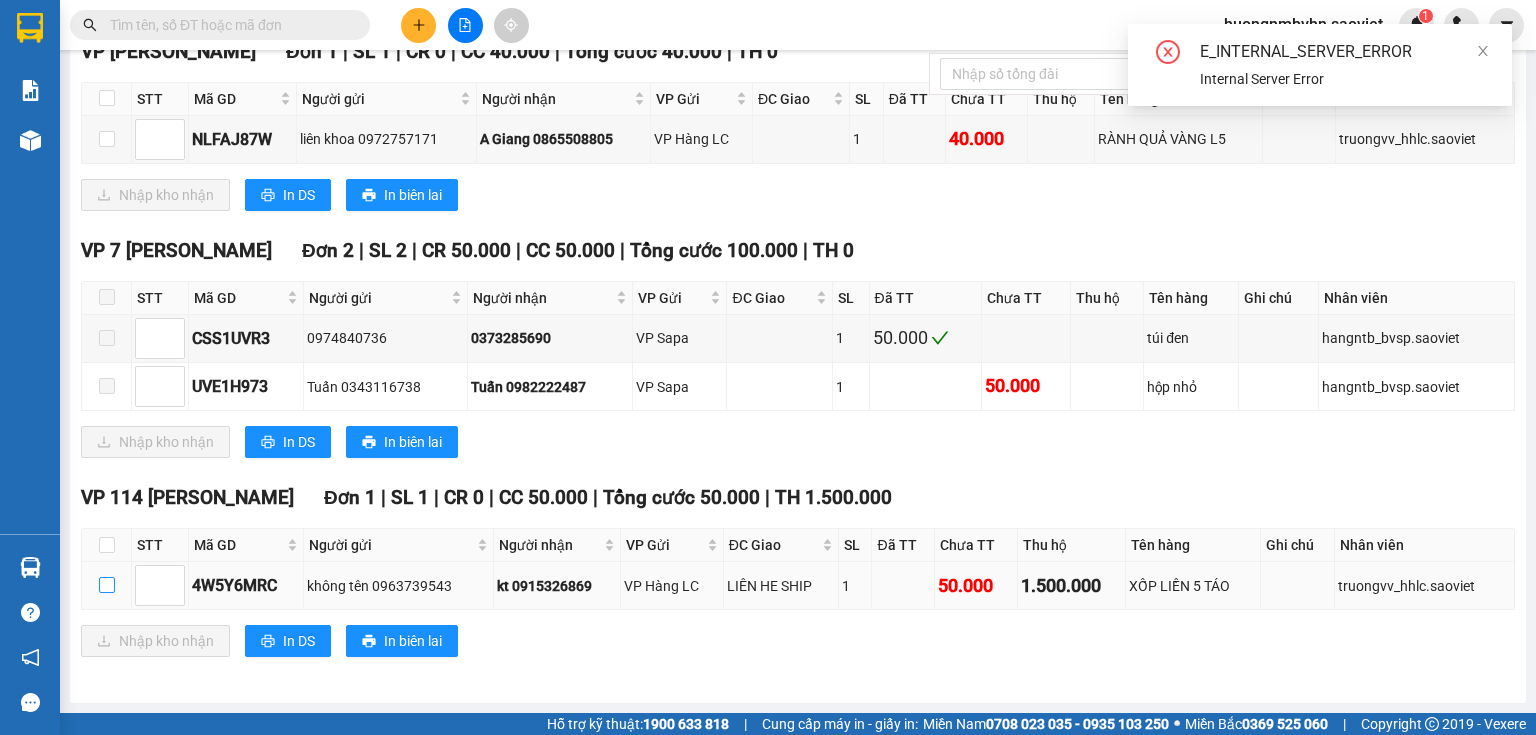 click at bounding box center [107, 585] 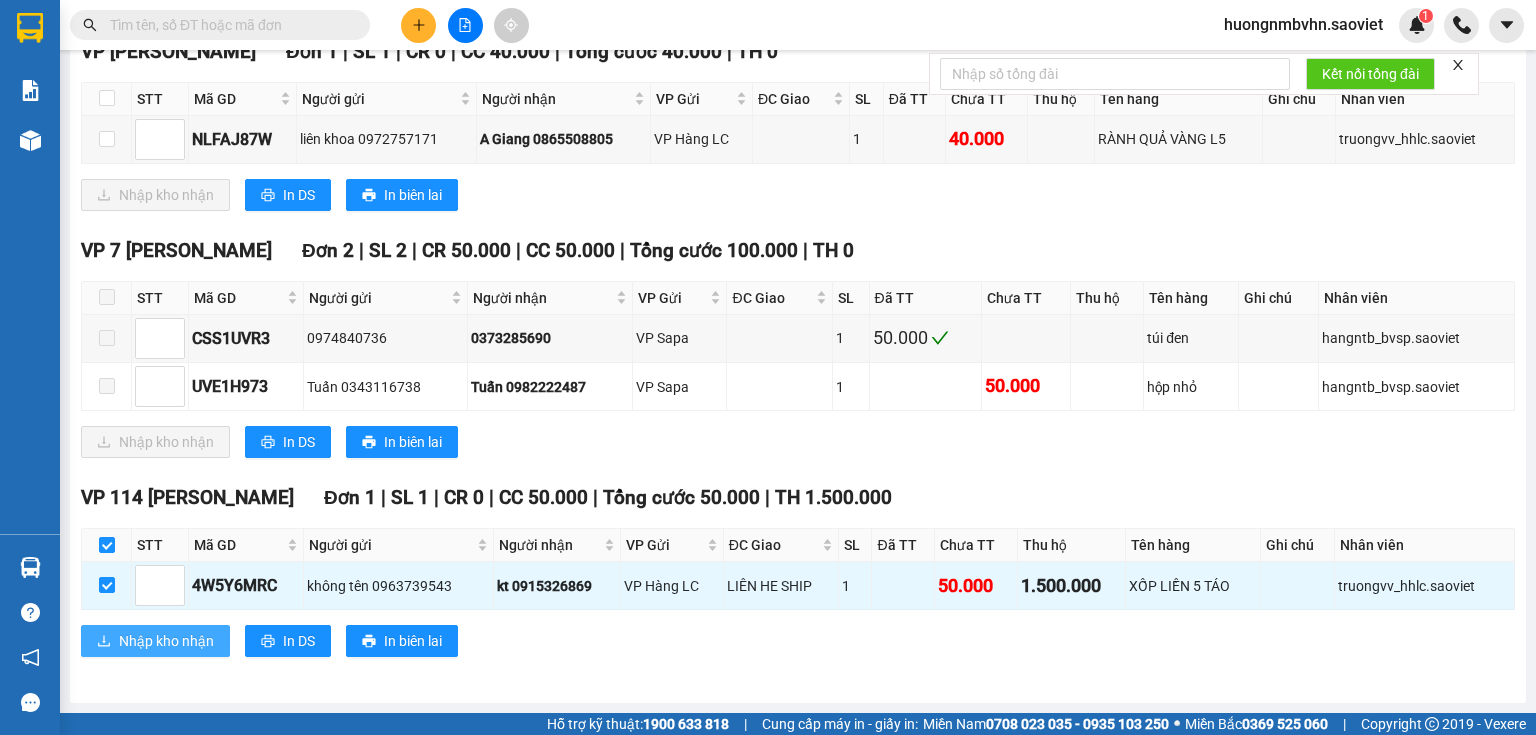 click on "Nhập kho nhận" at bounding box center (166, 641) 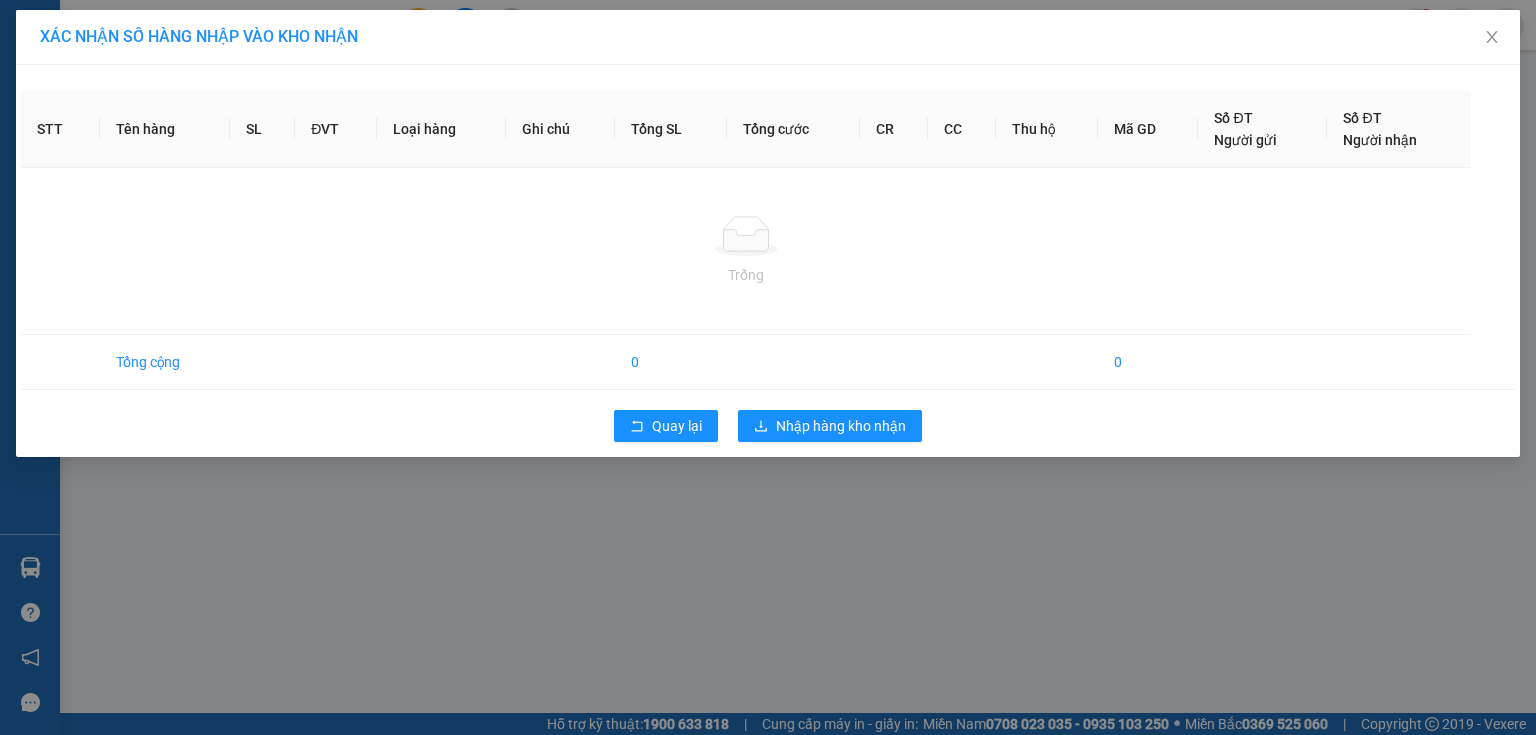 scroll, scrollTop: 0, scrollLeft: 0, axis: both 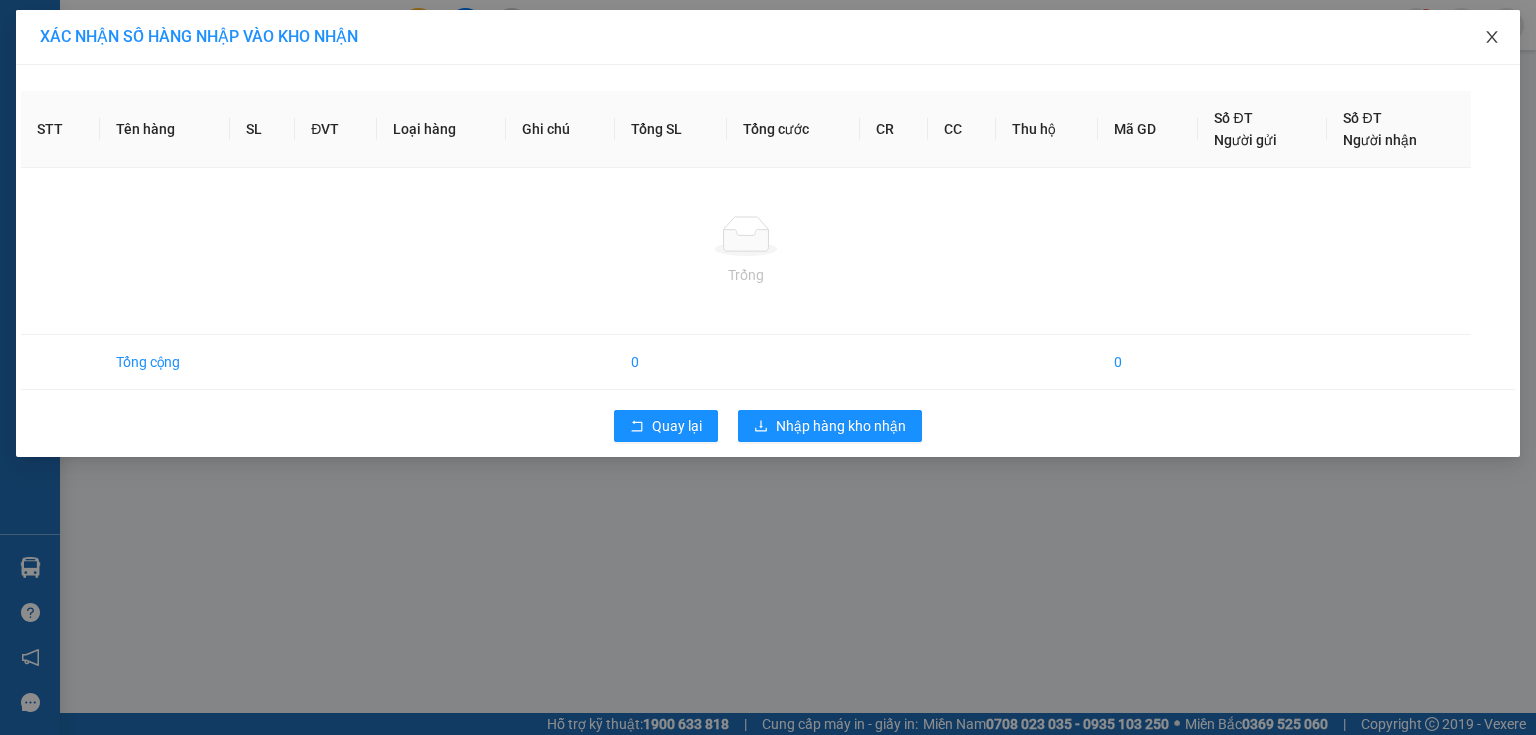 click 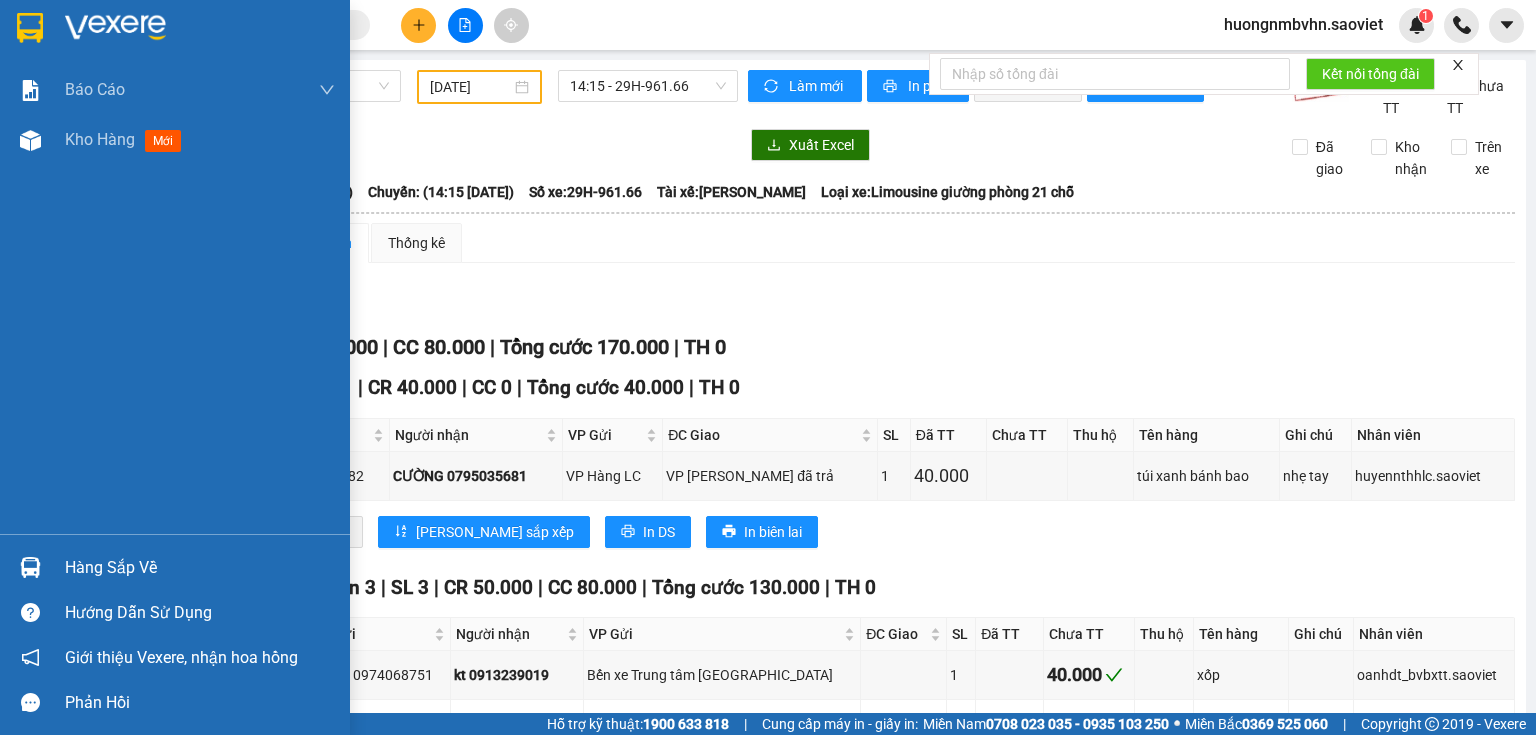 click on "Hàng sắp về" at bounding box center [200, 568] 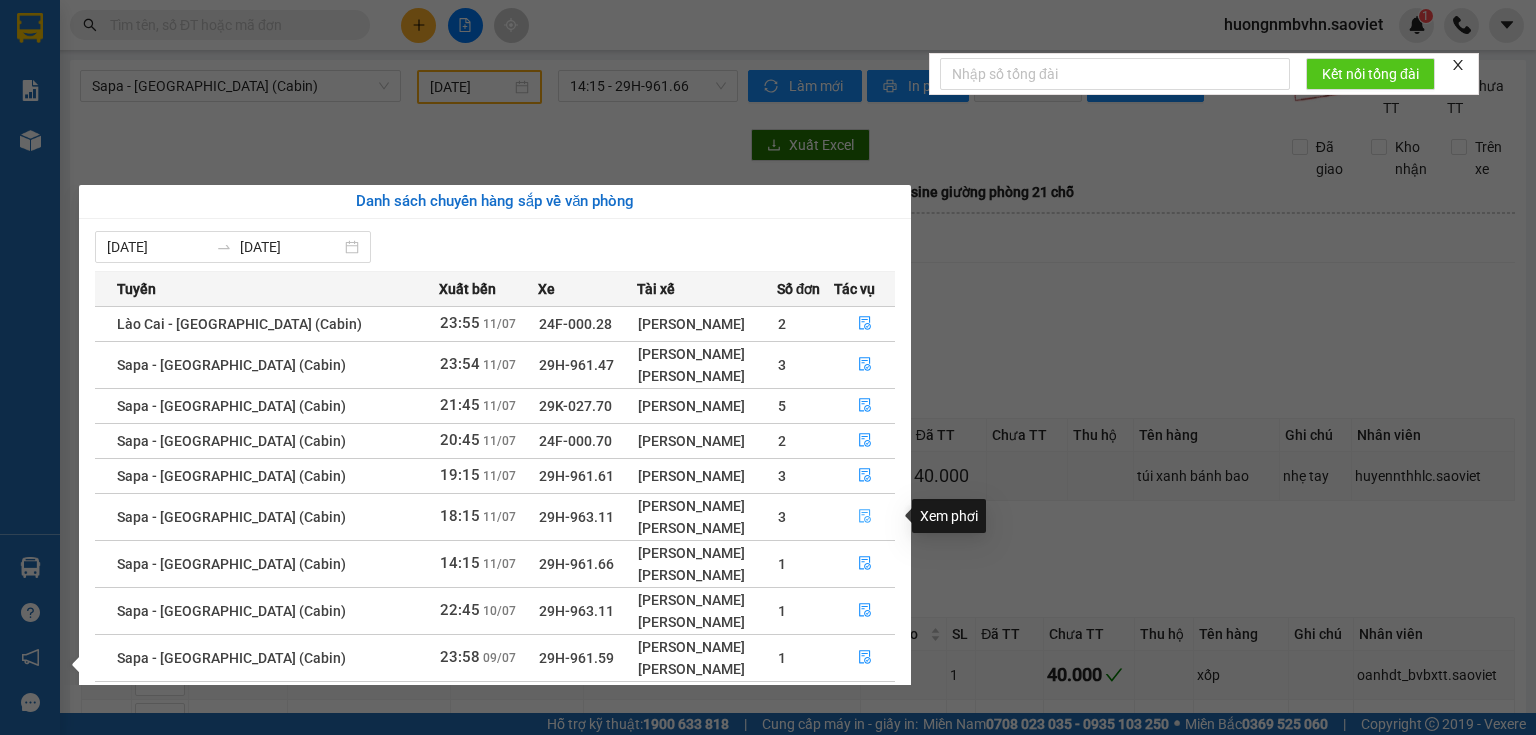 click at bounding box center [865, 517] 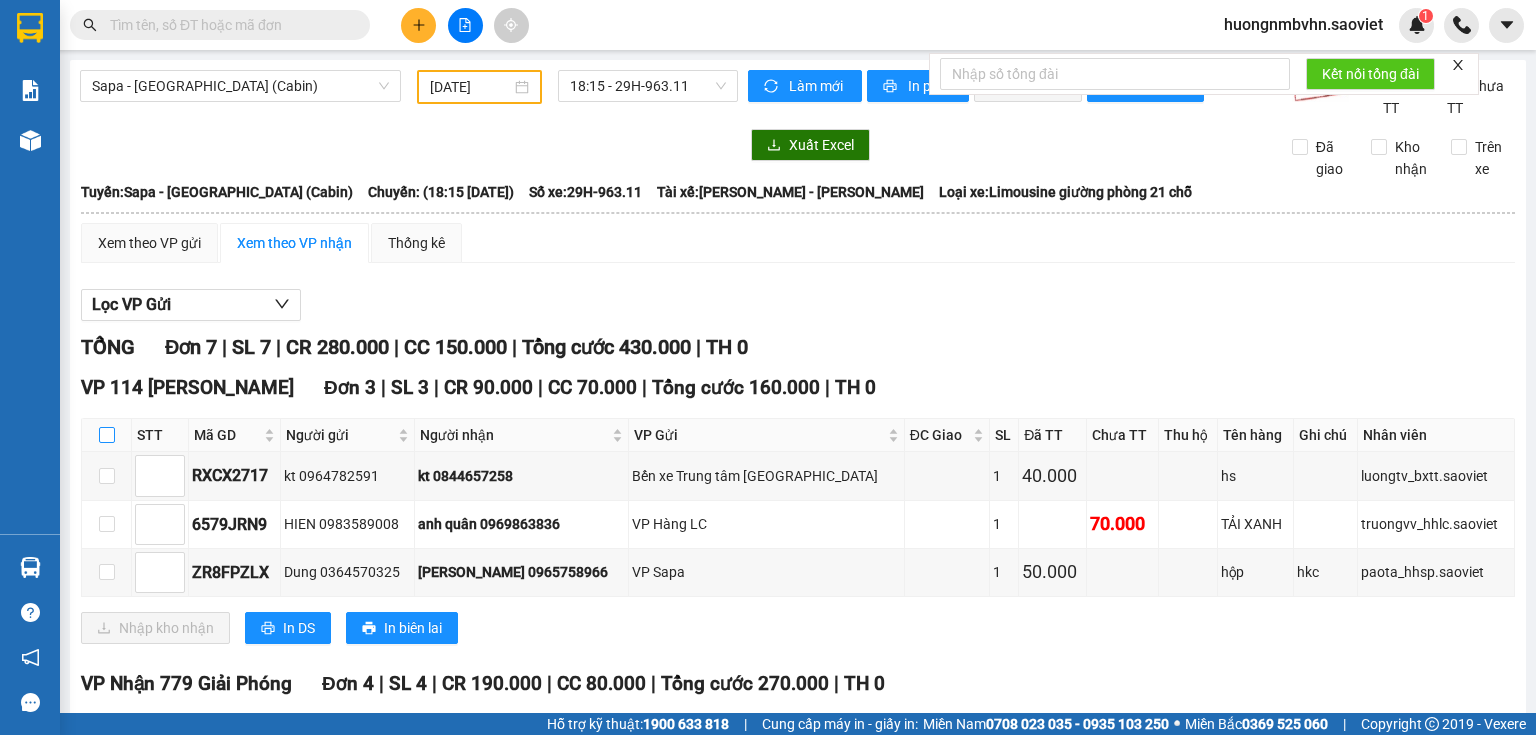 click at bounding box center (107, 435) 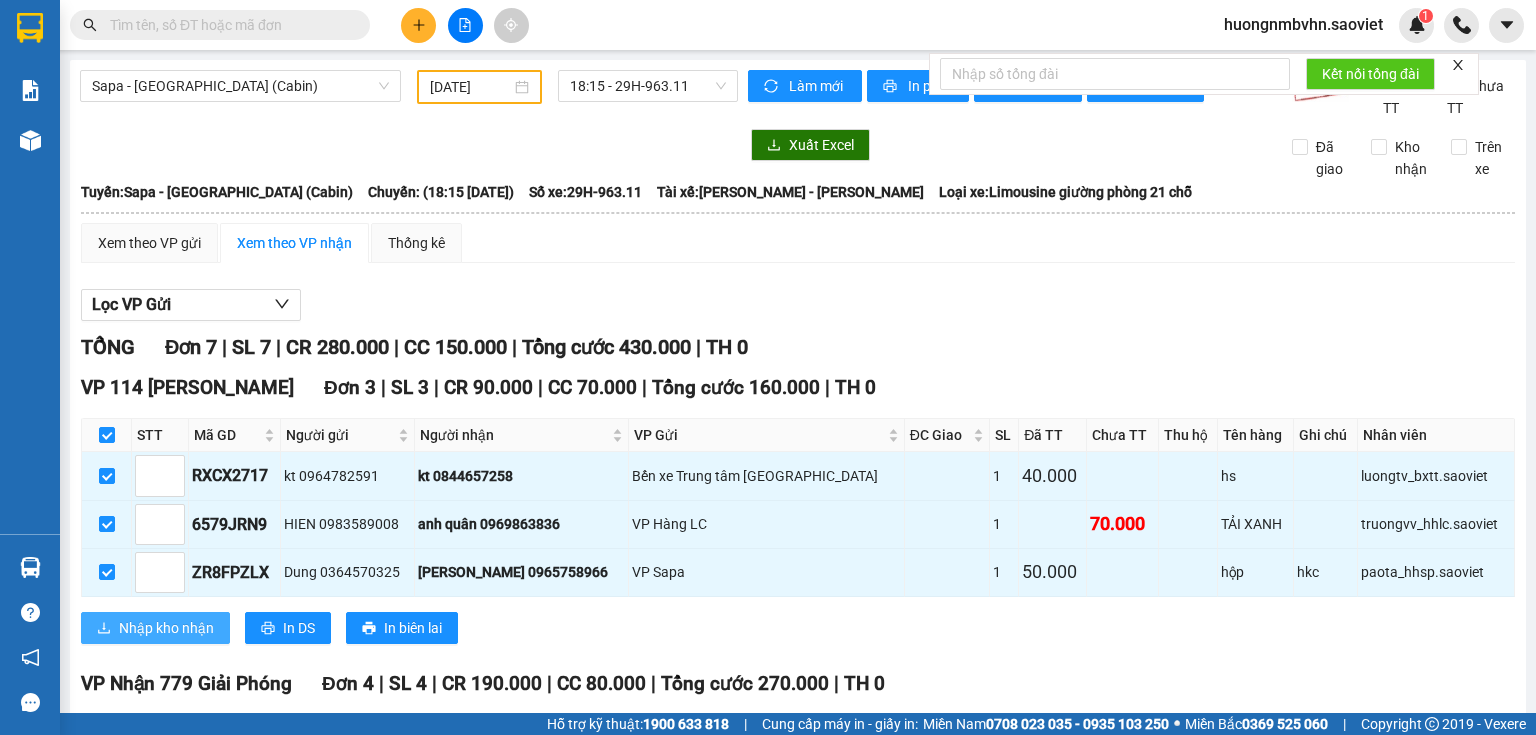click on "Nhập kho nhận" at bounding box center (166, 628) 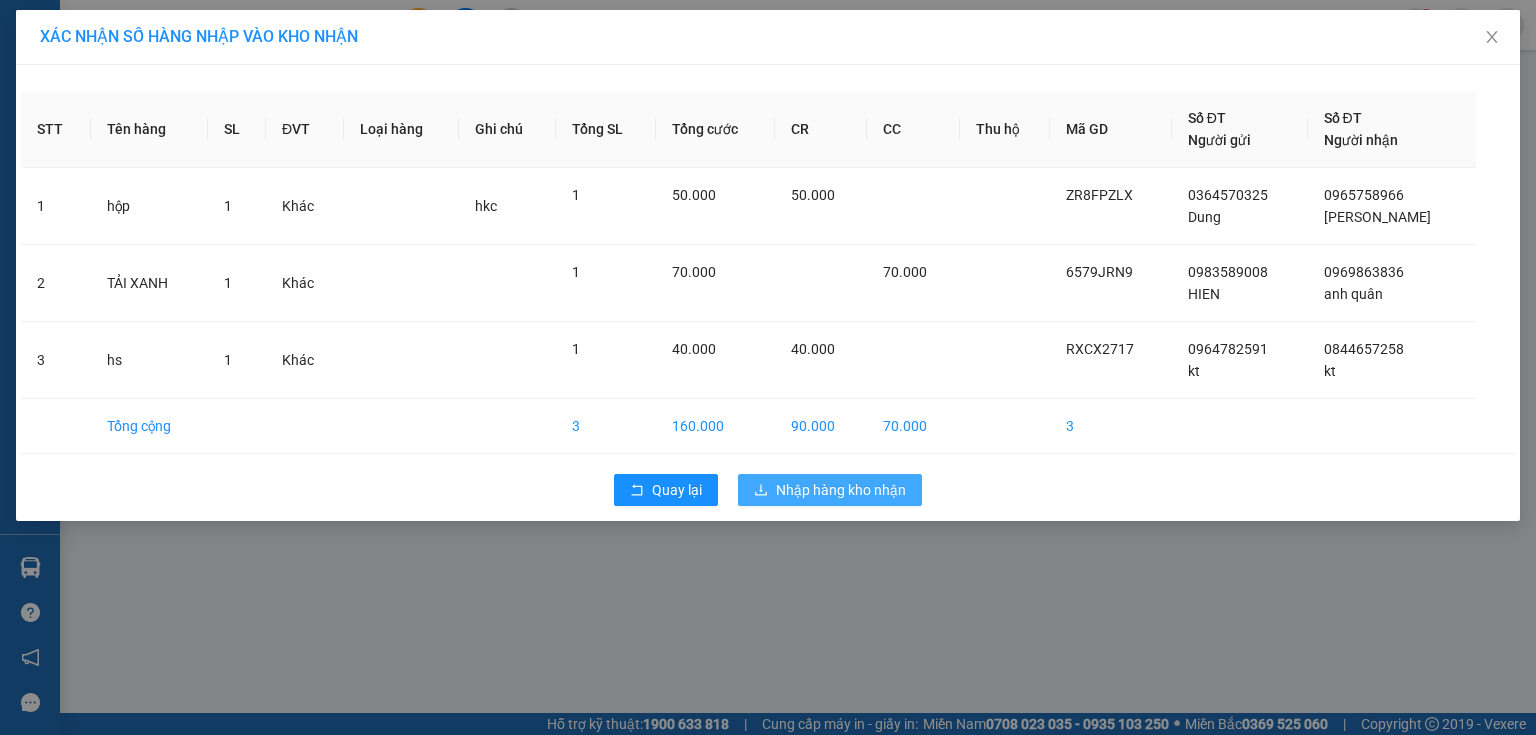 click on "Nhập hàng kho nhận" at bounding box center (841, 490) 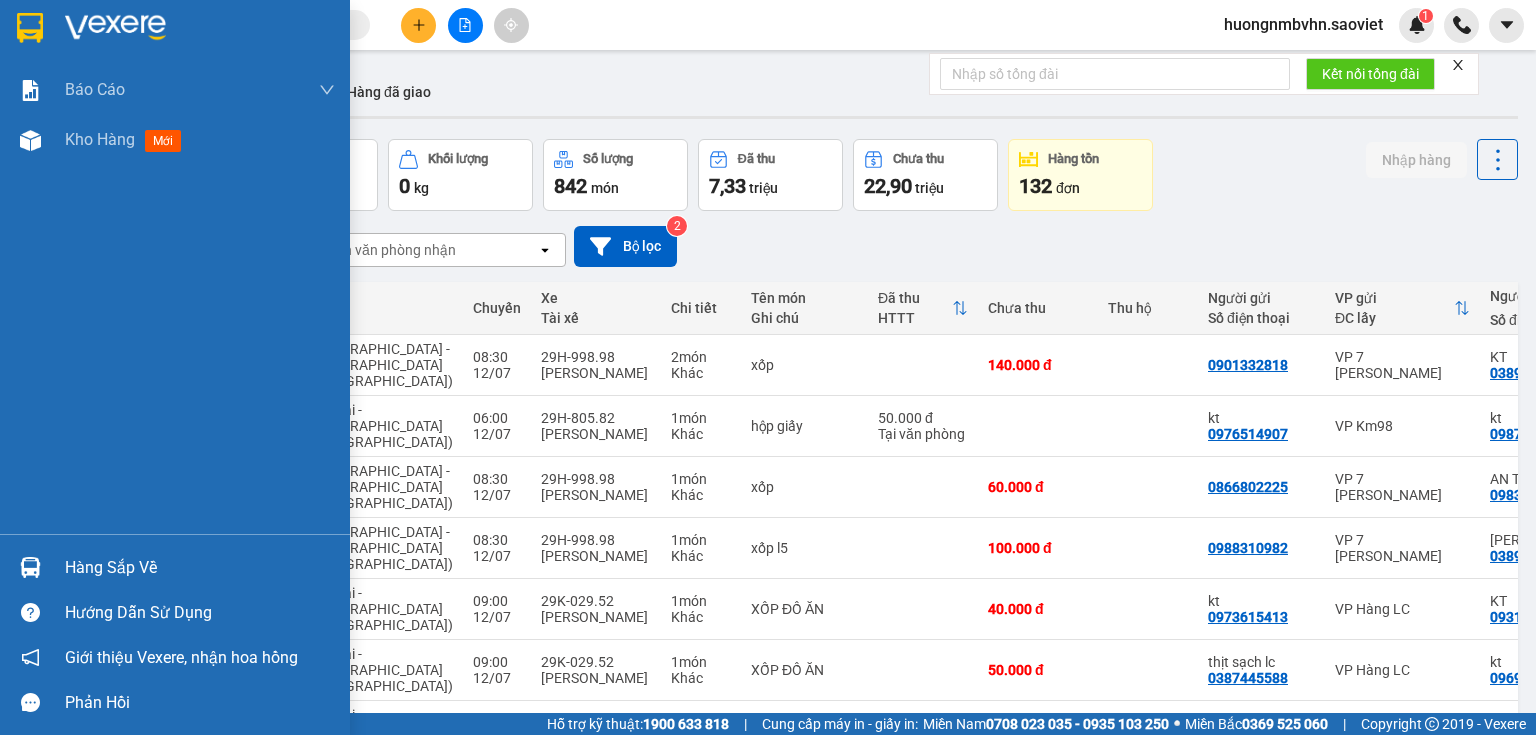 click on "Hàng sắp về" at bounding box center (200, 568) 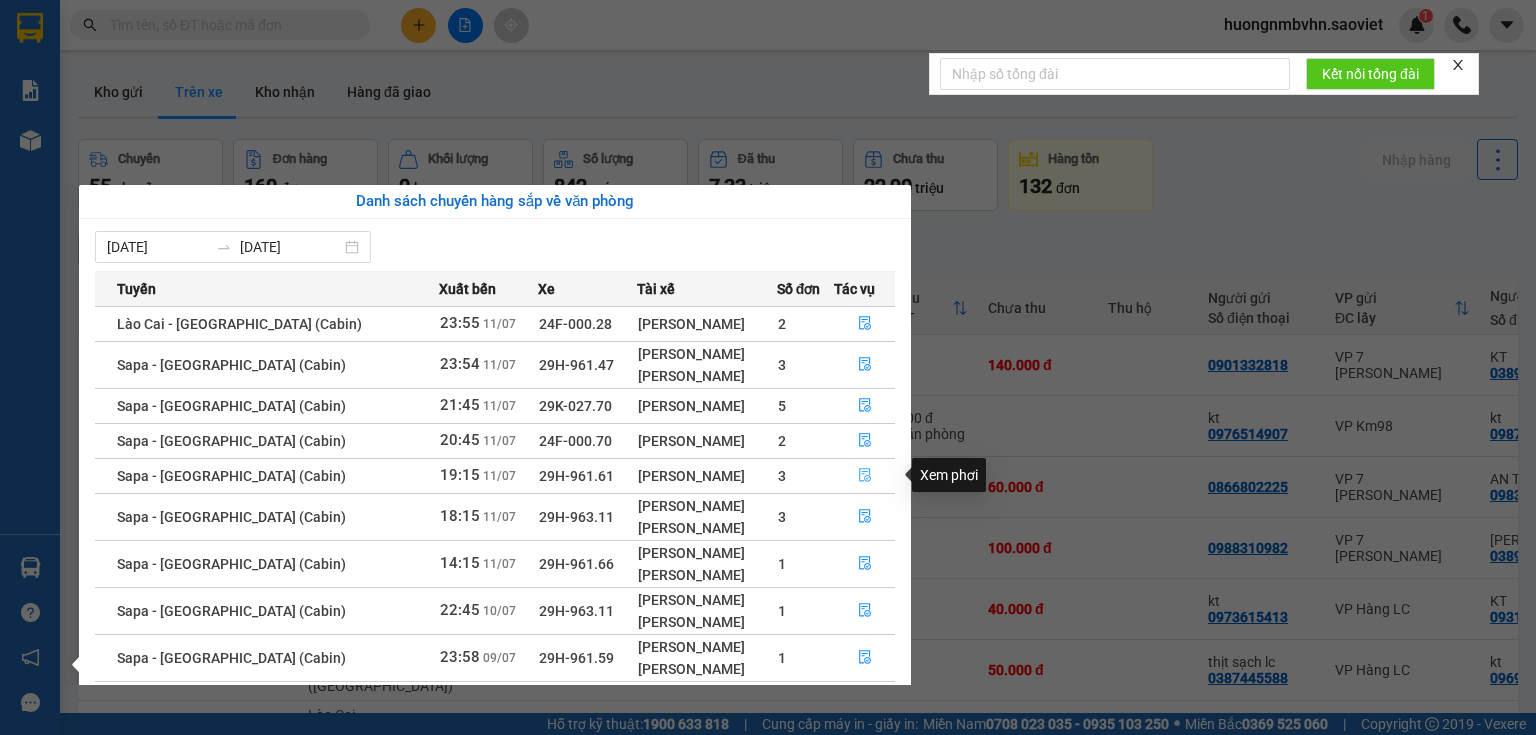 click at bounding box center (865, 476) 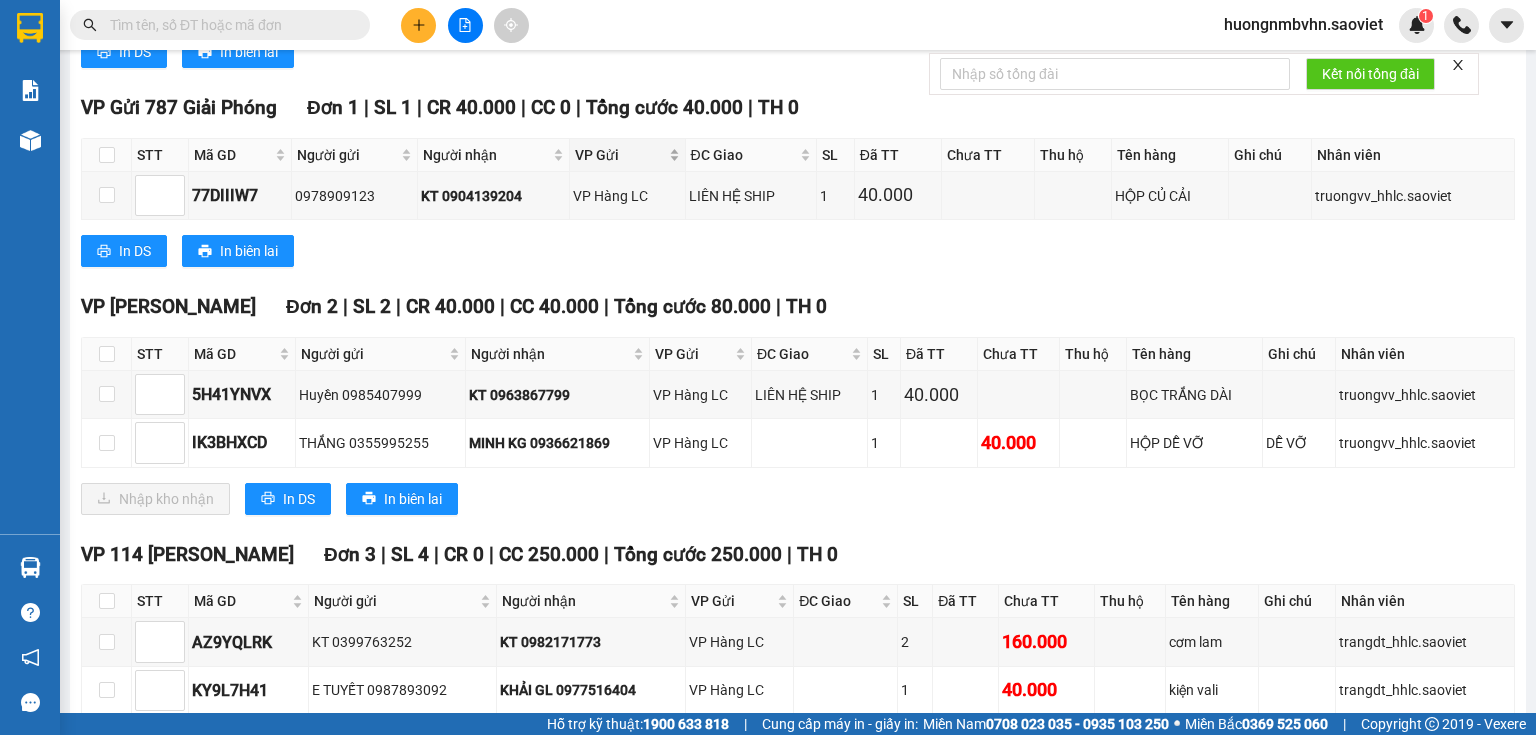 scroll, scrollTop: 1391, scrollLeft: 0, axis: vertical 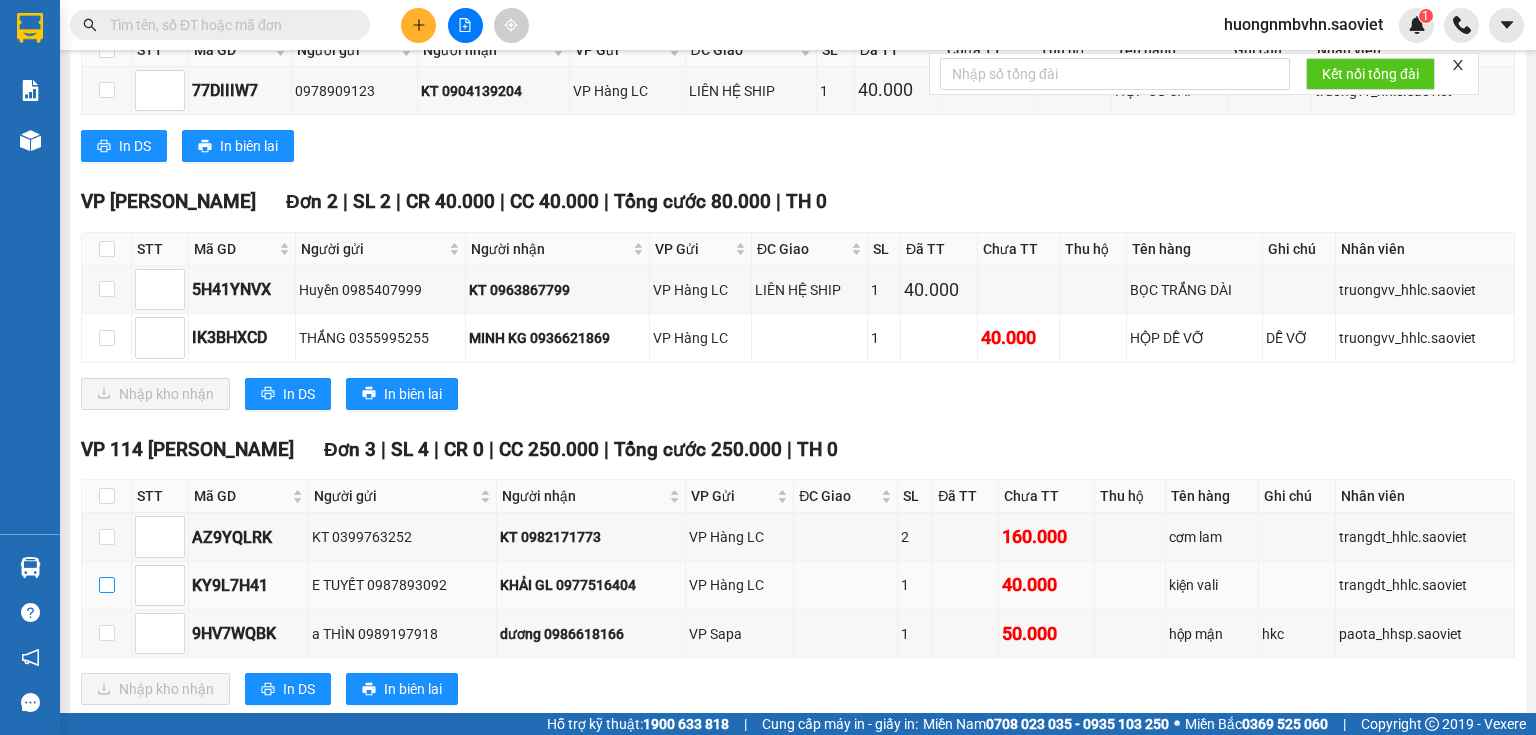 click at bounding box center [107, 585] 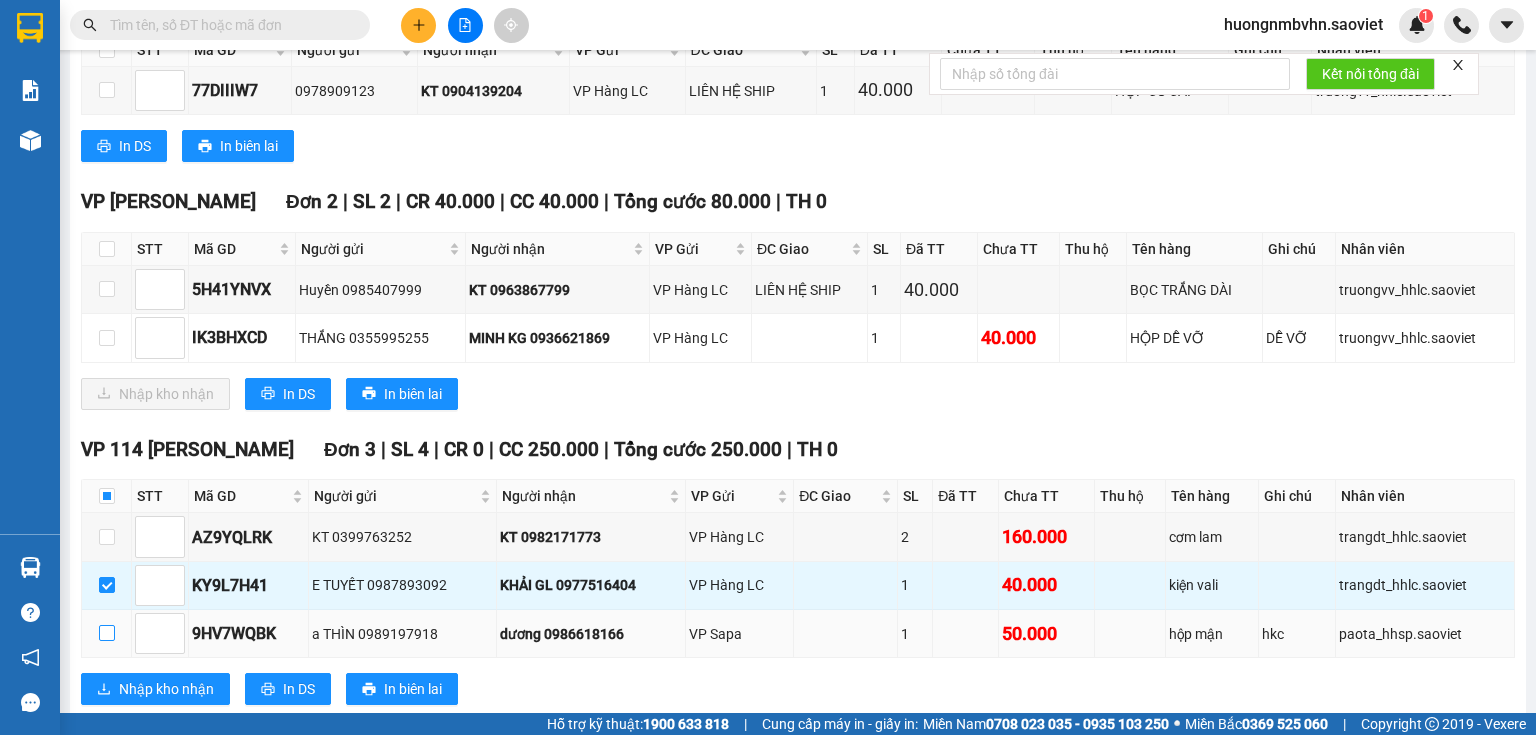 click at bounding box center (107, 633) 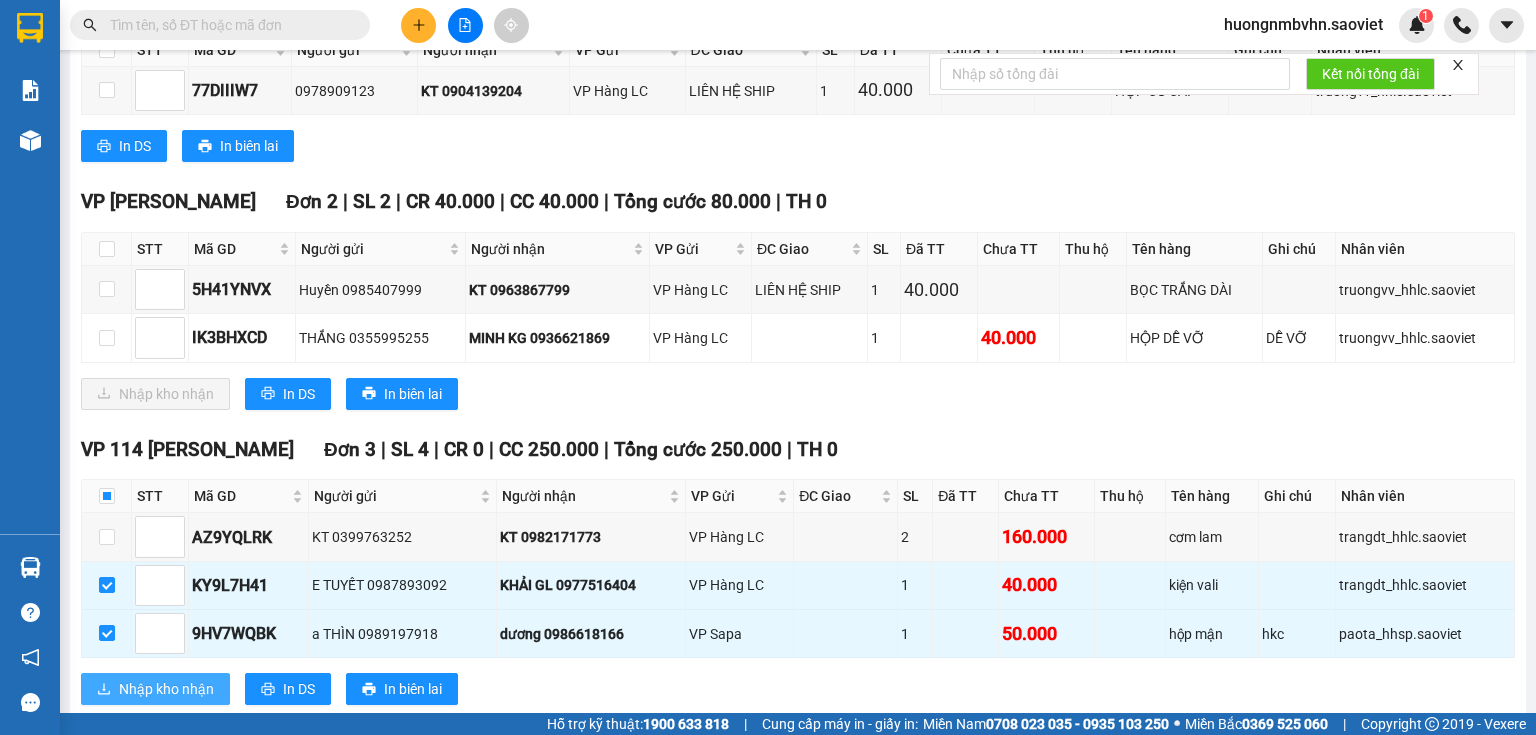 click on "Nhập kho nhận" at bounding box center (166, 689) 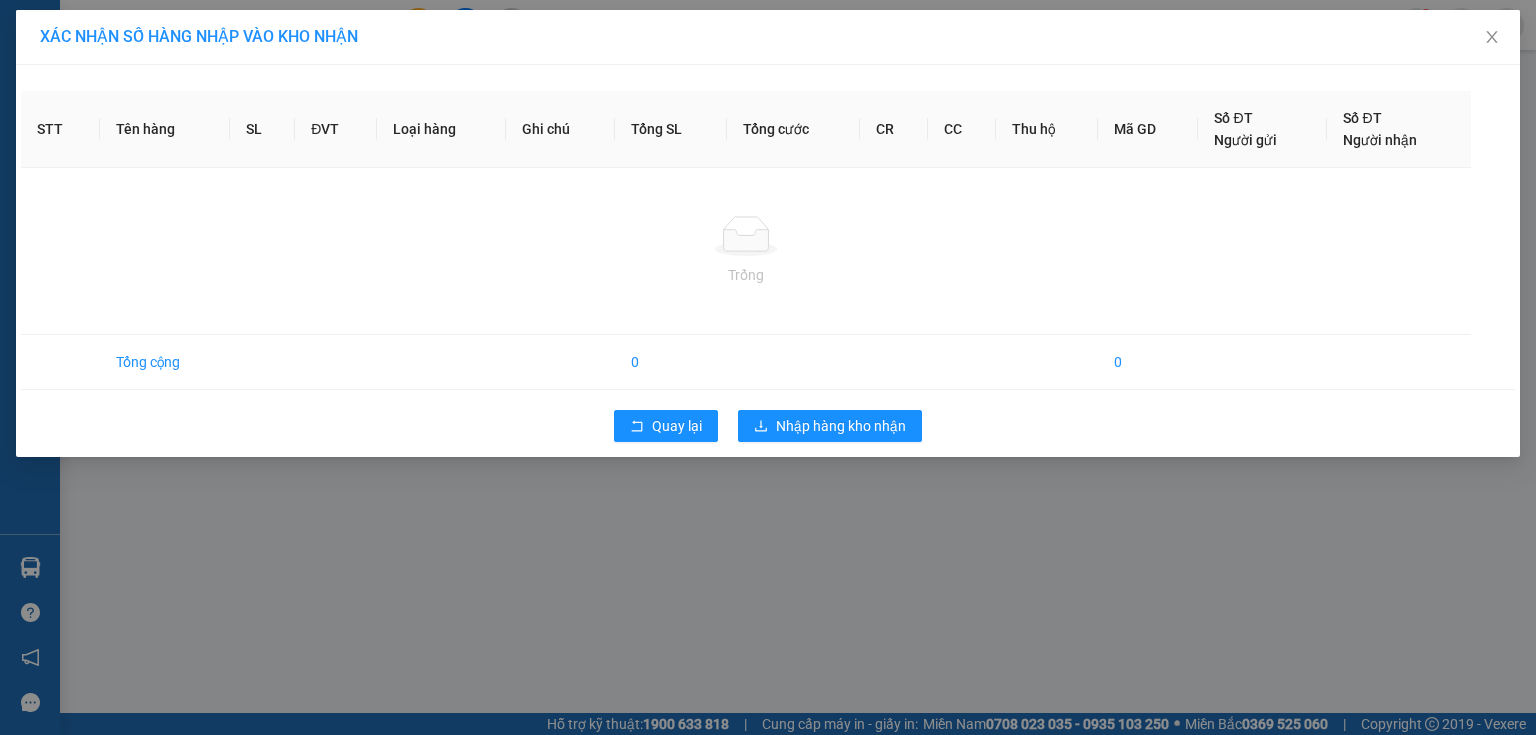 scroll, scrollTop: 0, scrollLeft: 0, axis: both 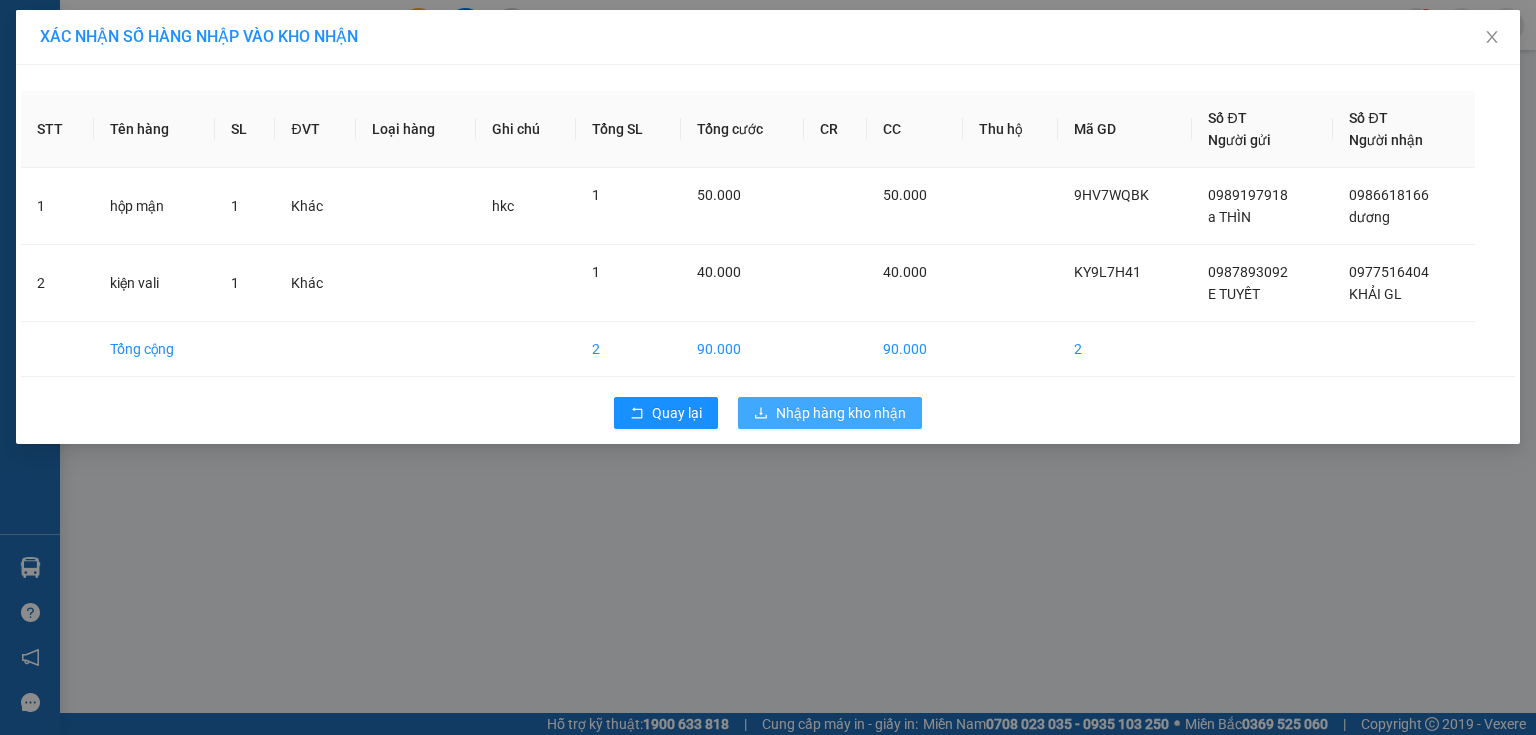 click on "Nhập hàng kho nhận" at bounding box center [841, 413] 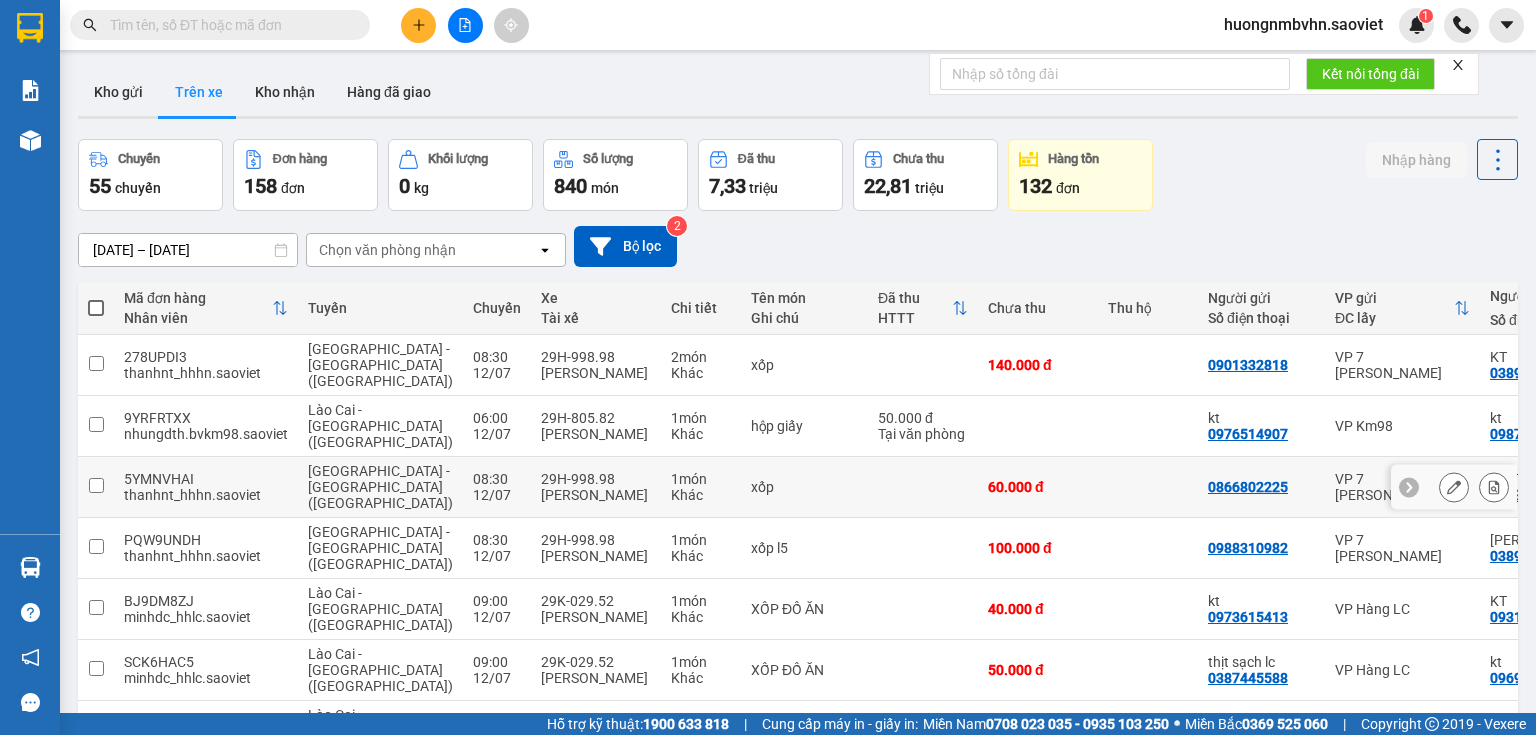 scroll, scrollTop: 160, scrollLeft: 0, axis: vertical 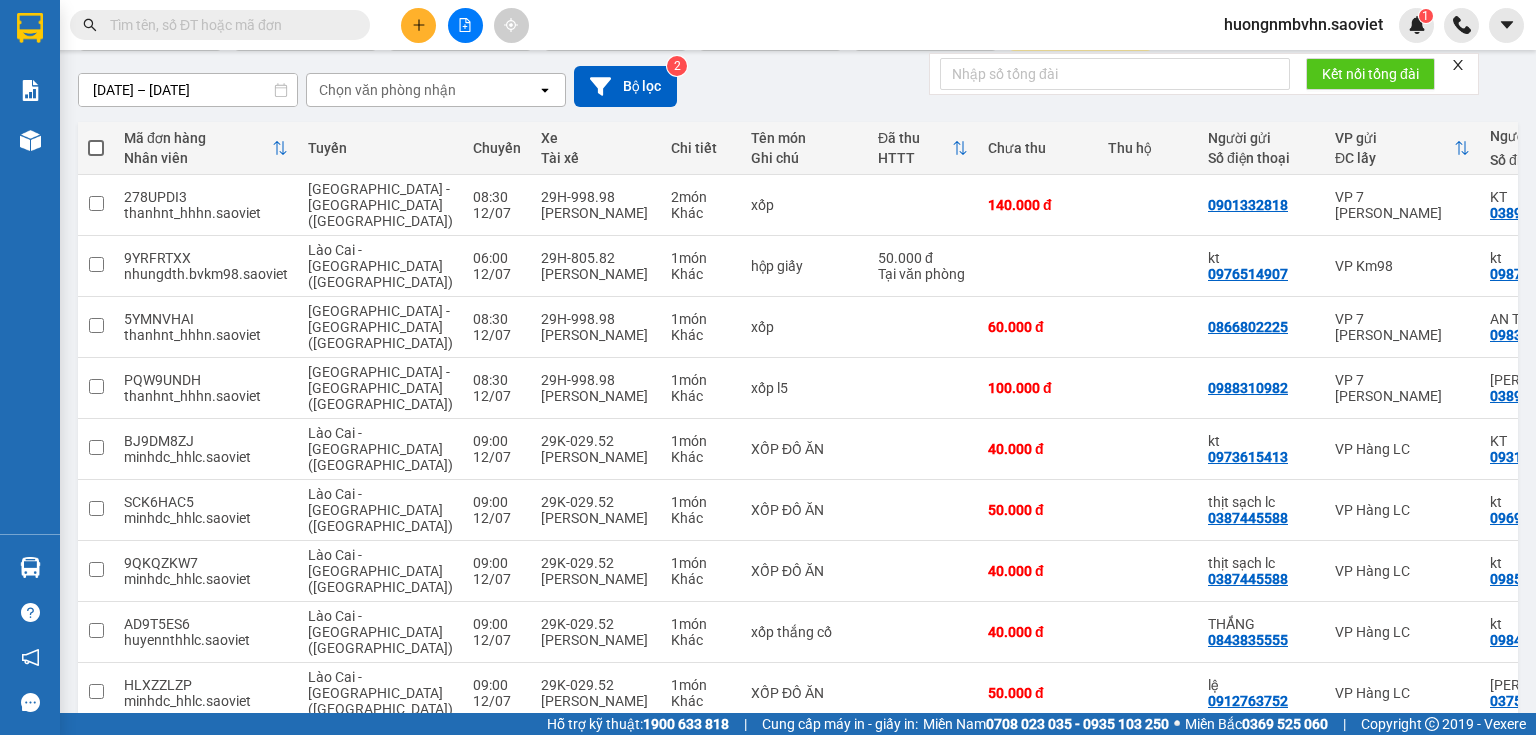 click at bounding box center [228, 25] 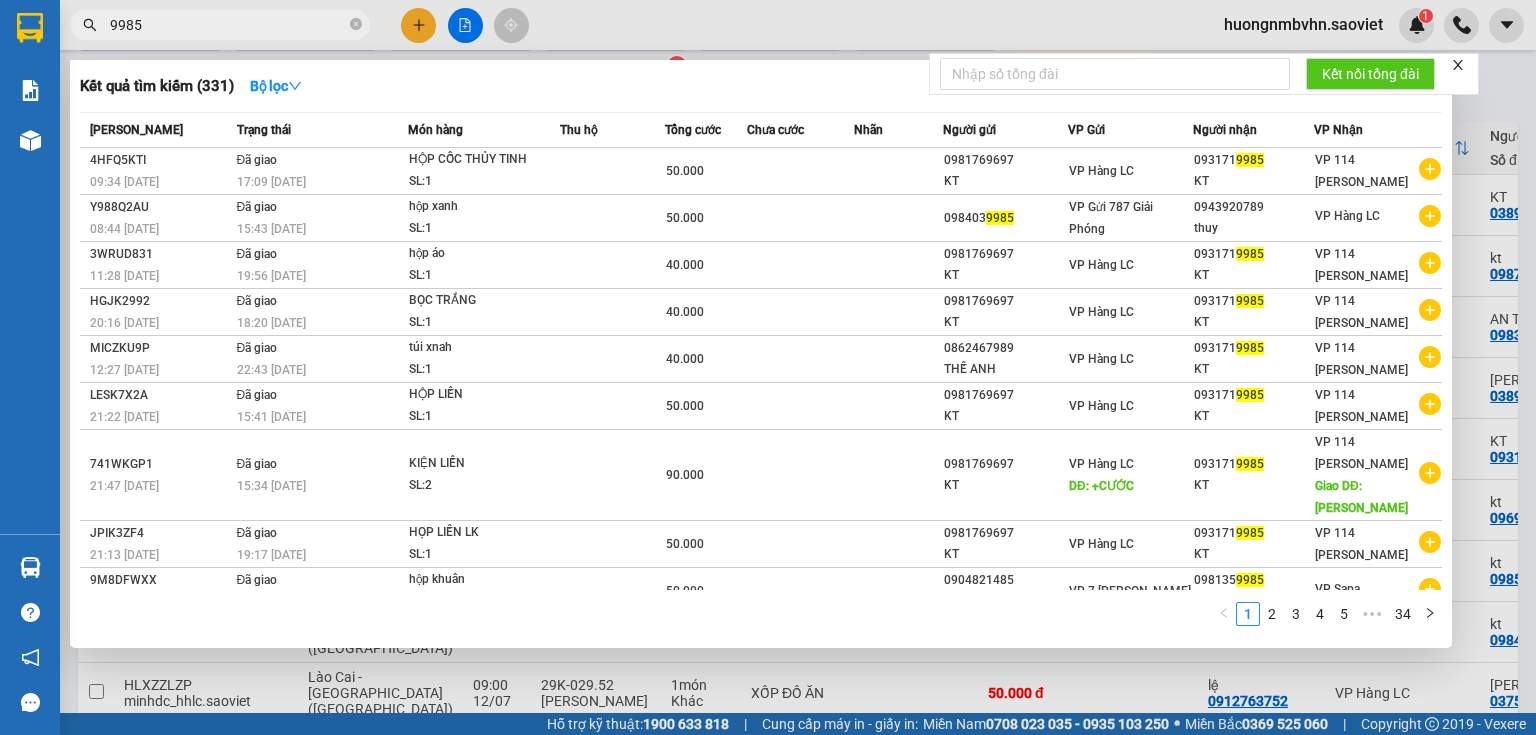 click 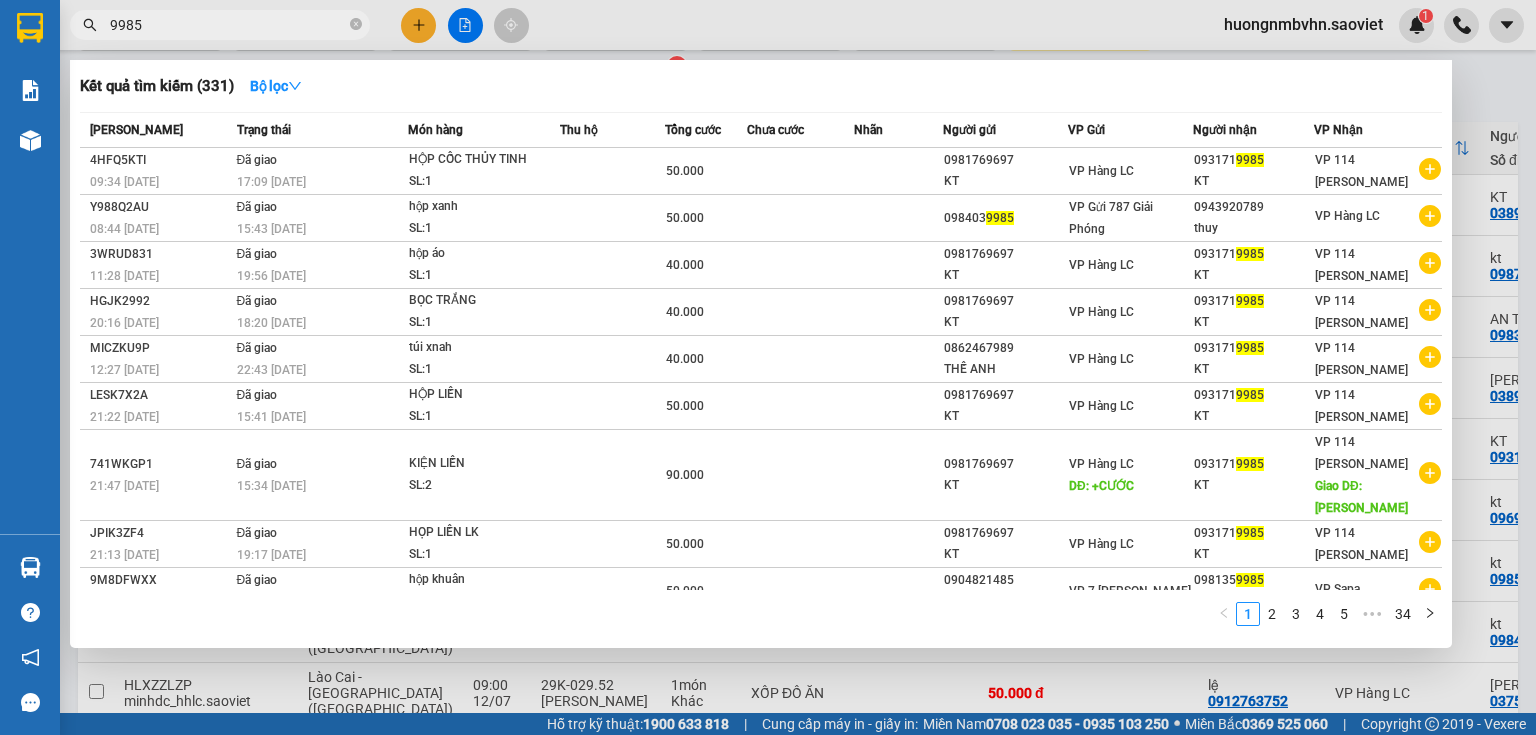 click at bounding box center (768, 367) 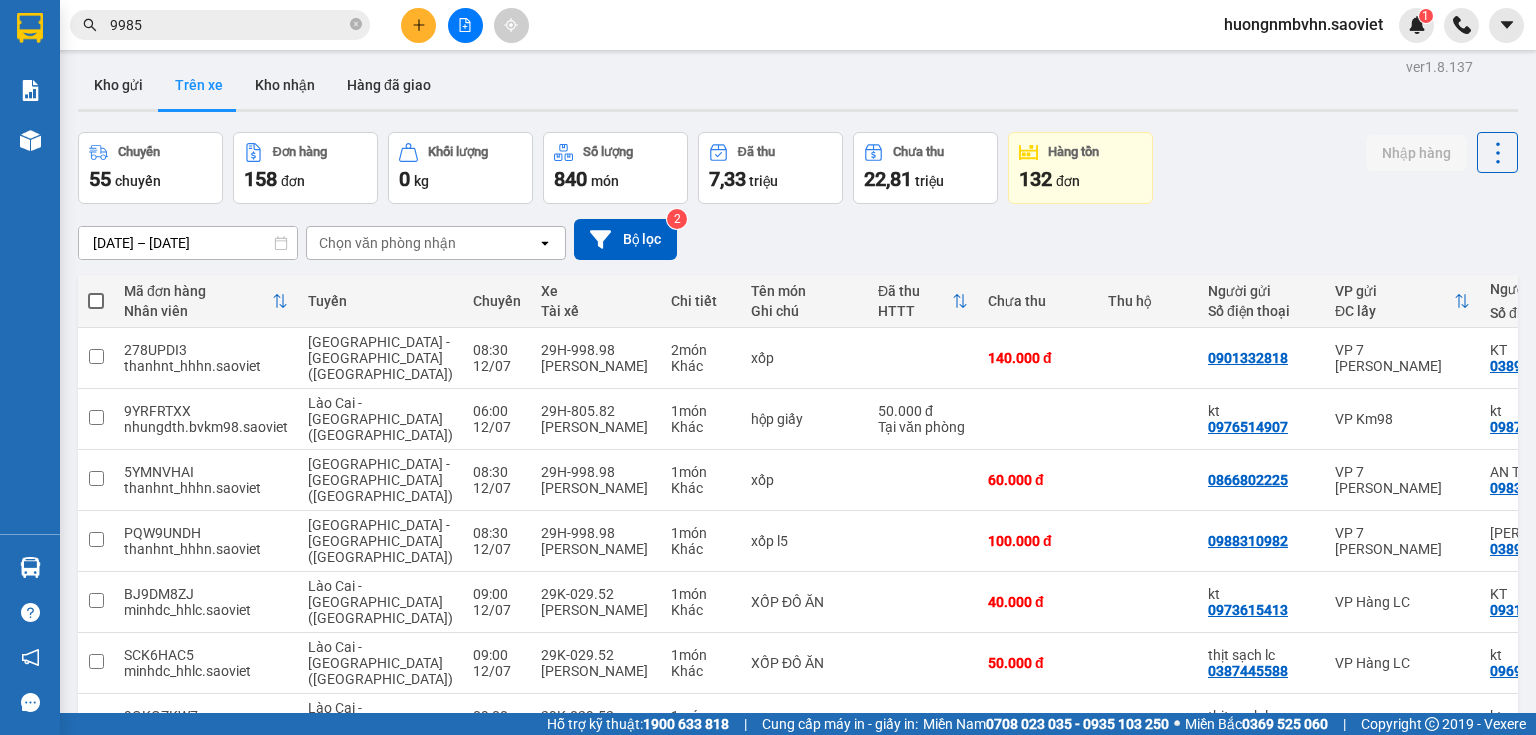 scroll, scrollTop: 0, scrollLeft: 0, axis: both 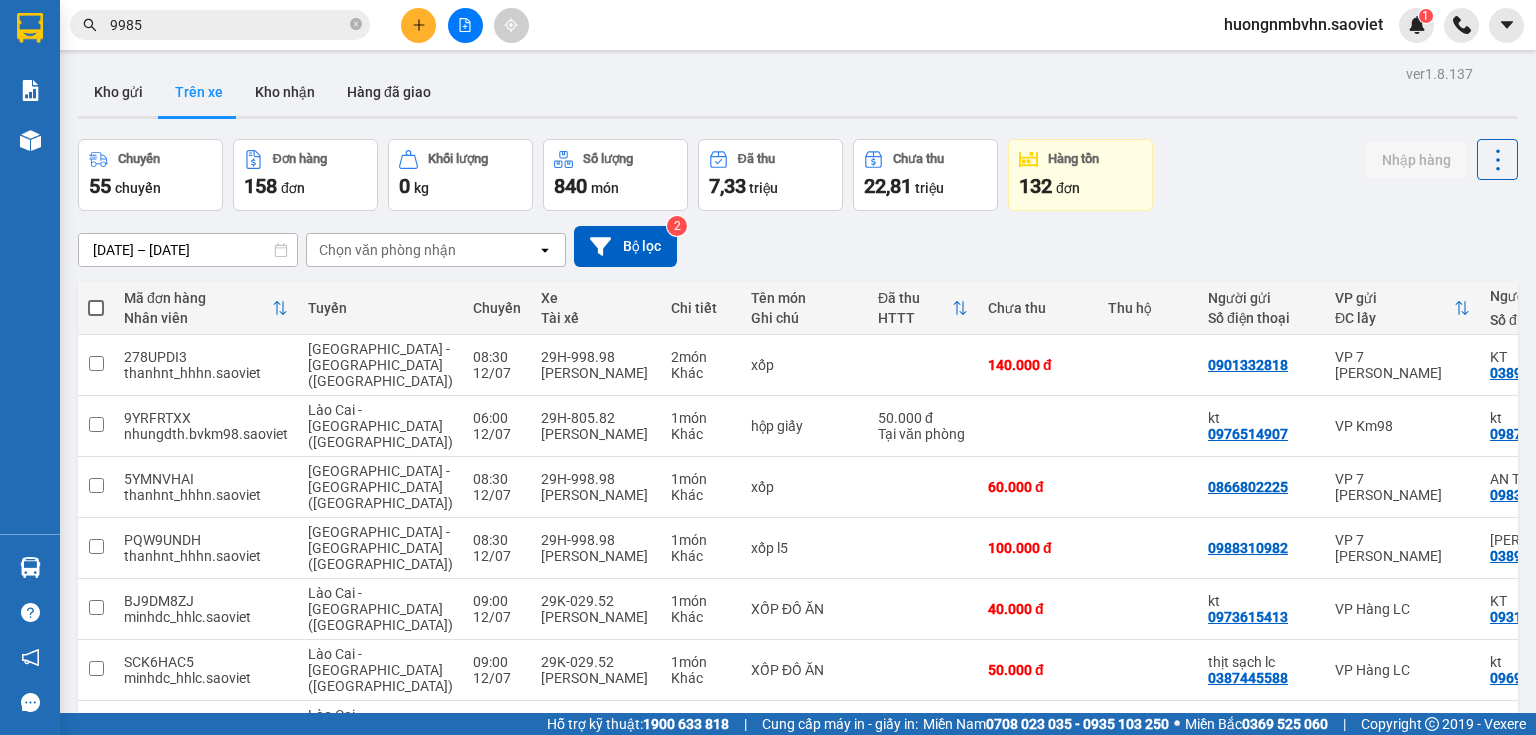 click on "Chọn văn phòng nhận" at bounding box center (387, 250) 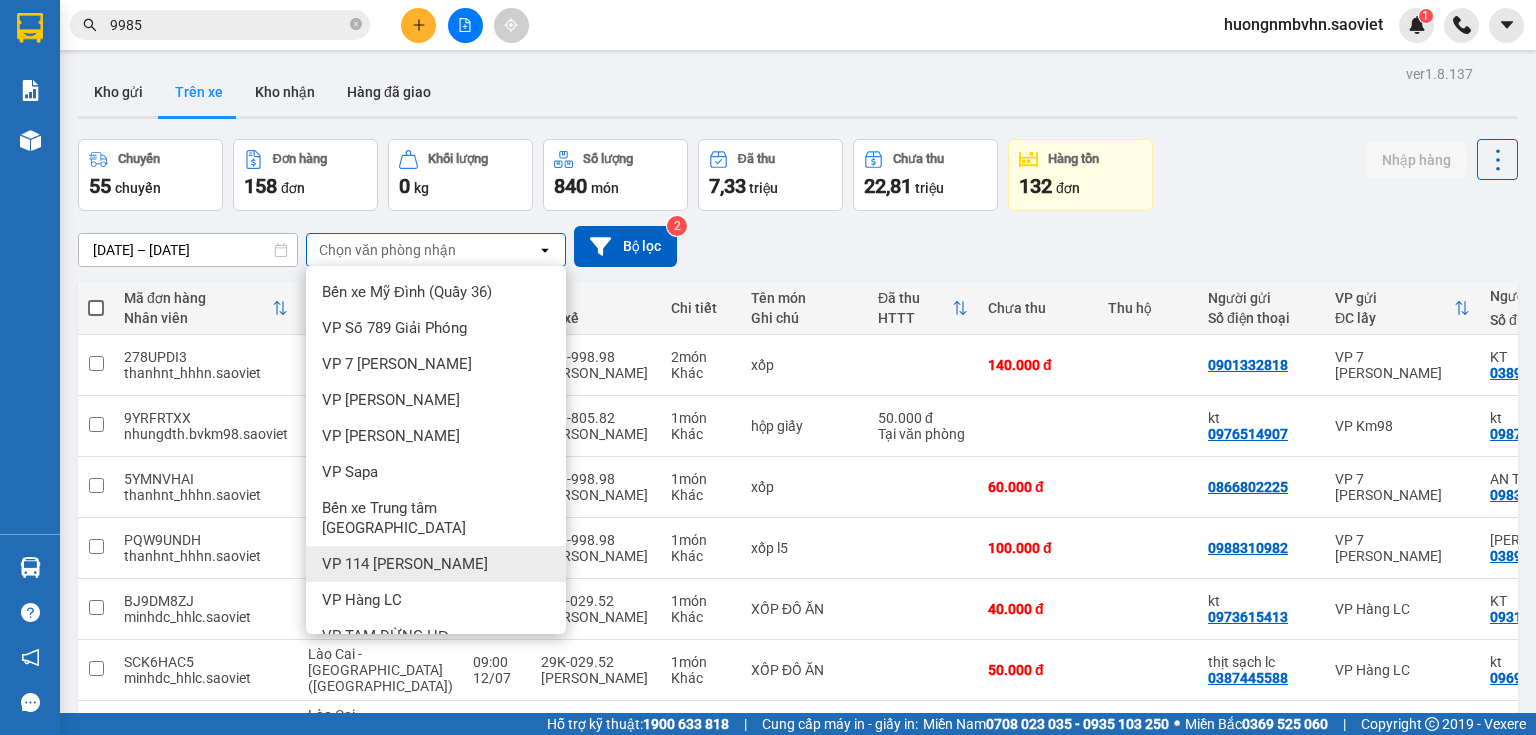 click on "VP 114 [PERSON_NAME]" at bounding box center (405, 564) 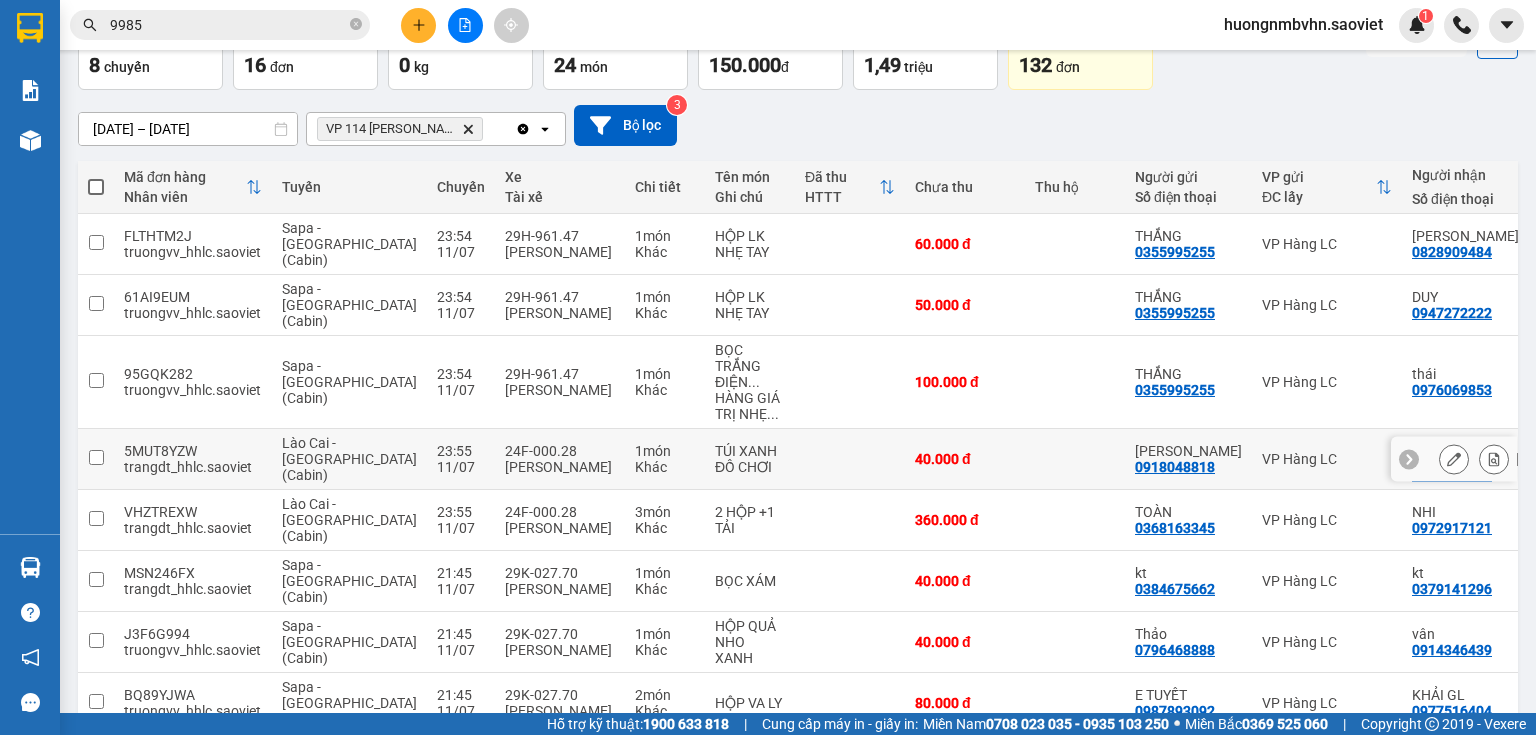 scroll, scrollTop: 240, scrollLeft: 0, axis: vertical 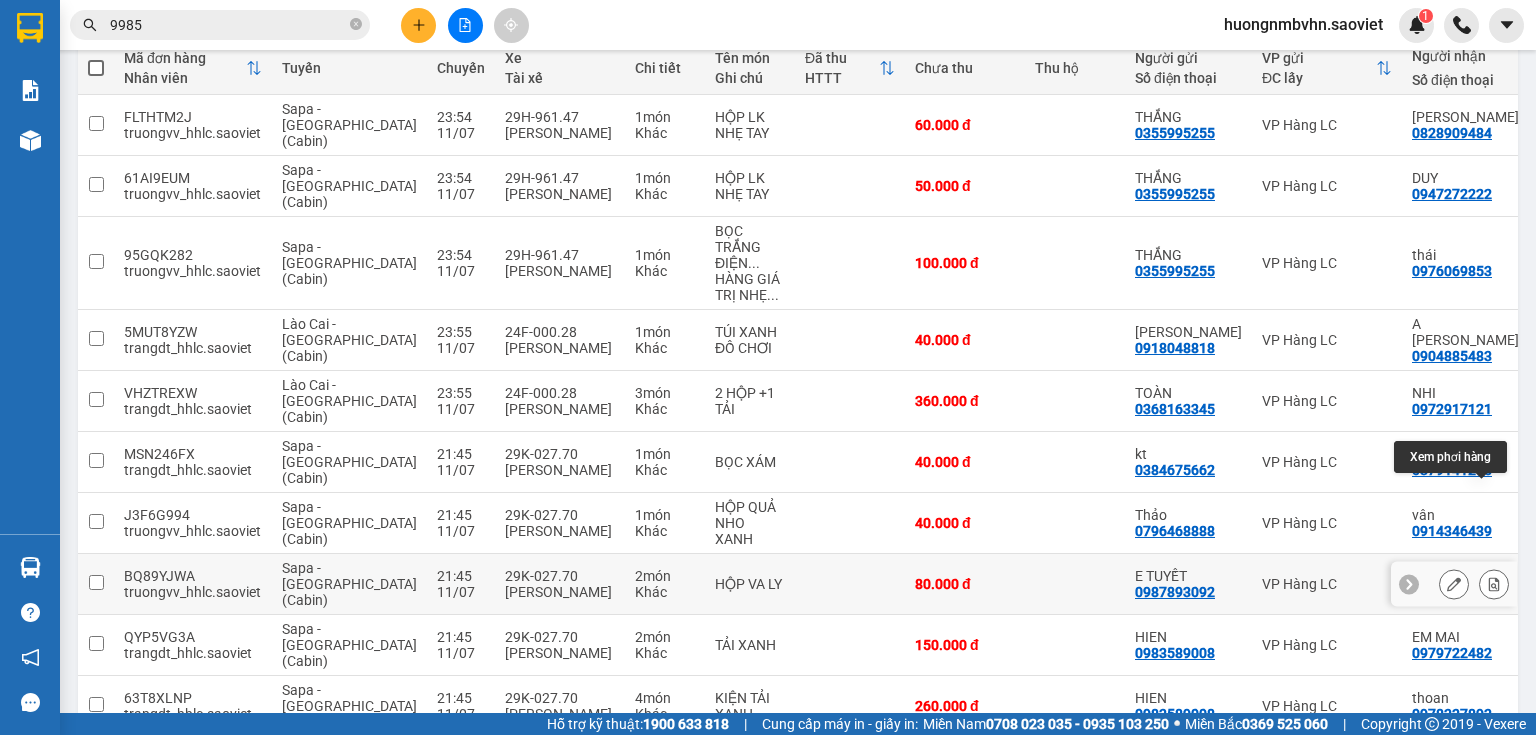 click 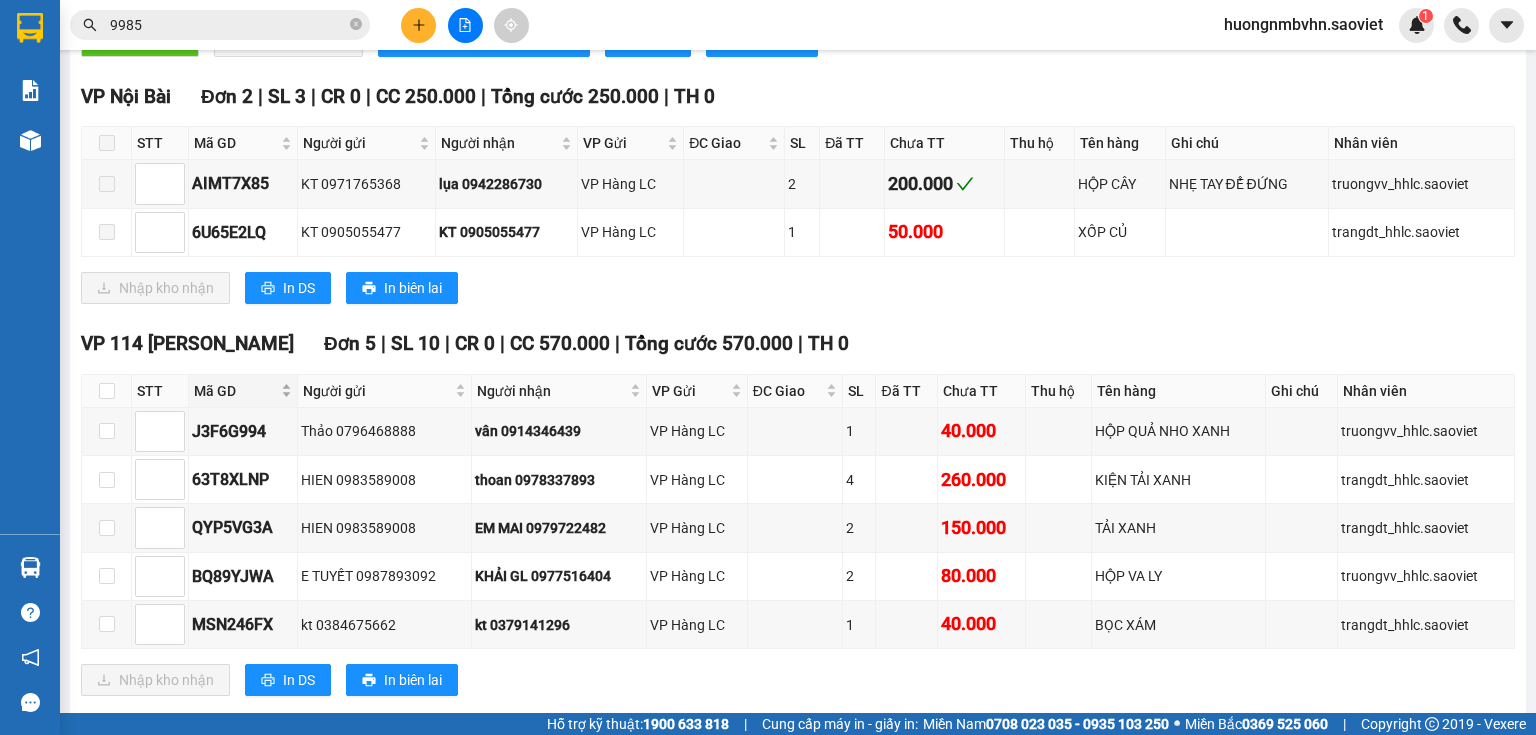 scroll, scrollTop: 560, scrollLeft: 0, axis: vertical 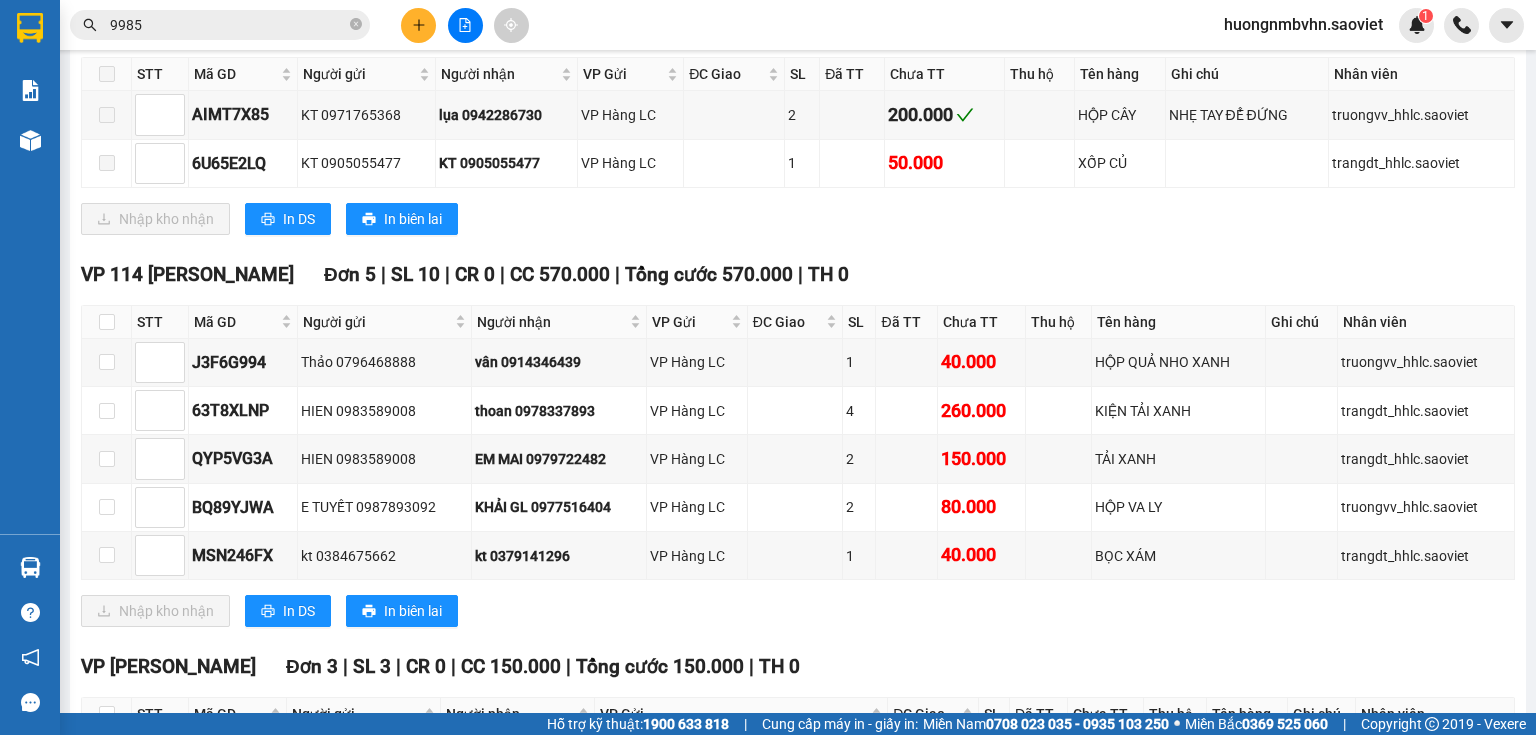 click on "9985" at bounding box center [228, 25] 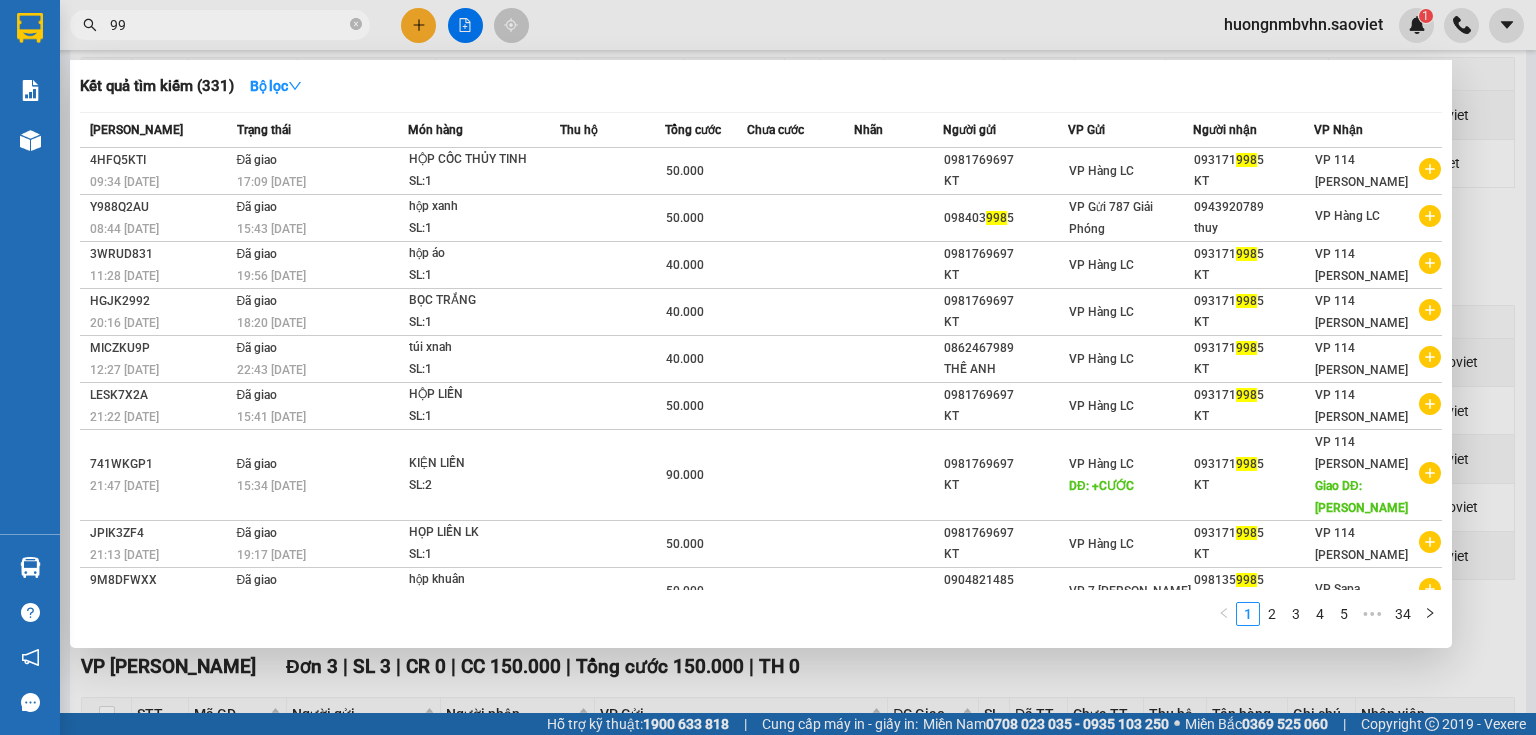 type on "9" 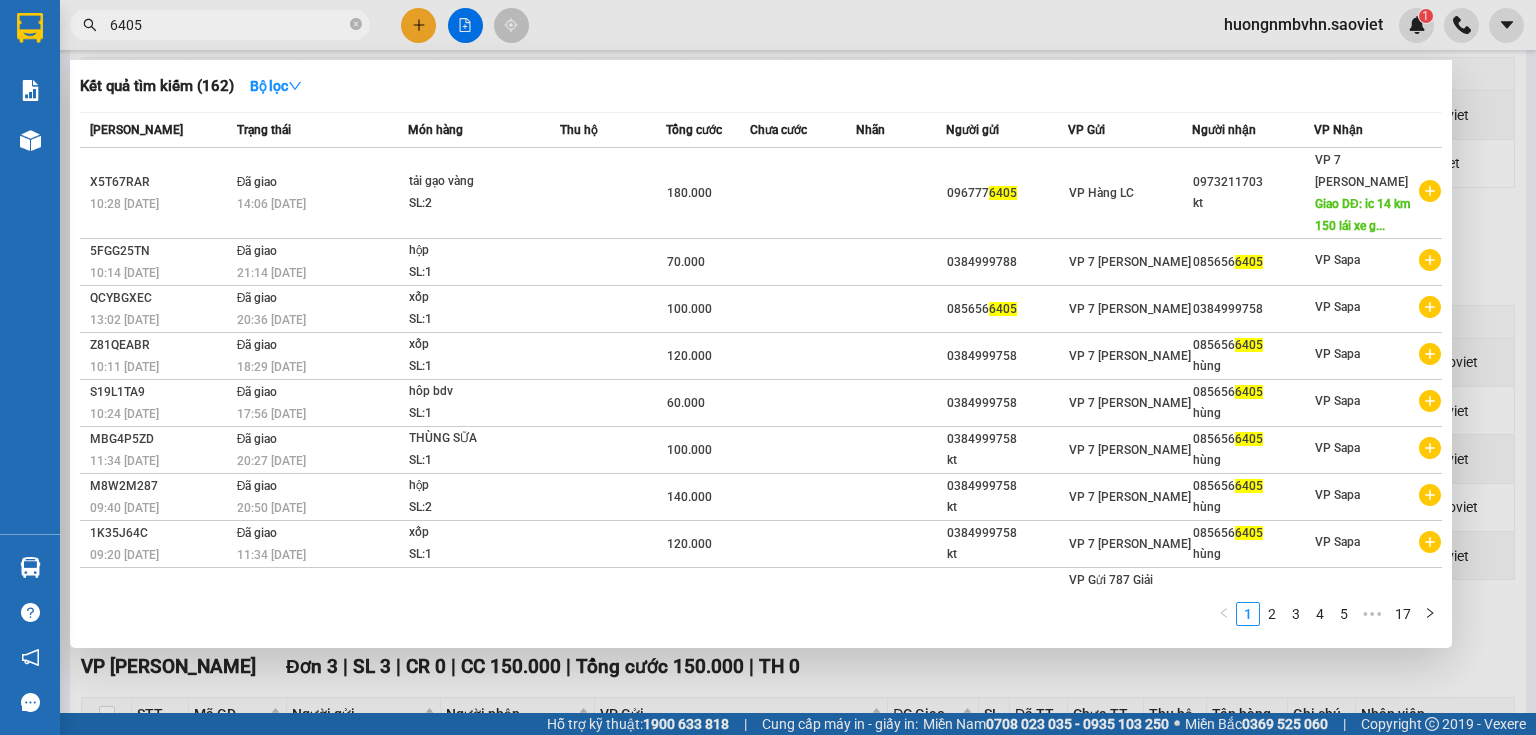 click at bounding box center (768, 367) 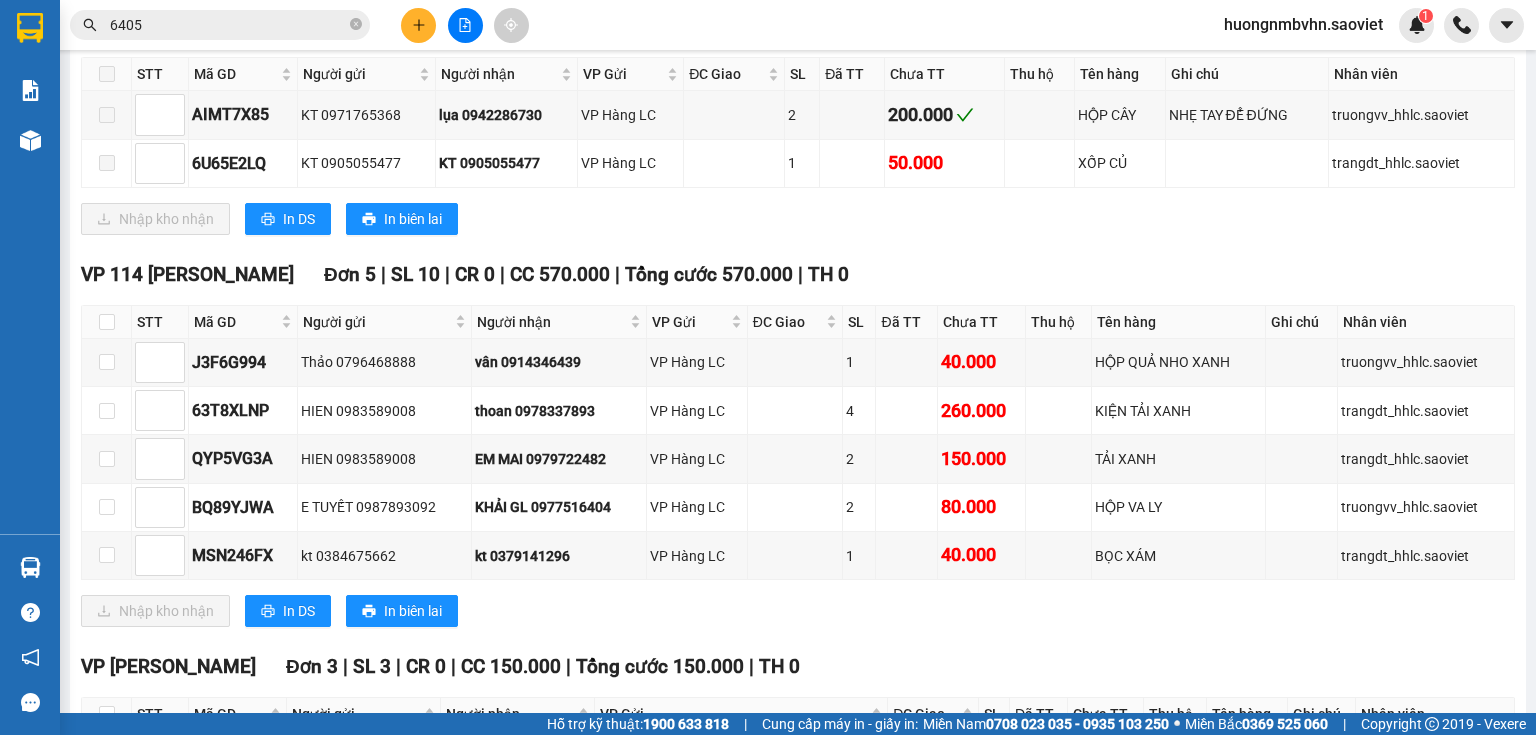 click on "6405" at bounding box center (228, 25) 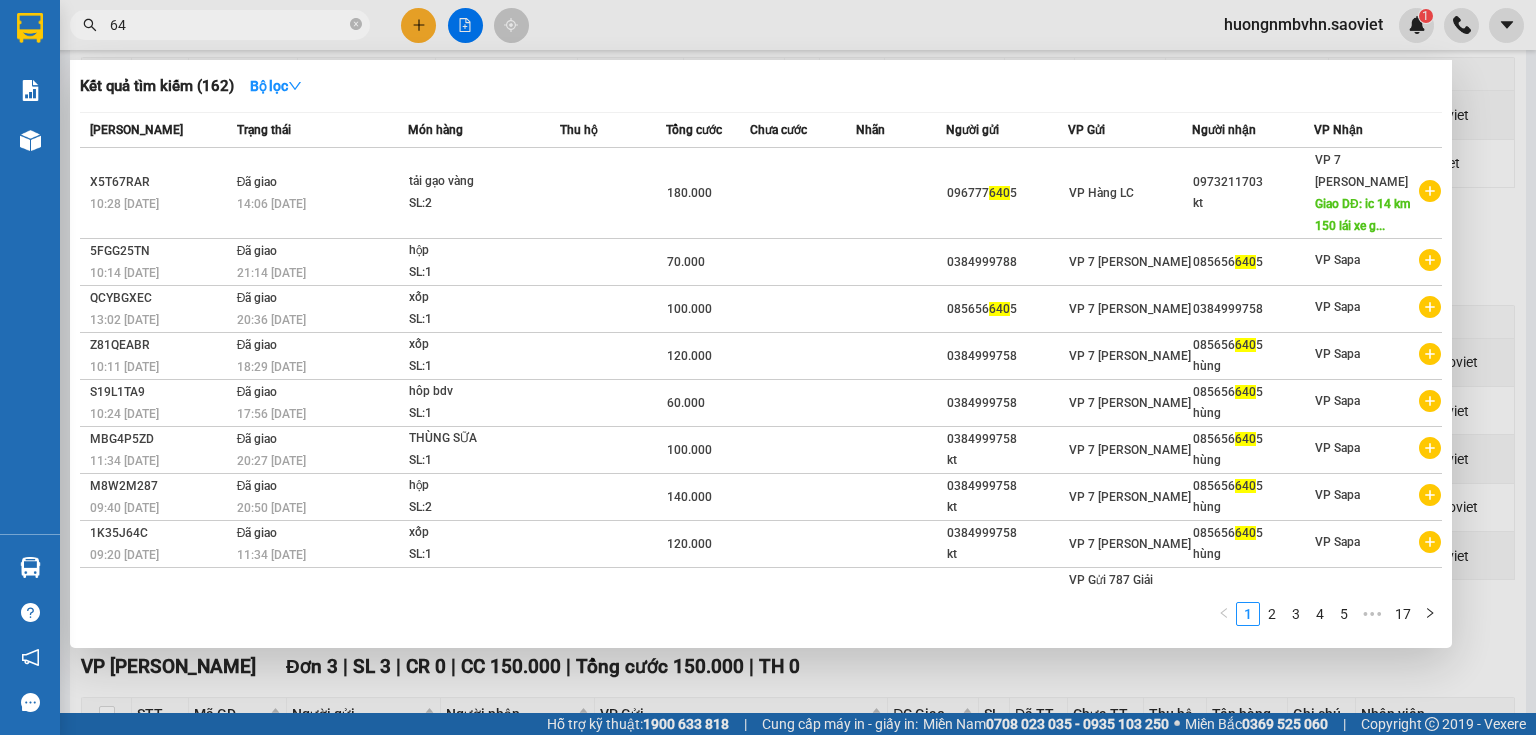 type on "6" 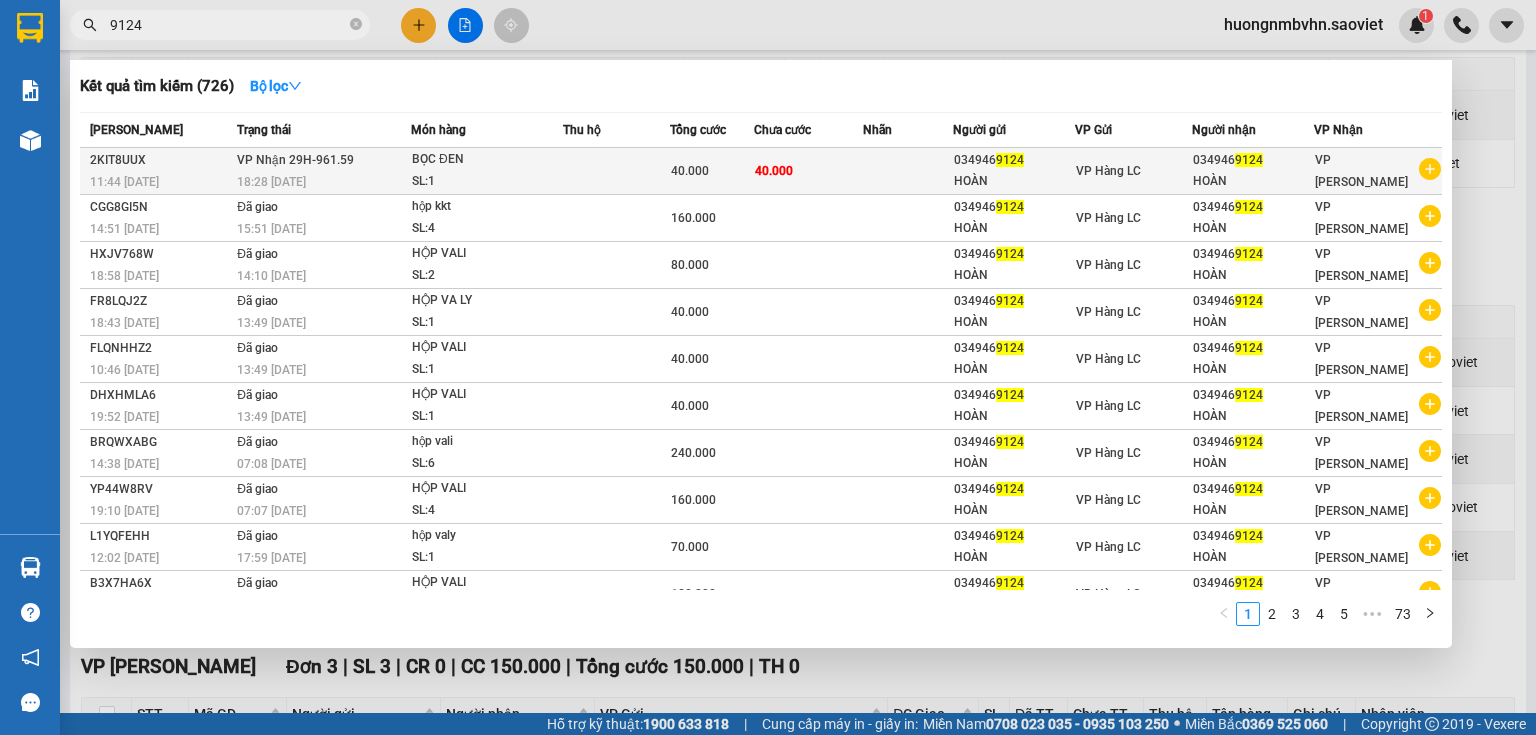 type on "9124" 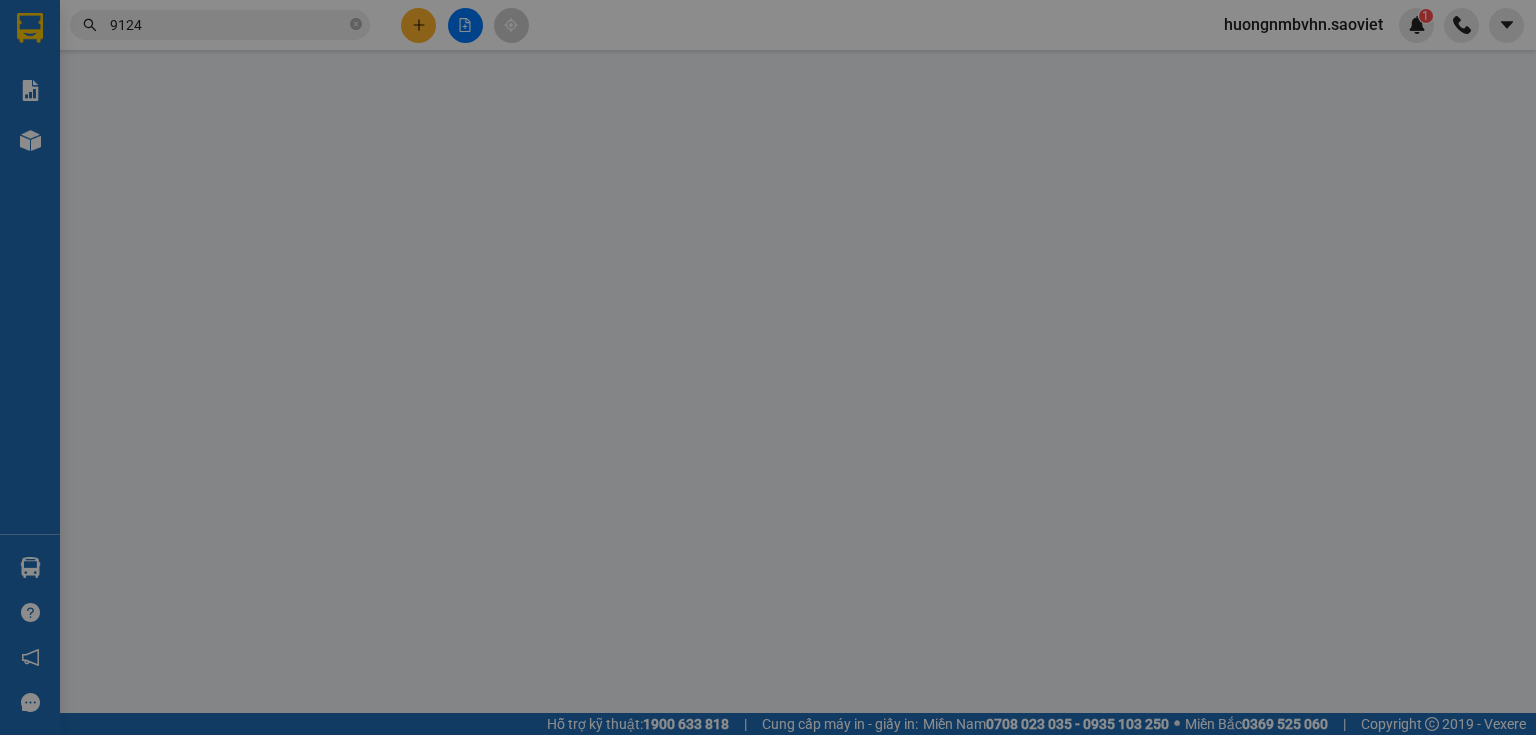 scroll, scrollTop: 0, scrollLeft: 0, axis: both 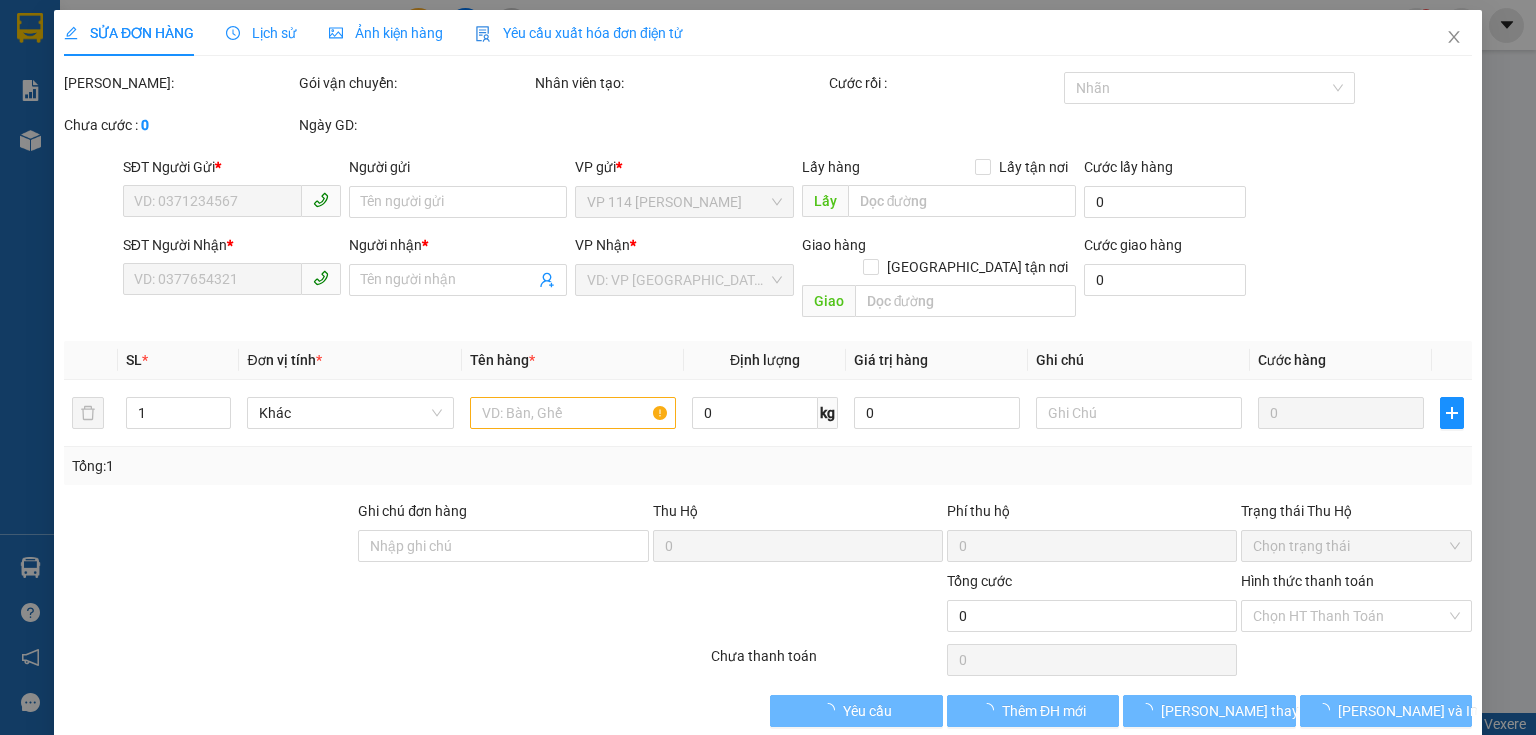 type on "0349469124" 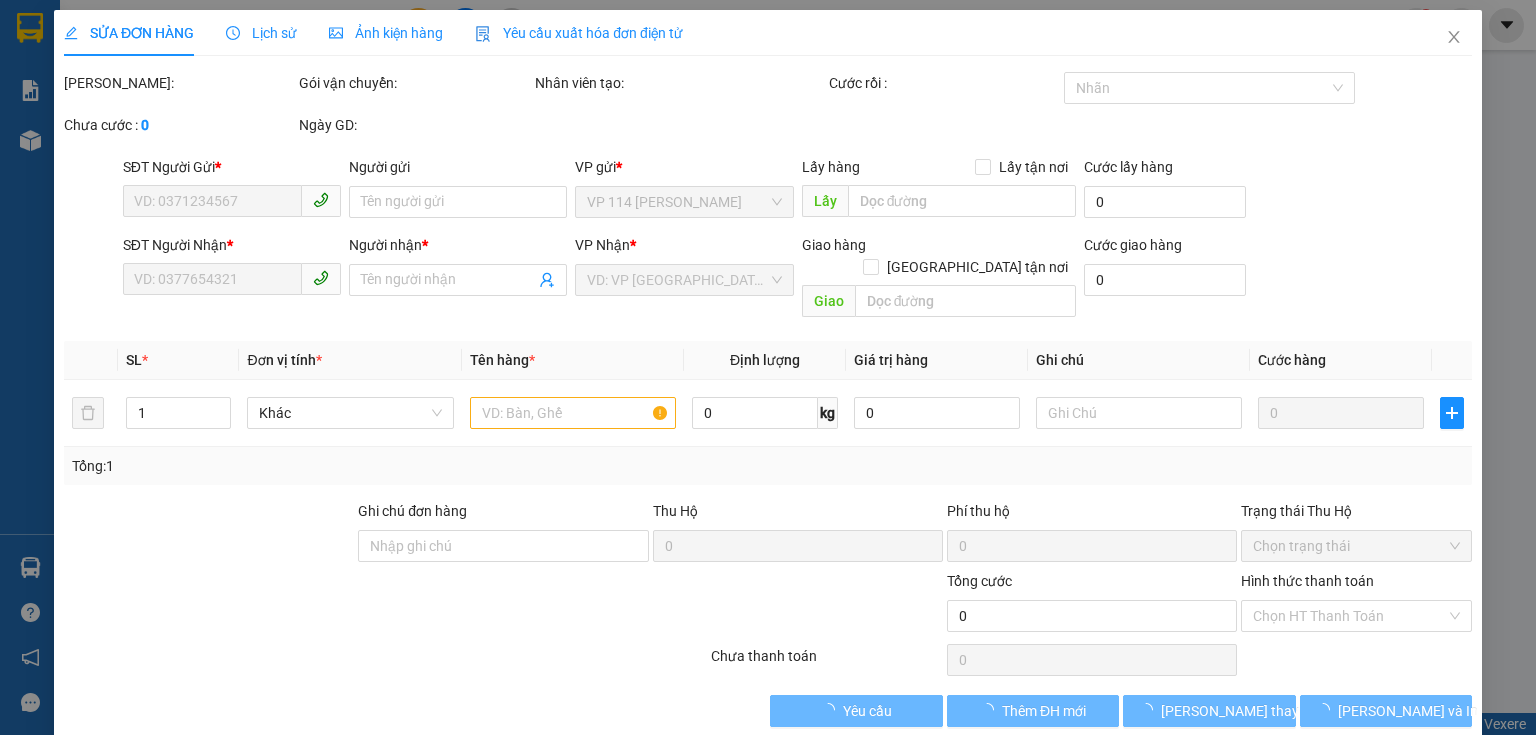 type on "HOÀN" 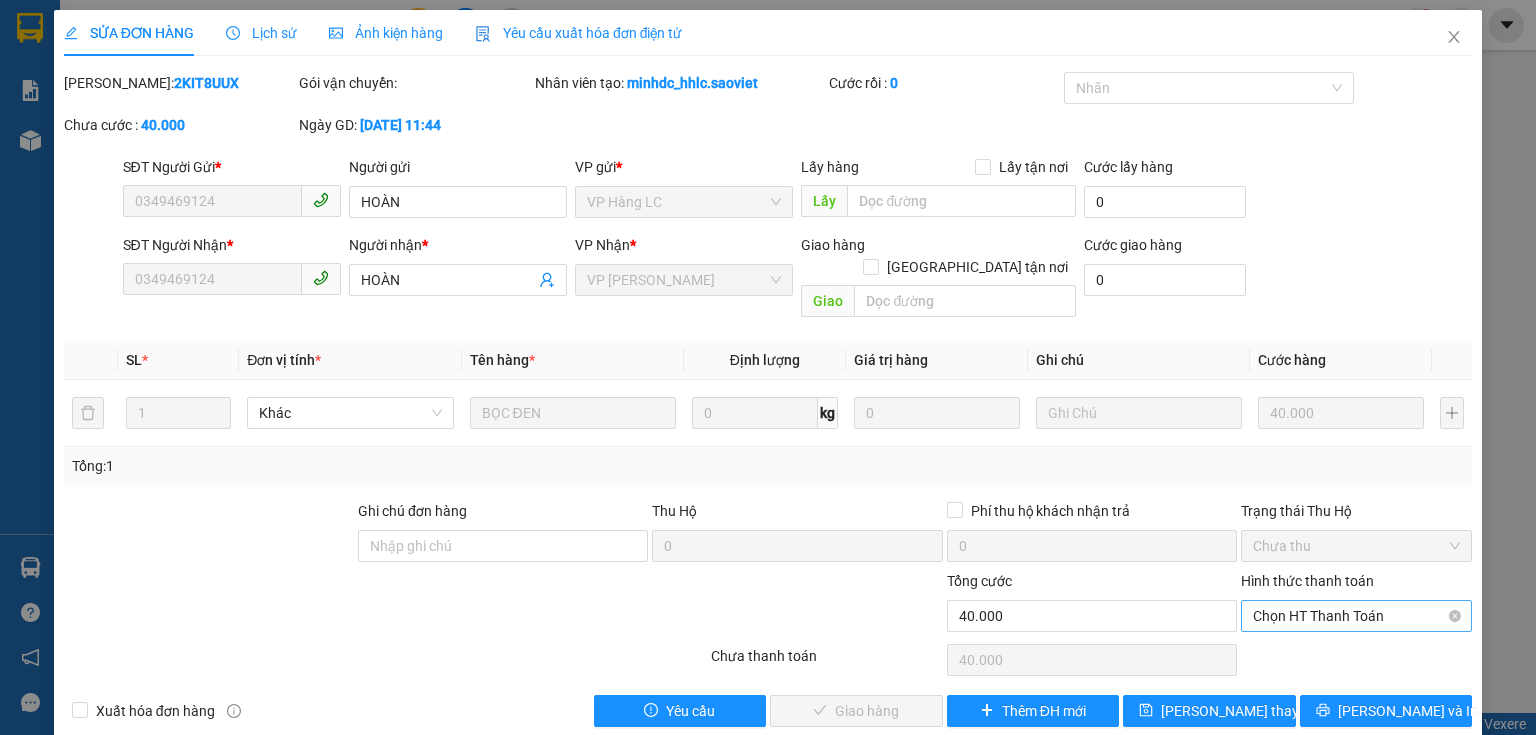 click on "Chọn HT Thanh Toán" at bounding box center [1356, 616] 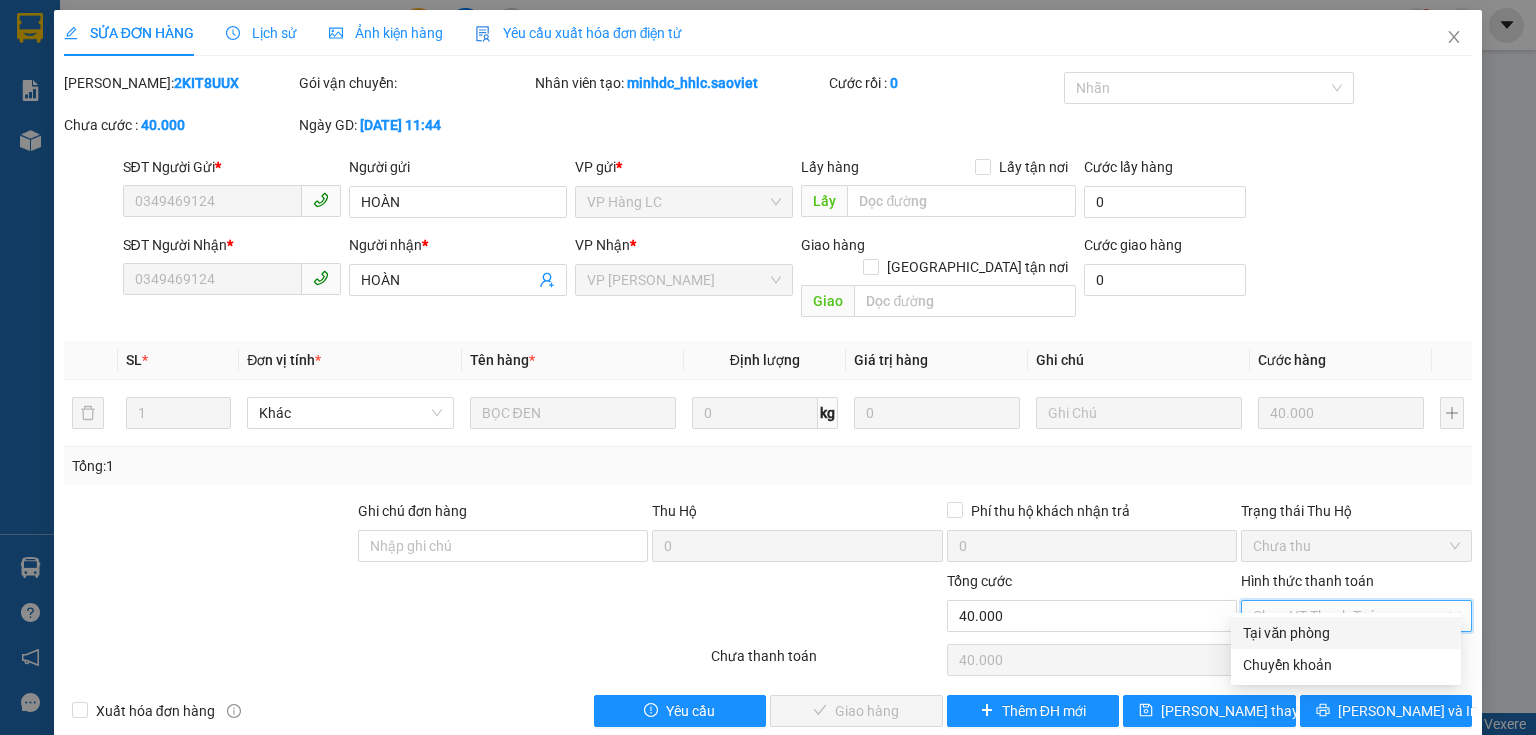 click on "Tại văn phòng" at bounding box center [1346, 633] 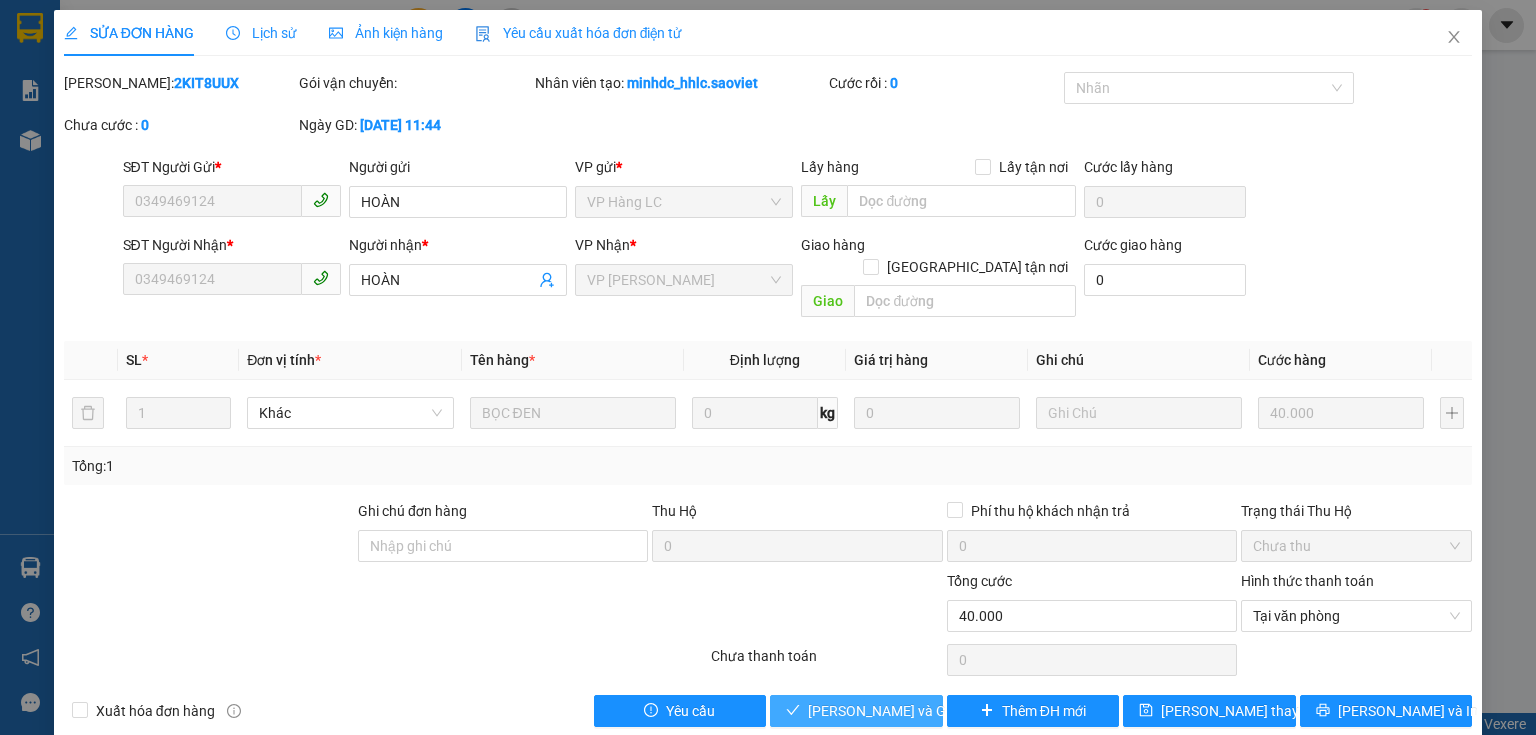 click on "[PERSON_NAME] và Giao hàng" at bounding box center [904, 711] 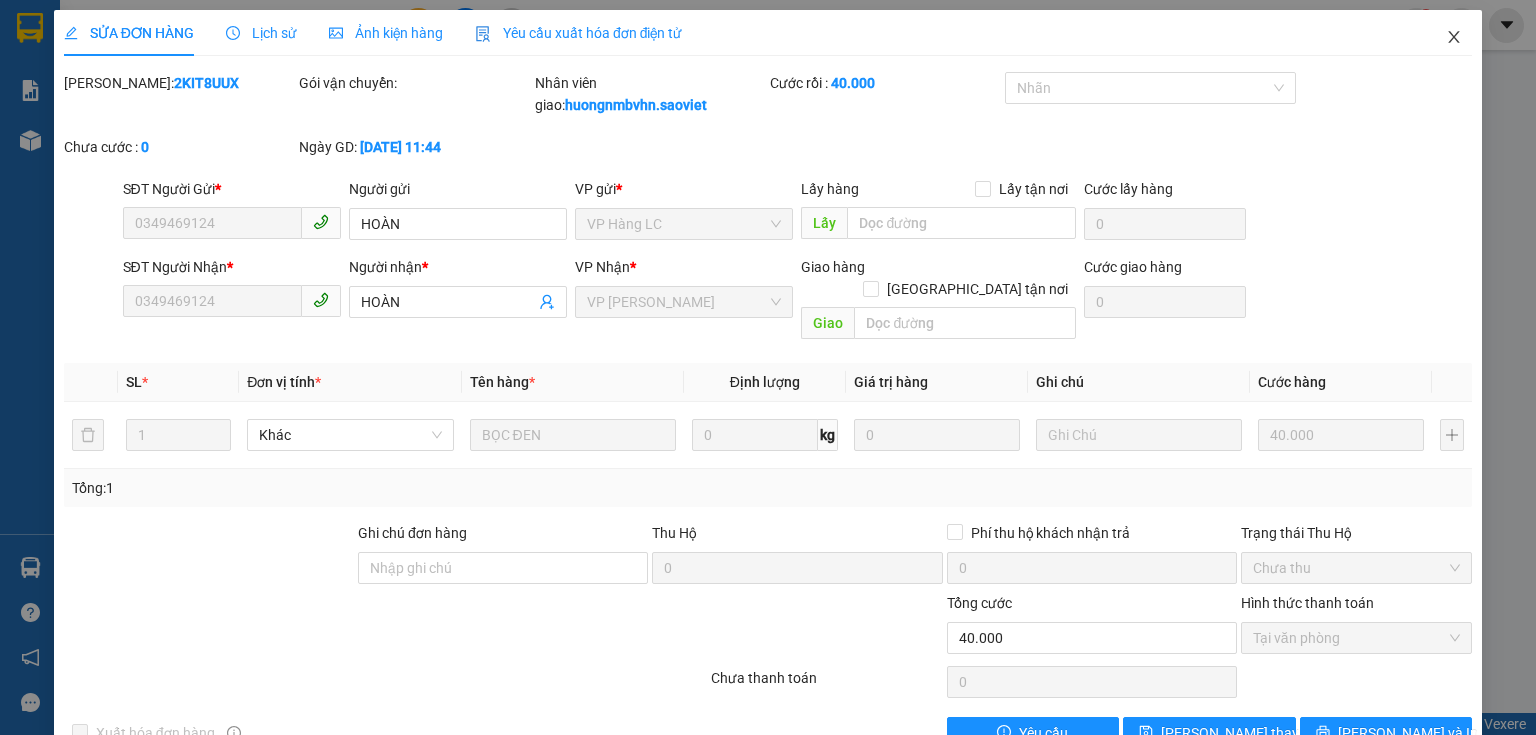 click 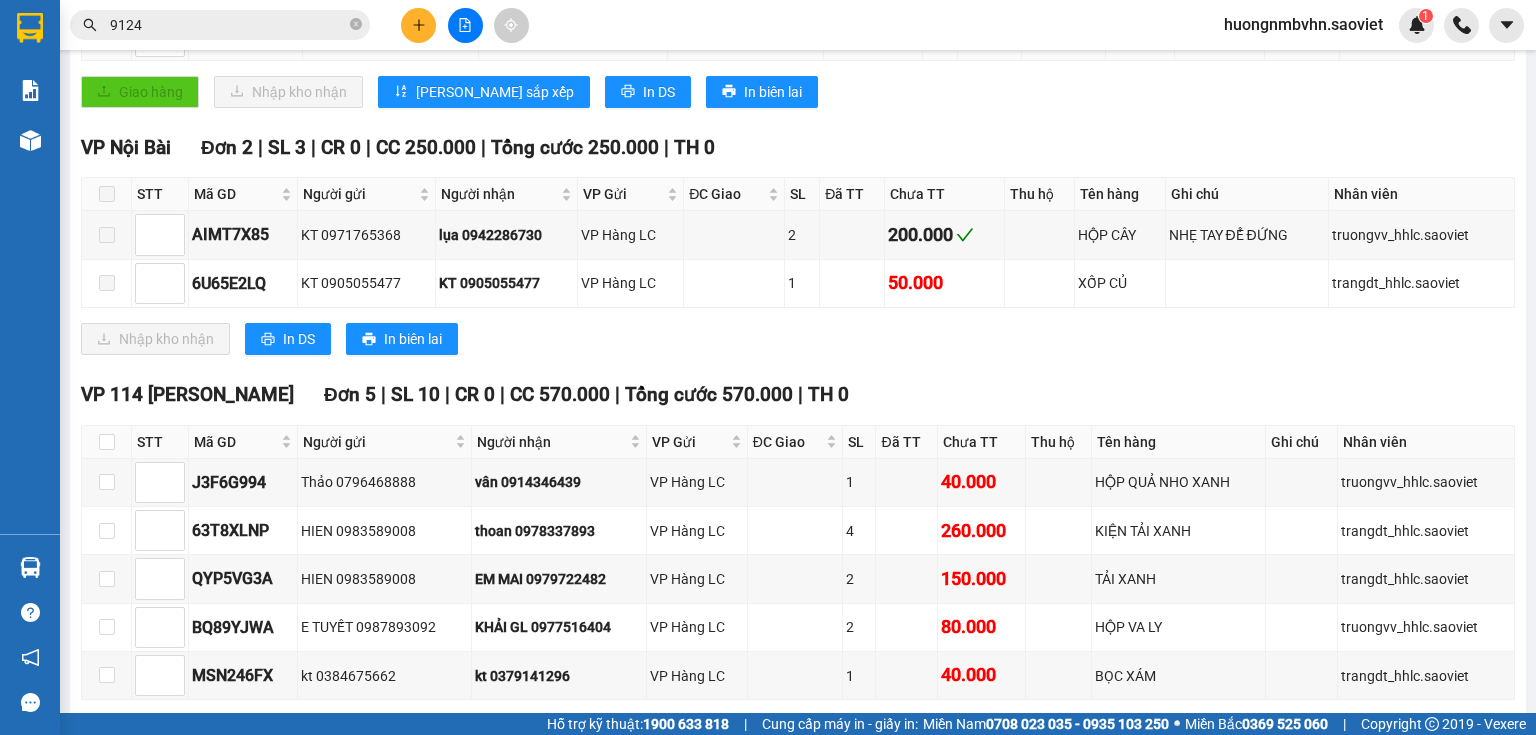 scroll, scrollTop: 480, scrollLeft: 0, axis: vertical 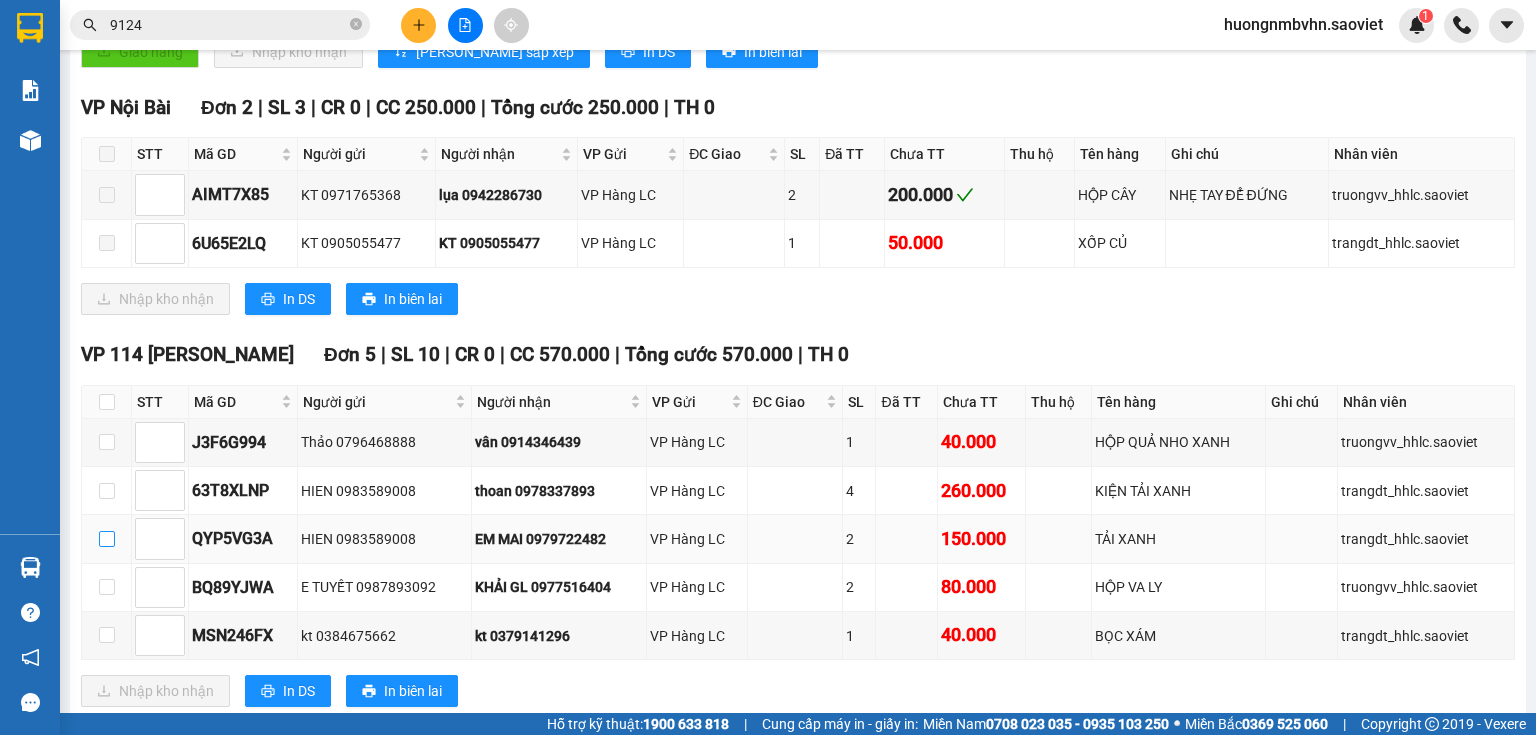 click at bounding box center (107, 539) 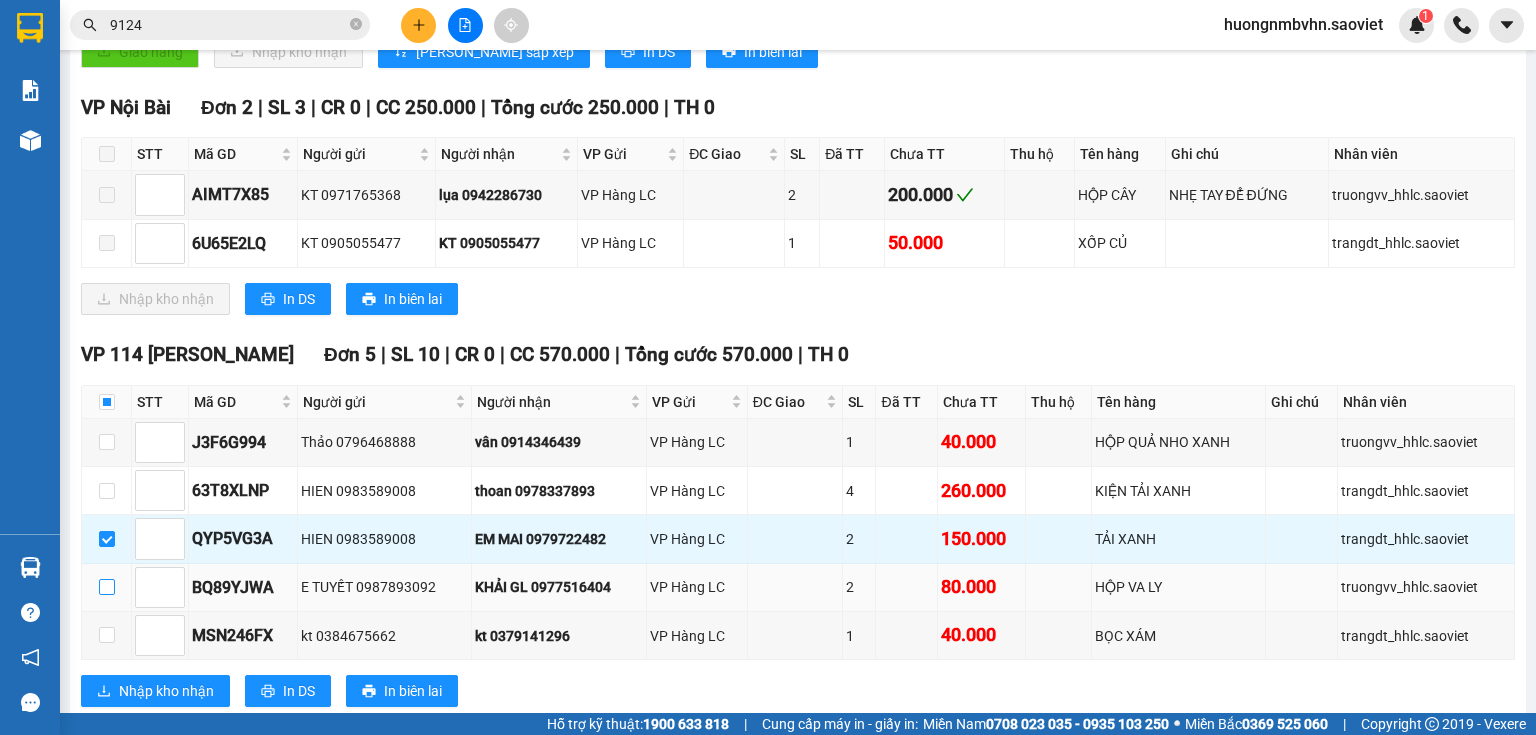 click at bounding box center [107, 587] 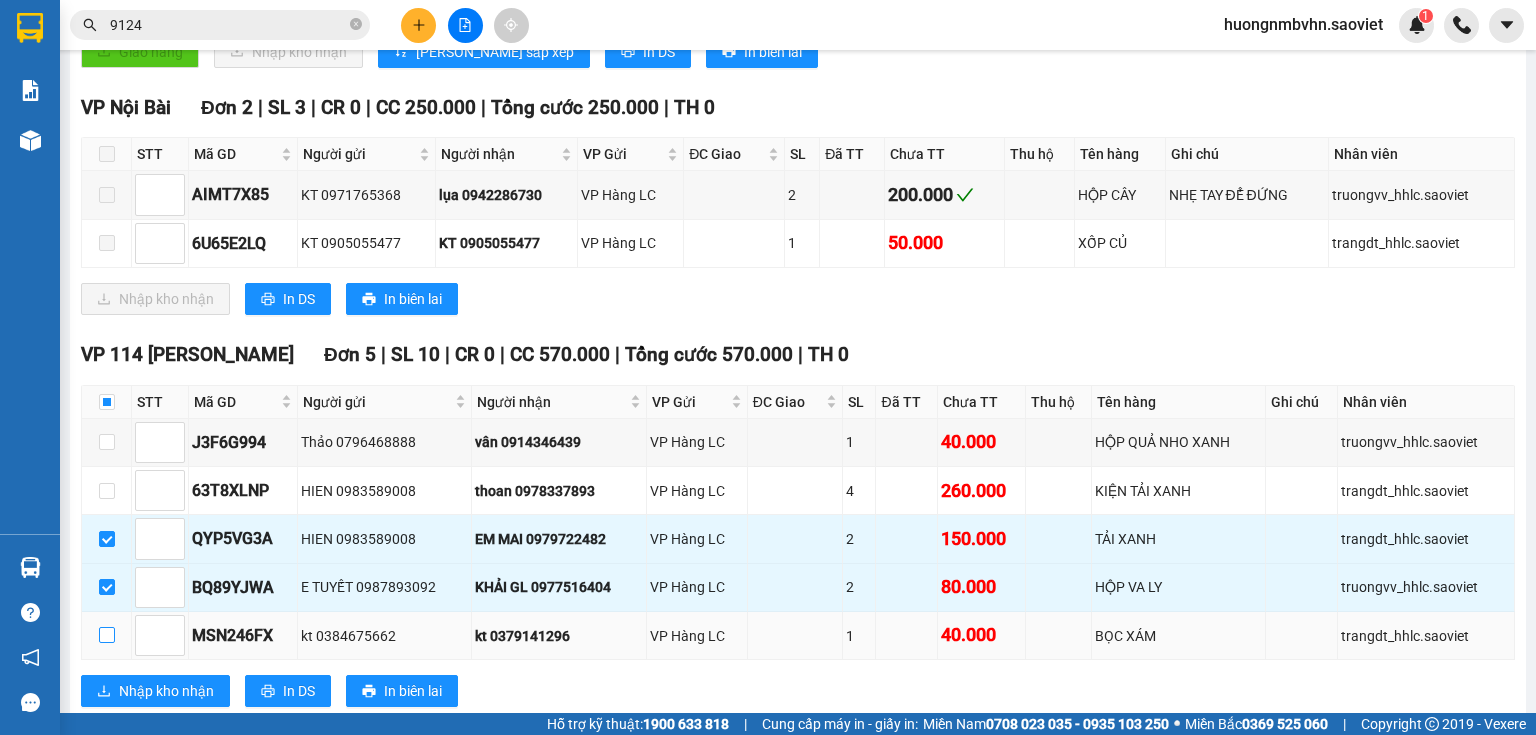 click at bounding box center (107, 635) 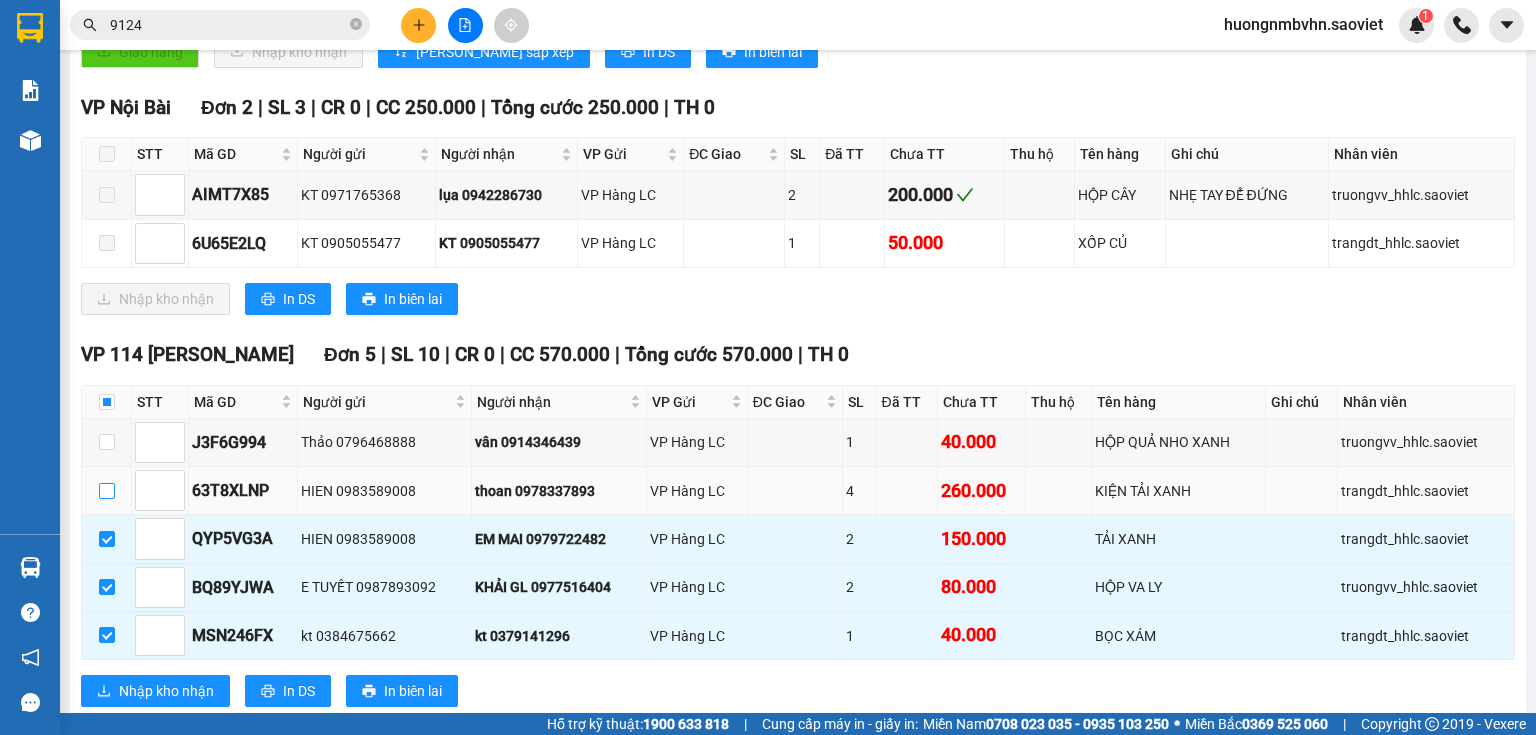 click at bounding box center [107, 491] 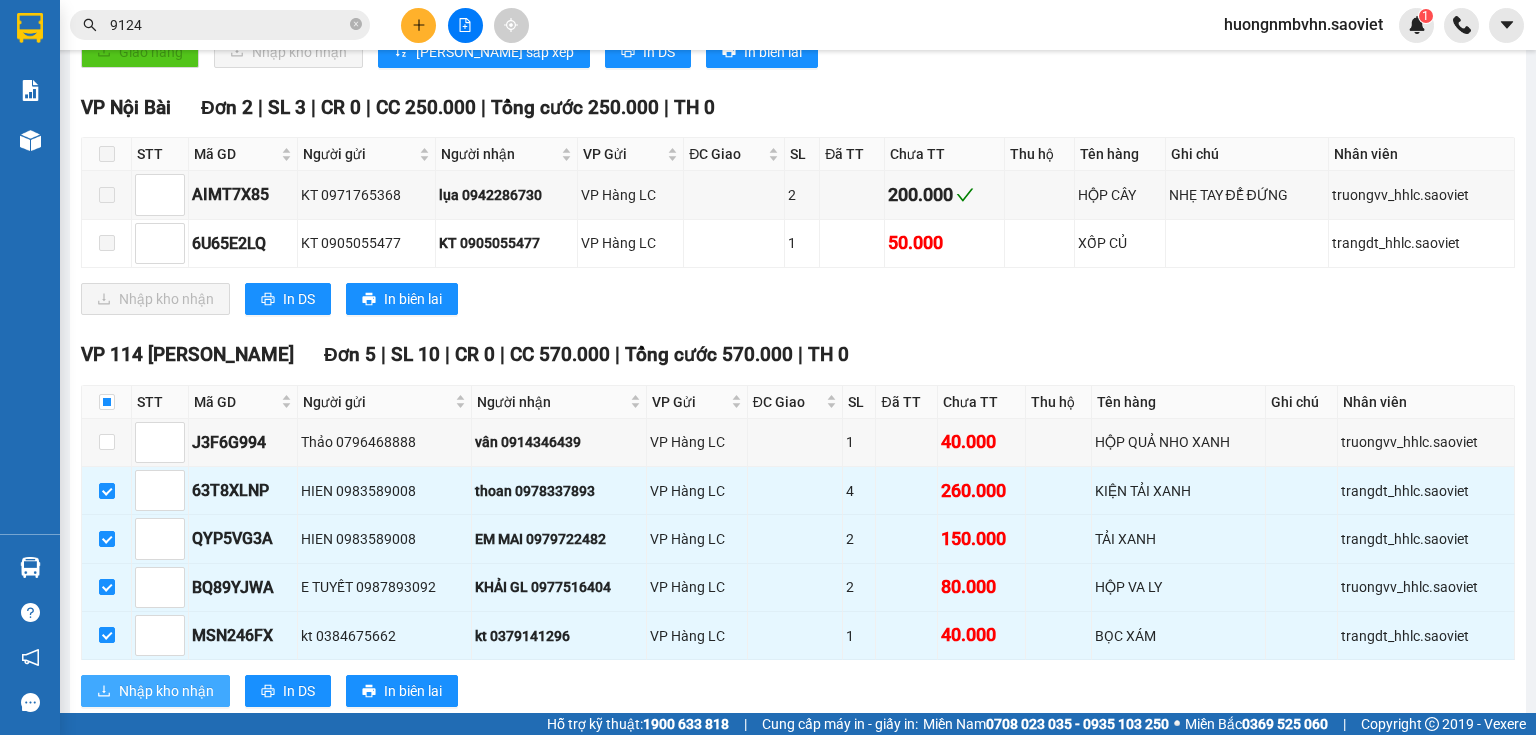 click on "Nhập kho nhận" at bounding box center [166, 691] 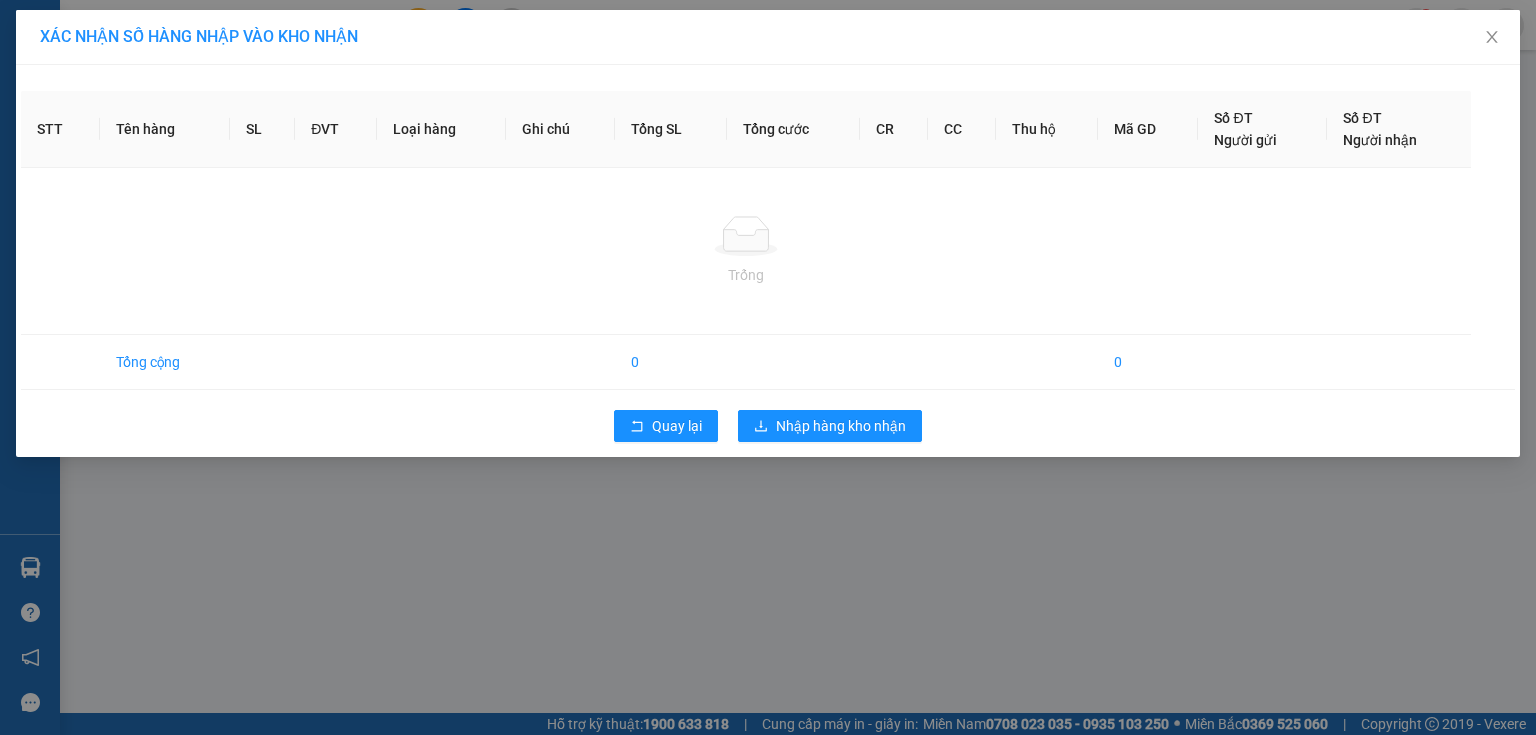 scroll, scrollTop: 0, scrollLeft: 0, axis: both 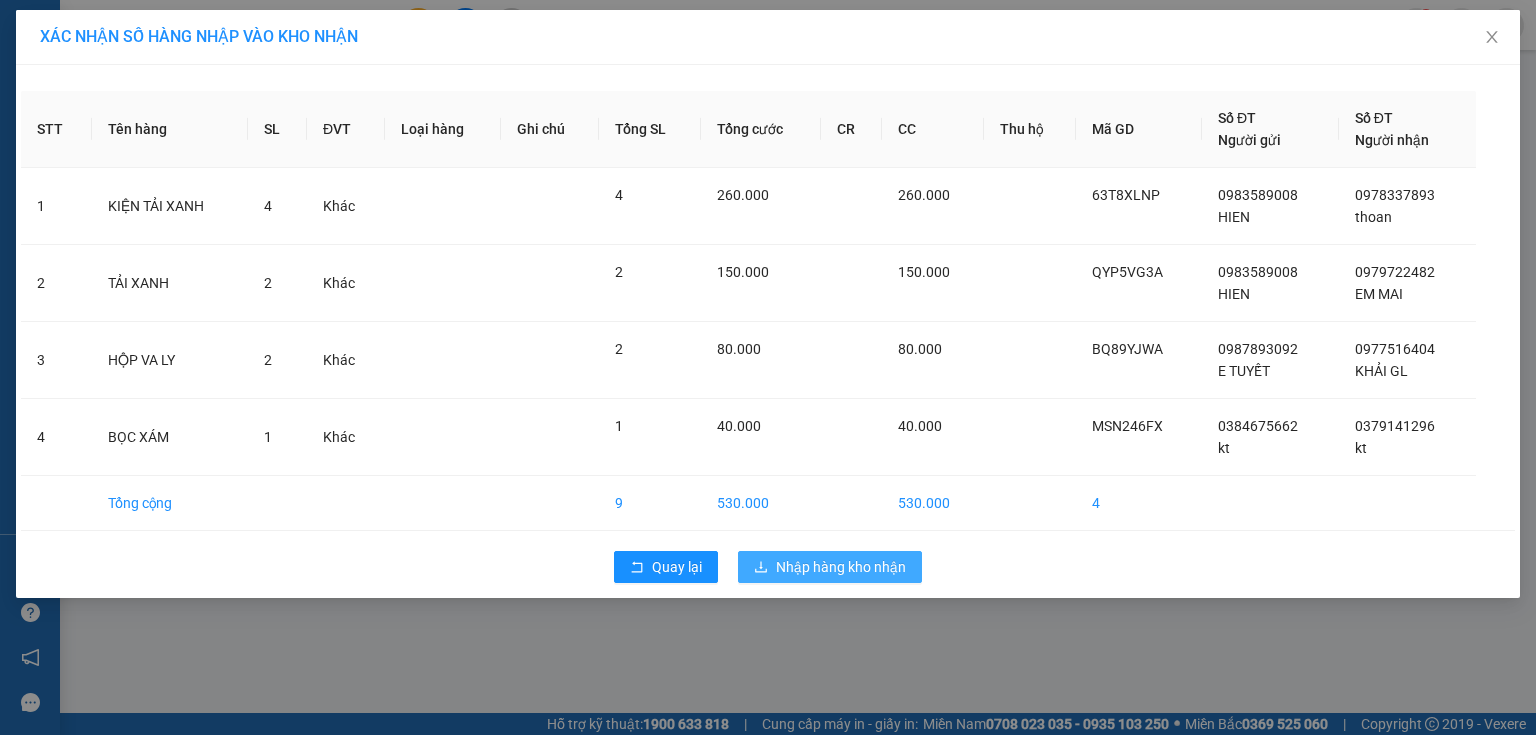 click on "Nhập hàng kho nhận" at bounding box center [841, 567] 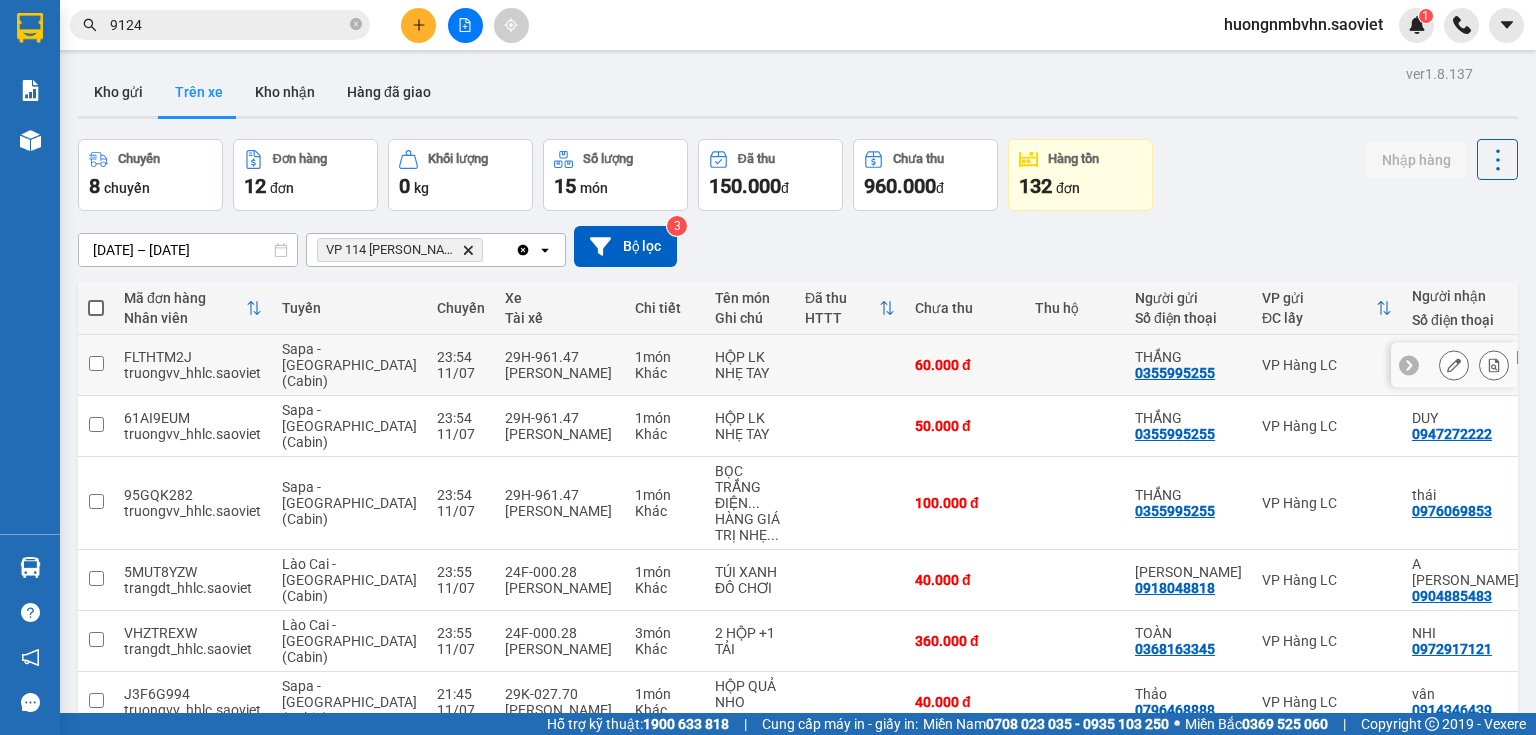 scroll, scrollTop: 80, scrollLeft: 0, axis: vertical 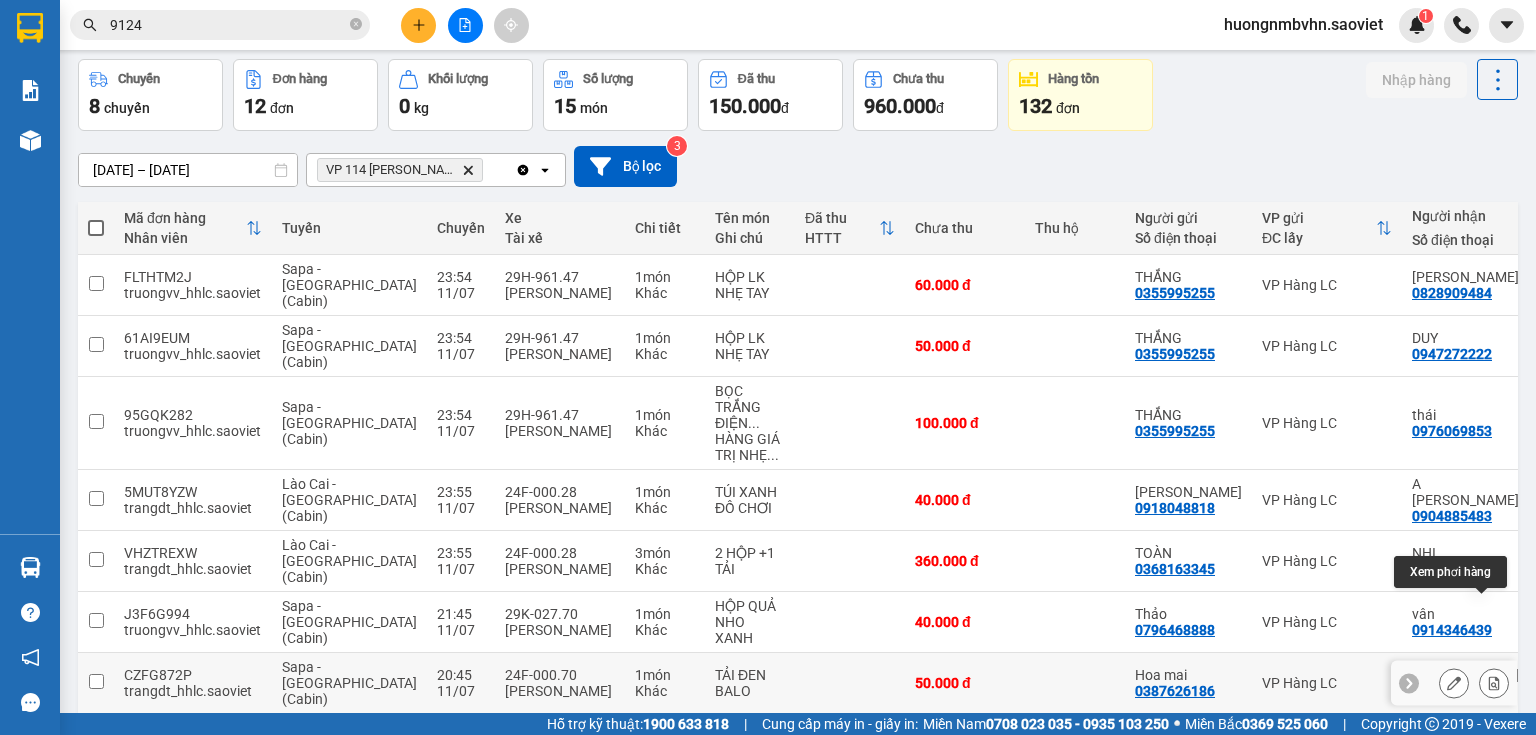 click at bounding box center (1494, 683) 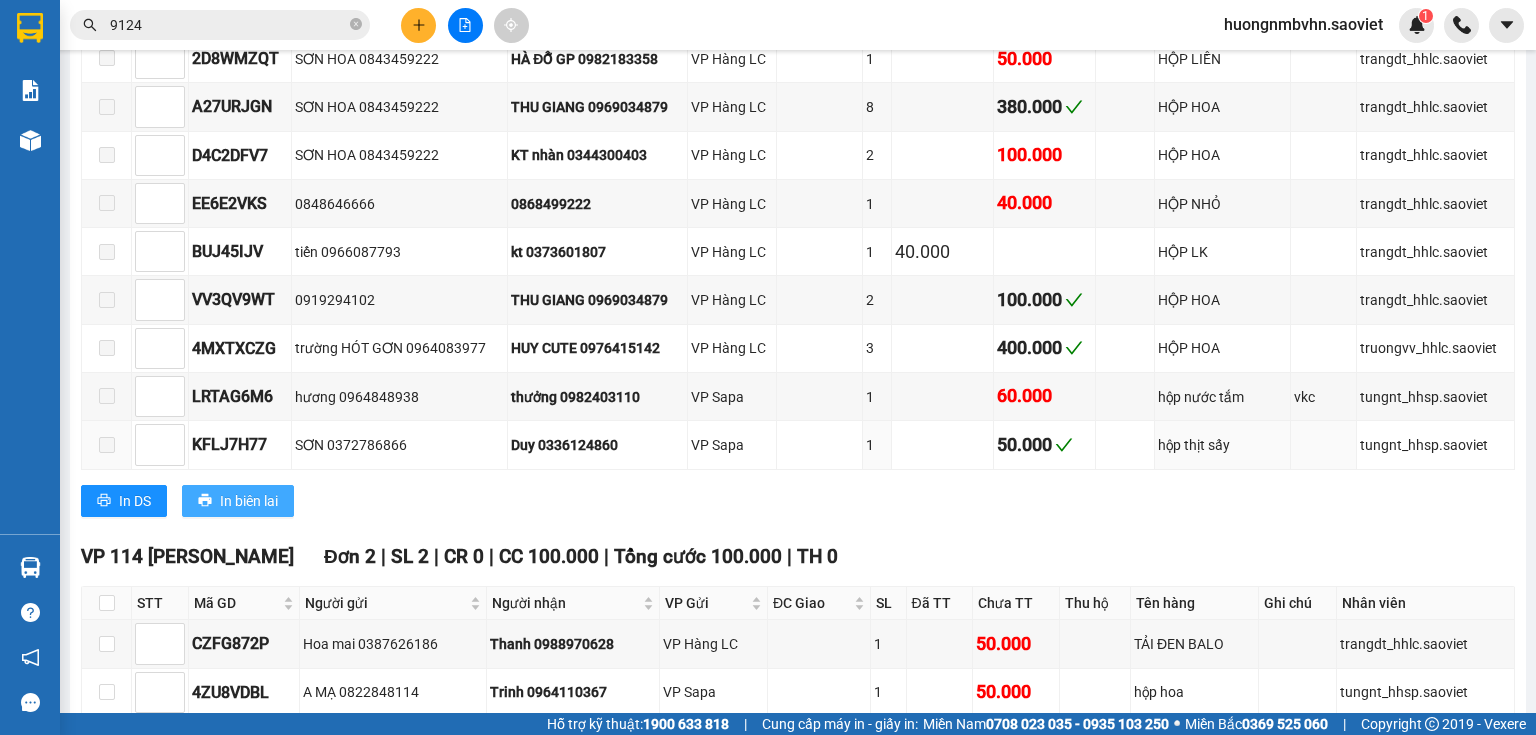 scroll, scrollTop: 1920, scrollLeft: 0, axis: vertical 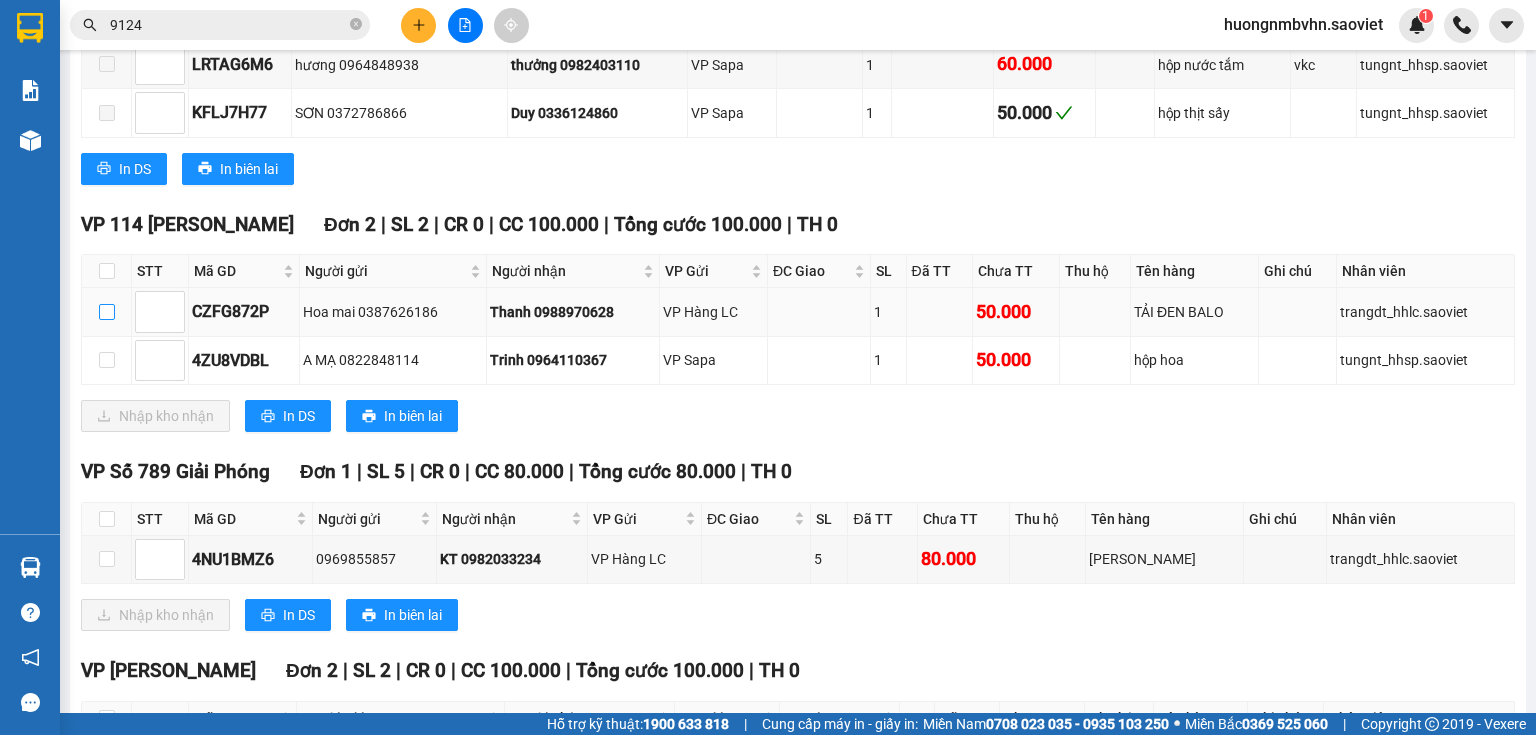 click at bounding box center [107, 312] 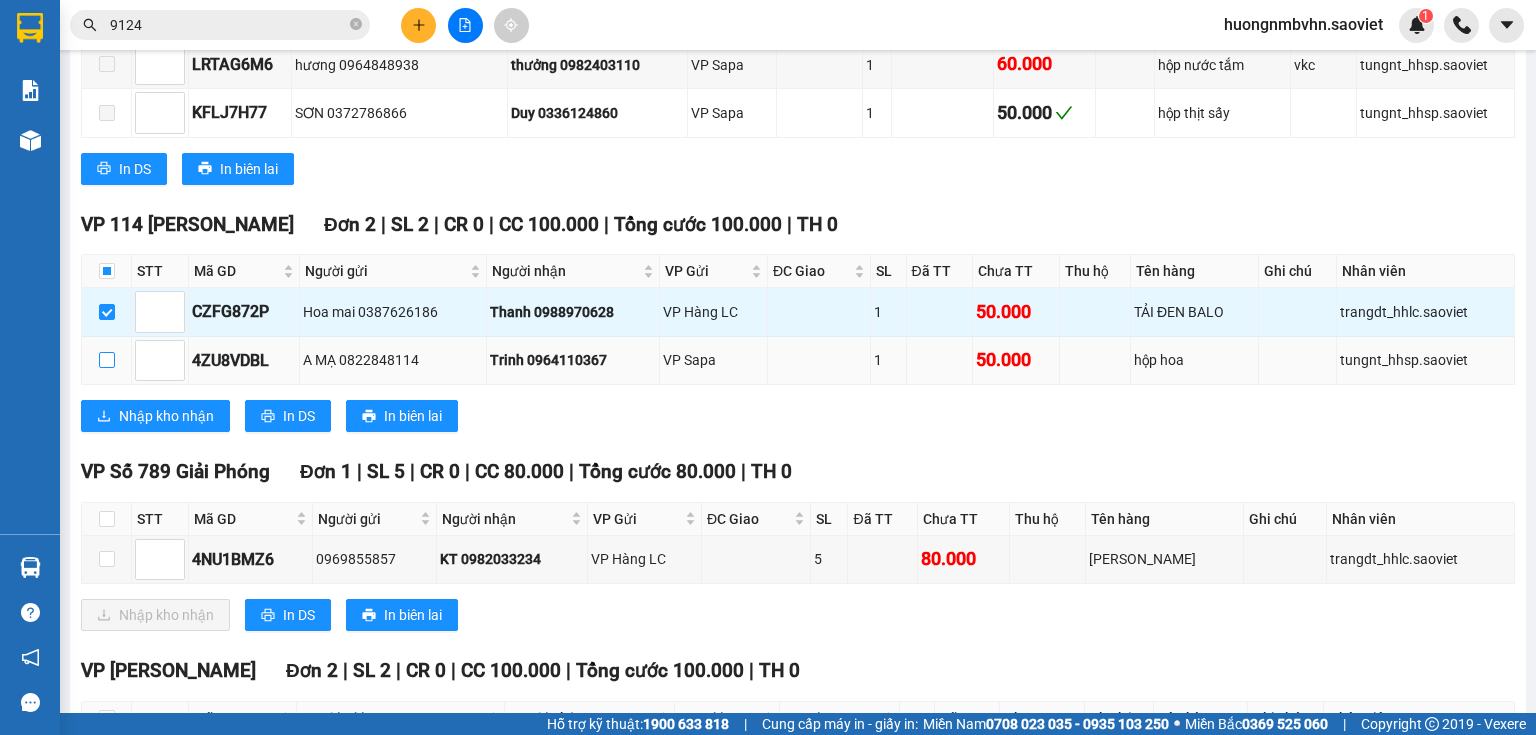 click at bounding box center [107, 360] 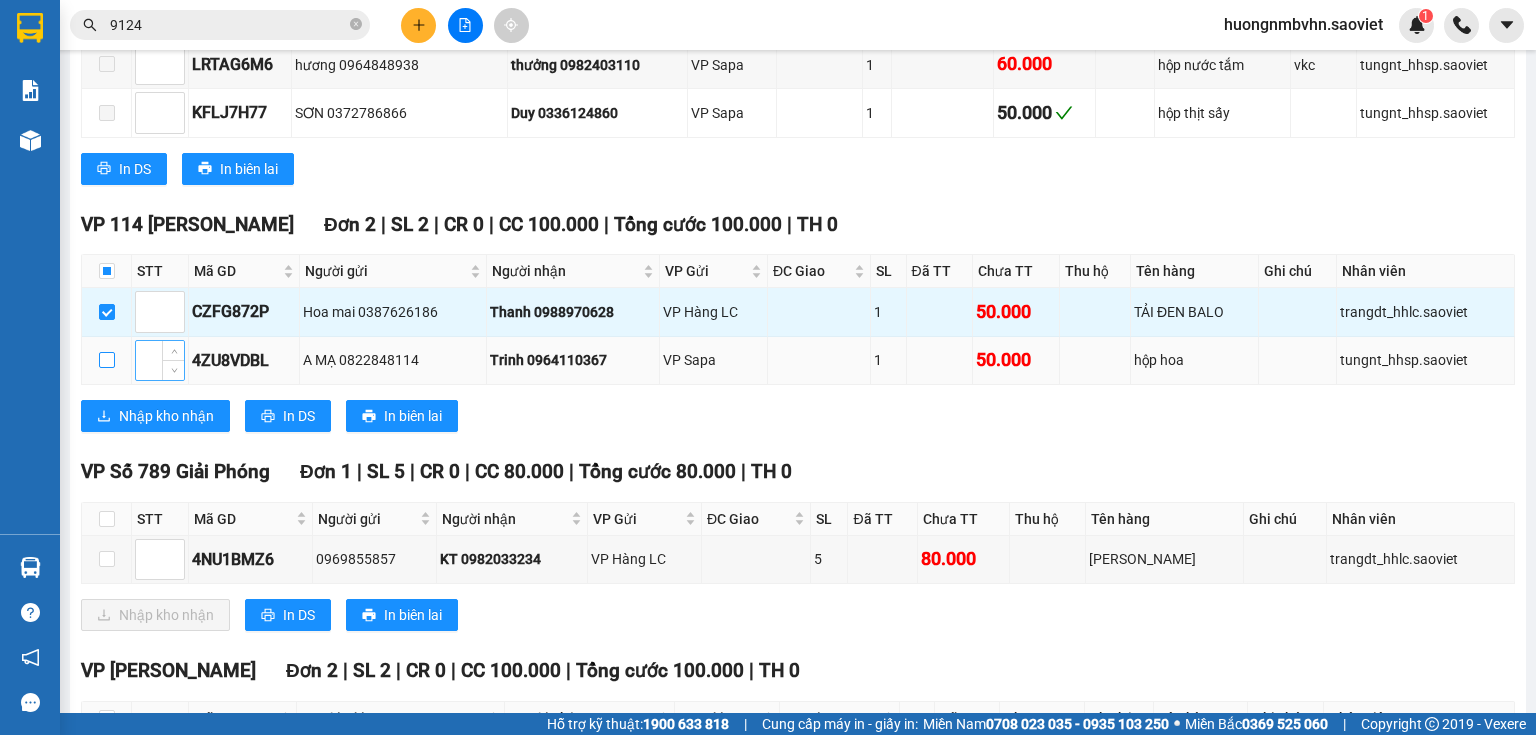 checkbox on "true" 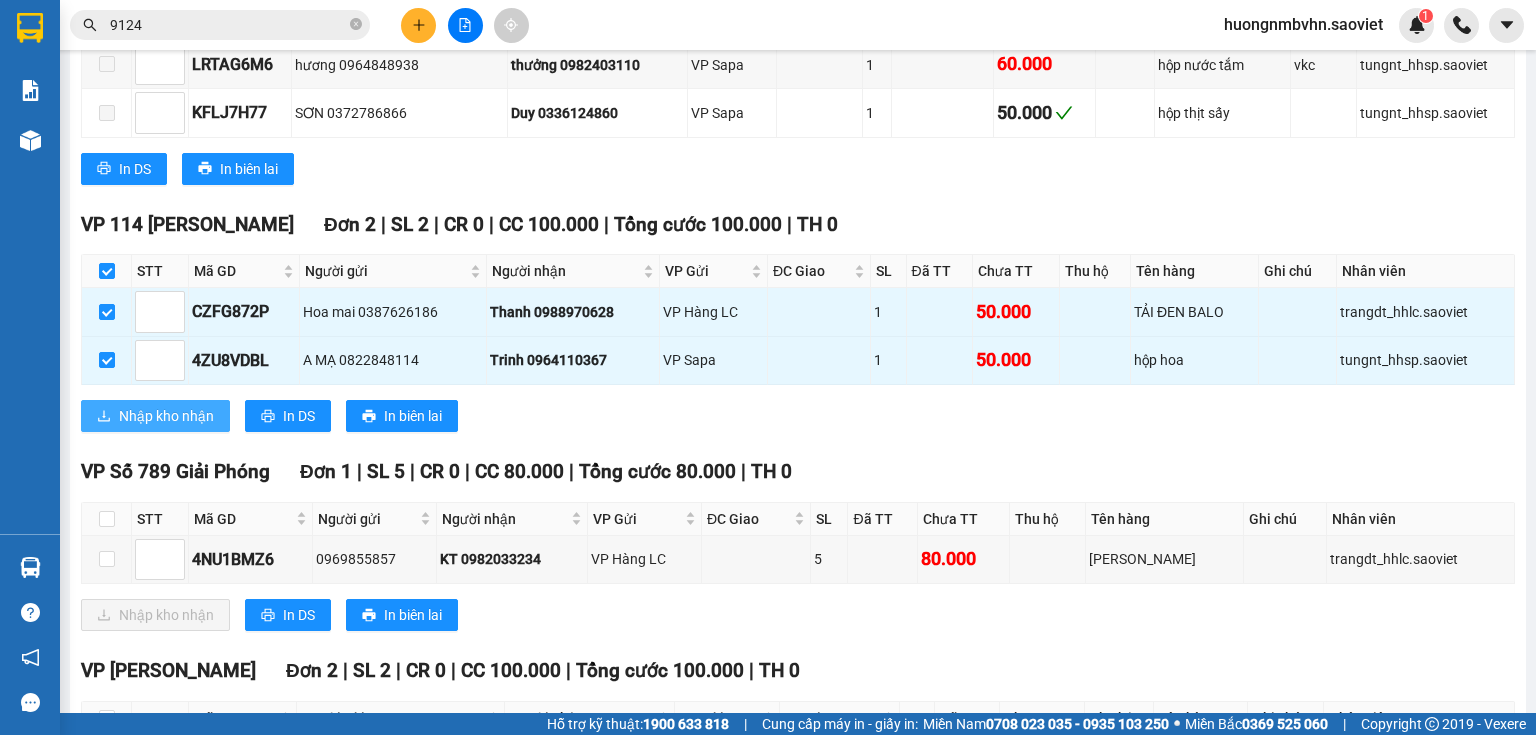 click on "Nhập kho nhận" at bounding box center (166, 416) 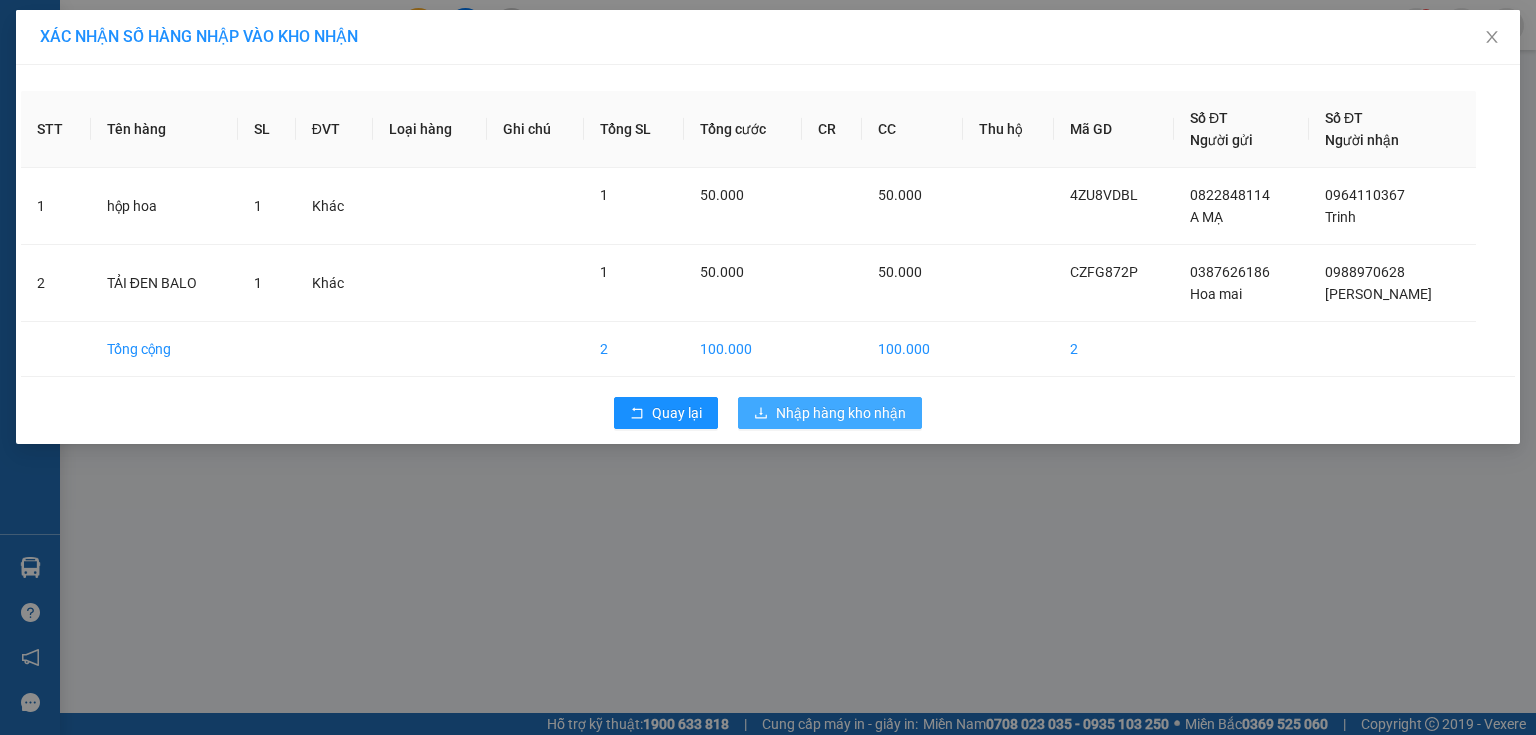 click on "Nhập hàng kho nhận" at bounding box center [841, 413] 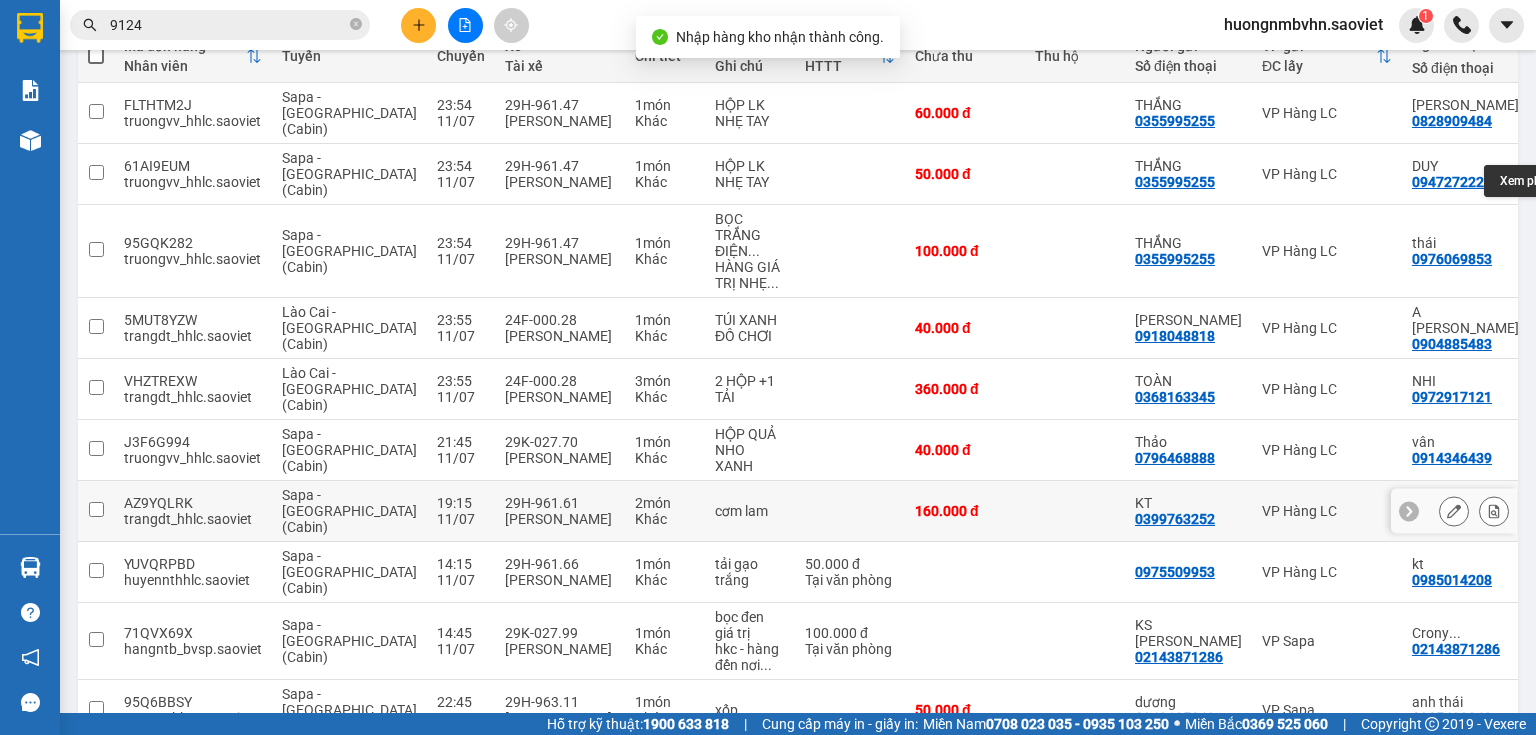 scroll, scrollTop: 254, scrollLeft: 0, axis: vertical 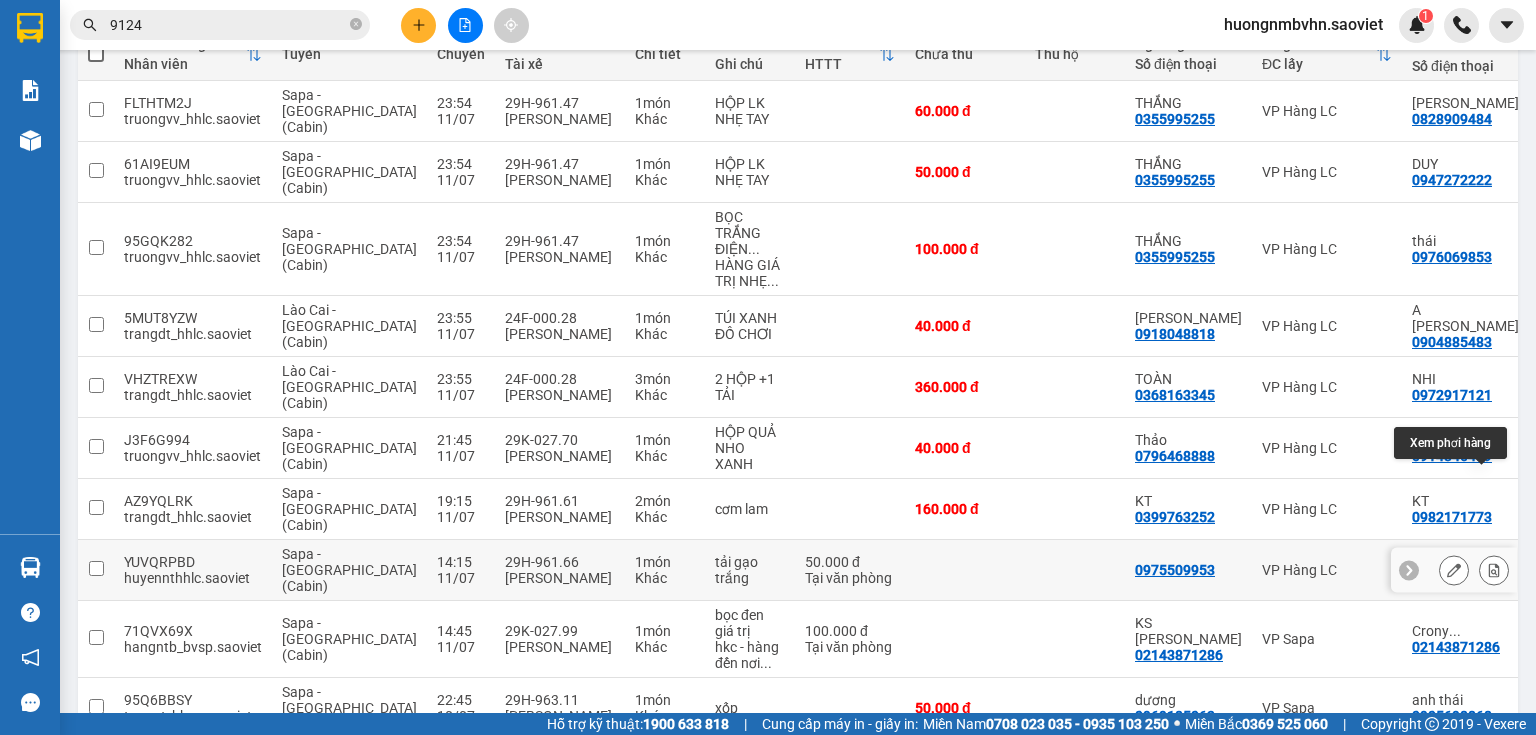 click 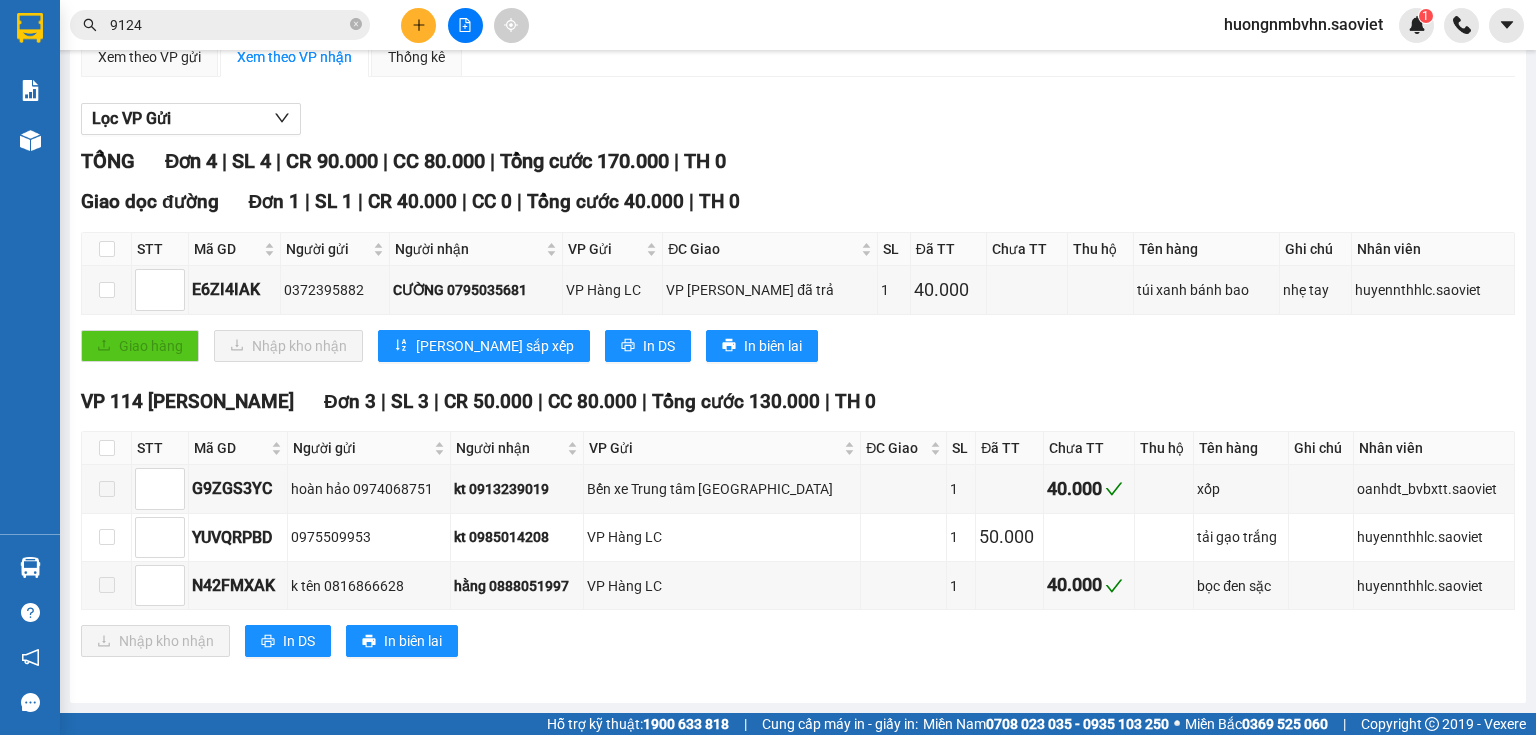 scroll, scrollTop: 204, scrollLeft: 0, axis: vertical 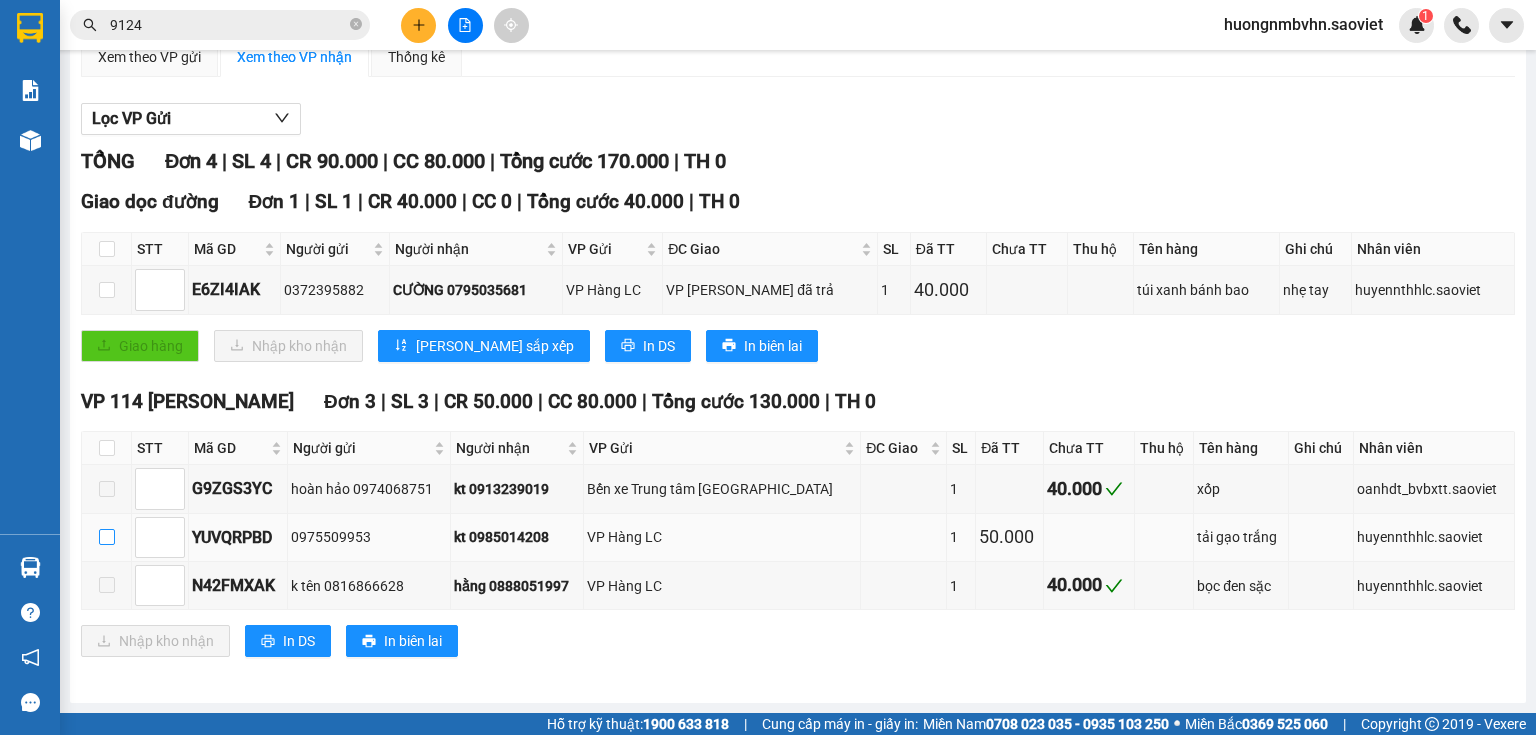 click at bounding box center [107, 537] 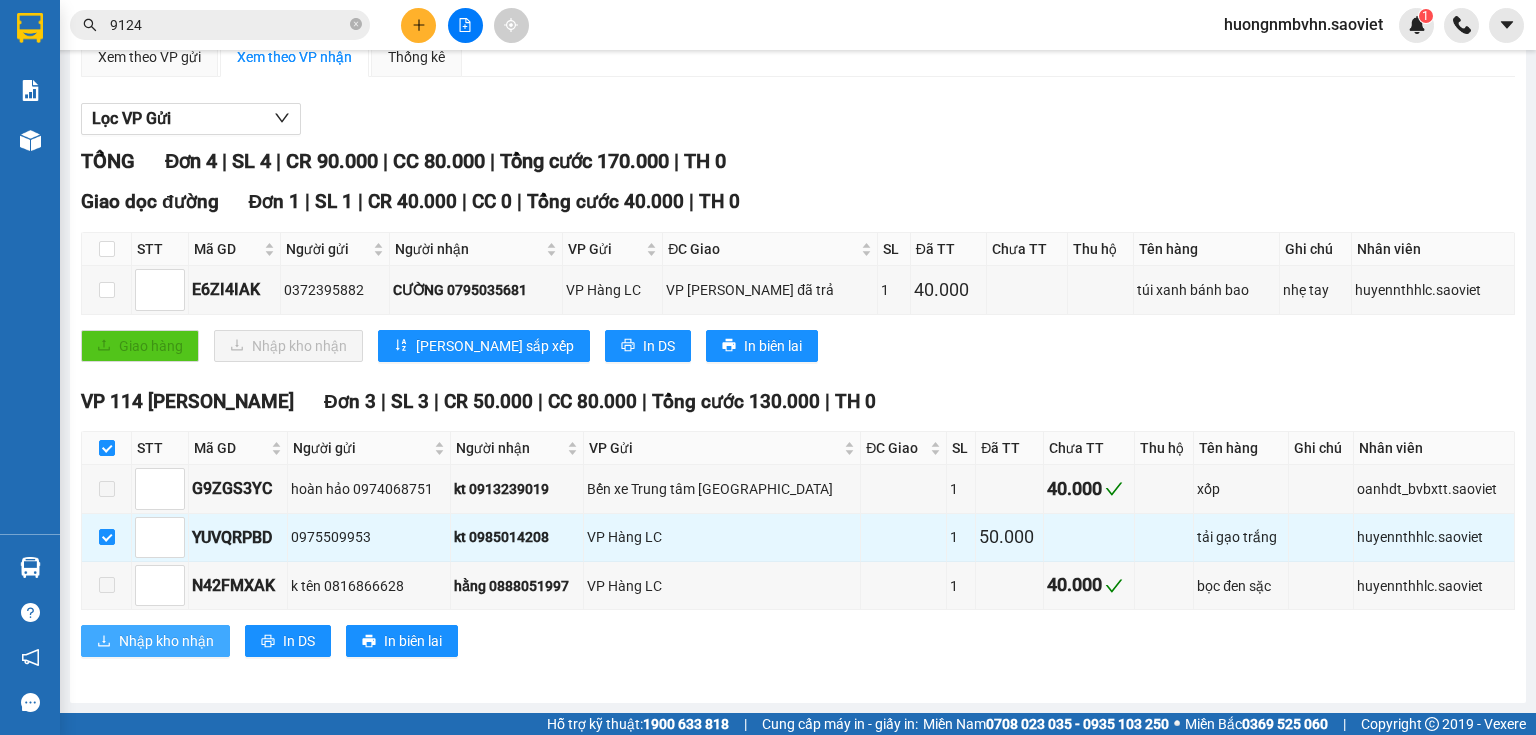 click on "Nhập kho nhận" at bounding box center (166, 641) 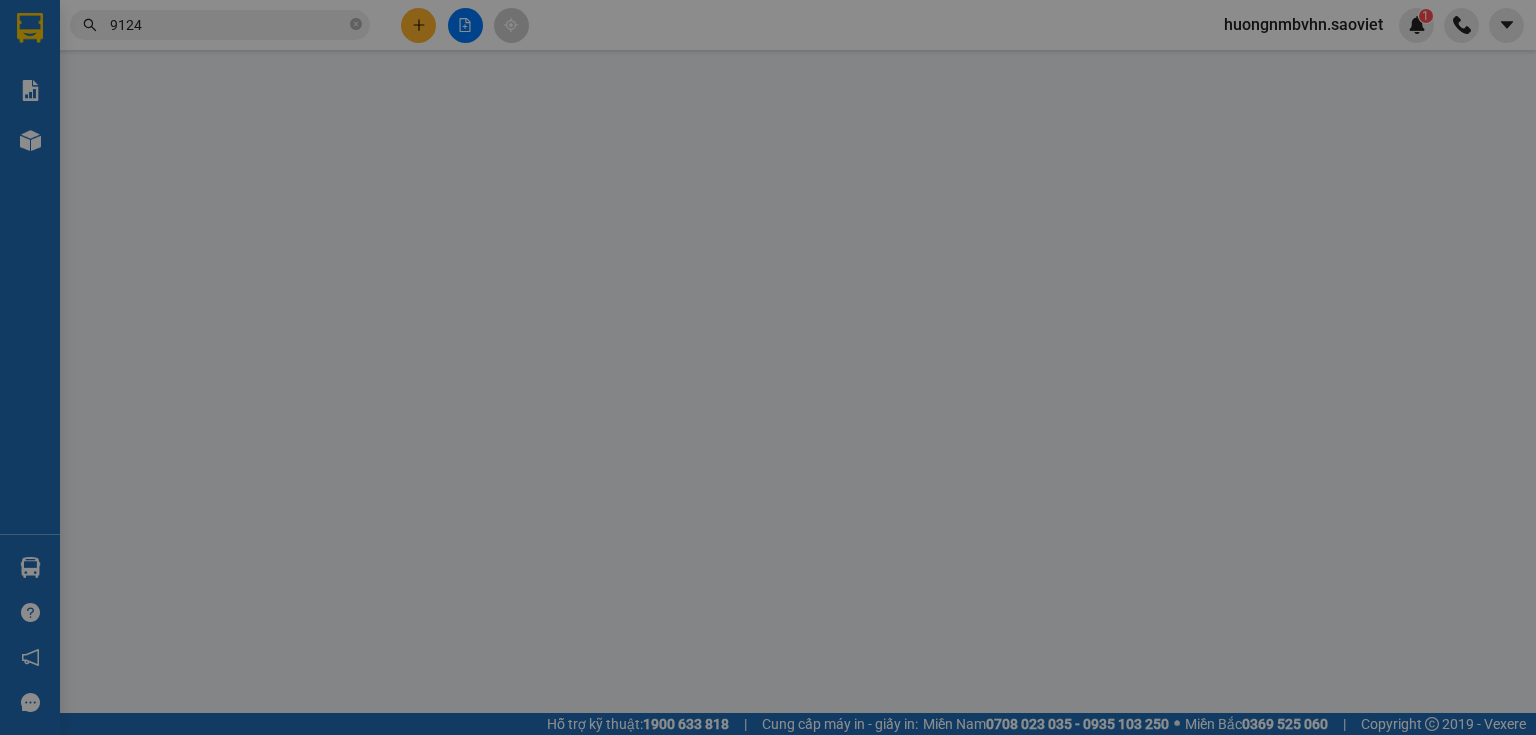 scroll, scrollTop: 0, scrollLeft: 0, axis: both 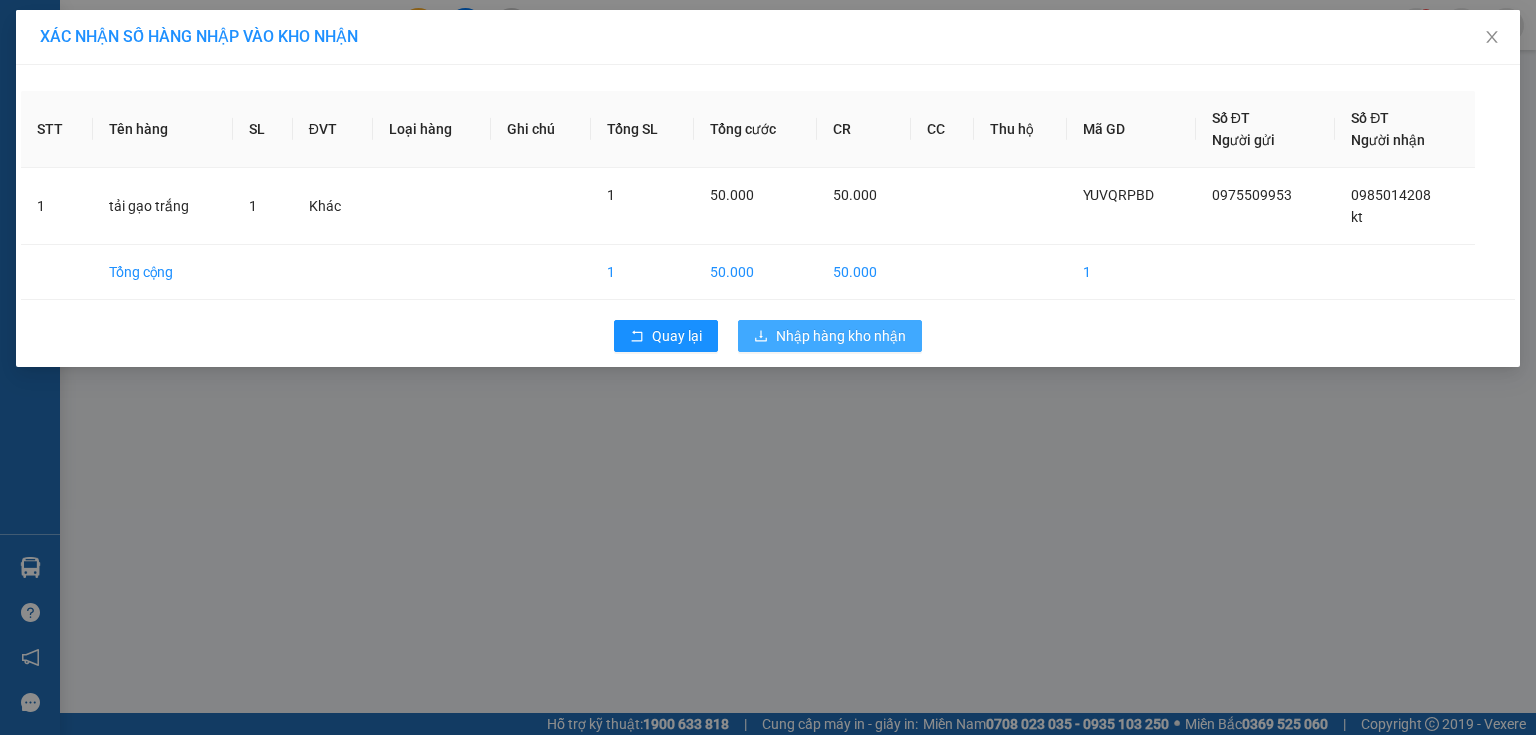 click on "Nhập hàng kho nhận" at bounding box center (841, 336) 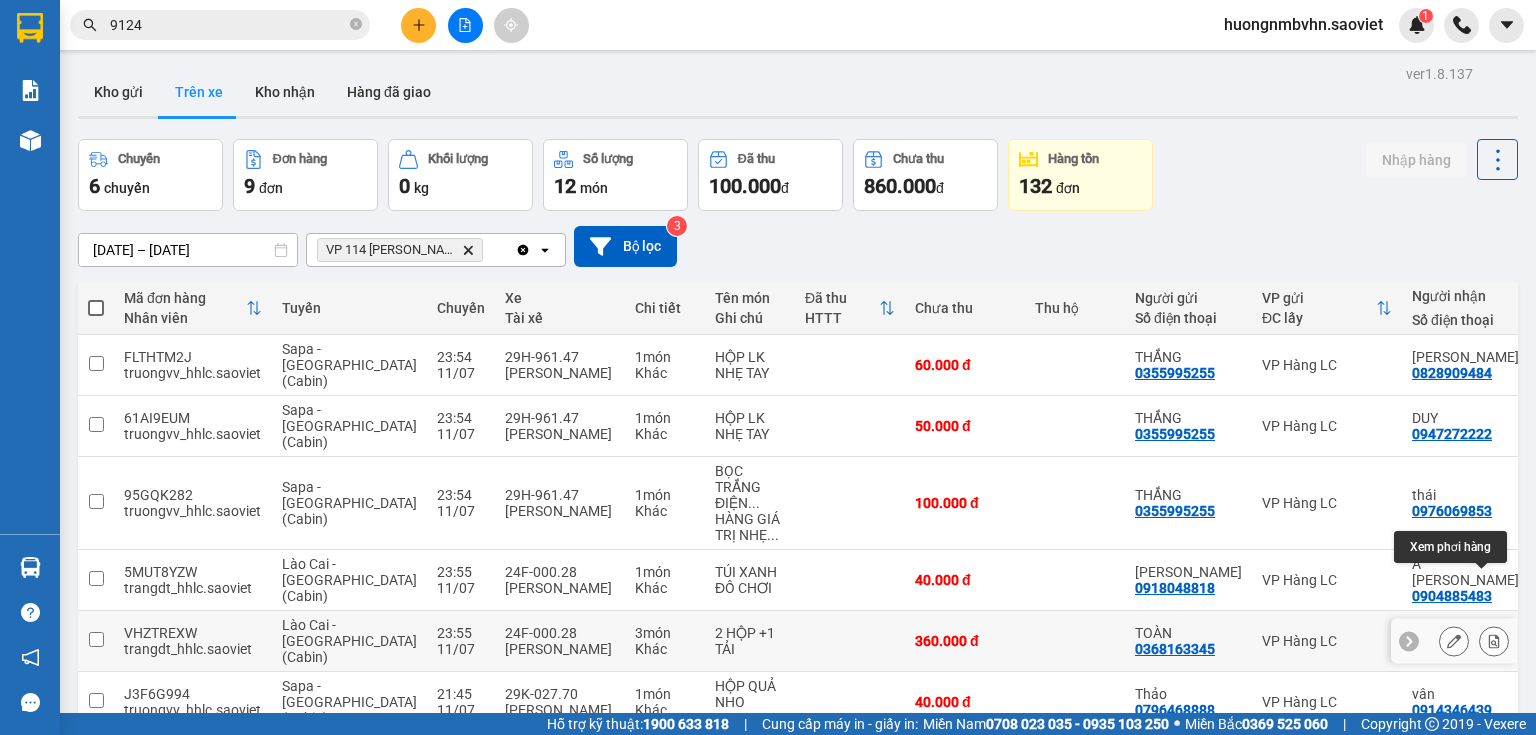 click 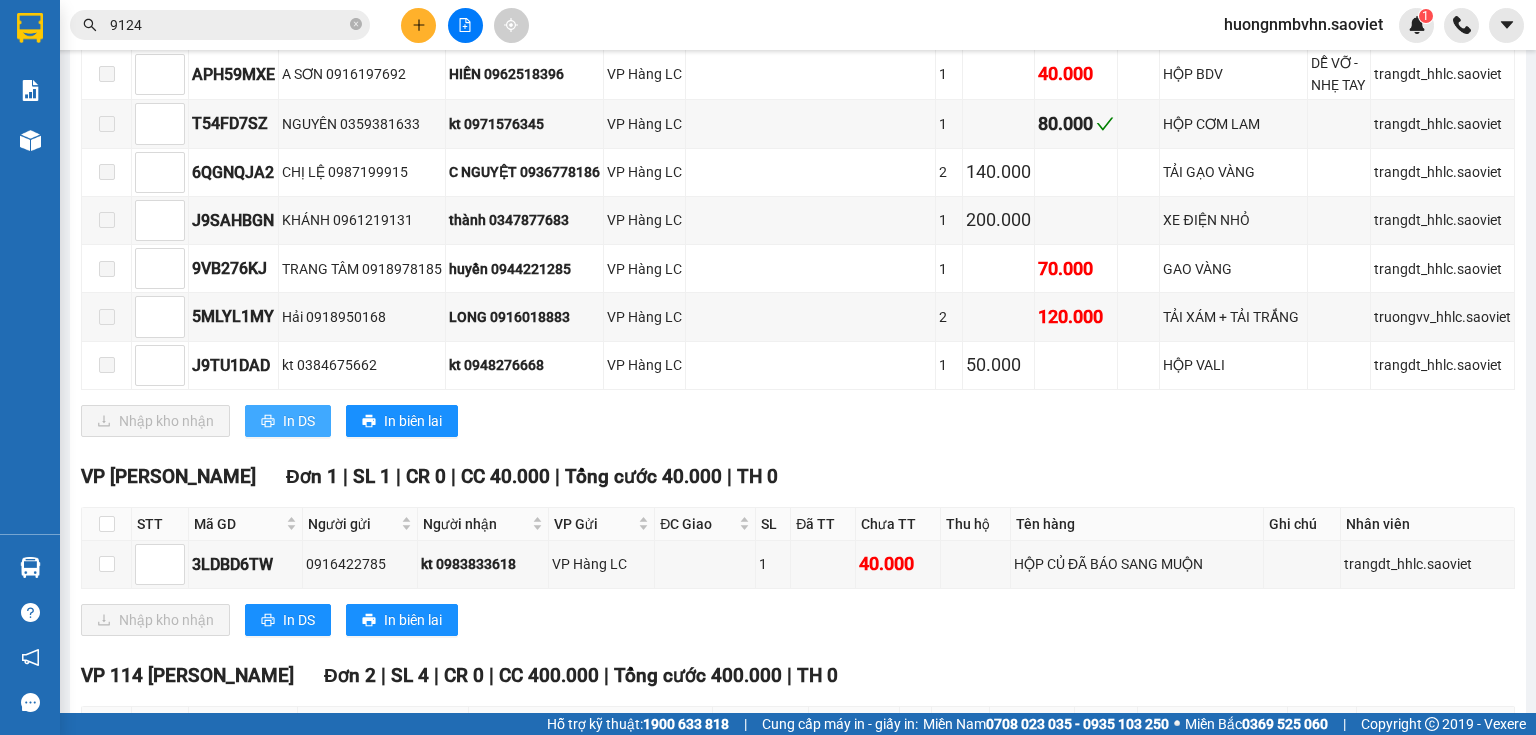 scroll, scrollTop: 640, scrollLeft: 0, axis: vertical 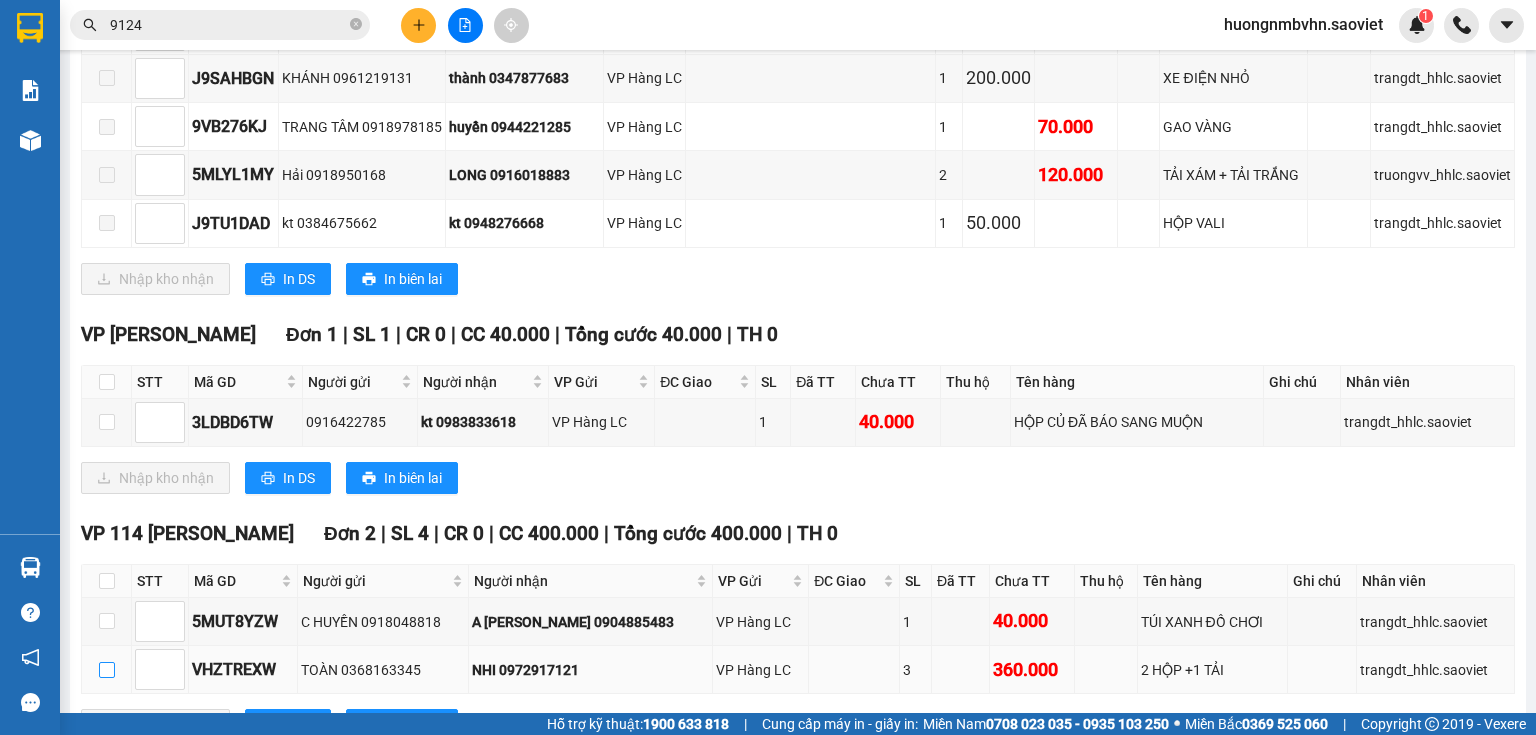 click at bounding box center [107, 670] 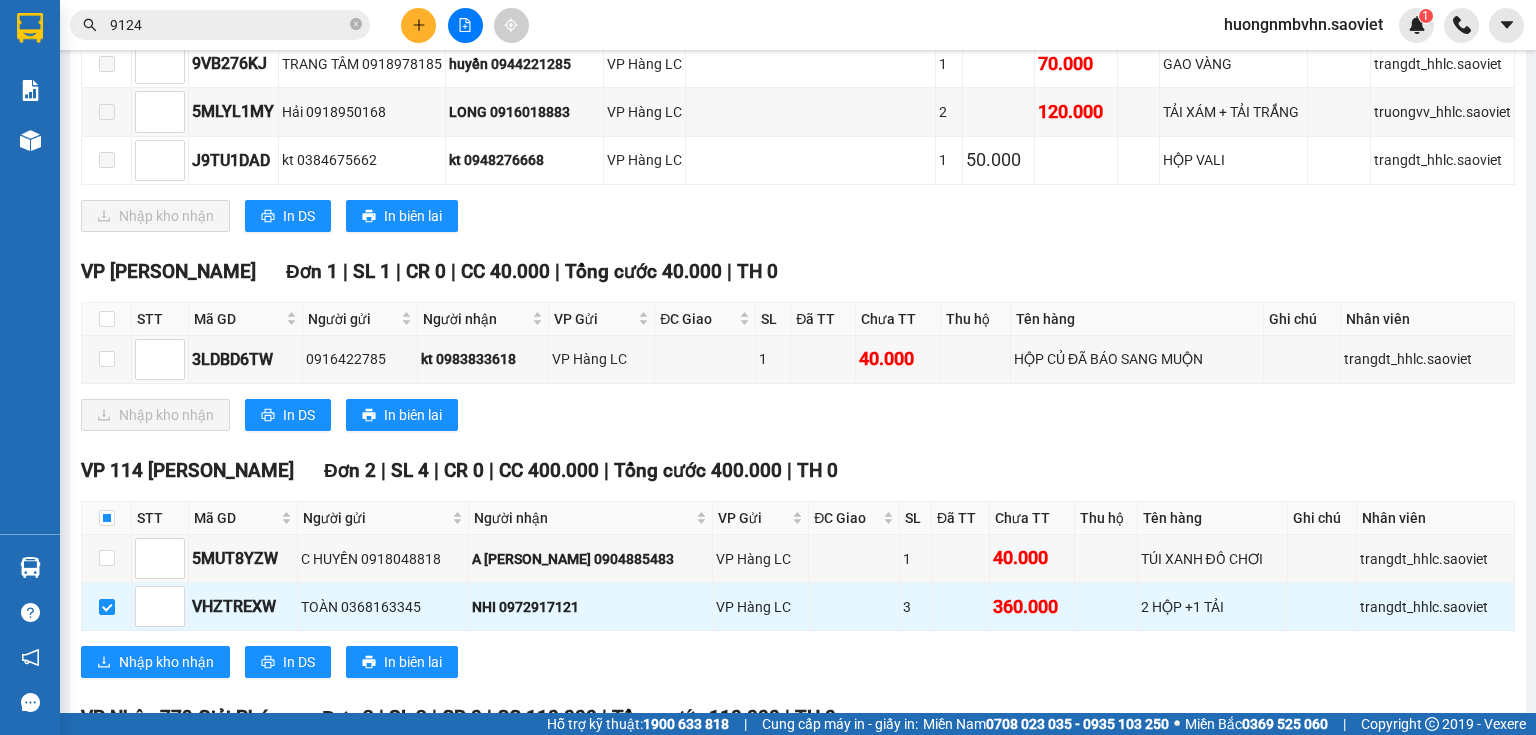 scroll, scrollTop: 880, scrollLeft: 0, axis: vertical 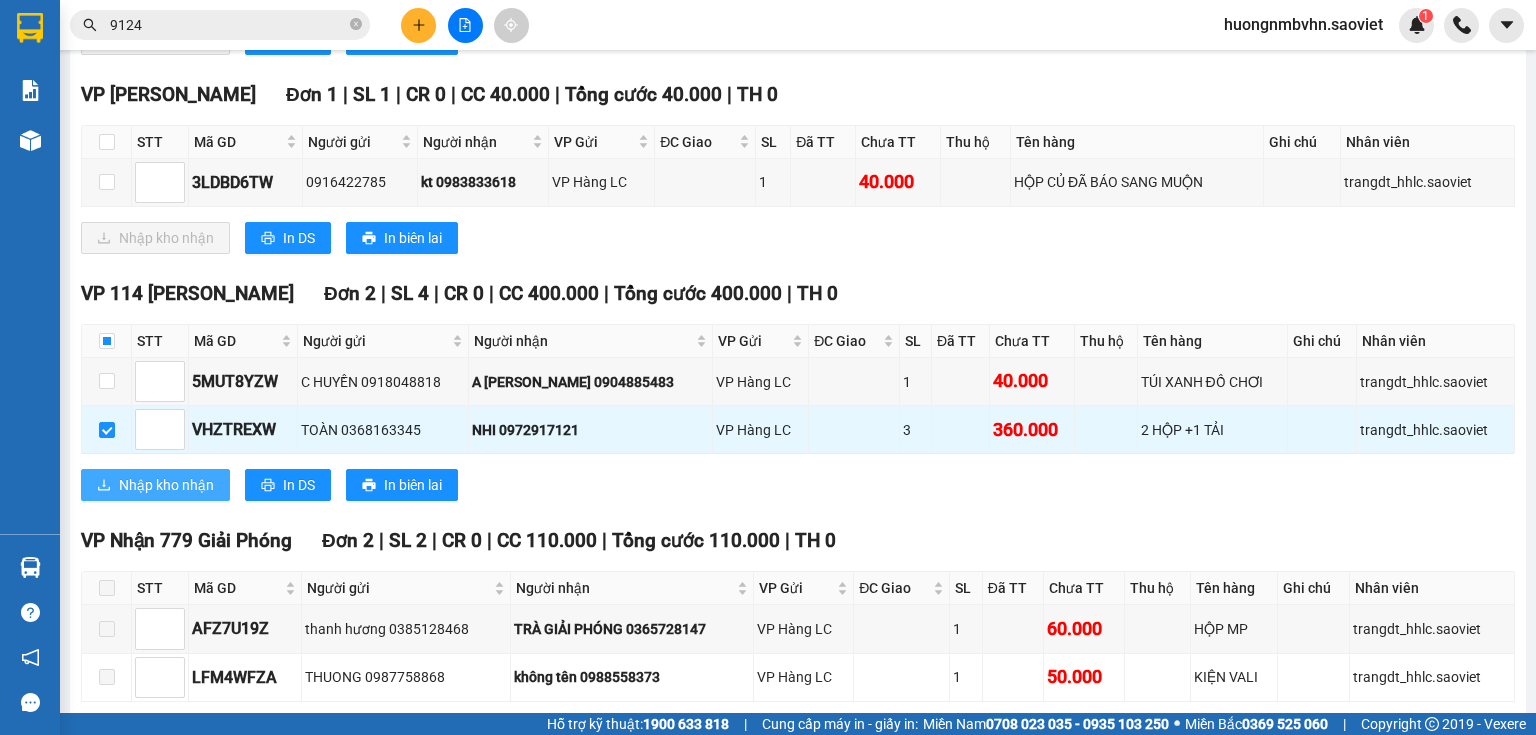 click on "Nhập kho nhận" at bounding box center (166, 485) 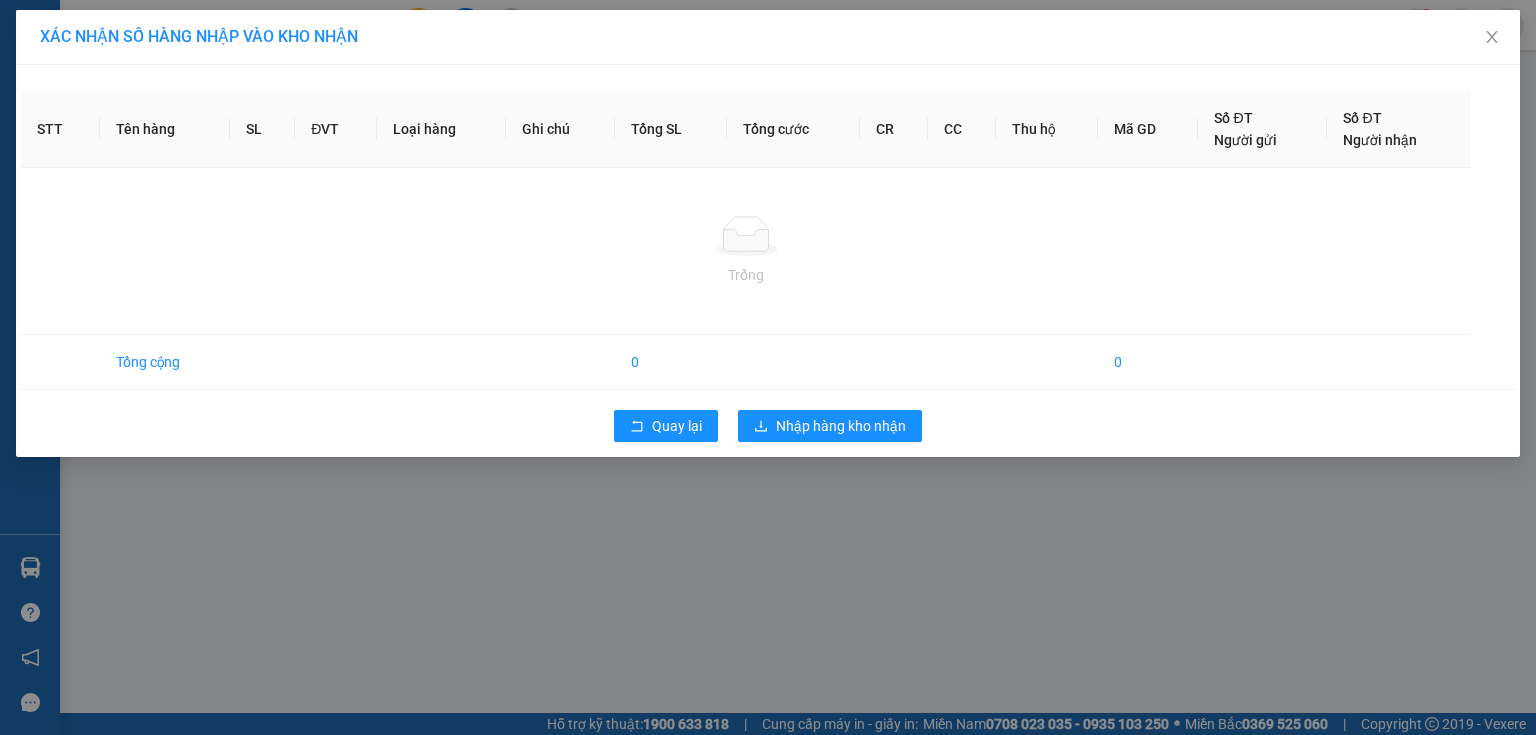 scroll, scrollTop: 0, scrollLeft: 0, axis: both 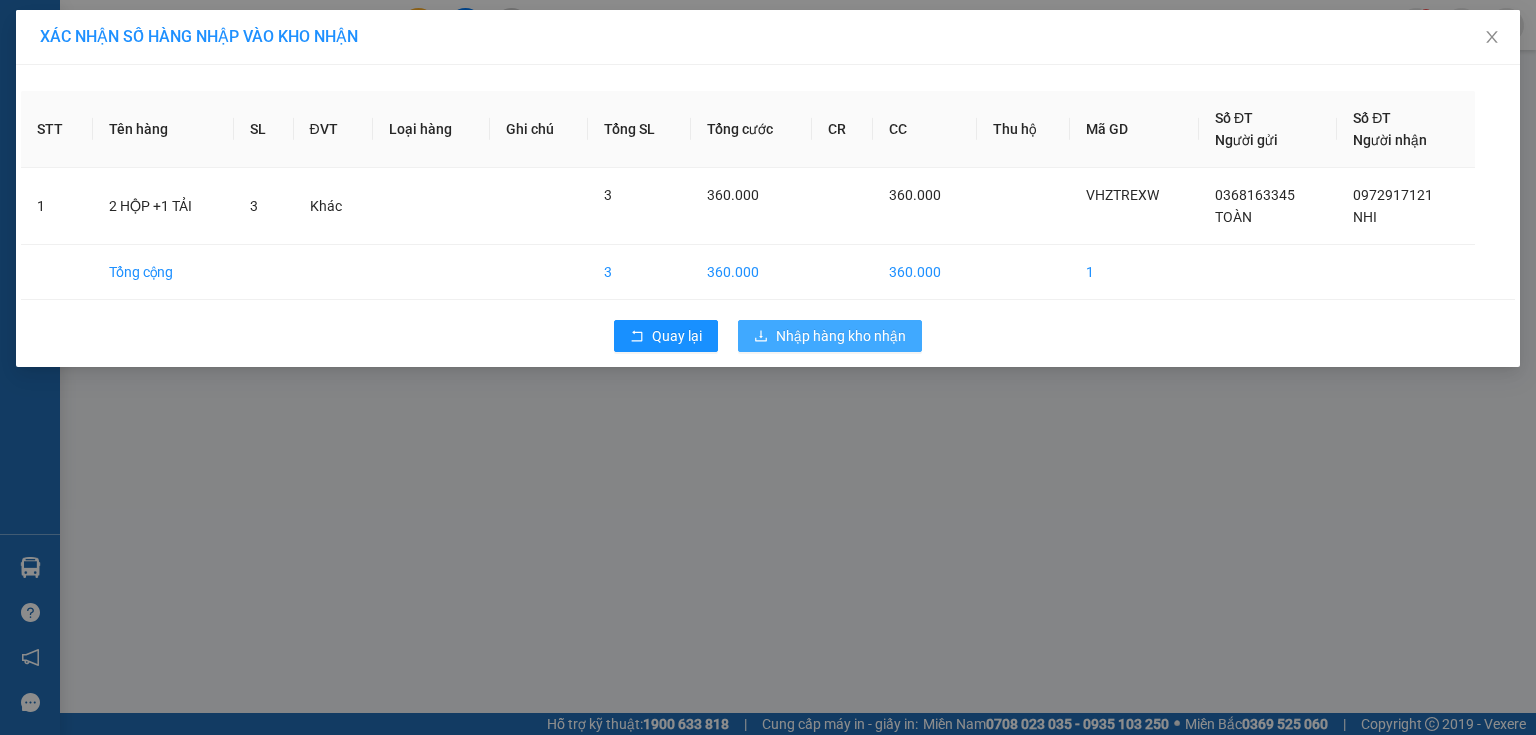 click on "Nhập hàng kho nhận" at bounding box center (841, 336) 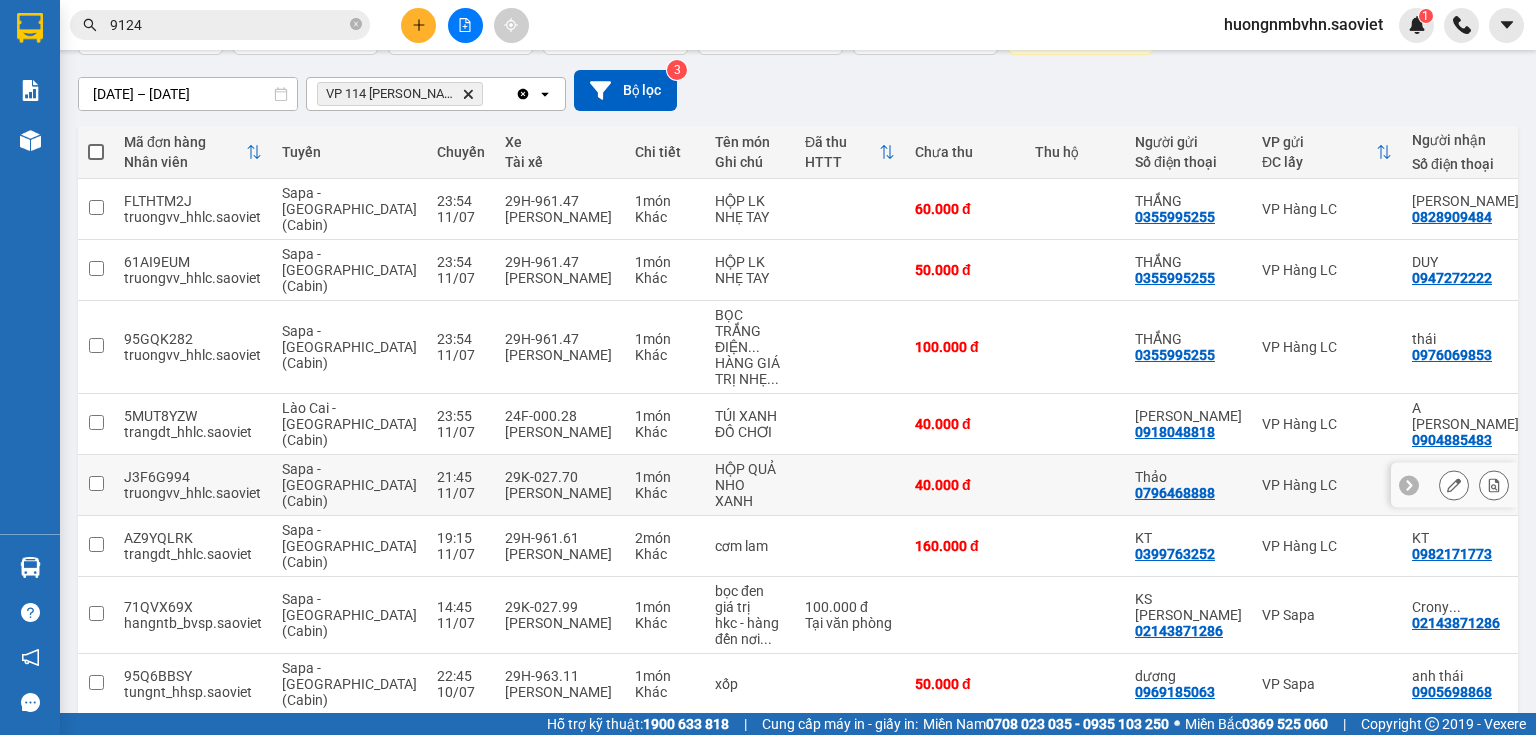 scroll, scrollTop: 164, scrollLeft: 0, axis: vertical 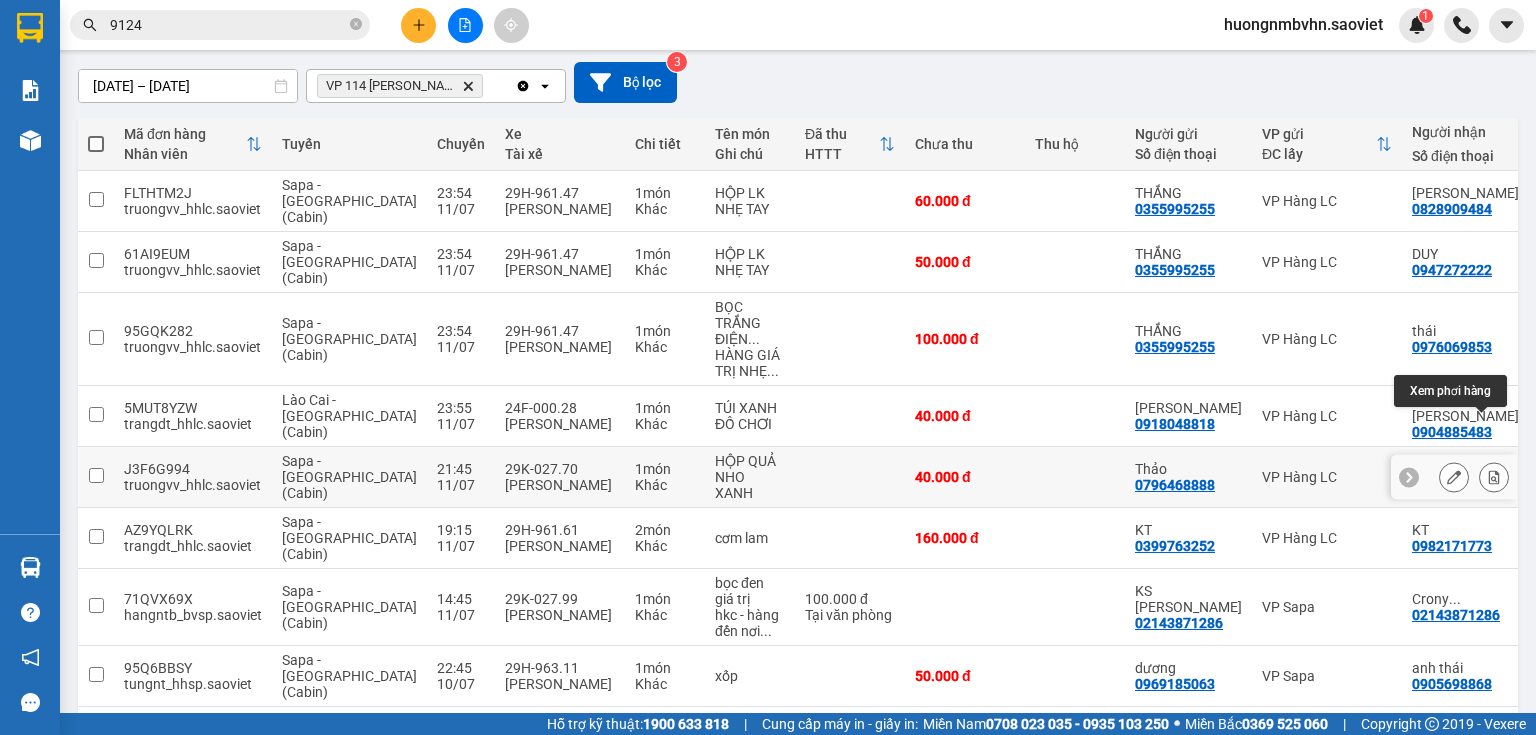click 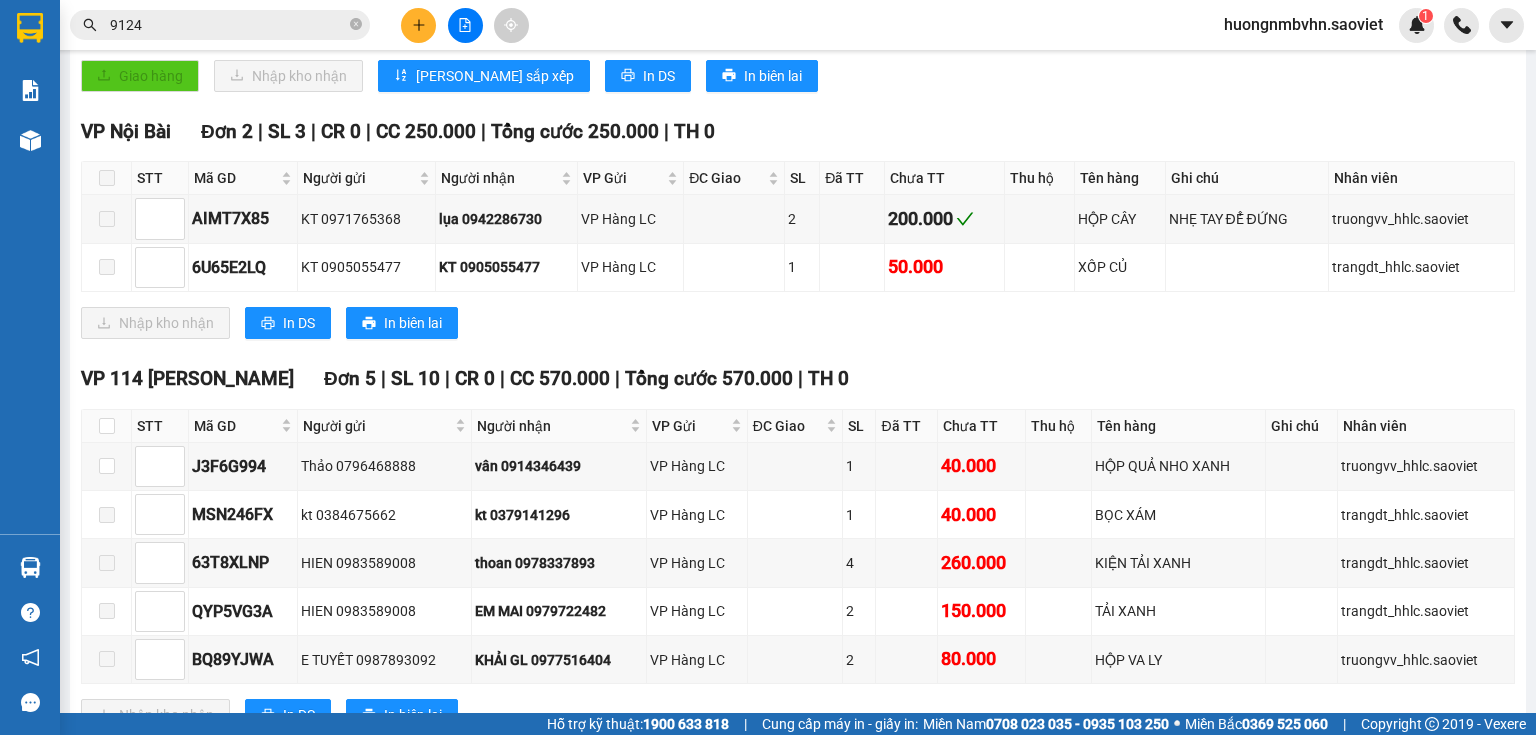 scroll, scrollTop: 484, scrollLeft: 0, axis: vertical 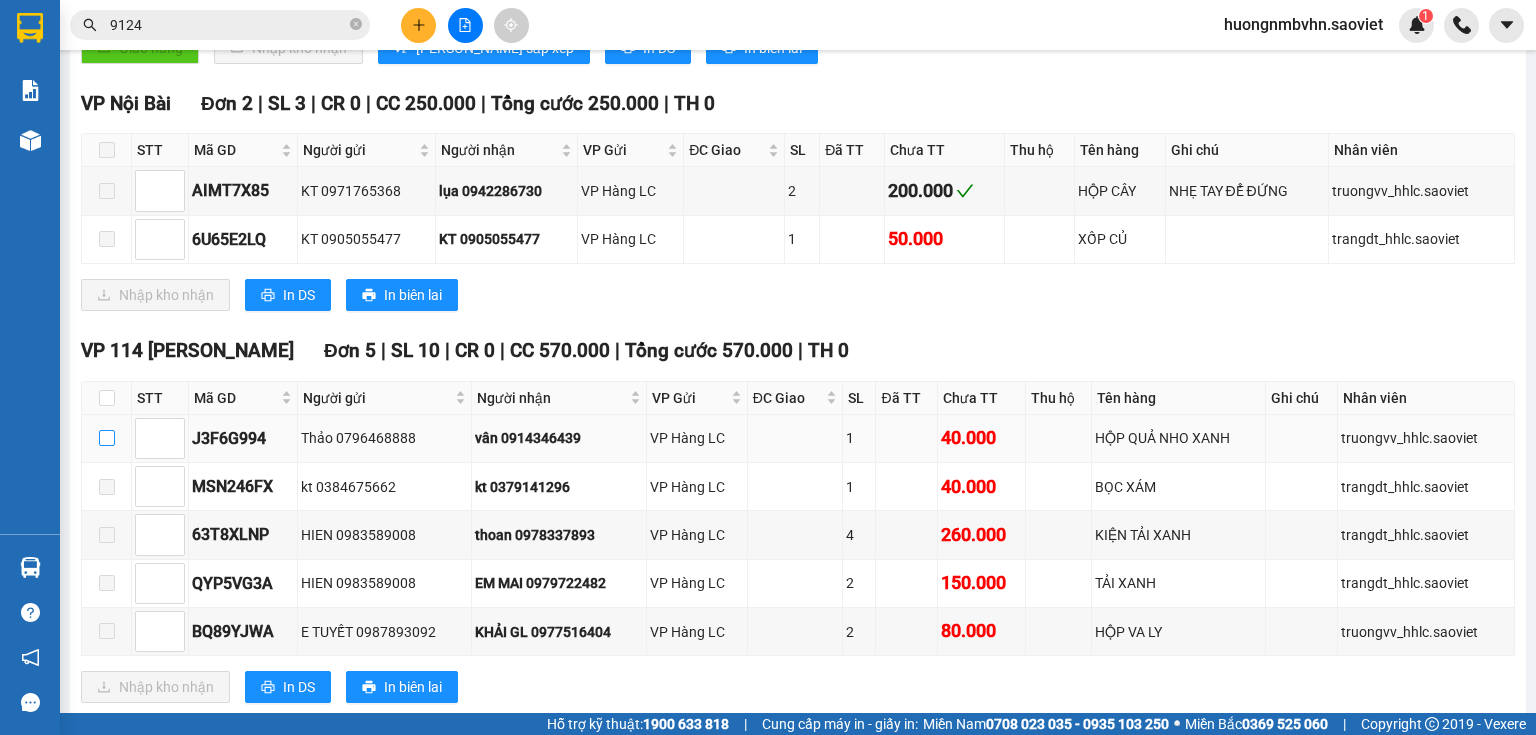 click at bounding box center [107, 438] 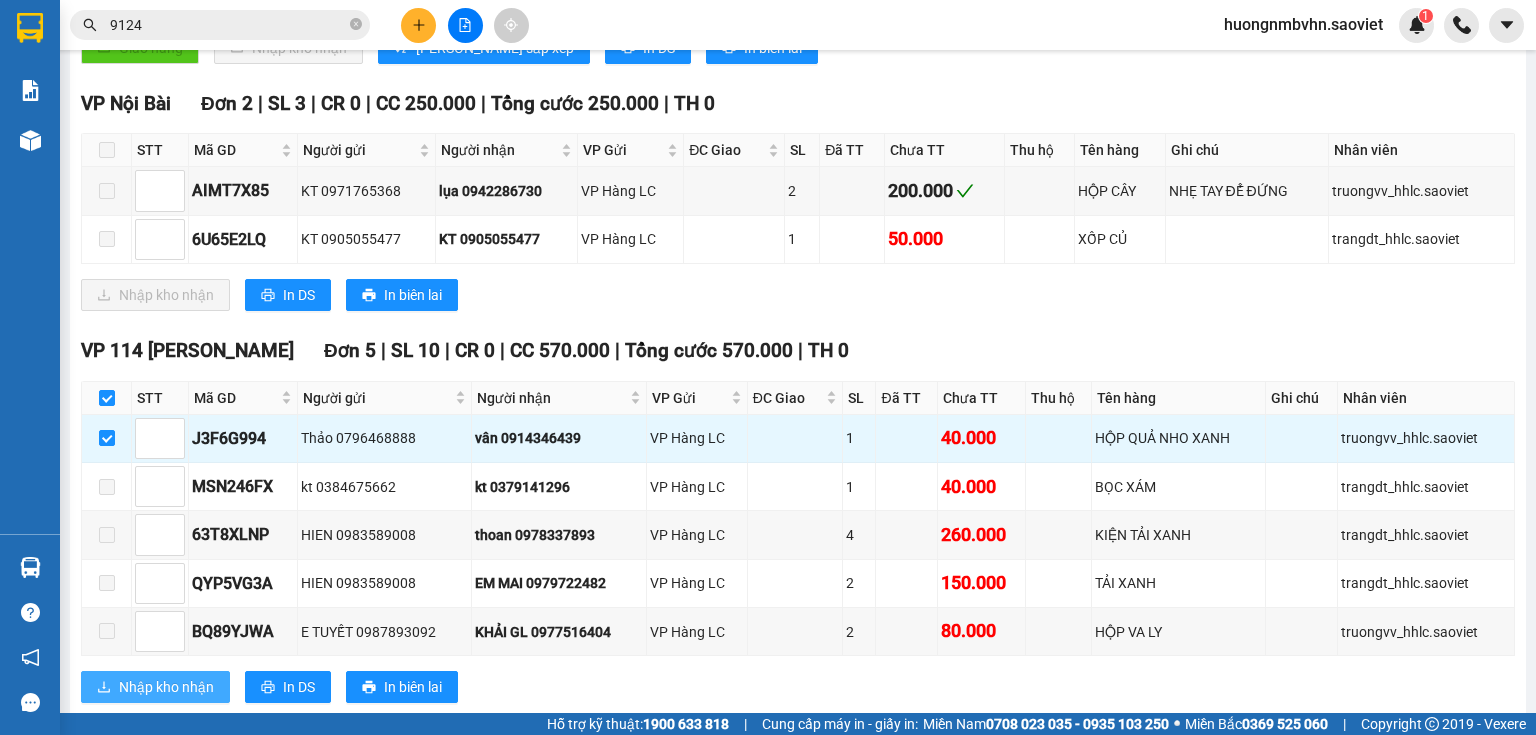 click on "Nhập kho nhận" at bounding box center [166, 687] 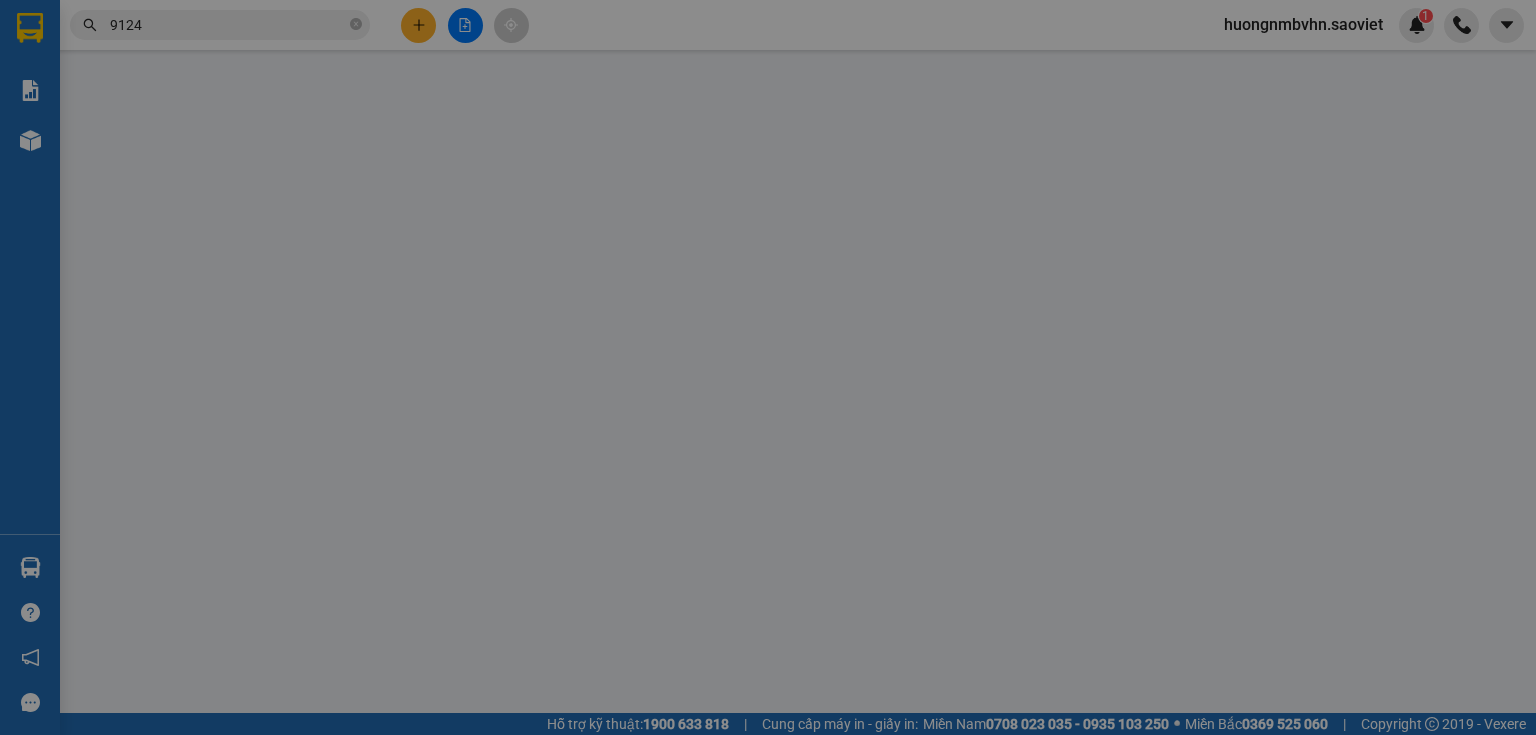 scroll, scrollTop: 0, scrollLeft: 0, axis: both 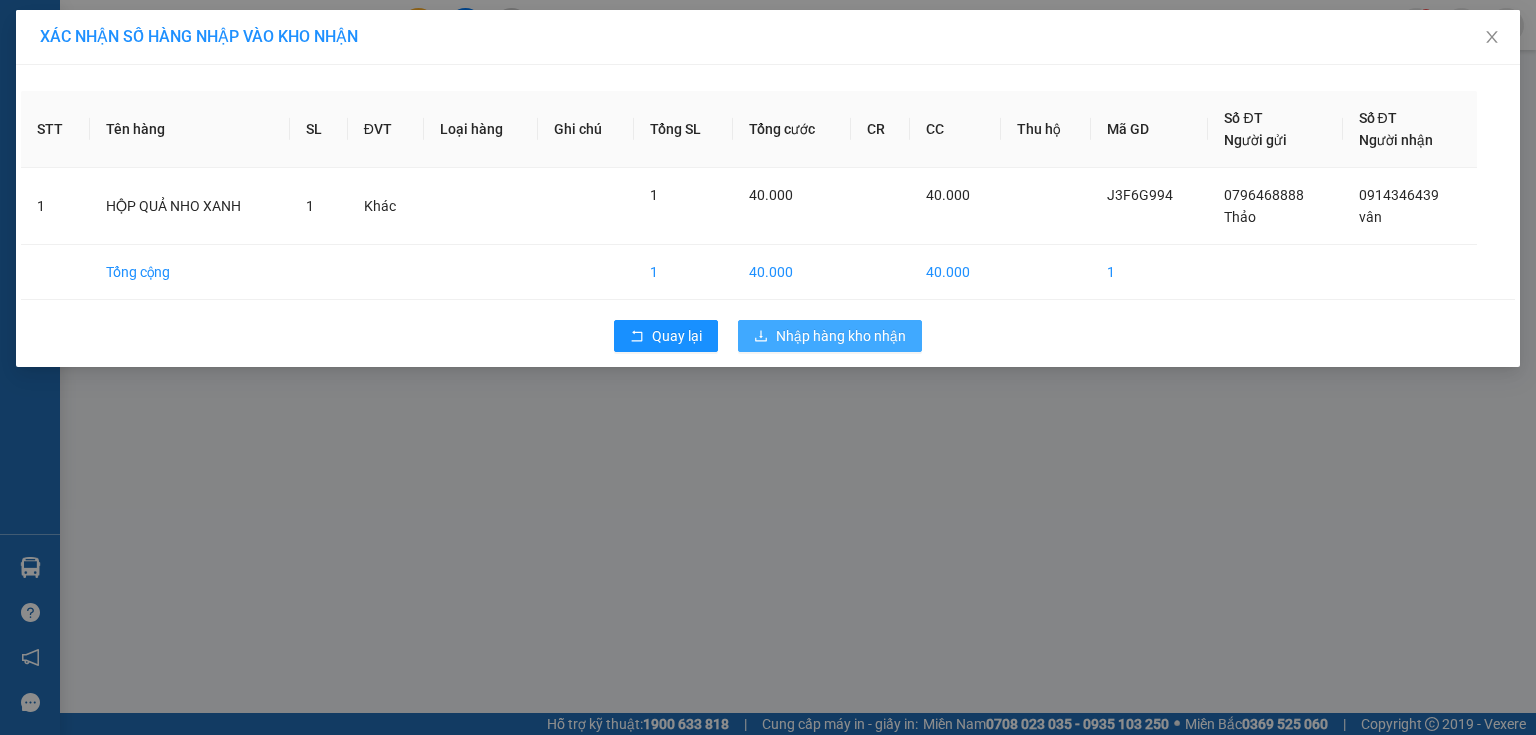 click on "Nhập hàng kho nhận" at bounding box center (841, 336) 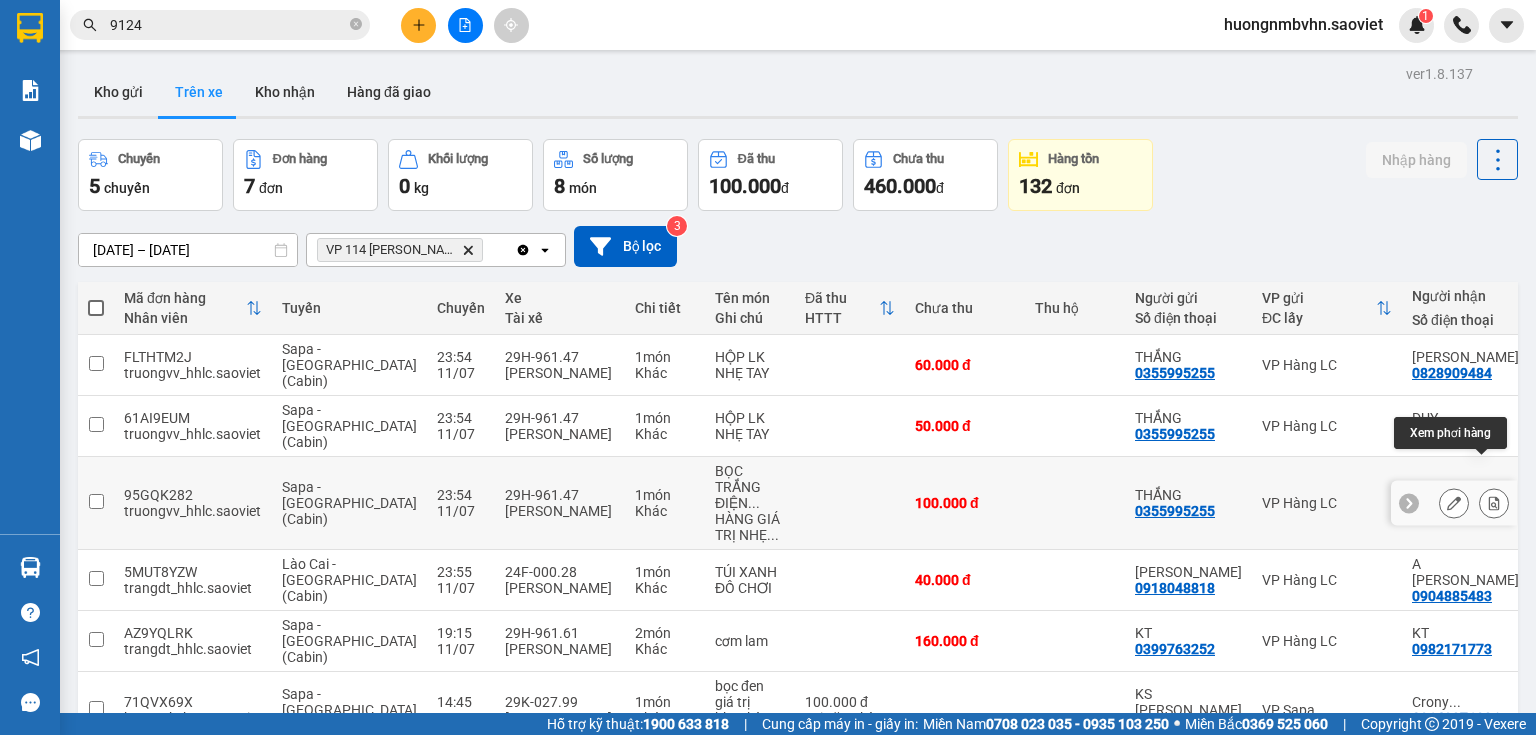 click at bounding box center [1494, 503] 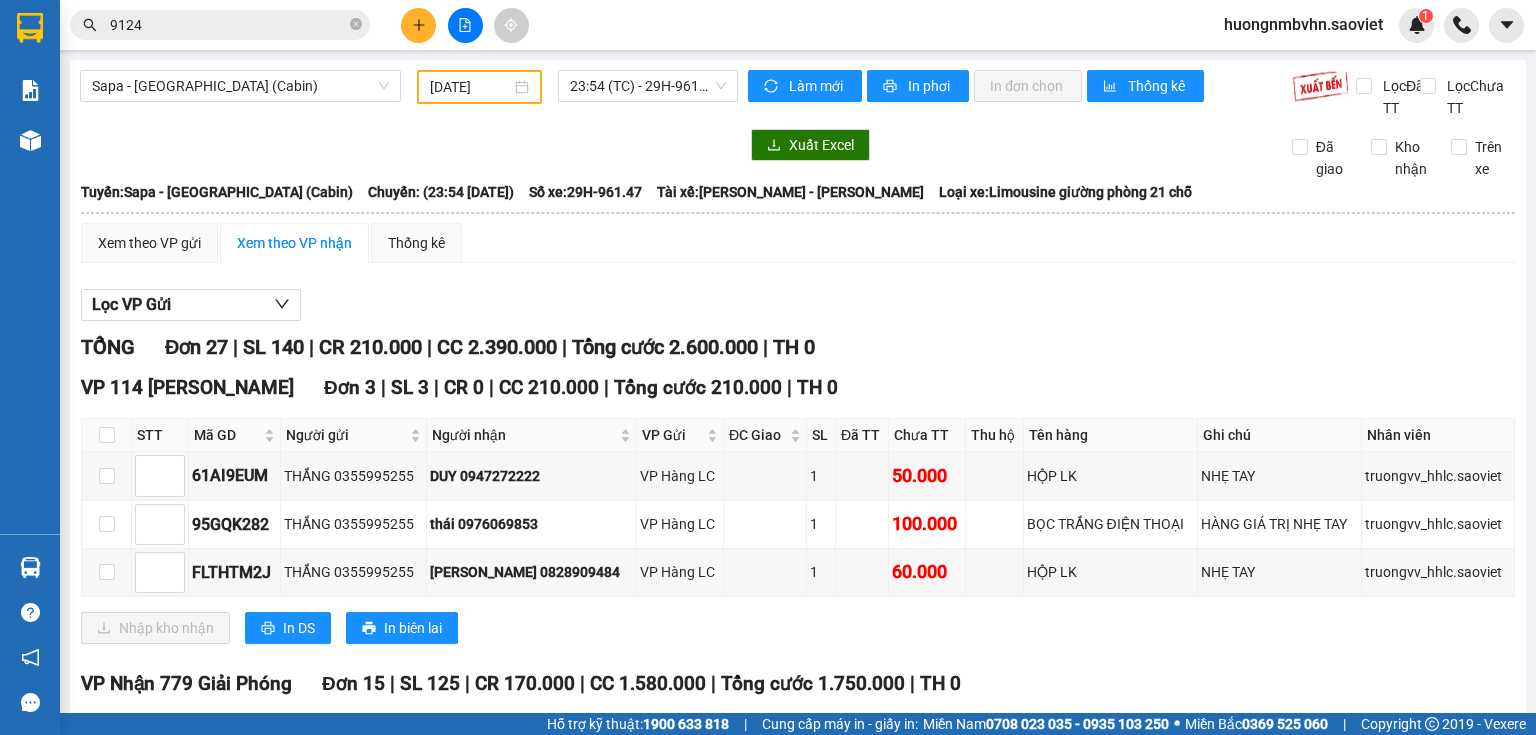 scroll, scrollTop: 0, scrollLeft: 0, axis: both 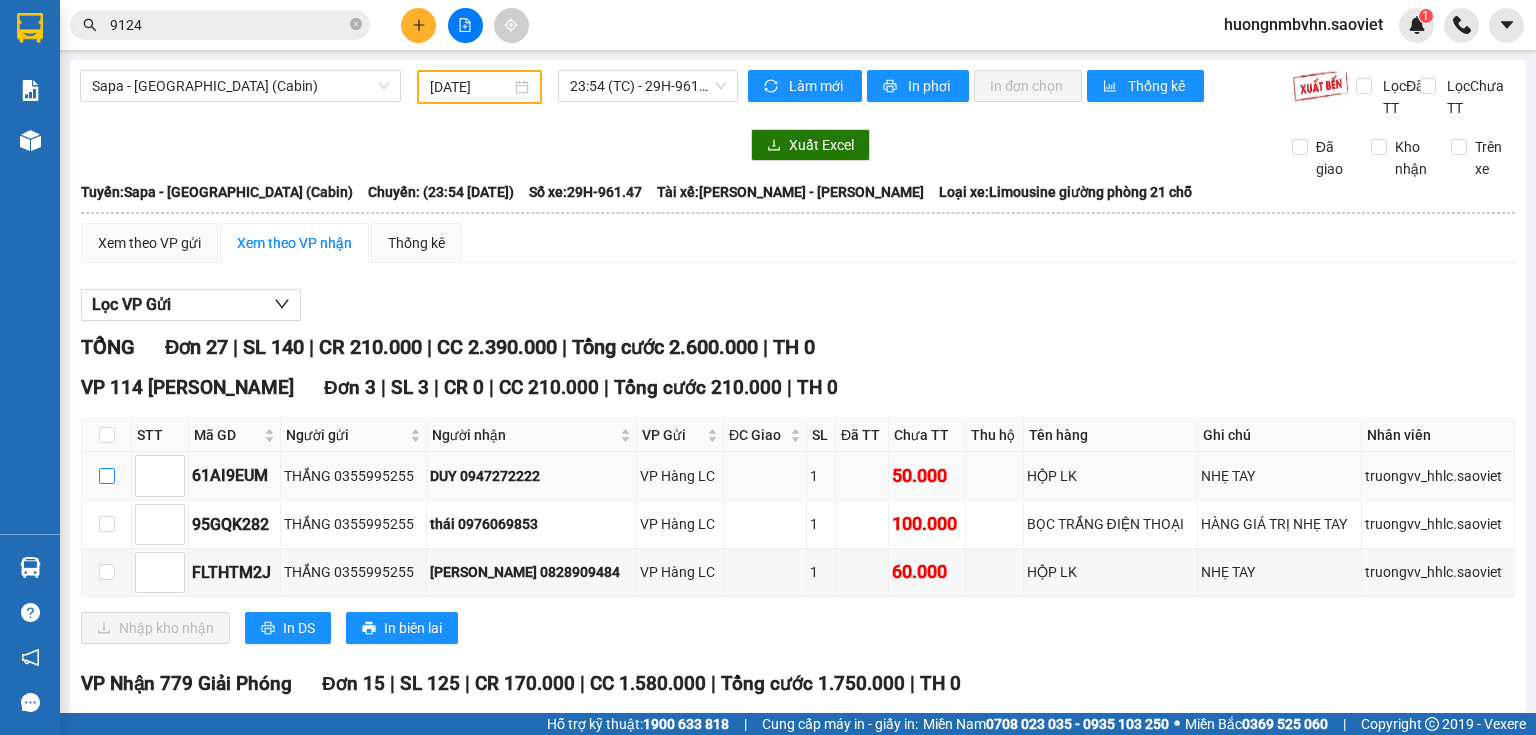 click at bounding box center [107, 476] 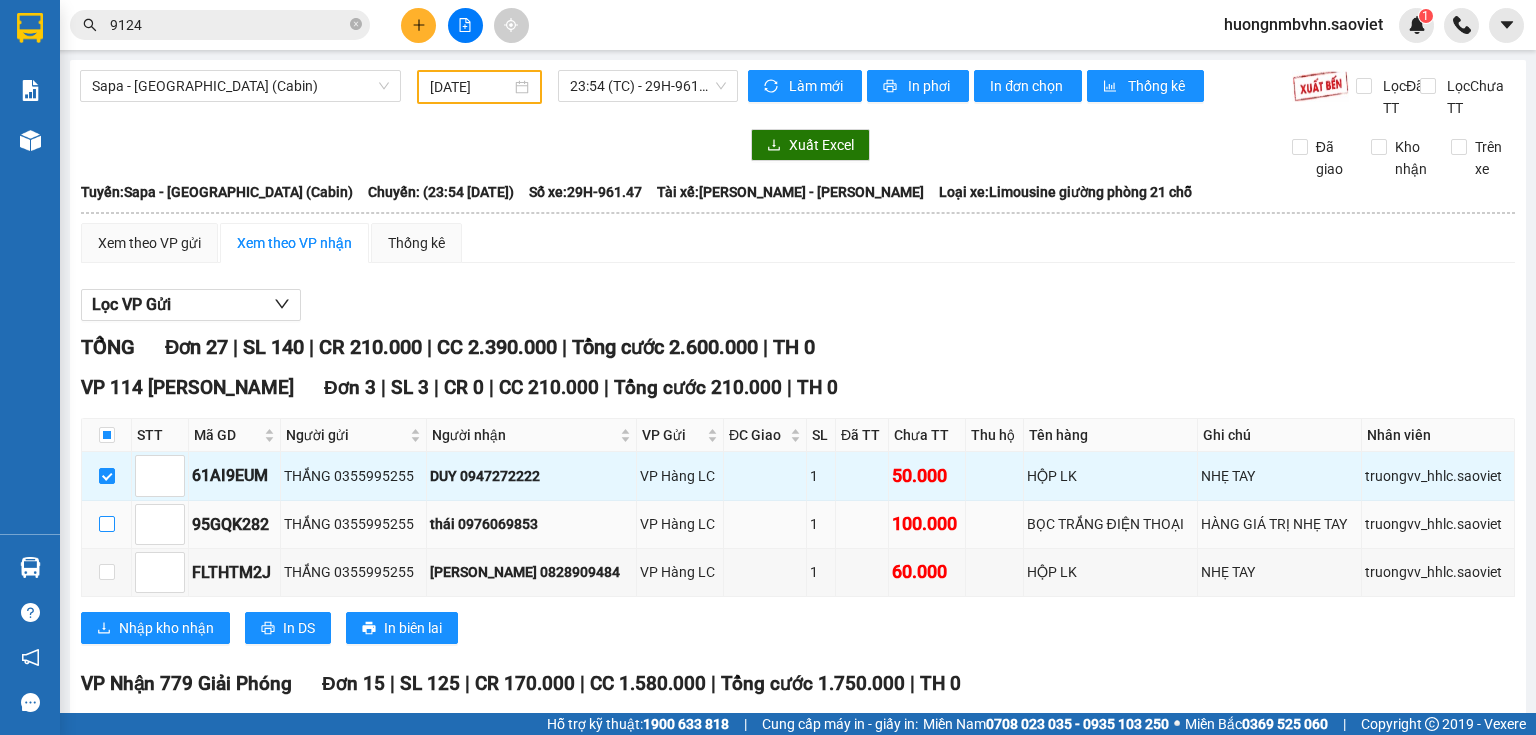 click at bounding box center [107, 524] 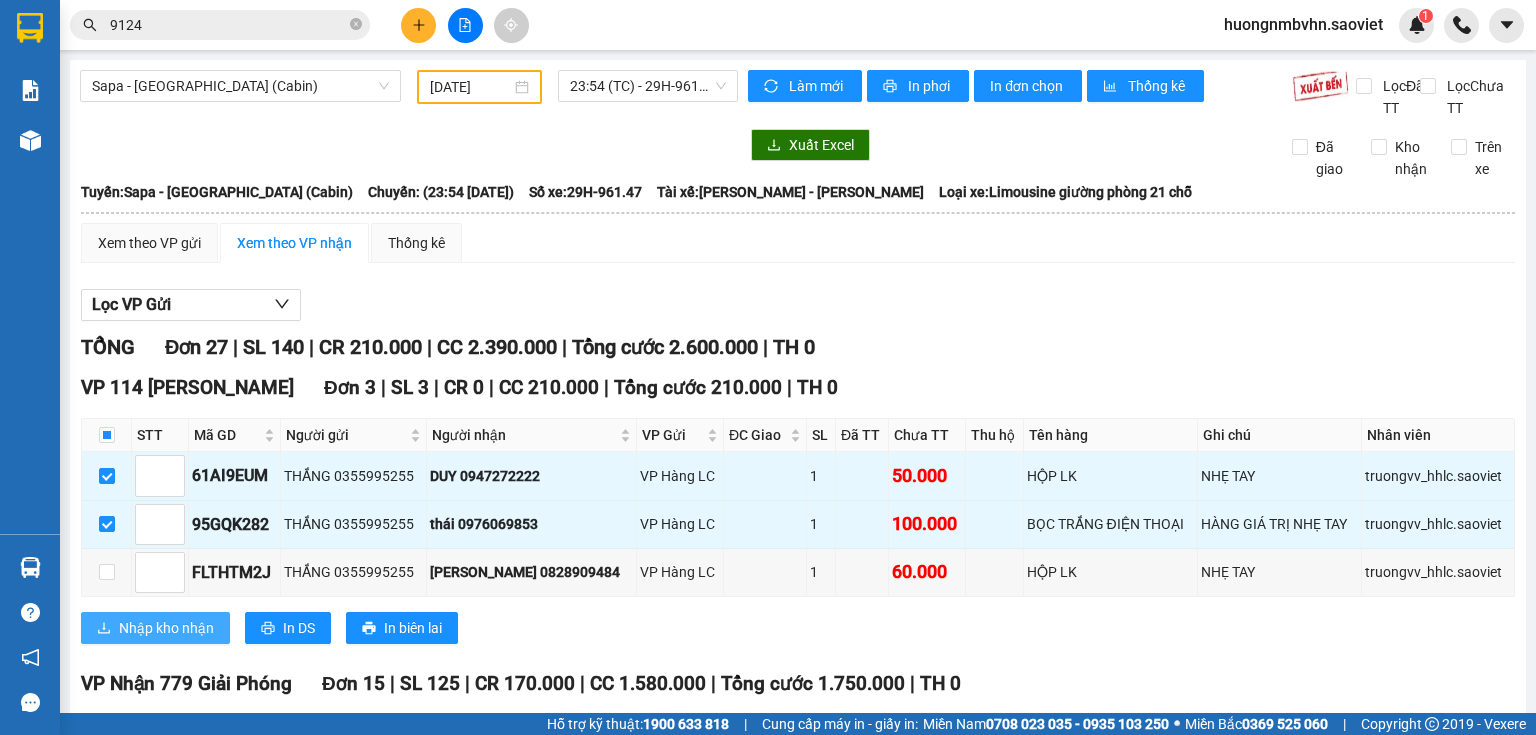 click on "Nhập kho nhận" at bounding box center (166, 628) 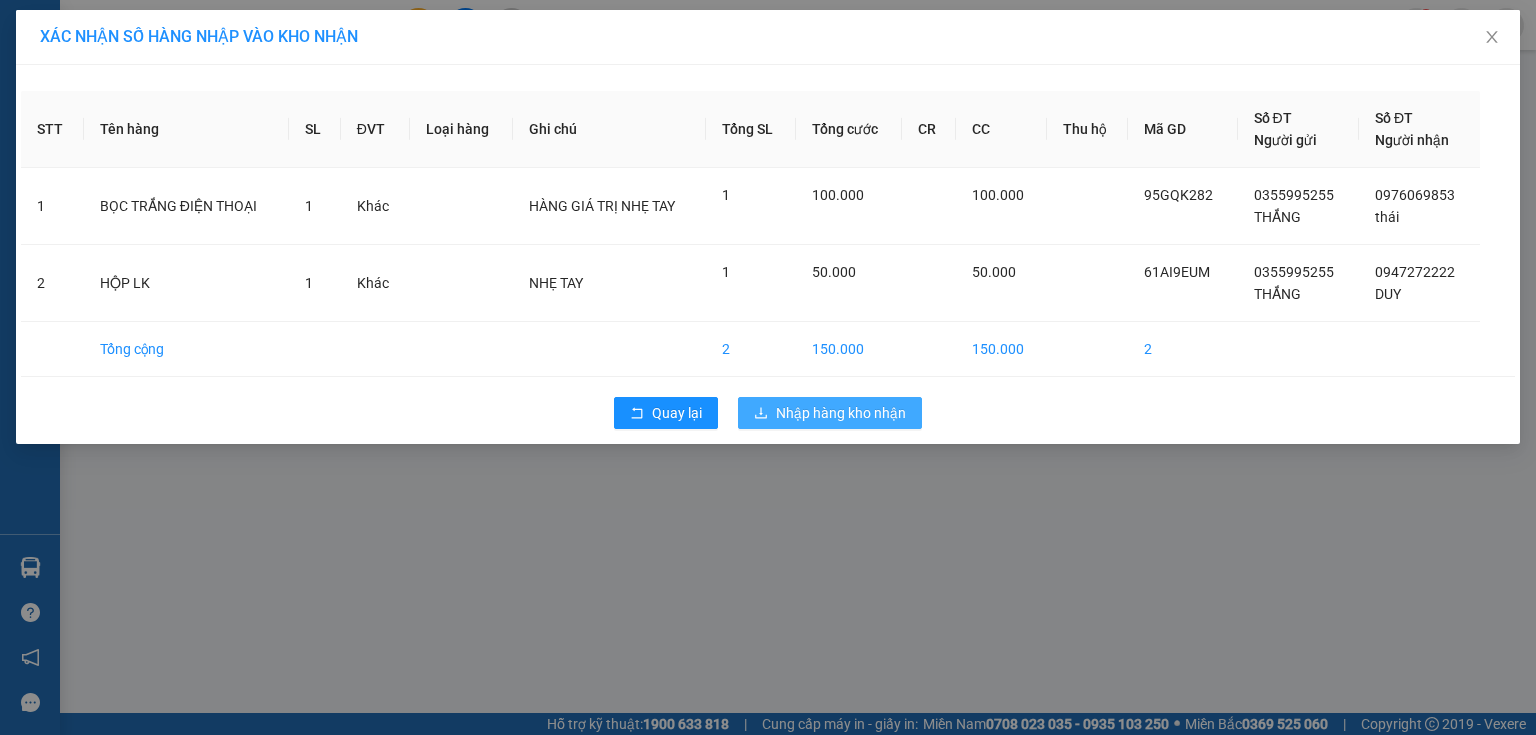 click on "Nhập hàng kho nhận" at bounding box center [841, 413] 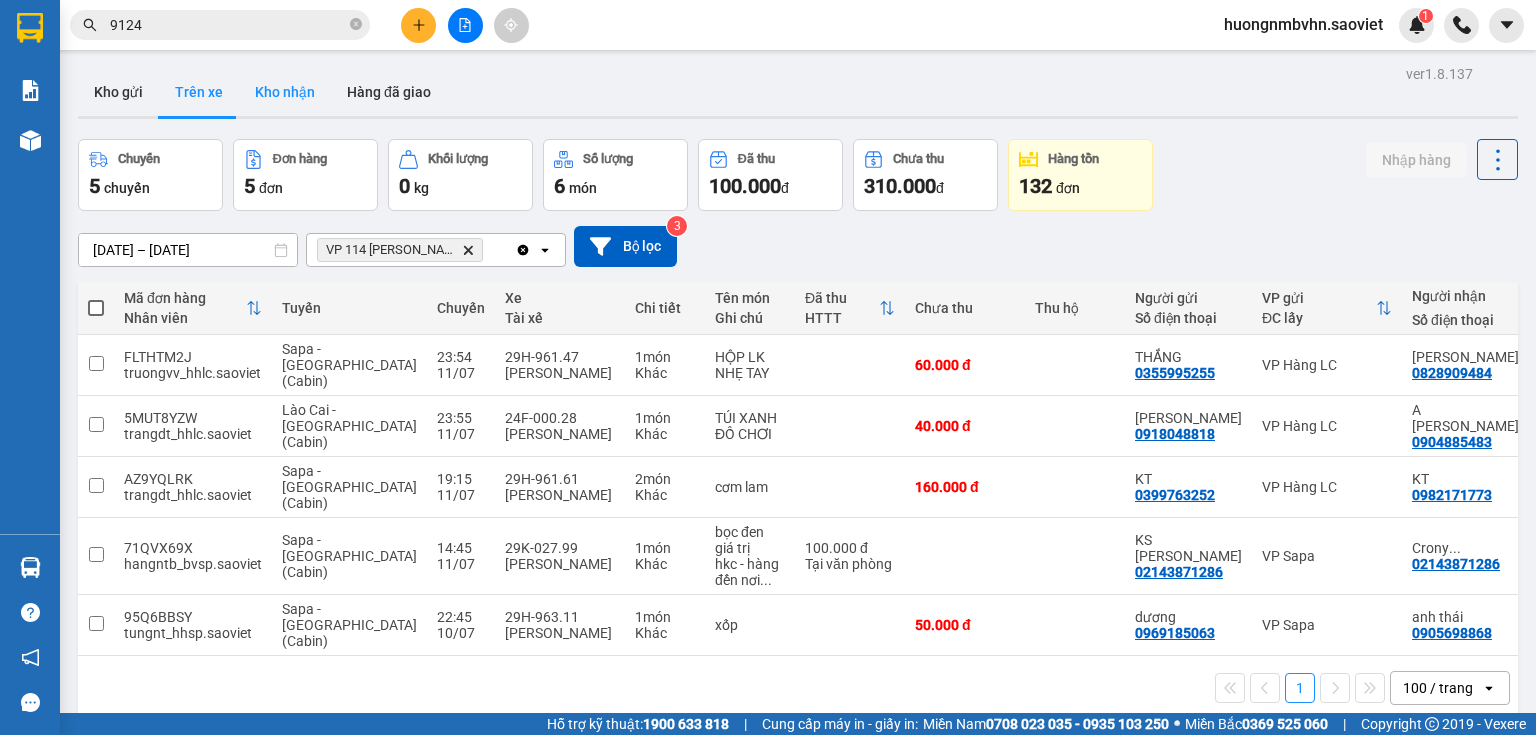 click on "Kho nhận" at bounding box center [285, 92] 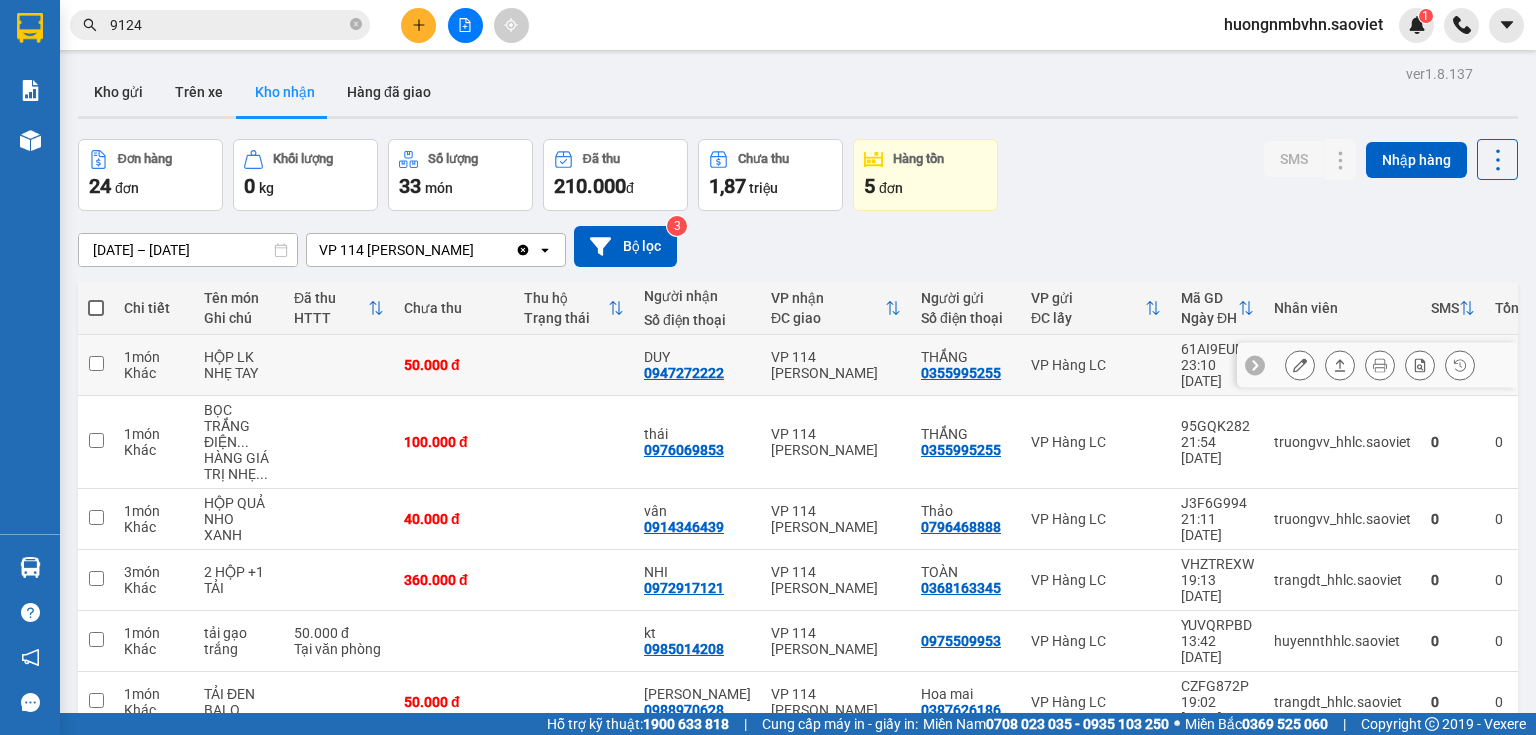 click at bounding box center [96, 363] 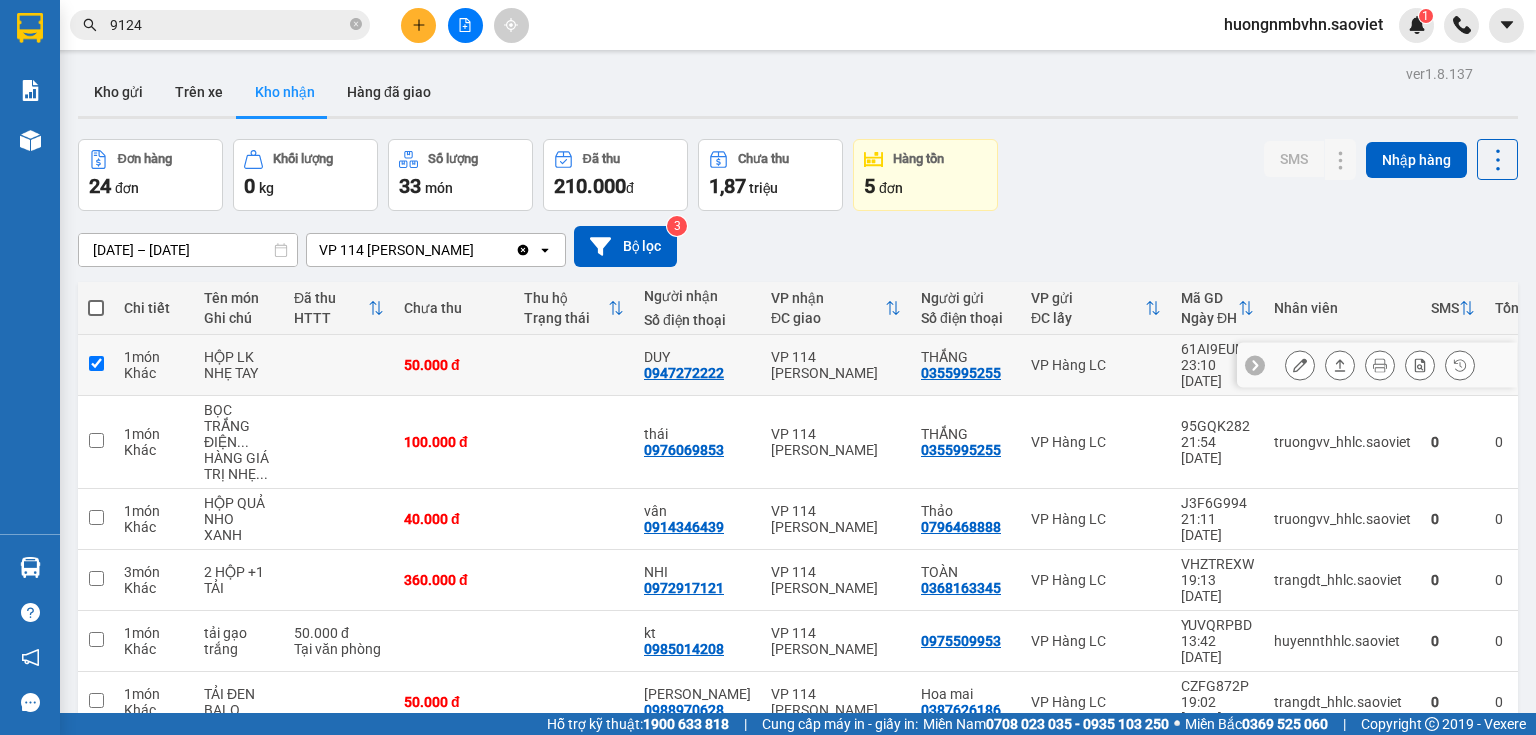 checkbox on "true" 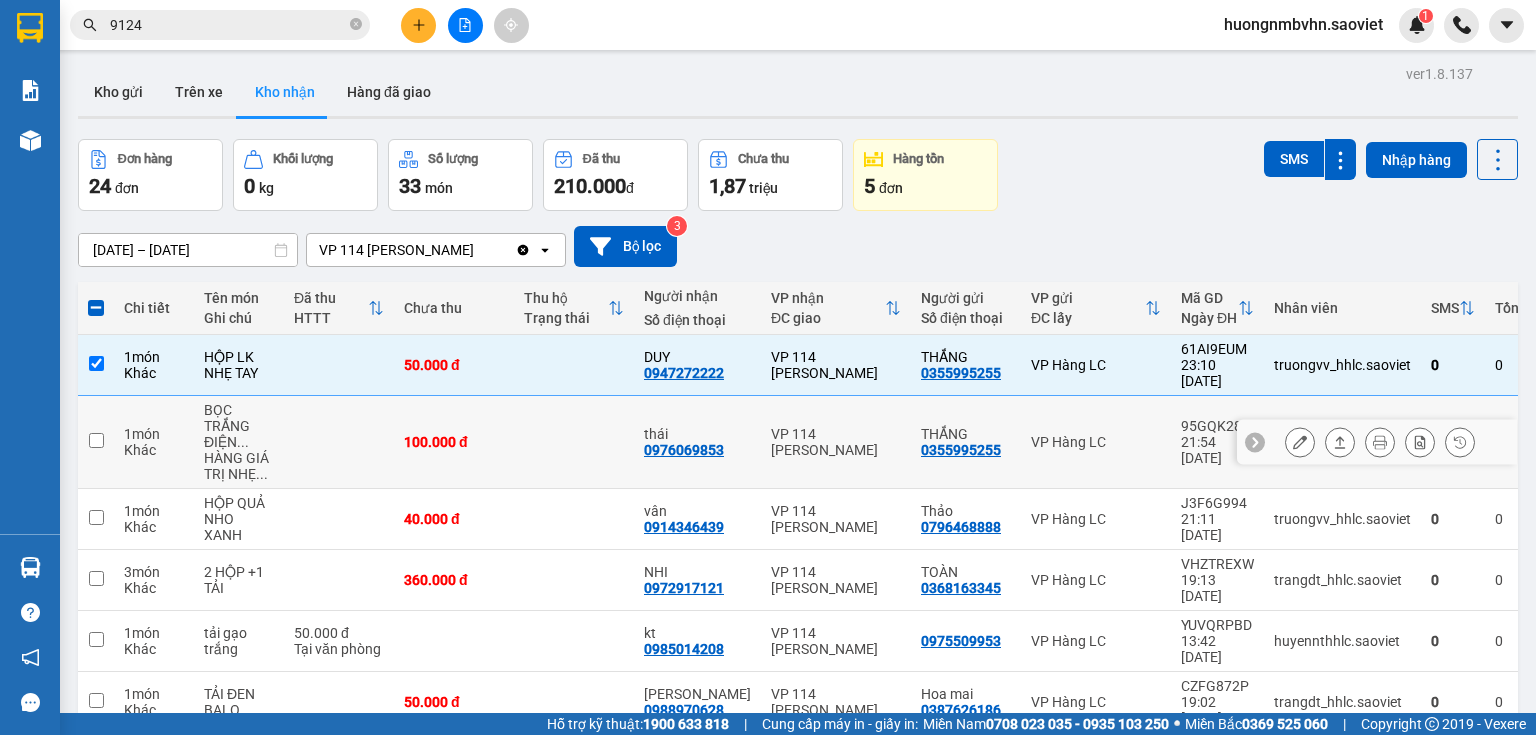 click at bounding box center [96, 440] 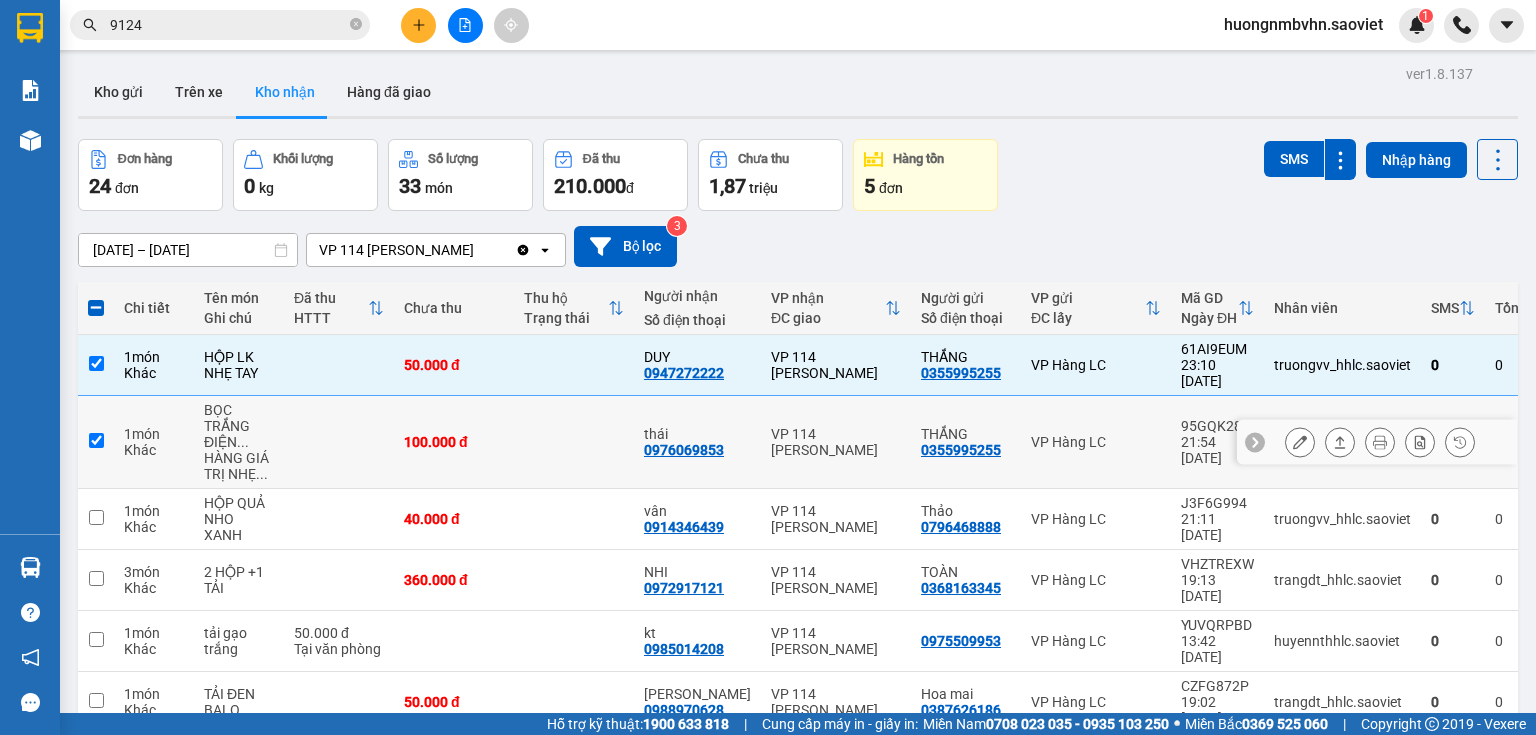 checkbox on "true" 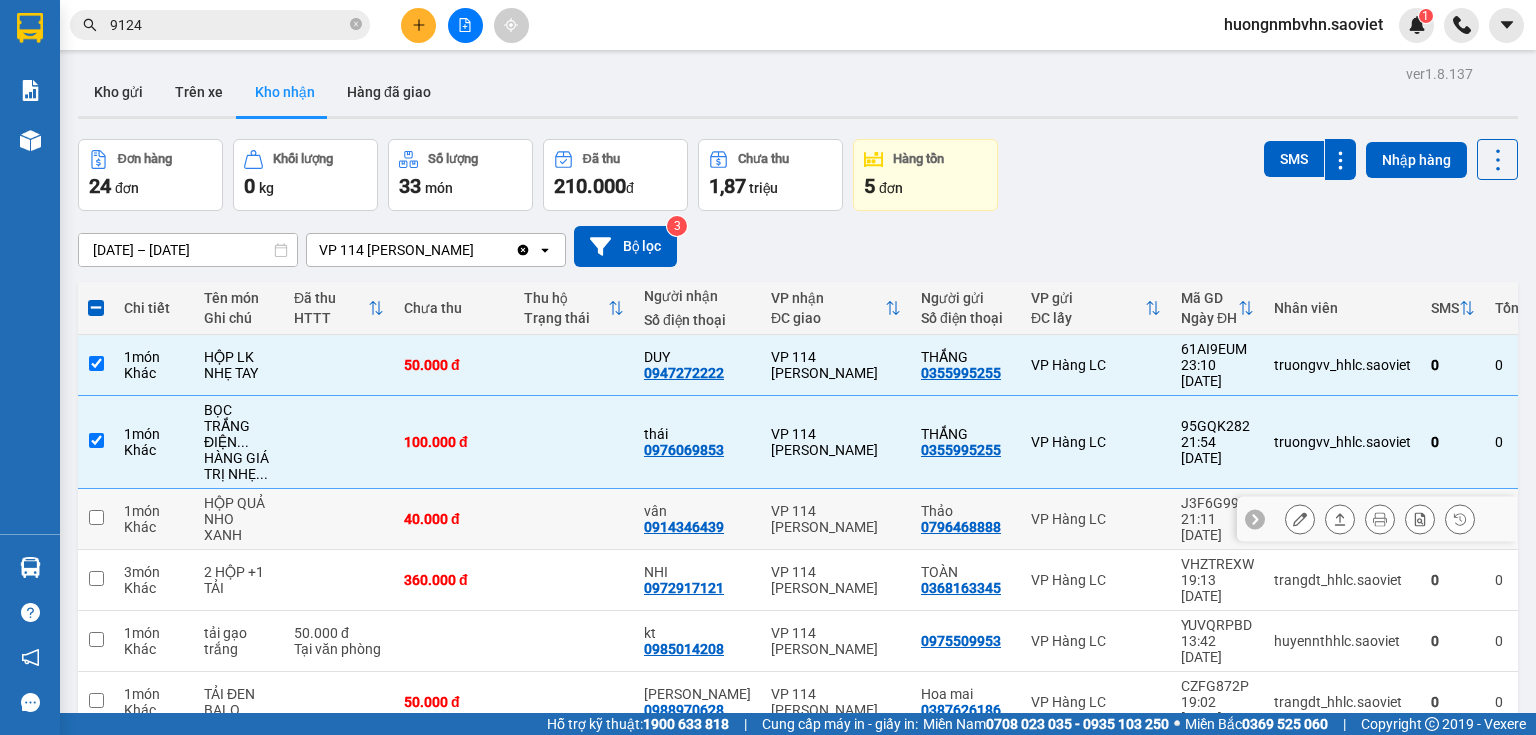 click at bounding box center (96, 517) 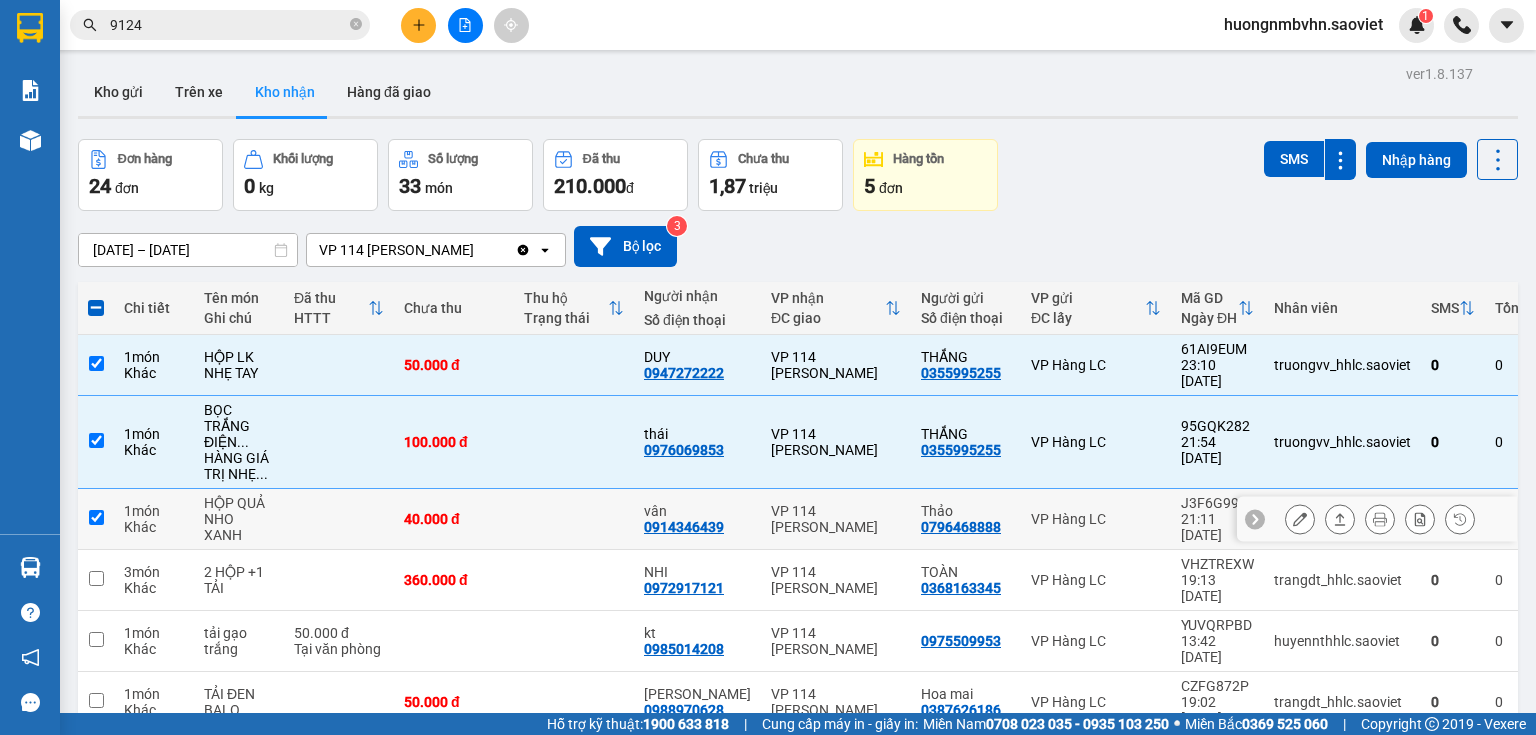 checkbox on "true" 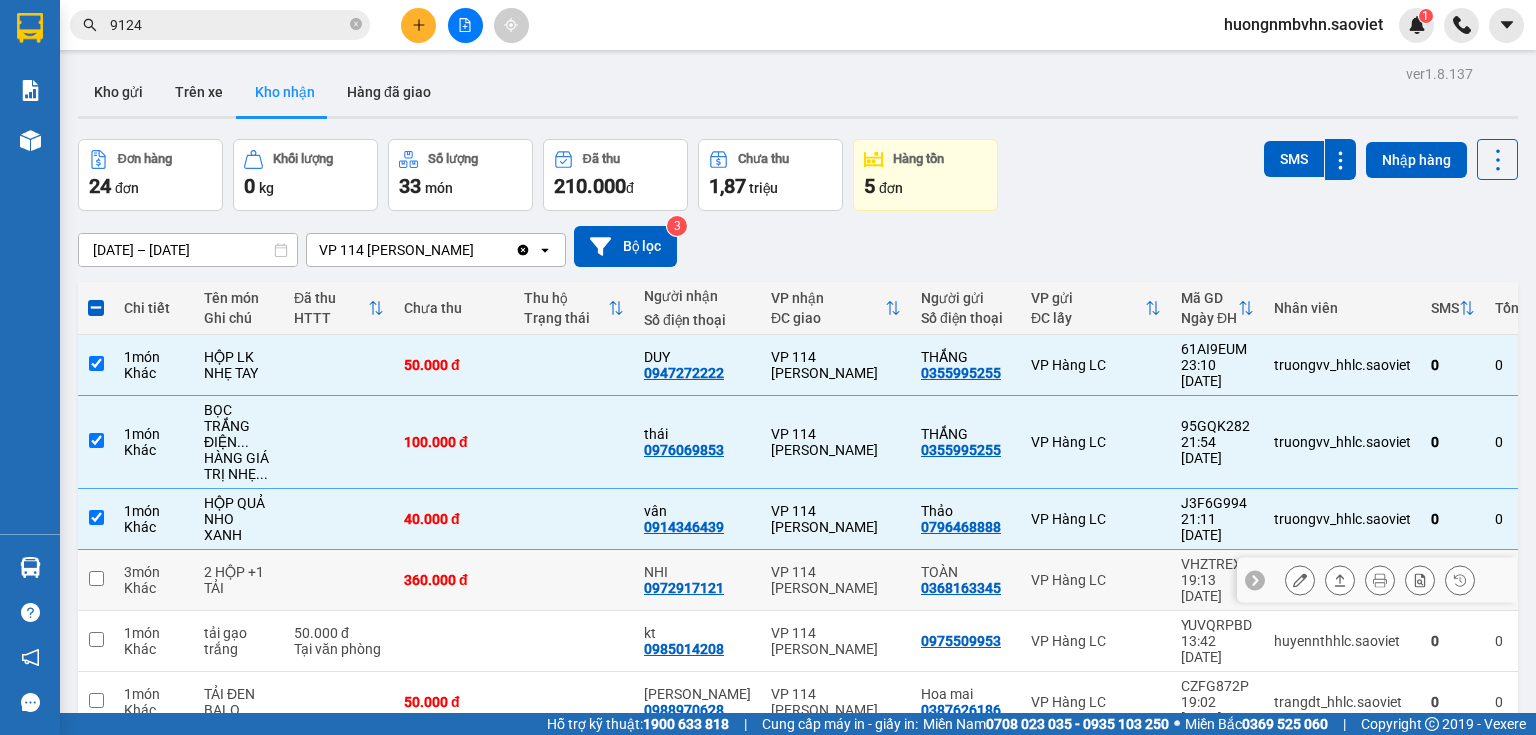 click at bounding box center [96, 578] 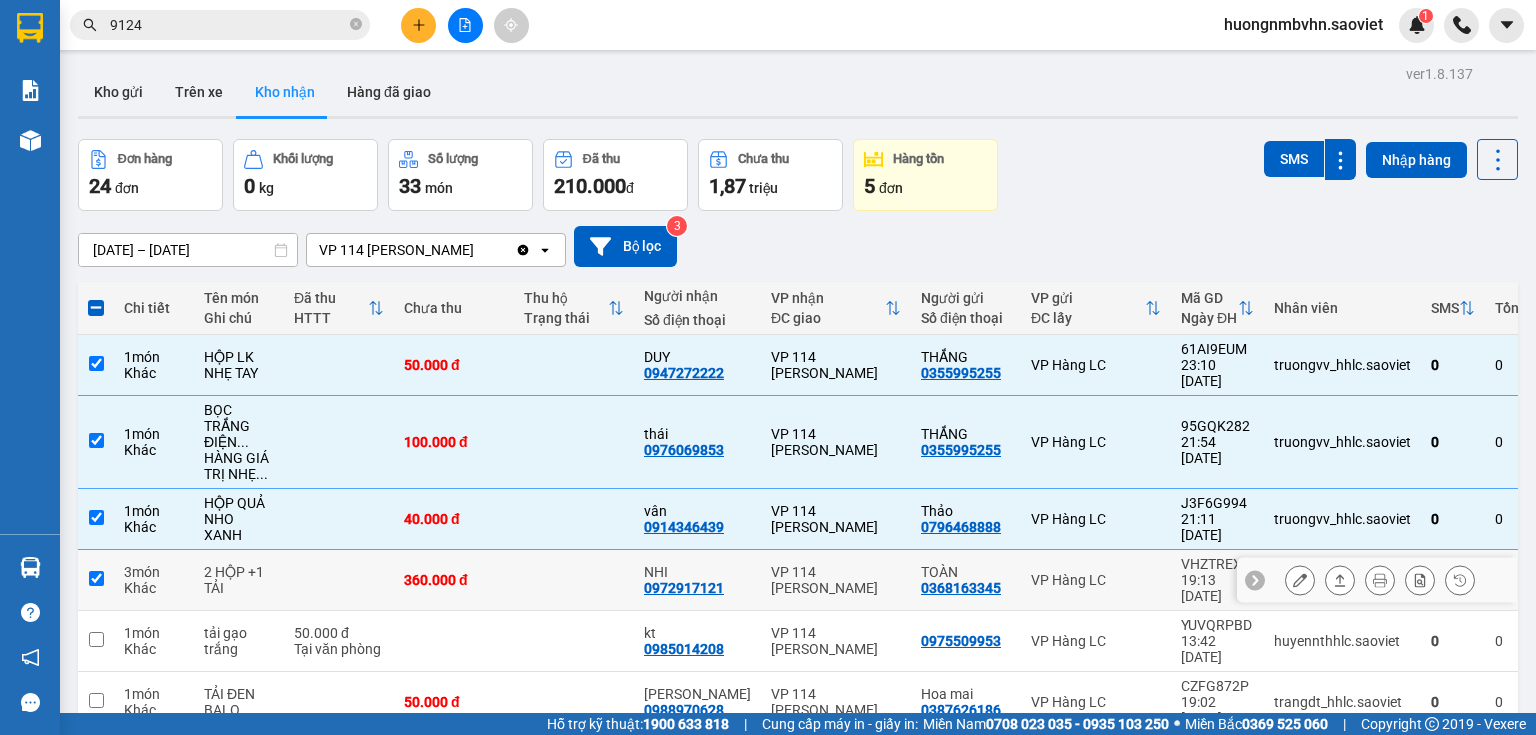 checkbox on "true" 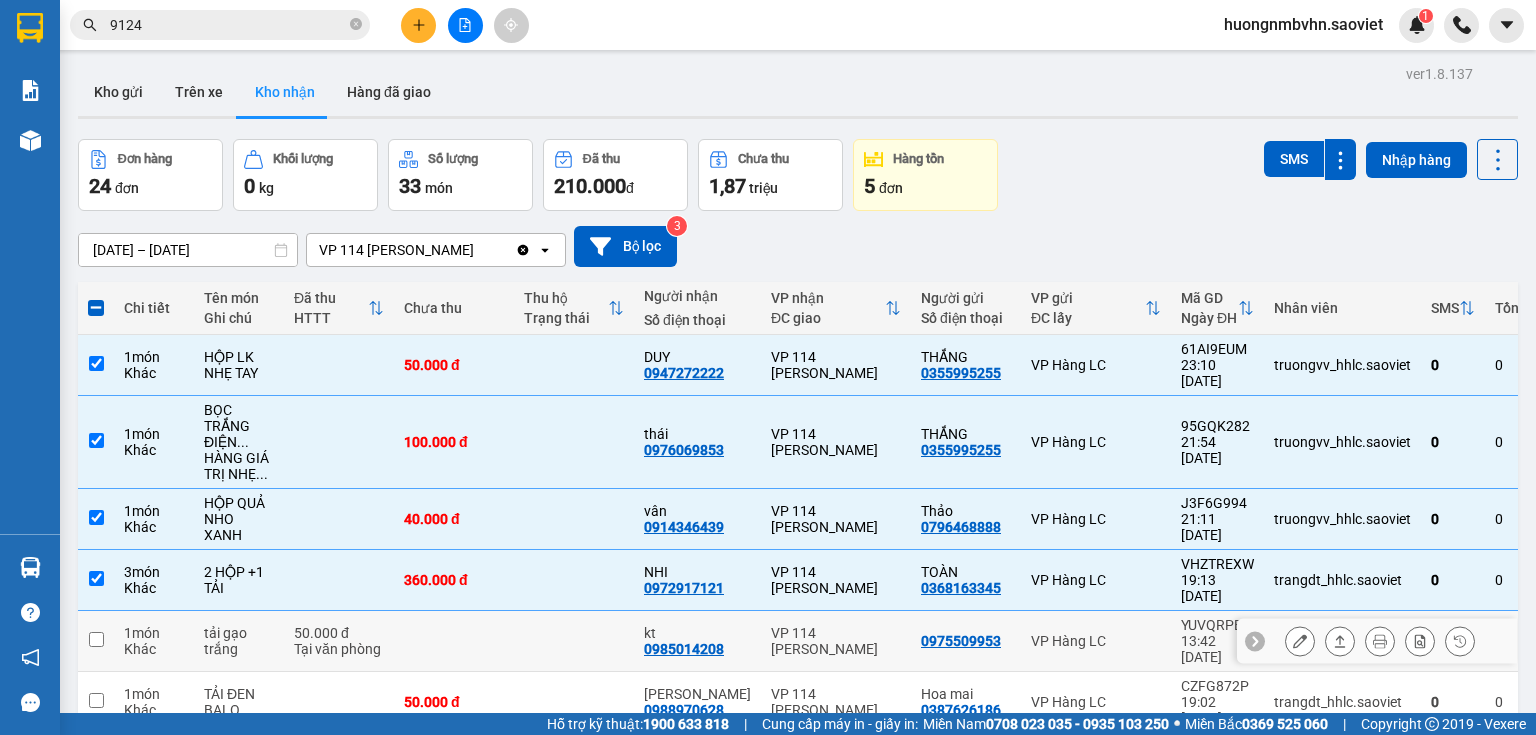 click at bounding box center (96, 639) 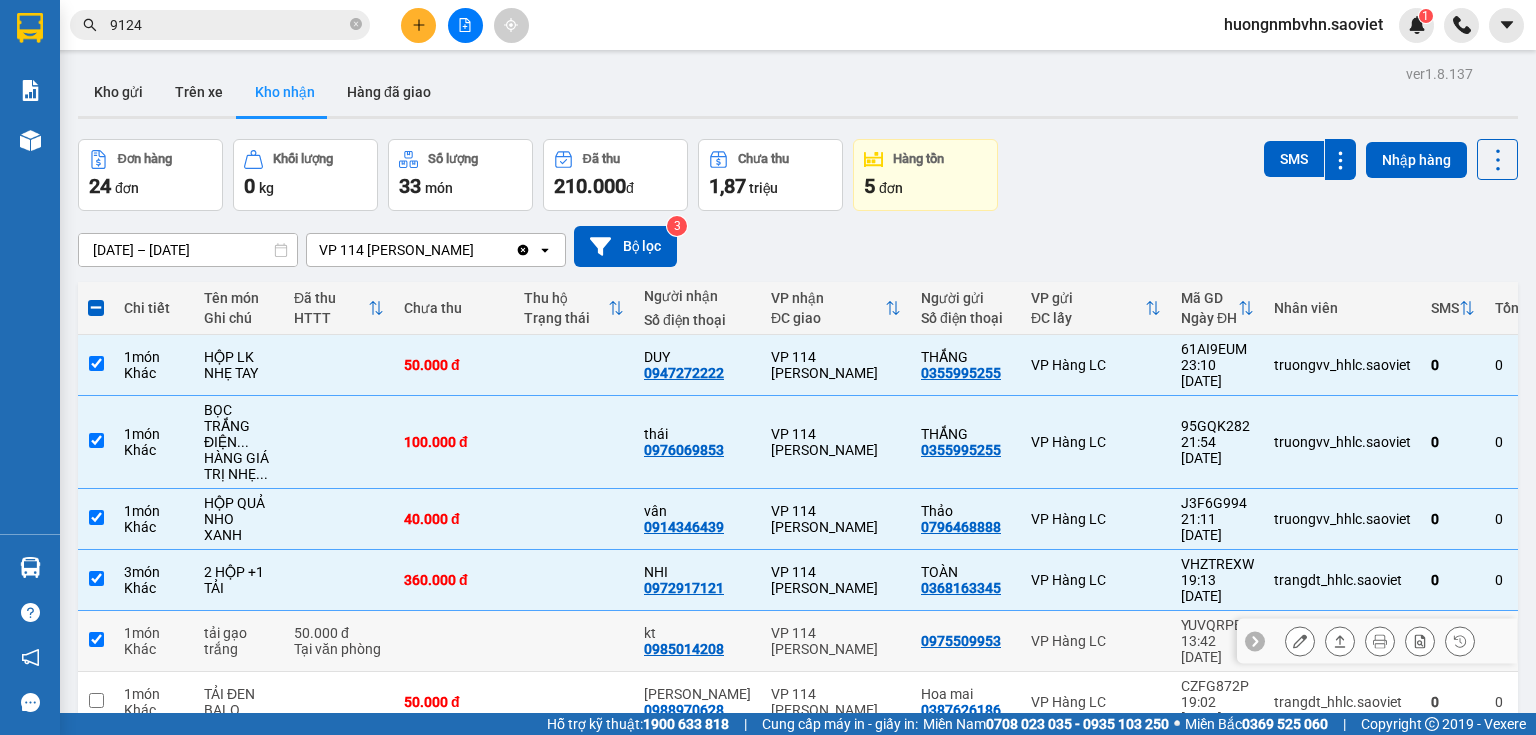 checkbox on "true" 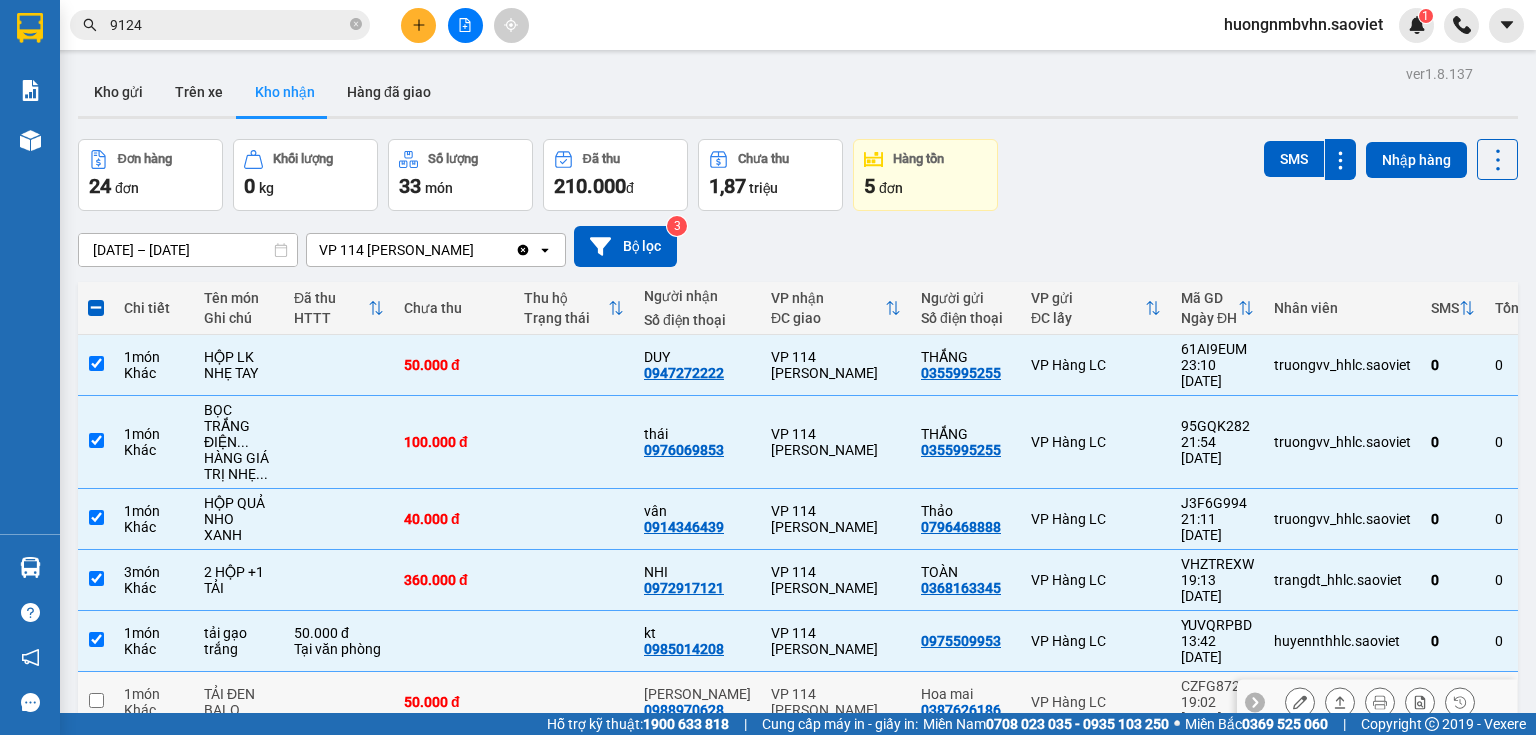 click at bounding box center [96, 700] 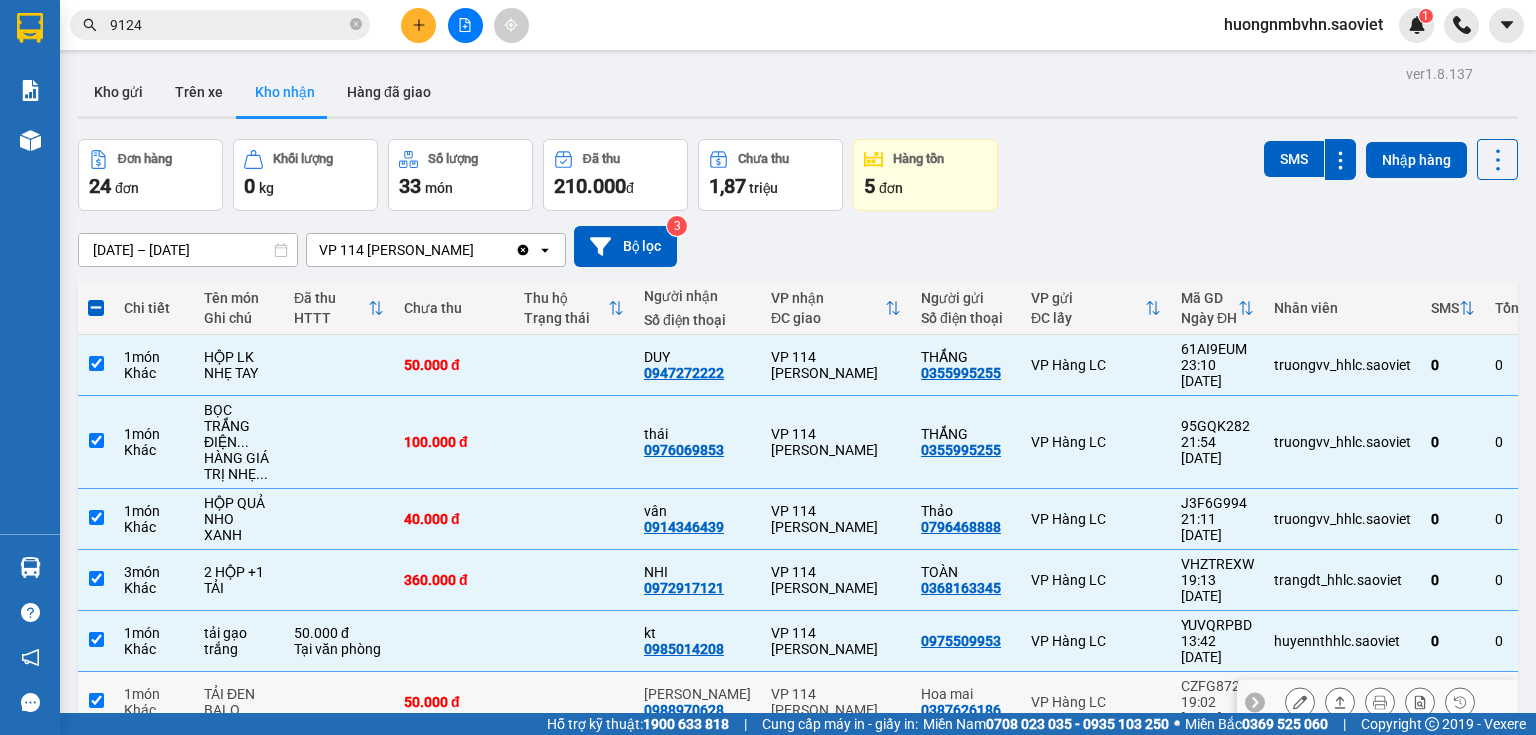 checkbox on "true" 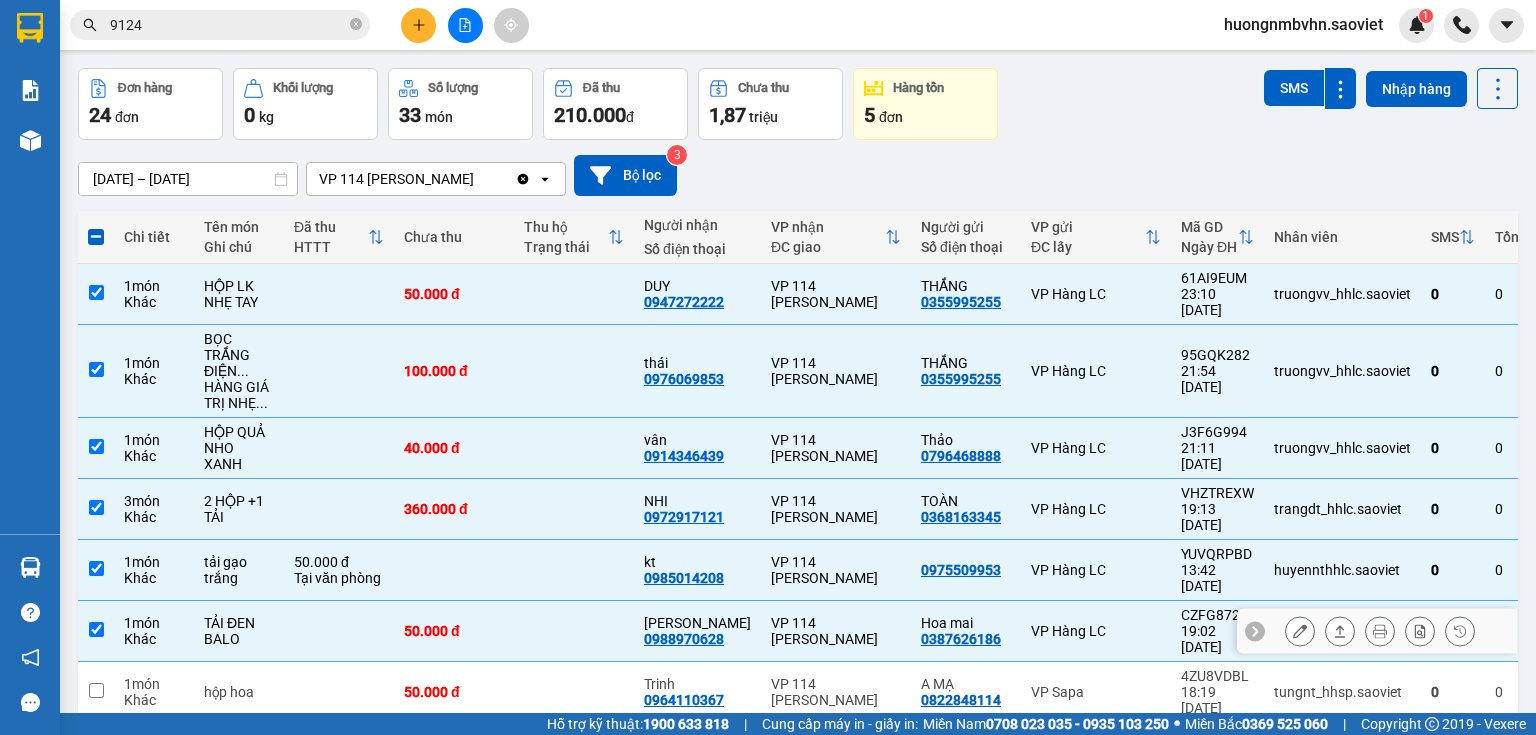scroll, scrollTop: 222, scrollLeft: 0, axis: vertical 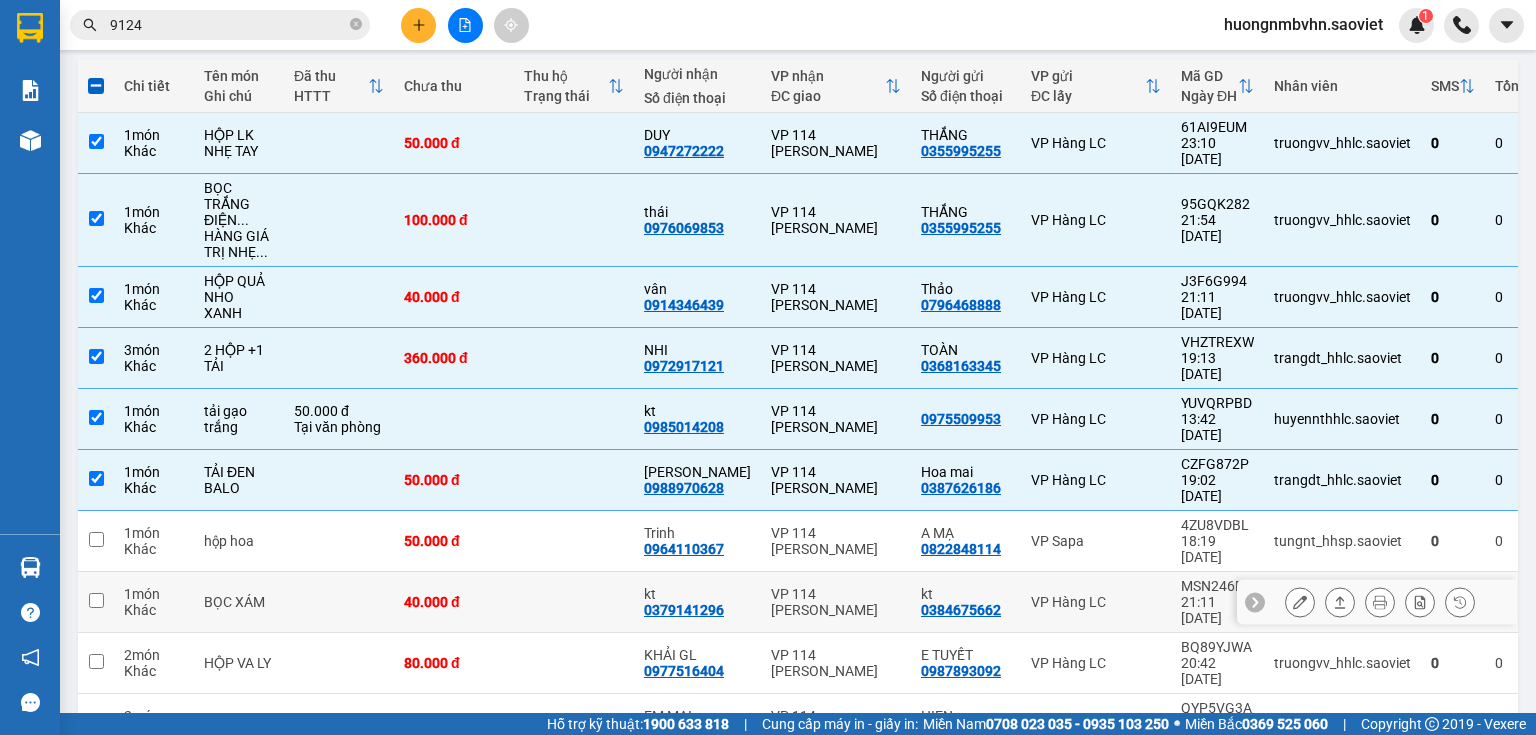 click at bounding box center (96, 600) 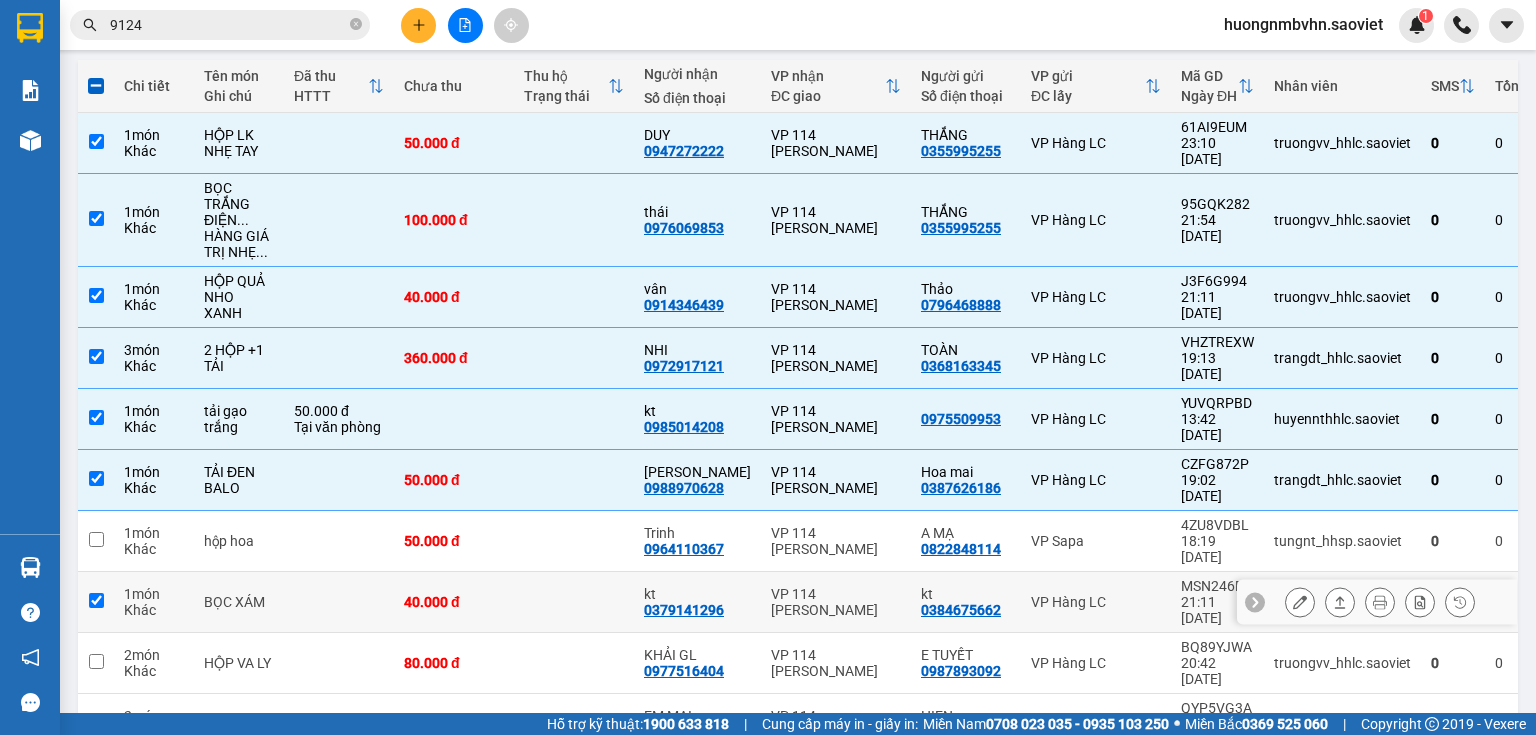 checkbox on "true" 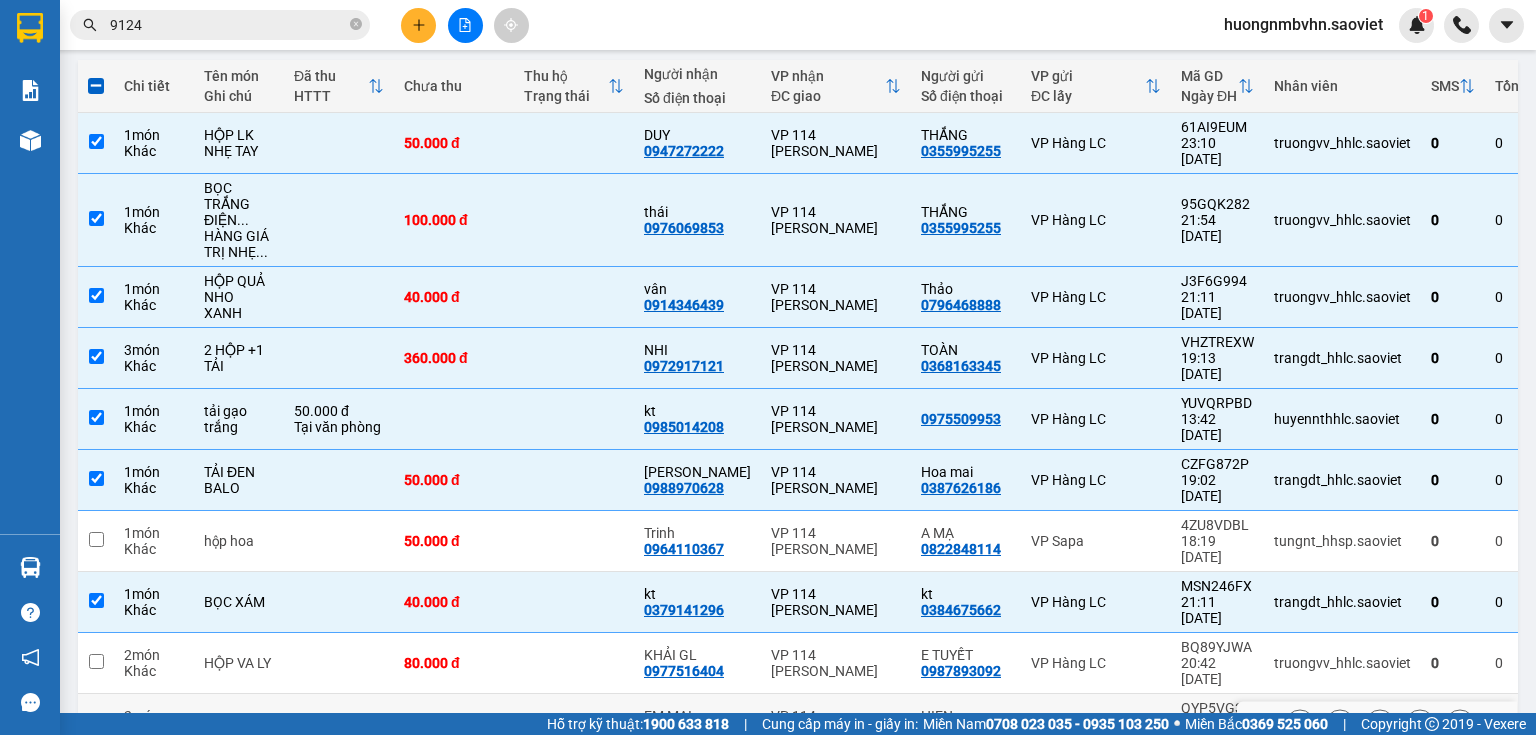 click at bounding box center (96, 722) 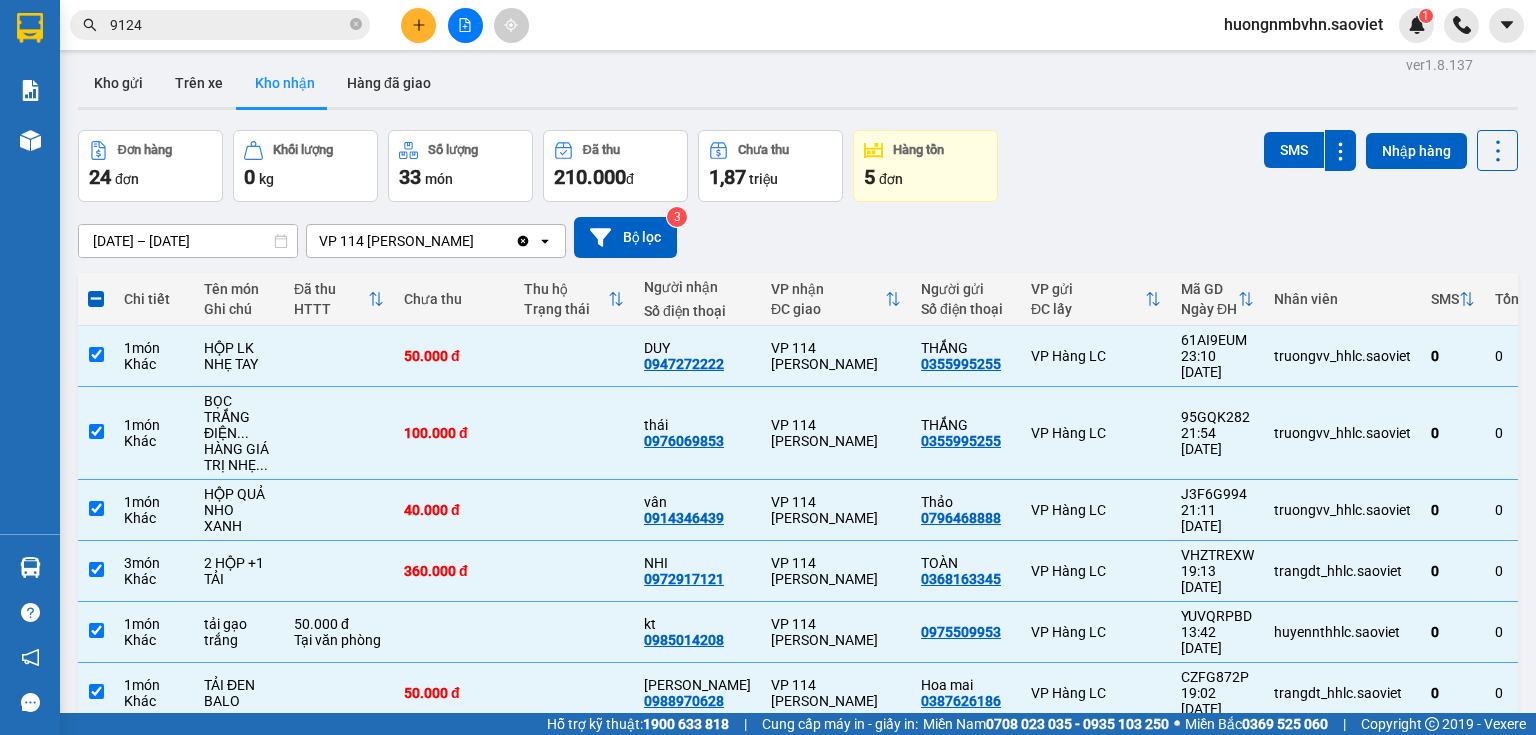 scroll, scrollTop: 0, scrollLeft: 0, axis: both 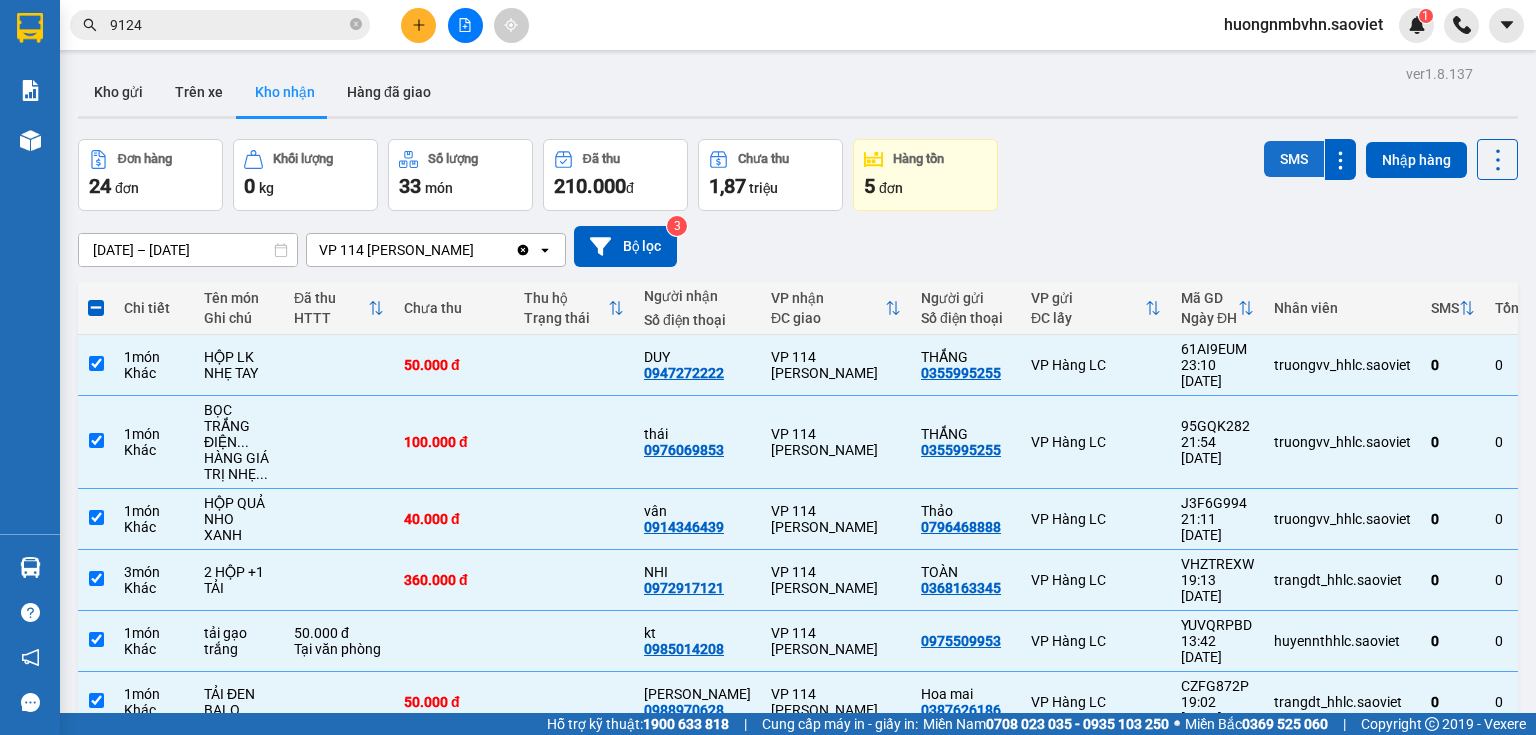 click on "SMS" at bounding box center [1294, 159] 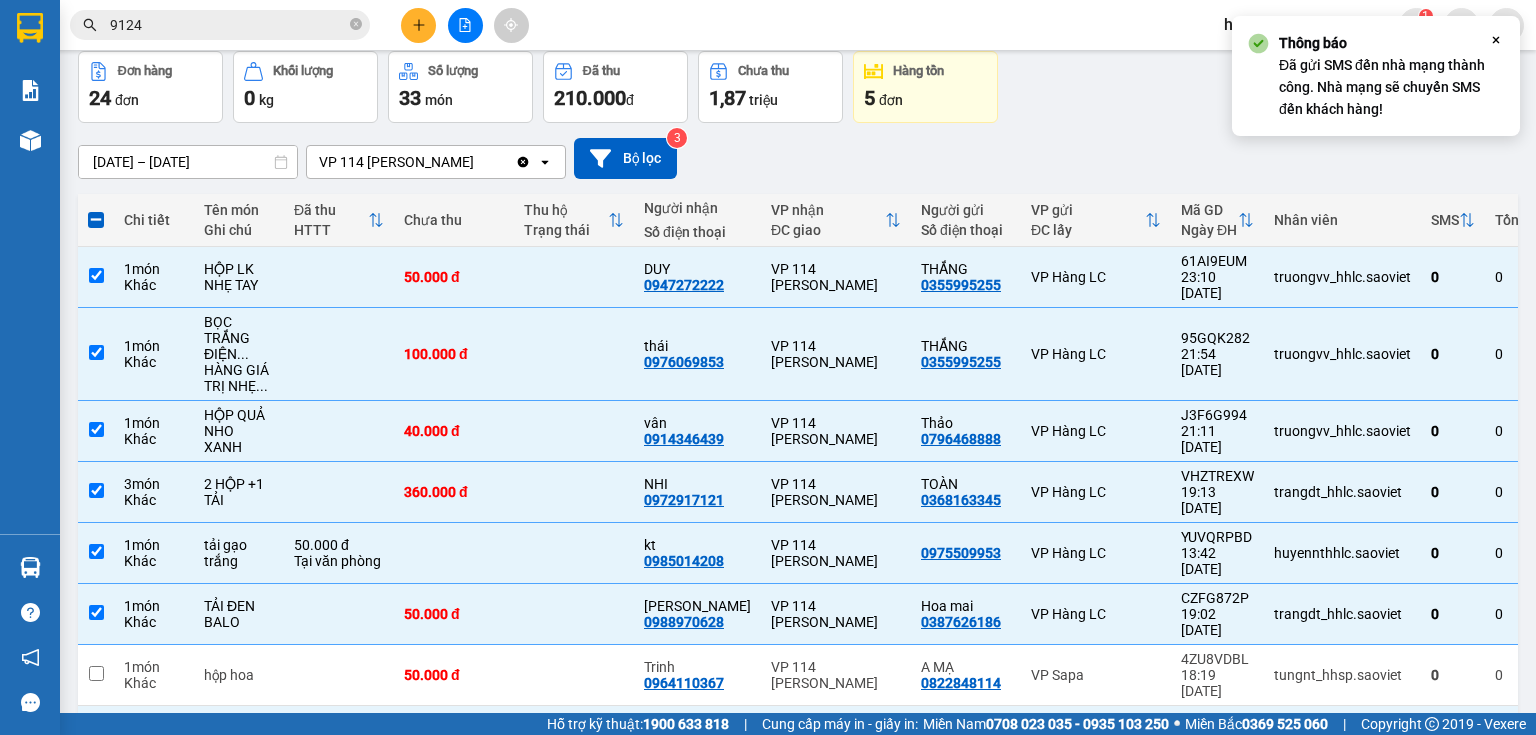 scroll, scrollTop: 222, scrollLeft: 0, axis: vertical 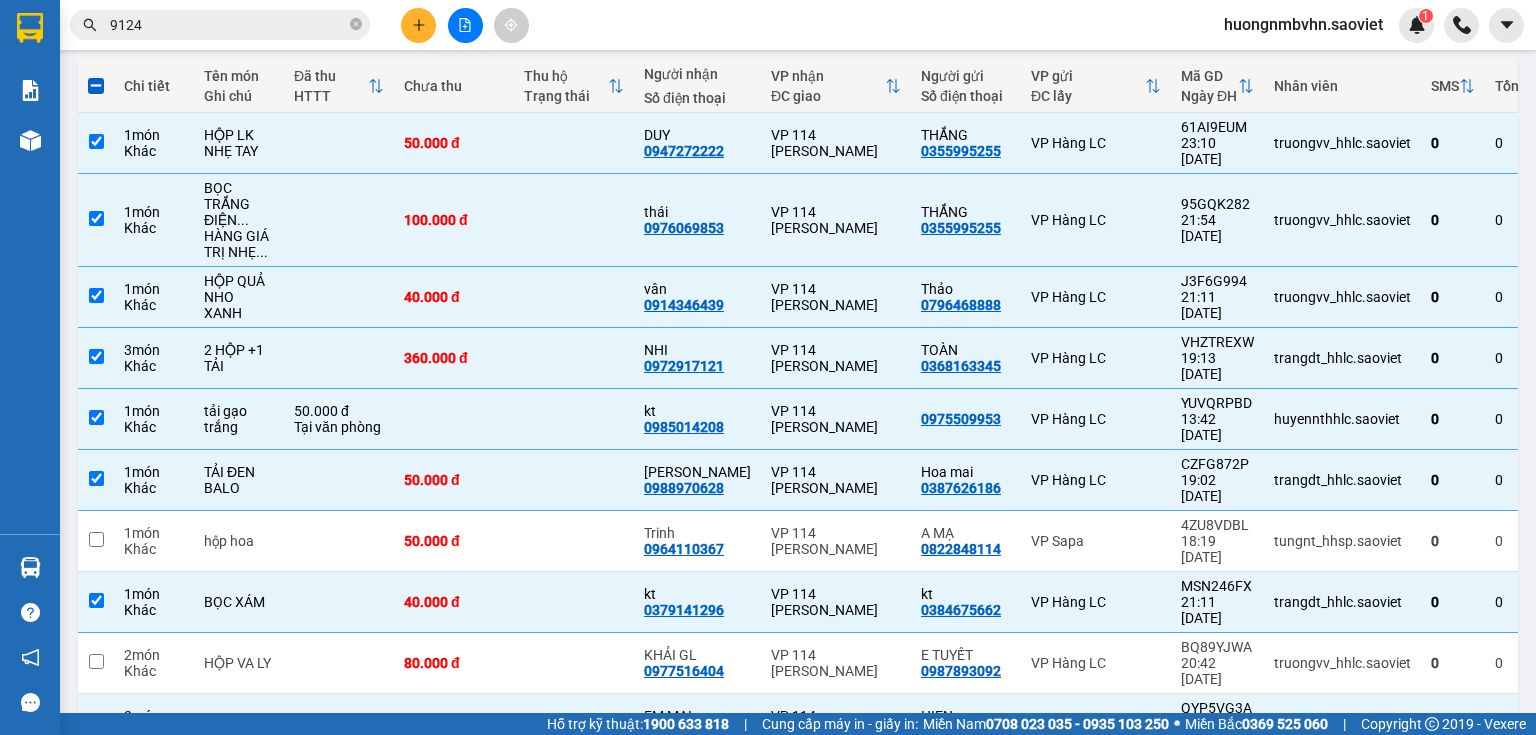 click on "10 / trang" at bounding box center [1434, 787] 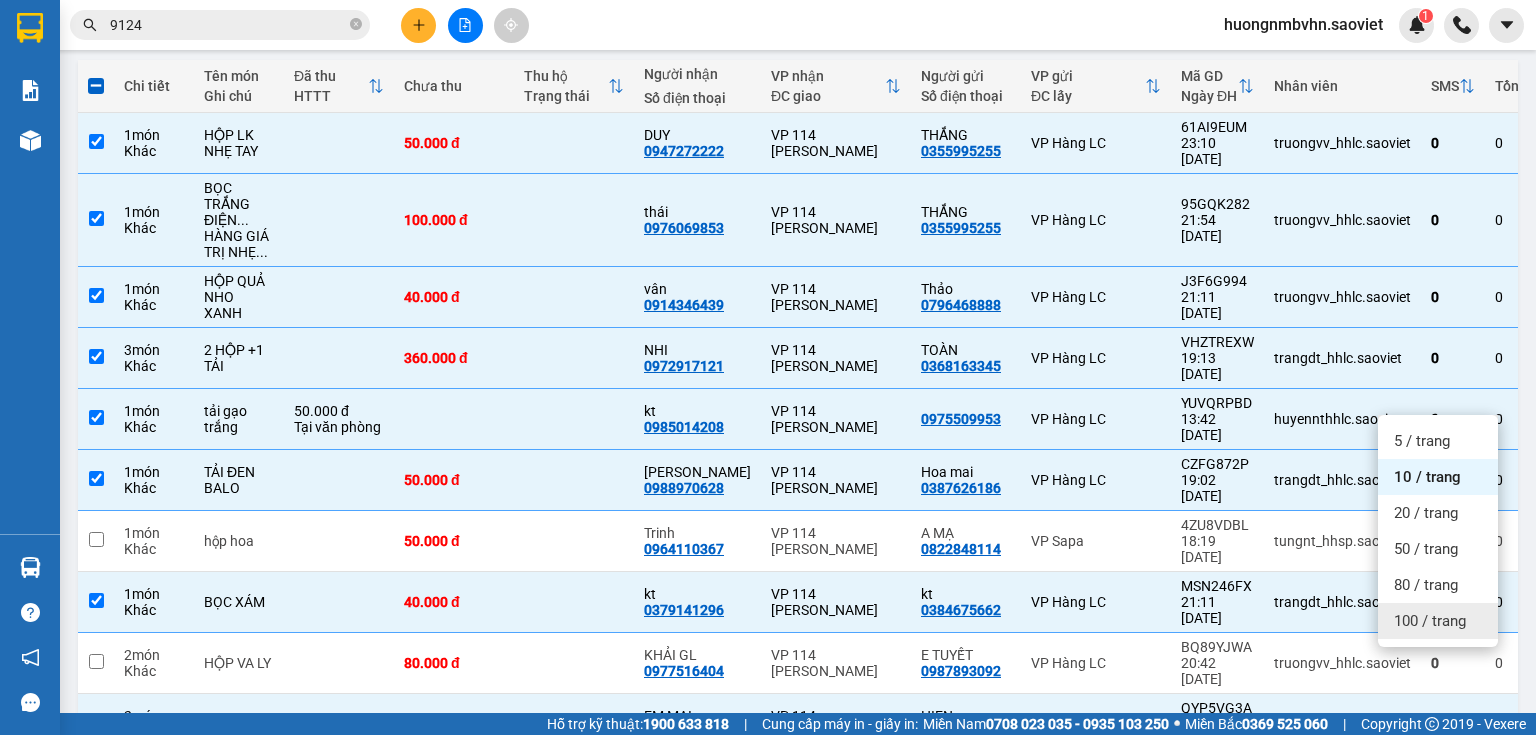 click on "100 / trang" at bounding box center [1430, 621] 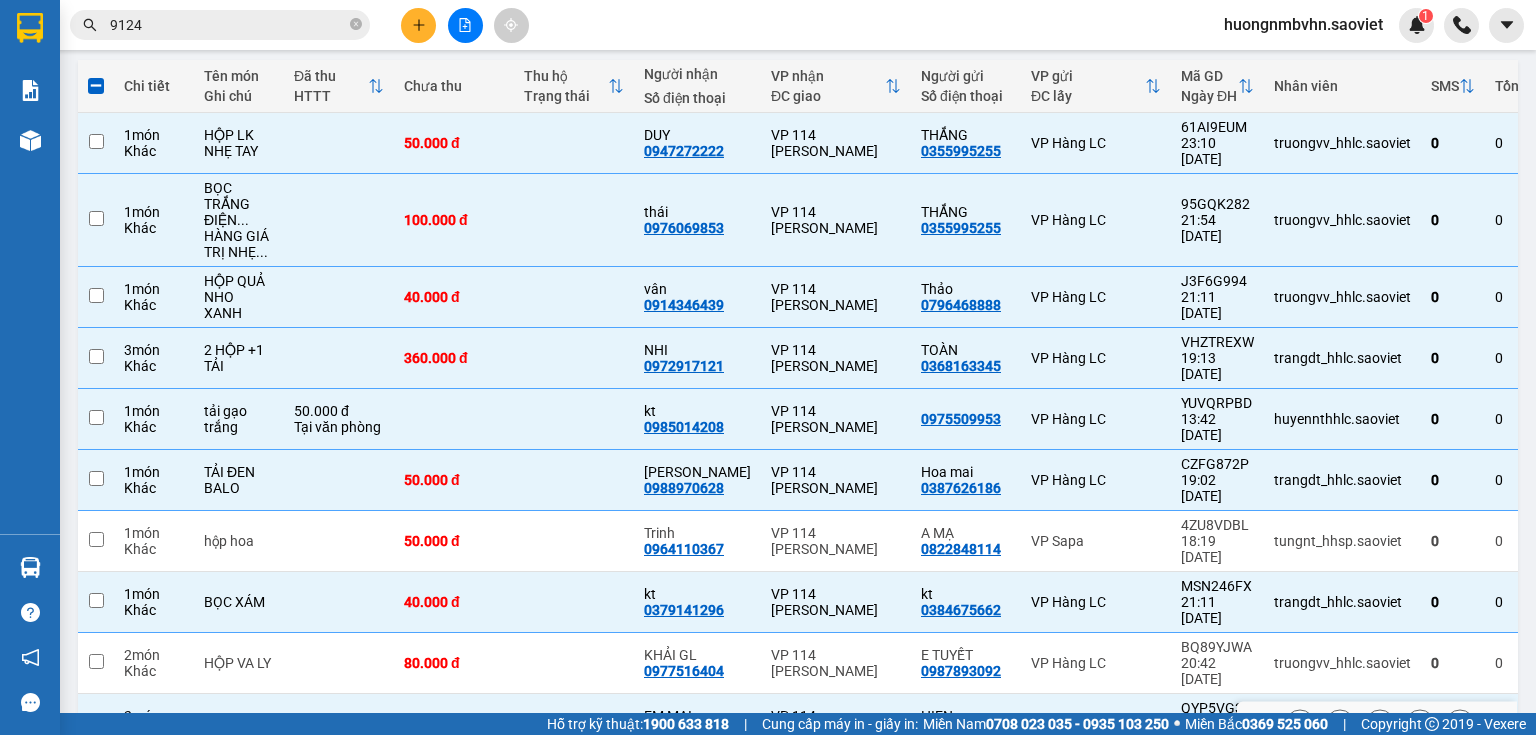 checkbox on "false" 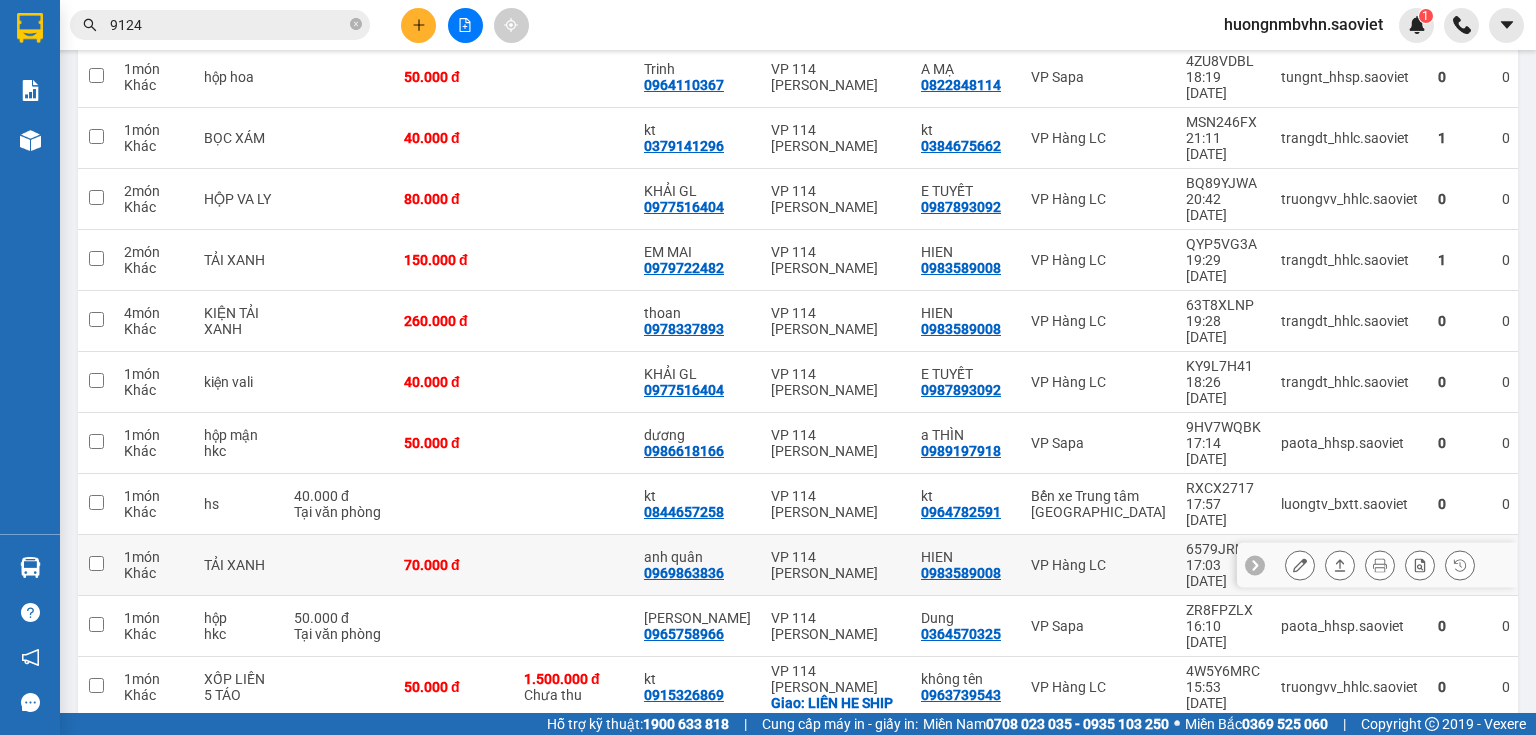 scroll, scrollTop: 702, scrollLeft: 0, axis: vertical 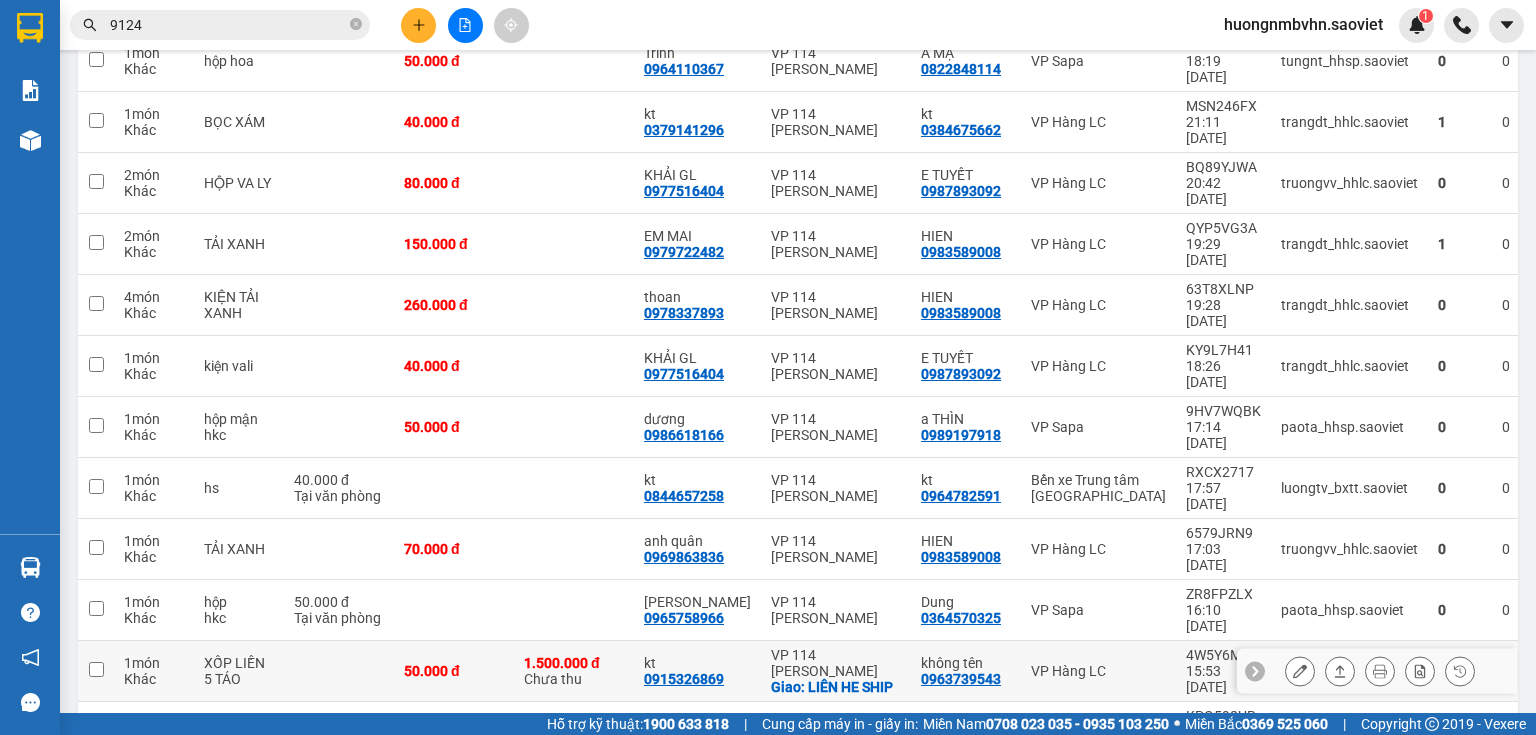 click at bounding box center [96, 669] 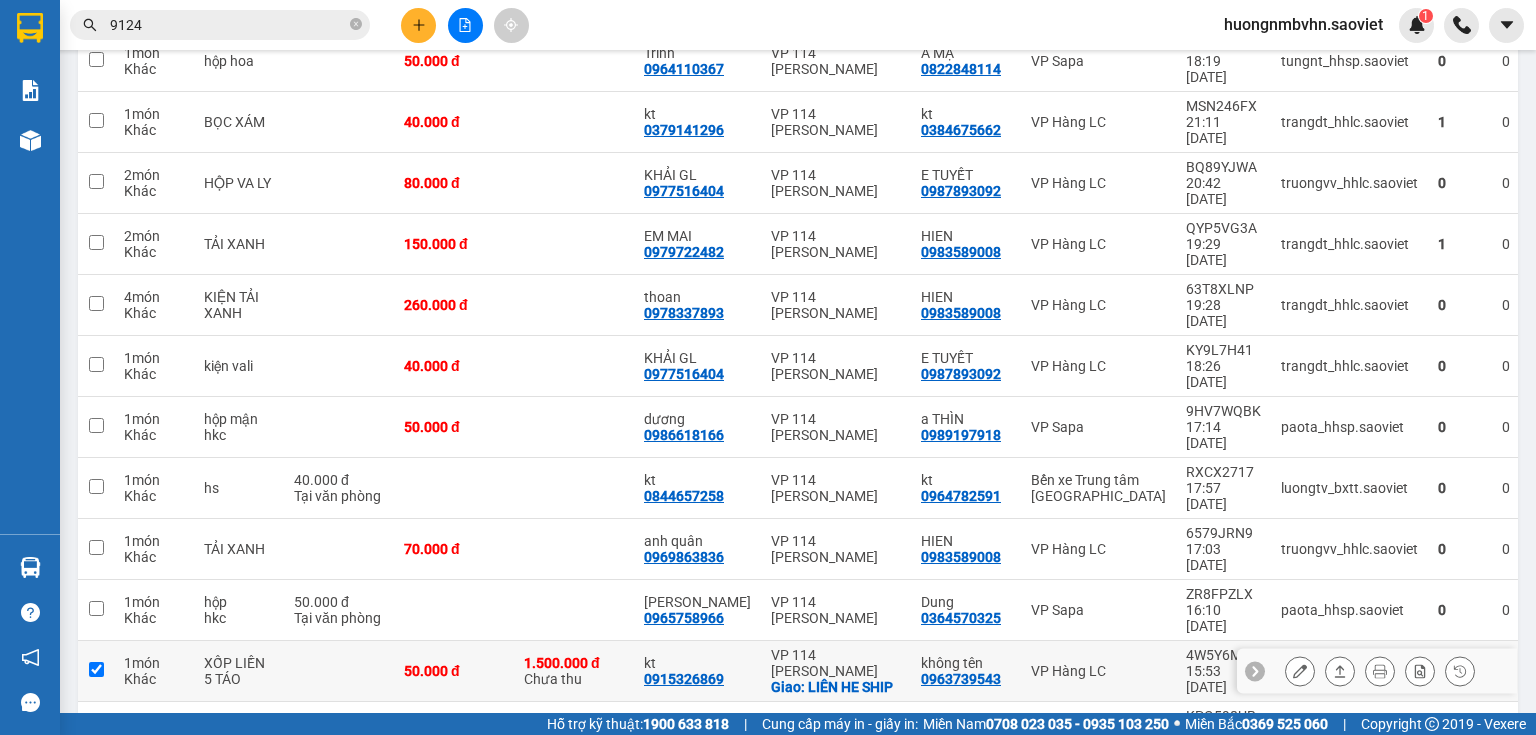 checkbox on "true" 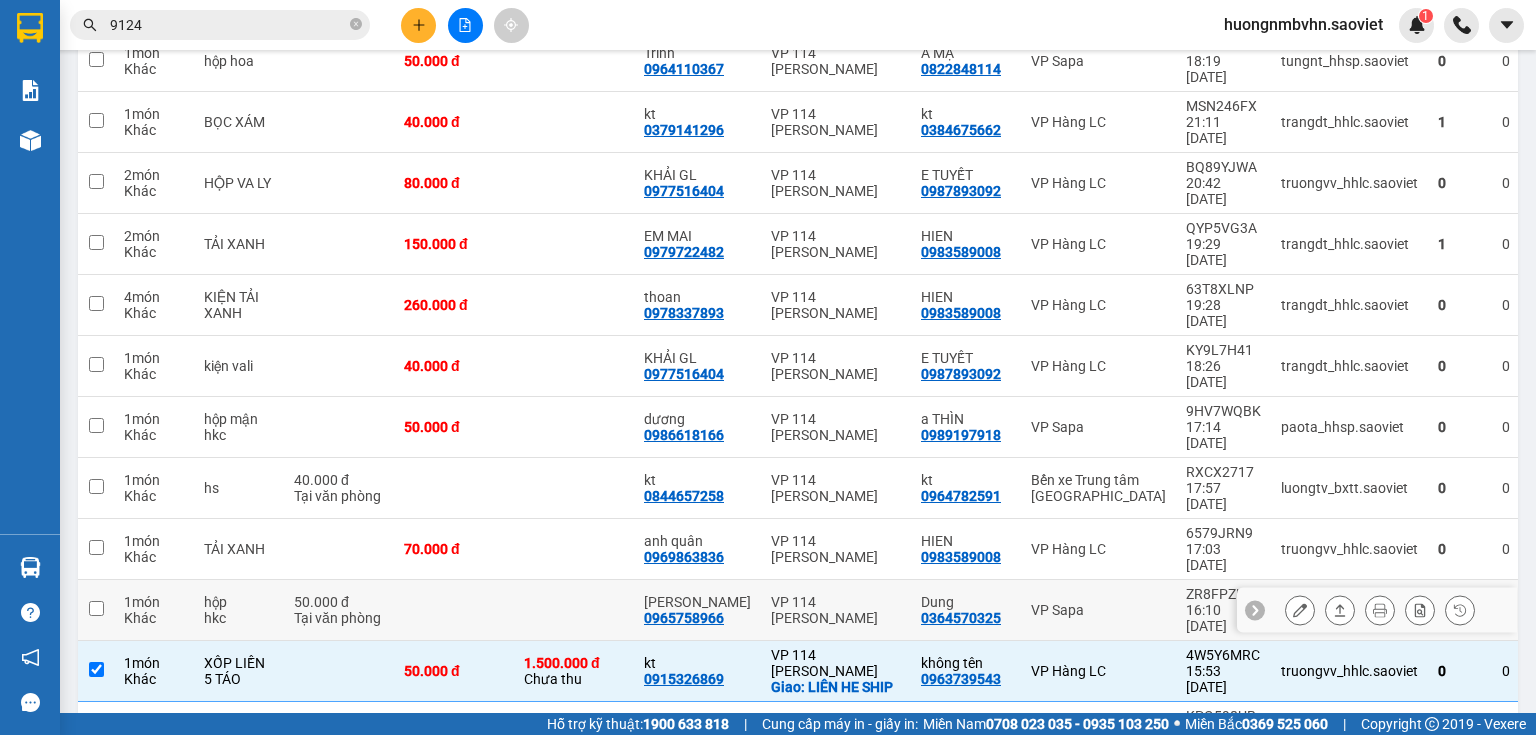 click at bounding box center (96, 608) 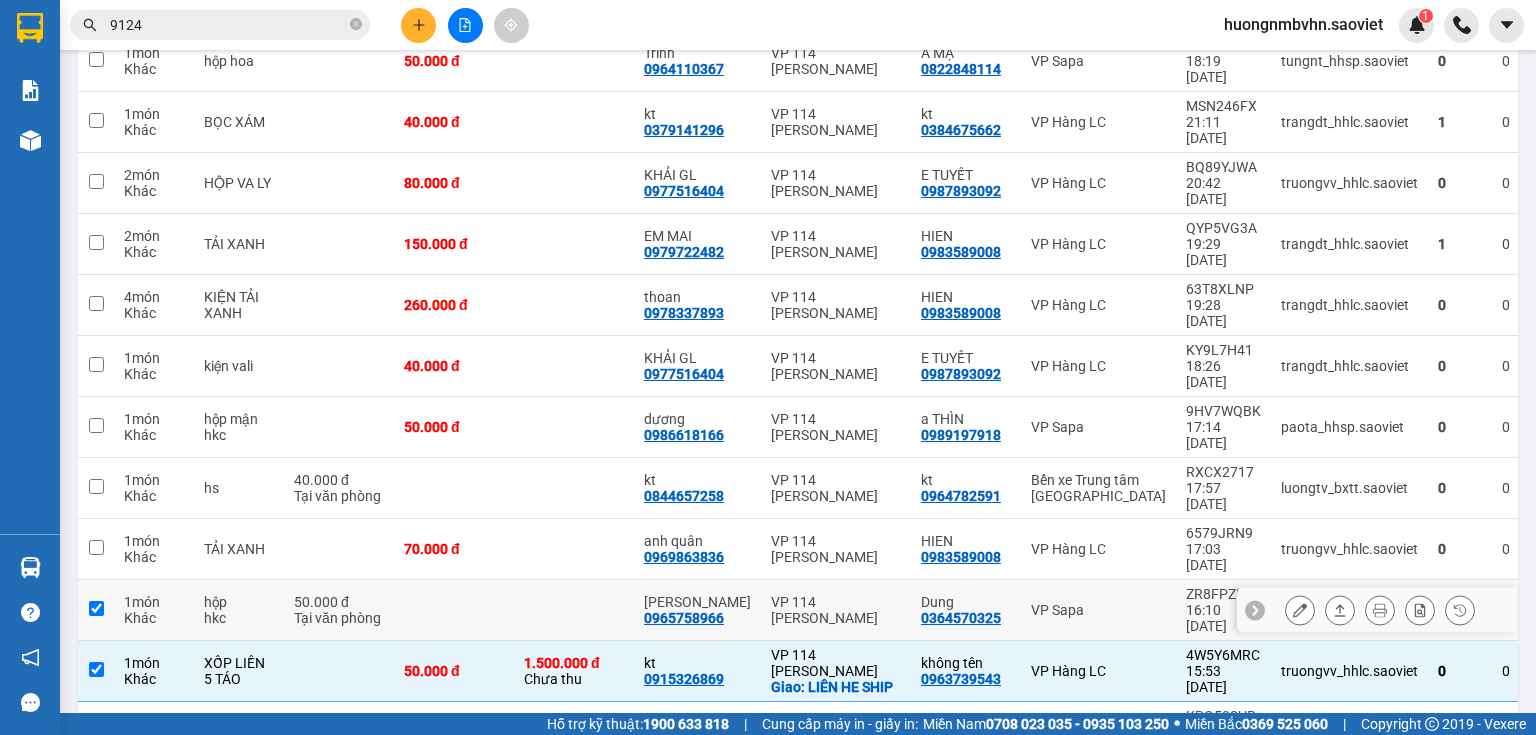 checkbox on "true" 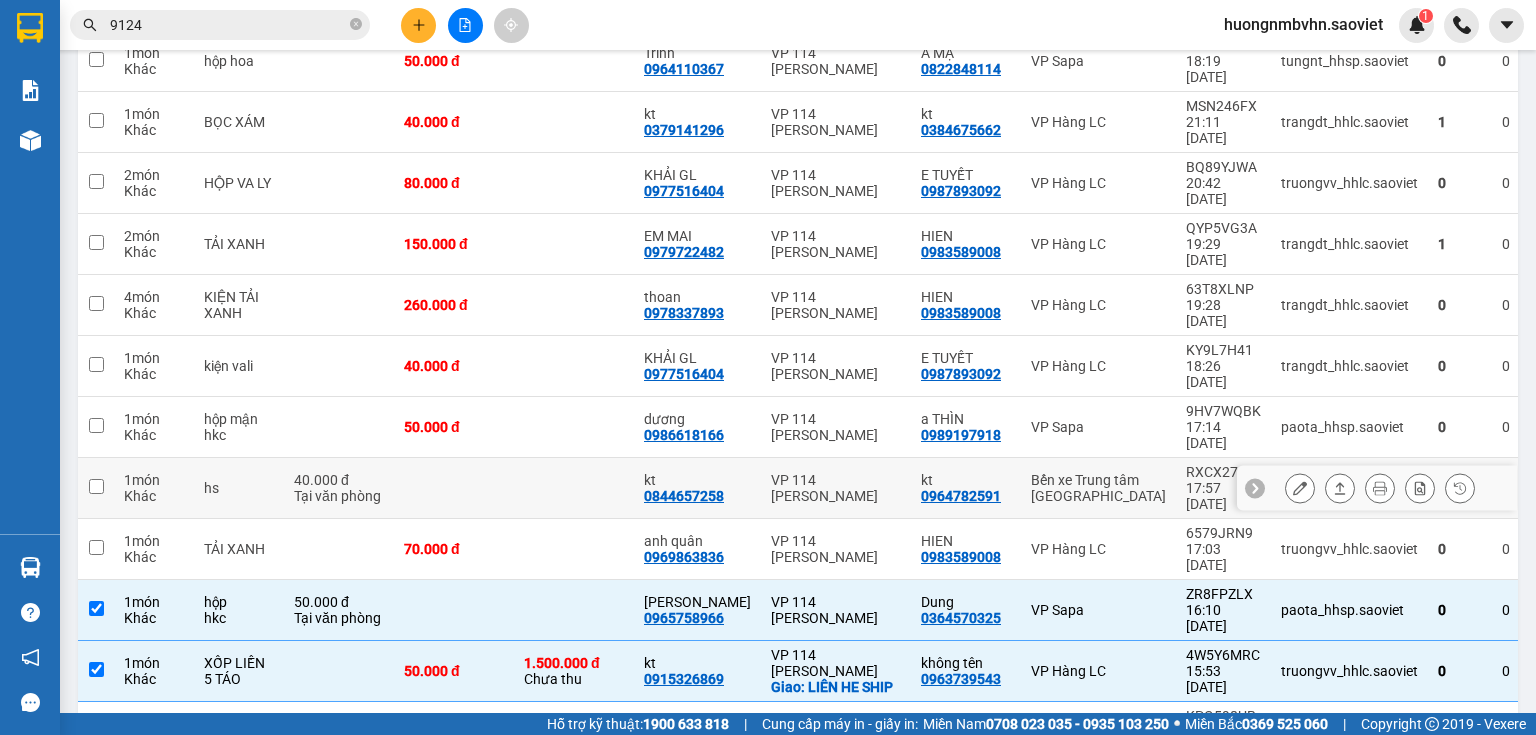 click at bounding box center [96, 486] 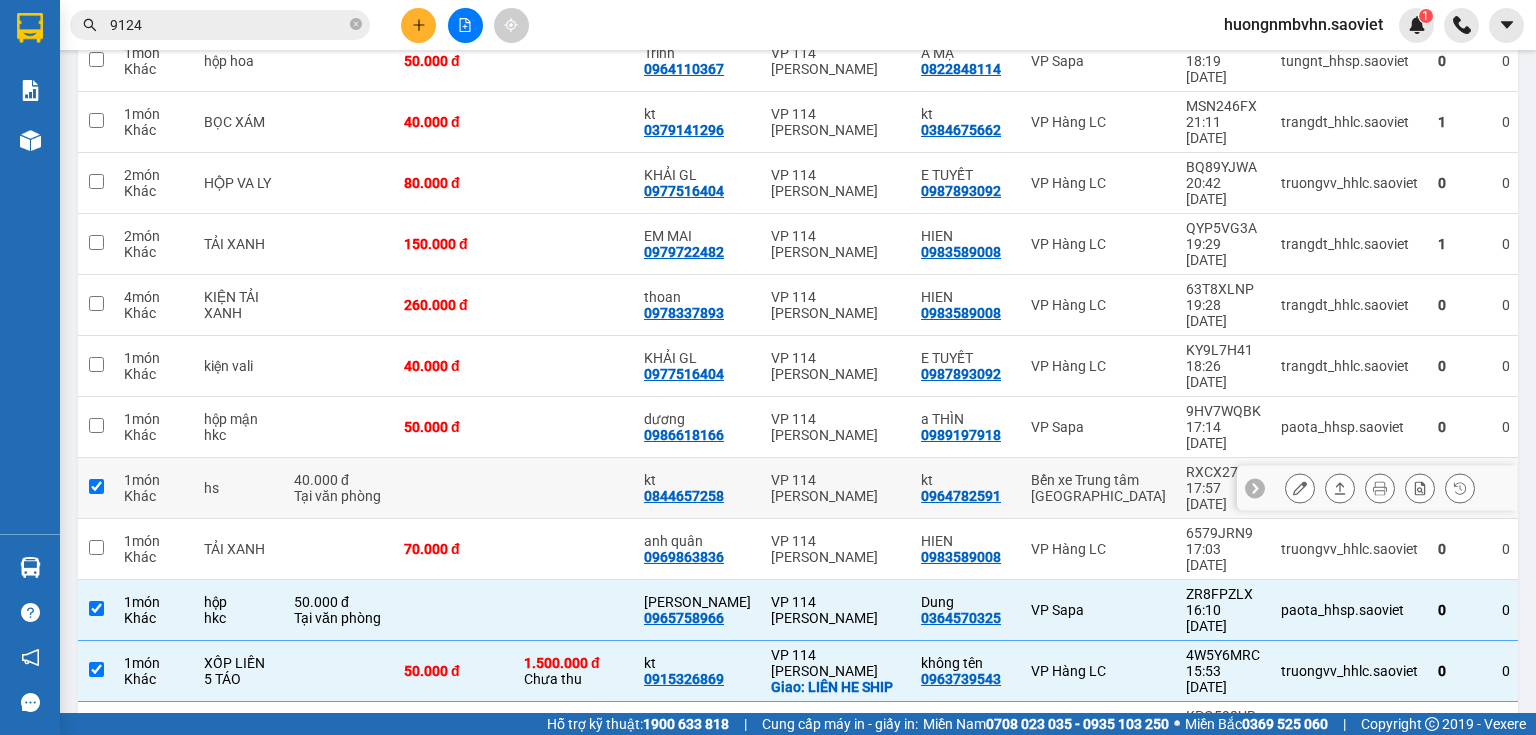 checkbox on "true" 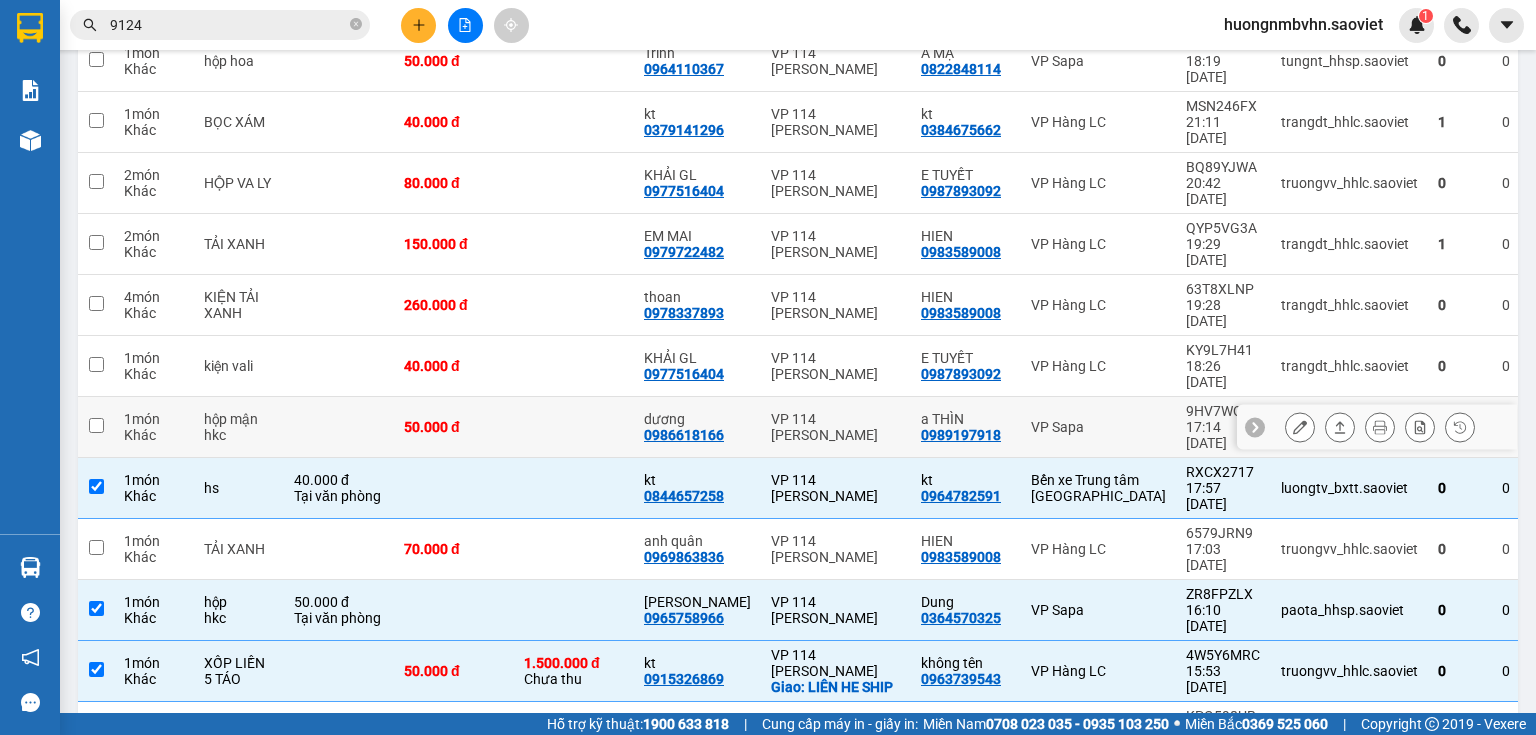 click at bounding box center [96, 425] 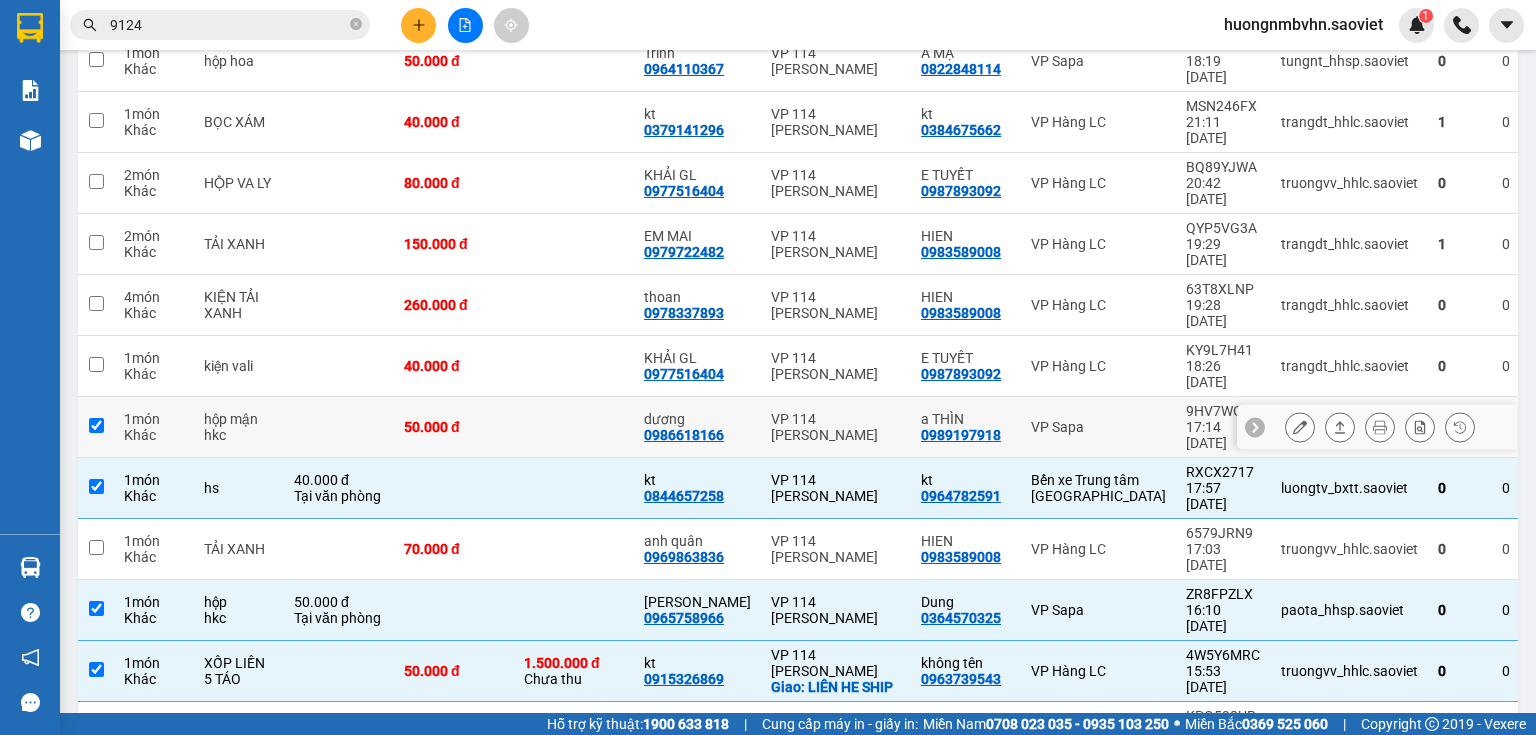 checkbox on "true" 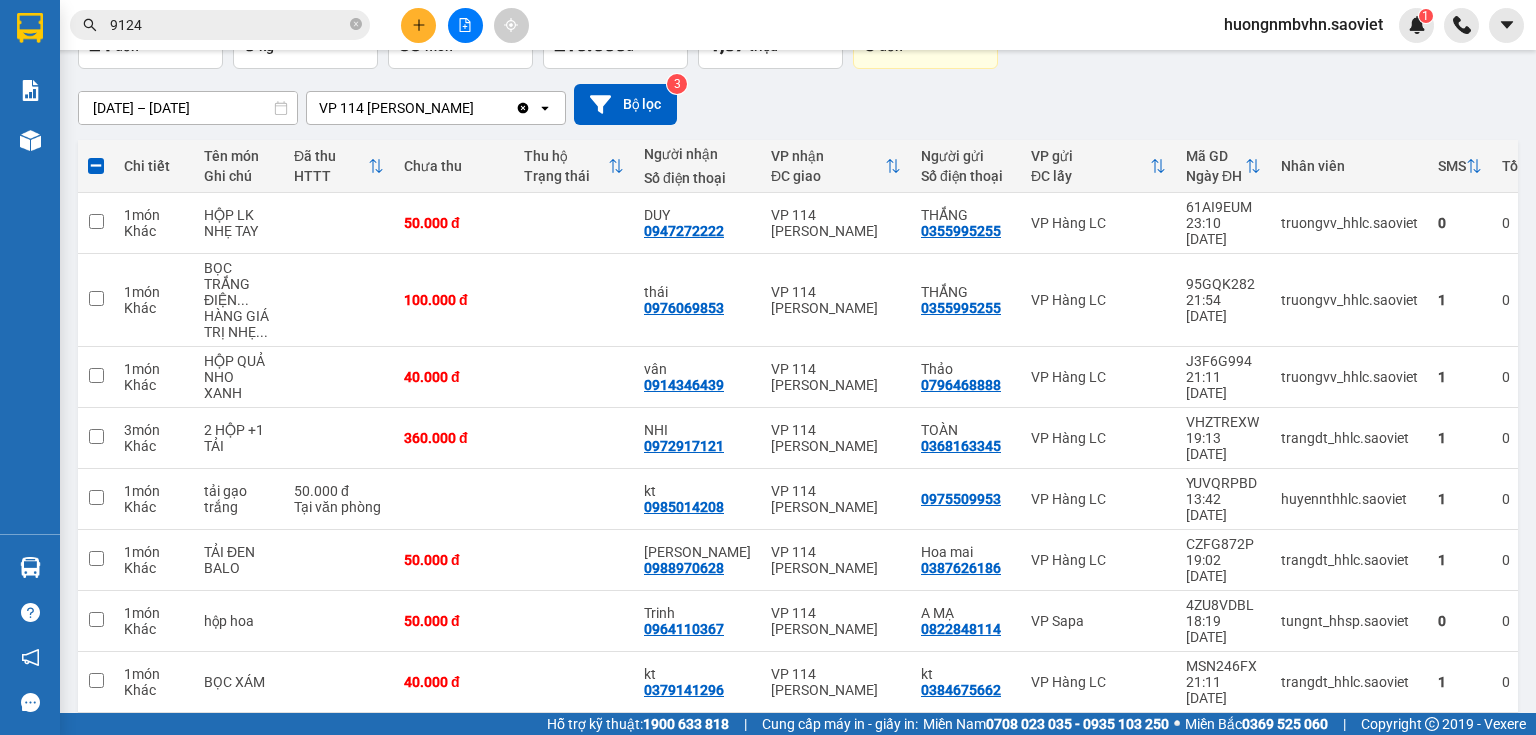scroll, scrollTop: 0, scrollLeft: 0, axis: both 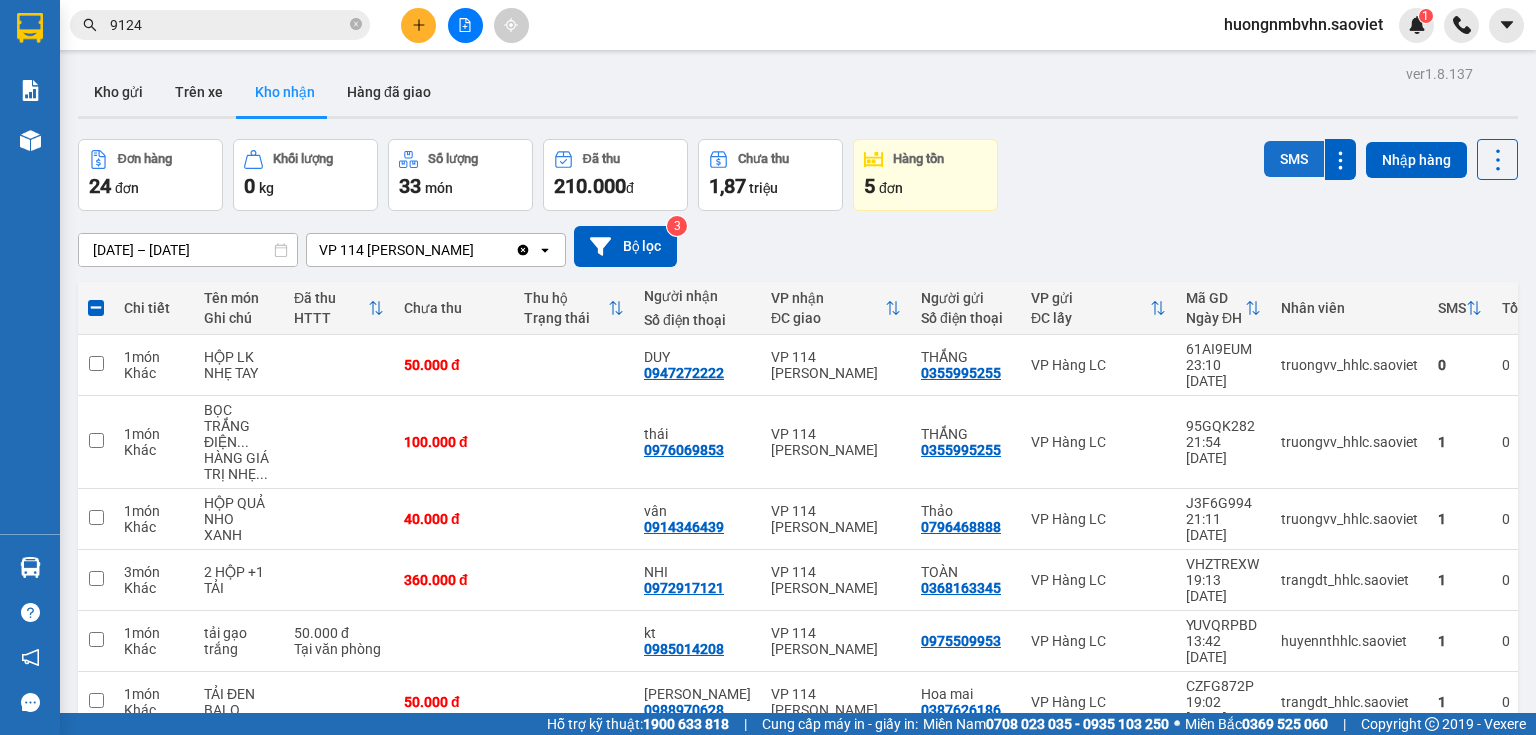 click on "SMS" at bounding box center [1294, 159] 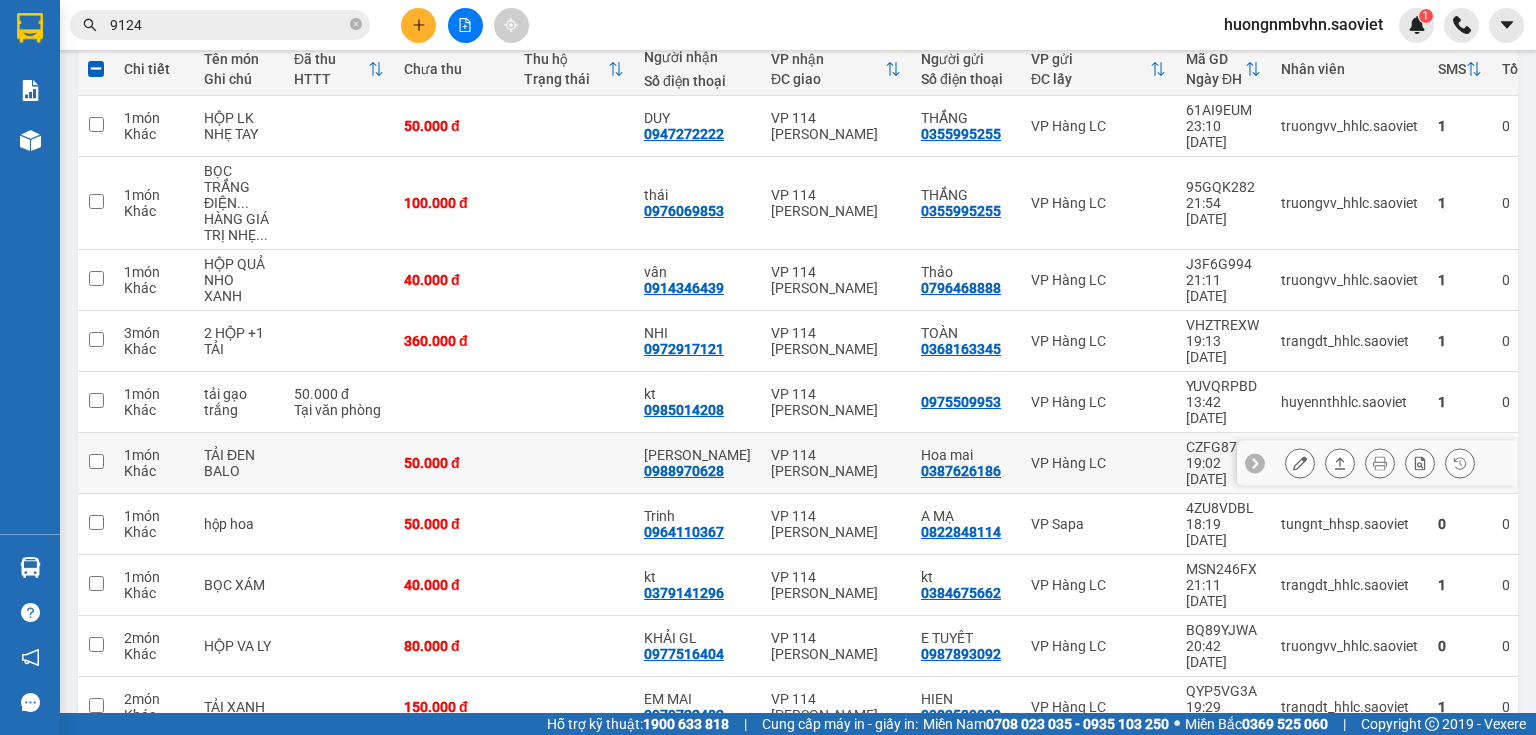 scroll, scrollTop: 240, scrollLeft: 0, axis: vertical 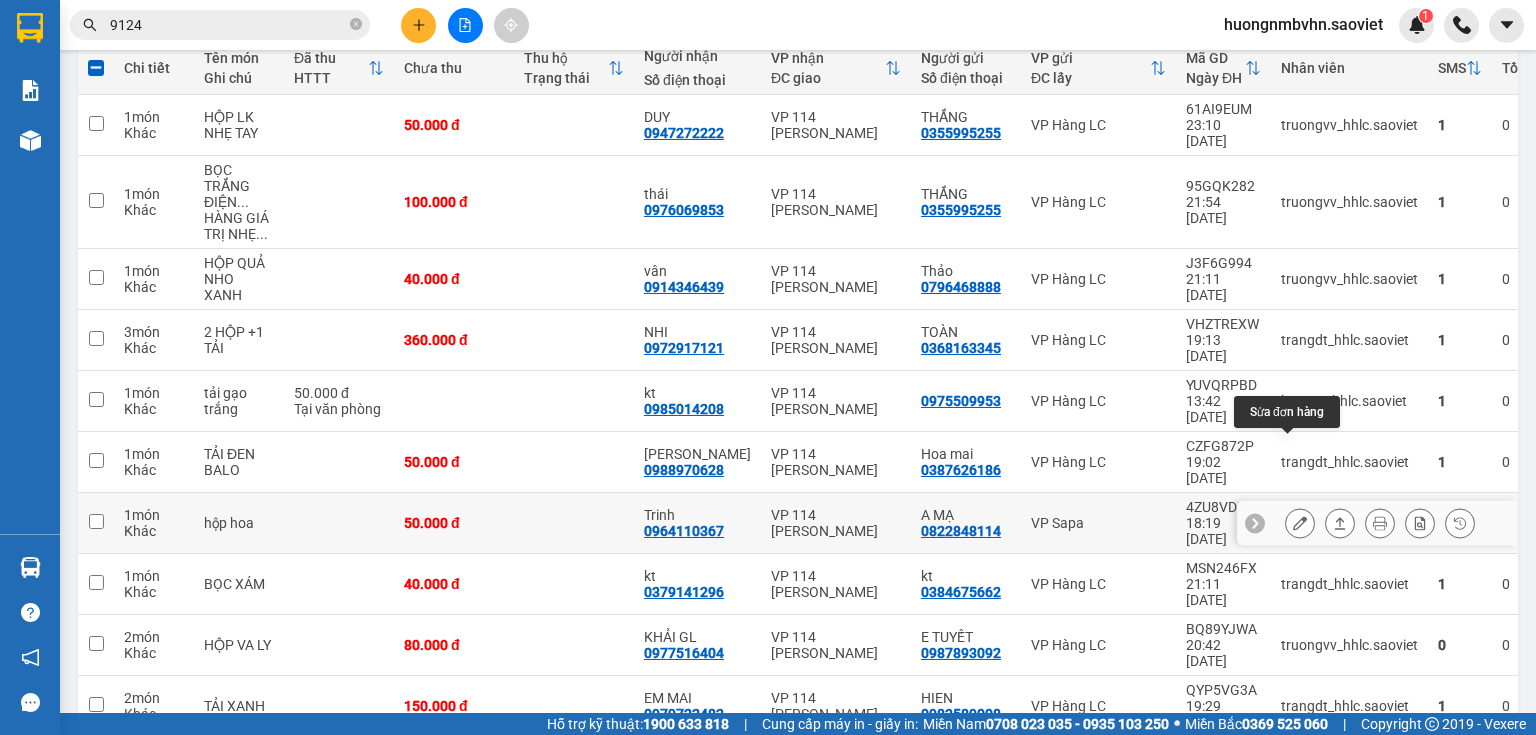 click 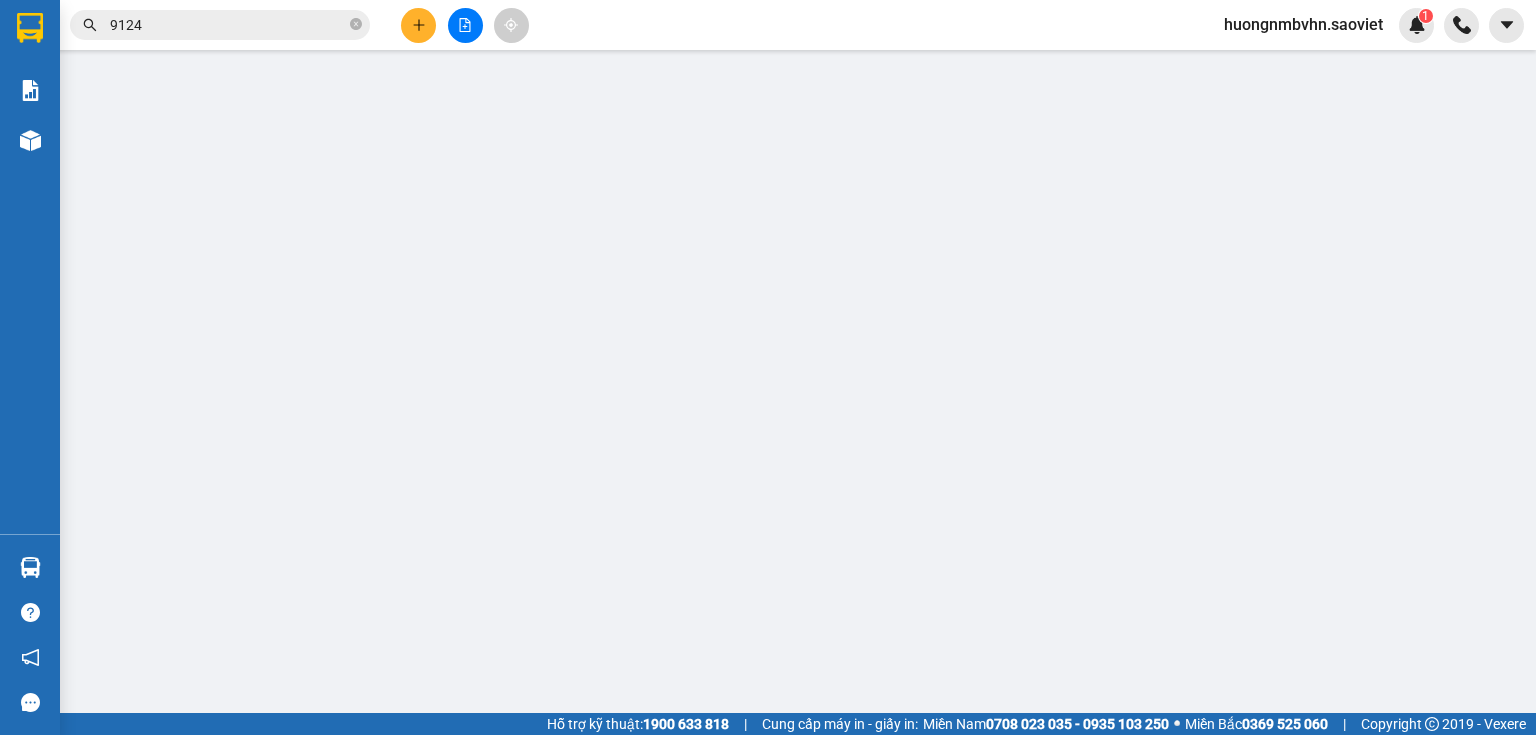 type on "0822848114" 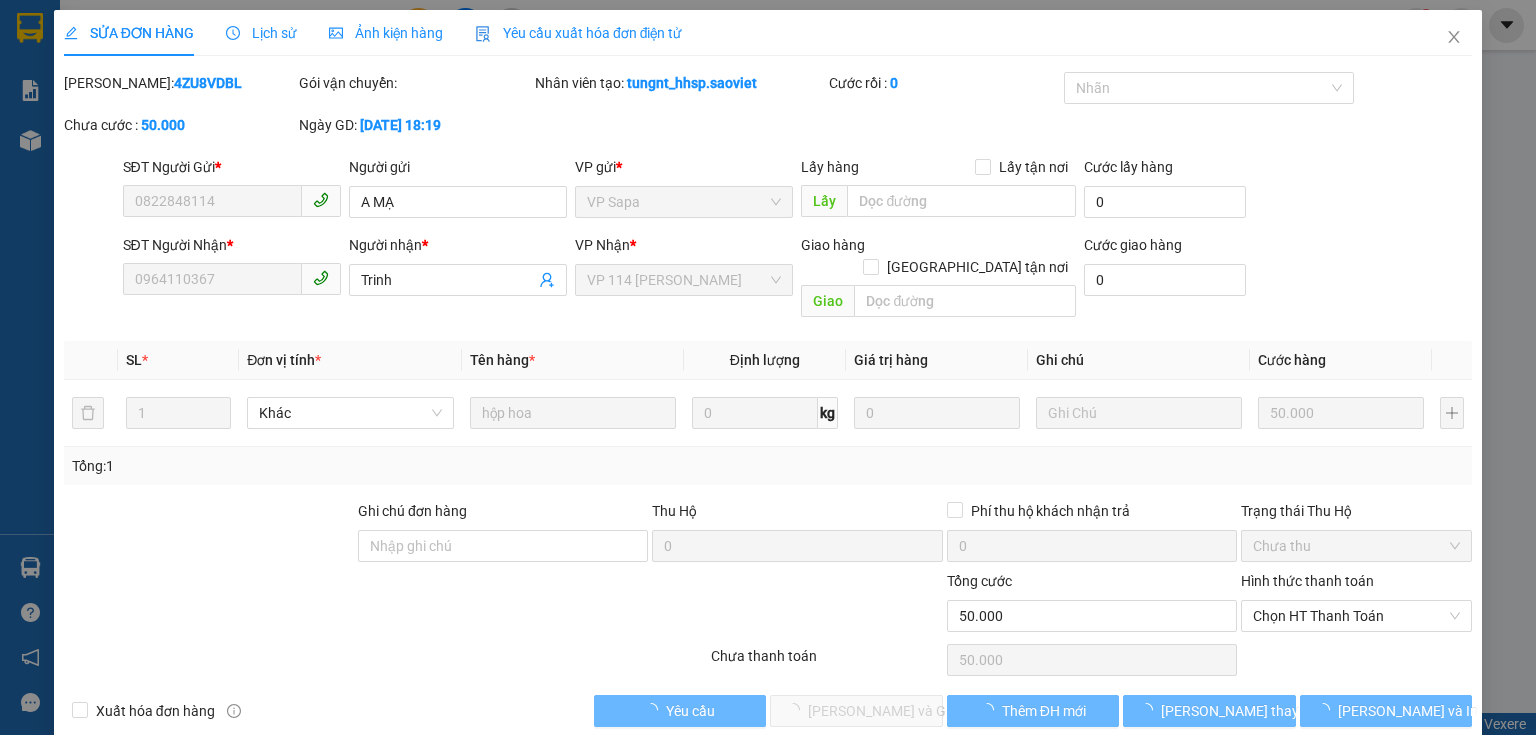 scroll, scrollTop: 0, scrollLeft: 0, axis: both 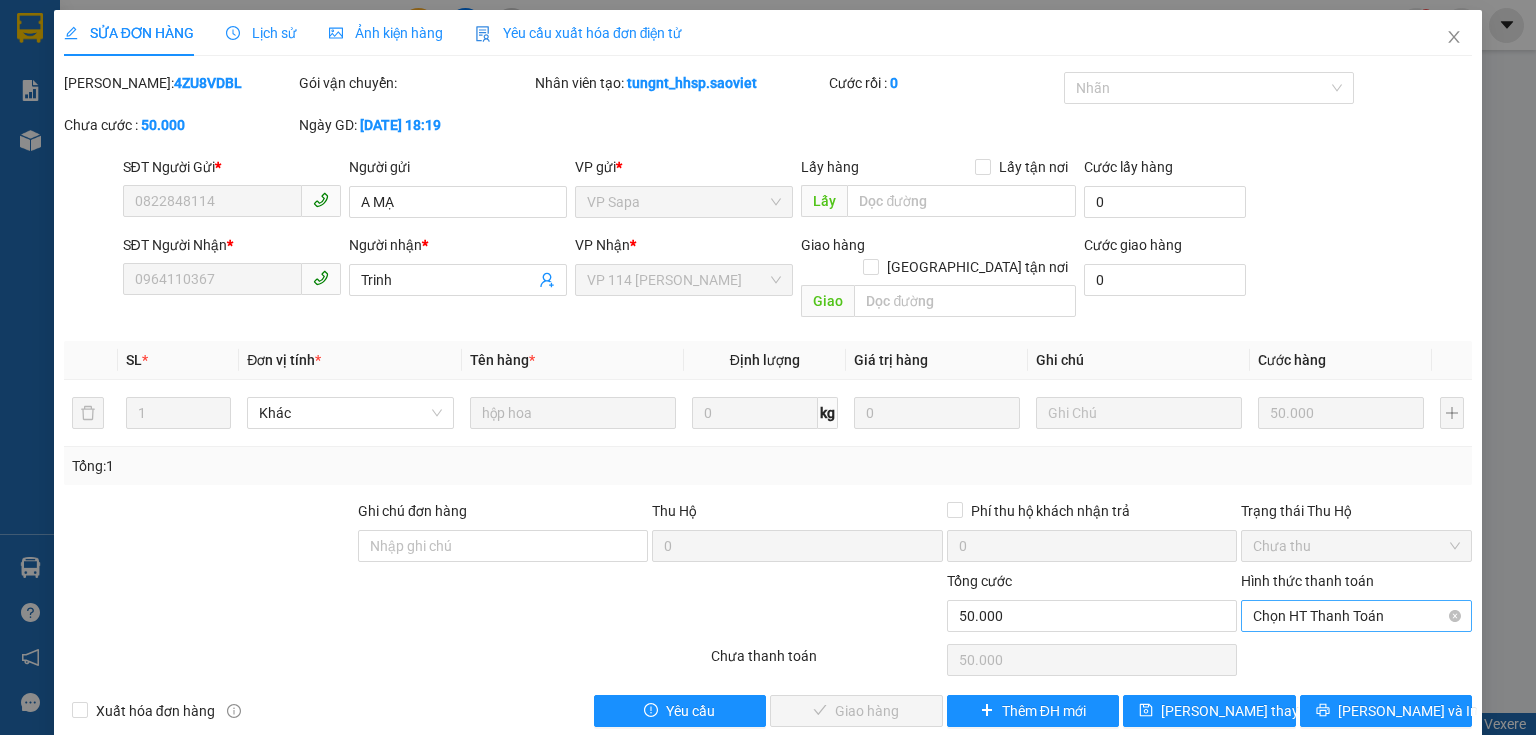 click on "Chọn HT Thanh Toán" at bounding box center [1356, 616] 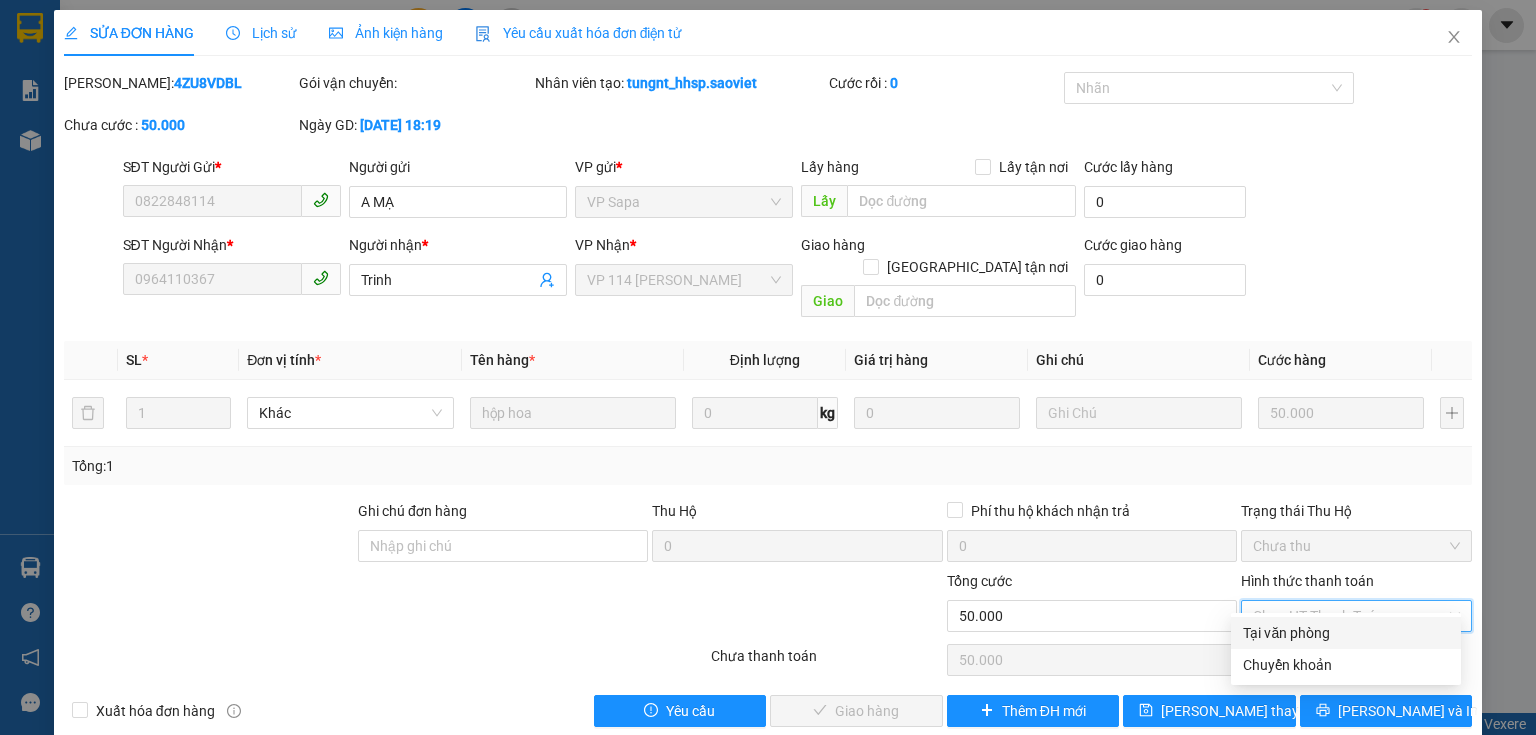 drag, startPoint x: 1282, startPoint y: 631, endPoint x: 1208, endPoint y: 646, distance: 75.50497 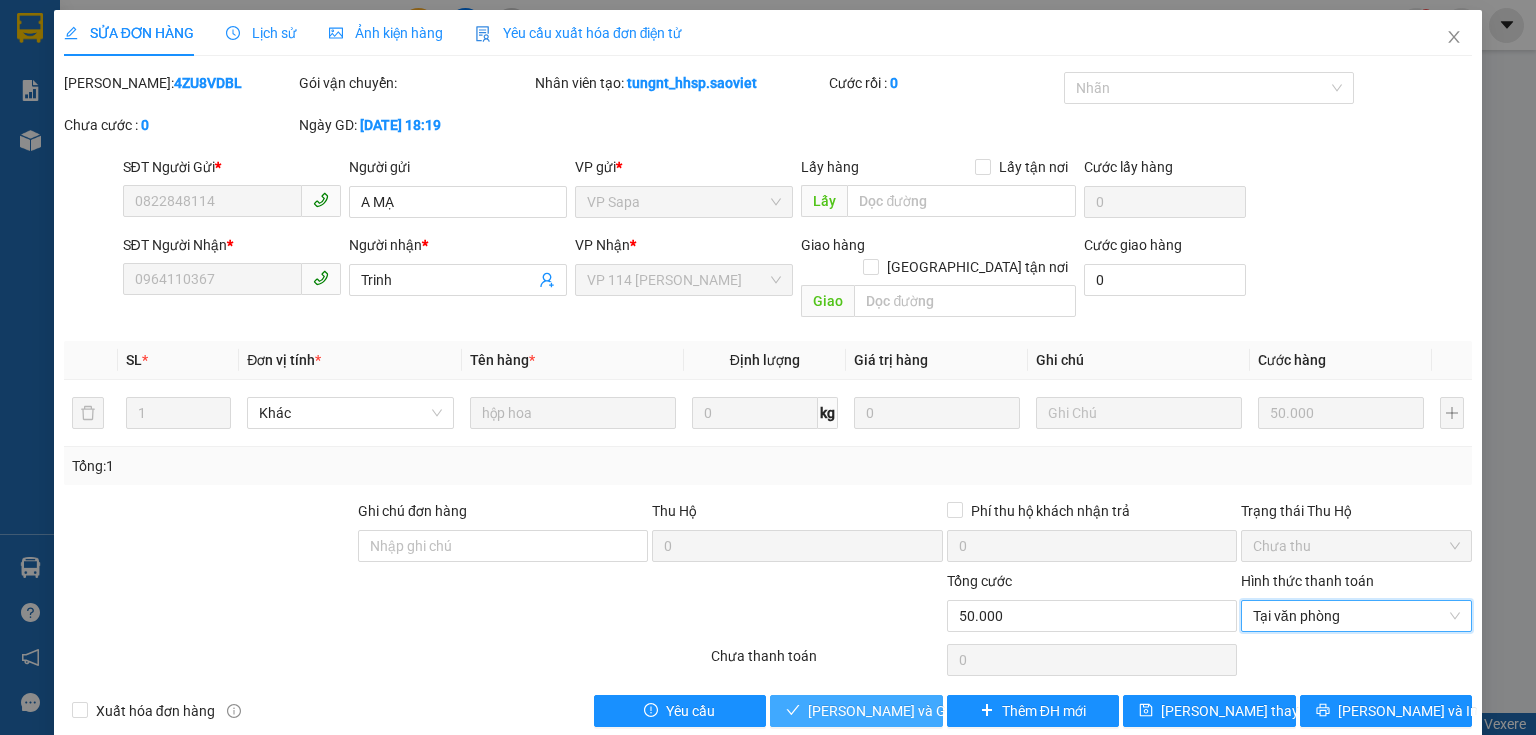 click on "[PERSON_NAME] và Giao hàng" at bounding box center (904, 711) 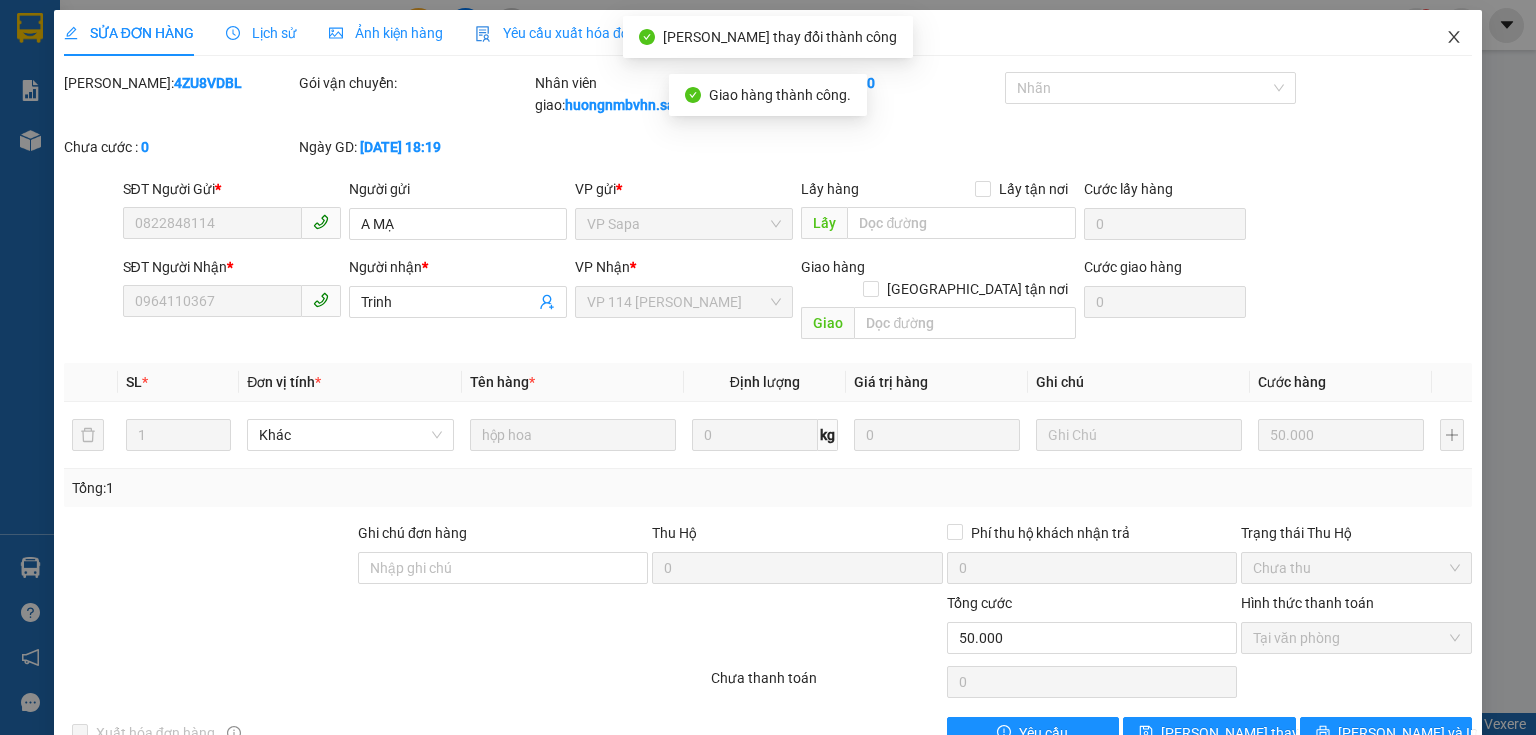 click 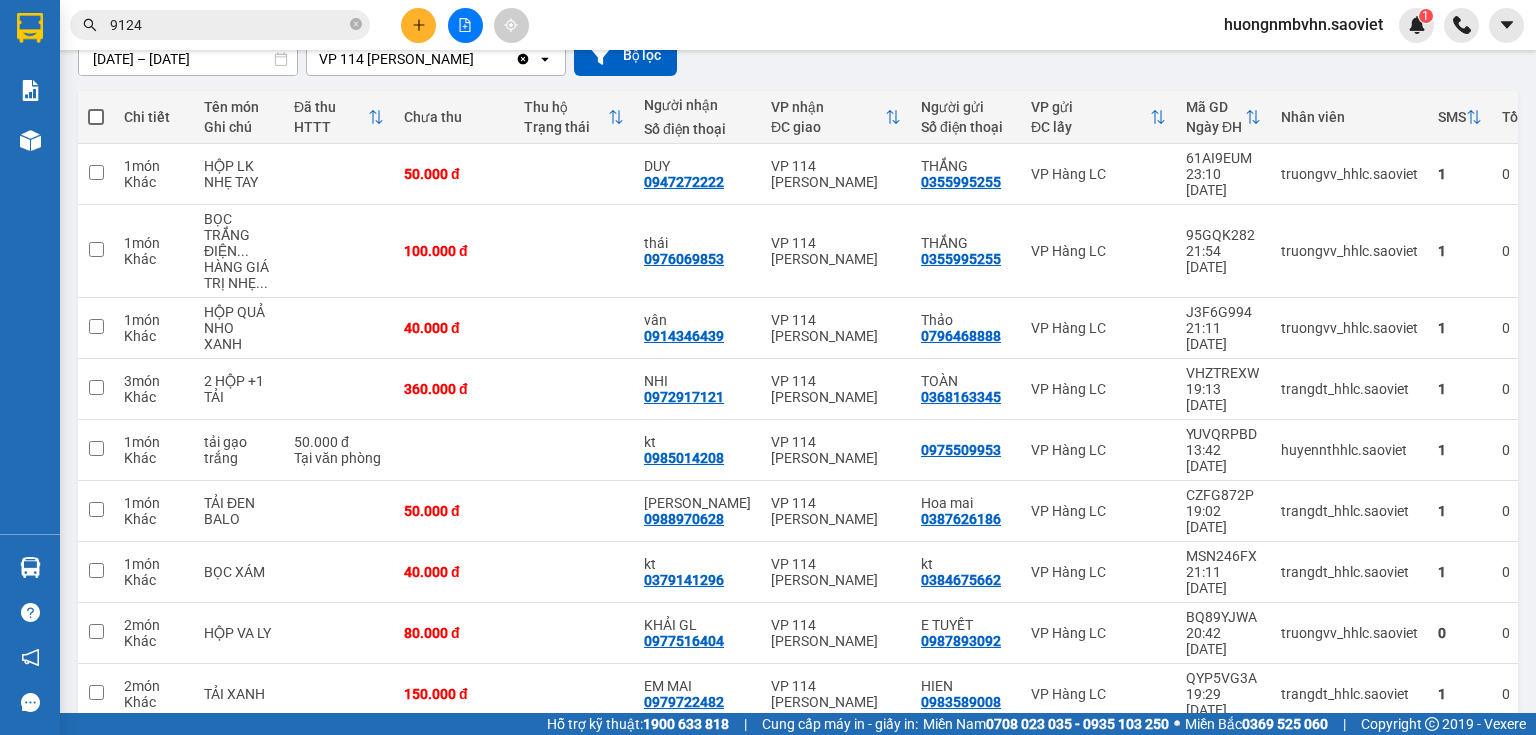 scroll, scrollTop: 240, scrollLeft: 0, axis: vertical 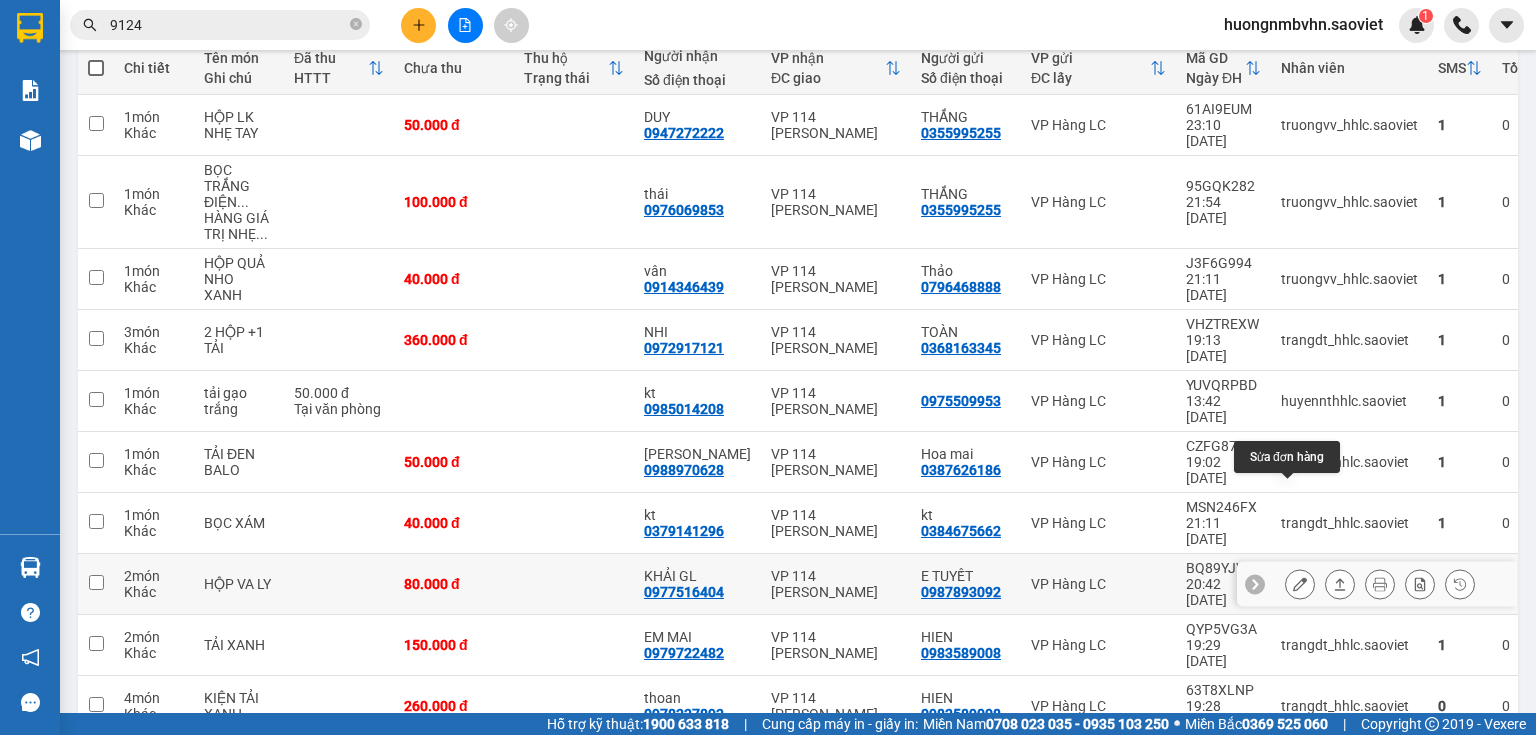 click 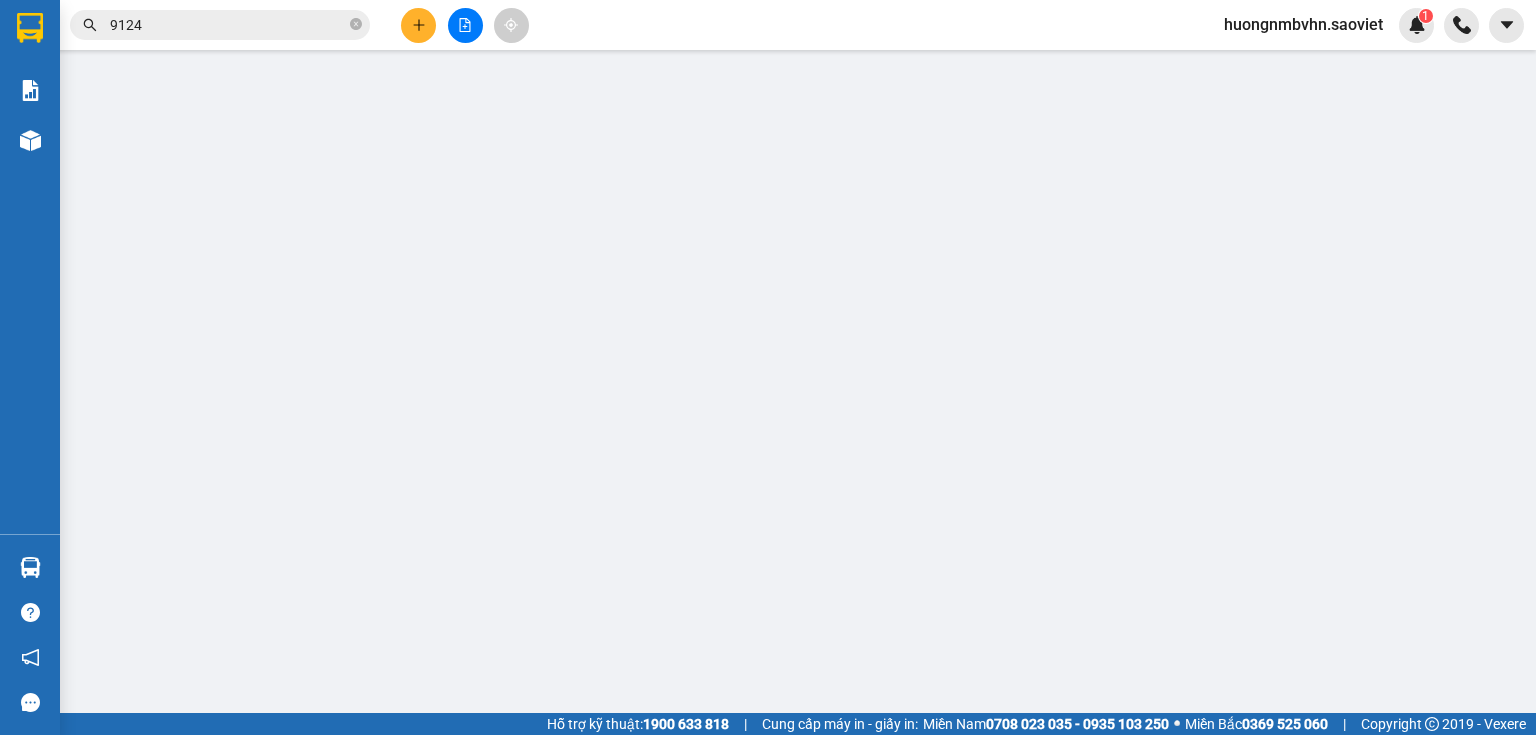 scroll, scrollTop: 0, scrollLeft: 0, axis: both 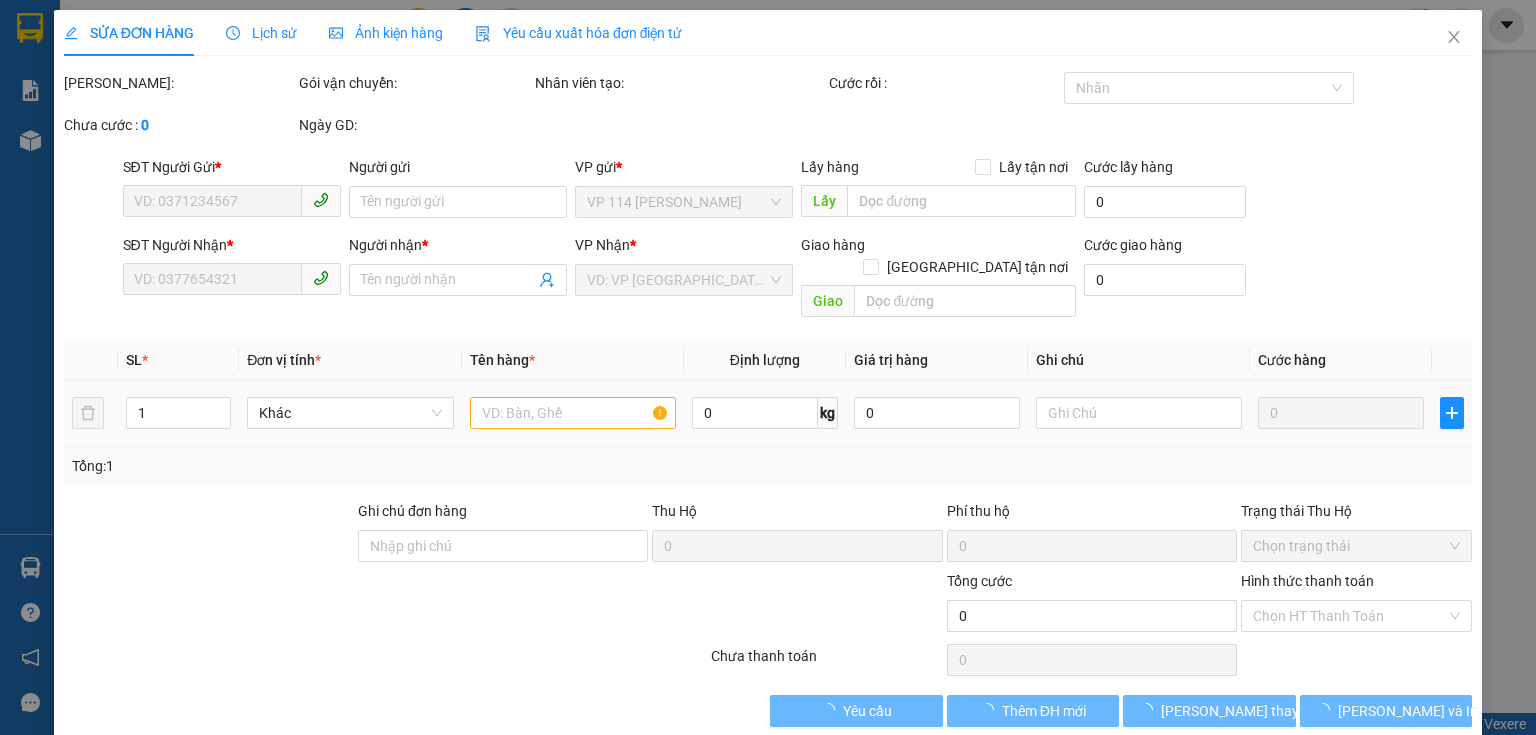 type on "0987893092" 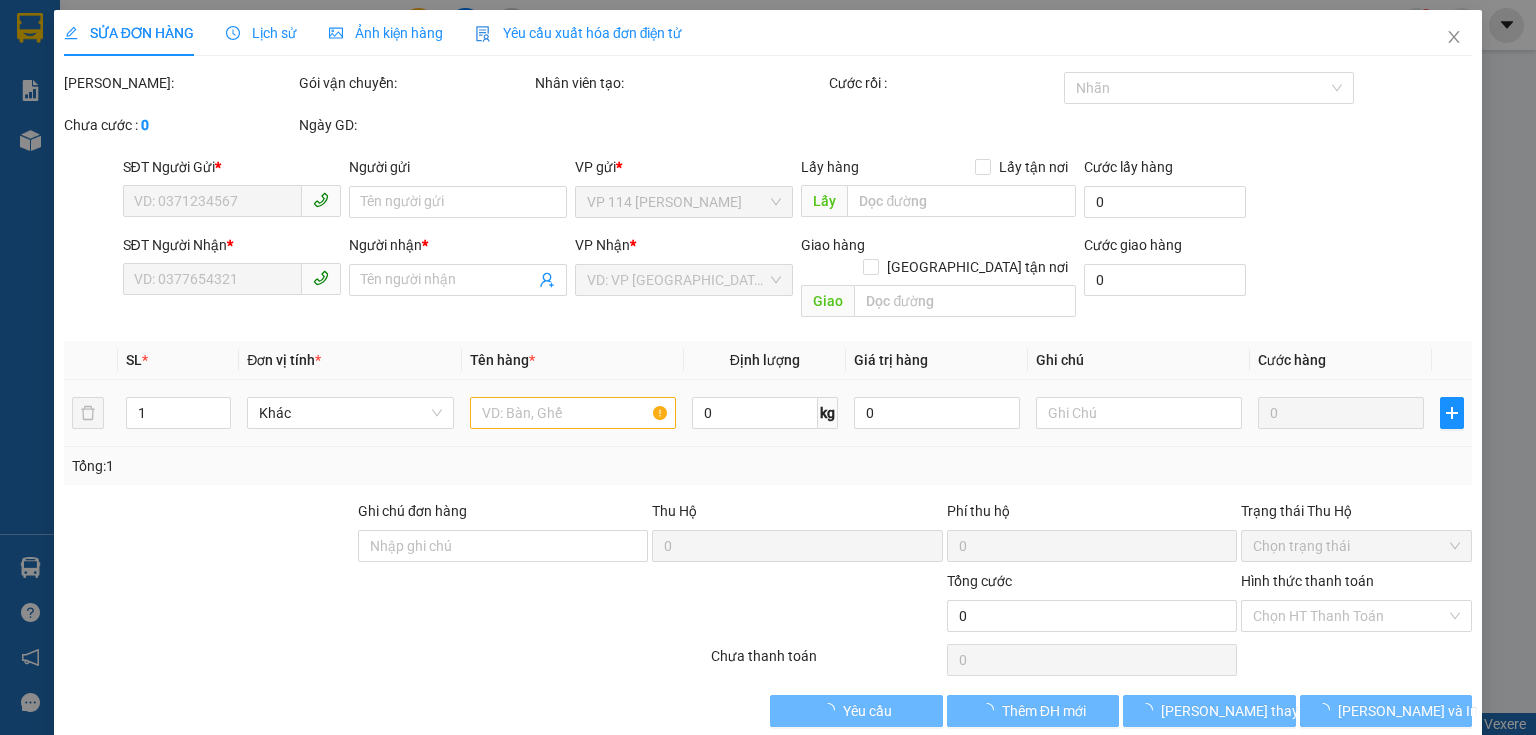 type on "E TUYẾT" 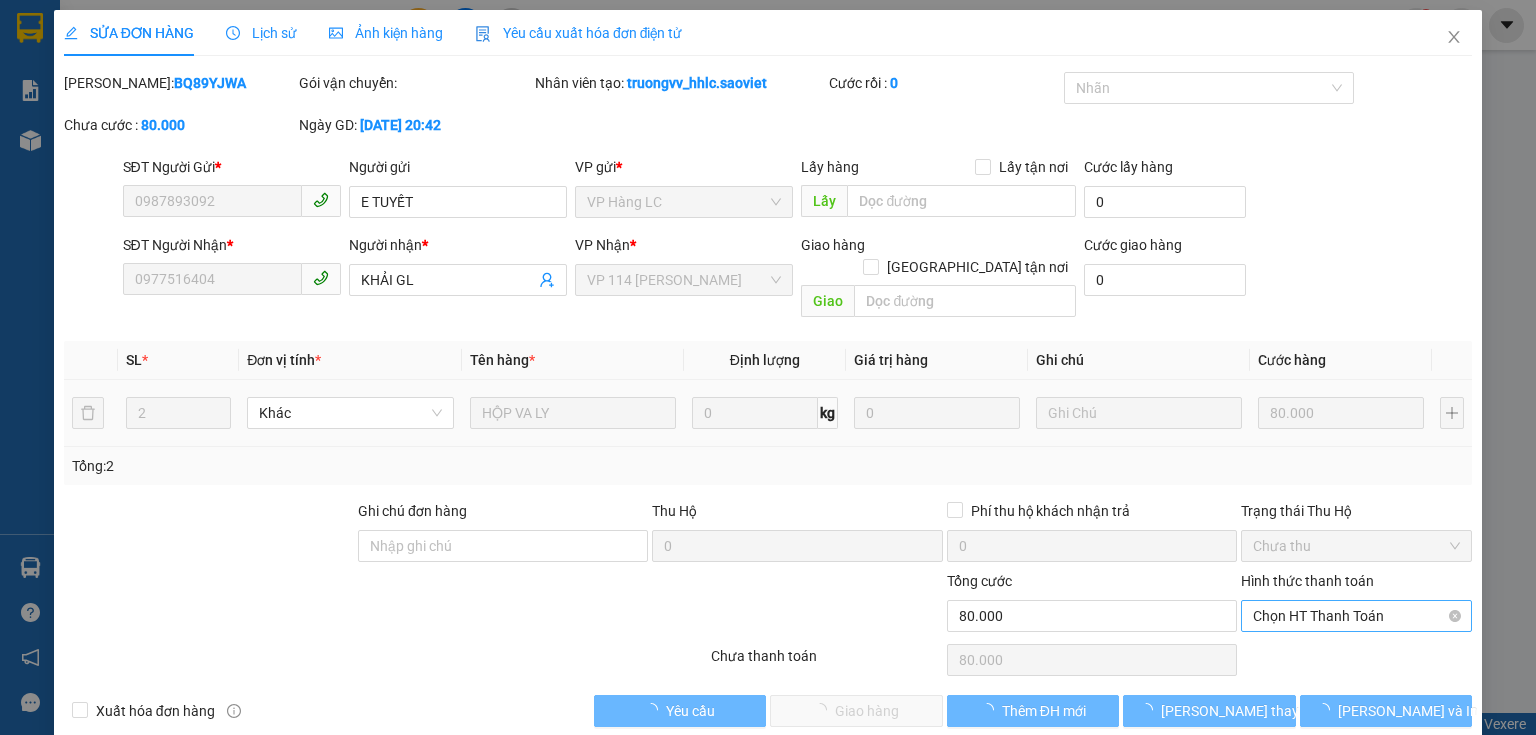click on "Chọn HT Thanh Toán" at bounding box center (1356, 616) 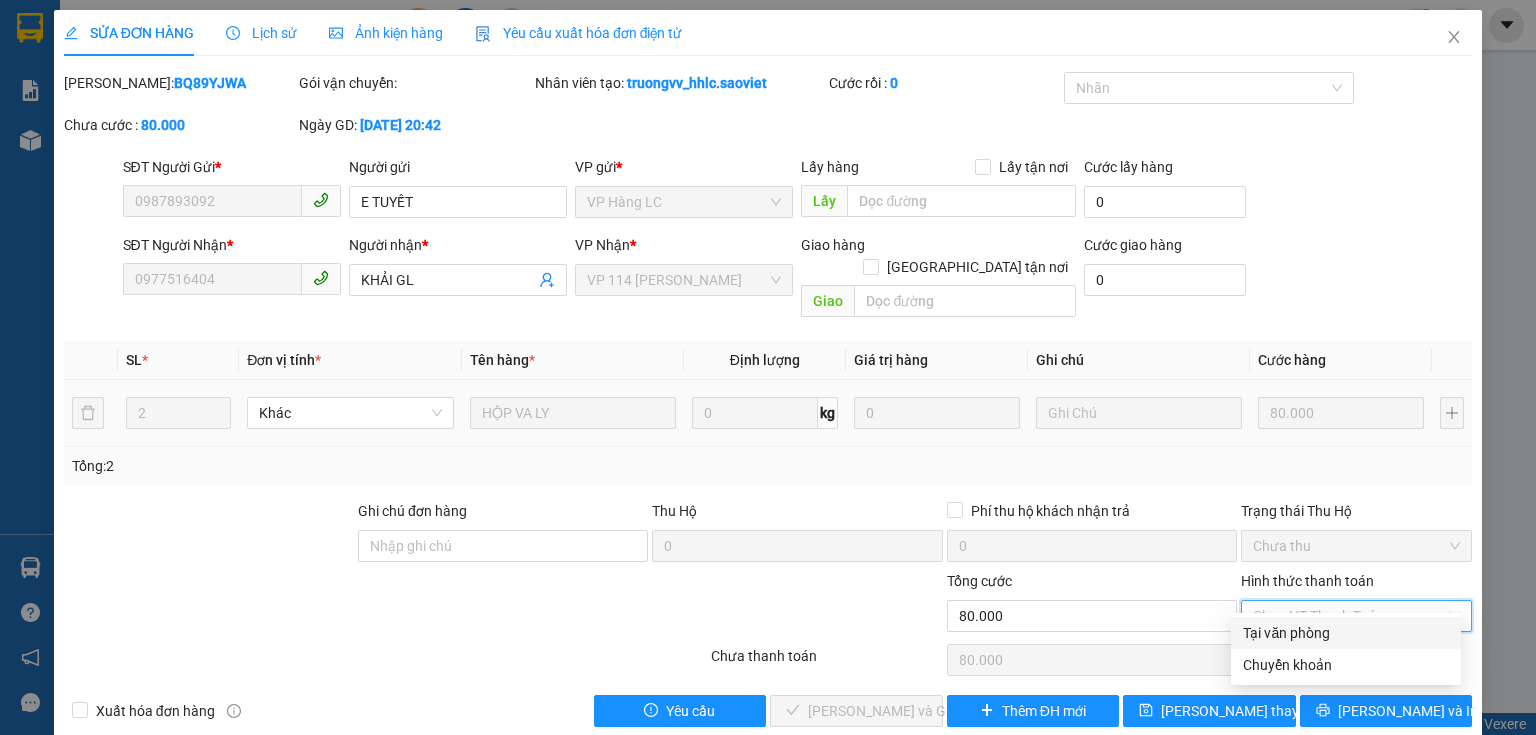 click on "Tại văn phòng" at bounding box center [1346, 633] 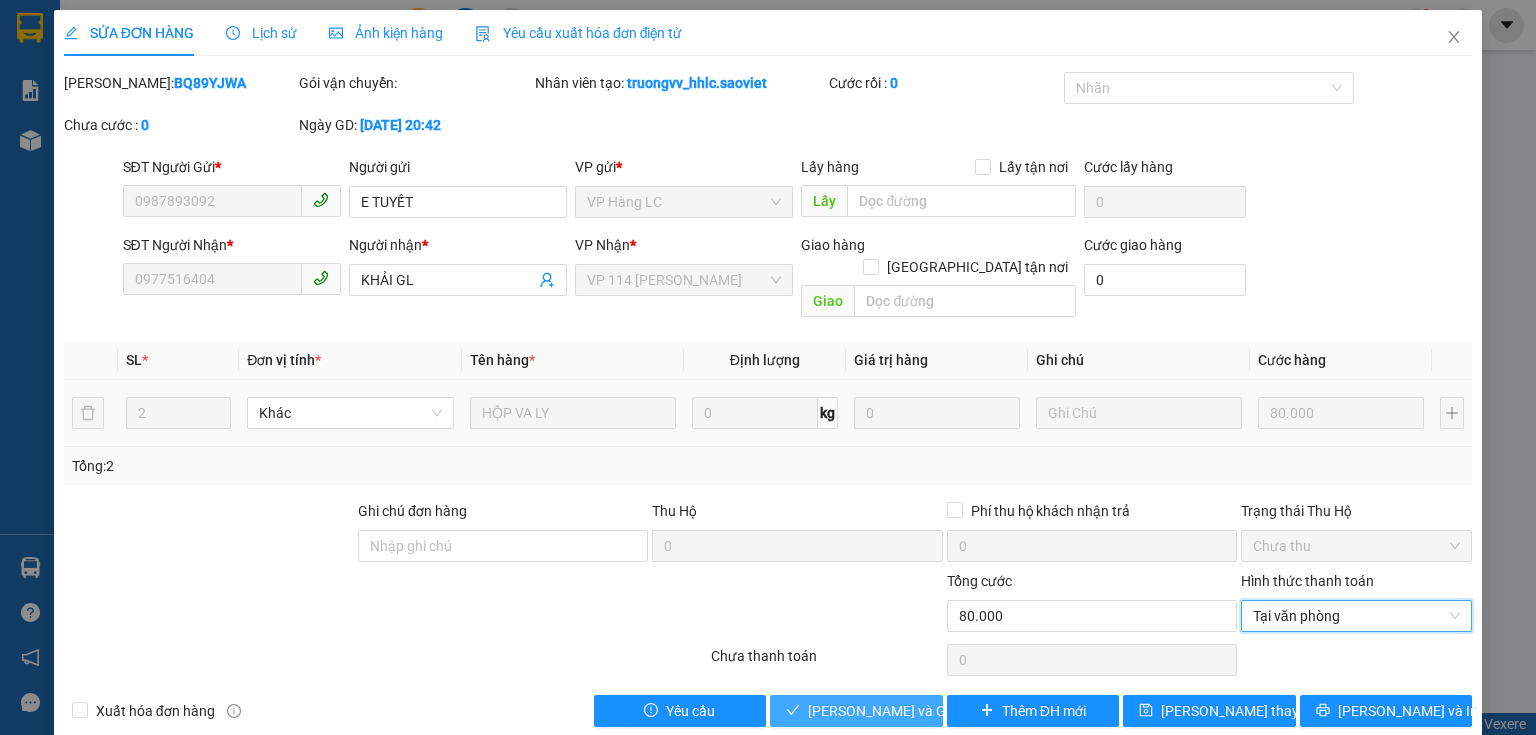 click on "[PERSON_NAME] và Giao hàng" at bounding box center [904, 711] 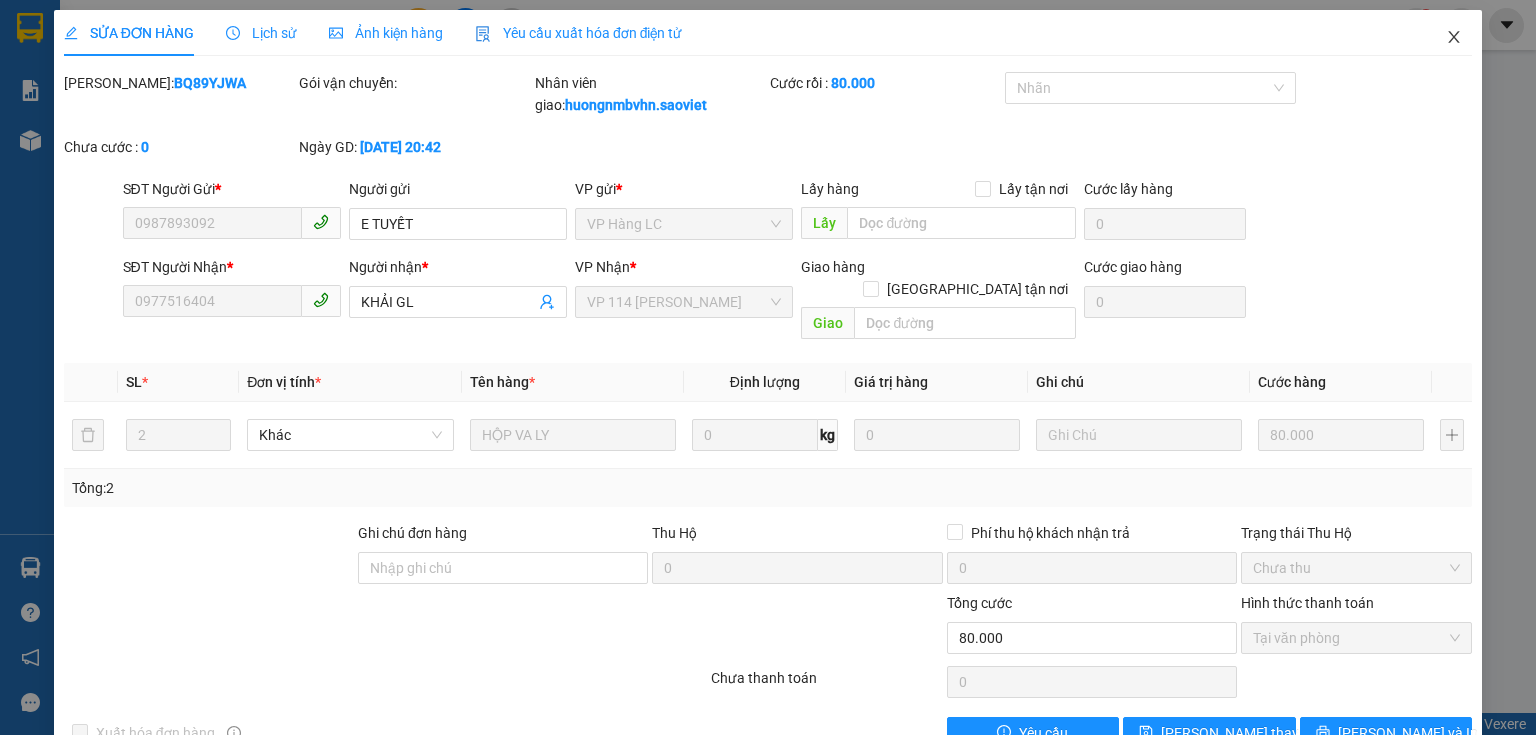 click 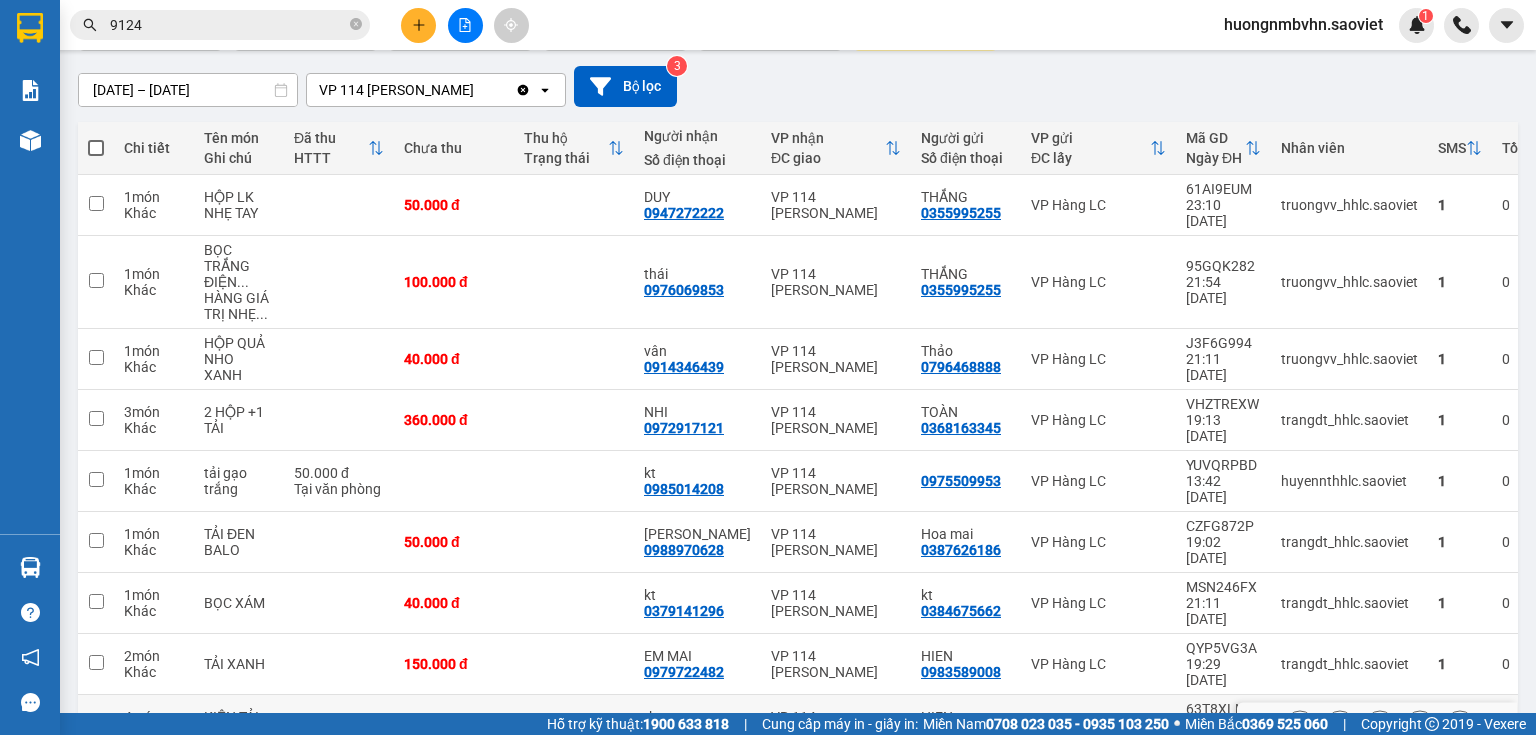 scroll, scrollTop: 240, scrollLeft: 0, axis: vertical 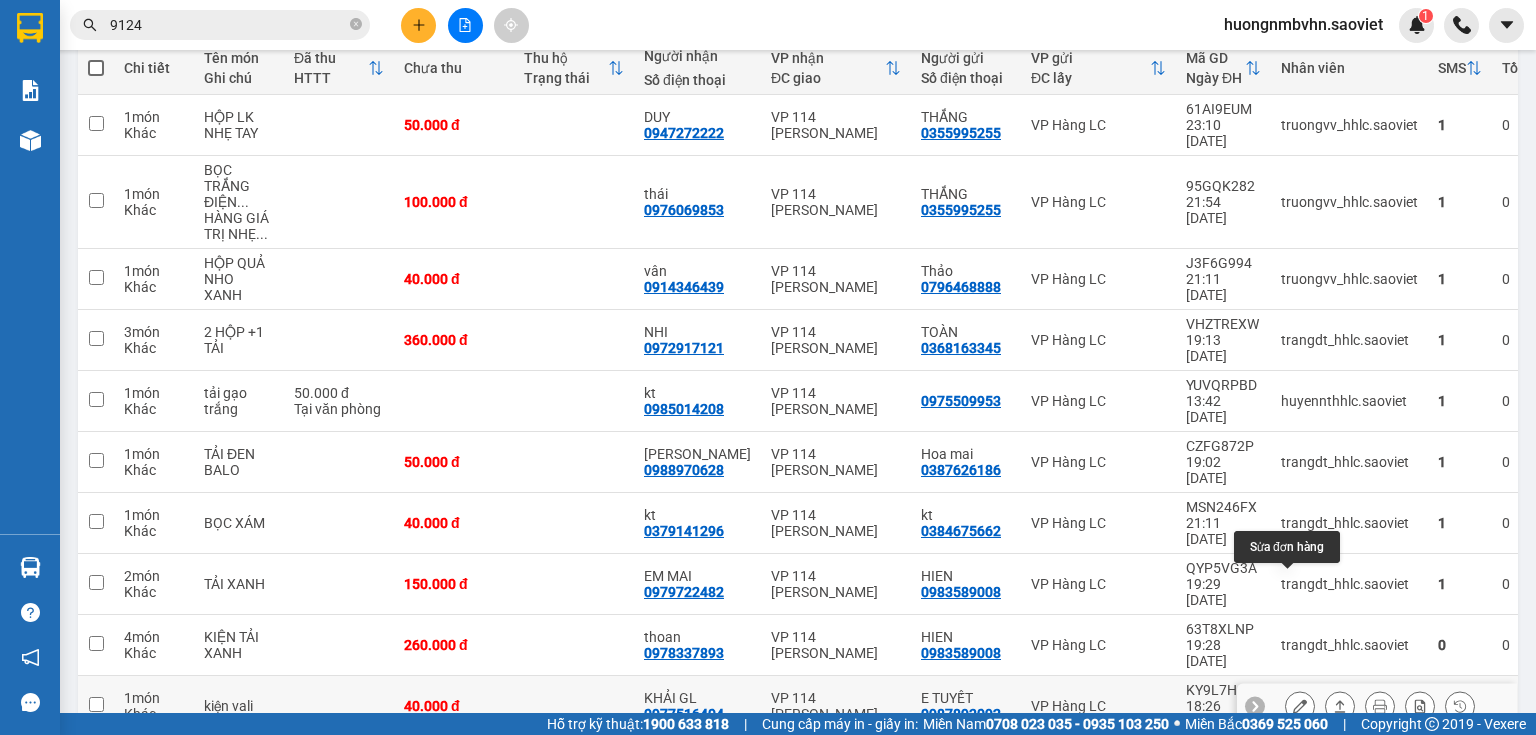 click 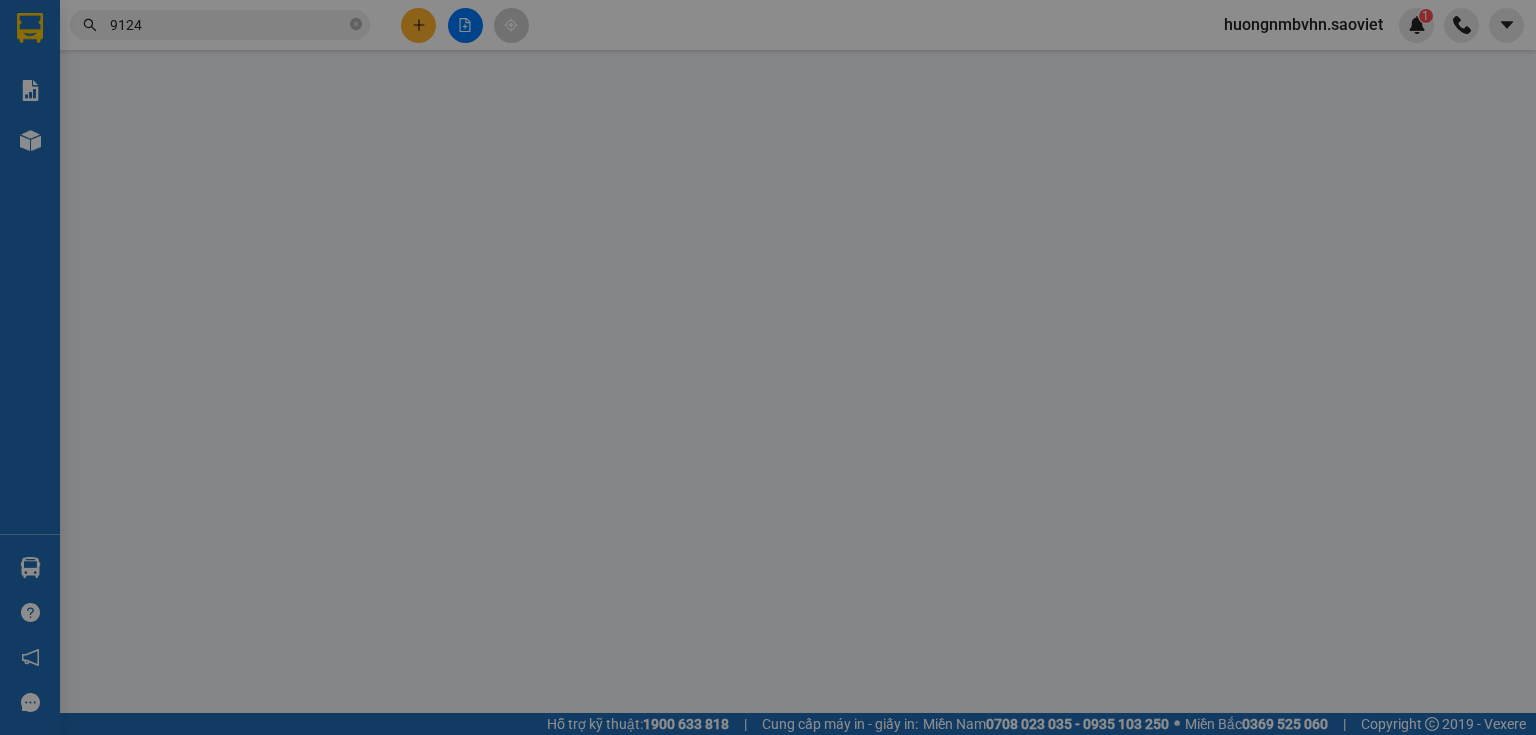 type on "0987893092" 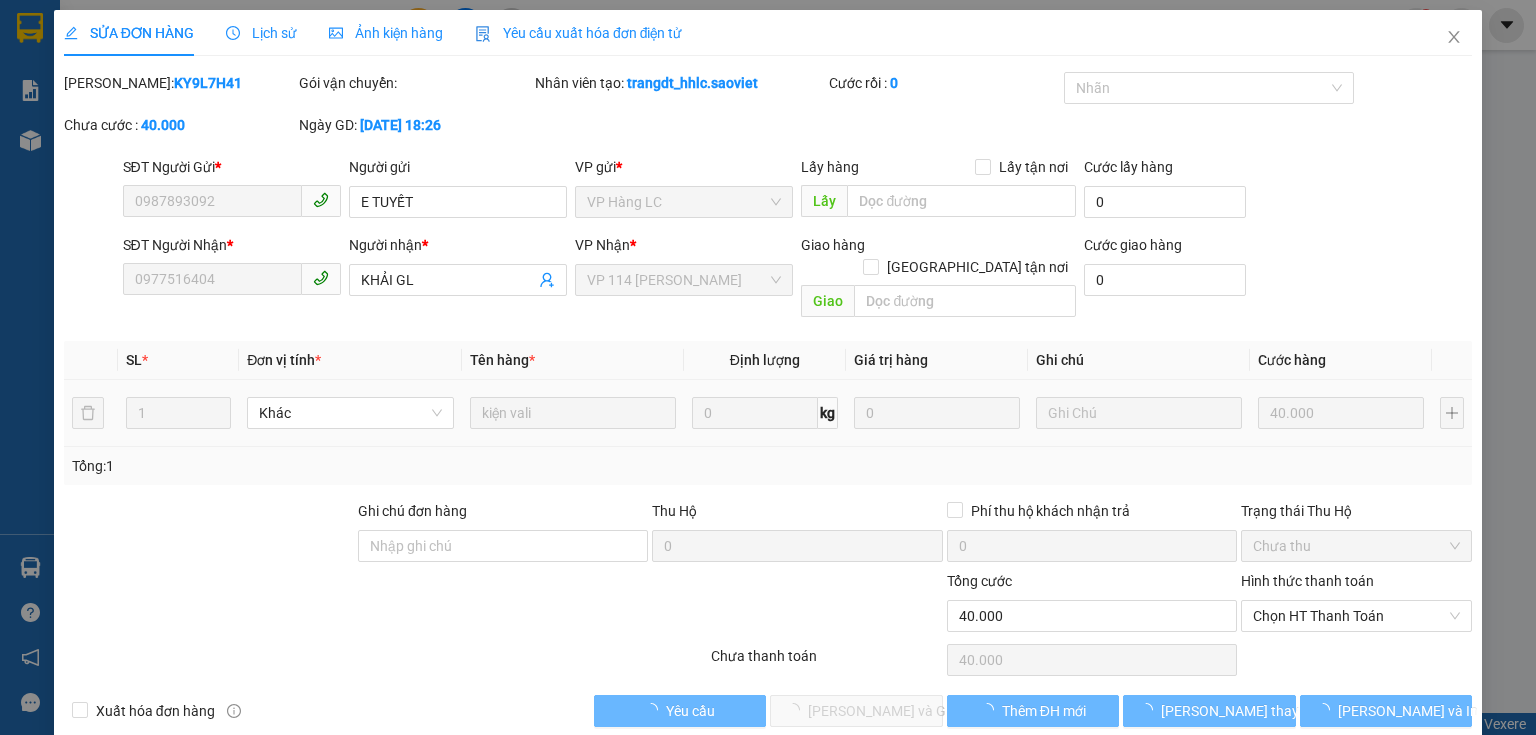 scroll, scrollTop: 0, scrollLeft: 0, axis: both 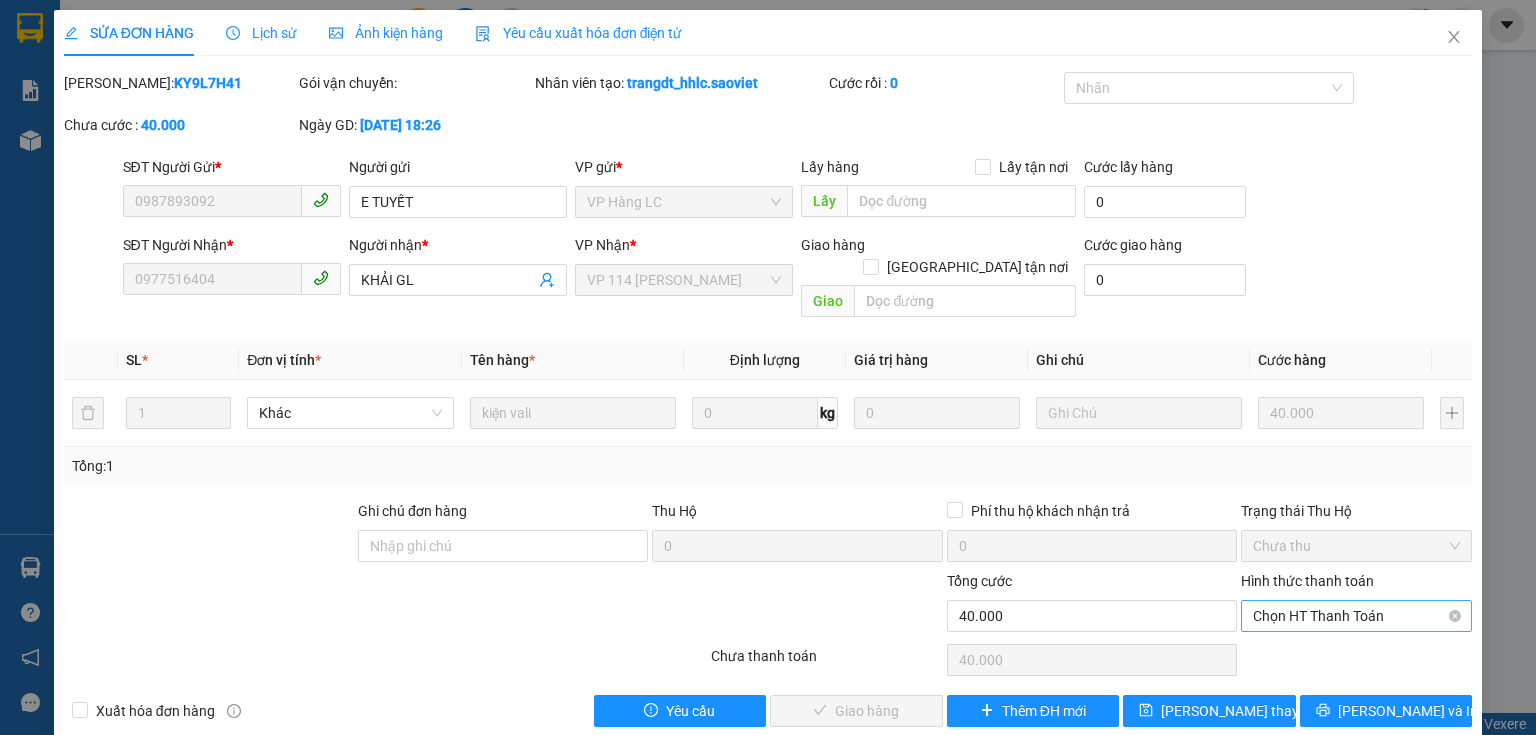 click on "Chọn HT Thanh Toán" at bounding box center (1356, 616) 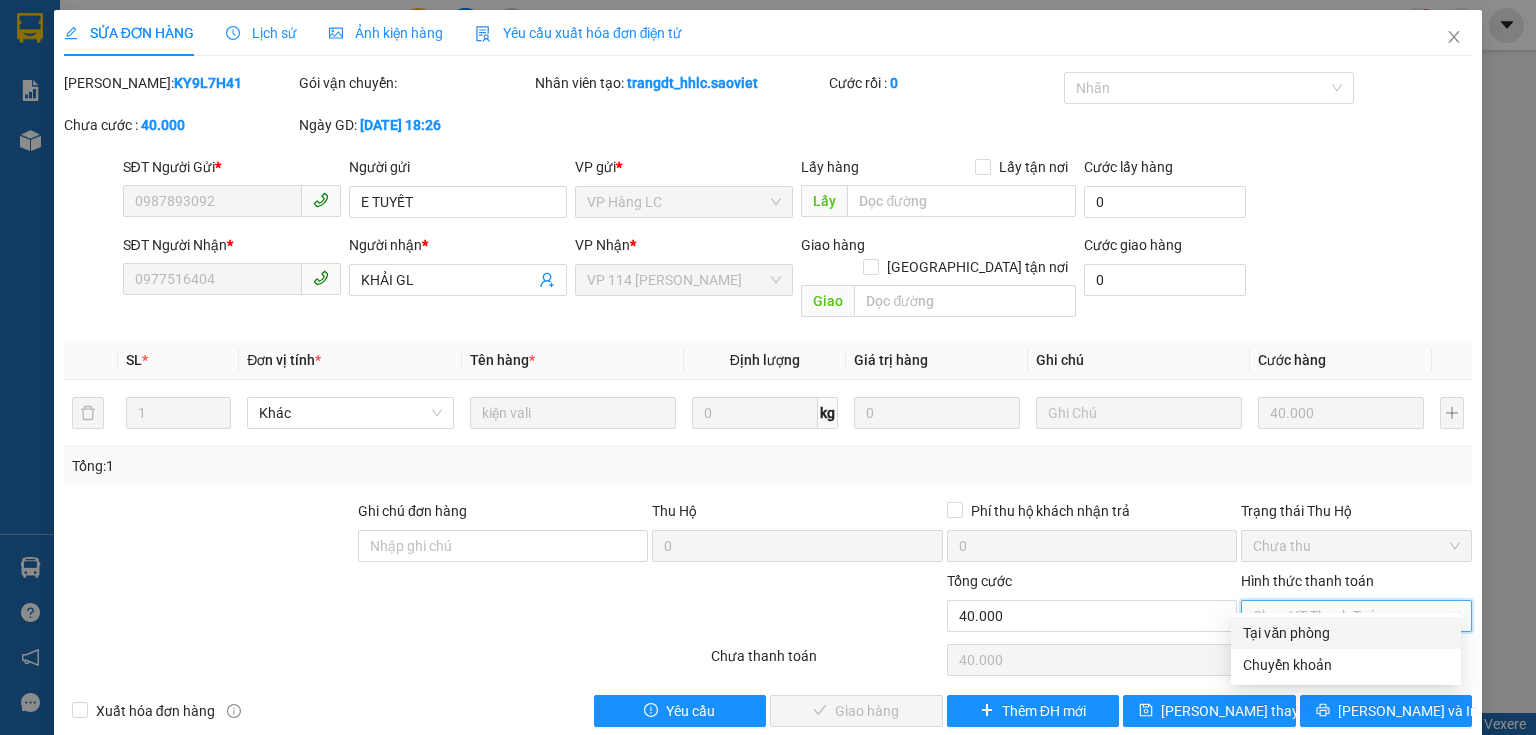 click on "Tại văn phòng" at bounding box center [1346, 633] 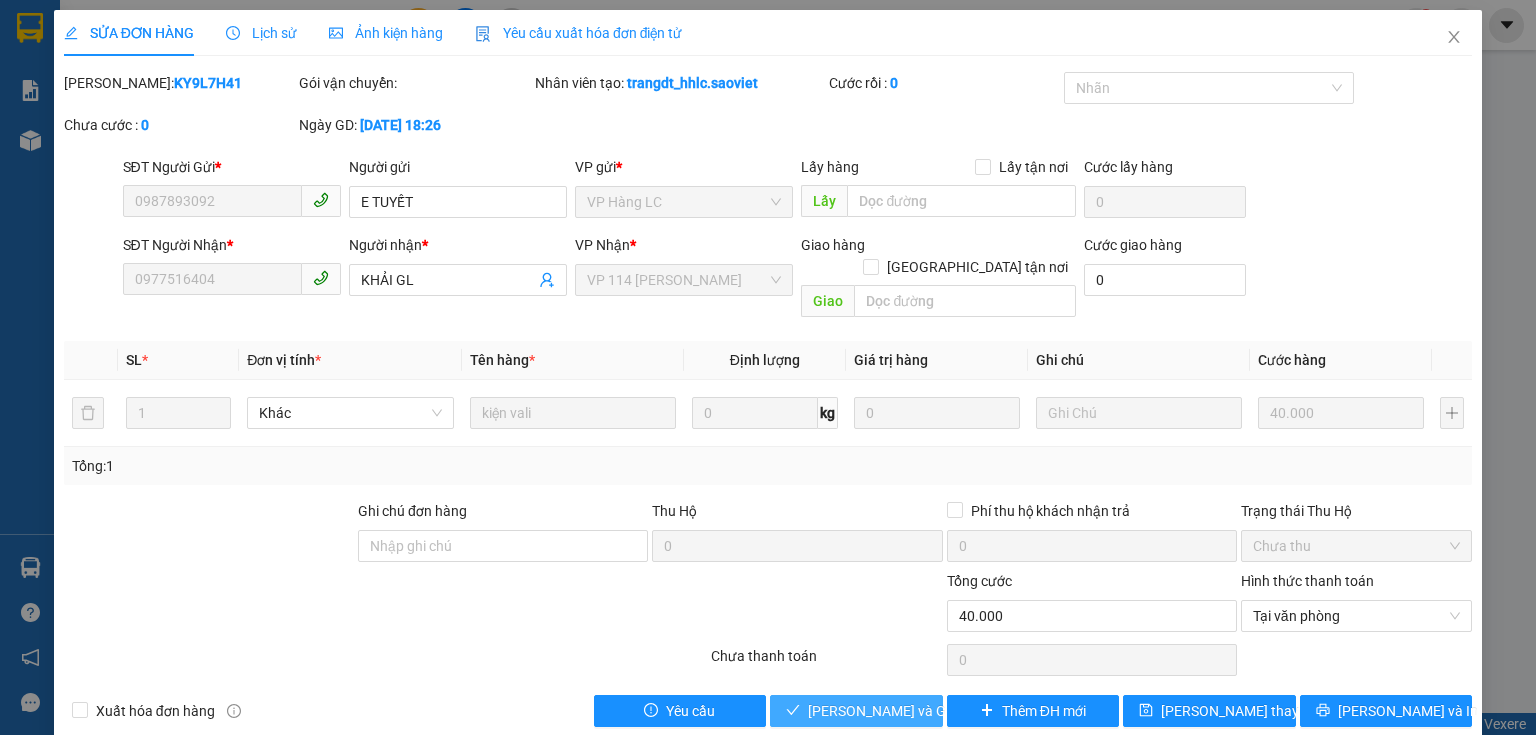 click on "[PERSON_NAME] và Giao hàng" at bounding box center (904, 711) 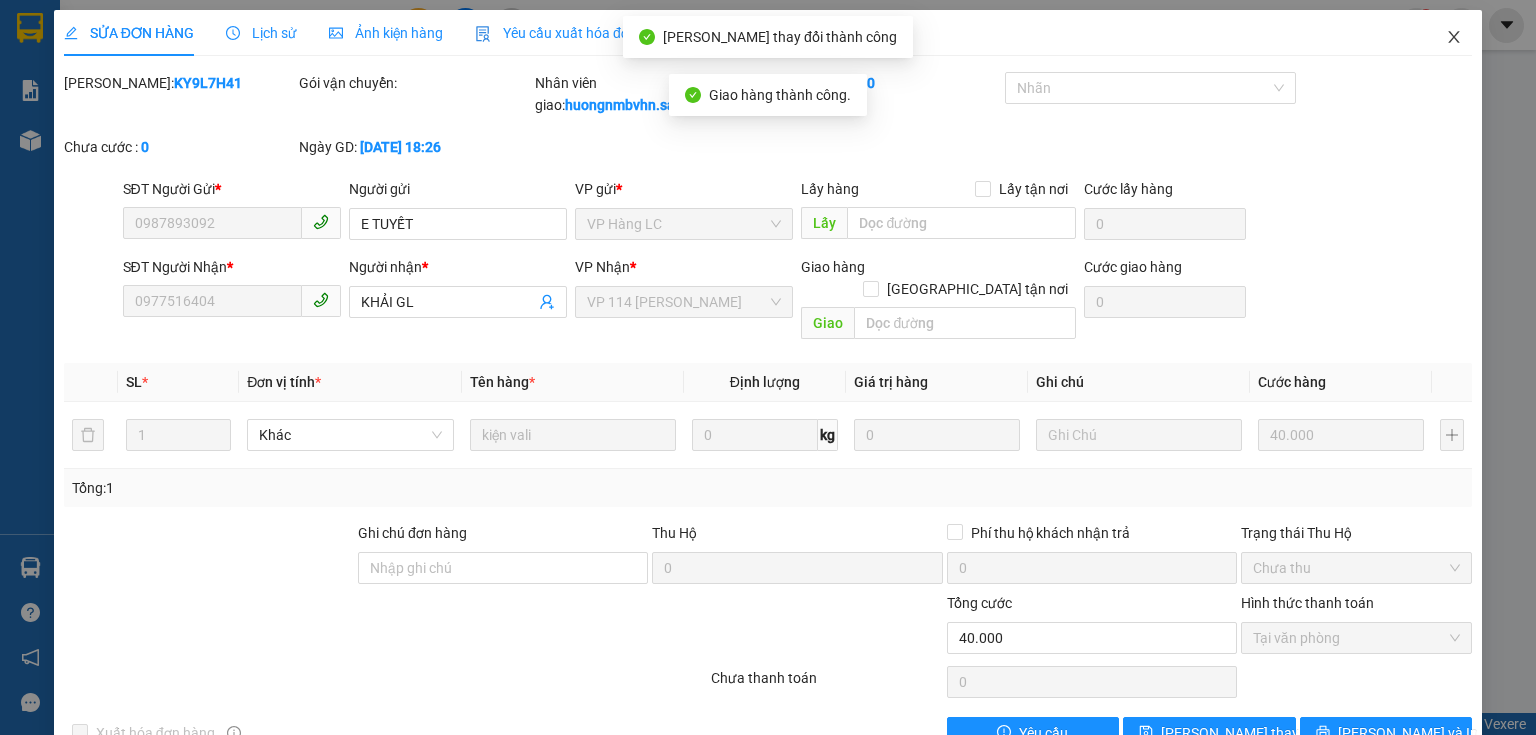 click 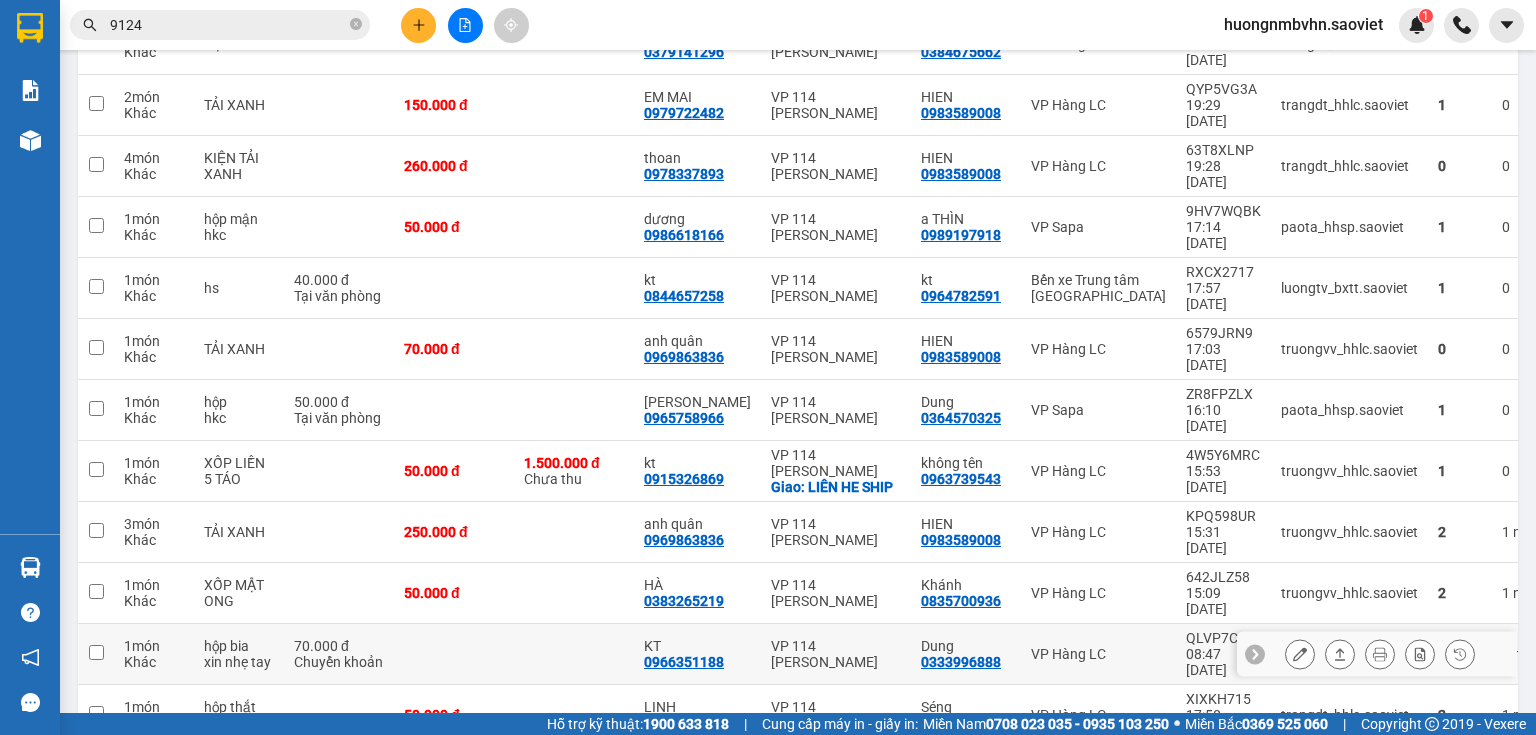 scroll, scrollTop: 731, scrollLeft: 0, axis: vertical 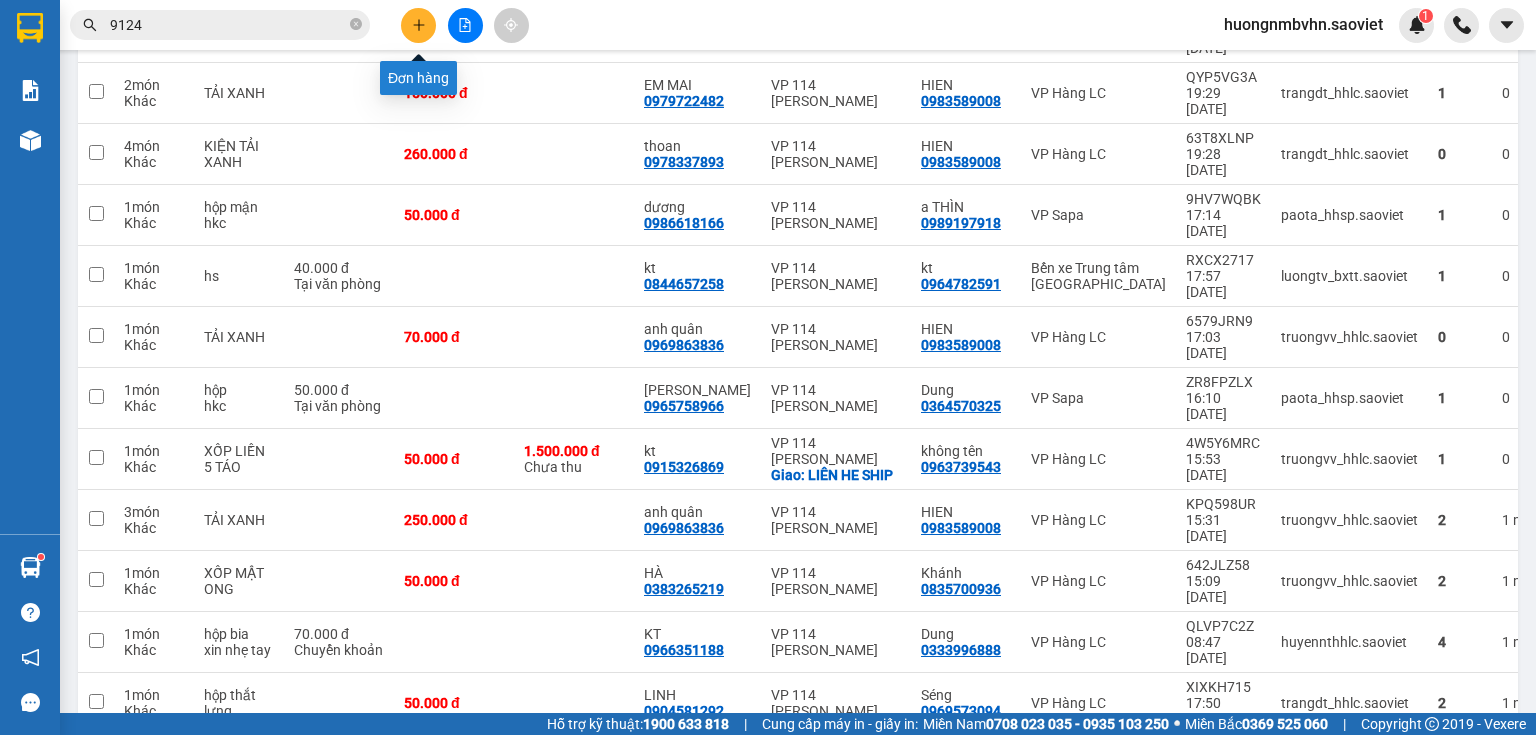 click 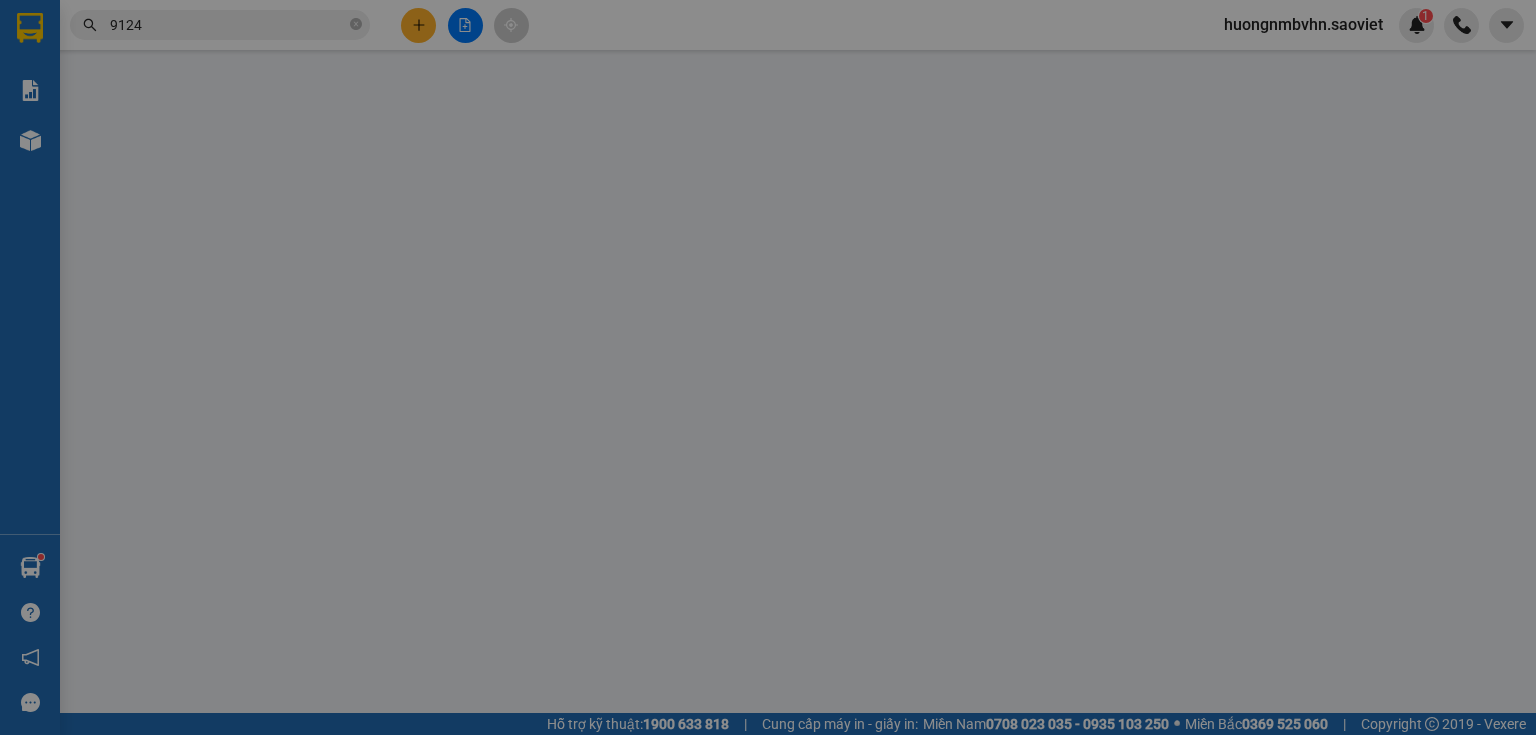 scroll, scrollTop: 0, scrollLeft: 0, axis: both 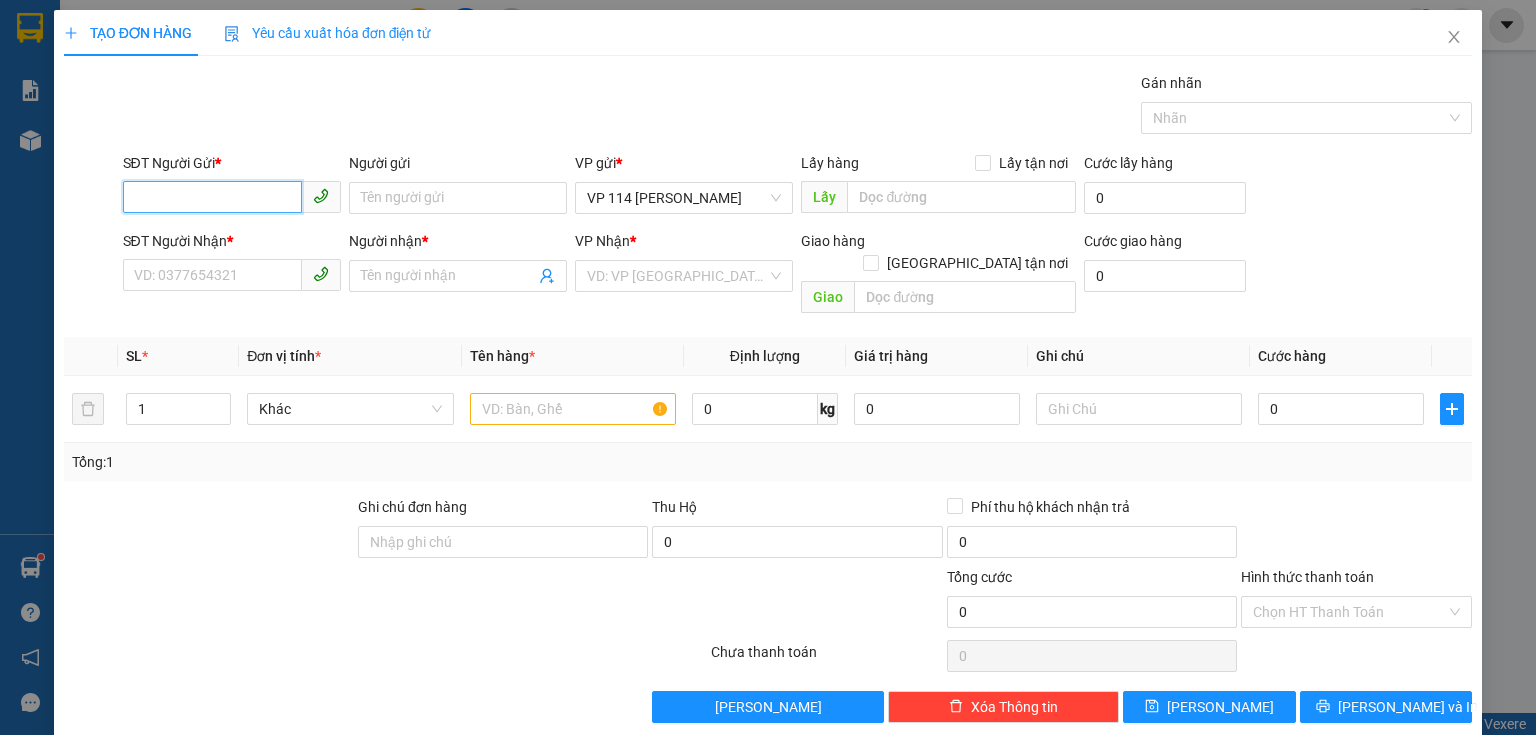 click on "SĐT Người Gửi  *" at bounding box center [212, 197] 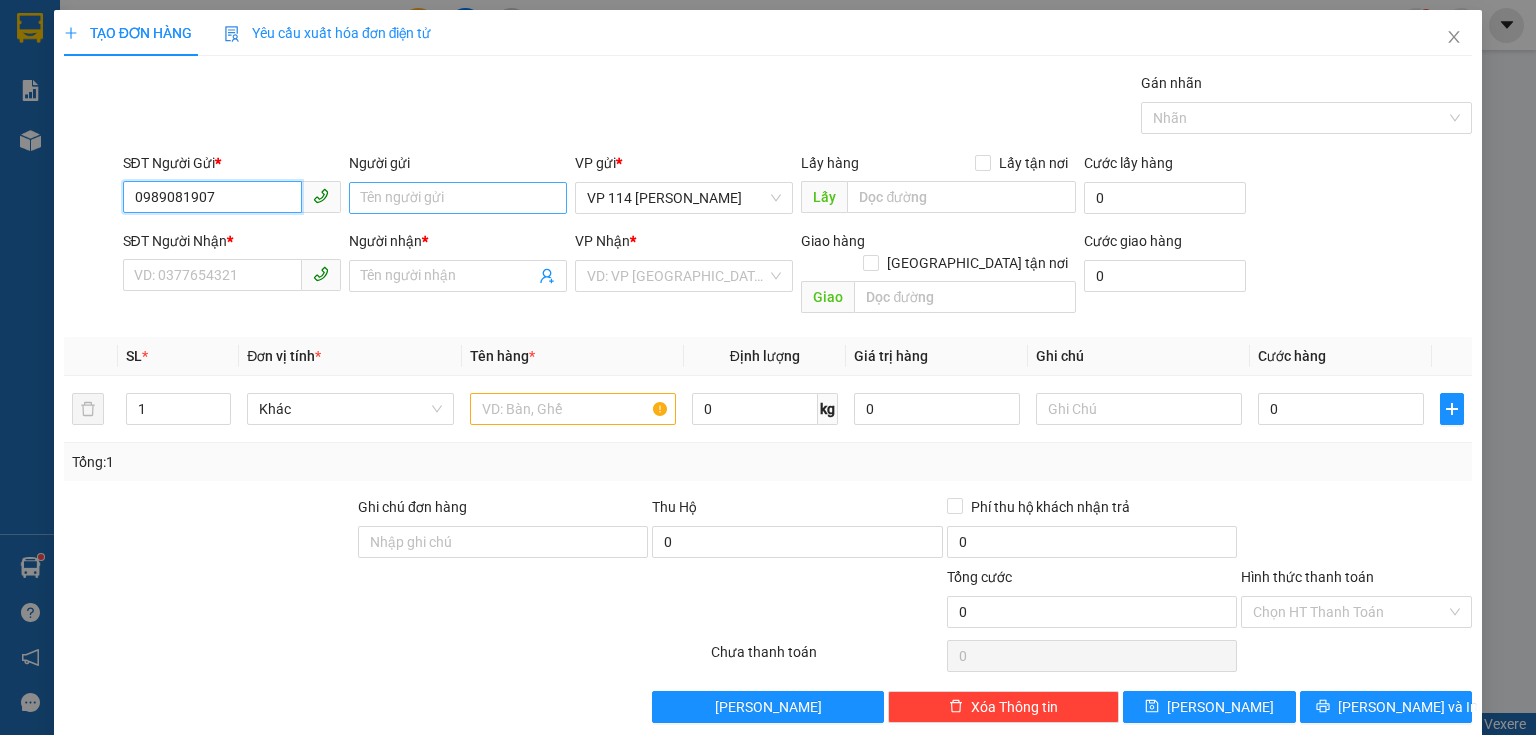 type on "0989081907" 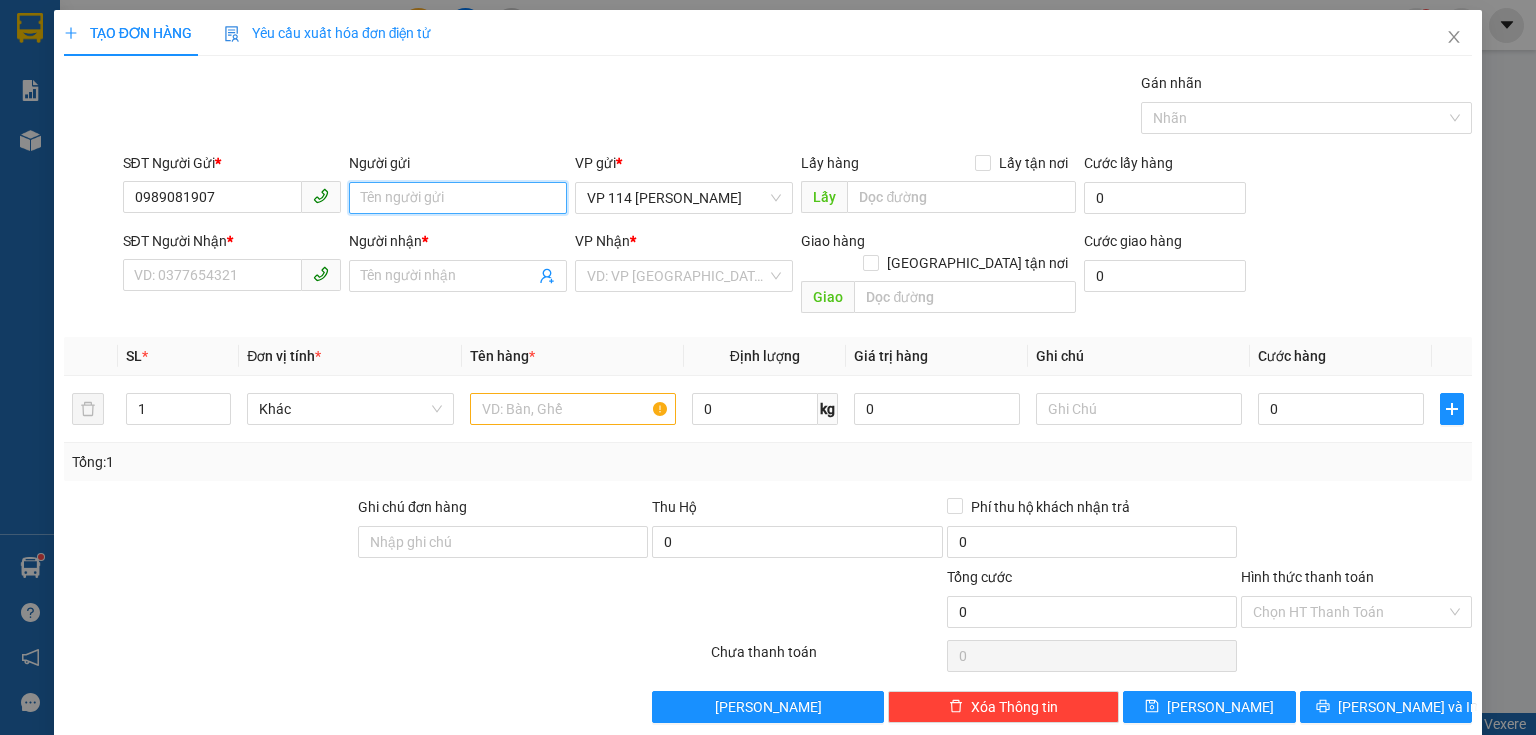 click on "Người gửi" at bounding box center [458, 198] 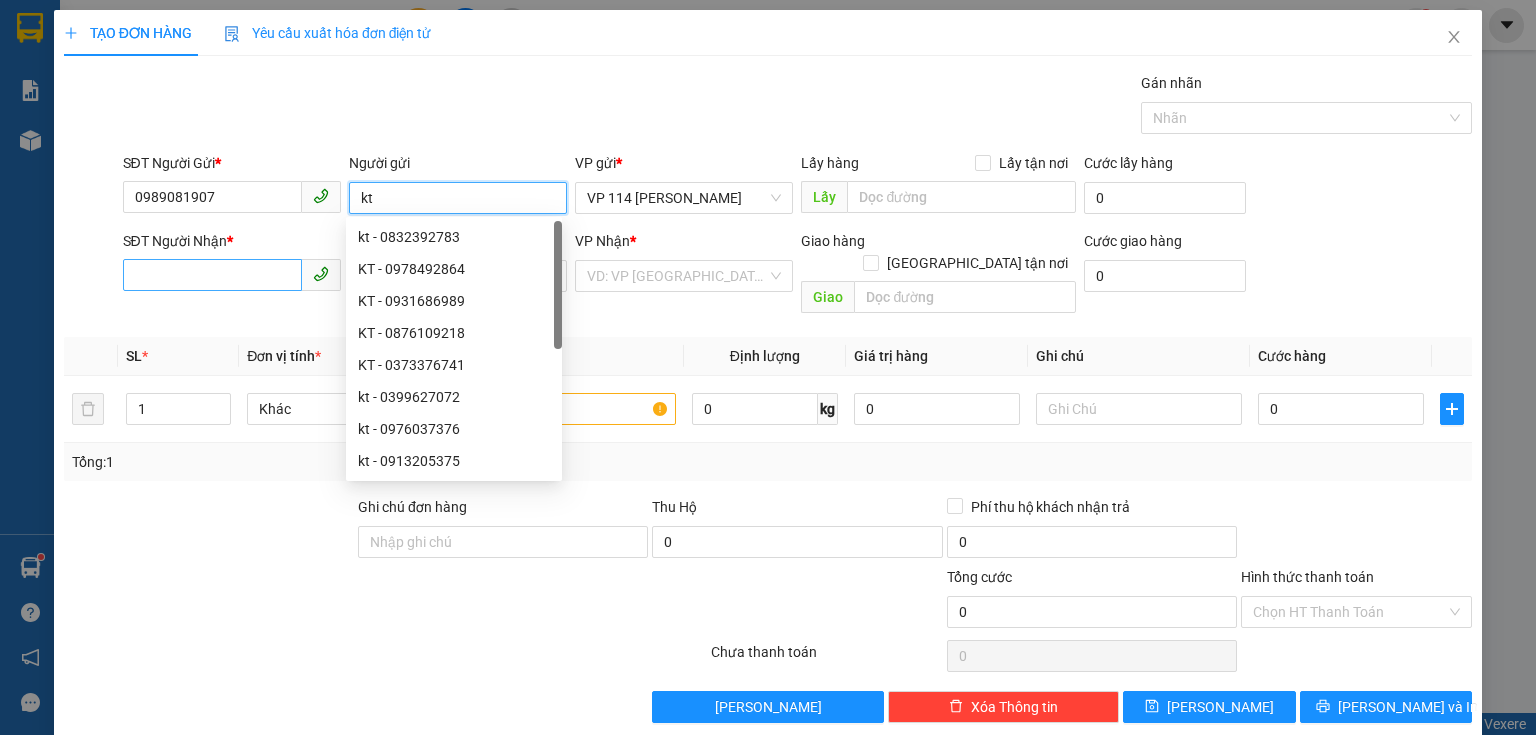 type on "kt" 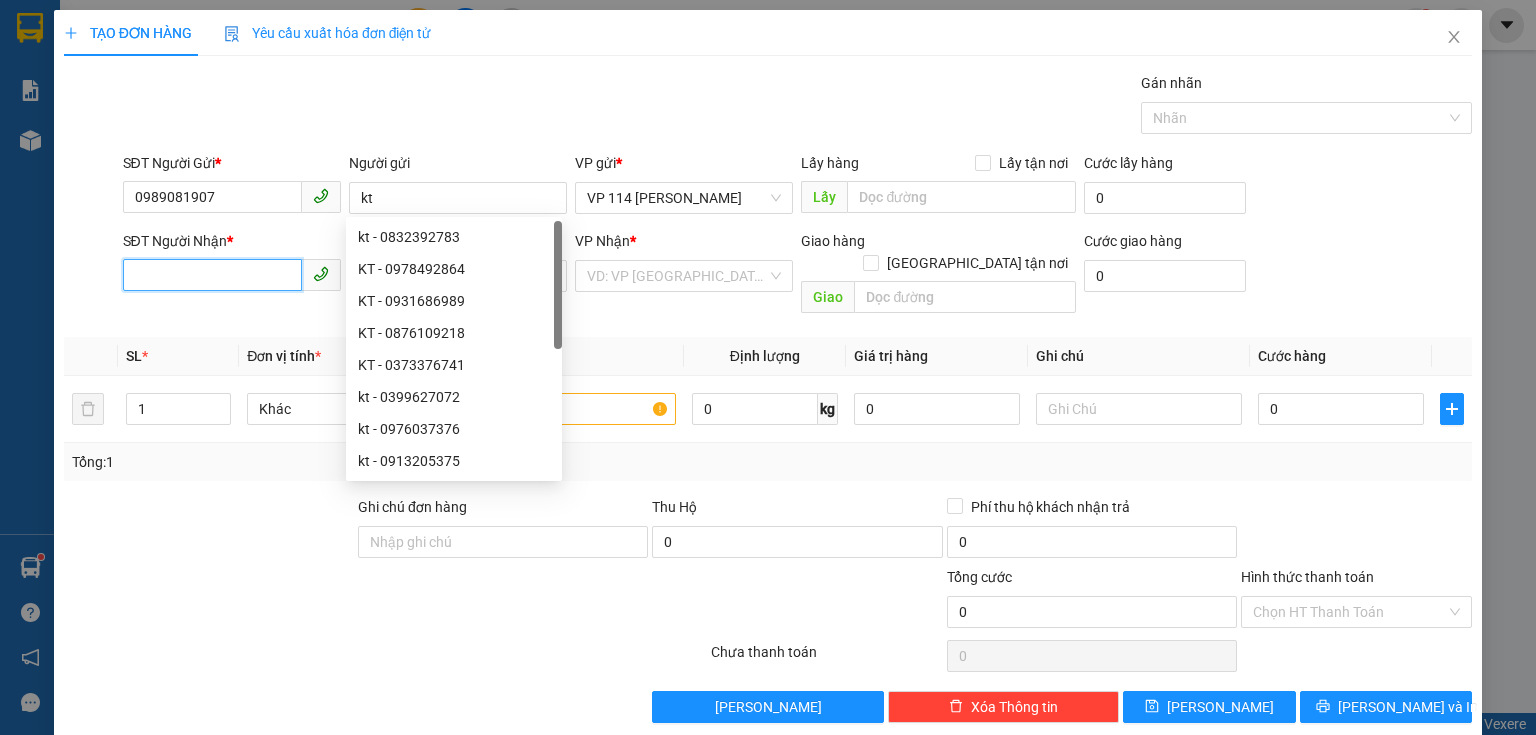 click on "SĐT Người Nhận  *" at bounding box center [212, 275] 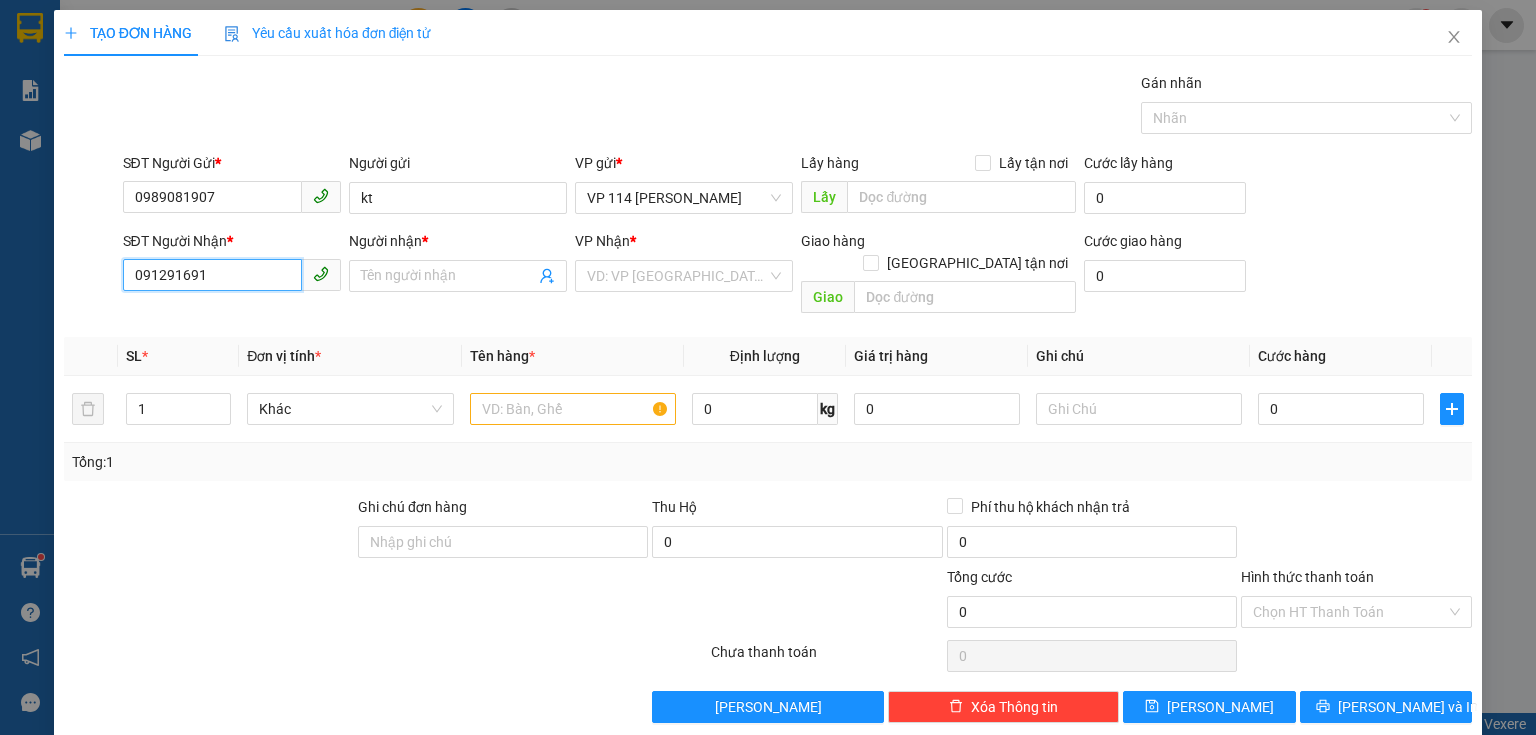 type on "0912916916" 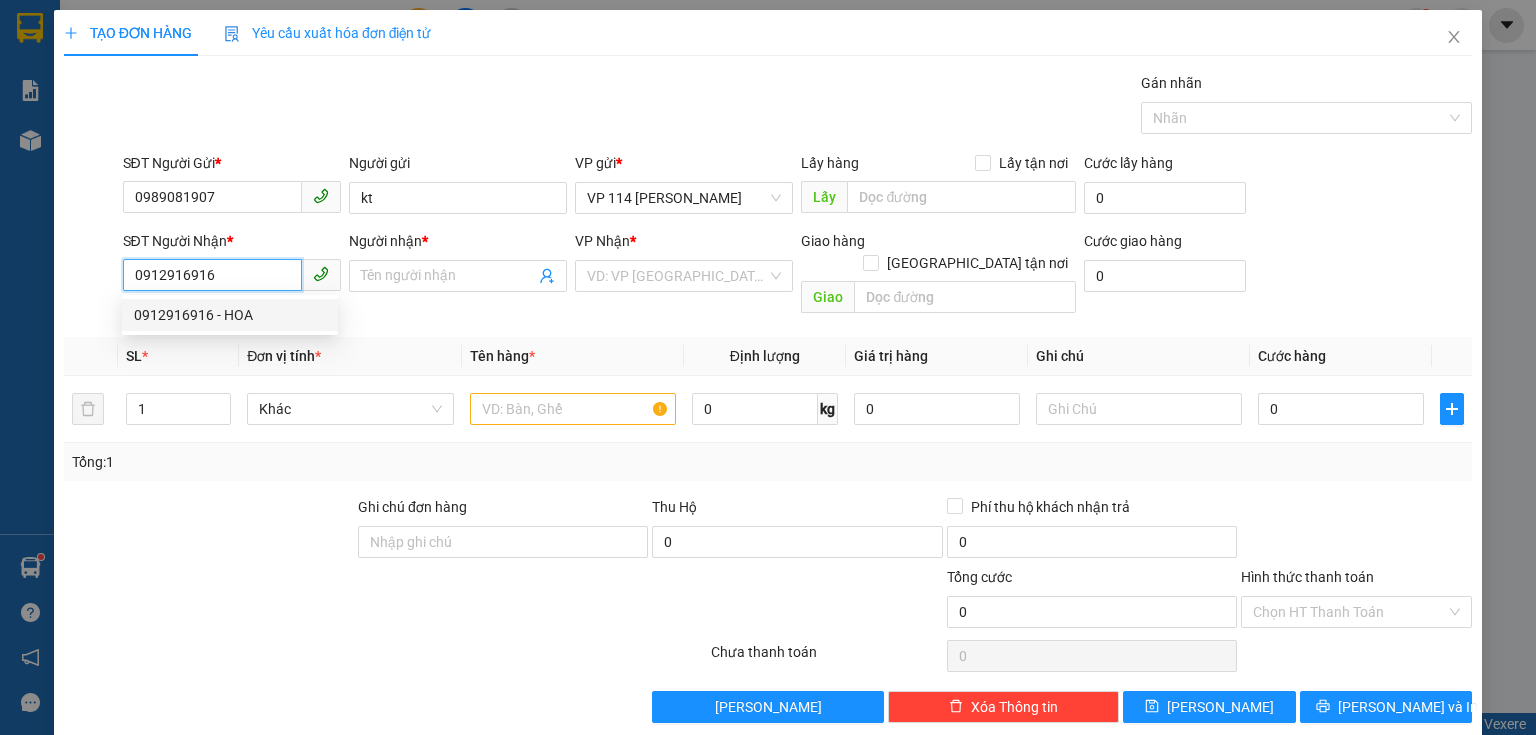 click on "0912916916 - HOA" at bounding box center [230, 315] 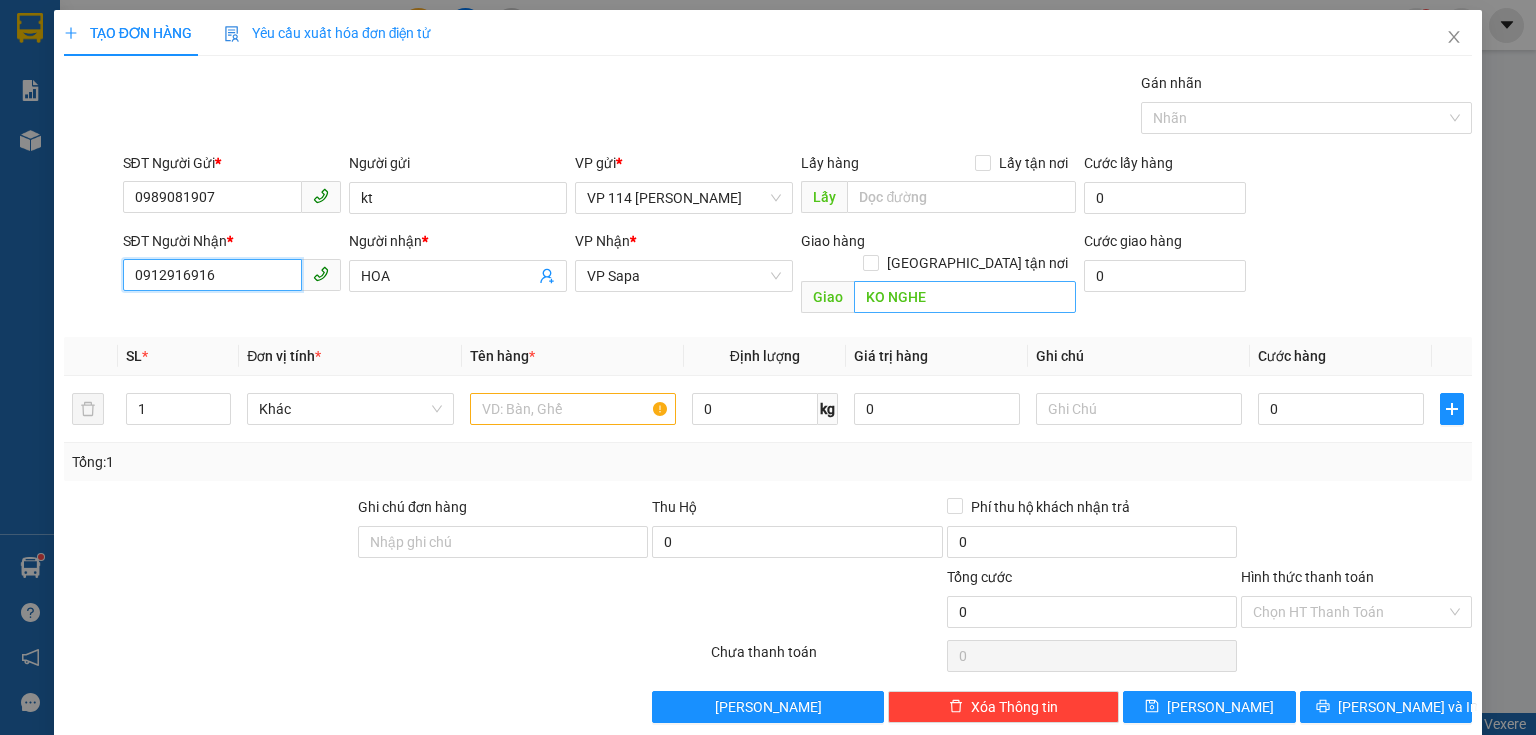 type on "0912916916" 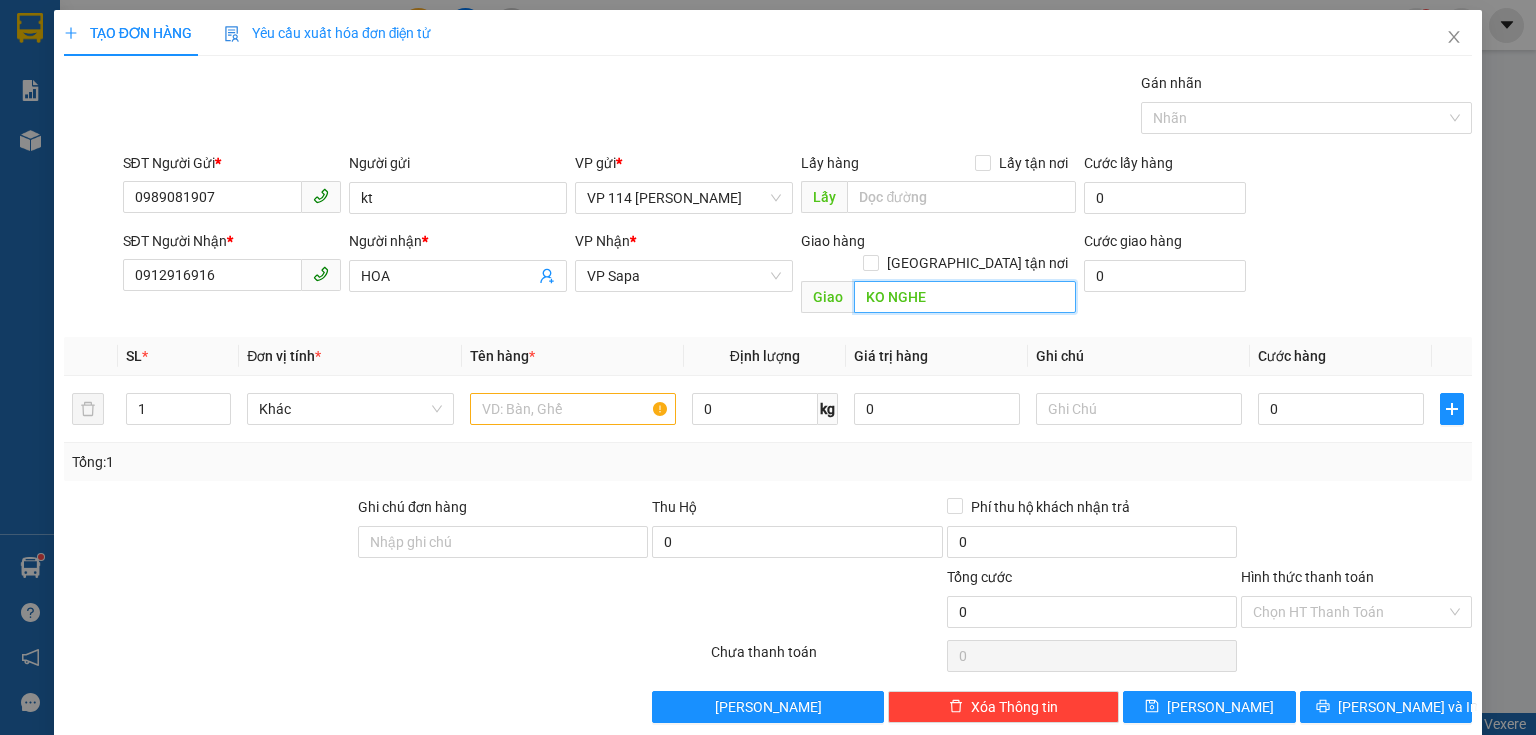 click on "KO NGHE" at bounding box center (965, 297) 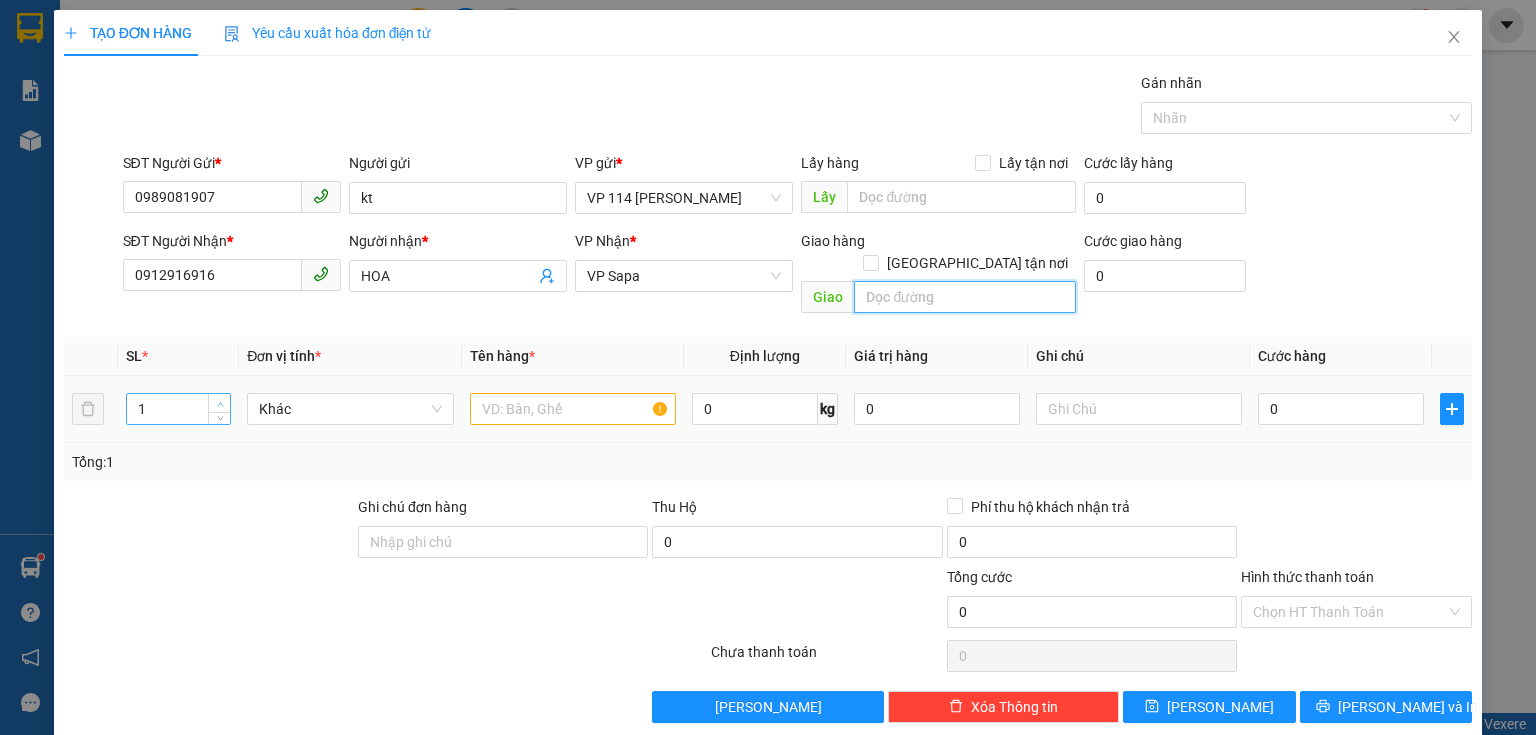 type 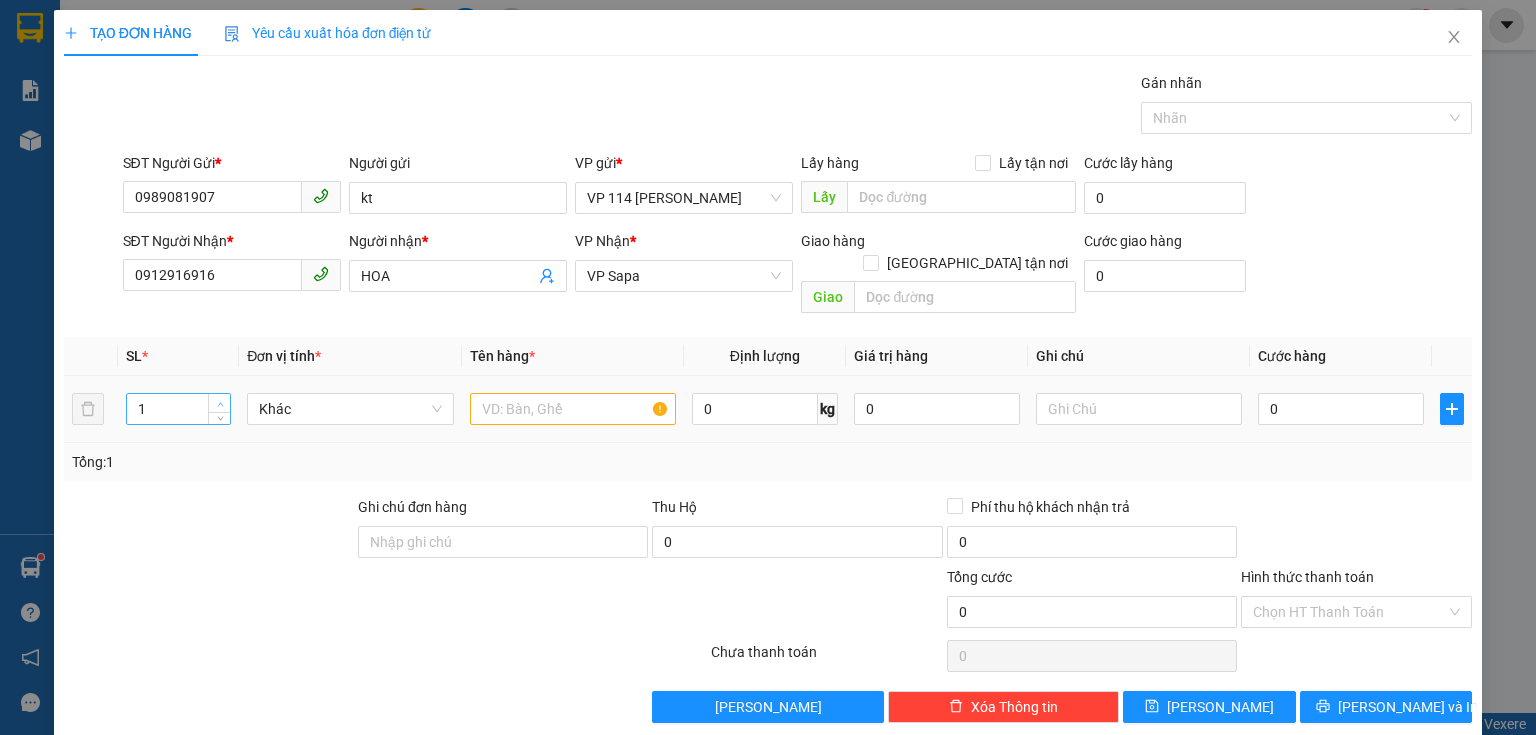 type on "2" 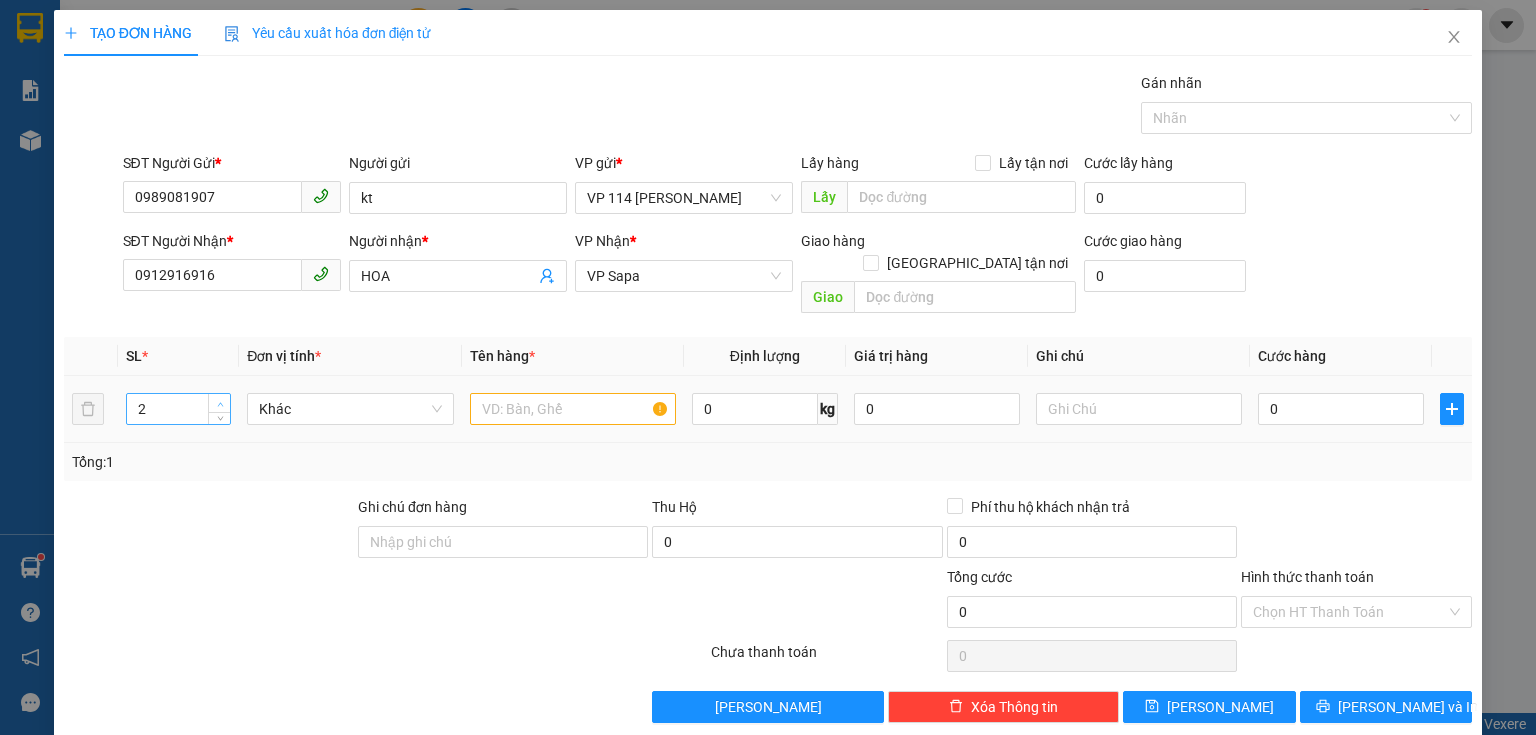 click 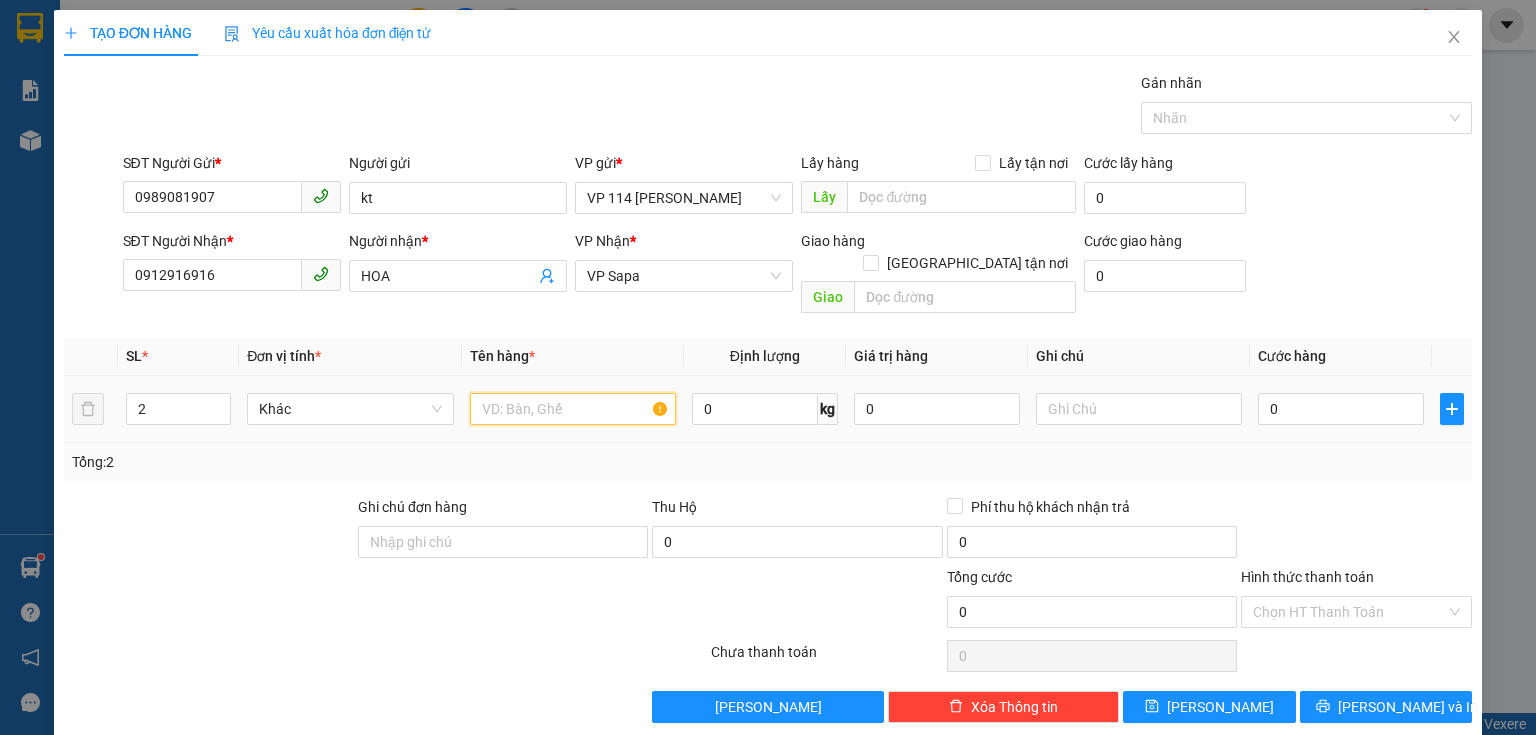 drag, startPoint x: 548, startPoint y: 378, endPoint x: 541, endPoint y: 363, distance: 16.552946 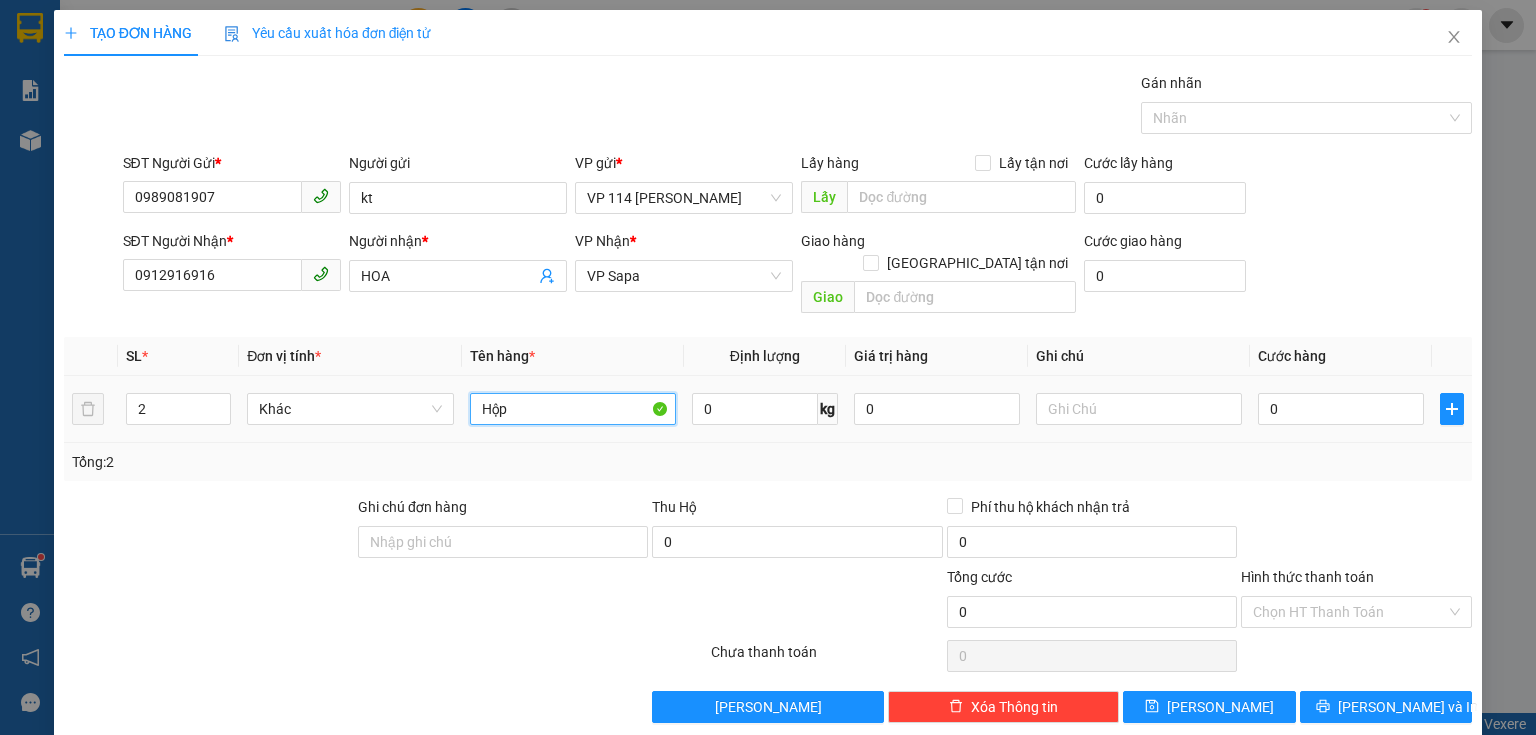 type on "Hộp" 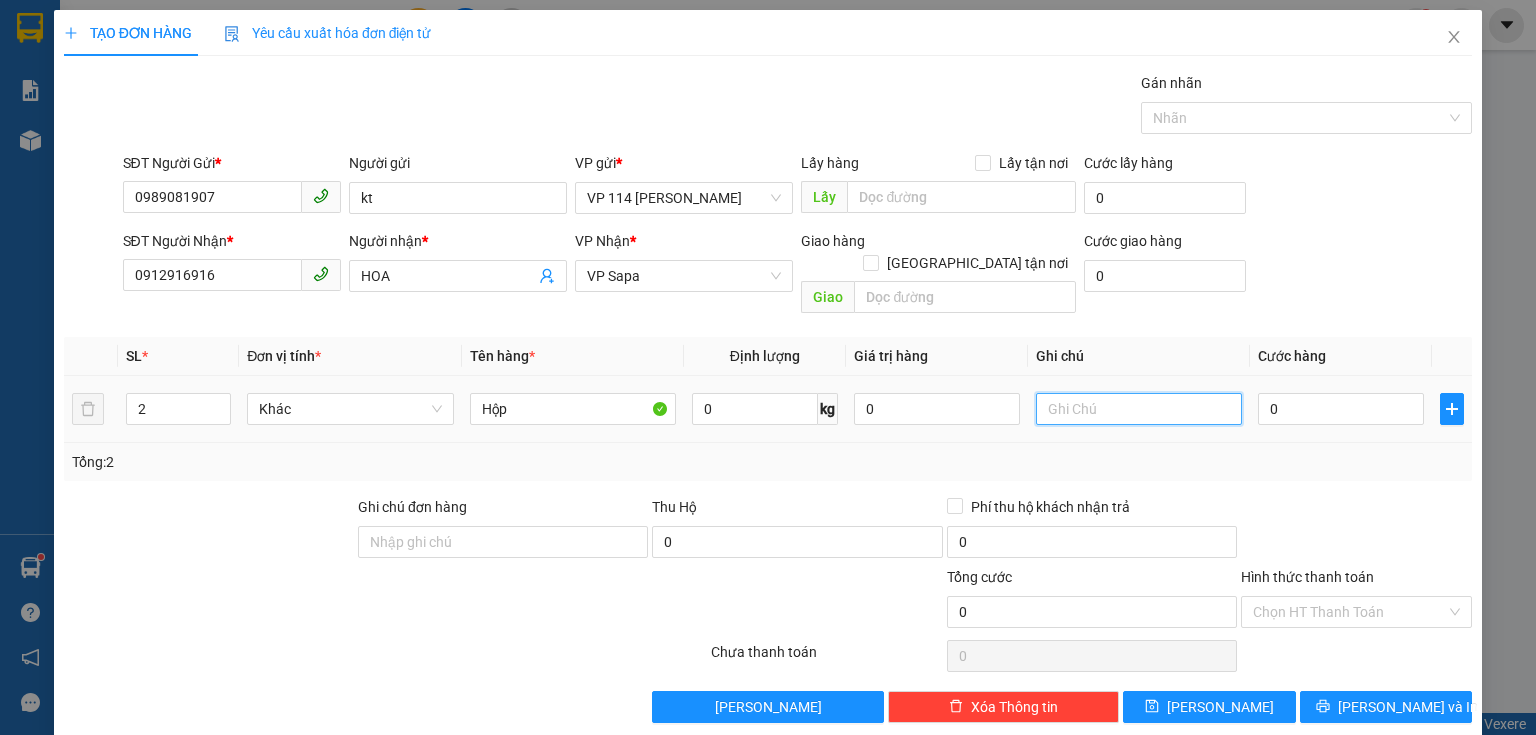 click at bounding box center [1139, 409] 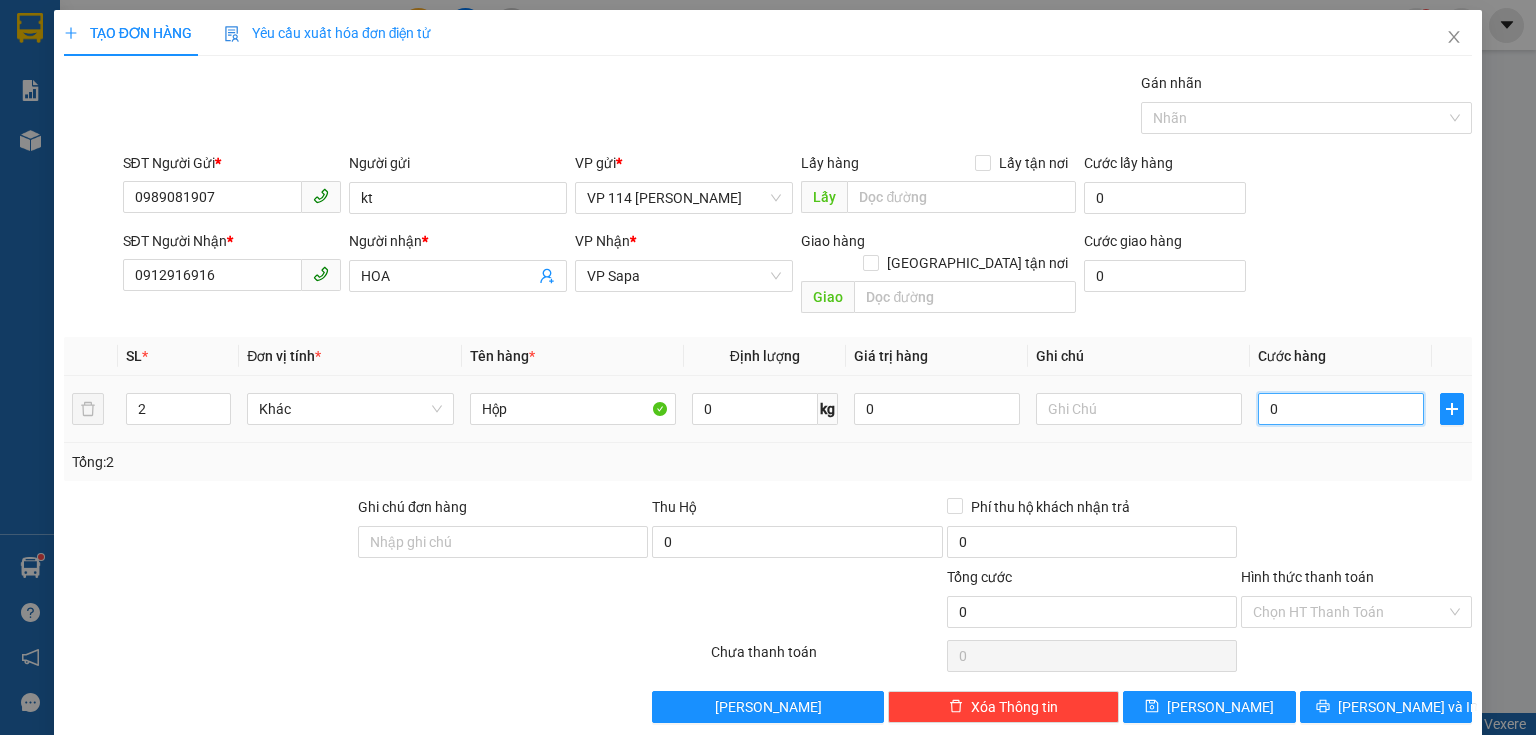 click on "0" at bounding box center (1341, 409) 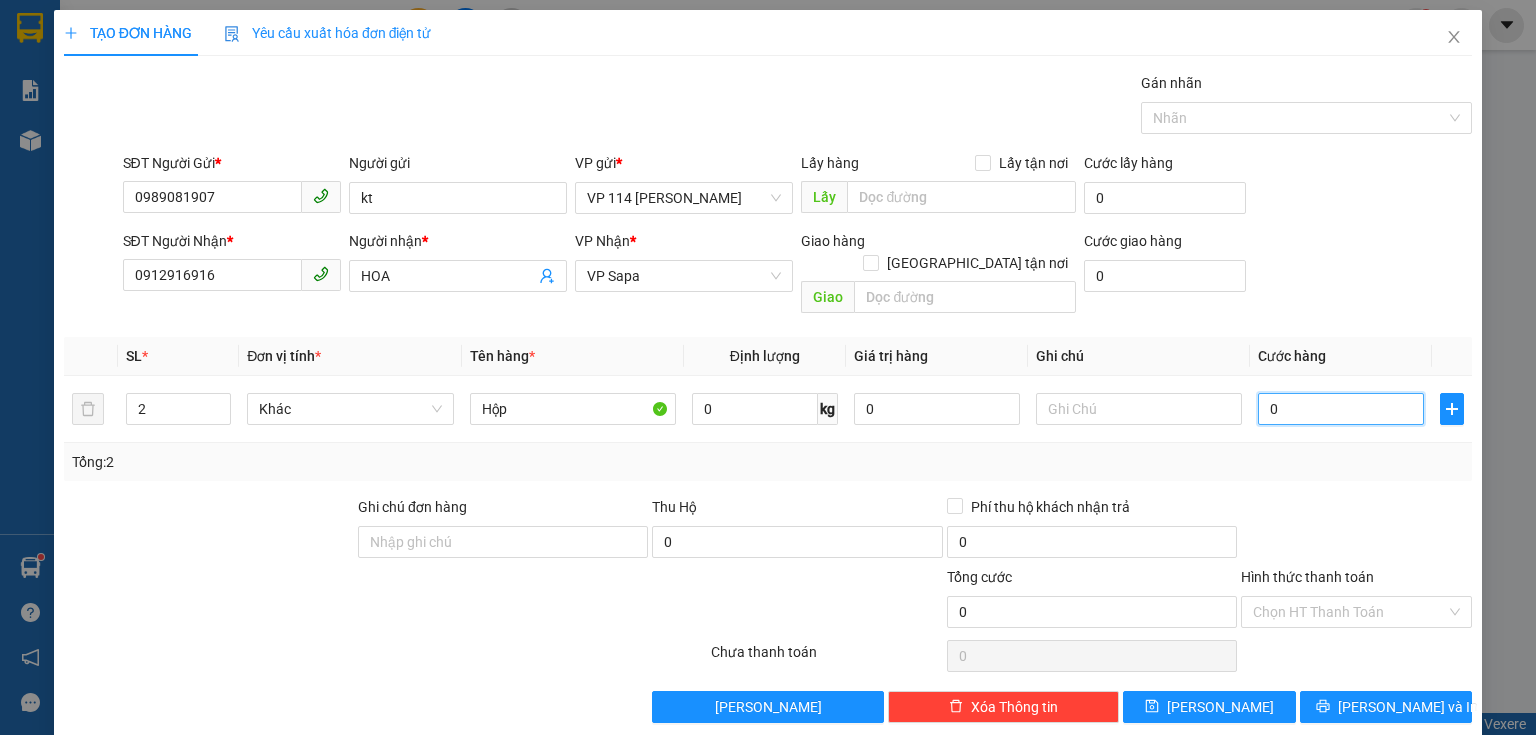 type on "1" 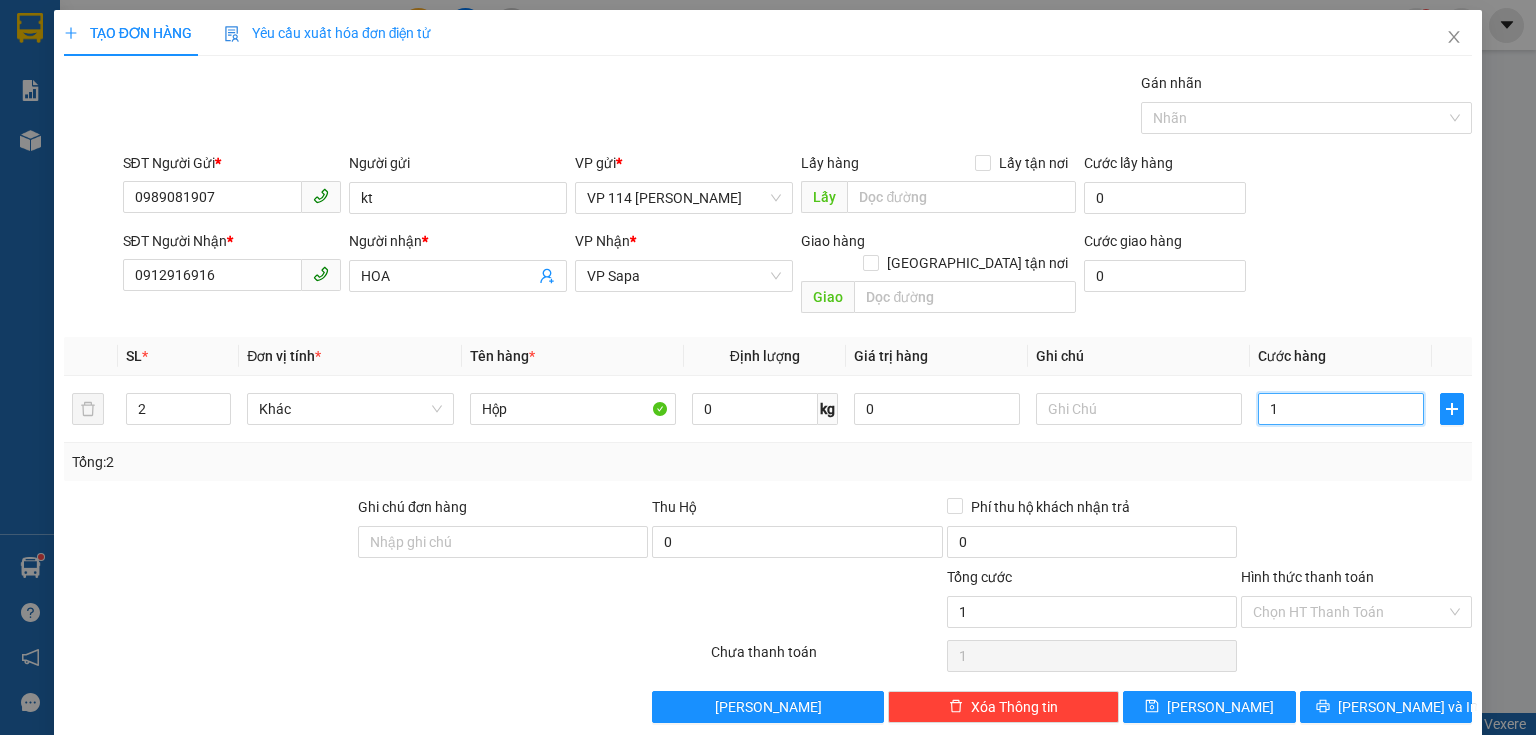 type on "12" 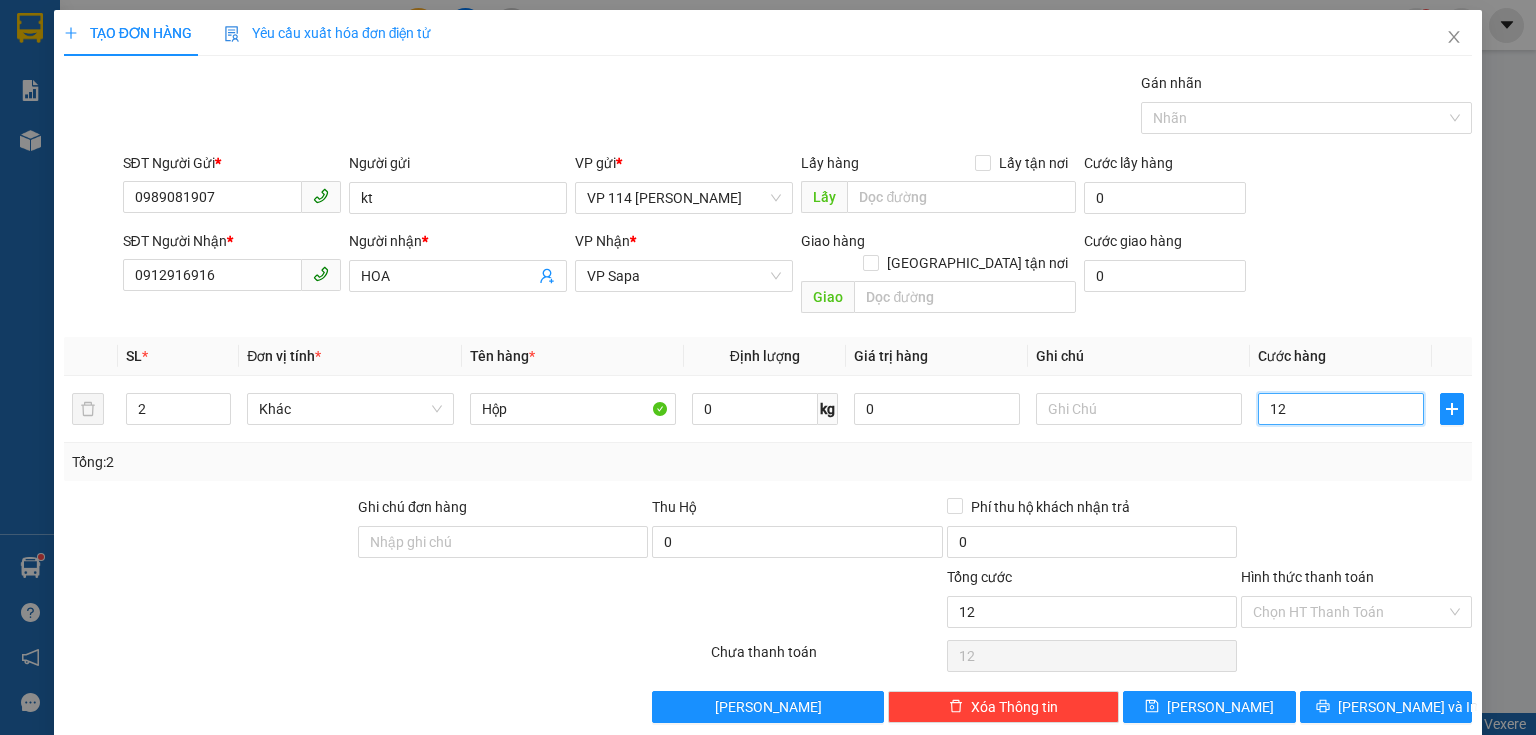 type on "120" 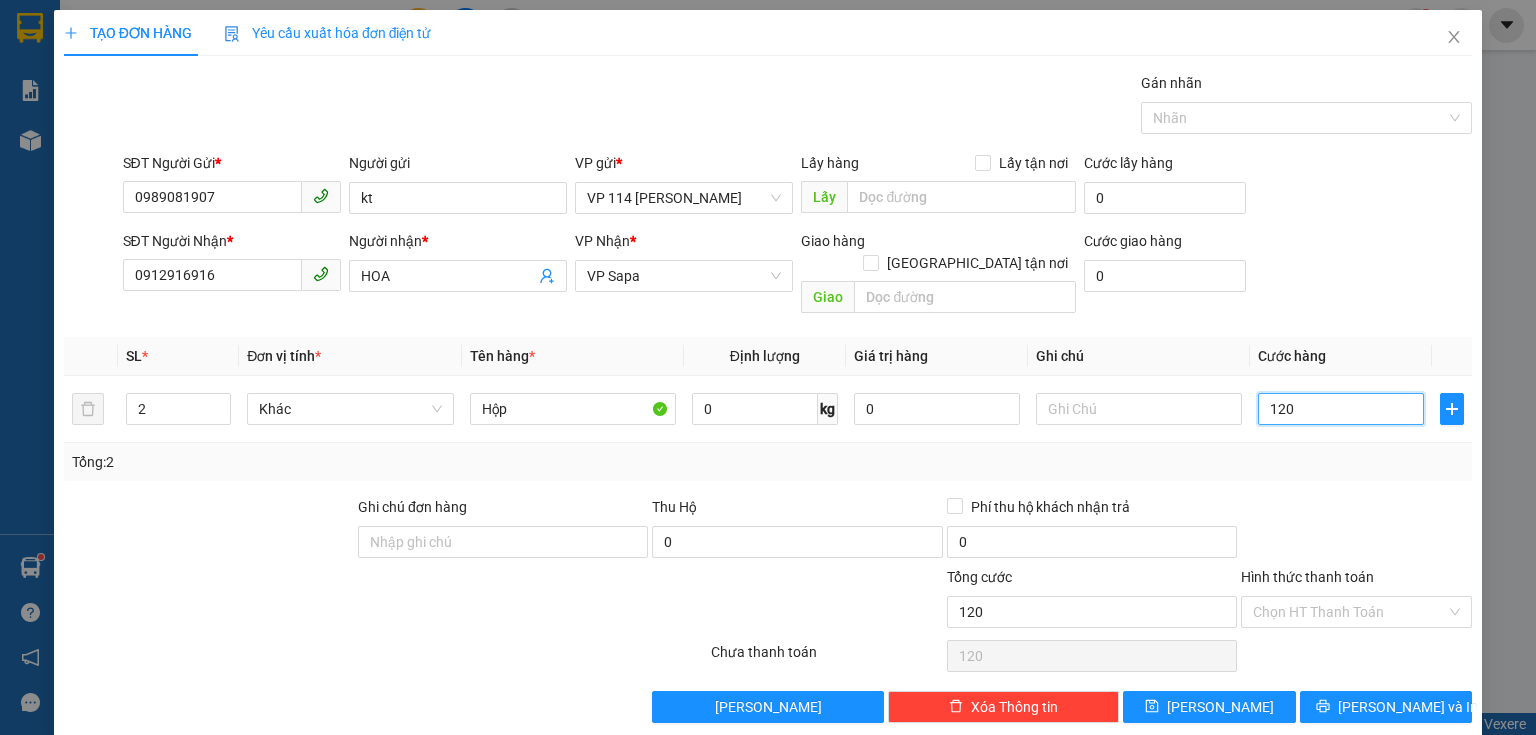 type on "1.200" 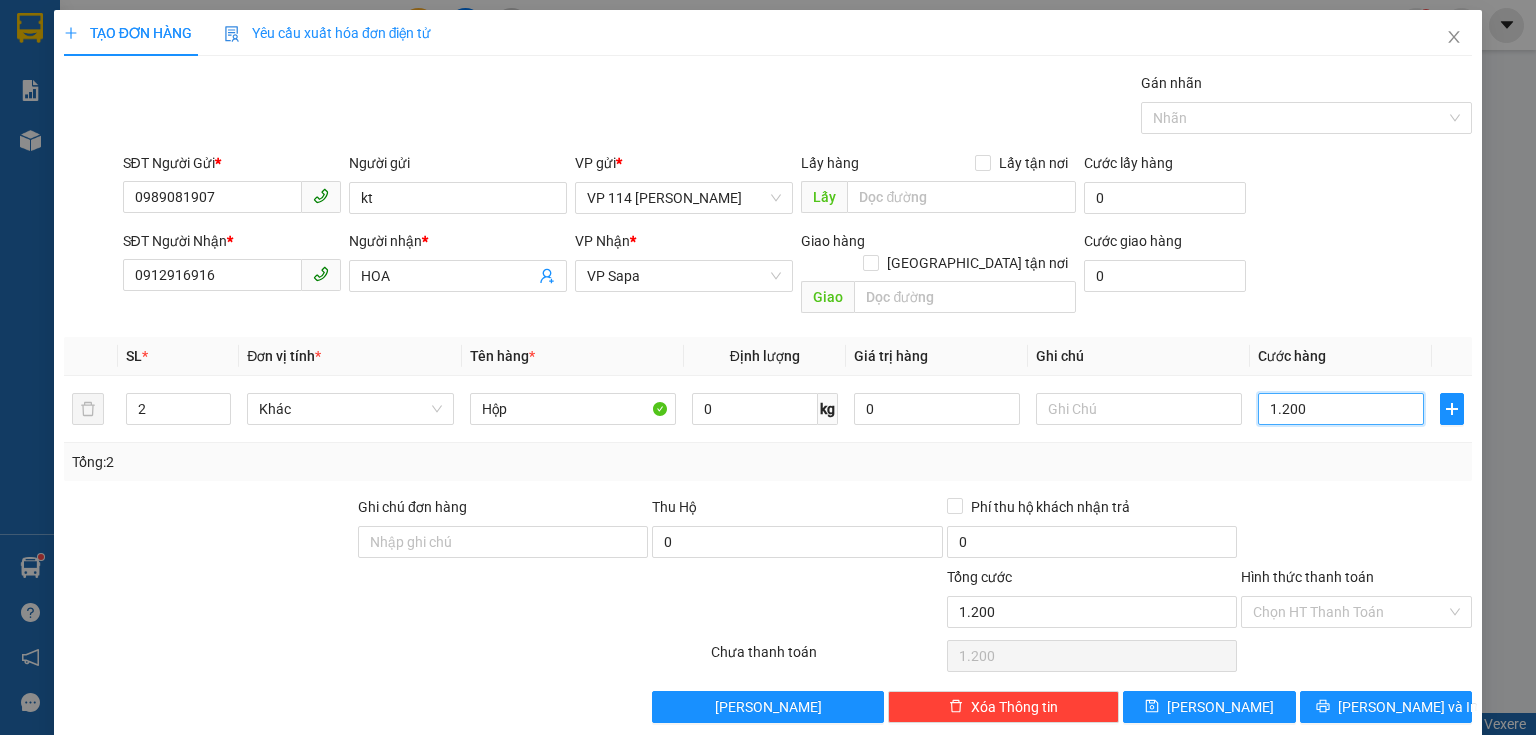 type on "12.000" 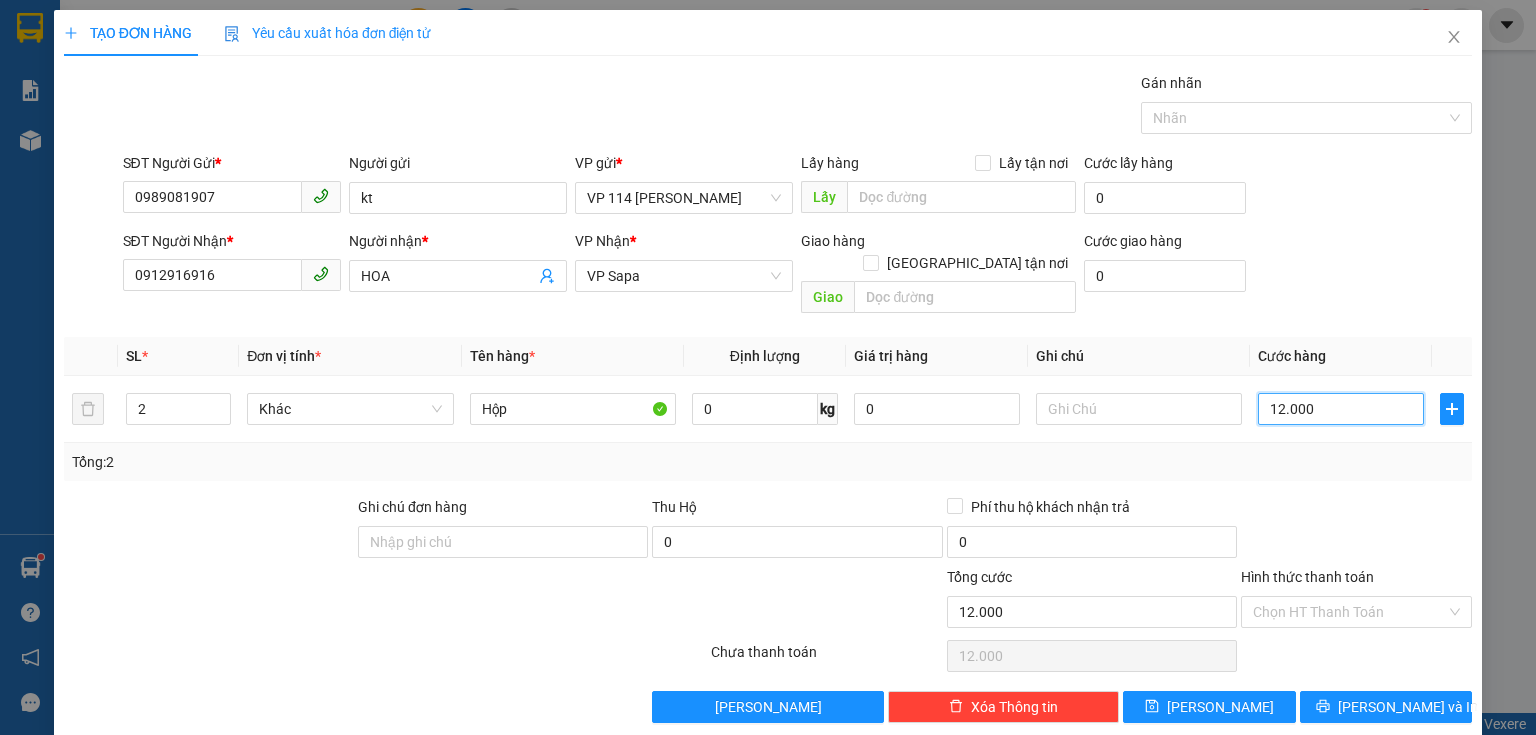 type on "120.000" 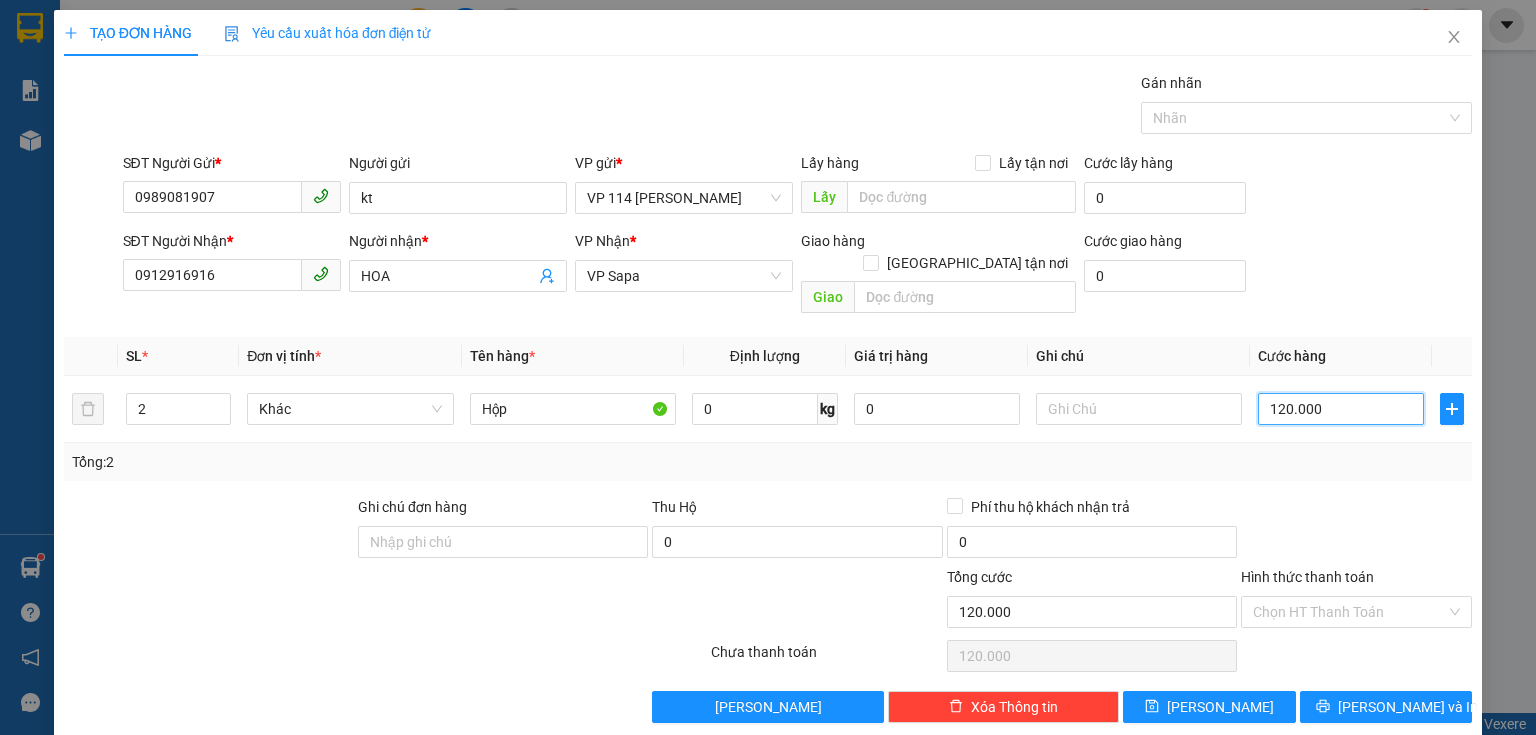 type on "120.000" 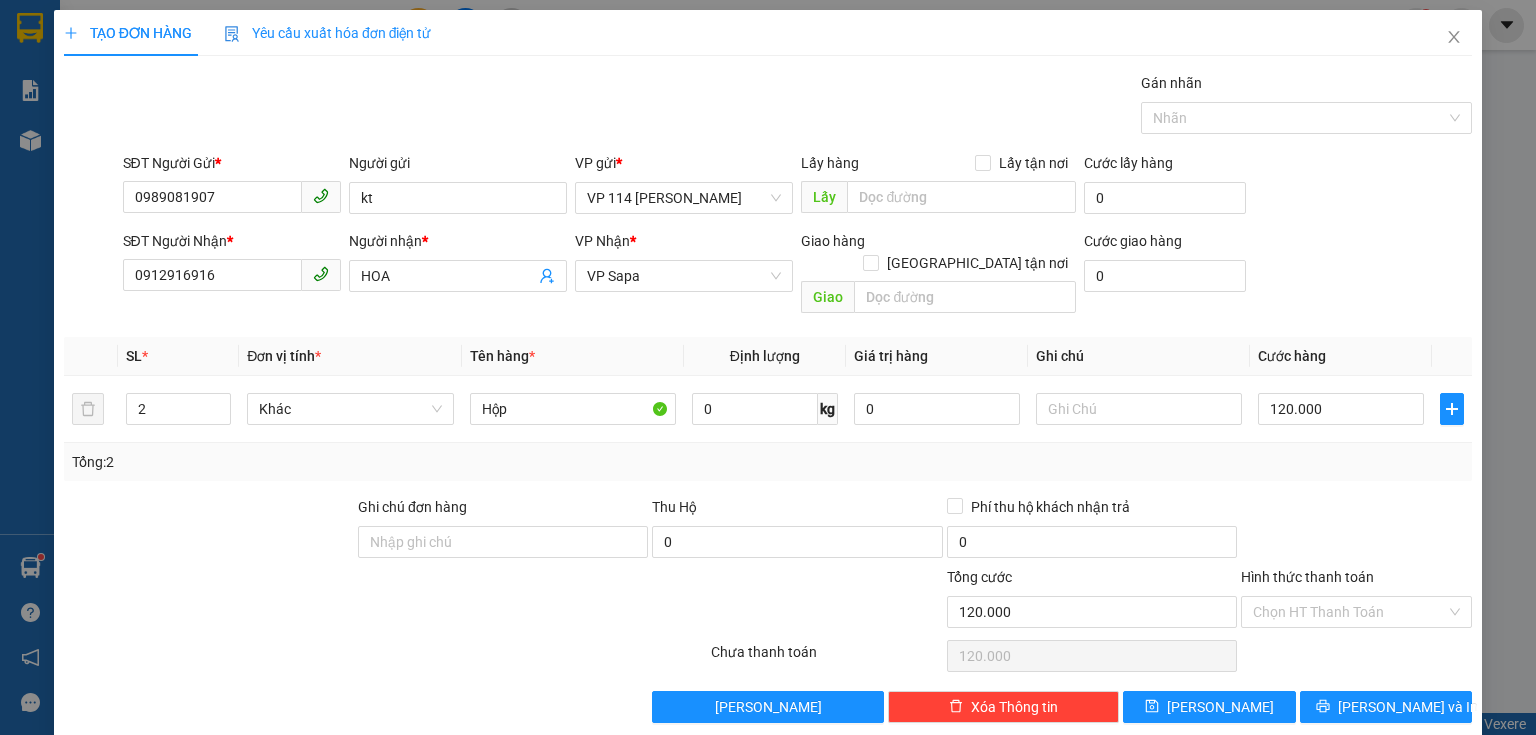 click on "Transit Pickup Surcharge Ids Transit Deliver Surcharge Ids Transit Deliver Surcharge Transit Deliver Surcharge Gán nhãn   Nhãn SĐT Người Gửi  * 0989081907 Người gửi kt VP gửi  * VP 114 Trần Nhật Duật Lấy hàng Lấy tận nơi Lấy Cước lấy hàng 0 SĐT Người Nhận  * 0912916916 Người nhận  * HOA VP Nhận  * VP Sapa Giao hàng Giao tận nơi Giao Cước giao hàng 0 SL  * Đơn vị tính  * Tên hàng  * Định lượng Giá trị hàng Ghi chú Cước hàng                   2 Khác Hộp 0 kg 0 120.000 Tổng:  2 Ghi chú đơn hàng Thu Hộ 0 Phí thu hộ khách nhận trả 0 Tổng cước 120.000 Hình thức thanh toán Chọn HT Thanh Toán Số tiền thu trước 0 Chưa thanh toán 120.000 Chọn HT Thanh Toán Lưu nháp Xóa Thông tin Lưu Lưu và In" at bounding box center (768, 397) 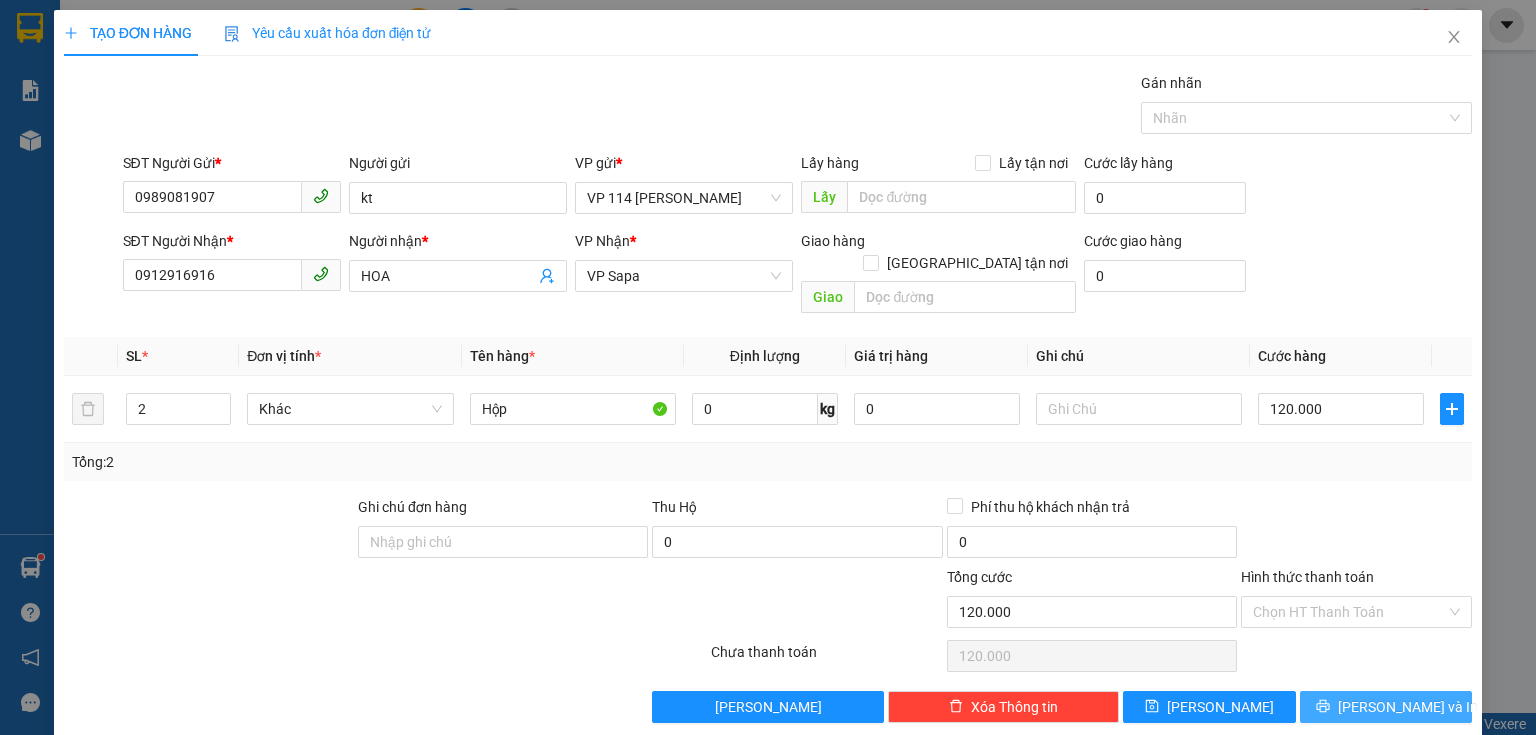 click on "[PERSON_NAME] và In" at bounding box center (1408, 707) 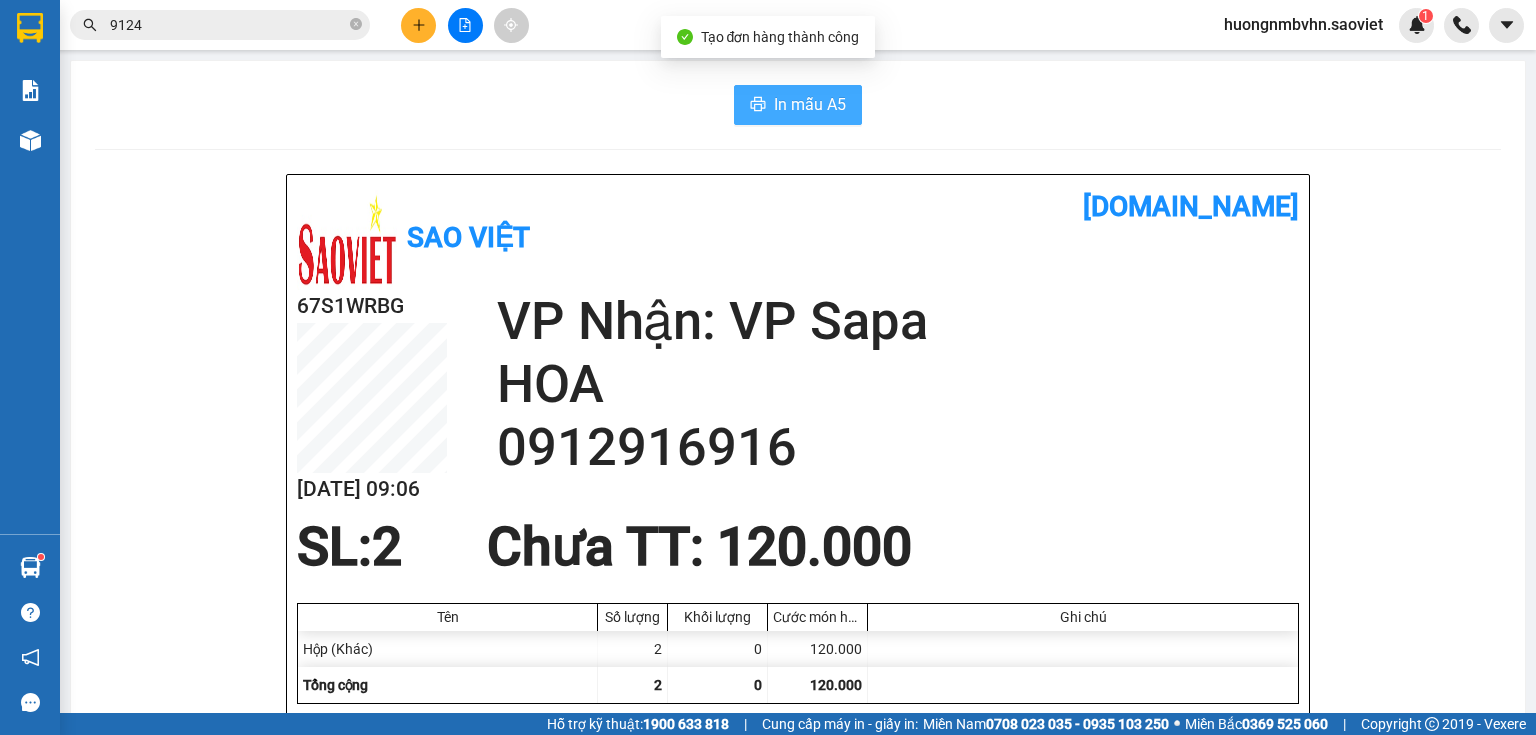 click on "In mẫu A5" at bounding box center (810, 104) 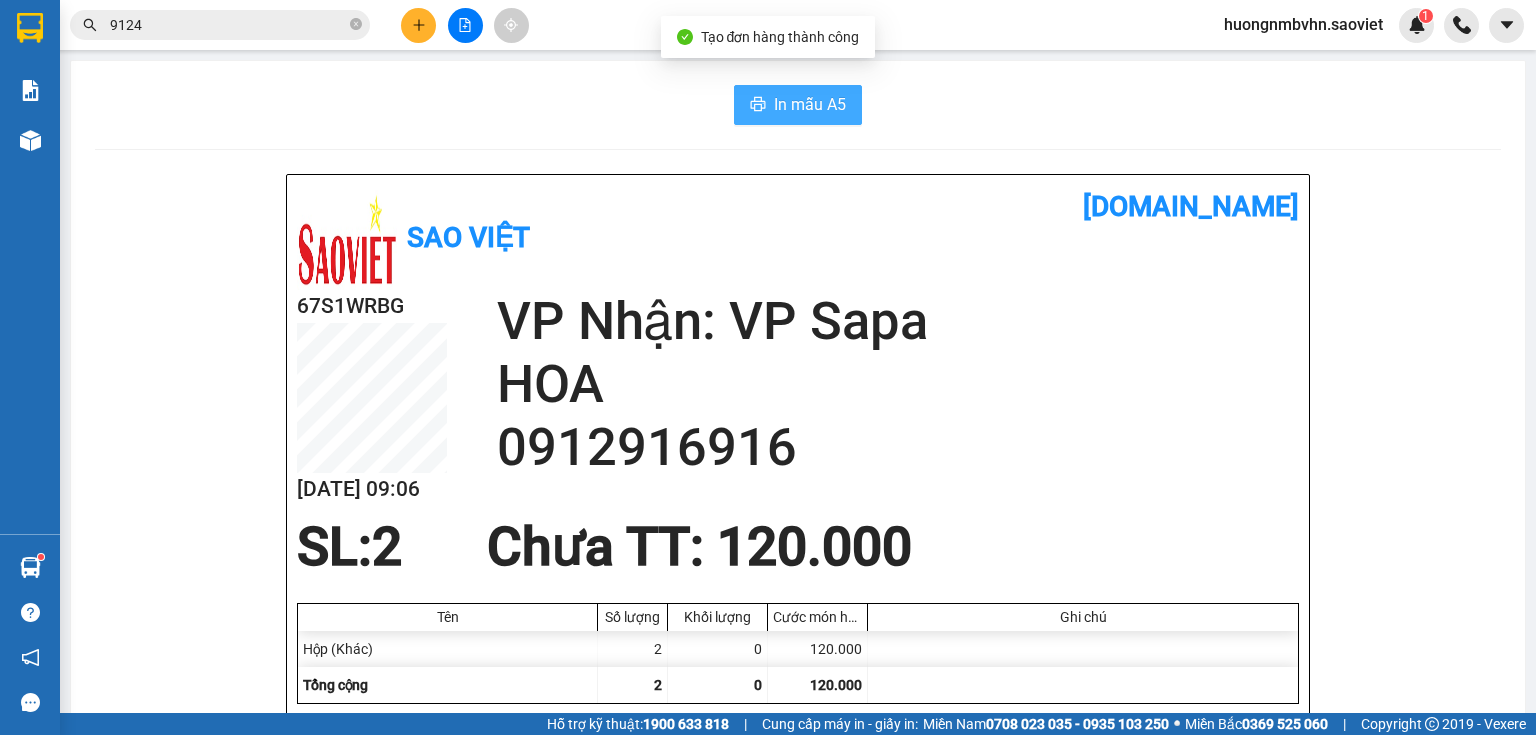 scroll, scrollTop: 0, scrollLeft: 0, axis: both 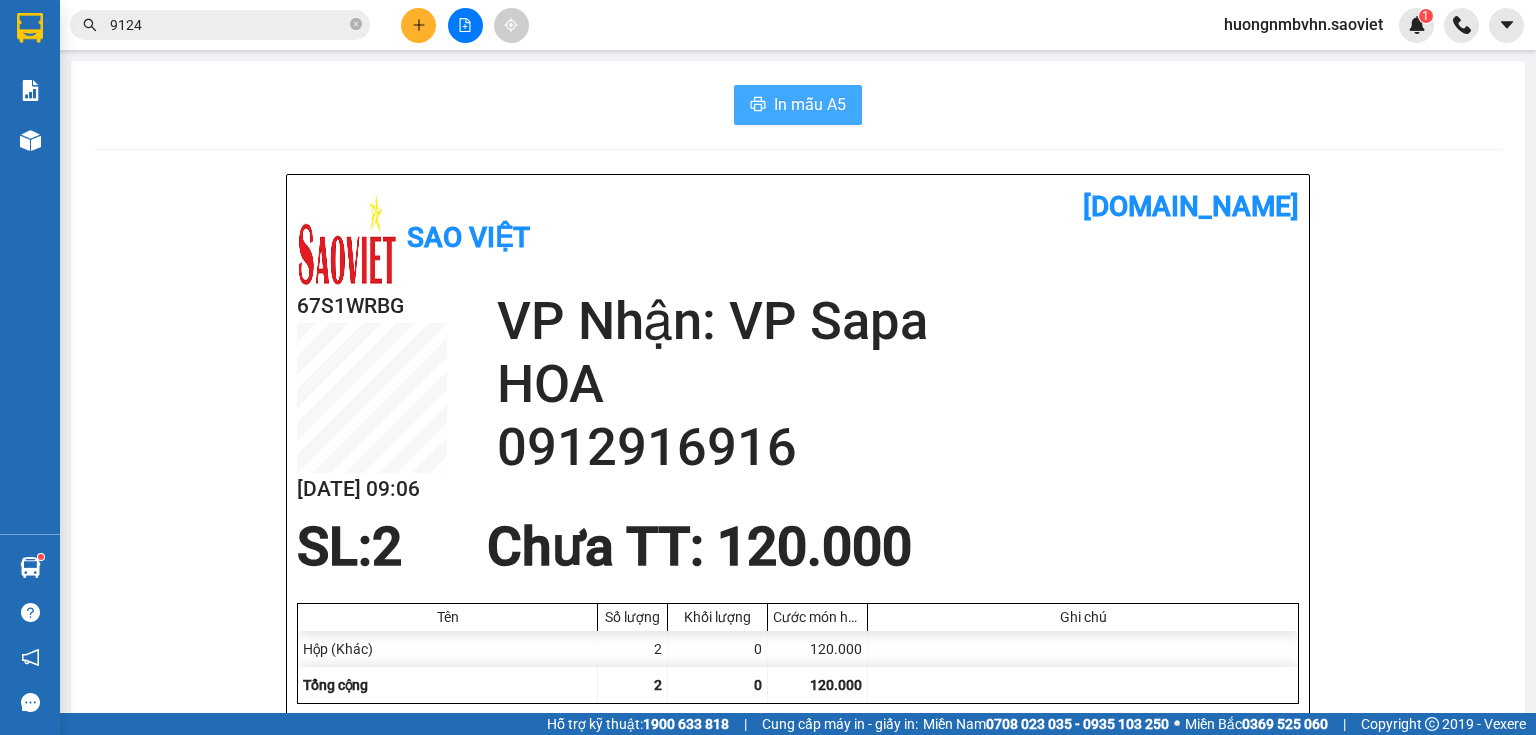 click on "In mẫu A5" at bounding box center [810, 104] 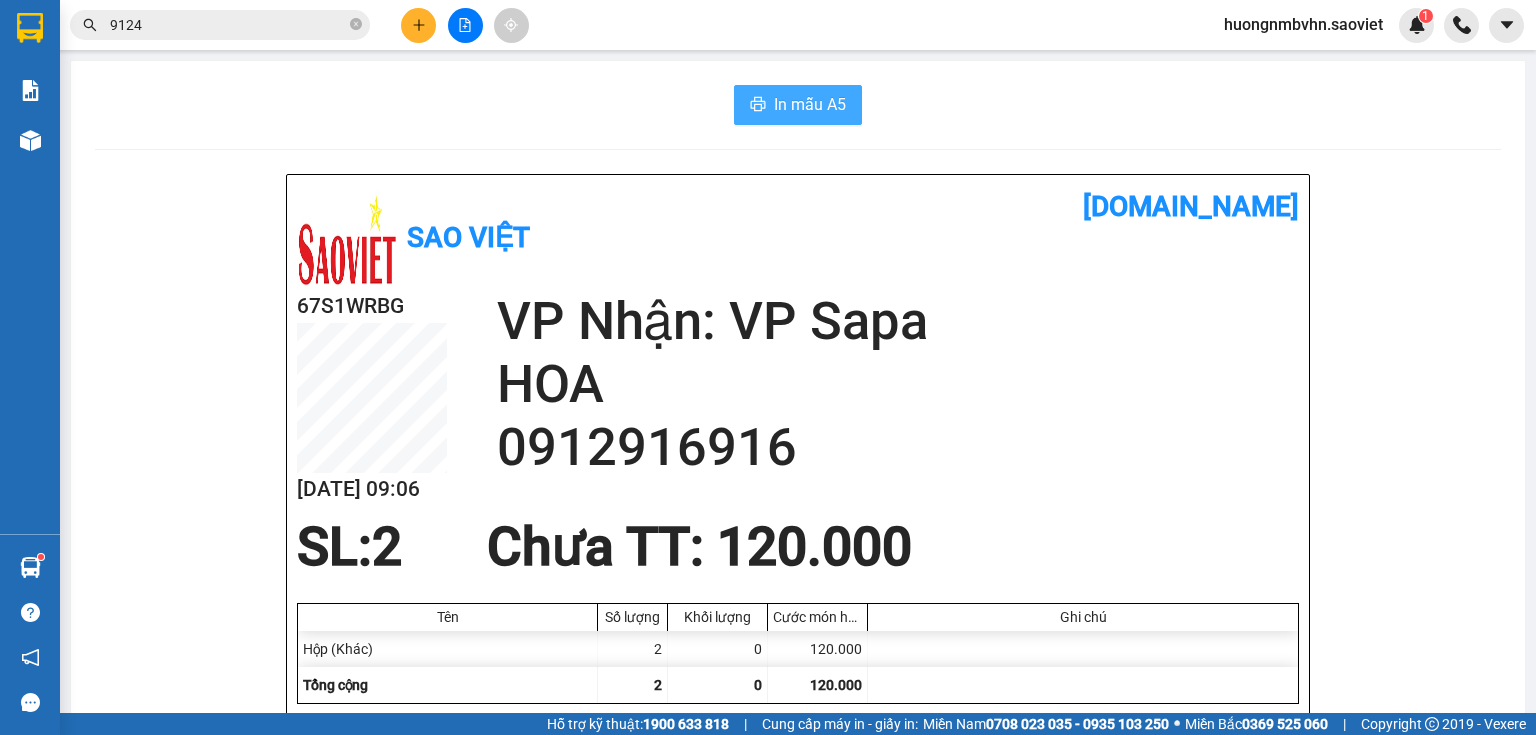 scroll, scrollTop: 0, scrollLeft: 0, axis: both 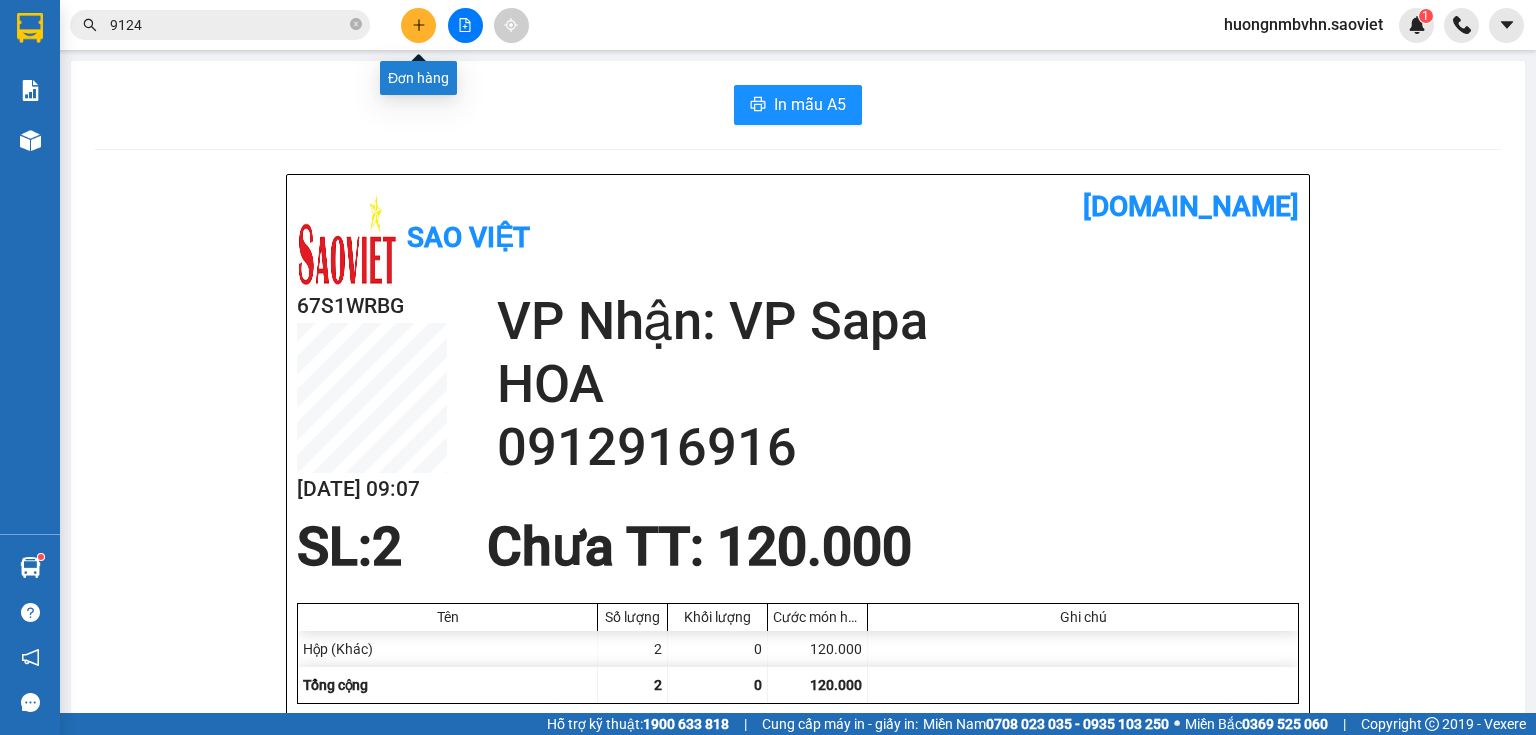 click 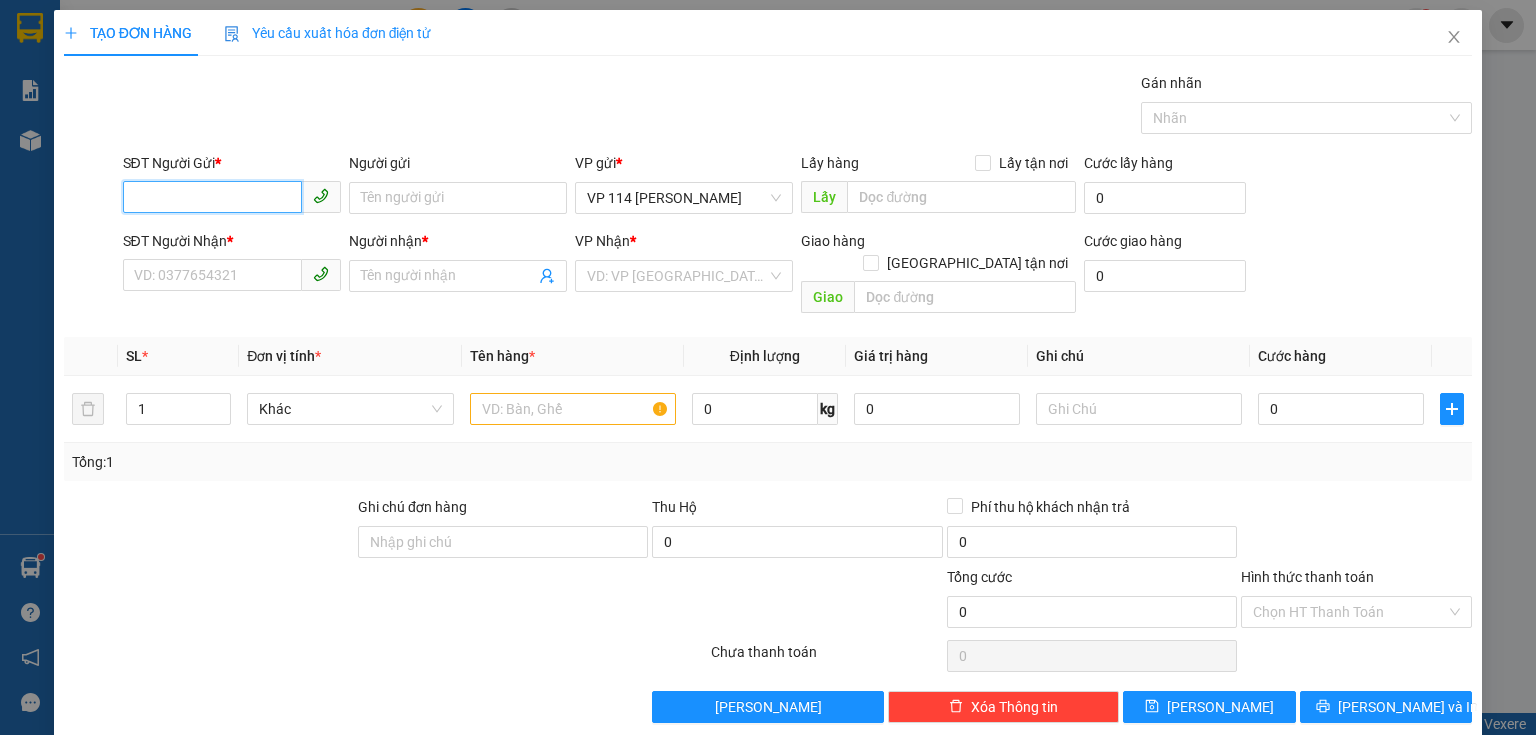 drag, startPoint x: 181, startPoint y: 184, endPoint x: 0, endPoint y: 394, distance: 277.23816 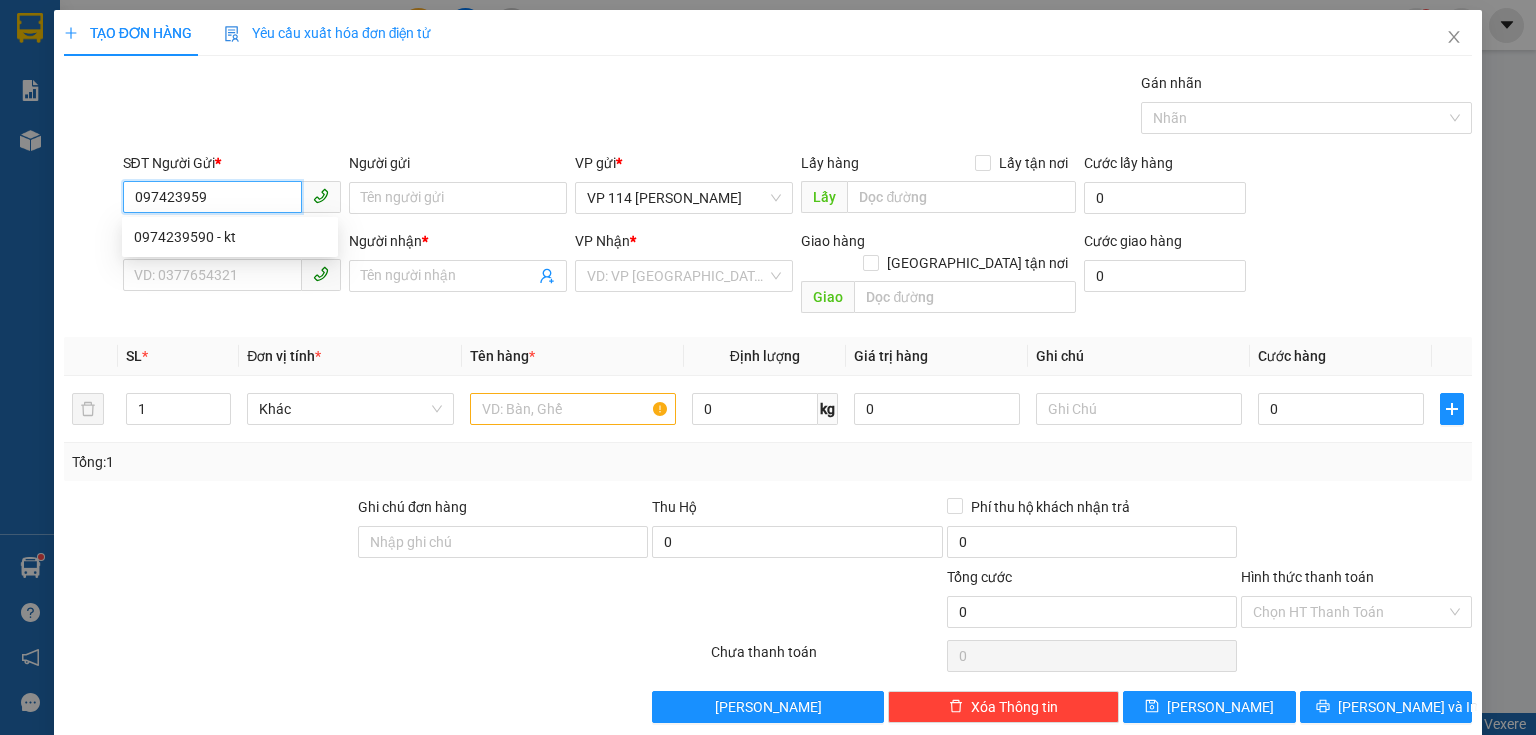 type on "0974239590" 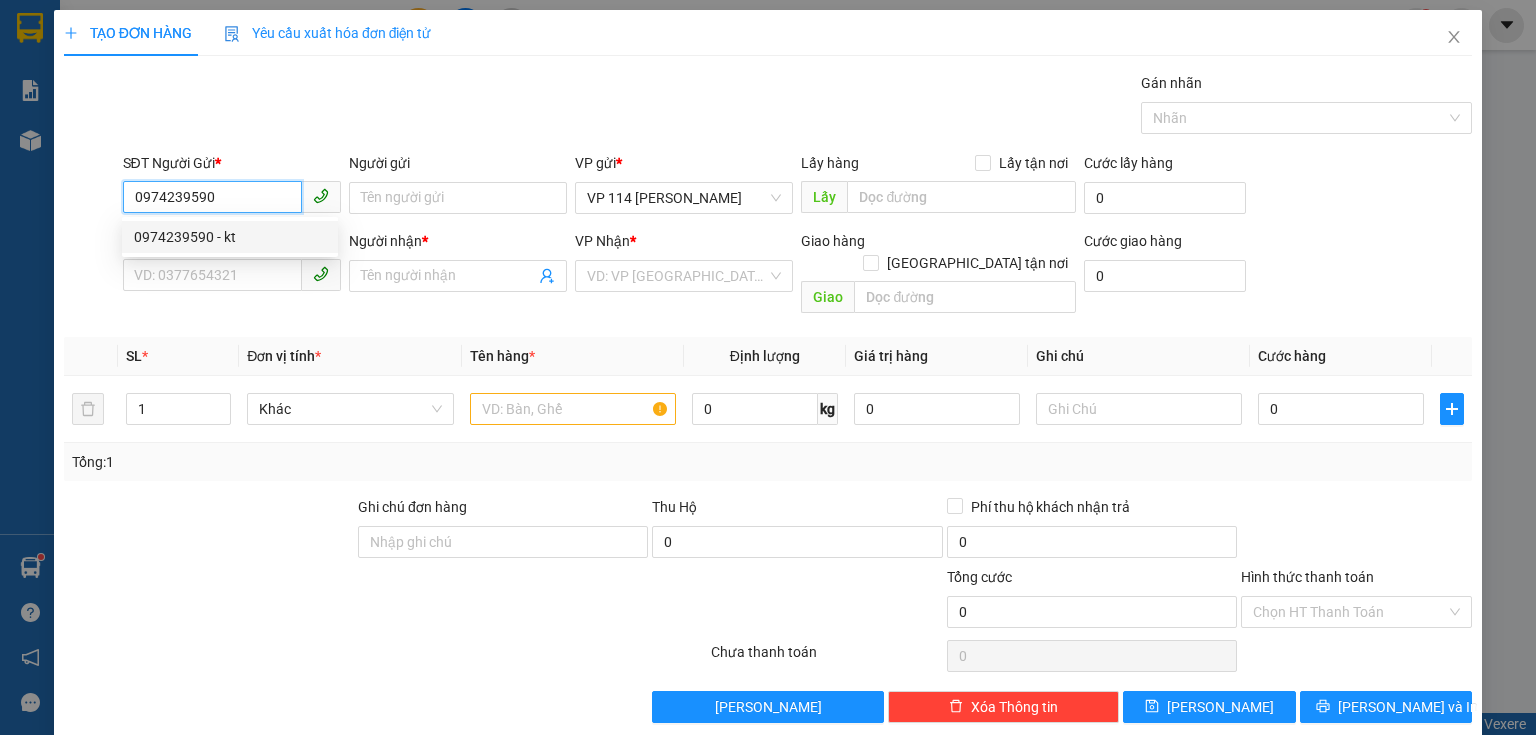 click on "0974239590 - kt" at bounding box center (230, 237) 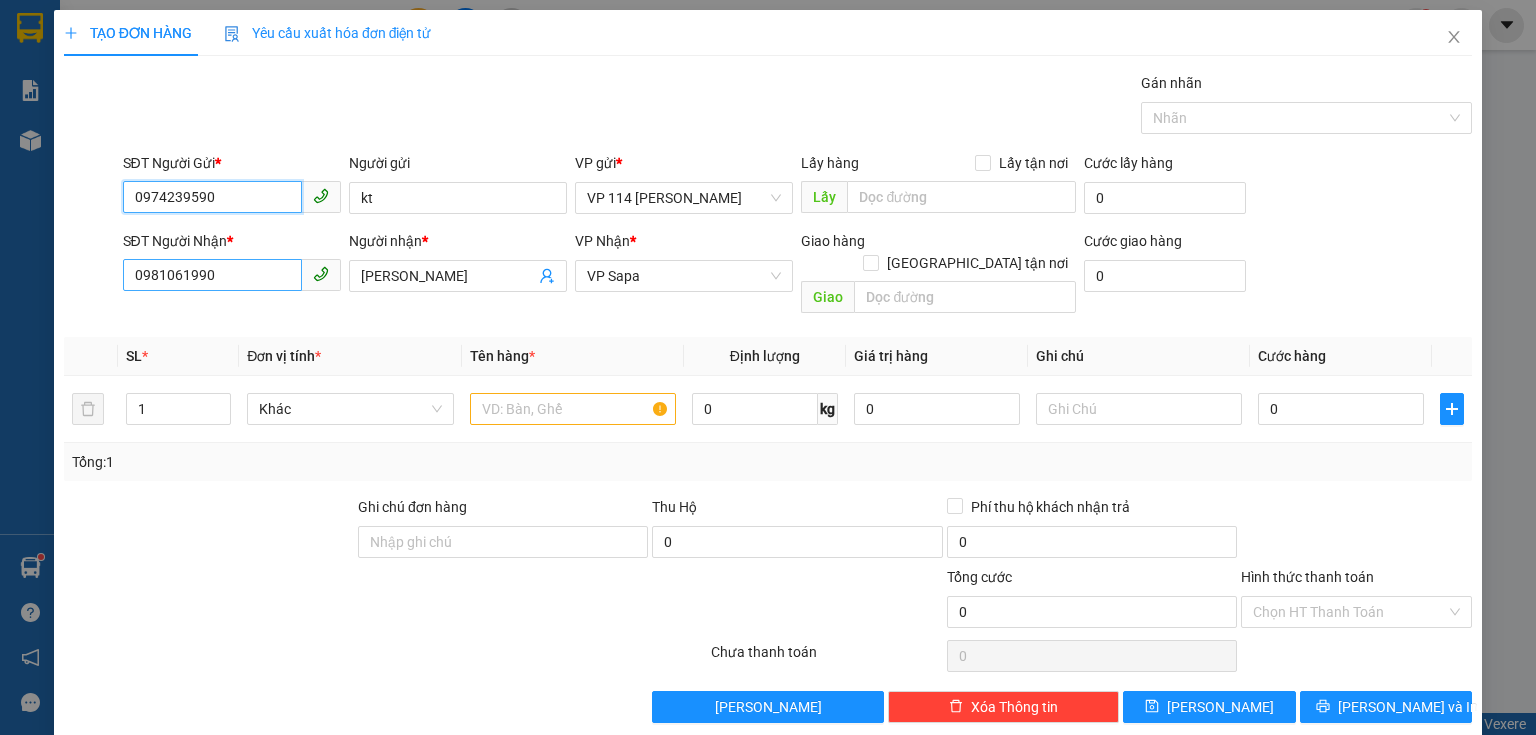 type on "0974239590" 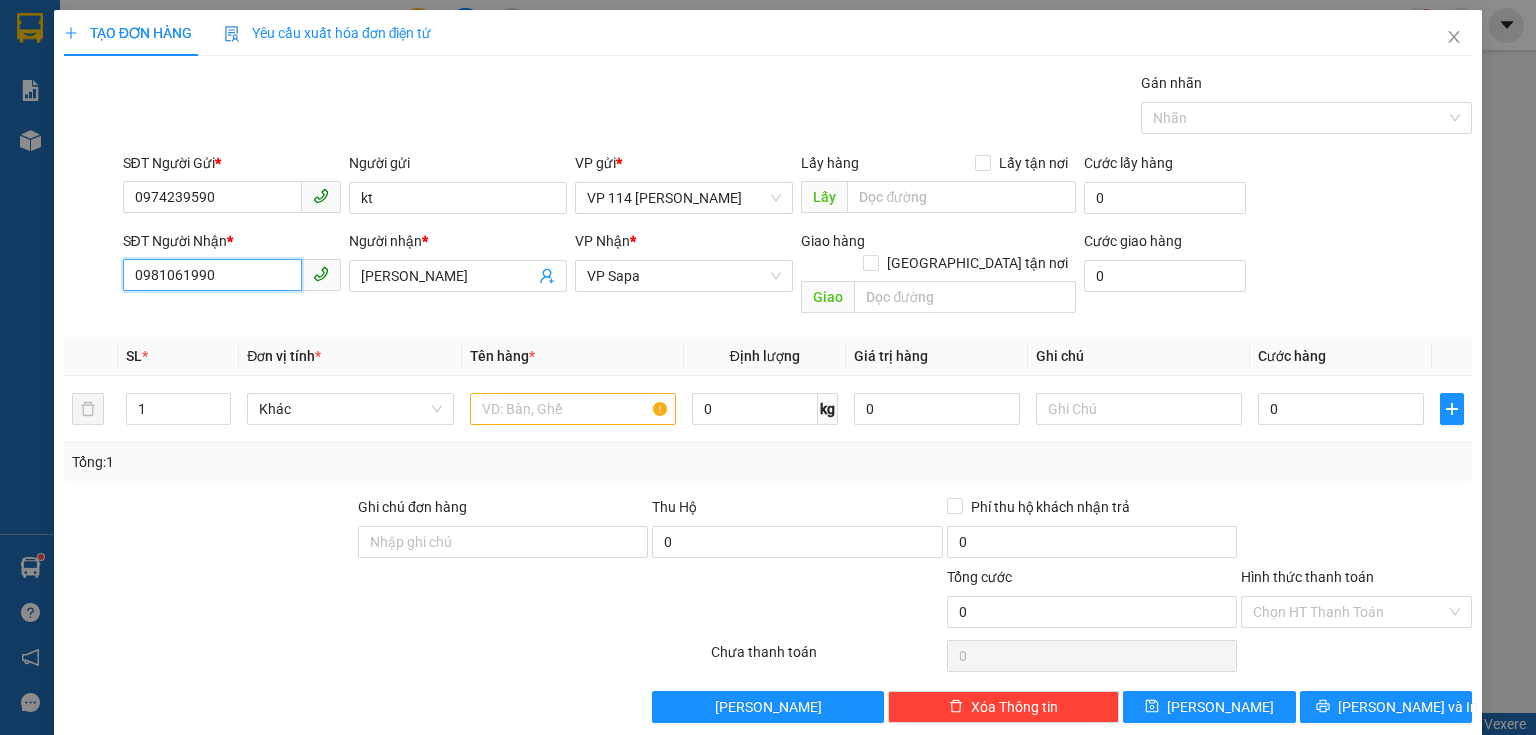 click on "0981061990" at bounding box center [212, 275] 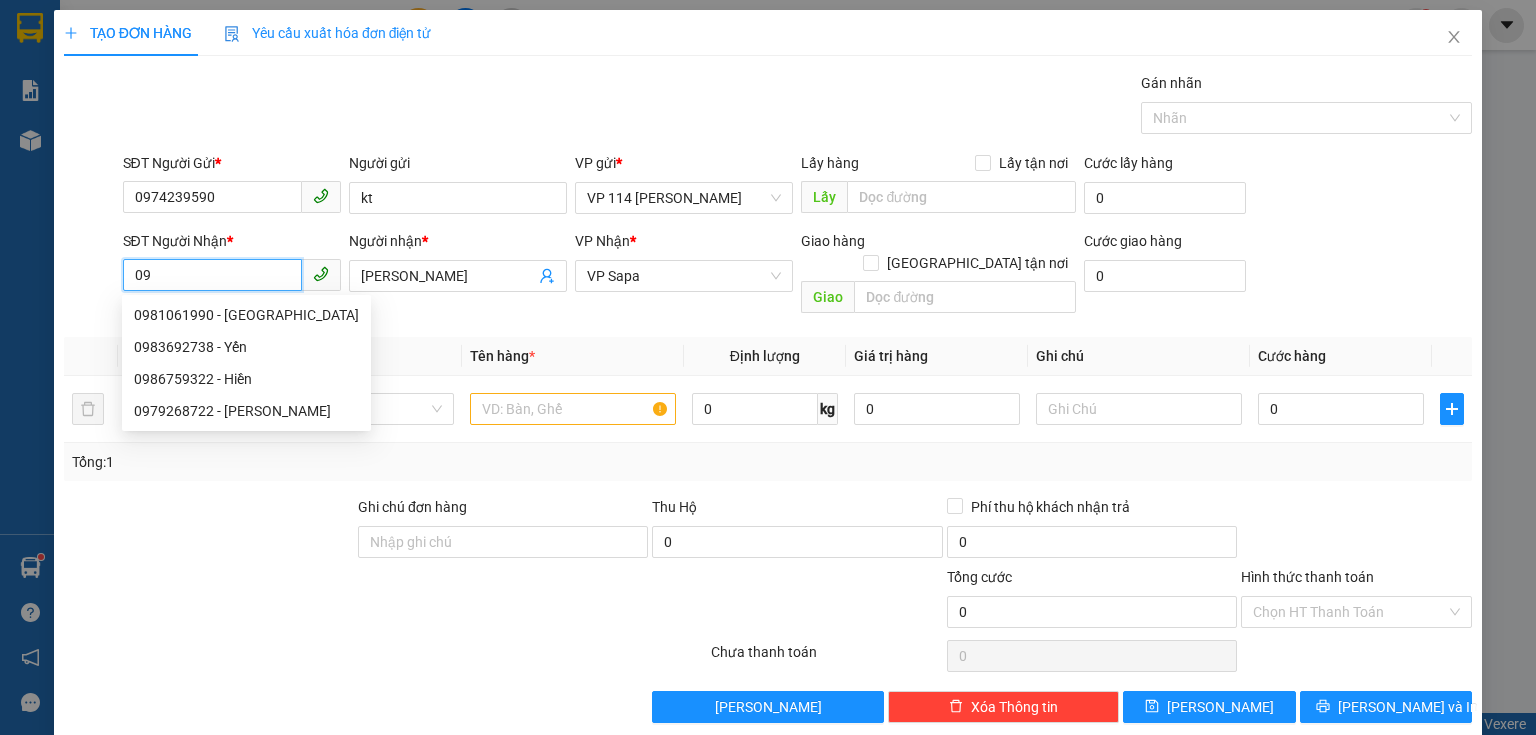 type on "0" 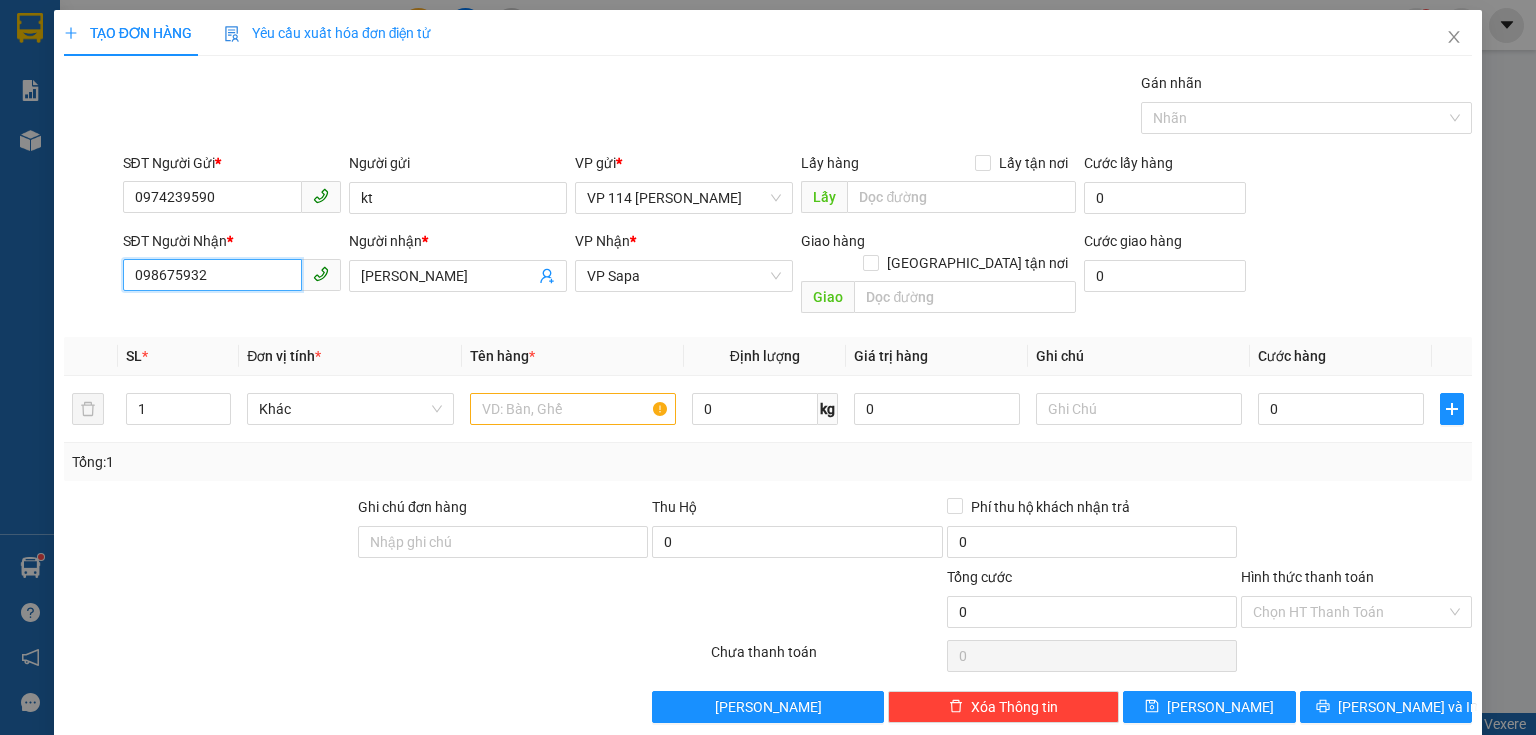 type on "0986759322" 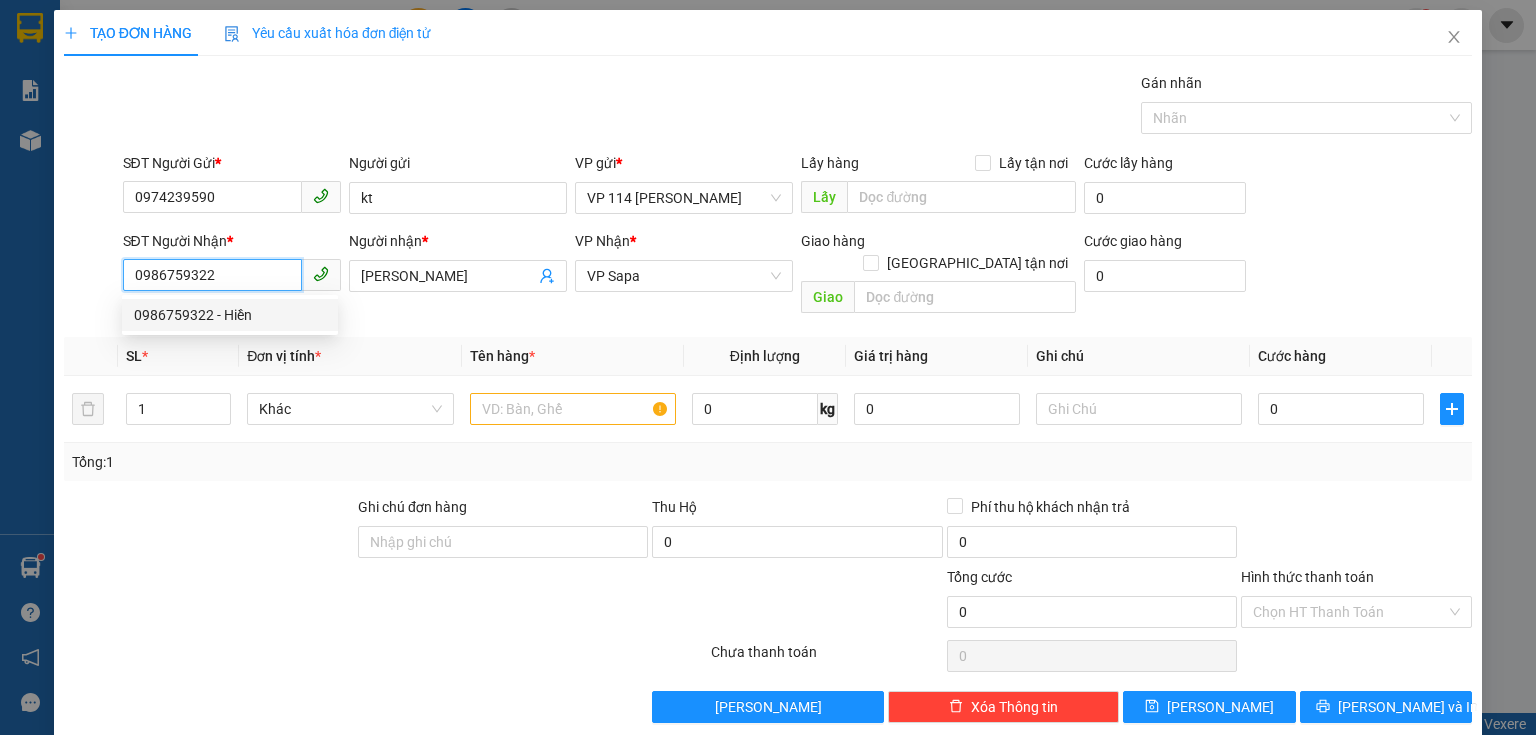 click on "0986759322 -  Hiền" at bounding box center (230, 315) 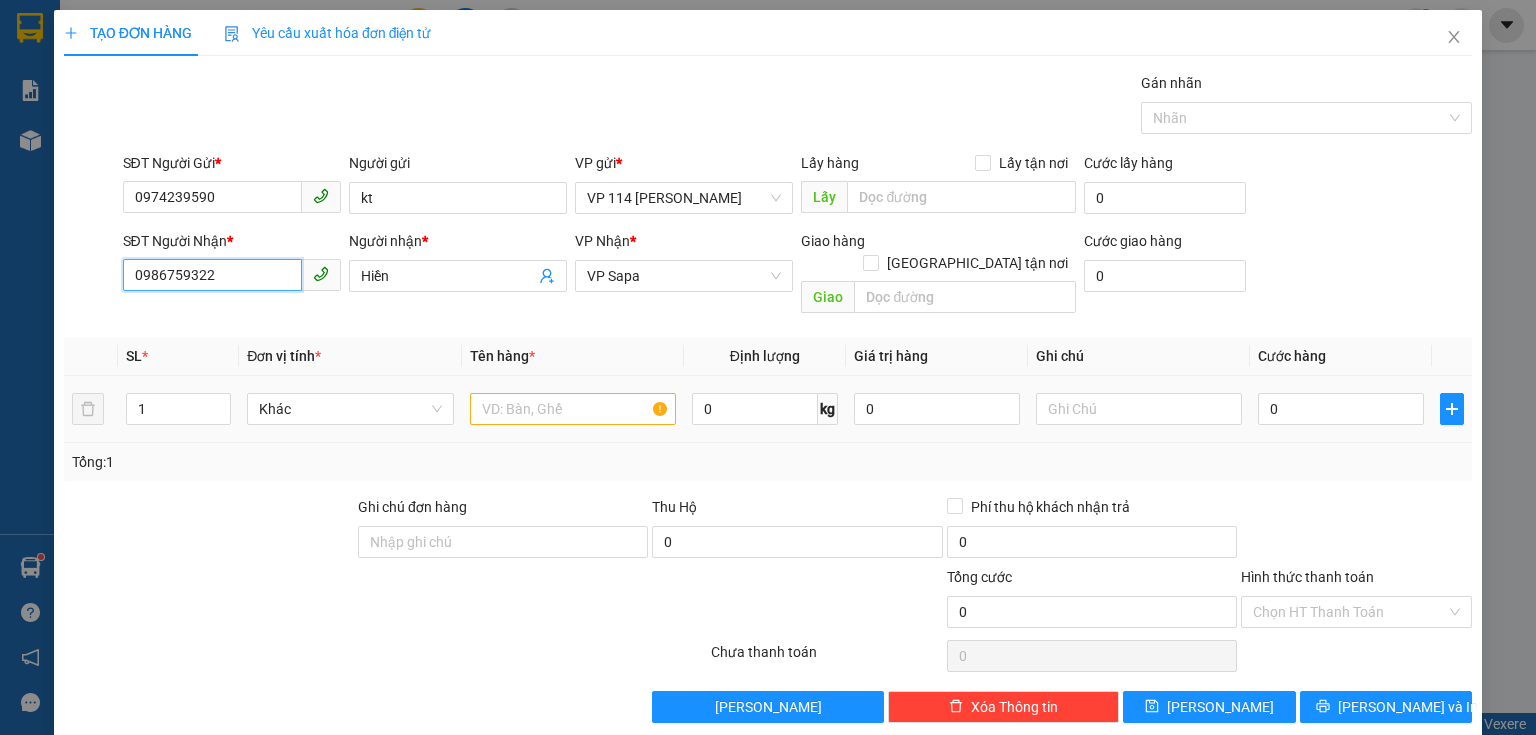 type on "0986759322" 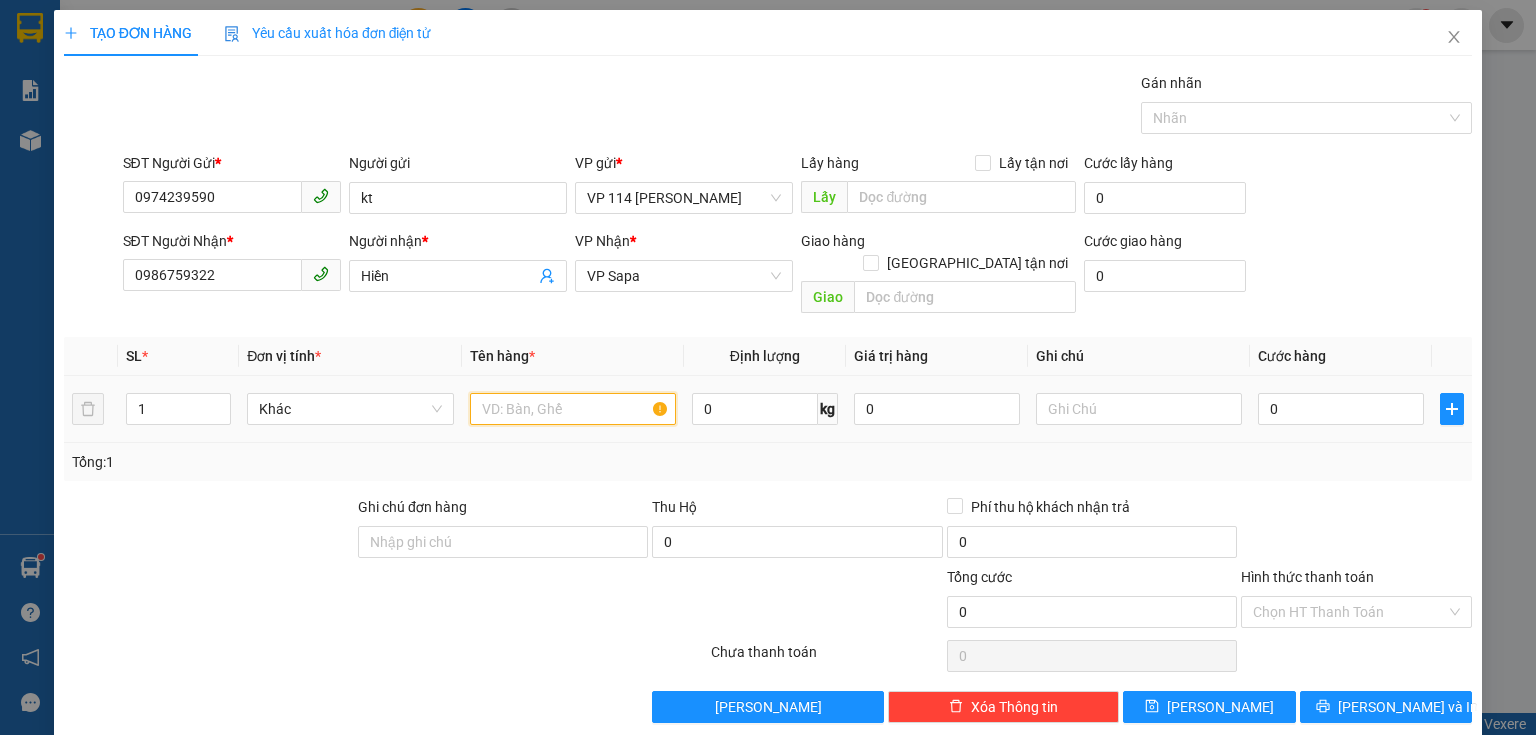 click at bounding box center (573, 409) 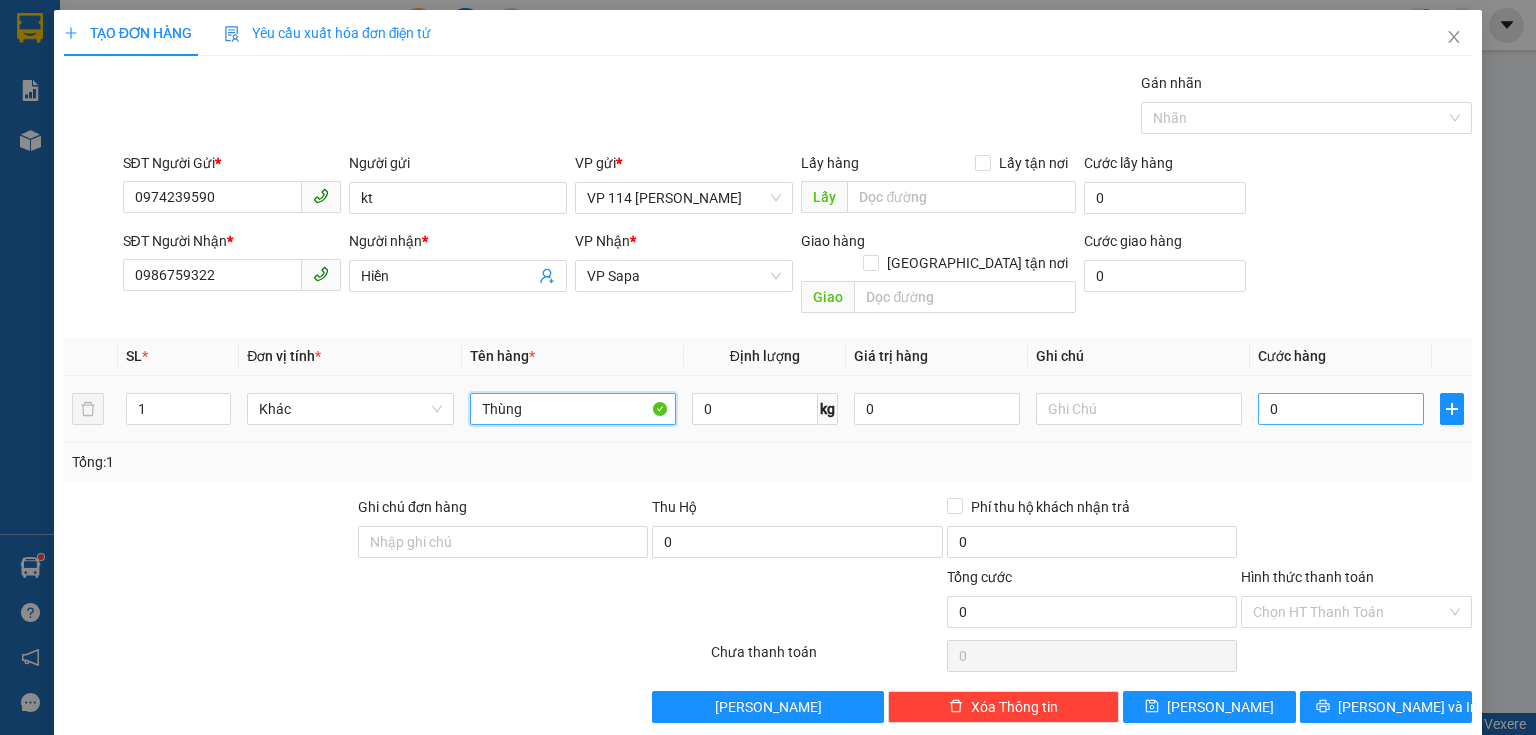 type on "Thùng" 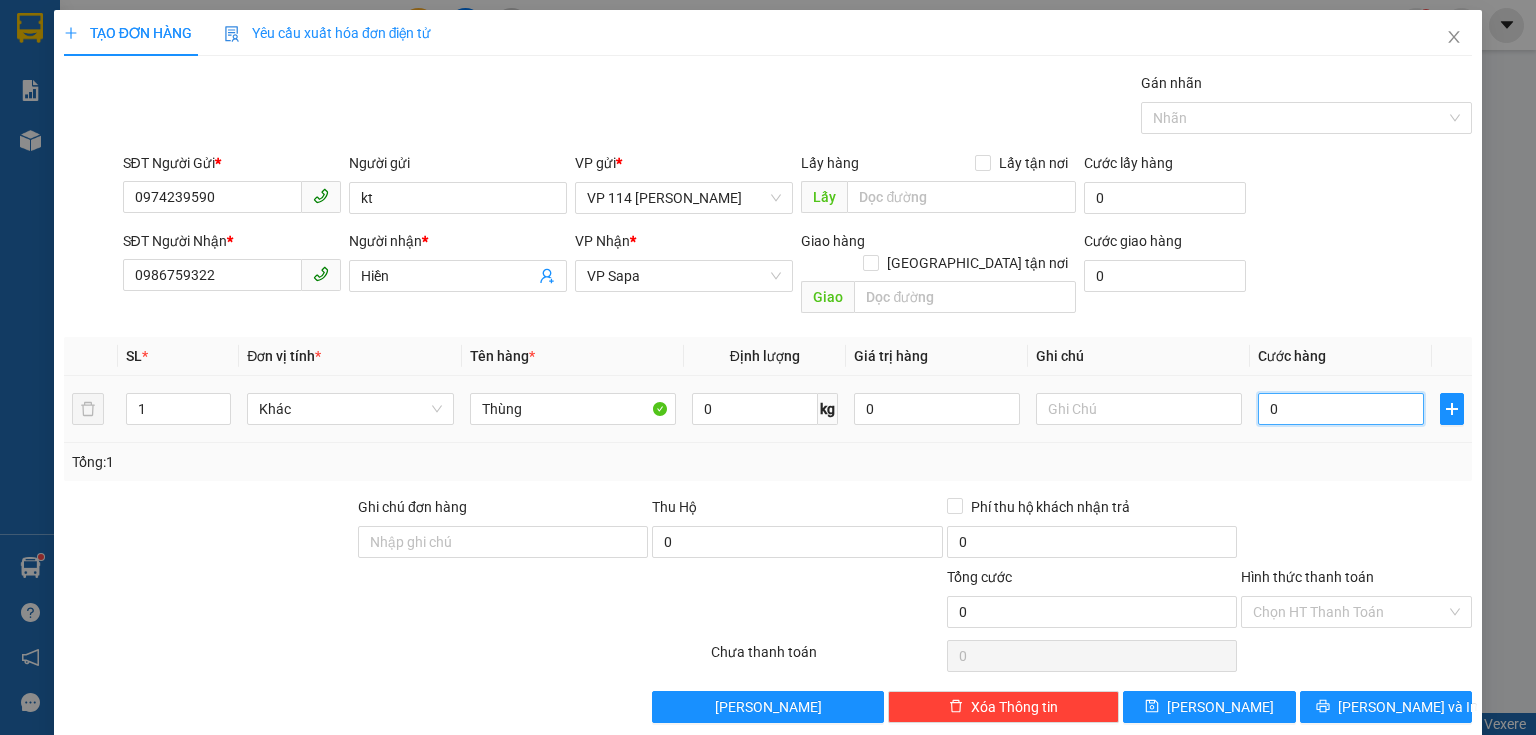 click on "0" at bounding box center (1341, 409) 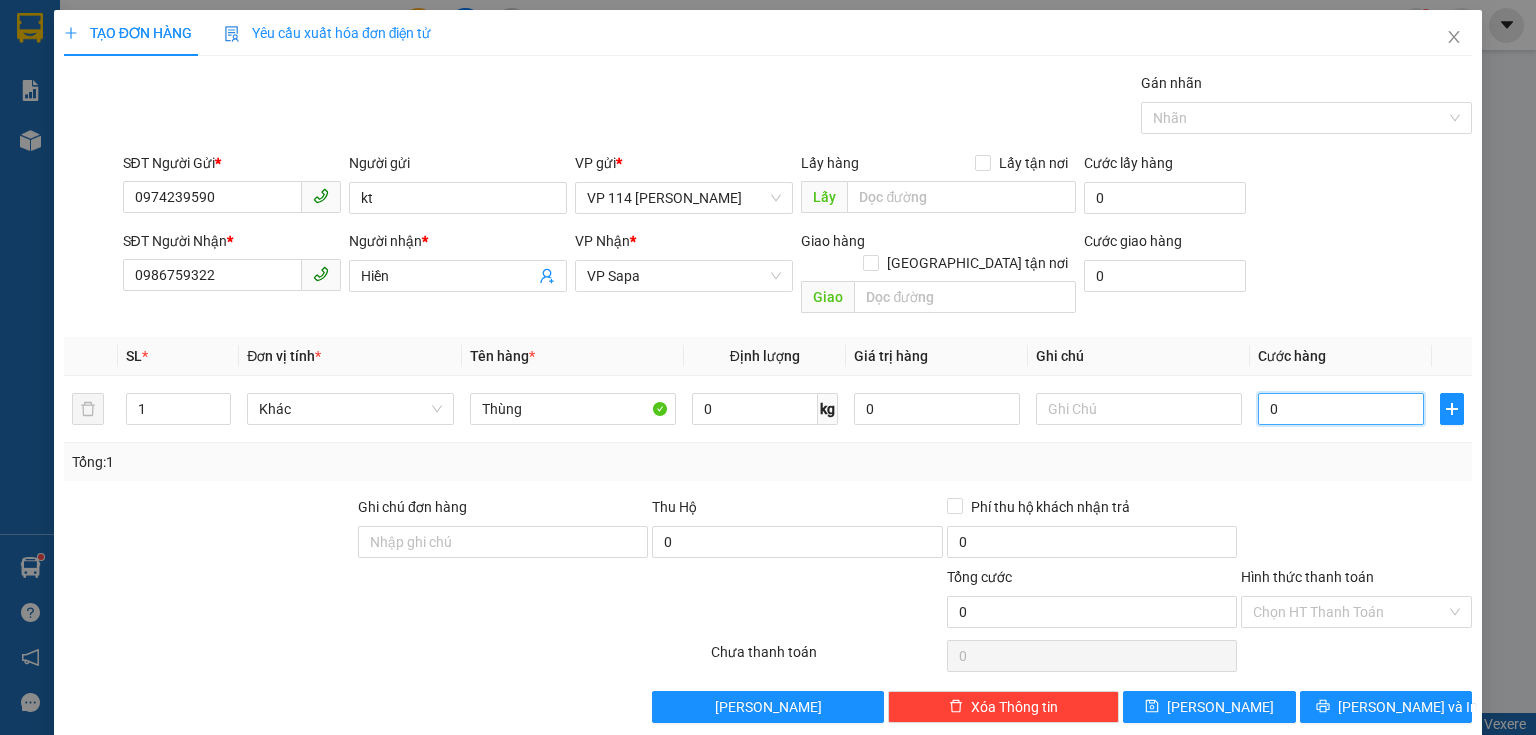 type on "7" 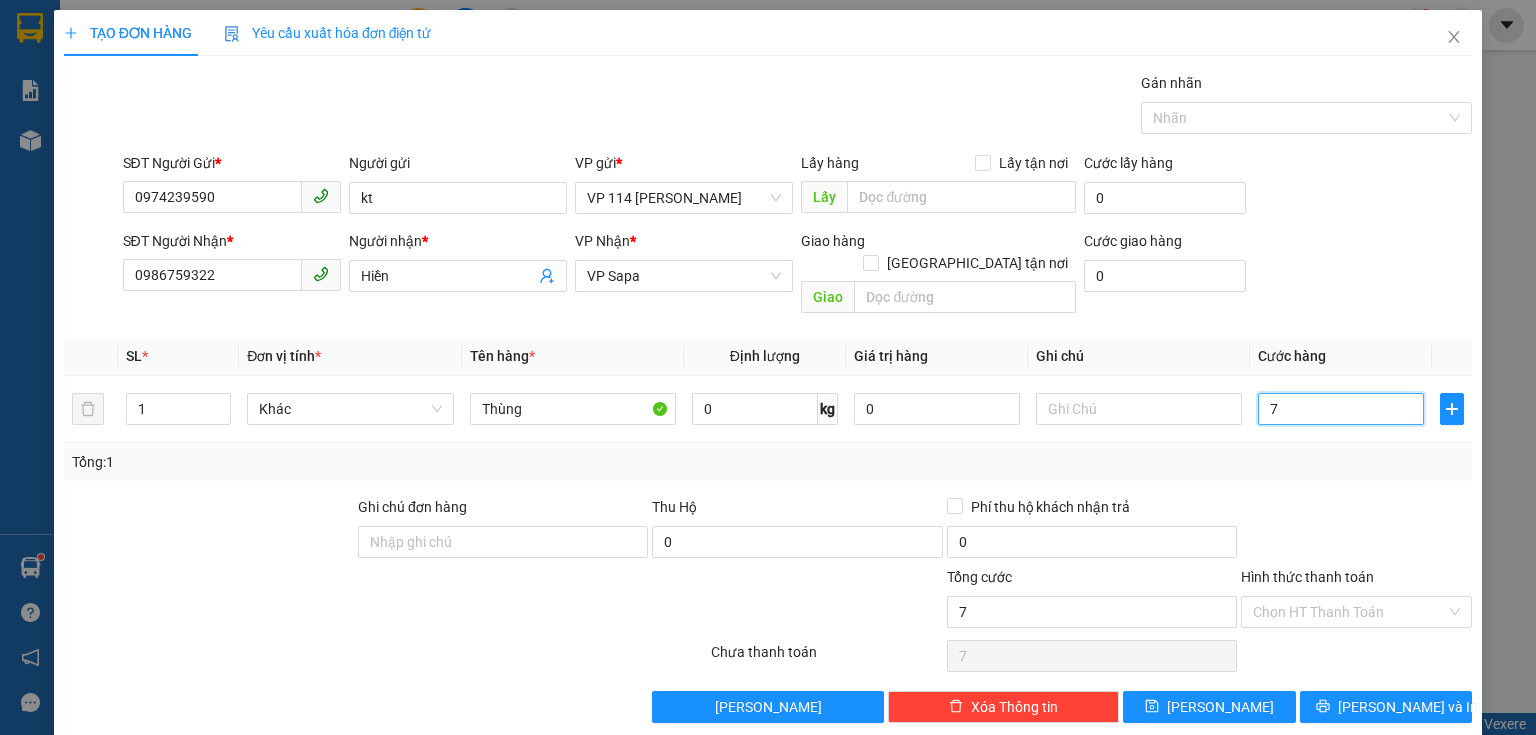 type on "70" 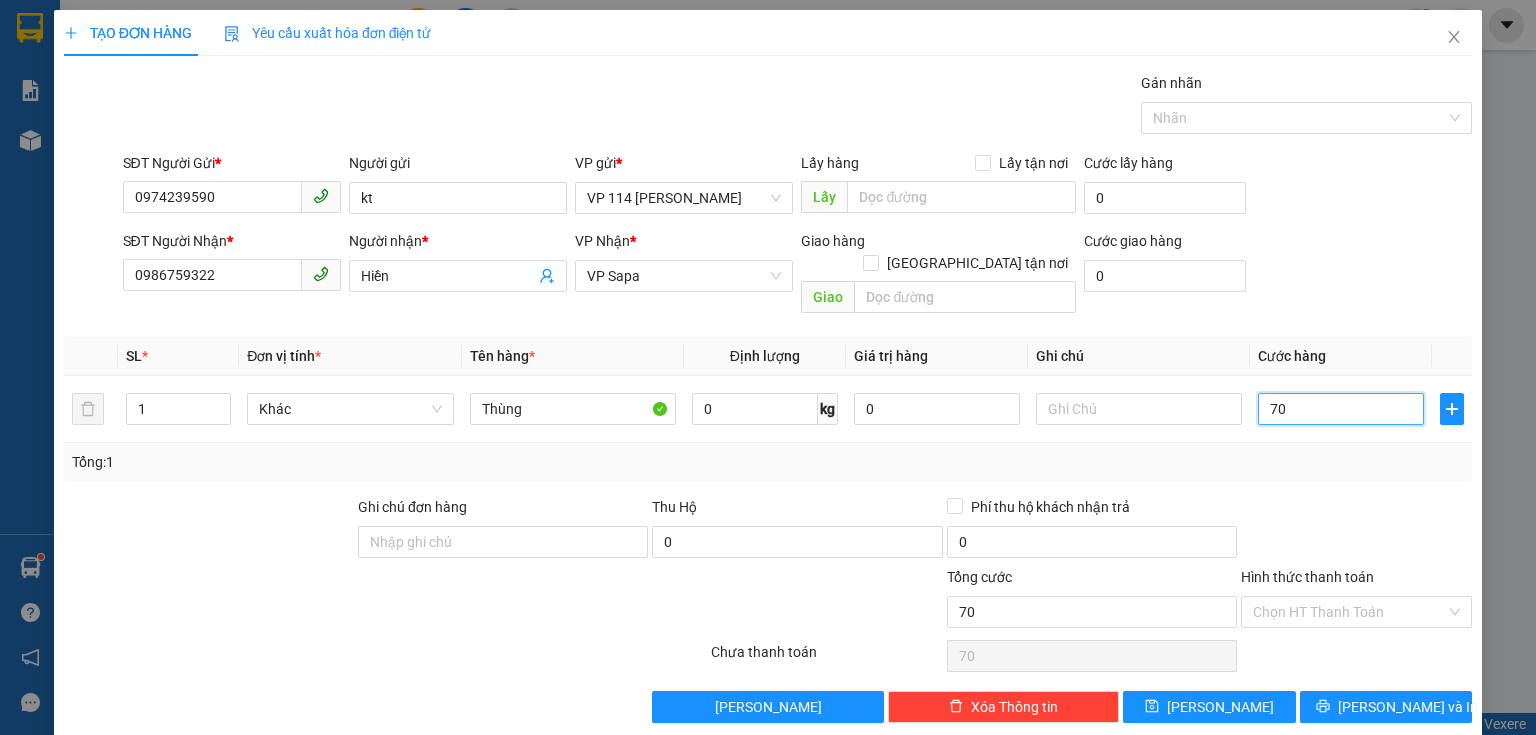 type on "700" 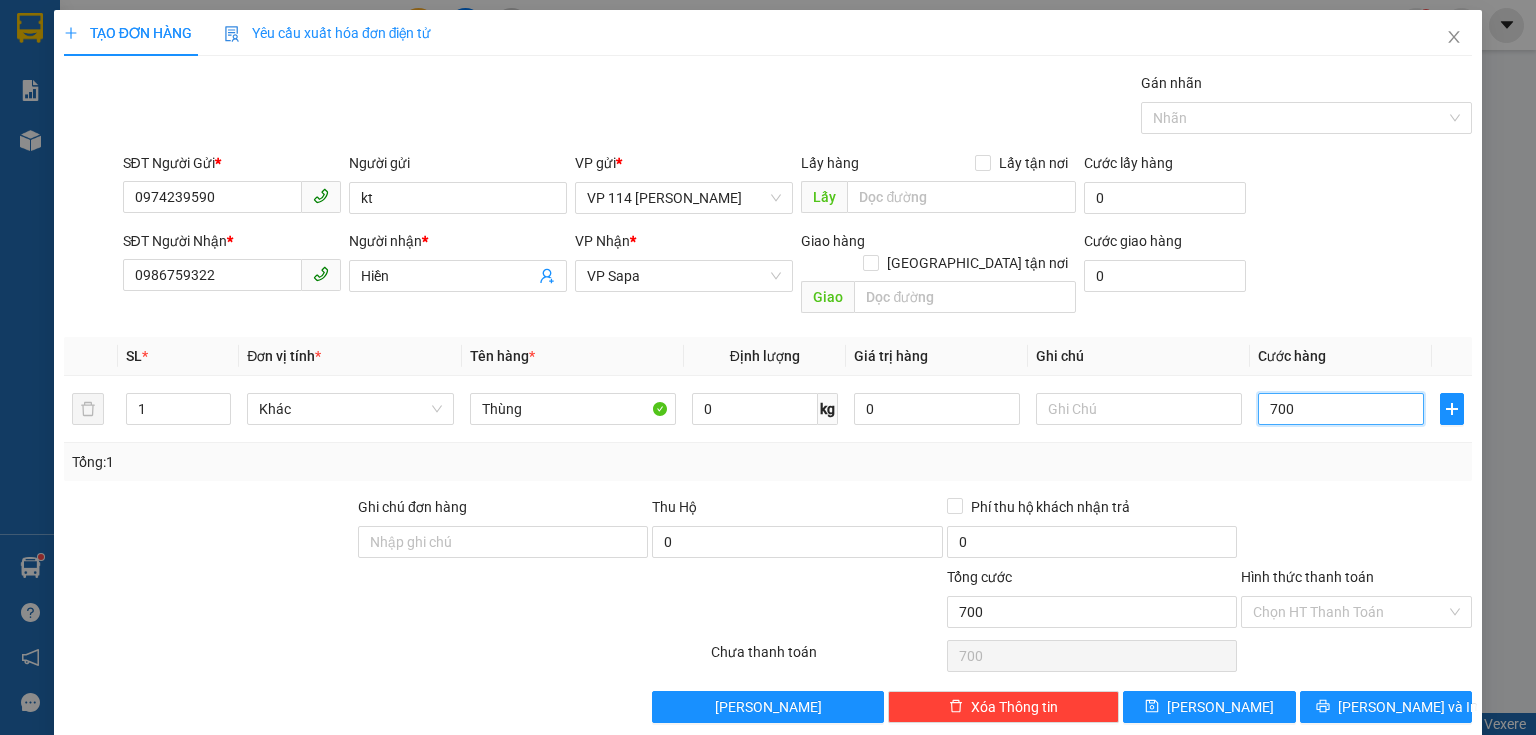 type on "7.000" 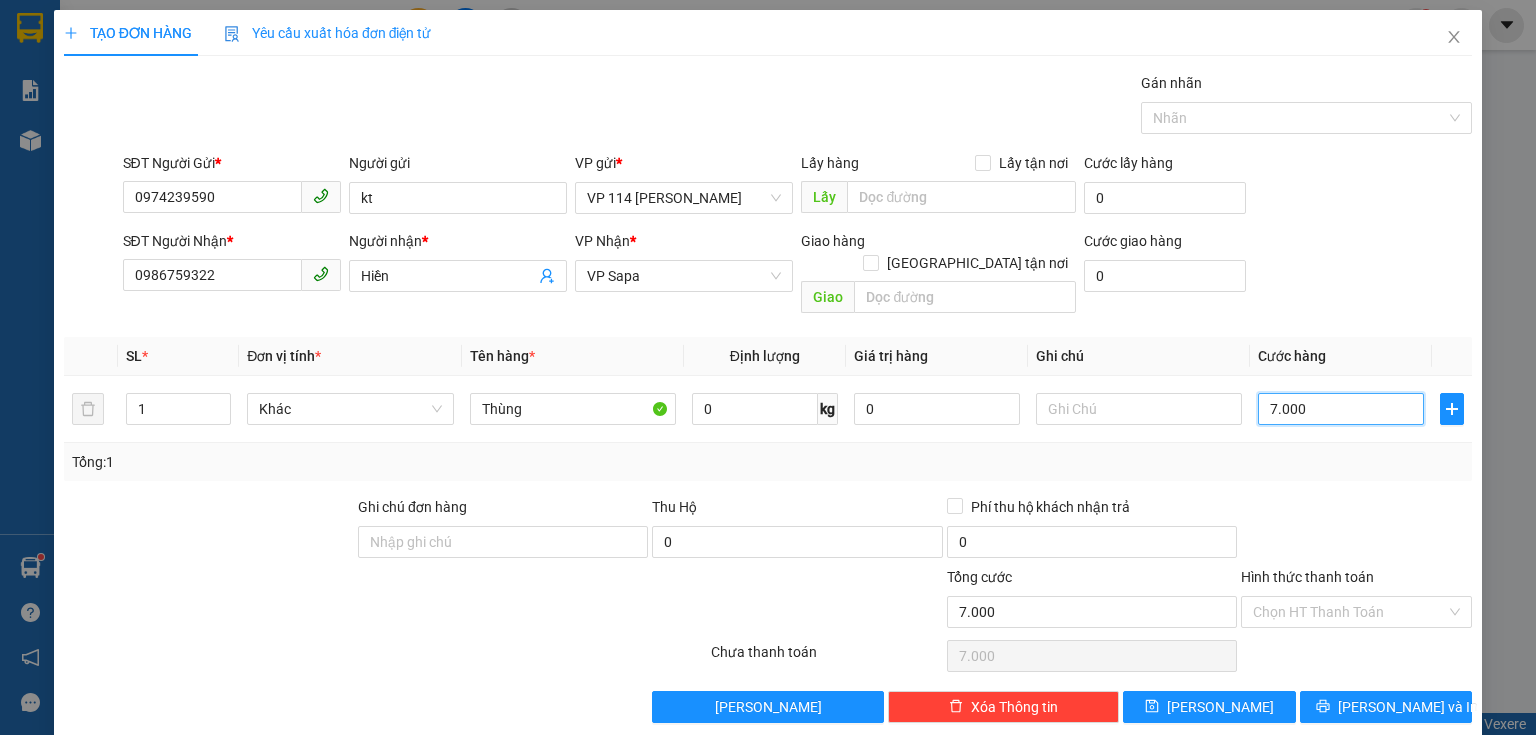 type on "70.000" 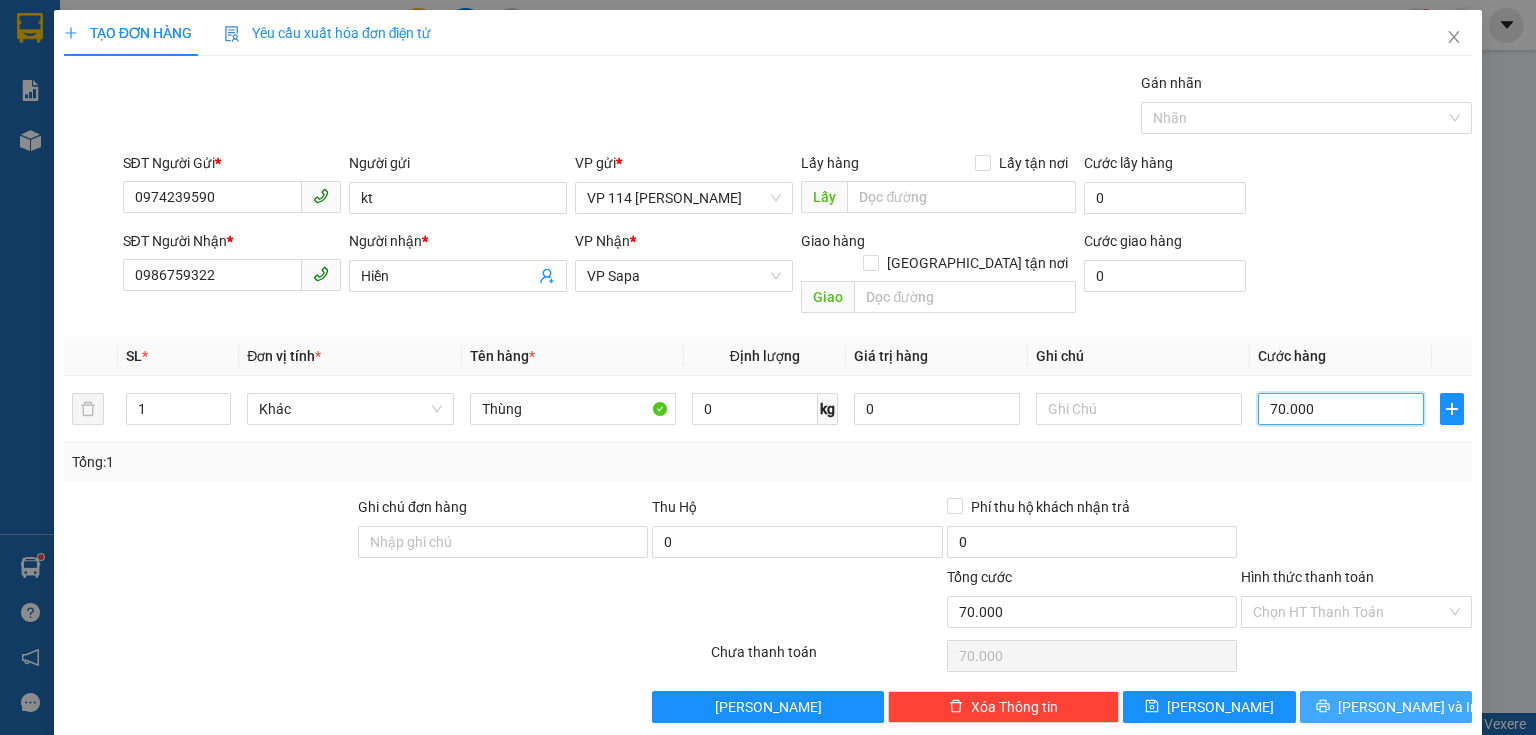 type on "70.000" 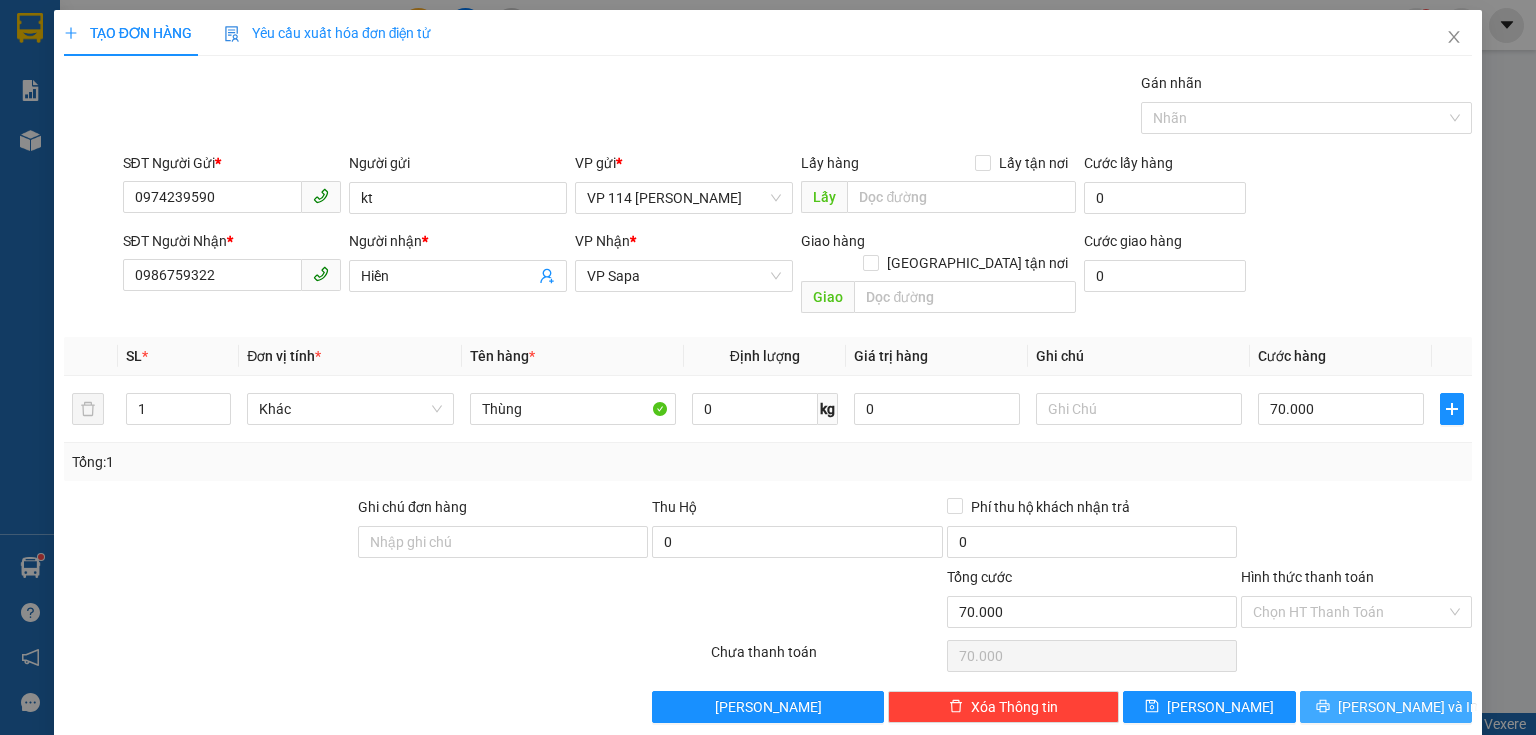 click on "[PERSON_NAME] và In" at bounding box center [1386, 707] 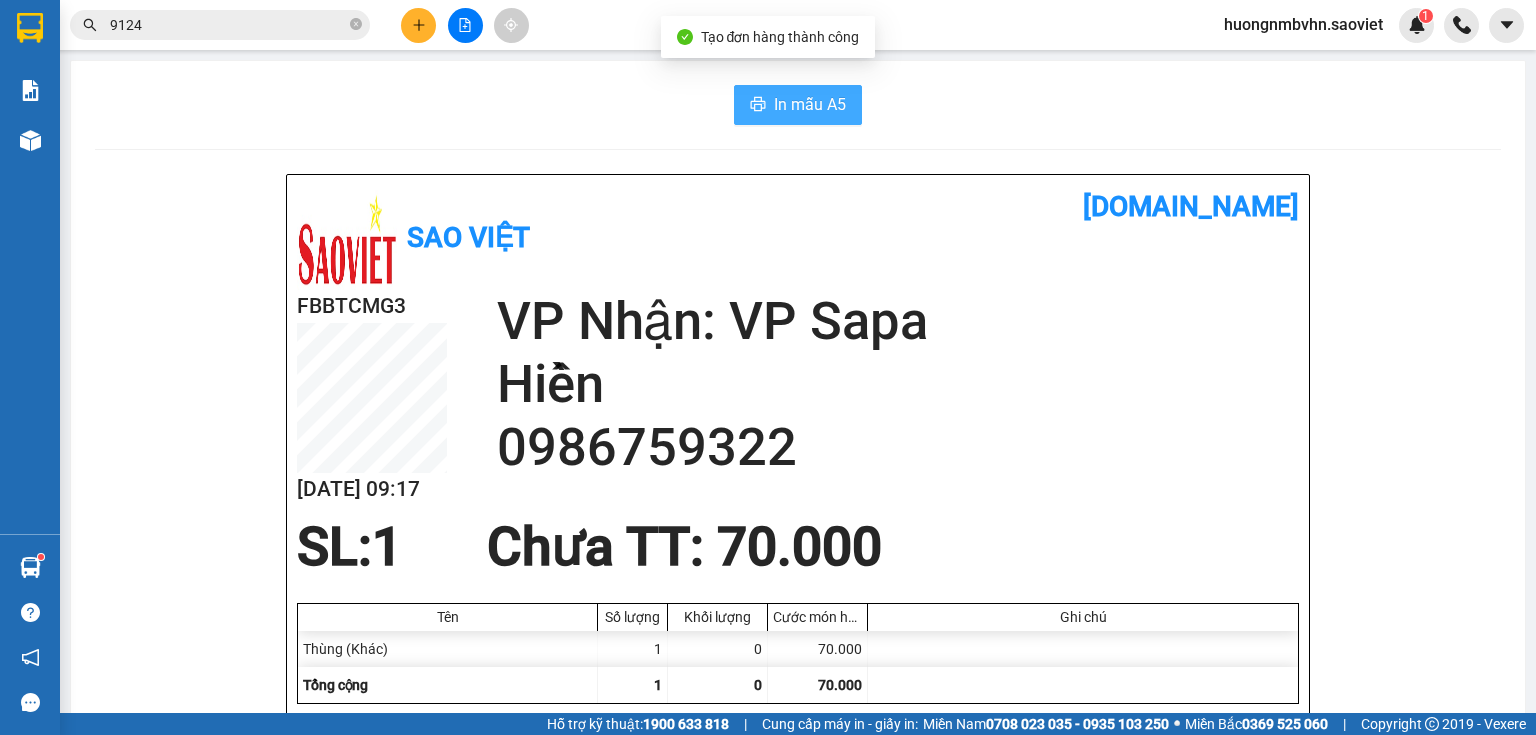 click on "In mẫu A5" at bounding box center (810, 104) 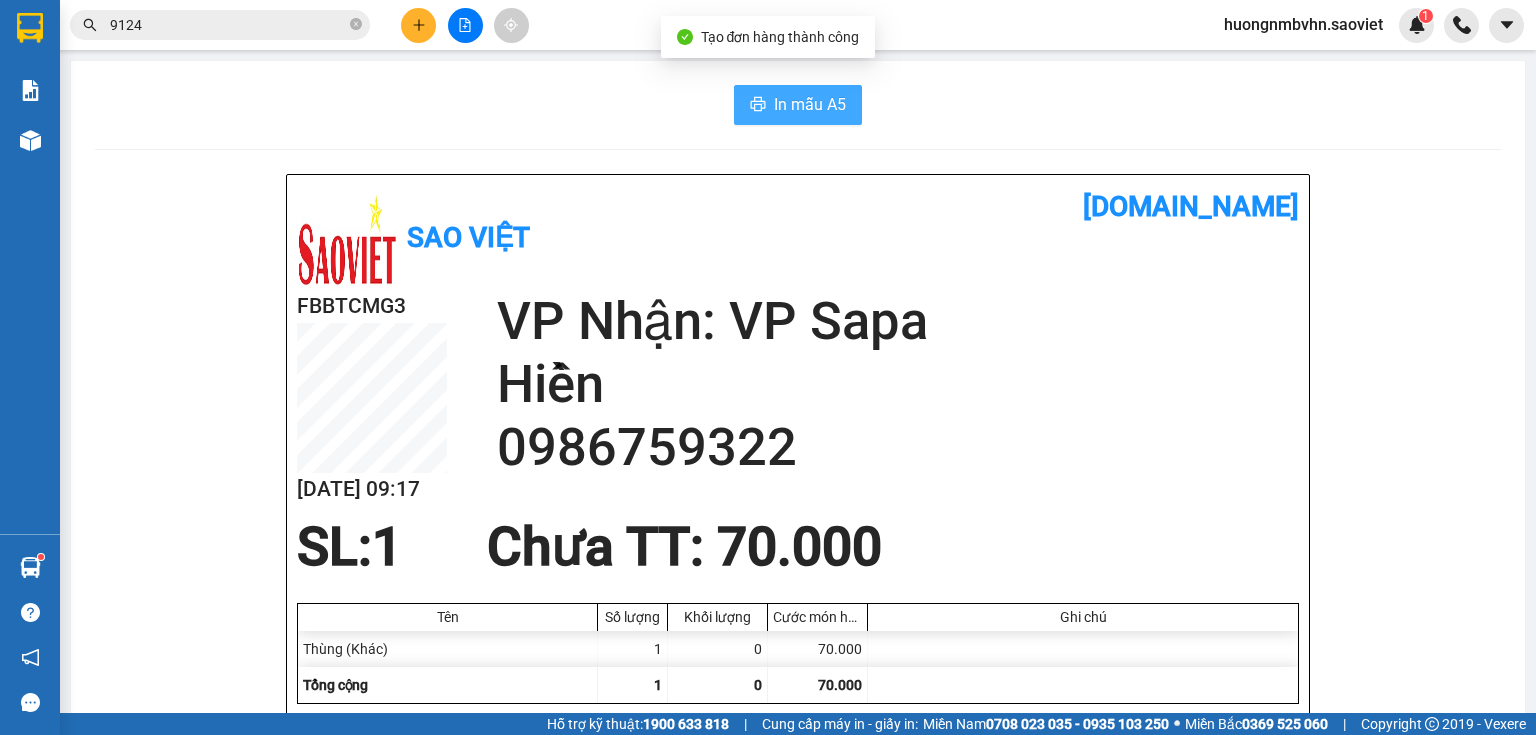 scroll, scrollTop: 0, scrollLeft: 0, axis: both 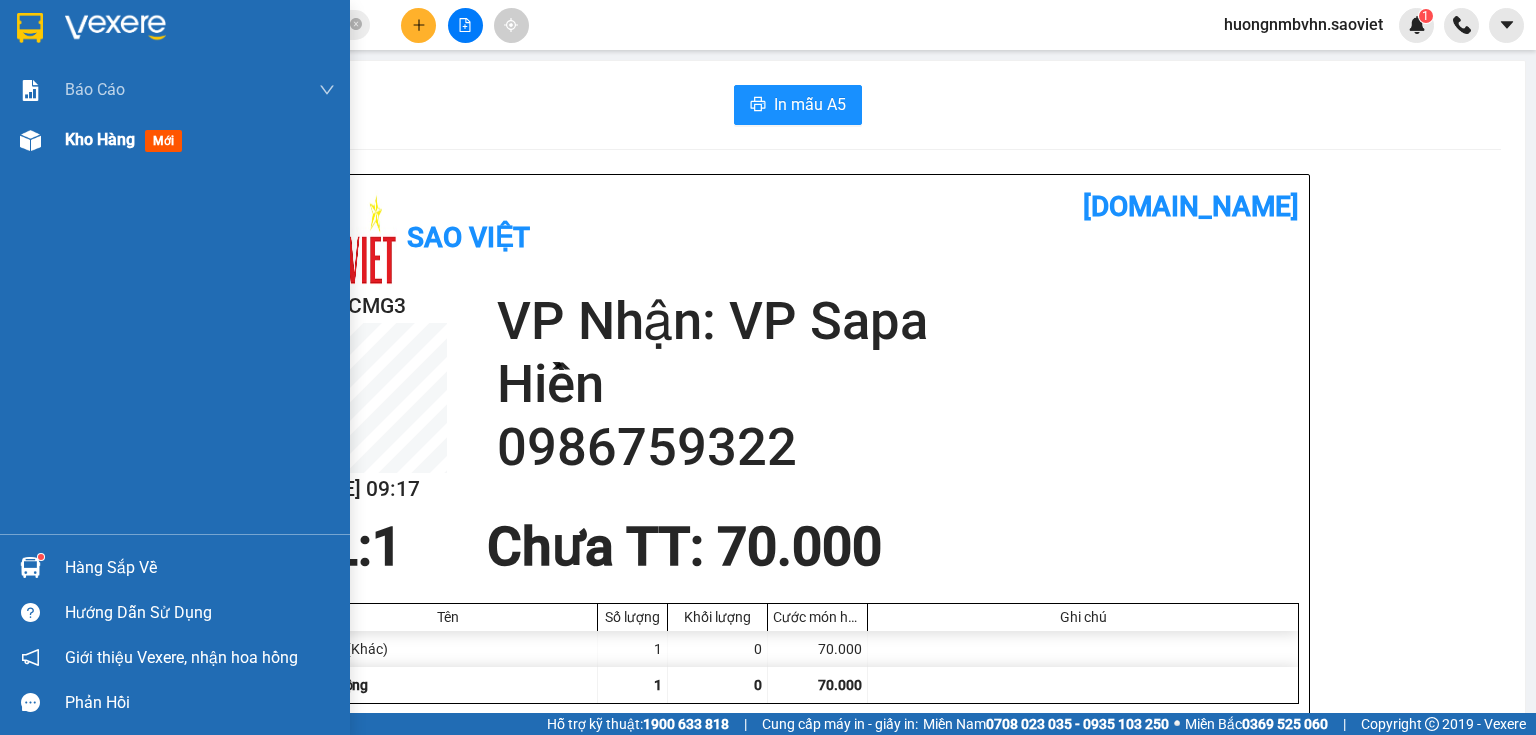 click on "Kho hàng" at bounding box center (100, 139) 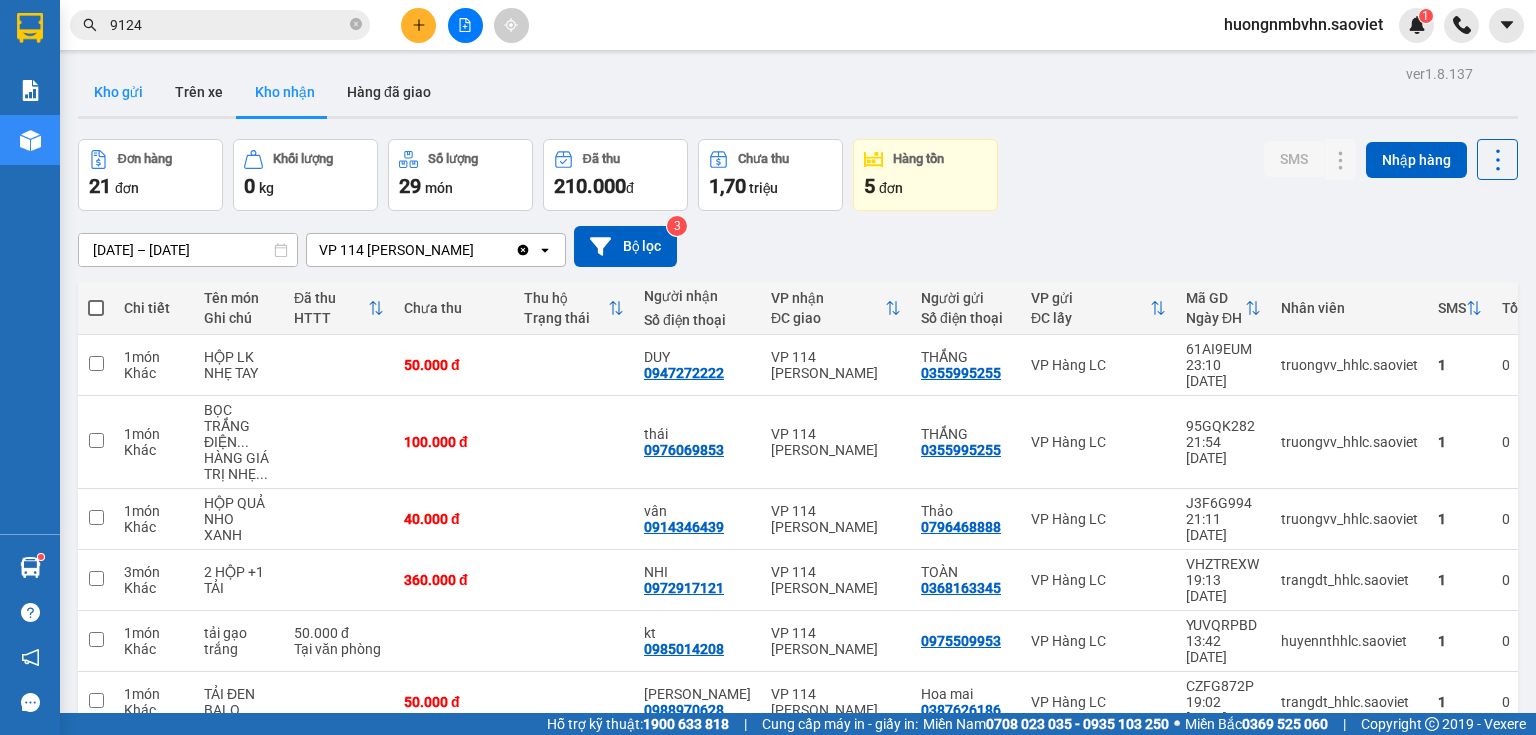 click on "Kho gửi" at bounding box center (118, 92) 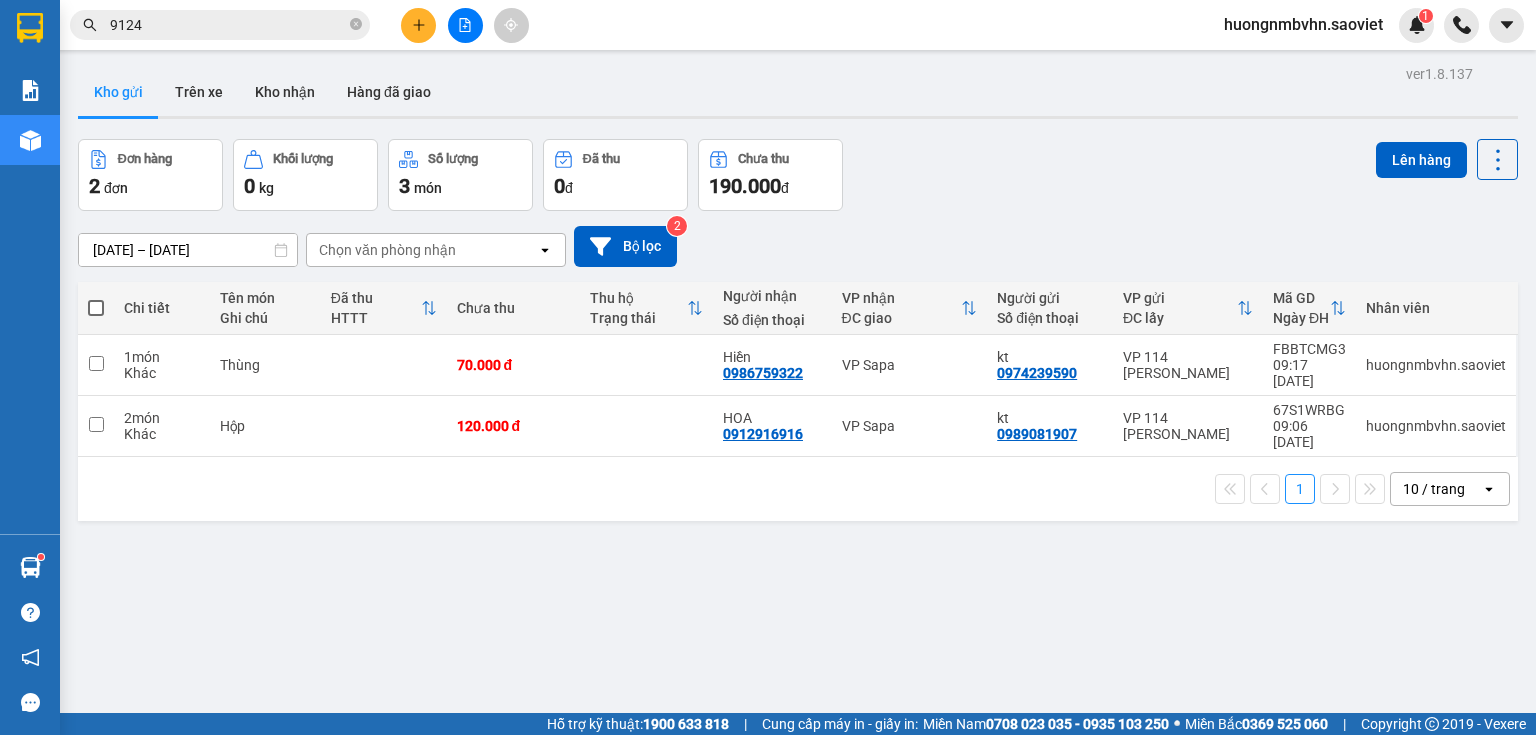 drag, startPoint x: 99, startPoint y: 306, endPoint x: 200, endPoint y: 296, distance: 101.49384 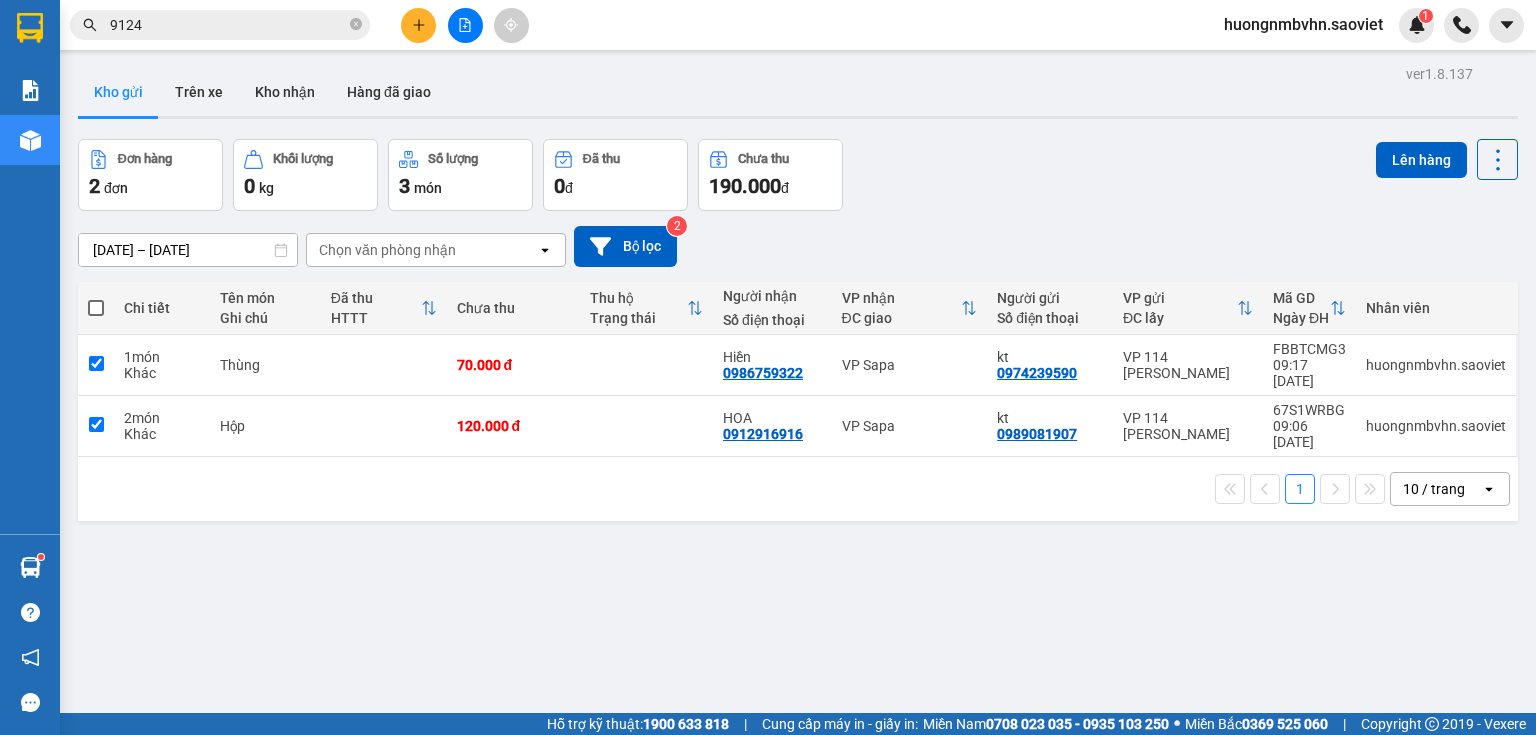 checkbox on "true" 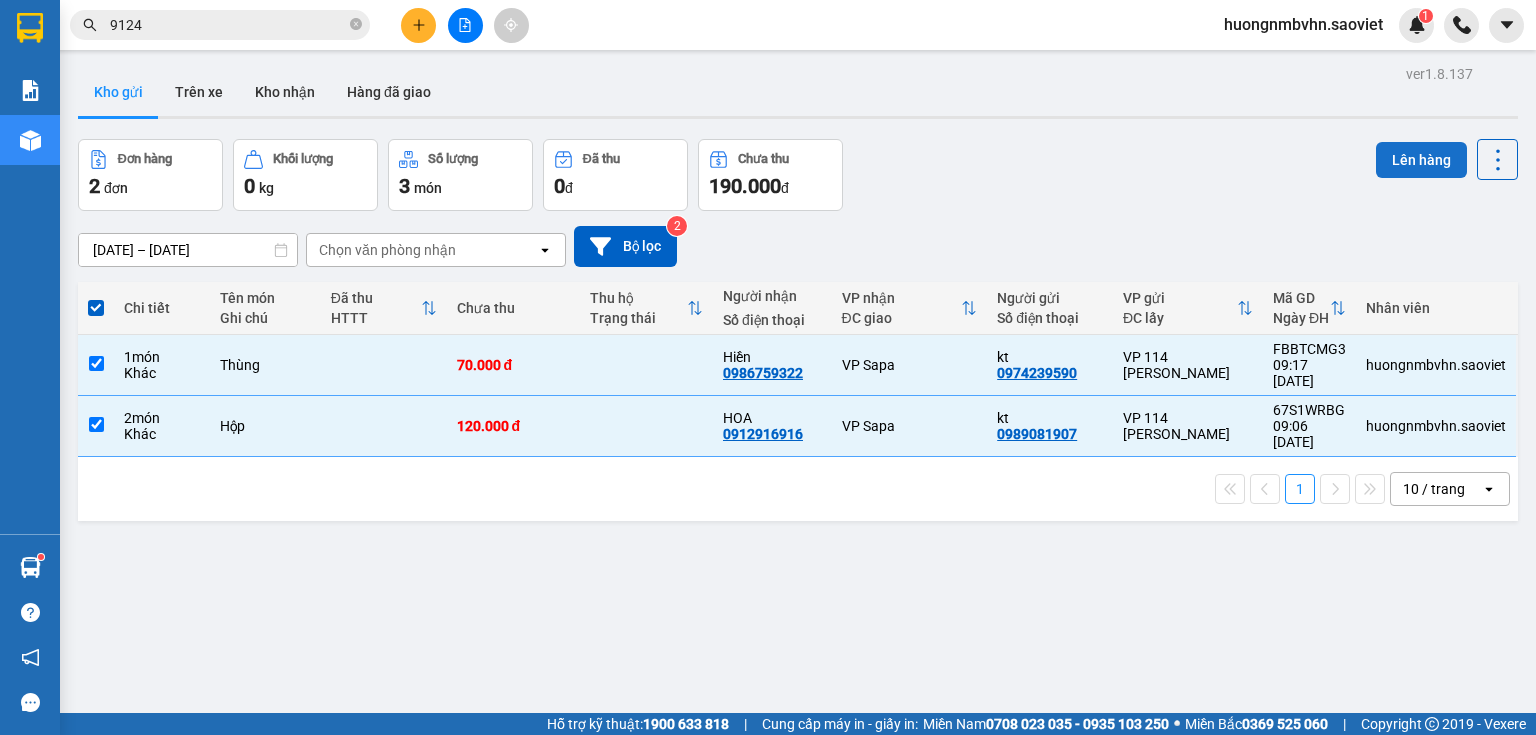 click on "Lên hàng" at bounding box center [1421, 160] 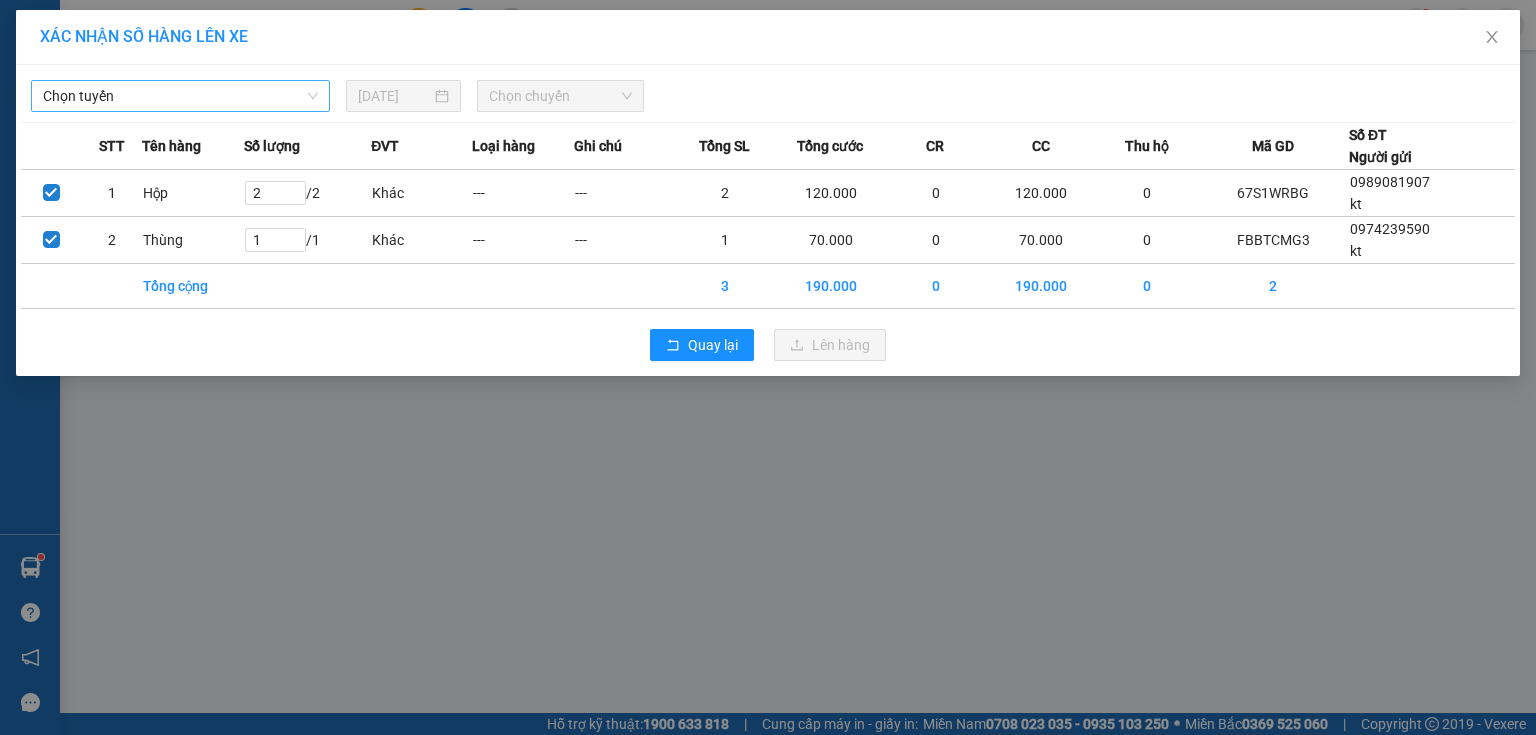 drag, startPoint x: 244, startPoint y: 93, endPoint x: 249, endPoint y: 106, distance: 13.928389 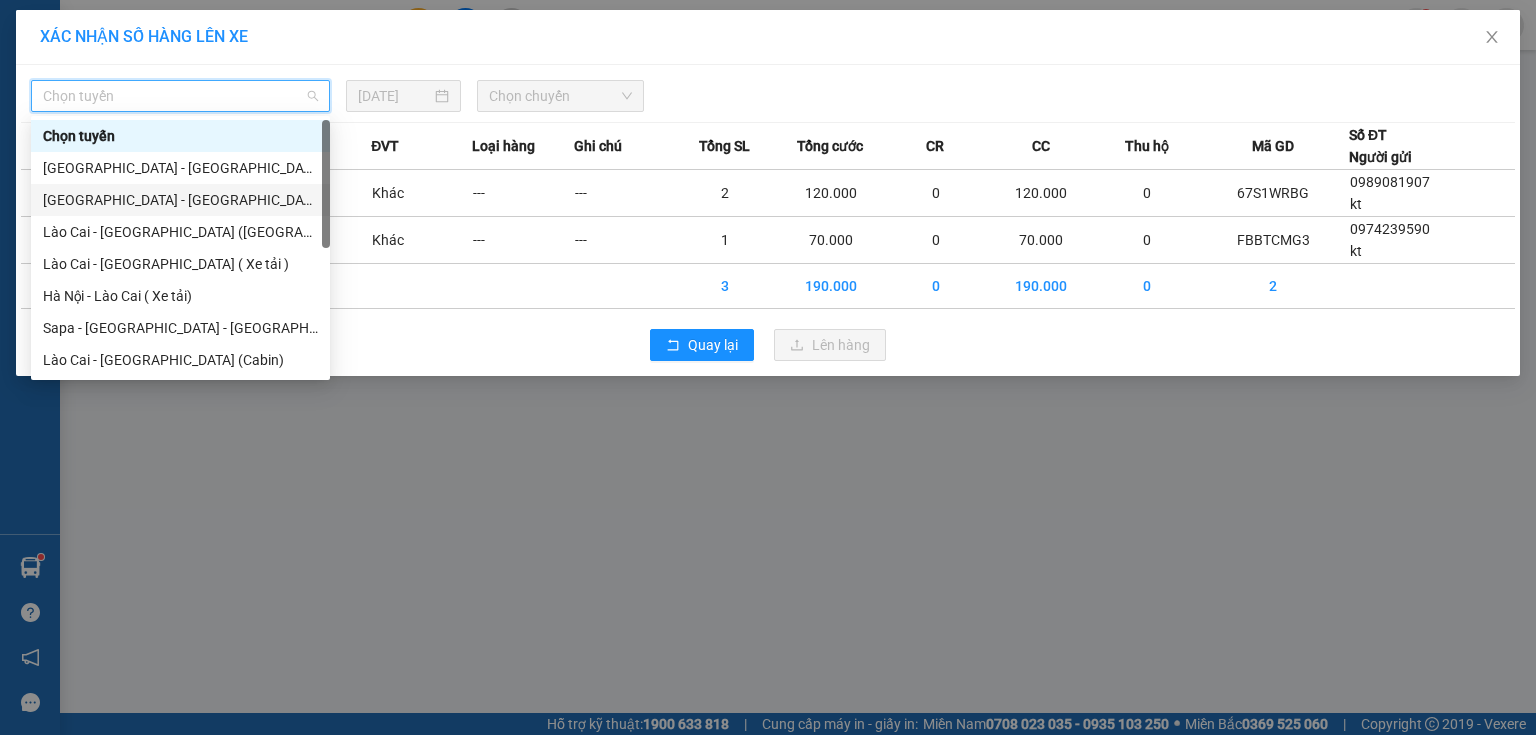 scroll, scrollTop: 152, scrollLeft: 0, axis: vertical 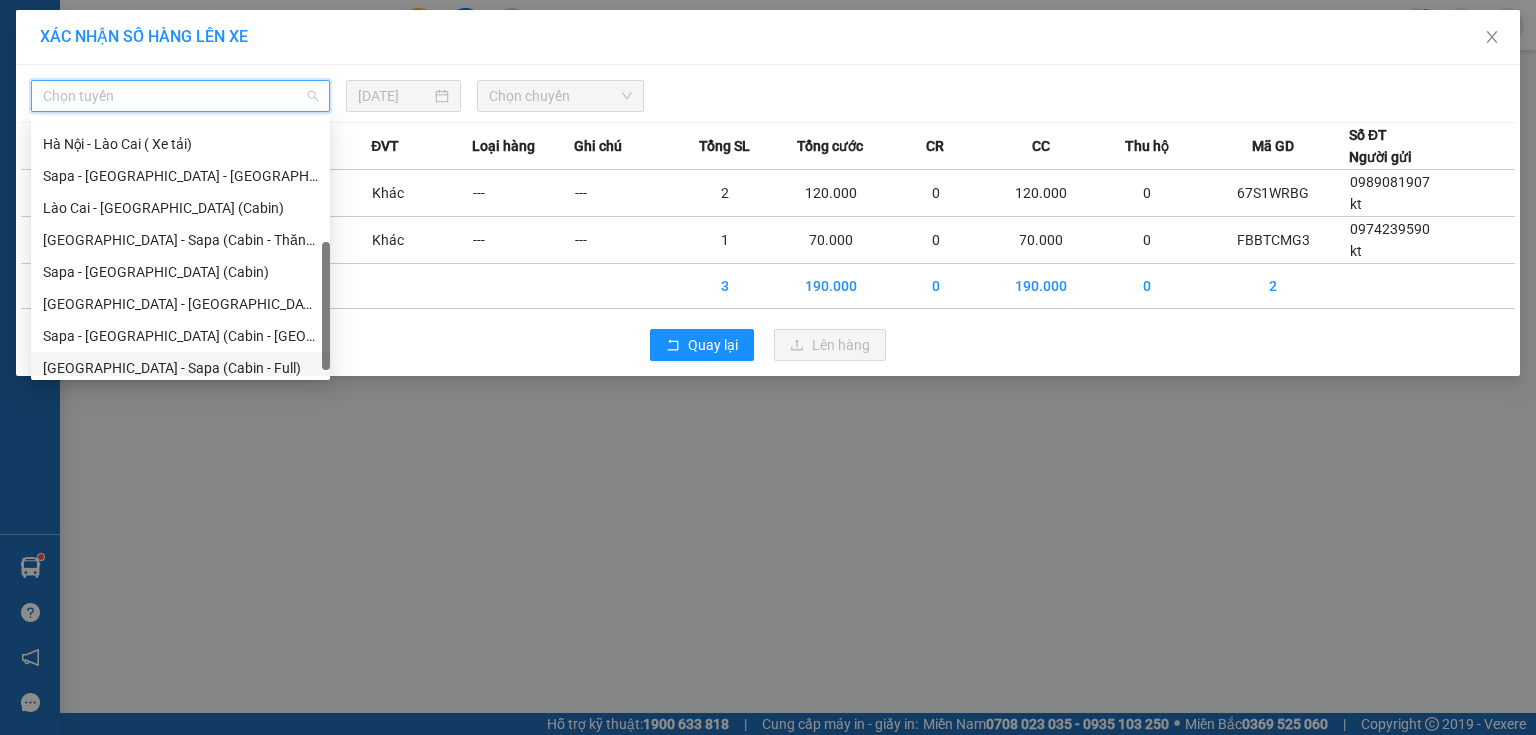 click on "[GEOGRAPHIC_DATA] - Sapa (Cabin - Full)" at bounding box center [180, 368] 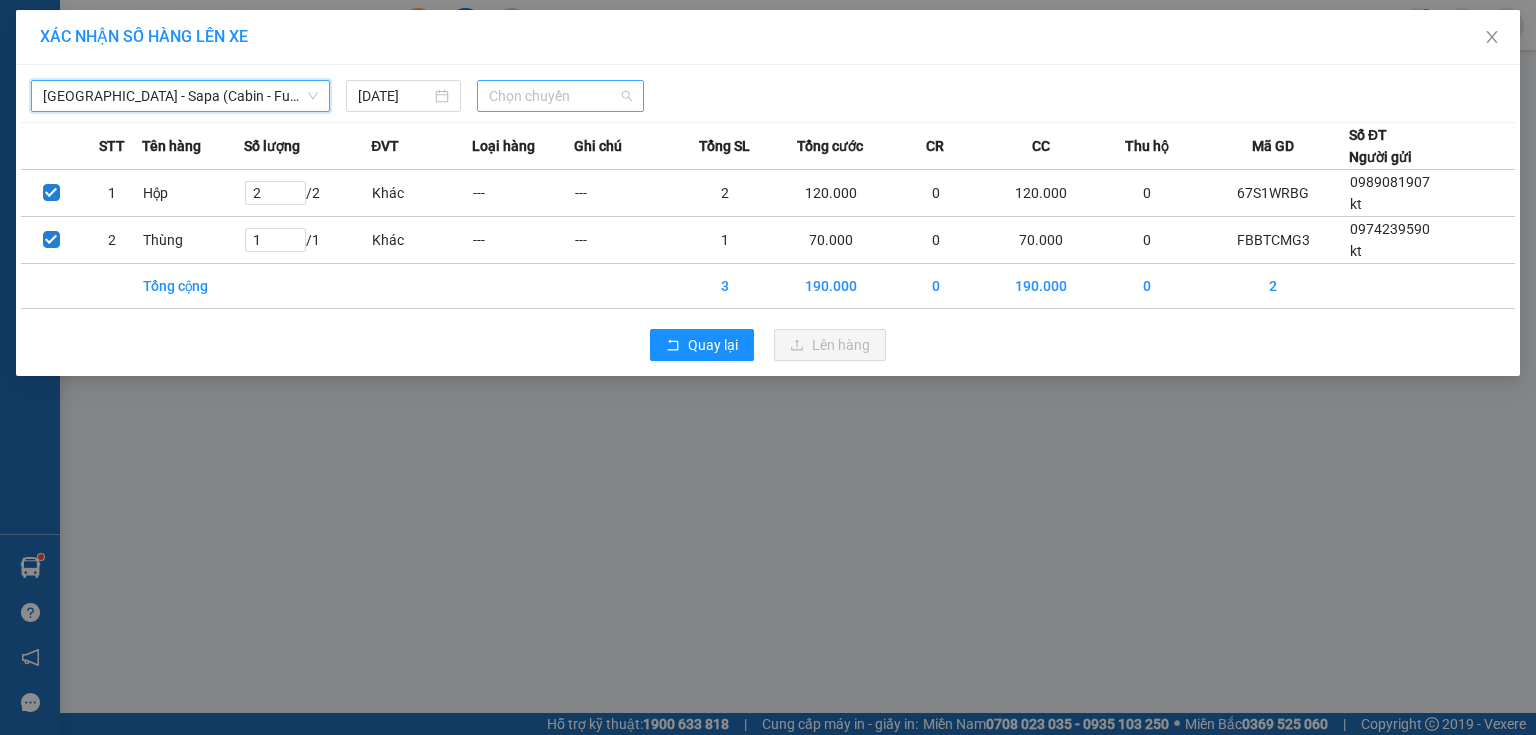 click on "Chọn chuyến" at bounding box center [561, 96] 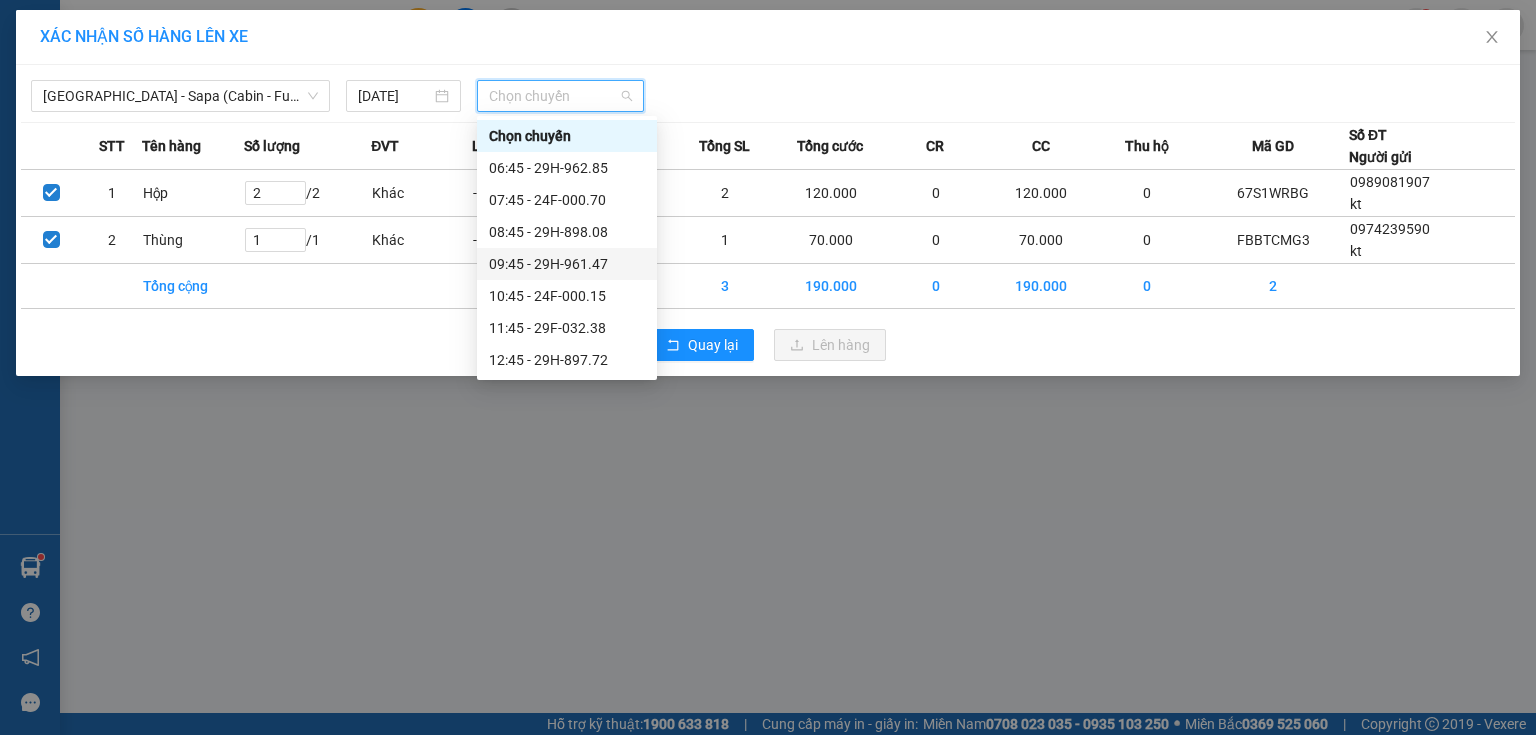 click on "09:45     - 29H-961.47" at bounding box center (567, 264) 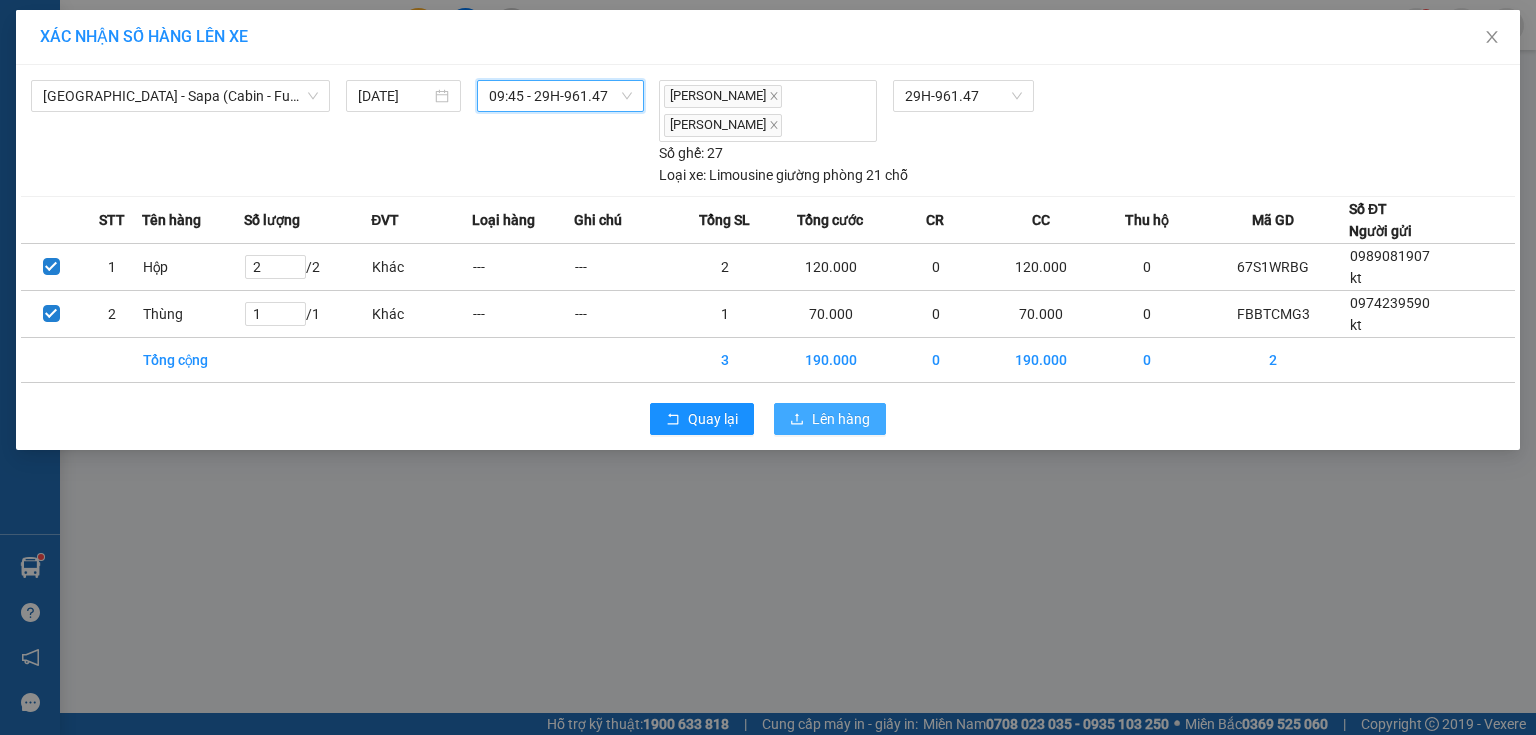 click on "Lên hàng" at bounding box center [841, 419] 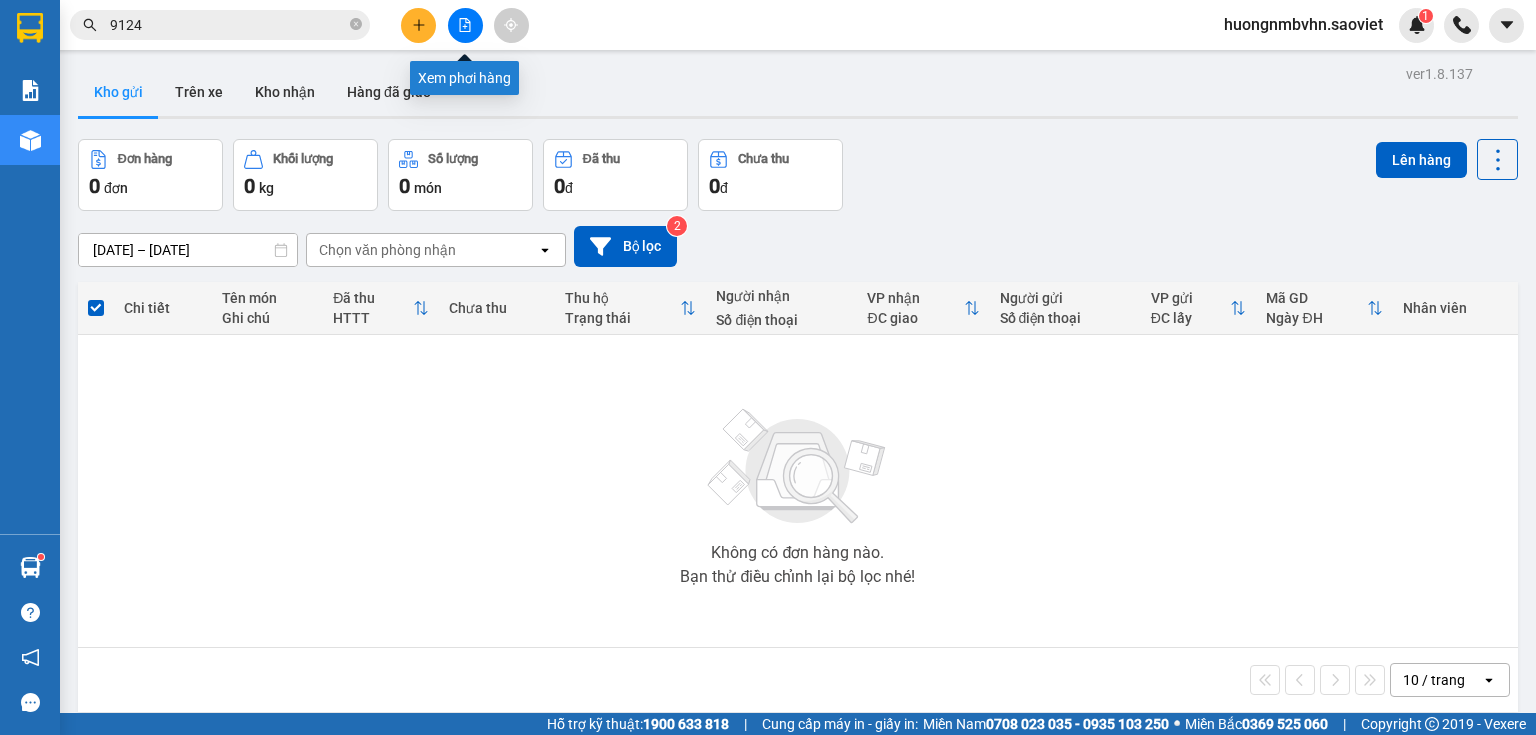click 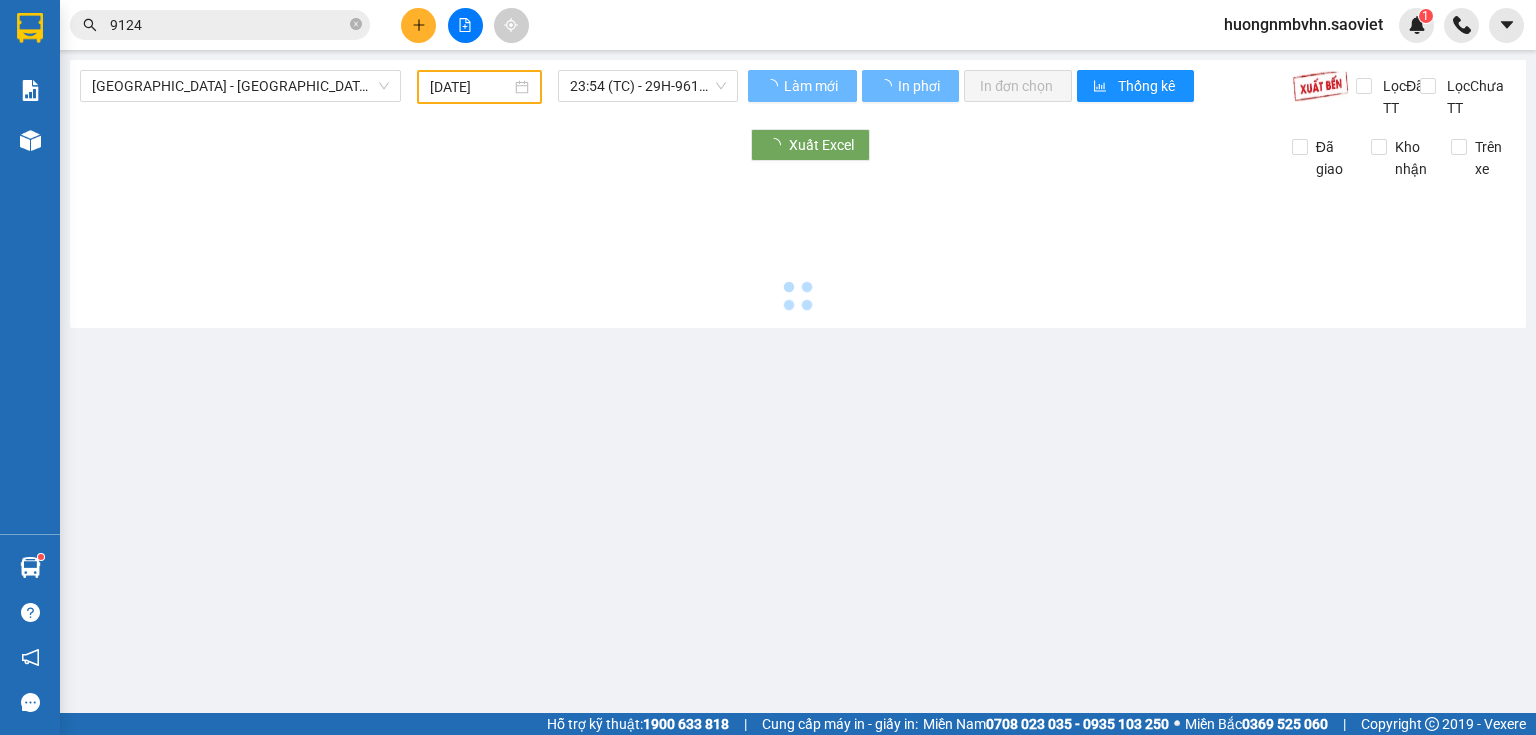 type on "[DATE]" 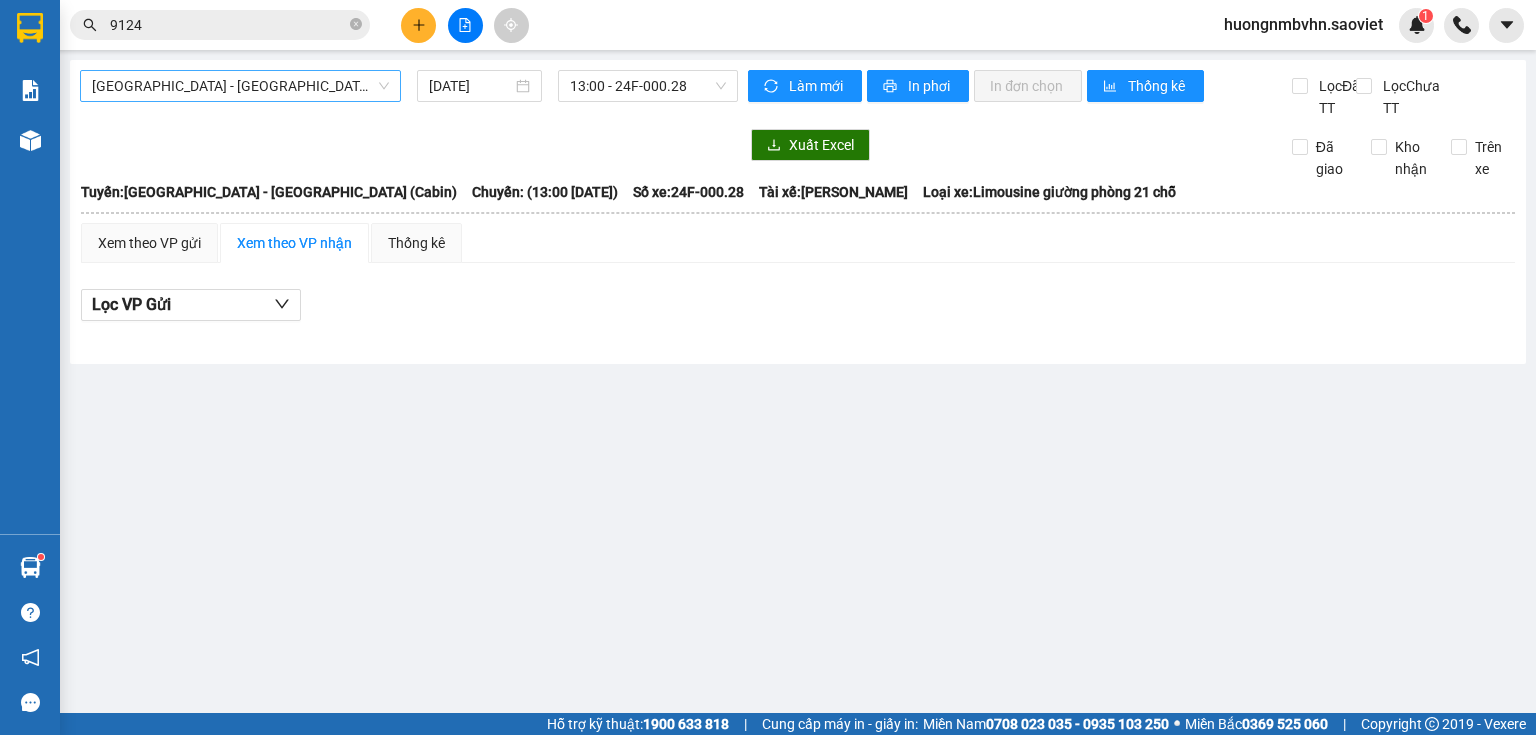 click on "[GEOGRAPHIC_DATA] - [GEOGRAPHIC_DATA] (Cabin)" at bounding box center (240, 86) 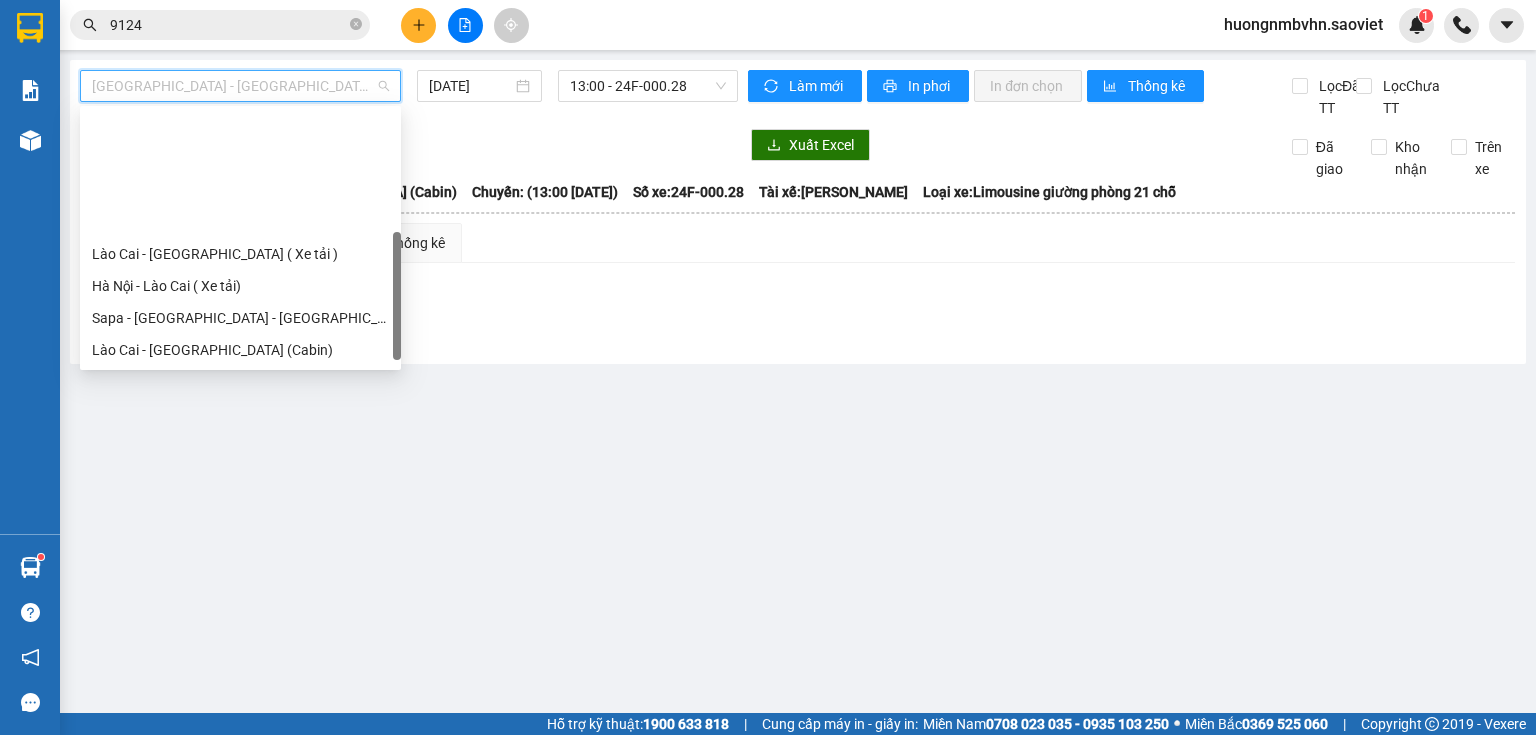 scroll, scrollTop: 160, scrollLeft: 0, axis: vertical 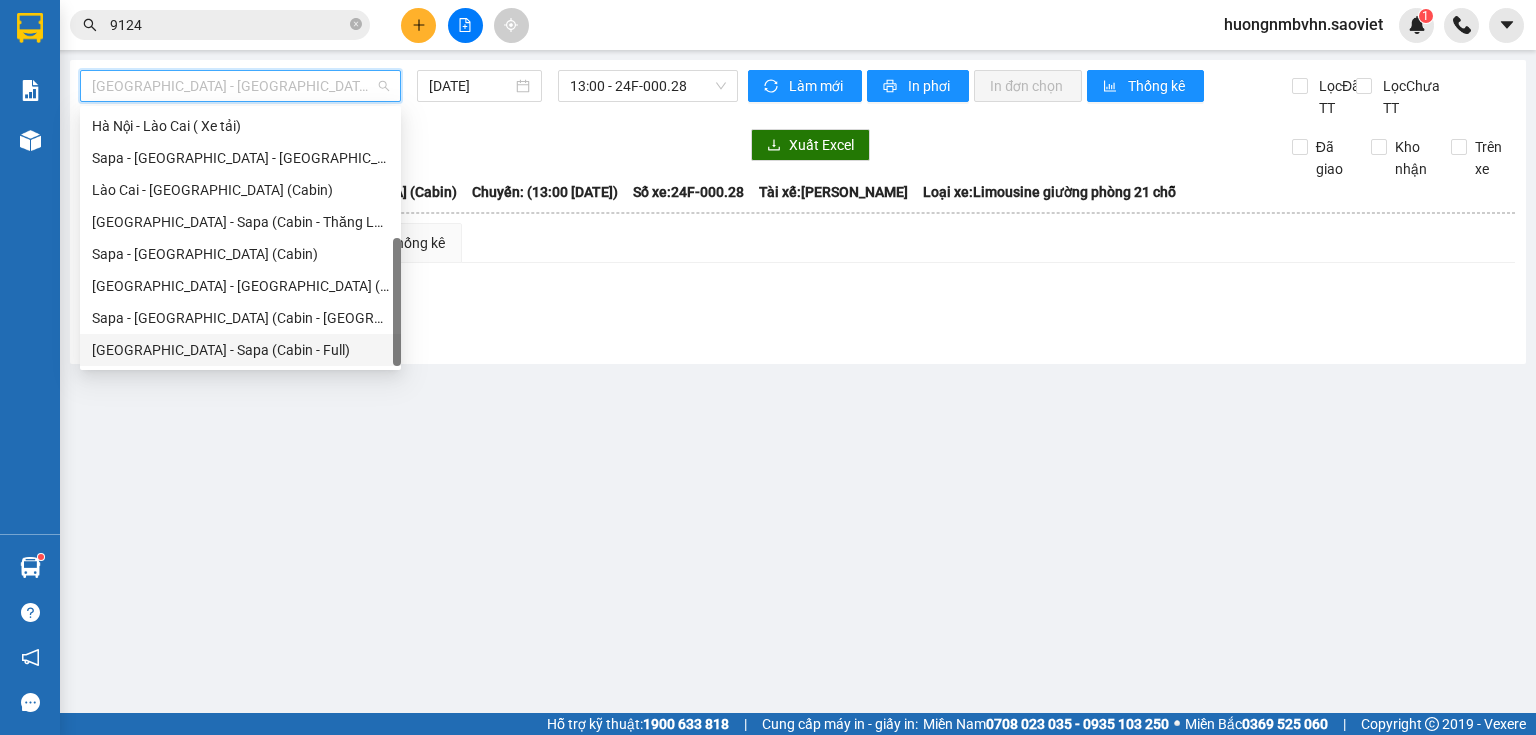 click on "[GEOGRAPHIC_DATA] - Sapa (Cabin - Full)" at bounding box center (240, 350) 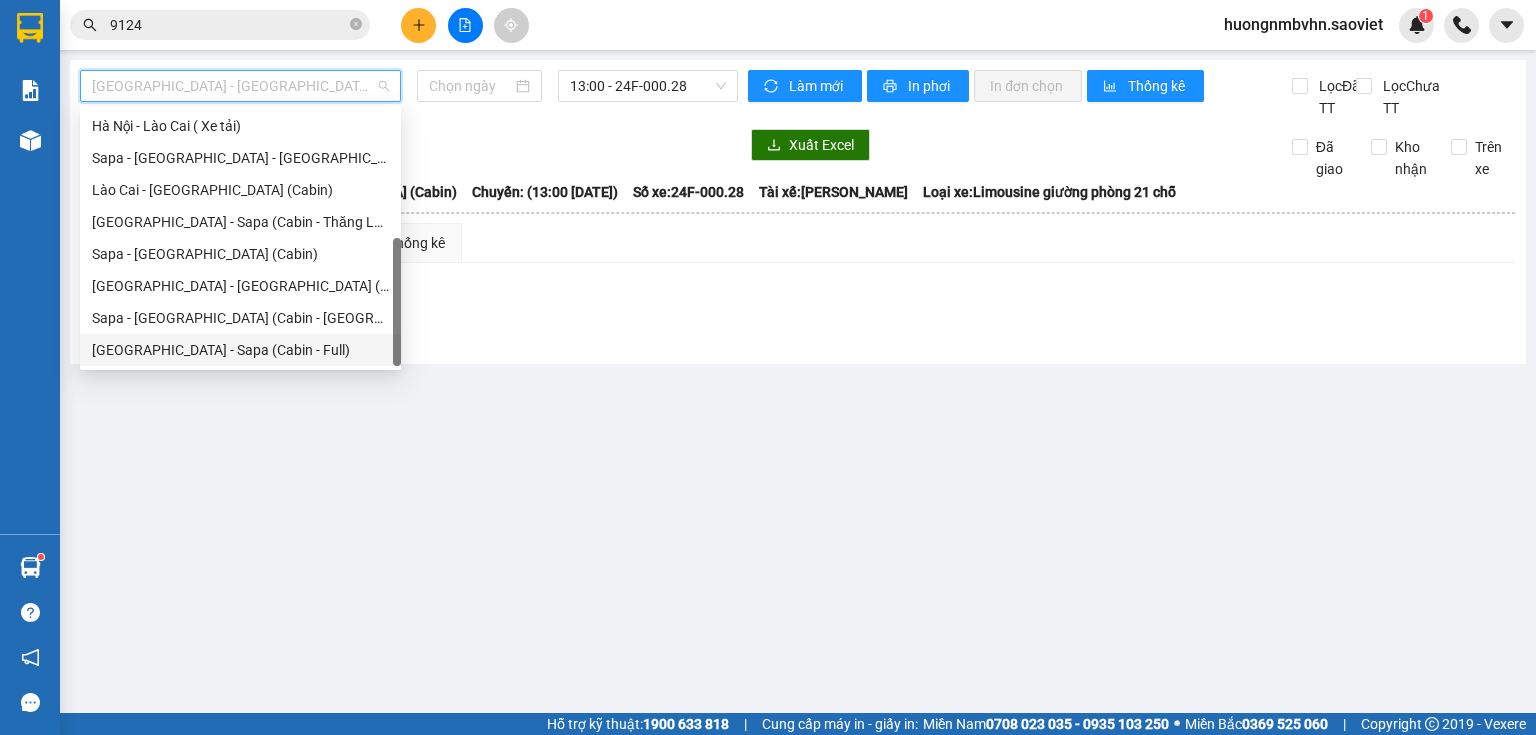 type on "[DATE]" 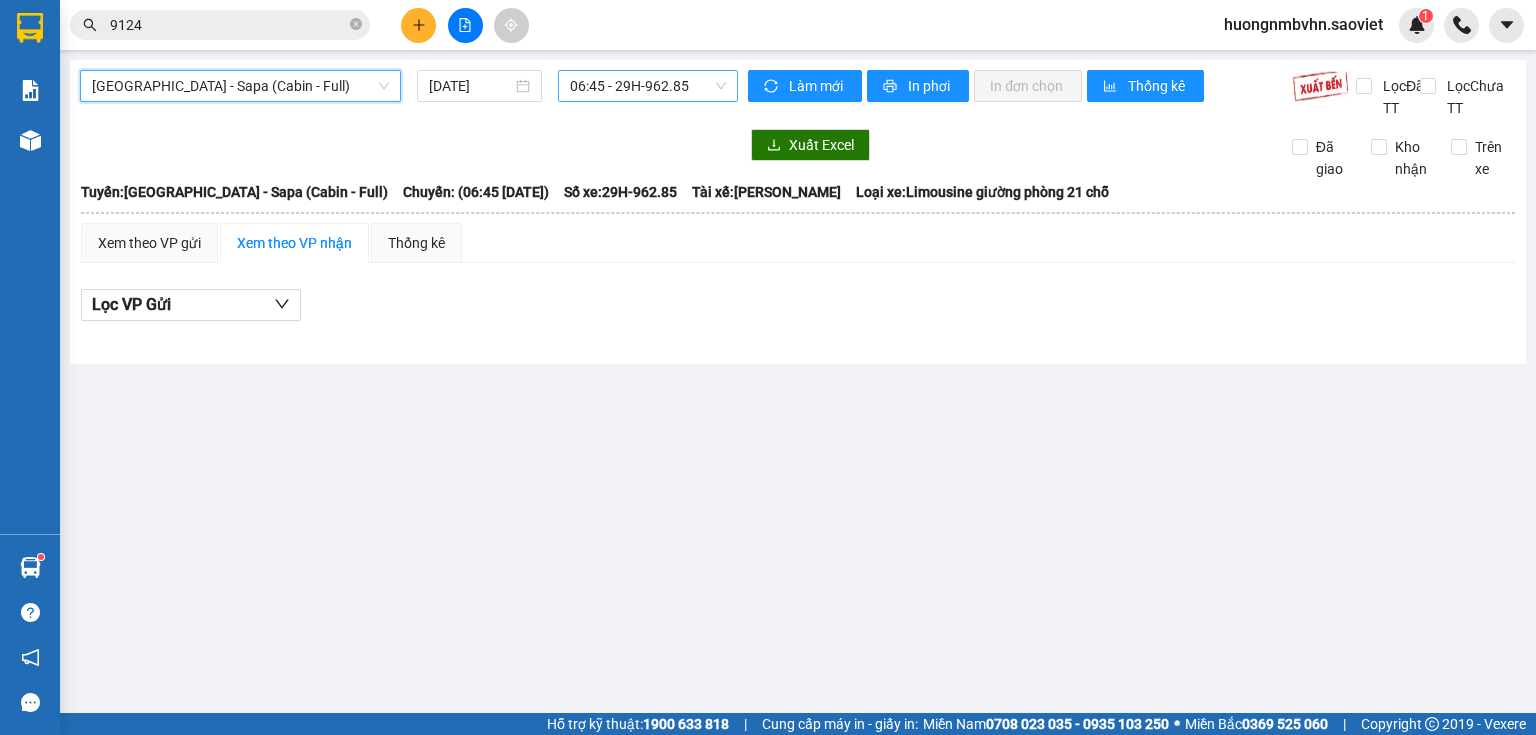 click on "06:45     - 29H-962.85" at bounding box center [648, 86] 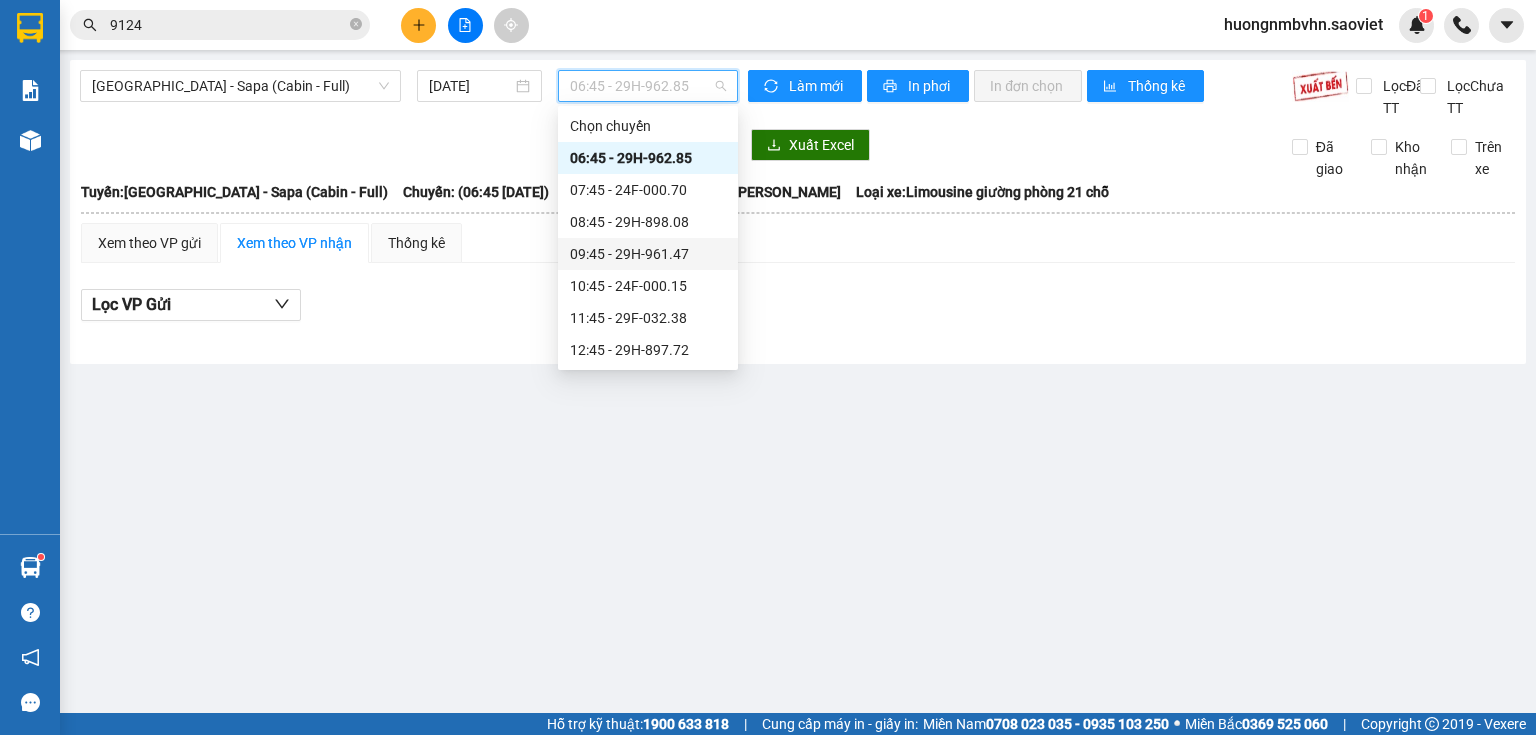 click on "09:45     - 29H-961.47" at bounding box center [648, 254] 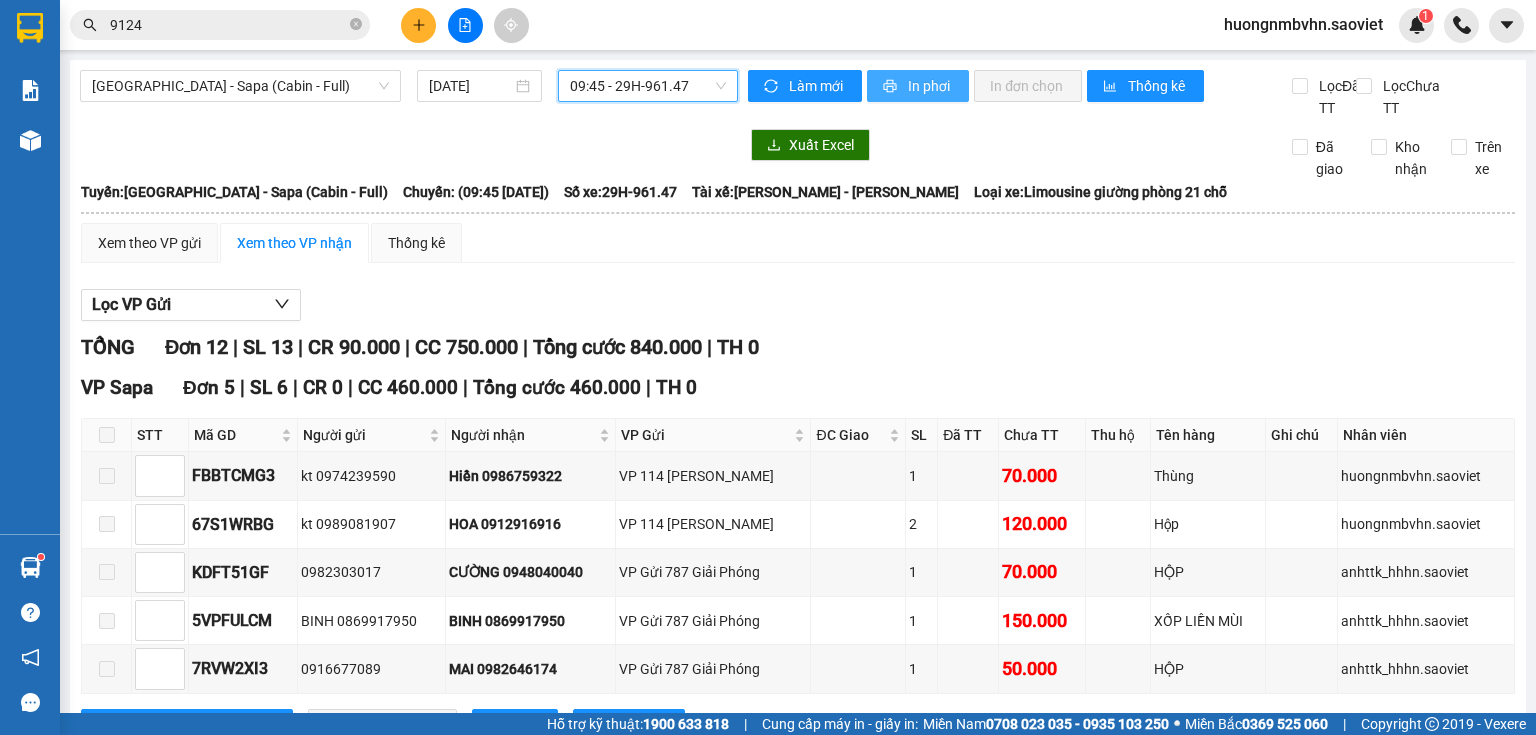click on "In phơi" at bounding box center (930, 86) 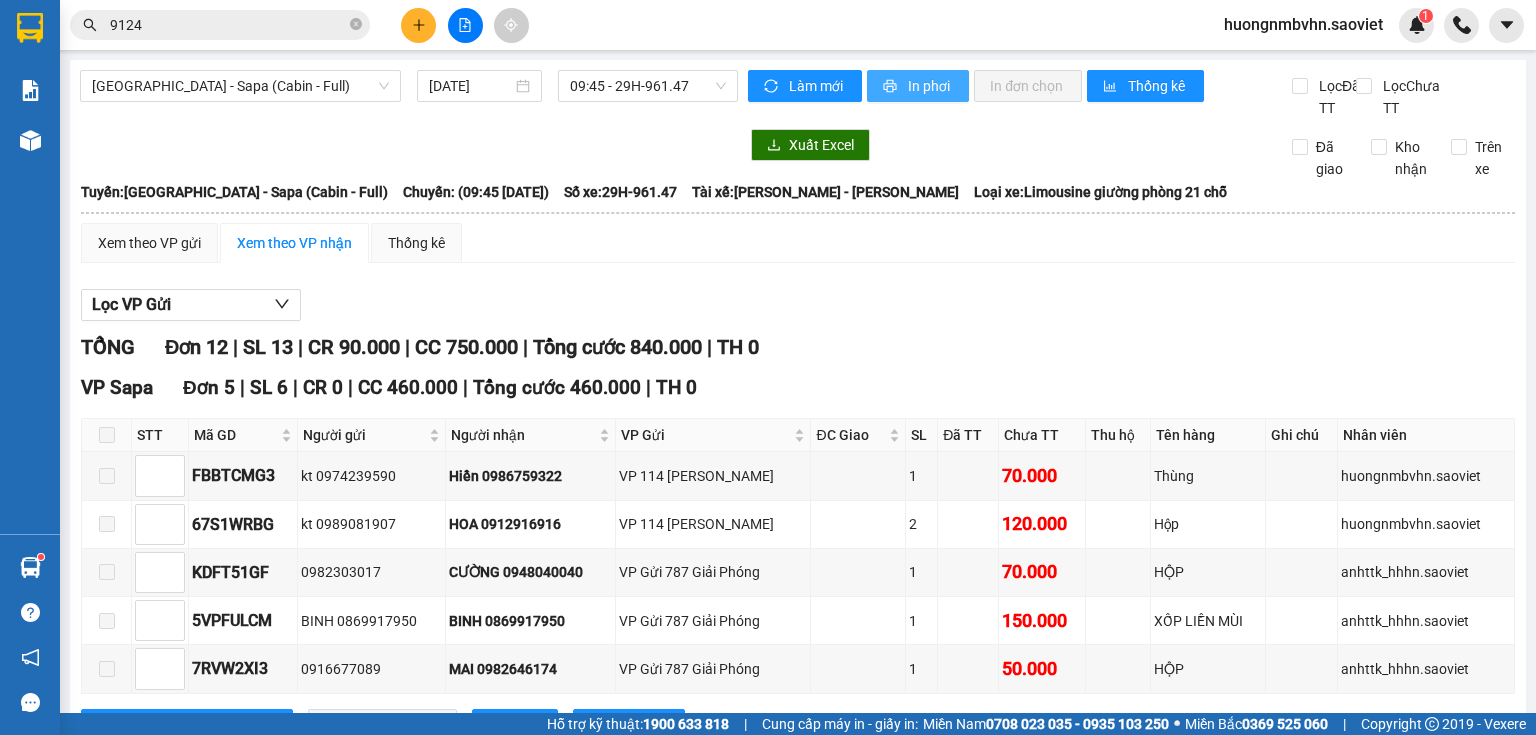 scroll, scrollTop: 0, scrollLeft: 0, axis: both 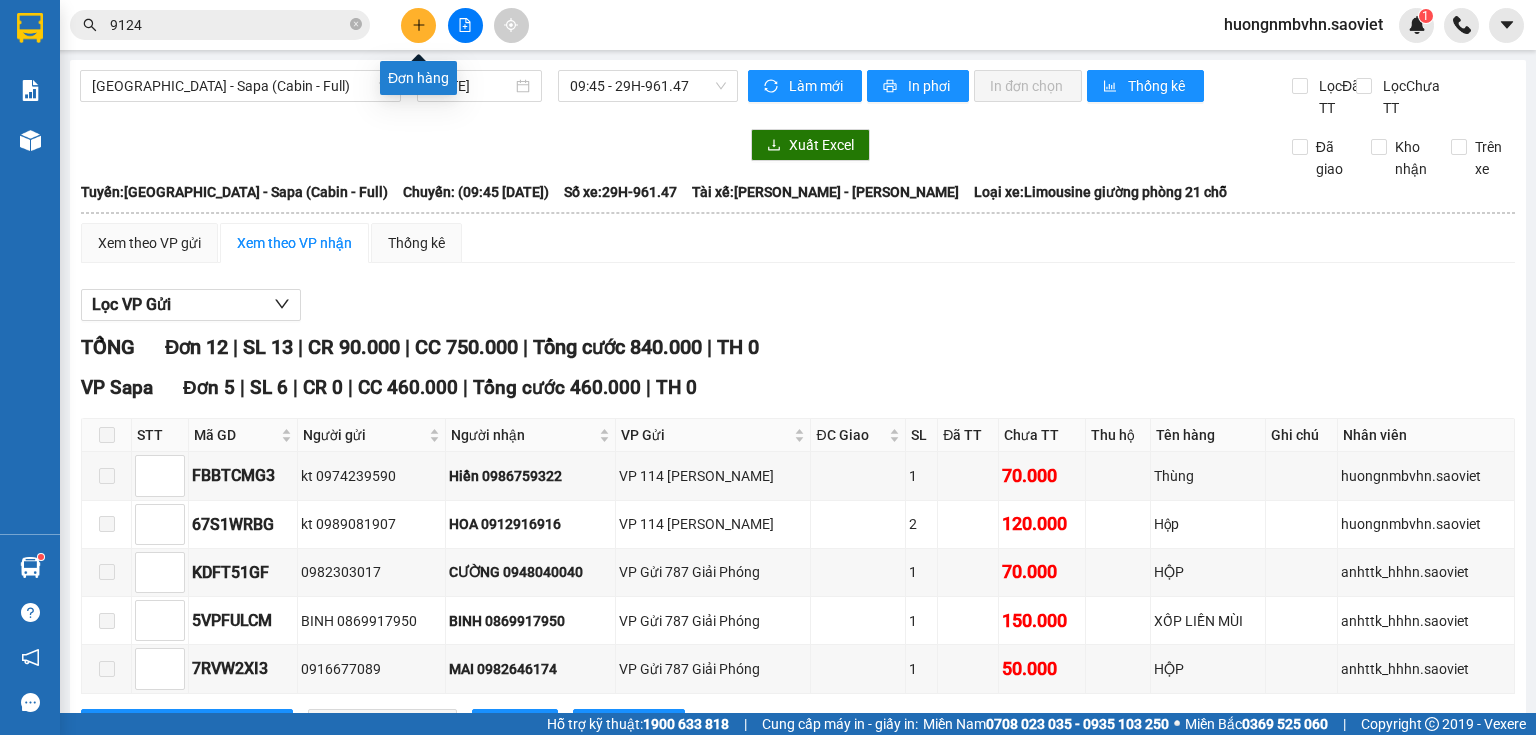 click 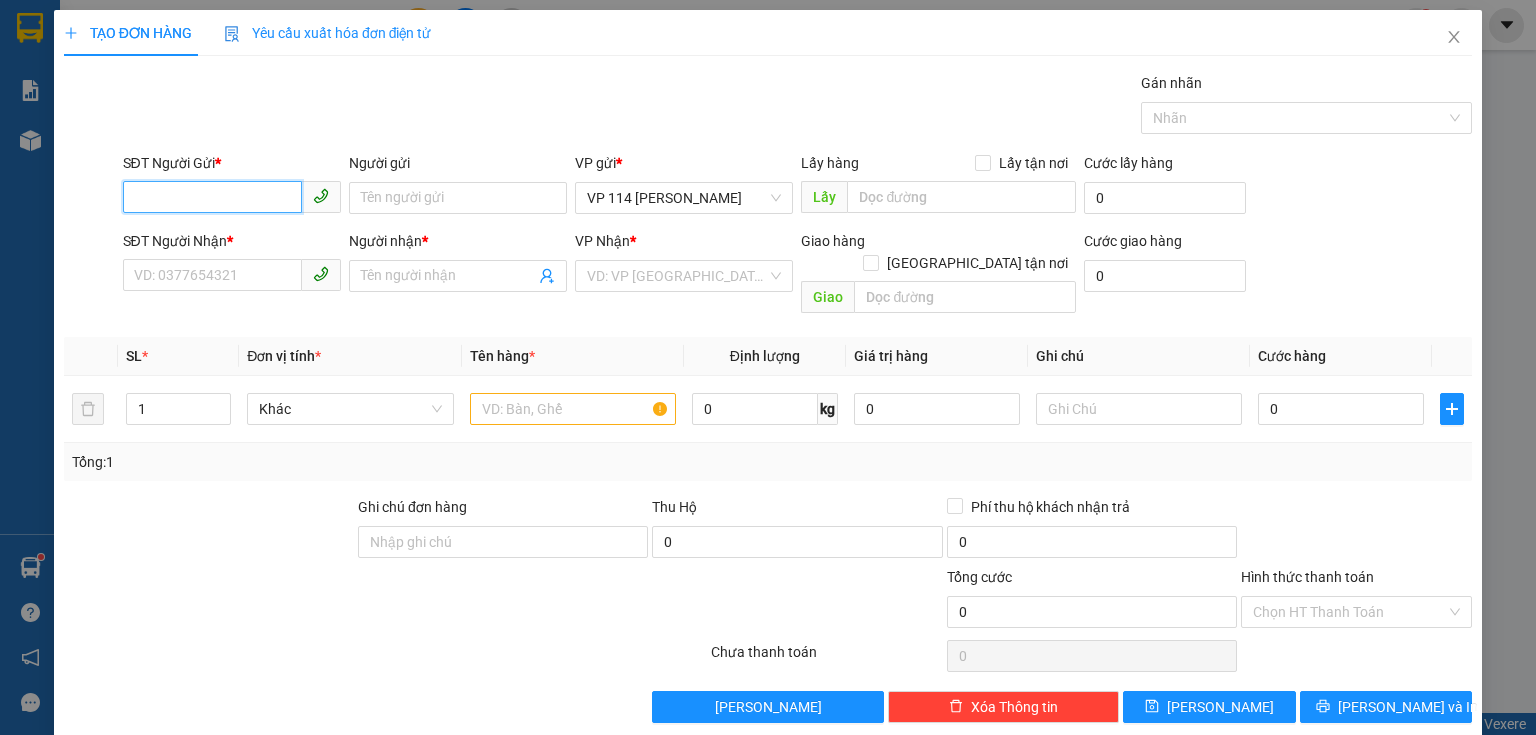 drag, startPoint x: 223, startPoint y: 198, endPoint x: 157, endPoint y: 204, distance: 66.27216 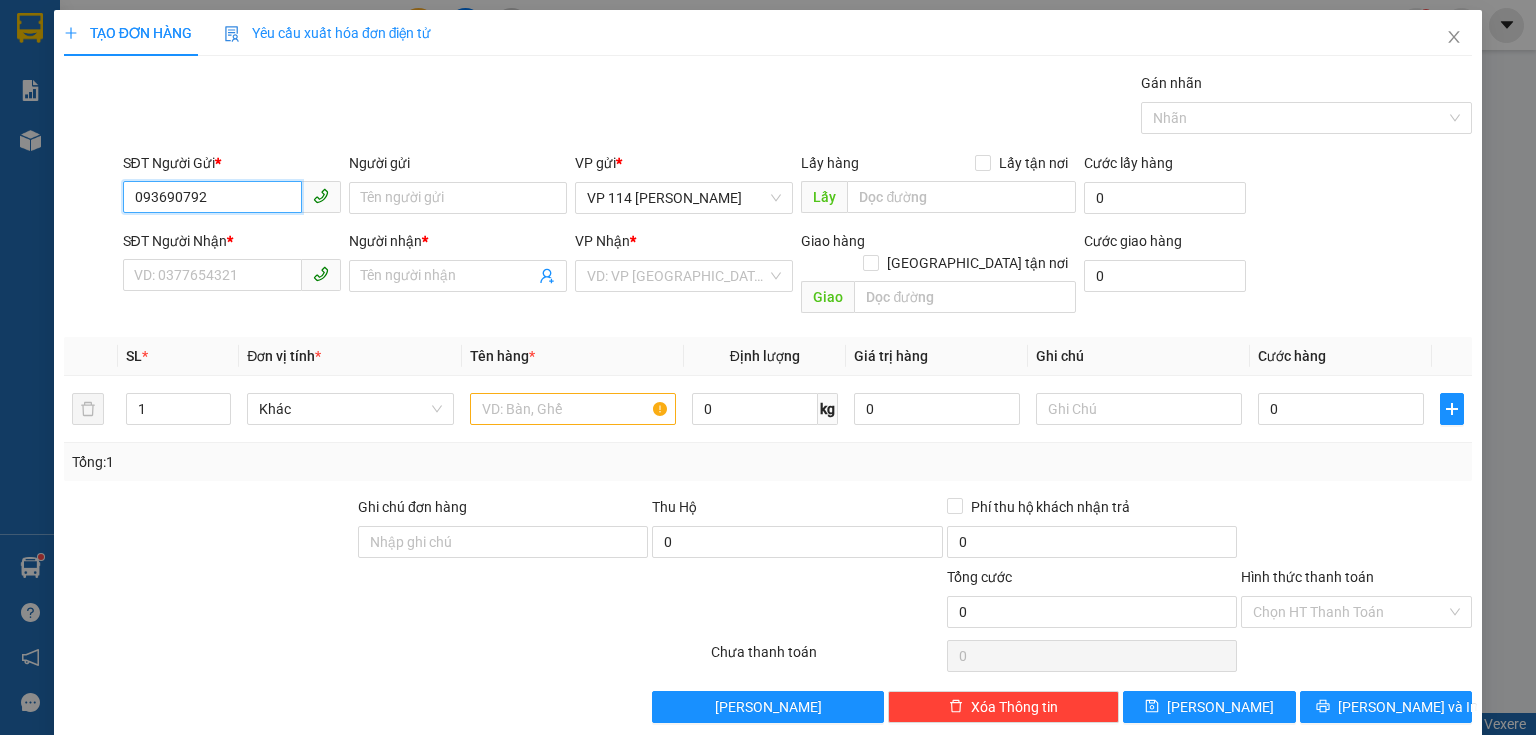 type on "0936907922" 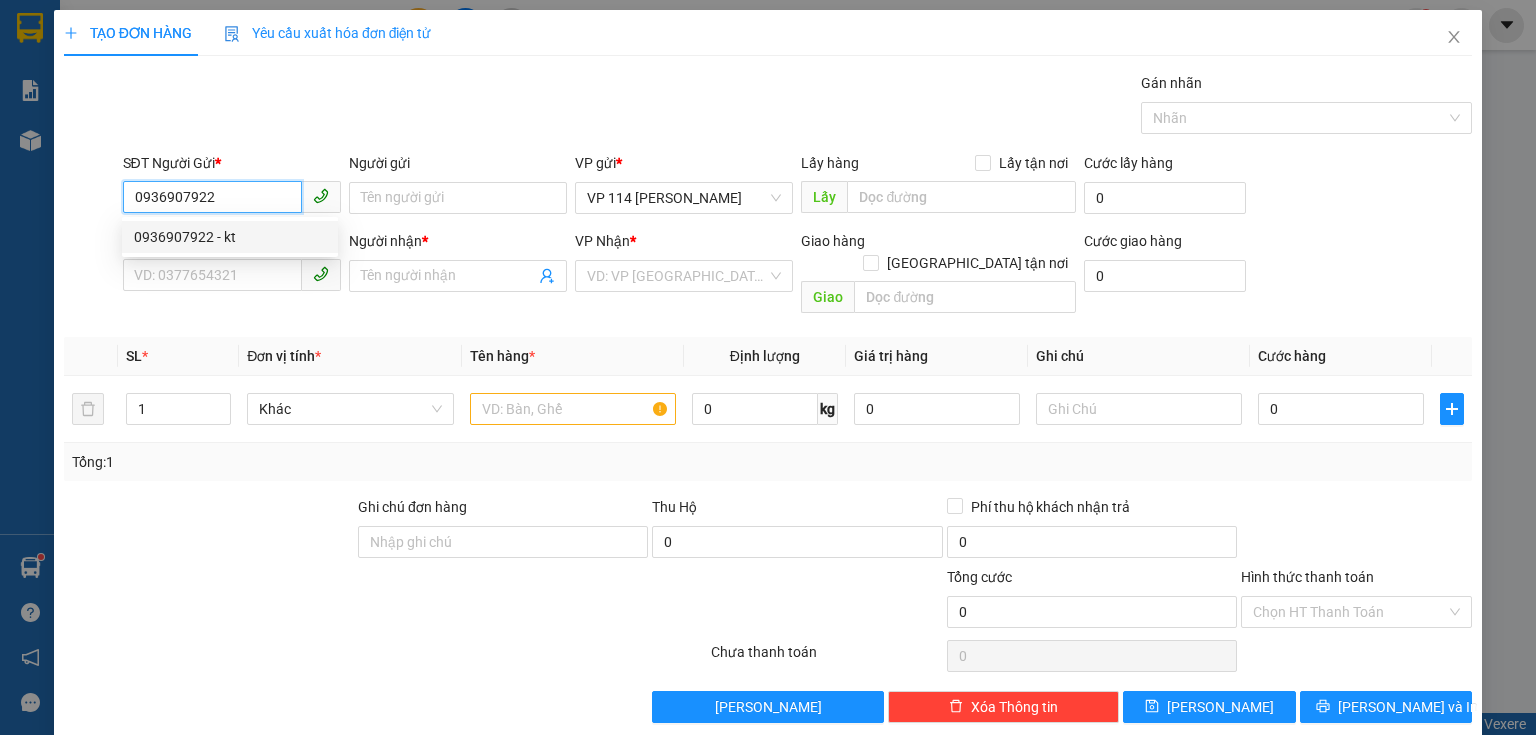 click on "0936907922 - kt" at bounding box center (230, 237) 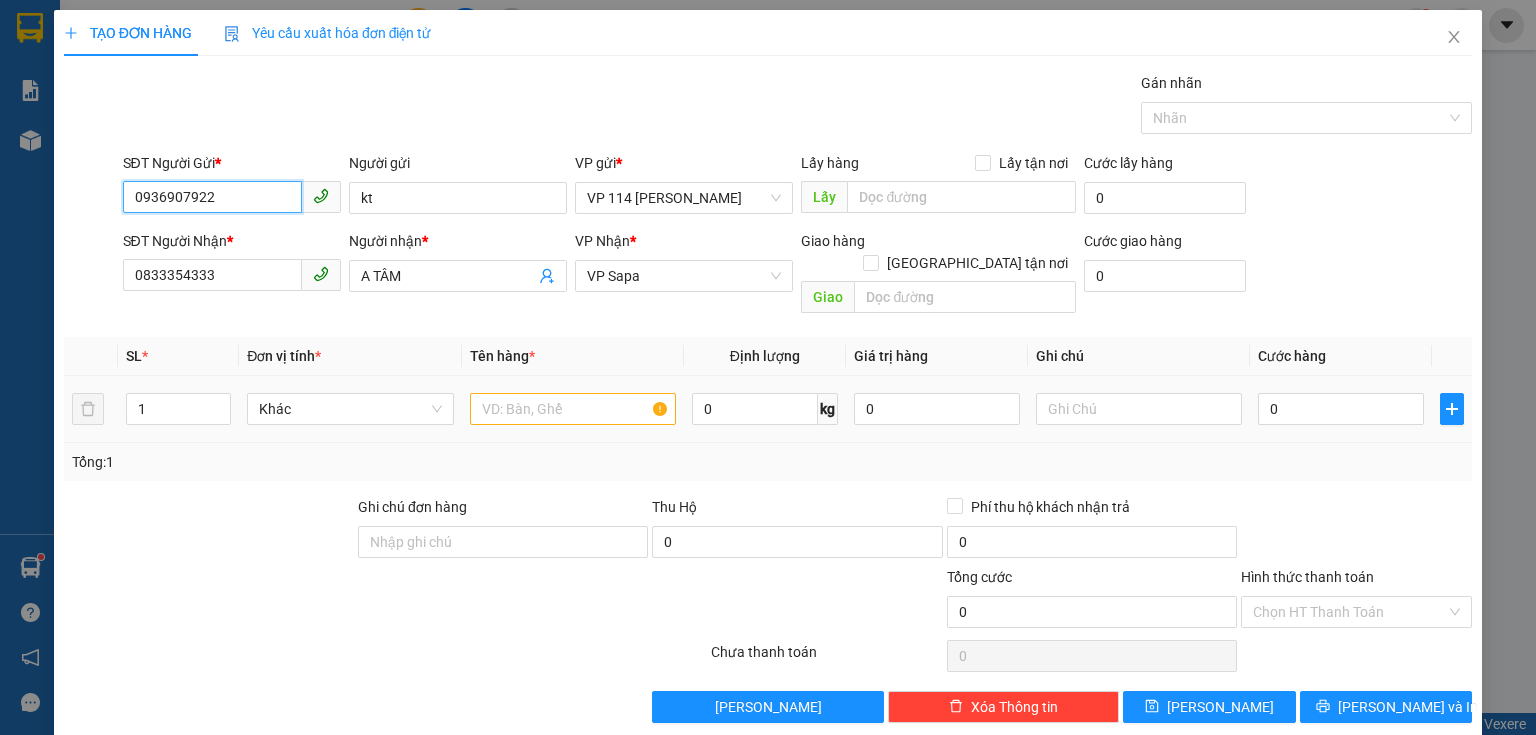 type on "0936907922" 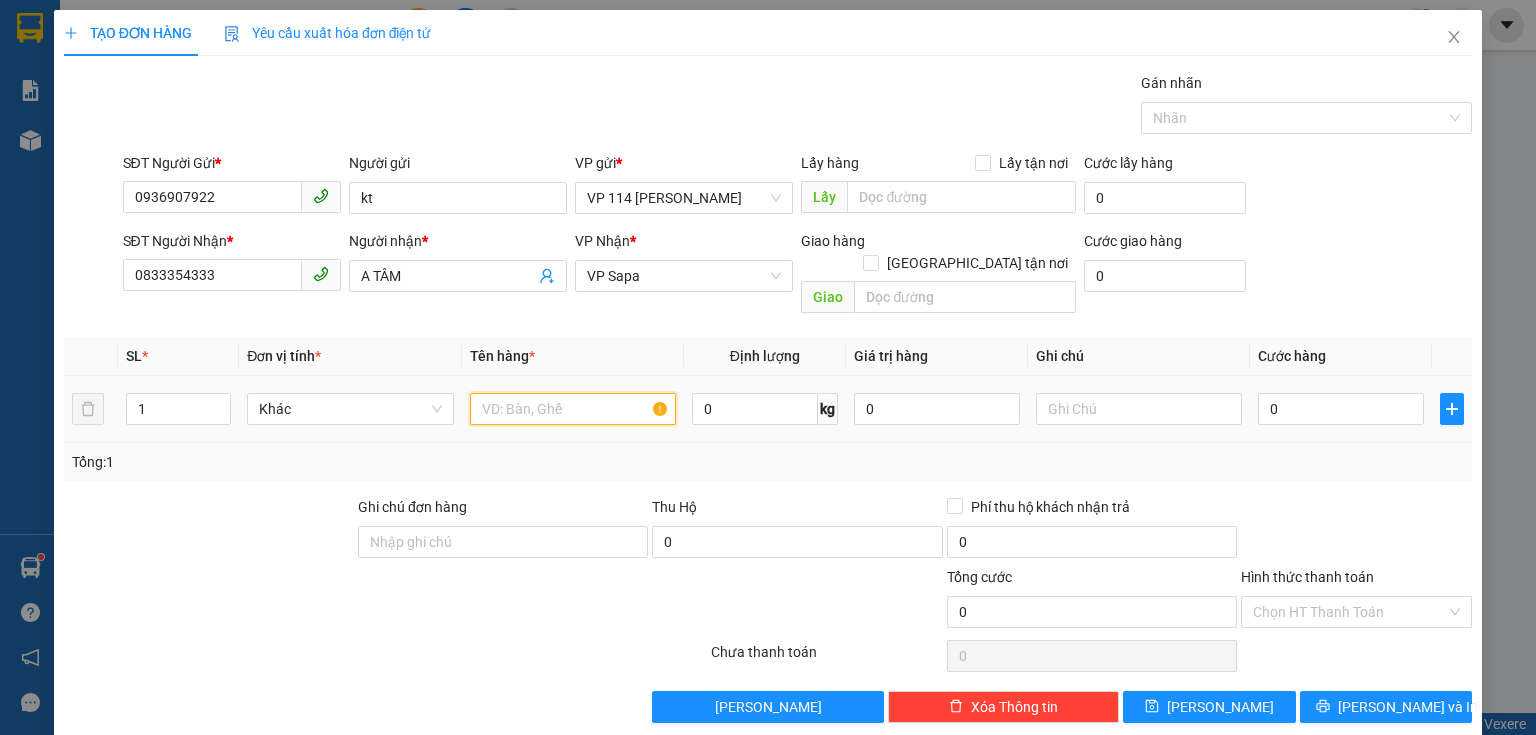 click at bounding box center [573, 409] 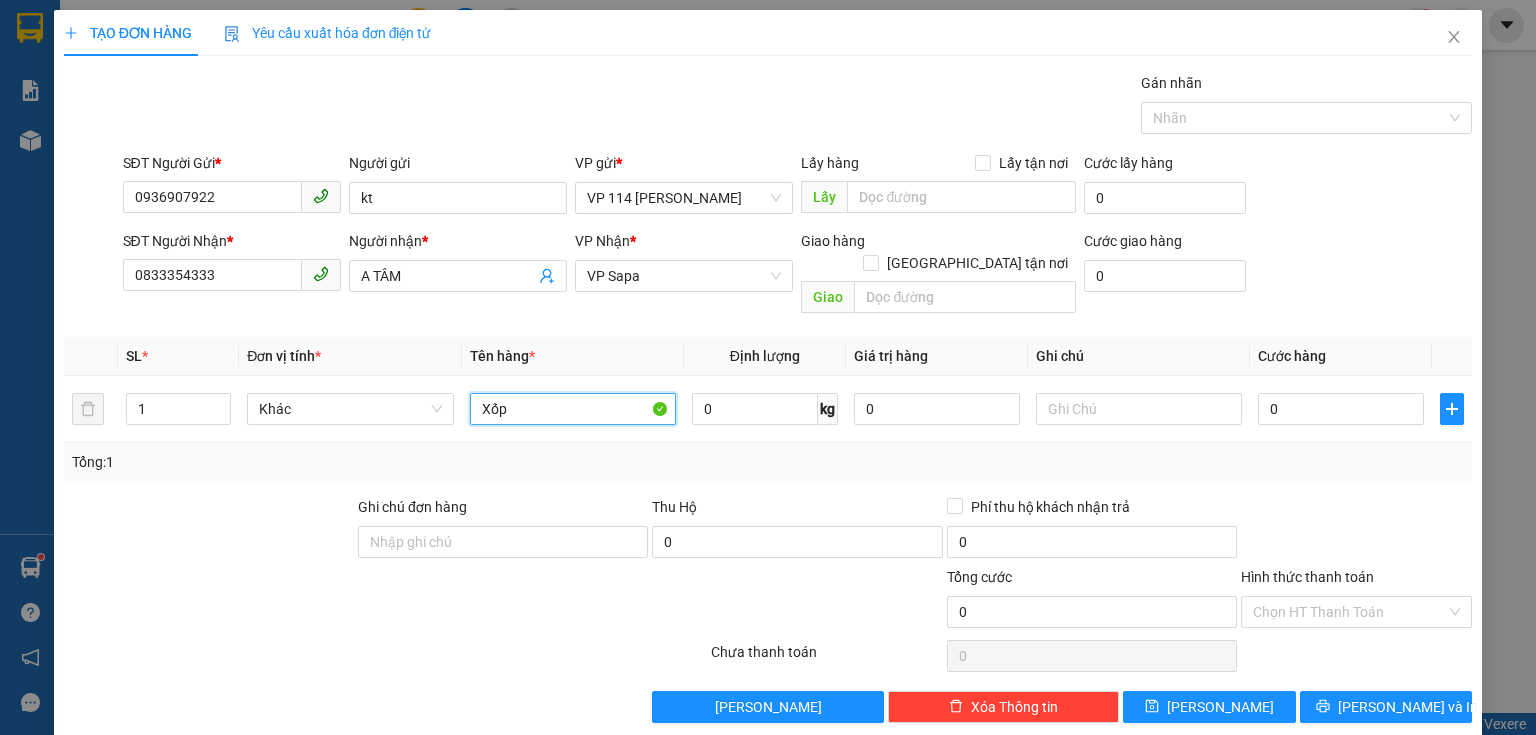type on "Xốp" 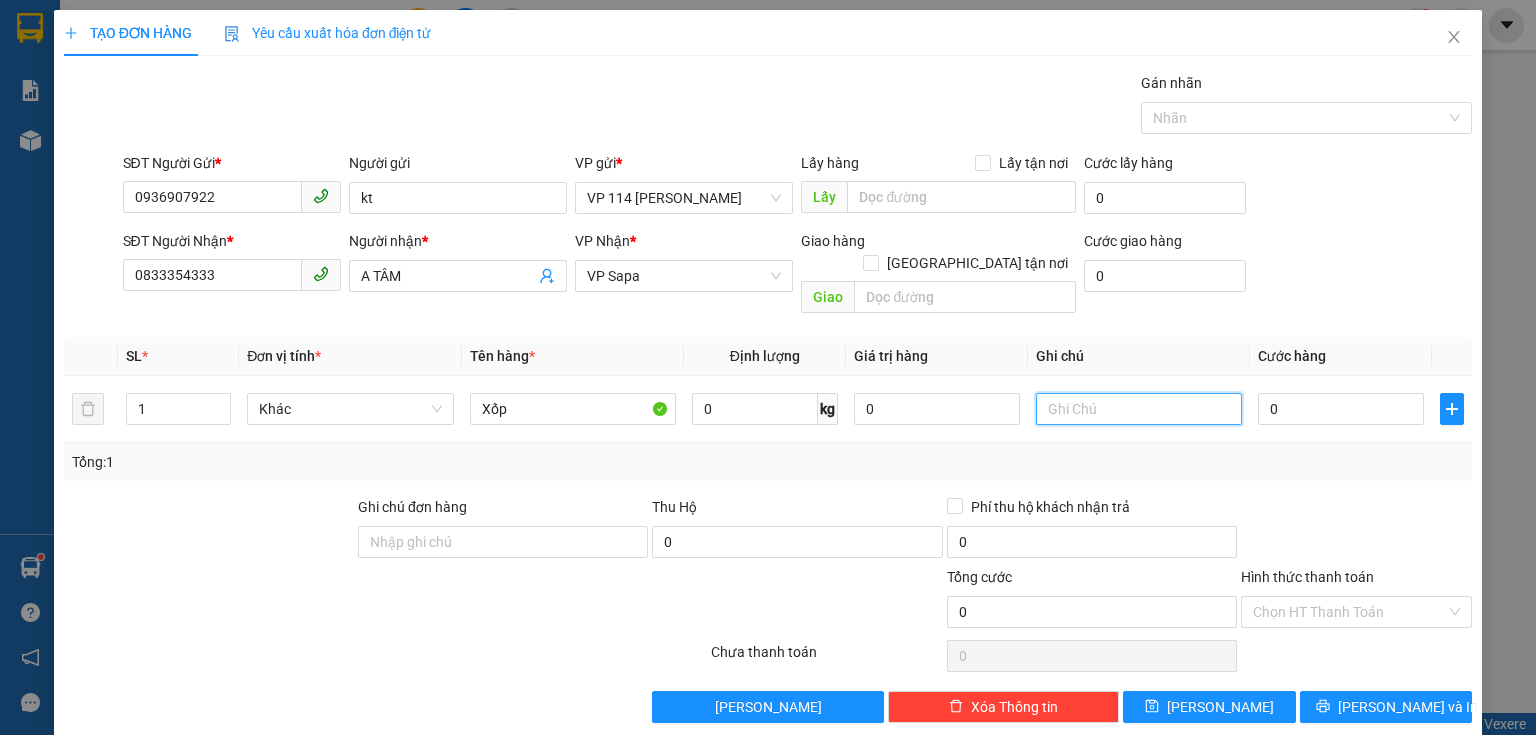 type on "D" 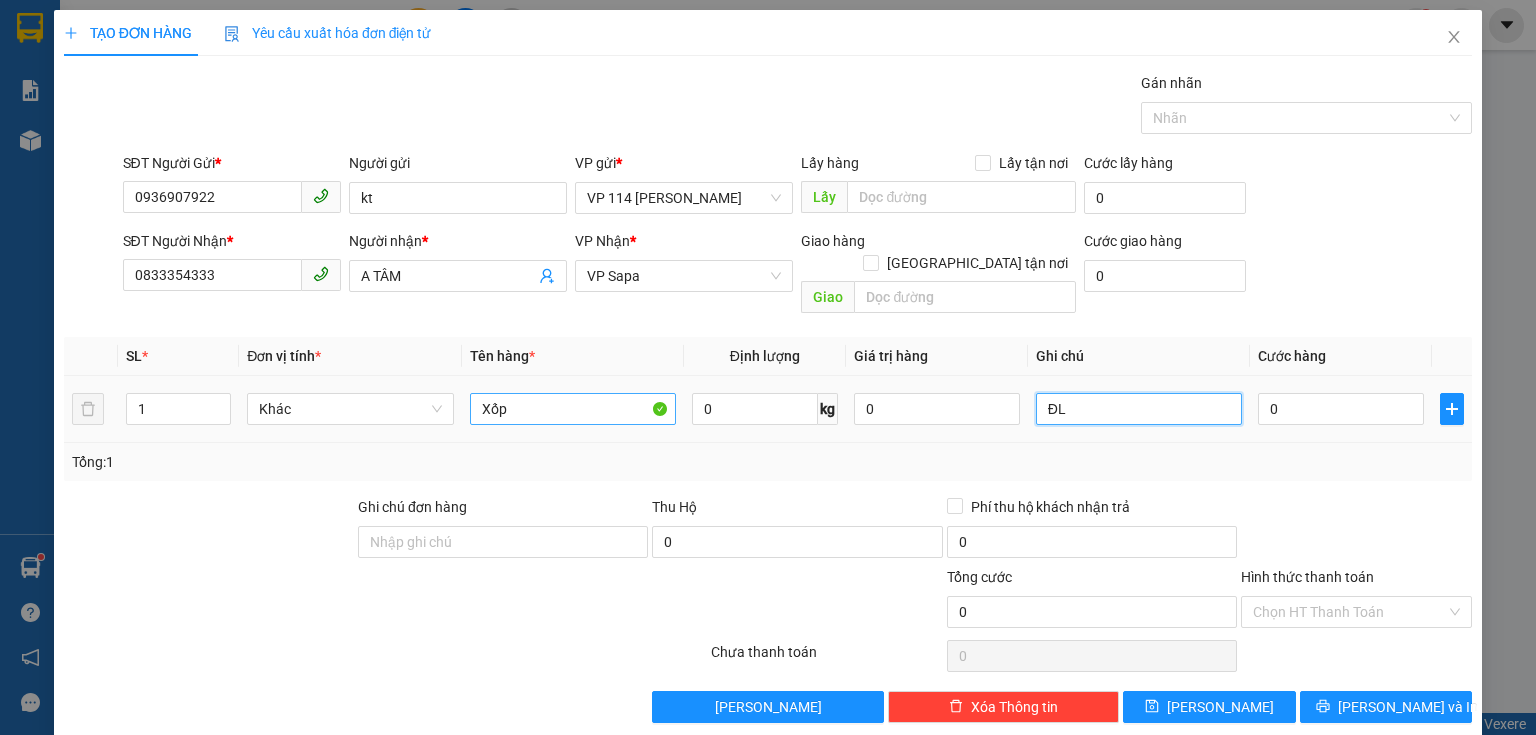 type on "ĐL" 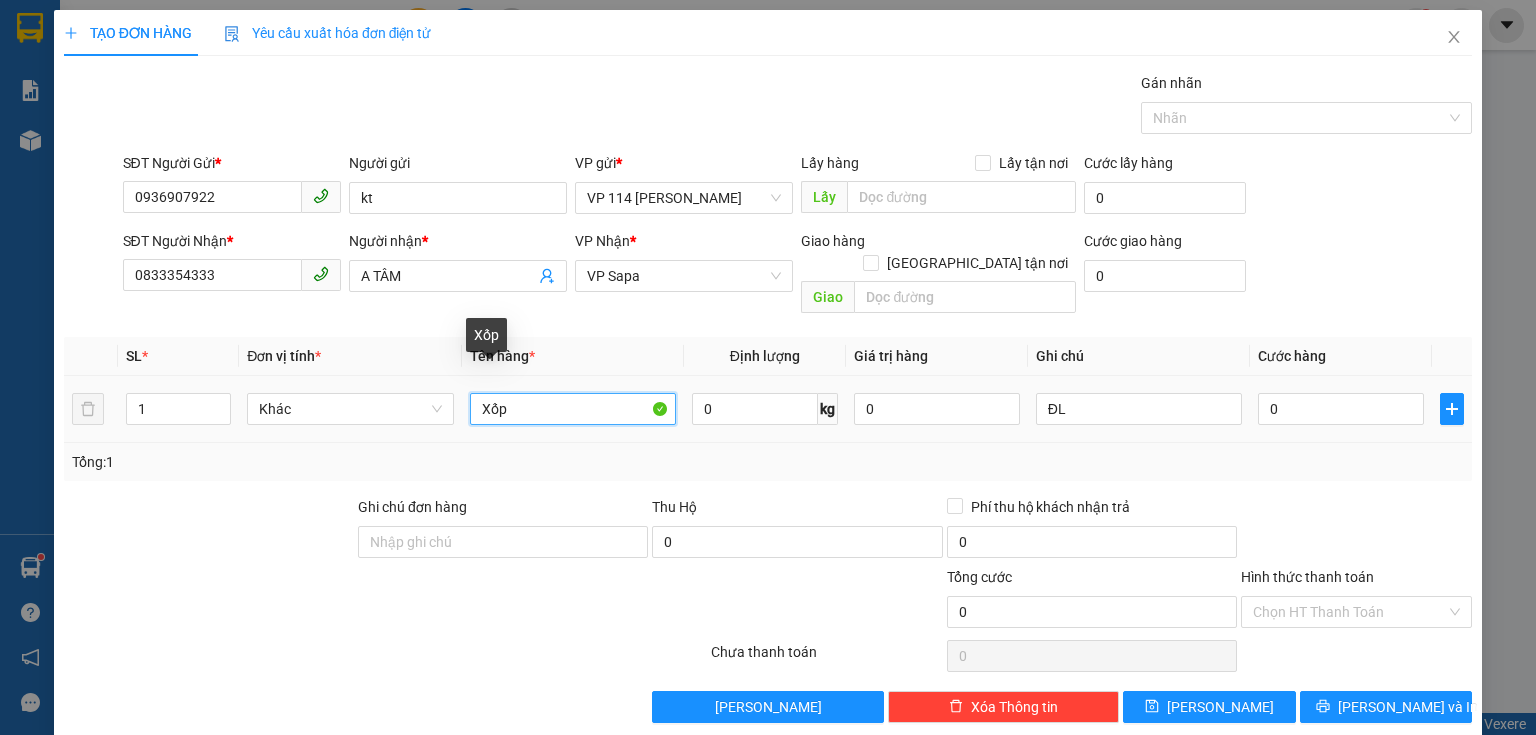 click on "Xốp" at bounding box center (573, 409) 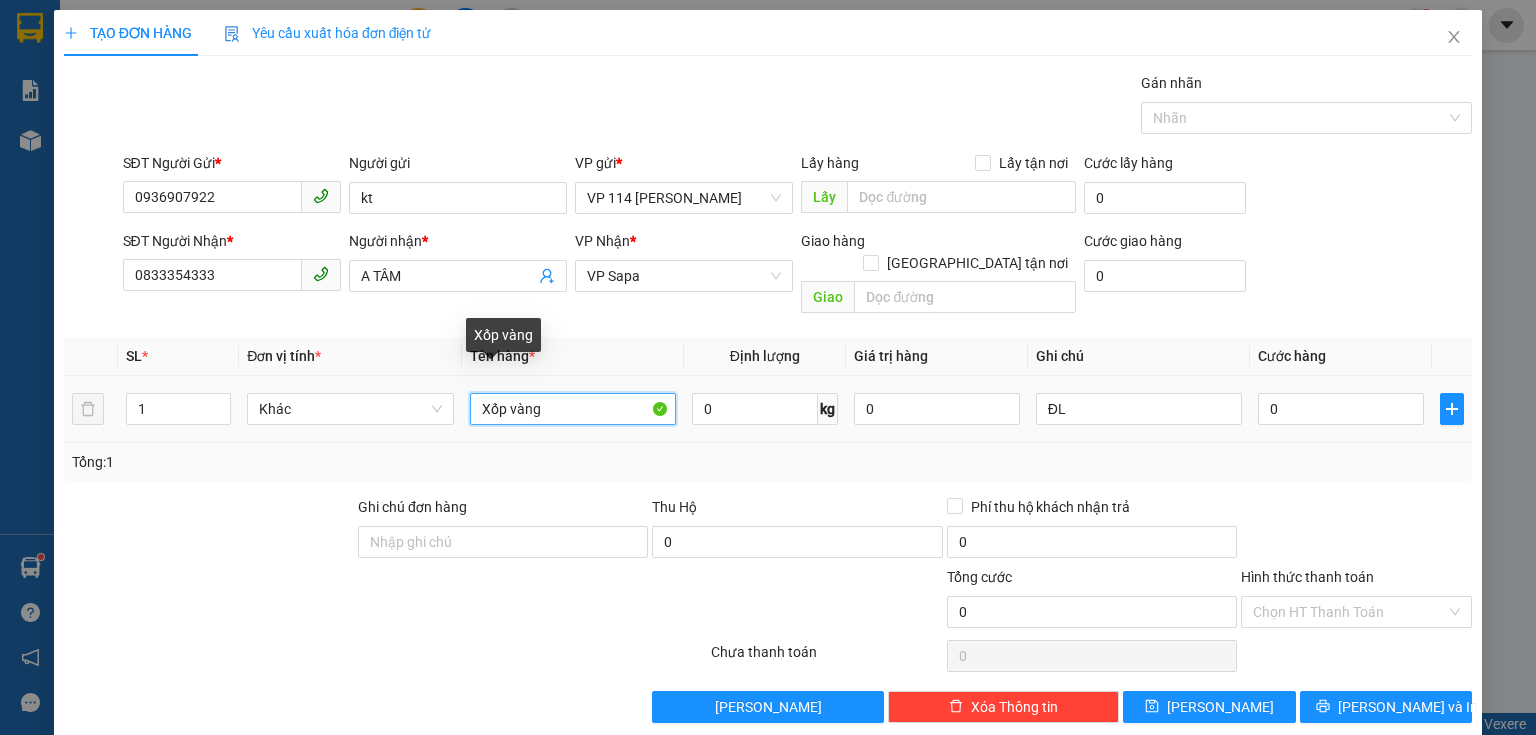 type on "Xốp vàng" 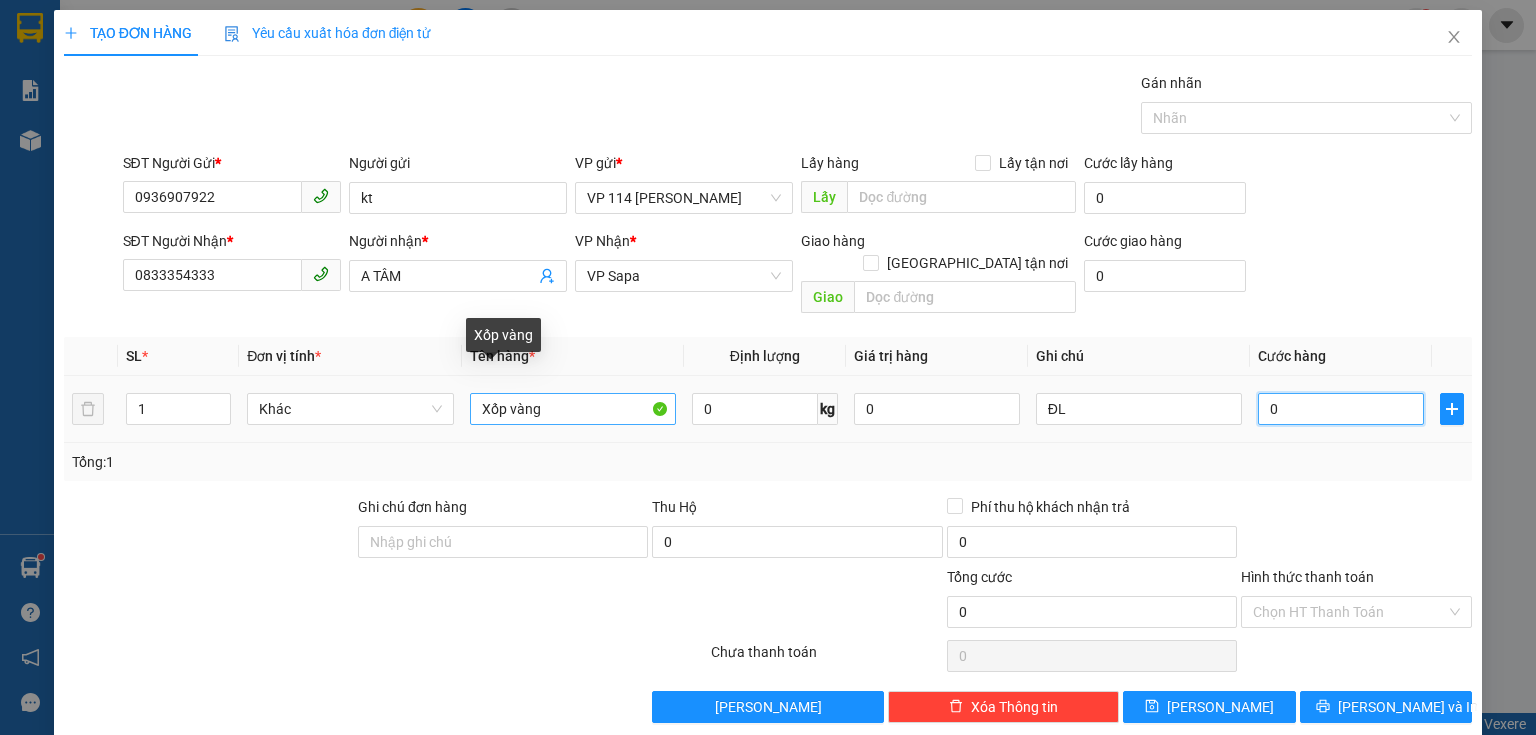 type on "7" 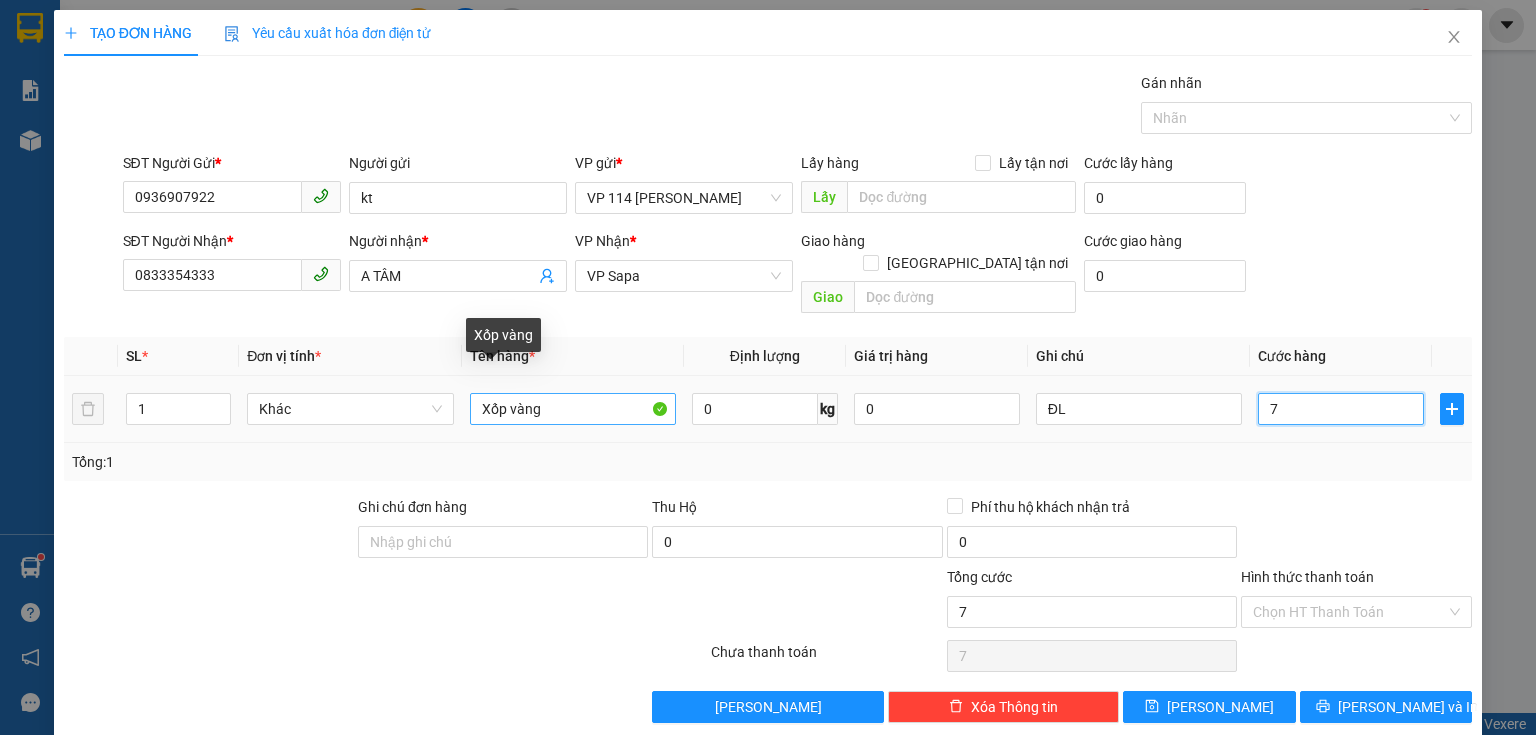 type on "70" 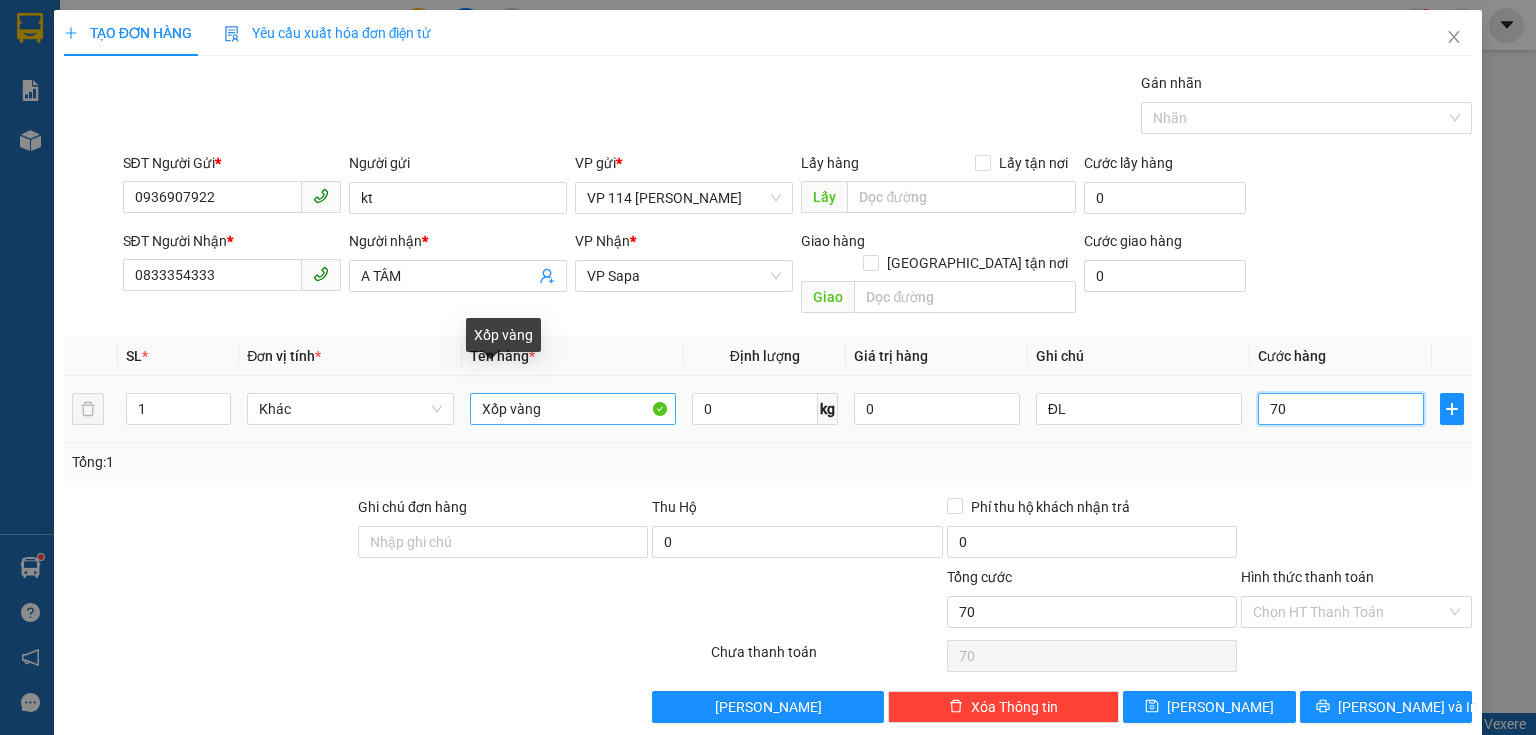 type on "700" 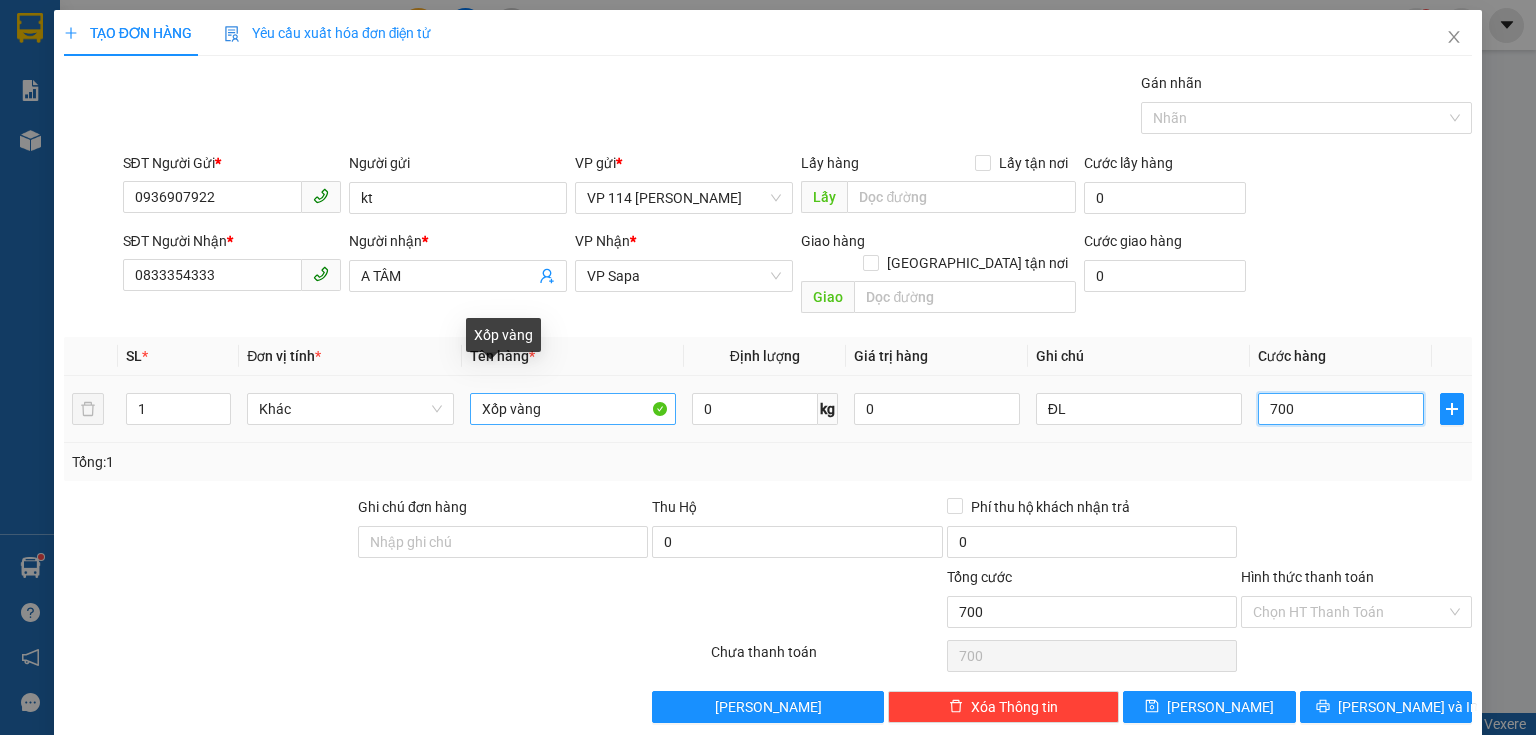type on "7.000" 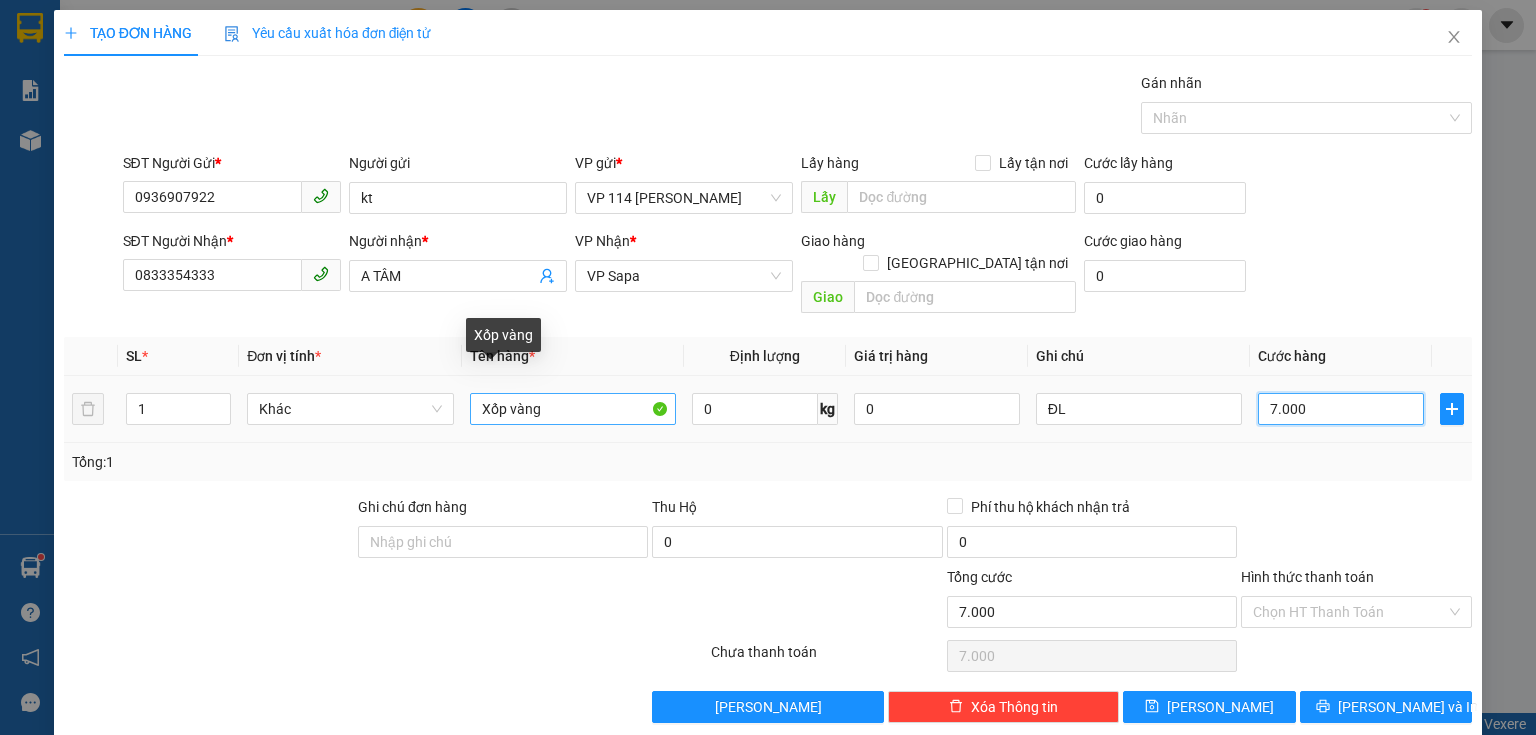 type on "70.000" 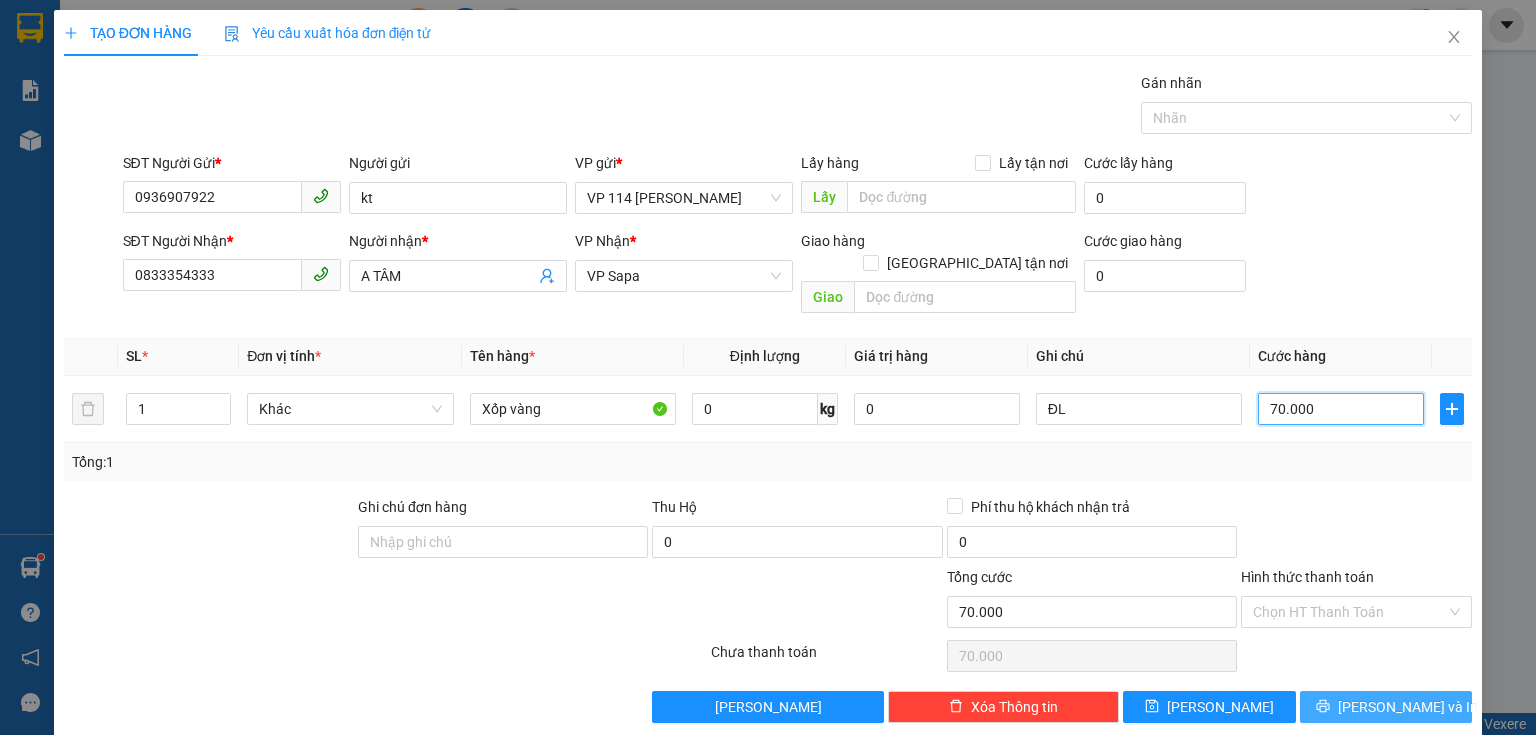 type on "70.000" 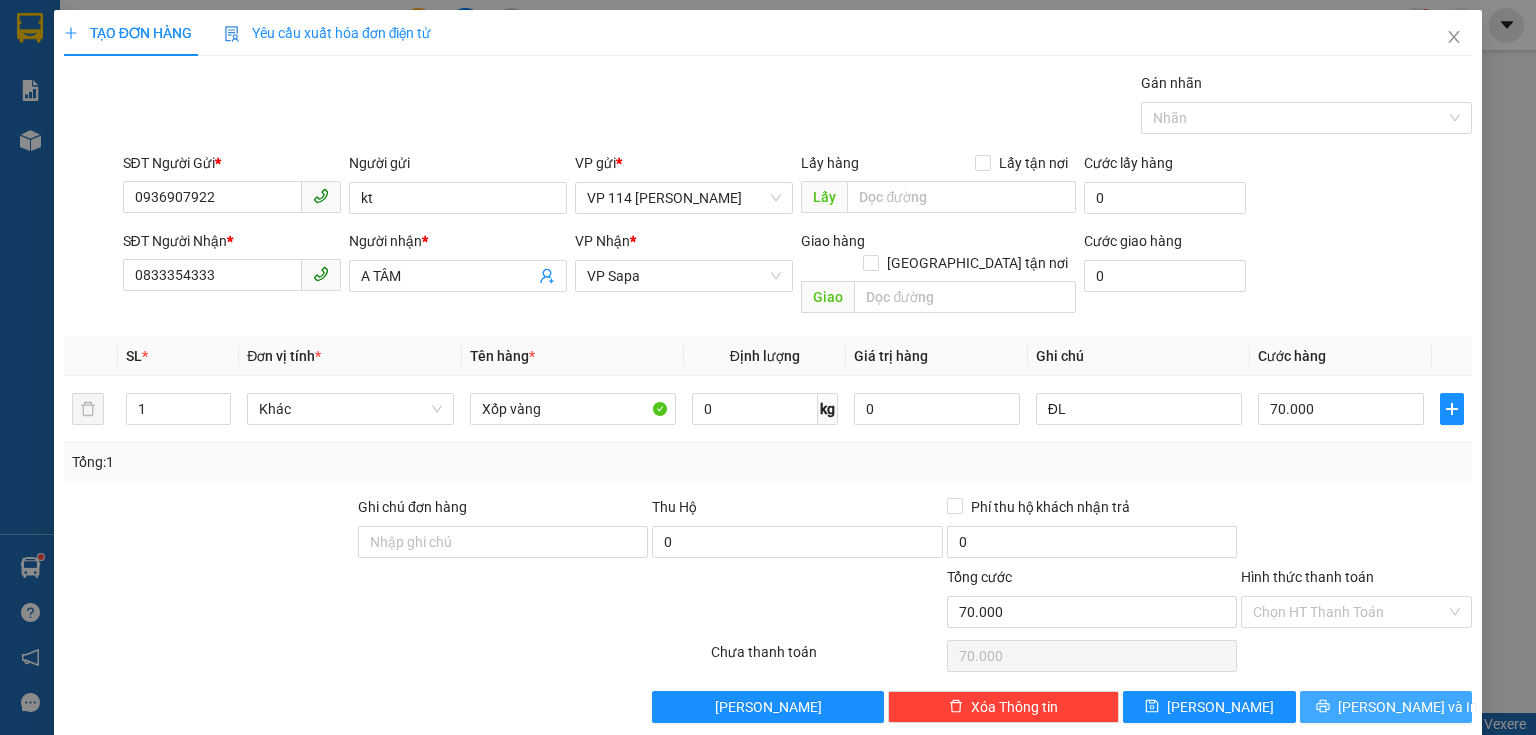 click on "[PERSON_NAME] và In" at bounding box center [1386, 707] 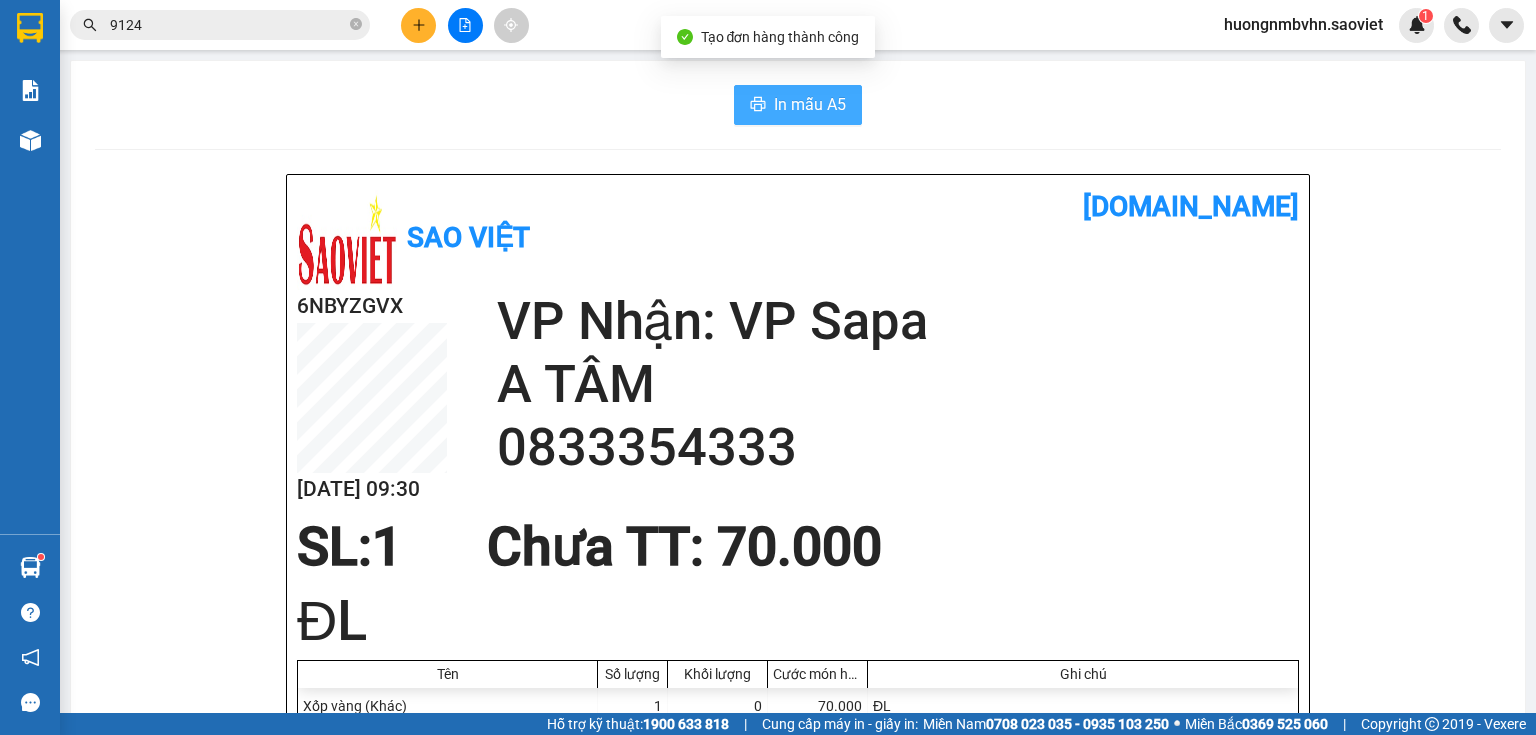click on "In mẫu A5" at bounding box center [810, 104] 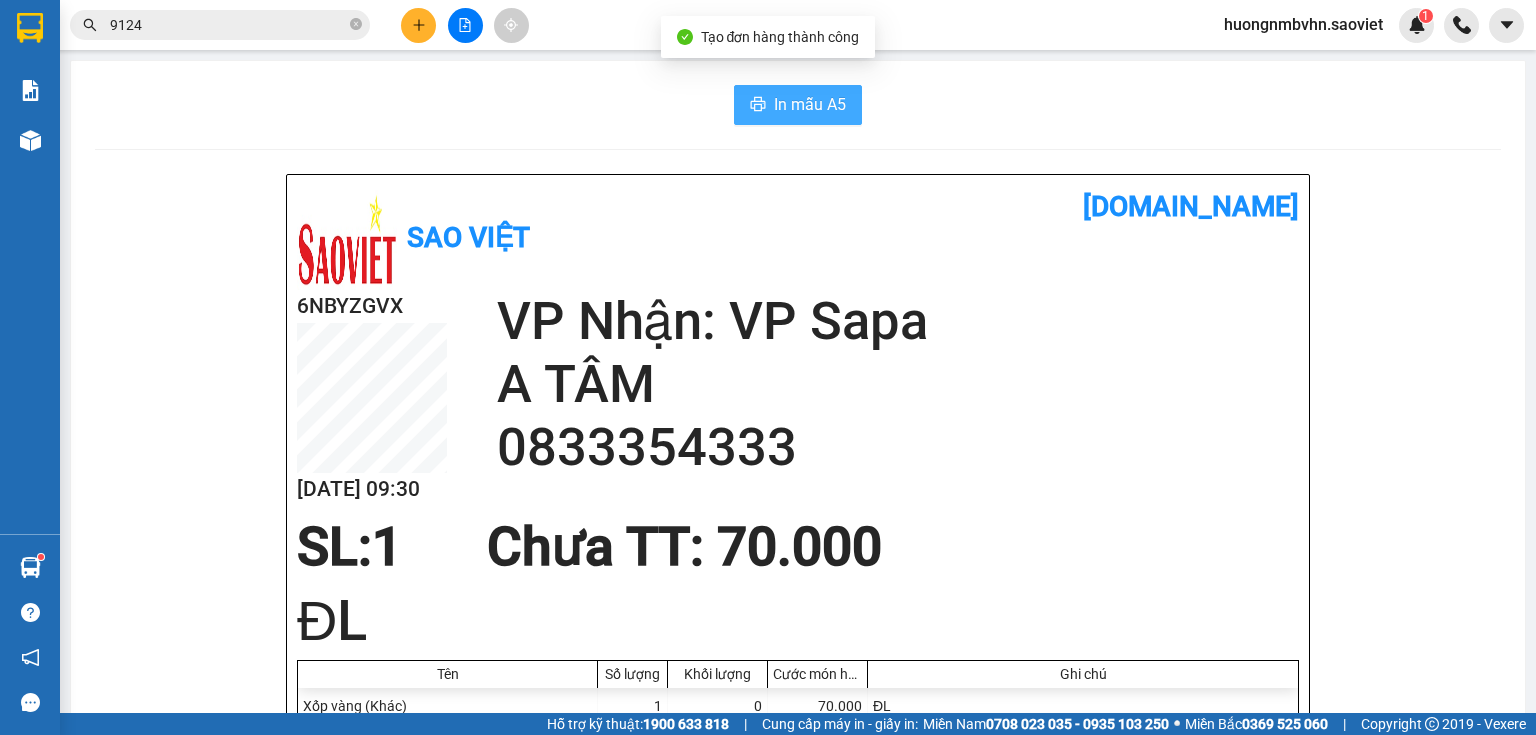 scroll, scrollTop: 0, scrollLeft: 0, axis: both 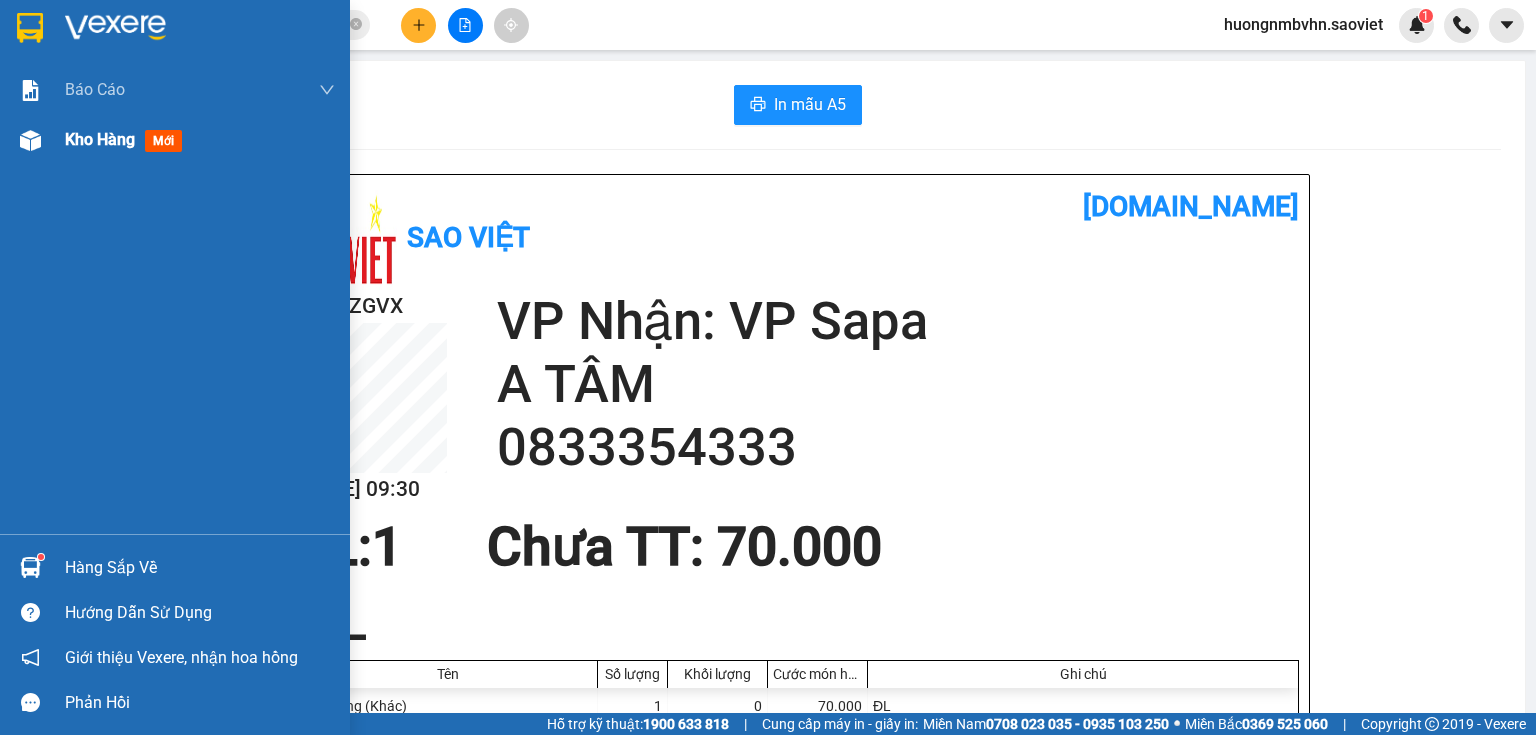 click on "Kho hàng" at bounding box center [100, 139] 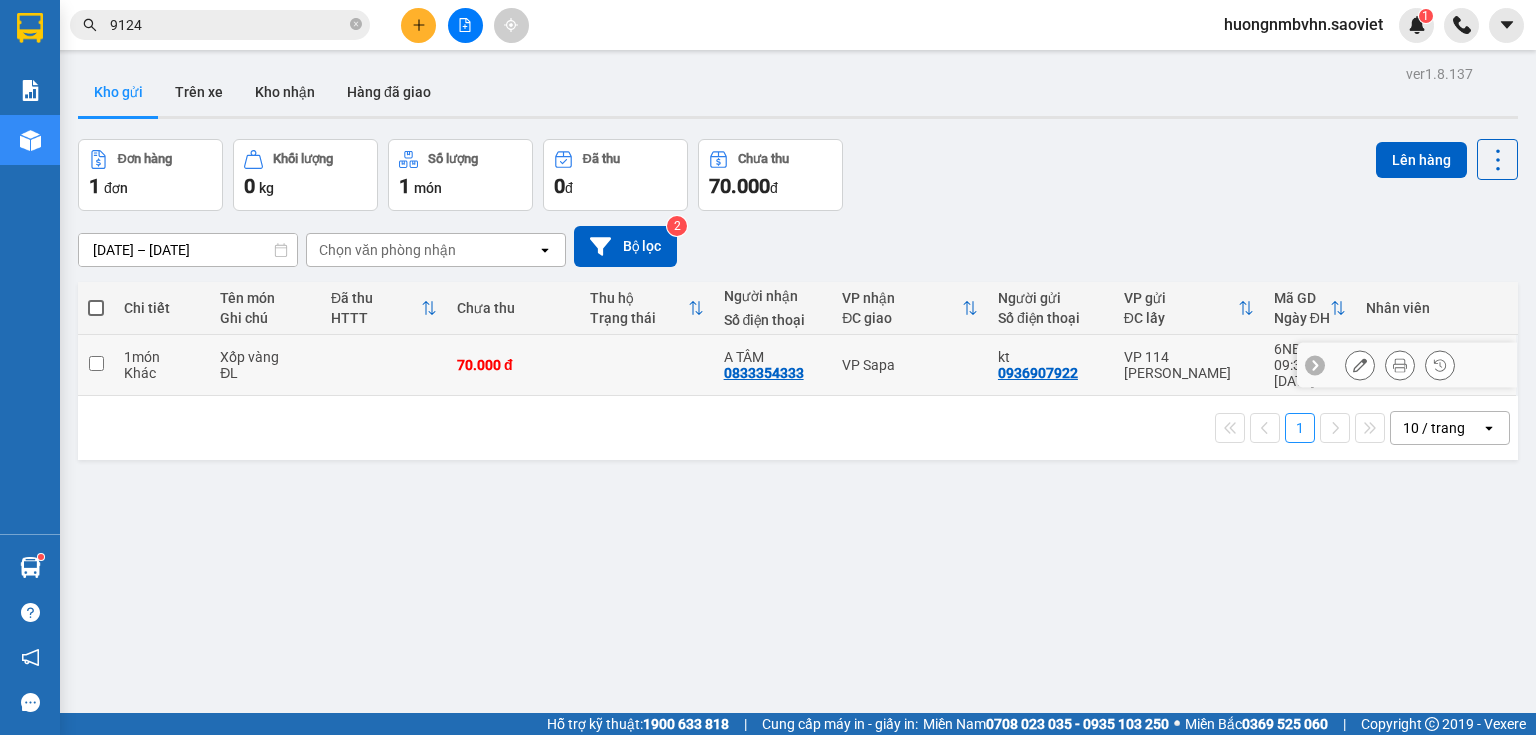 click at bounding box center (96, 363) 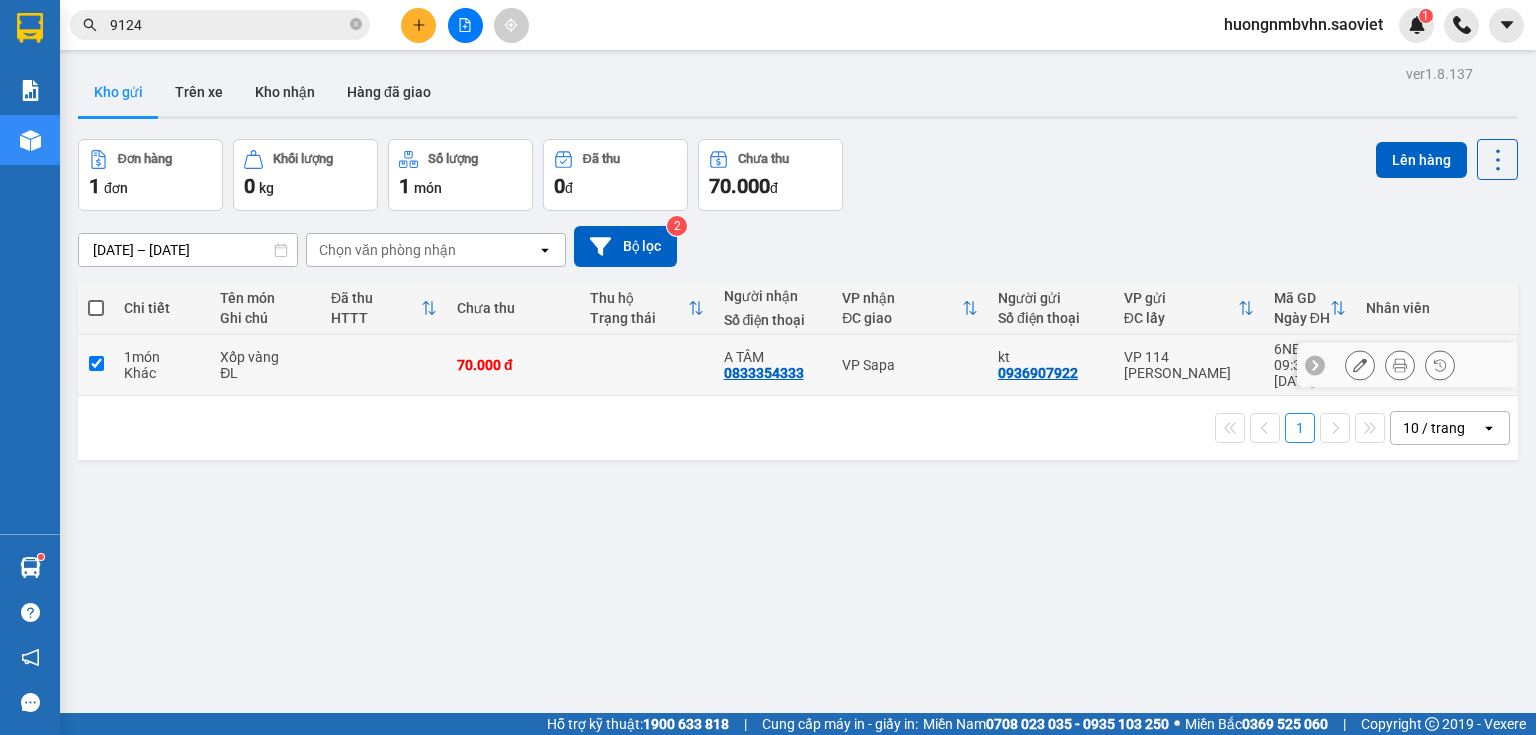 checkbox on "true" 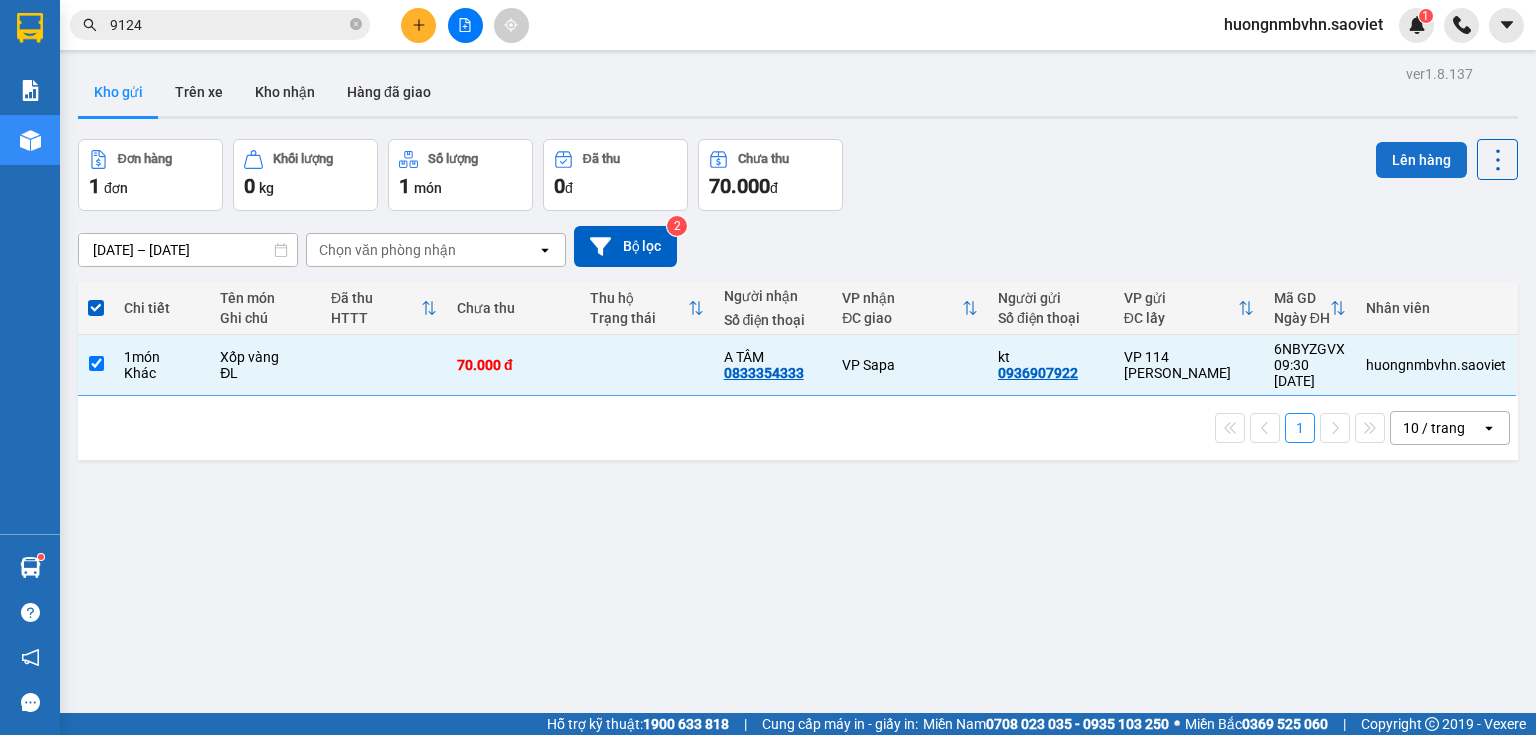 click on "Lên hàng" at bounding box center [1421, 160] 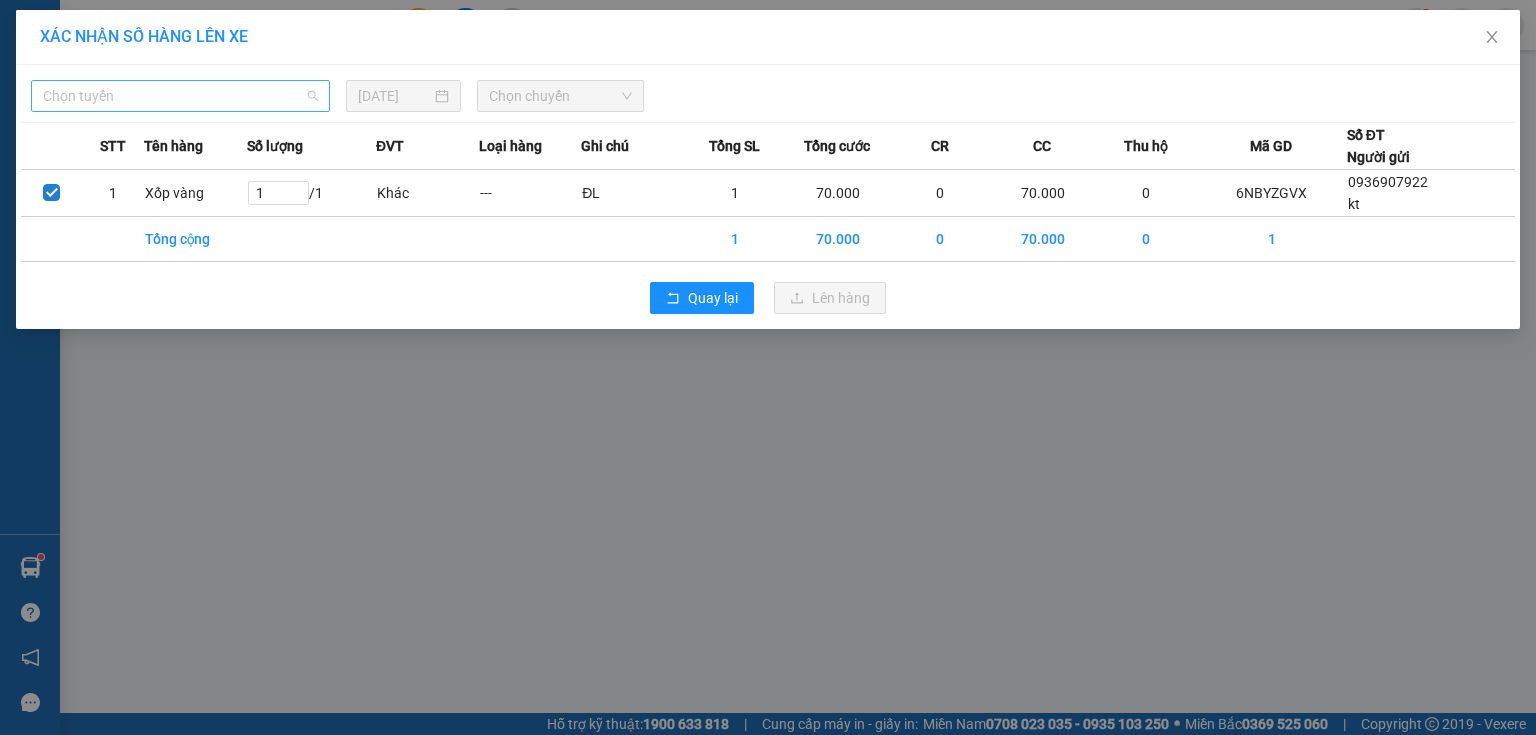 drag, startPoint x: 225, startPoint y: 90, endPoint x: 248, endPoint y: 96, distance: 23.769728 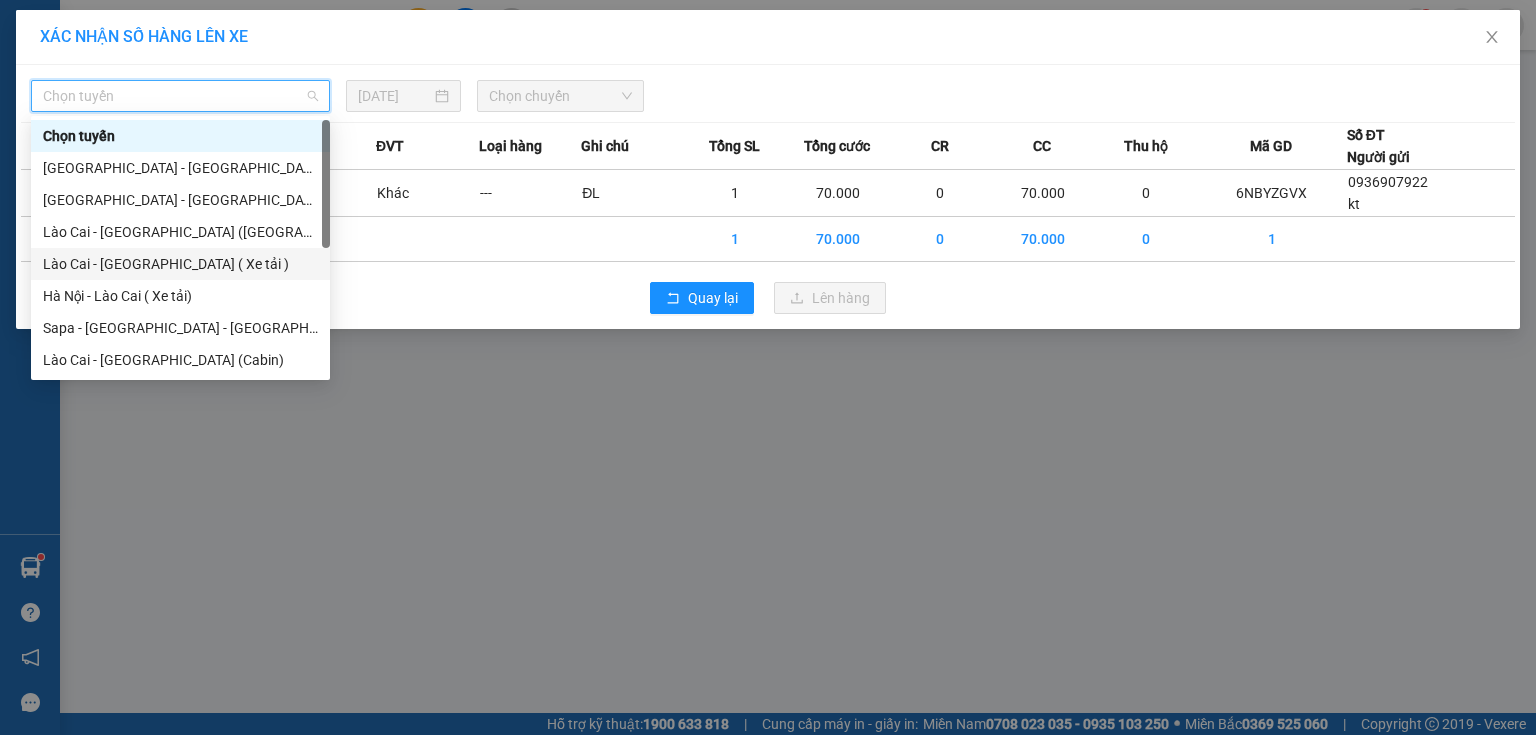 scroll, scrollTop: 160, scrollLeft: 0, axis: vertical 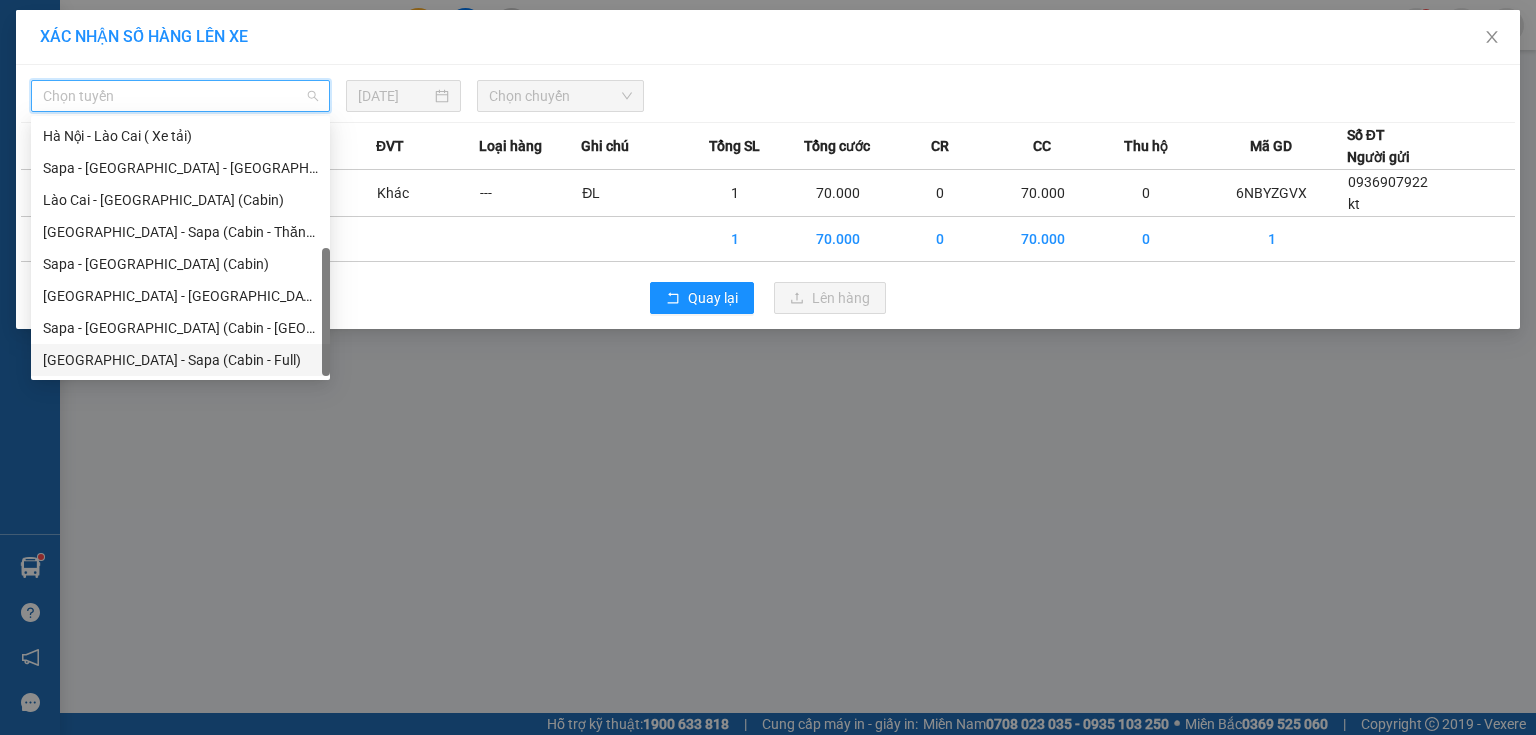 click on "[GEOGRAPHIC_DATA] - Sapa (Cabin - Full)" at bounding box center [180, 360] 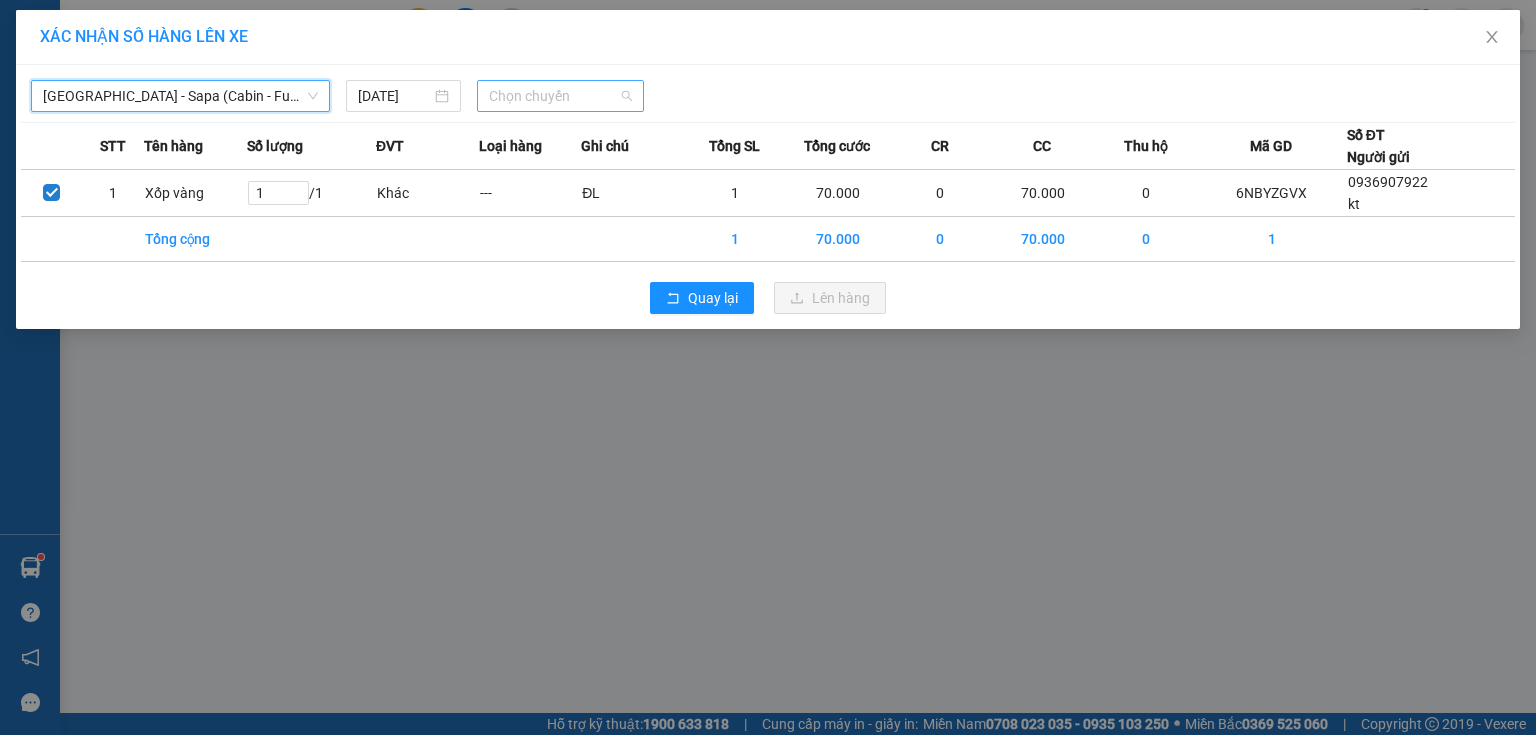 click on "Chọn chuyến" at bounding box center [561, 96] 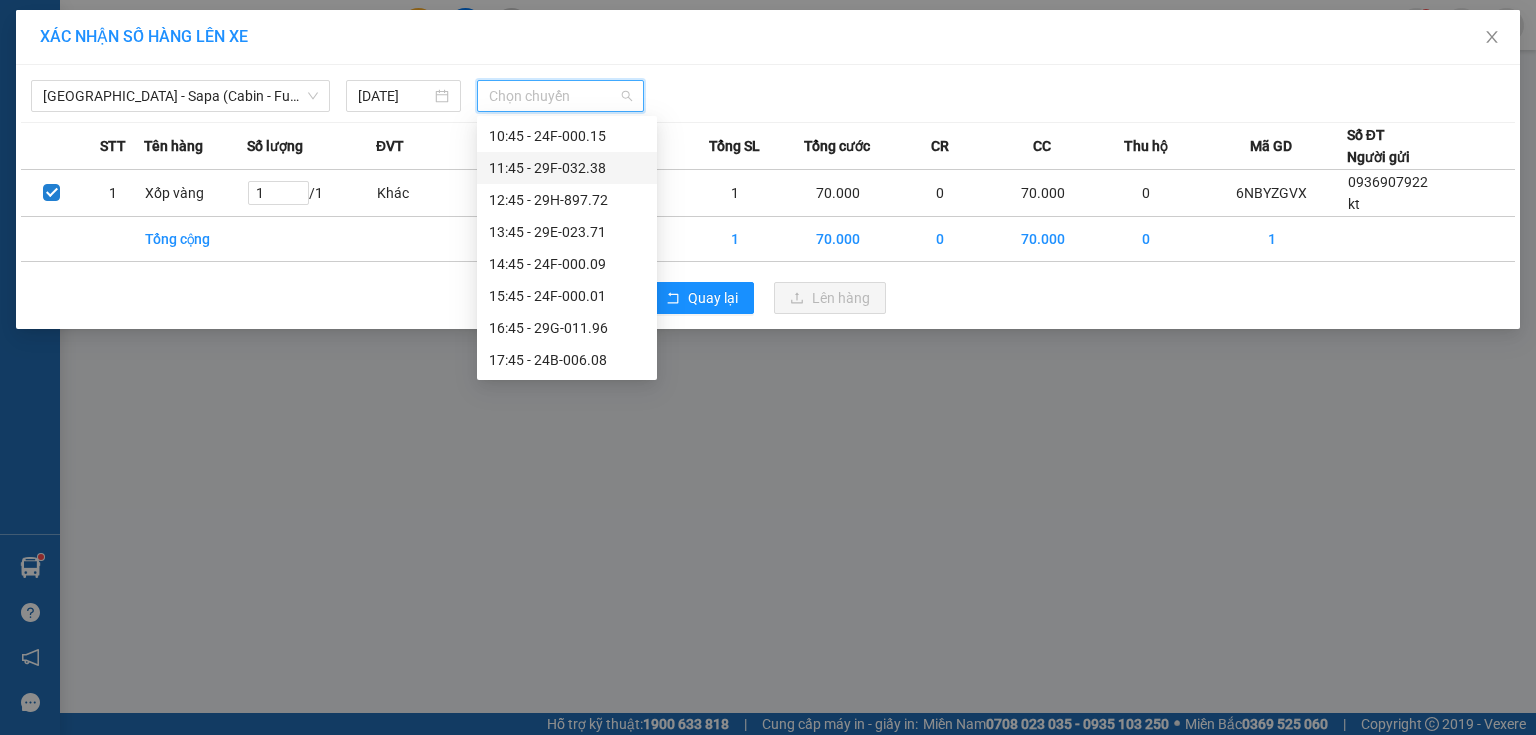 scroll, scrollTop: 0, scrollLeft: 0, axis: both 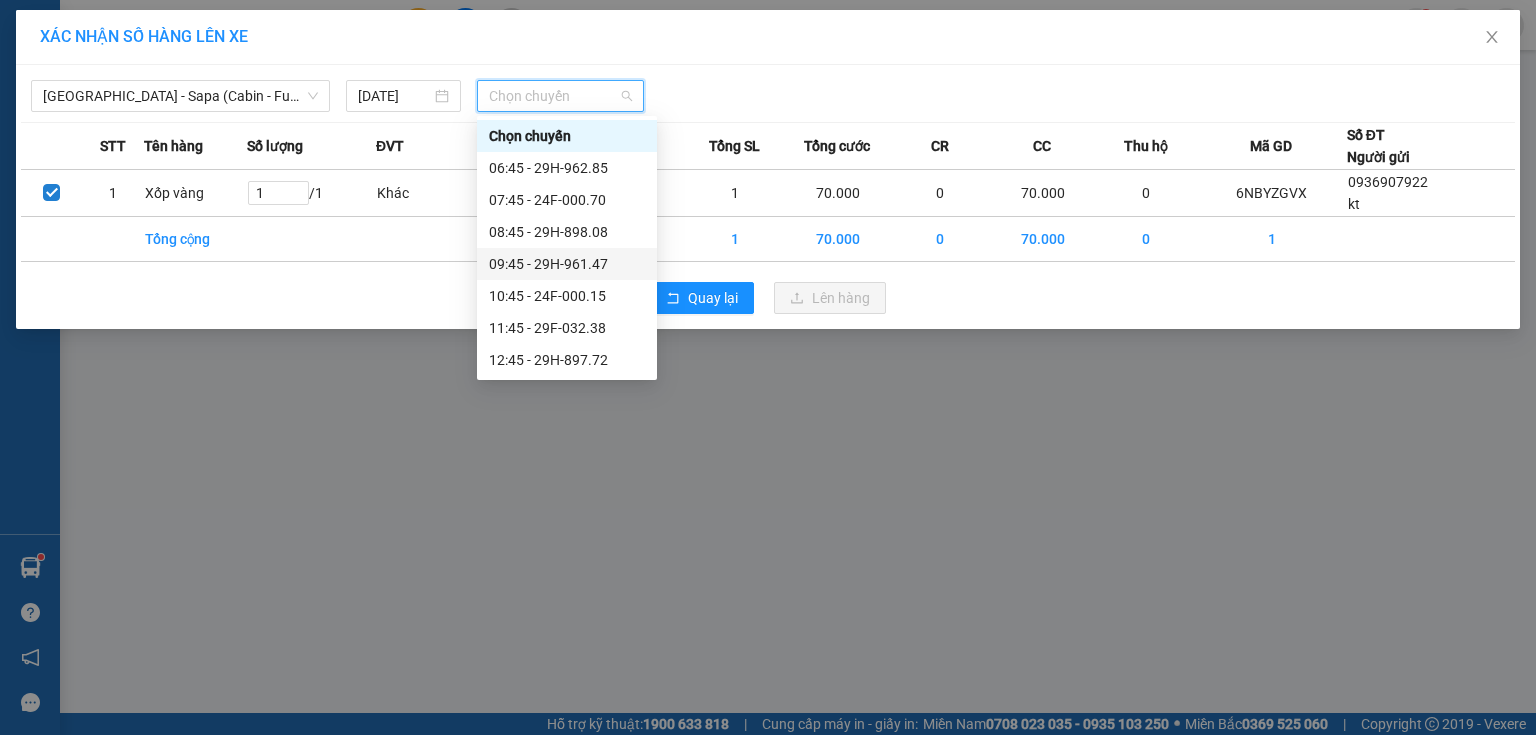 click on "09:45     - 29H-961.47" at bounding box center [567, 264] 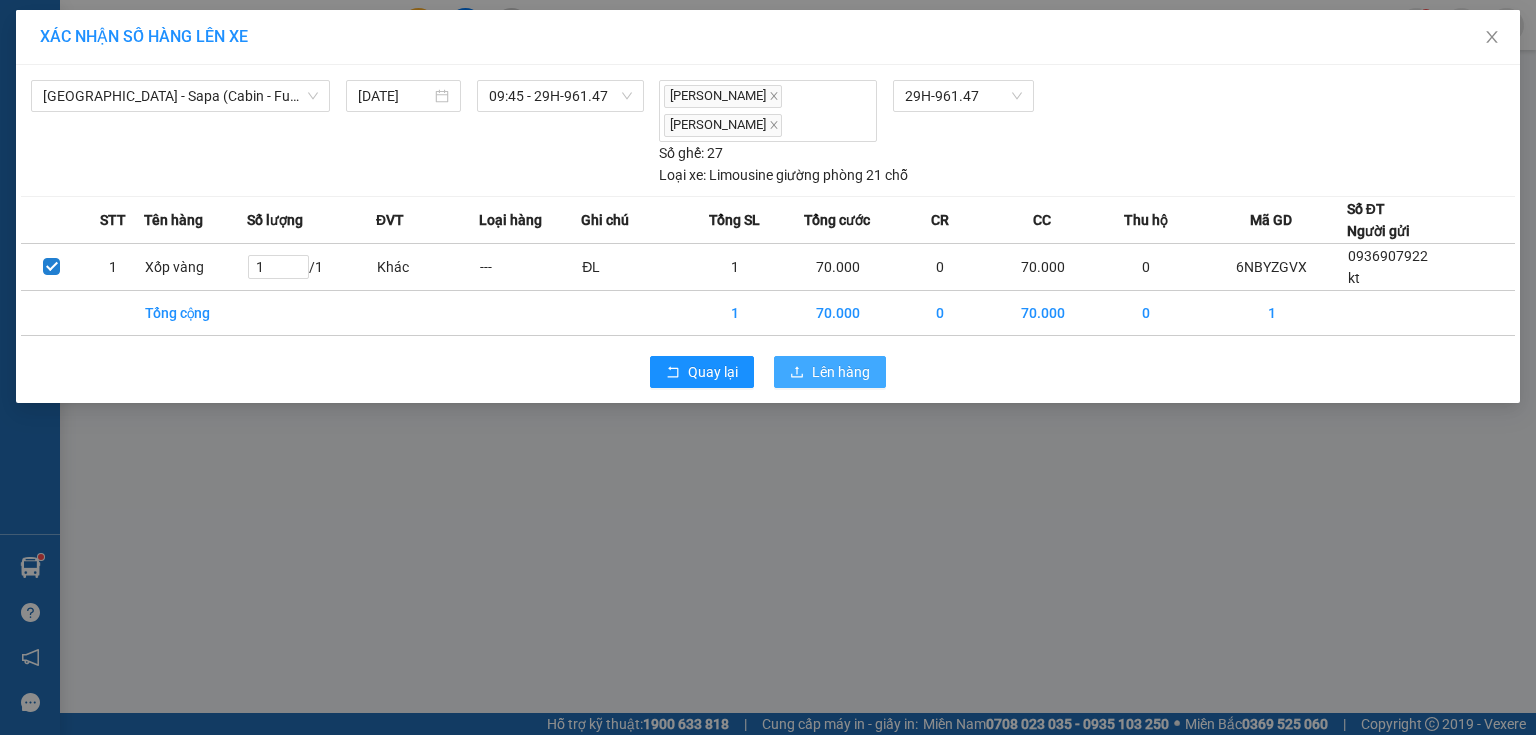 drag, startPoint x: 816, startPoint y: 366, endPoint x: 849, endPoint y: 309, distance: 65.863495 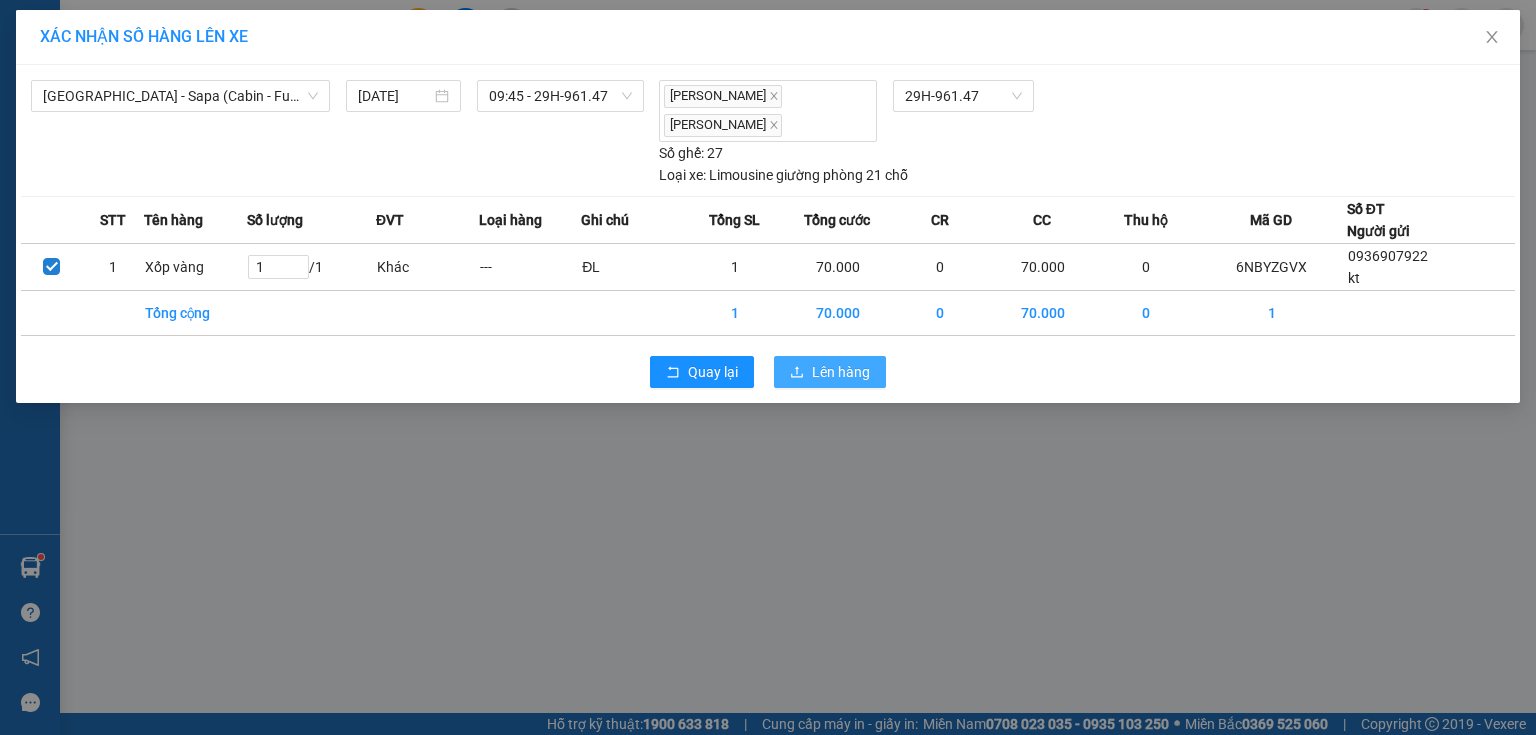 click on "Lên hàng" at bounding box center [841, 372] 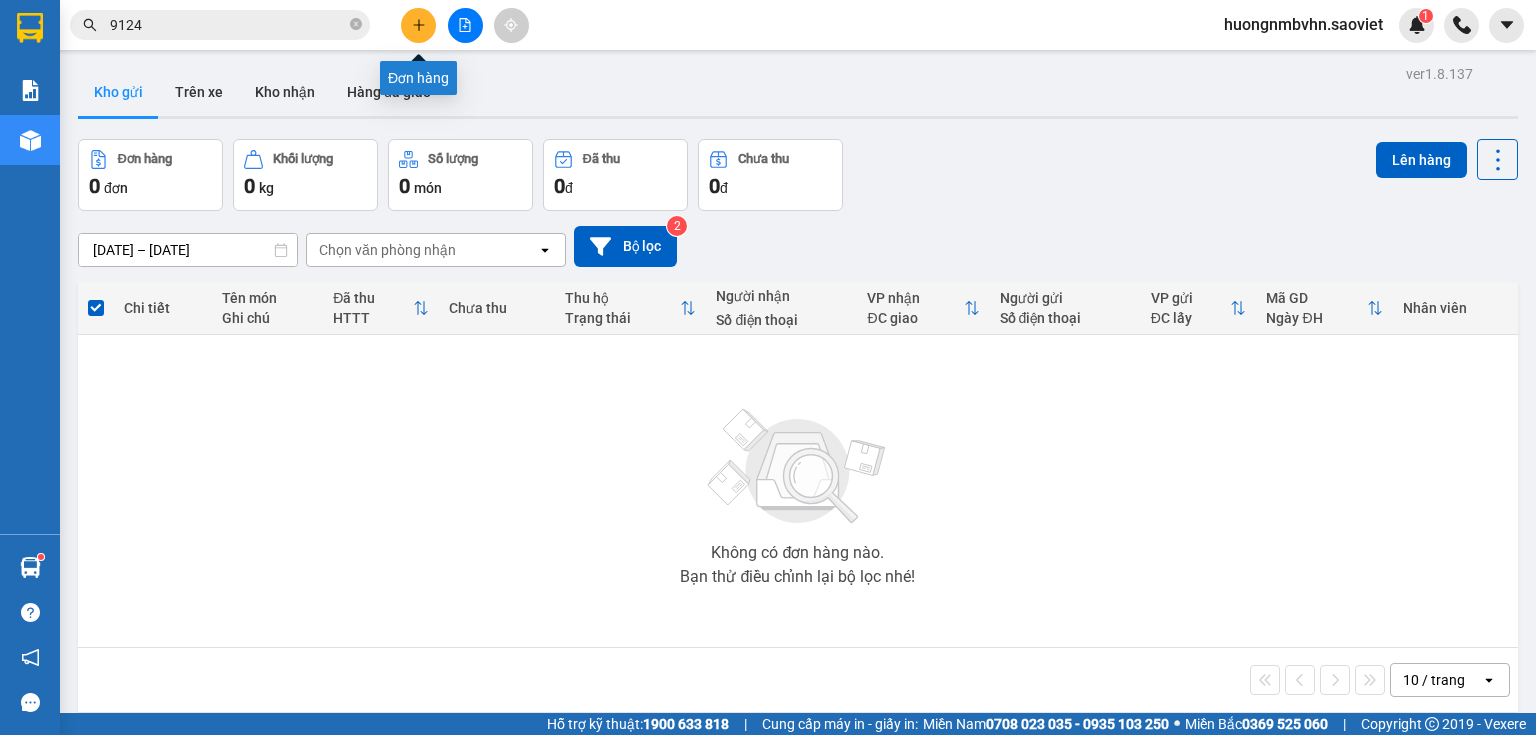 click 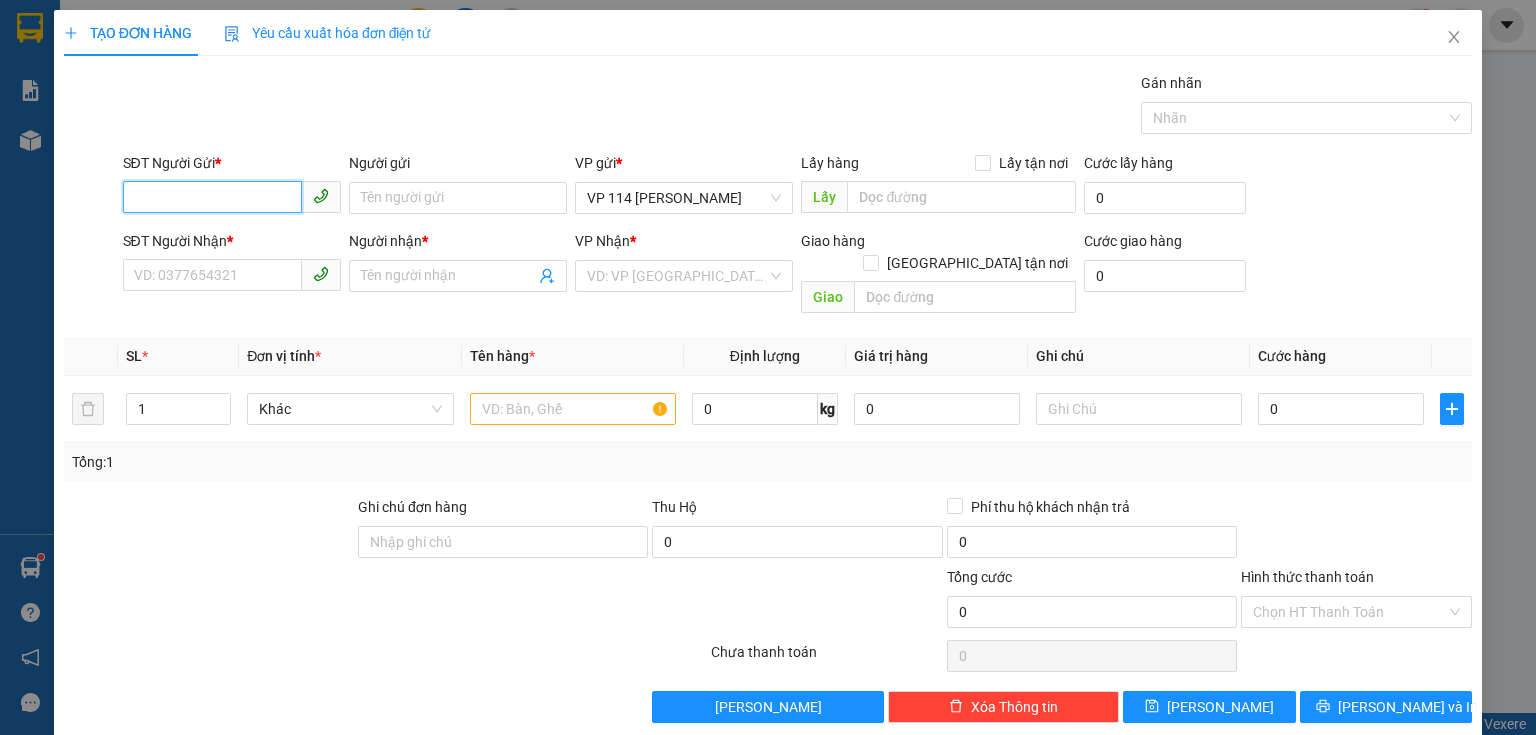 click on "SĐT Người Gửi  *" at bounding box center [212, 197] 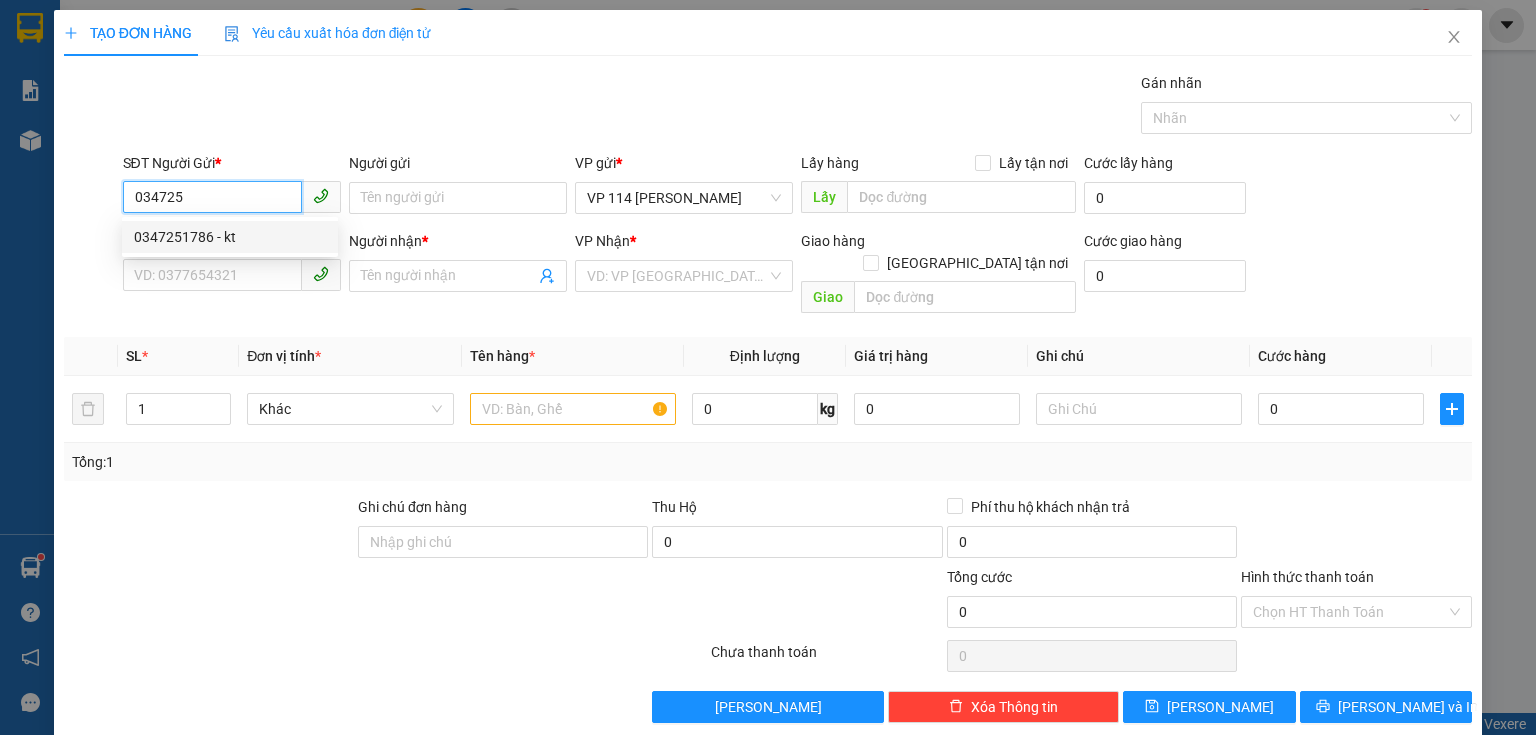 click on "0347251786 - kt" at bounding box center (230, 237) 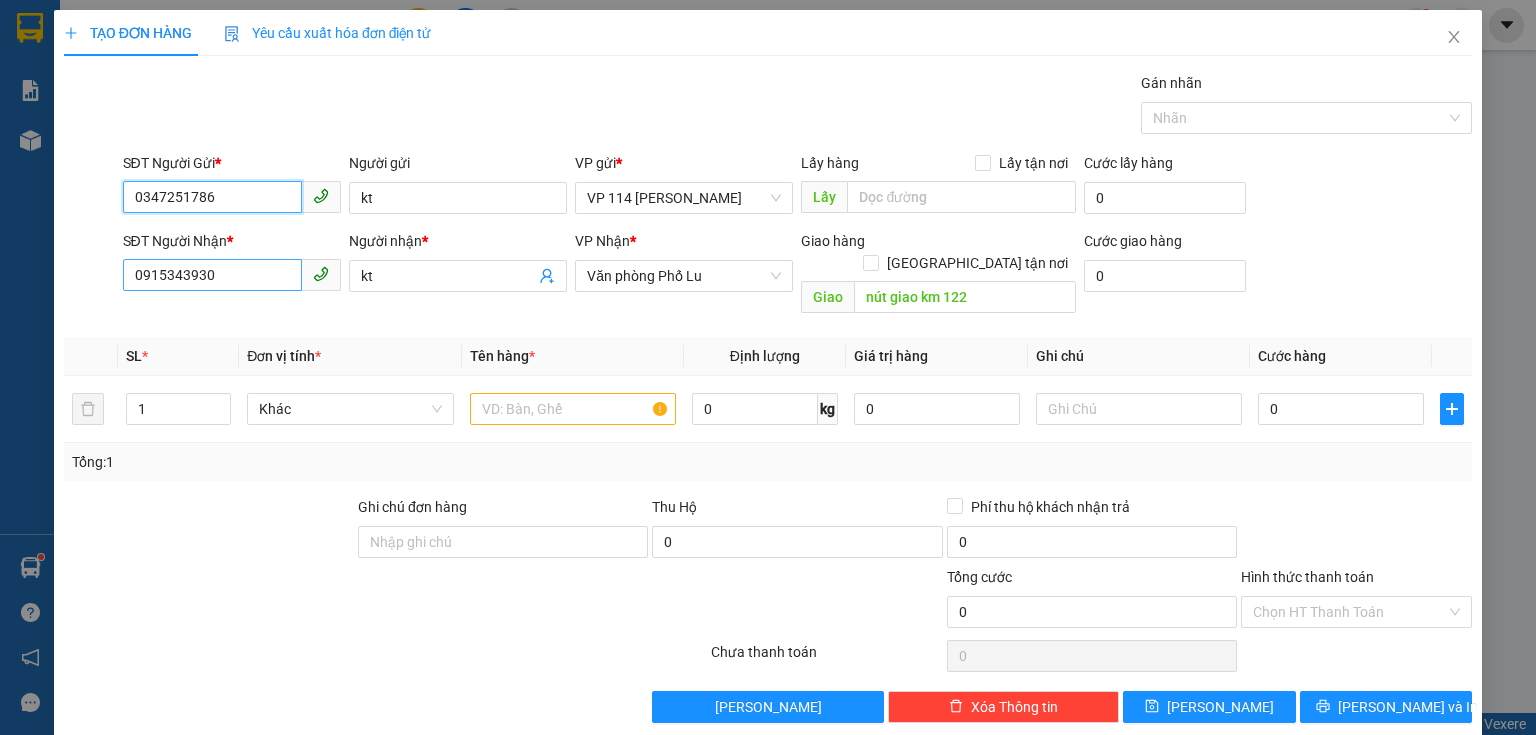 type on "0347251786" 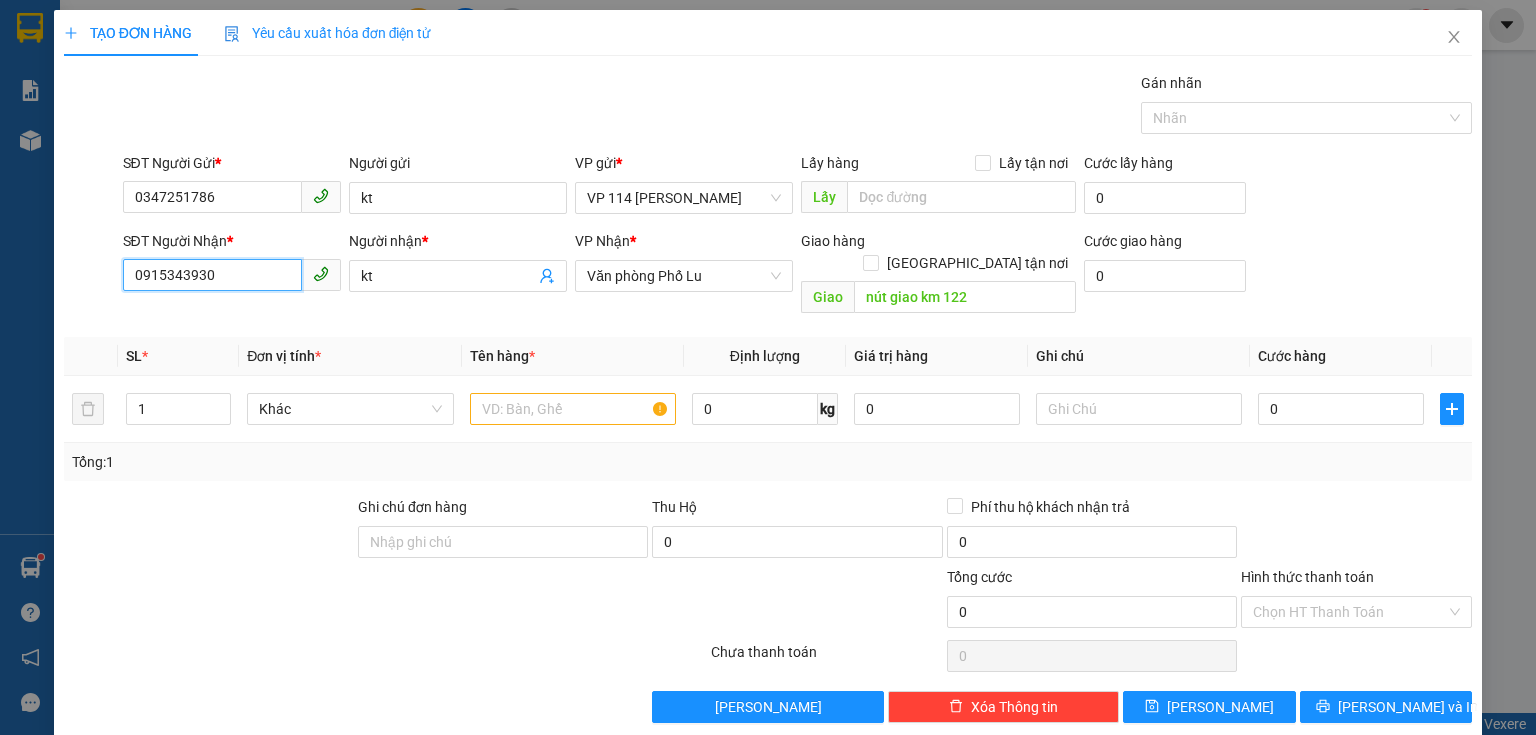 click on "0915343930" at bounding box center (212, 275) 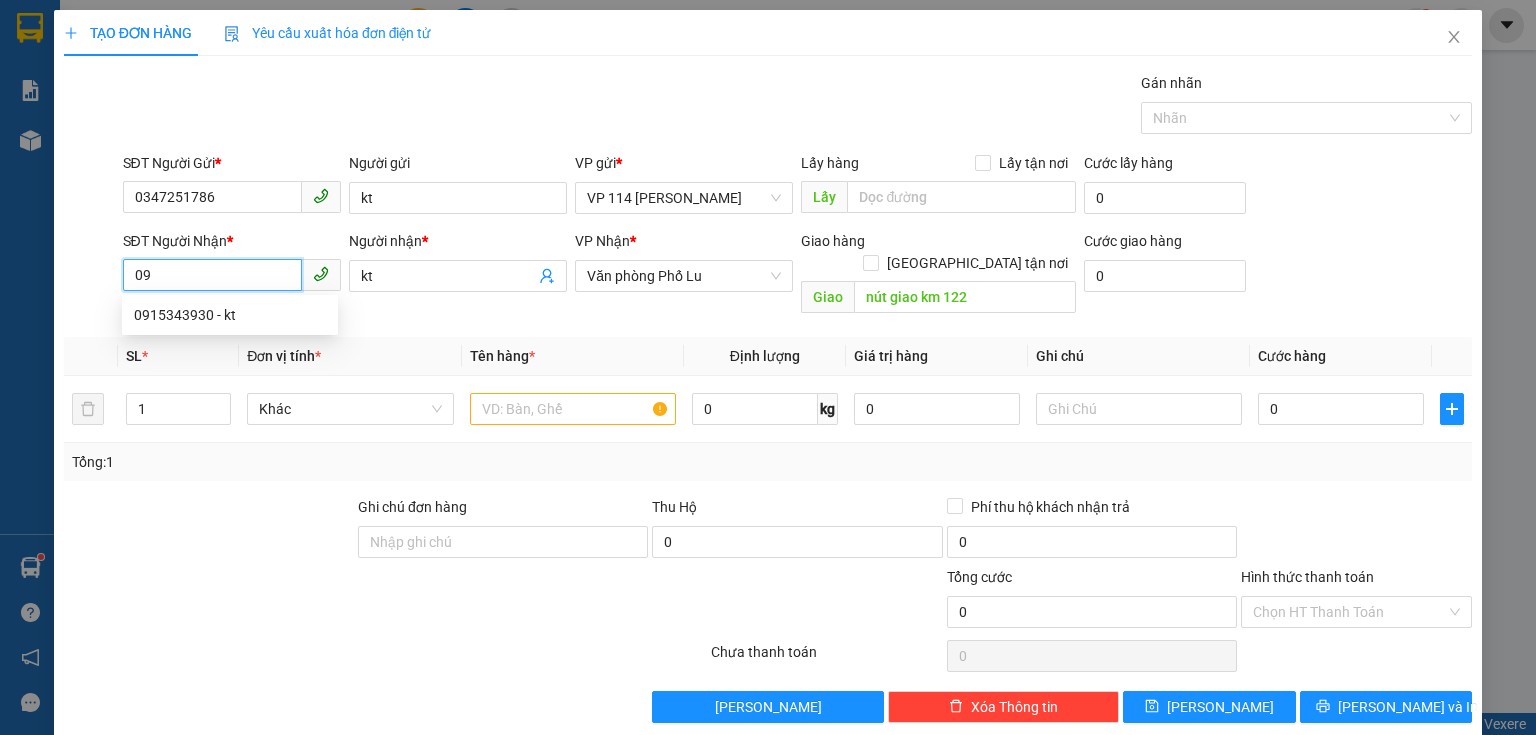 type on "0" 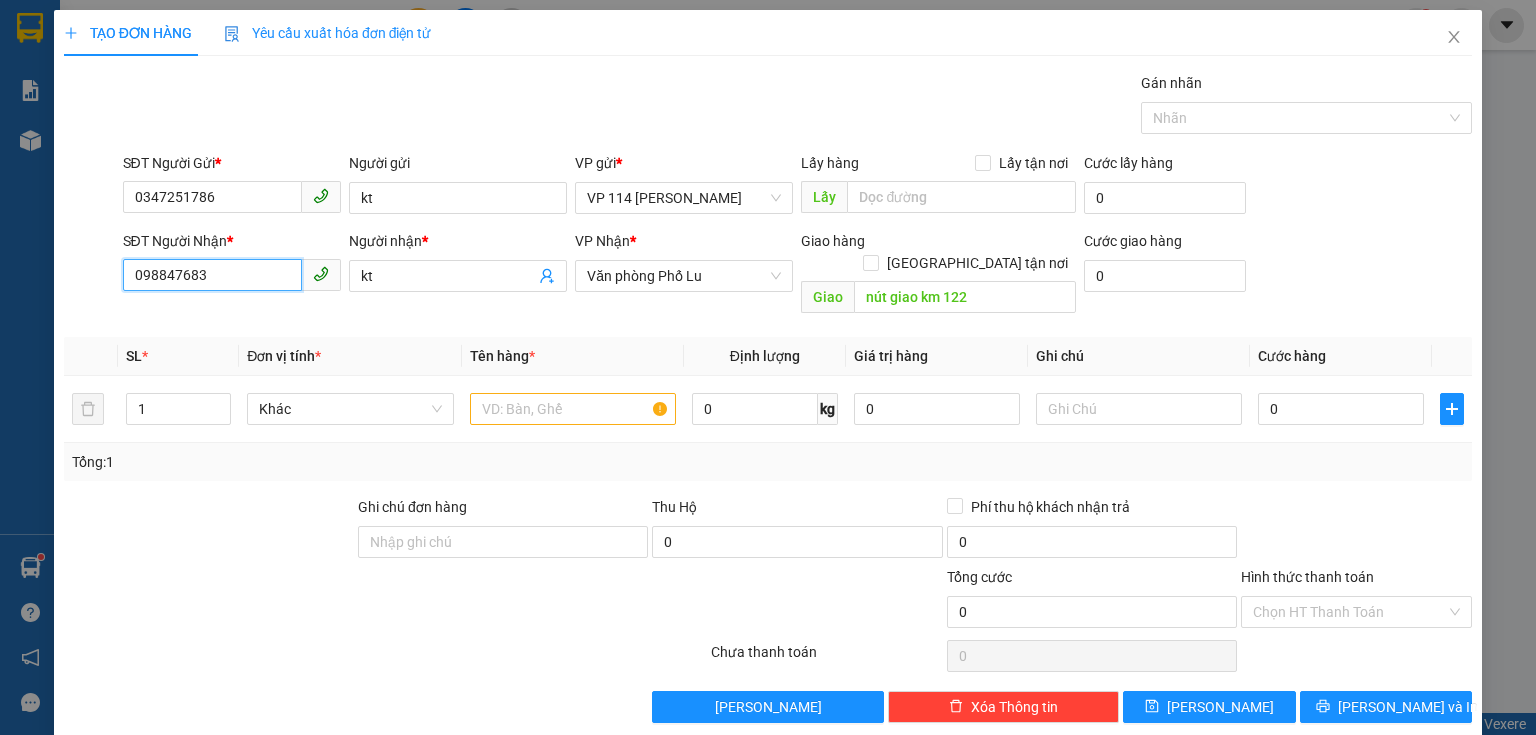type on "0988476837" 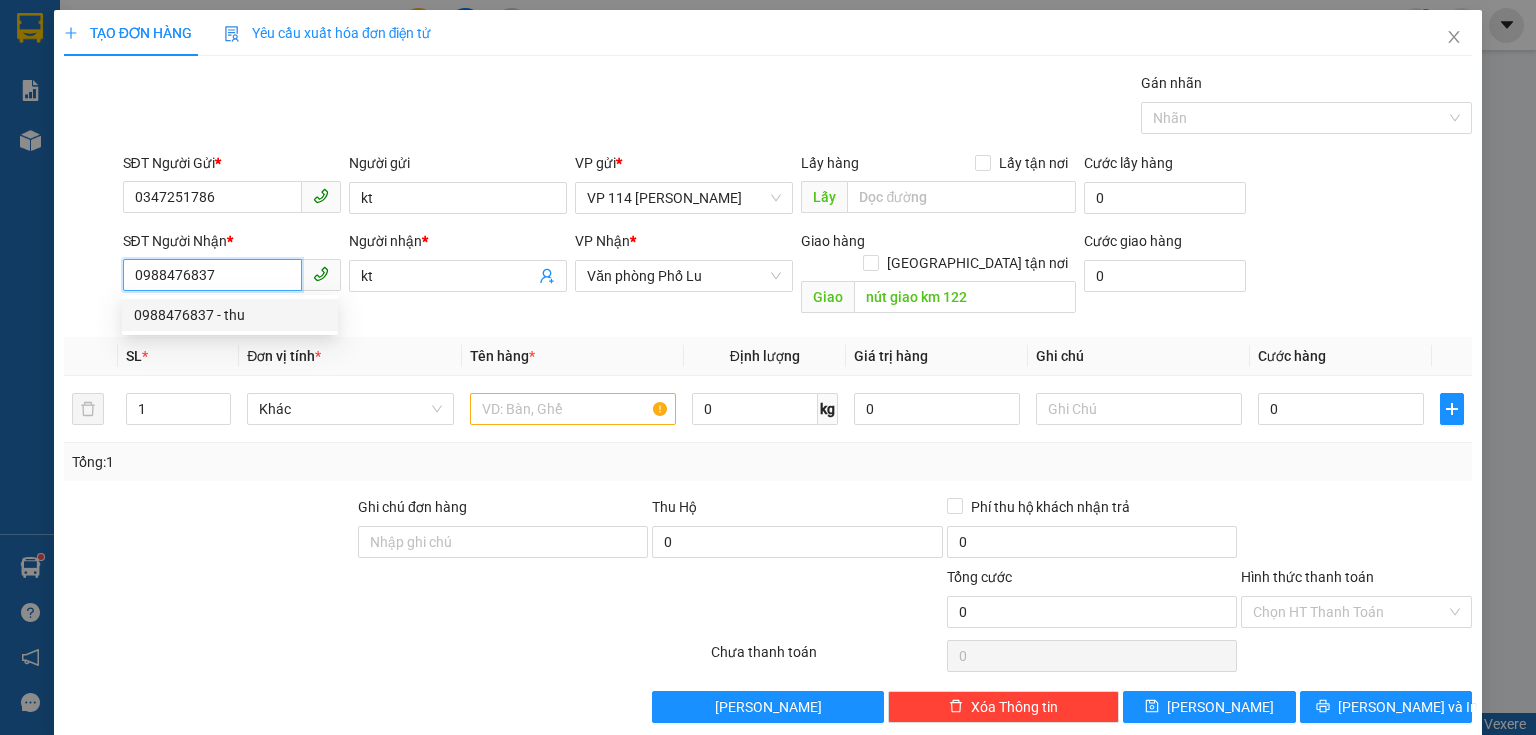 click on "0988476837 - thu" at bounding box center (230, 315) 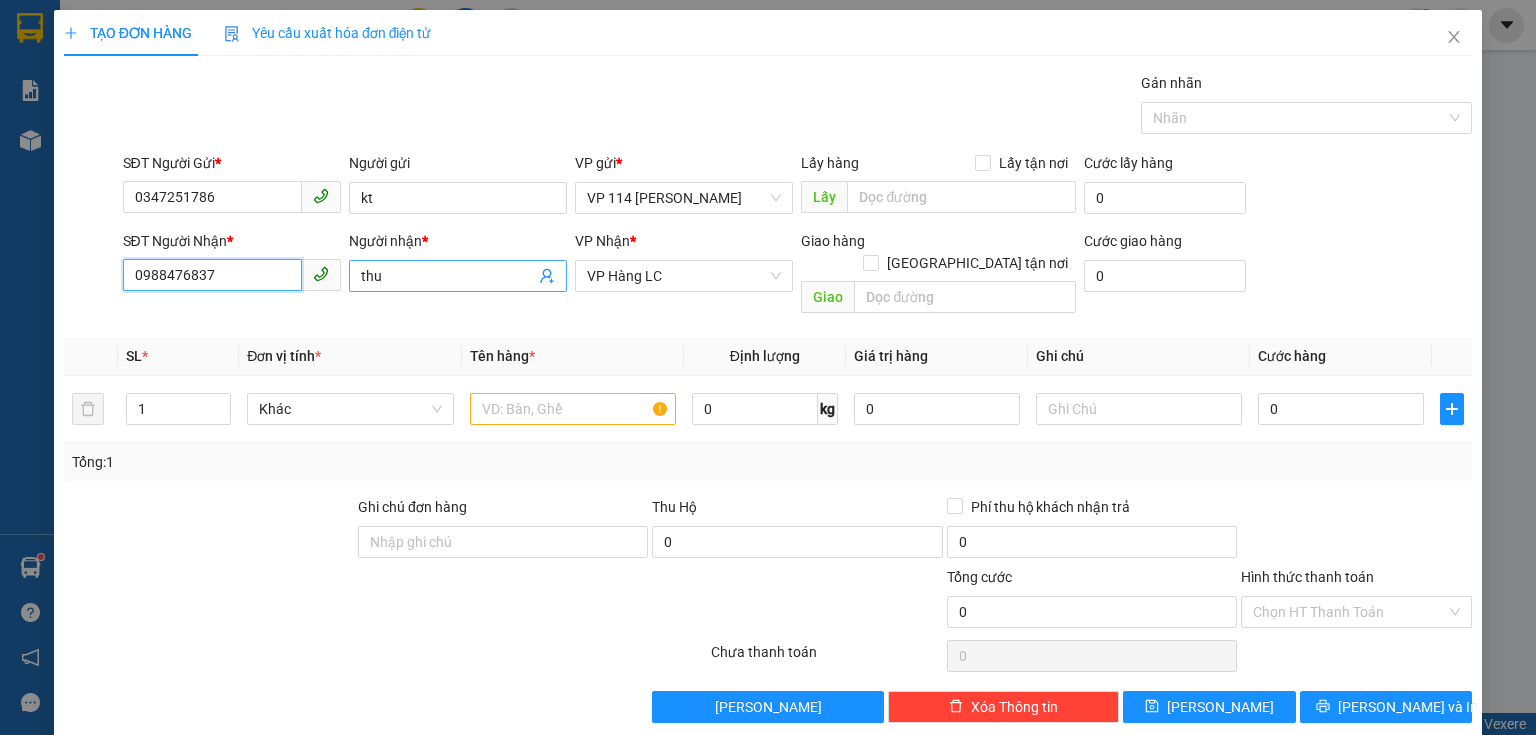 type on "0988476837" 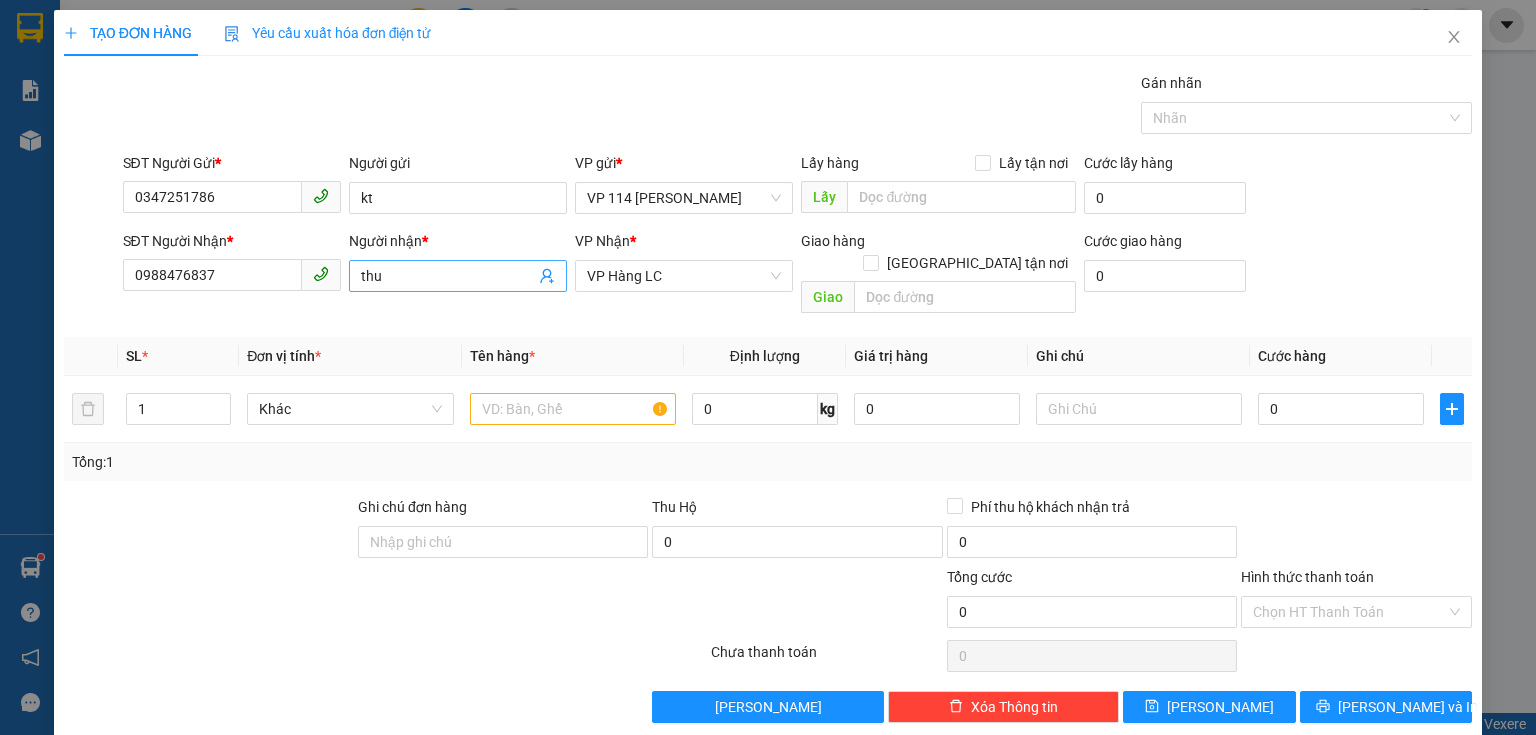 click on "thu" at bounding box center [448, 276] 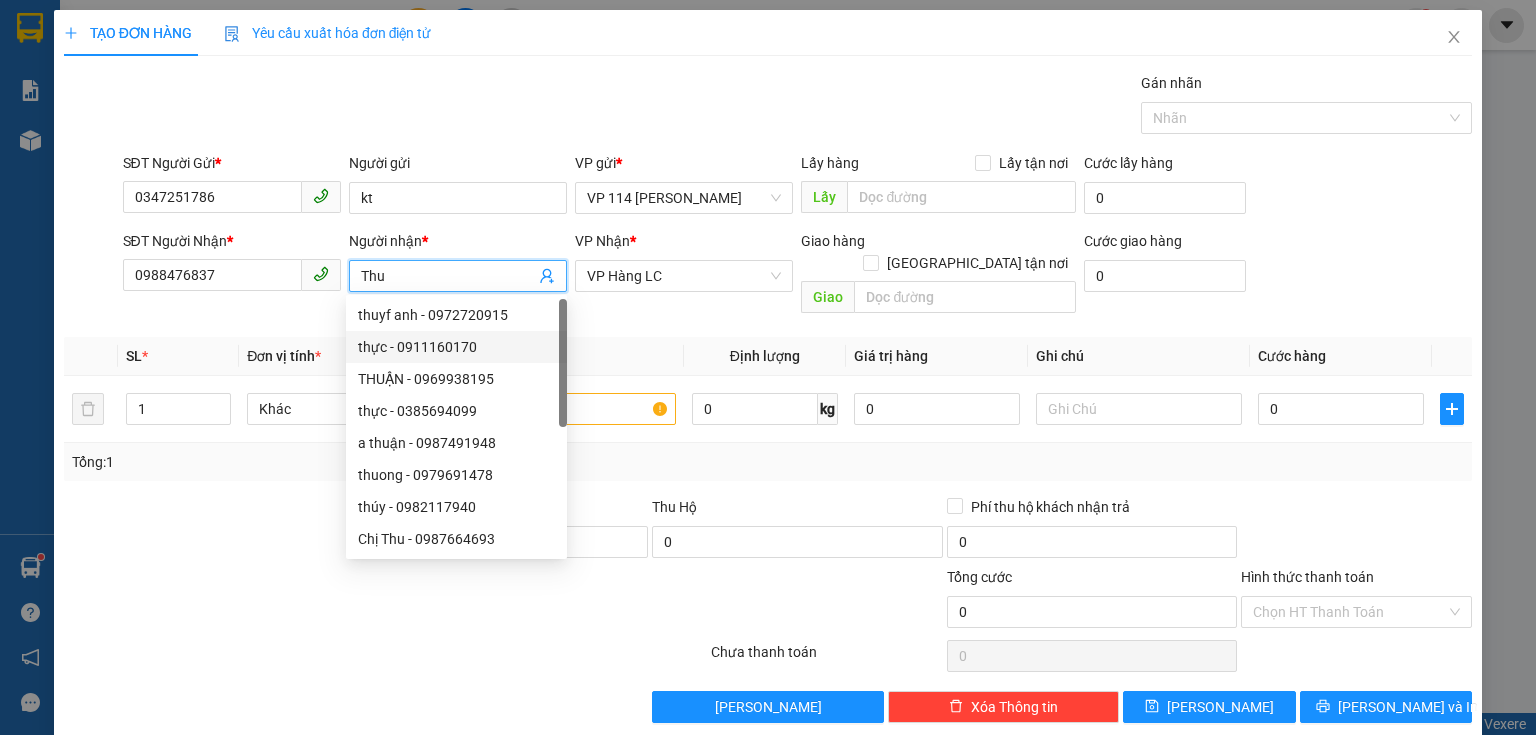 type on "Thu" 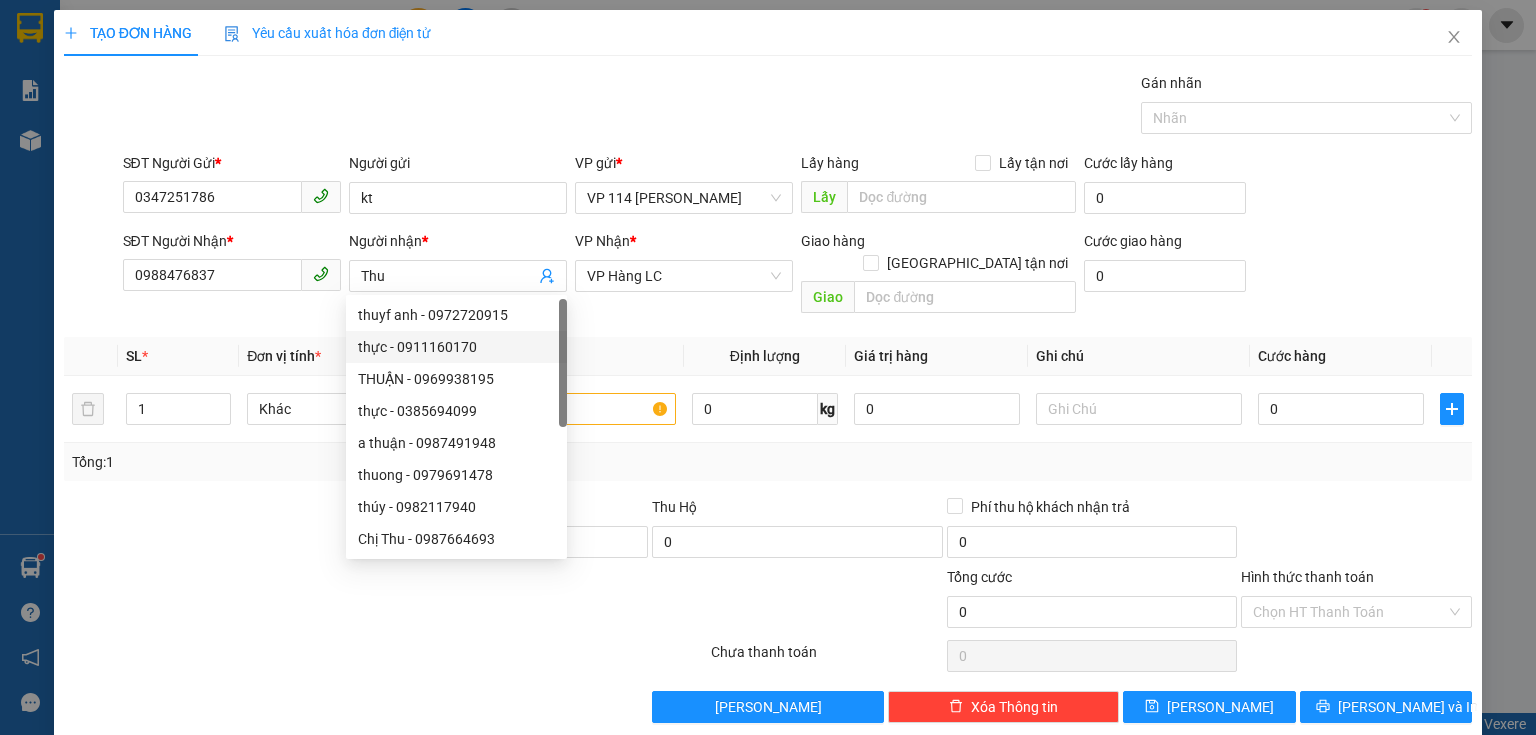 click at bounding box center (209, 531) 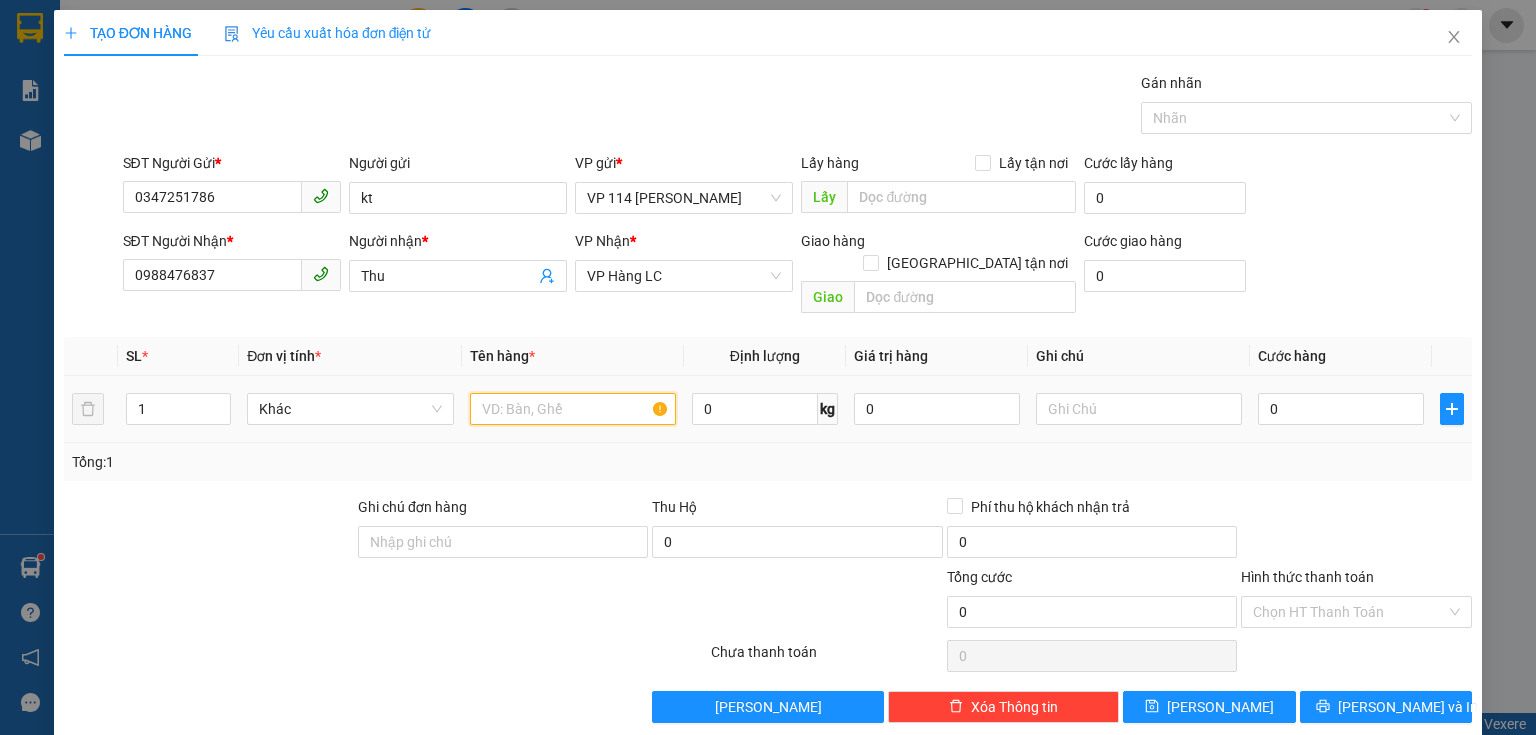 click at bounding box center (573, 409) 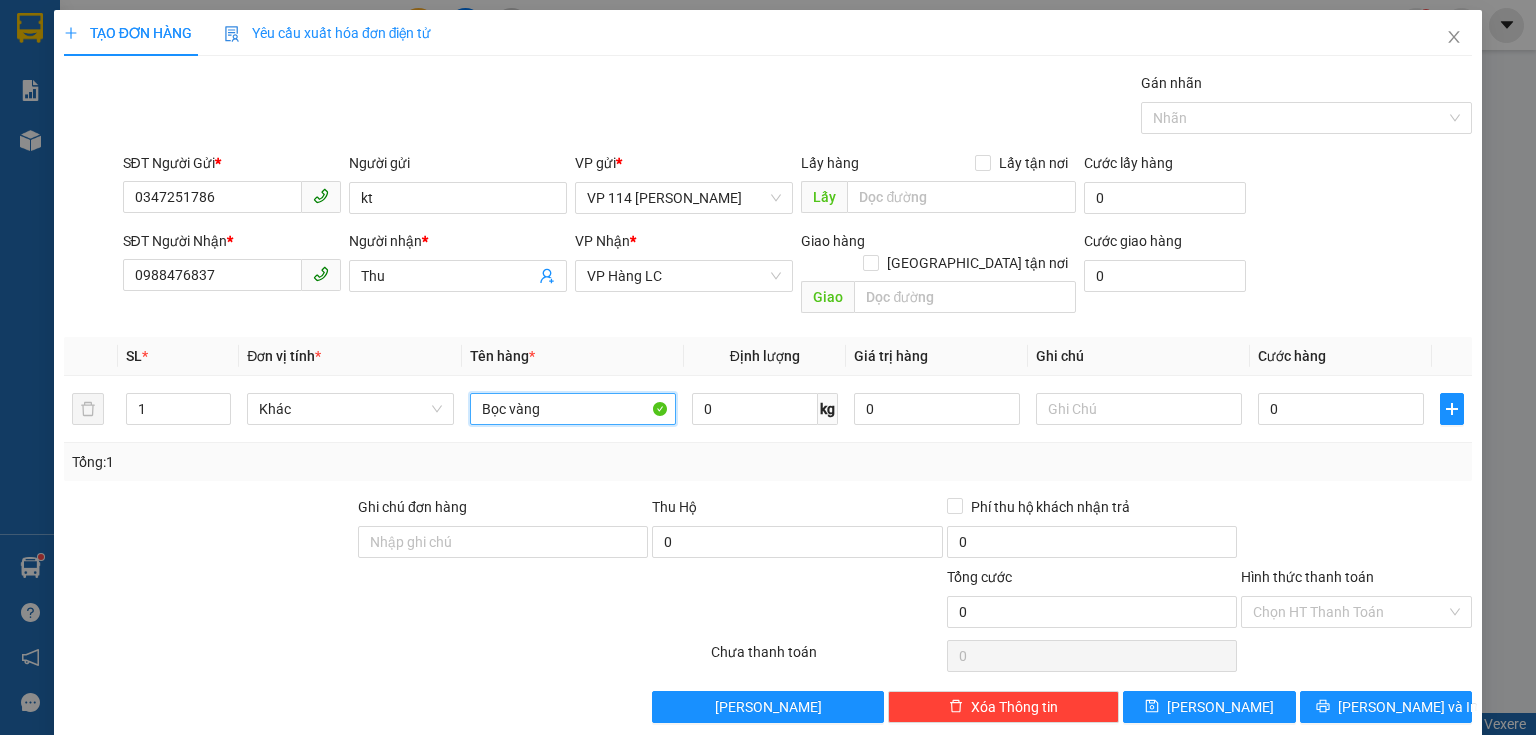 type on "Bọc vàng" 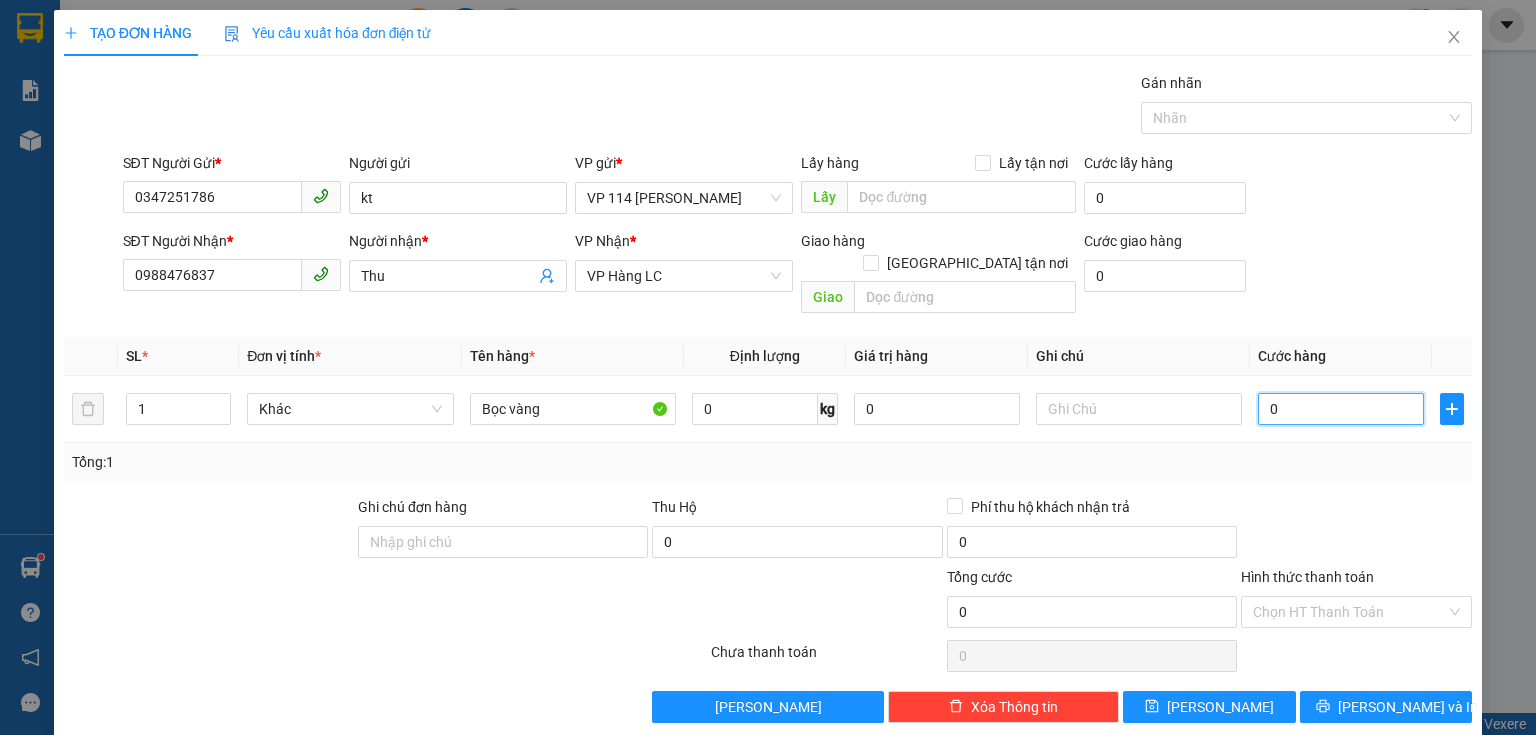 type on "4" 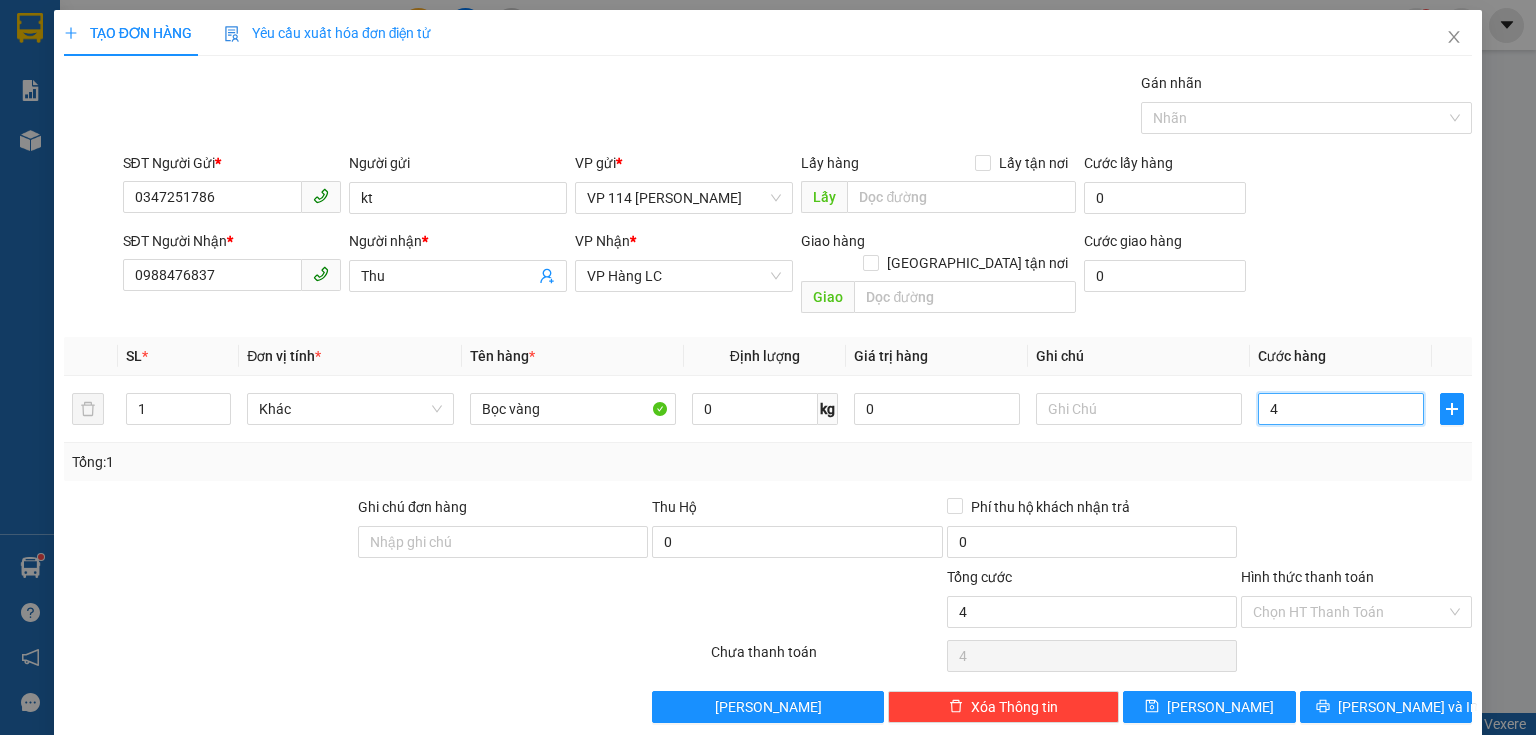 type on "40" 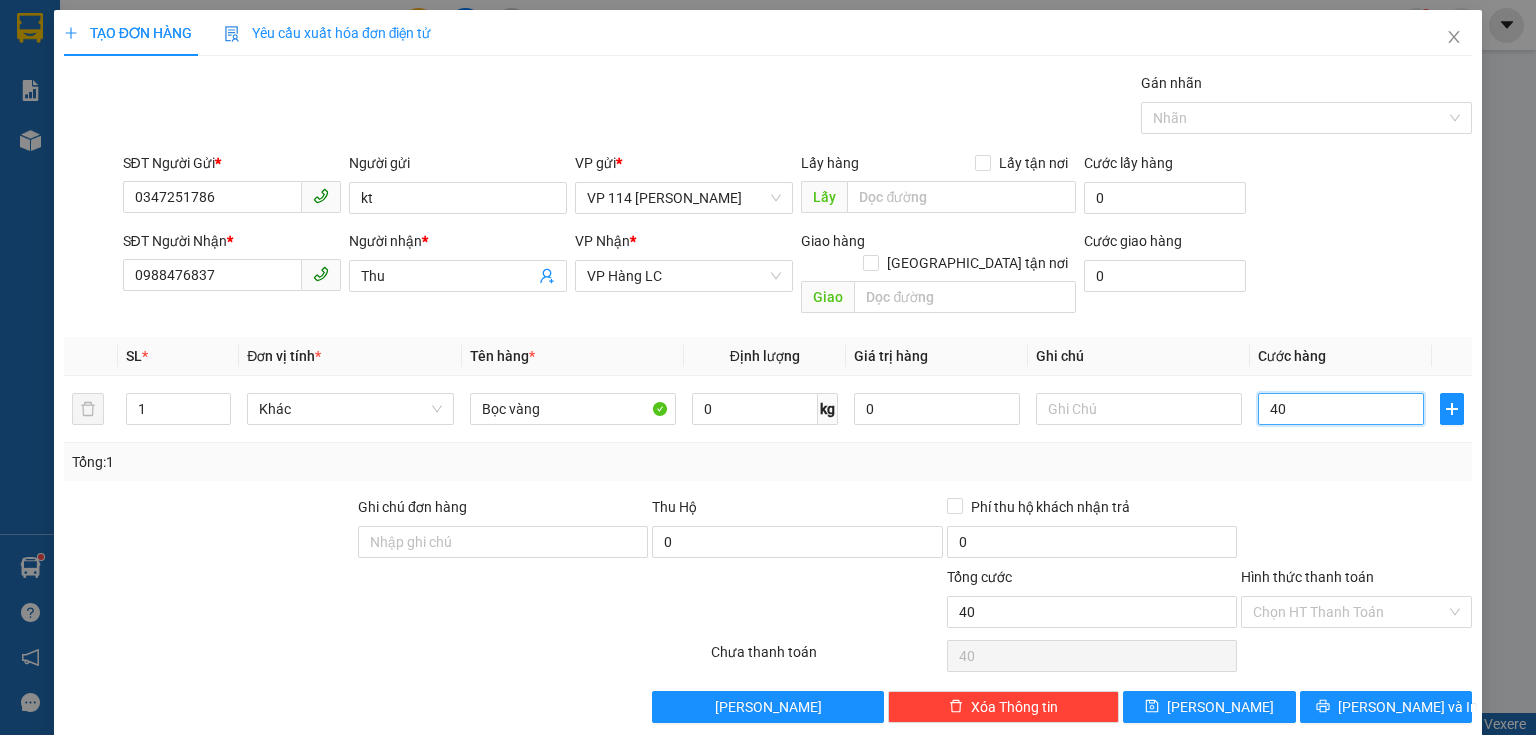 type on "400" 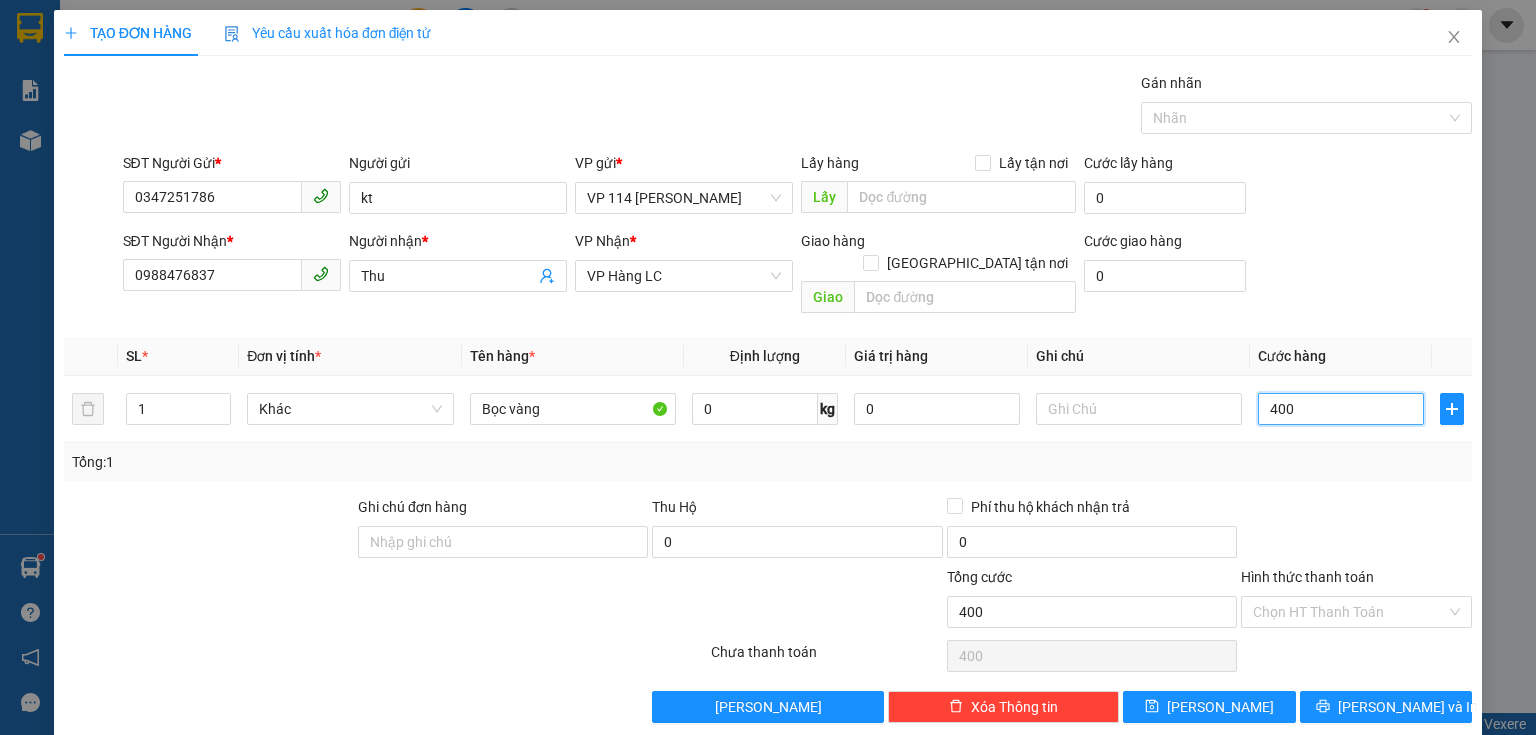 type on "4.000" 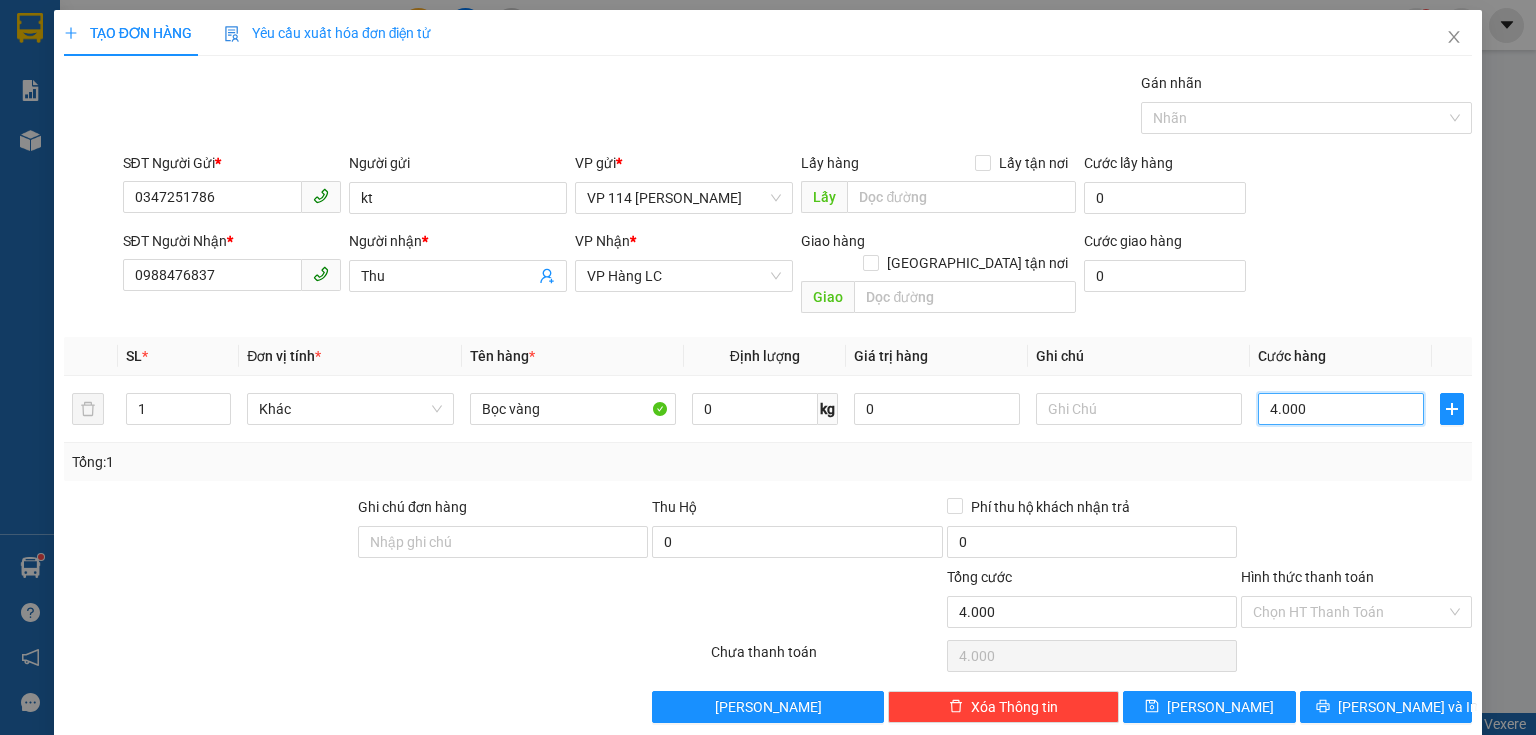 type on "40.000" 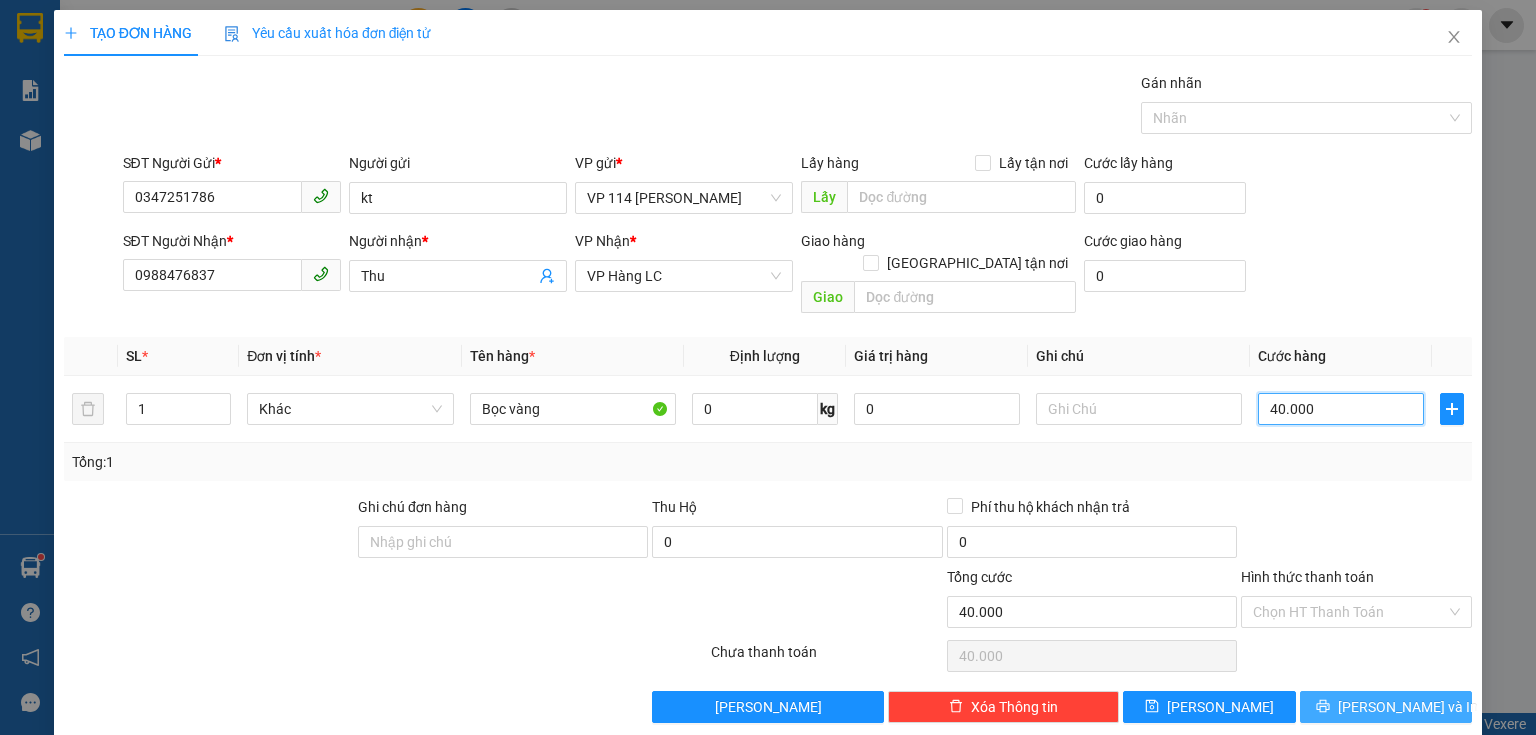 type on "40.000" 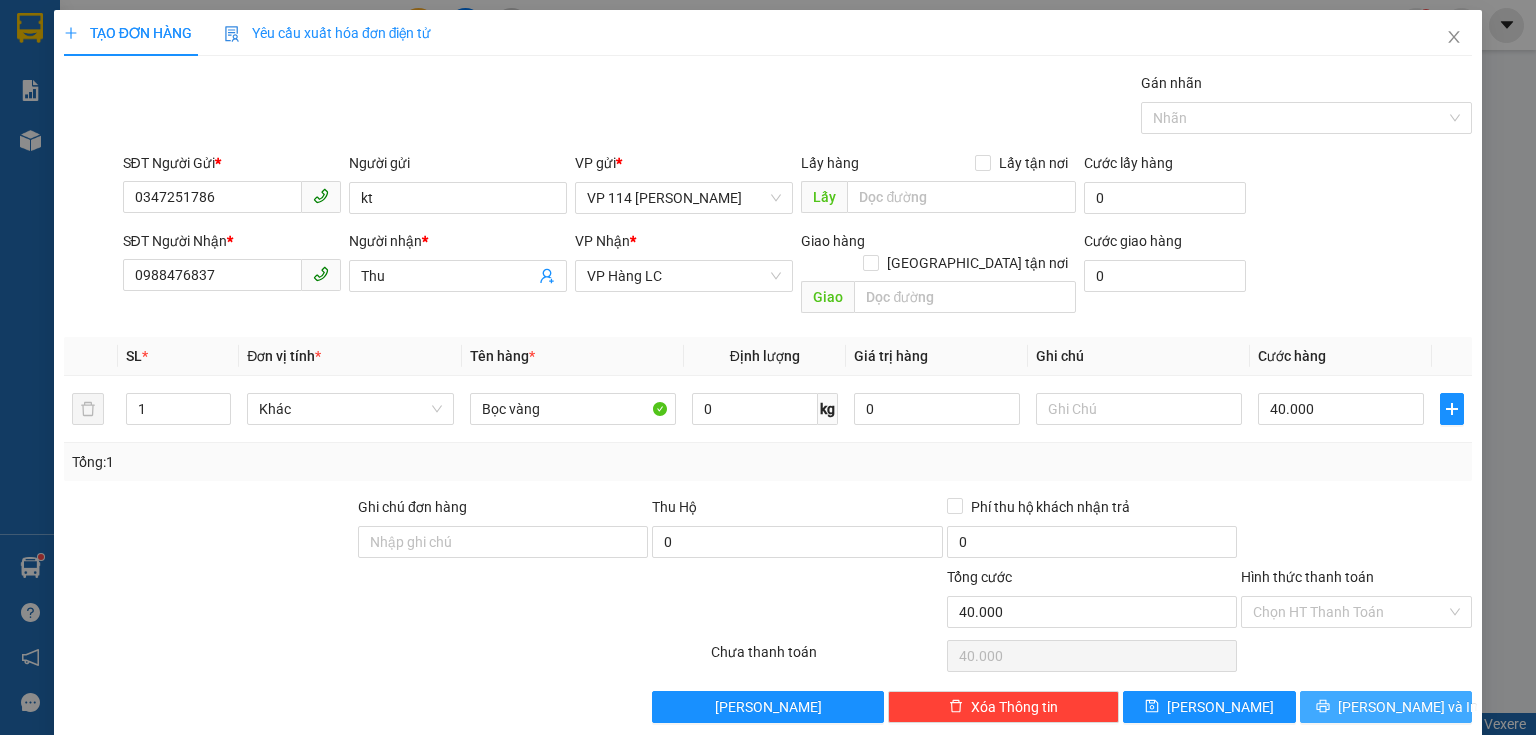 click 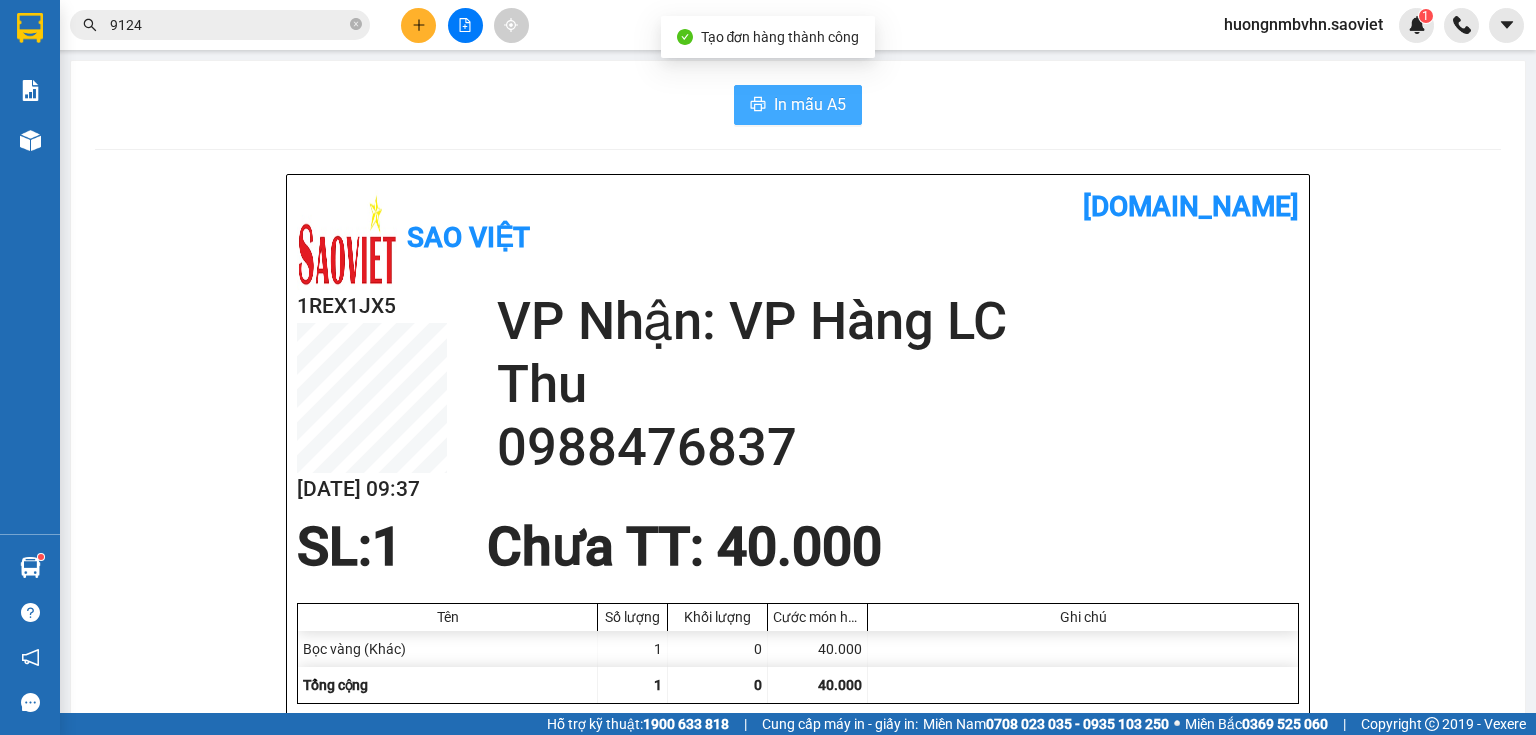 click on "In mẫu A5" at bounding box center (810, 104) 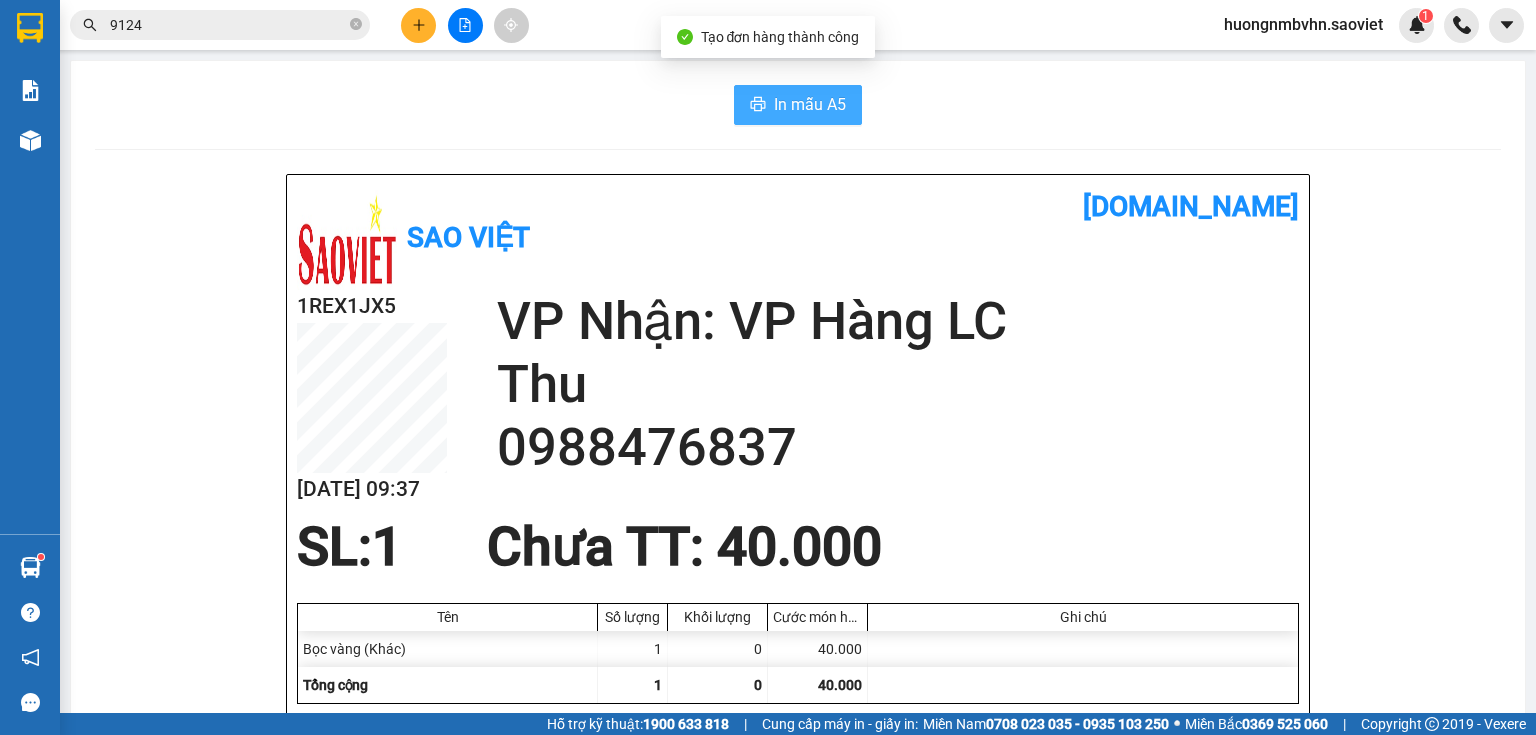 scroll, scrollTop: 0, scrollLeft: 0, axis: both 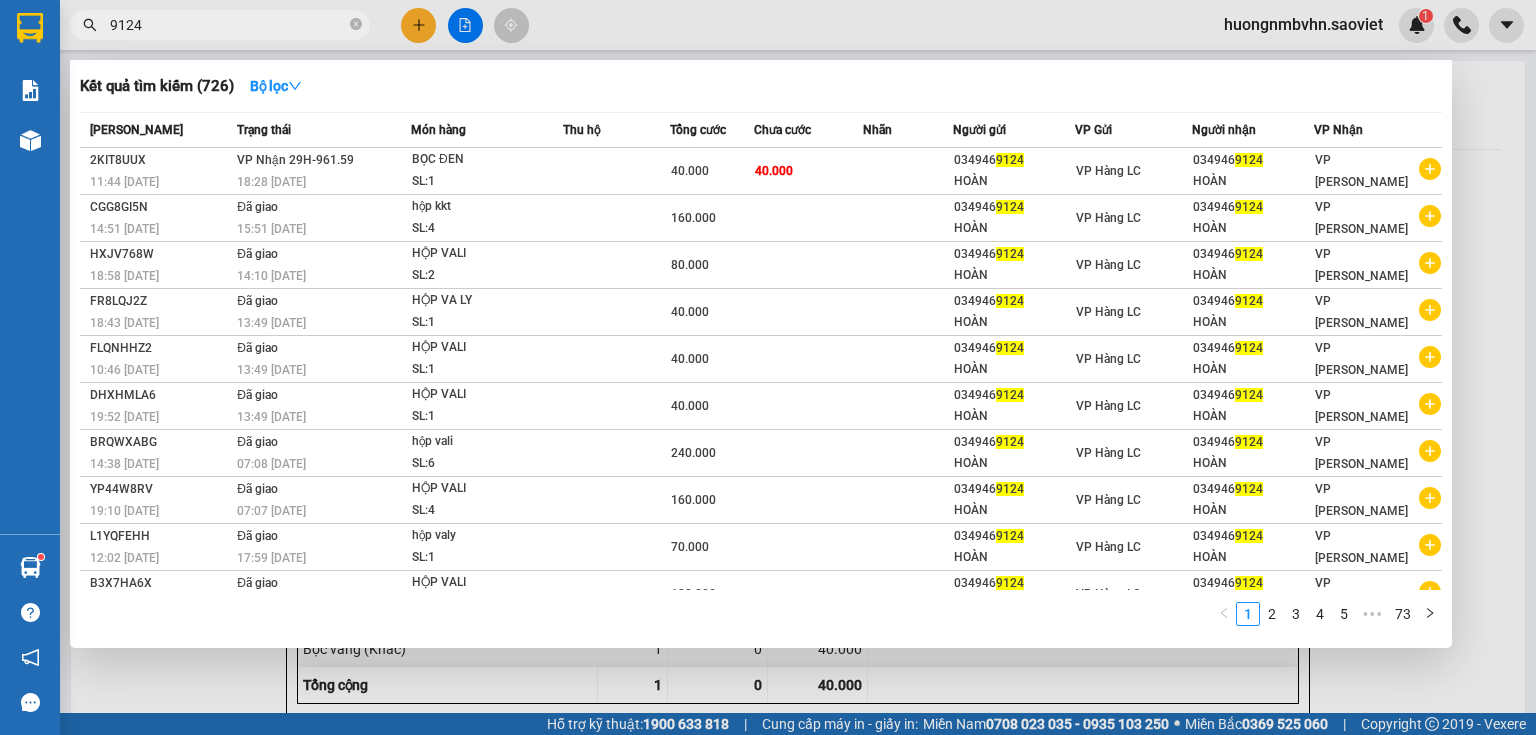 click on "9124" at bounding box center [228, 25] 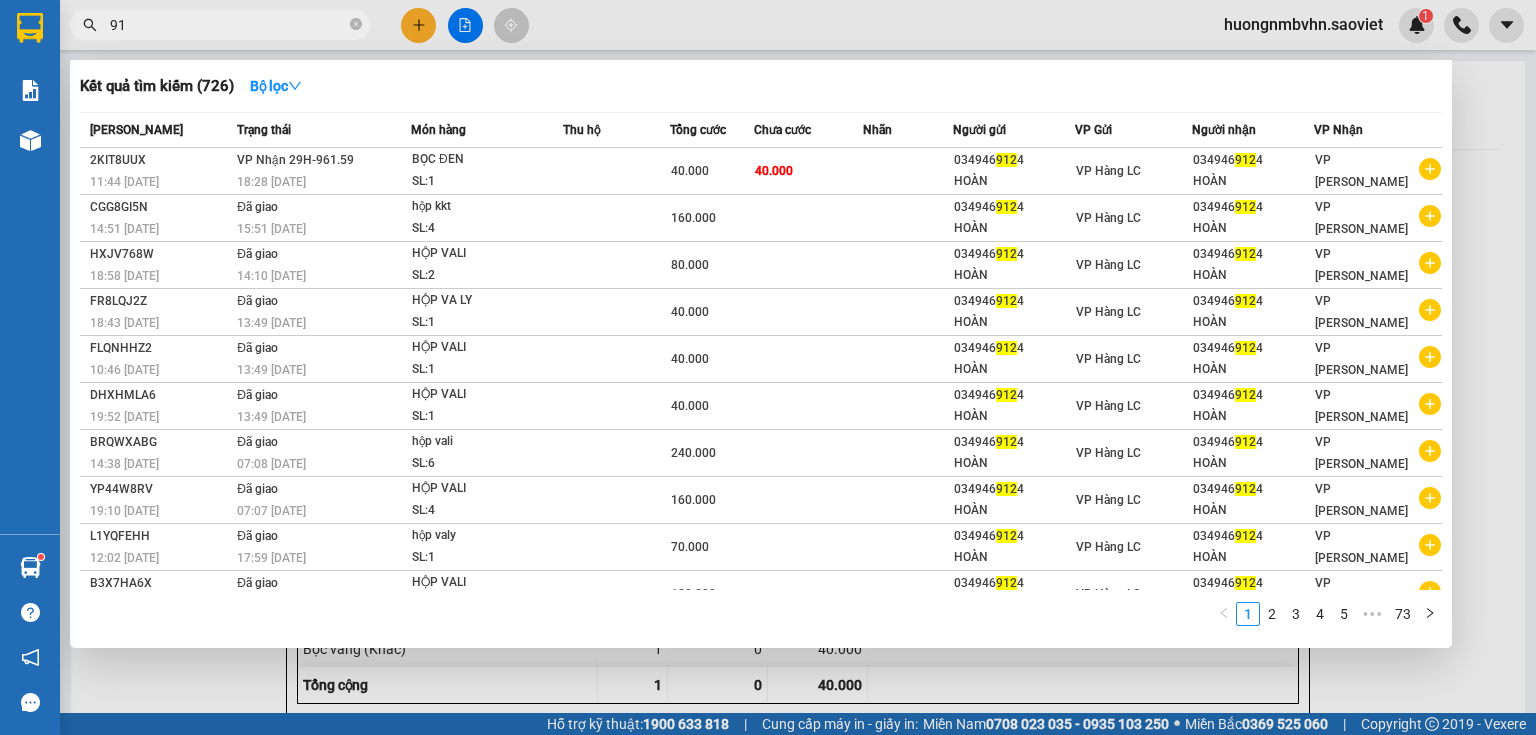 type on "9" 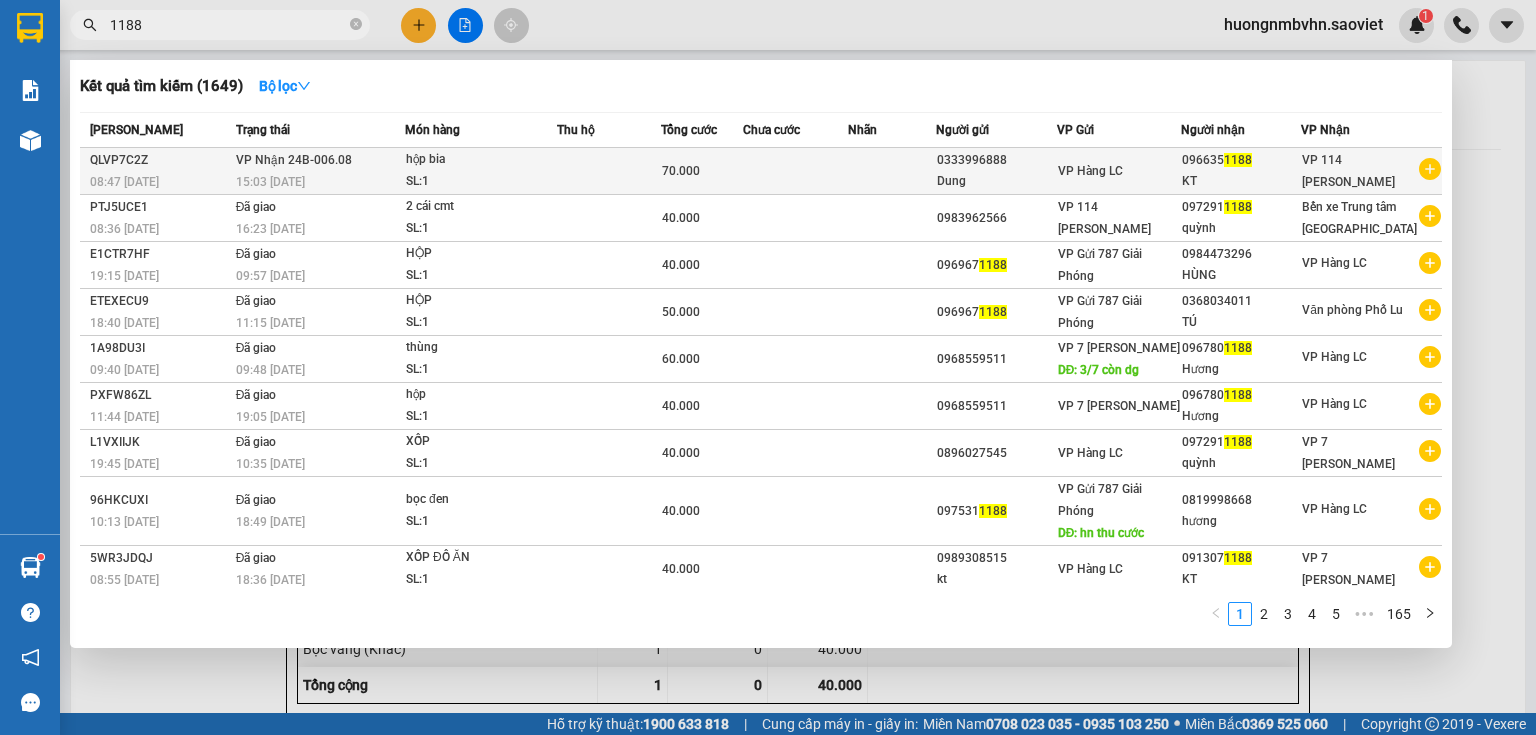 type on "1188" 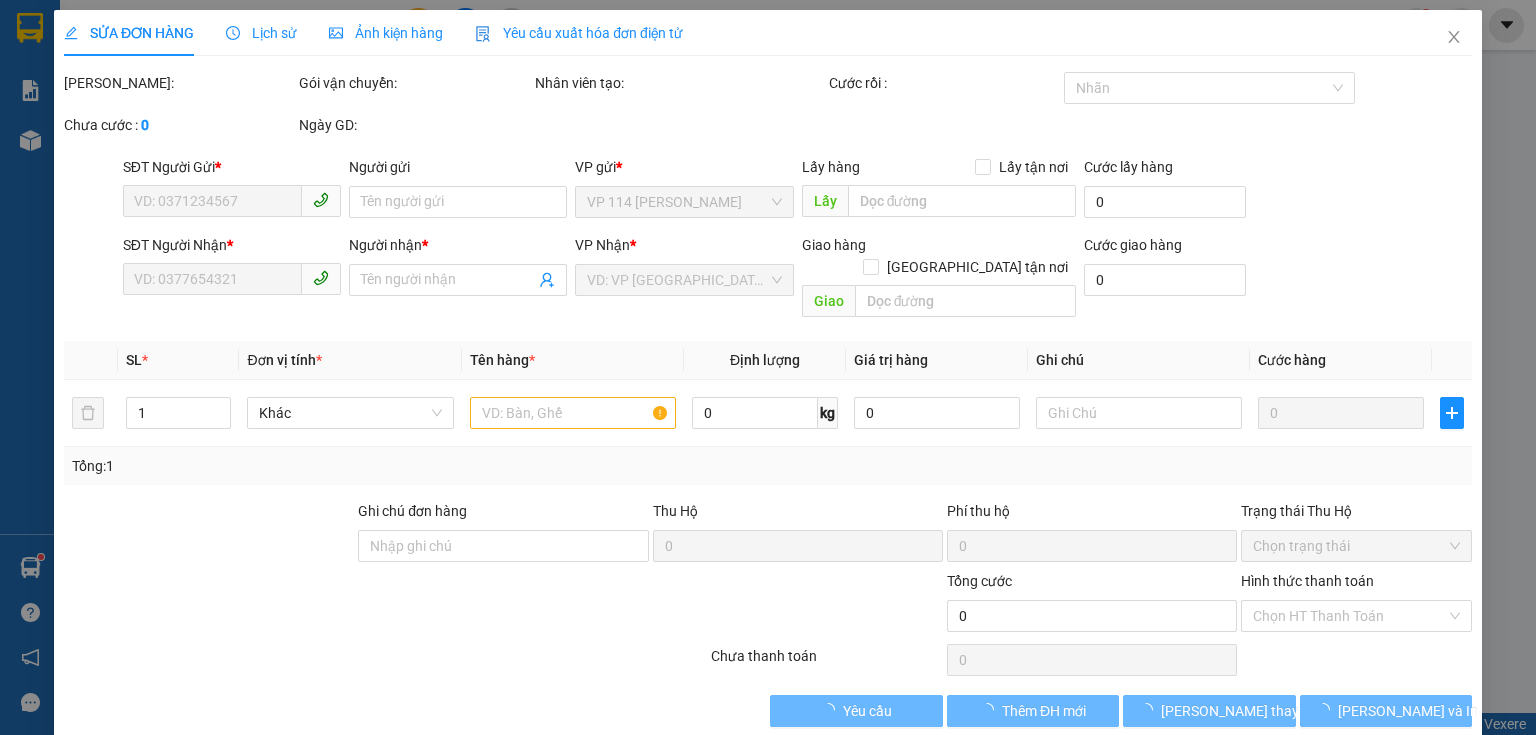 type on "0333996888" 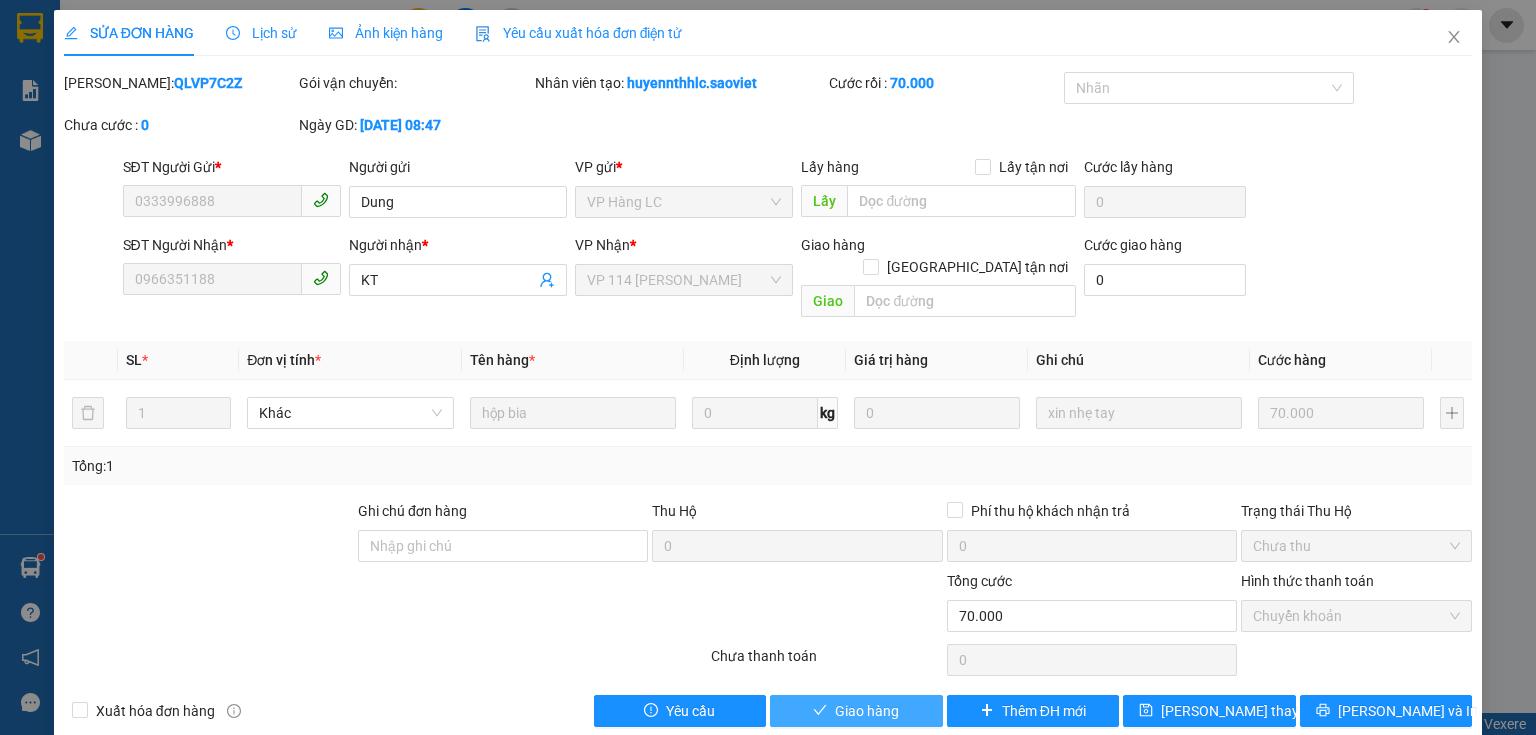 click on "Giao hàng" at bounding box center [867, 711] 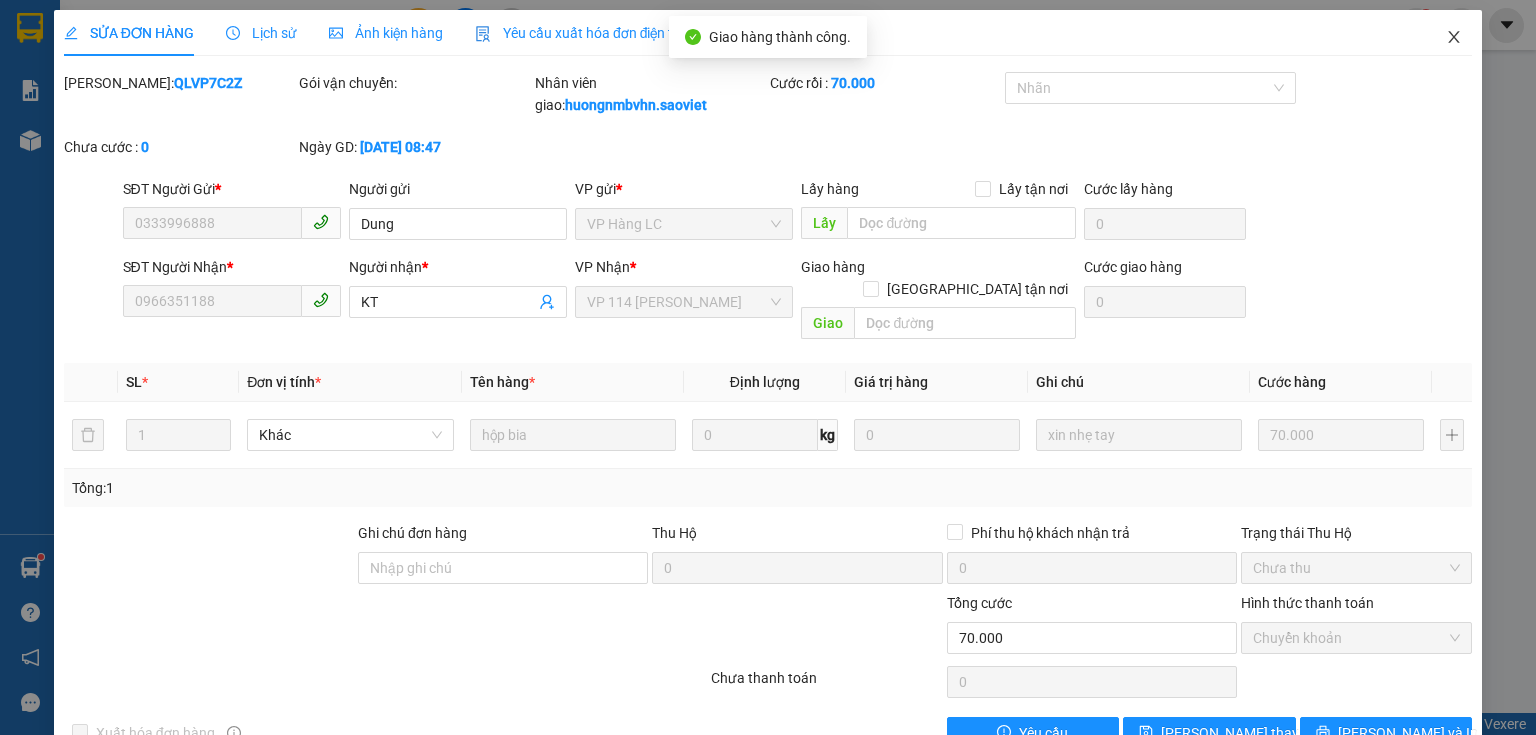 click 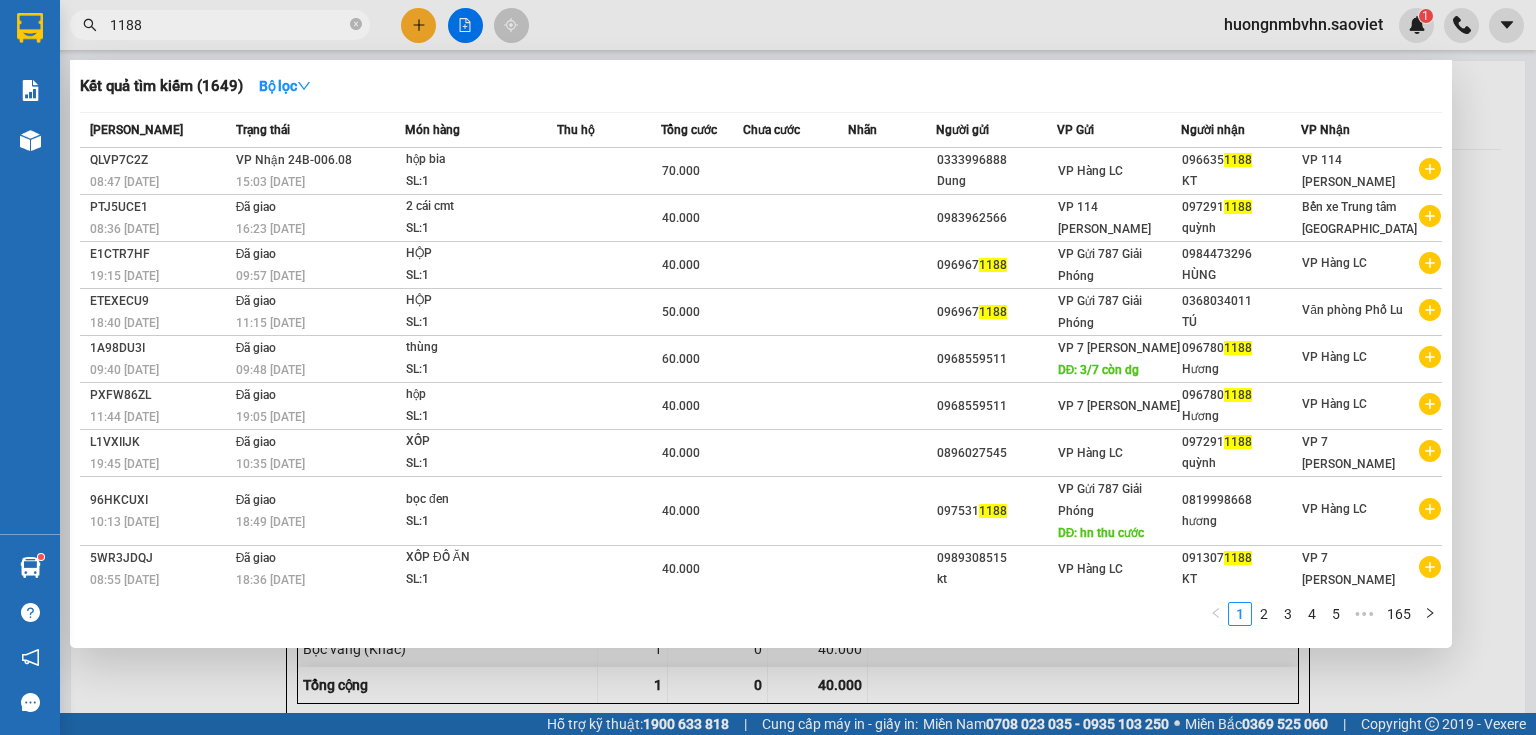 click on "1188" at bounding box center (228, 25) 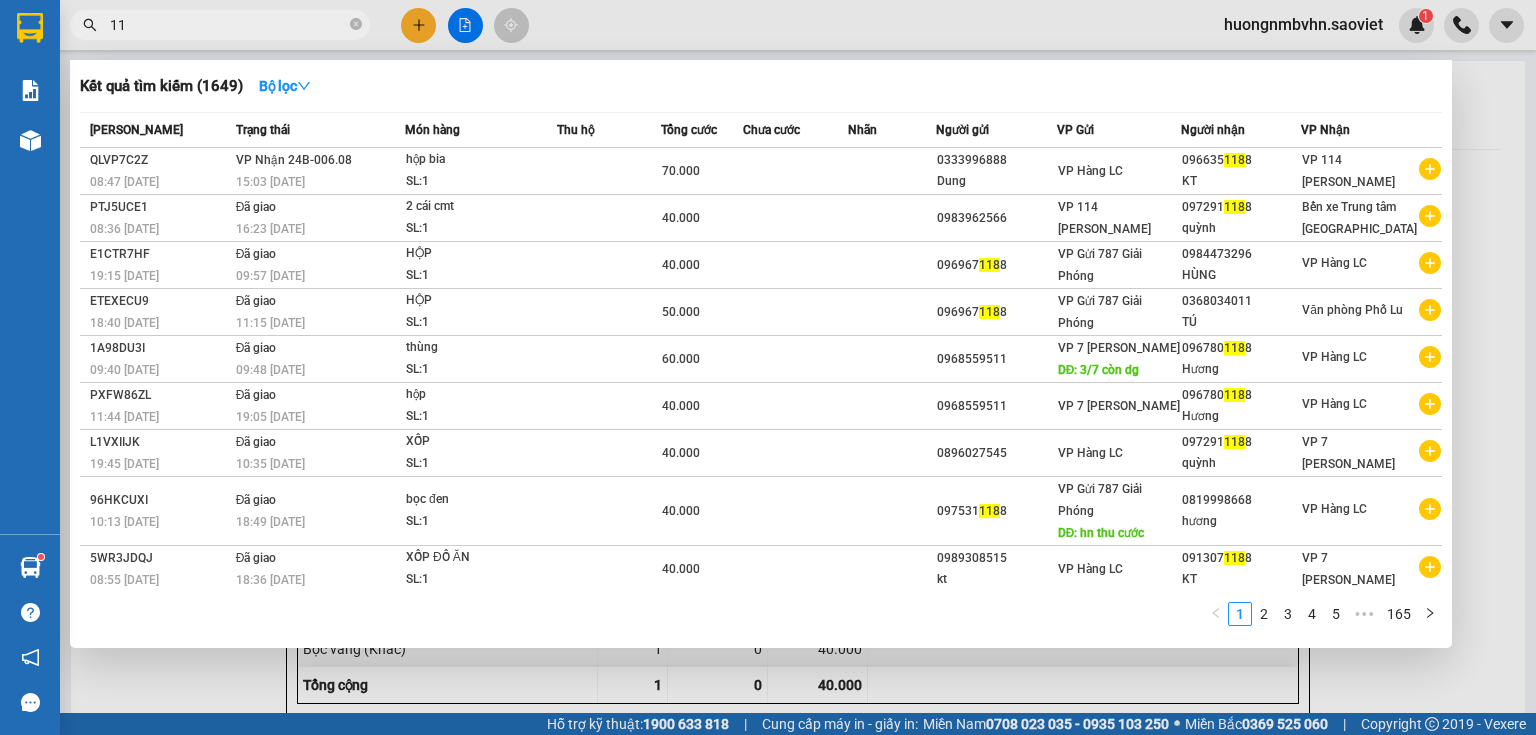 type on "1" 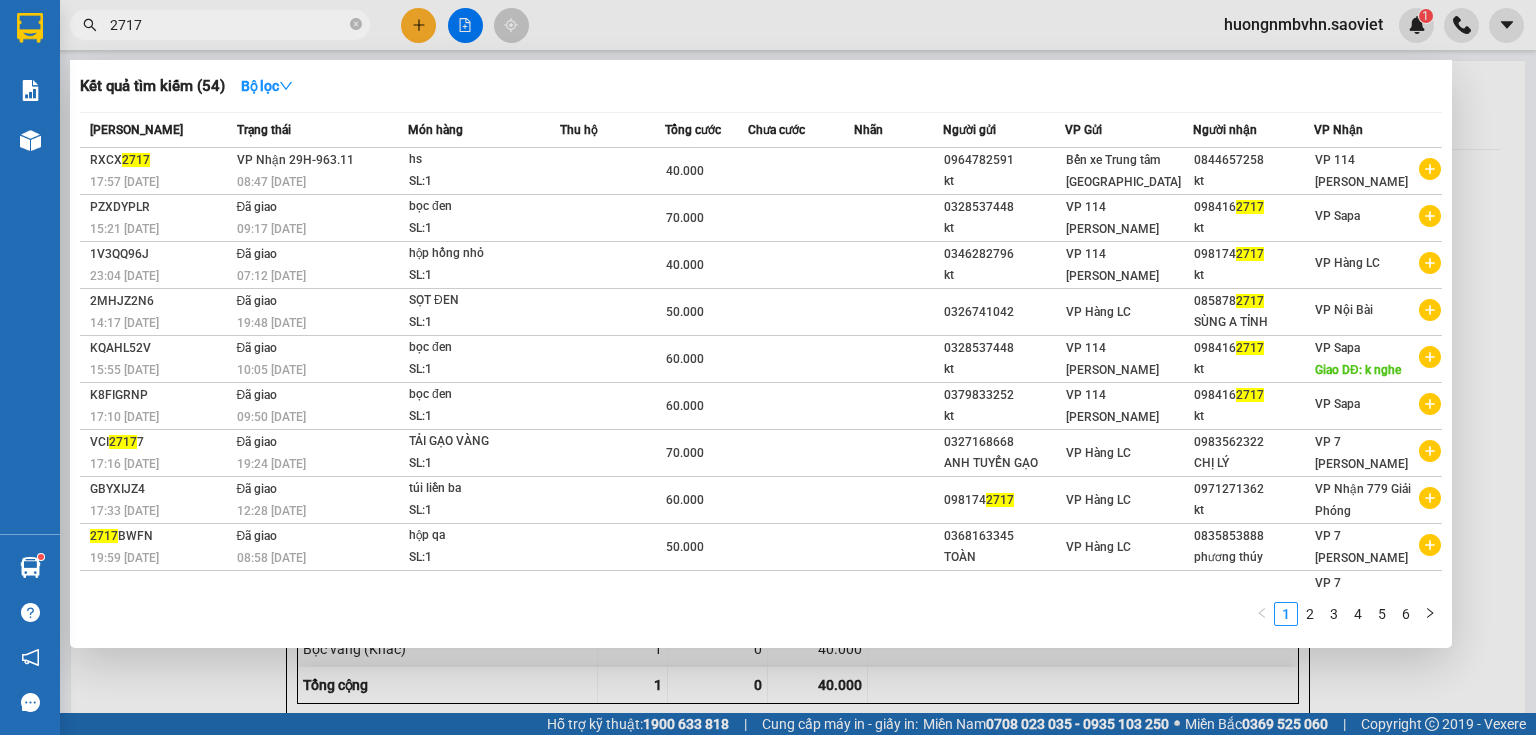 click on "2717" at bounding box center [228, 25] 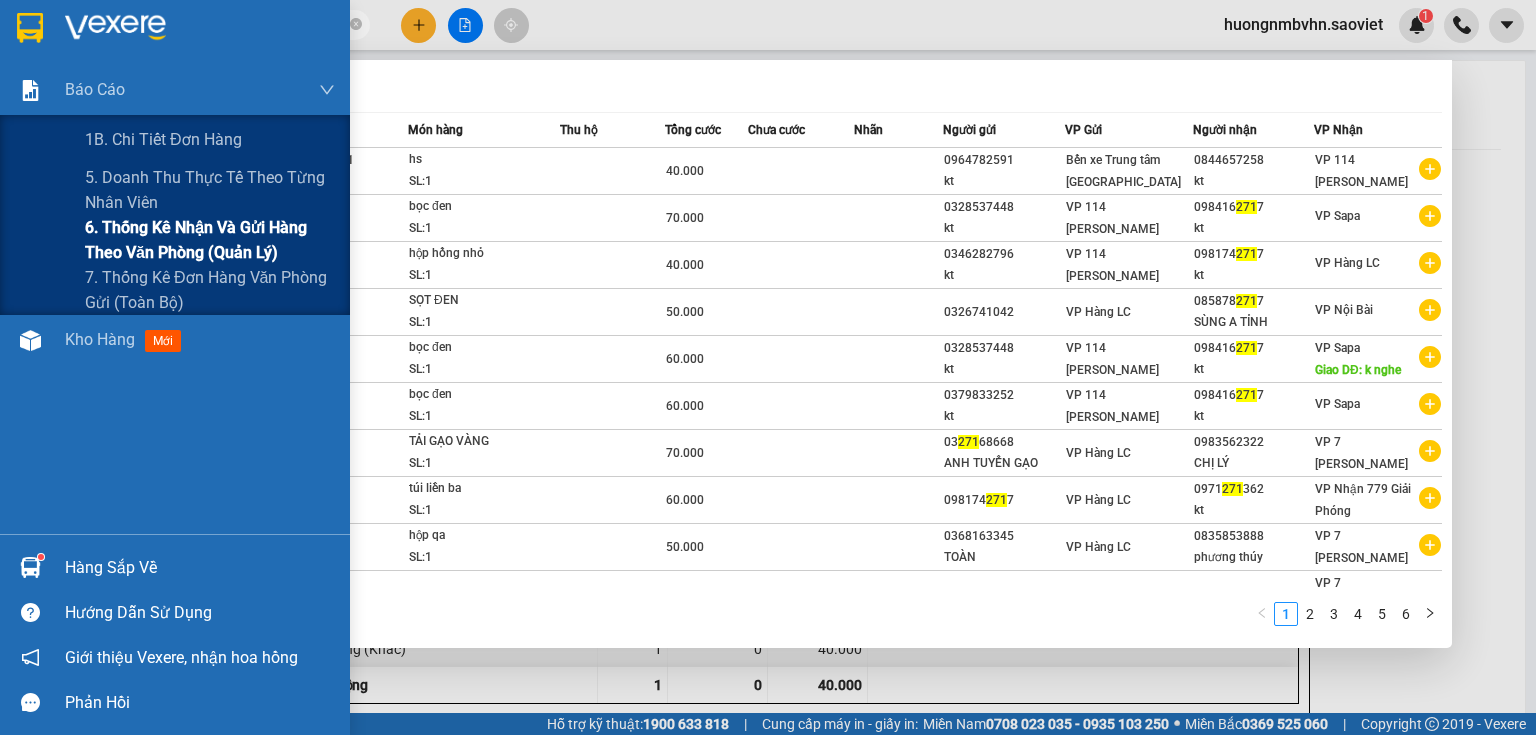 type on "2" 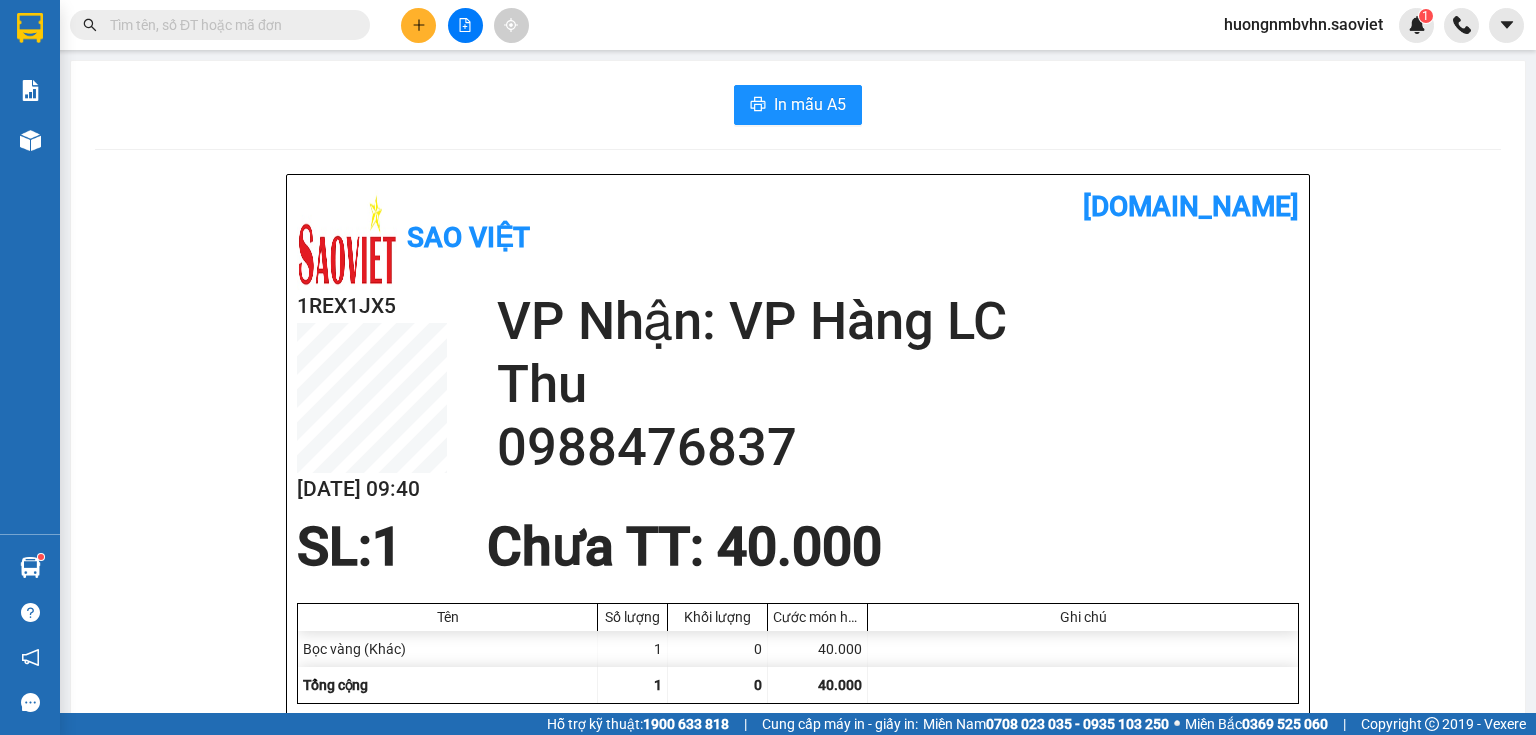 click at bounding box center [228, 25] 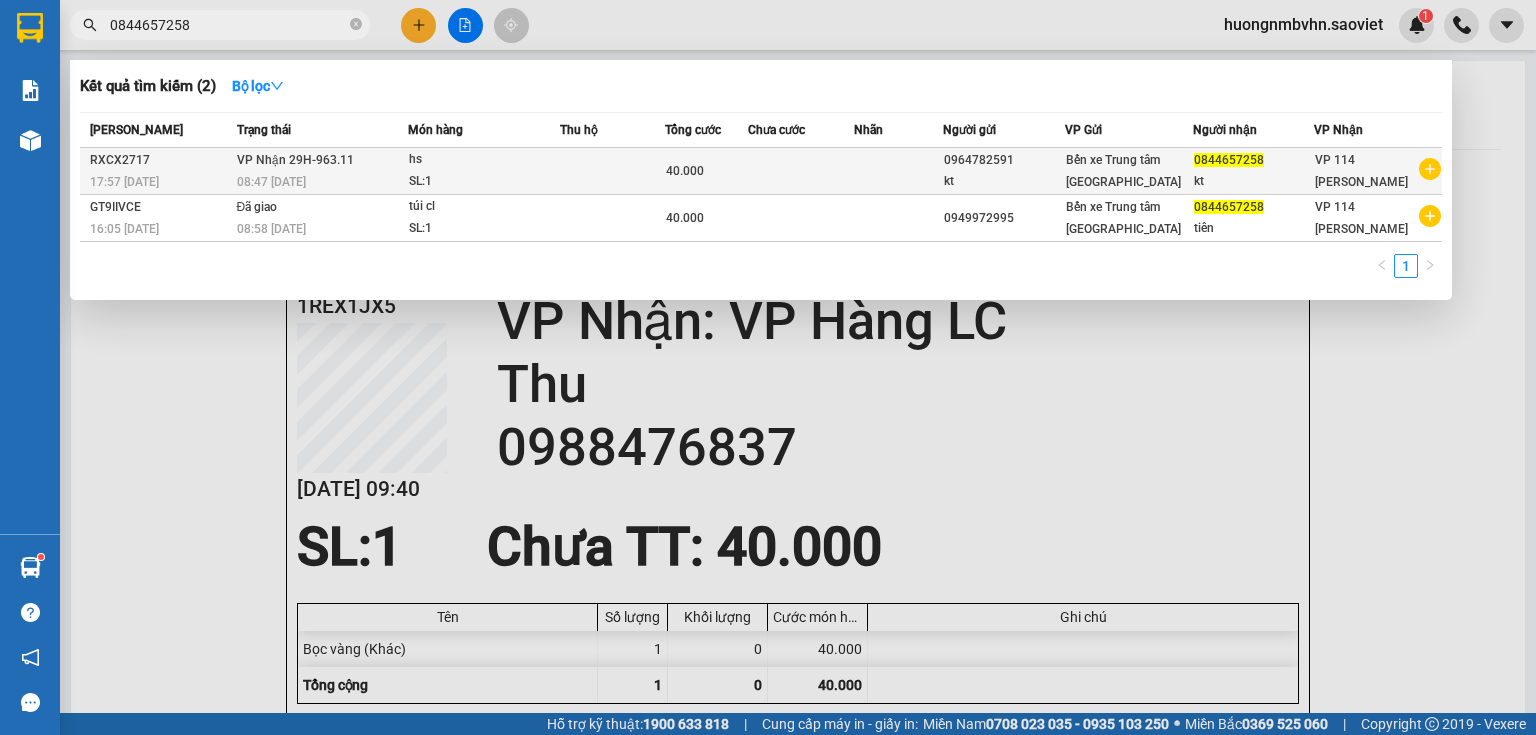 type on "0844657258" 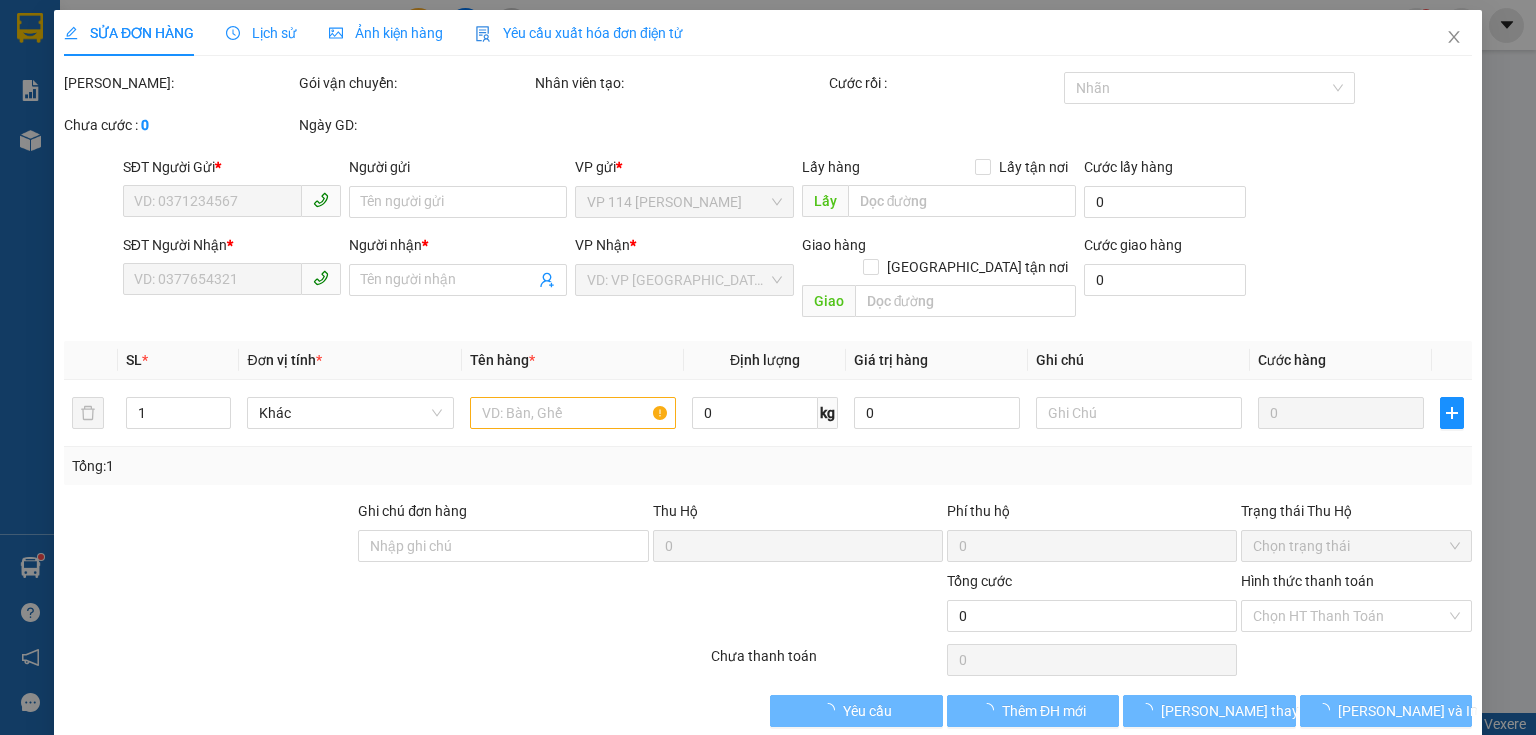 type on "0964782591" 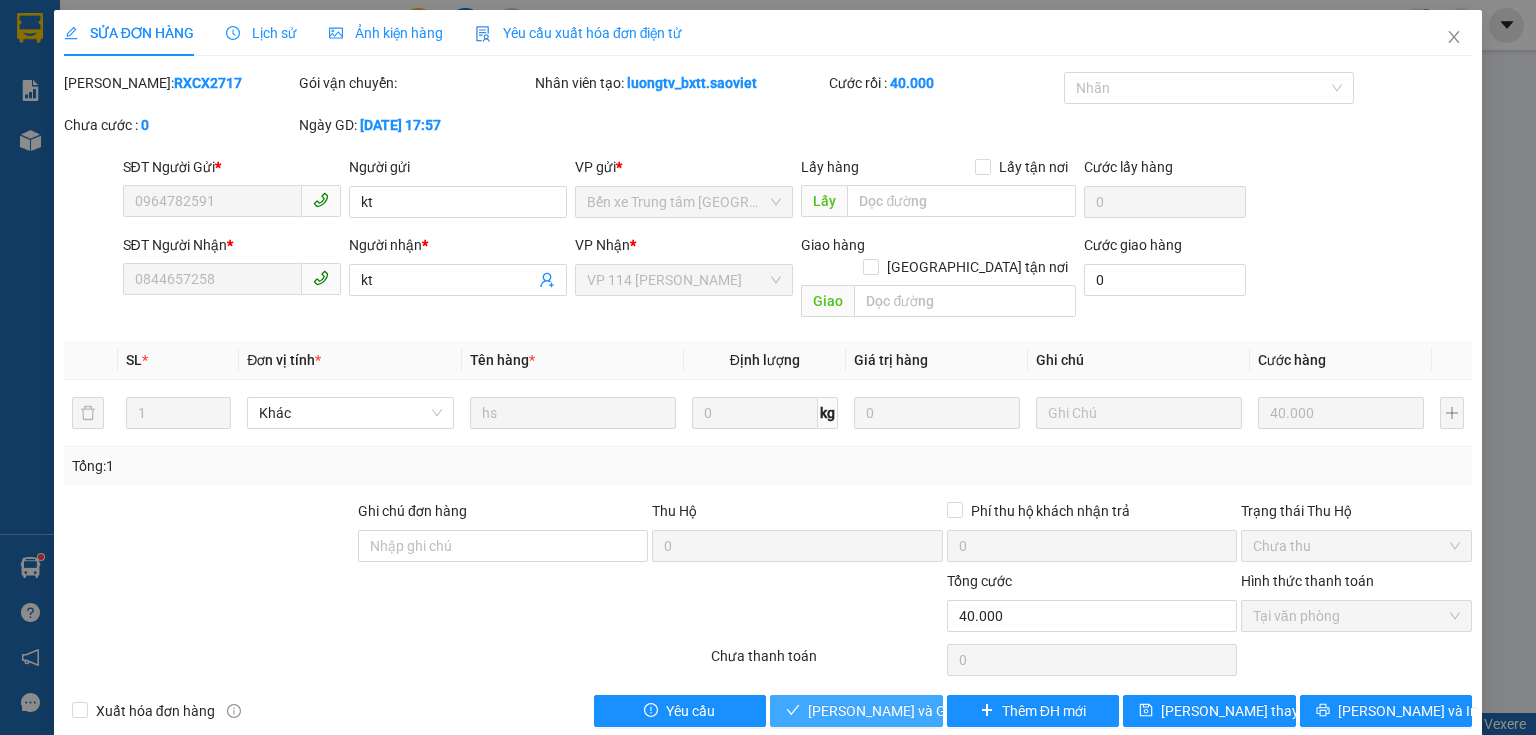 click on "[PERSON_NAME] và Giao hàng" at bounding box center [904, 711] 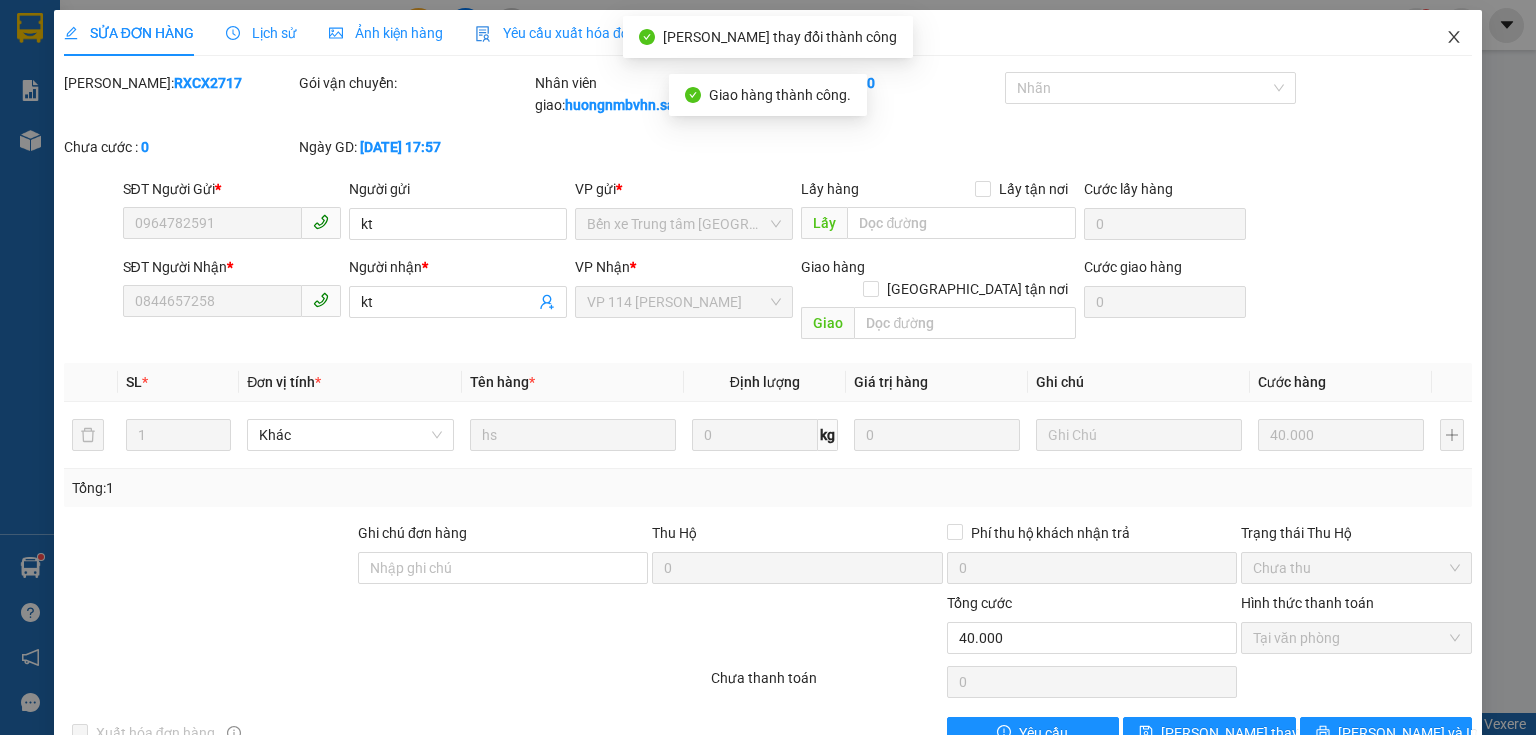 click 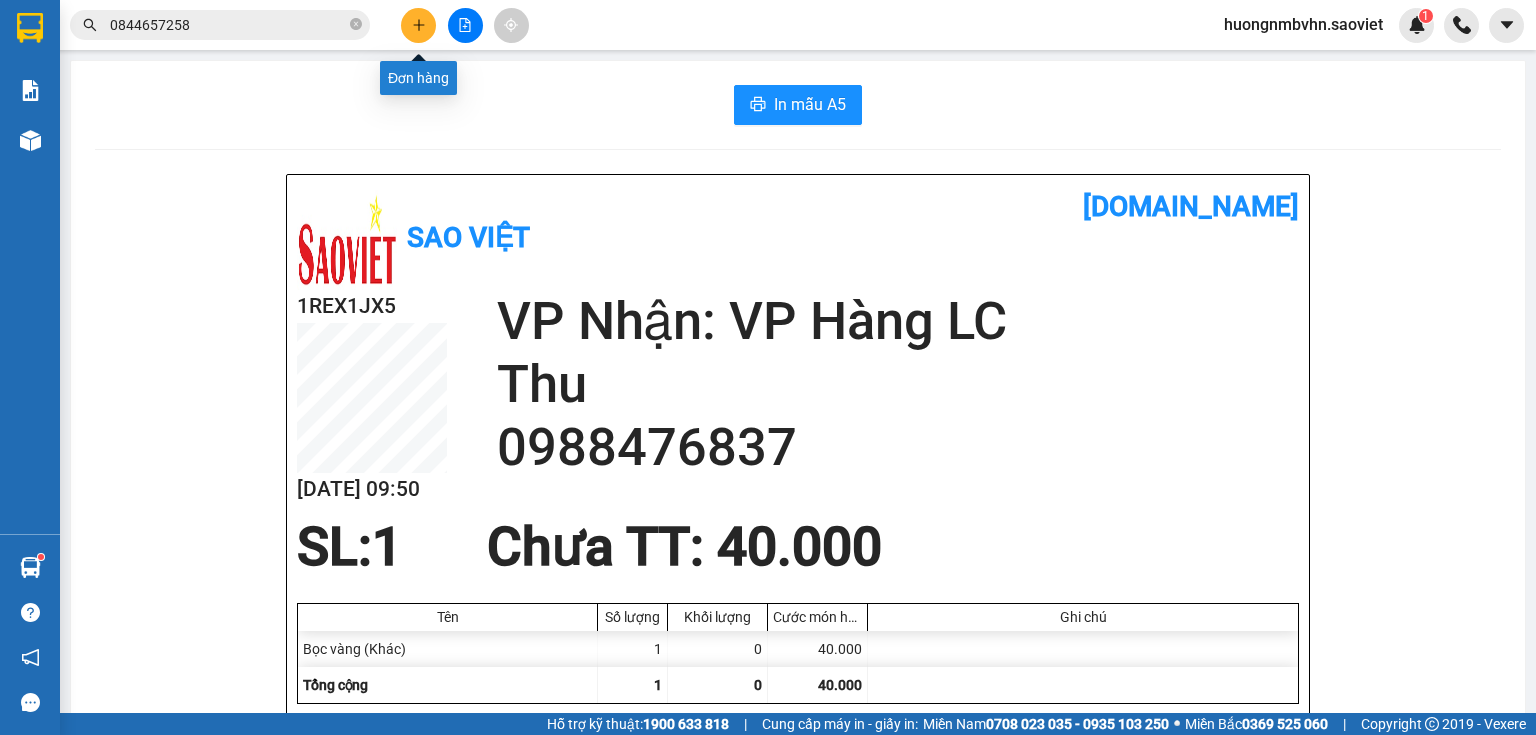 click at bounding box center [418, 25] 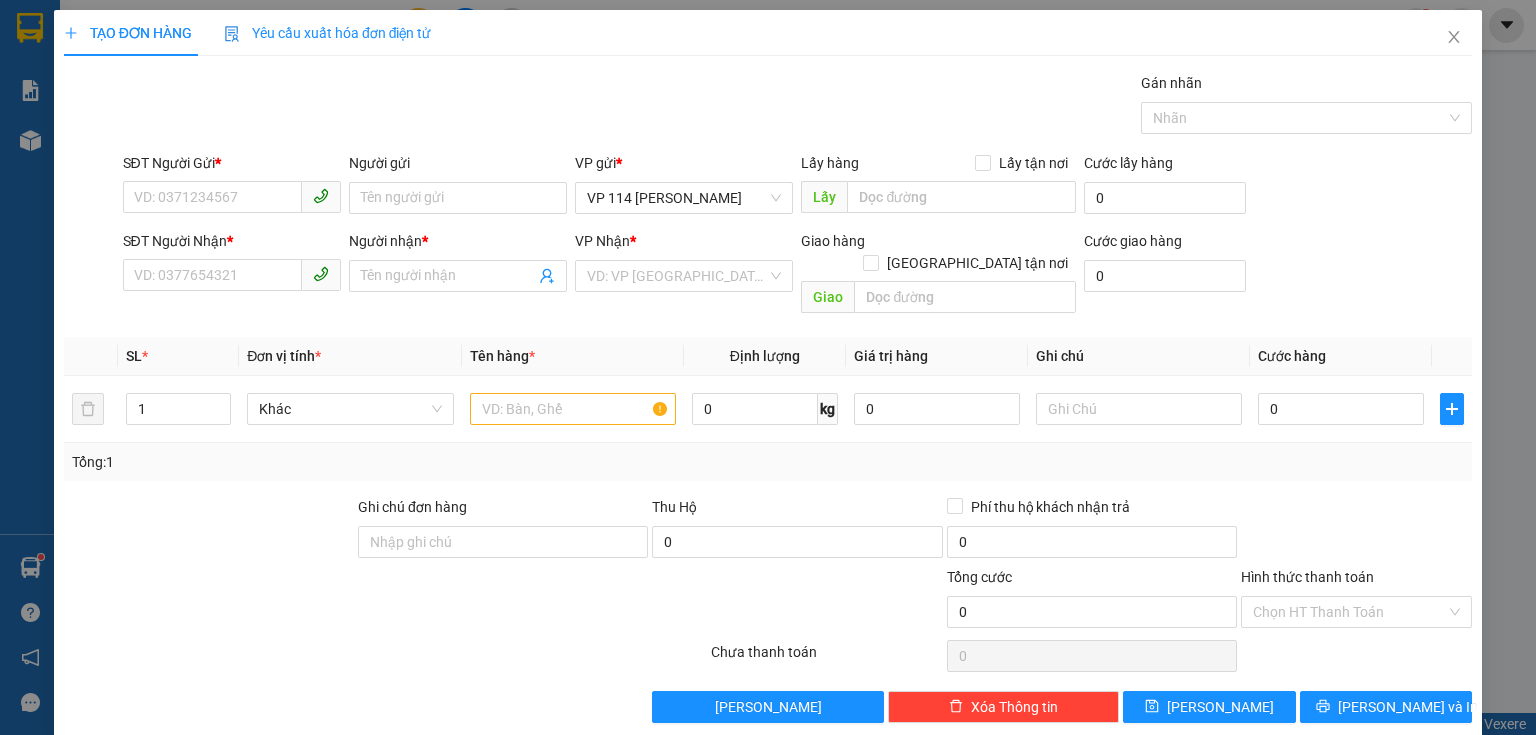 click on "SĐT Người Gửi  * VD: 0371234567" at bounding box center [232, 187] 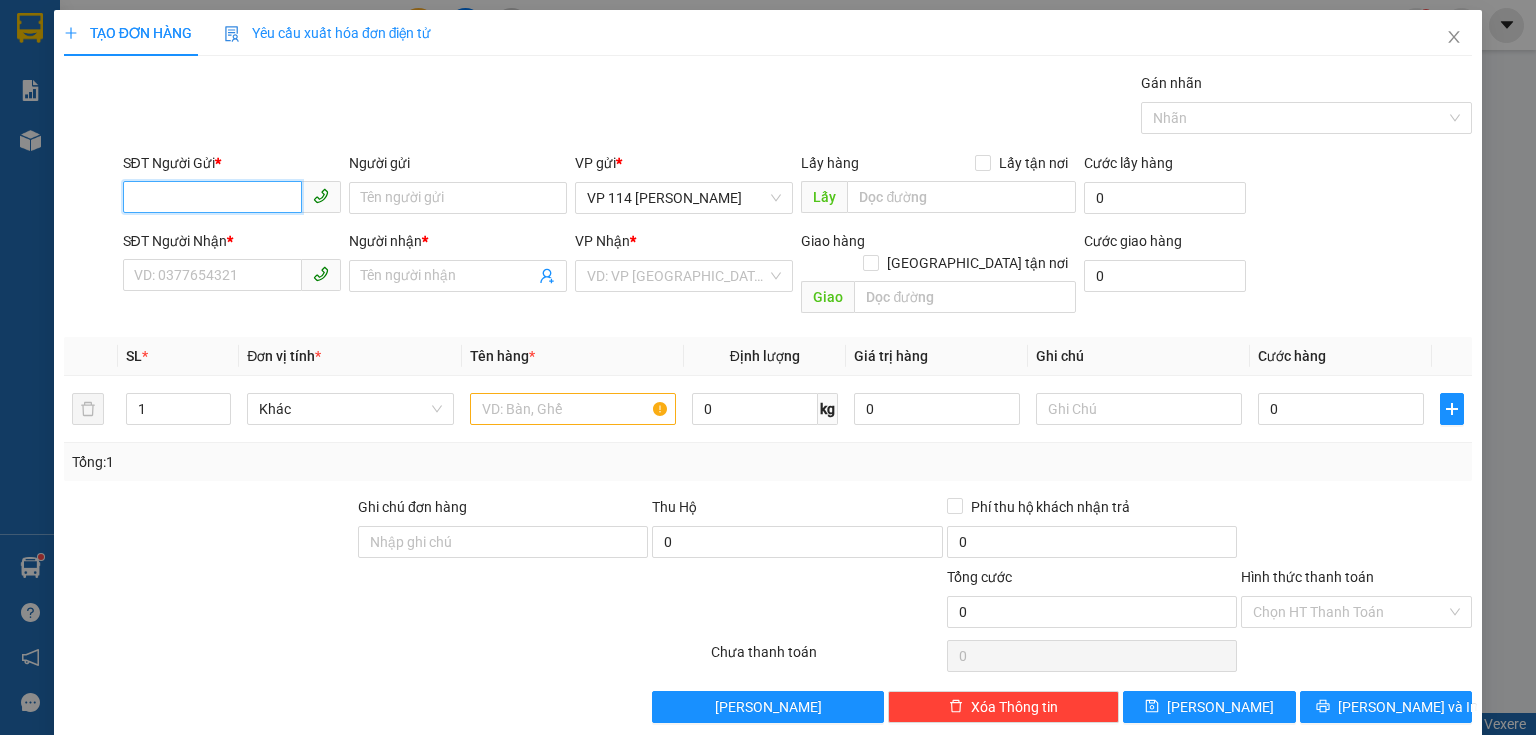 click on "SĐT Người Gửi  *" at bounding box center (212, 197) 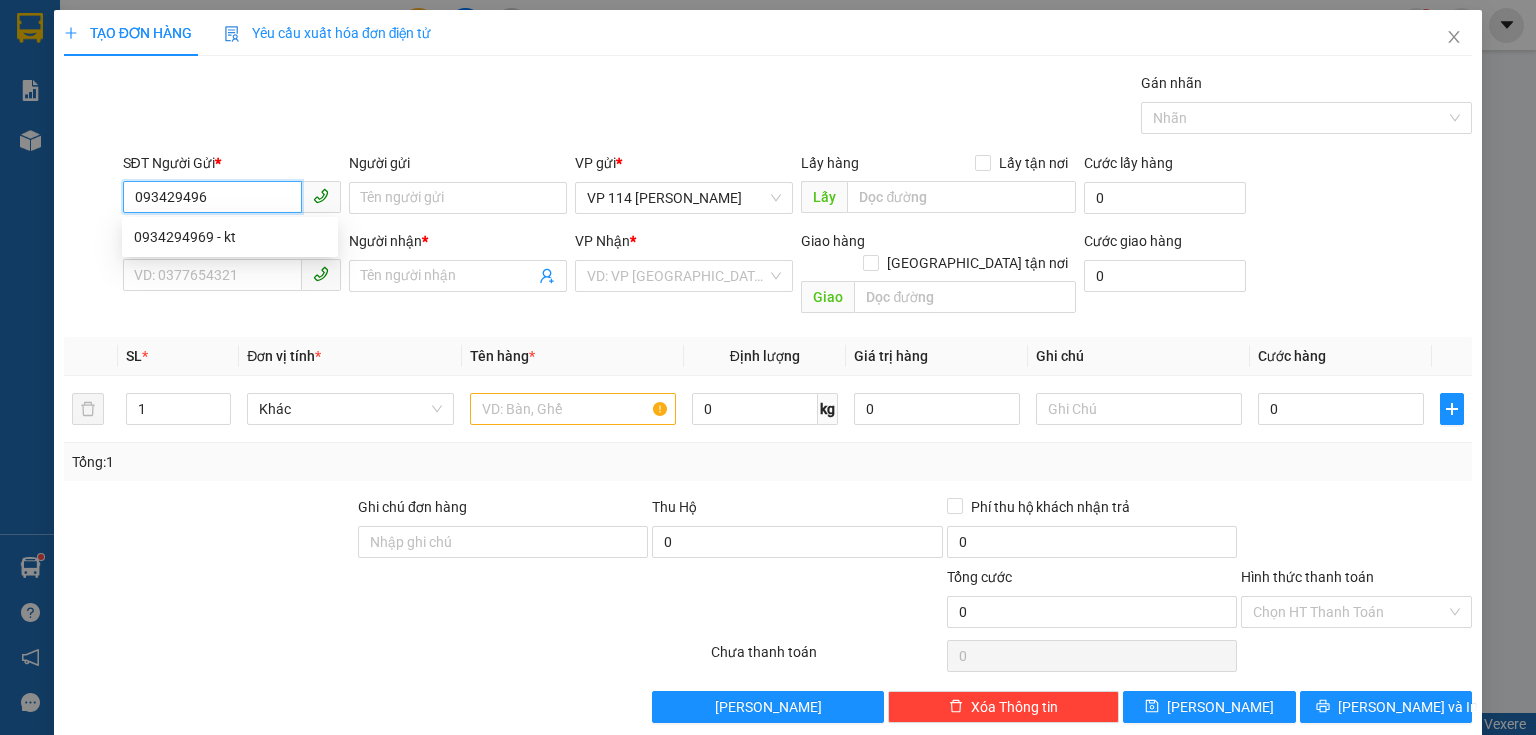 type on "0934294969" 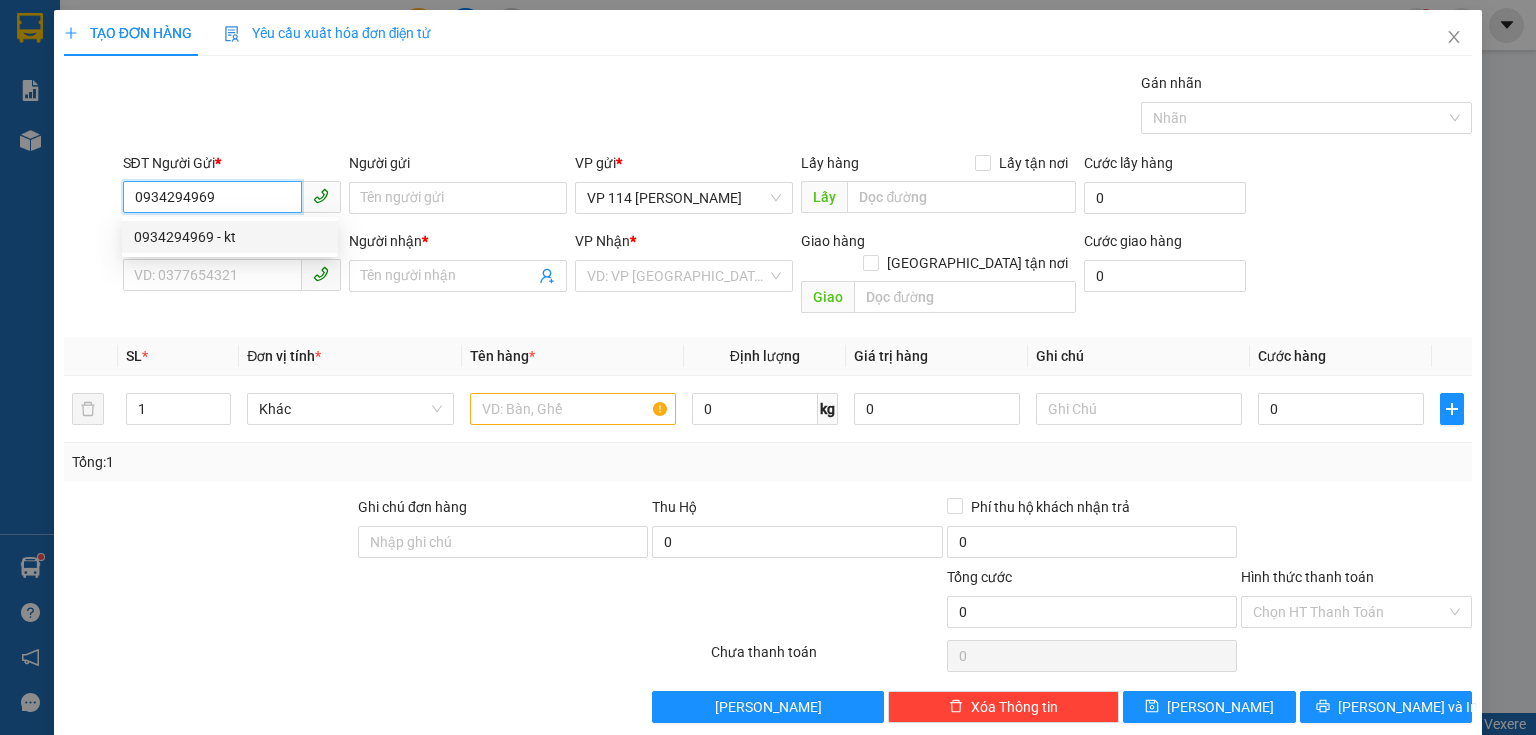 click on "0934294969 - kt" at bounding box center [230, 237] 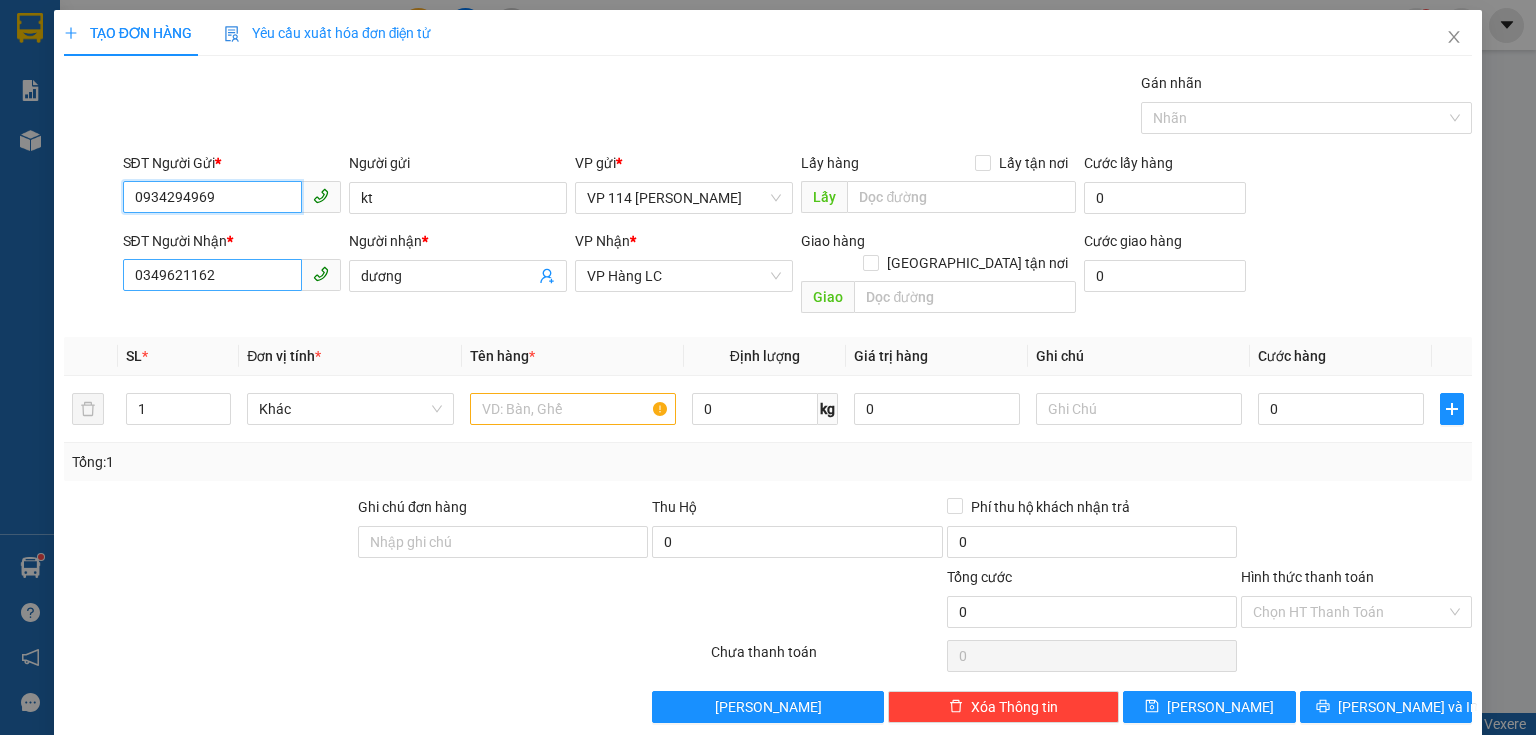 type on "0934294969" 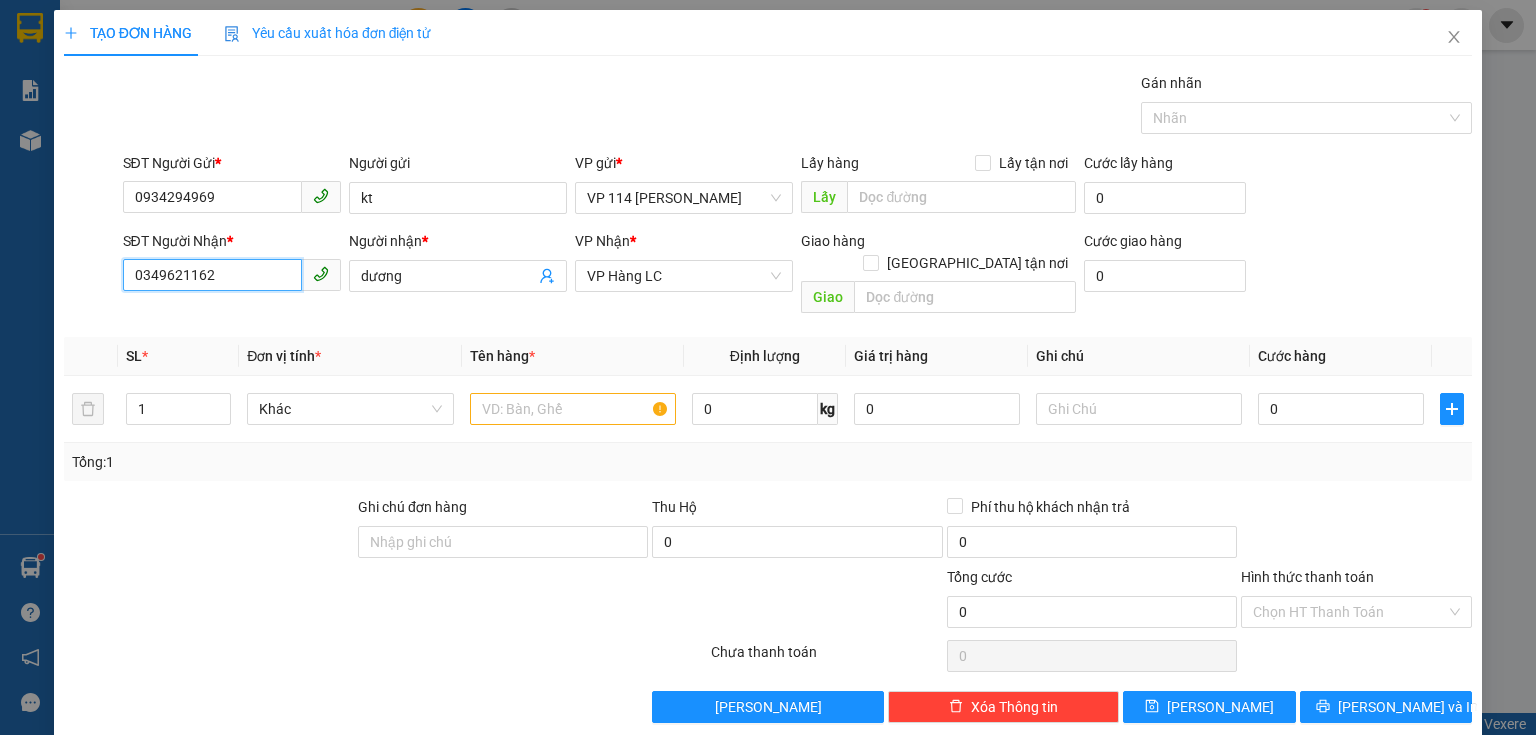 click on "0349621162" at bounding box center (212, 275) 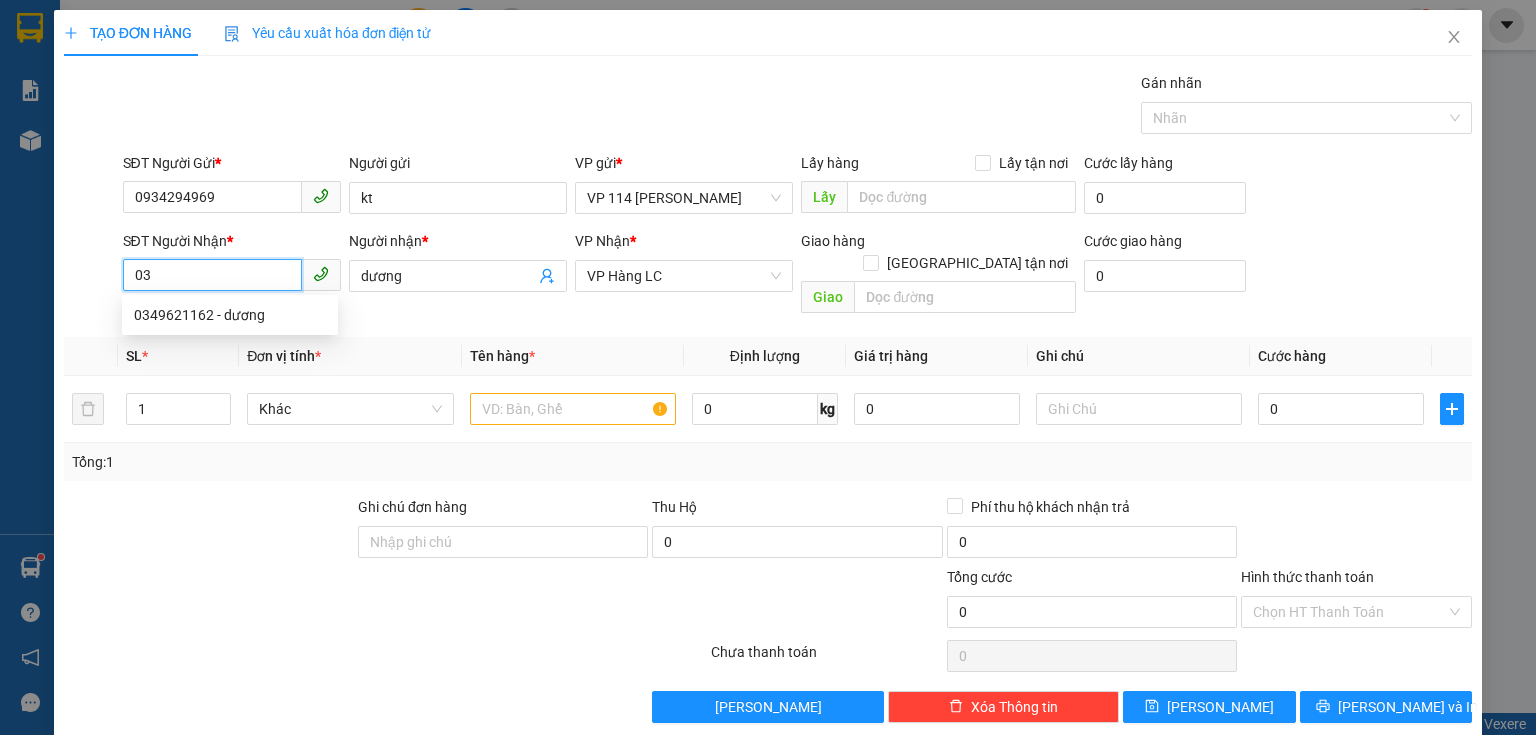 type on "0" 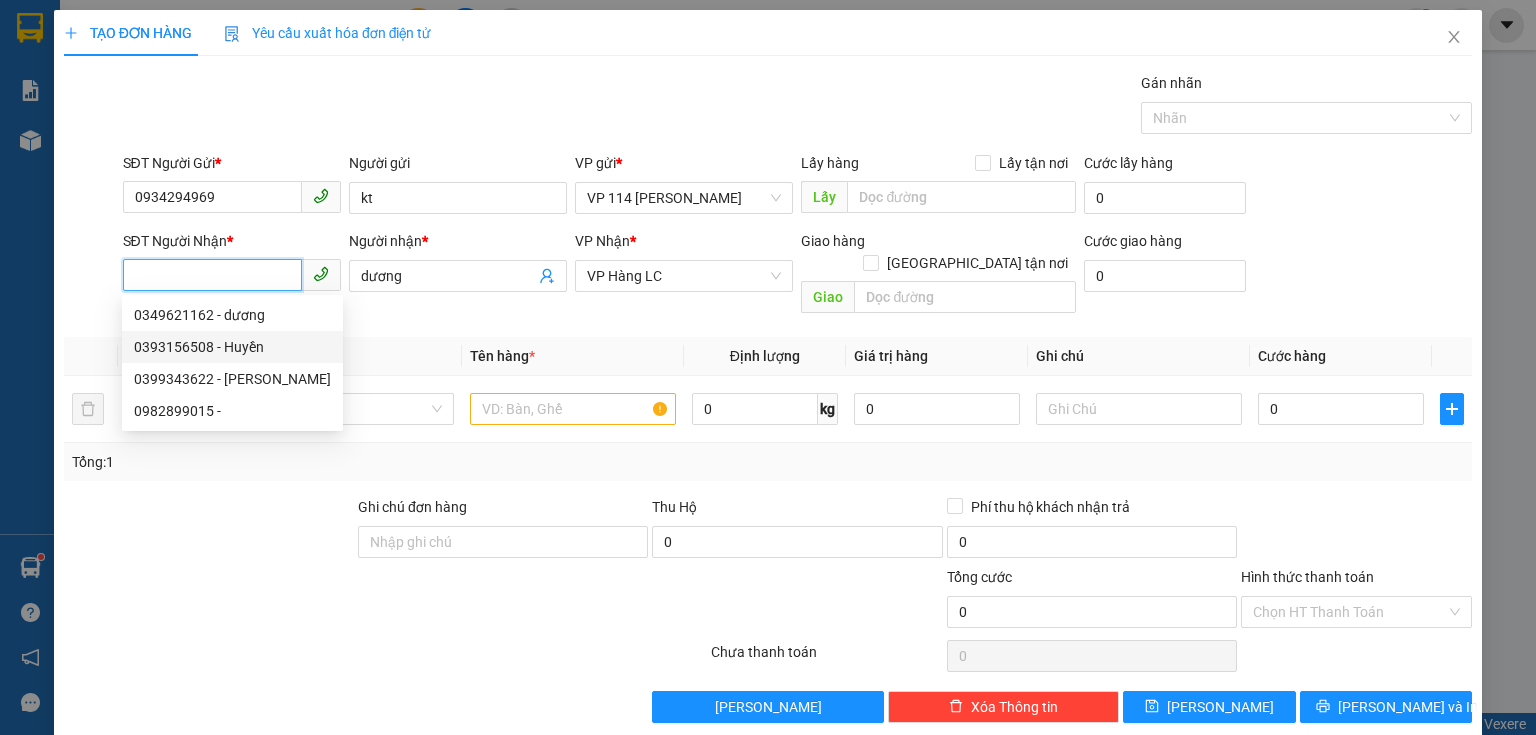 click on "0393156508 - Huyền" at bounding box center [232, 347] 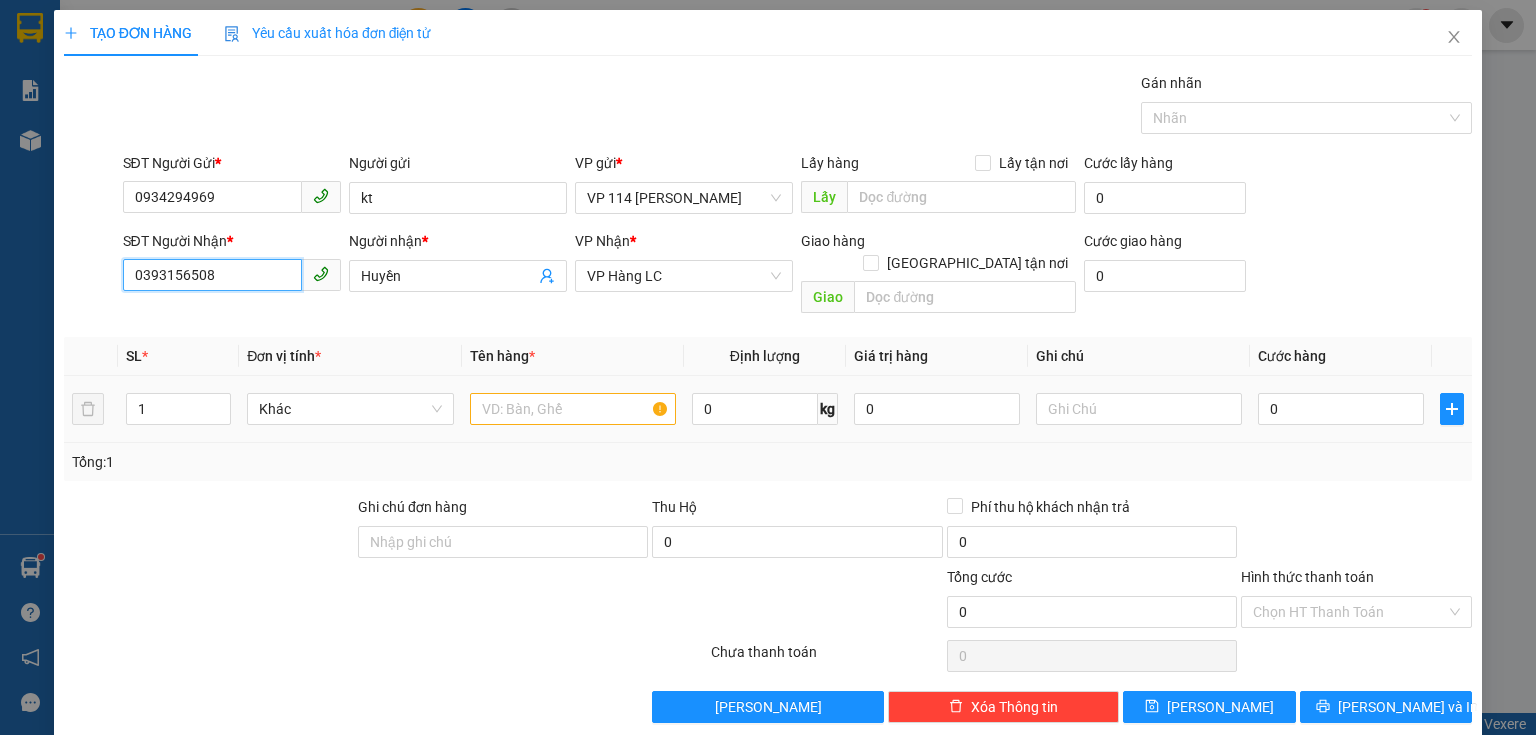 type on "0393156508" 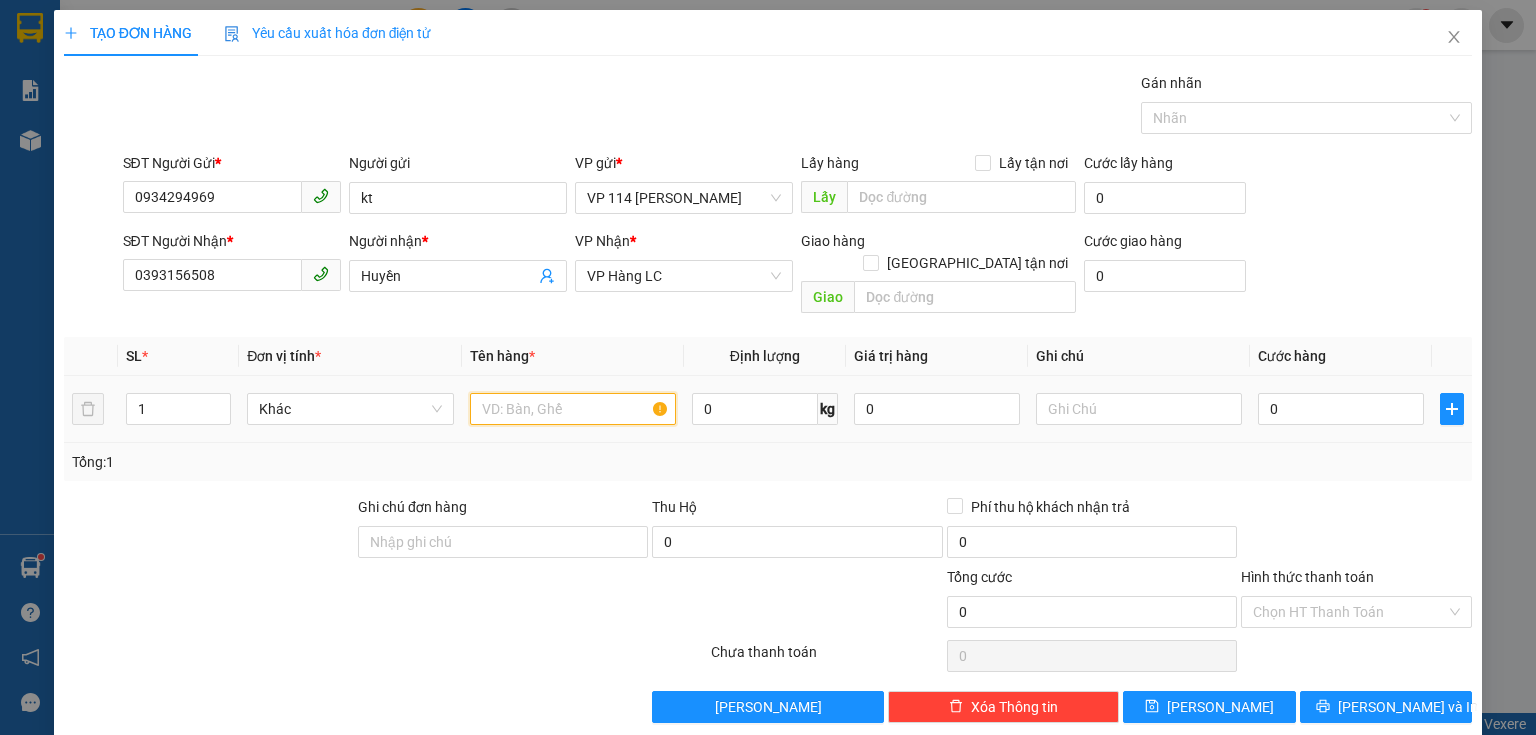 drag, startPoint x: 491, startPoint y: 387, endPoint x: 0, endPoint y: 400, distance: 491.17206 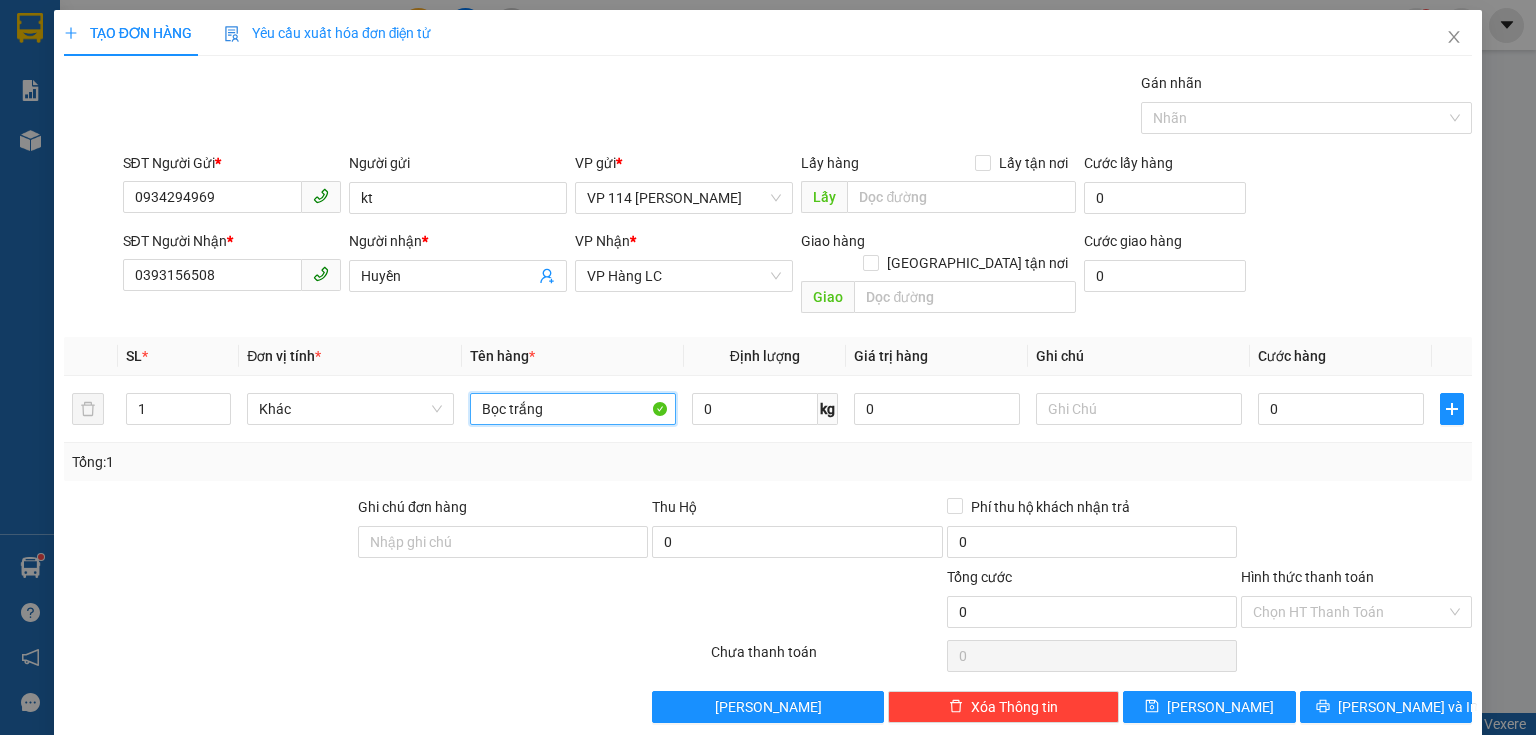 type on "Bọc trắng" 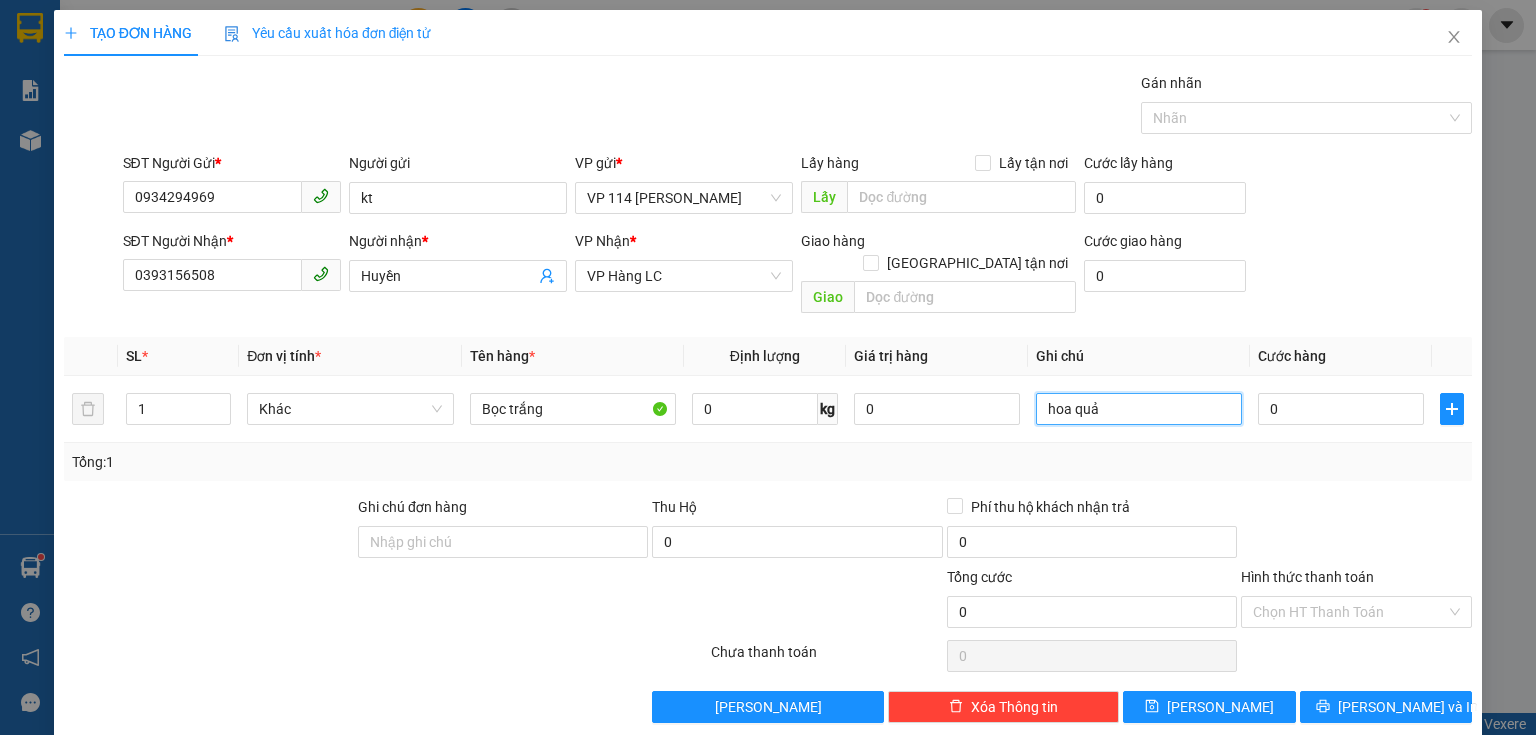 type on "hoa quả" 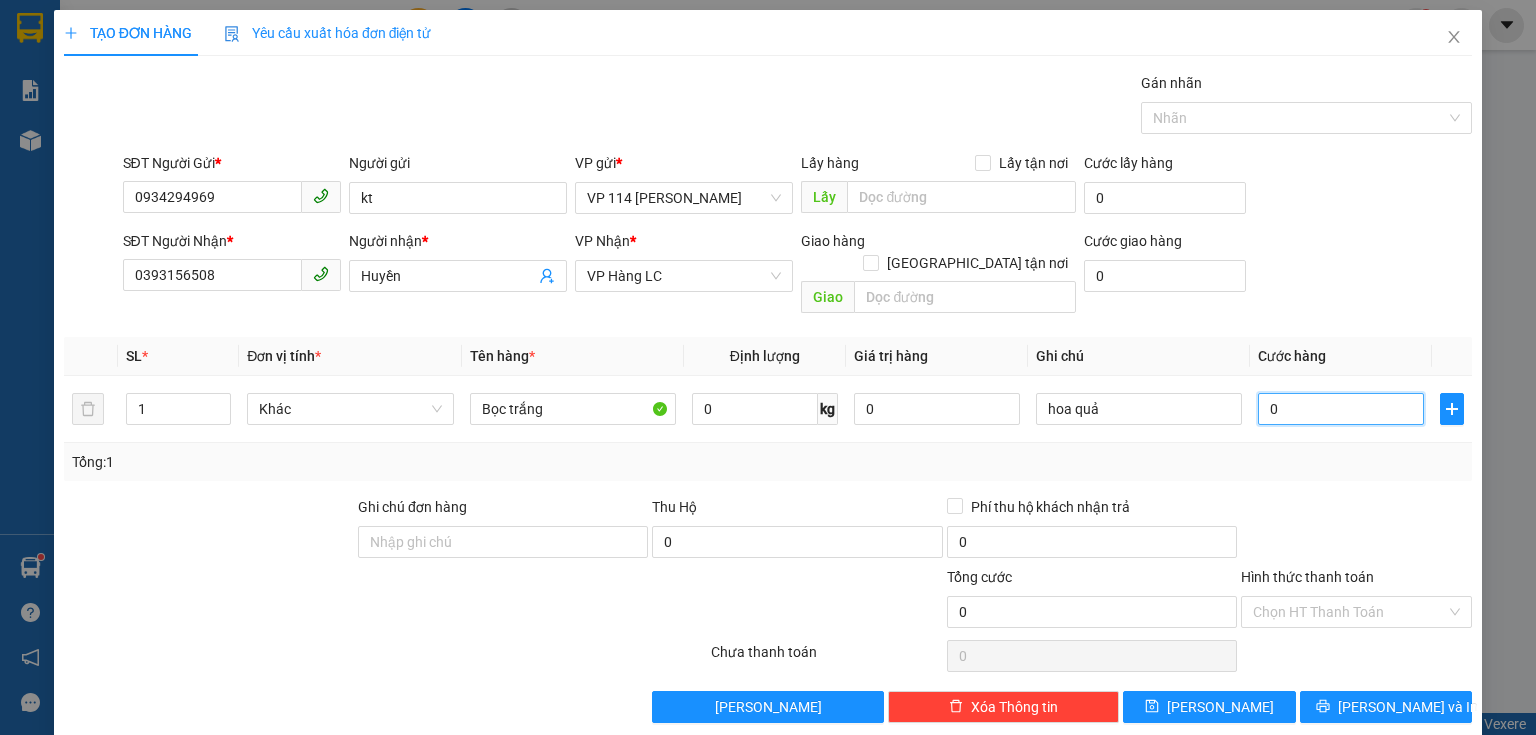 type on "4" 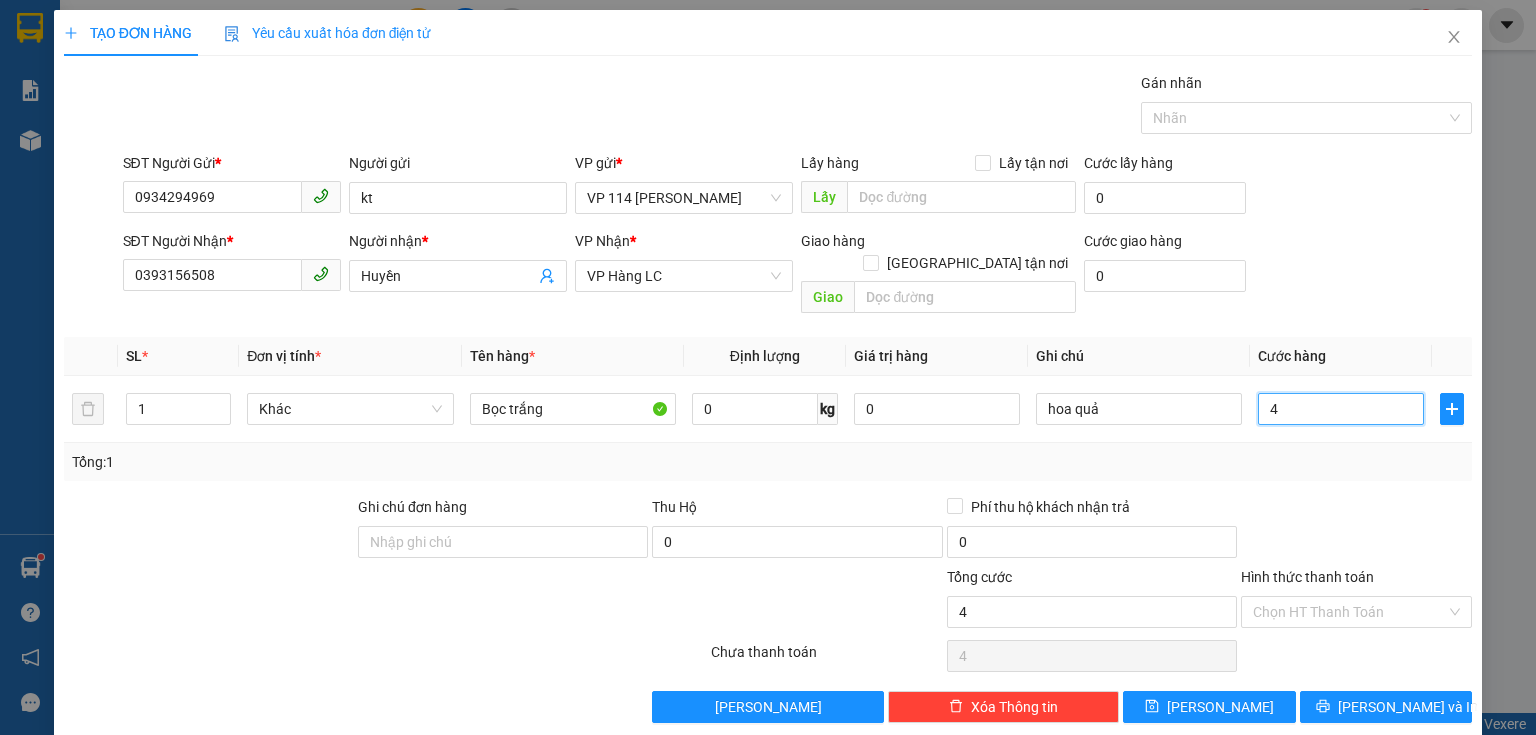 type on "40" 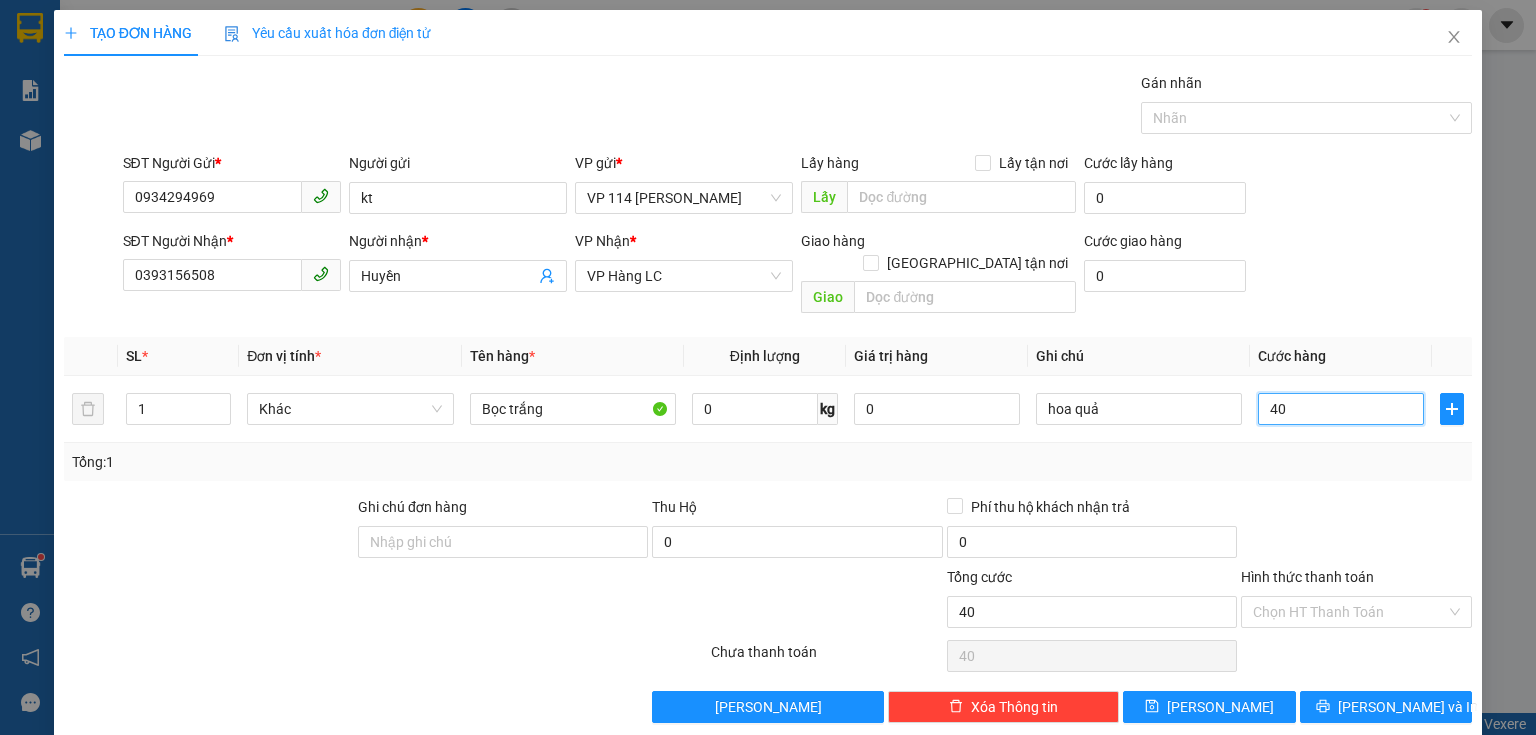 type on "400" 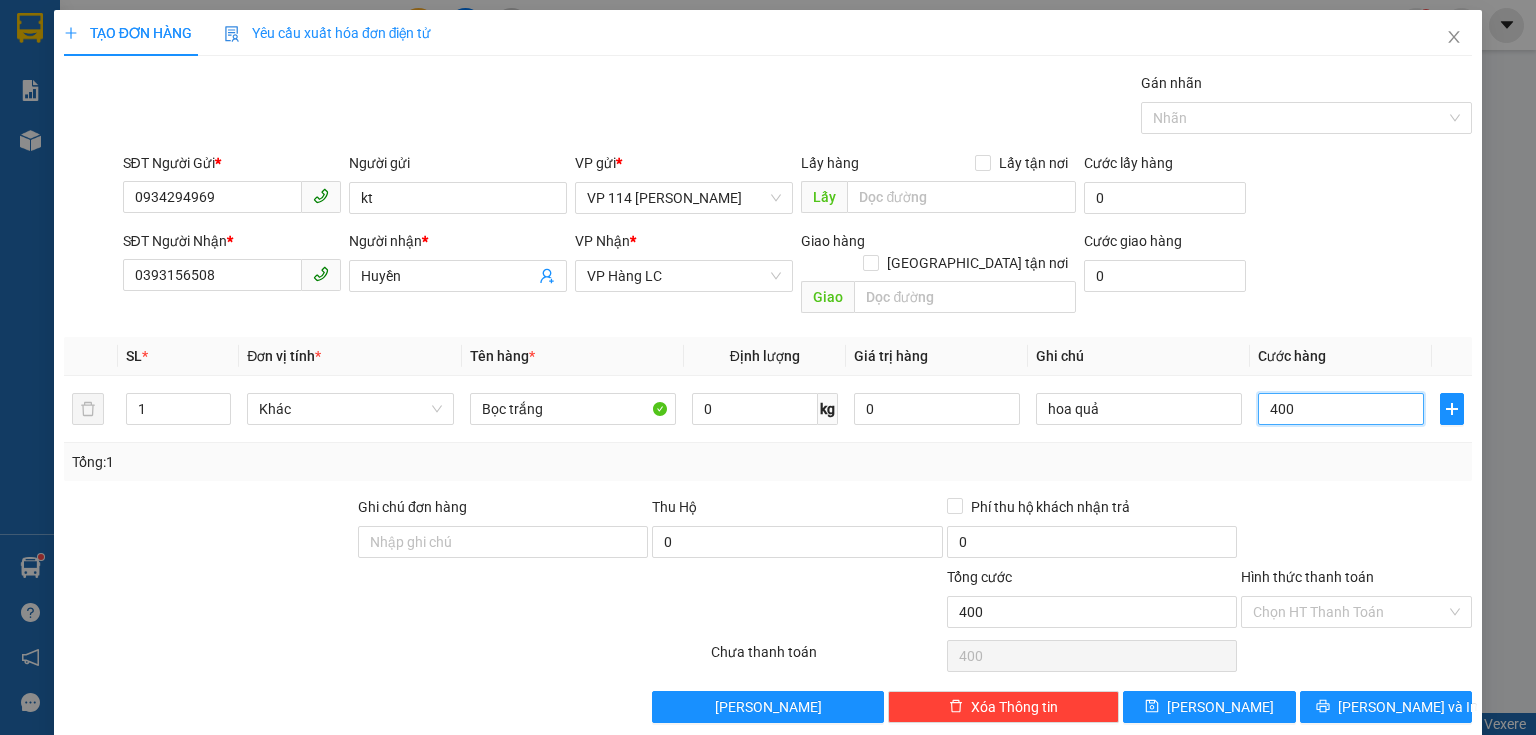 type on "4.000" 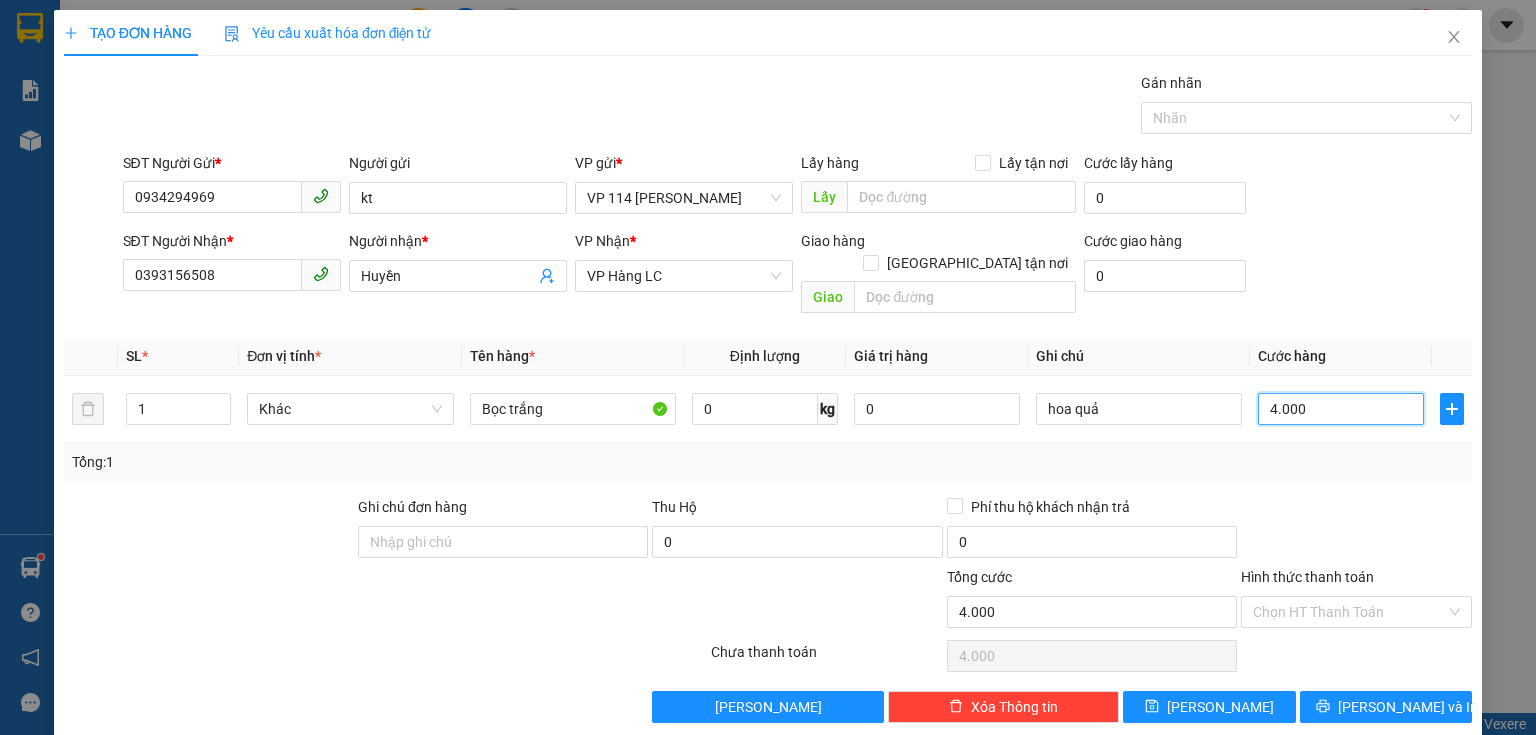 type on "40.000" 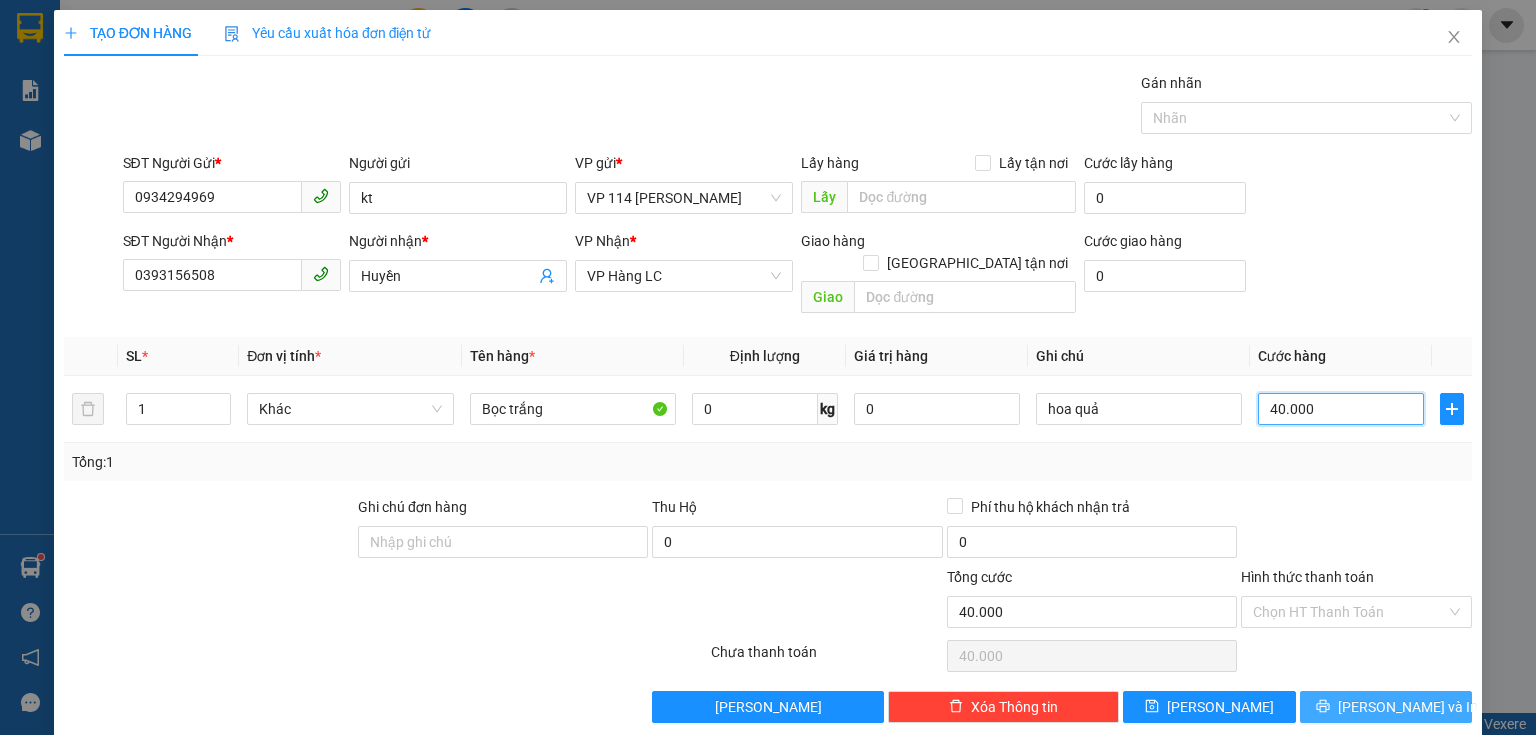 type on "40.000" 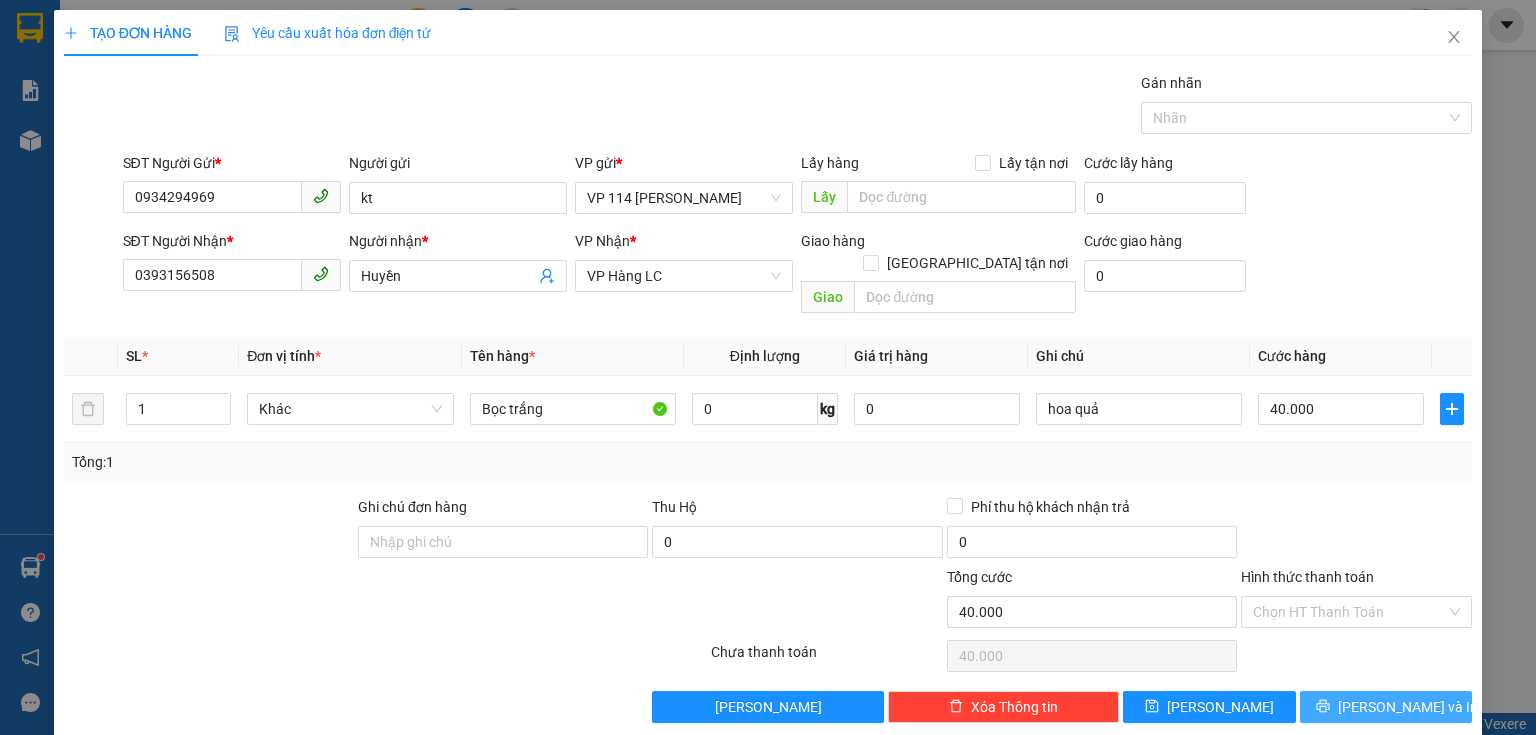 click on "[PERSON_NAME] và In" at bounding box center (1408, 707) 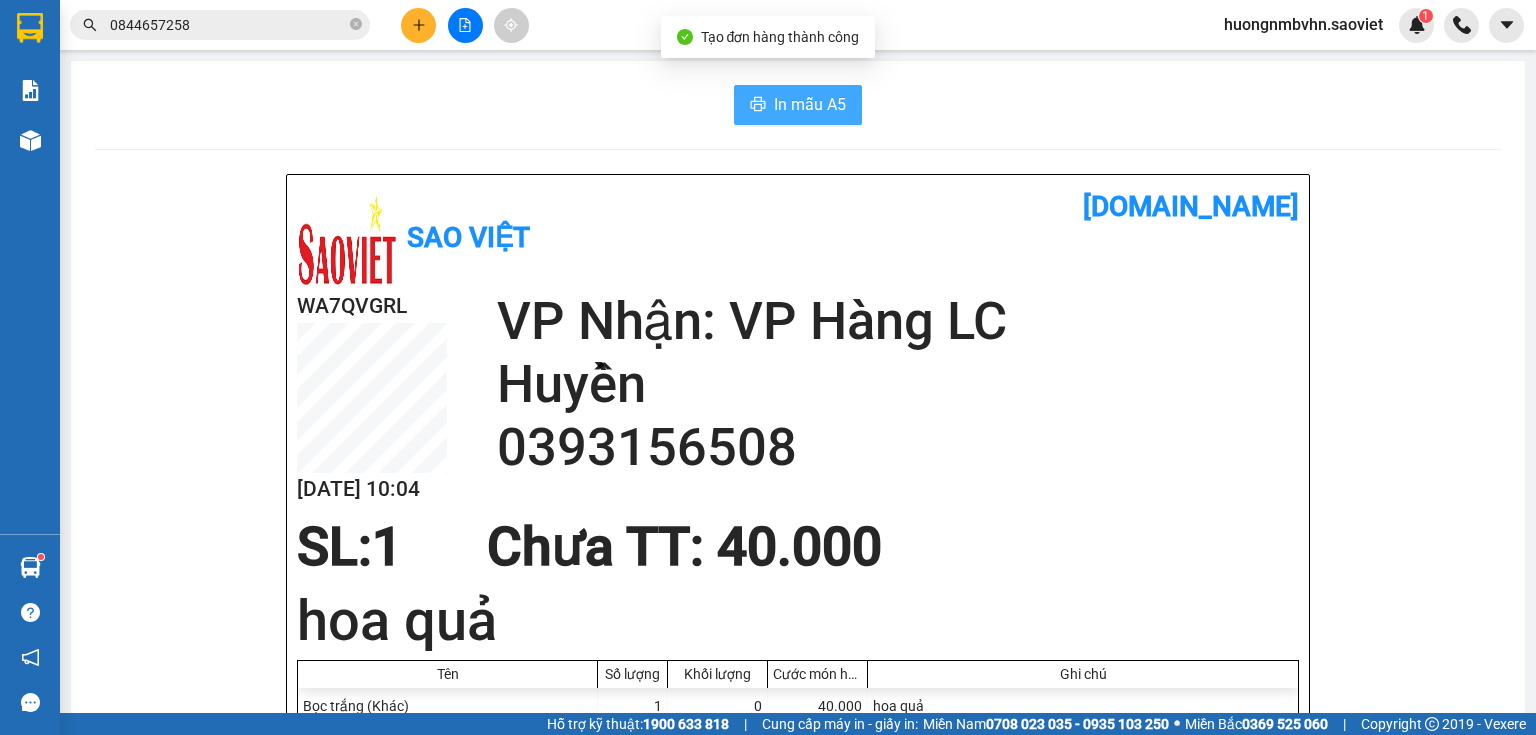 click on "In mẫu A5" at bounding box center [810, 104] 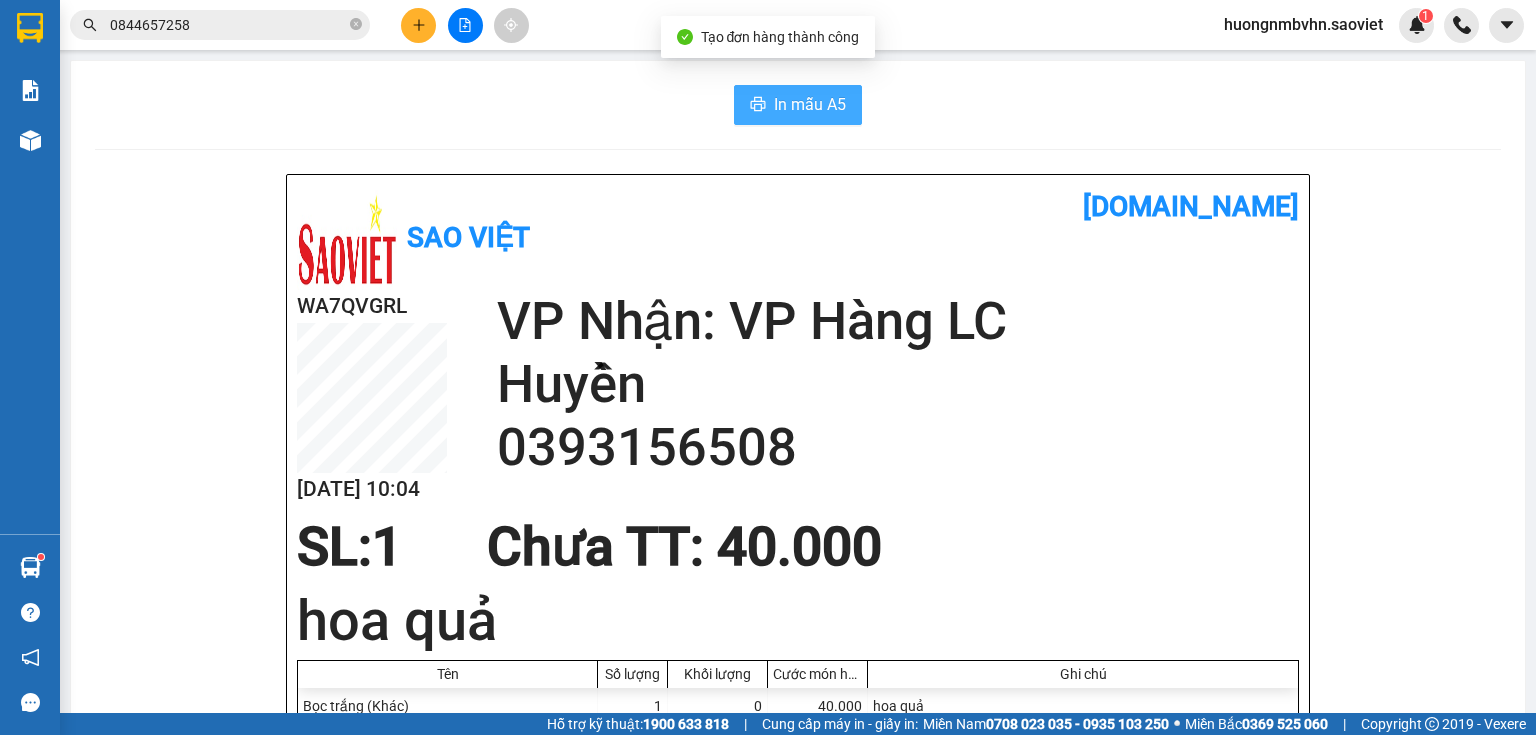 scroll, scrollTop: 0, scrollLeft: 0, axis: both 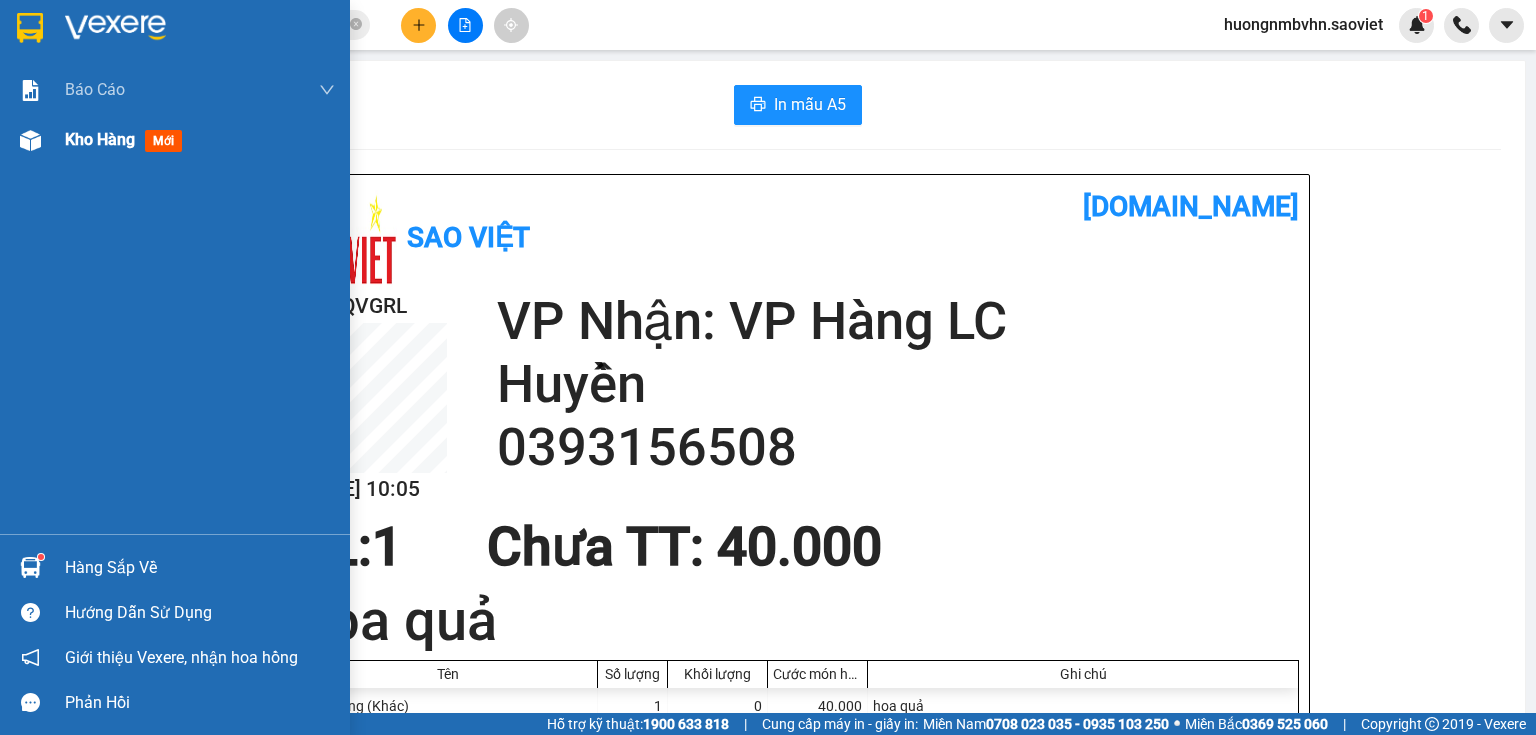 click on "Kho hàng" at bounding box center [100, 139] 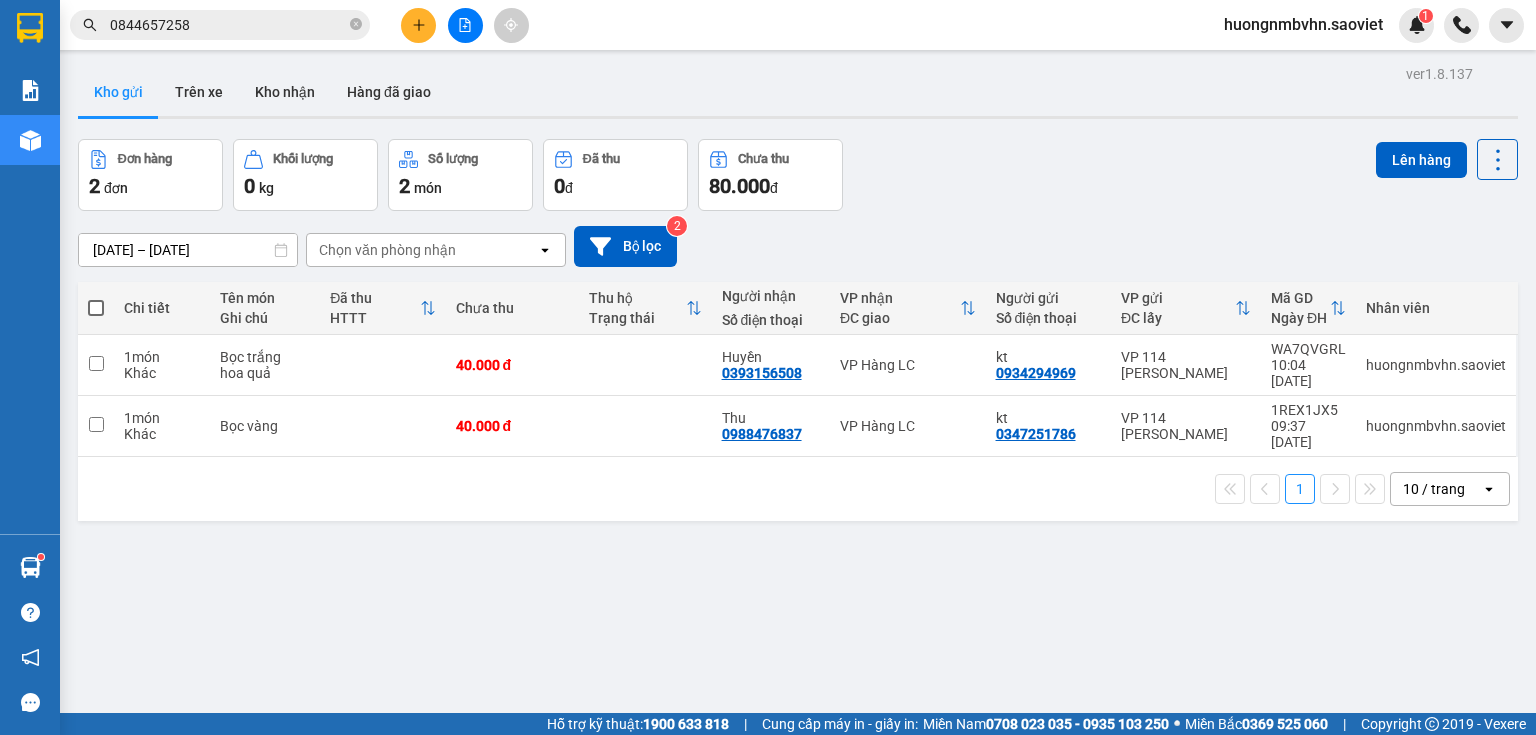 click at bounding box center [96, 308] 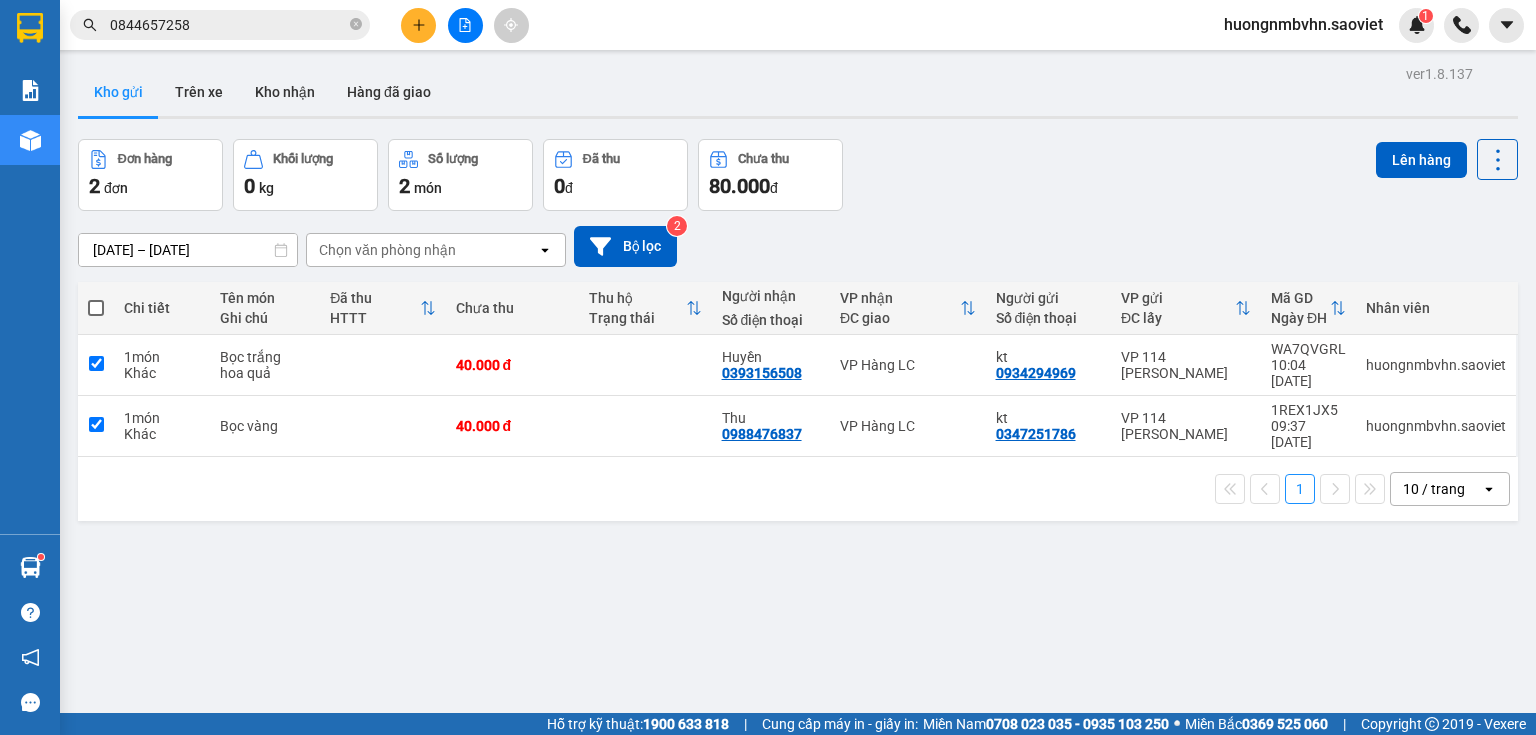 checkbox on "true" 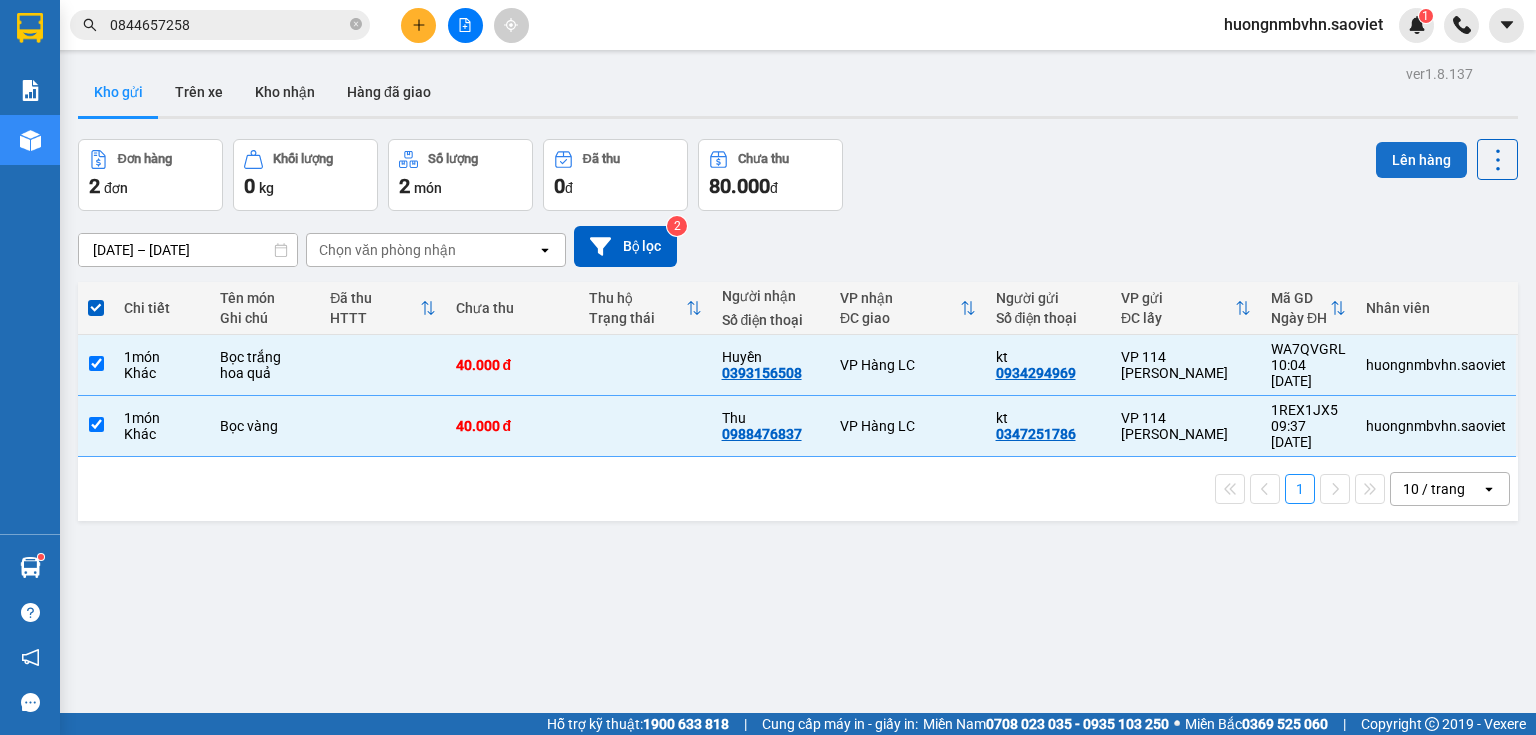 click on "Lên hàng" at bounding box center [1421, 160] 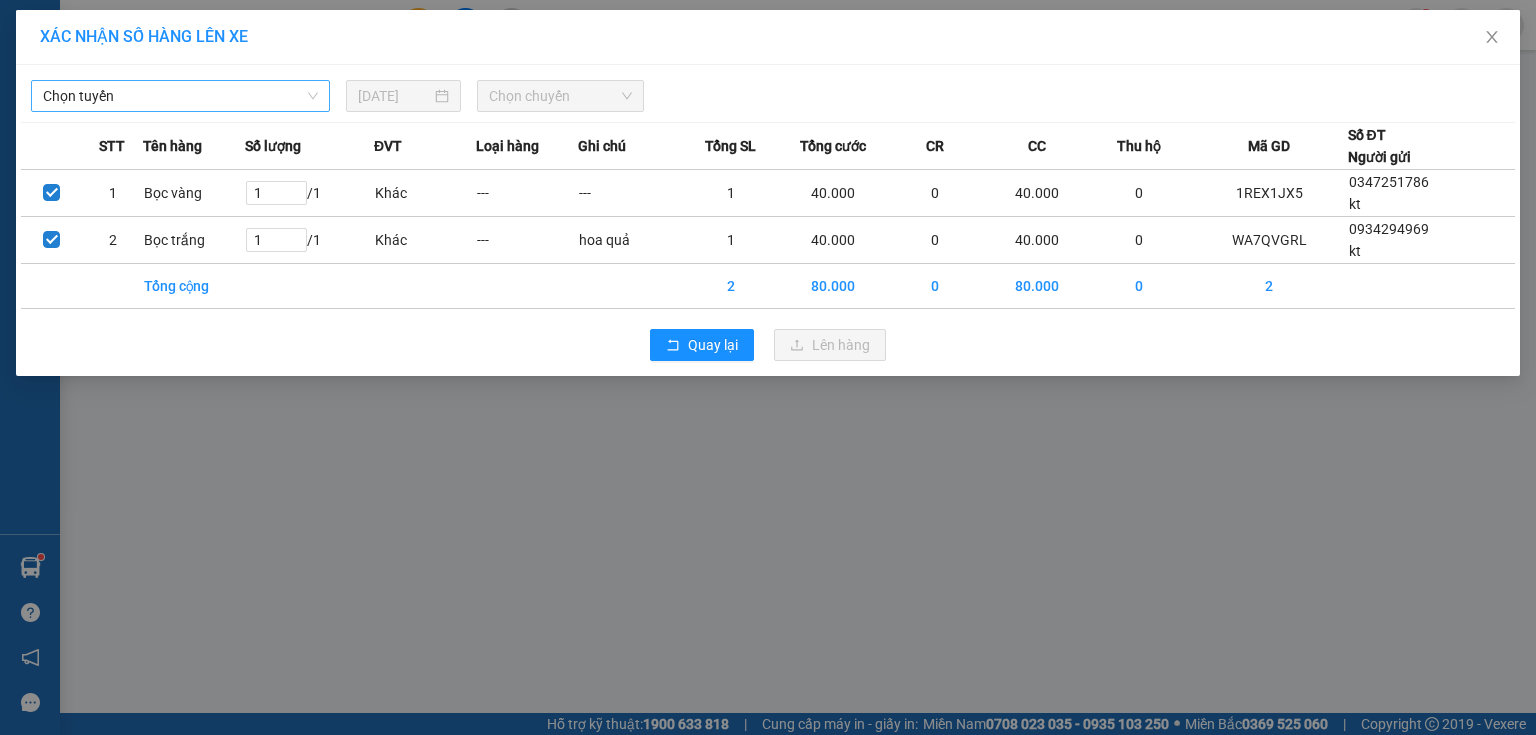 click on "Chọn tuyến" at bounding box center (180, 96) 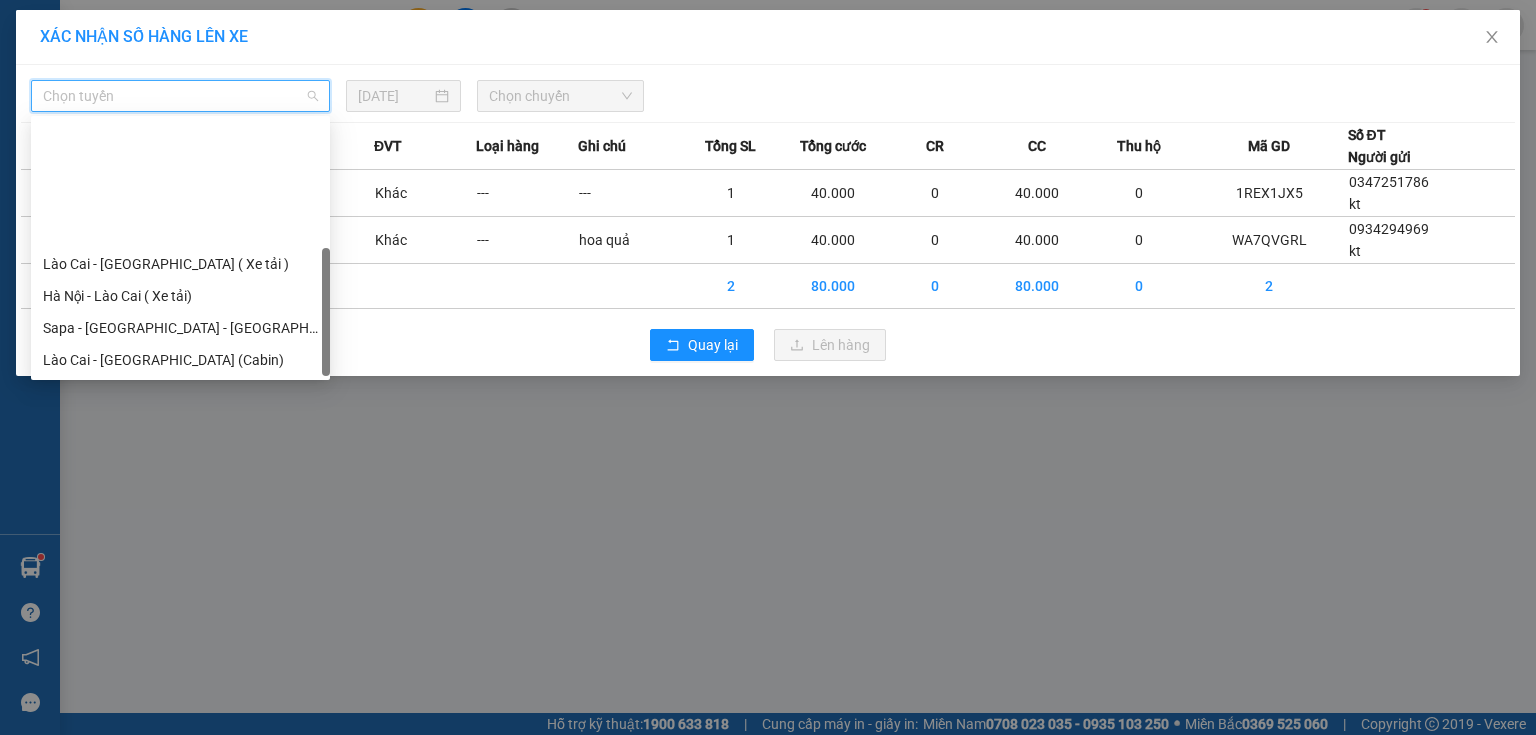 scroll, scrollTop: 160, scrollLeft: 0, axis: vertical 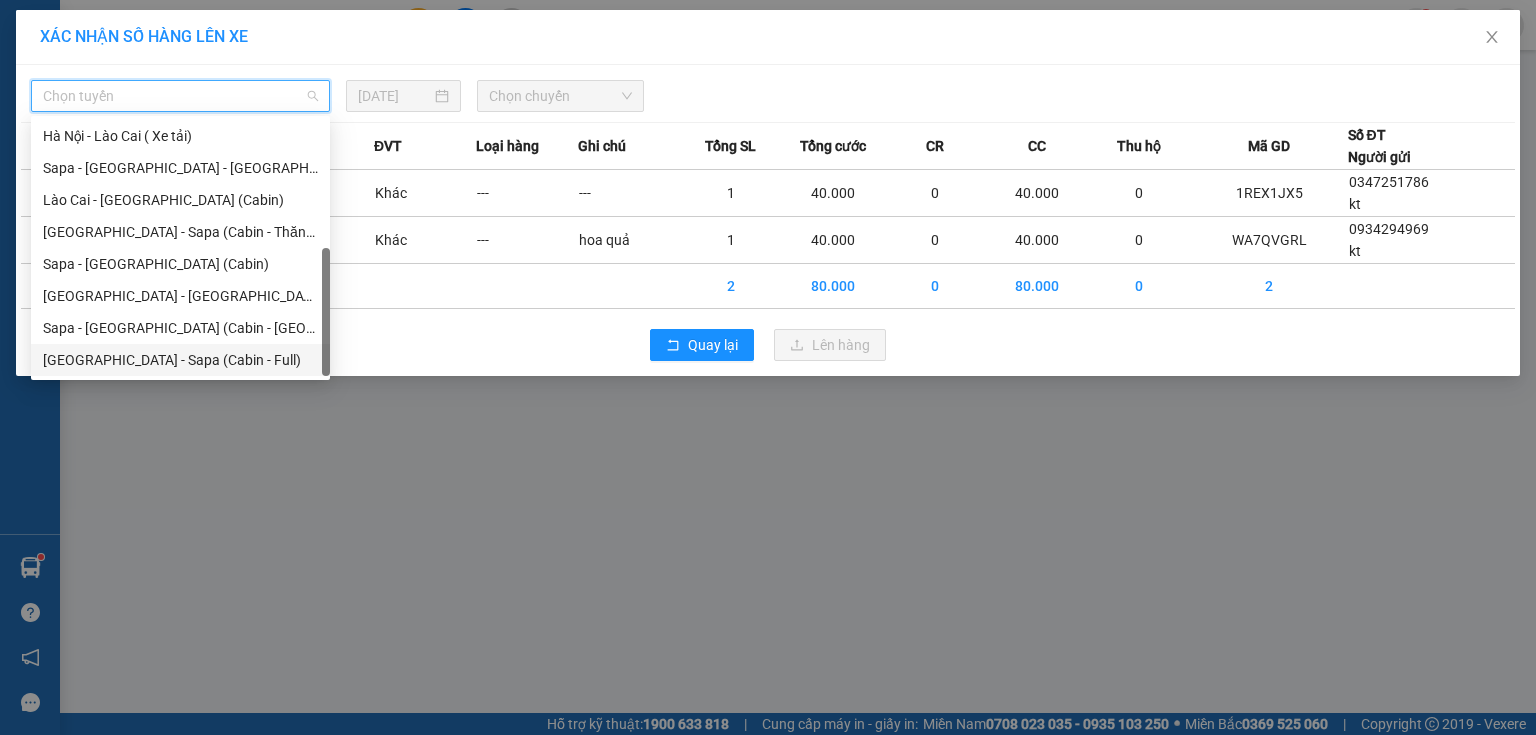 drag, startPoint x: 197, startPoint y: 368, endPoint x: 428, endPoint y: 214, distance: 277.62744 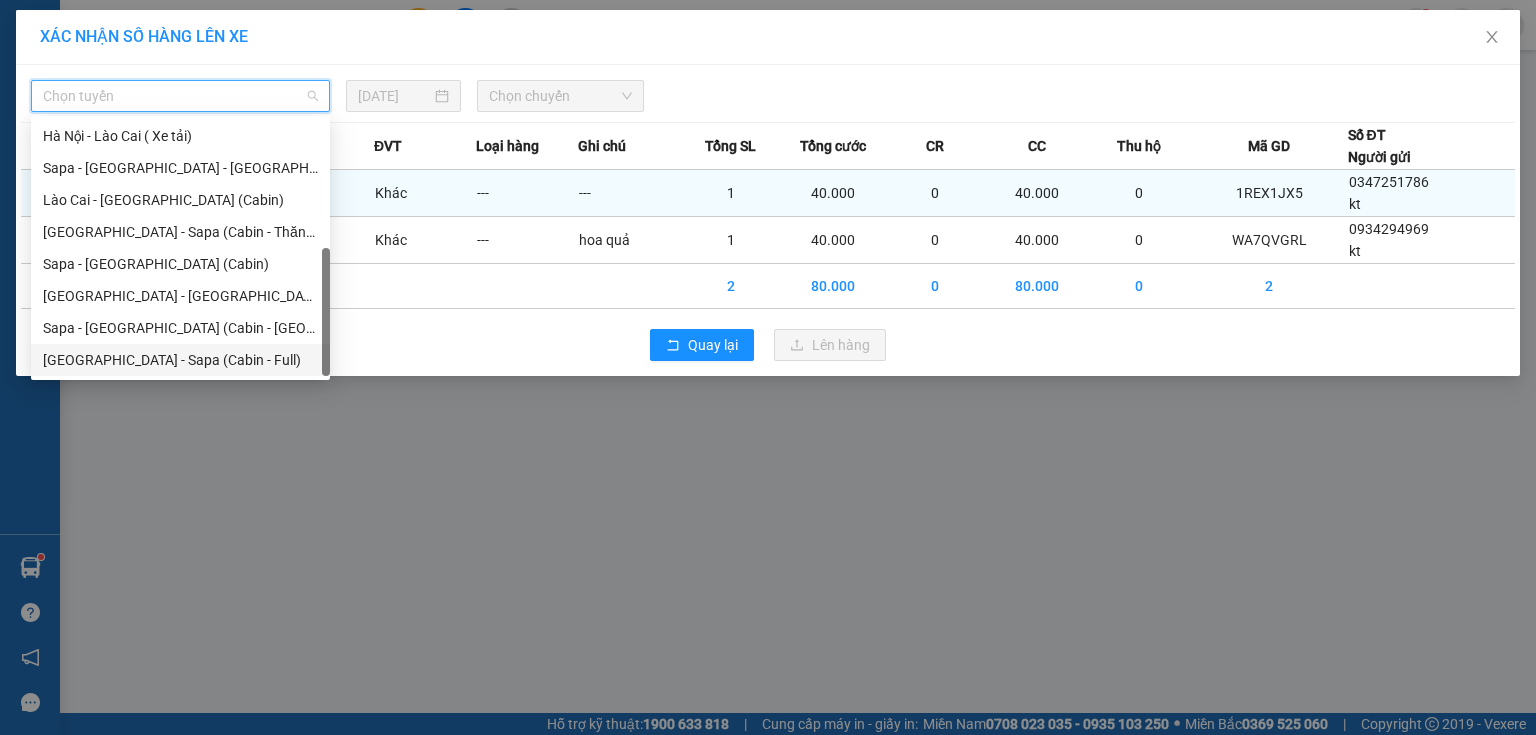 click on "[GEOGRAPHIC_DATA] - Sapa (Cabin - Full)" at bounding box center [180, 360] 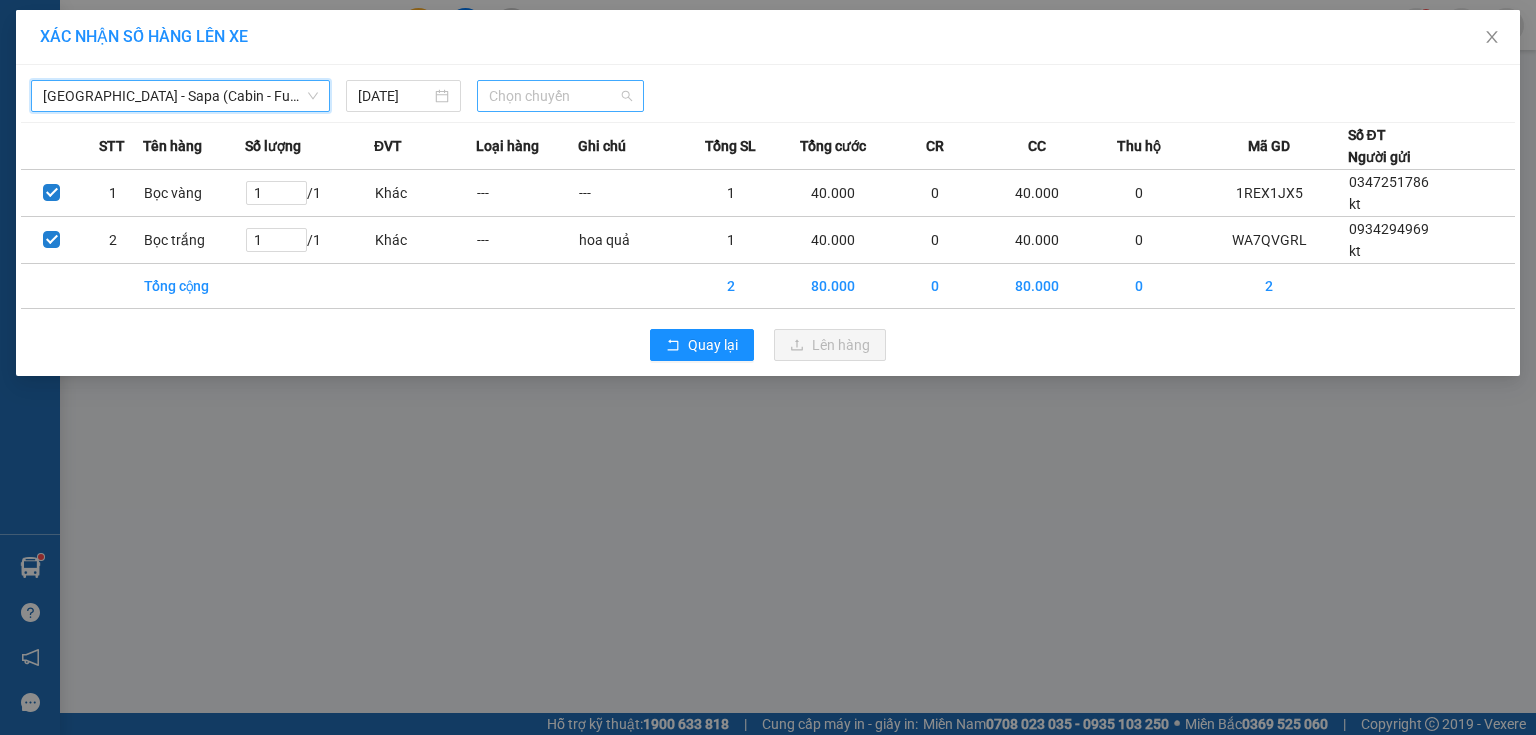 click on "Chọn chuyến" at bounding box center [561, 96] 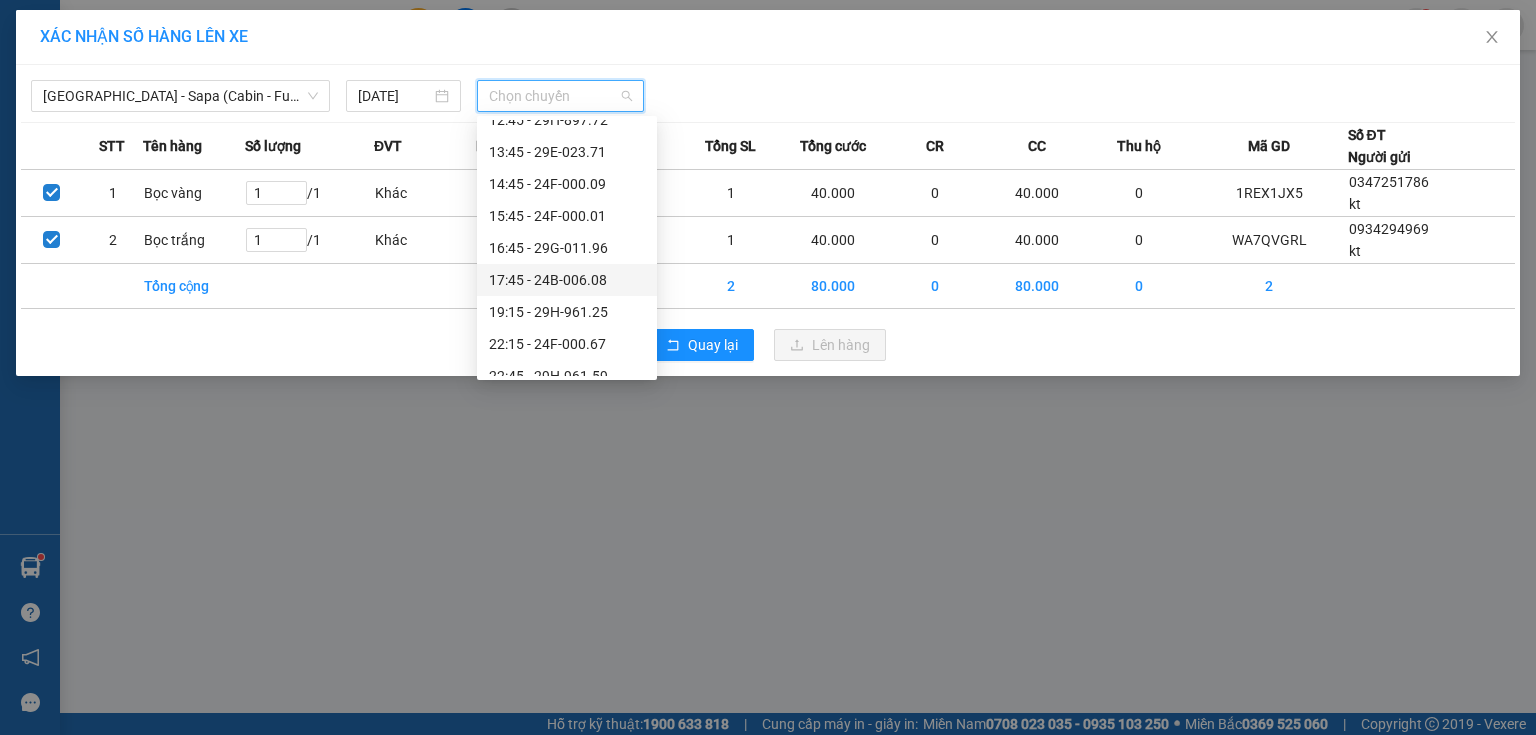 scroll, scrollTop: 80, scrollLeft: 0, axis: vertical 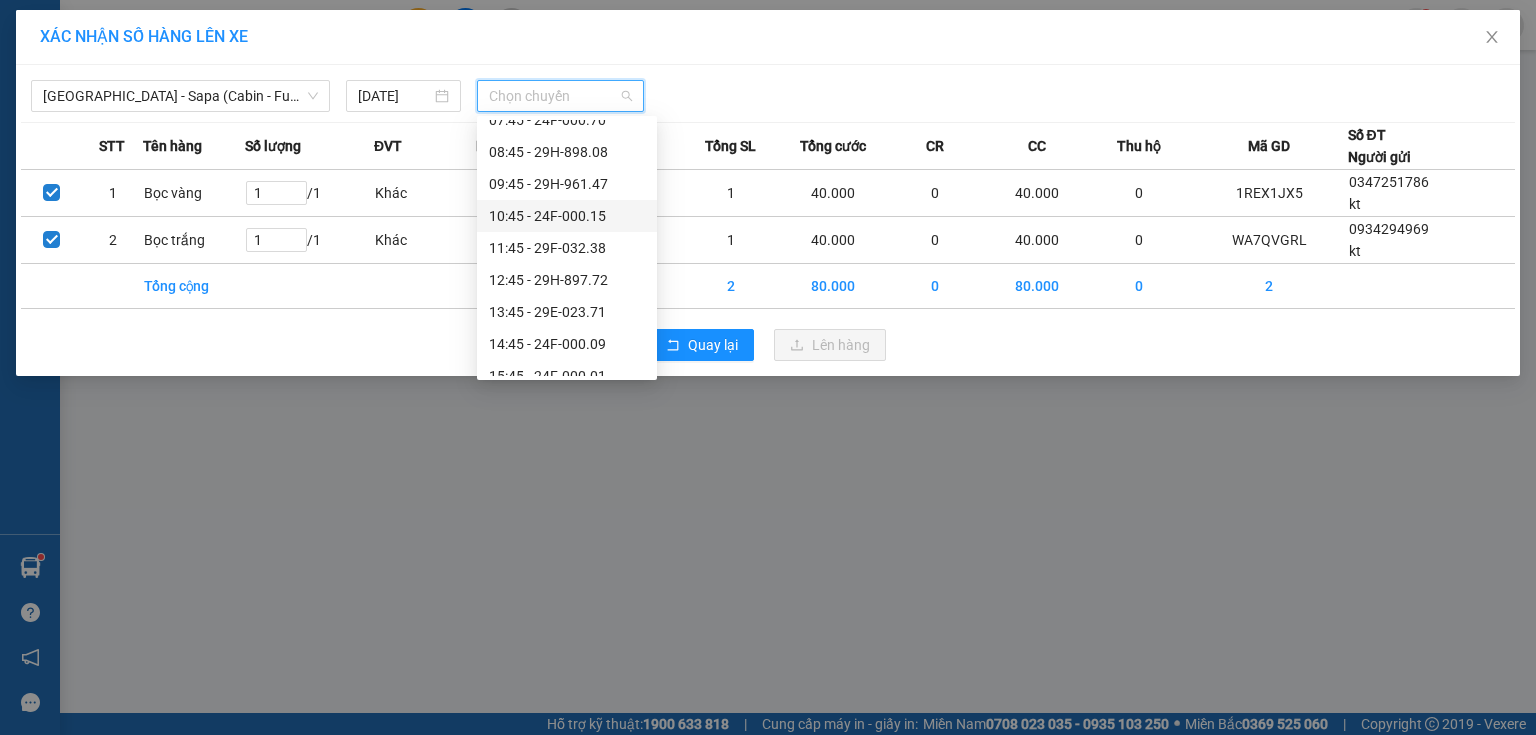 click on "10:45     - 24F-000.15" at bounding box center [567, 216] 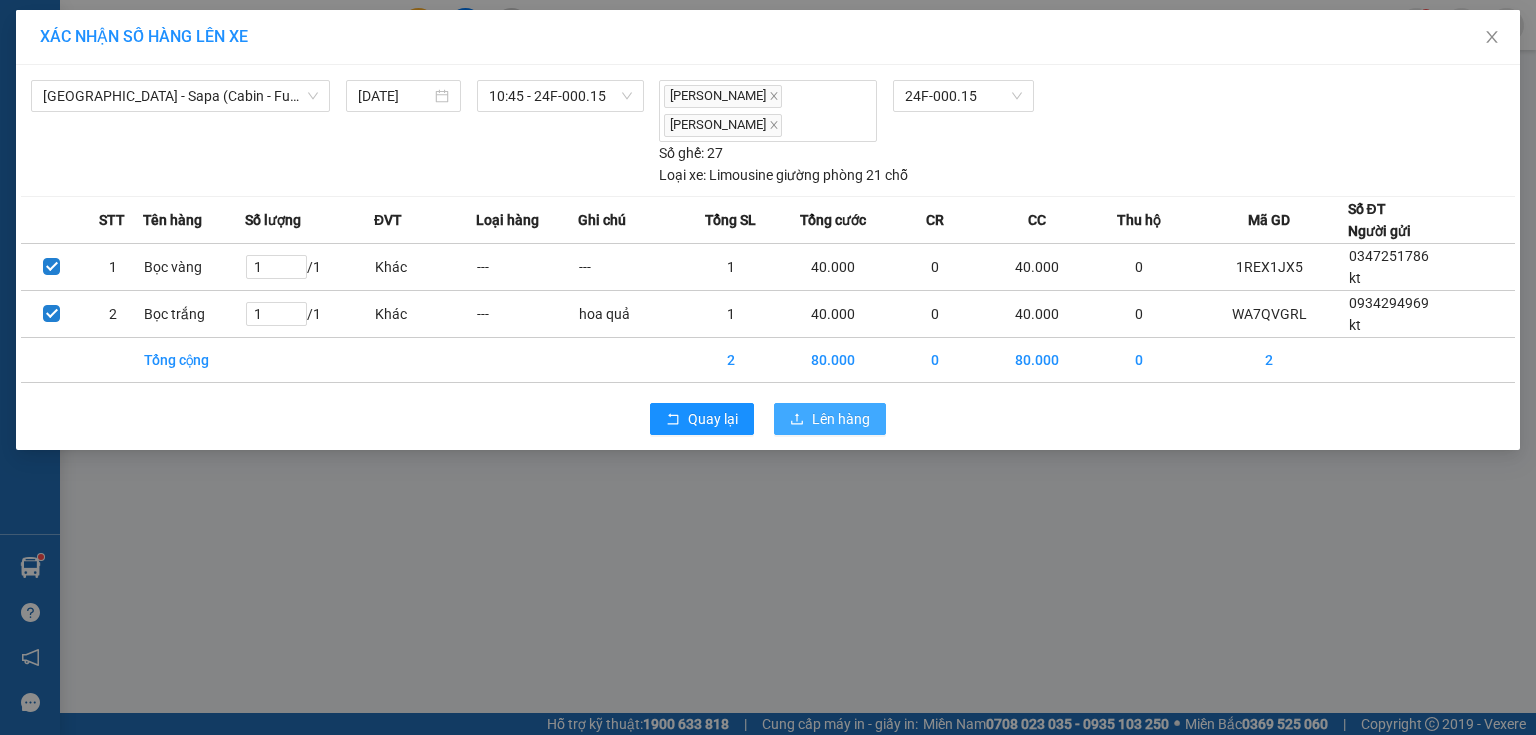 click on "Lên hàng" at bounding box center (841, 419) 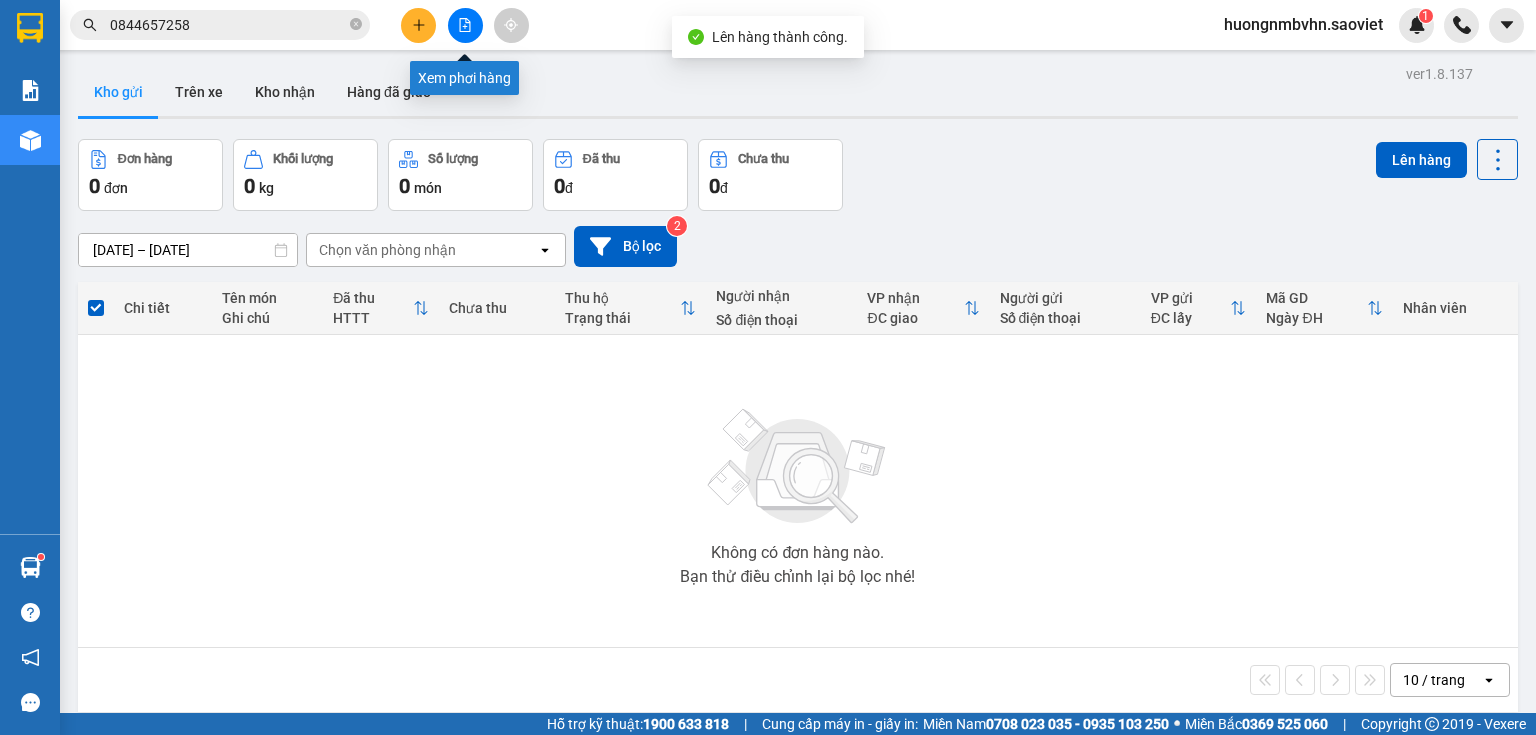 click at bounding box center (465, 25) 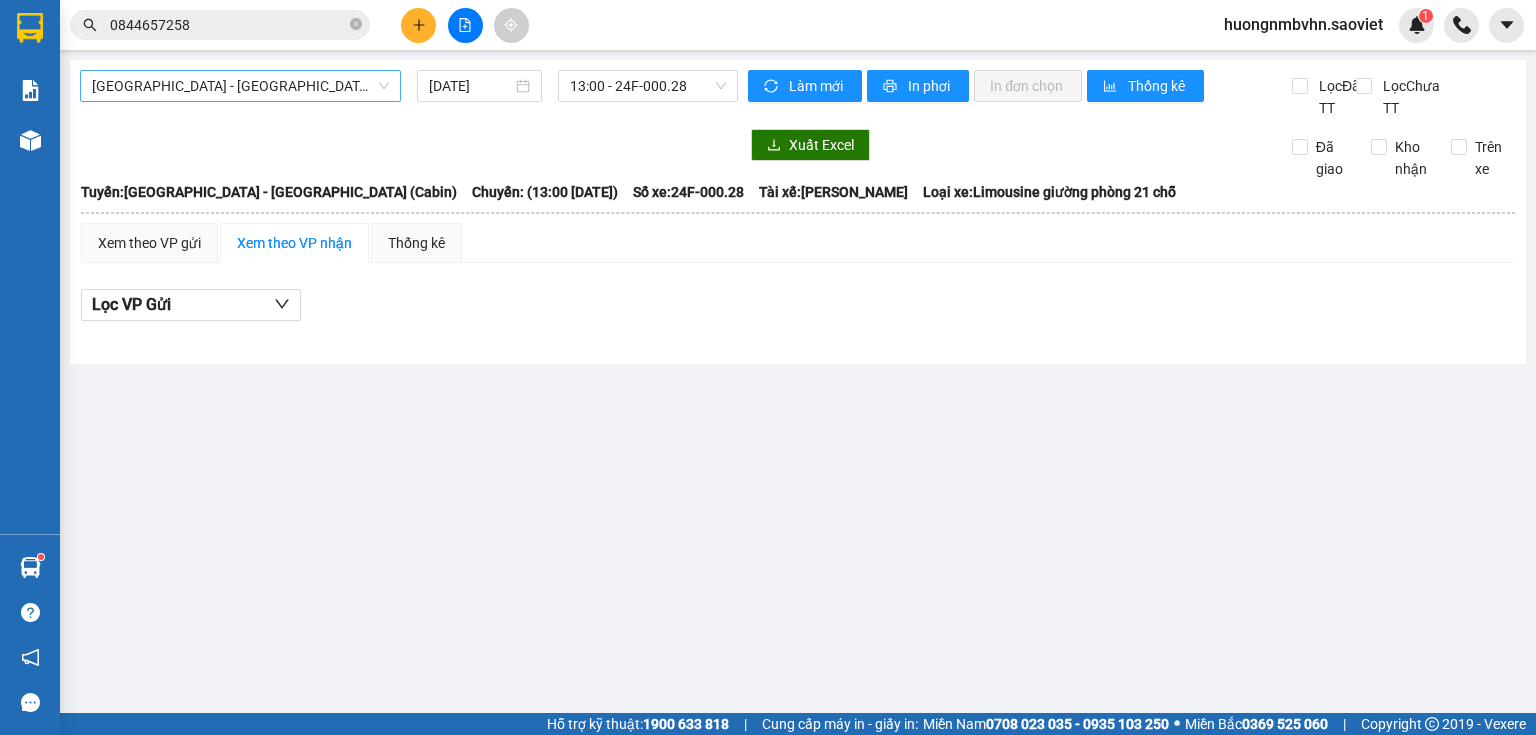 click on "[GEOGRAPHIC_DATA] - [GEOGRAPHIC_DATA] (Cabin)" at bounding box center (240, 86) 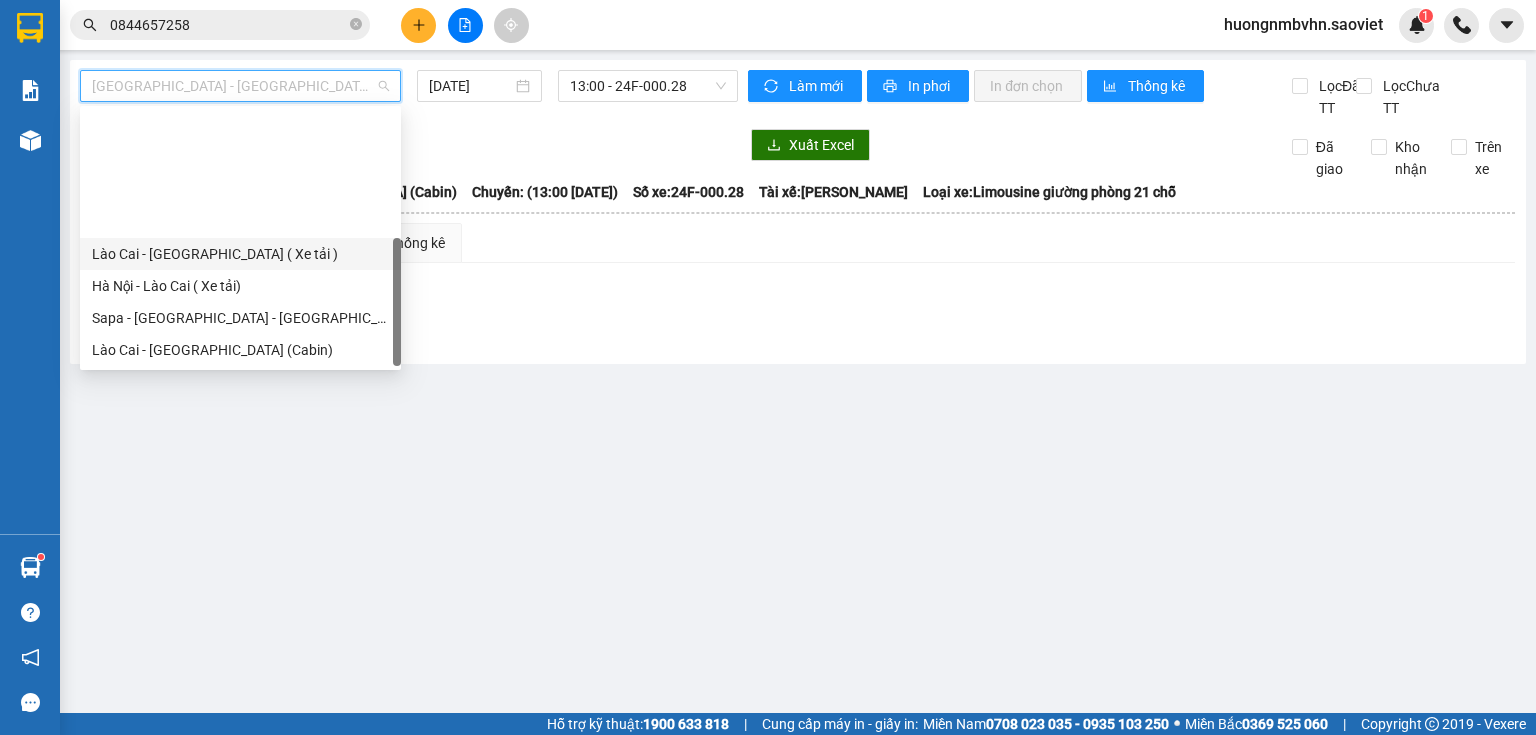 scroll, scrollTop: 160, scrollLeft: 0, axis: vertical 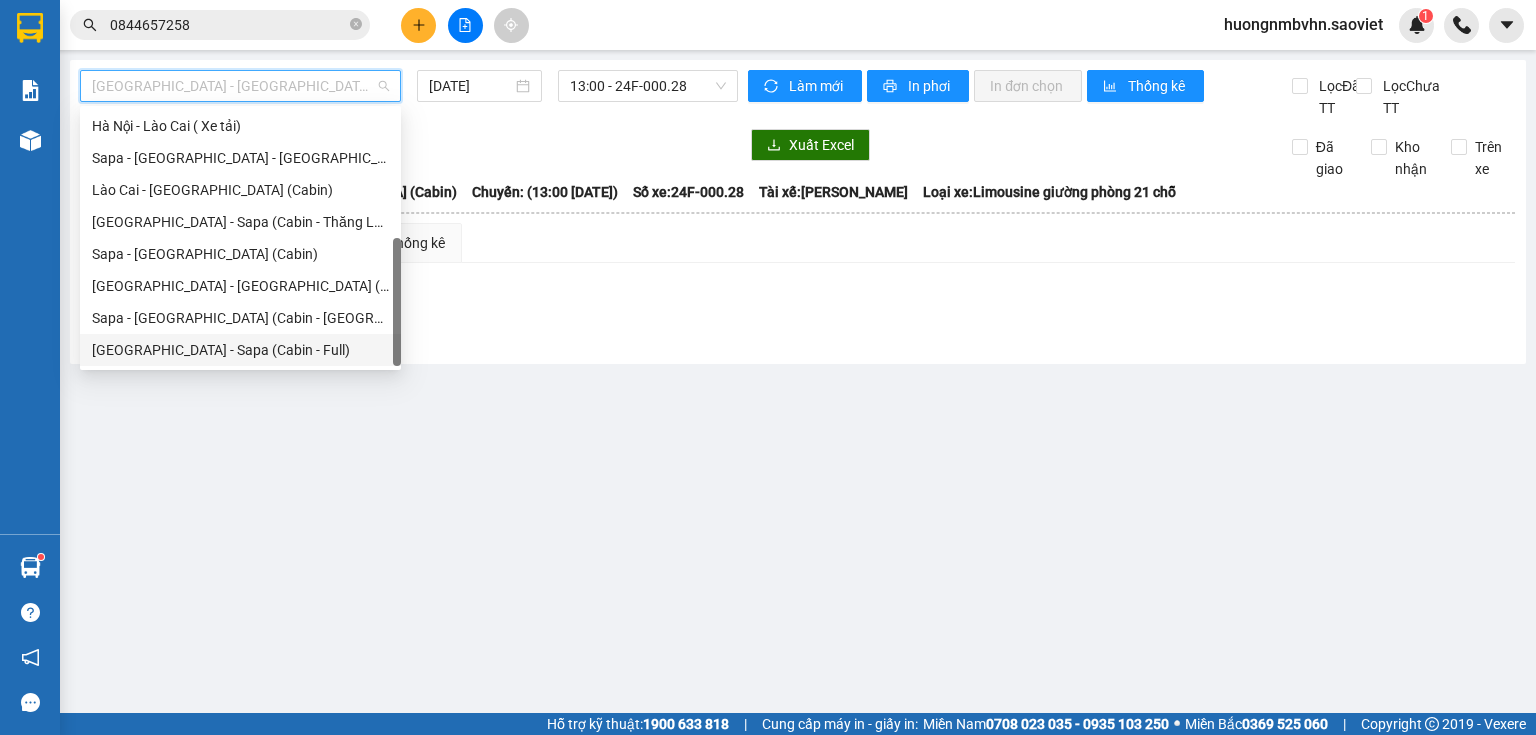 click on "[GEOGRAPHIC_DATA] - Sapa (Cabin - Full)" at bounding box center (240, 350) 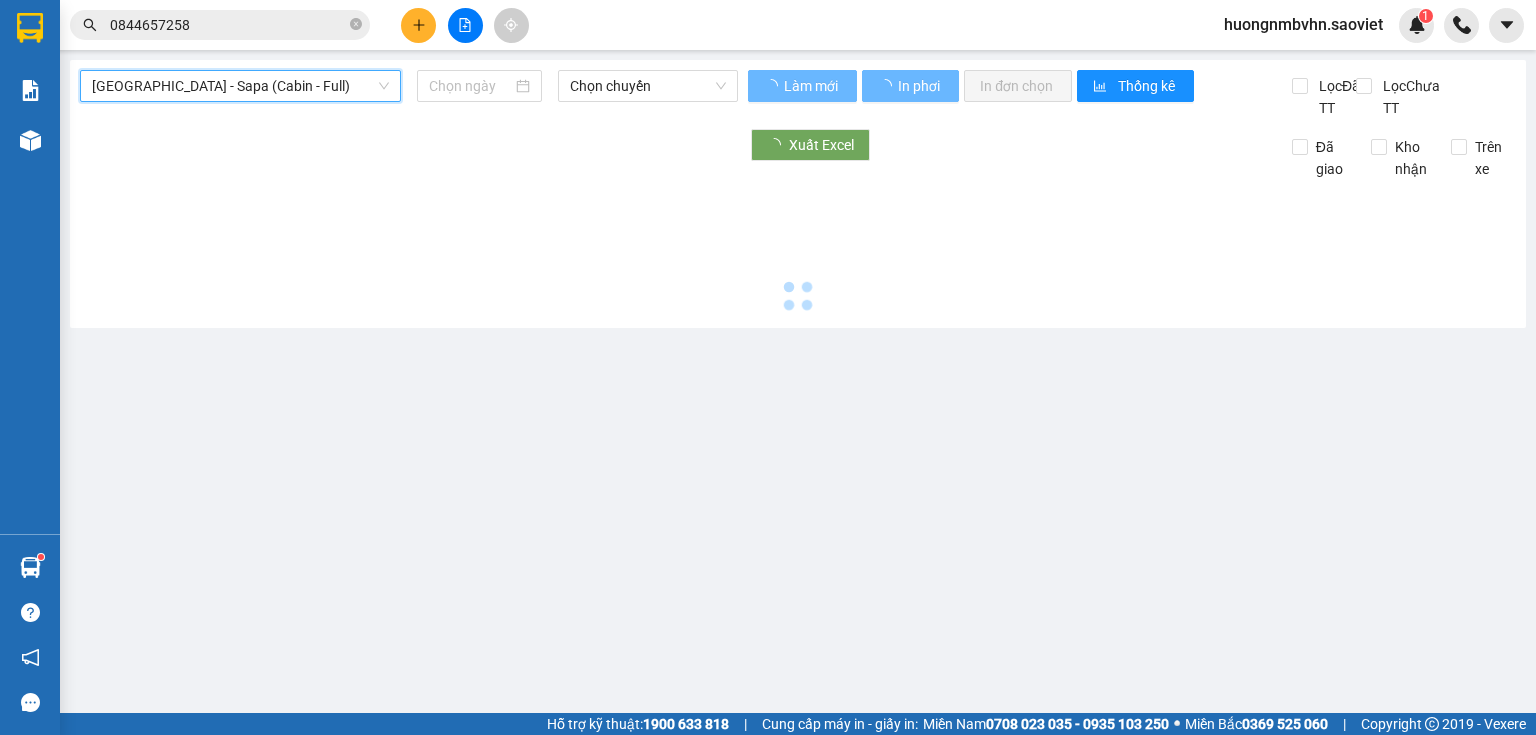 type on "[DATE]" 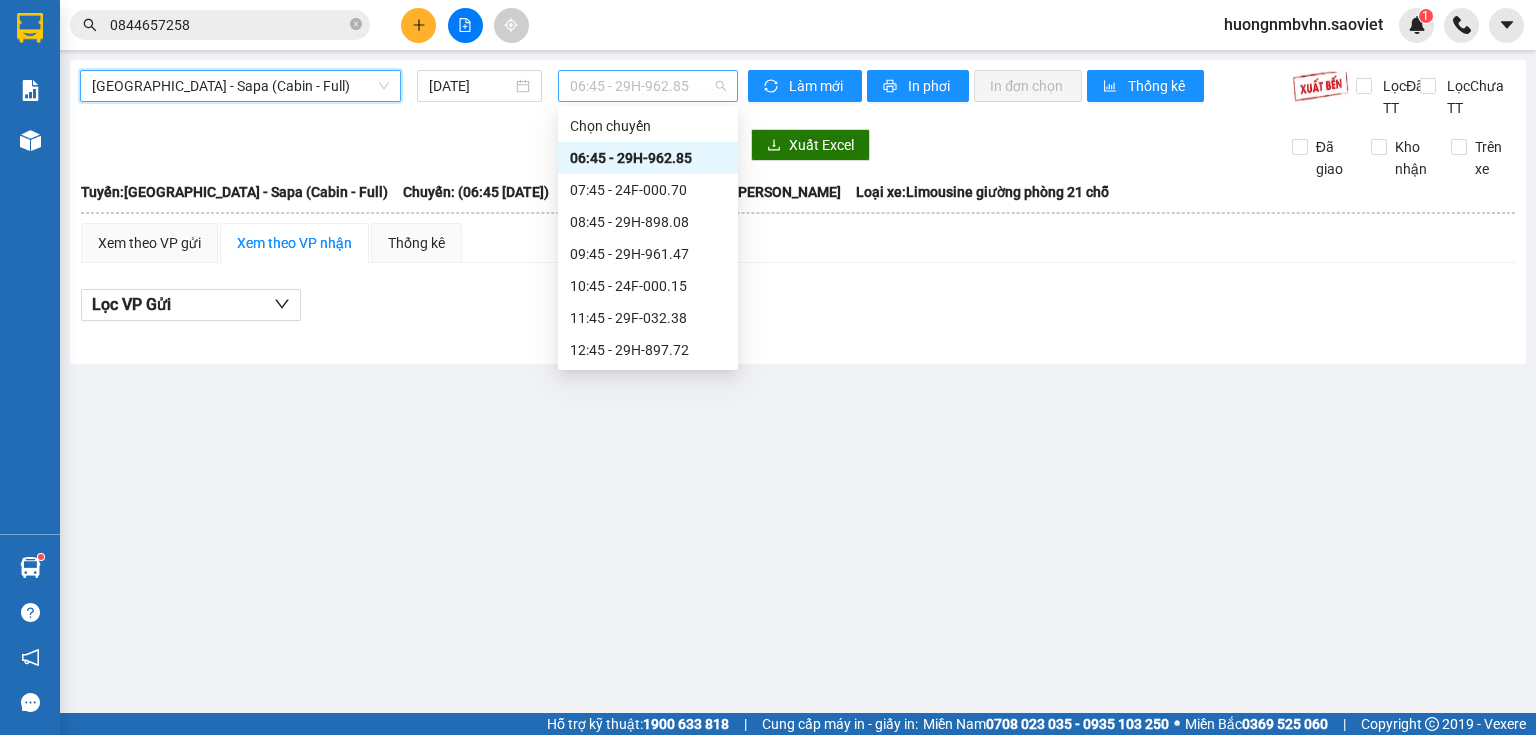 click on "06:45     - 29H-962.85" at bounding box center (648, 86) 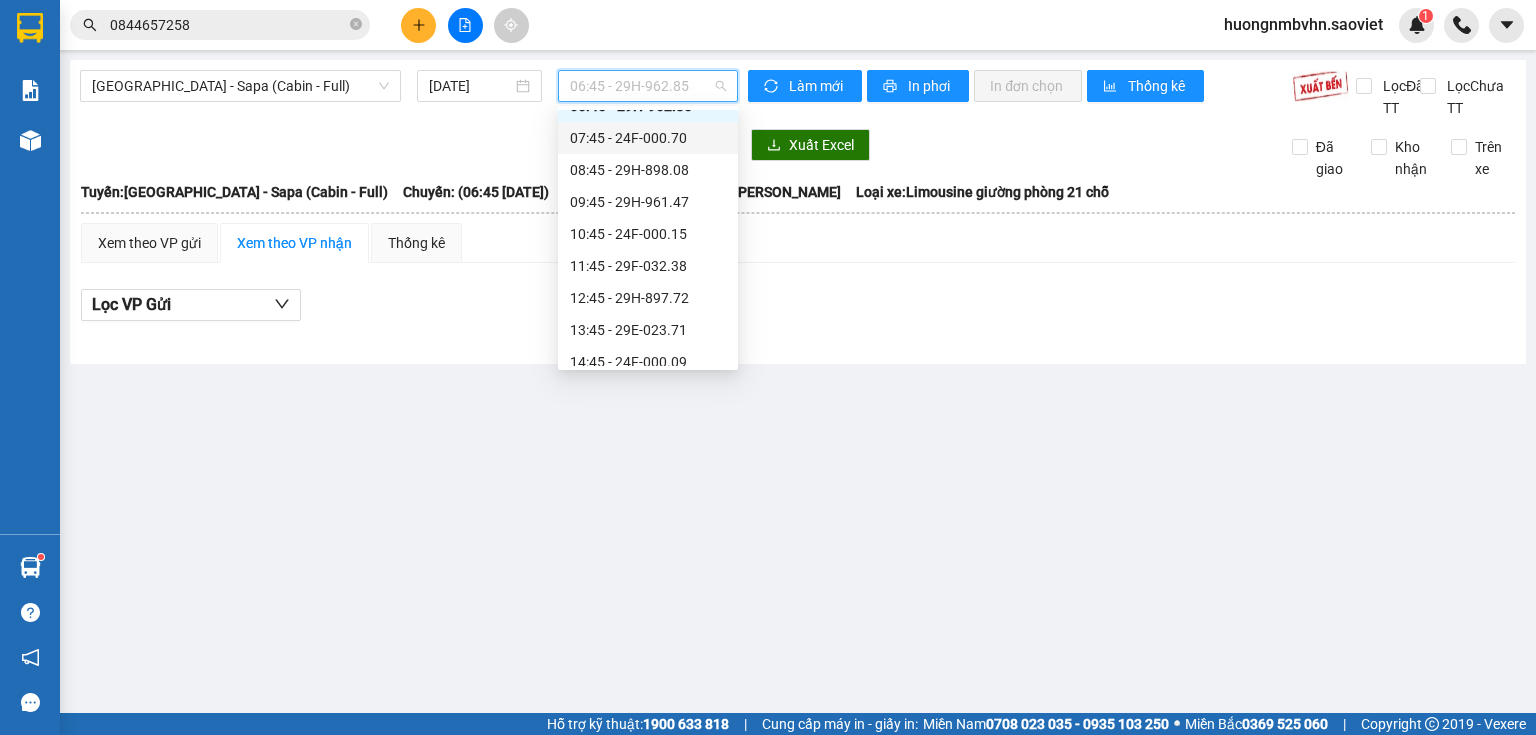 scroll, scrollTop: 80, scrollLeft: 0, axis: vertical 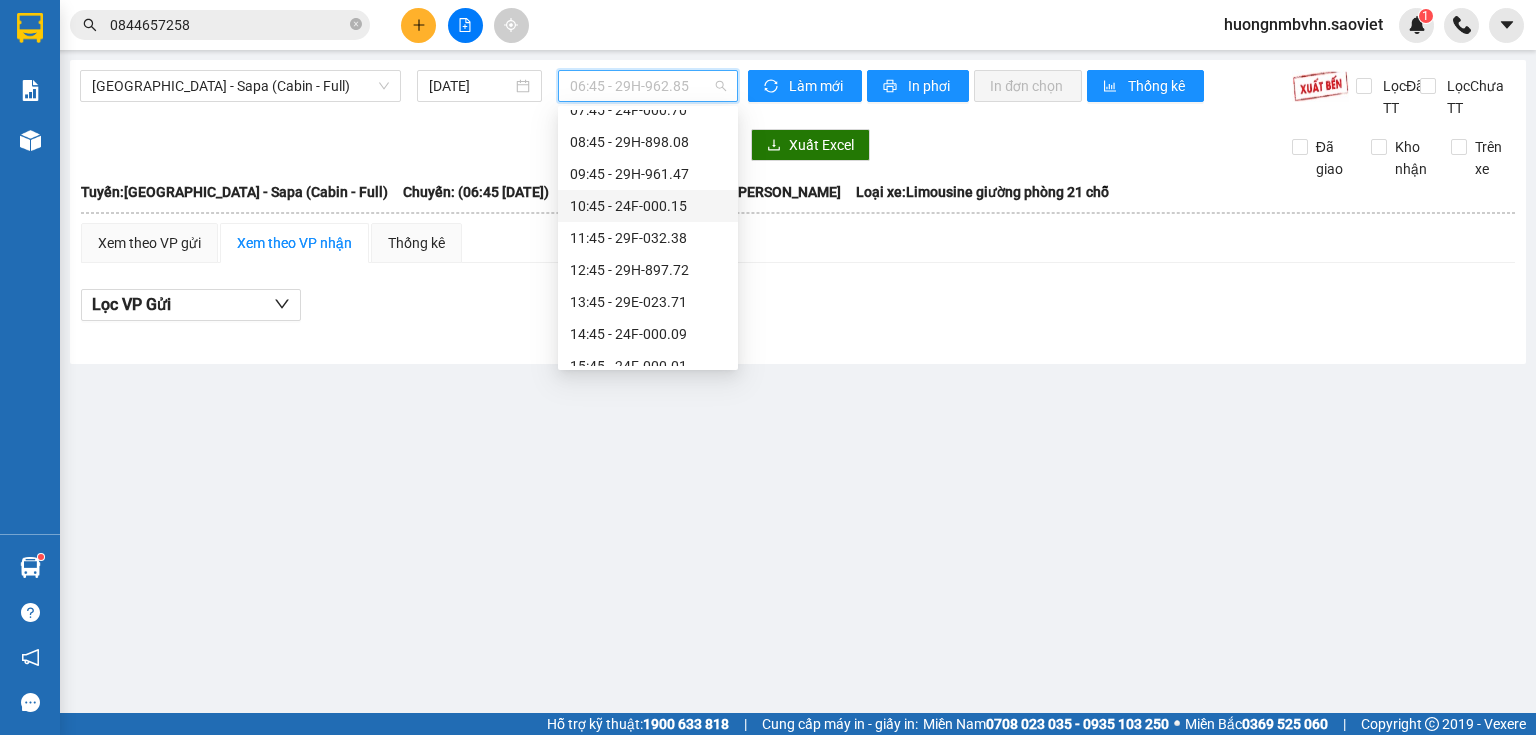 click on "10:45     - 24F-000.15" at bounding box center (648, 206) 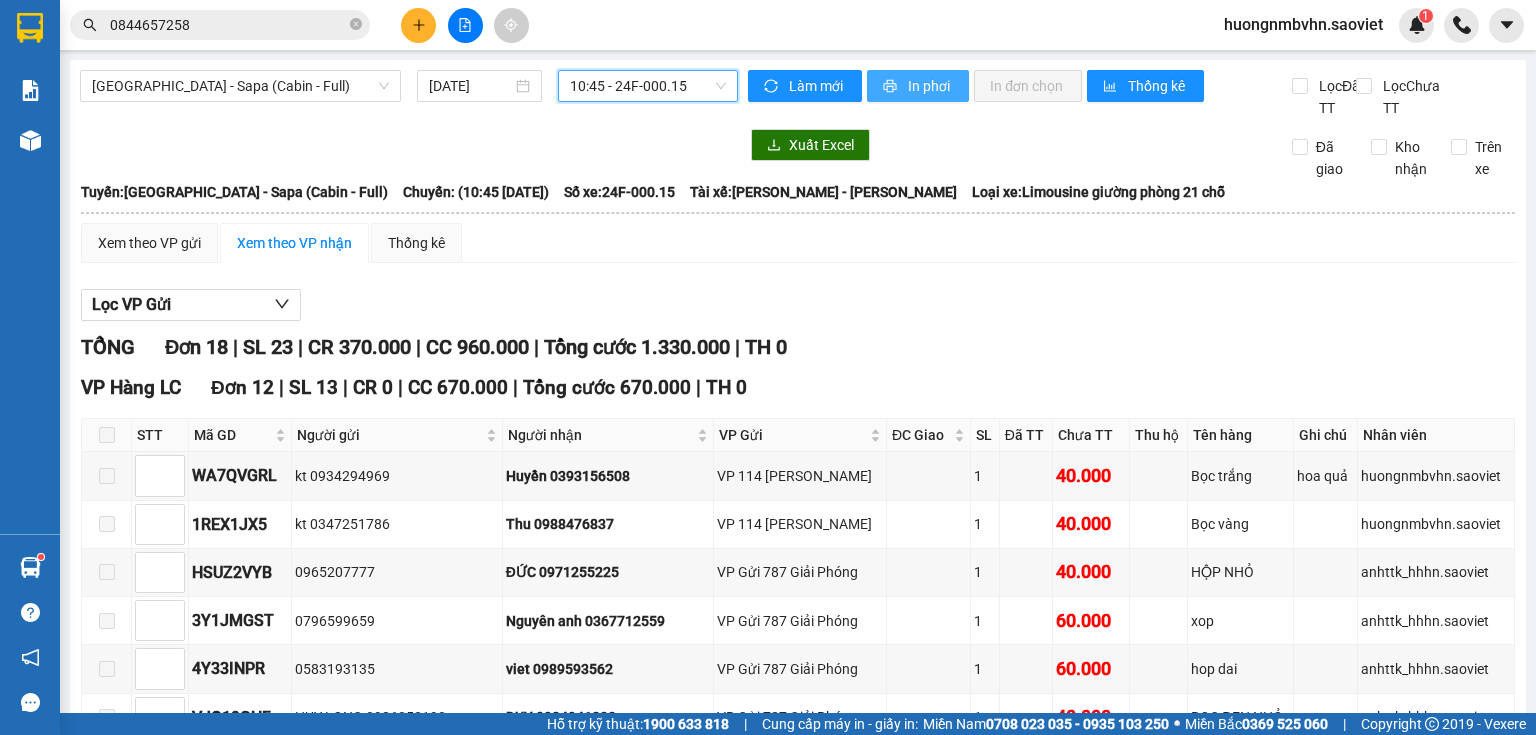 click on "In phơi" at bounding box center (930, 86) 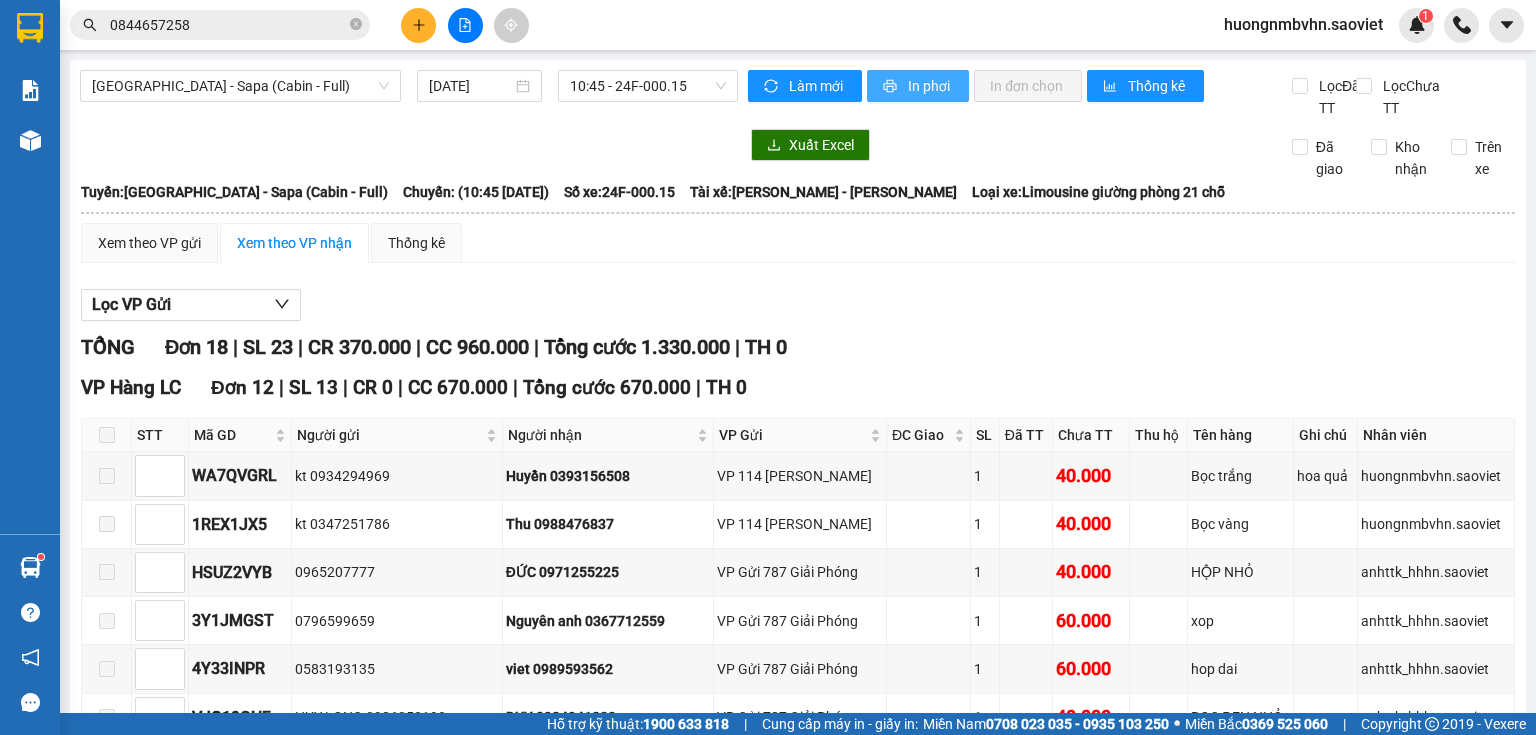 scroll, scrollTop: 0, scrollLeft: 0, axis: both 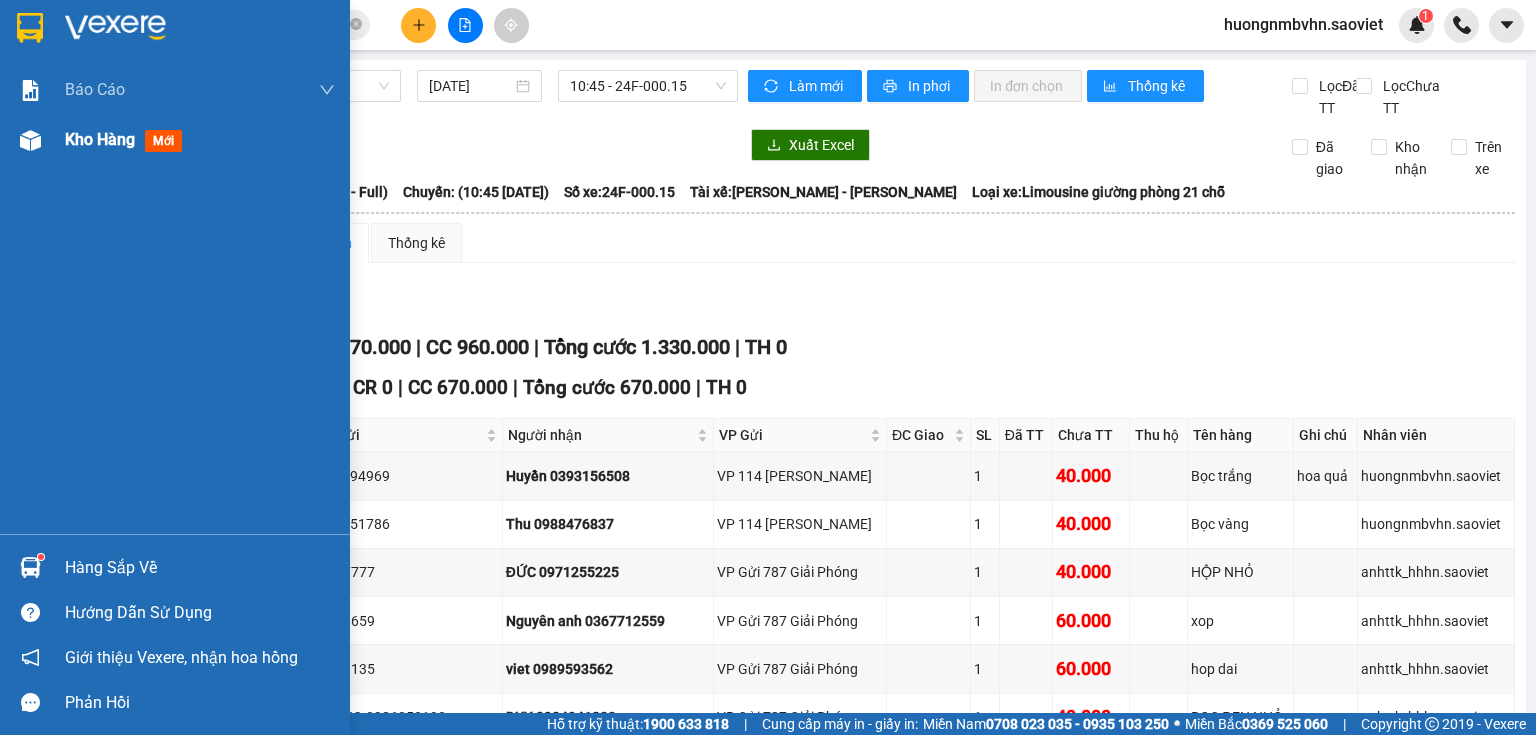 click on "Kho hàng" at bounding box center [100, 139] 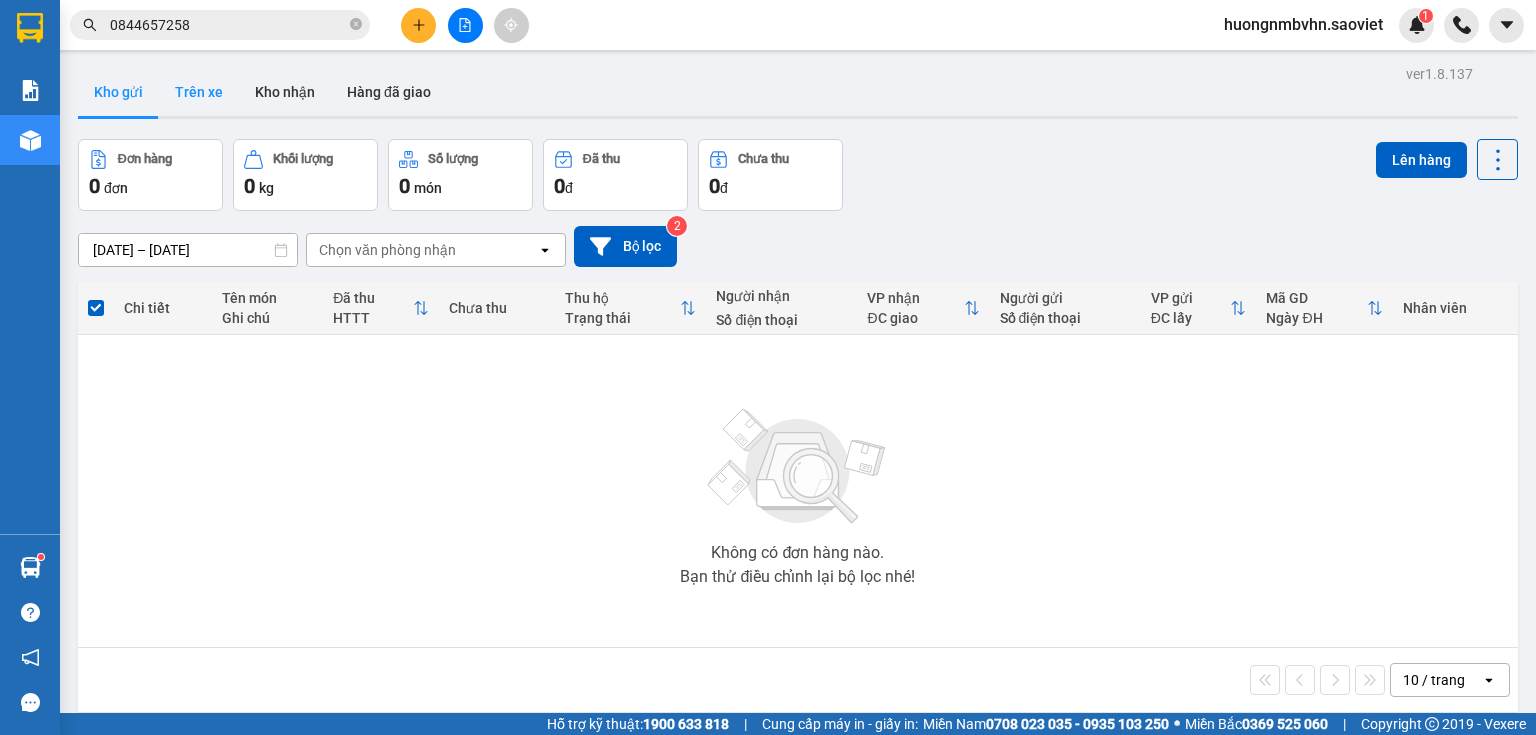 click on "Trên xe" at bounding box center (199, 92) 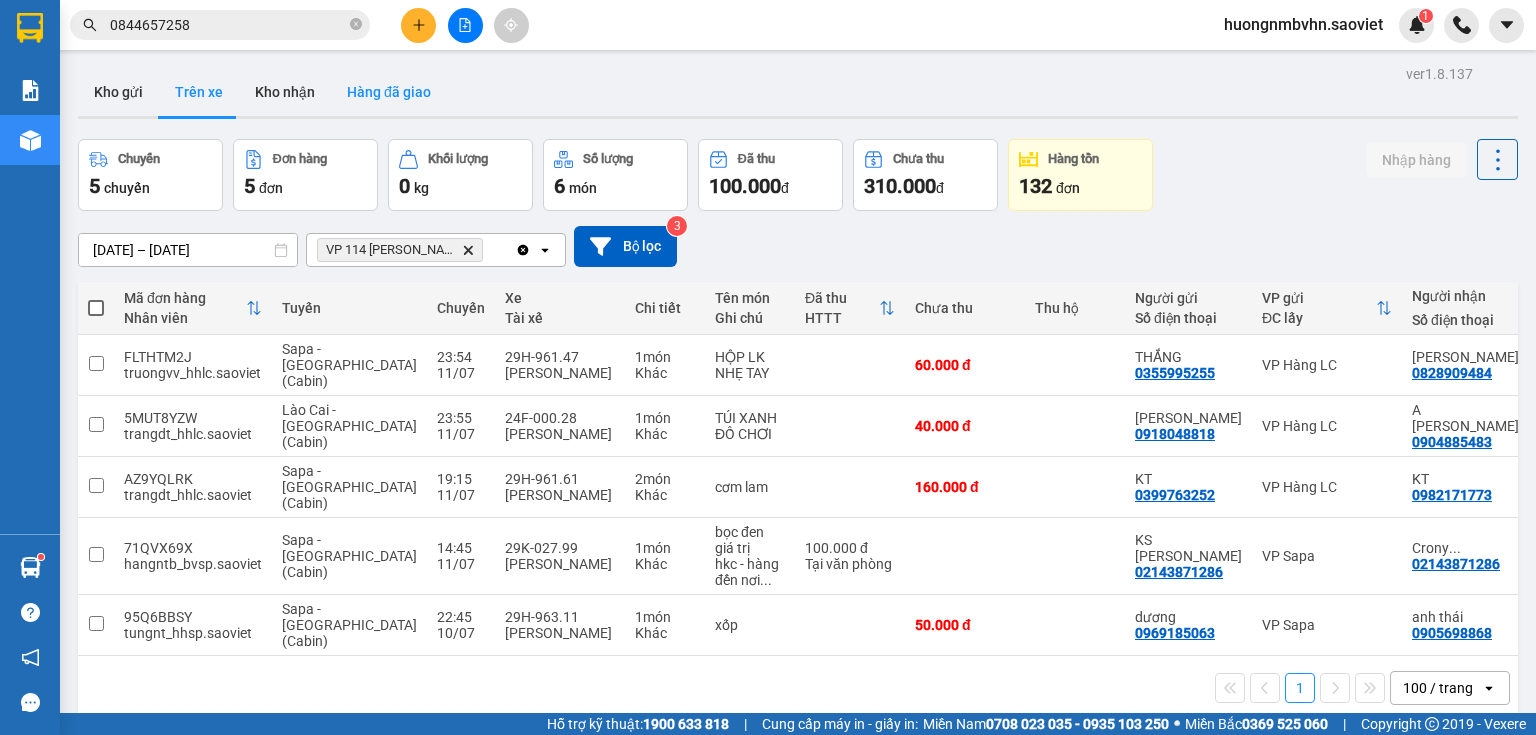 click on "Hàng đã giao" at bounding box center [389, 92] 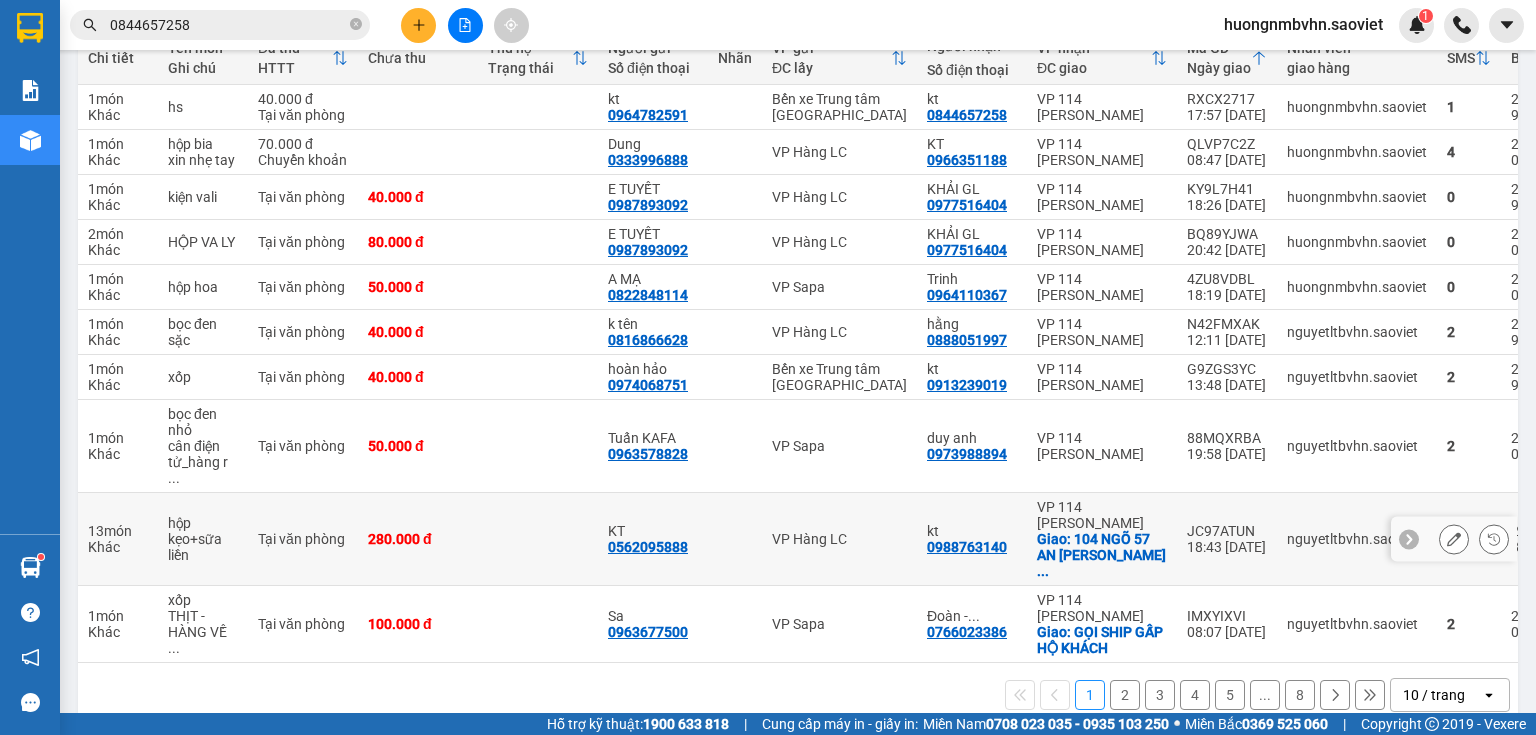 scroll, scrollTop: 254, scrollLeft: 0, axis: vertical 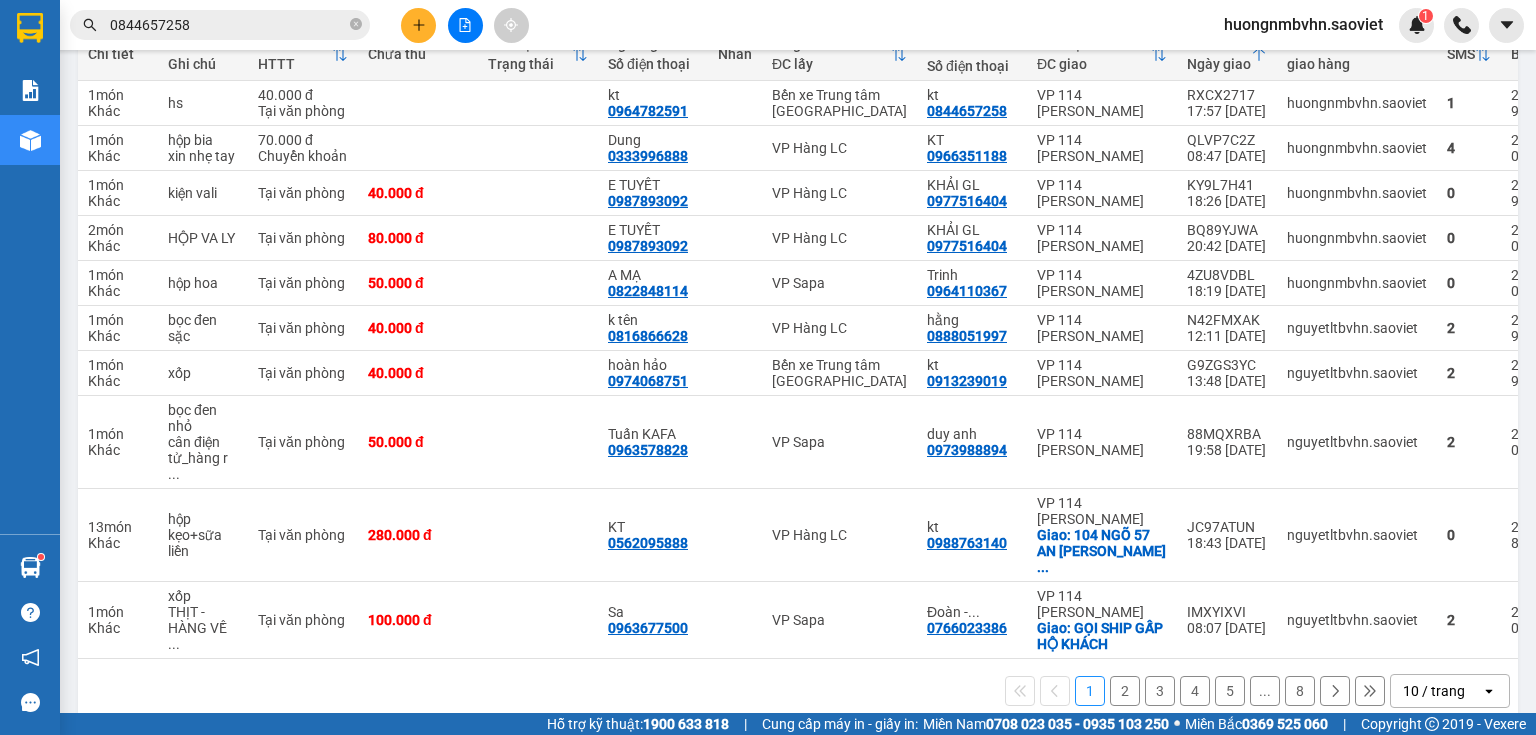 click on "10 / trang" at bounding box center (1434, 691) 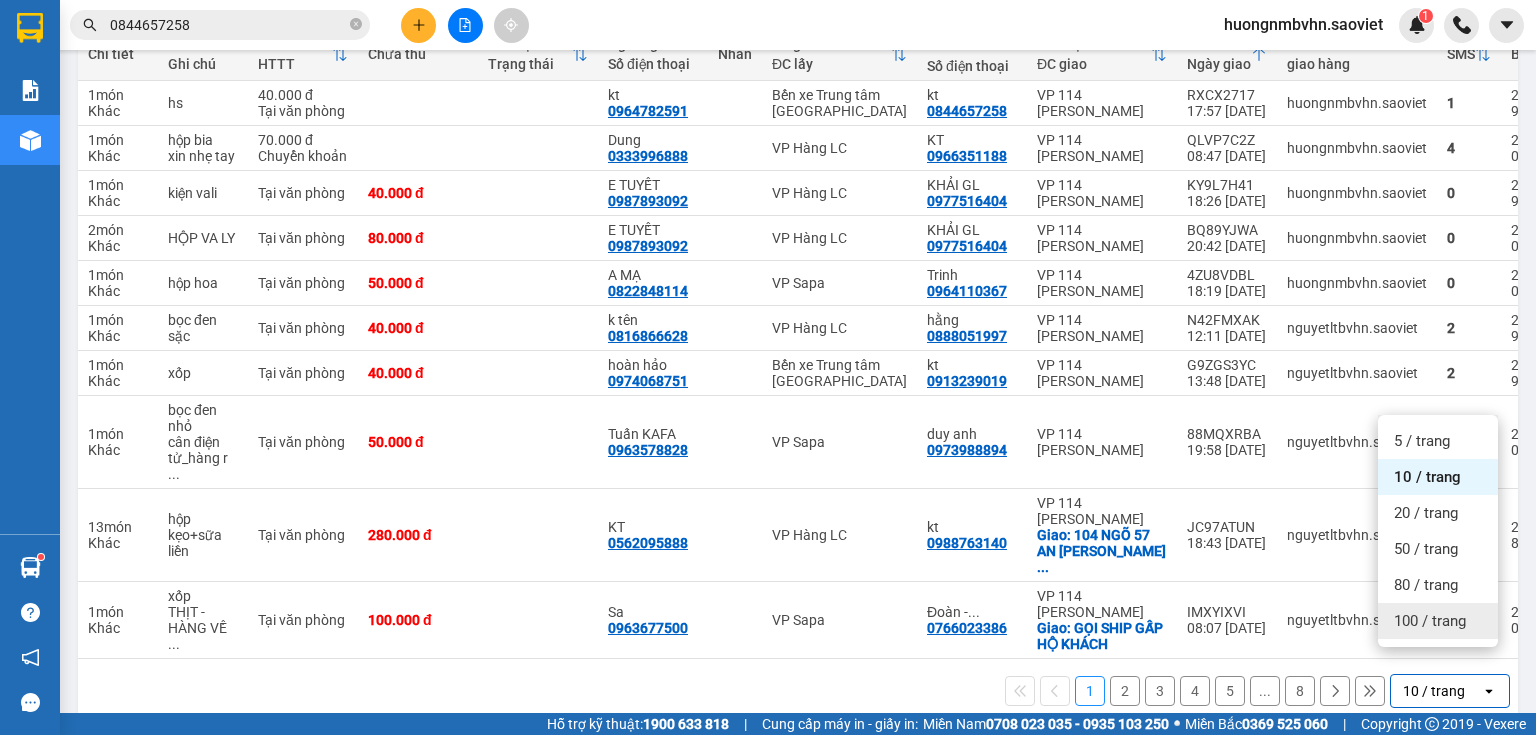 click on "100 / trang" at bounding box center [1430, 621] 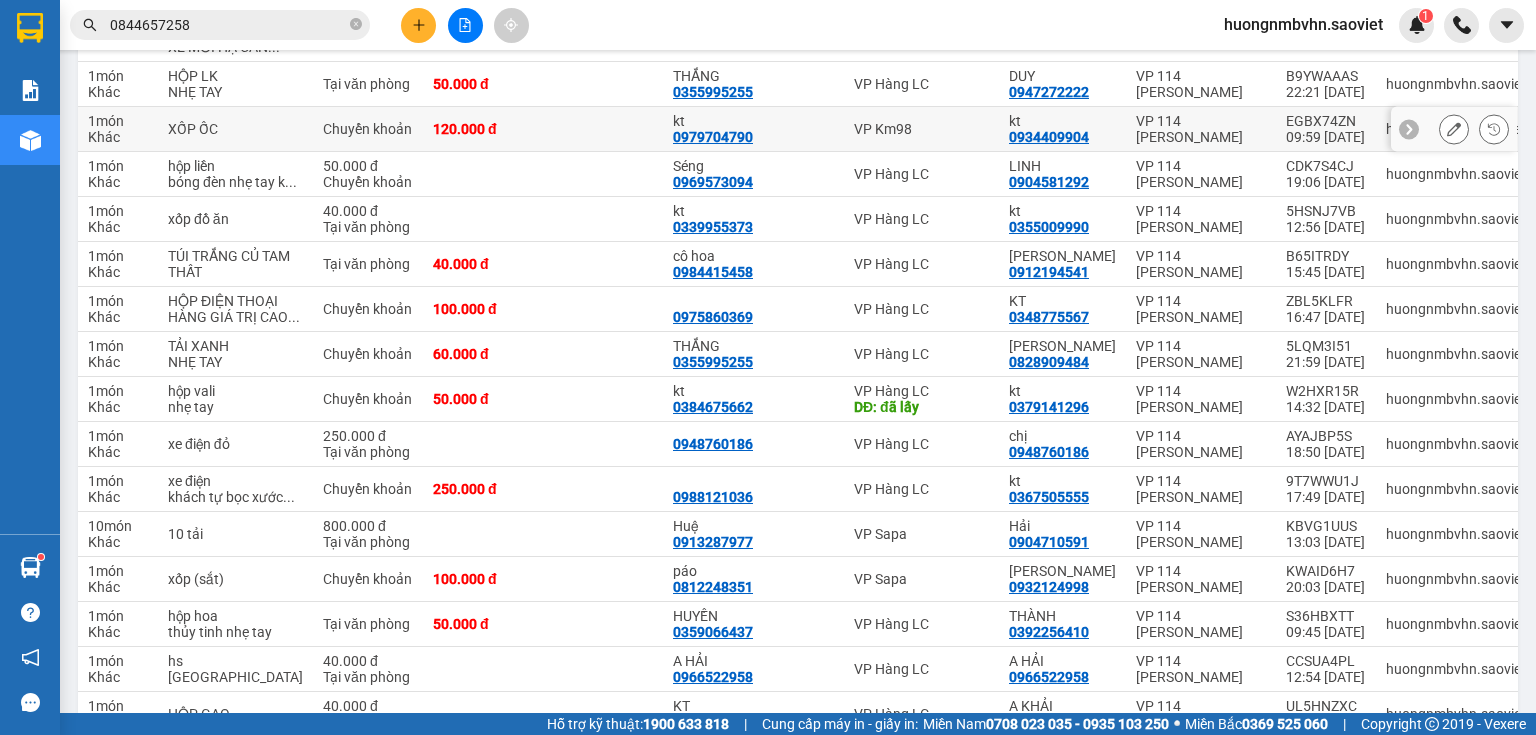 scroll, scrollTop: 1454, scrollLeft: 0, axis: vertical 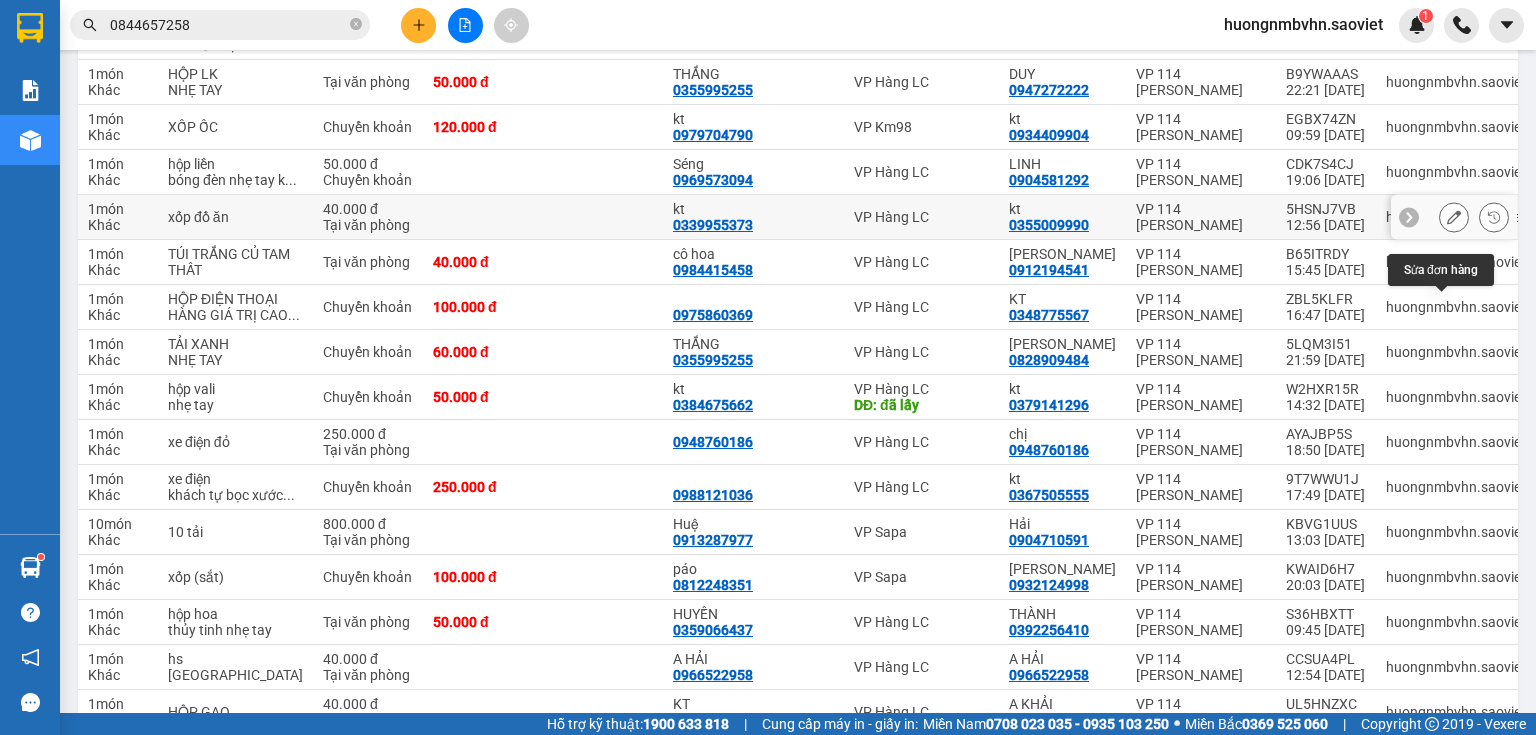click 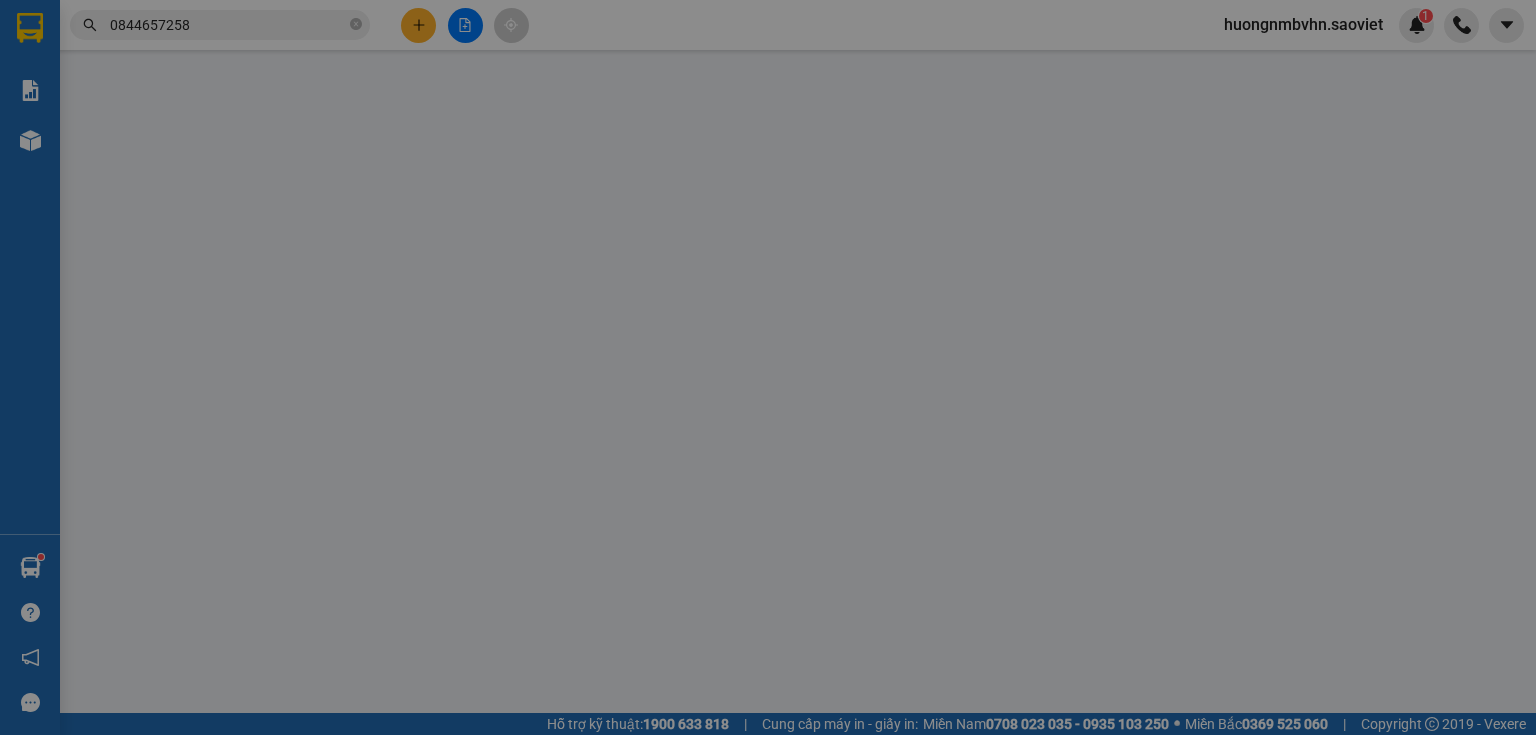 scroll, scrollTop: 0, scrollLeft: 0, axis: both 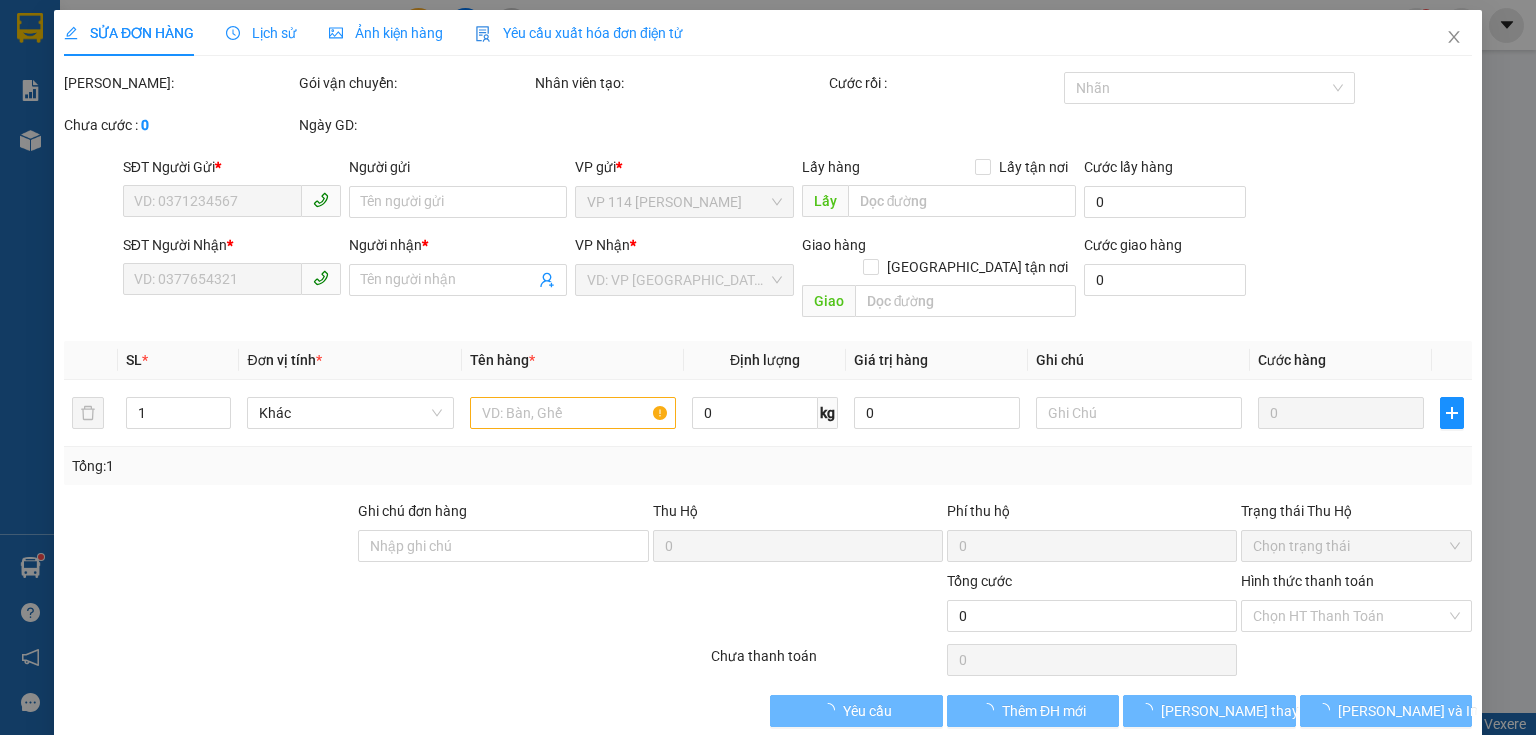 type on "0339955373" 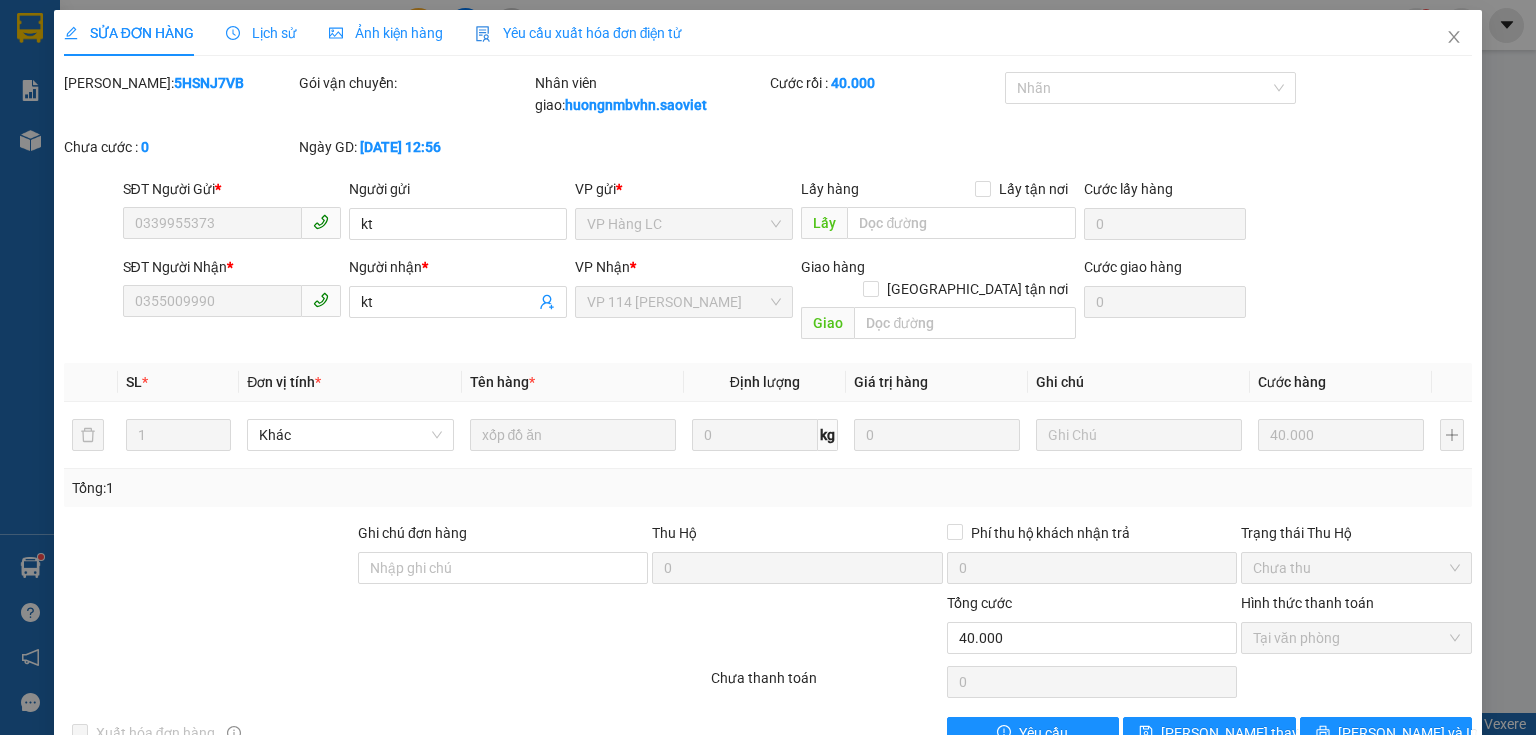 click on "Lịch sử" at bounding box center [261, 33] 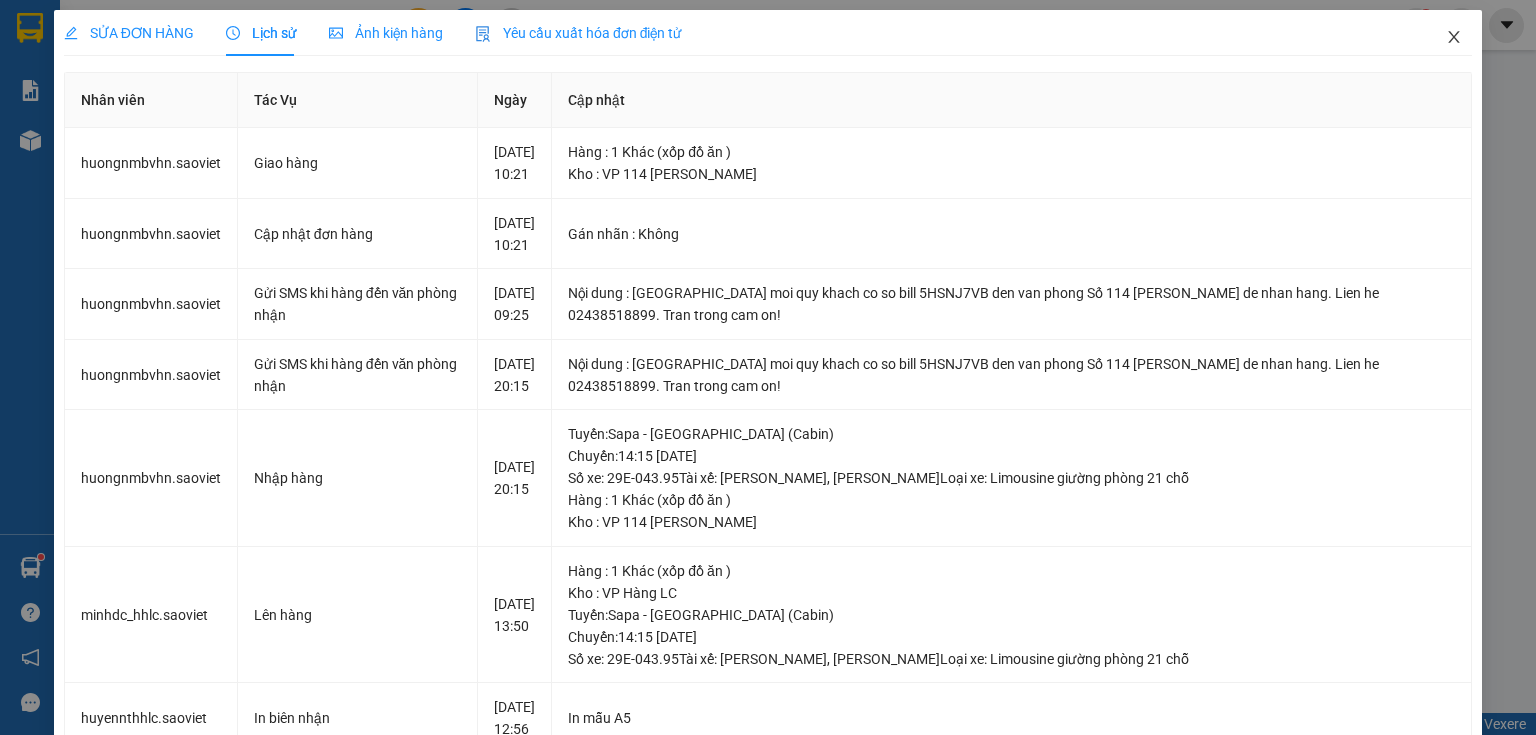 click 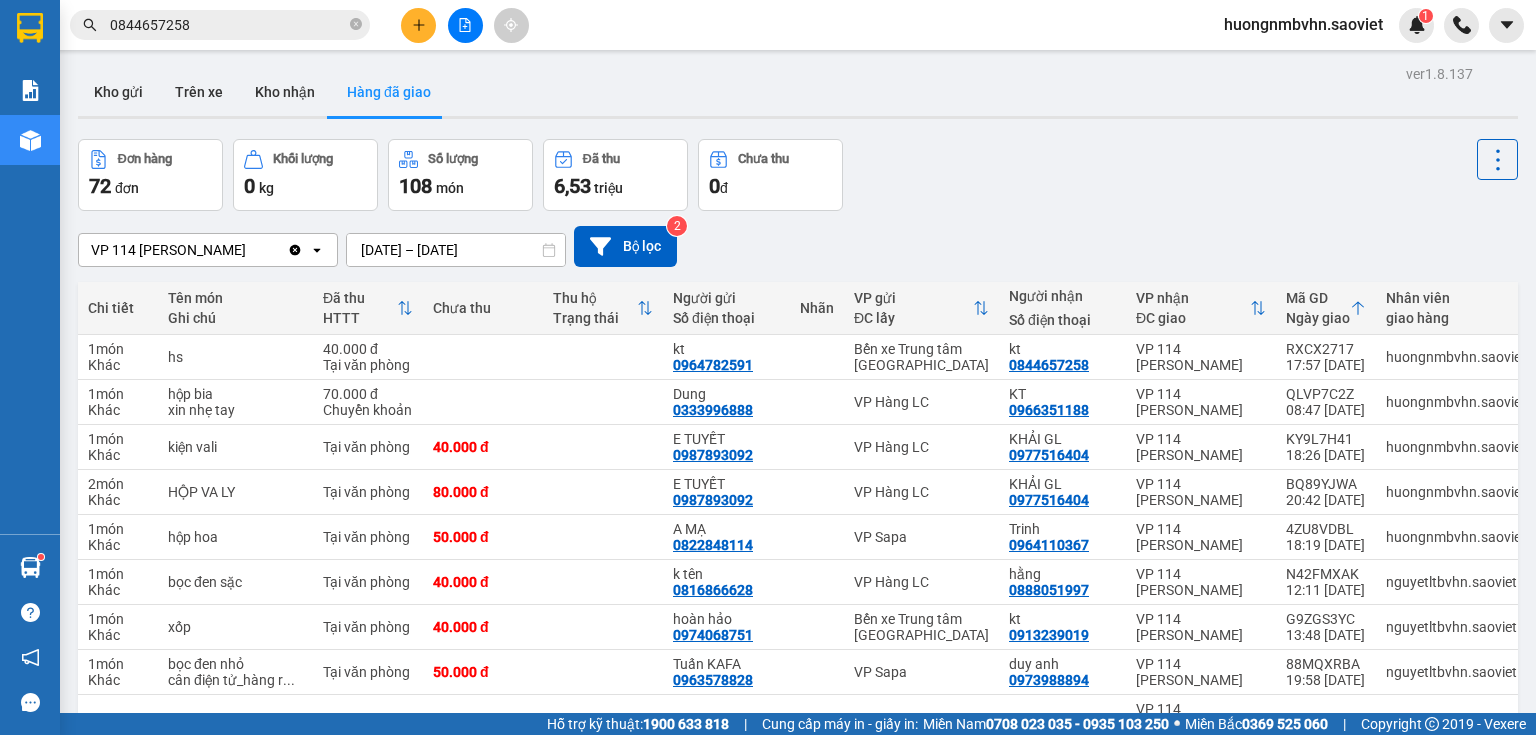 scroll, scrollTop: 0, scrollLeft: 0, axis: both 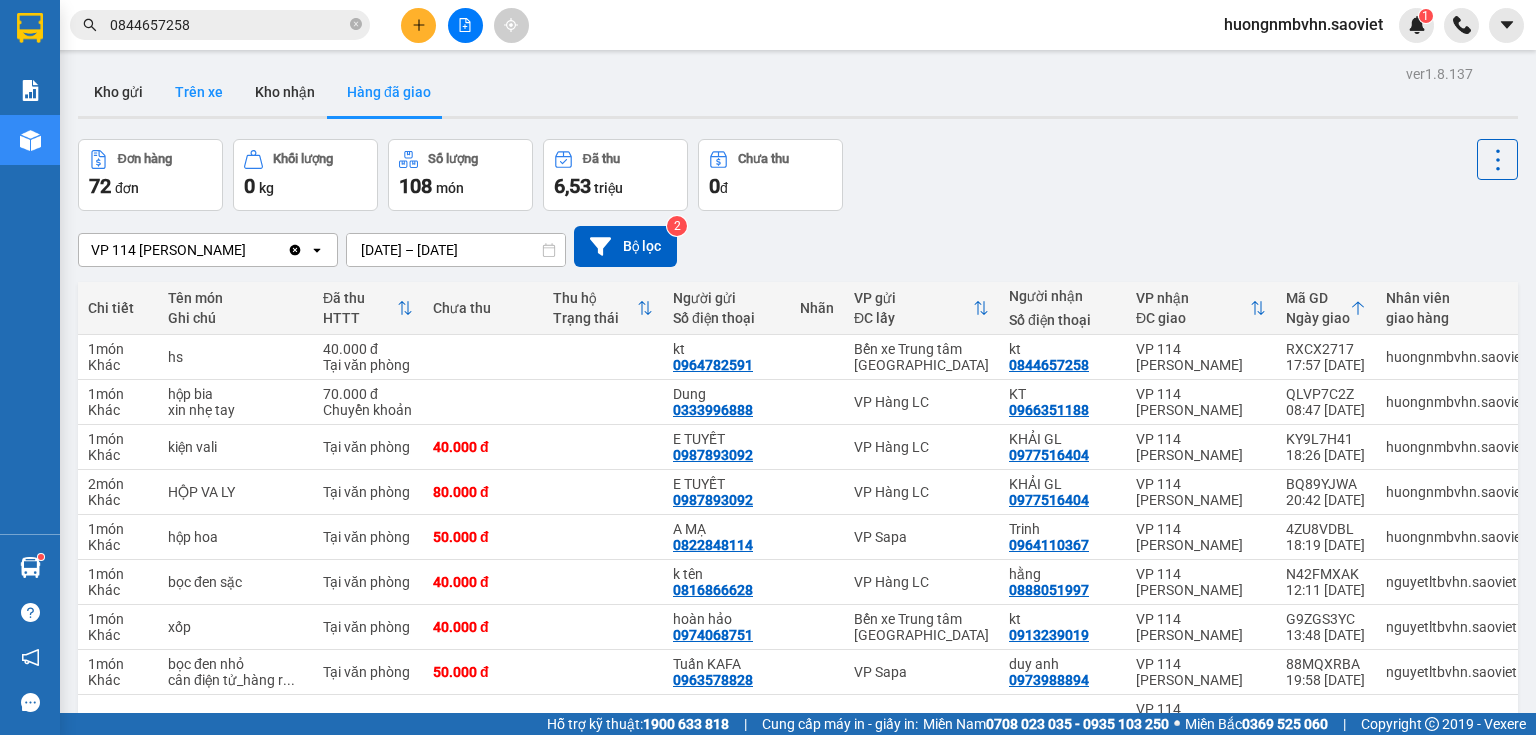 click on "Trên xe" at bounding box center (199, 92) 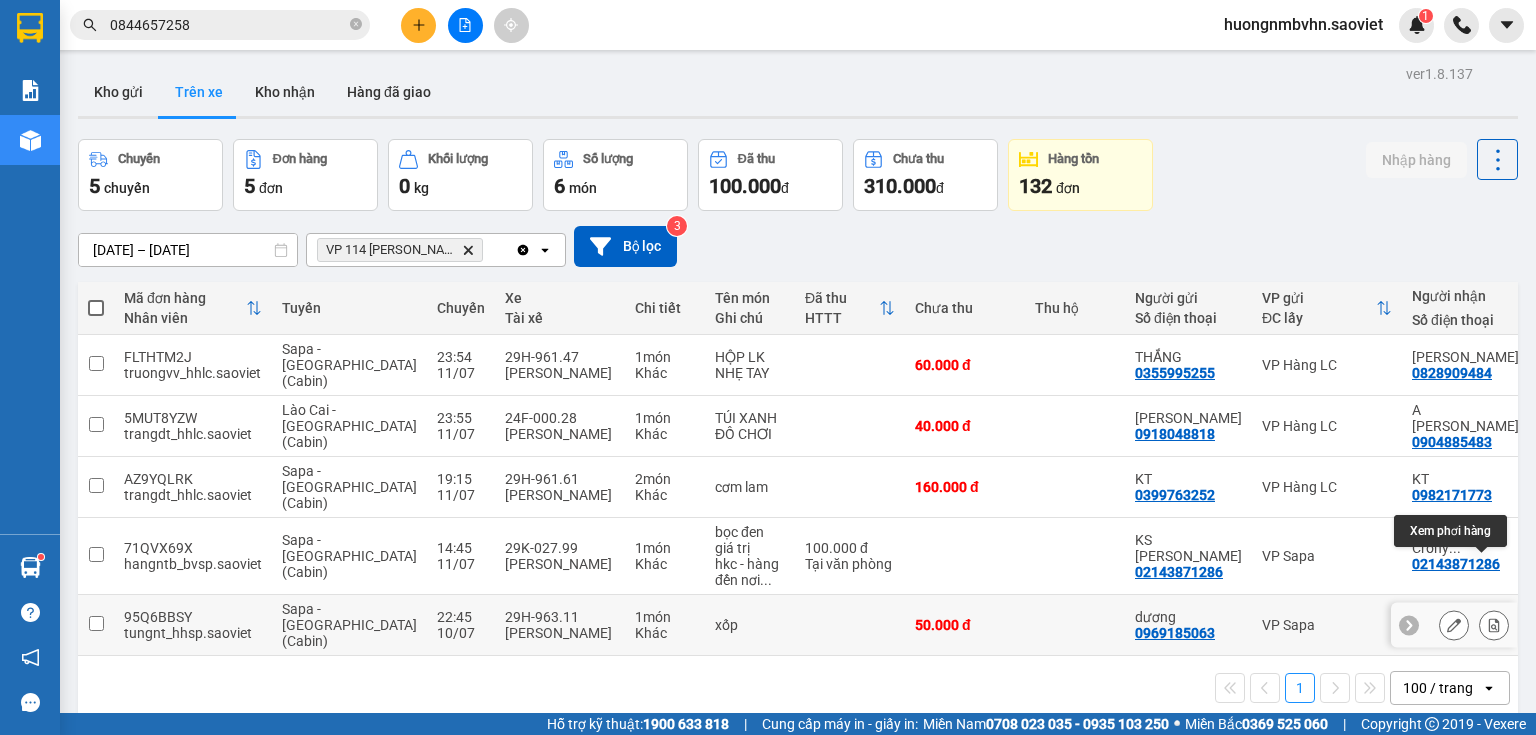 click 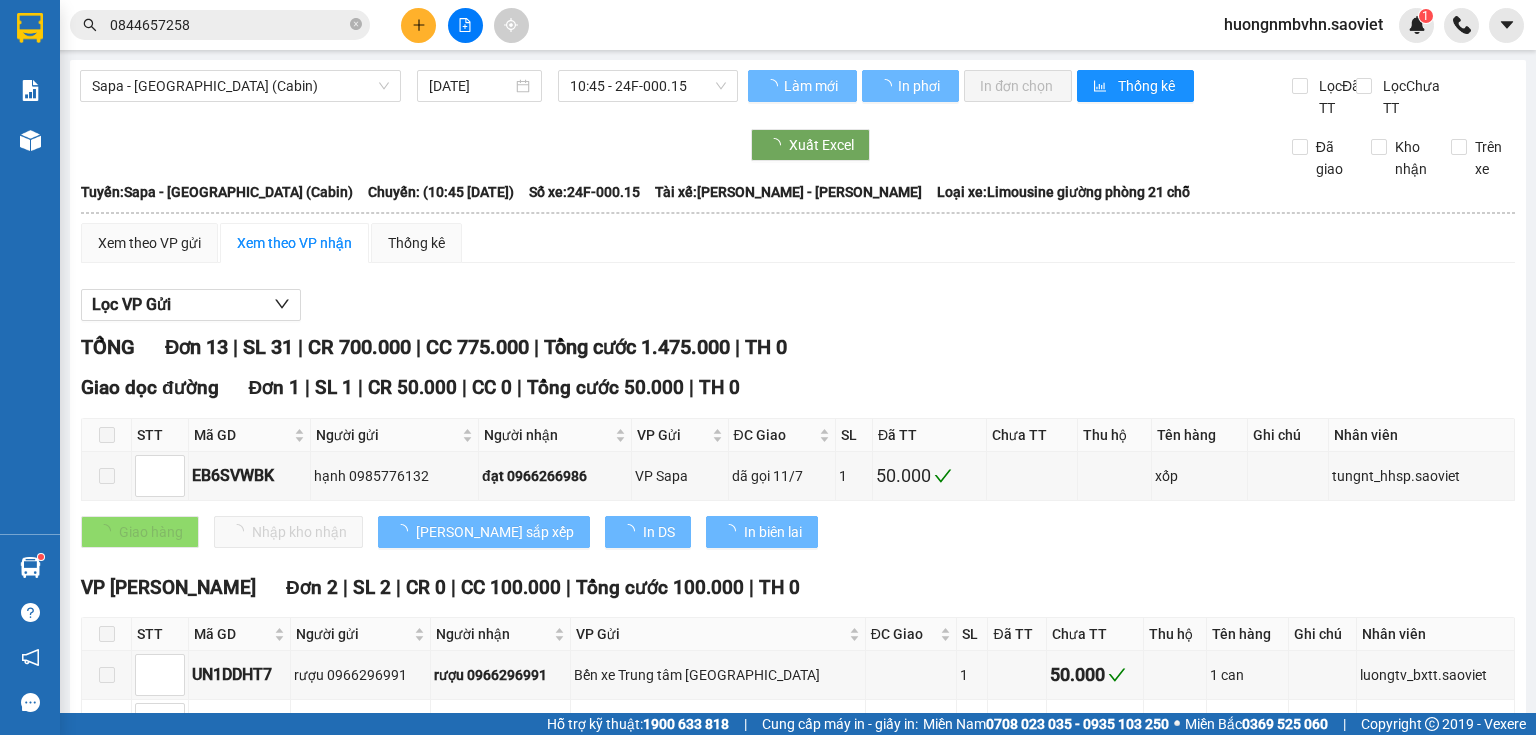 type on "[DATE]" 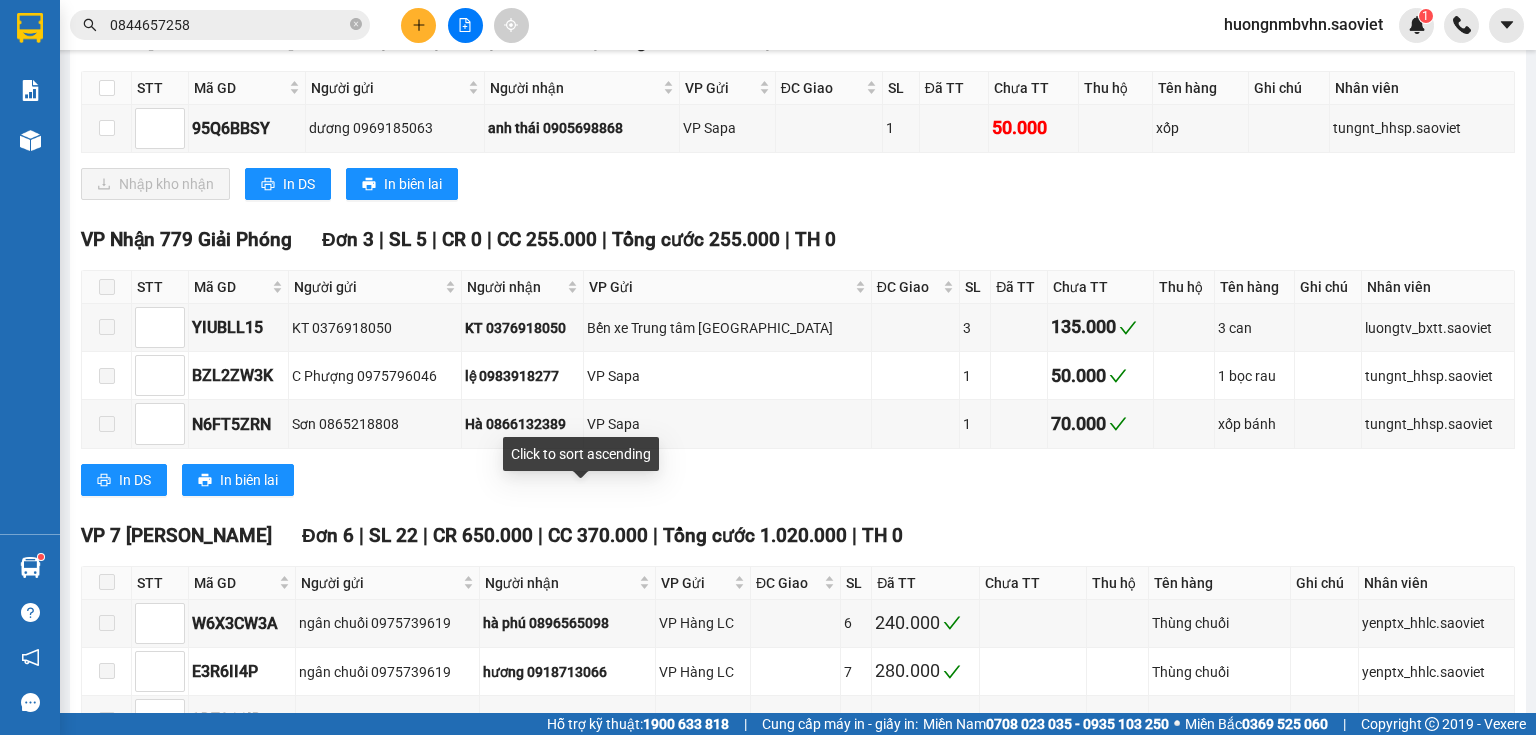 scroll, scrollTop: 800, scrollLeft: 0, axis: vertical 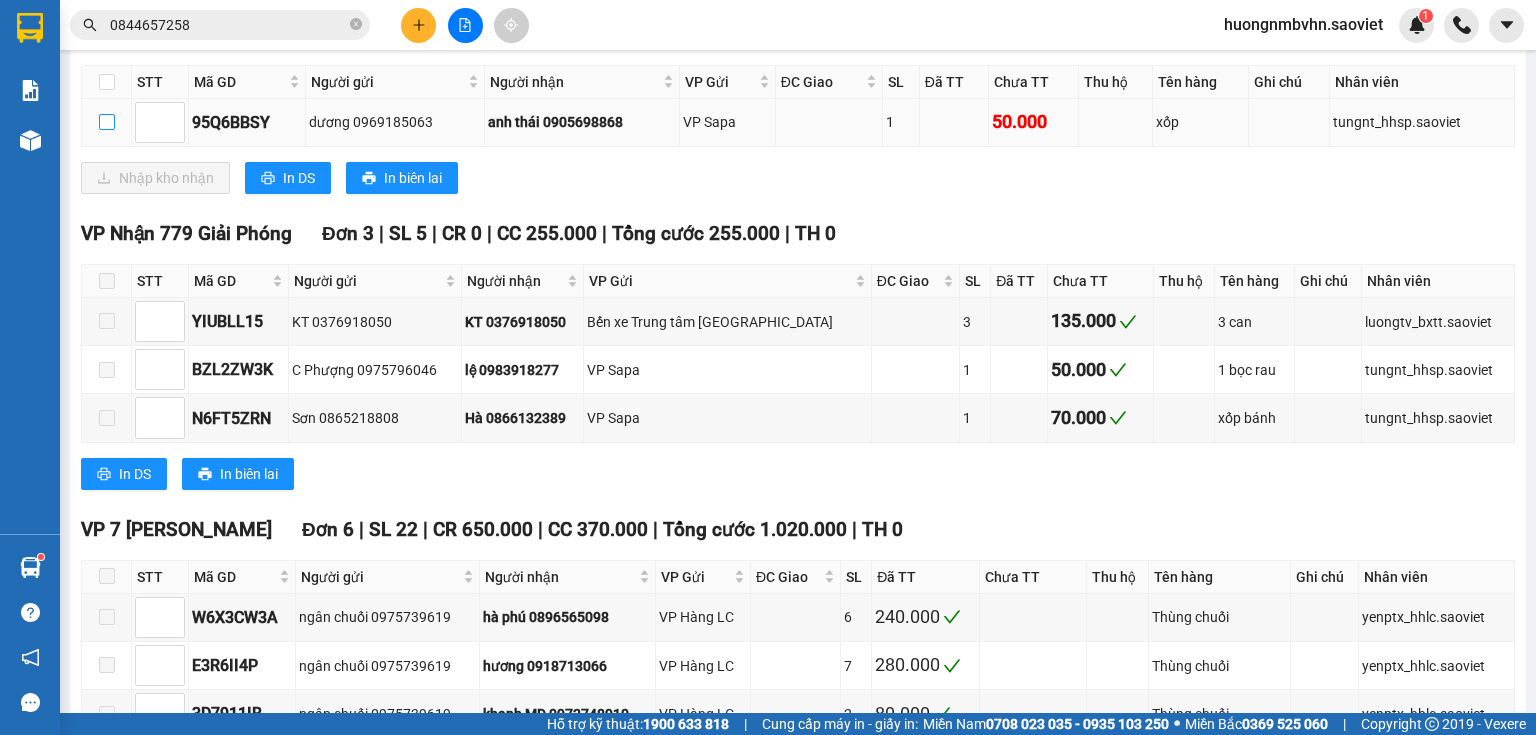 click at bounding box center [107, 122] 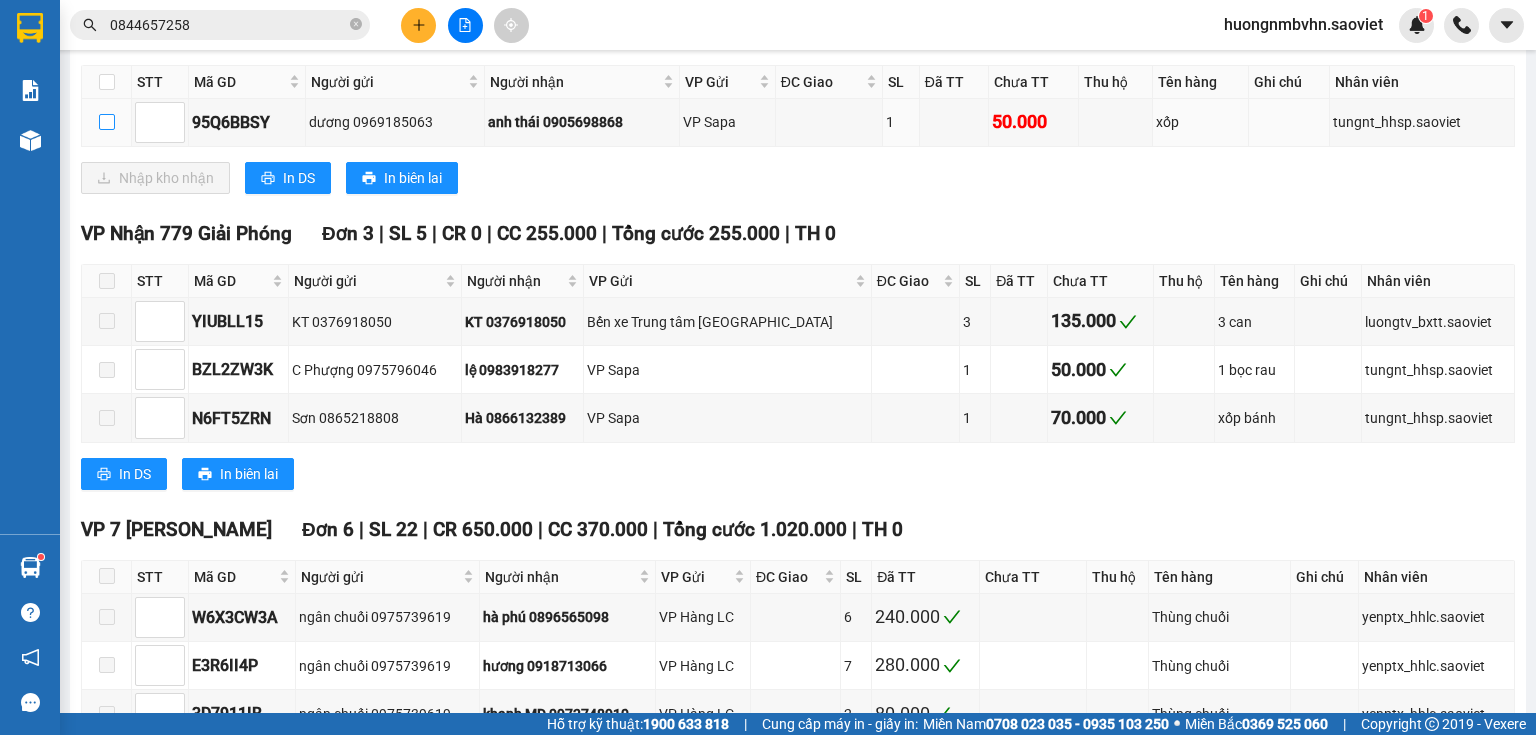 checkbox on "true" 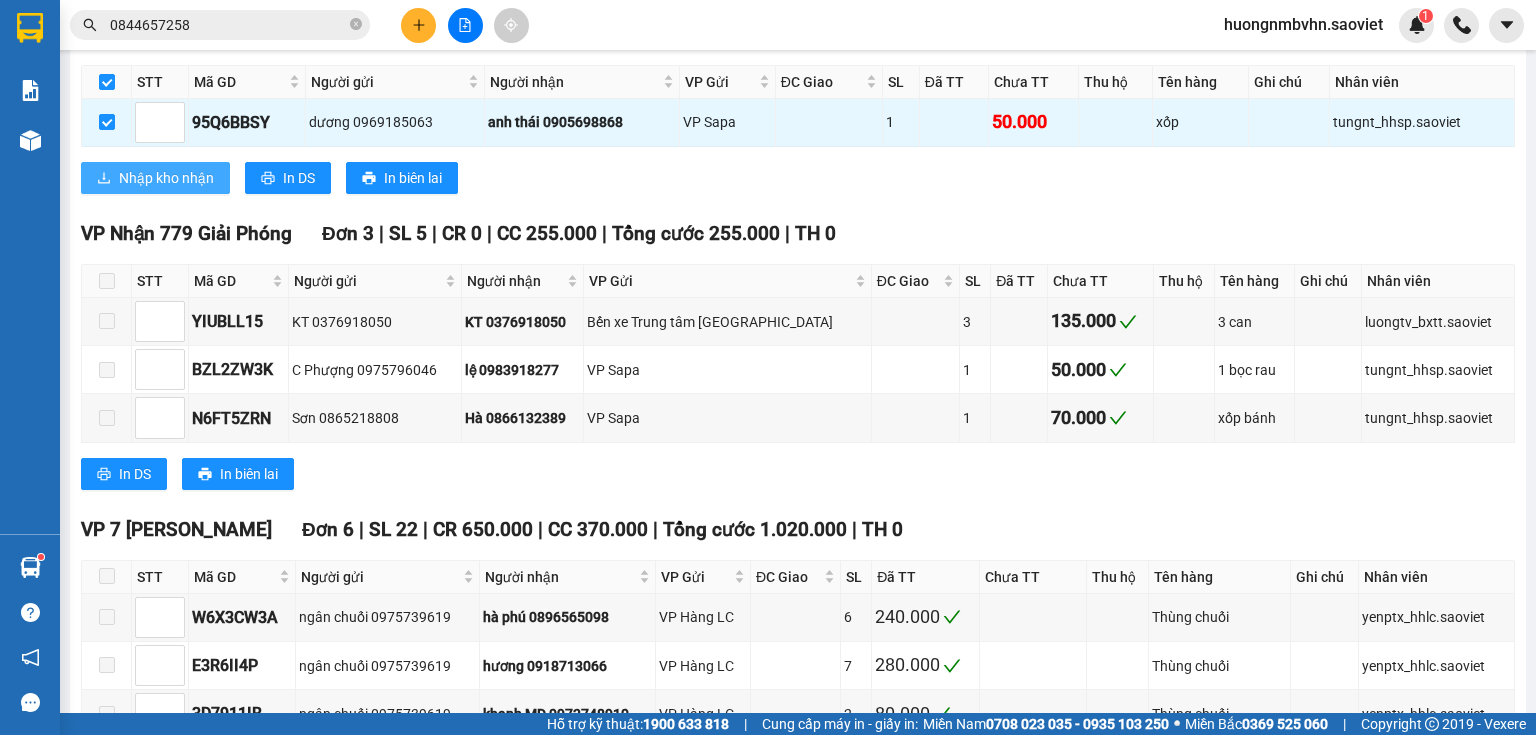 click on "Nhập kho nhận" at bounding box center (166, 178) 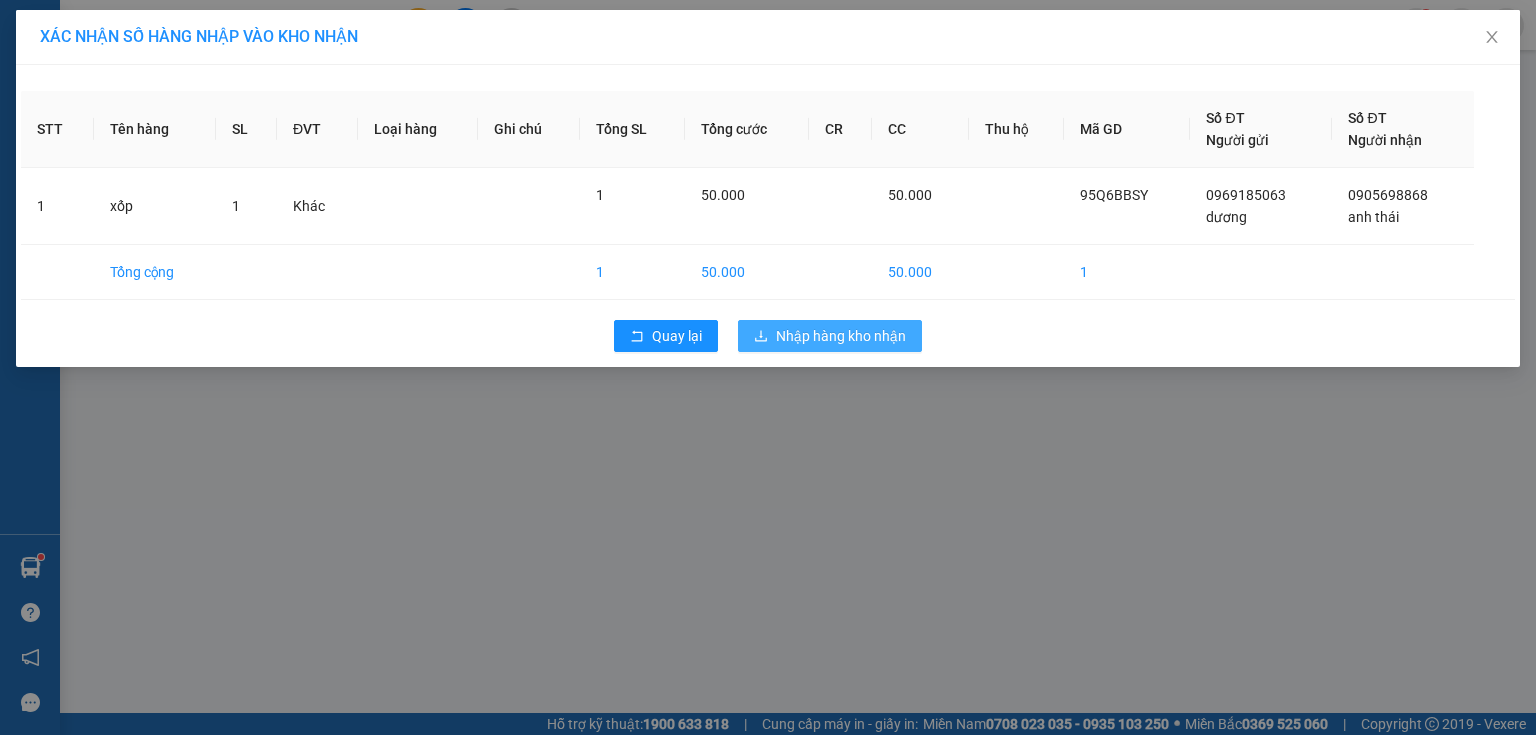 click on "Nhập hàng kho nhận" at bounding box center [841, 336] 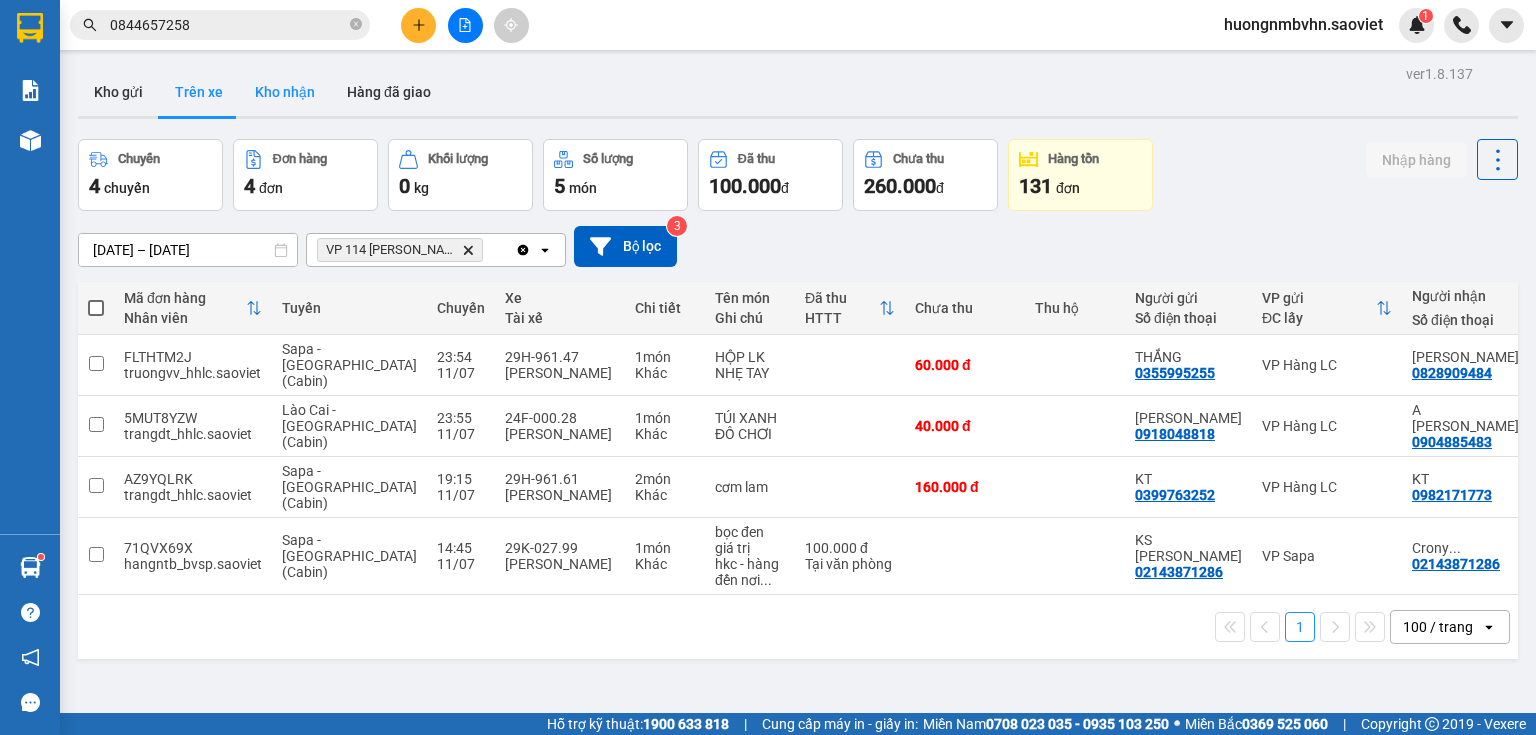 click on "Kho nhận" at bounding box center (285, 92) 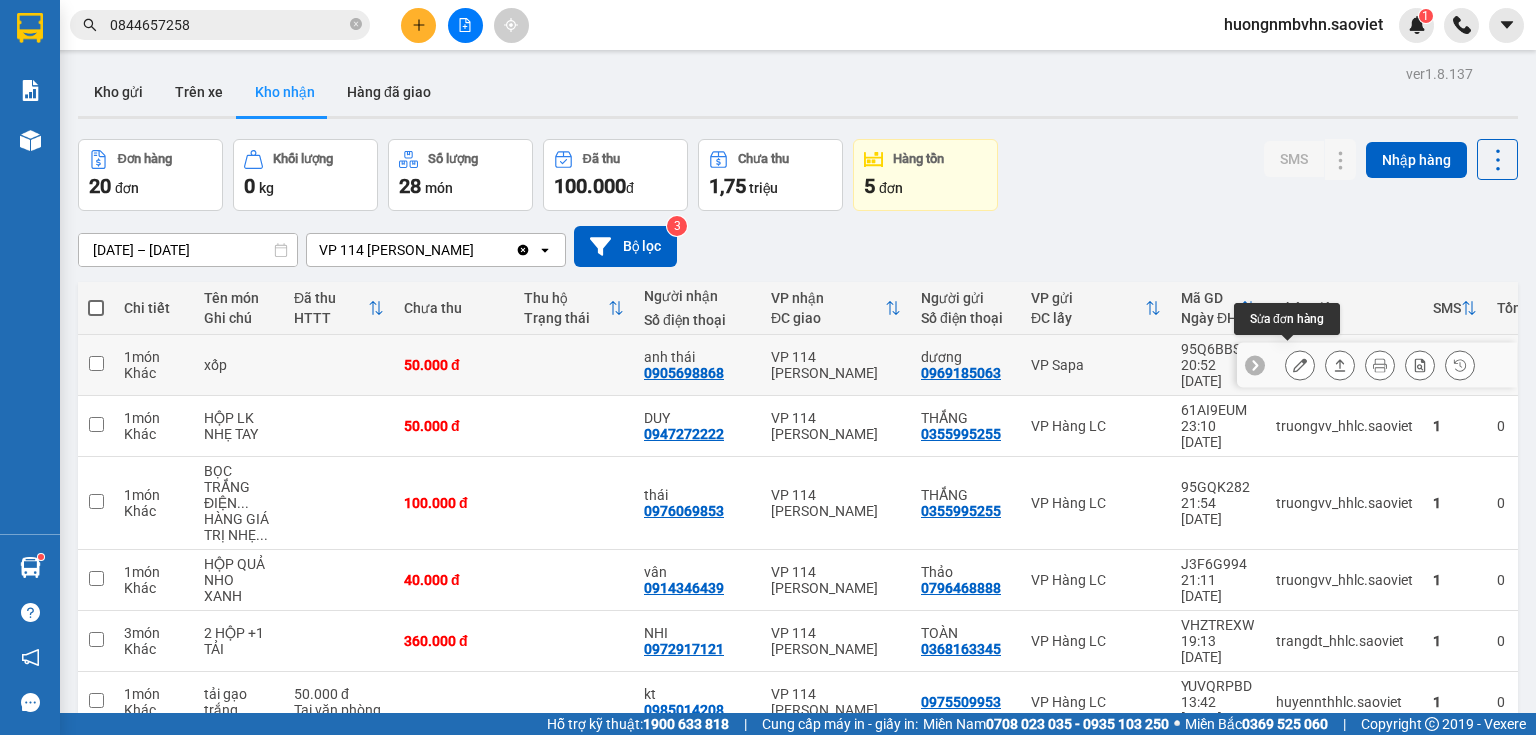 click 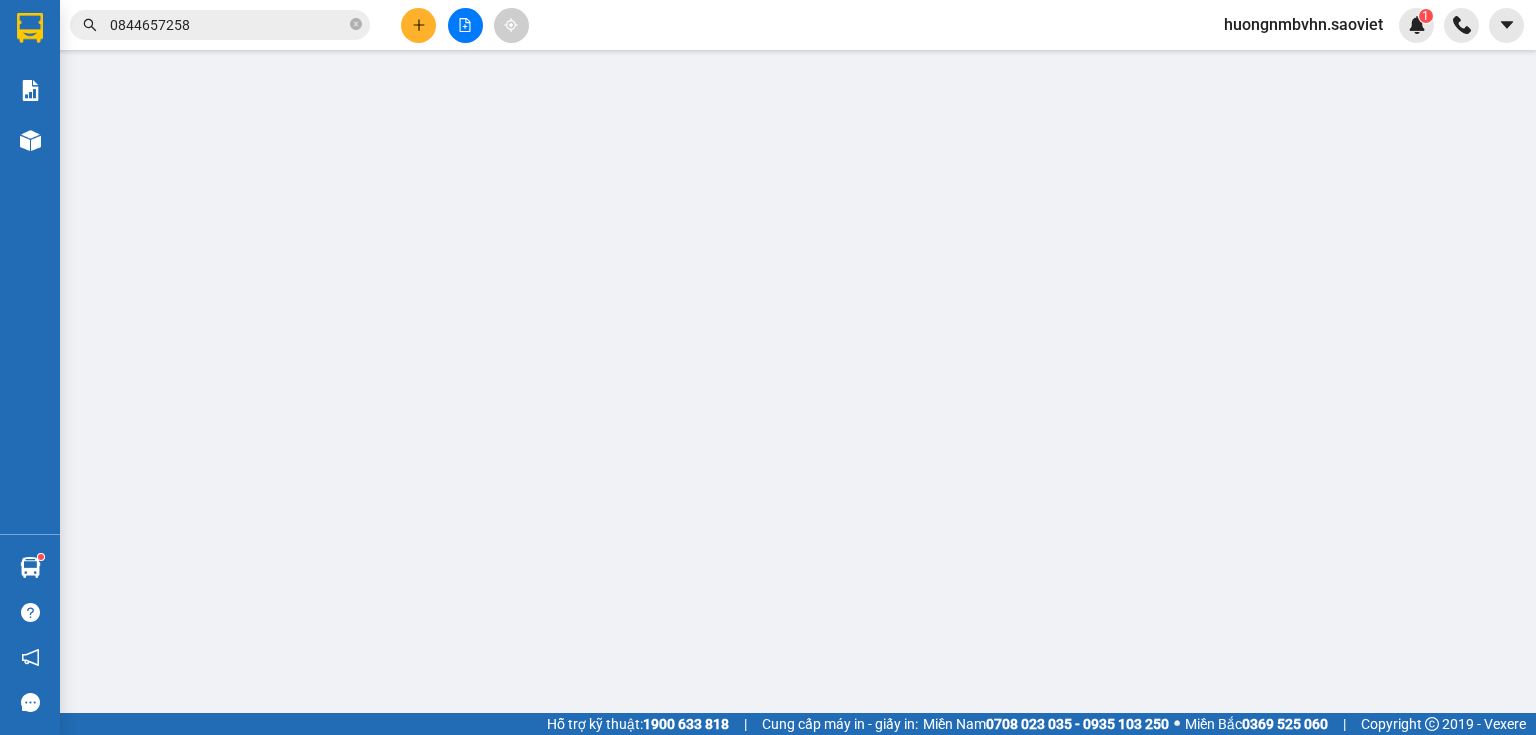 type on "0969185063" 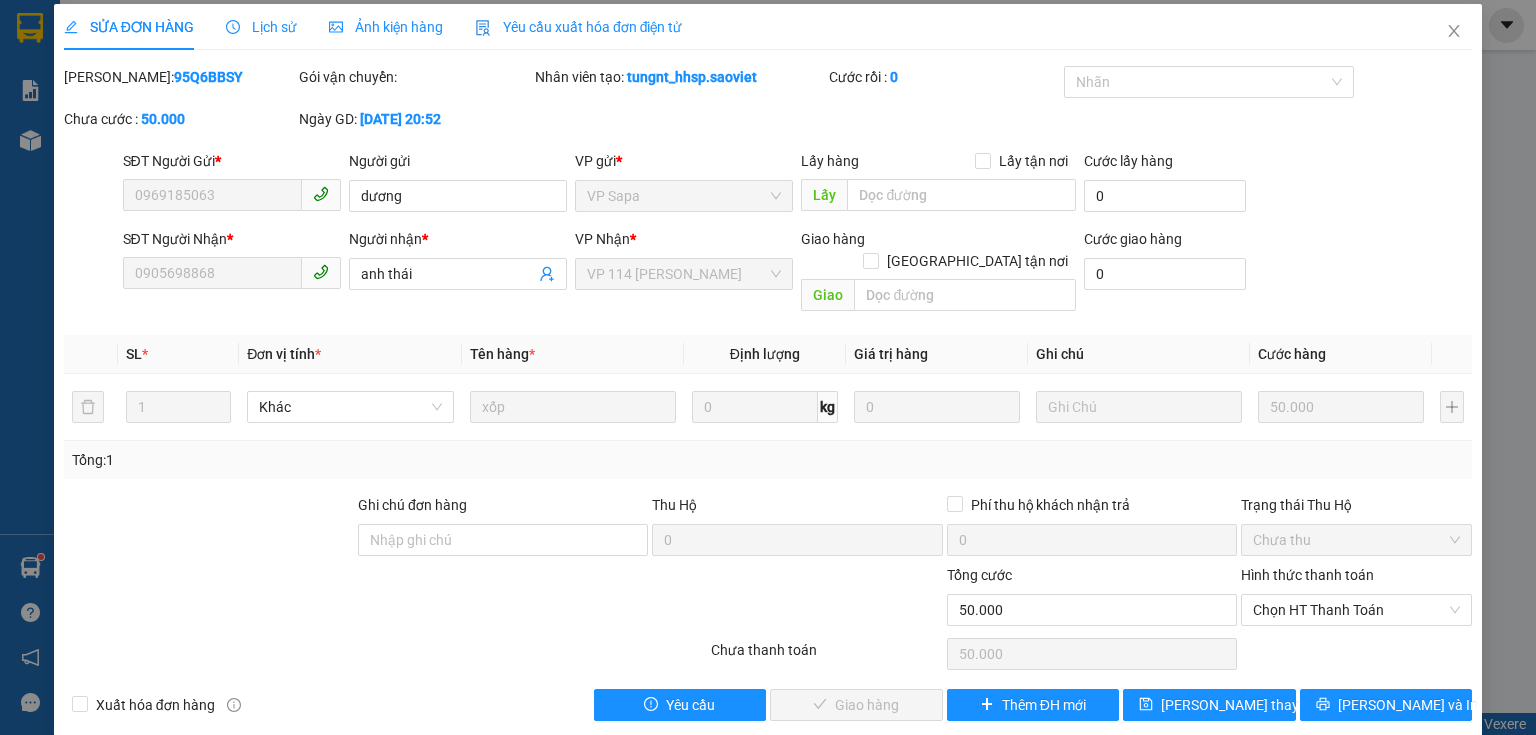 scroll, scrollTop: 8, scrollLeft: 0, axis: vertical 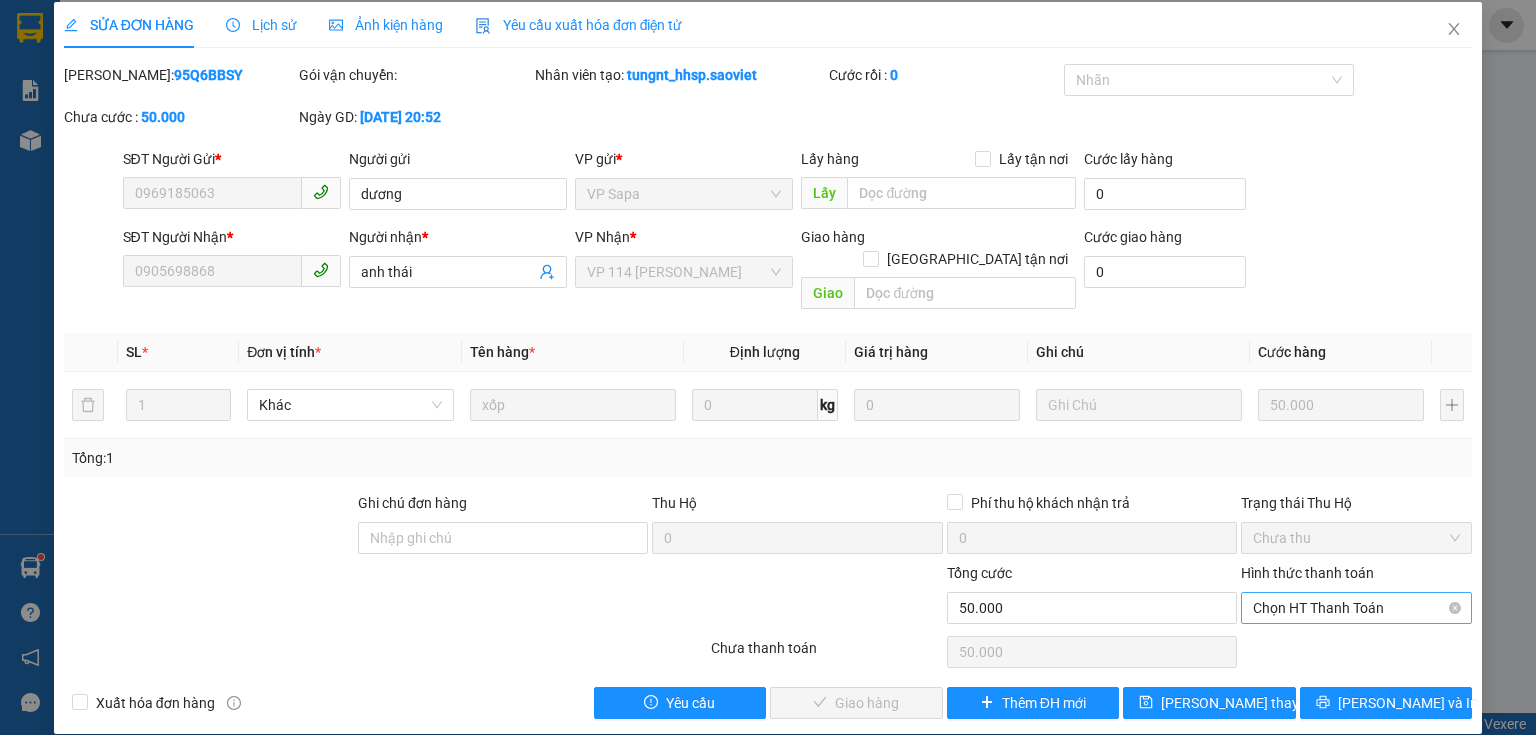 click on "Chọn HT Thanh Toán" at bounding box center [1356, 608] 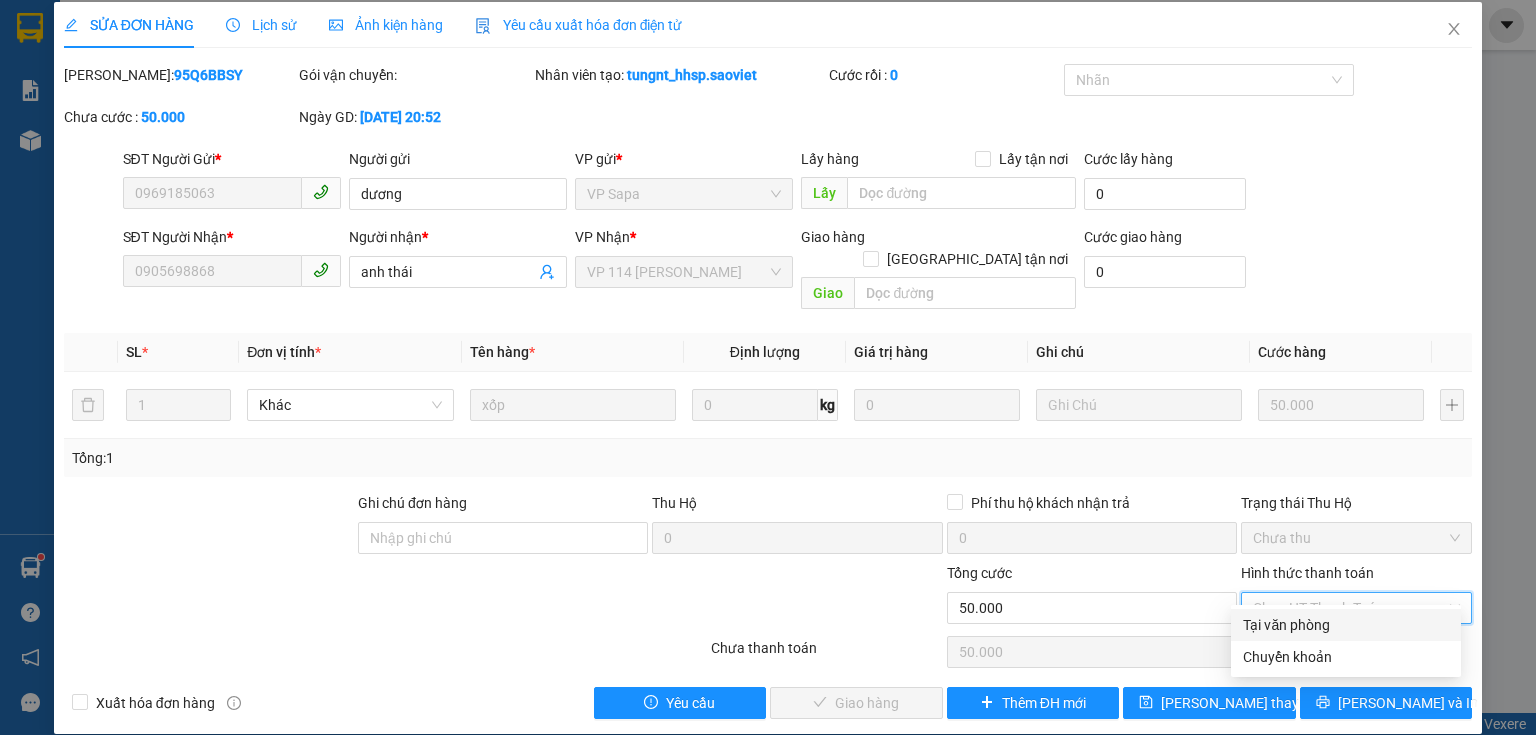 click on "Tại văn phòng" at bounding box center [1346, 625] 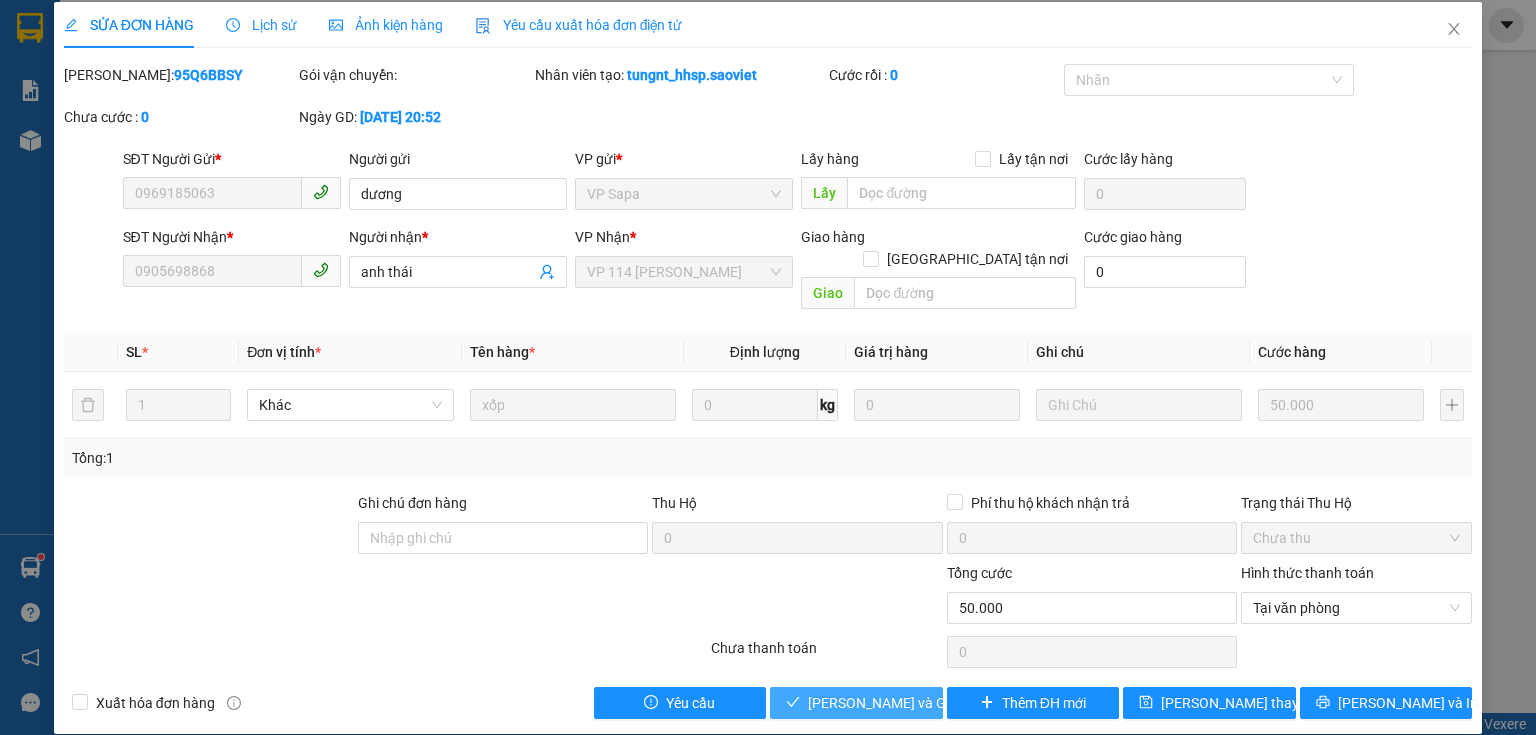 click on "[PERSON_NAME] và Giao hàng" at bounding box center (904, 703) 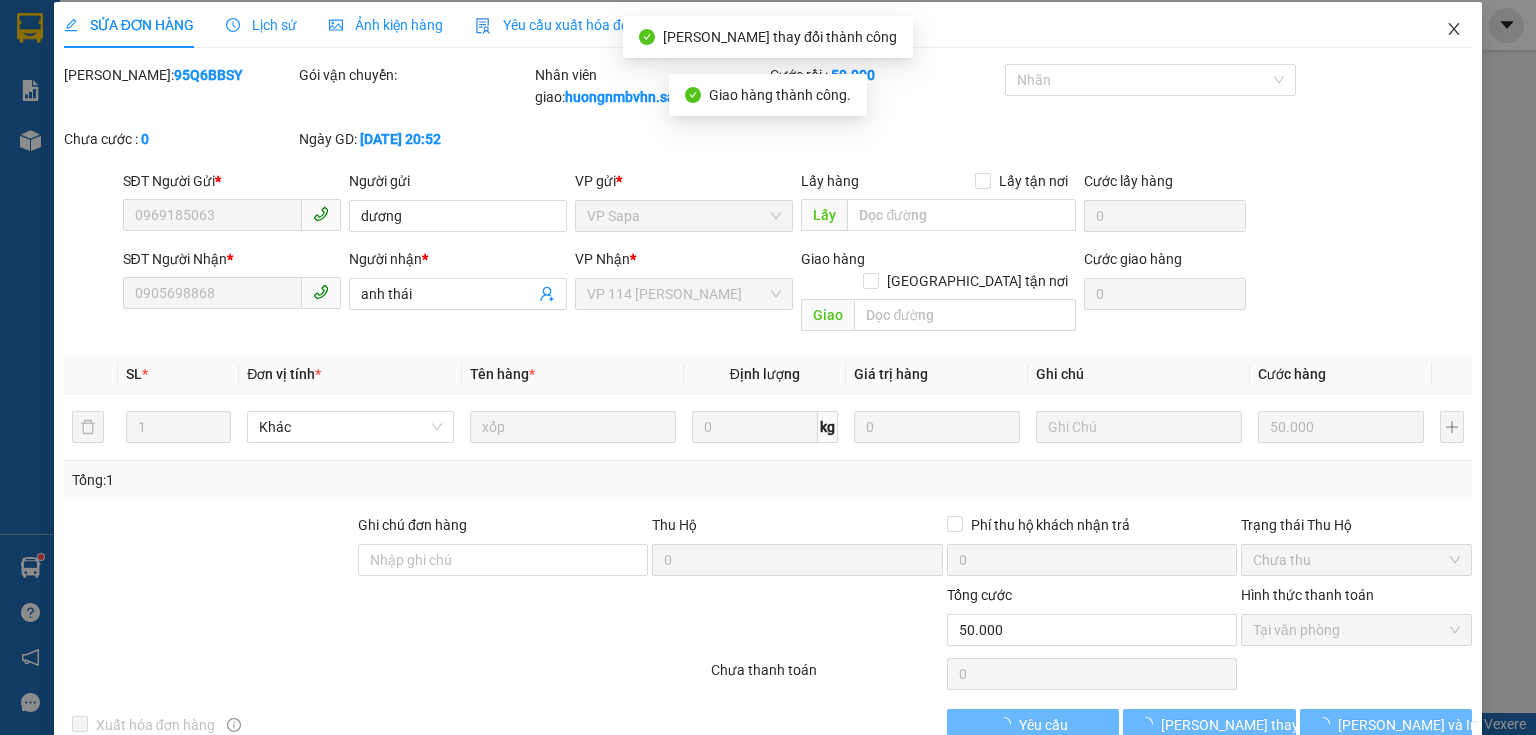 scroll, scrollTop: 0, scrollLeft: 0, axis: both 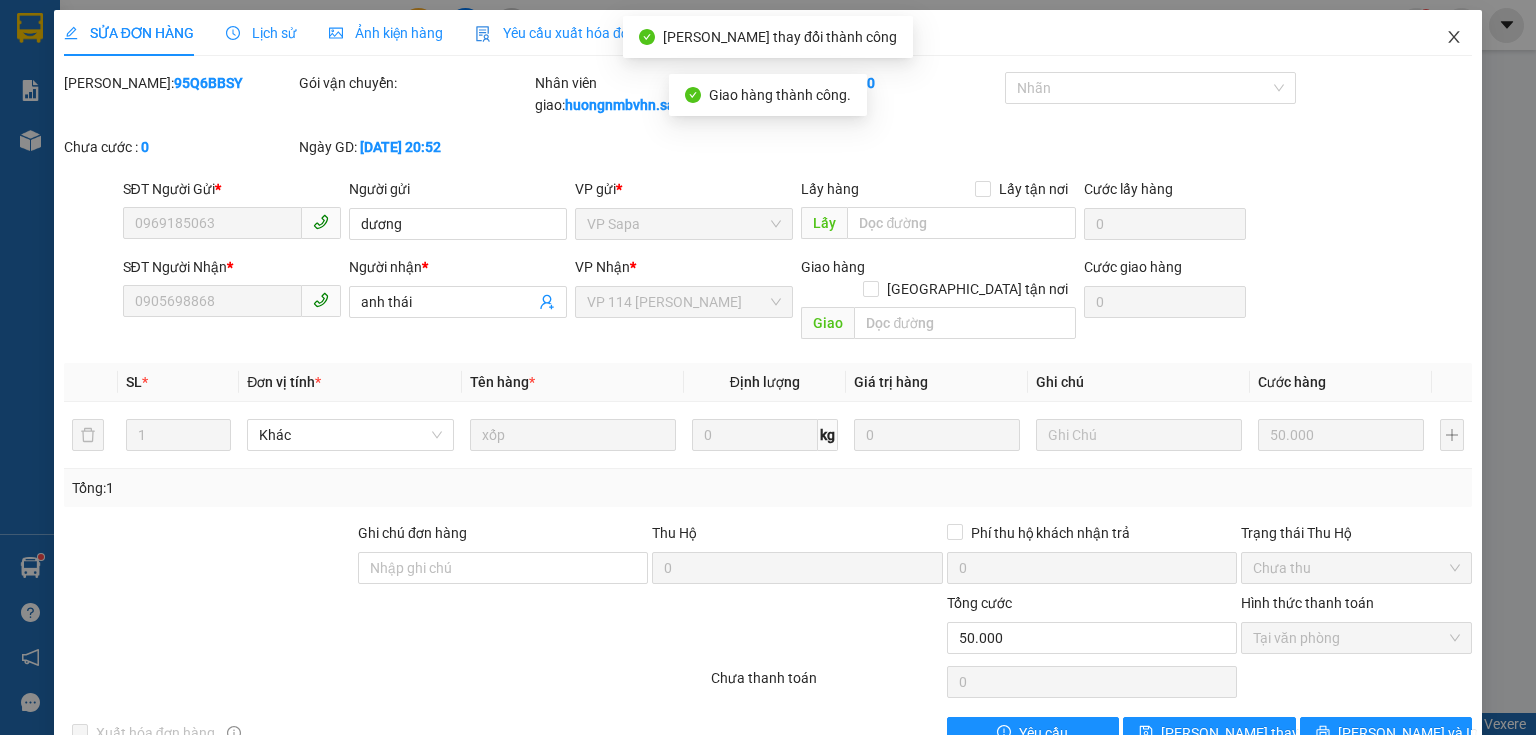 click 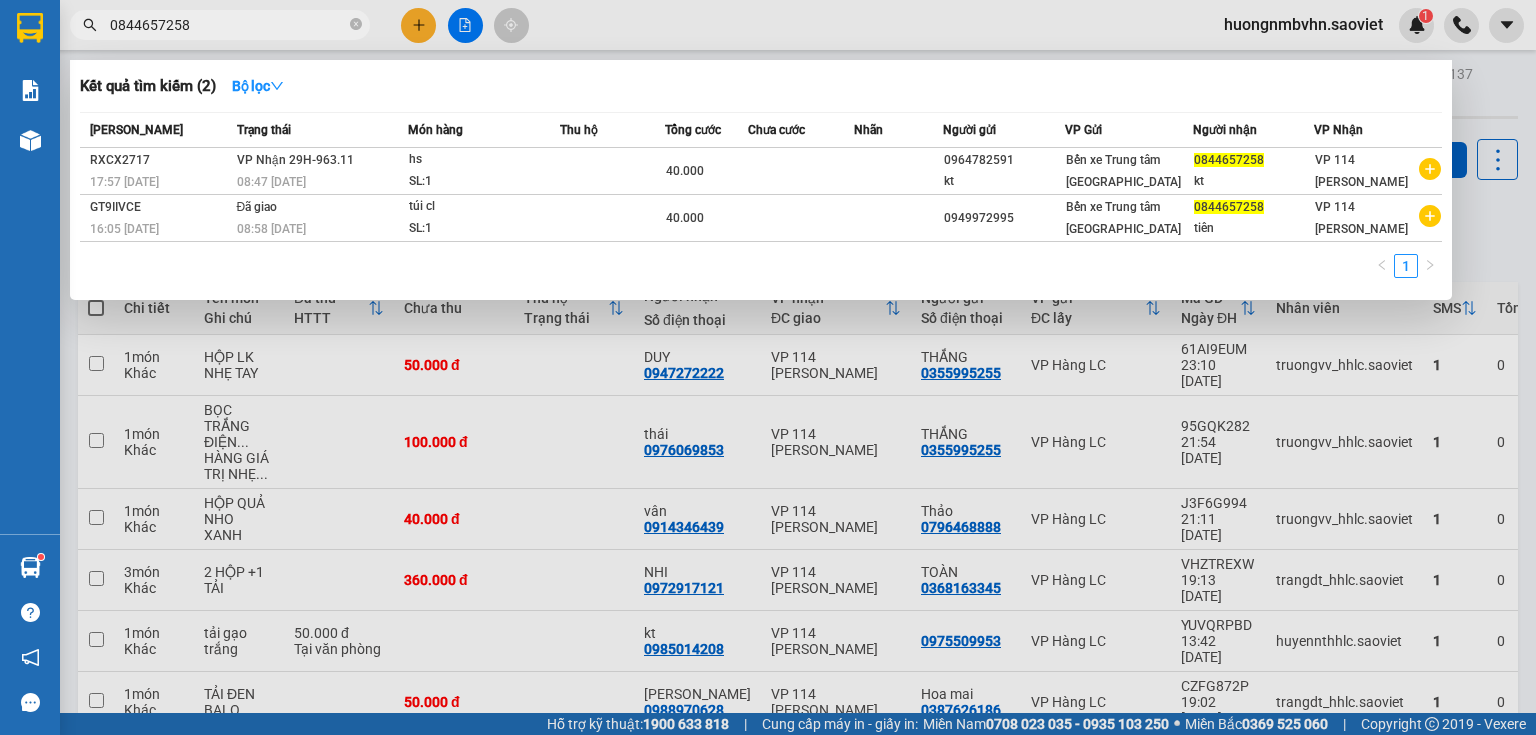 click on "0844657258" at bounding box center (228, 25) 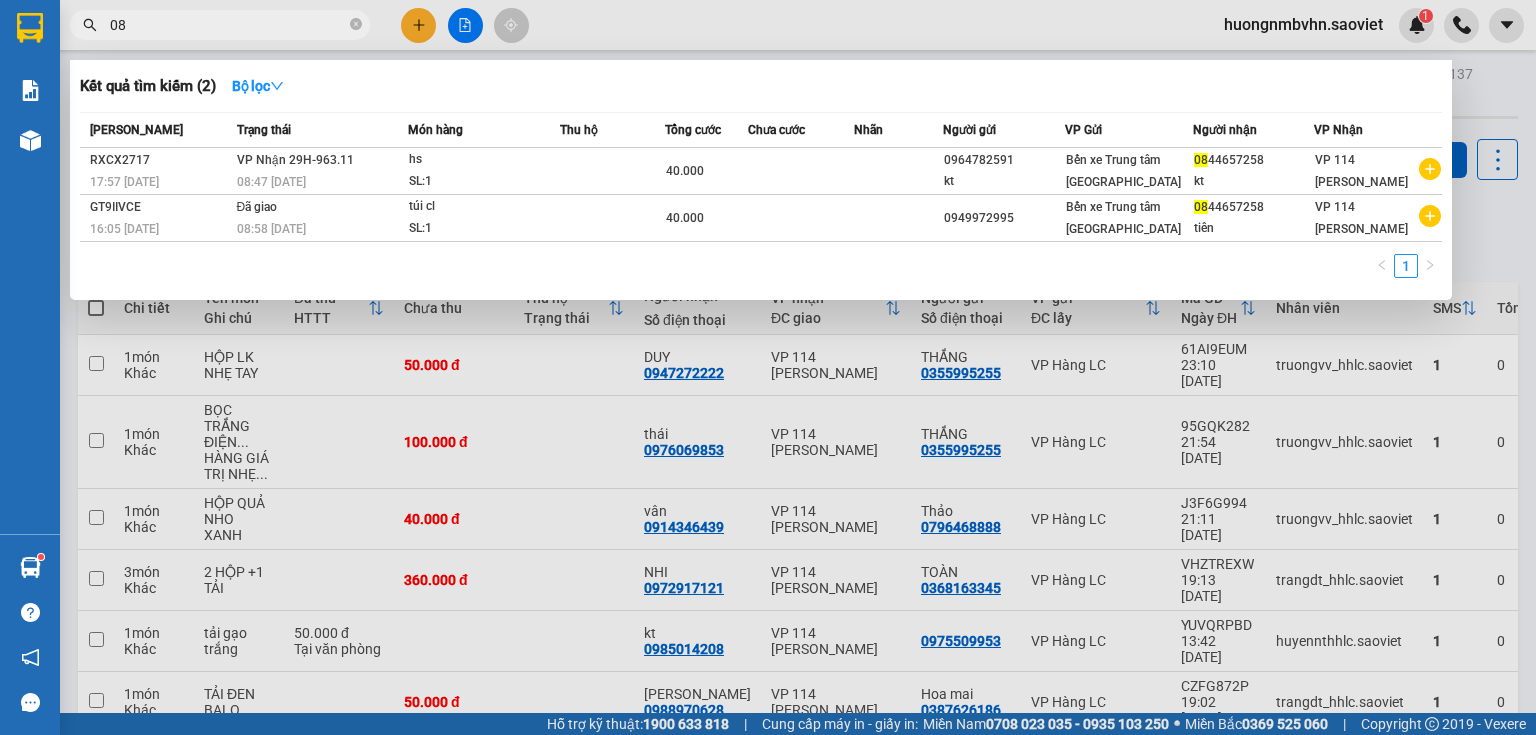 type on "0" 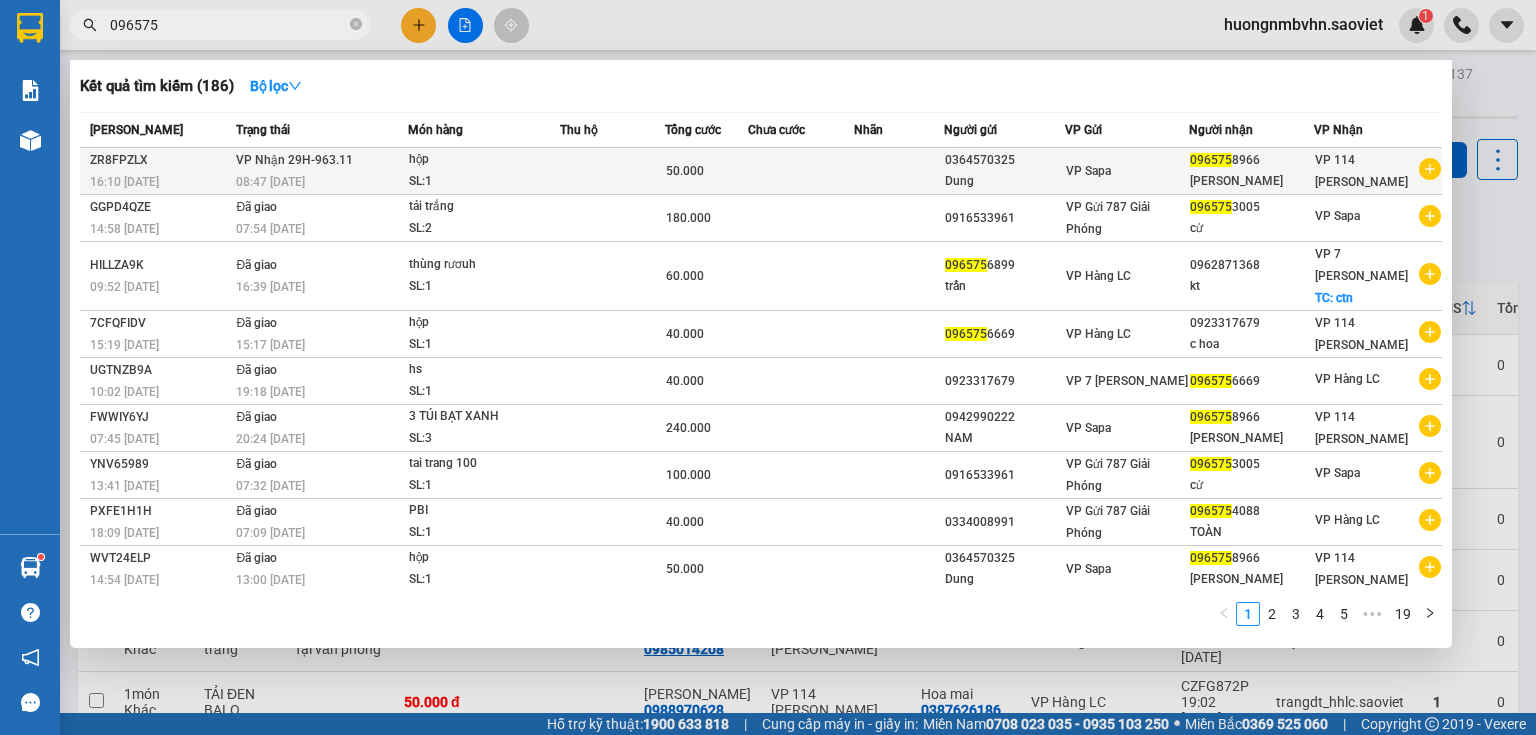 type on "096575" 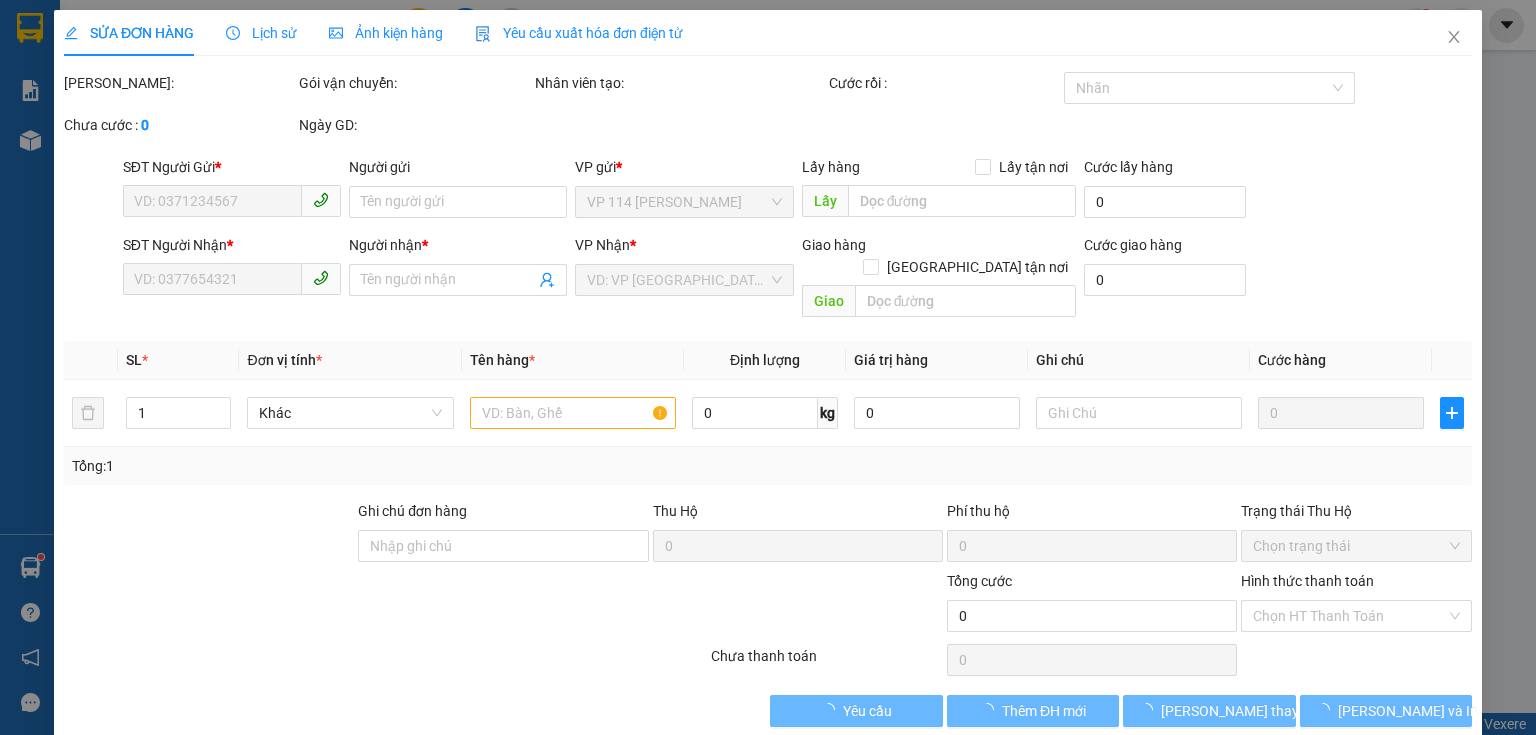 type on "0364570325" 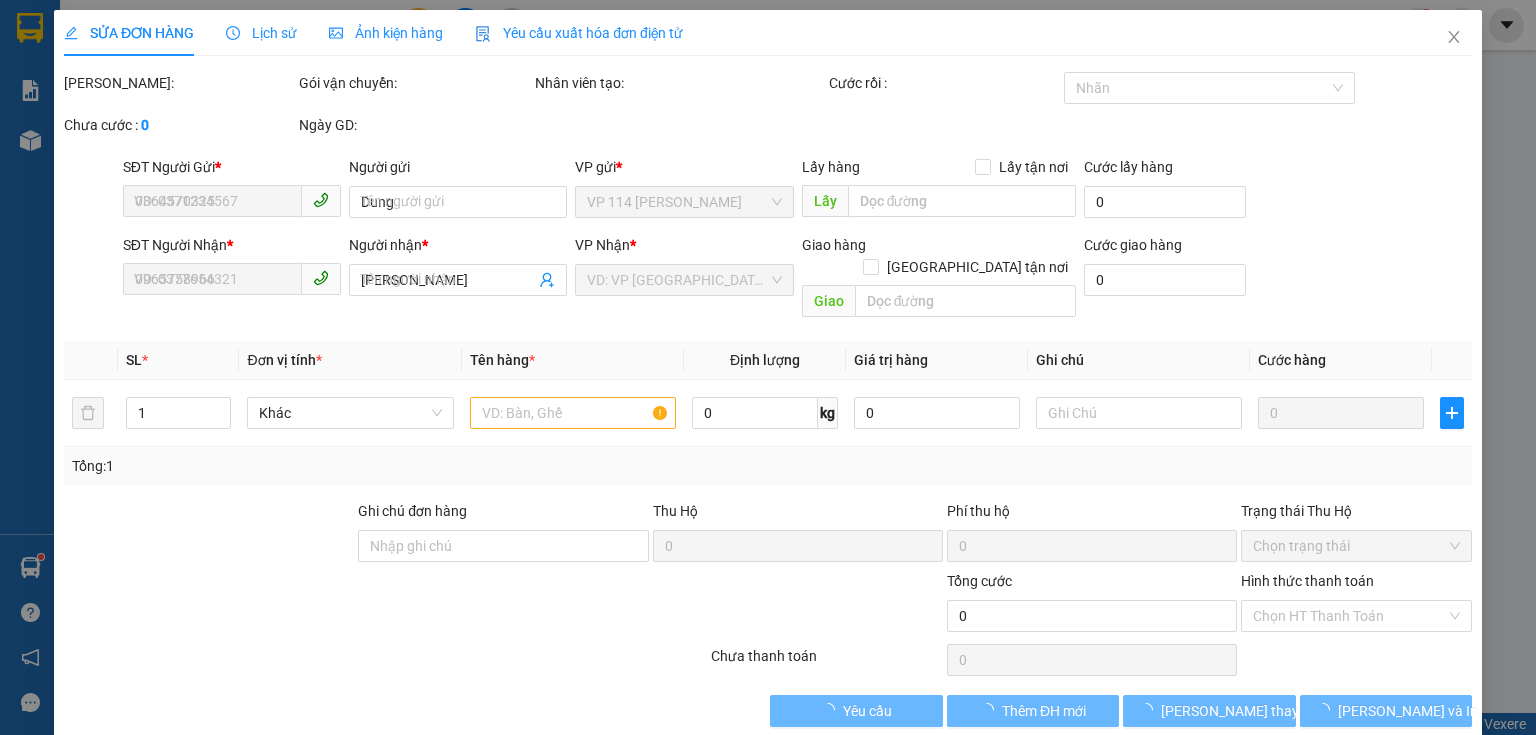 type on "50.000" 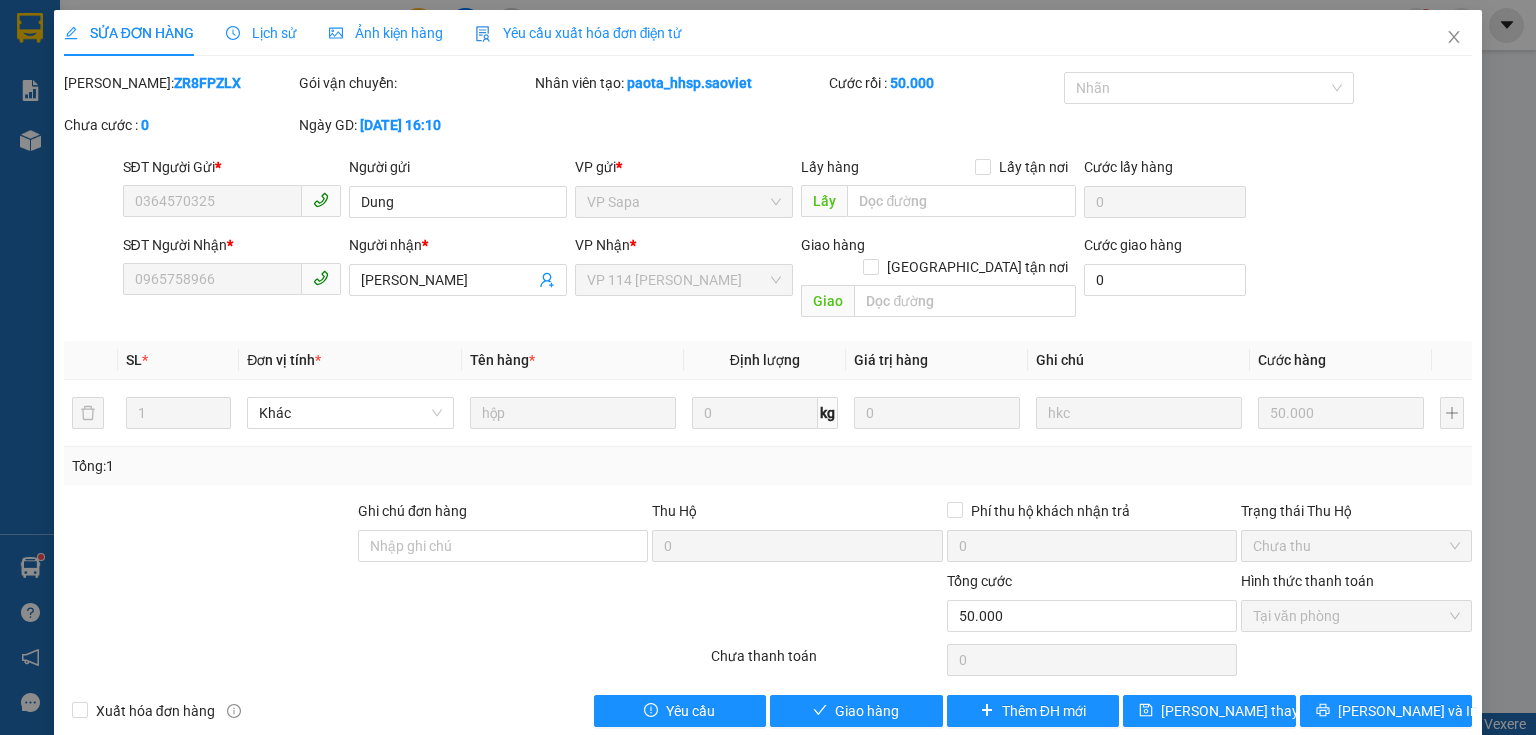 click on "SỬA ĐƠN HÀNG Lịch sử Ảnh kiện hàng Yêu cầu xuất hóa đơn điện tử Total Paid Fee 50.000 Total UnPaid Fee 0 Cash Collection Total Fee Mã ĐH:  ZR8FPZLX Gói vận chuyển:   Nhân viên tạo:   paota_hhsp.saoviet Cước rồi :   50.000   Nhãn Chưa cước :   0 Ngày GD:   11-07-2025 lúc 16:10 SĐT Người Gửi  * 0364570325 Người gửi Dung VP gửi  * VP Sapa Lấy hàng Lấy tận nơi Lấy Cước lấy hàng 0 SĐT Người Nhận  * 0965758966 Người nhận  * Kim Thanh VP Nhận  * VP 114 Trần Nhật Duật Giao hàng Giao tận nơi Giao Cước giao hàng 0 SL  * Đơn vị tính  * Tên hàng  * Định lượng Giá trị hàng Ghi chú Cước hàng                   1 Khác hộp 0 kg 0 hkc 50.000 Tổng:  1 Ghi chú đơn hàng Thu Hộ 0 Phí thu hộ khách nhận trả 0 Trạng thái Thu Hộ   Chưa thu Tổng cước 50.000 Hình thức thanh toán Tại văn phòng Số tiền thu trước 50.000 Chọn HT Thanh Toán Chưa thanh toán" at bounding box center (768, 376) 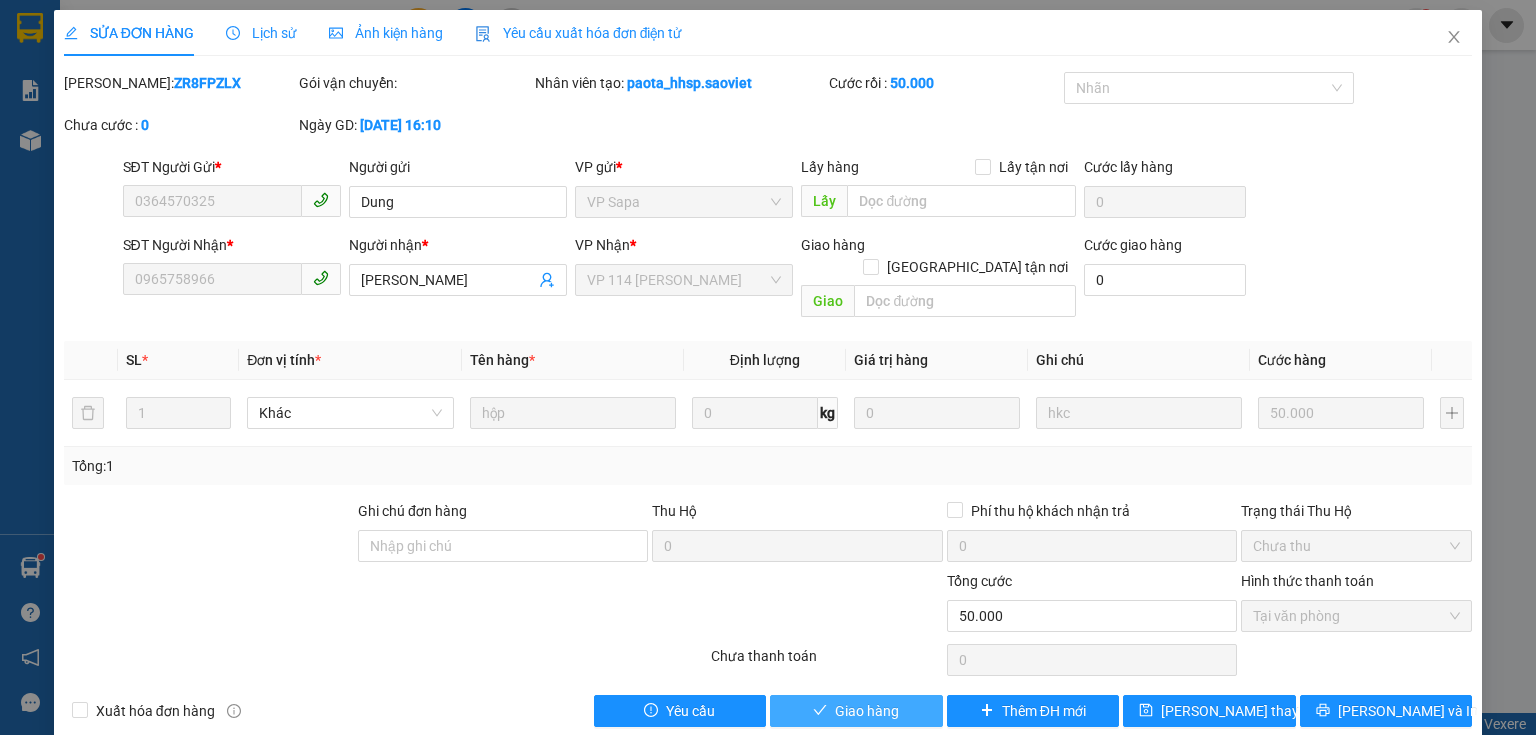 click on "Giao hàng" at bounding box center (867, 711) 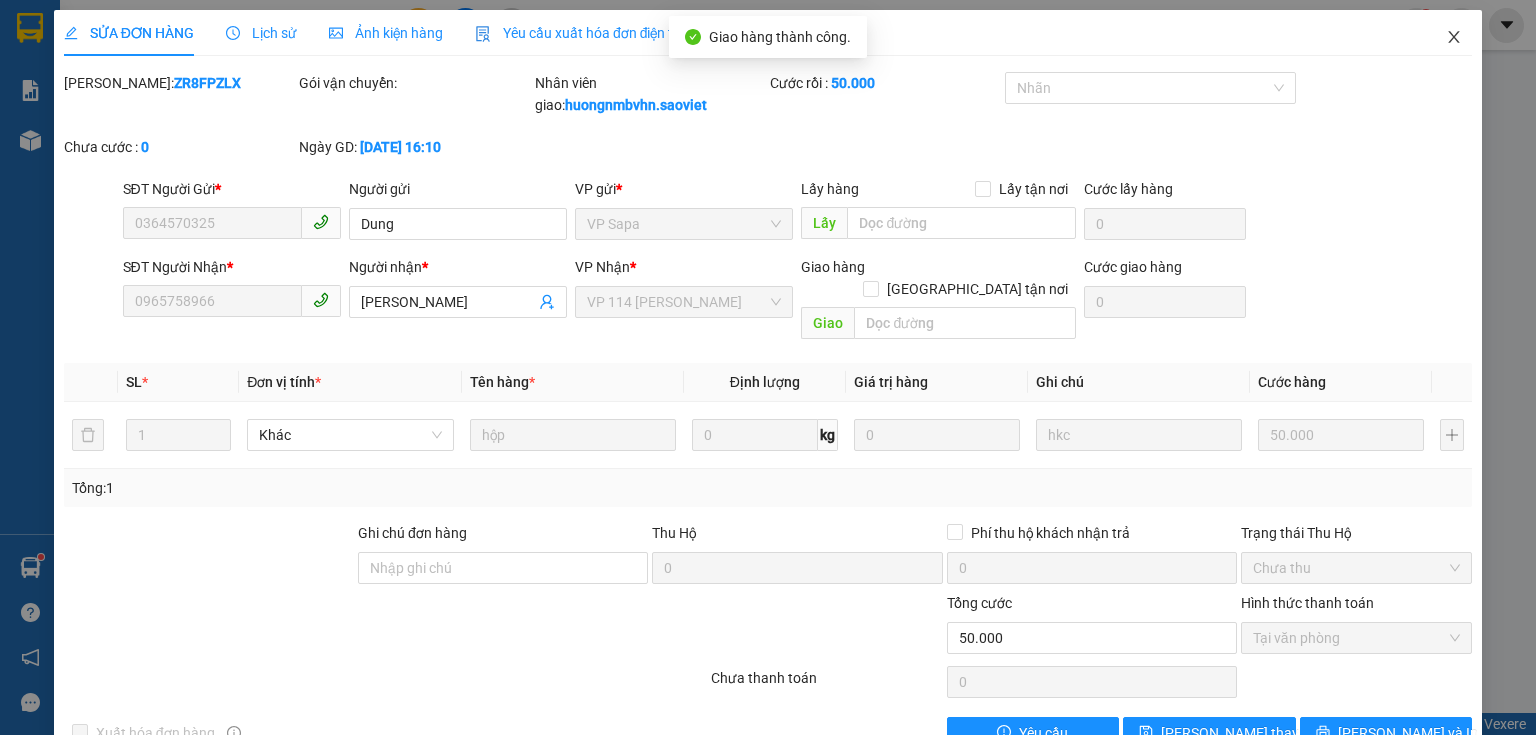 click 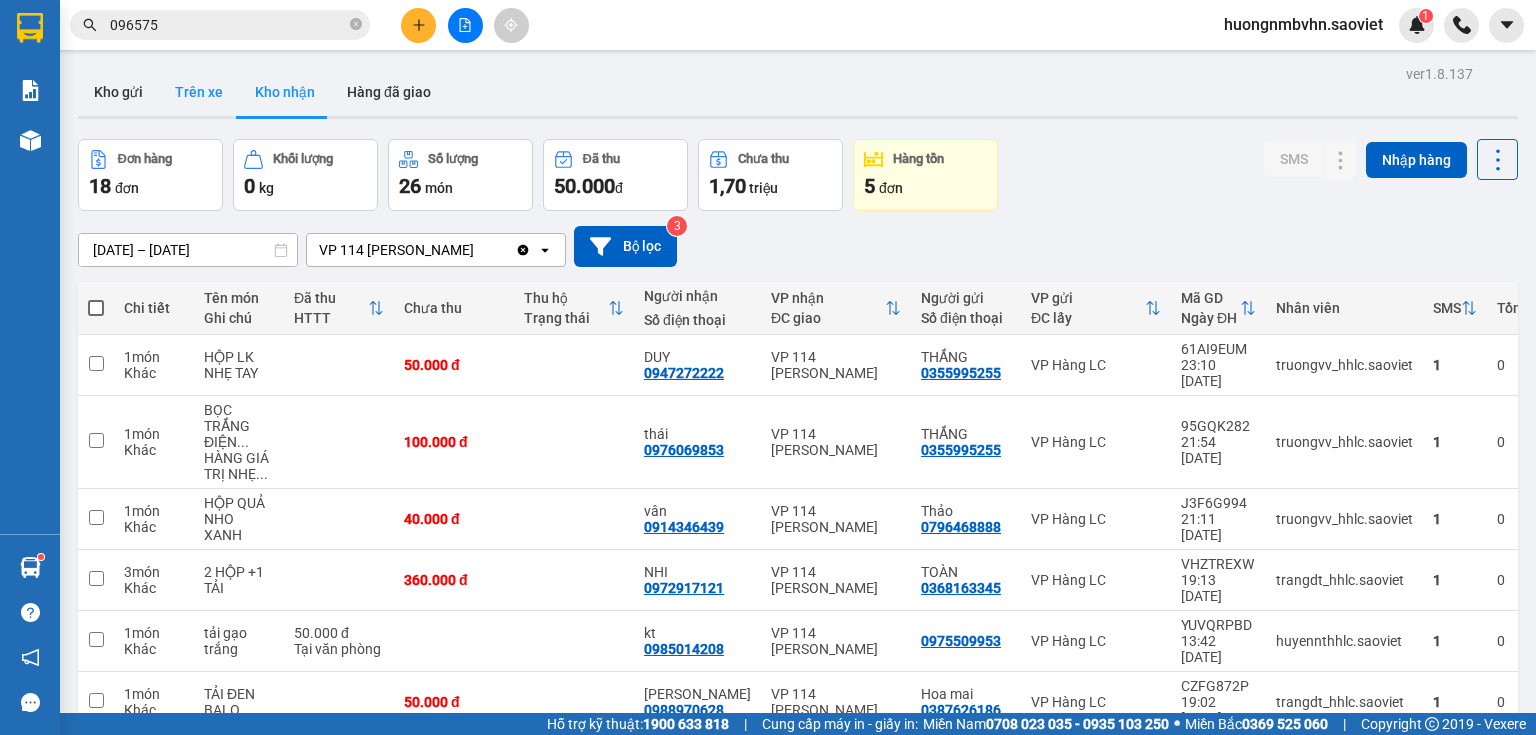 click on "Trên xe" at bounding box center (199, 92) 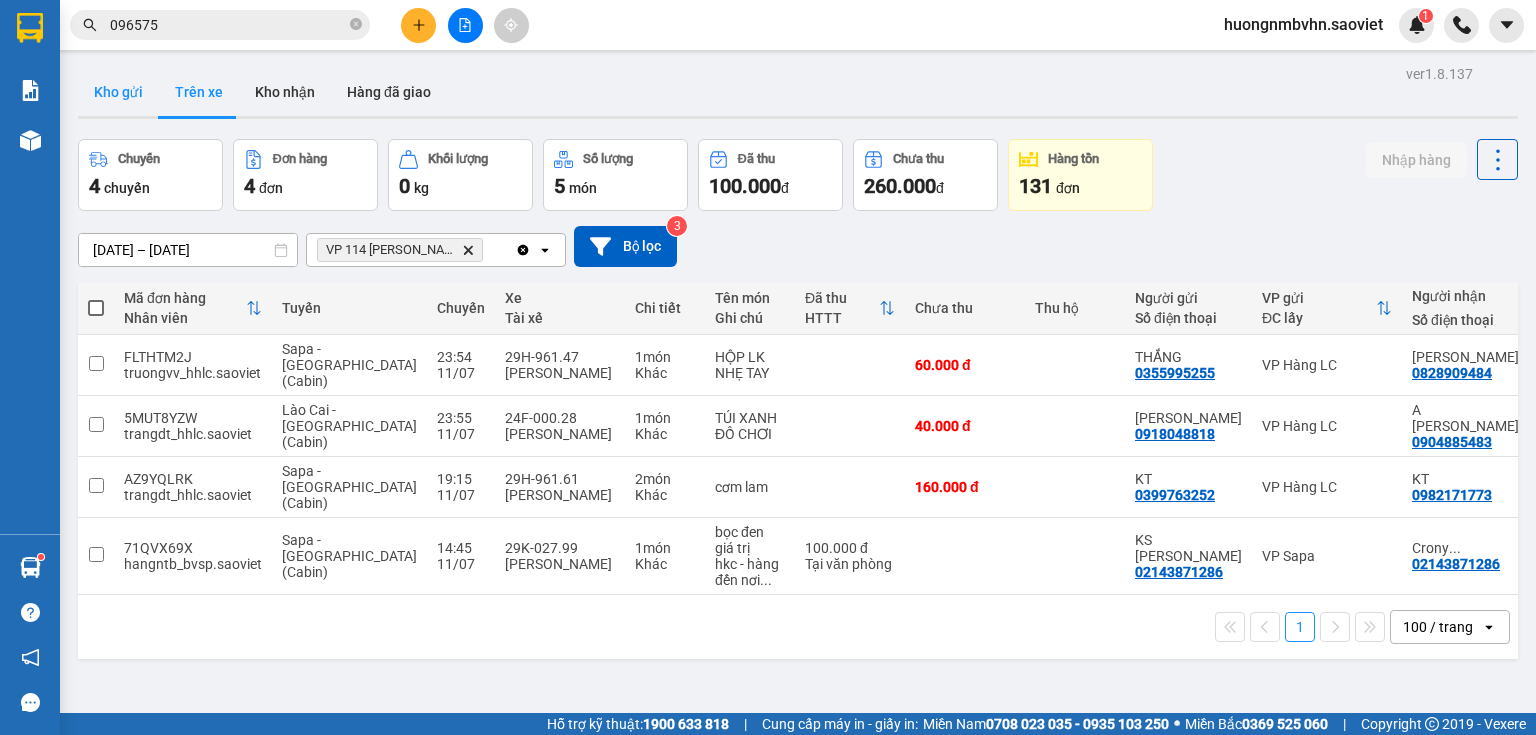 click on "Kho gửi" at bounding box center (118, 92) 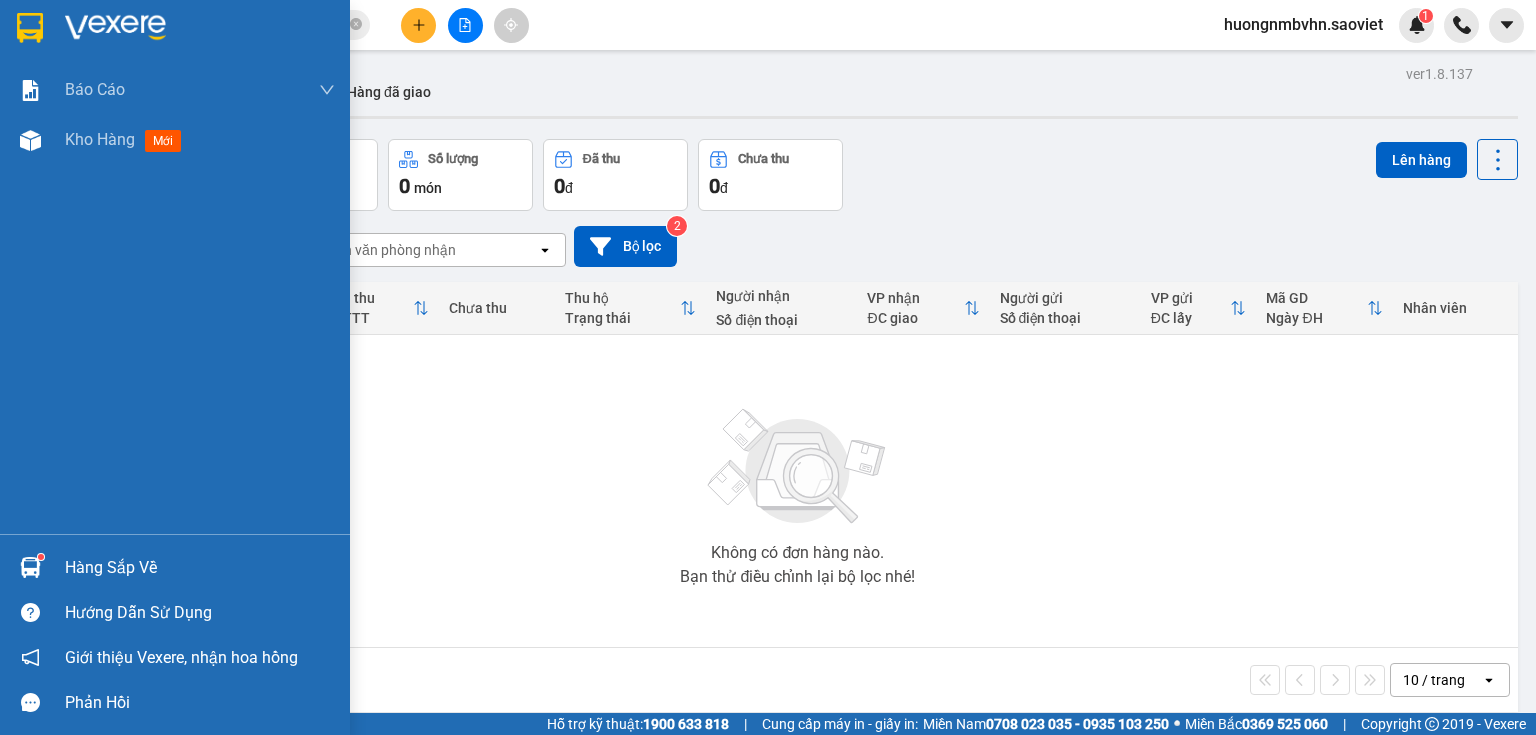 click on "Hàng sắp về" at bounding box center (200, 568) 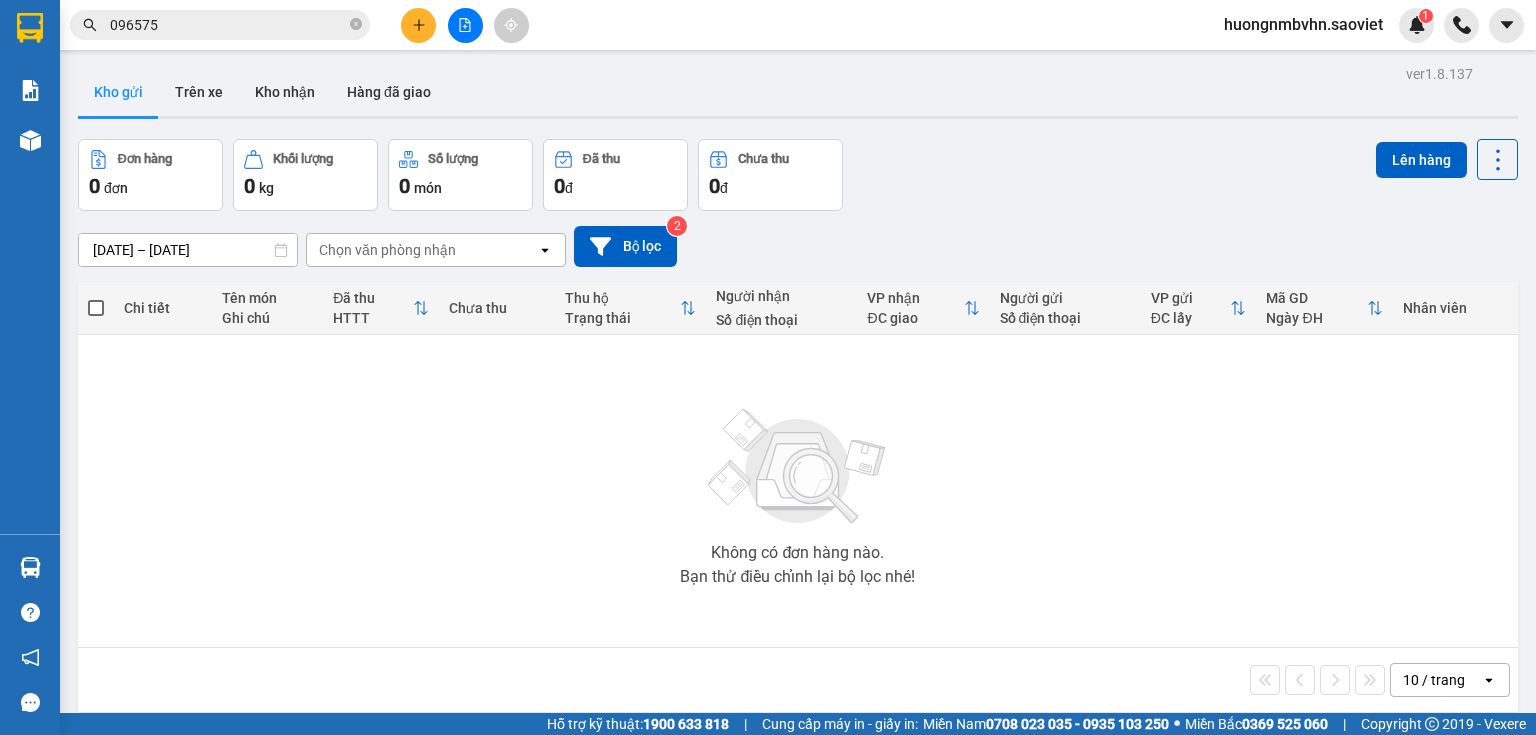 click on "Kết quả tìm kiếm ( 186 )  Bộ lọc  Mã ĐH Trạng thái Món hàng Thu hộ Tổng cước Chưa cước Nhãn Người gửi VP Gửi Người nhận VP Nhận ZR8FPZLX 16:10 - 11/07 VP Nhận   29H-963.11 08:47 - 12/07 hộp SL:  1 50.000 0364570325 Dung VP Sapa 096575 8966 Kim Thanh VP 114 Trần Nhật Duật GGPD4QZE 14:58 - 06/06 Đã giao   07:54 - 07/06 tải trắng SL:  2 180.000 0916533961 VP Gửi 787 Giải Phóng 096575 3005 cử VP Sapa HILLZA9K 09:52 - 03/06 Đã giao   16:39 - 03/06 thùng rươuh SL:  1 60.000 096575 6899 trấn VP Hàng LC 0962871368 kt VP 7 Phạm Văn Đồng TC: ctn 7CFQFIDV 15:19 - 26/05 Đã giao   15:17 - 28/05 hộp SL:  1 40.000 096575 6669 VP Hàng LC 0923317679 c hoa  VP 114 Trần Nhật Duật UGTNZB9A 10:02 - 26/05 Đã giao   19:18 - 26/05 hs SL:  1 40.000 0923317679 VP 7 Phạm Văn Đồng 096575 6669   VP Hàng LC FWWIY6YJ 07:45 - 12/05 Đã giao   20:24 - 12/05 3 TÚI BẠT XANH SL:  3 240.000 0942990222 NAM  VP Sapa 096575 8966 Kim Thanh   SL:" at bounding box center (768, 367) 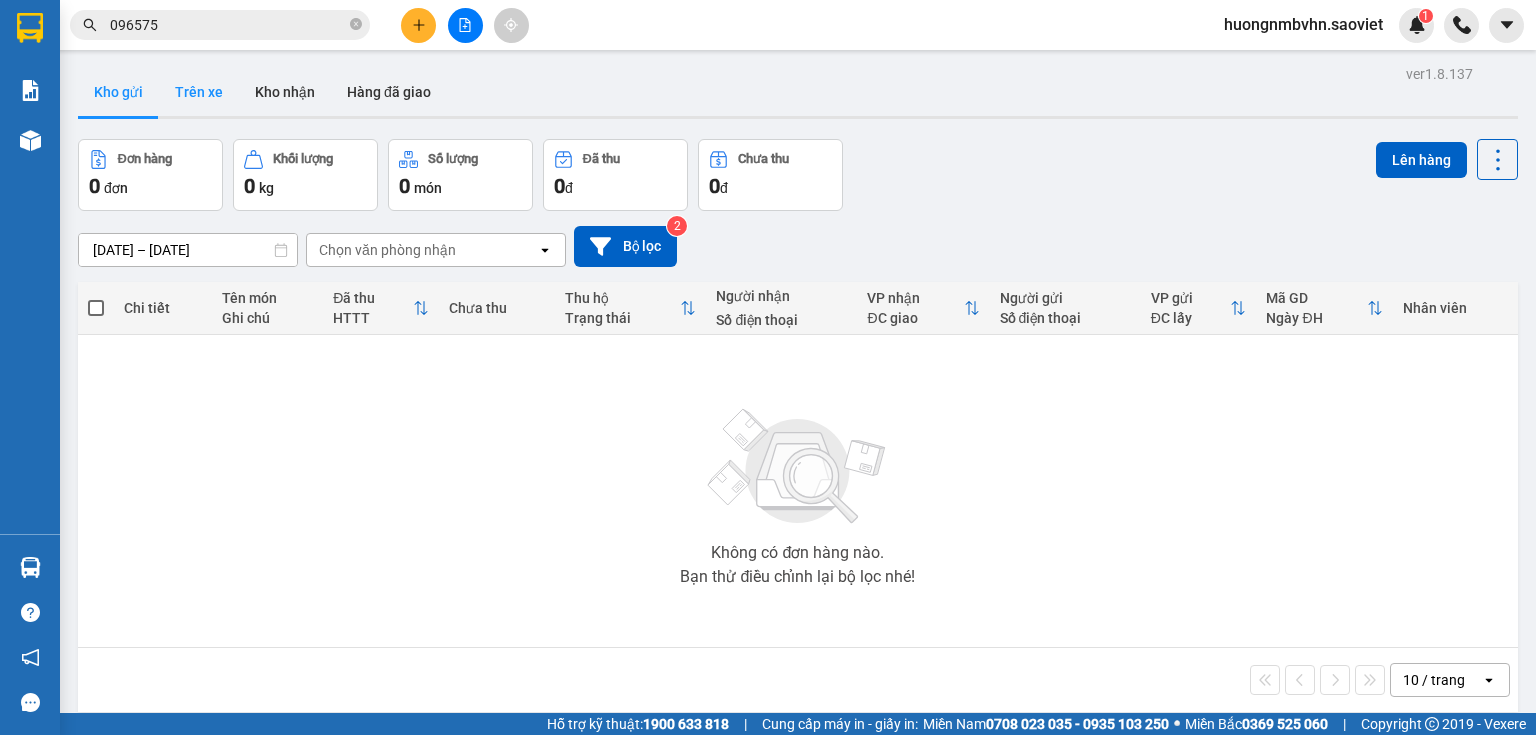 click on "Trên xe" at bounding box center [199, 92] 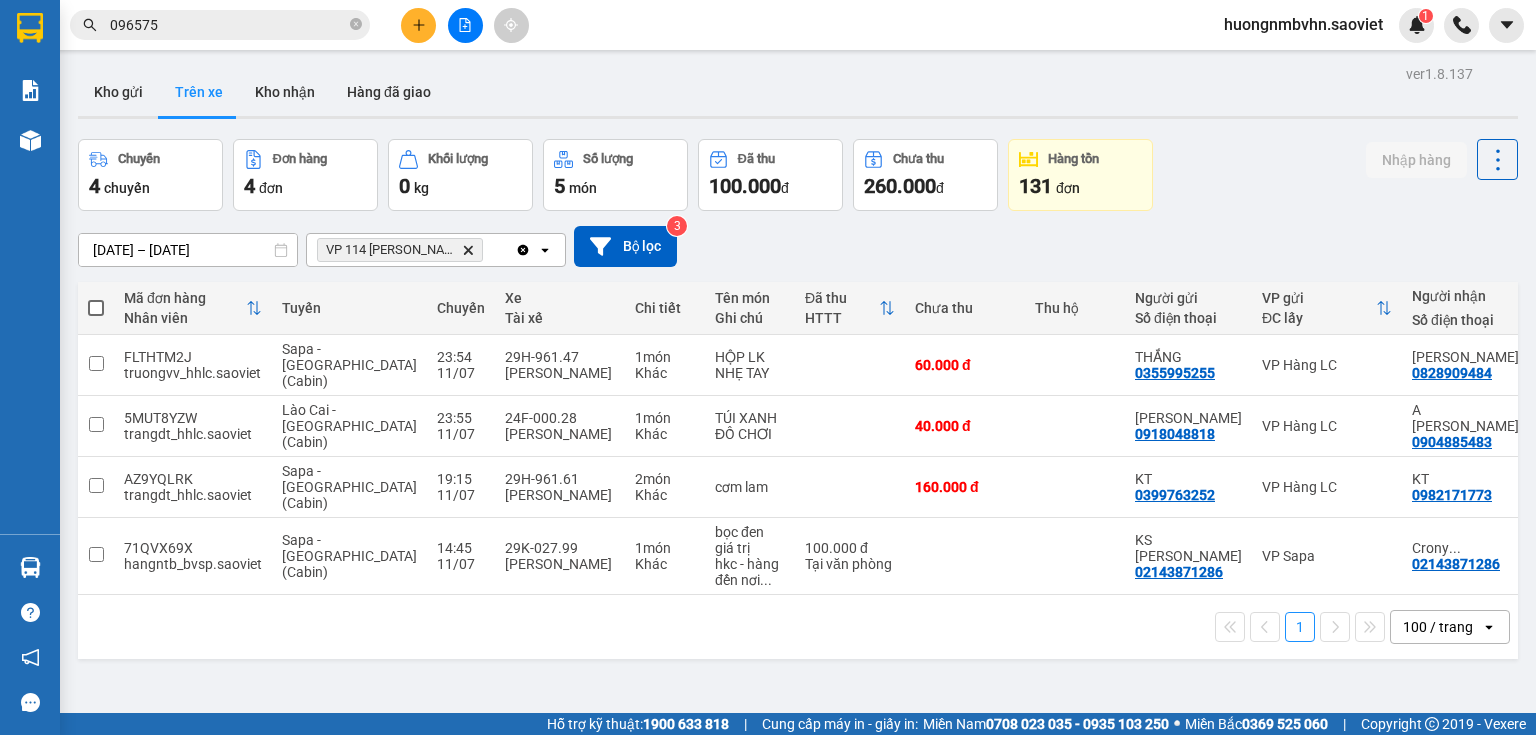 click on "10/07/2025 – 12/07/2025 Press the down arrow key to interact with the calendar and select a date. Press the escape button to close the calendar. Selected date range is from 10/07/2025 to 12/07/2025. VP 114 Trần Nhật Duật Delete Clear all open Bộ lọc 3" at bounding box center [798, 246] 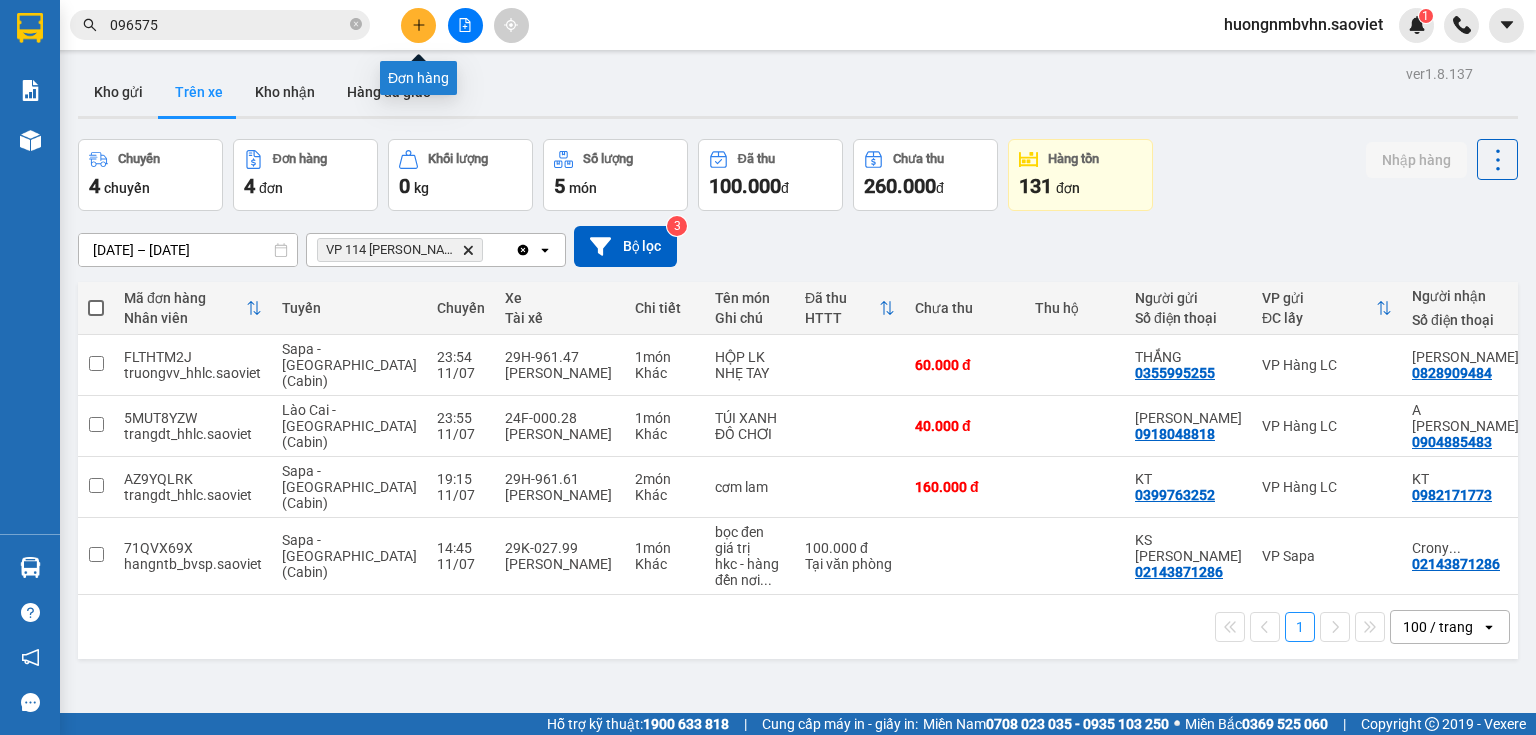 click 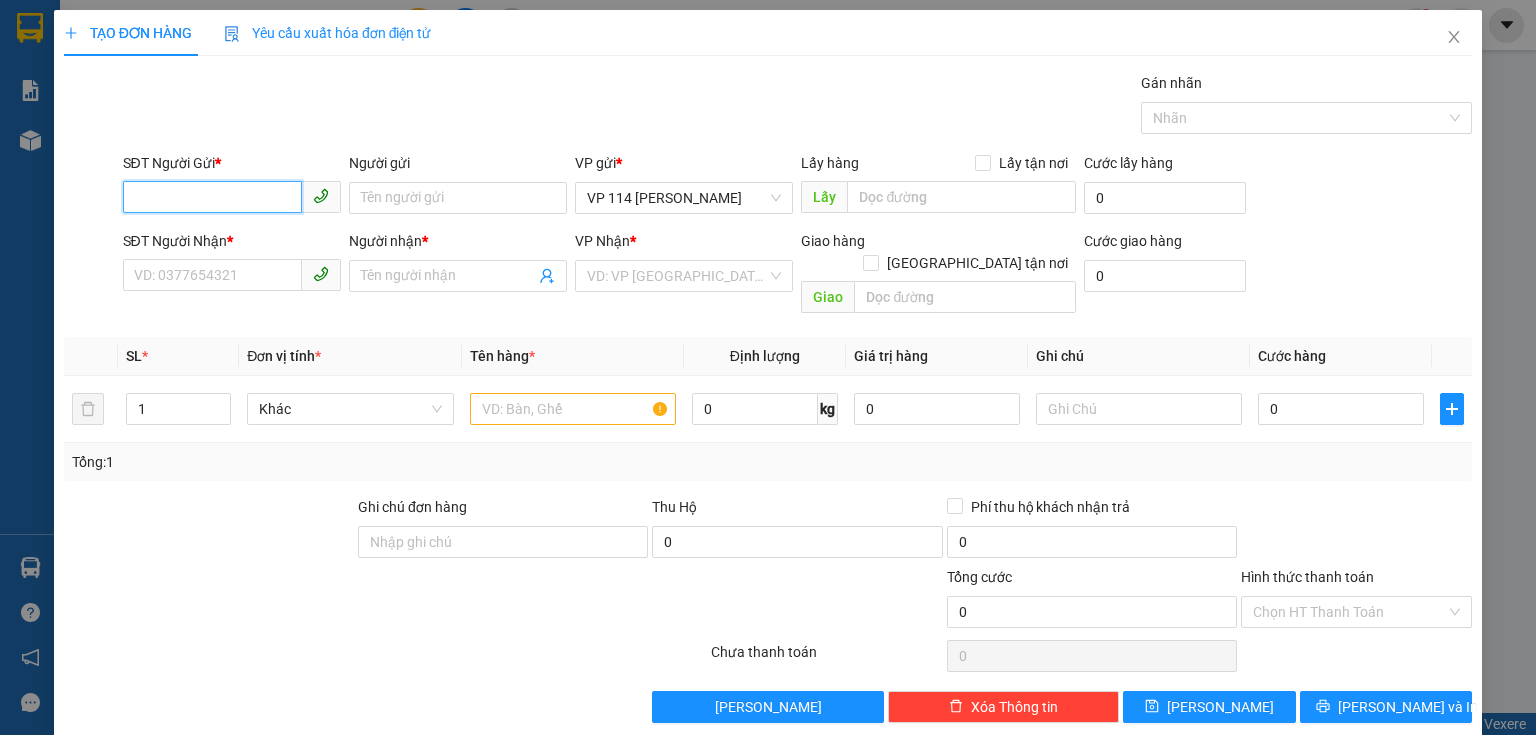 drag, startPoint x: 173, startPoint y: 207, endPoint x: 114, endPoint y: 238, distance: 66.64833 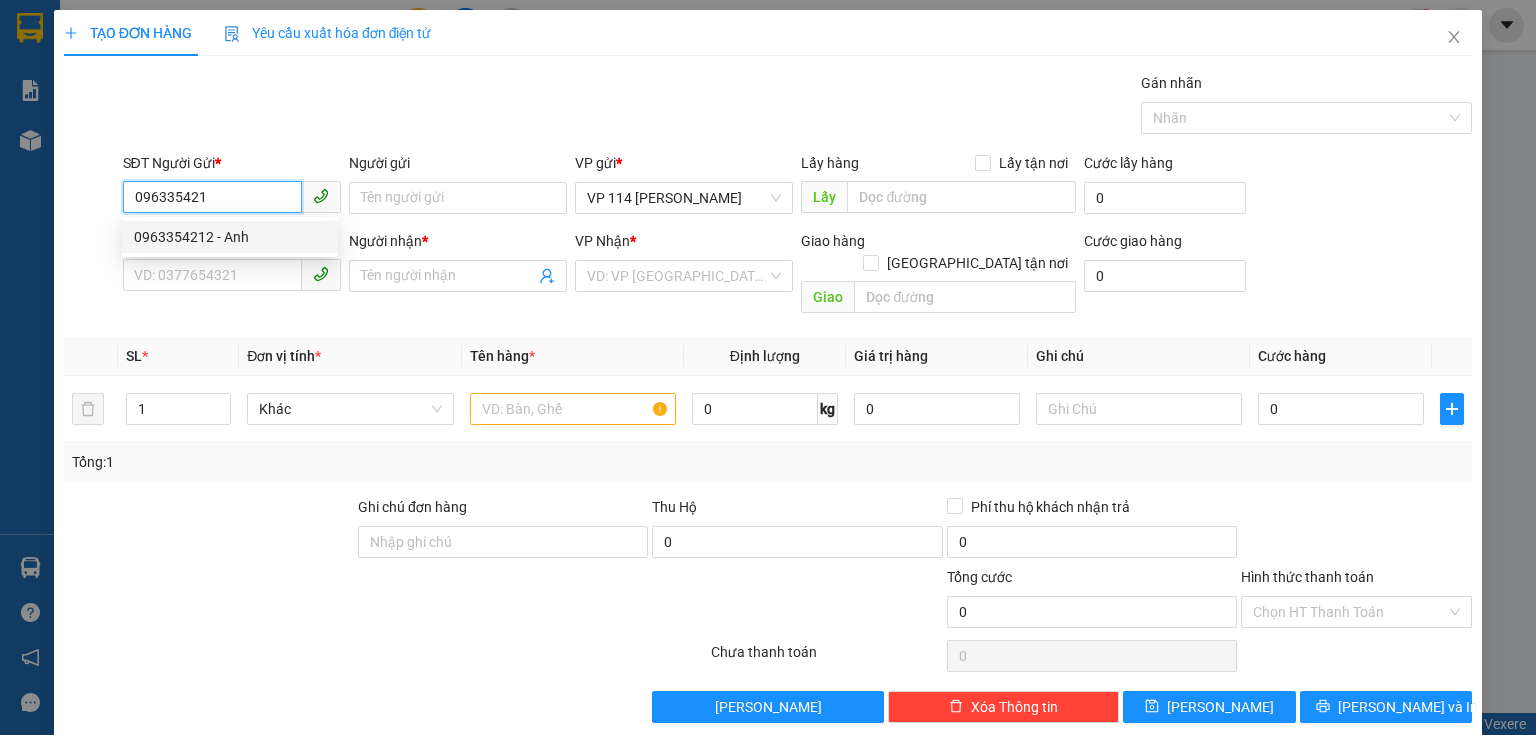 click on "0963354212 - Anh" at bounding box center [230, 237] 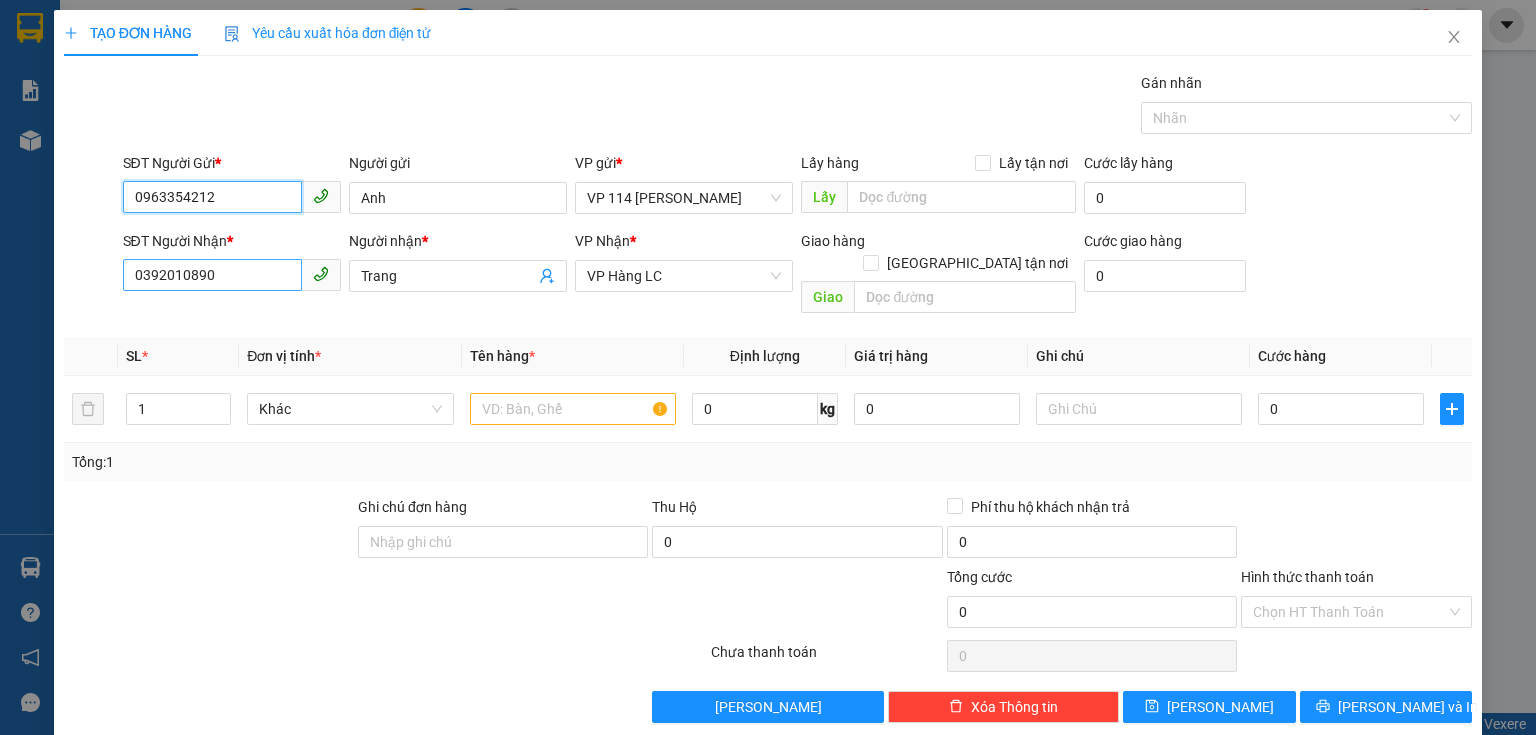 type on "0963354212" 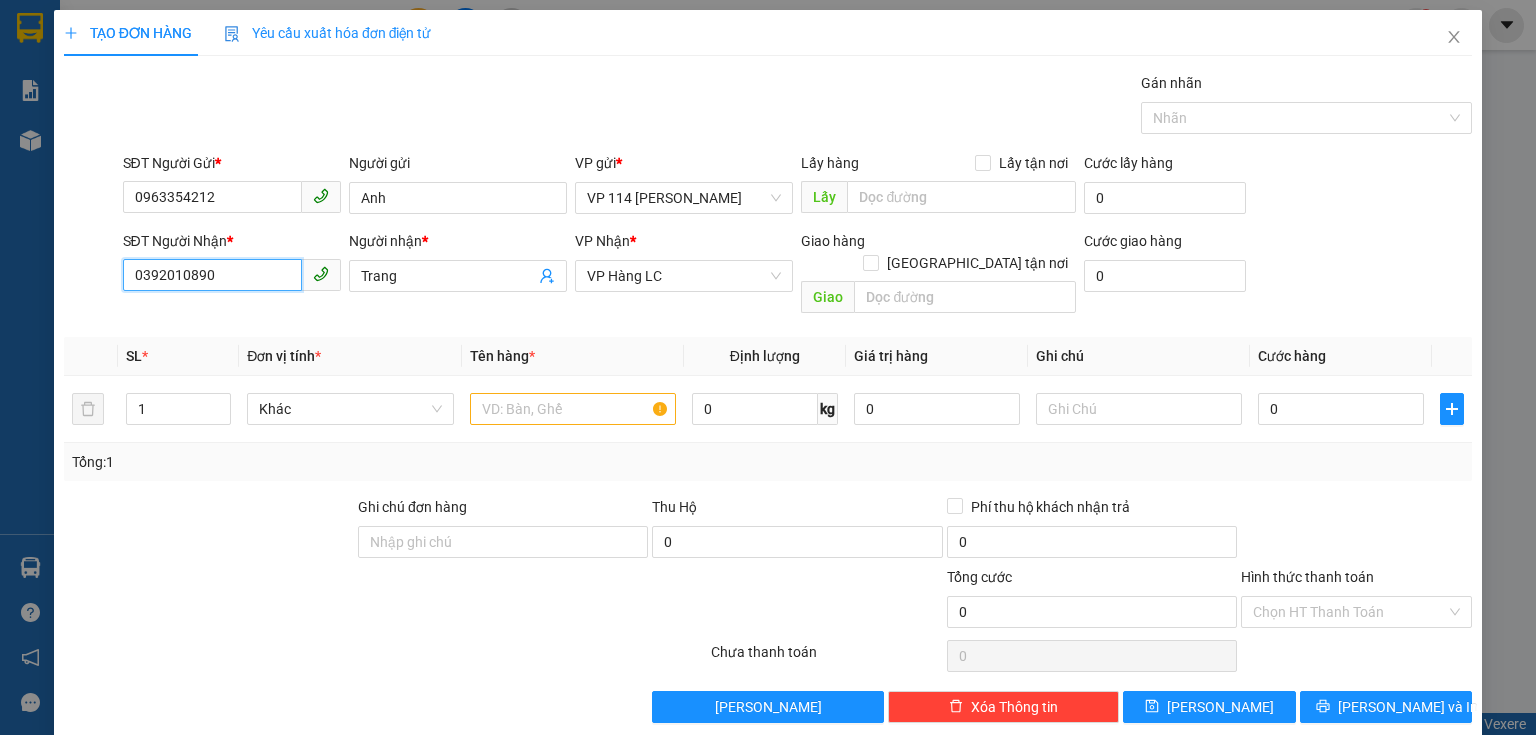 click on "0392010890" at bounding box center [212, 275] 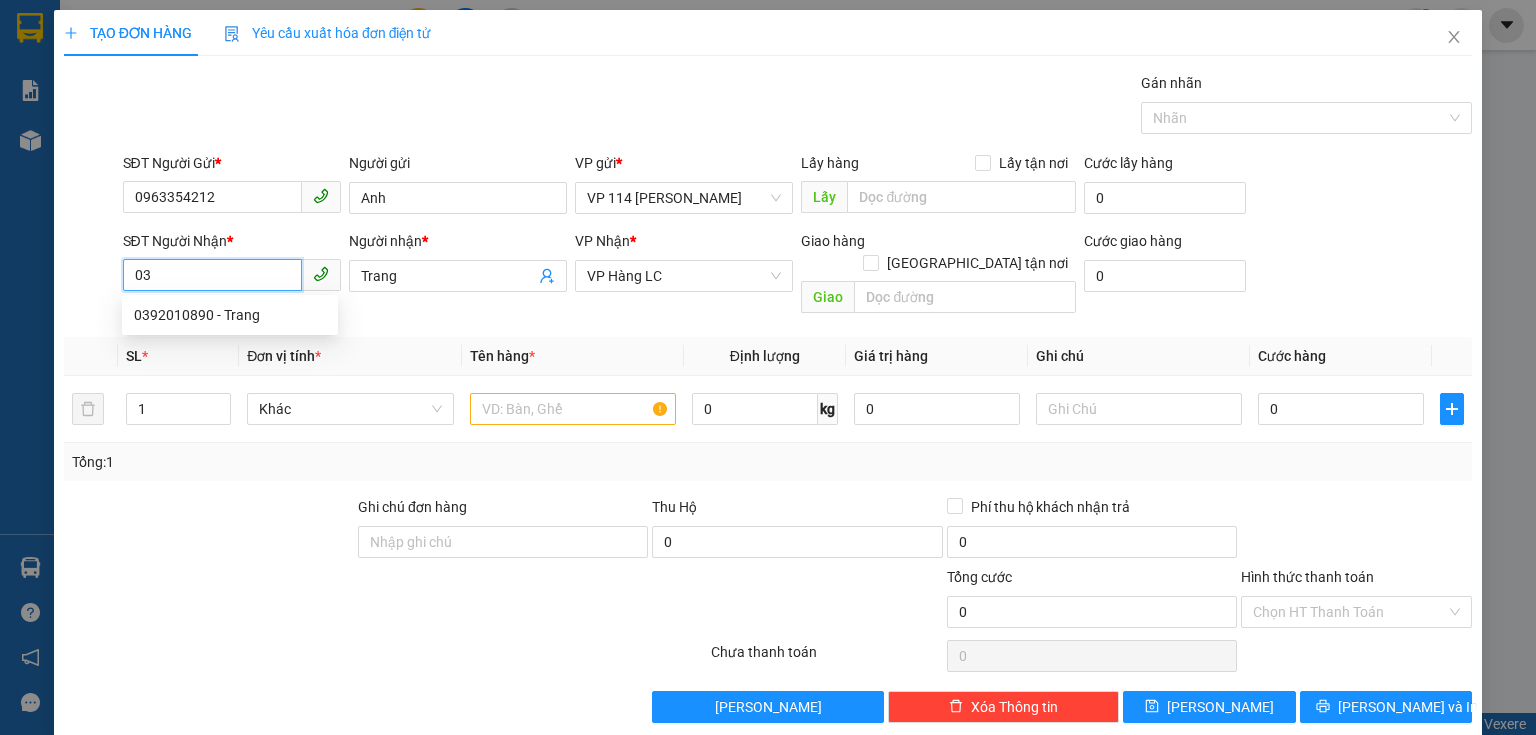 type on "0" 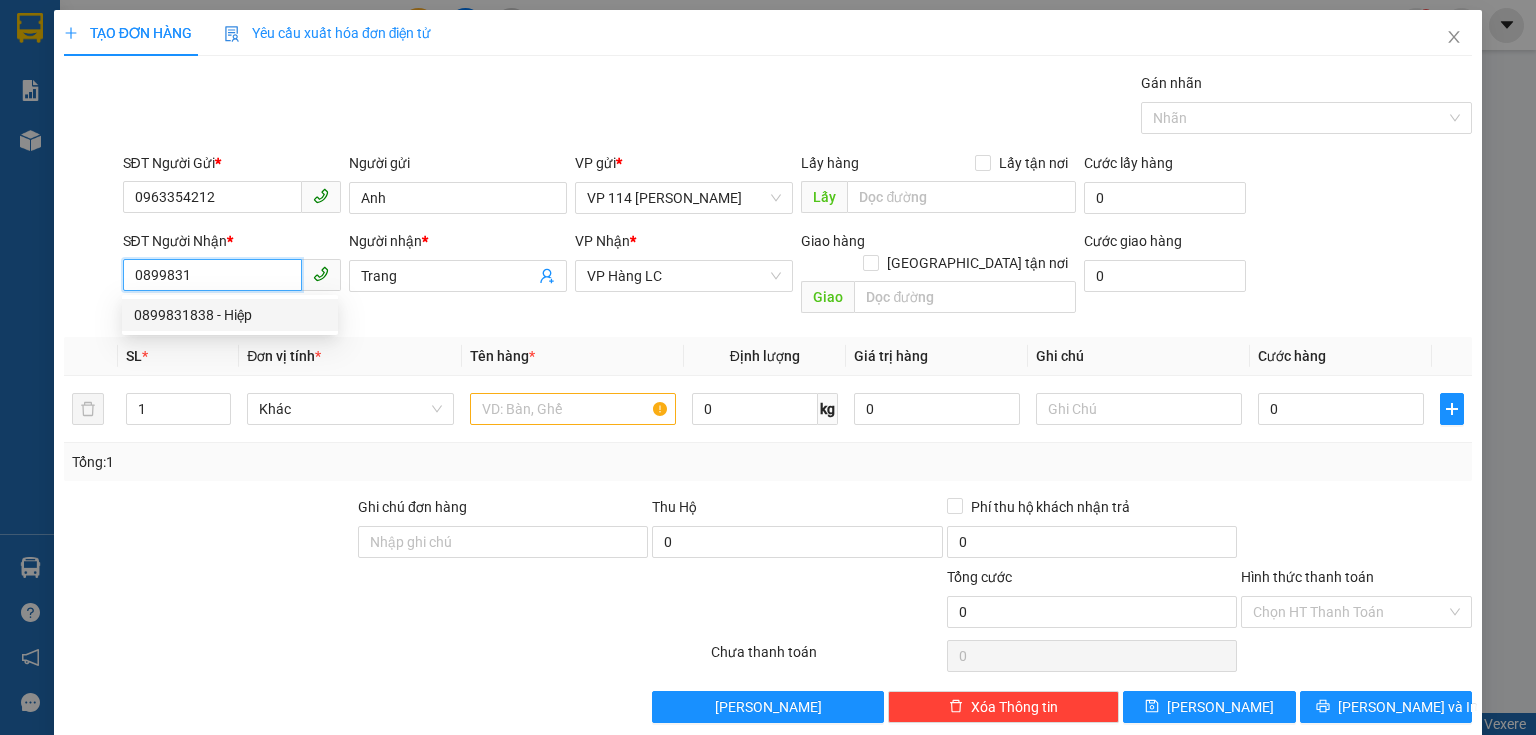 click on "0899831838 - Hiệp" at bounding box center [230, 315] 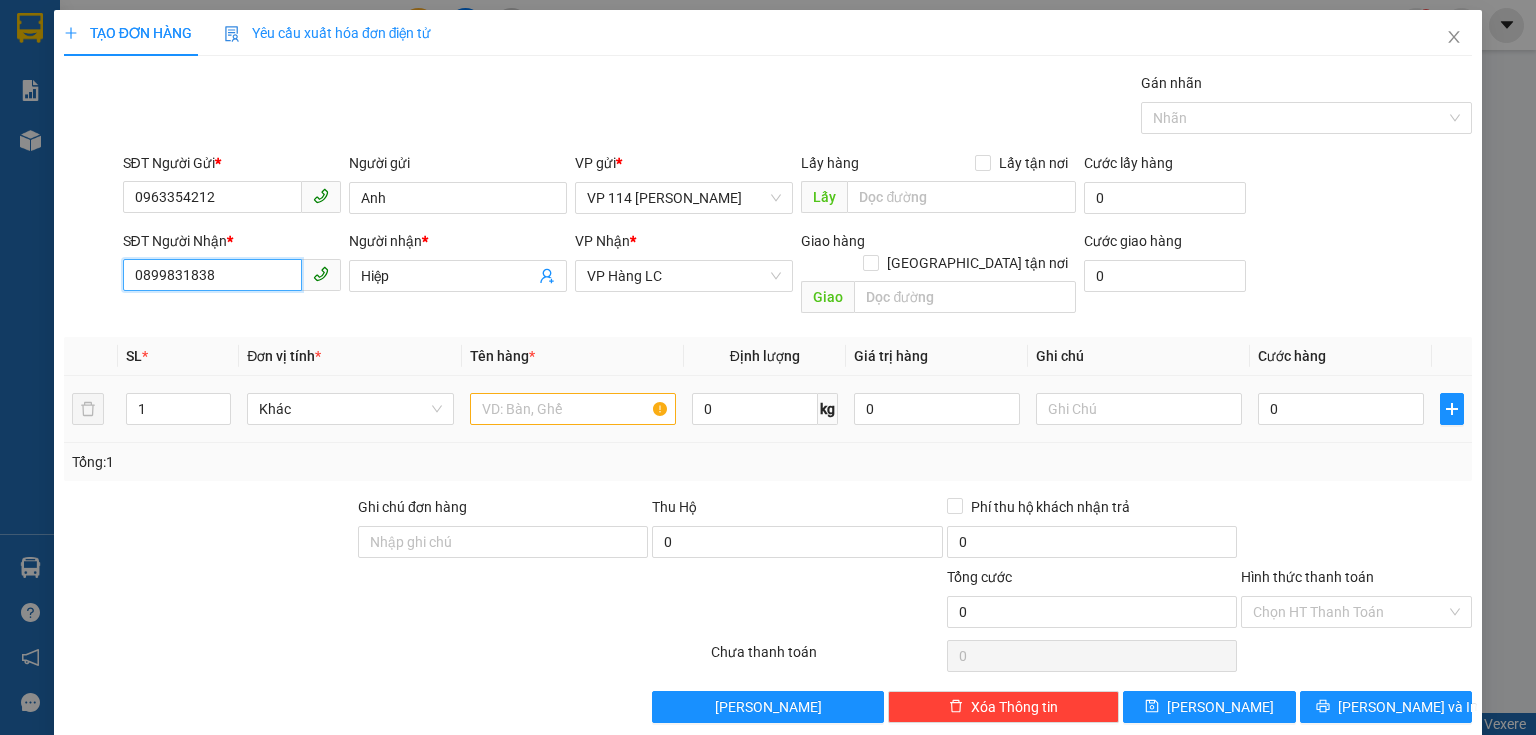 type on "0899831838" 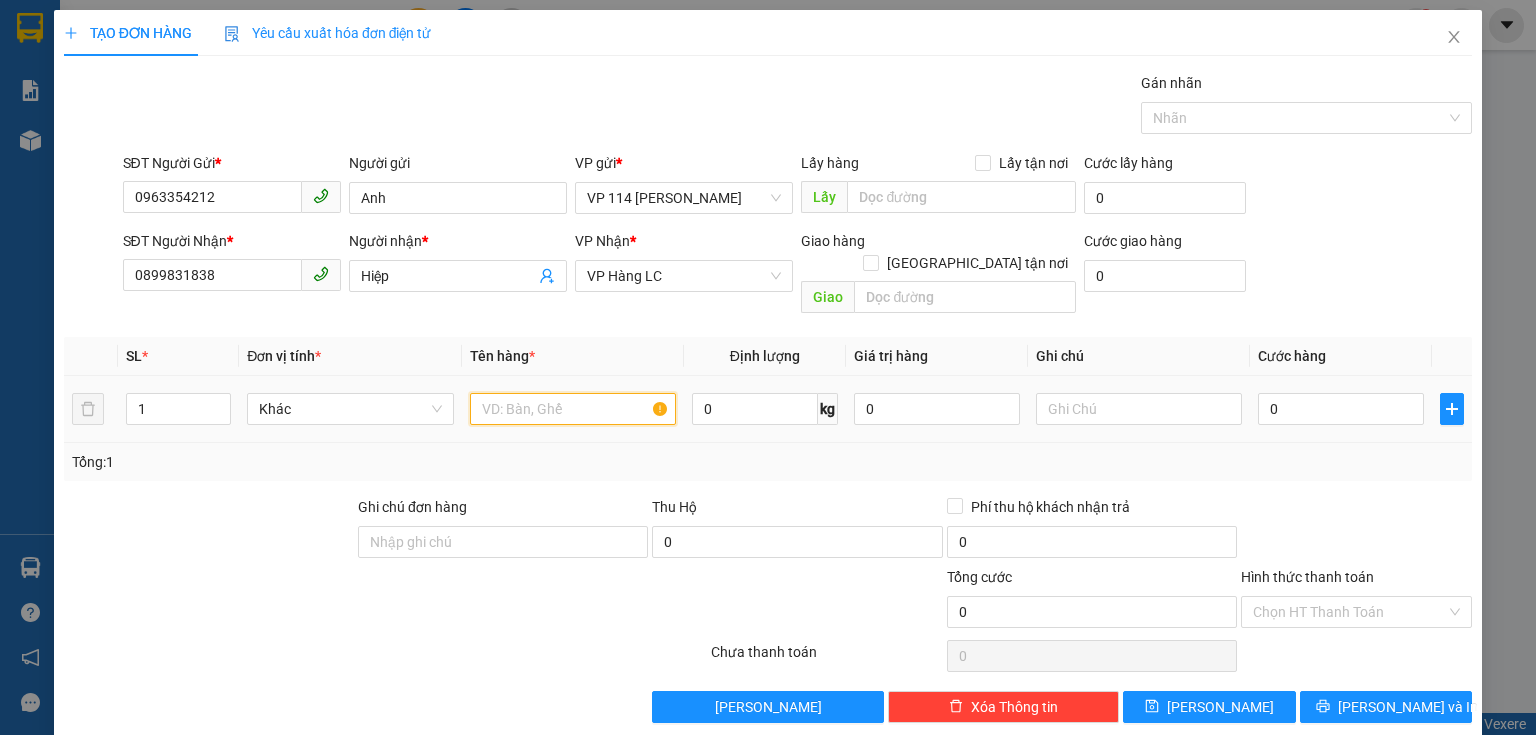 click at bounding box center [573, 409] 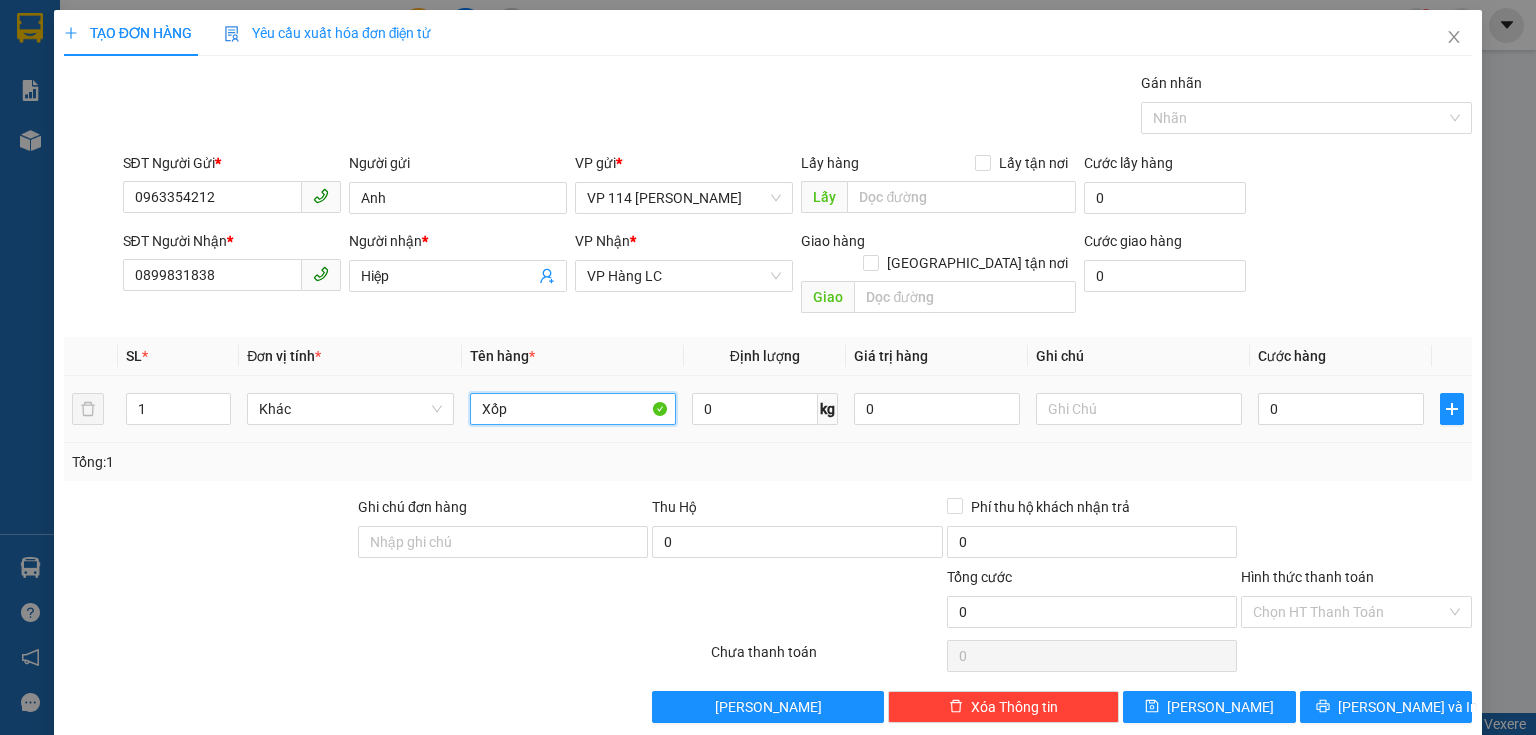 type on "Xốp" 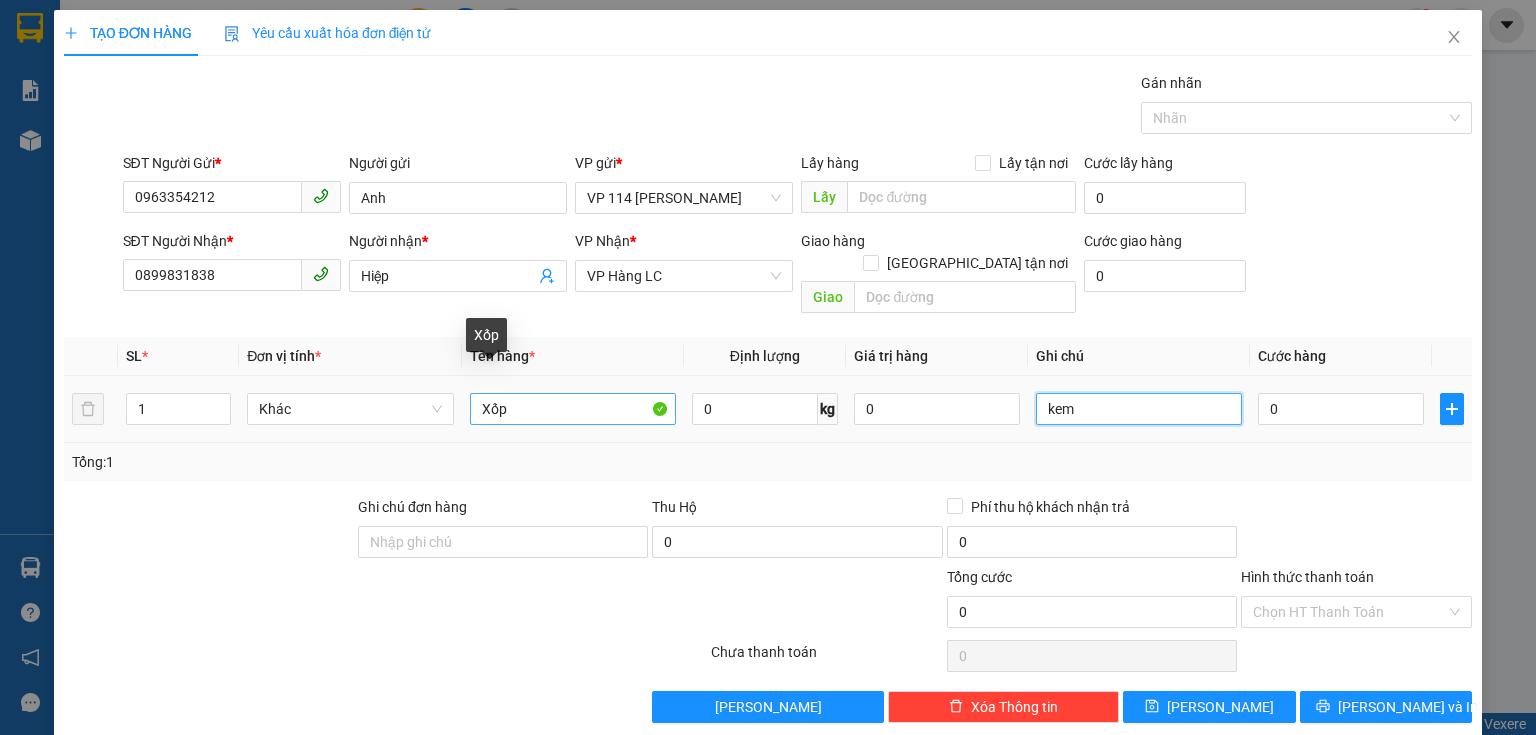 type on "kem" 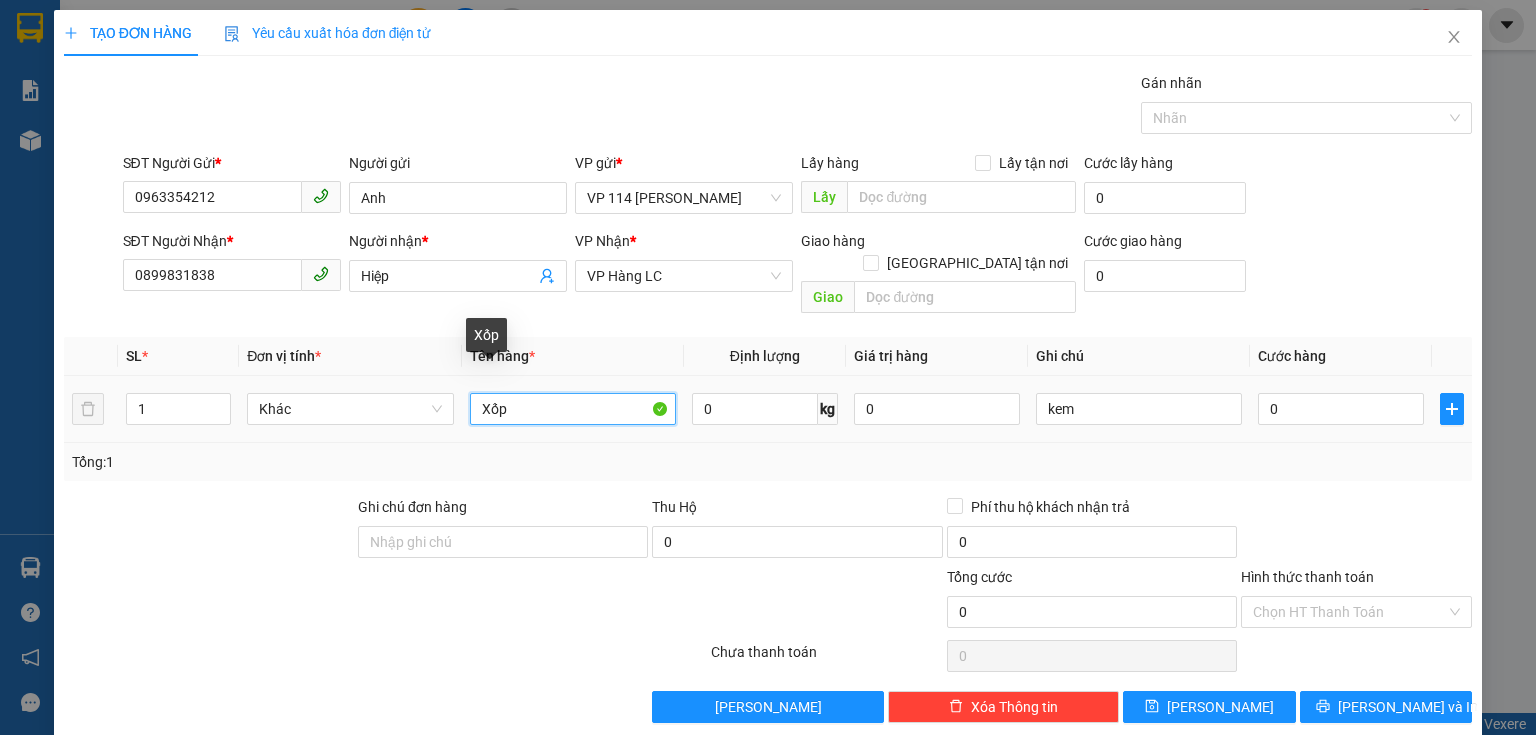 click on "Xốp" at bounding box center [573, 409] 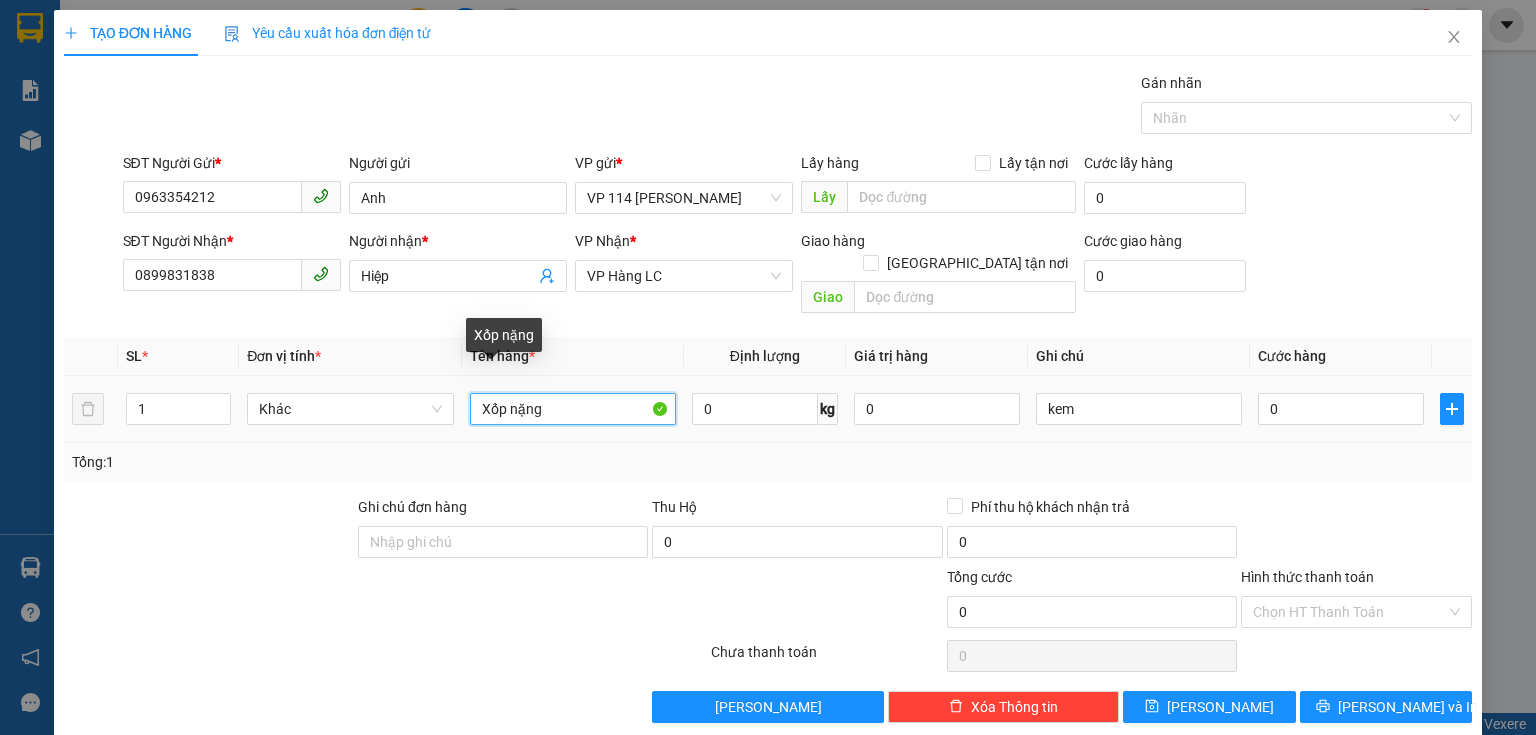type on "Xốp nặng" 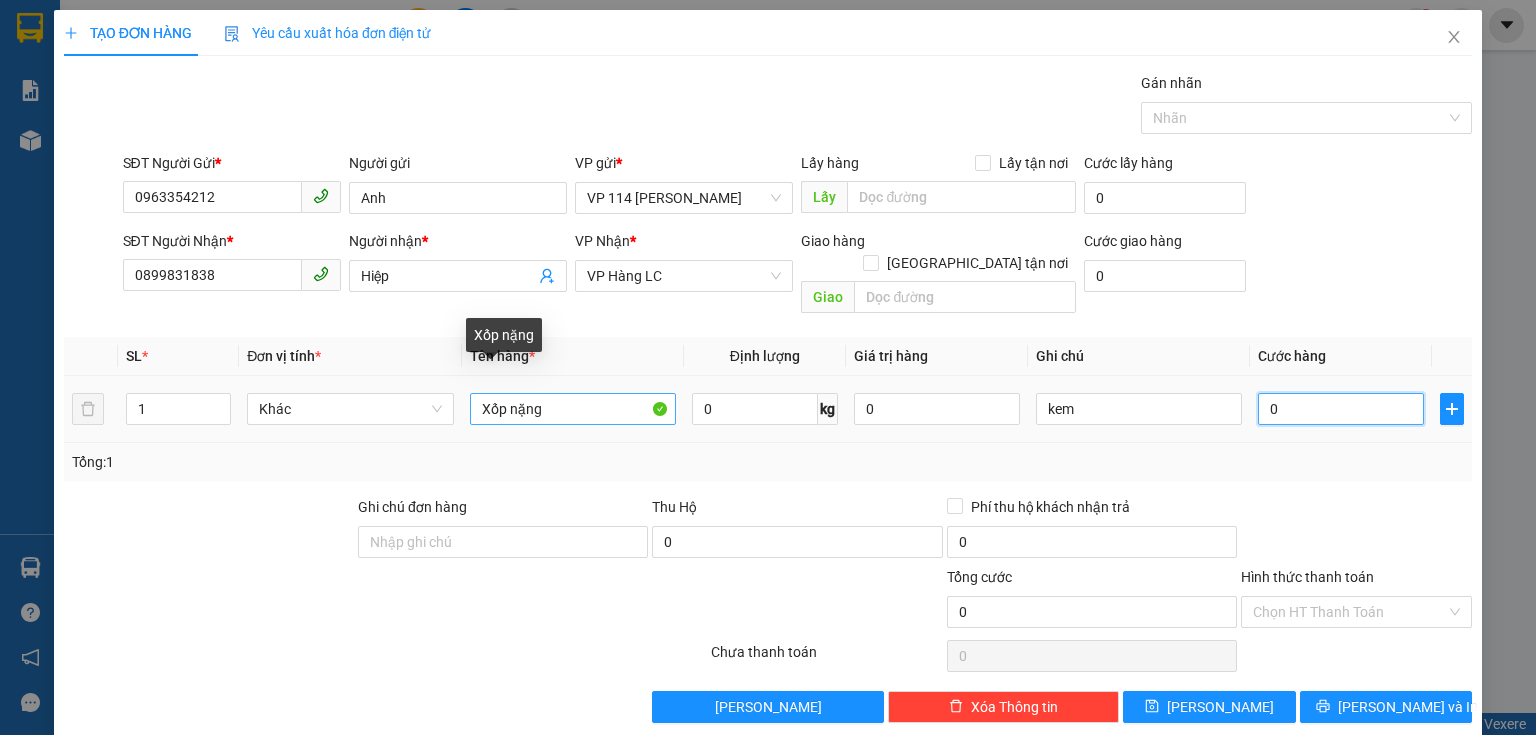 type on "9" 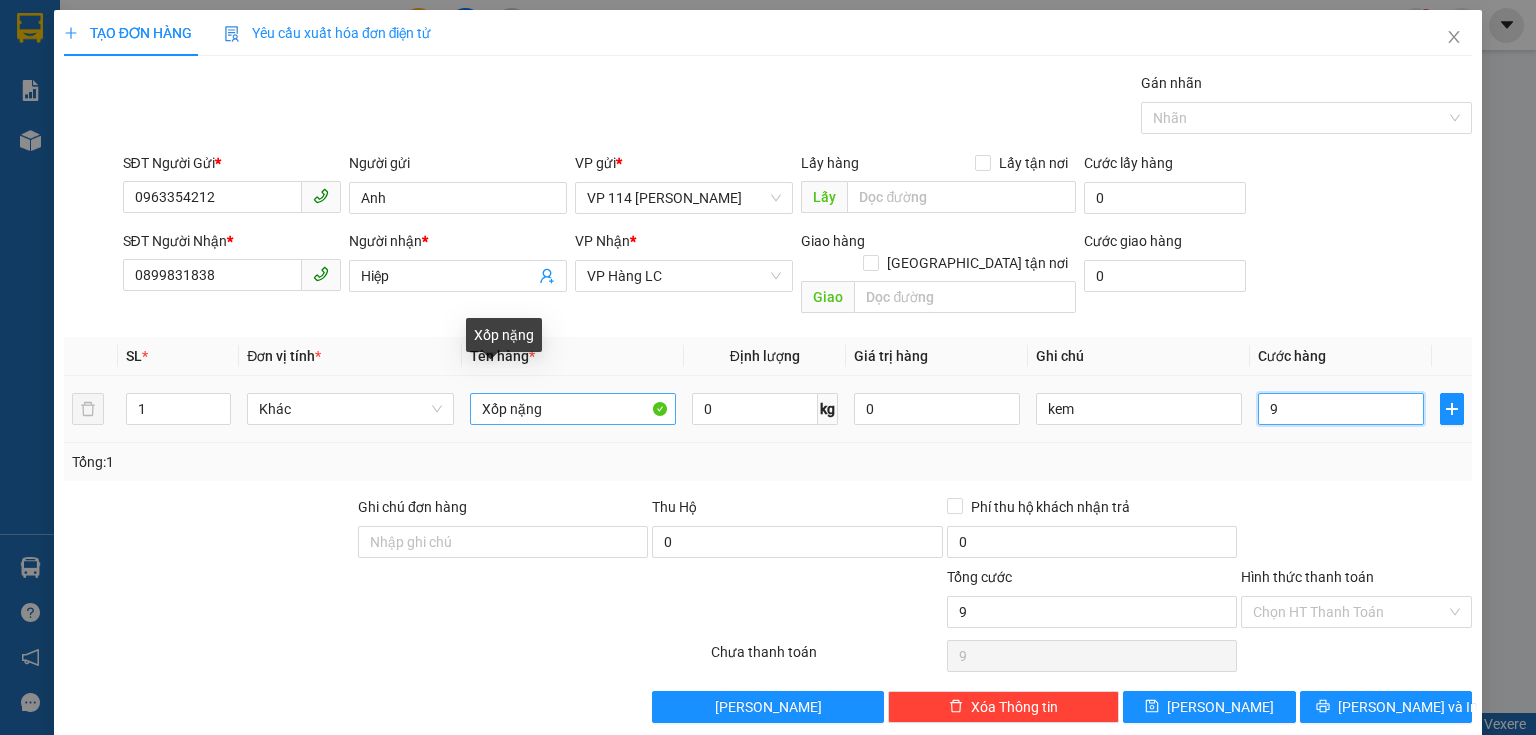 type on "90" 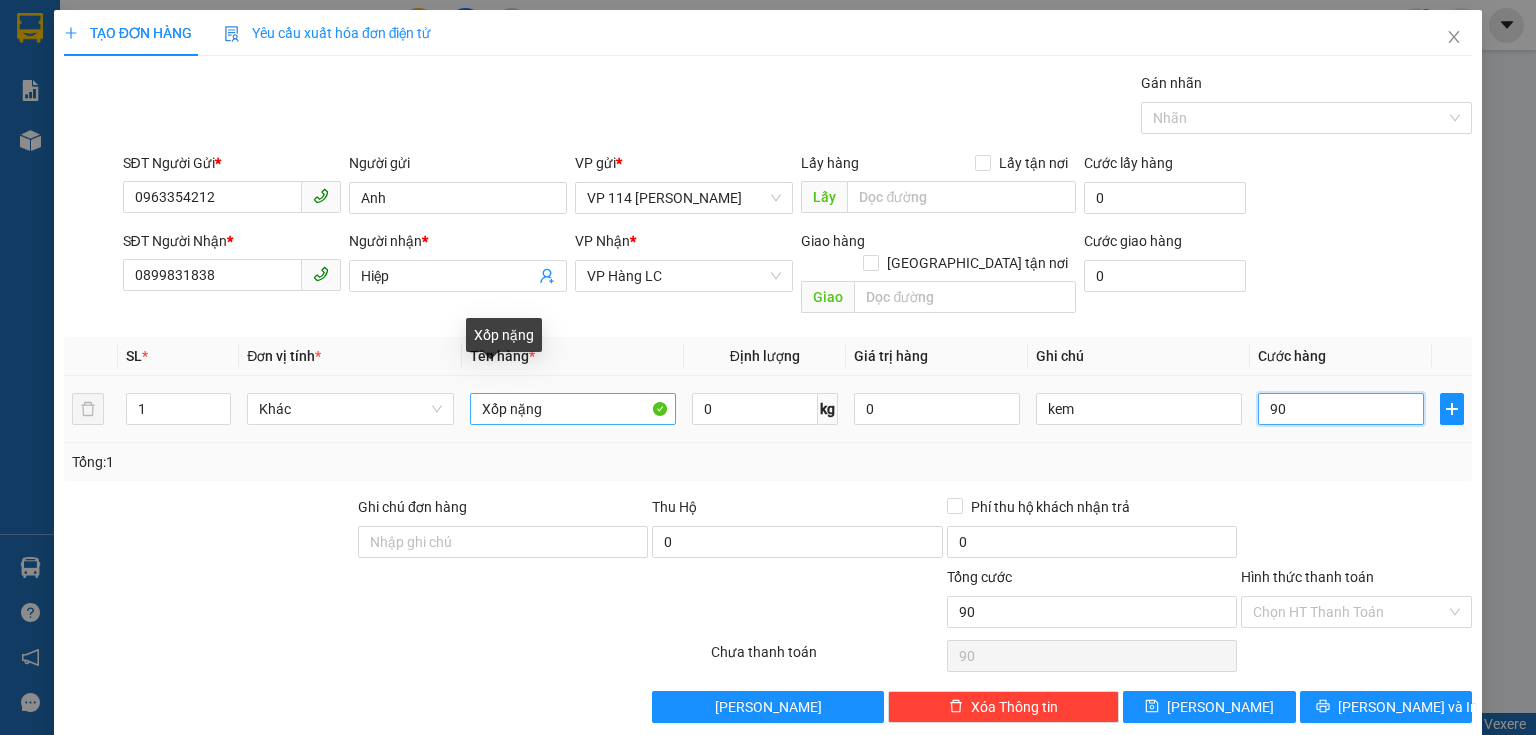 type on "900" 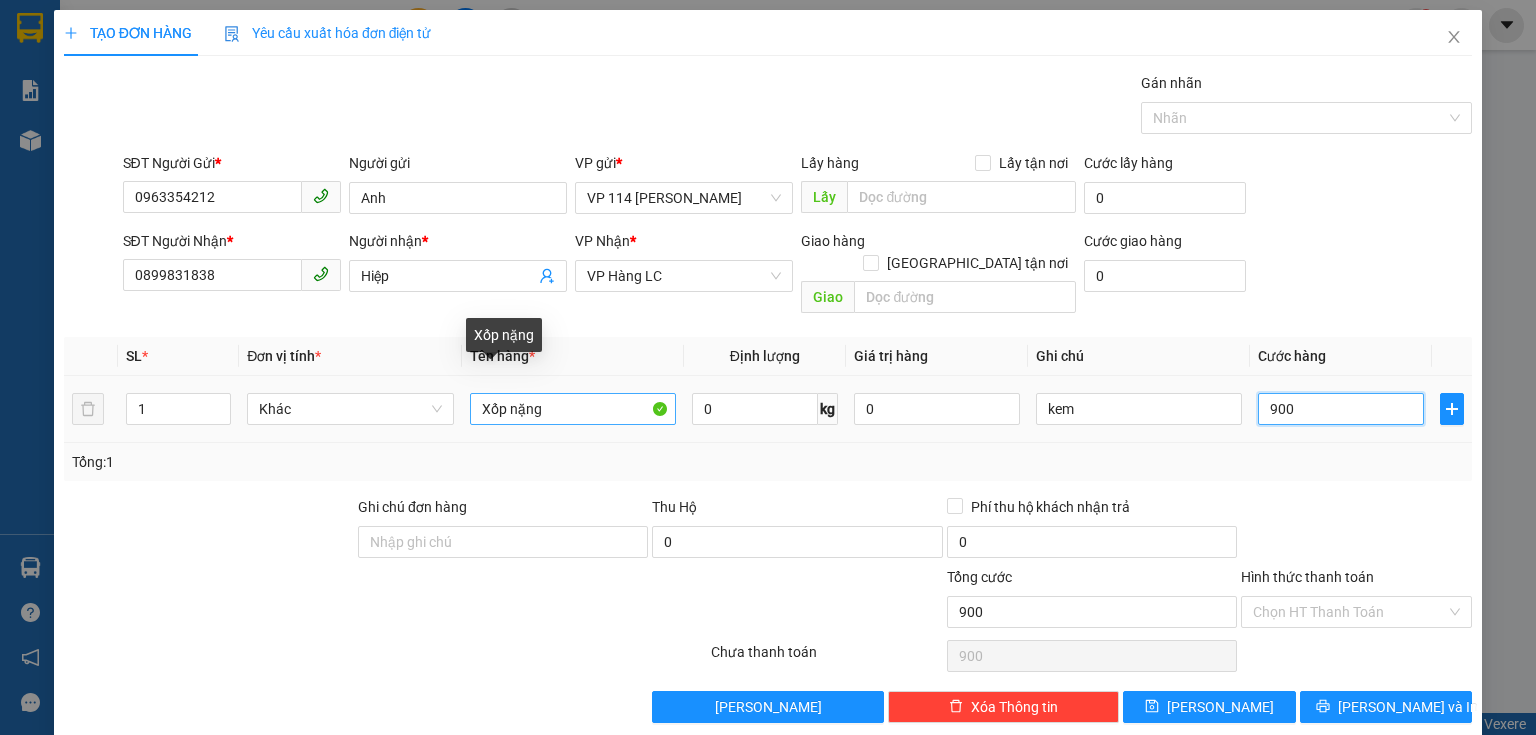 type on "9.000" 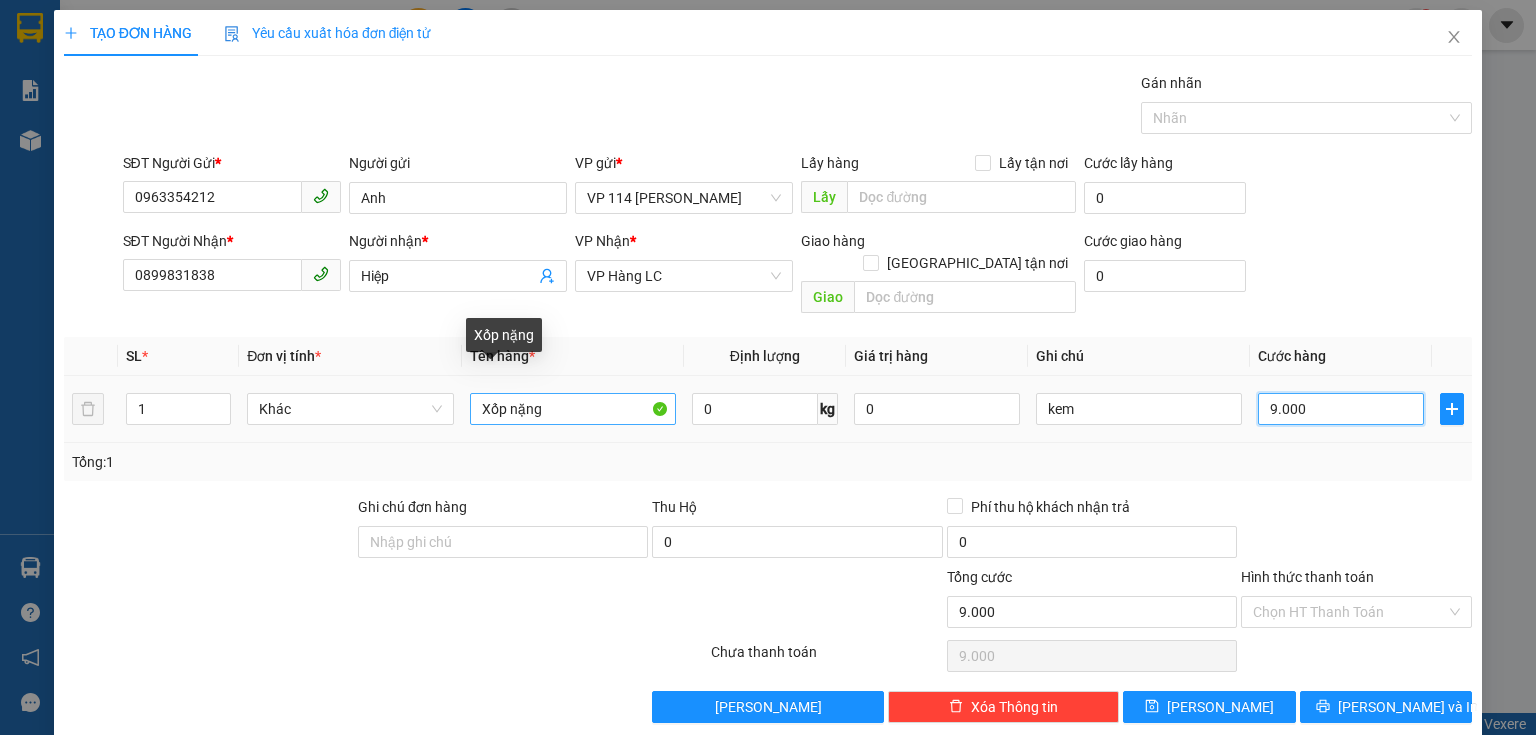 type on "90.000" 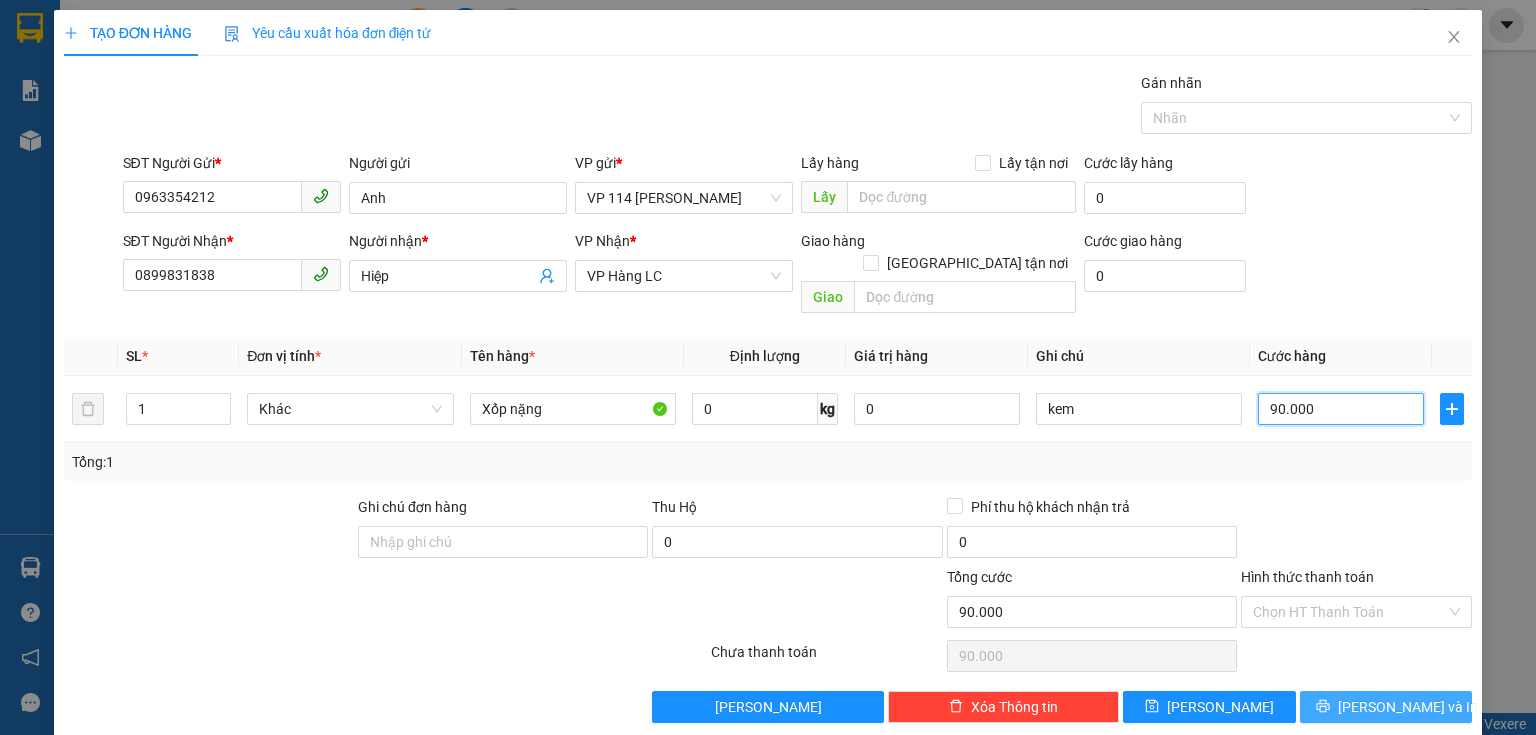 type on "90.000" 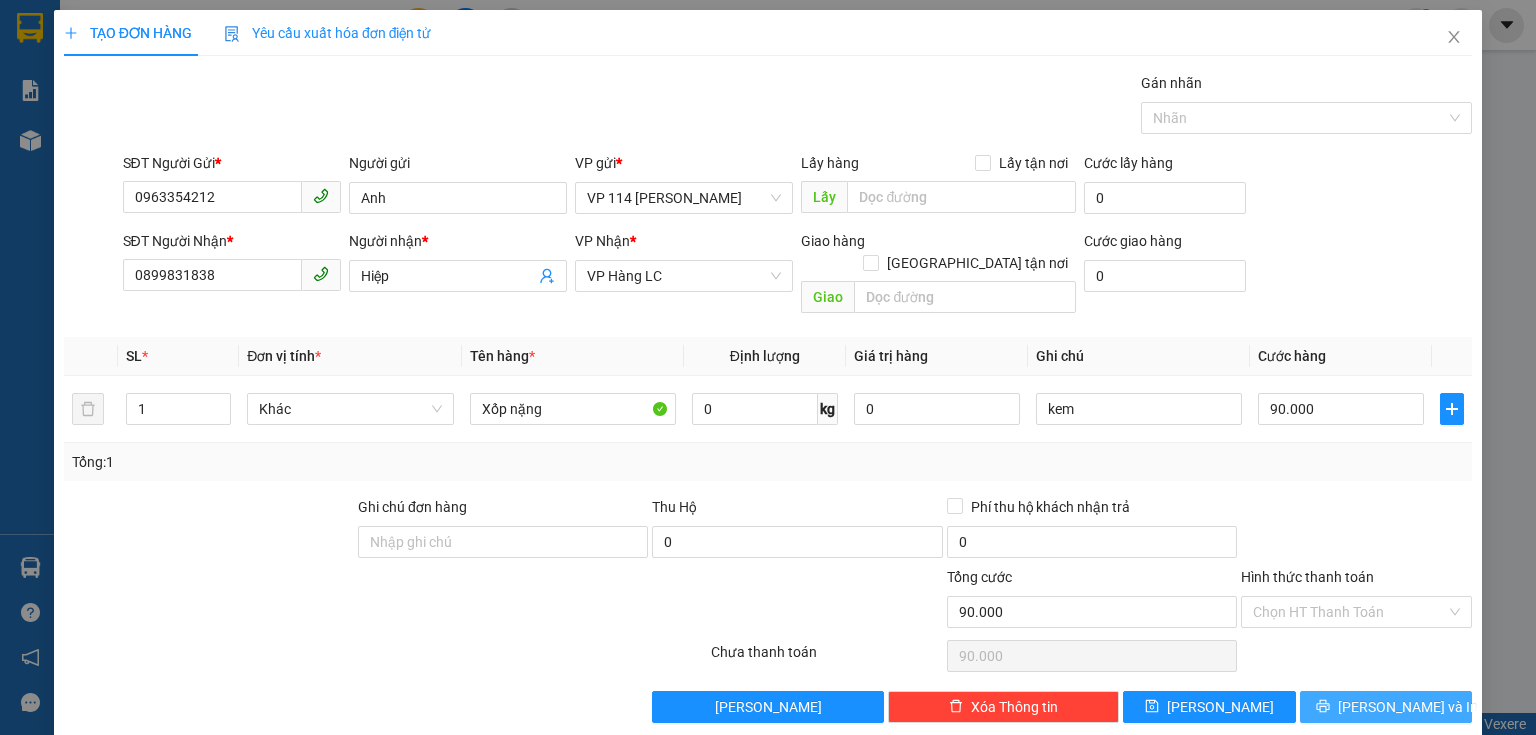 drag, startPoint x: 1353, startPoint y: 676, endPoint x: 1252, endPoint y: 509, distance: 195.1666 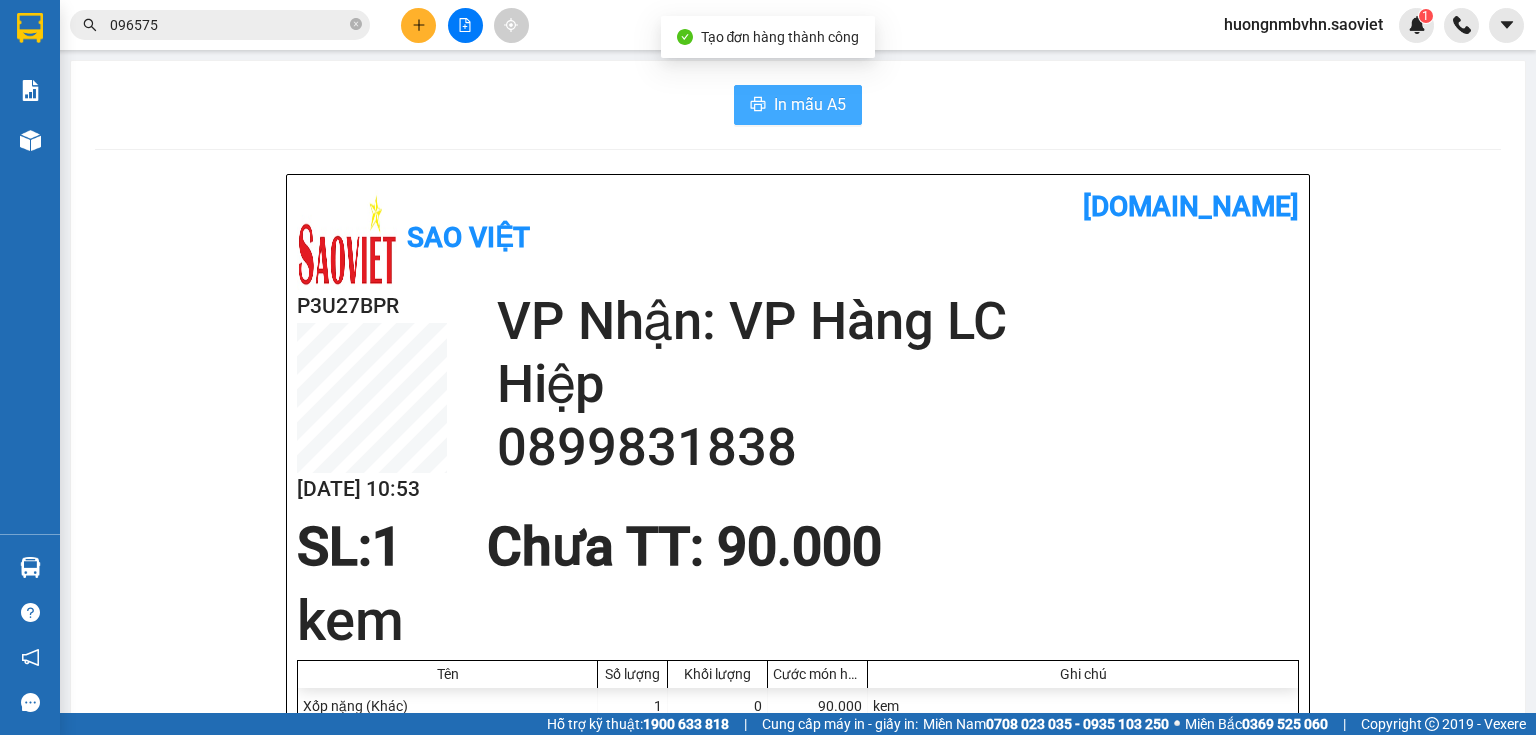 click on "In mẫu A5" at bounding box center [810, 104] 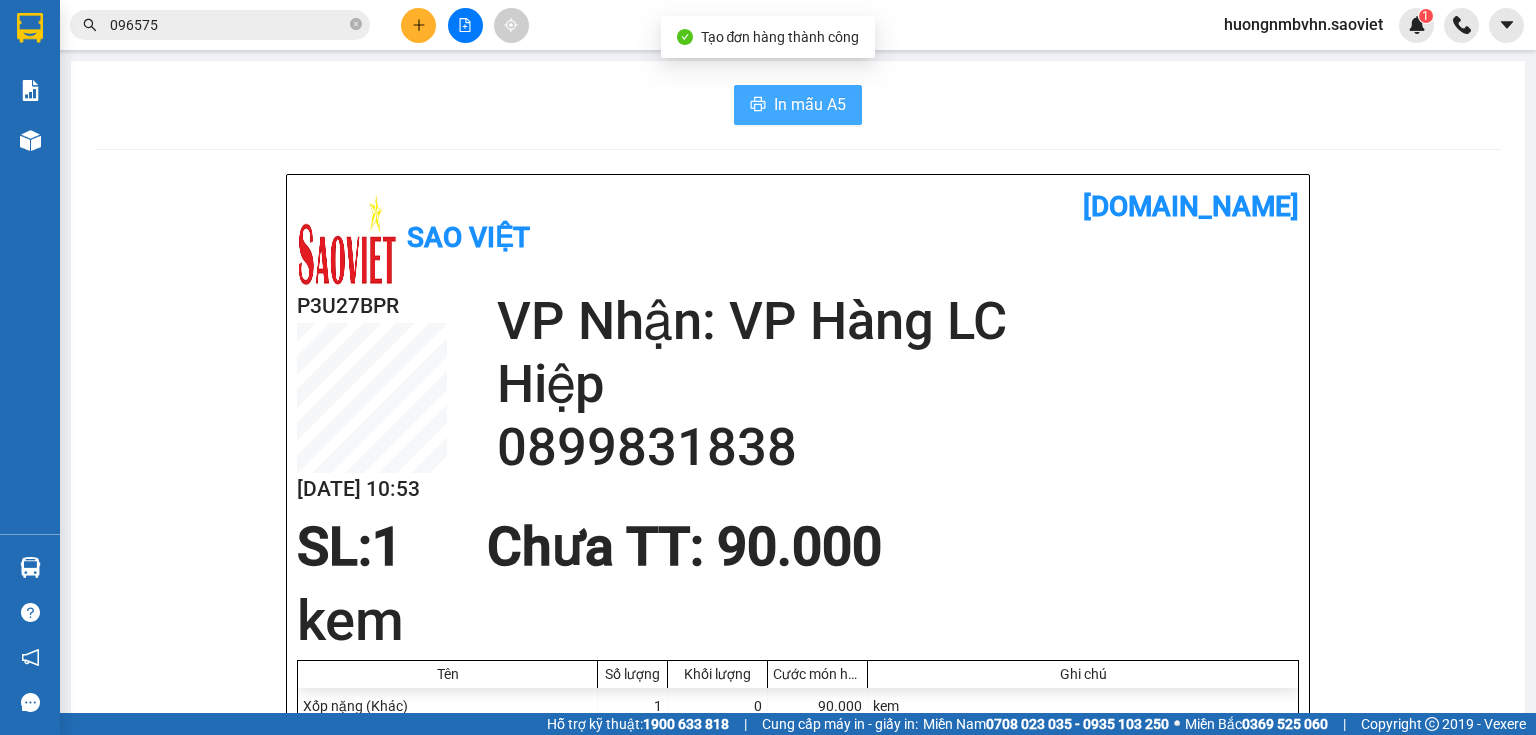 scroll, scrollTop: 0, scrollLeft: 0, axis: both 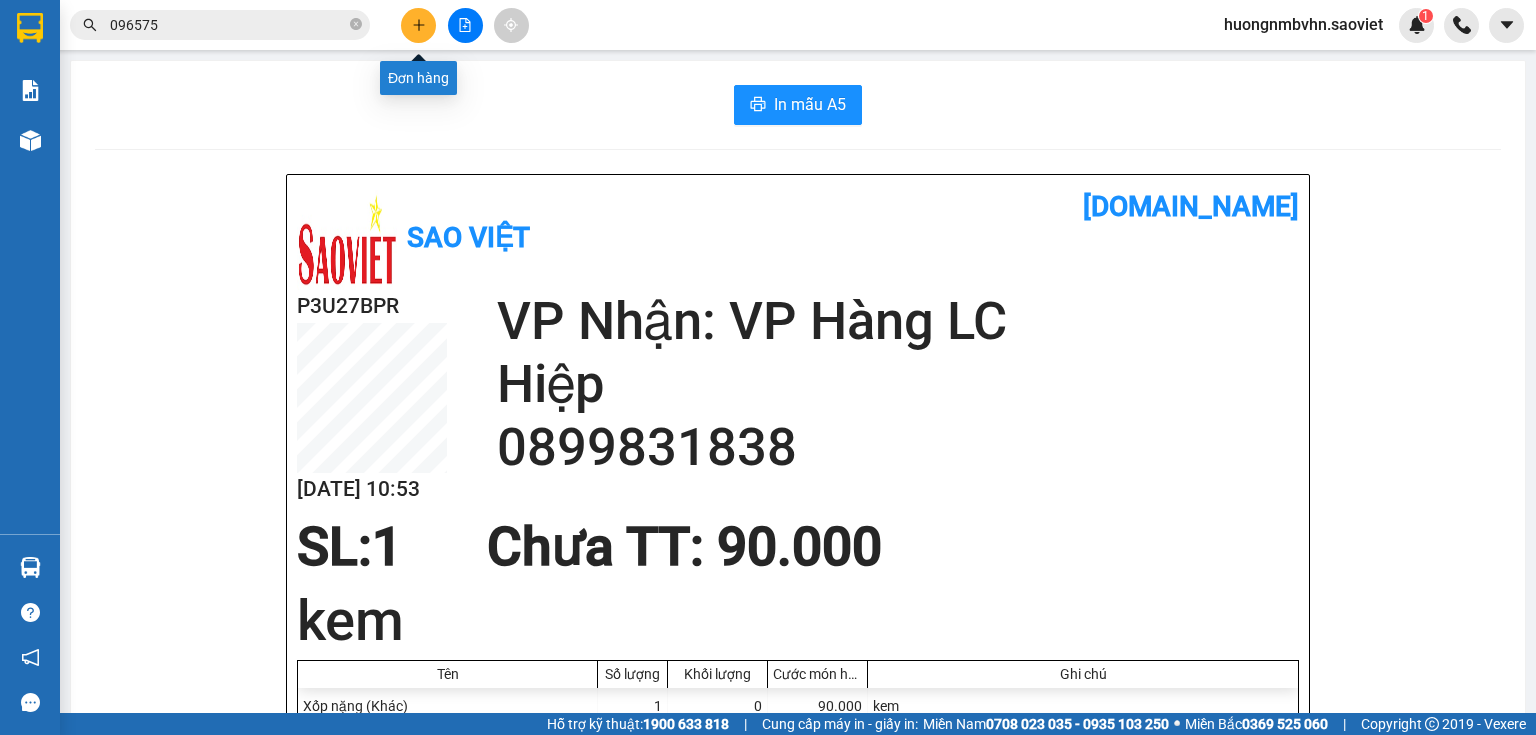 click 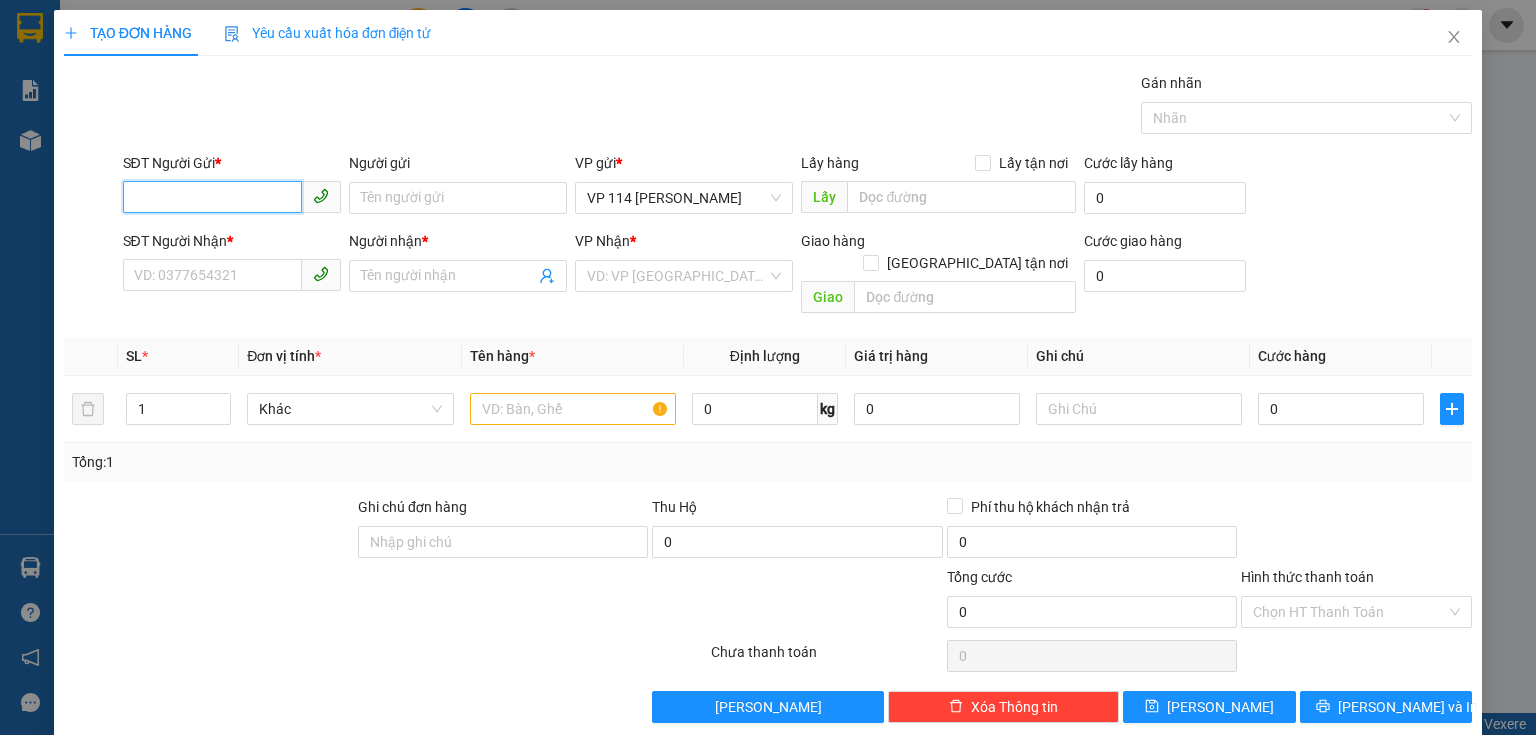 click on "SĐT Người Gửi  *" at bounding box center (212, 197) 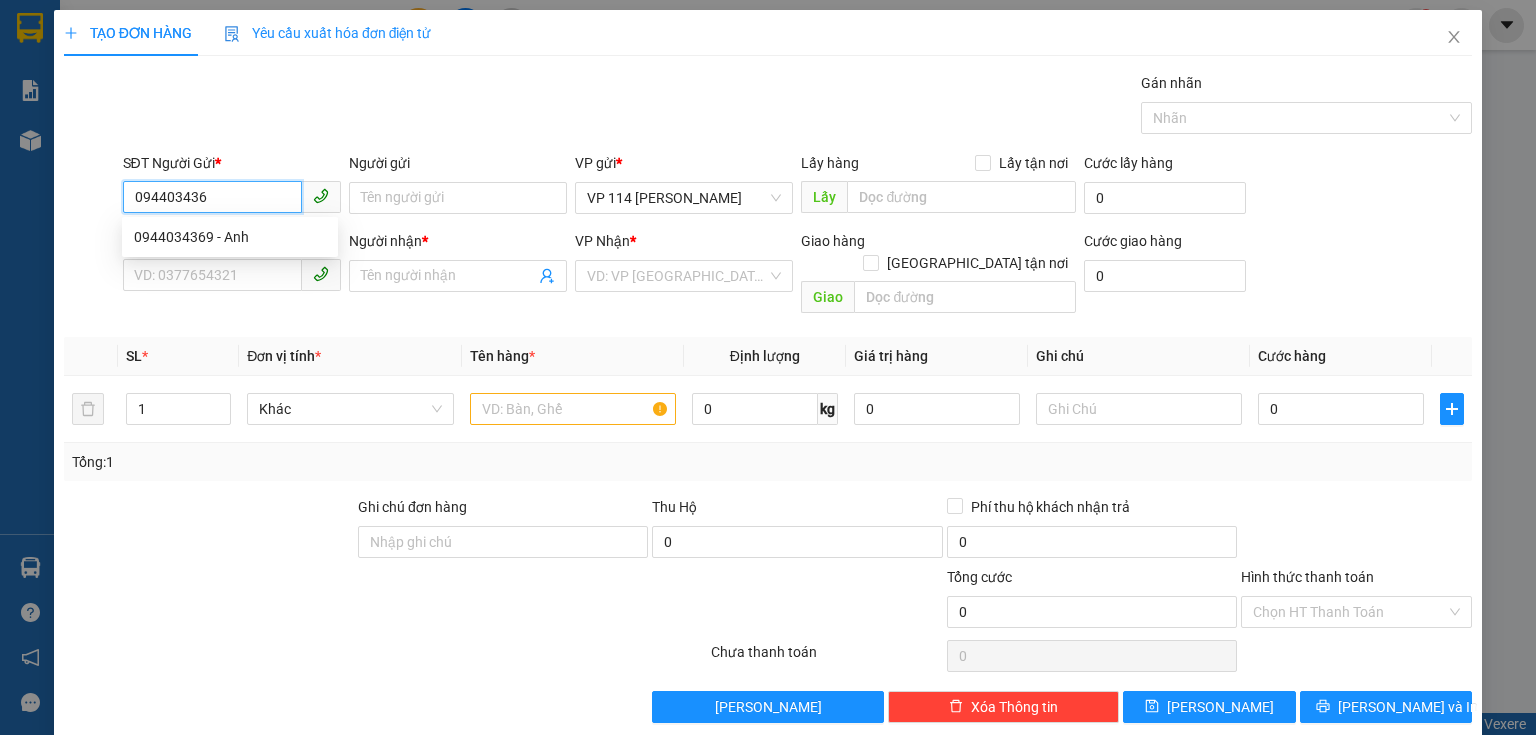 type on "0944034369" 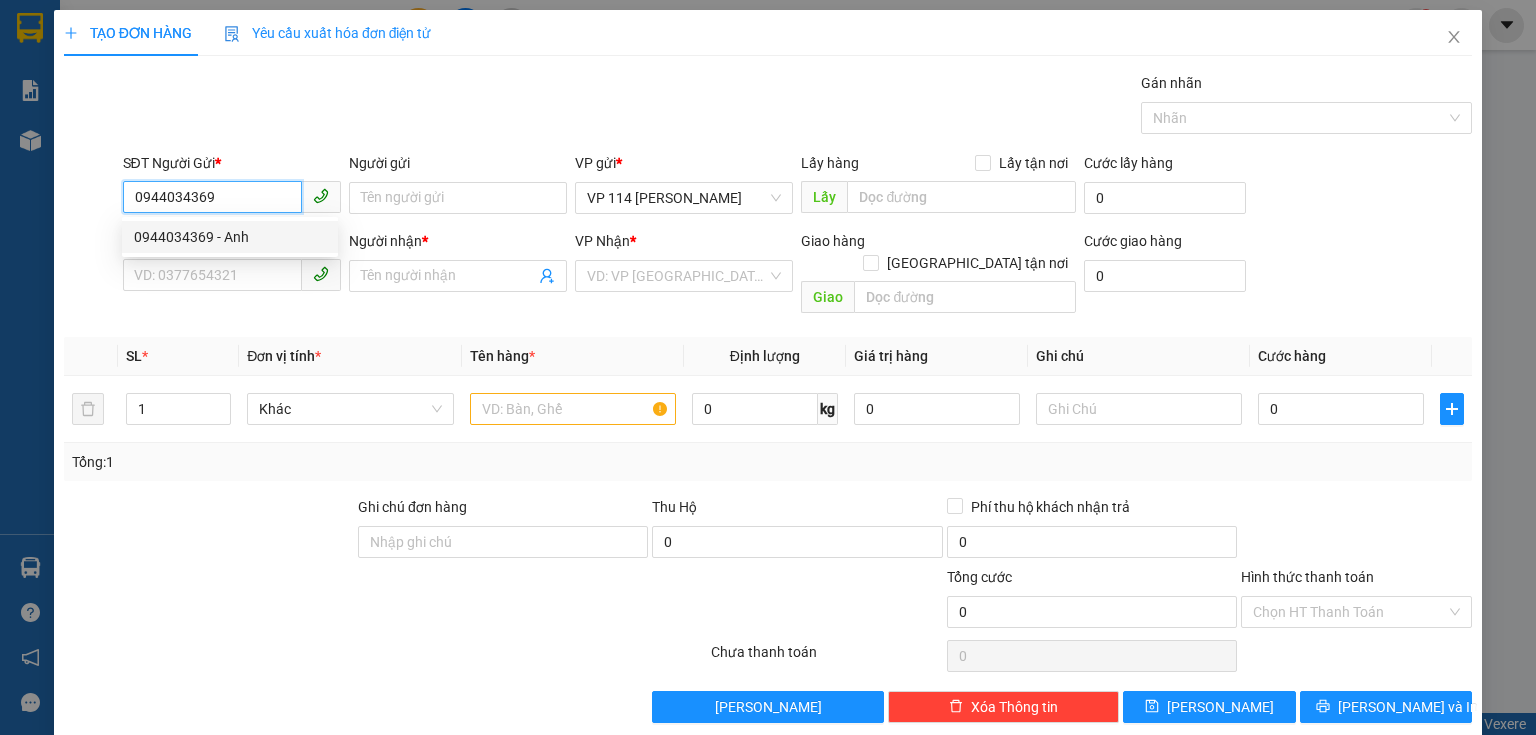 click on "0944034369 - Anh" at bounding box center [230, 237] 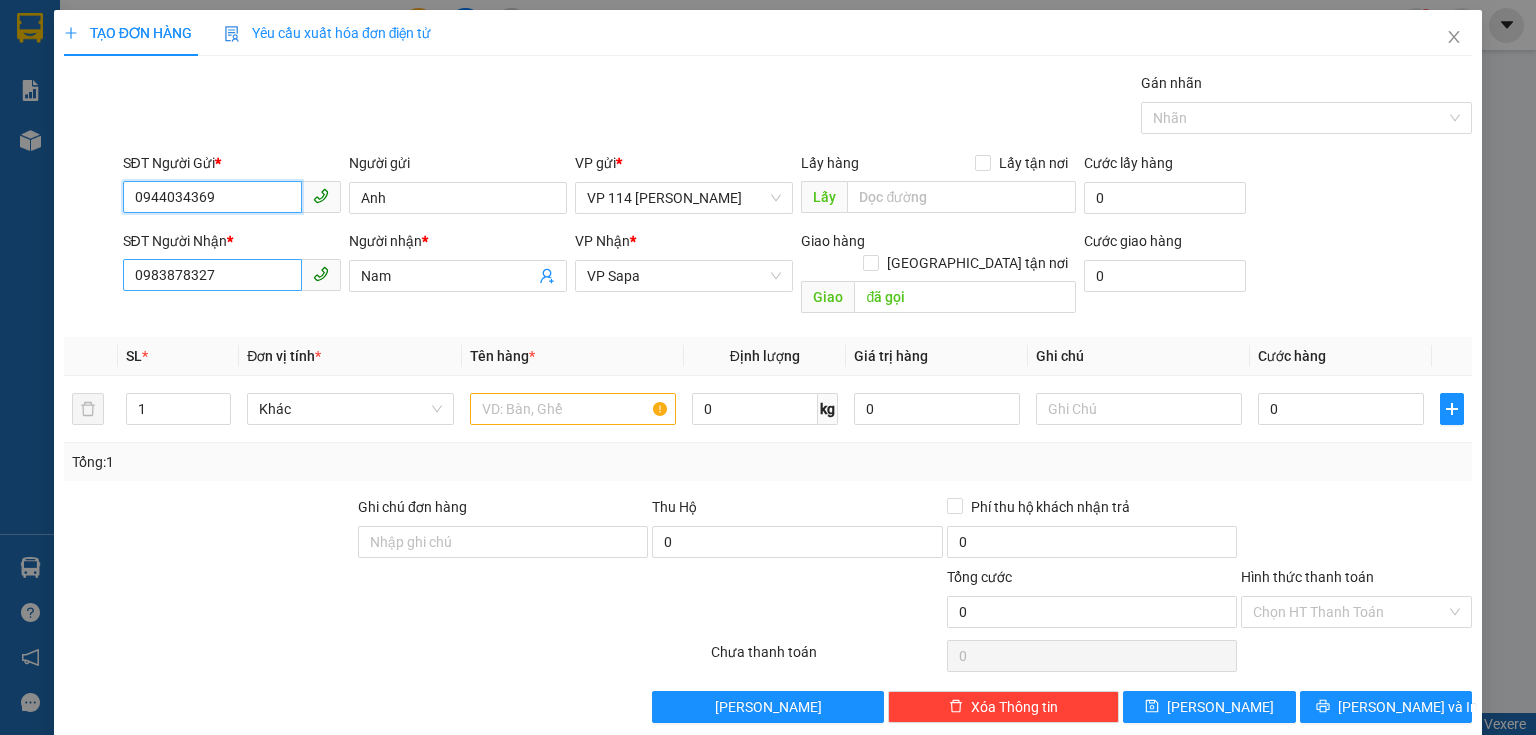 type on "0944034369" 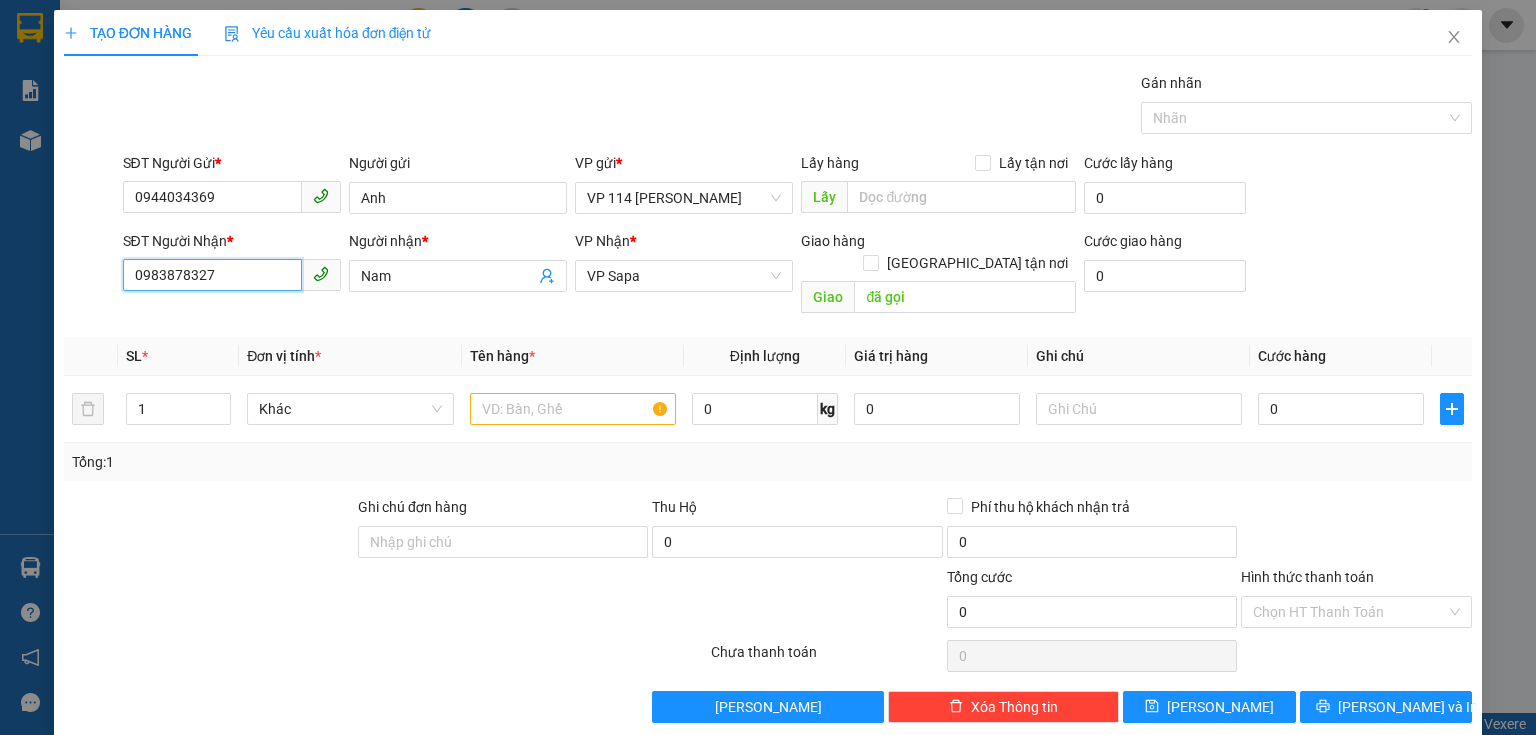 click on "0983878327" at bounding box center (212, 275) 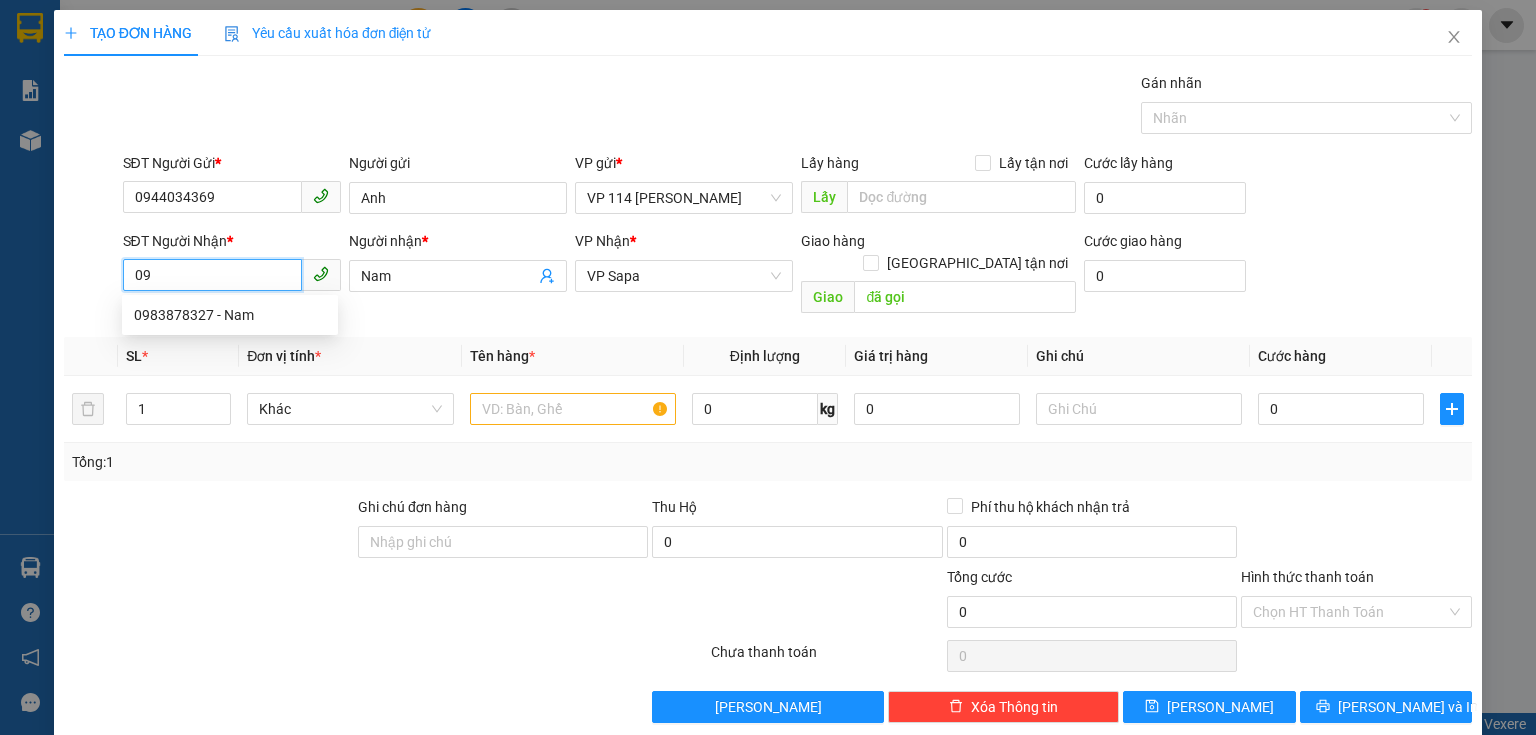 type on "0" 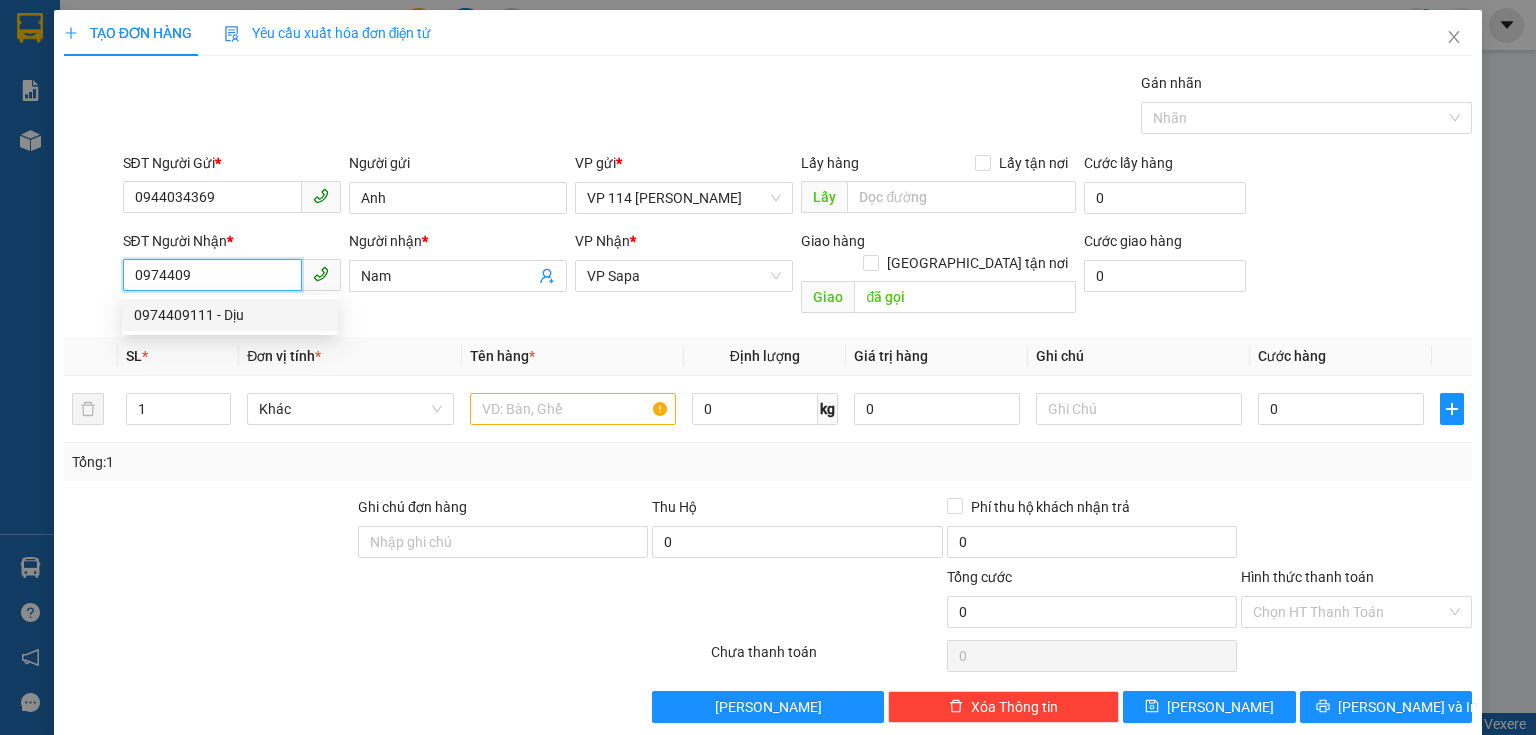 click on "0974409111 - Dịu" at bounding box center (230, 315) 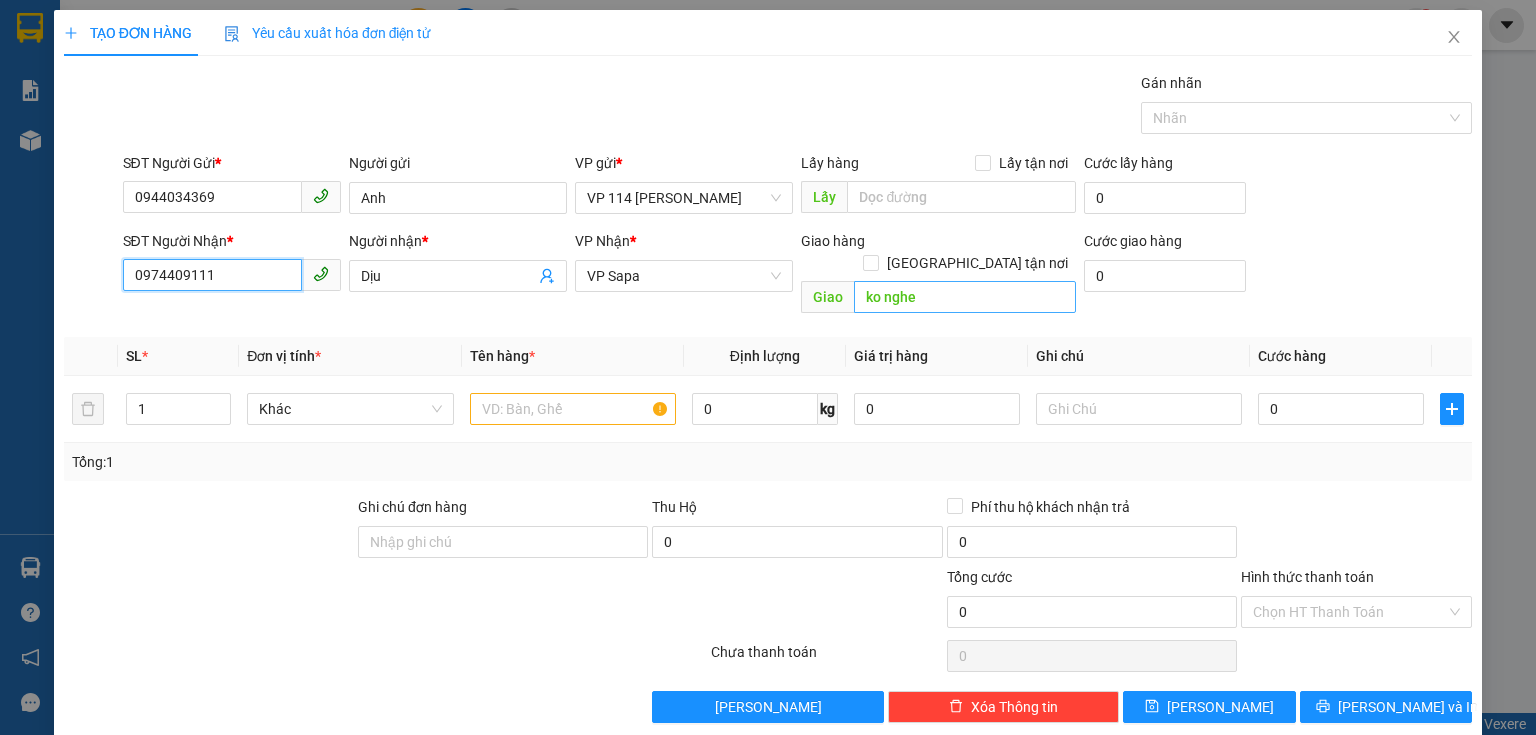 type on "0974409111" 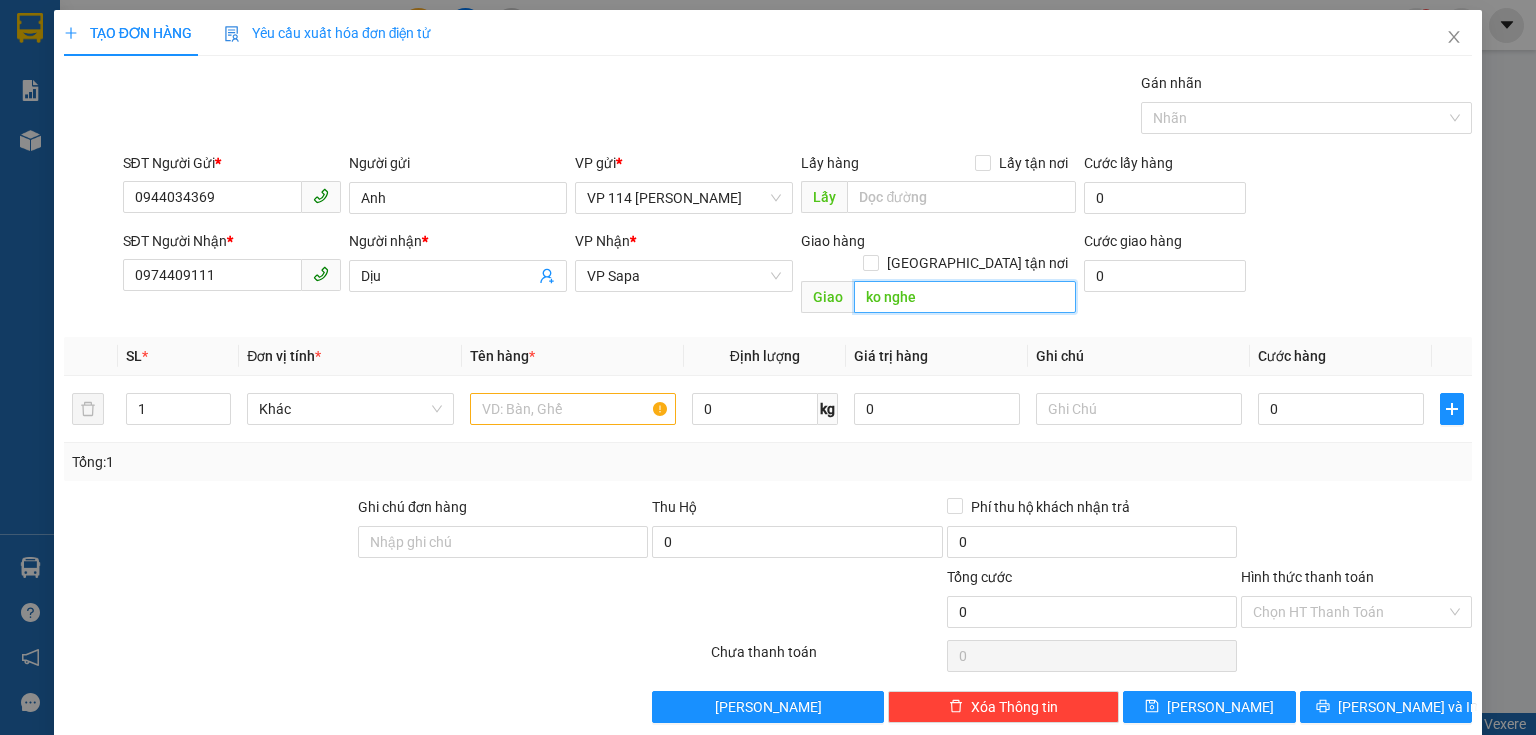 click on "ko nghe" at bounding box center (965, 297) 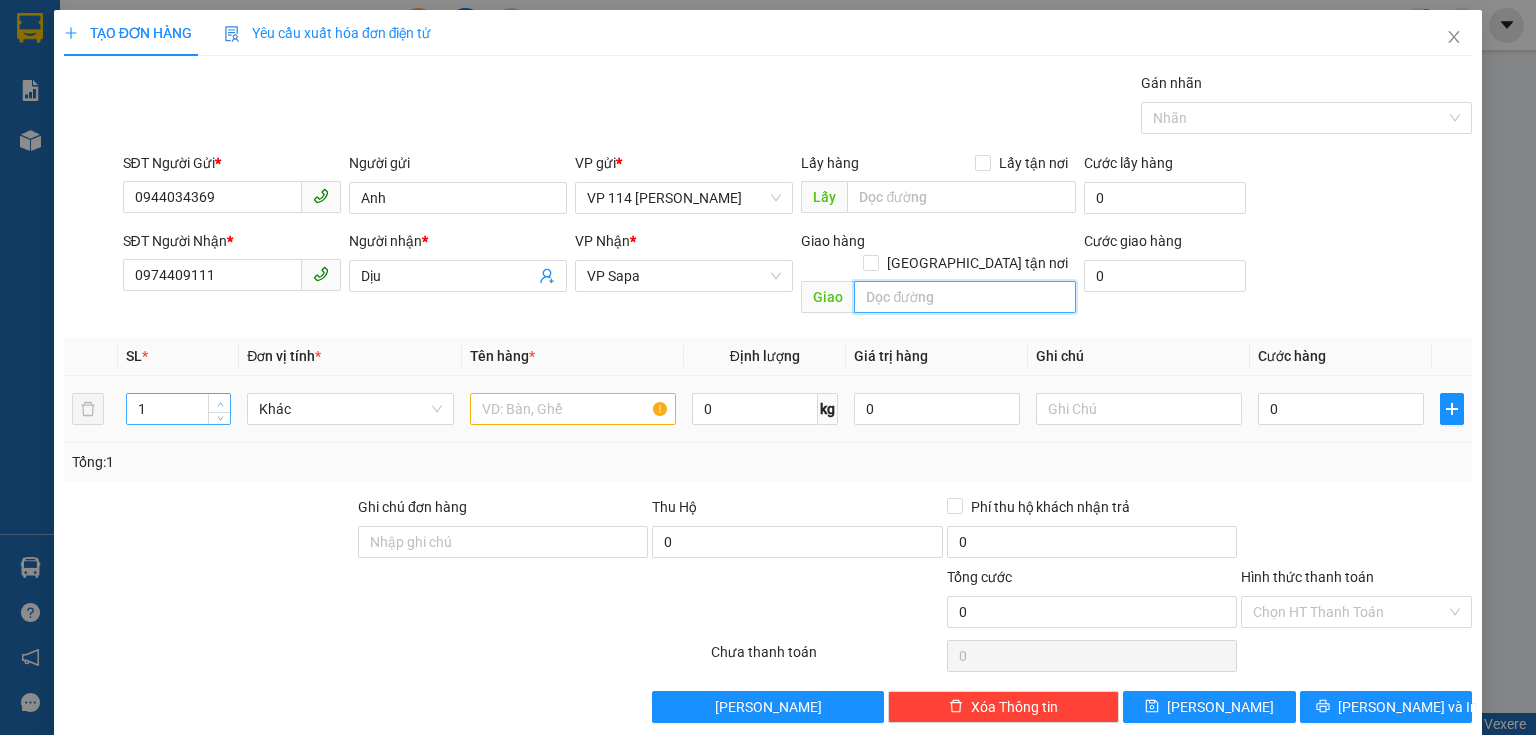 type 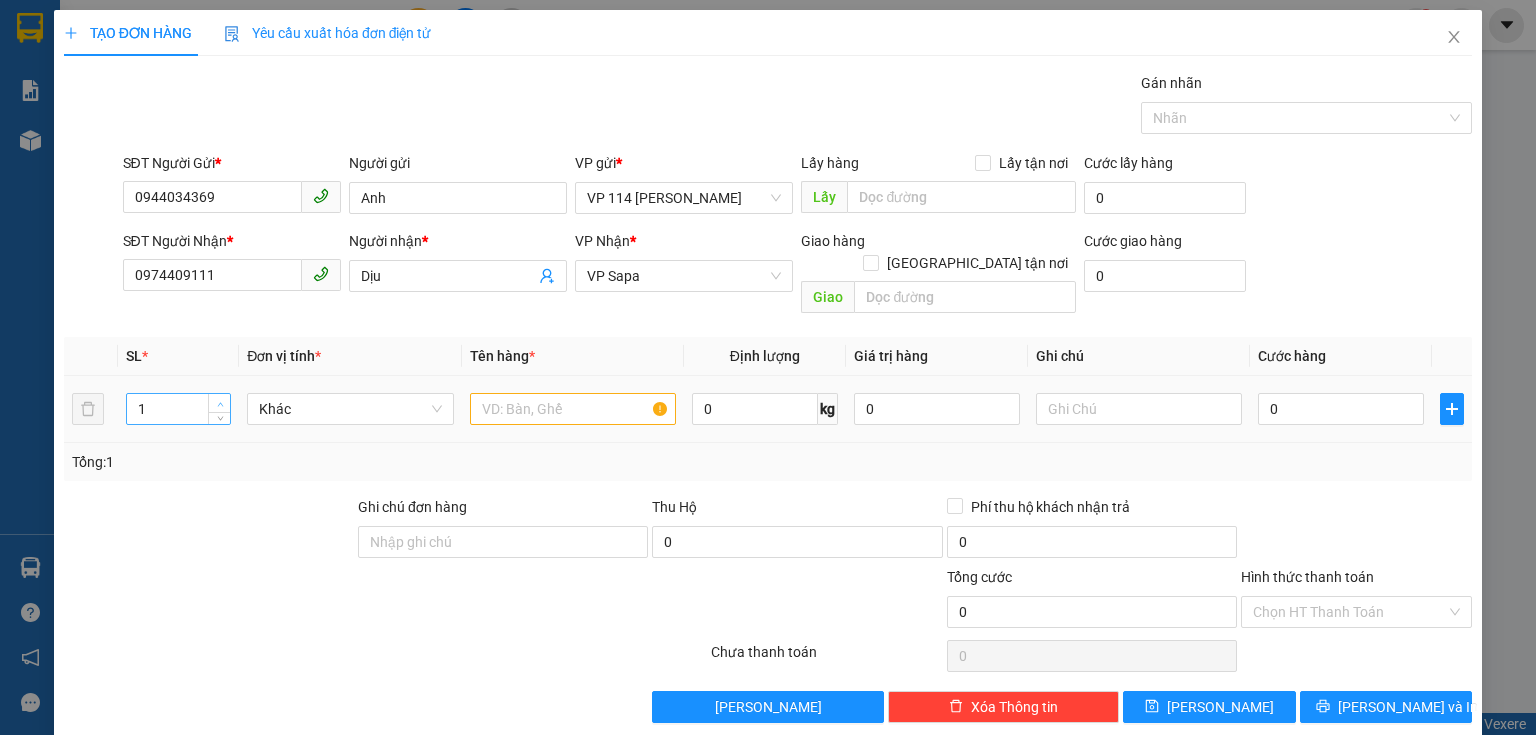 type on "2" 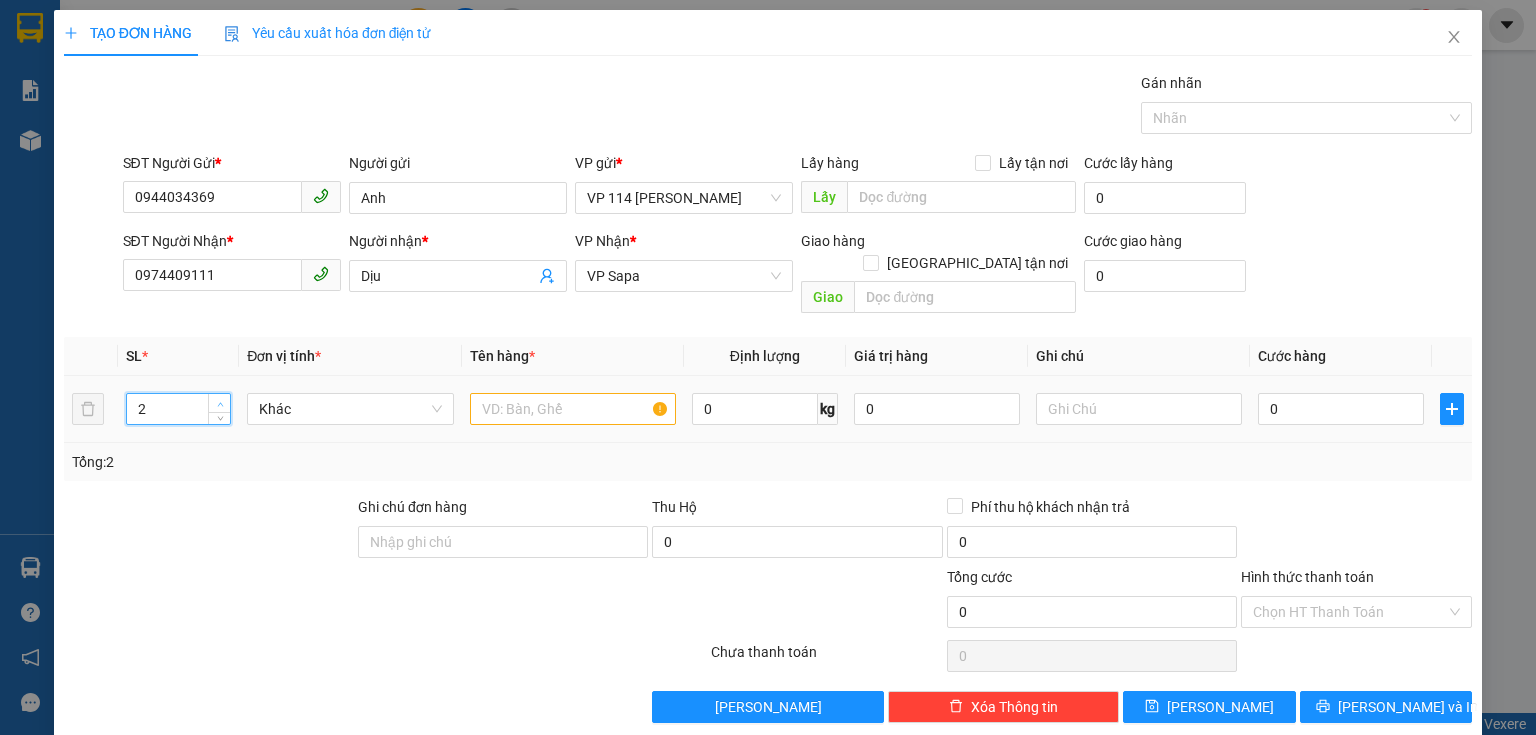 click at bounding box center (220, 404) 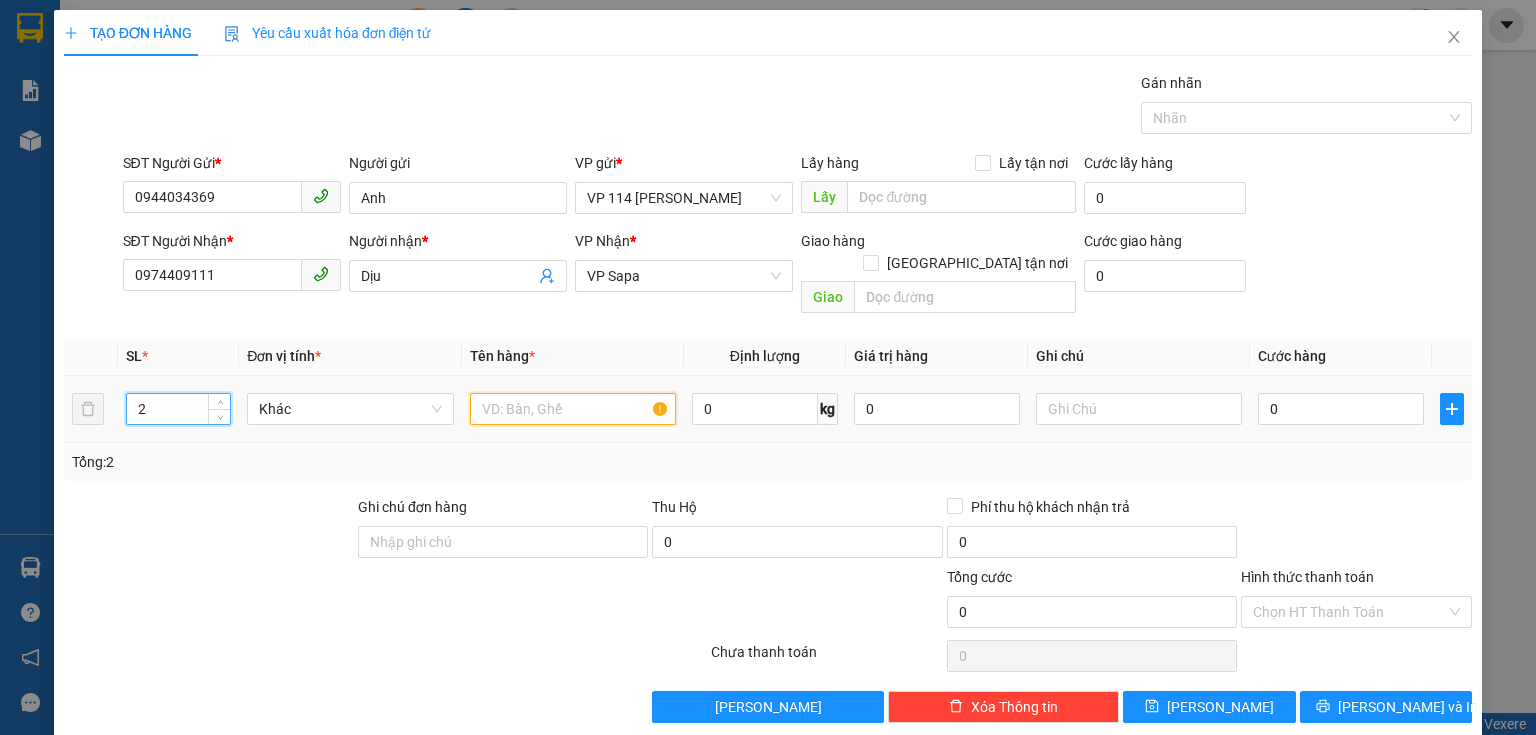 click at bounding box center [573, 409] 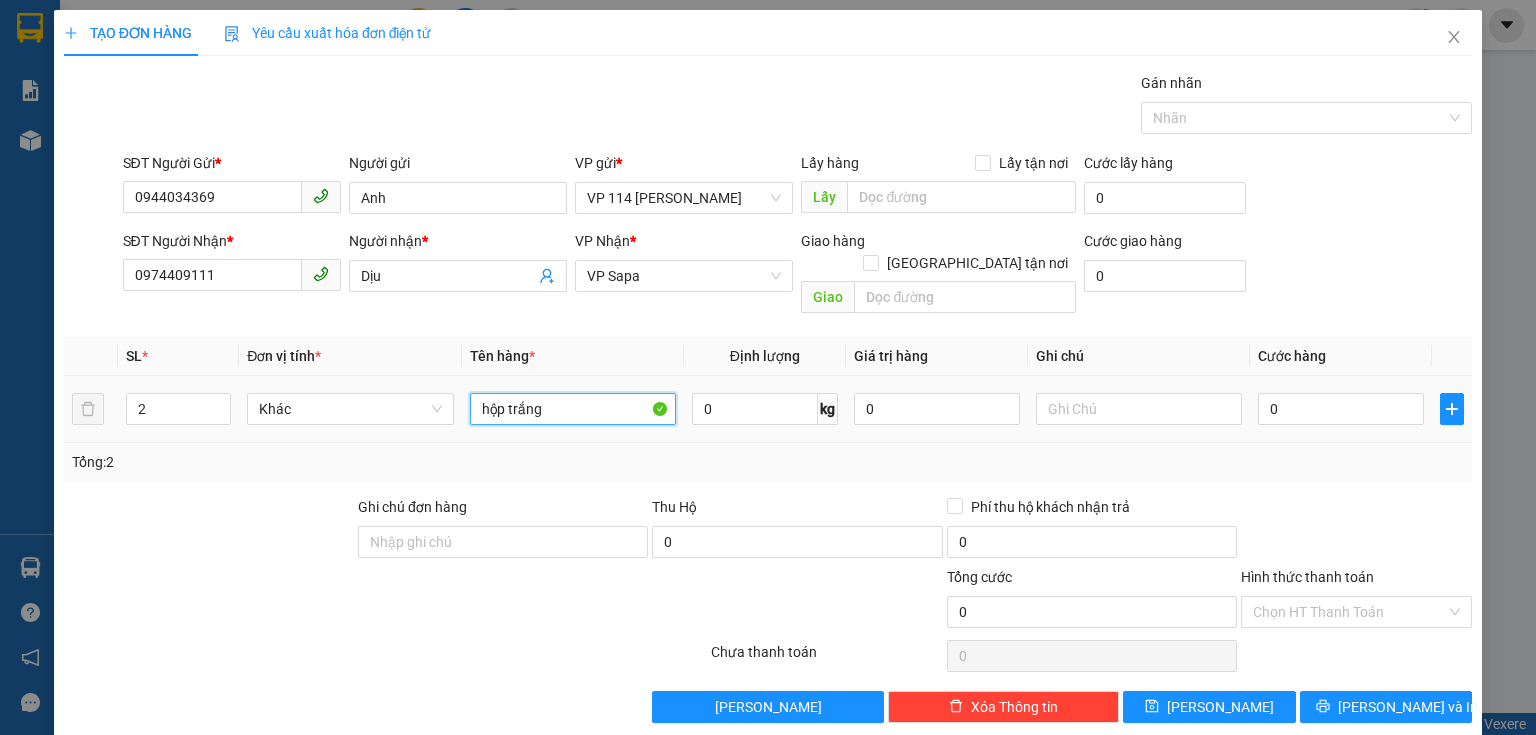type on "hộp trắng" 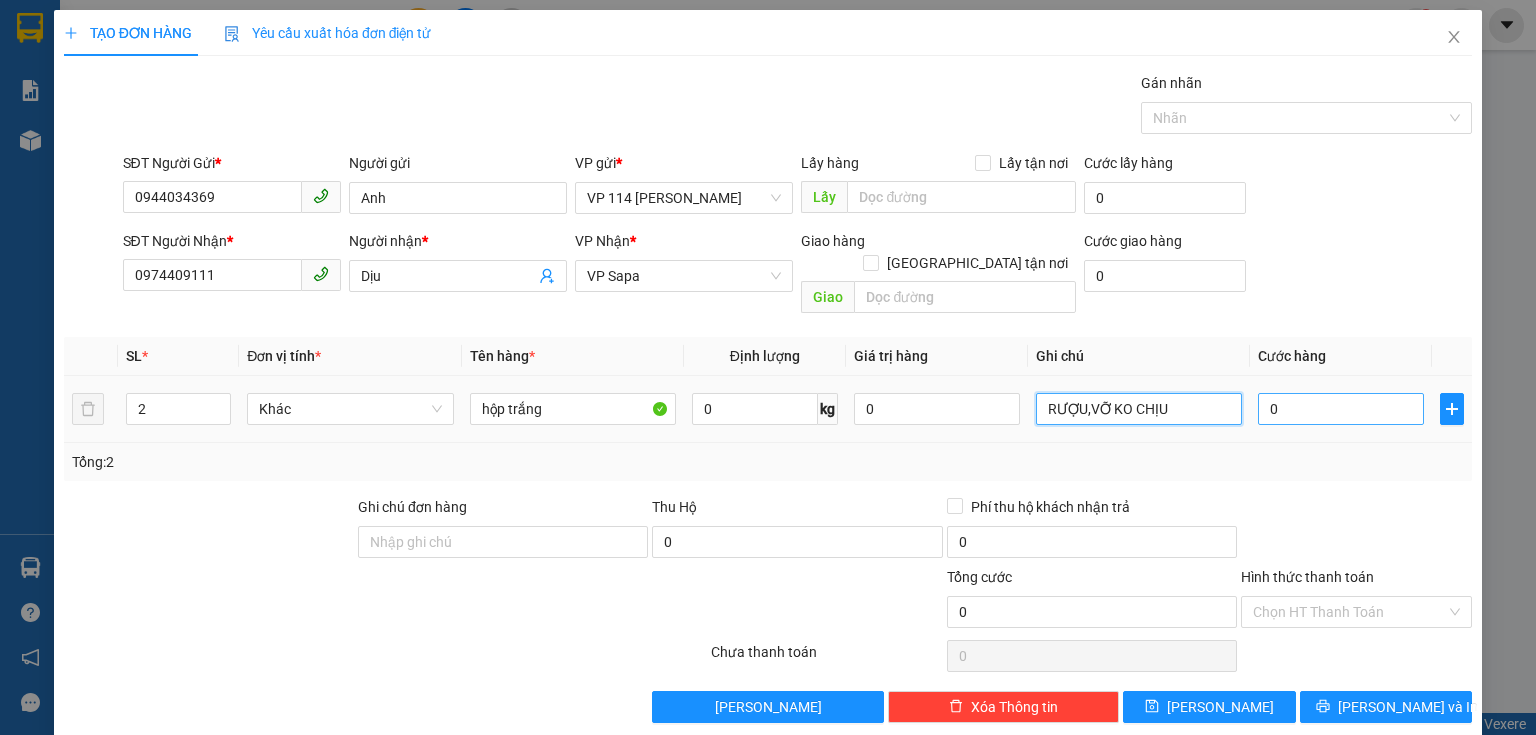 type on "RƯỢU,VỠ KO CHỊU" 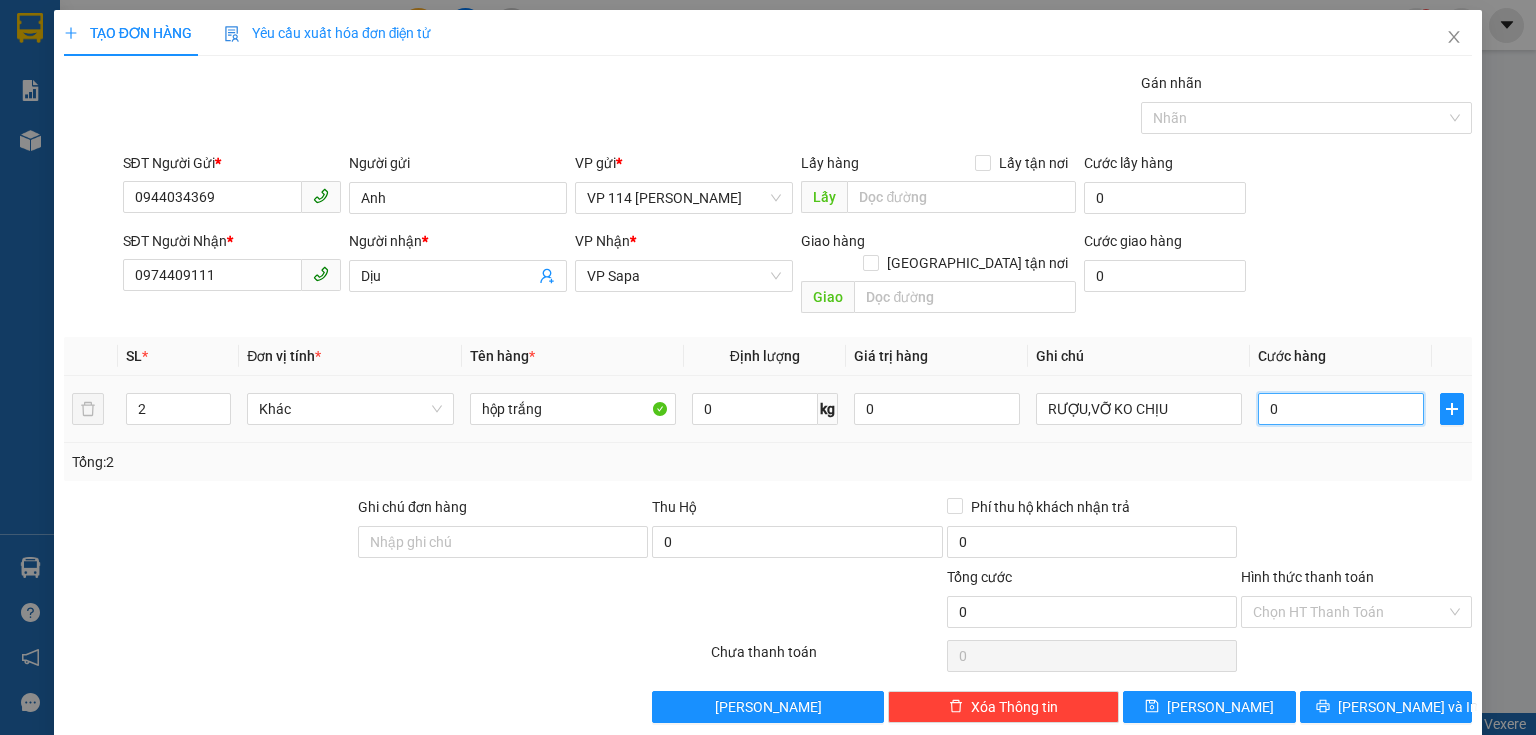 click on "0" at bounding box center (1341, 409) 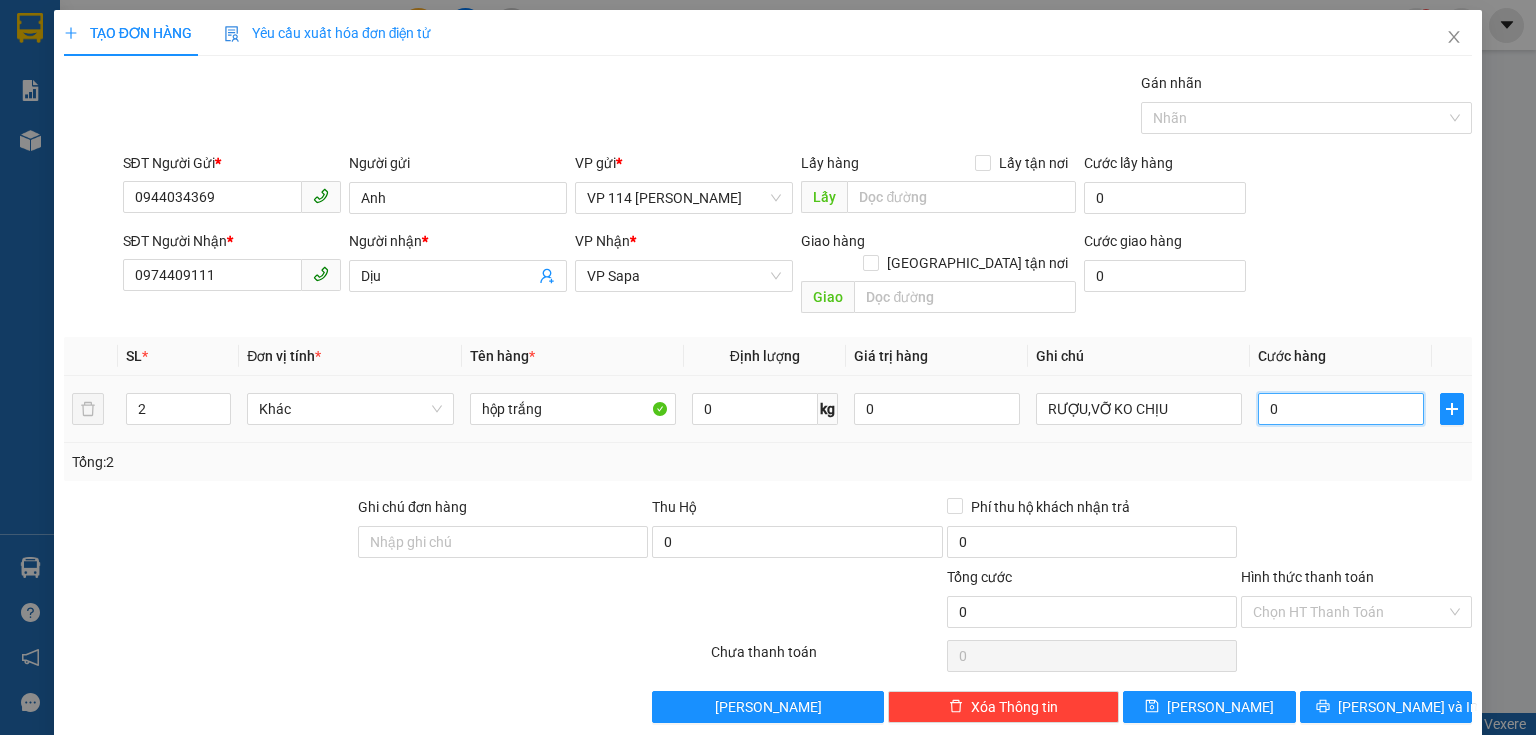 type on "1" 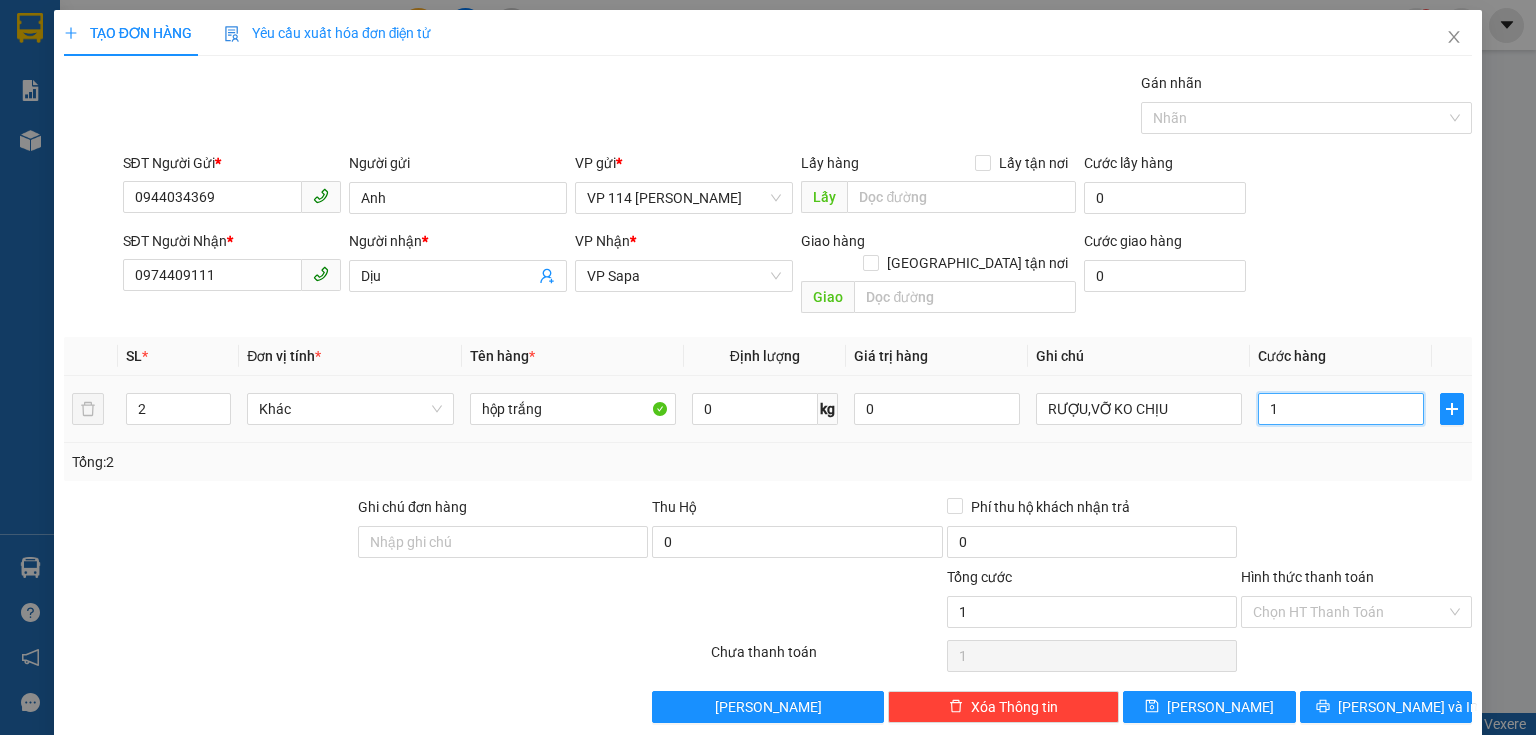 type on "12" 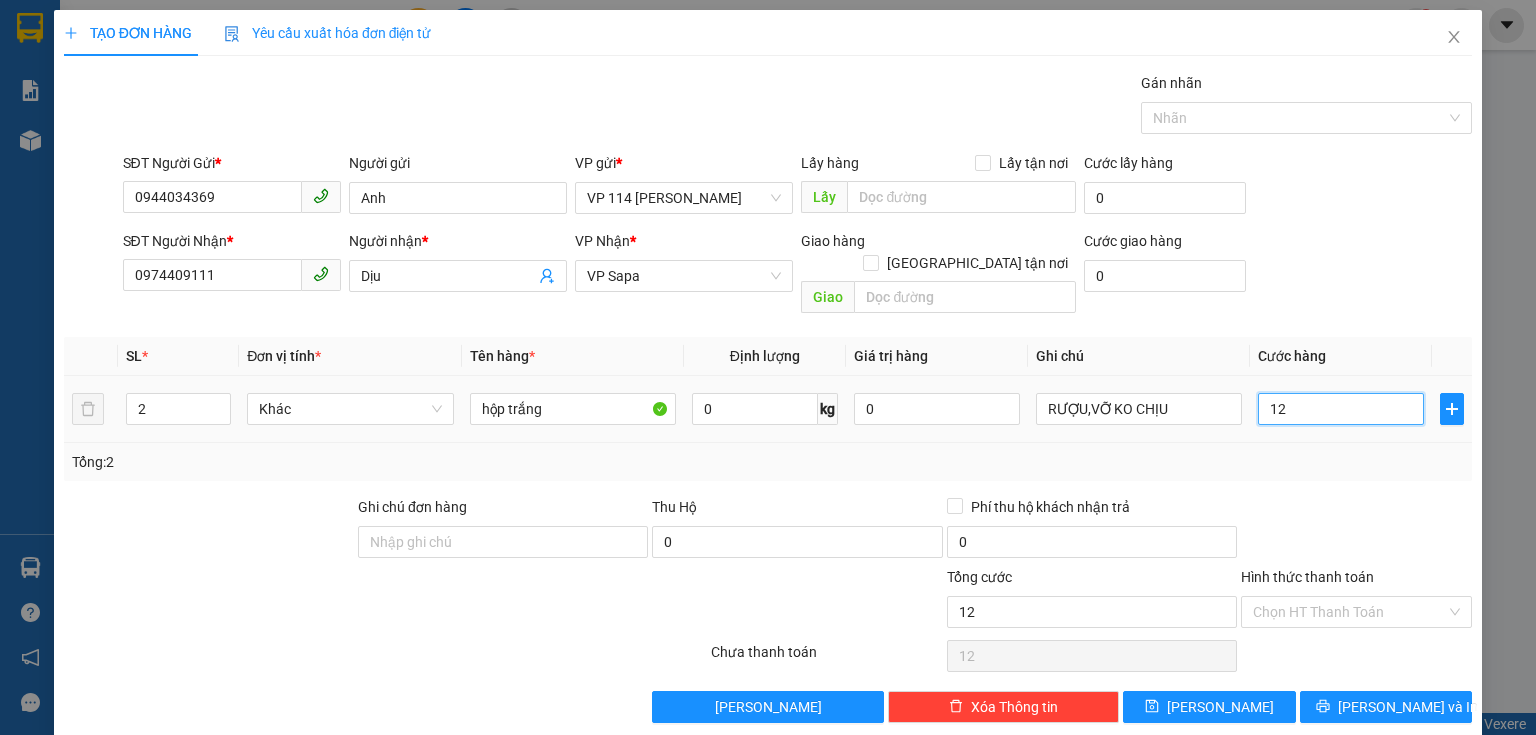 type on "120" 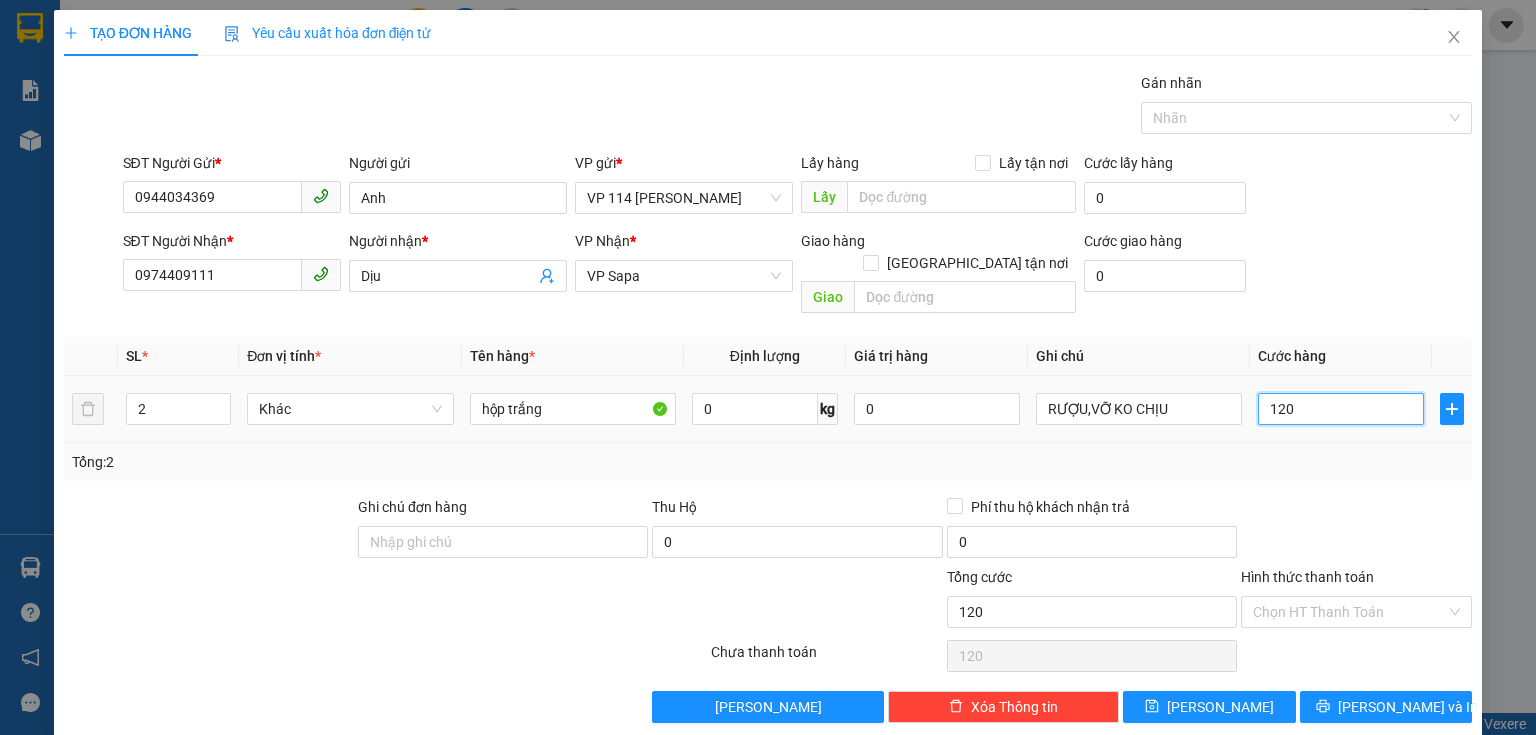 type on "1.200" 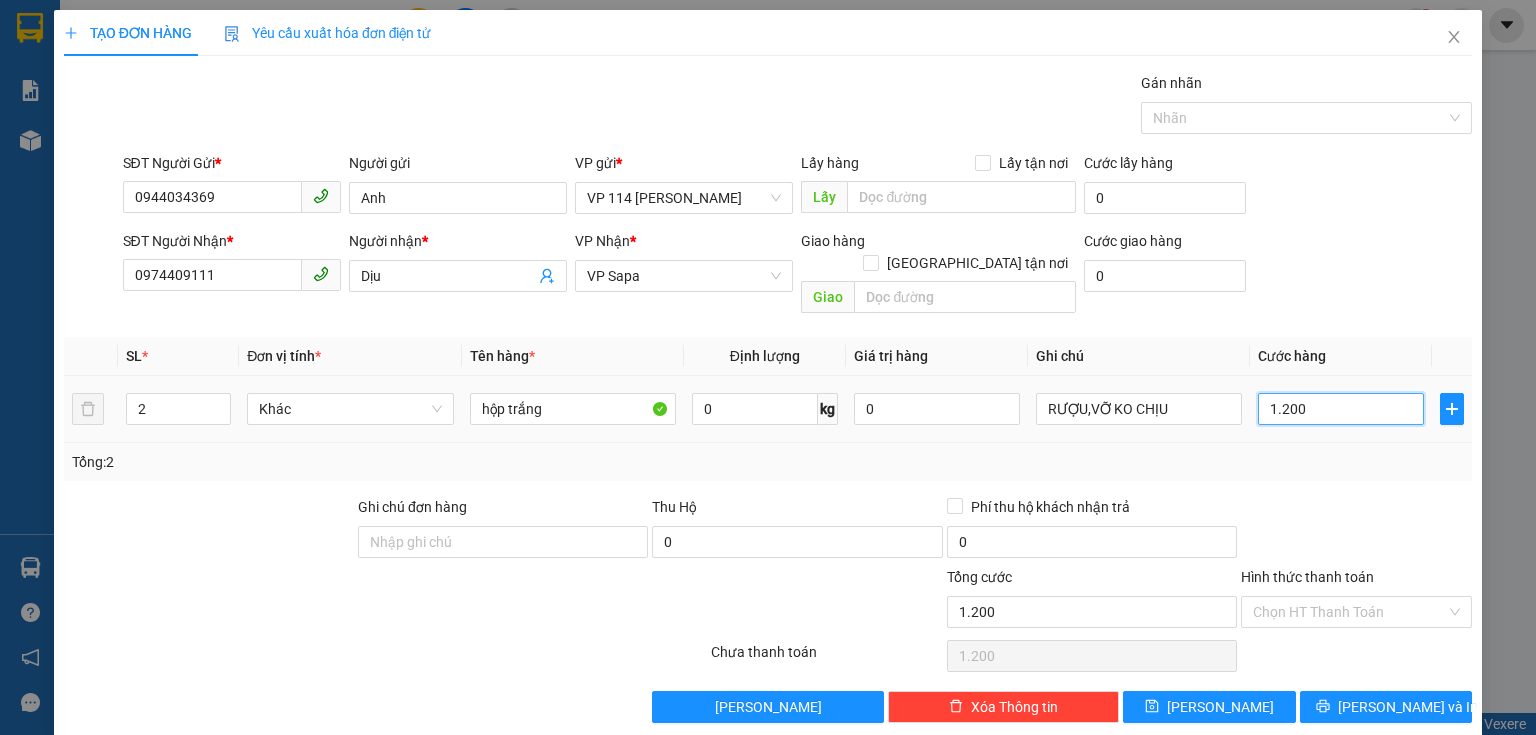 type on "12.000" 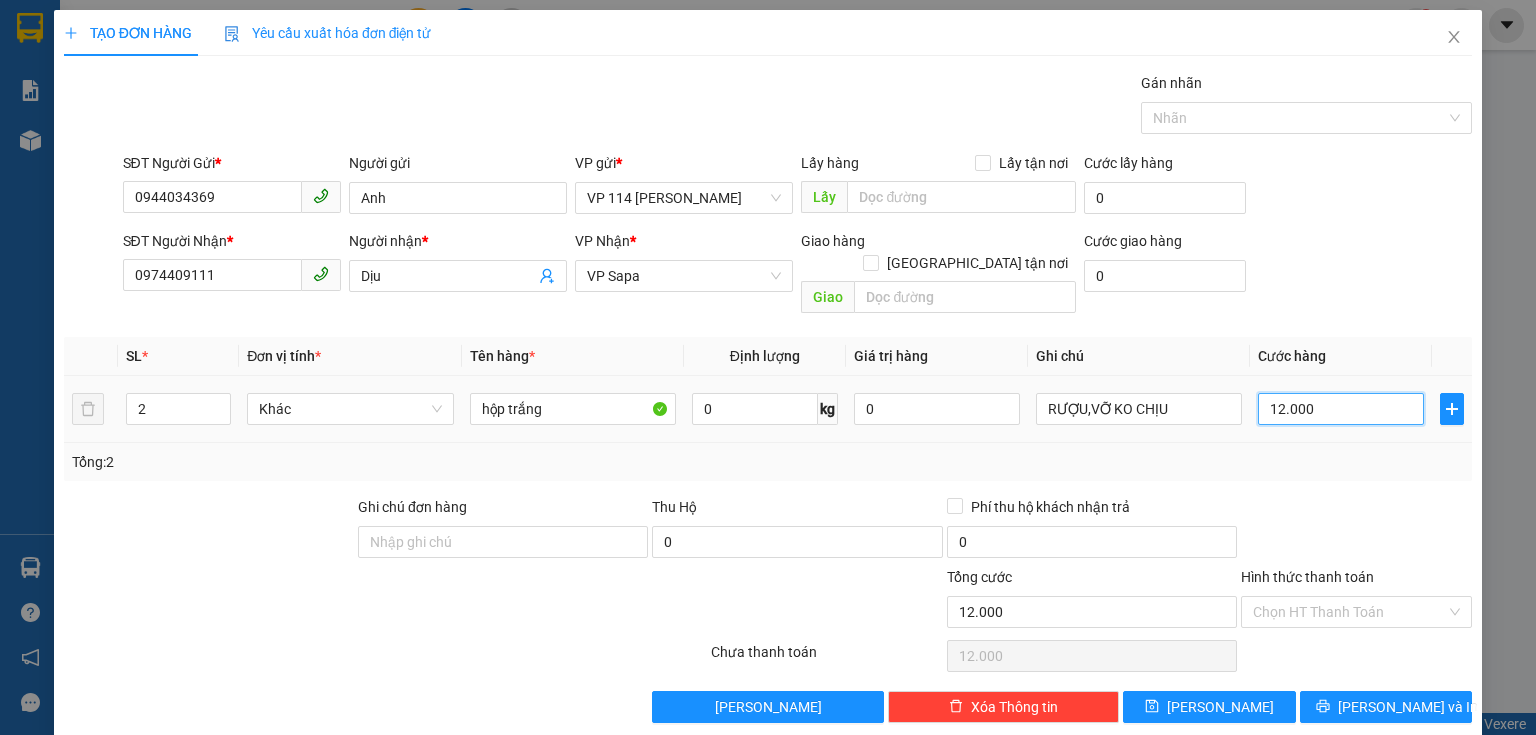 type on "120.000" 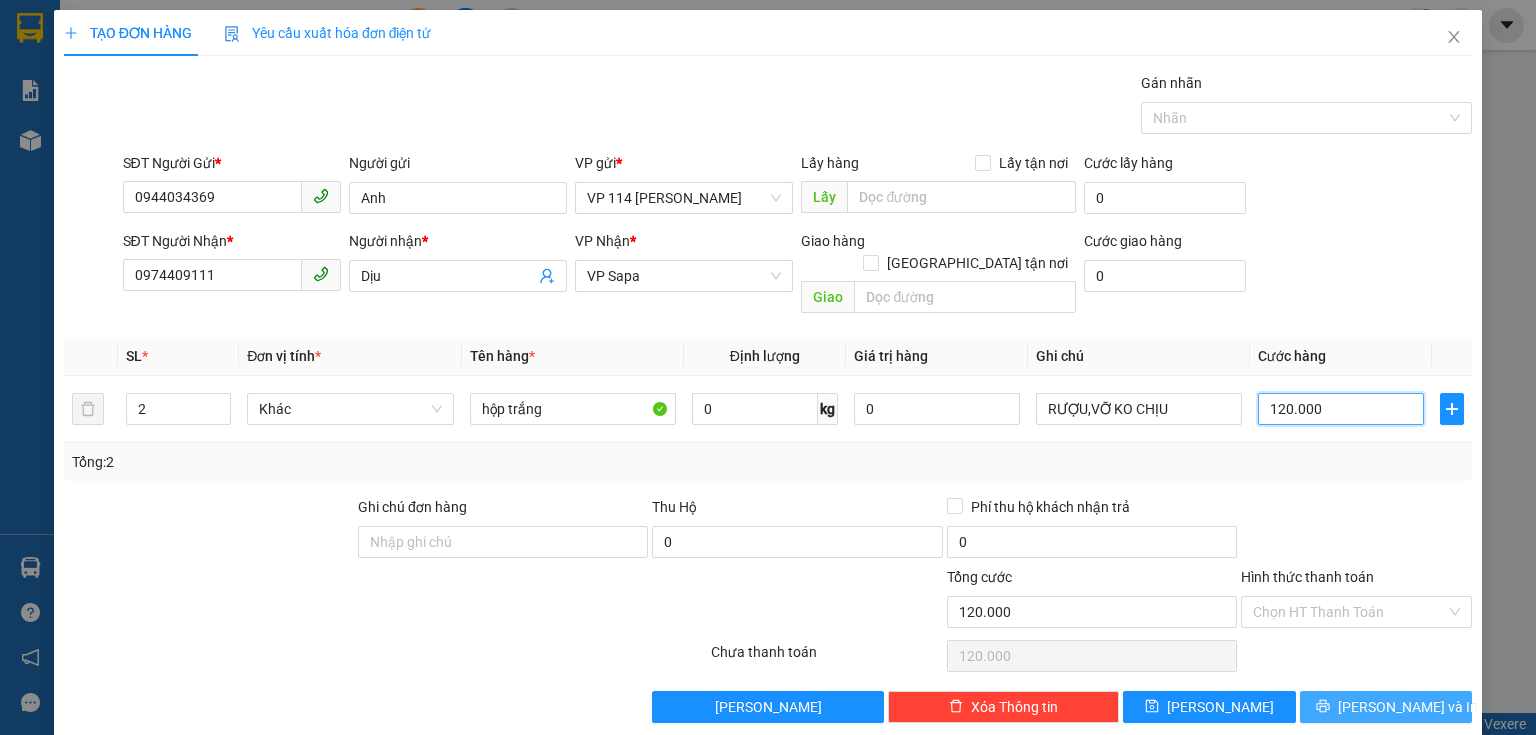 type on "120.000" 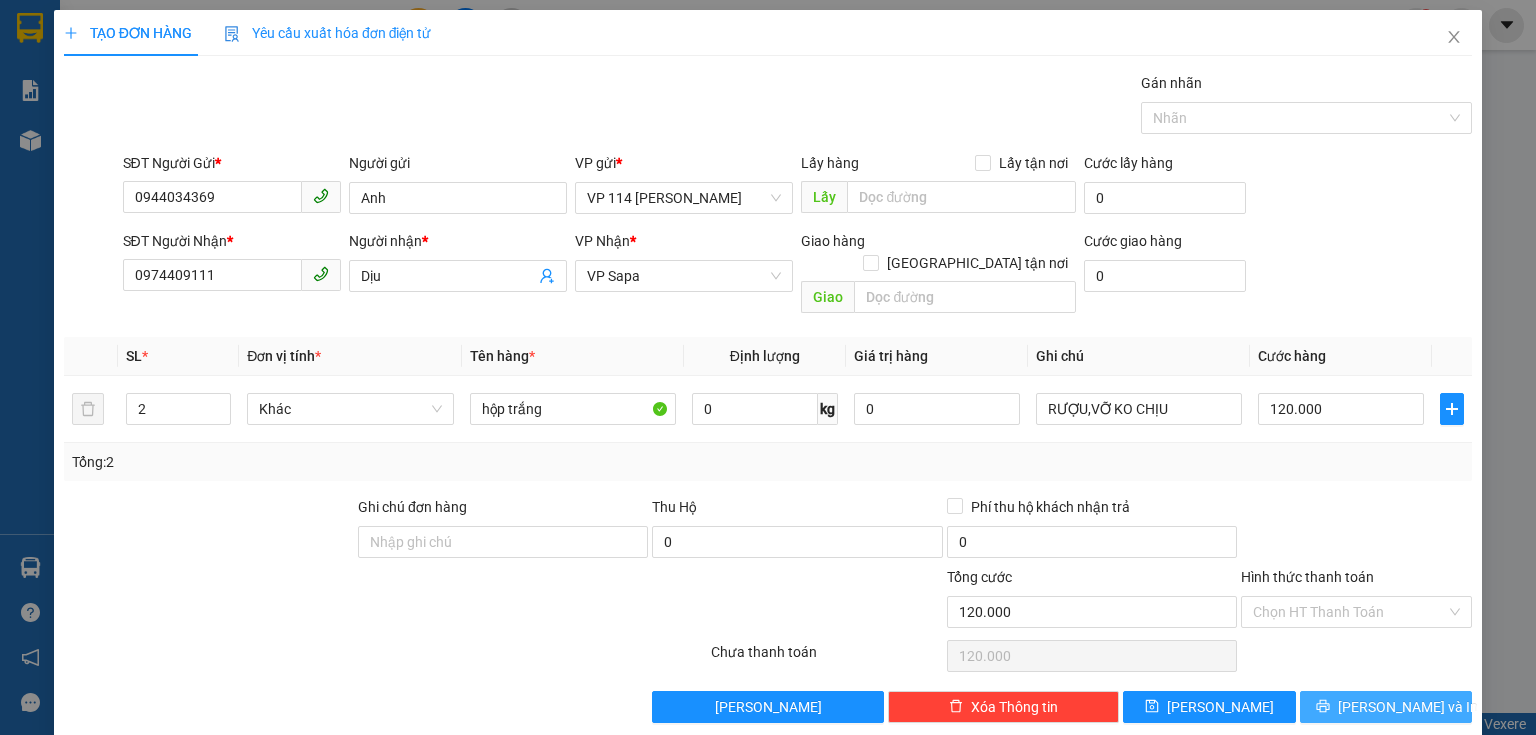 click 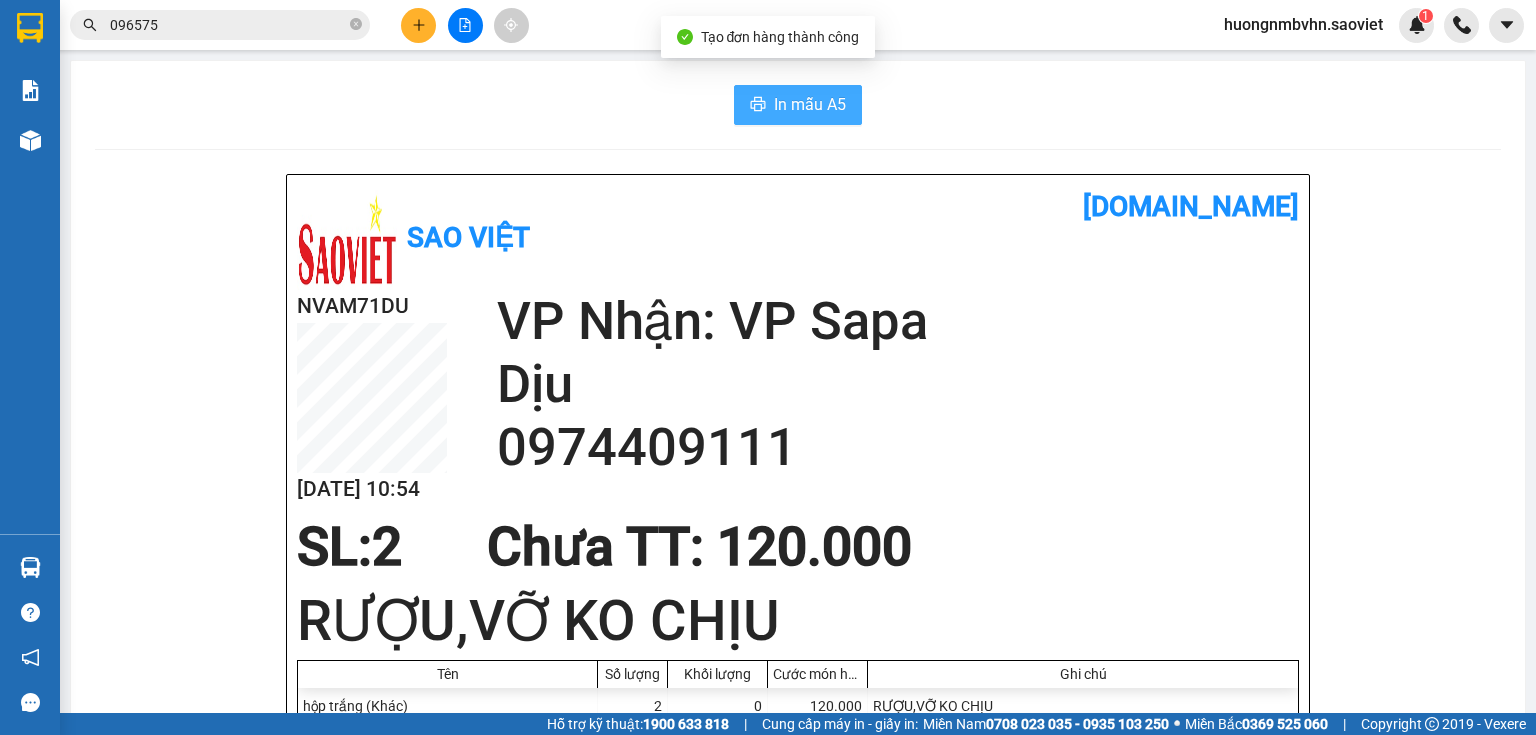 click on "In mẫu A5" at bounding box center (810, 104) 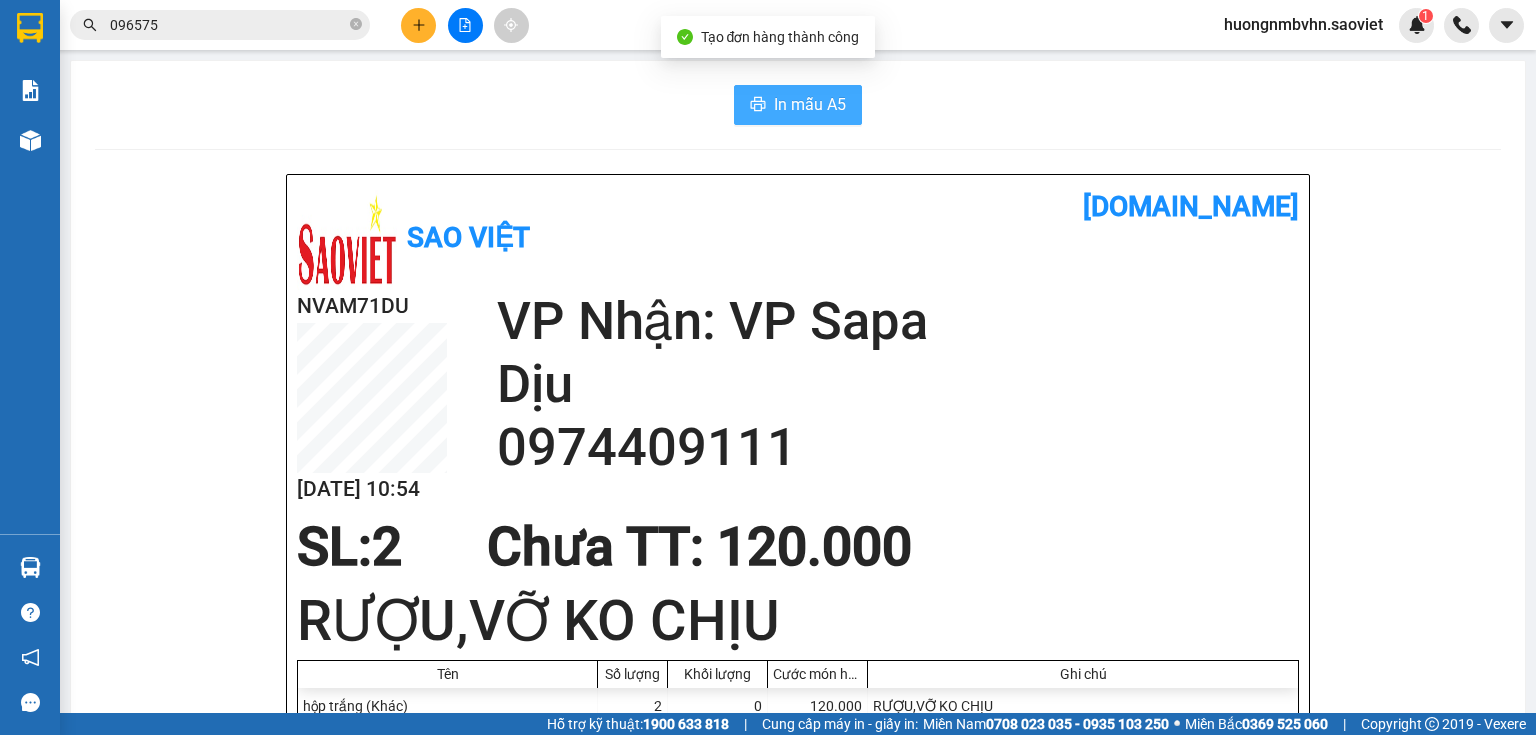 scroll, scrollTop: 0, scrollLeft: 0, axis: both 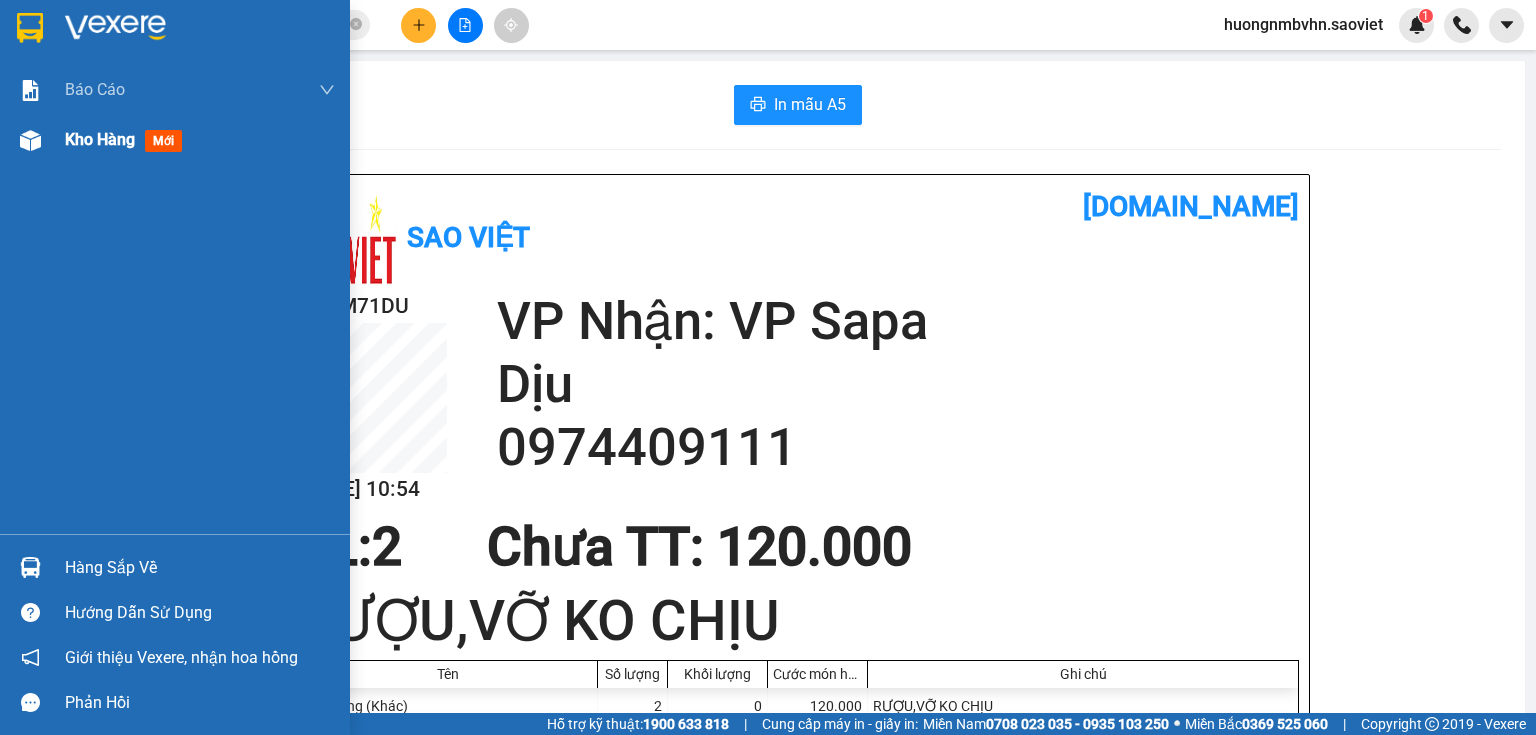 click on "Kho hàng" at bounding box center [100, 139] 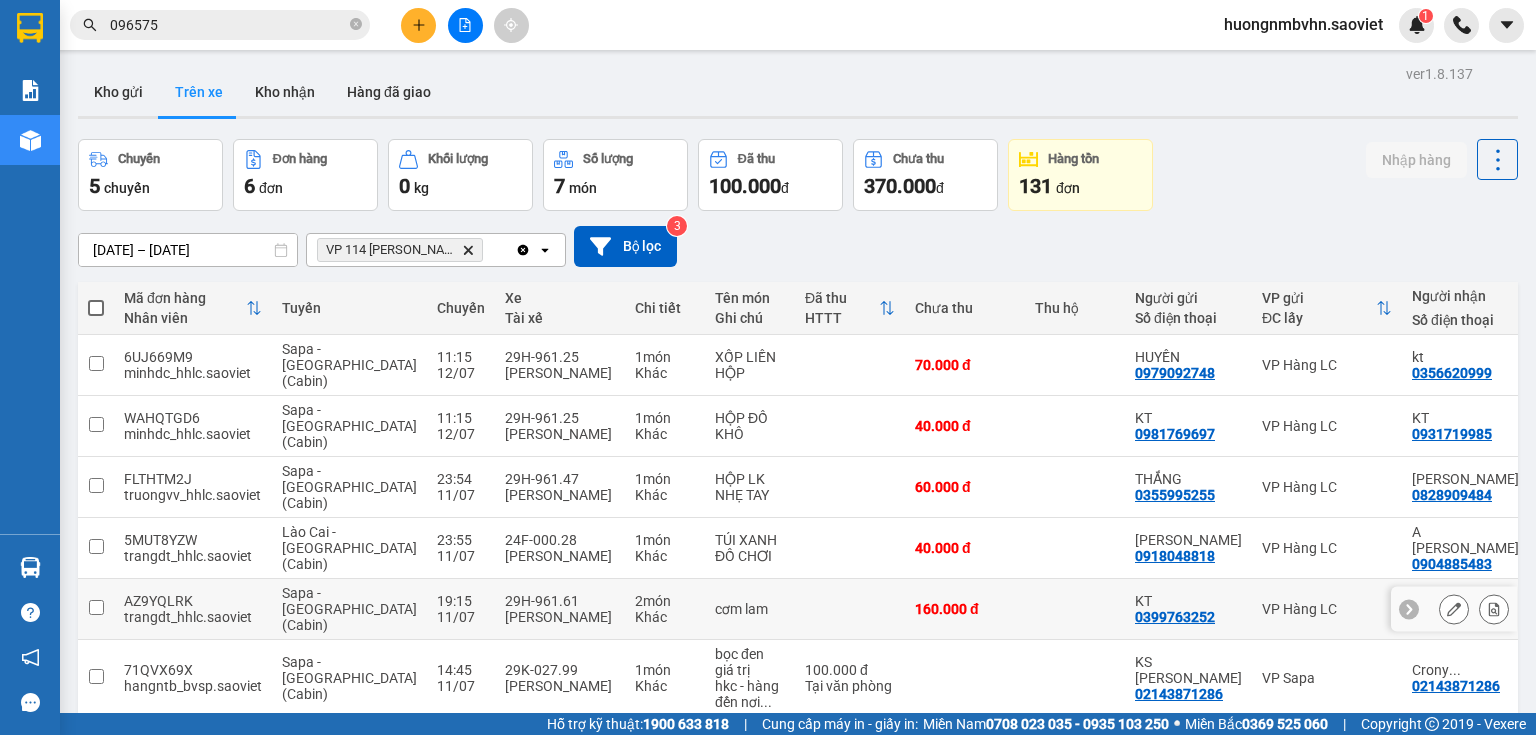 scroll, scrollTop: 92, scrollLeft: 0, axis: vertical 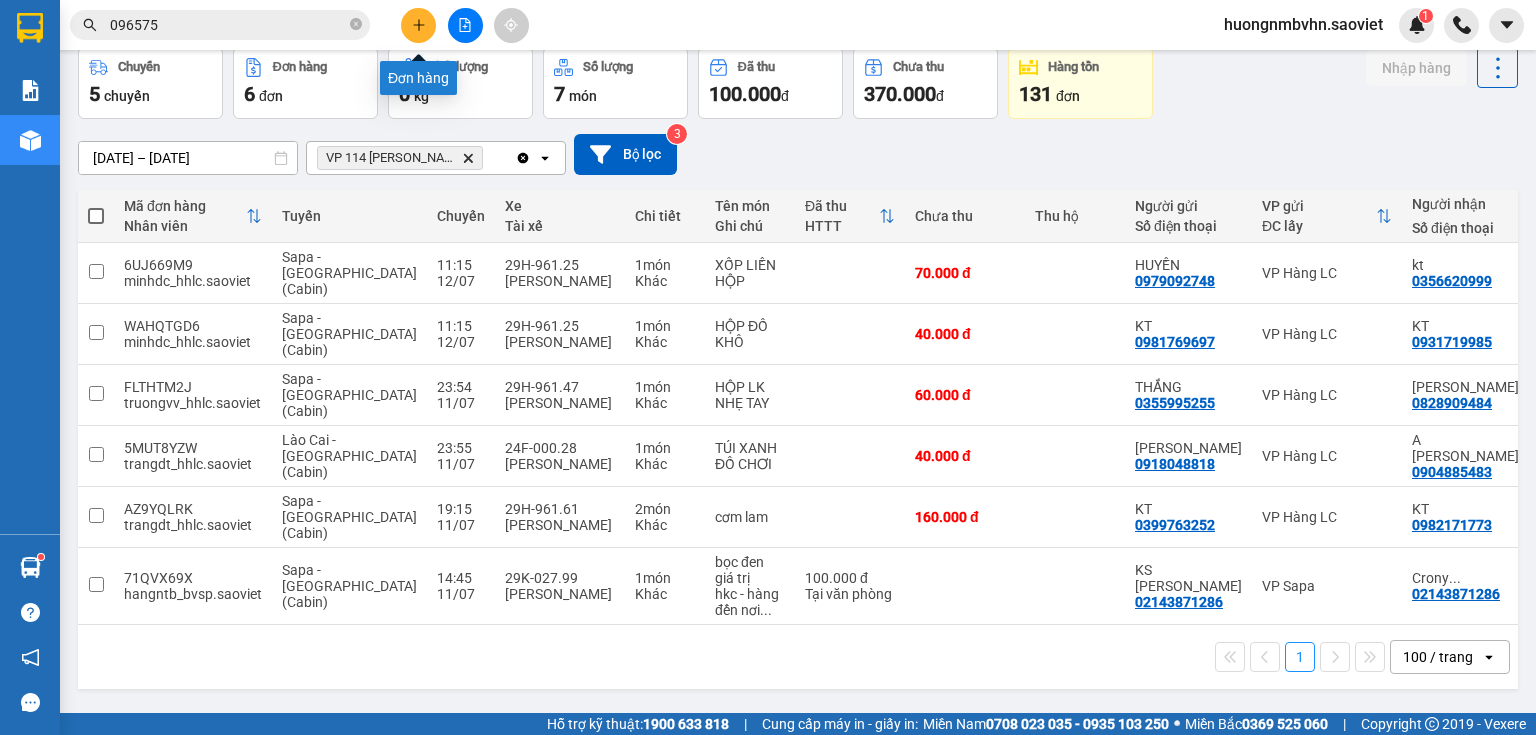 click 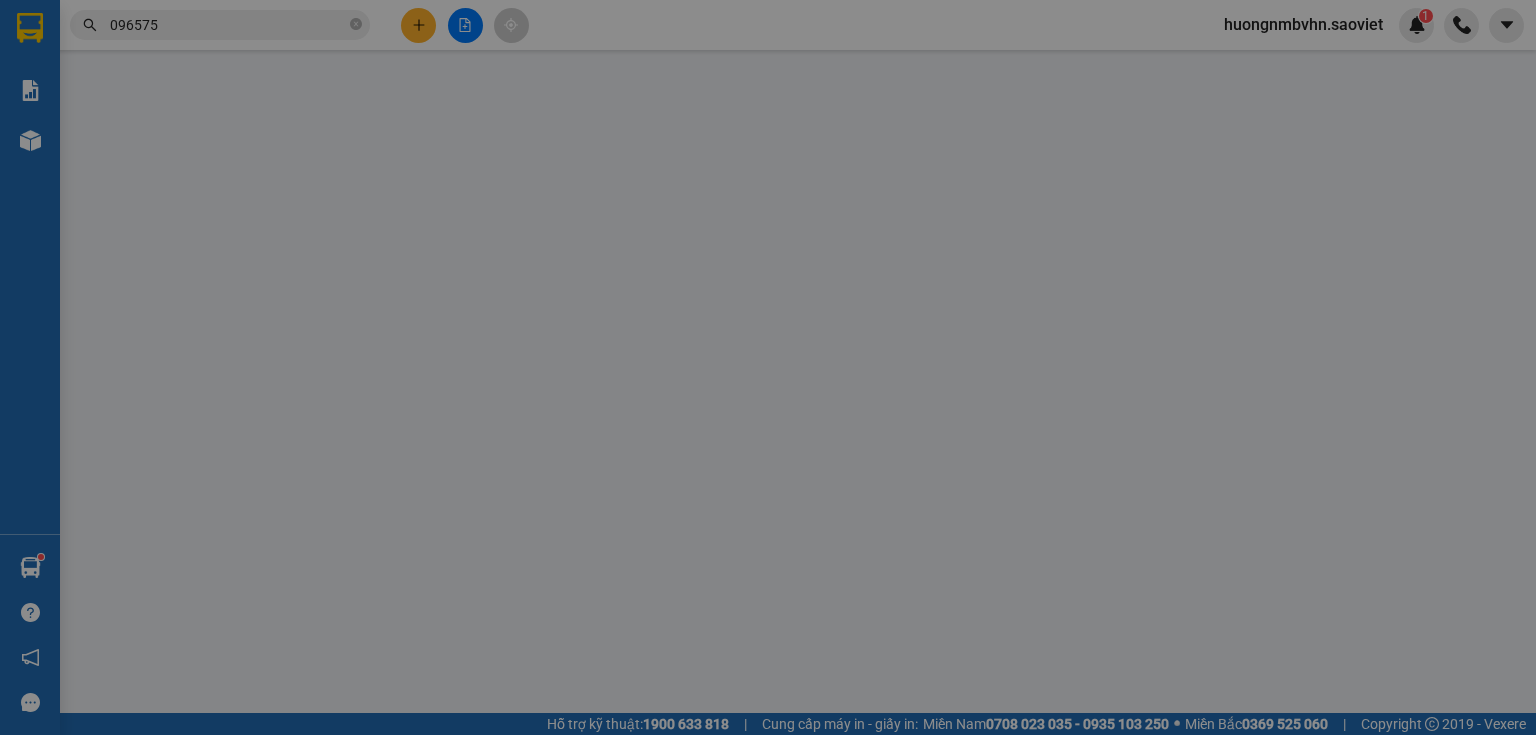 scroll, scrollTop: 0, scrollLeft: 0, axis: both 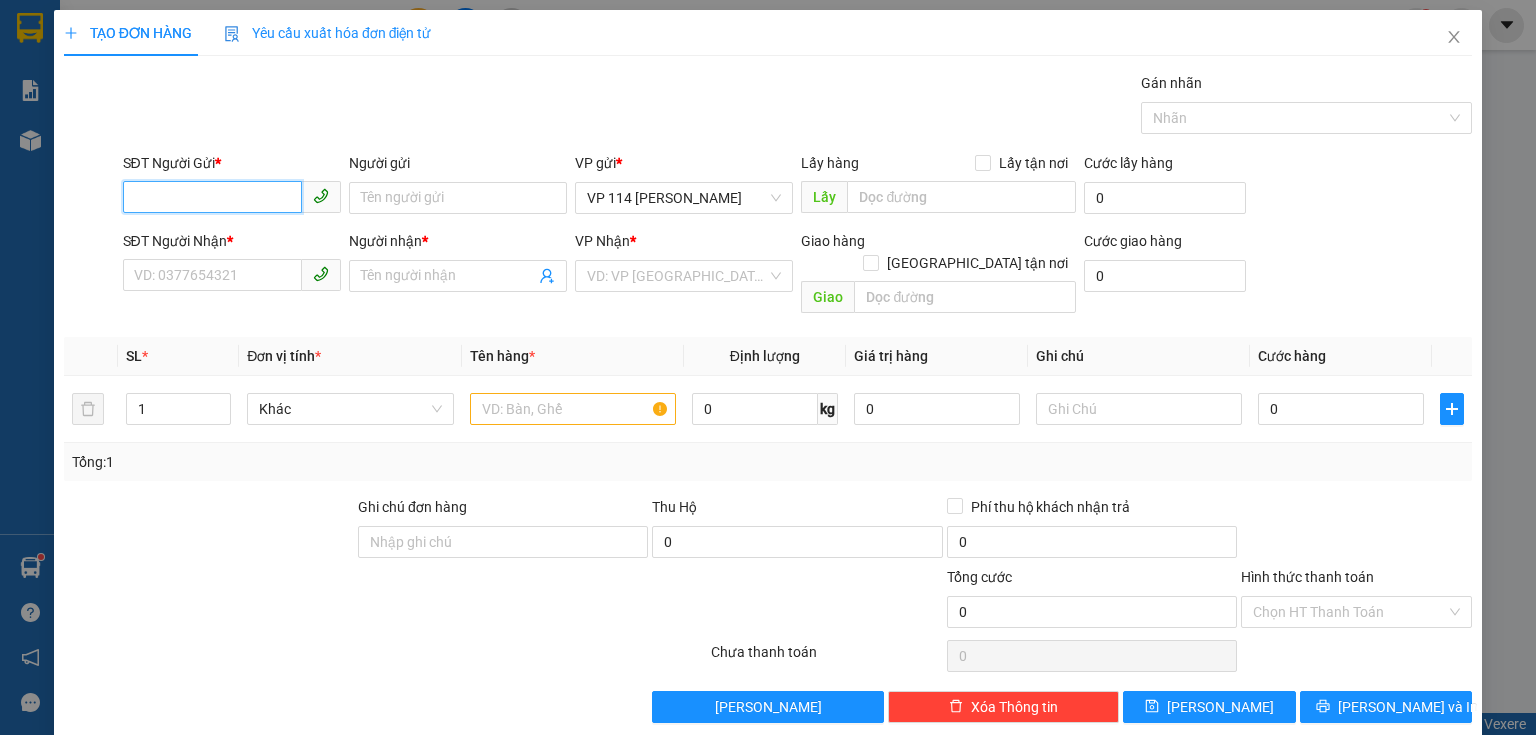 drag, startPoint x: 188, startPoint y: 189, endPoint x: 0, endPoint y: 672, distance: 518.29816 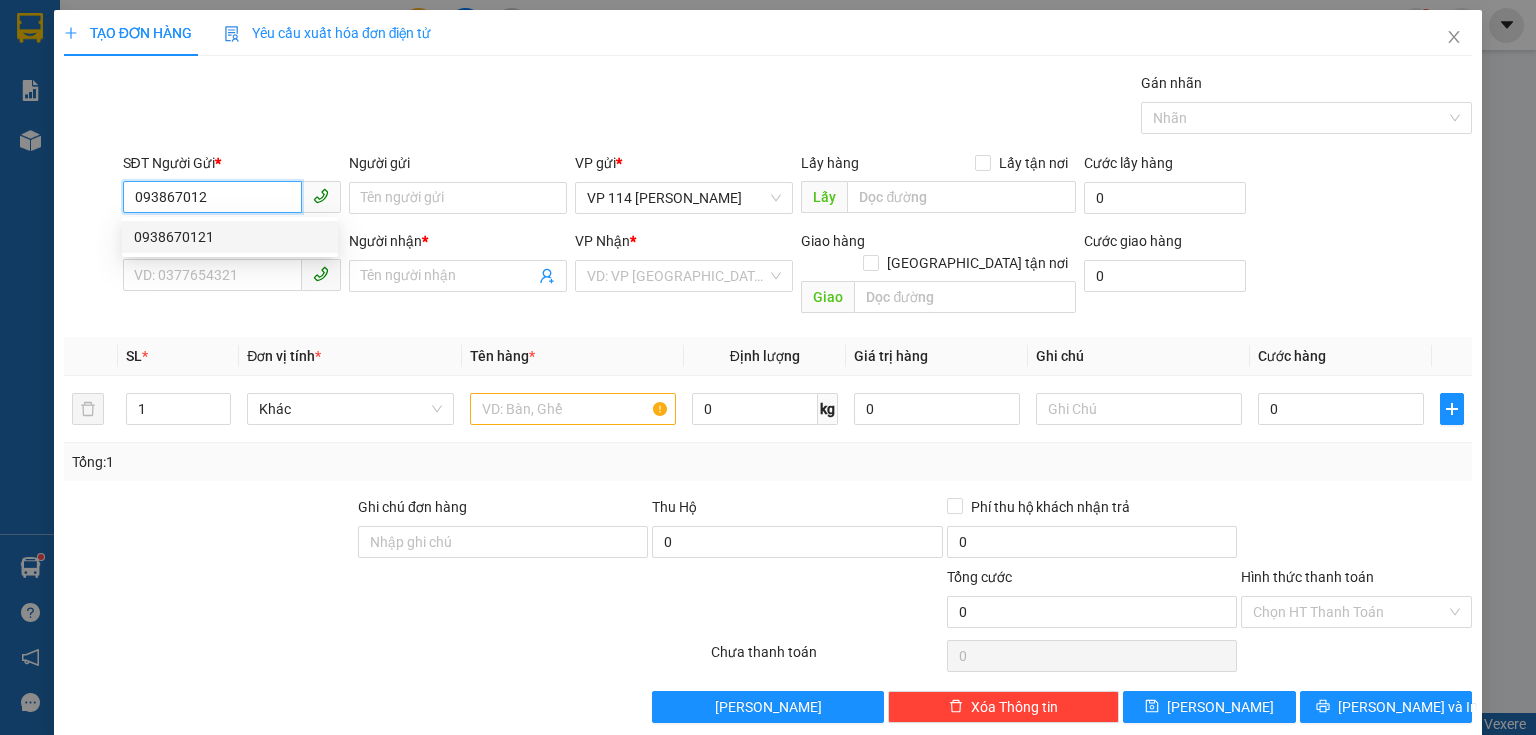 click on "0938670121" at bounding box center [230, 237] 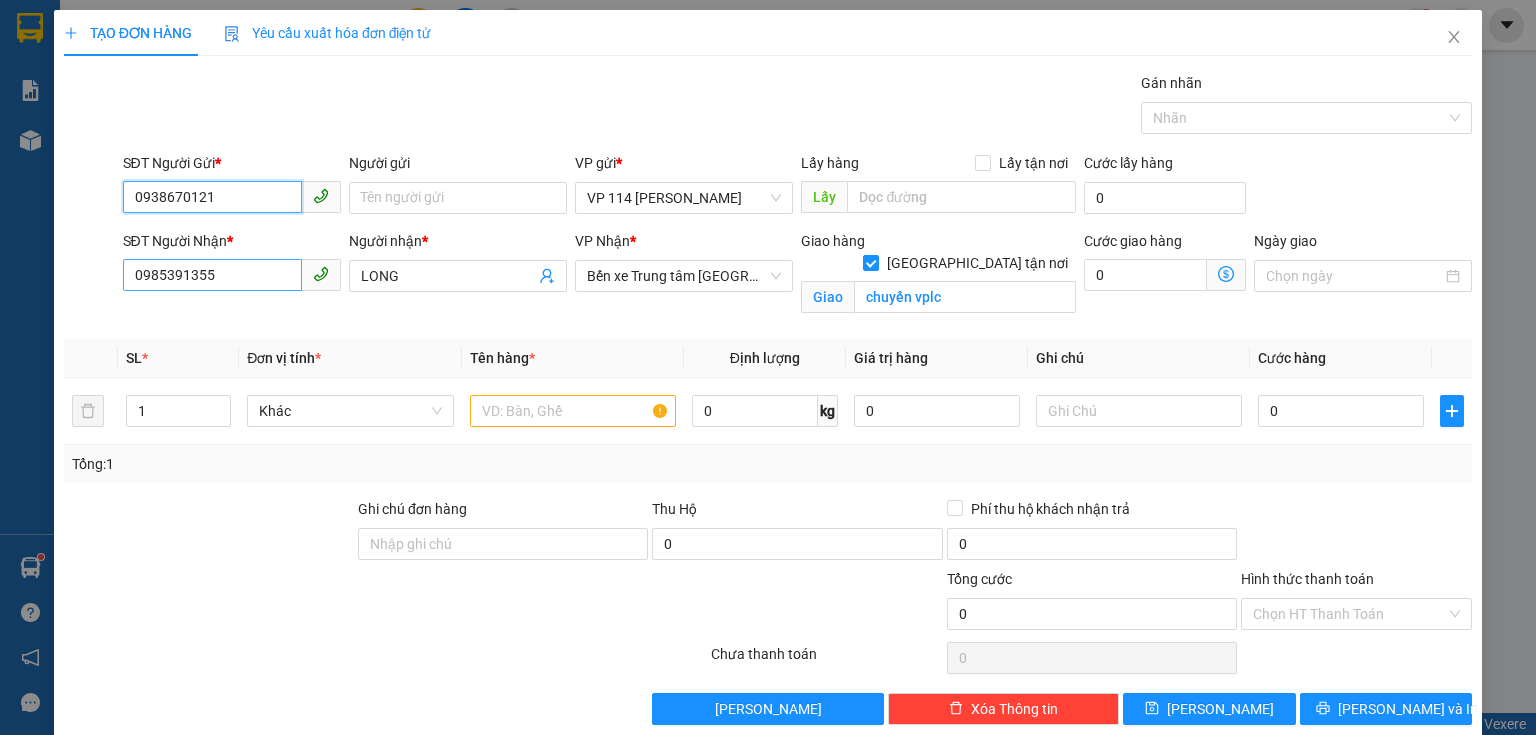 type on "0938670121" 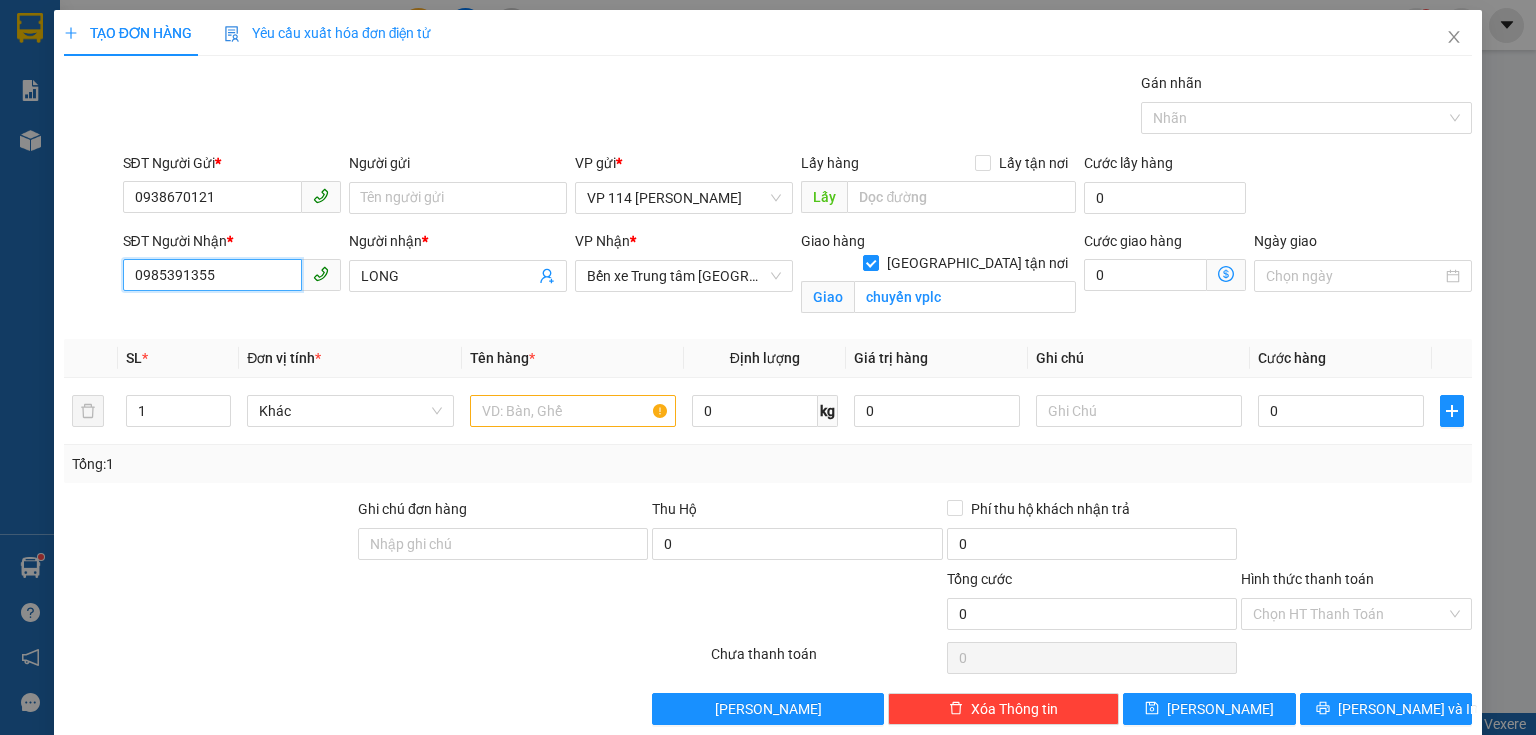 click on "0985391355" at bounding box center (212, 275) 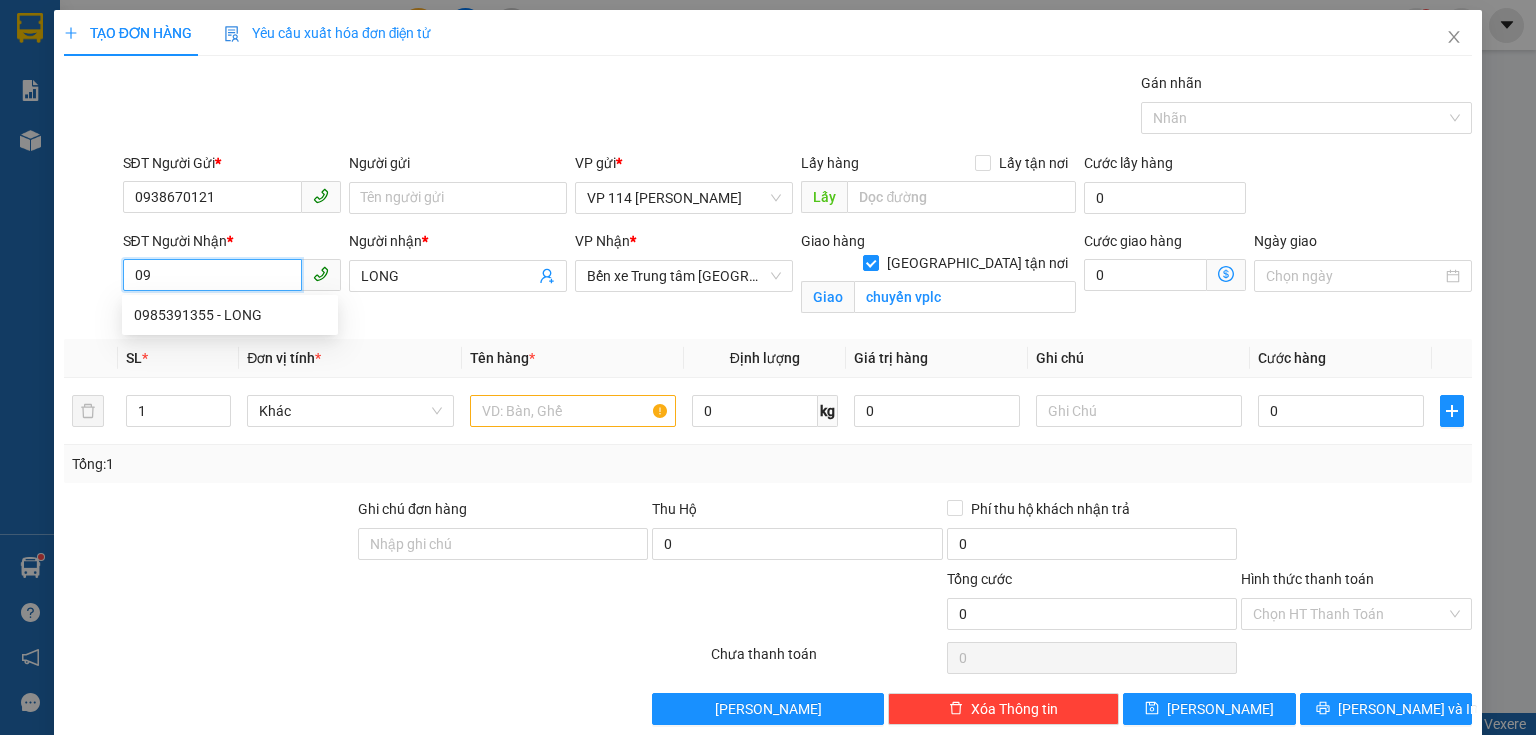 type on "0" 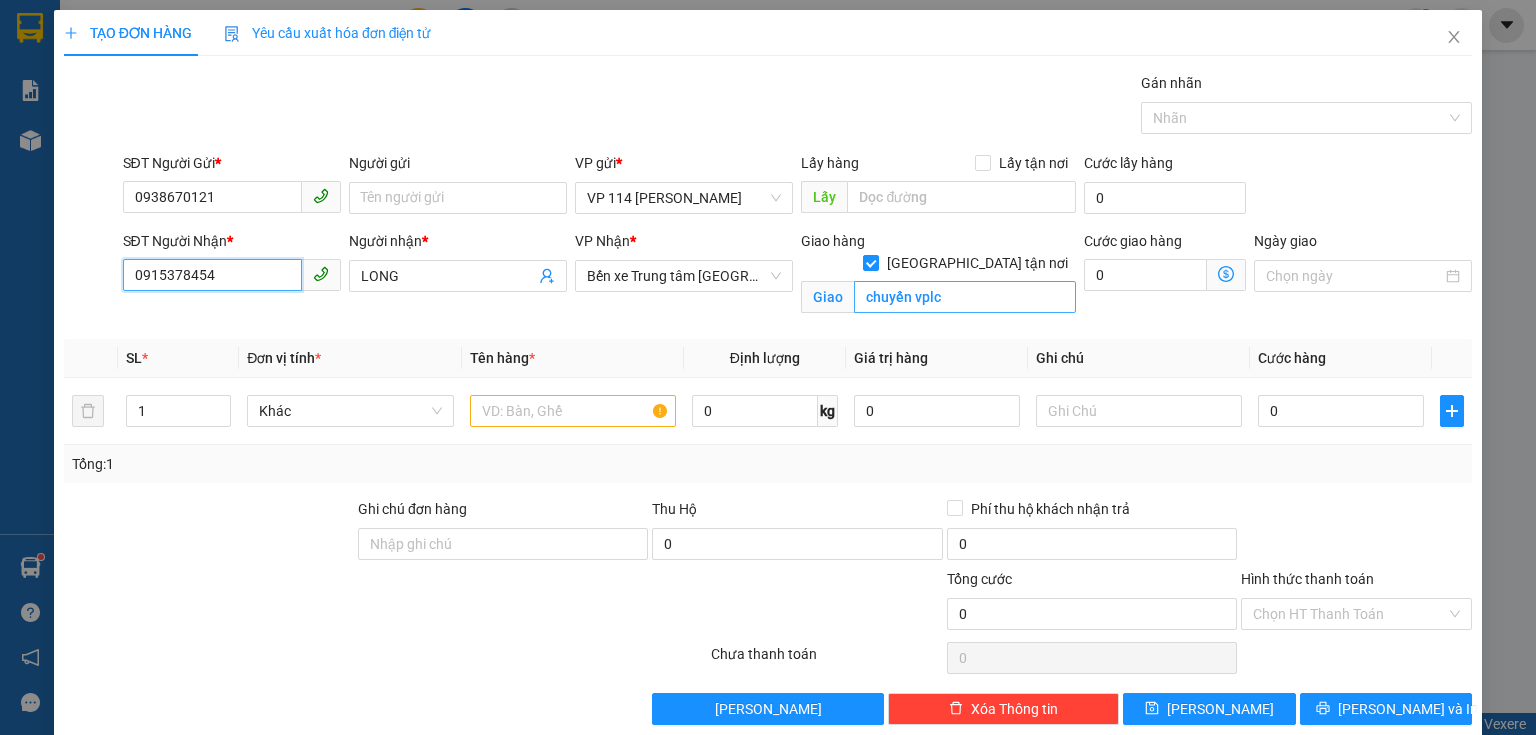 type on "0915378454" 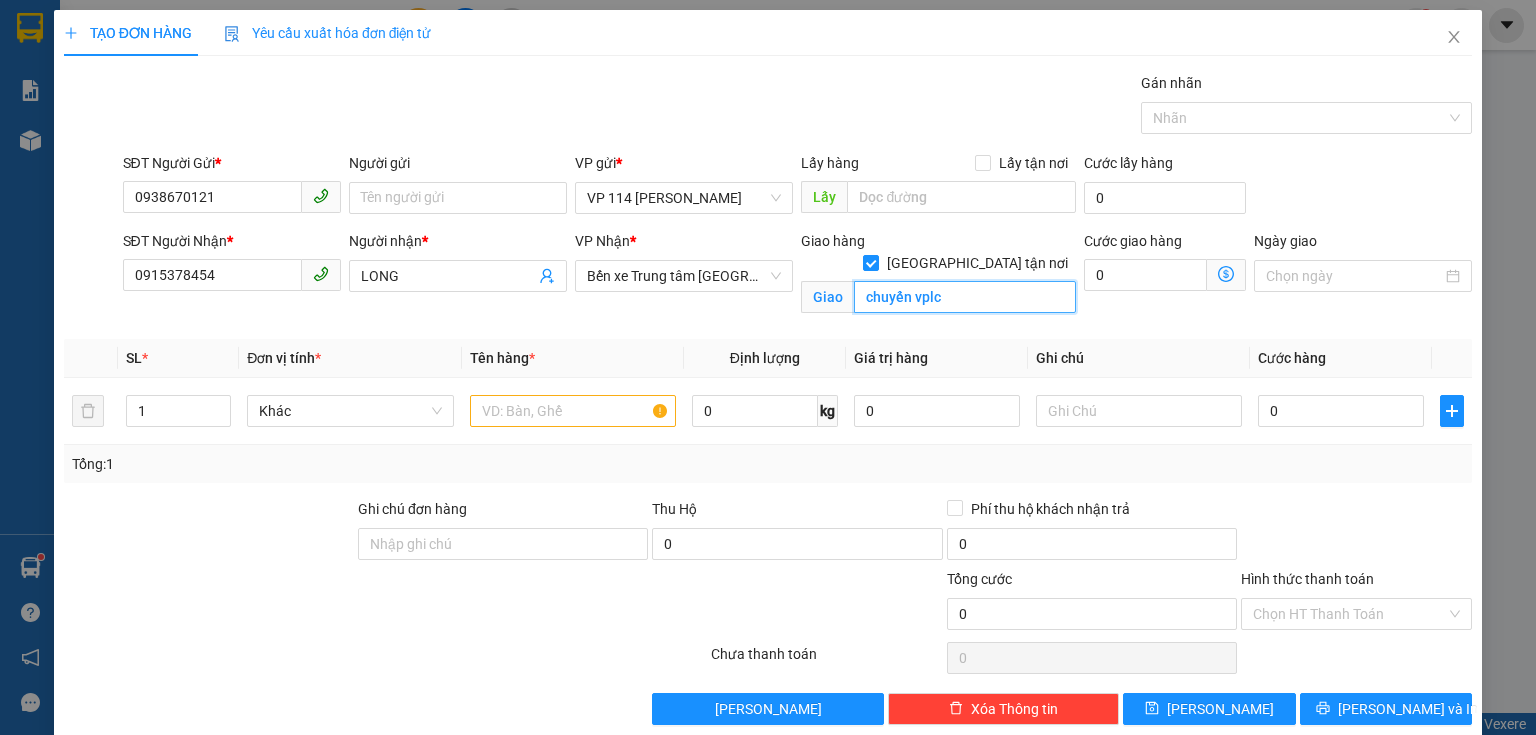 click on "chuyển vplc" at bounding box center [965, 297] 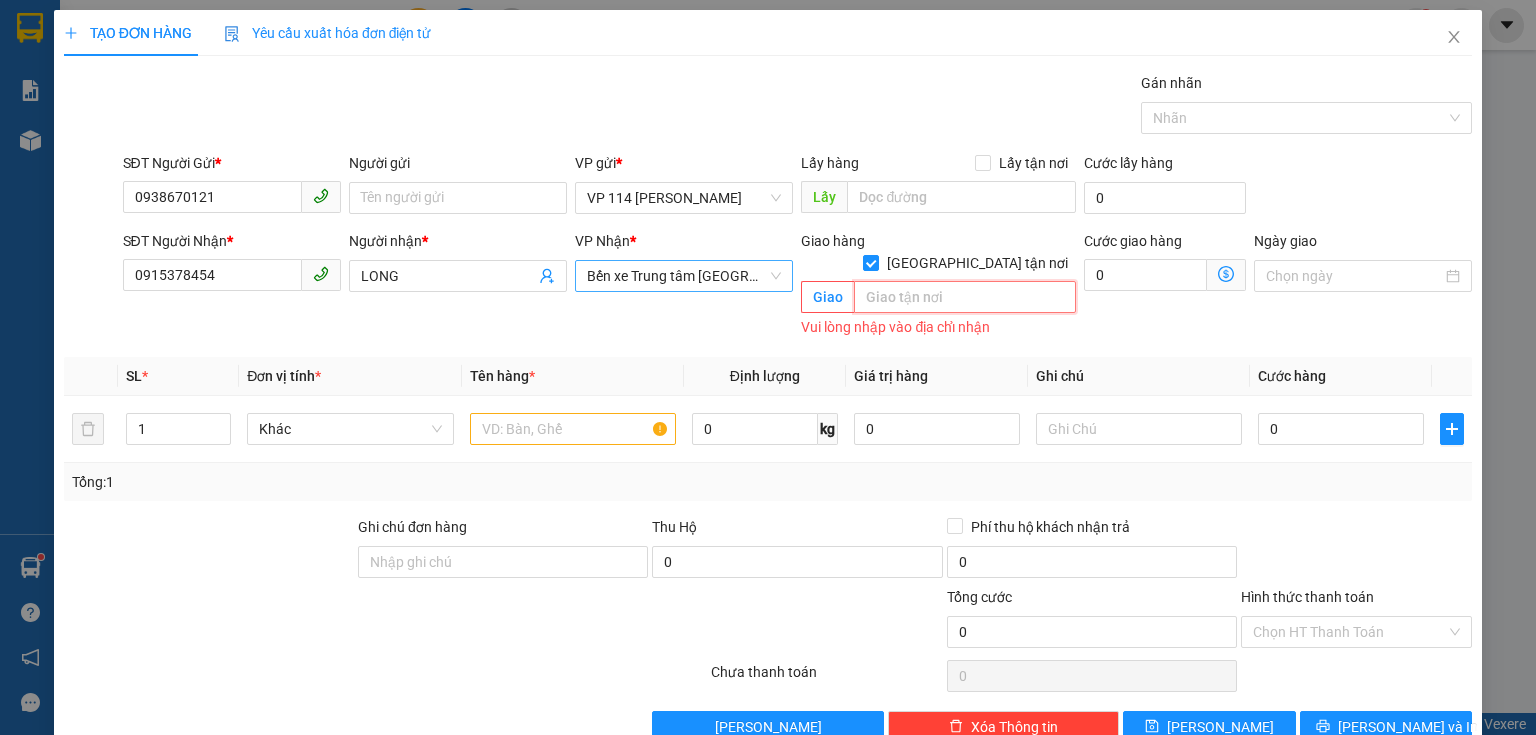 click on "Bến xe Trung tâm [GEOGRAPHIC_DATA]" at bounding box center (684, 276) 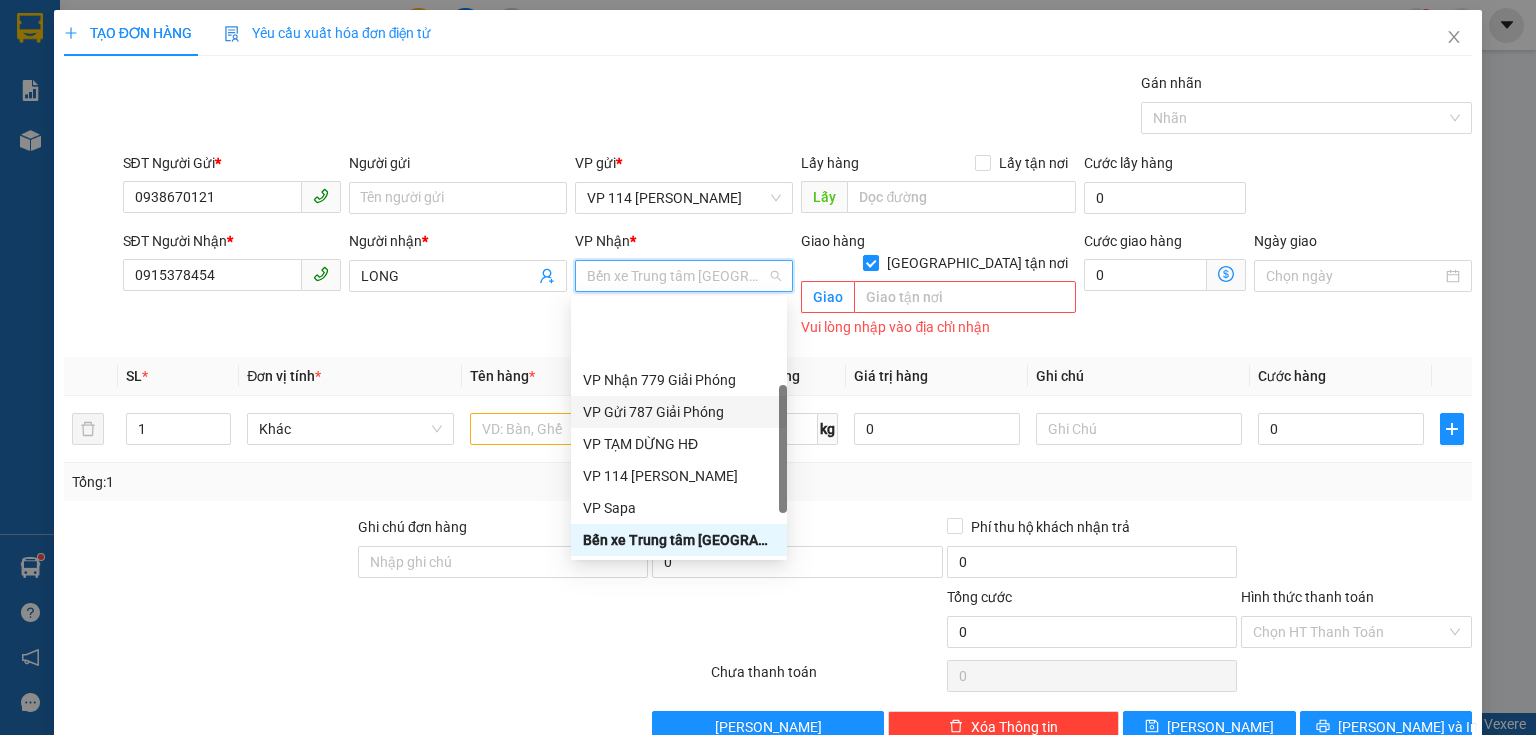 scroll, scrollTop: 216, scrollLeft: 0, axis: vertical 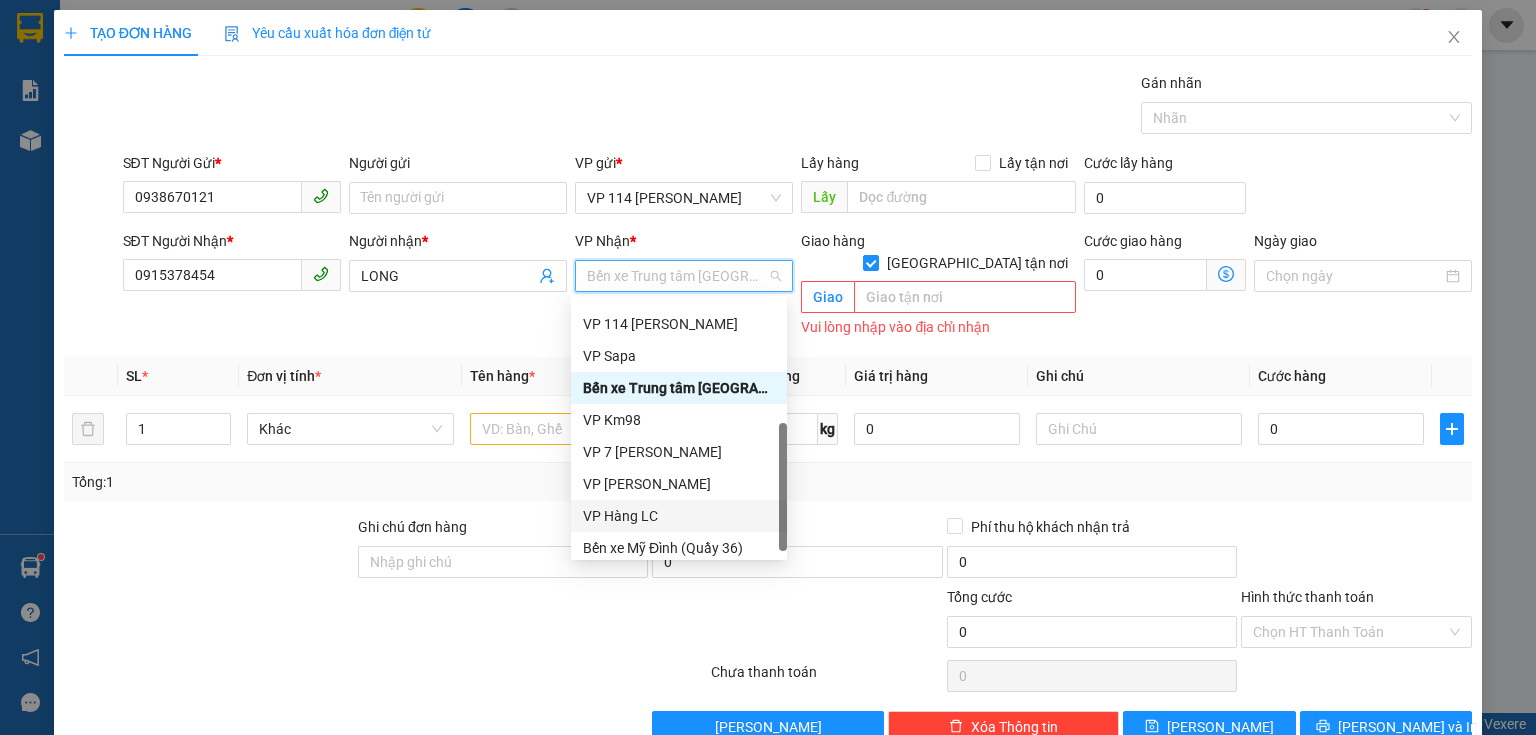 click on "VP Hàng LC" at bounding box center [679, 516] 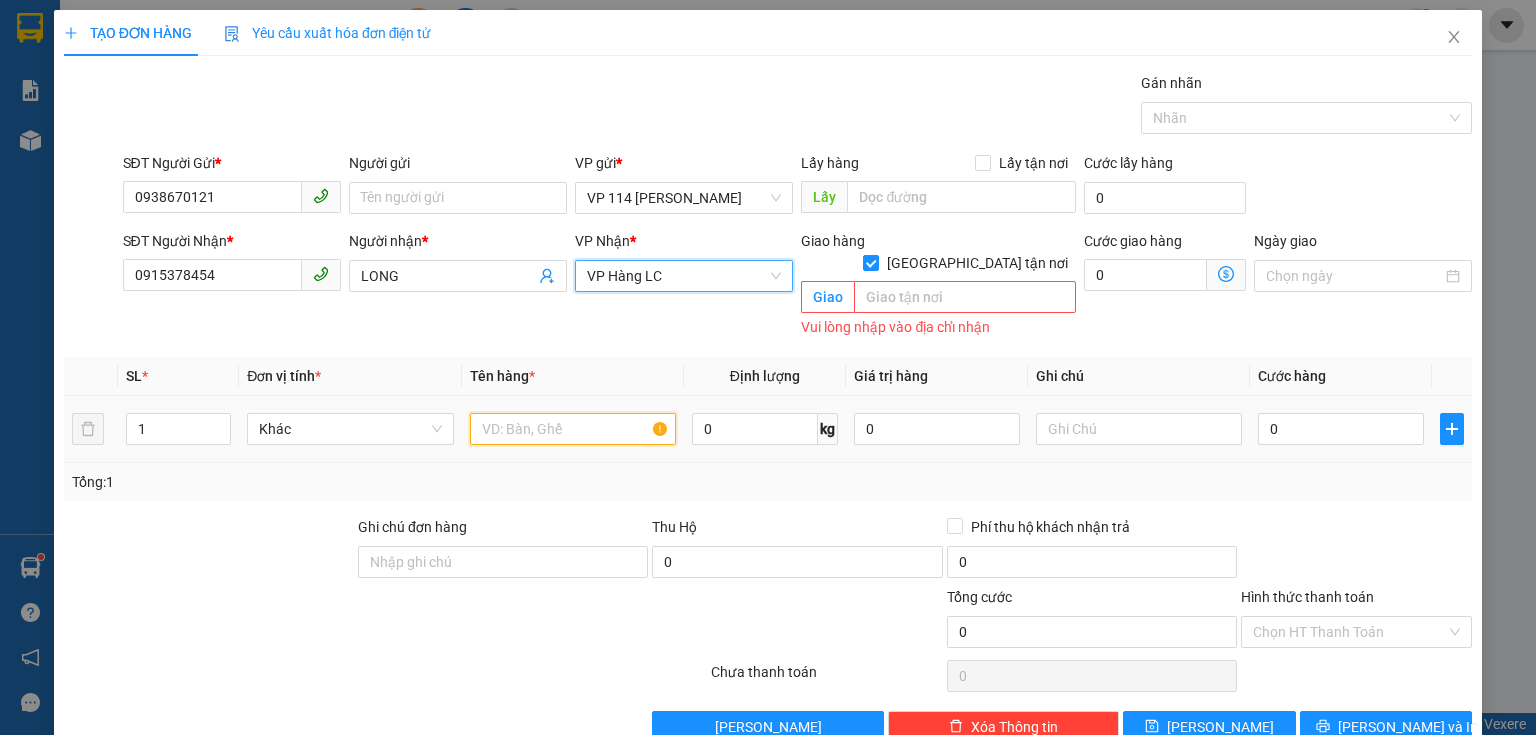 click at bounding box center [573, 429] 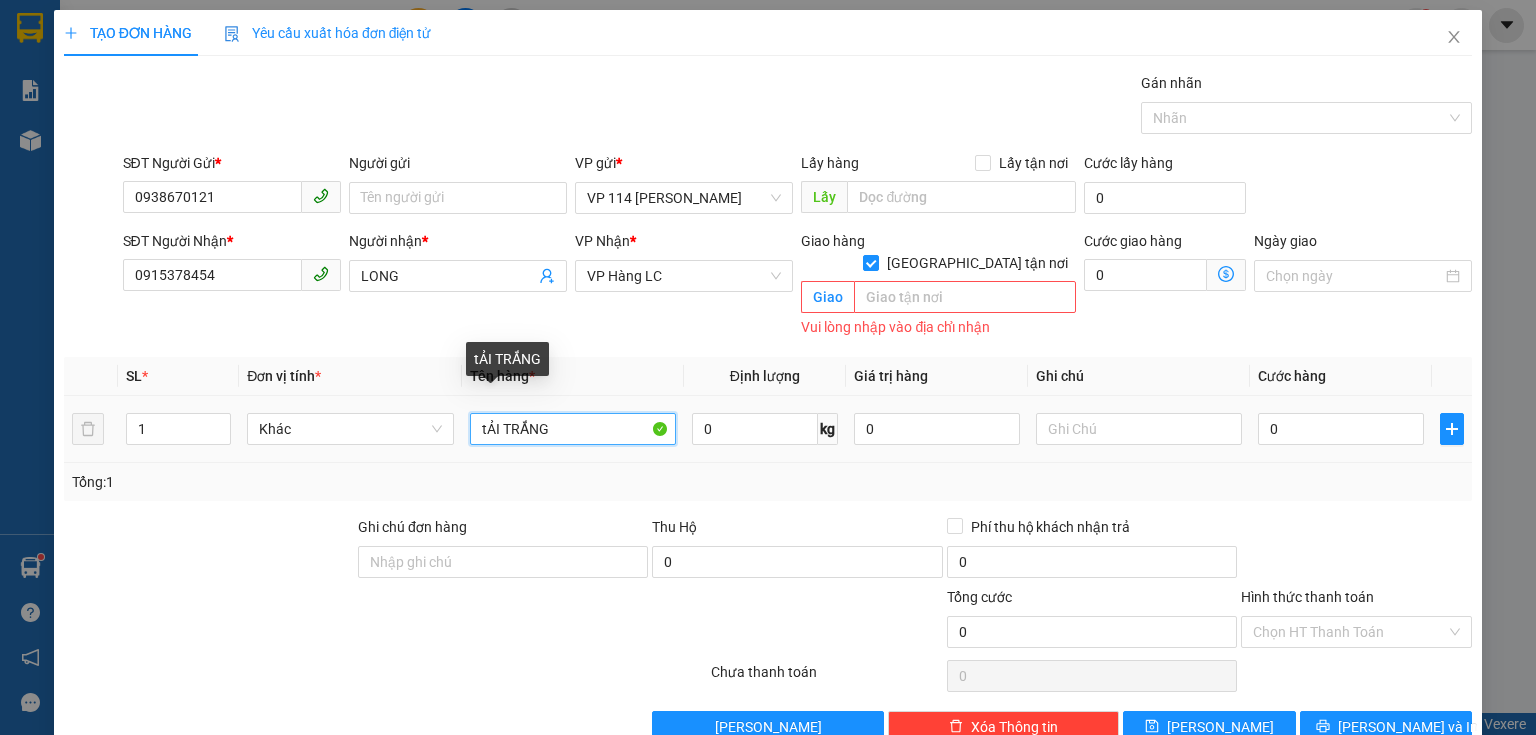 click on "tẢI TRẮNG" at bounding box center [573, 429] 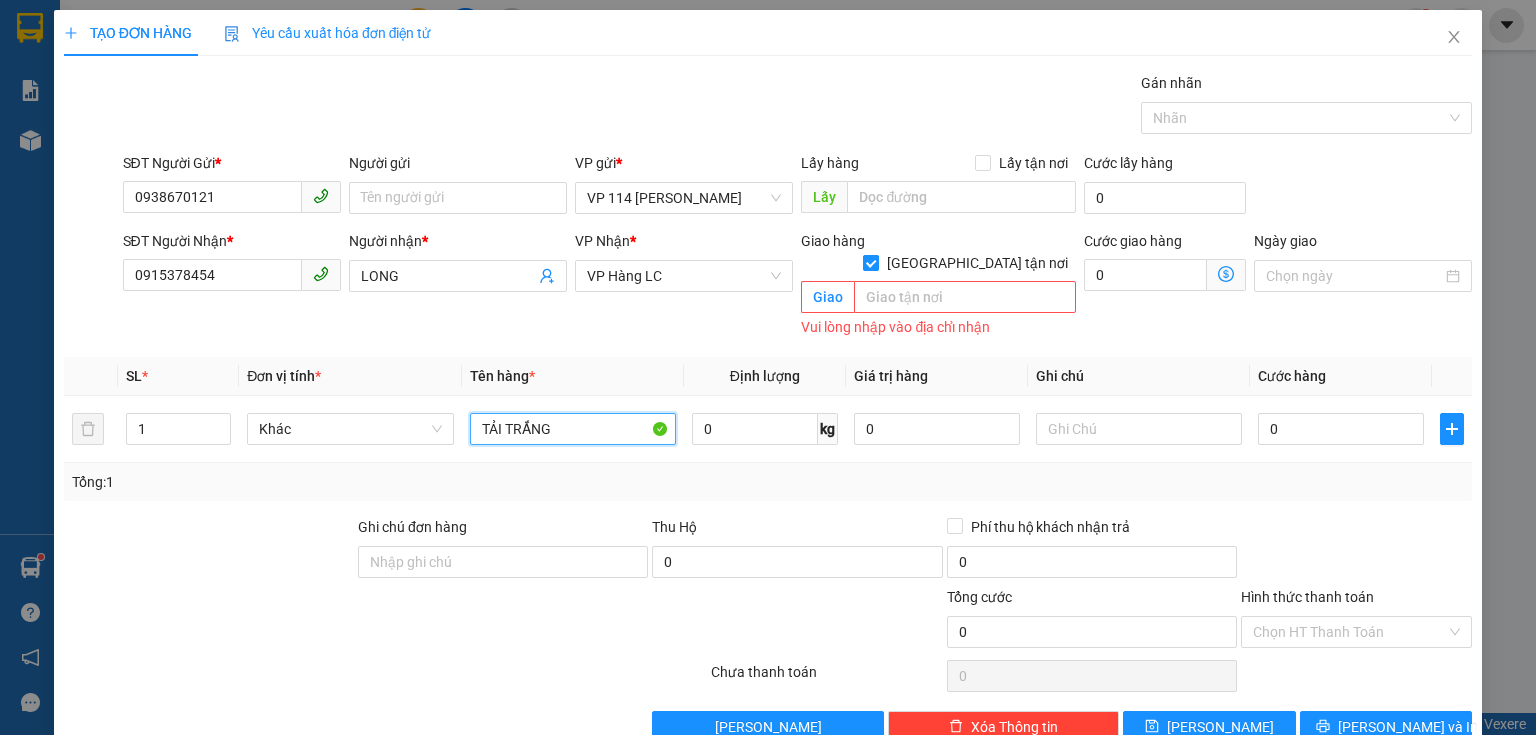 type on "TẢI TRẮNG" 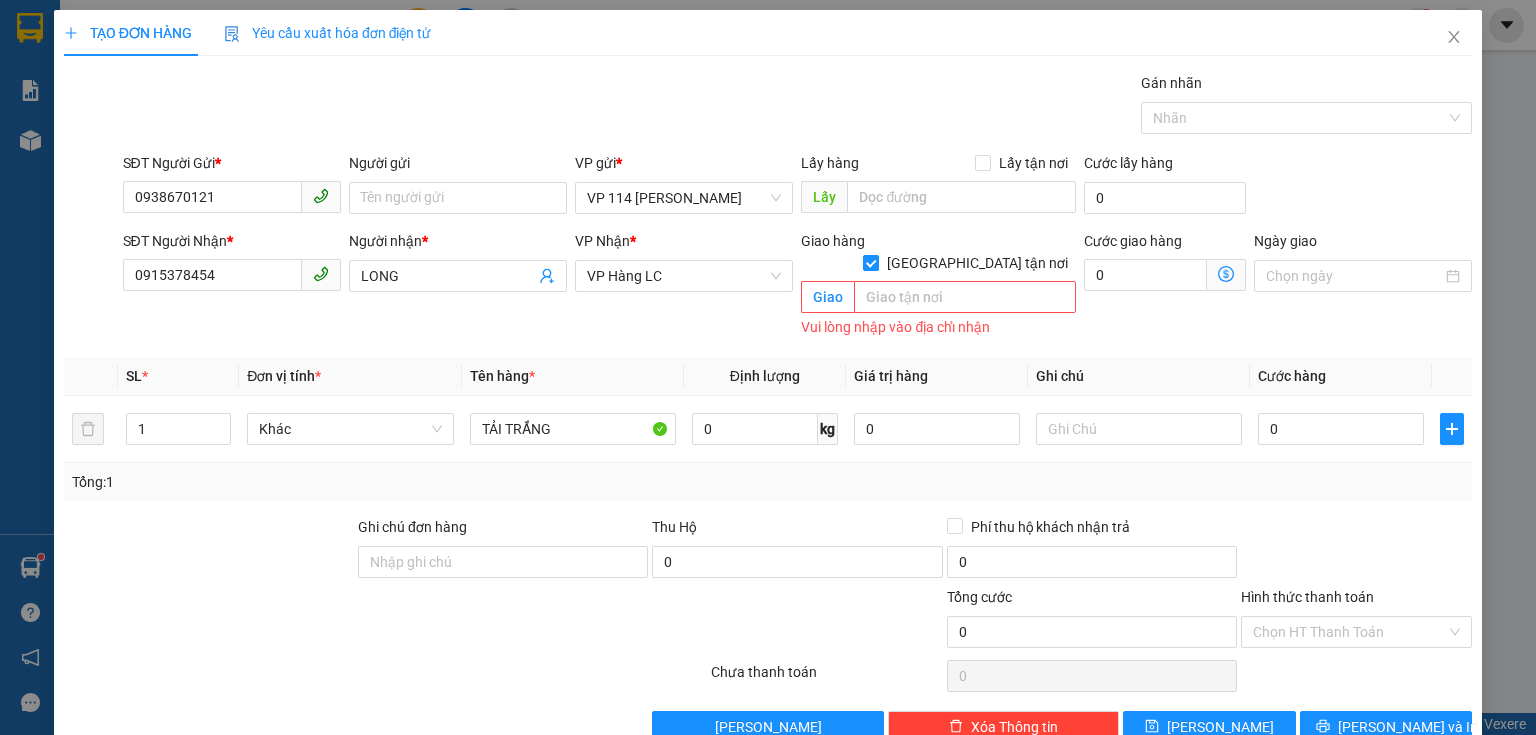 drag, startPoint x: 968, startPoint y: 241, endPoint x: 1048, endPoint y: 307, distance: 103.711136 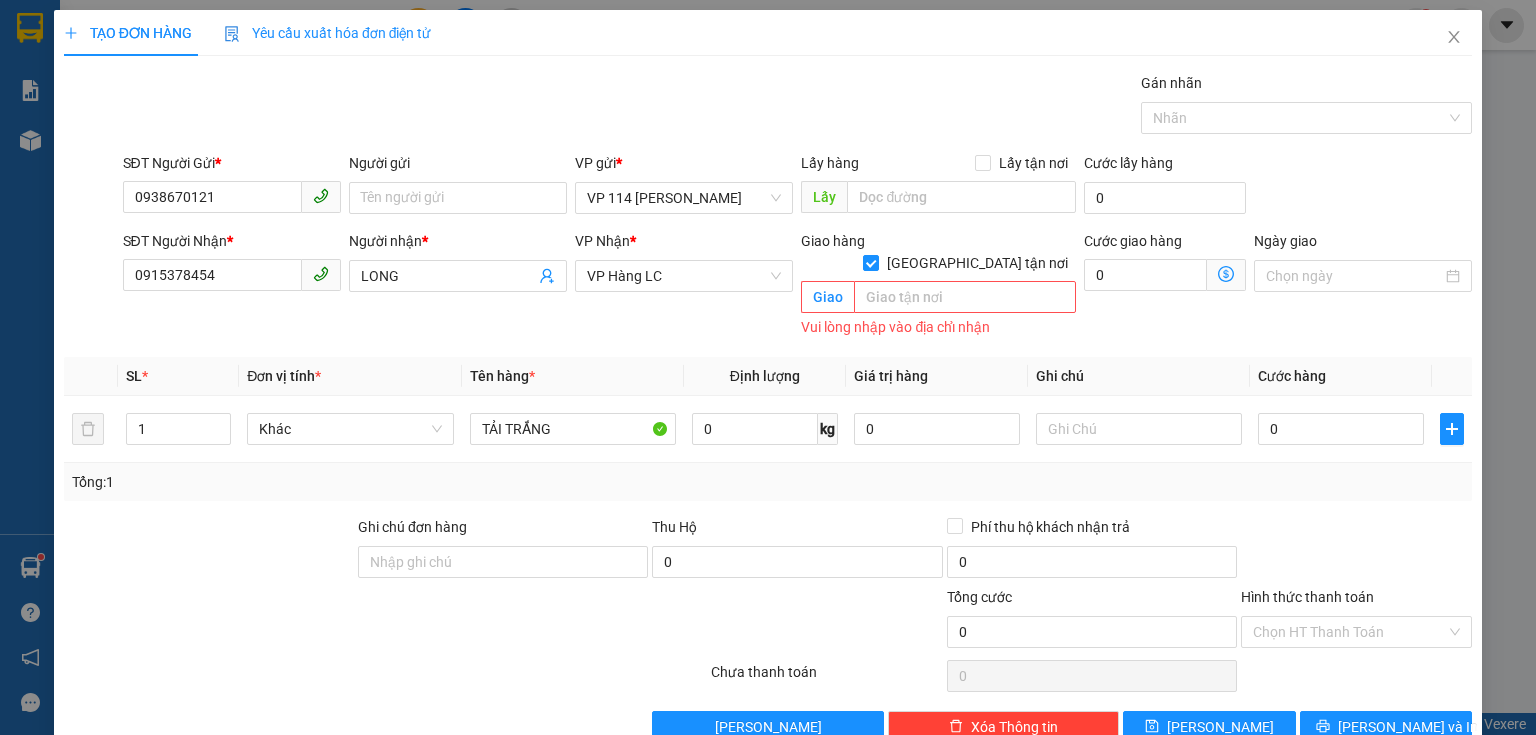 checkbox on "false" 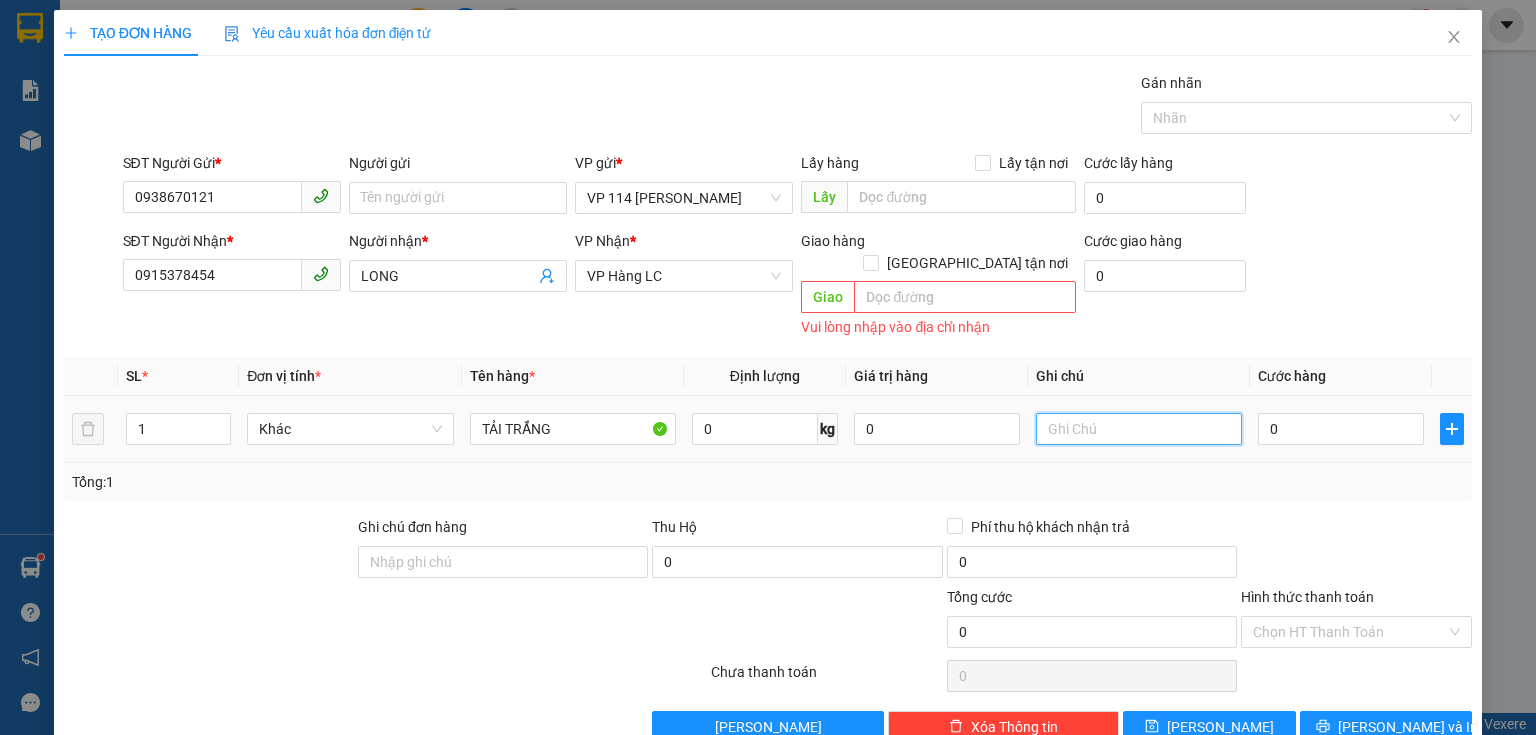 click at bounding box center (1139, 429) 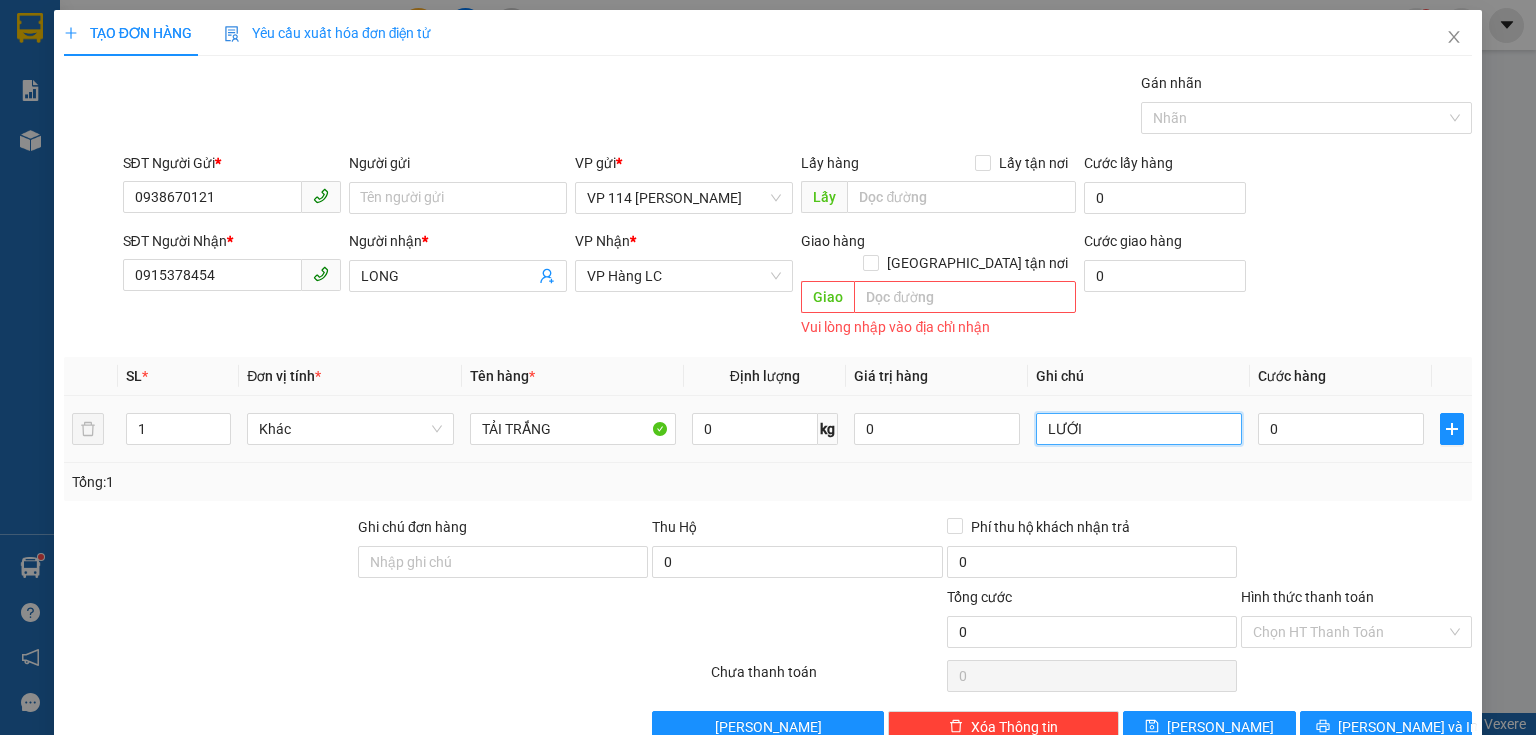 type on "LƯỚI" 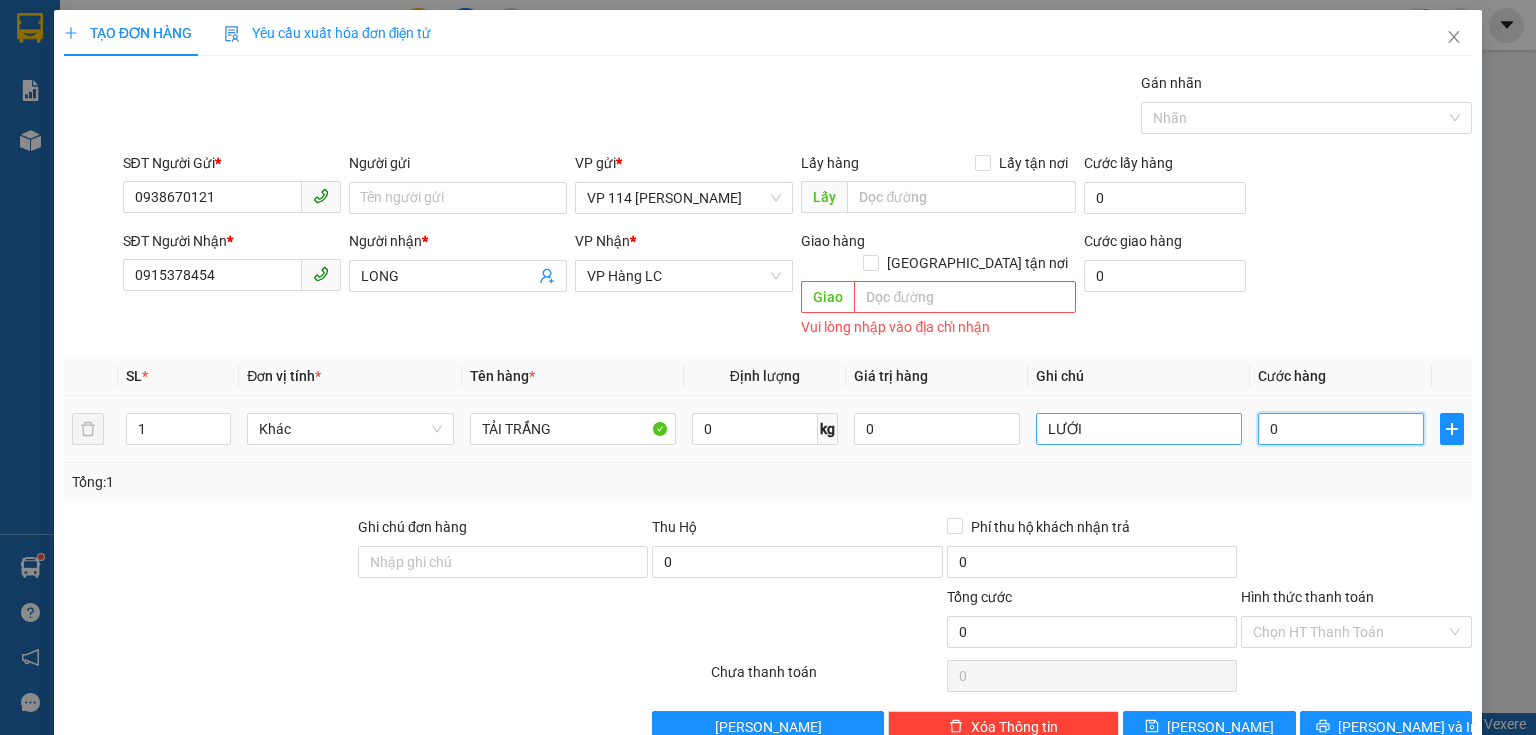 type on "7" 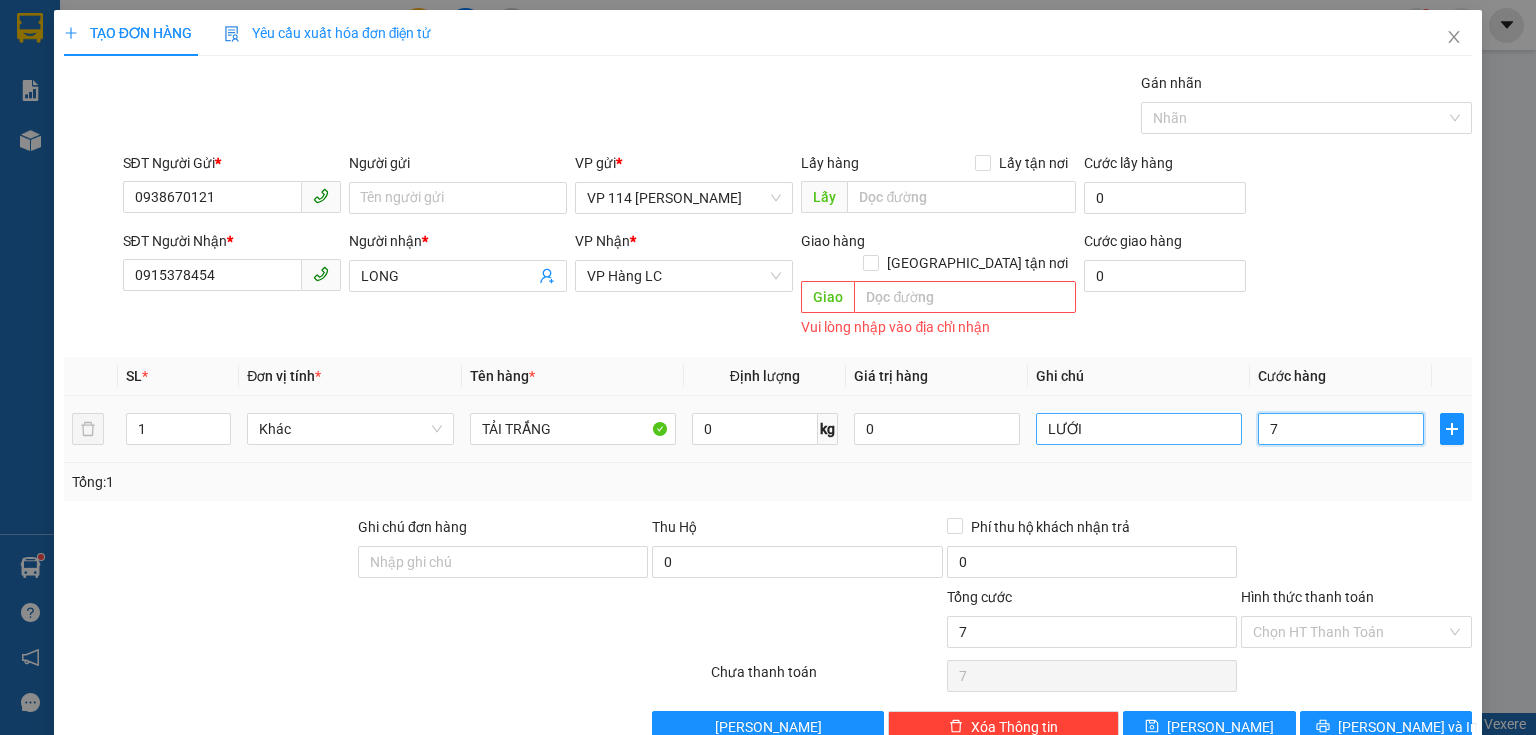 type on "70" 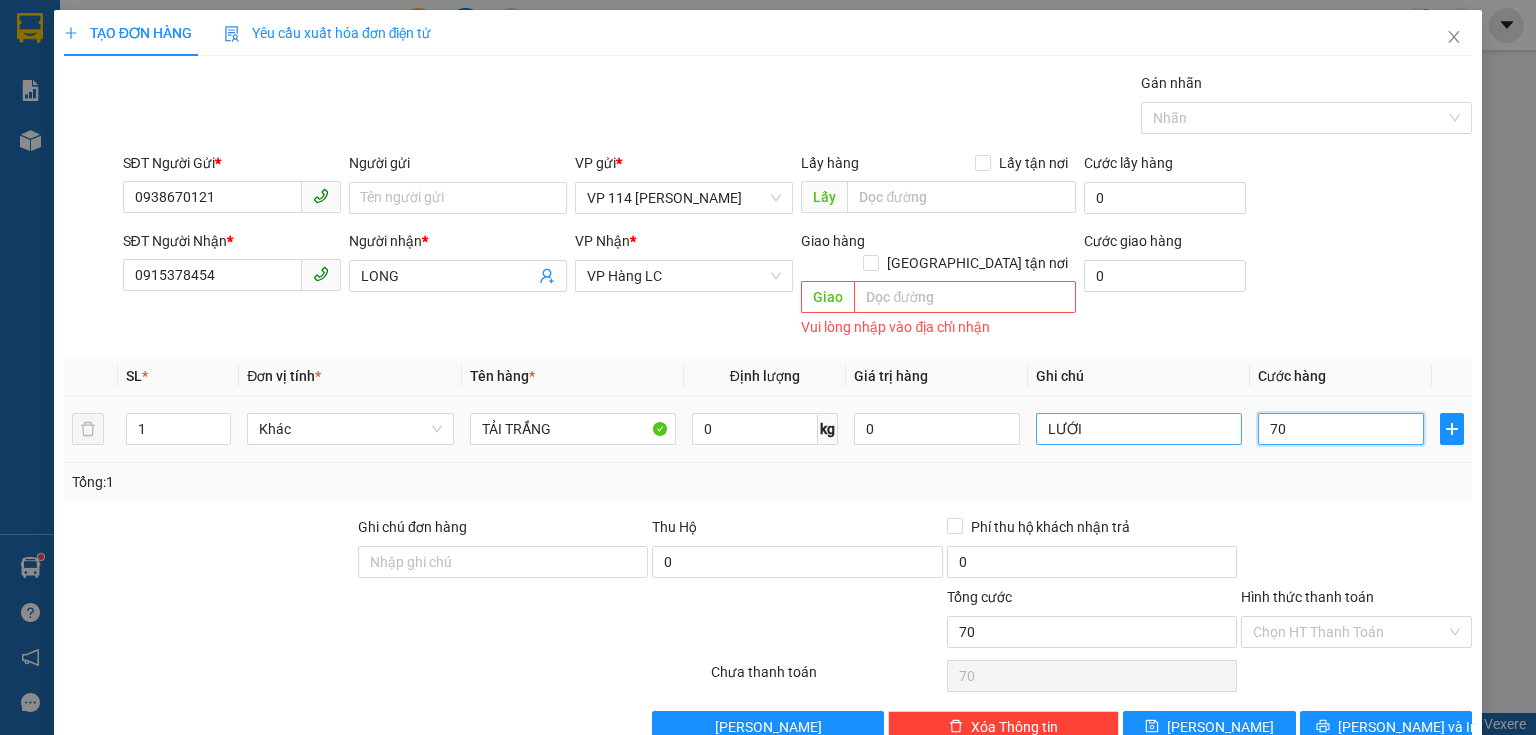 type on "700" 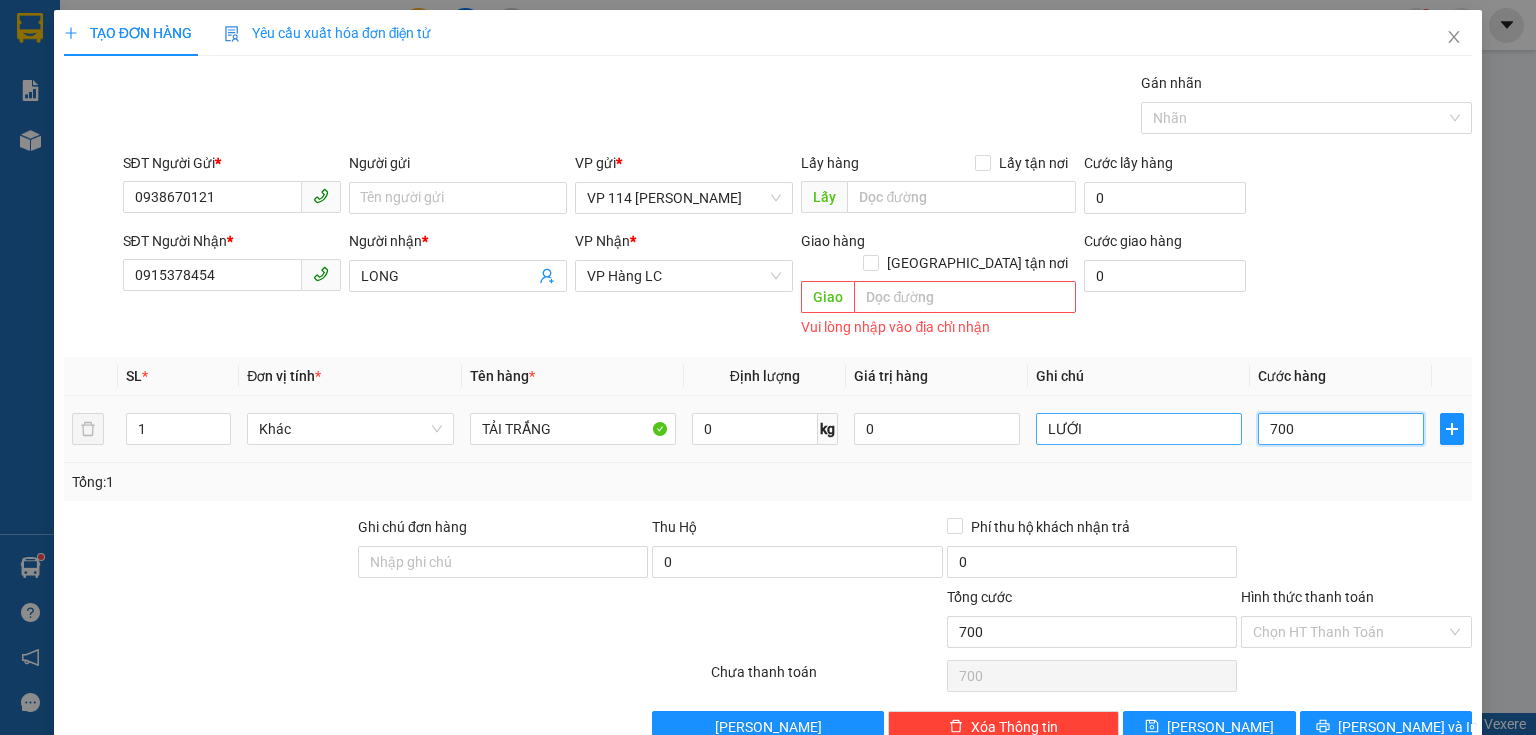 type on "7.000" 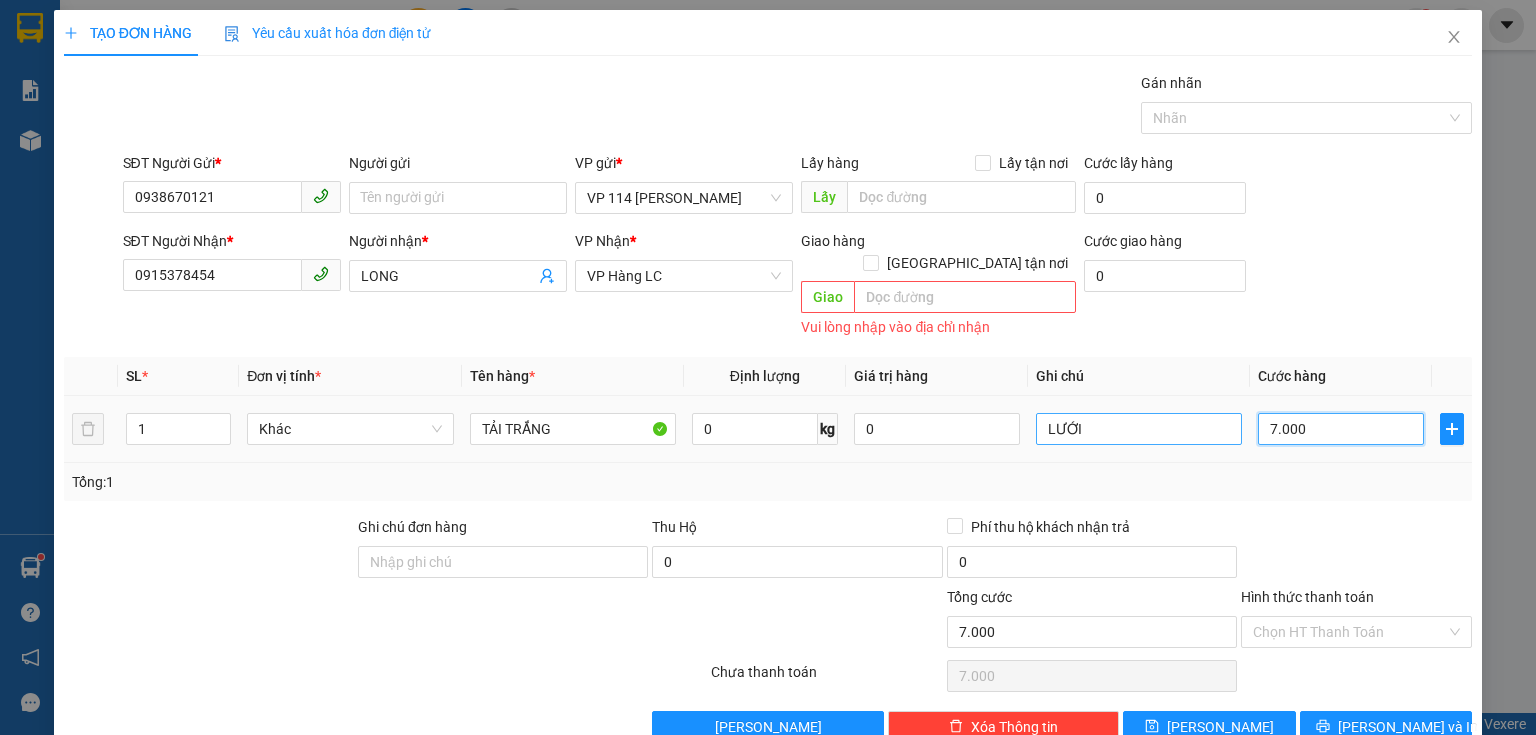 type on "70.000" 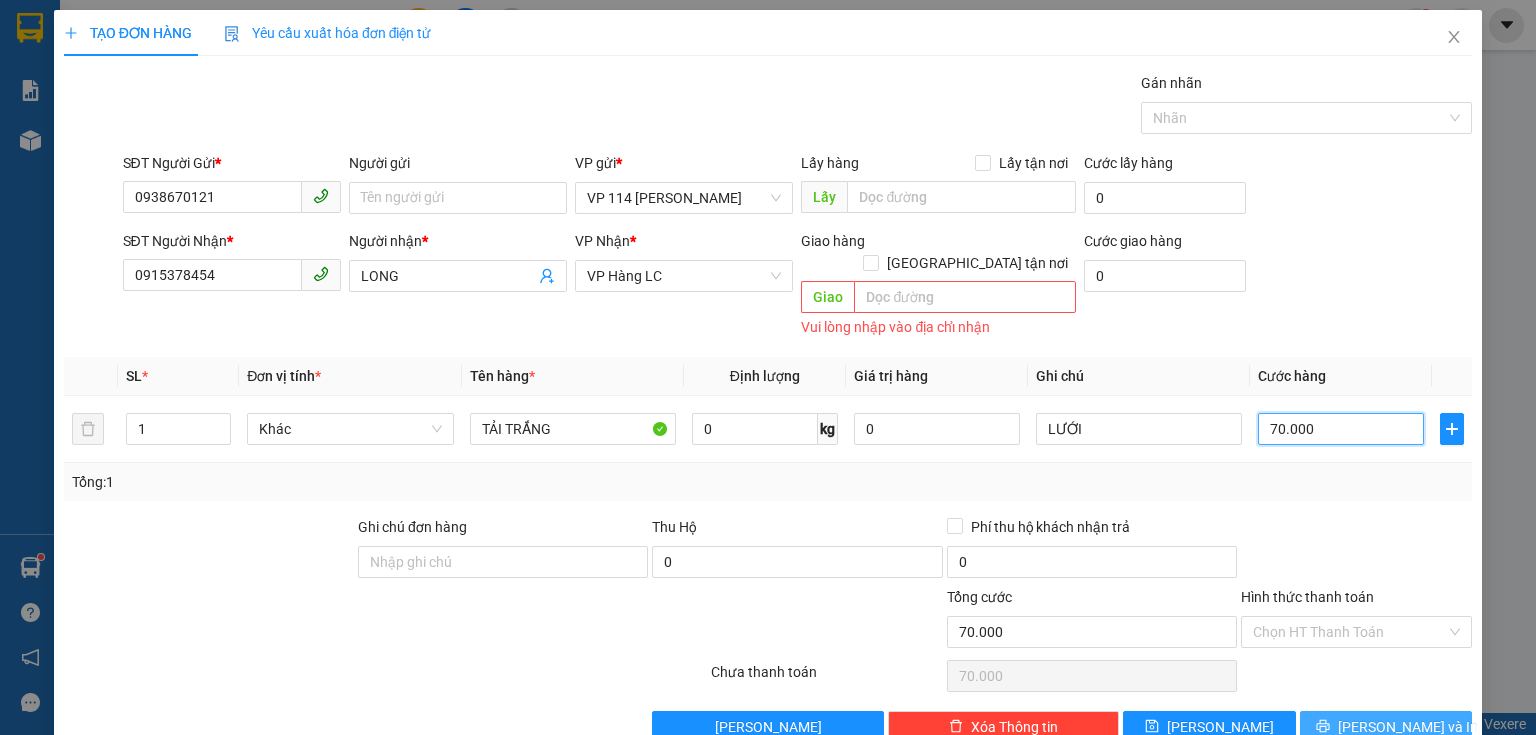type on "70.000" 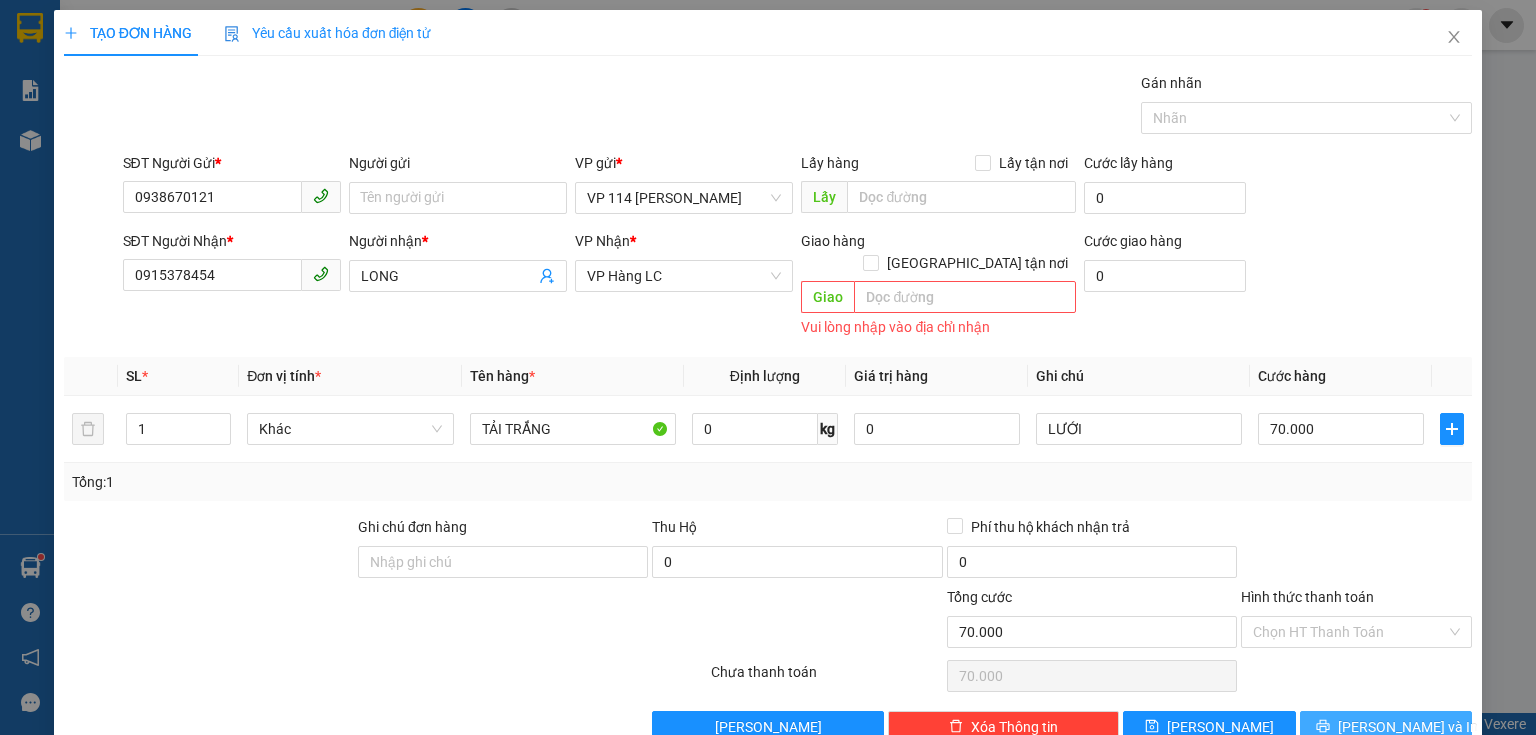 click on "[PERSON_NAME] và In" at bounding box center [1408, 727] 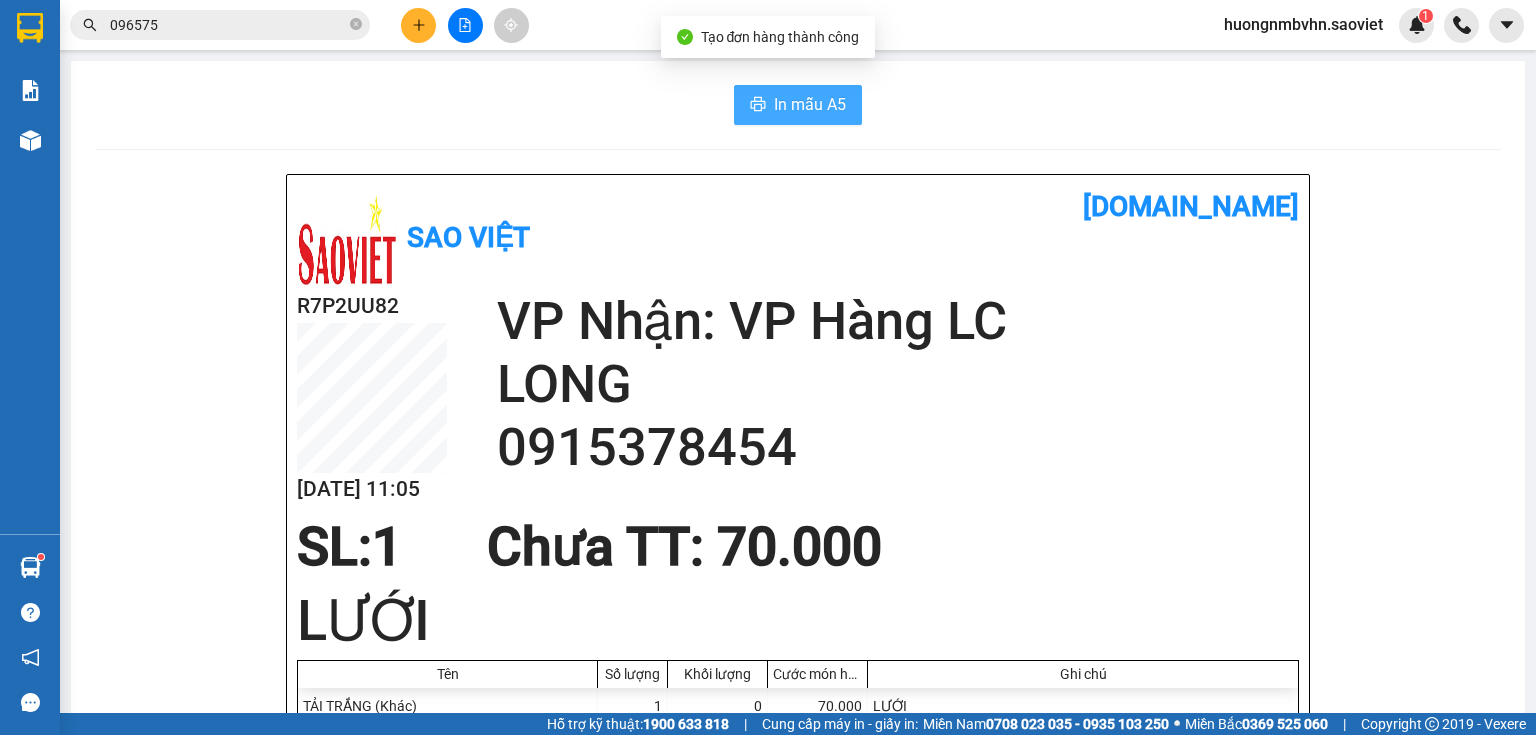click on "In mẫu A5" at bounding box center (798, 105) 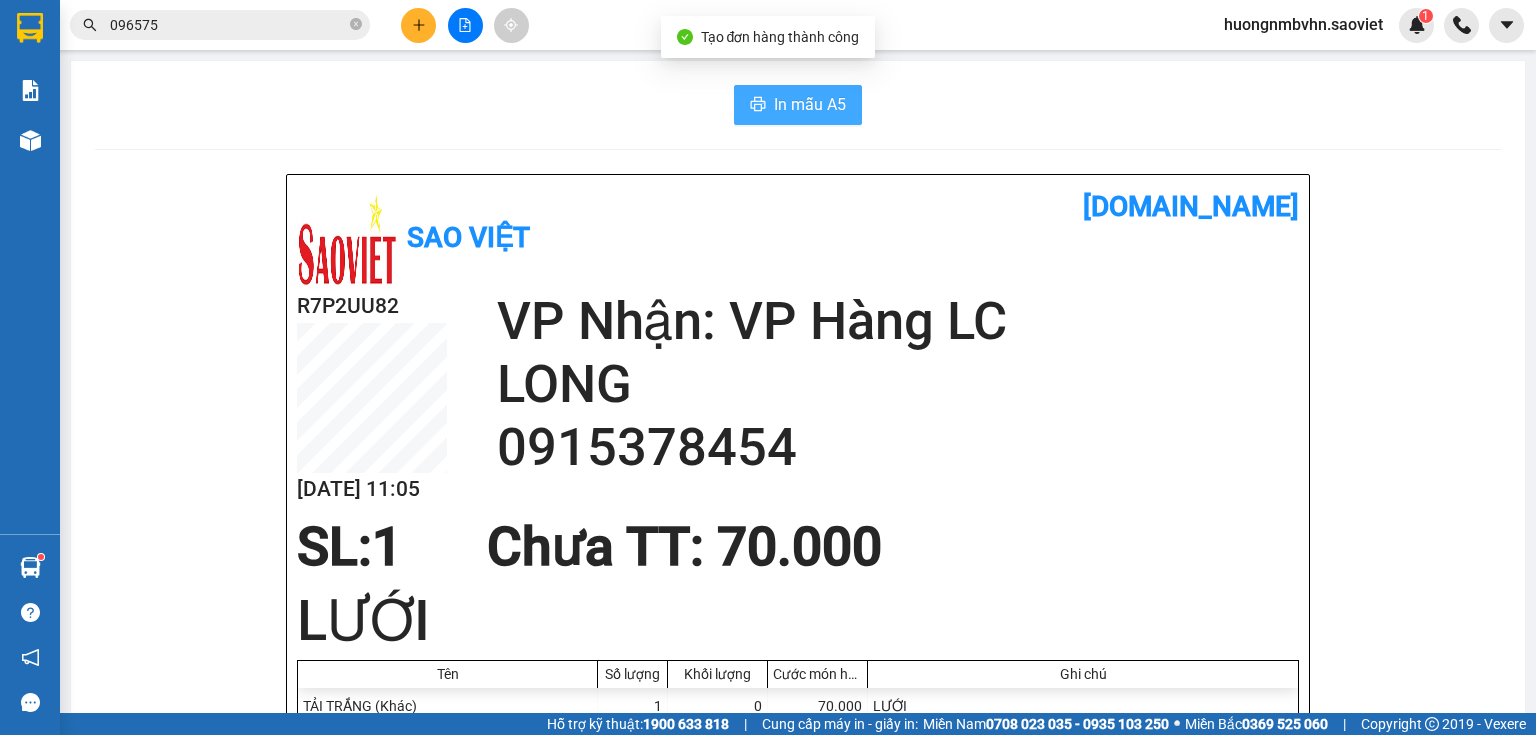 scroll, scrollTop: 0, scrollLeft: 0, axis: both 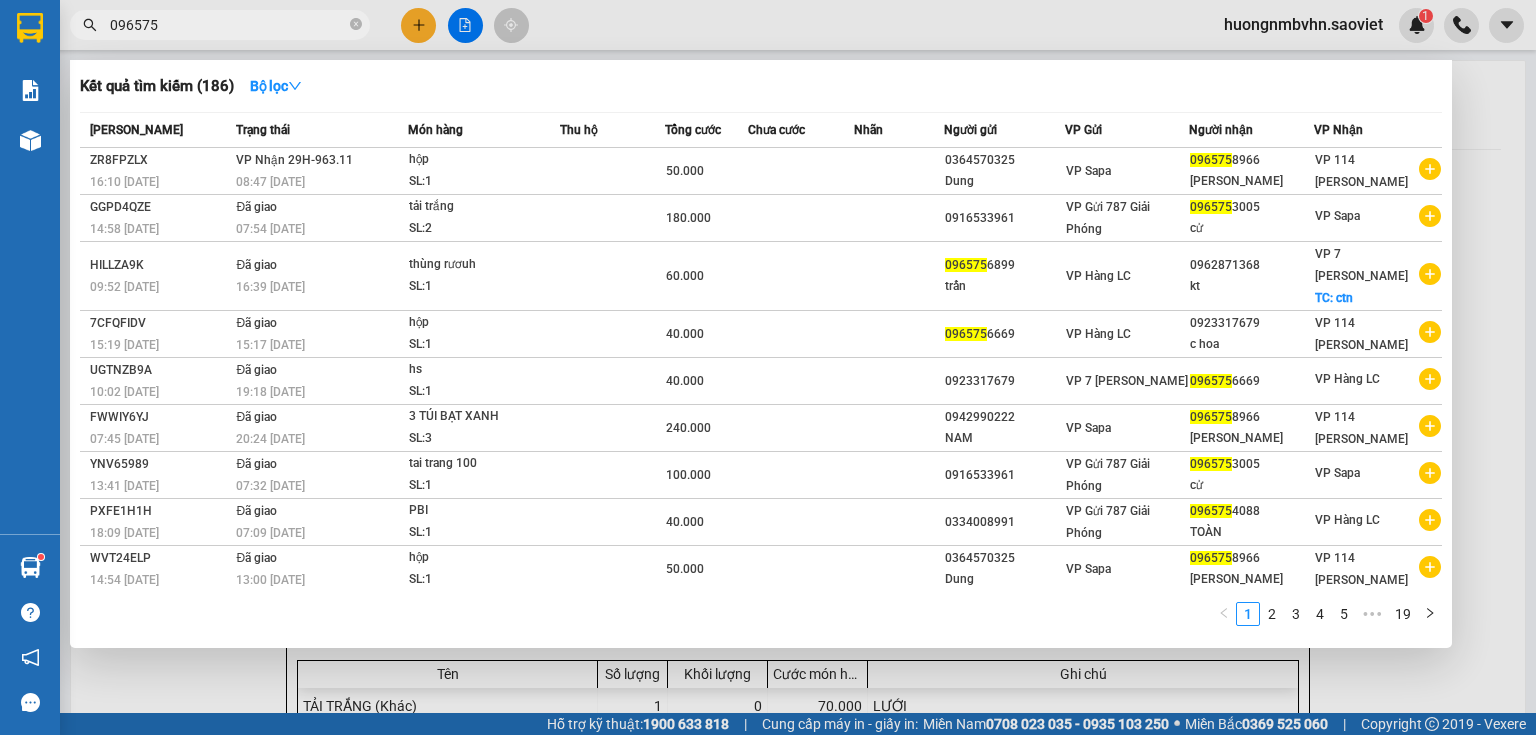 click on "096575" at bounding box center [228, 25] 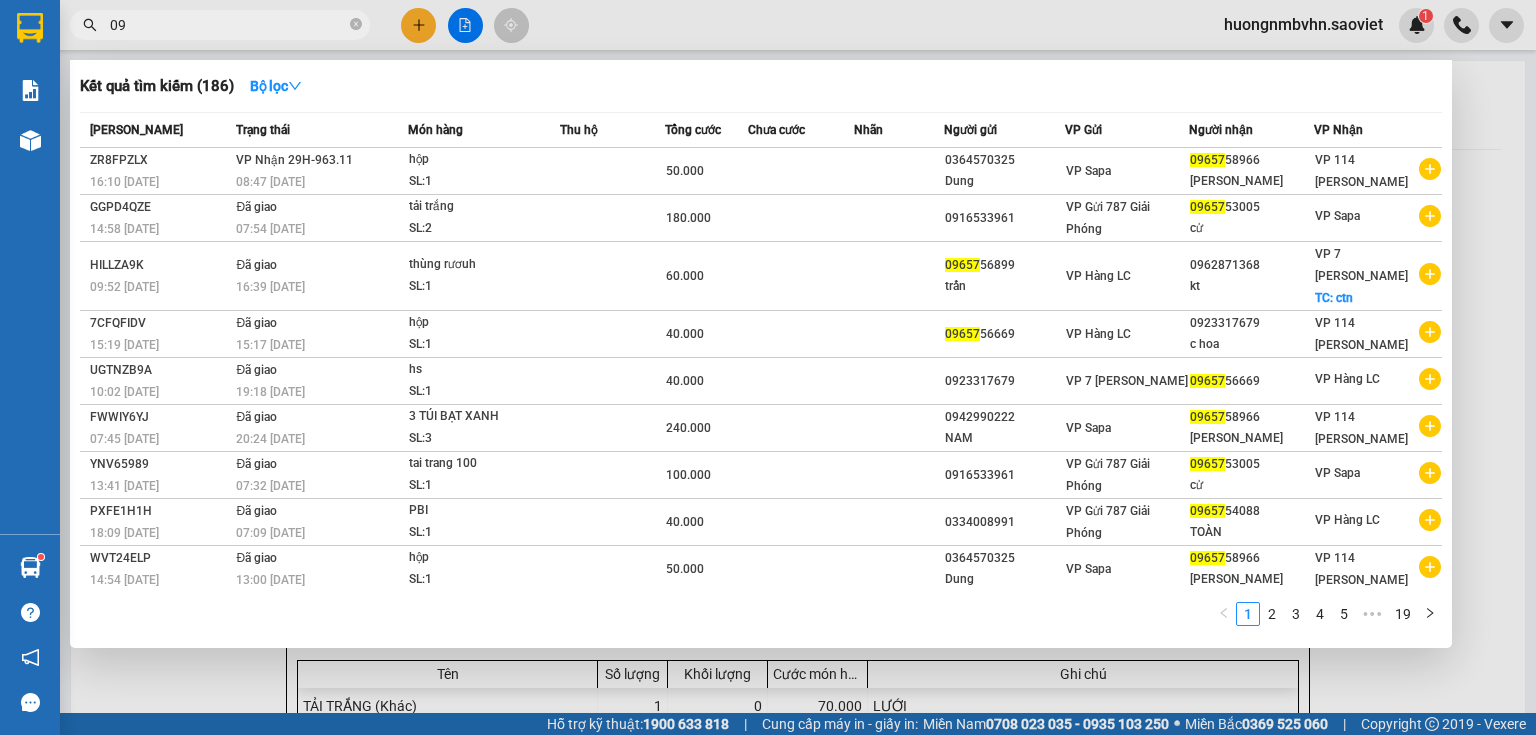 type on "0" 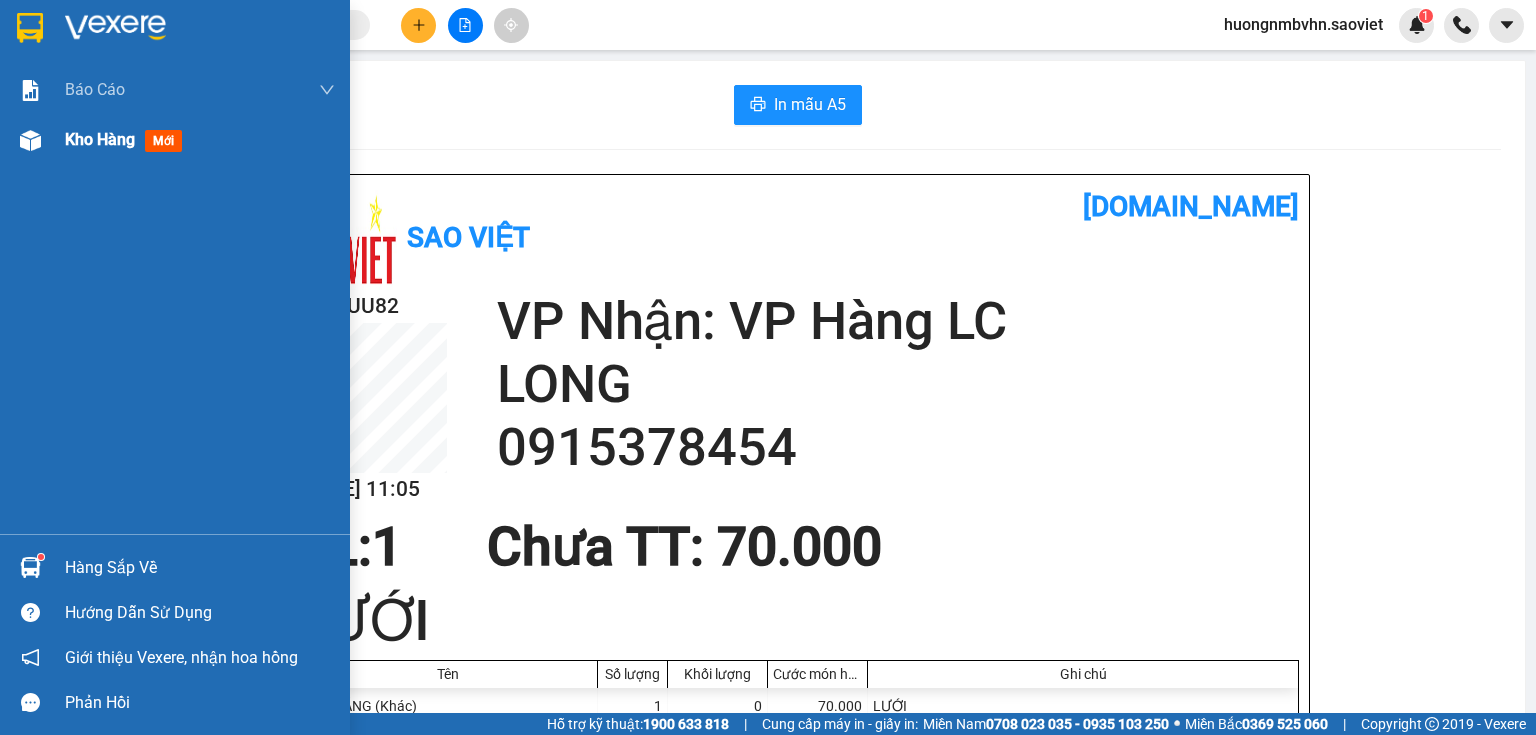 type 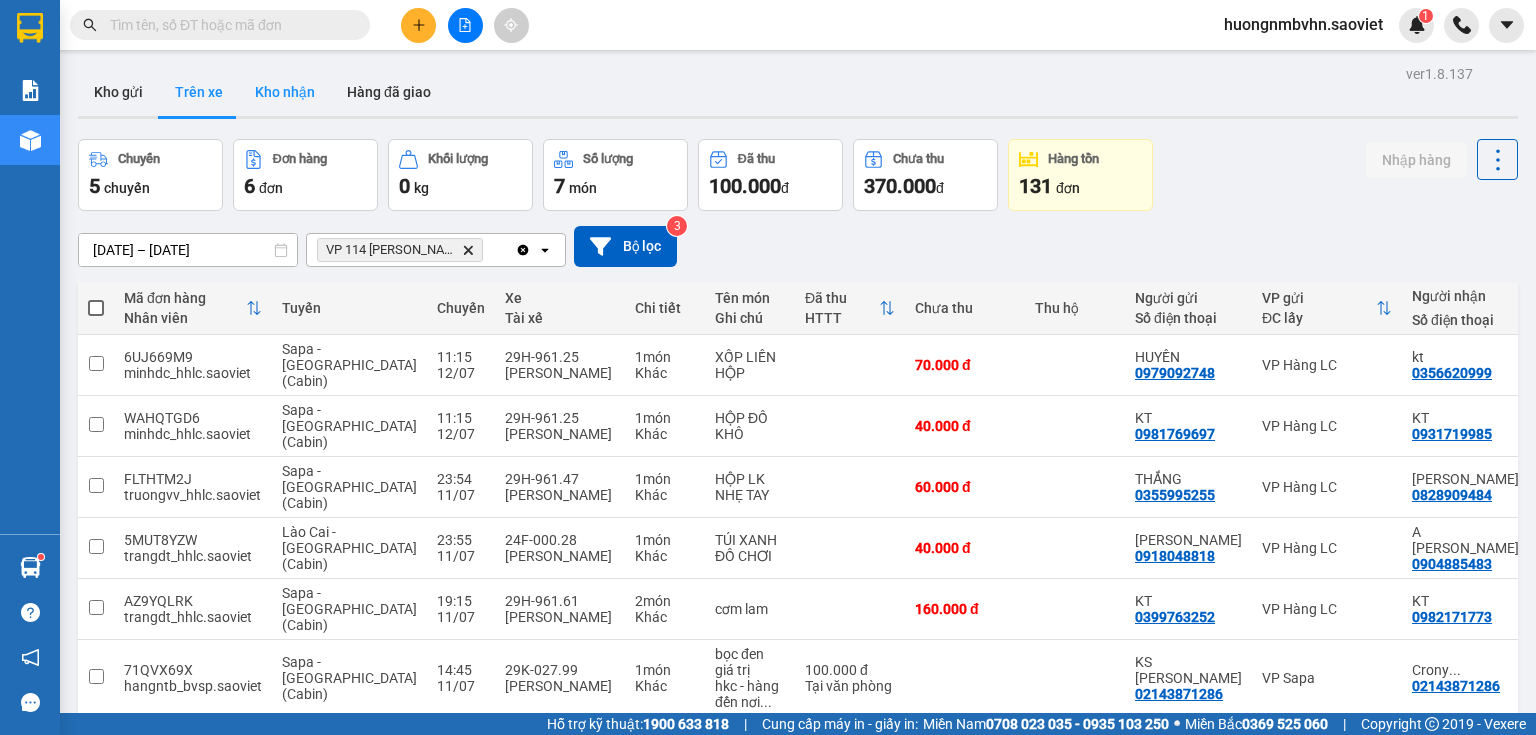 click on "Kho nhận" at bounding box center (285, 92) 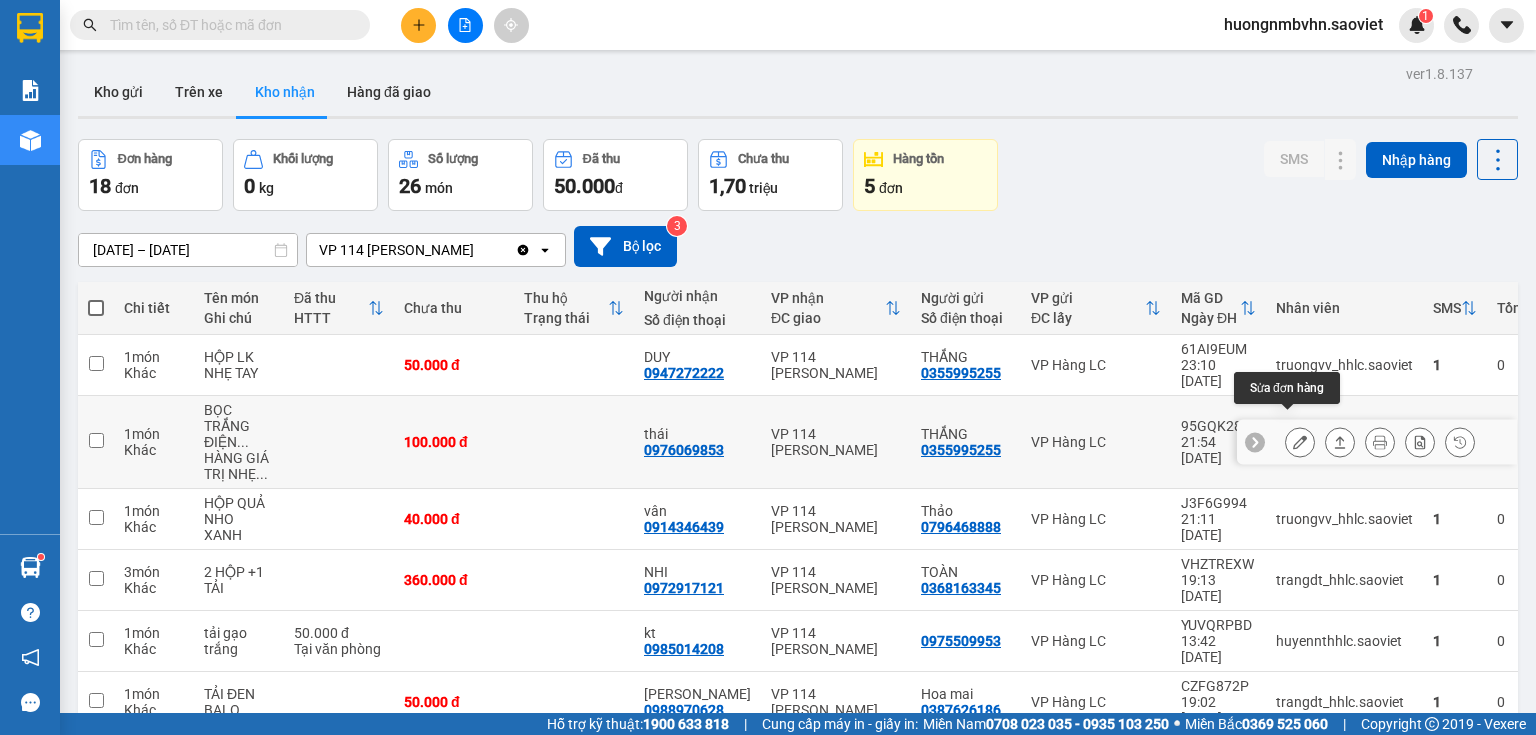 click at bounding box center (1300, 442) 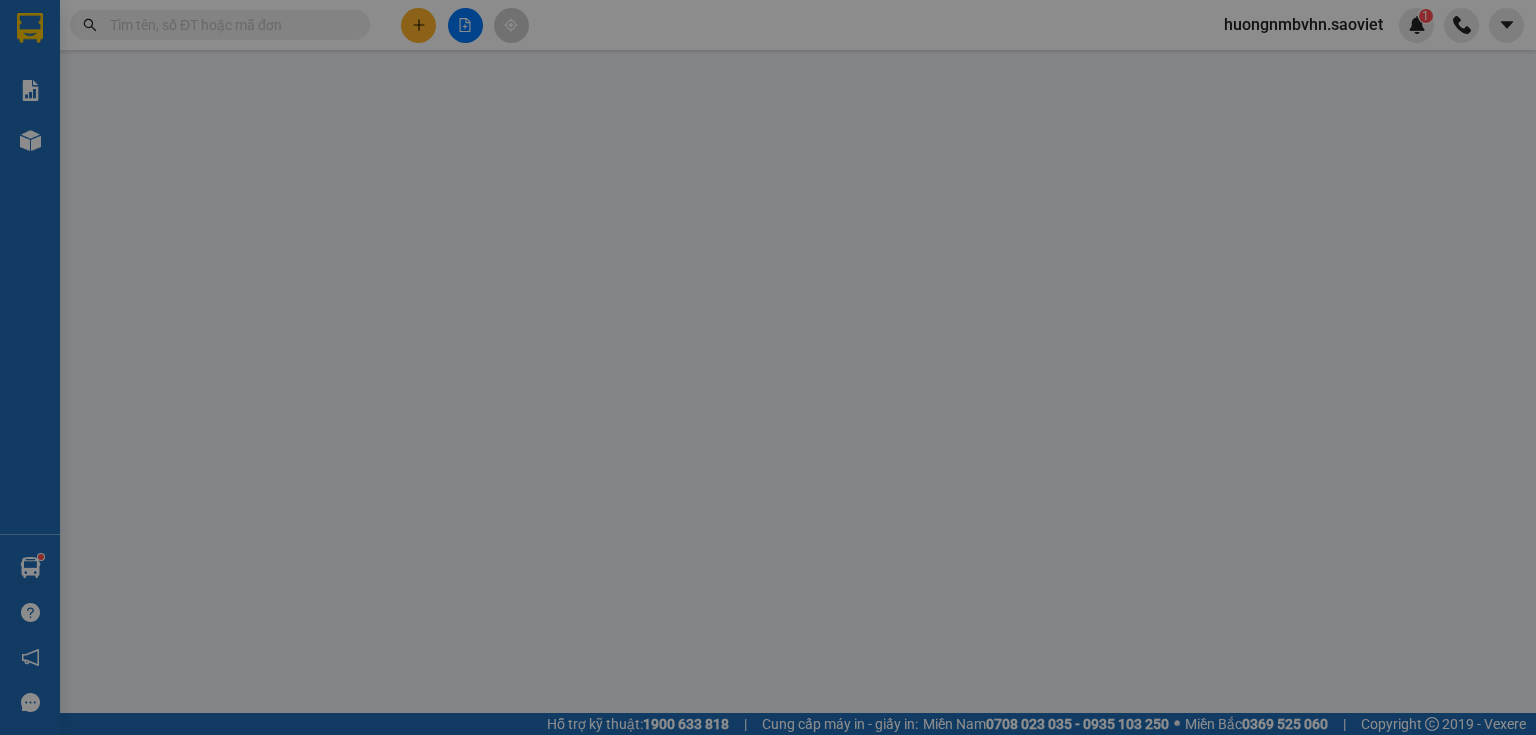 type on "0355995255" 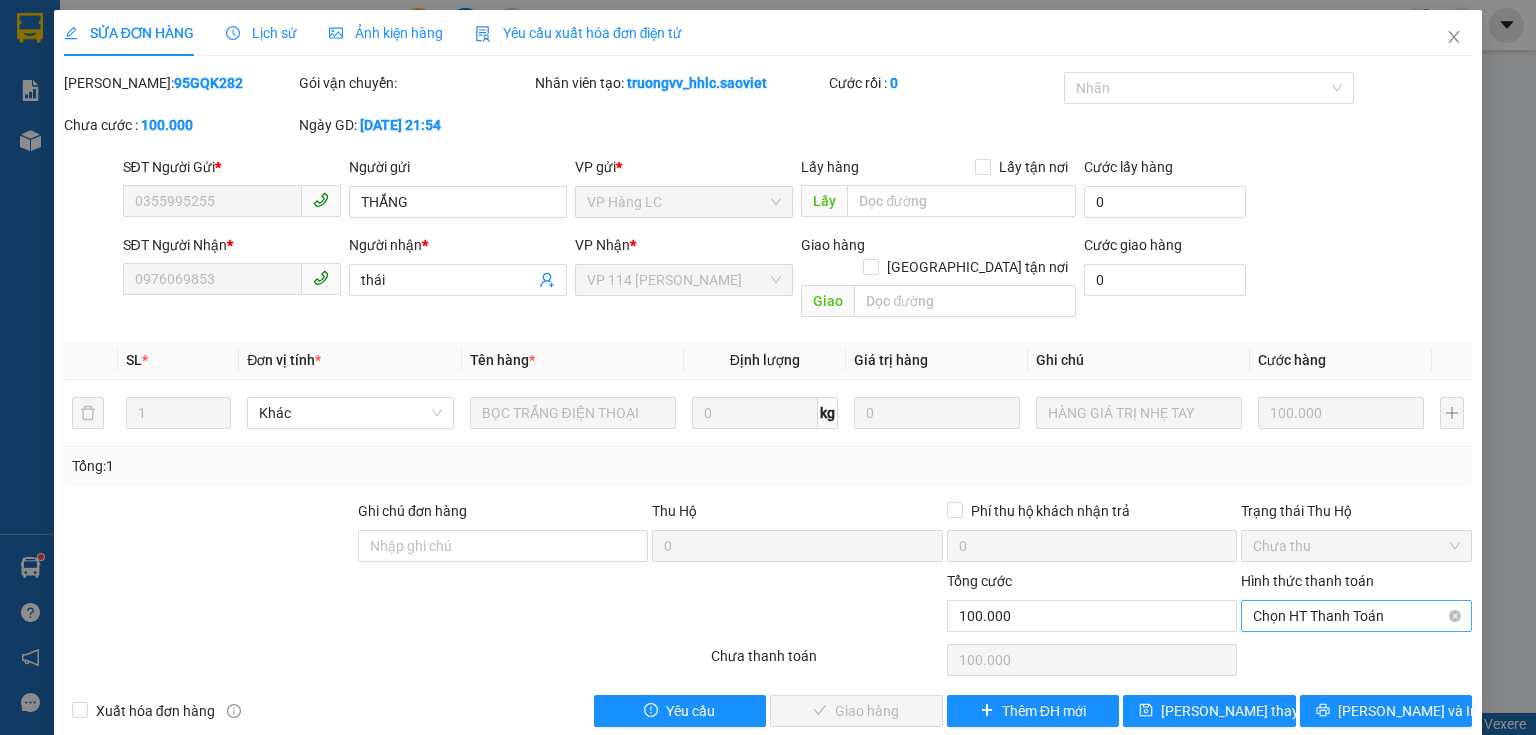 click on "Chọn HT Thanh Toán" at bounding box center [1356, 616] 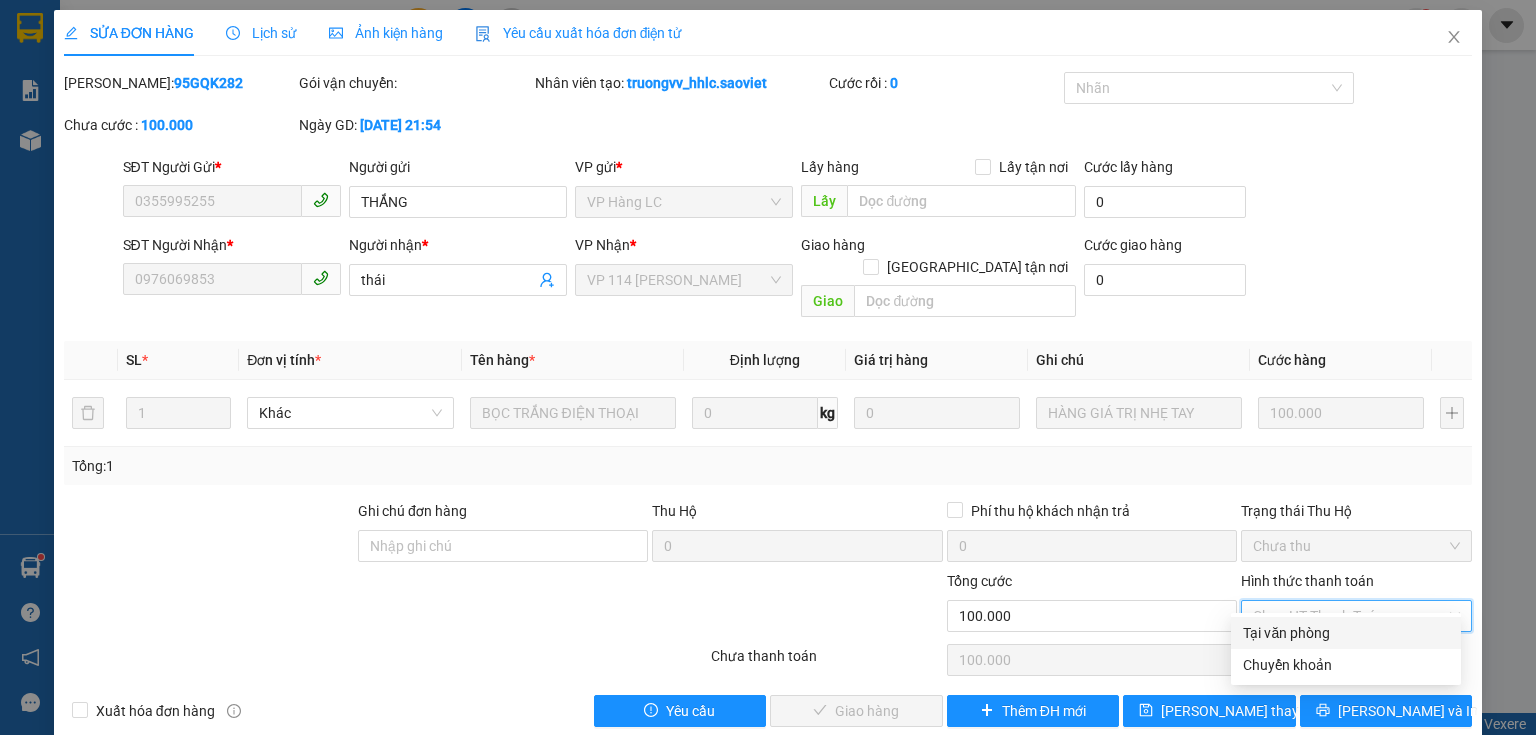 click on "Tại văn phòng" at bounding box center [1346, 633] 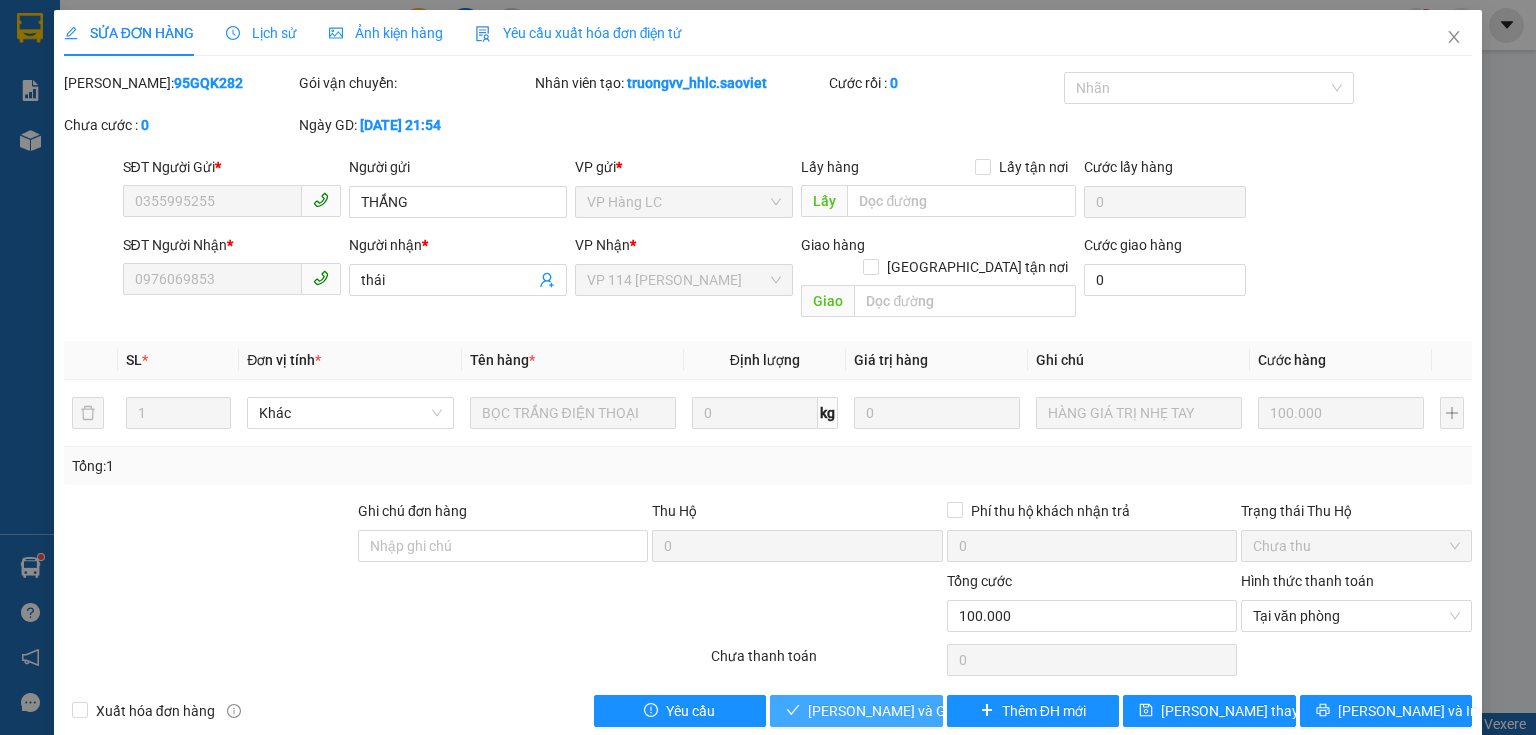 click on "[PERSON_NAME] và Giao hàng" at bounding box center (904, 711) 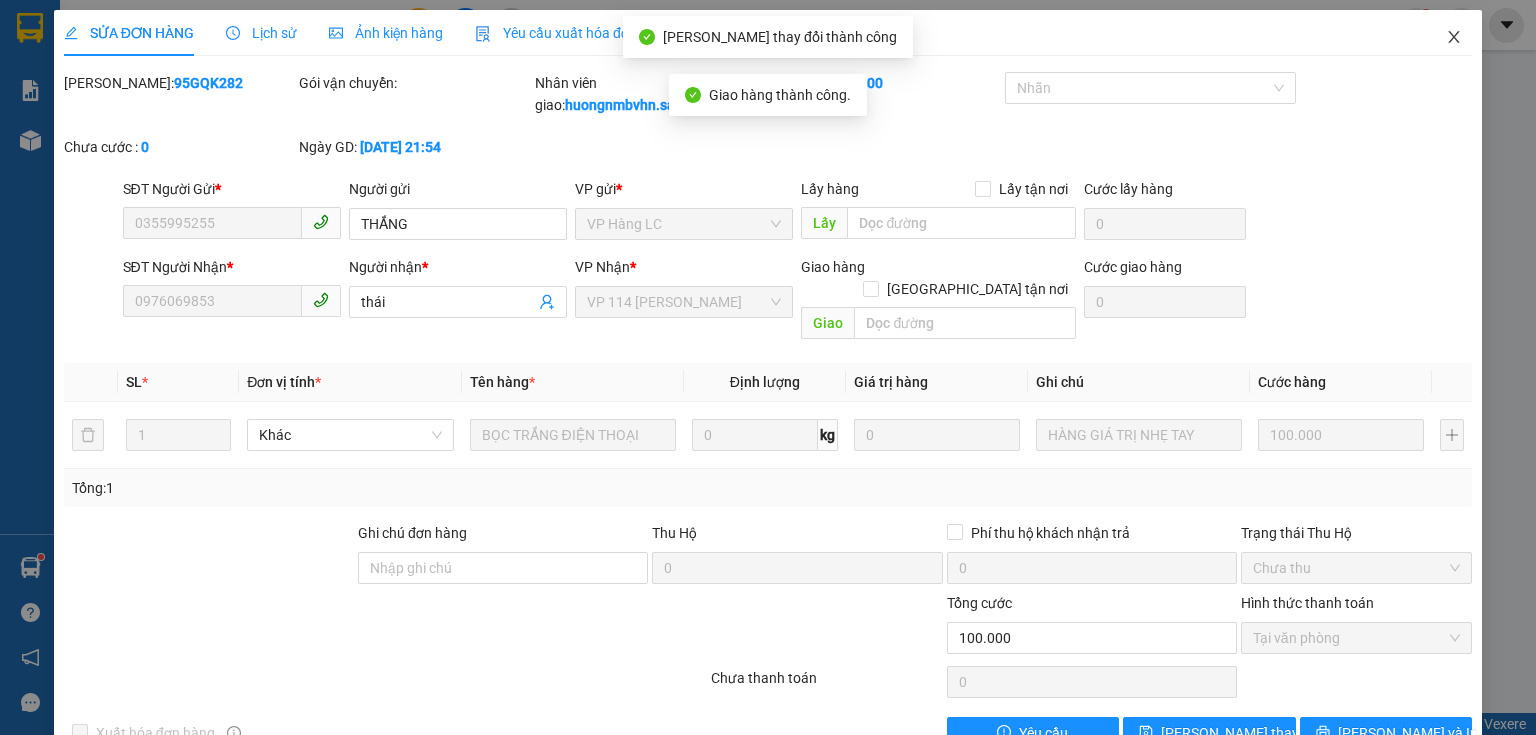 click at bounding box center (1454, 38) 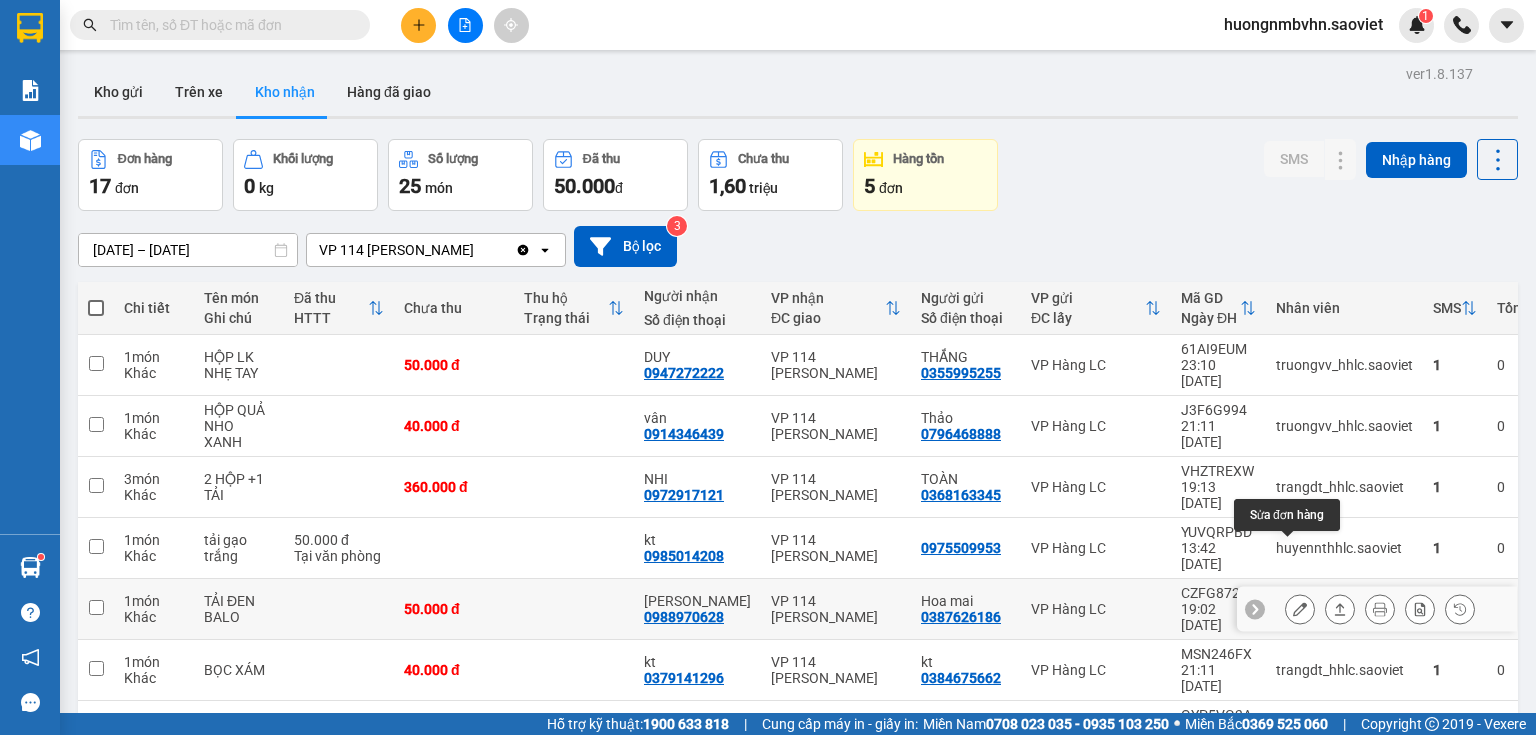 click 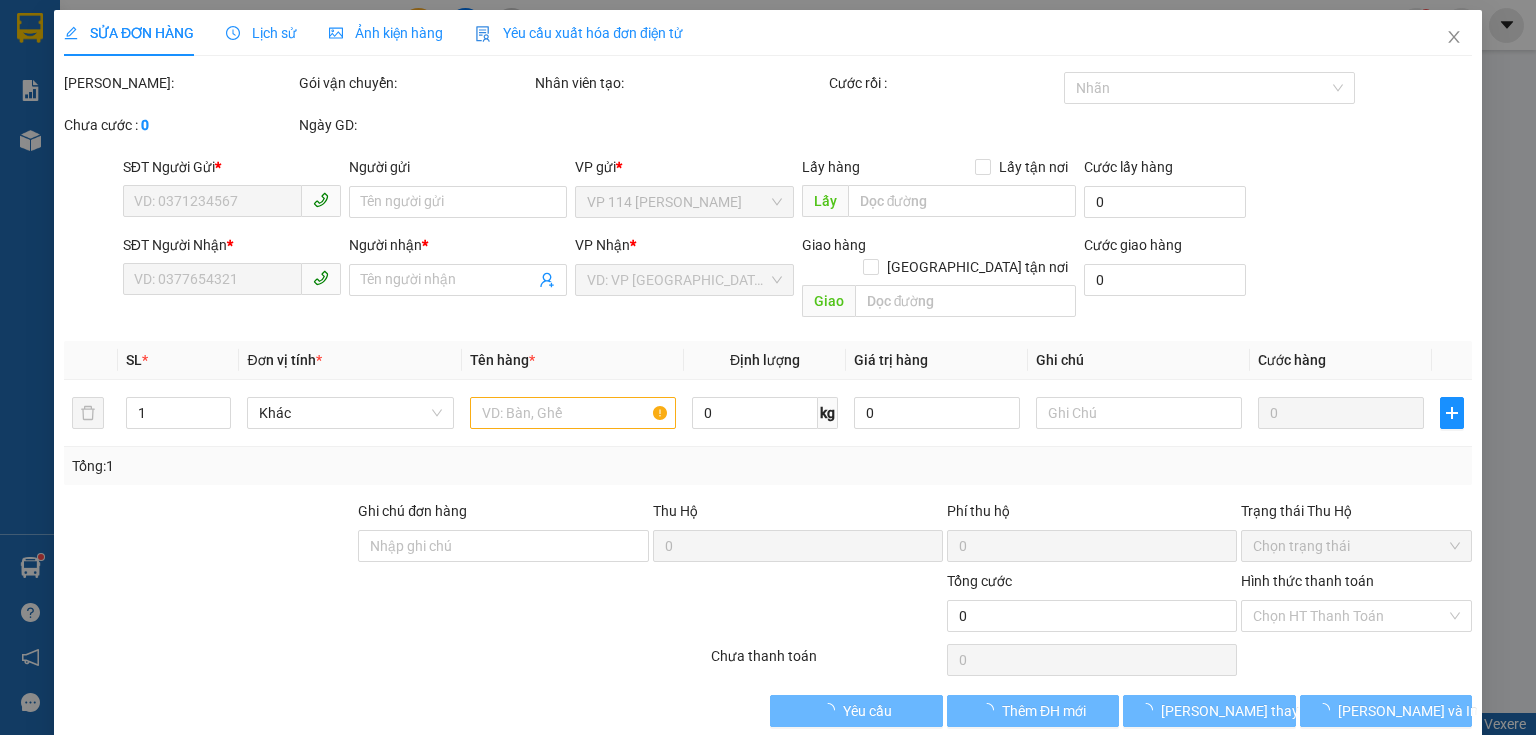 type on "0387626186" 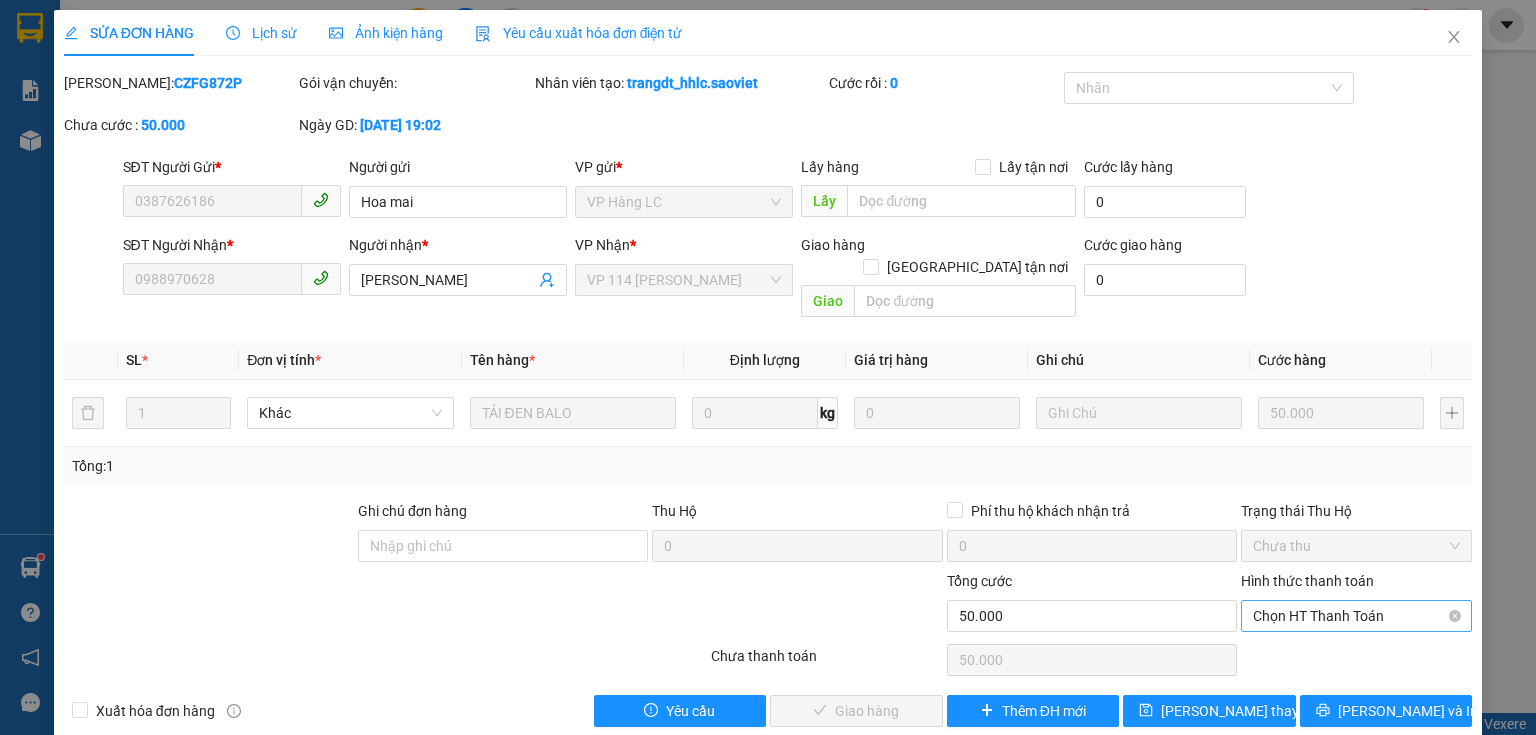 click on "Chọn HT Thanh Toán" at bounding box center (1356, 616) 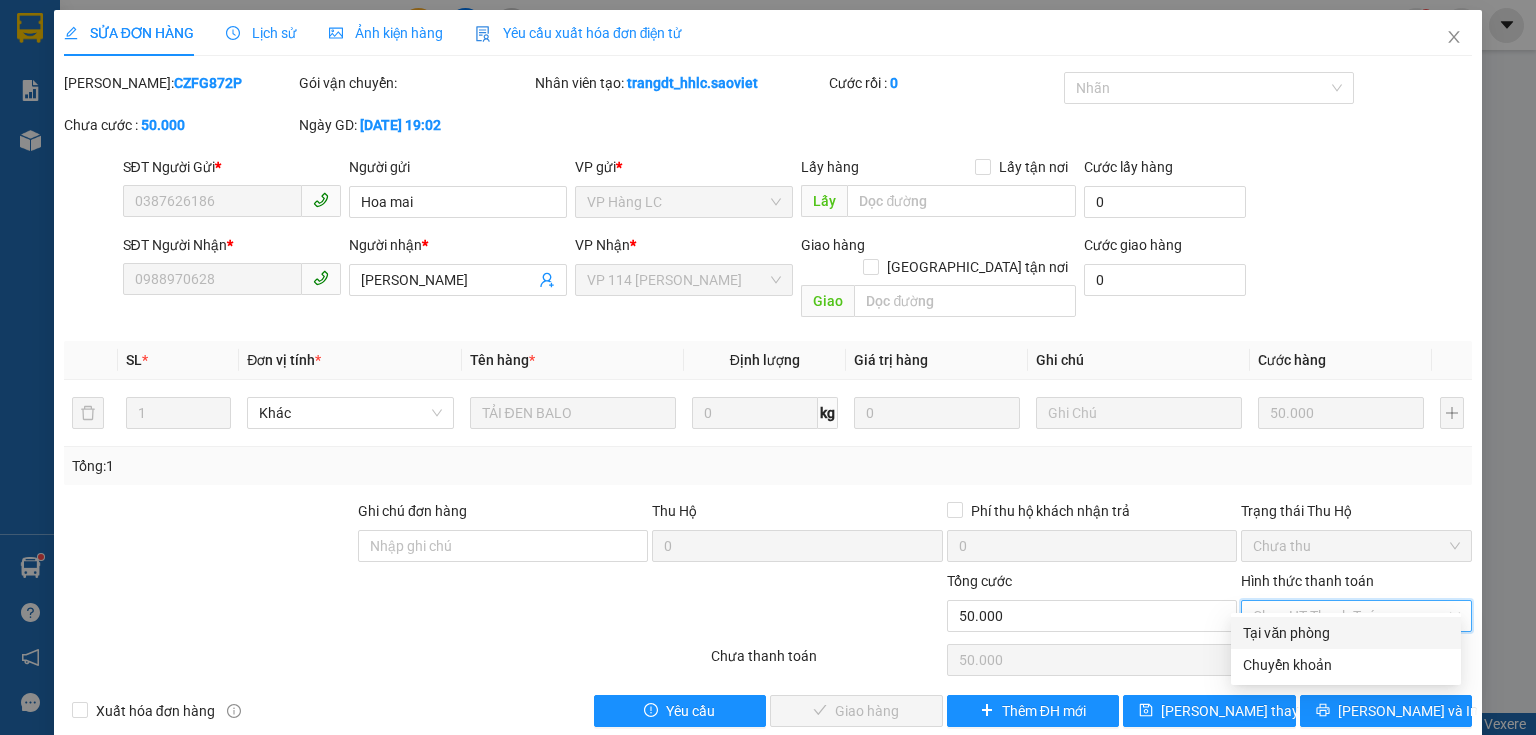 click on "Tại văn phòng" at bounding box center (1346, 633) 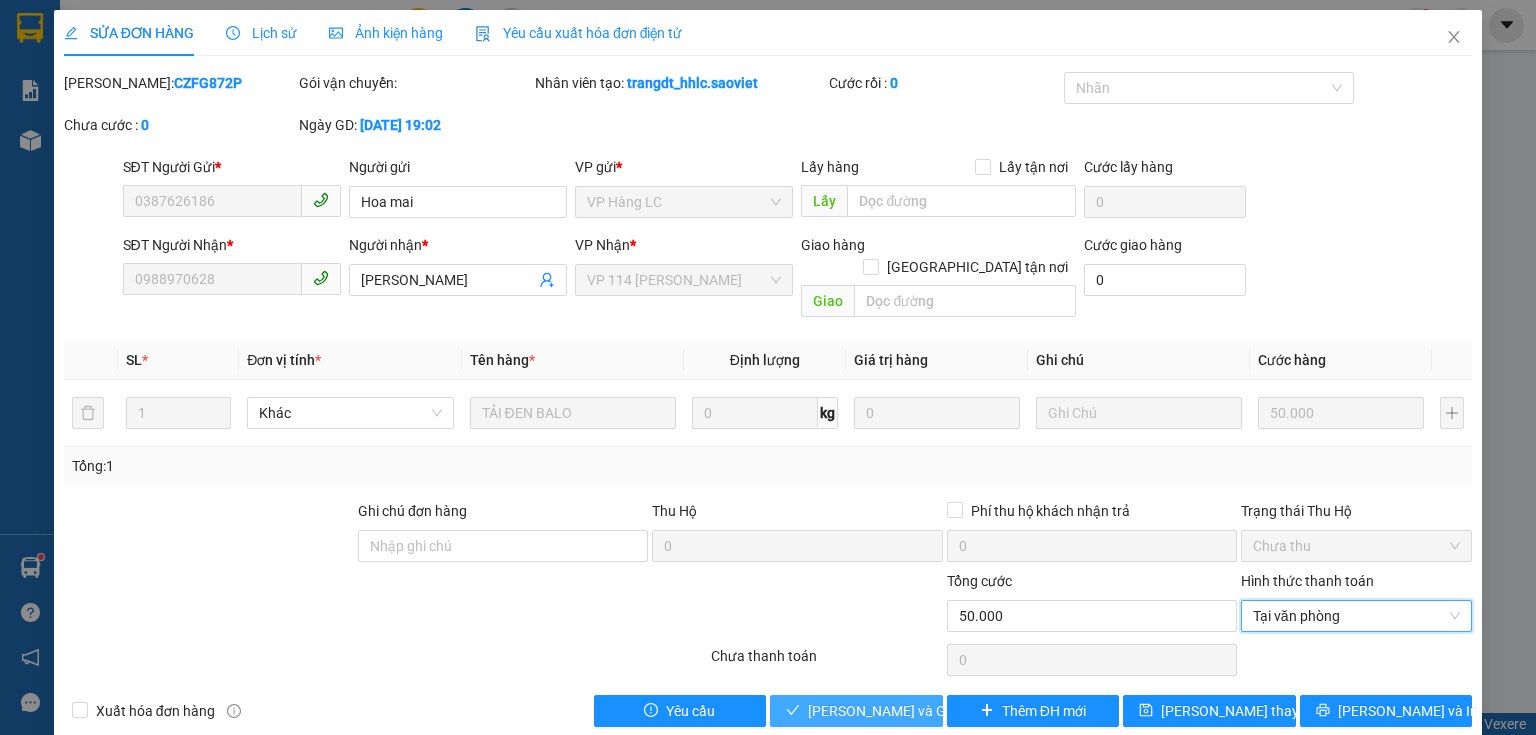 click on "[PERSON_NAME] và Giao hàng" at bounding box center (904, 711) 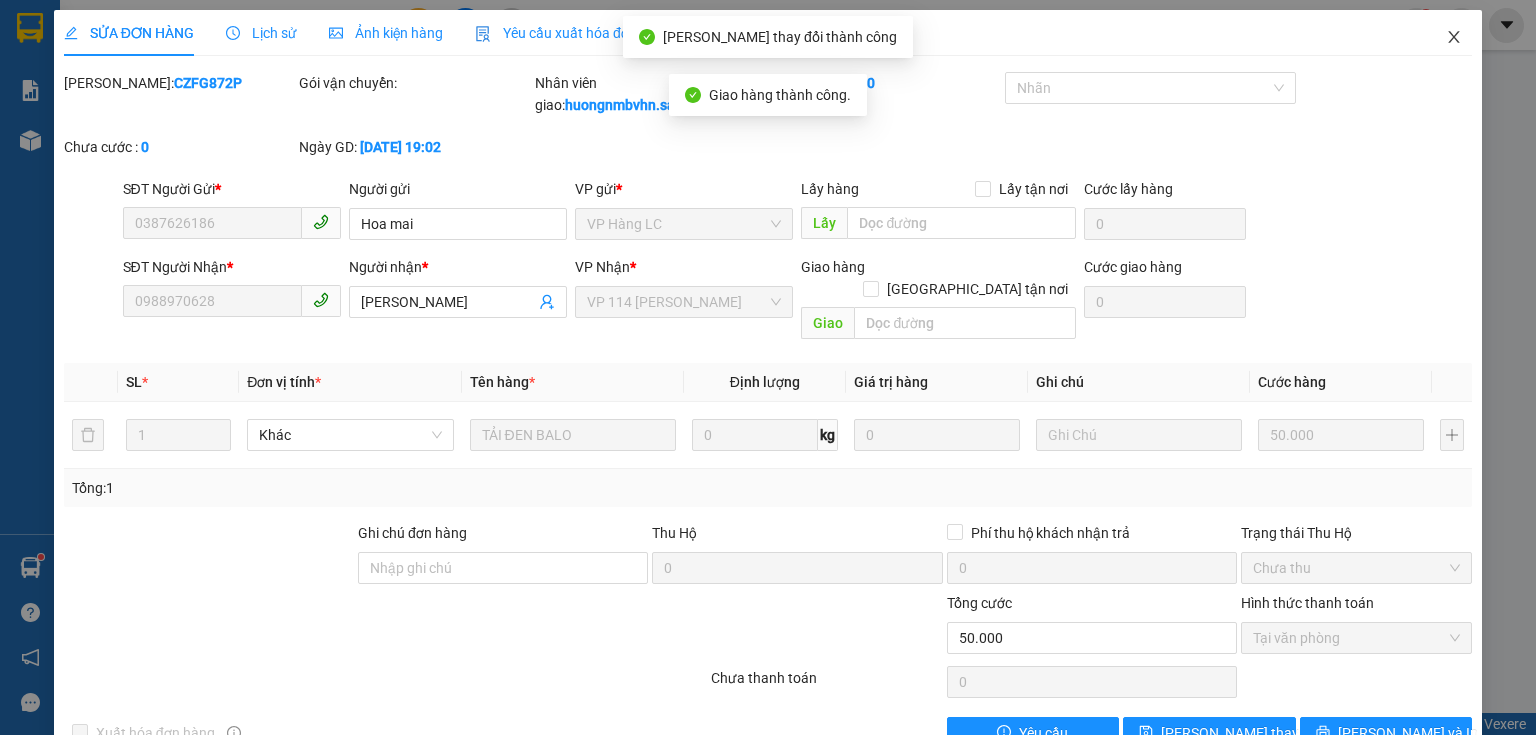 click 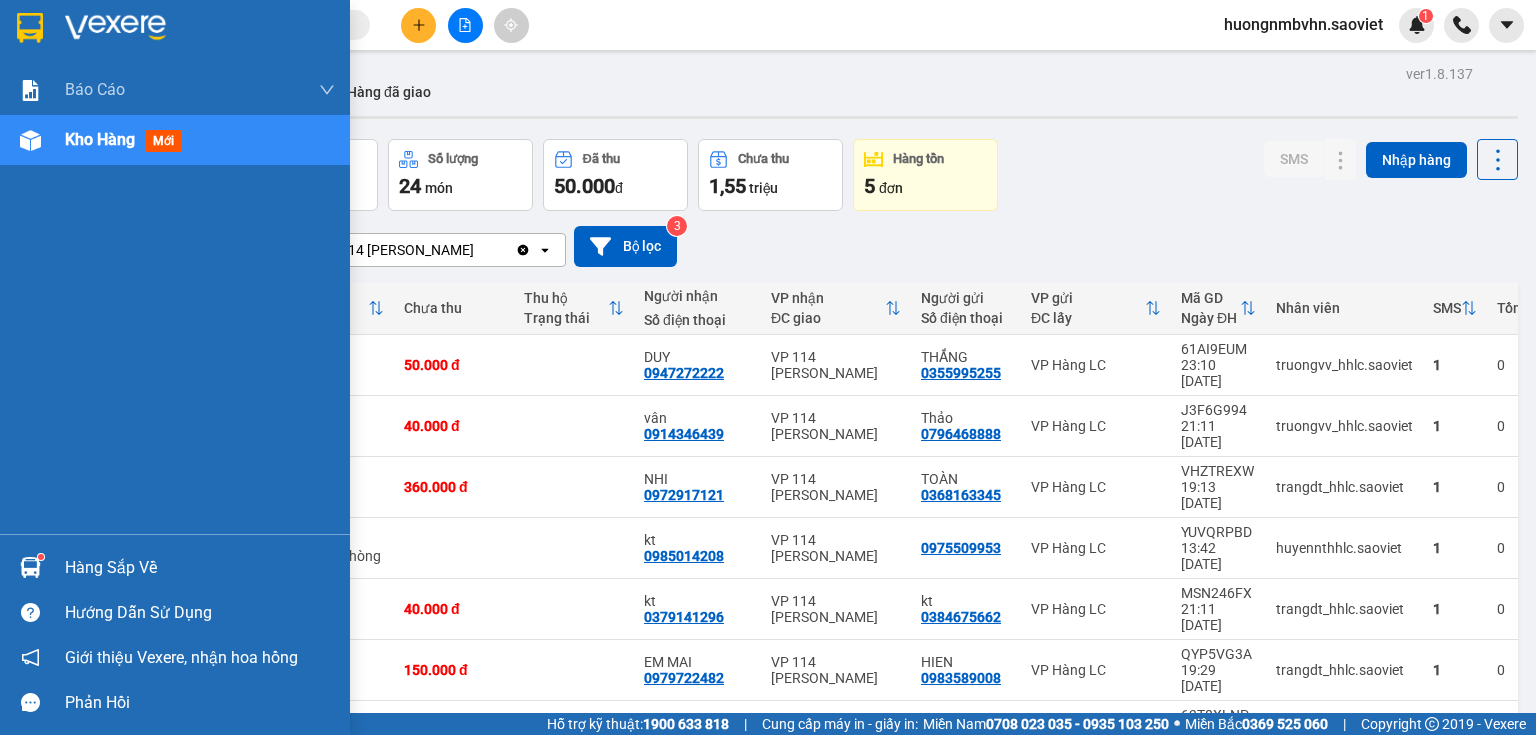 click on "Hàng sắp về" at bounding box center [200, 568] 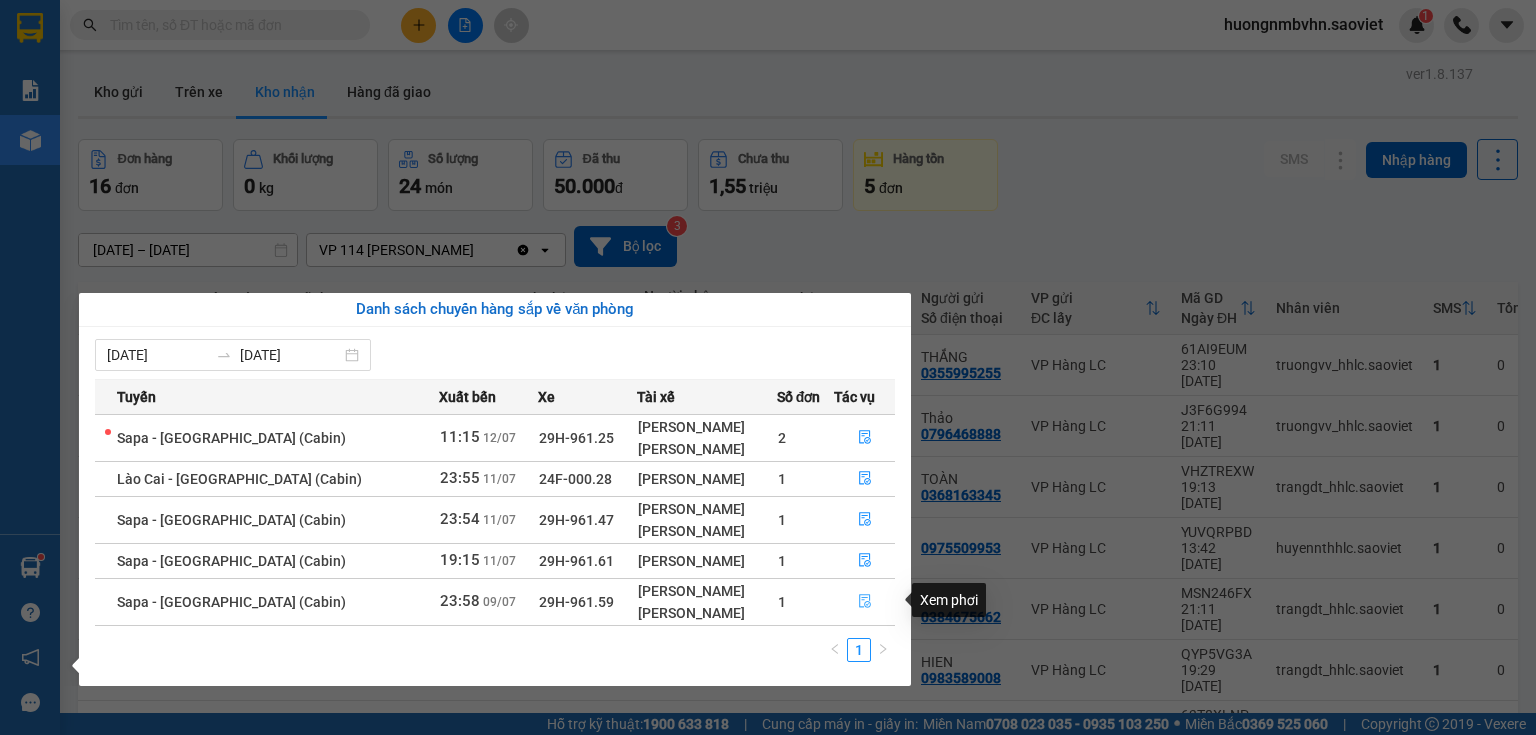 click 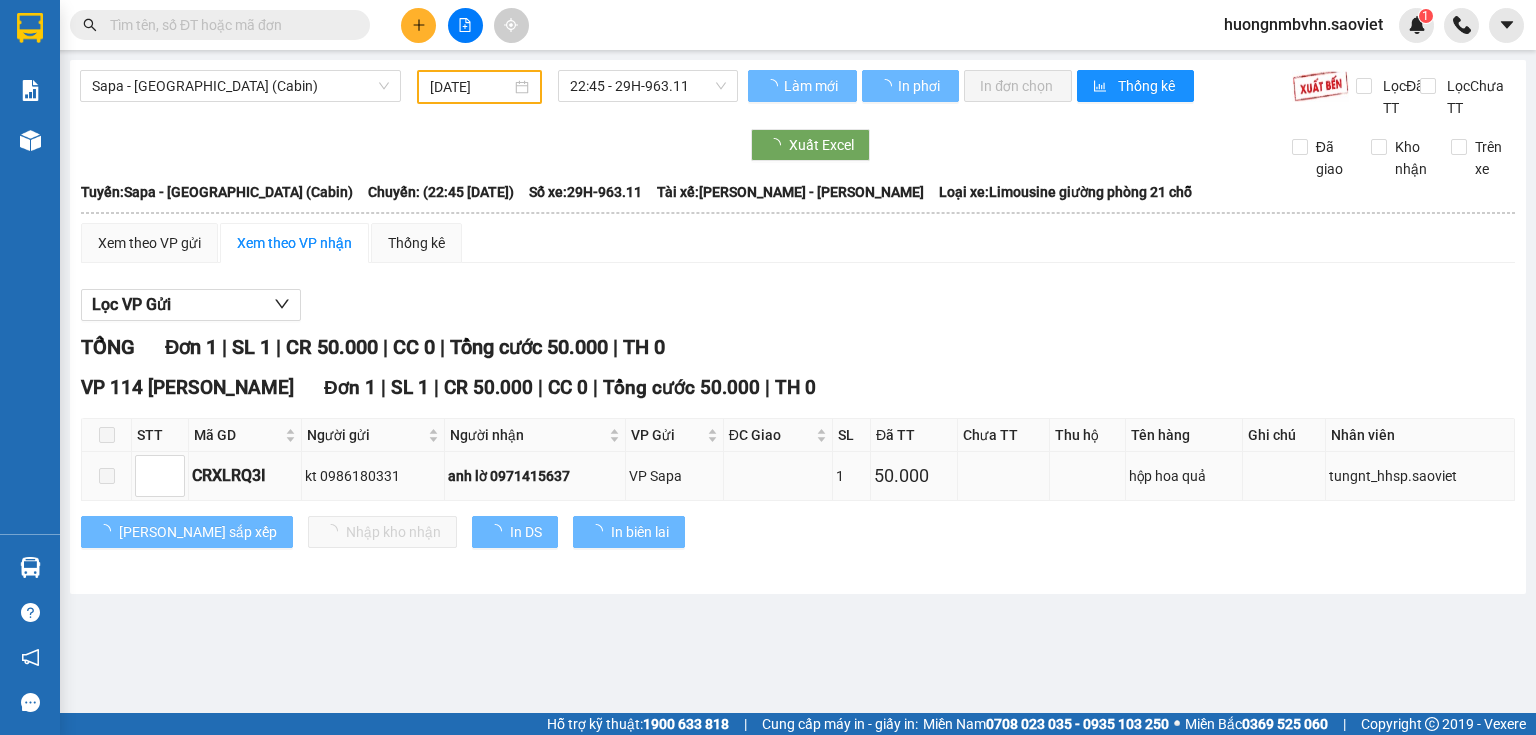 type on "09/07/2025" 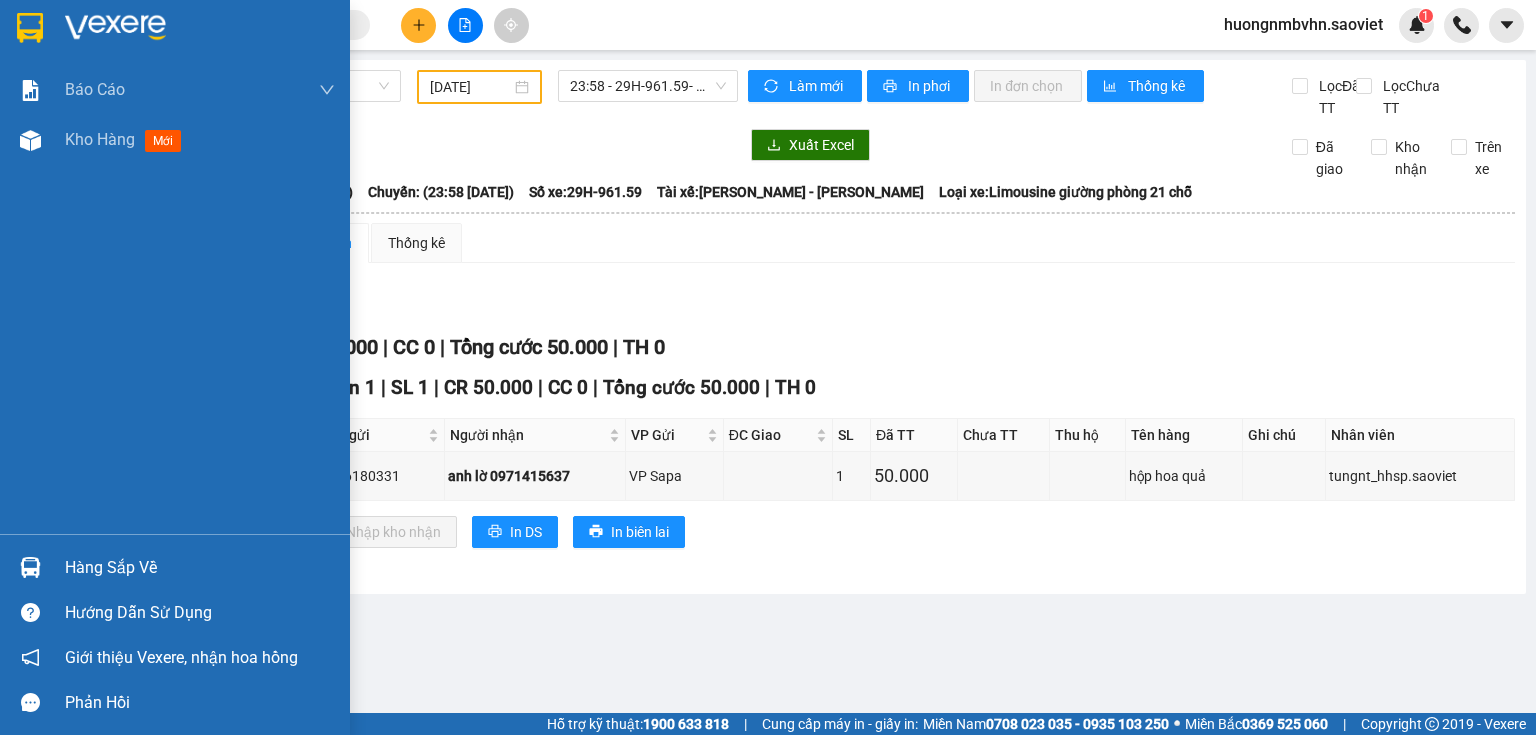 click on "Hàng sắp về" at bounding box center (200, 568) 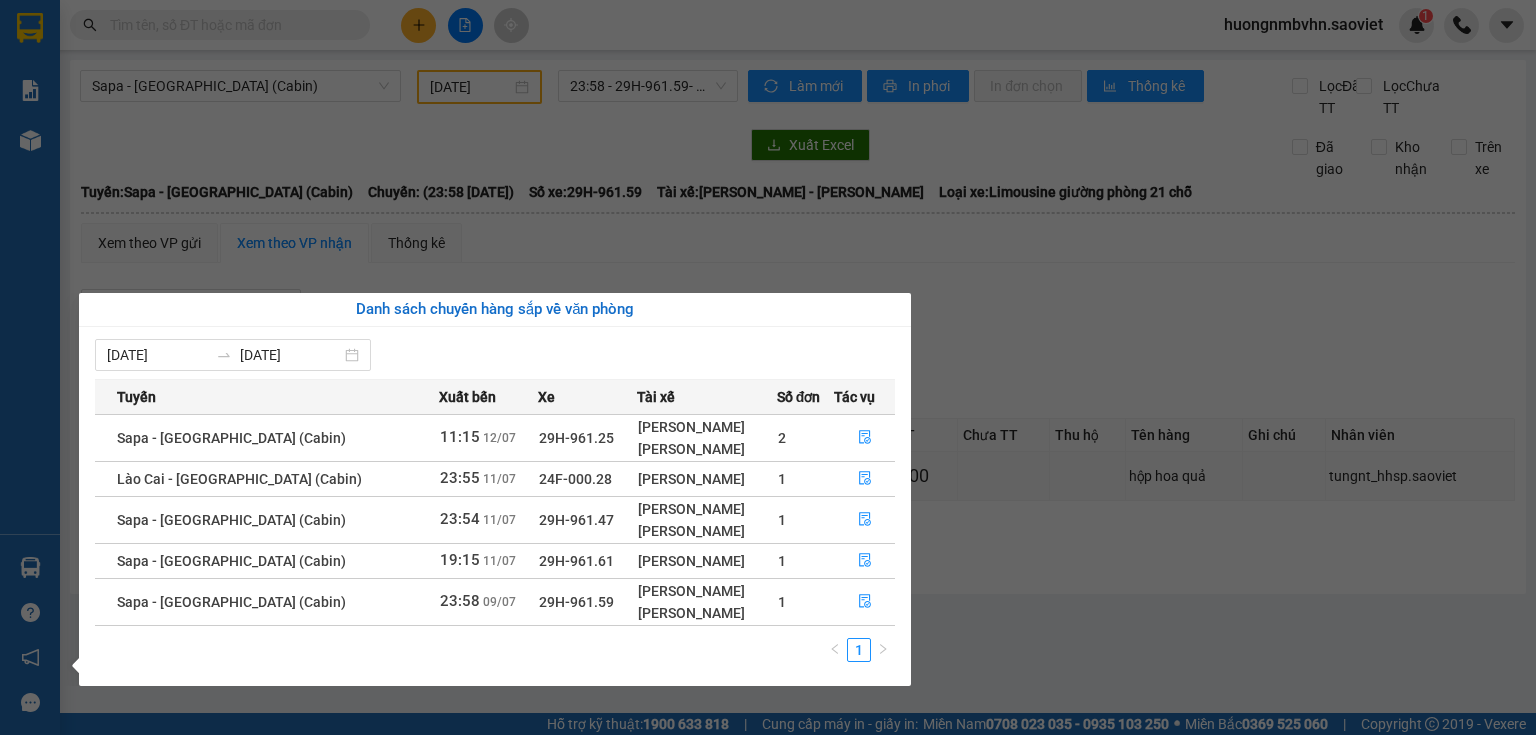 click on "Kết quả tìm kiếm ( 186 )  Bộ lọc  Mã ĐH Trạng thái Món hàng Thu hộ Tổng cước Chưa cước Nhãn Người gửi VP Gửi Người nhận VP Nhận ZR8FPZLX 16:10 - 11/07 VP Nhận   29H-963.11 08:47 - 12/07 hộp SL:  1 50.000 0364570325 Dung VP Sapa 0965758966 Kim Thanh VP 114 Trần Nhật Duật GGPD4QZE 14:58 - 06/06 Đã giao   07:54 - 07/06 tải trắng SL:  2 180.000 0916533961 VP Gửi 787 Giải Phóng 0965753005 cử VP Sapa HILLZA9K 09:52 - 03/06 Đã giao   16:39 - 03/06 thùng rươuh SL:  1 60.000 0965756899 trấn VP Hàng LC 0962871368 kt VP 7 Phạm Văn Đồng TC: ctn 7CFQFIDV 15:19 - 26/05 Đã giao   15:17 - 28/05 hộp SL:  1 40.000 0965756669 VP Hàng LC 0923317679 c hoa  VP 114 Trần Nhật Duật UGTNZB9A 10:02 - 26/05 Đã giao   19:18 - 26/05 hs SL:  1 40.000 0923317679 VP 7 Phạm Văn Đồng 0965756669   VP Hàng LC FWWIY6YJ 07:45 - 12/05 Đã giao   20:24 - 12/05 3 TÚI BẠT XANH SL:  3 240.000 0942990222 NAM  VP Sapa 0965758966 Kim Thanh YNV65989   1" at bounding box center [768, 367] 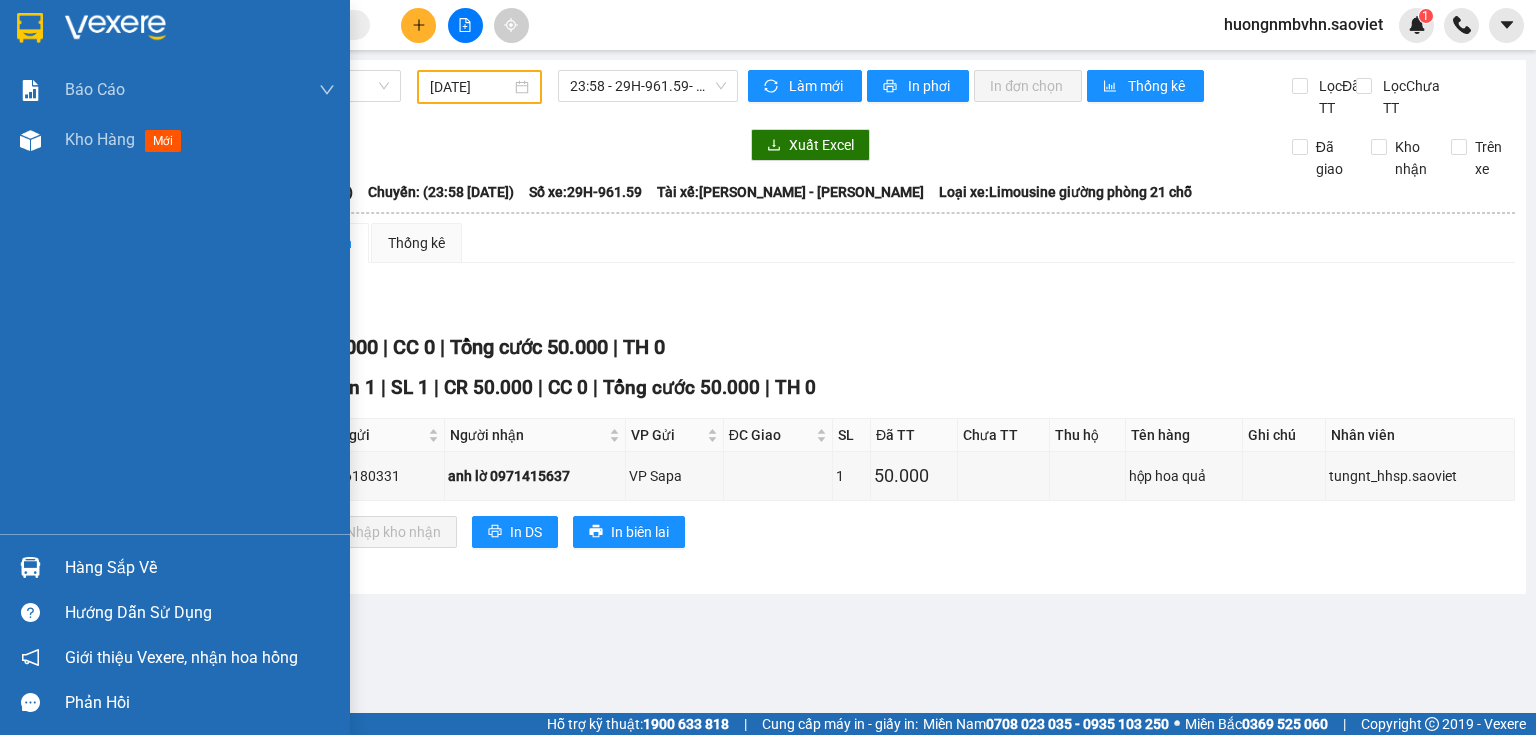 click on "Hàng sắp về" at bounding box center (200, 568) 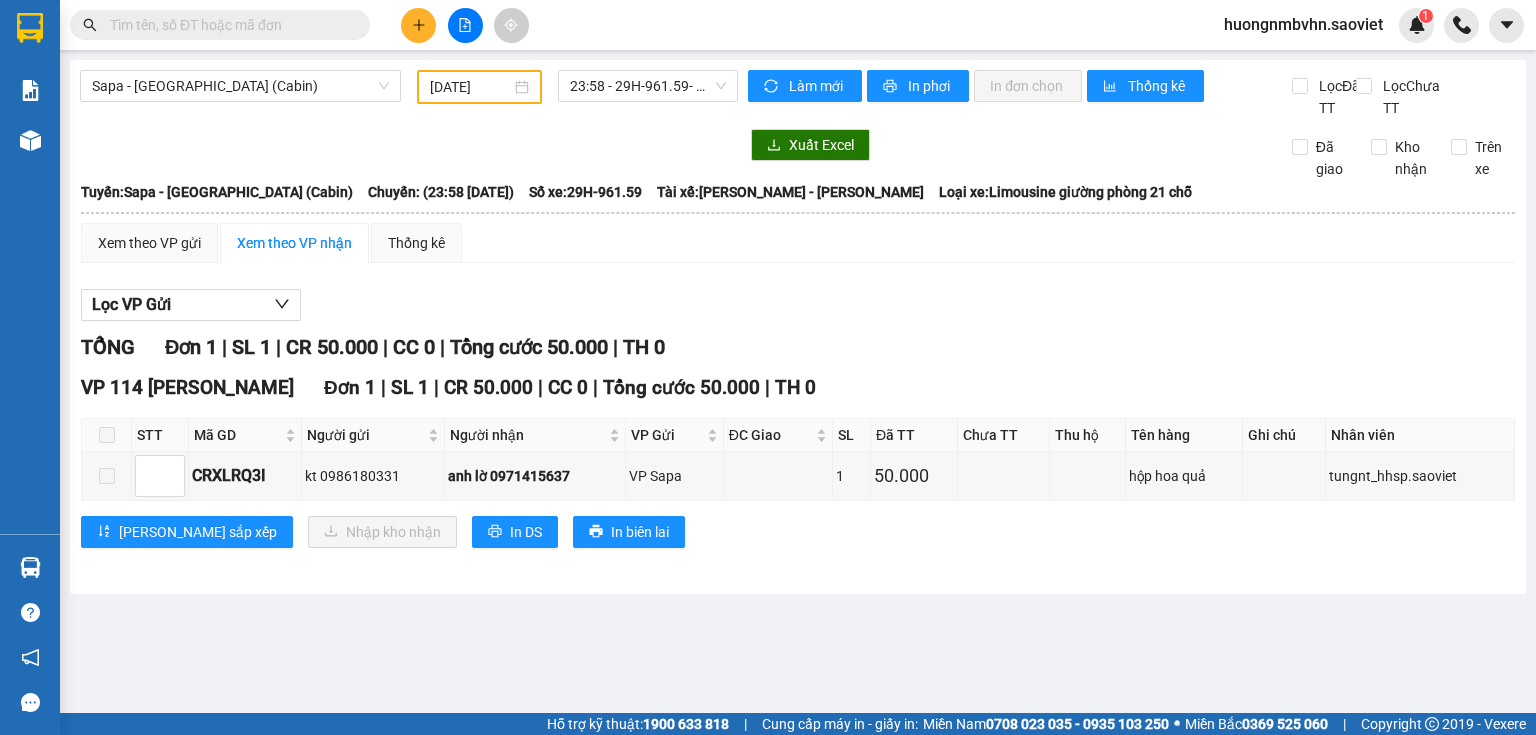 click on "Kết quả tìm kiếm ( 186 )  Bộ lọc  Mã ĐH Trạng thái Món hàng Thu hộ Tổng cước Chưa cước Nhãn Người gửi VP Gửi Người nhận VP Nhận ZR8FPZLX 16:10 - 11/07 VP Nhận   29H-963.11 08:47 - 12/07 hộp SL:  1 50.000 0364570325 Dung VP Sapa 0965758966 Kim Thanh VP 114 Trần Nhật Duật GGPD4QZE 14:58 - 06/06 Đã giao   07:54 - 07/06 tải trắng SL:  2 180.000 0916533961 VP Gửi 787 Giải Phóng 0965753005 cử VP Sapa HILLZA9K 09:52 - 03/06 Đã giao   16:39 - 03/06 thùng rươuh SL:  1 60.000 0965756899 trấn VP Hàng LC 0962871368 kt VP 7 Phạm Văn Đồng TC: ctn 7CFQFIDV 15:19 - 26/05 Đã giao   15:17 - 28/05 hộp SL:  1 40.000 0965756669 VP Hàng LC 0923317679 c hoa  VP 114 Trần Nhật Duật UGTNZB9A 10:02 - 26/05 Đã giao   19:18 - 26/05 hs SL:  1 40.000 0923317679 VP 7 Phạm Văn Đồng 0965756669   VP Hàng LC FWWIY6YJ 07:45 - 12/05 Đã giao   20:24 - 12/05 3 TÚI BẠT XANH SL:  3 240.000 0942990222 NAM  VP Sapa 0965758966 Kim Thanh YNV65989   1" at bounding box center (768, 367) 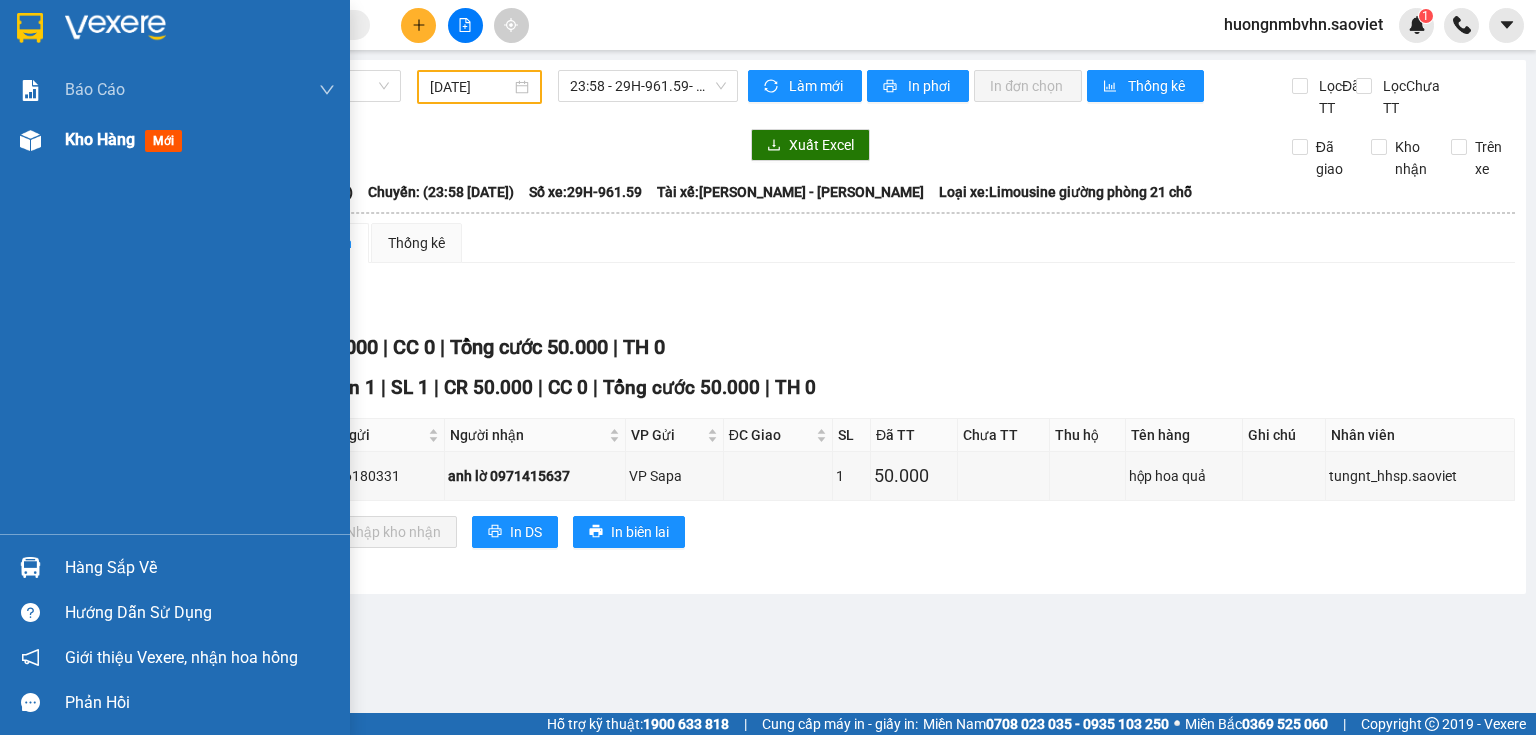 click on "Kho hàng" at bounding box center (100, 139) 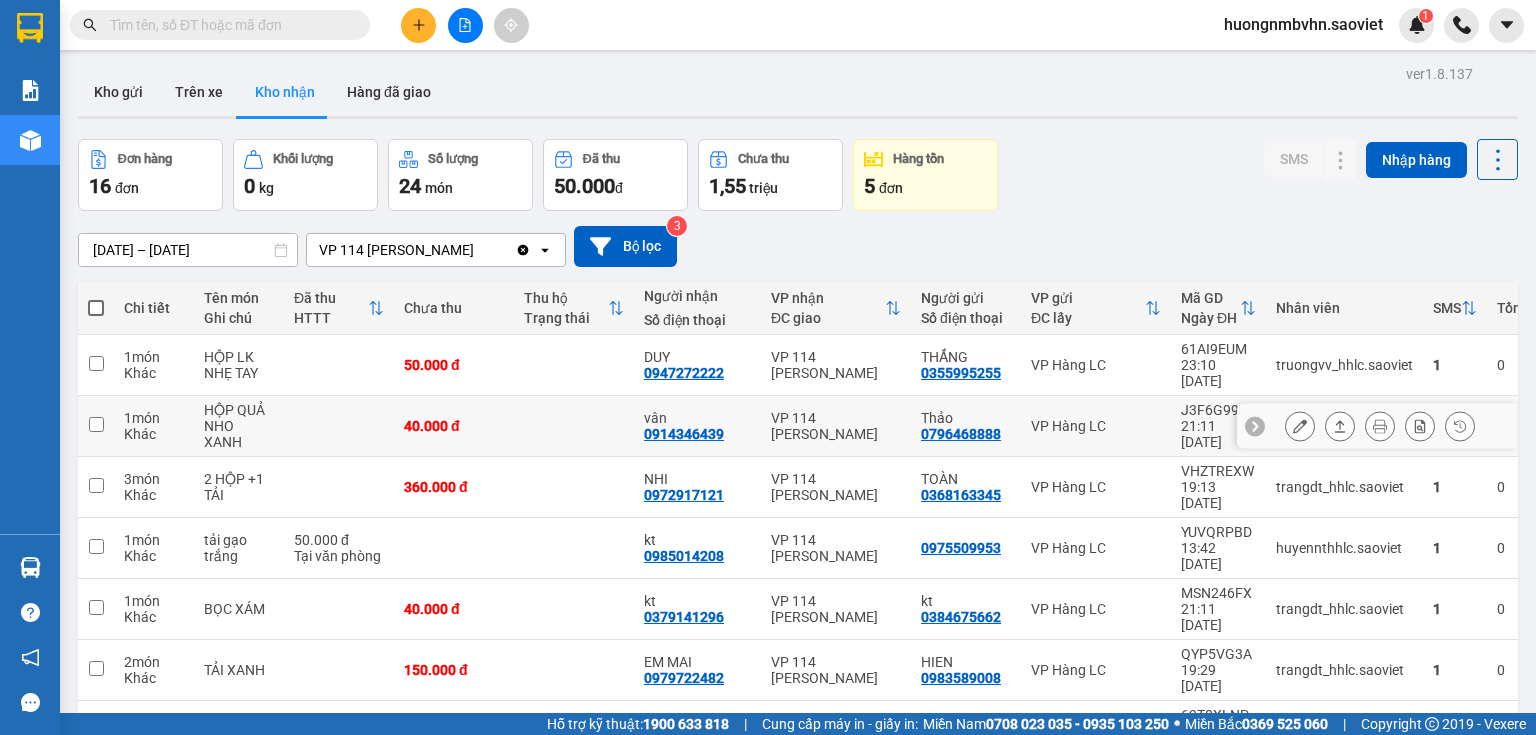 click at bounding box center (96, 424) 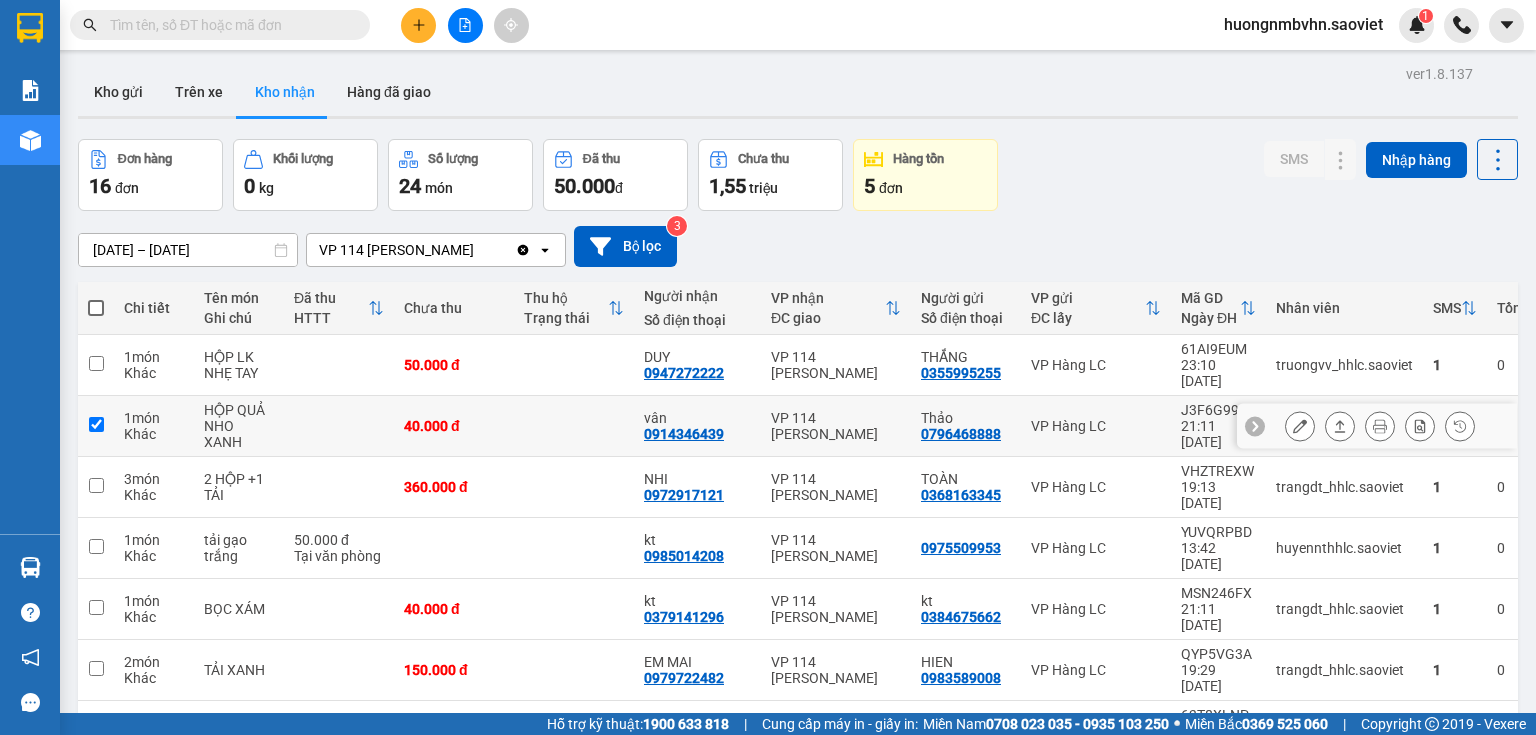 checkbox on "true" 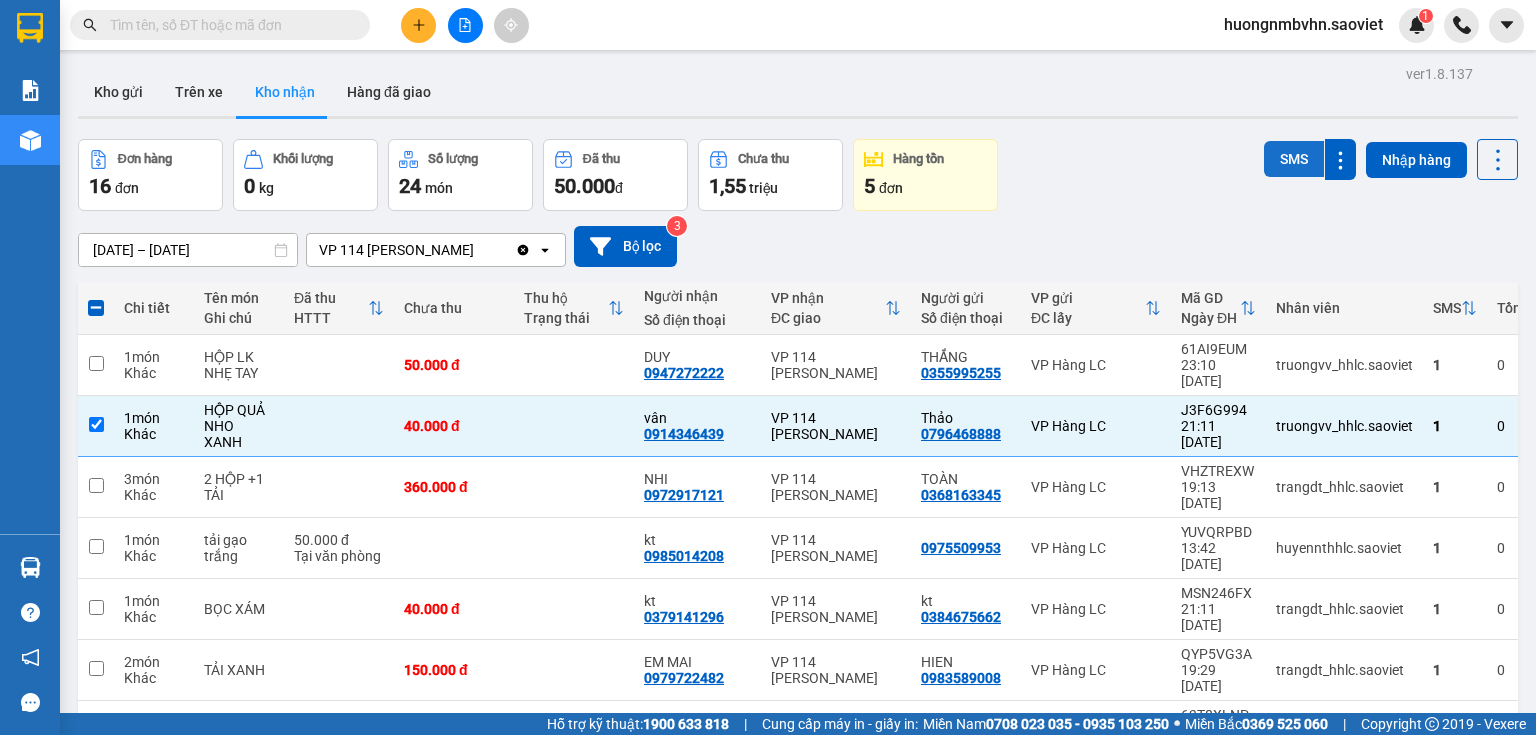 click on "SMS" at bounding box center (1294, 159) 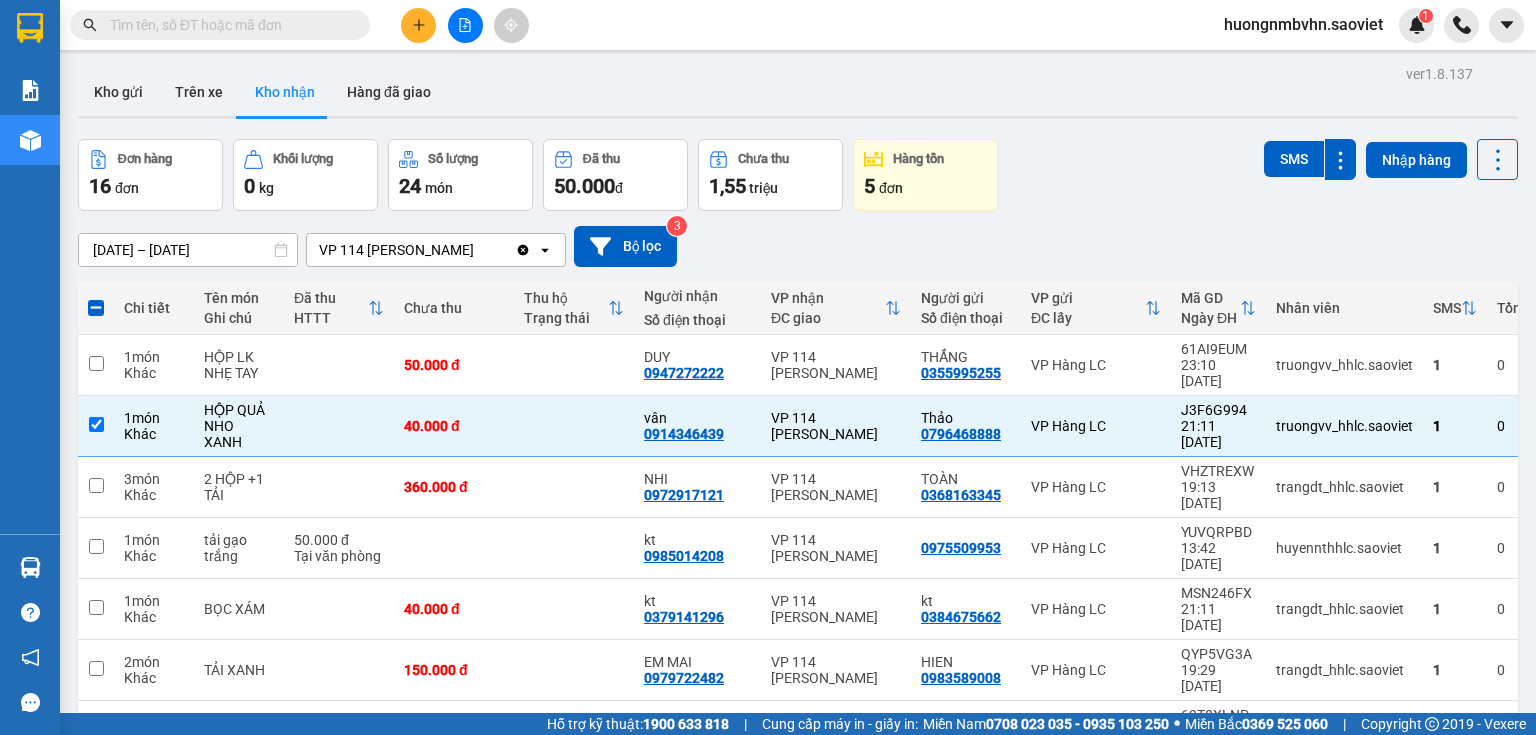 click at bounding box center [228, 25] 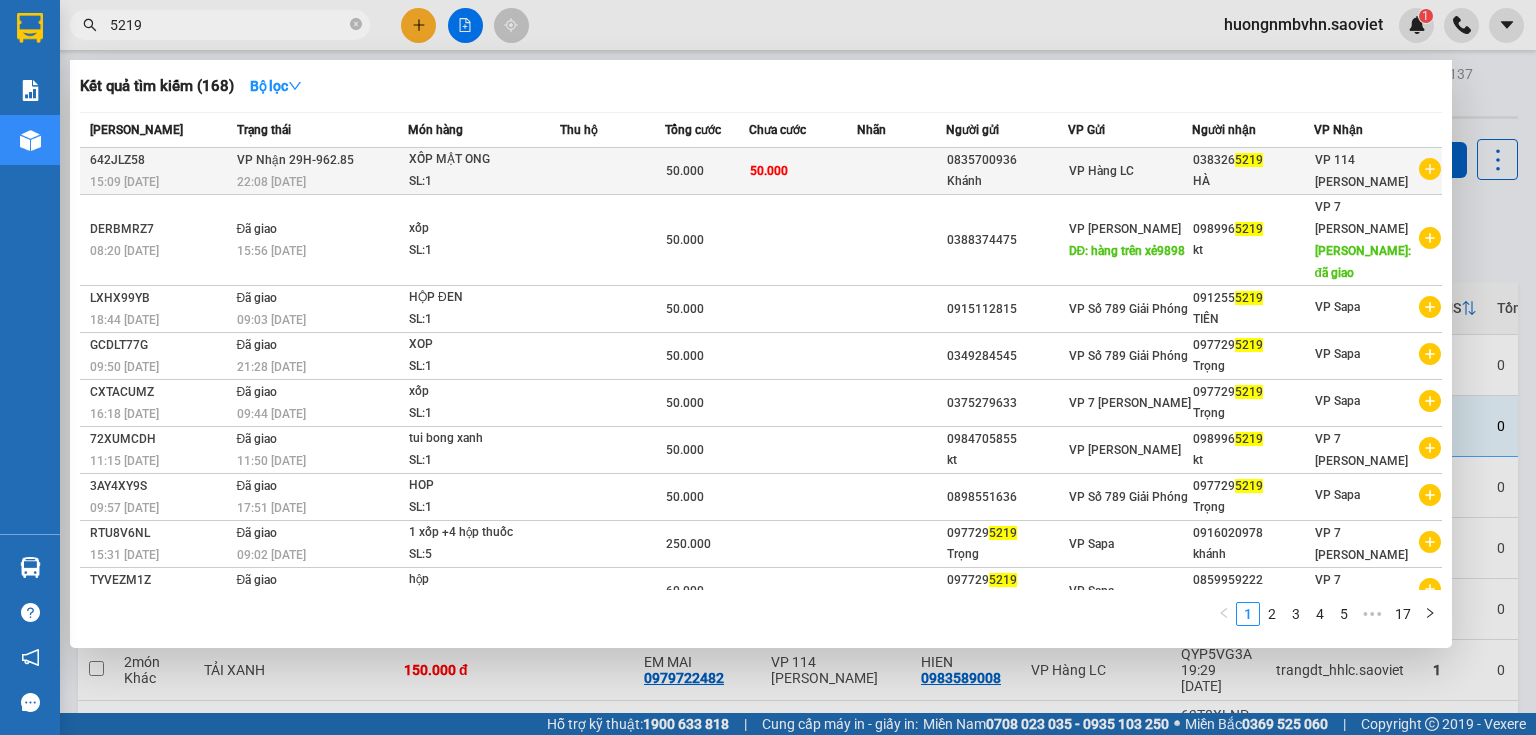 type on "5219" 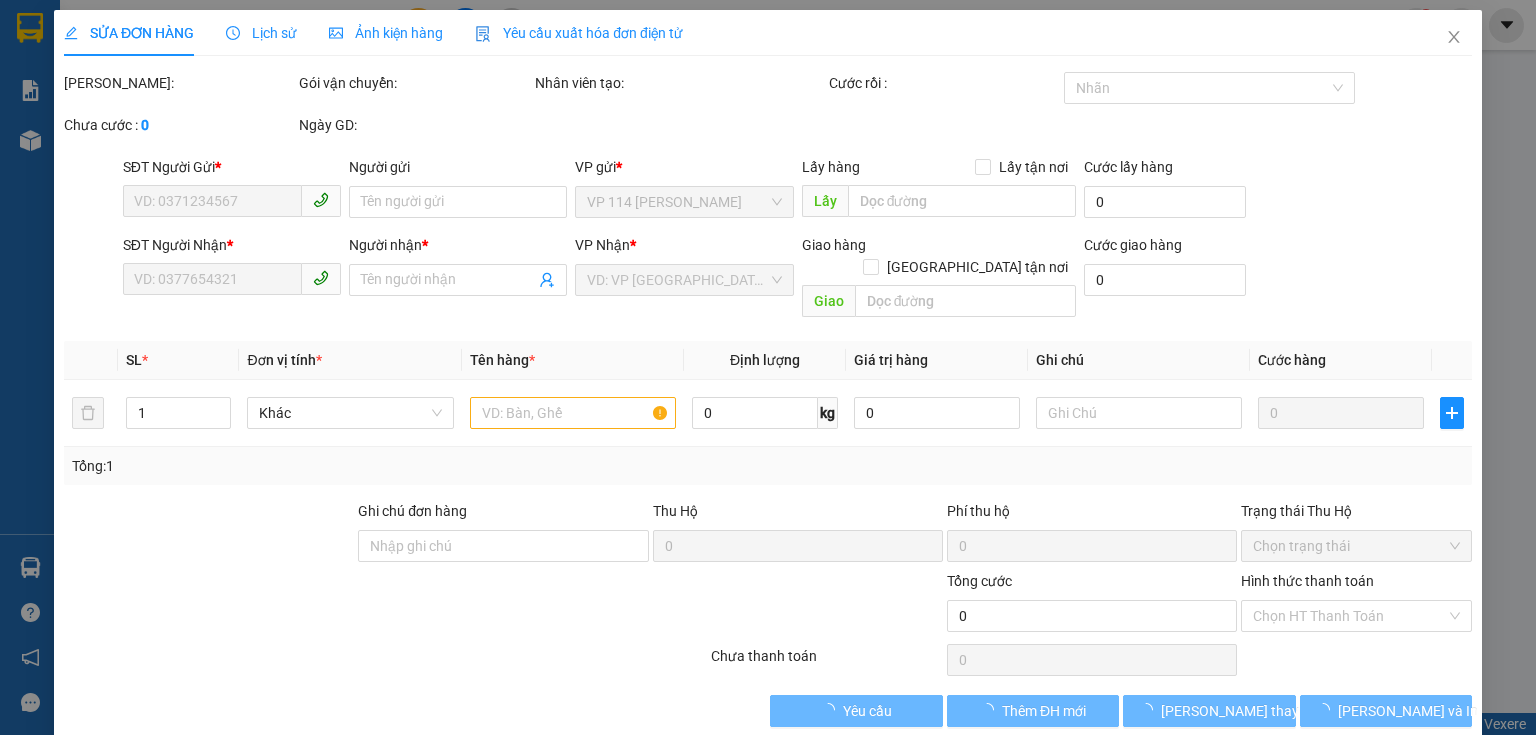 type on "0835700936" 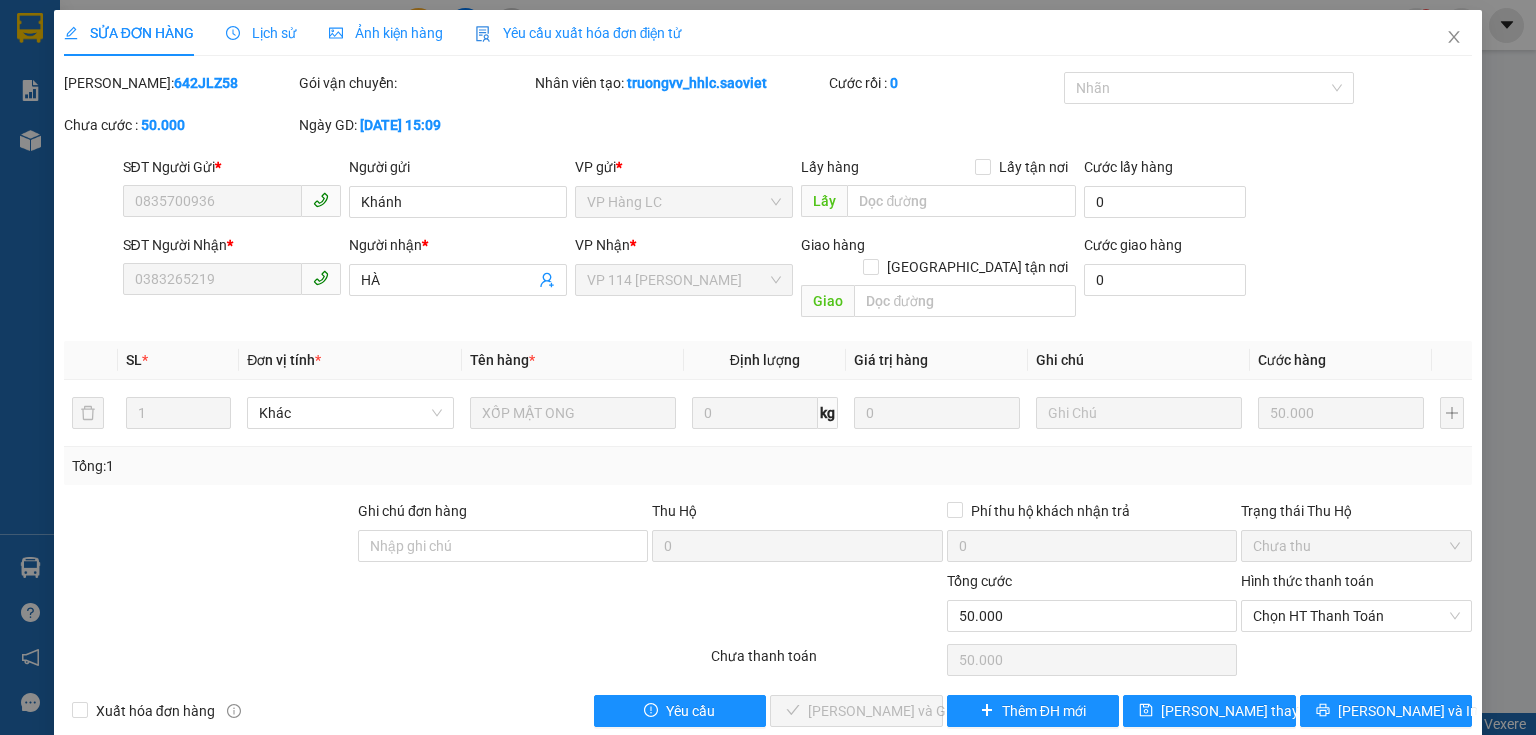 click on "Lịch sử" at bounding box center [261, 33] 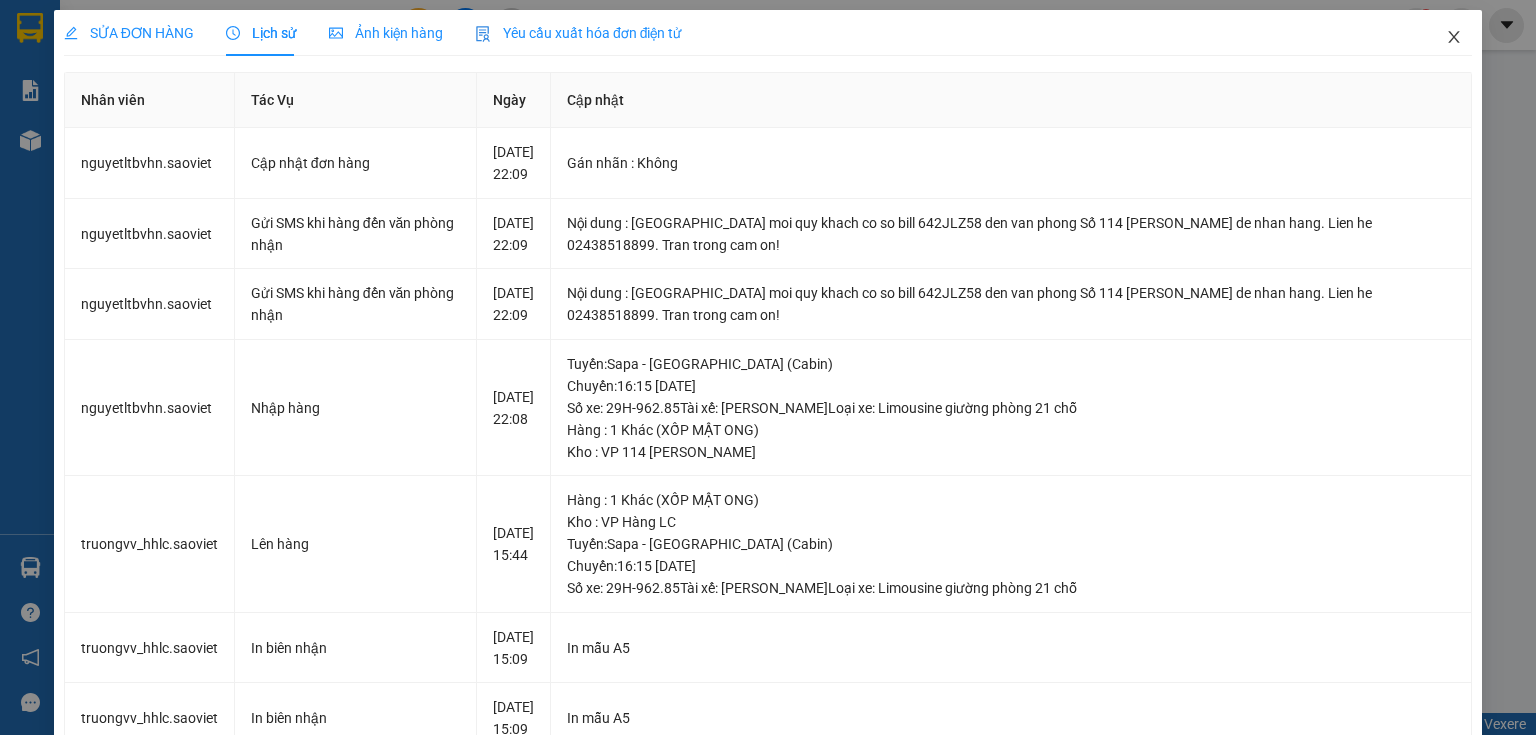 click 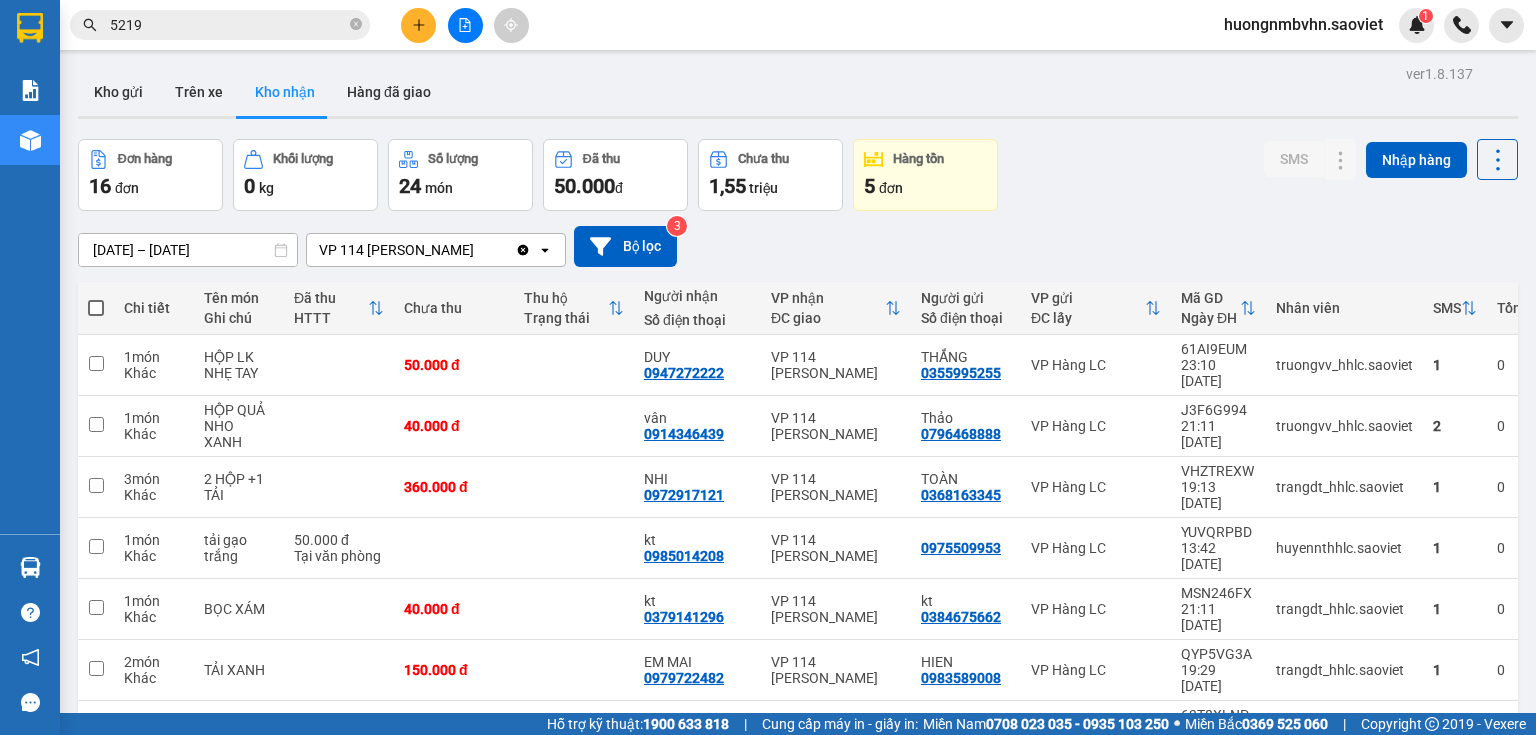 click on "5219" at bounding box center [228, 25] 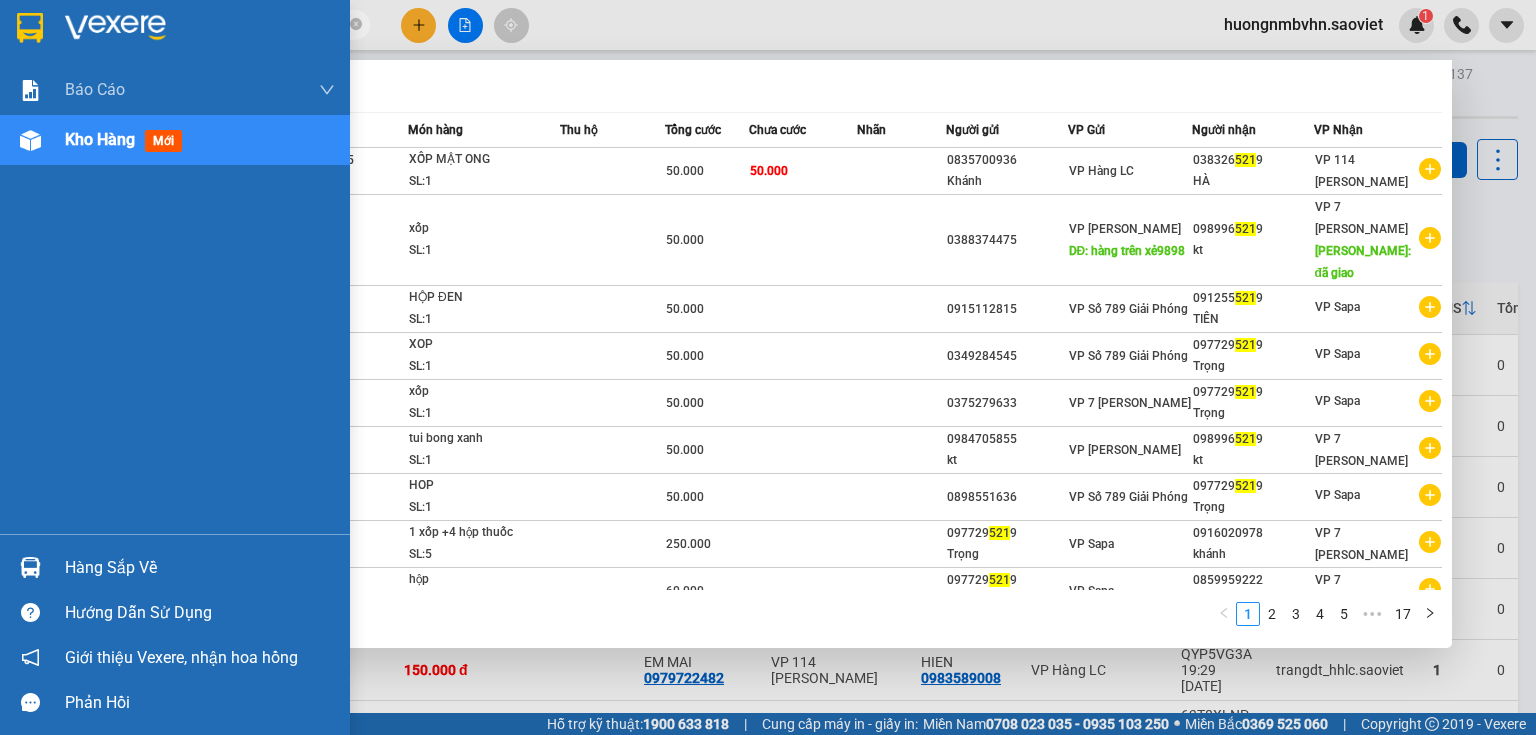 type on "5" 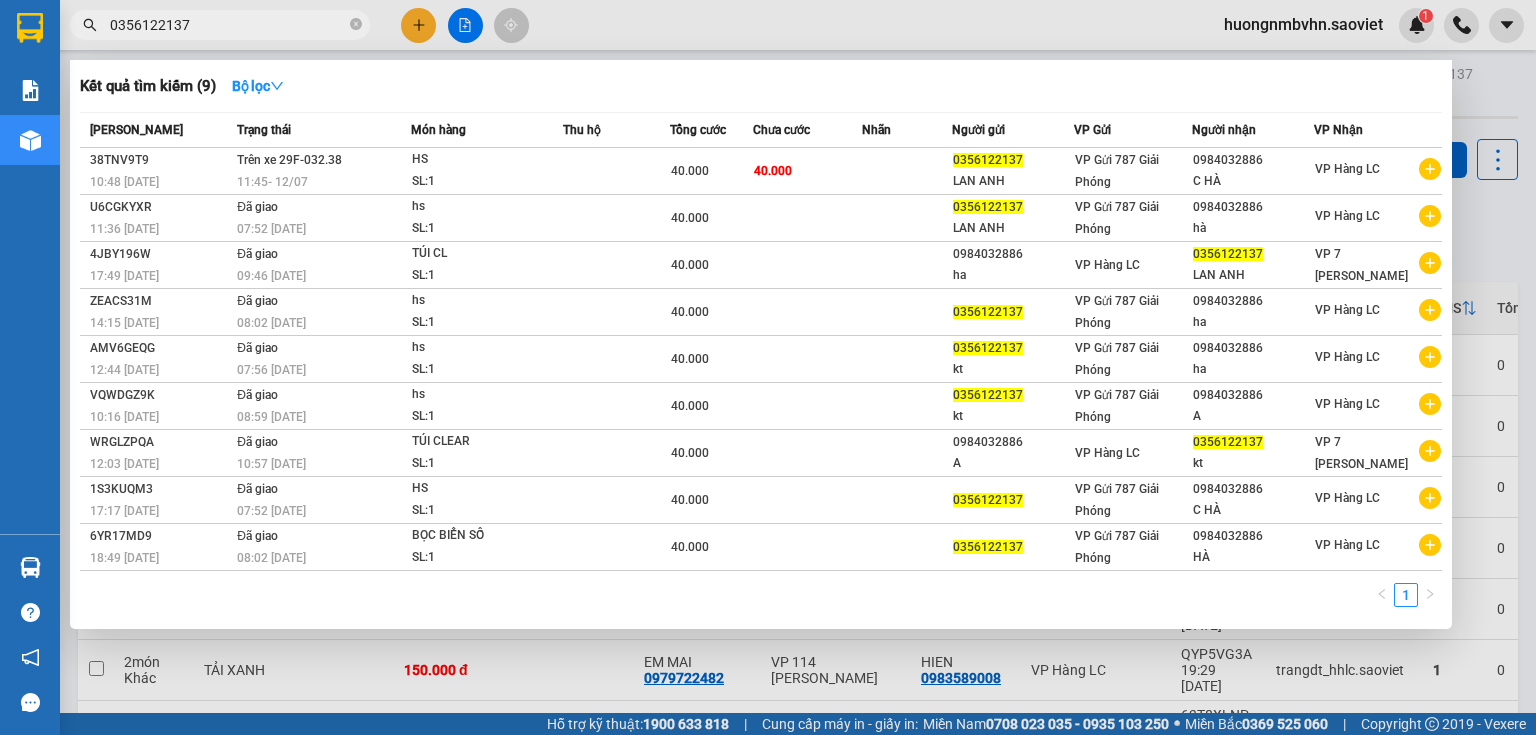 type on "0356122137" 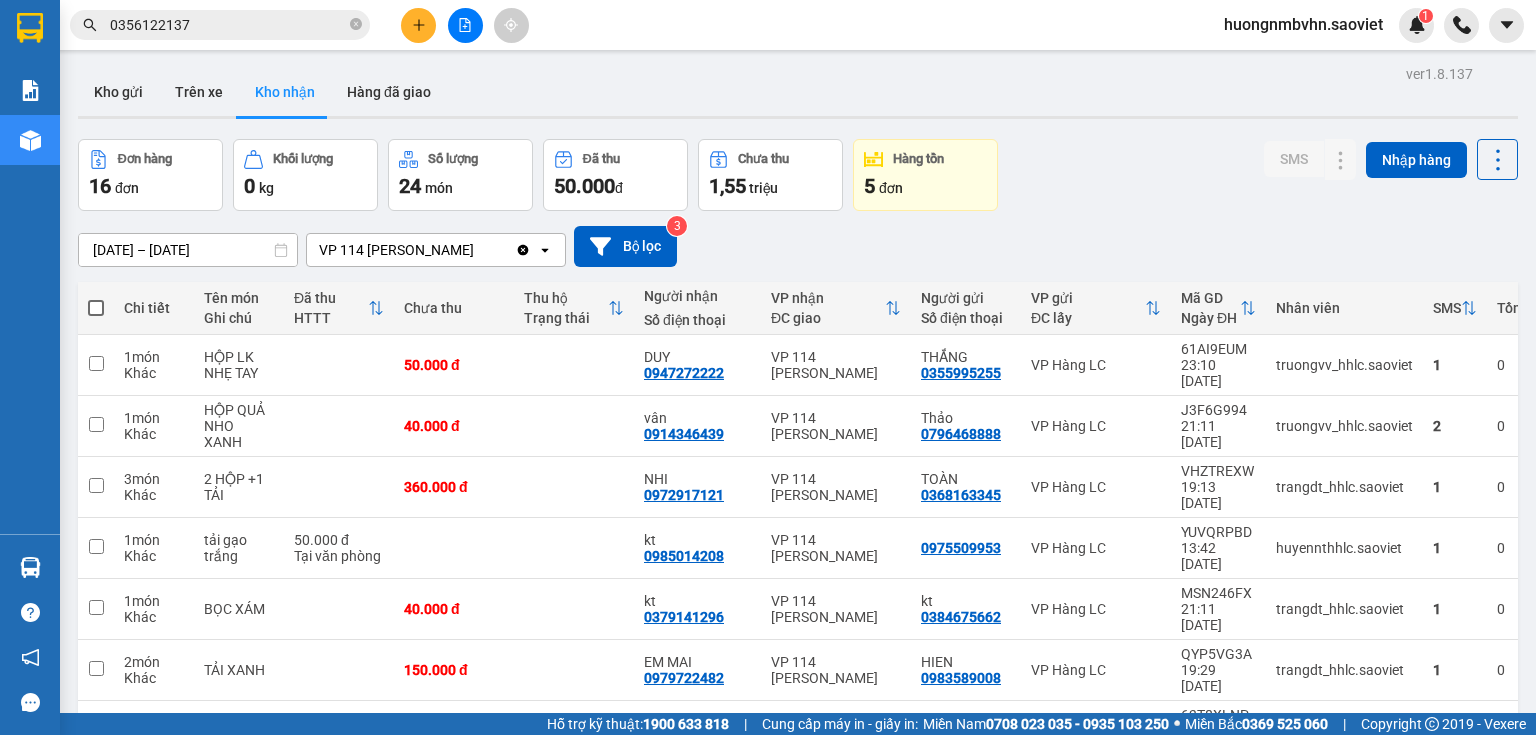 click on "Kết quả tìm kiếm ( 9 )  Bộ lọc  Mã ĐH Trạng thái Món hàng Thu hộ Tổng cước Chưa cước Nhãn Người gửi VP Gửi Người nhận VP Nhận 38TNV9T9 10:48 - 12/07 Trên xe   29F-032.38 11:45  -   12/07 HS SL:  1 40.000 40.000 0356122137 LAN ANH VP Gửi 787 Giải Phóng 0984032886 C HÀ VP Hàng LC U6CGKYXR 11:36 - 04/06 Đã giao   07:52 - 05/06 hs SL:  1 40.000 0356122137 LAN ANH VP Gửi 787 Giải Phóng 0984032886 hà VP Hàng LC 4JBY196W 17:49 - 14/05 Đã giao   09:46 - 15/05 TÚI CL SL:  1 40.000 0984032886 ha VP Hàng LC 0356122137 LAN ANH VP 7 Phạm Văn Đồng ZEACS31M 14:15 - 06/05 Đã giao   08:02 - 07/05 hs SL:  1 40.000 0356122137 VP Gửi 787 Giải Phóng 0984032886 ha VP Hàng LC AMV6GEQG 12:44 - 21/04 Đã giao   07:56 - 22/04 hs SL:  1 40.000 0356122137 kt VP Gửi 787 Giải Phóng 0984032886 ha VP Hàng LC VQWDGZ9K 10:16 - 14/03 Đã giao   08:59 - 15/03 hs SL:  1 40.000 0356122137 kt VP Gửi 787 Giải Phóng 0984032886 A VP Hàng LC WRGLZPQA Đã giao" at bounding box center (768, 25) 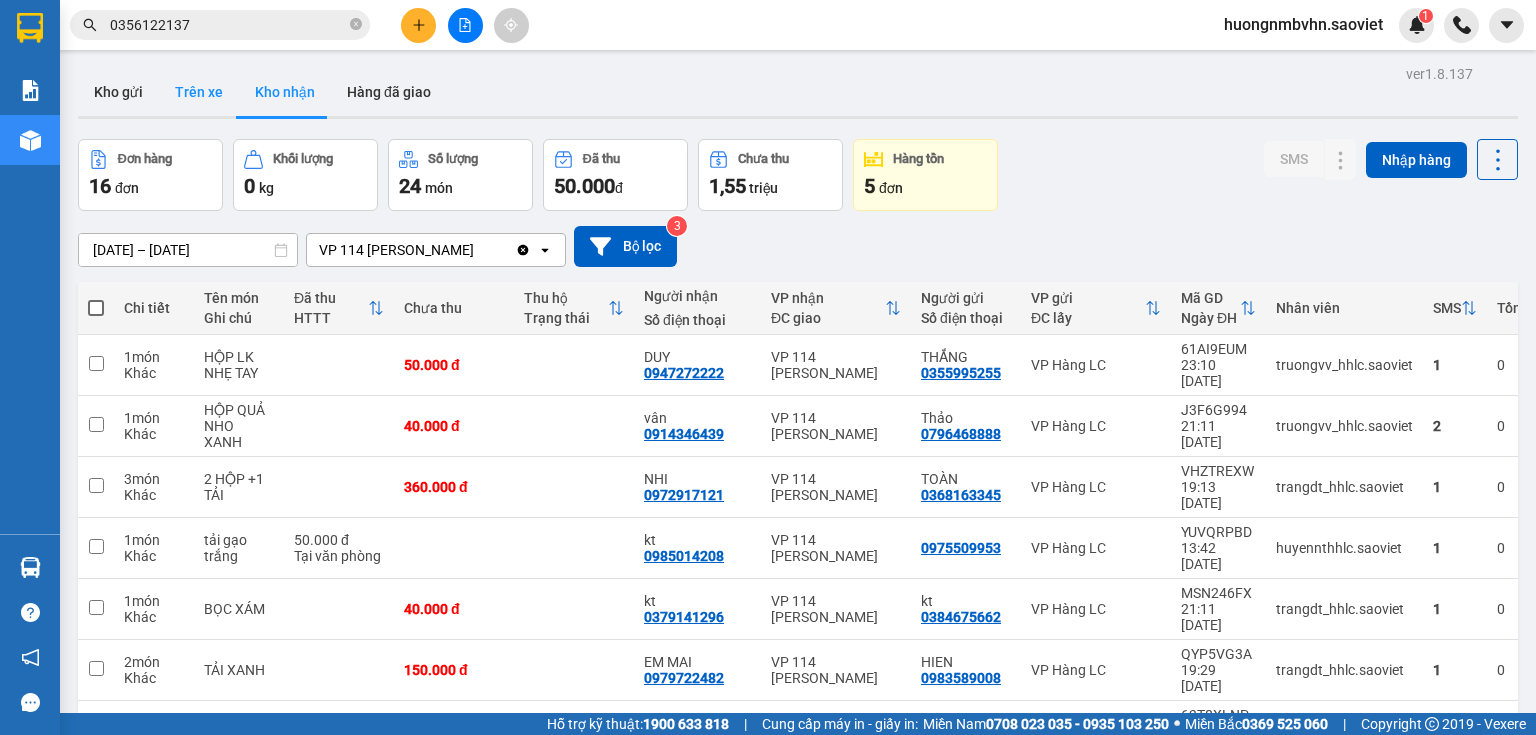 click on "Trên xe" at bounding box center [199, 92] 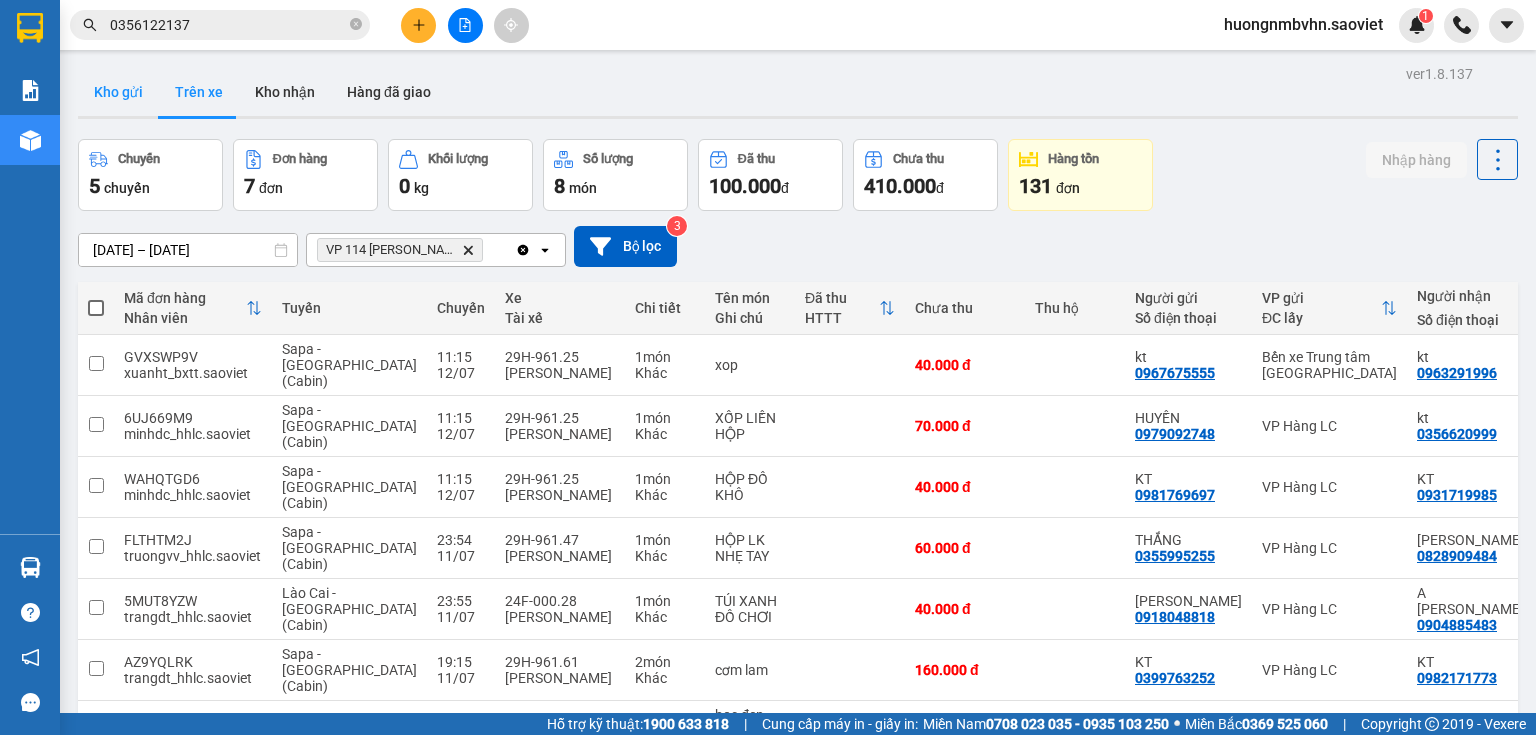 click on "Kho gửi" at bounding box center [118, 92] 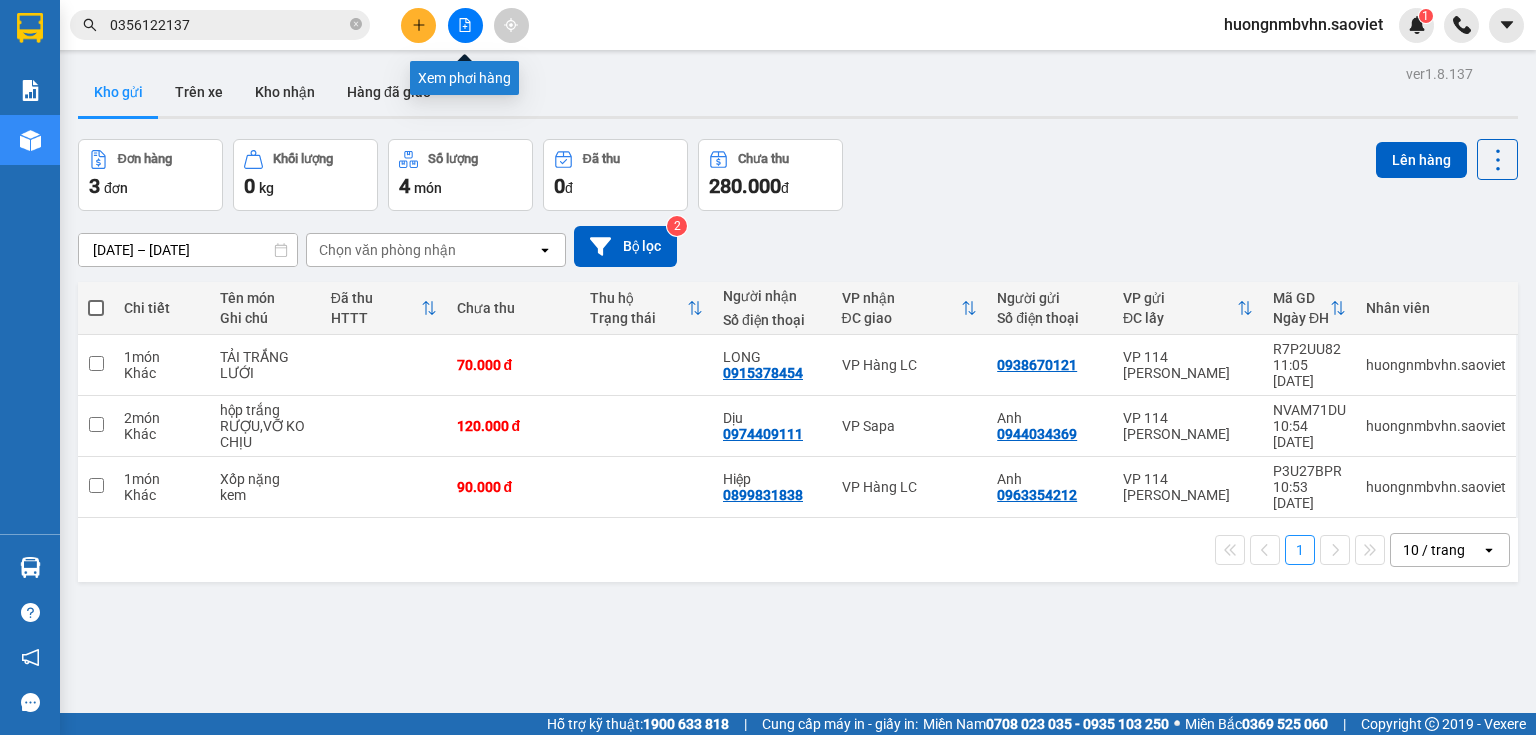 click 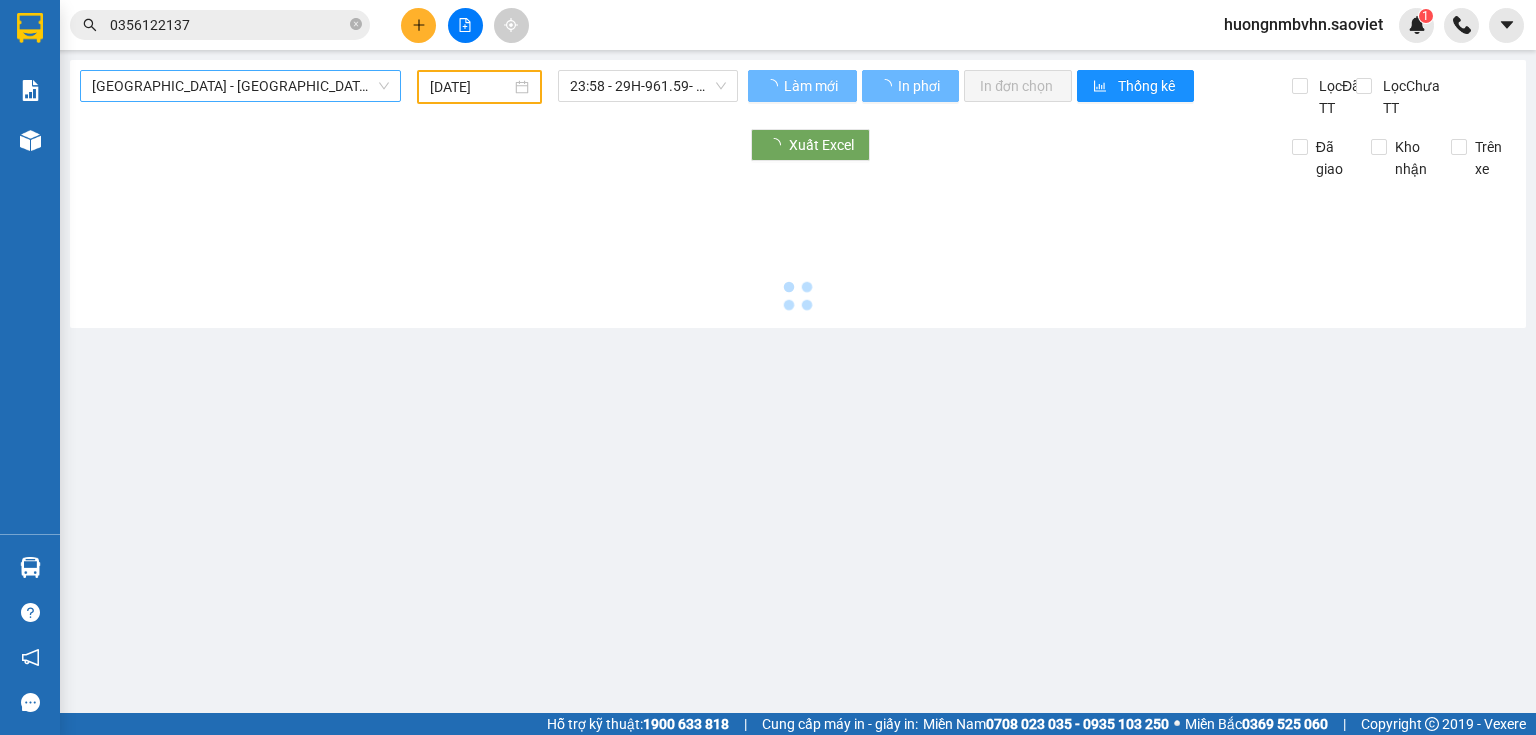 type on "[DATE]" 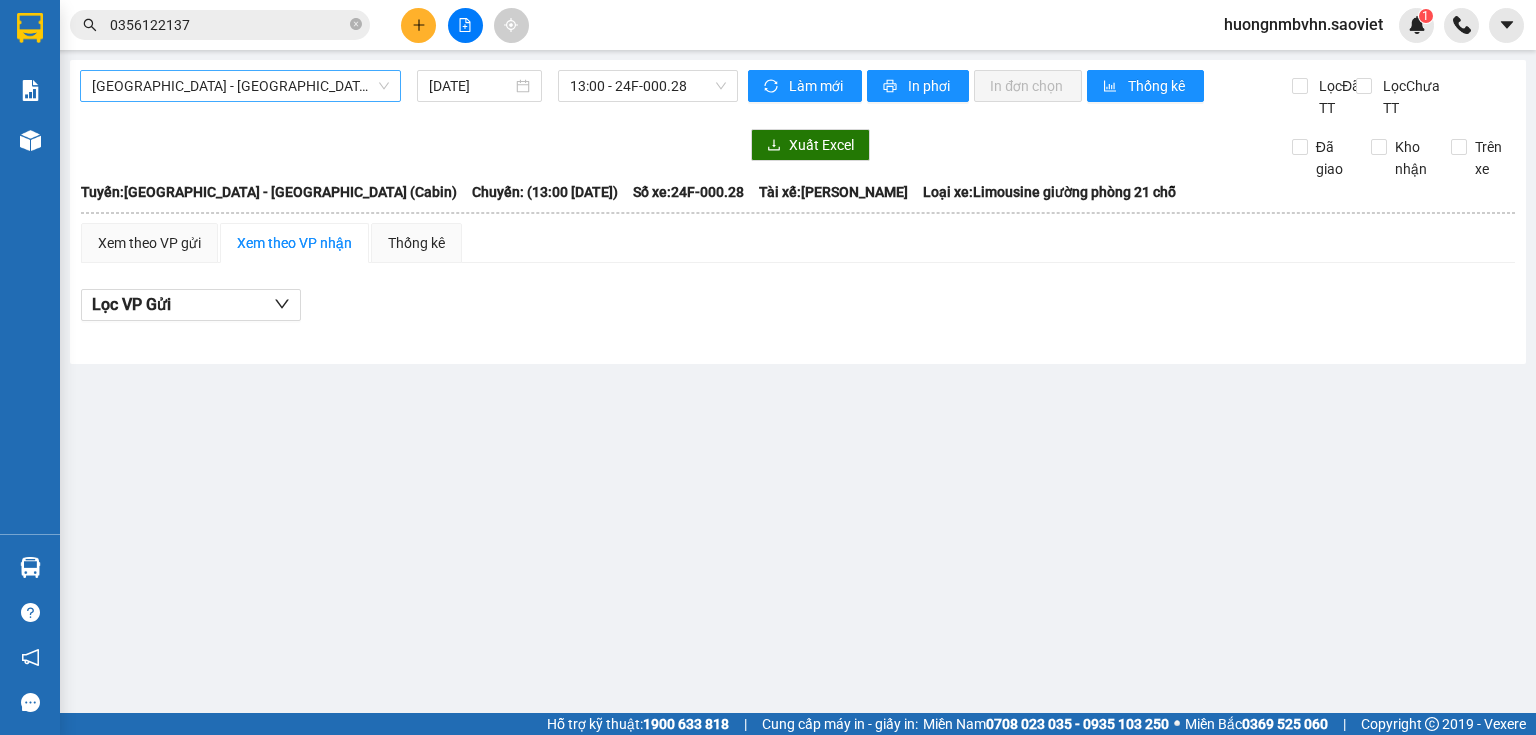 click on "[GEOGRAPHIC_DATA] - [GEOGRAPHIC_DATA] (Cabin)" at bounding box center (240, 86) 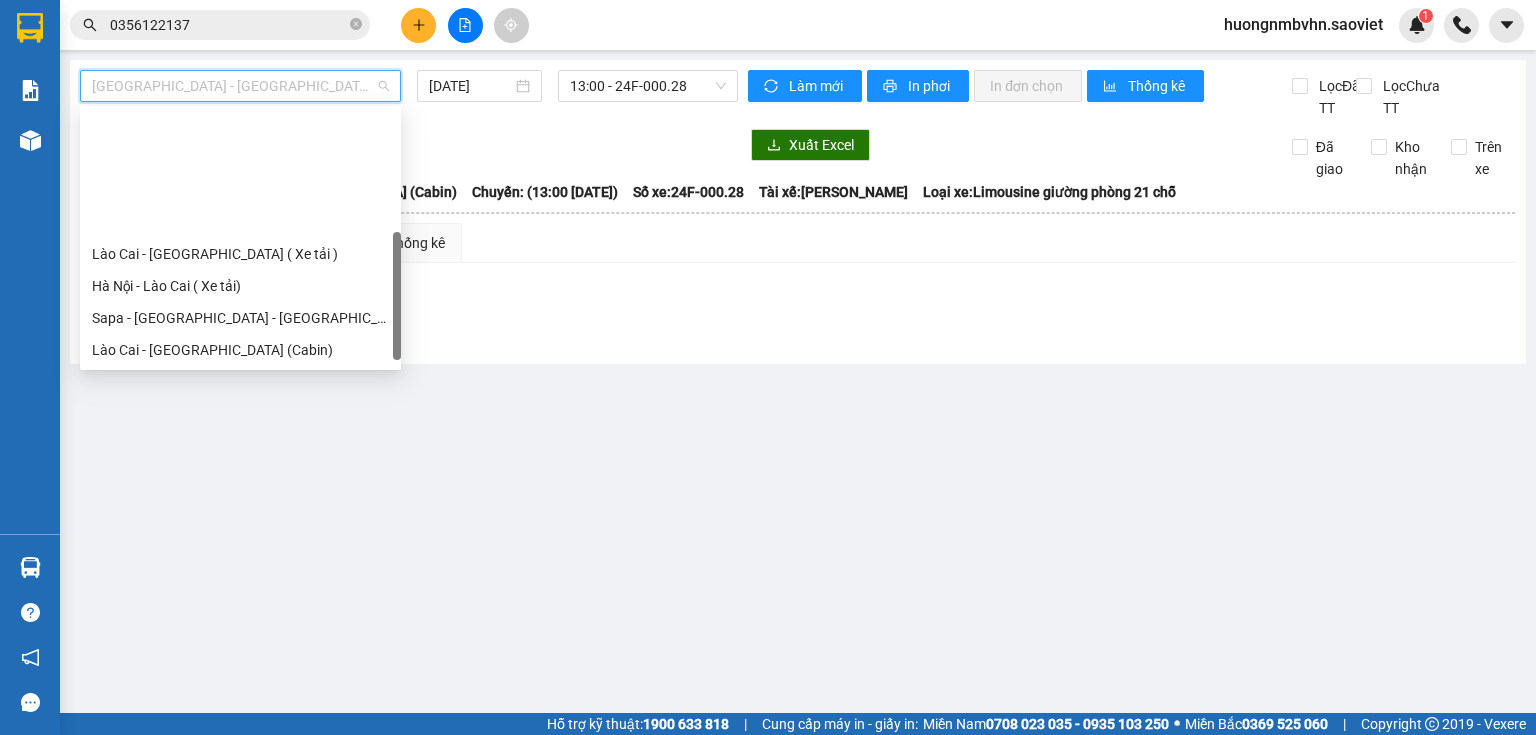 click on "[GEOGRAPHIC_DATA] - Sapa (Cabin - Full)" at bounding box center (240, 510) 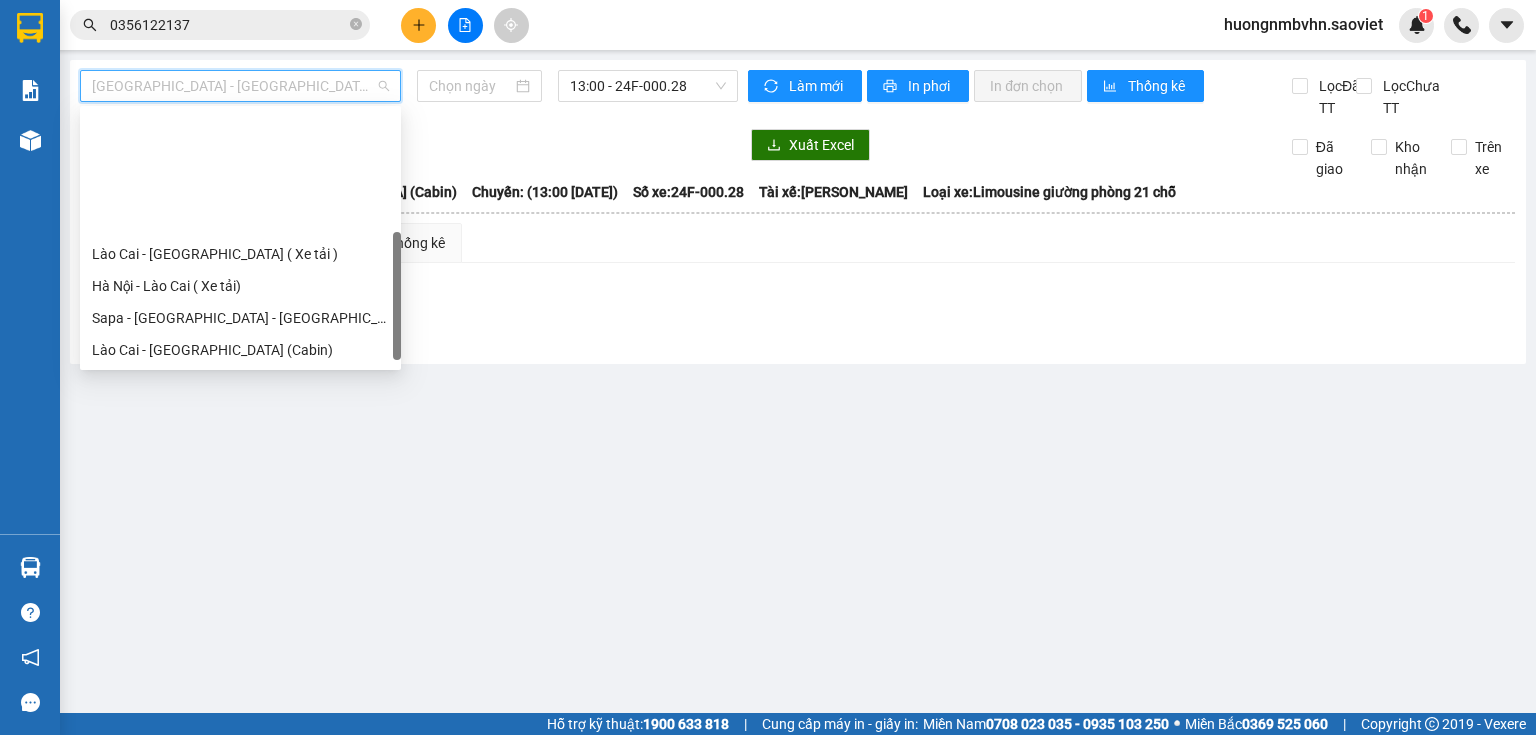 type on "[DATE]" 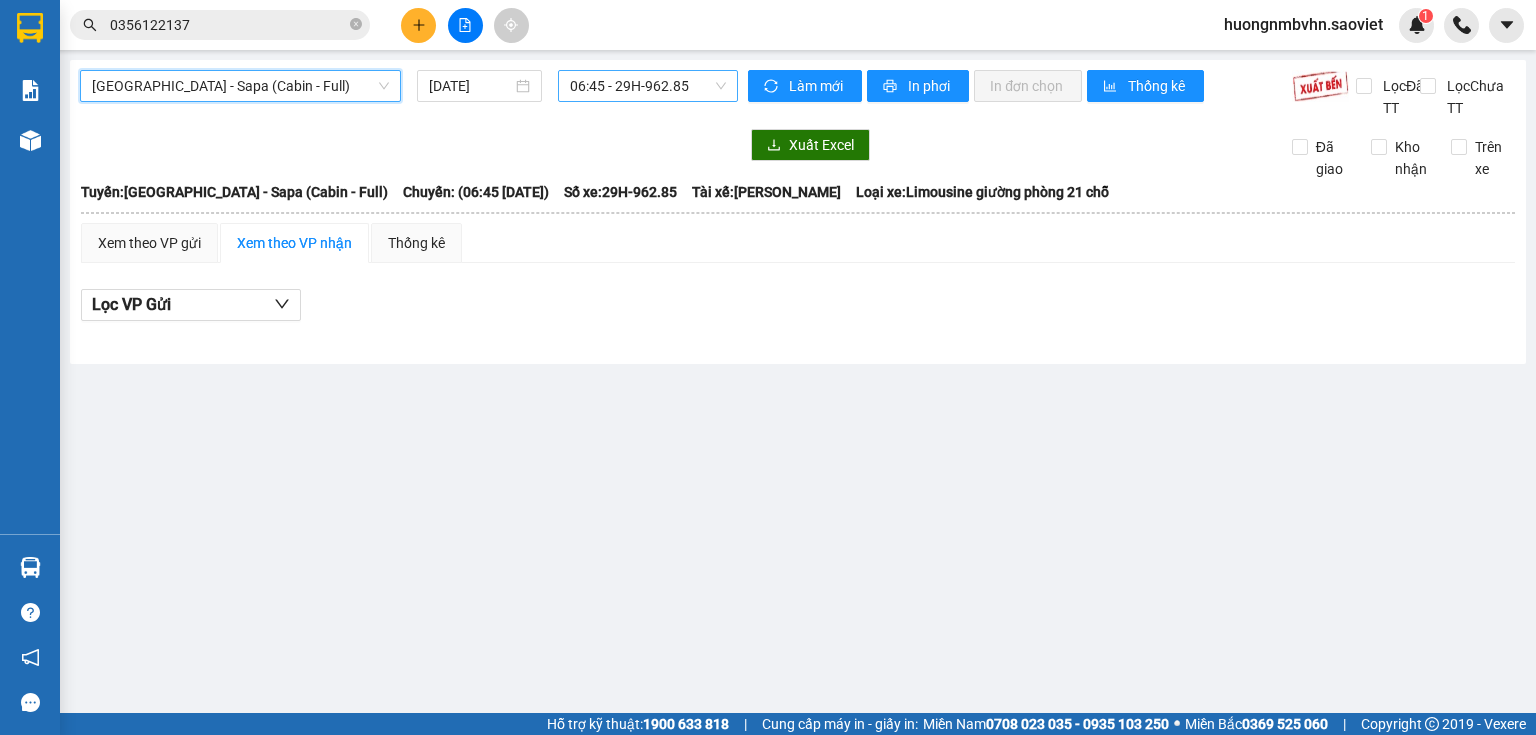 click on "06:45     - 29H-962.85" at bounding box center (648, 86) 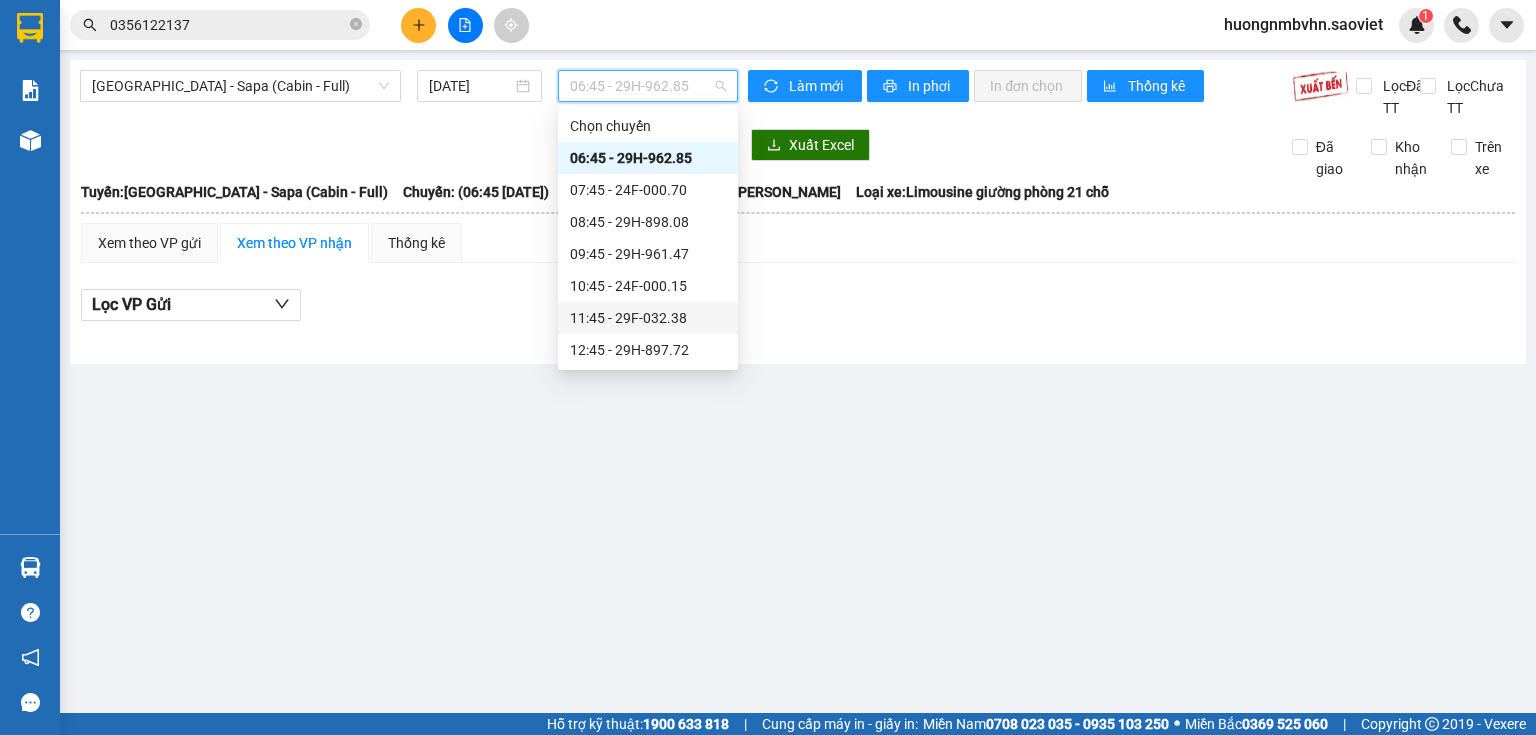 click on "11:45     - 29F-032.38" at bounding box center [648, 318] 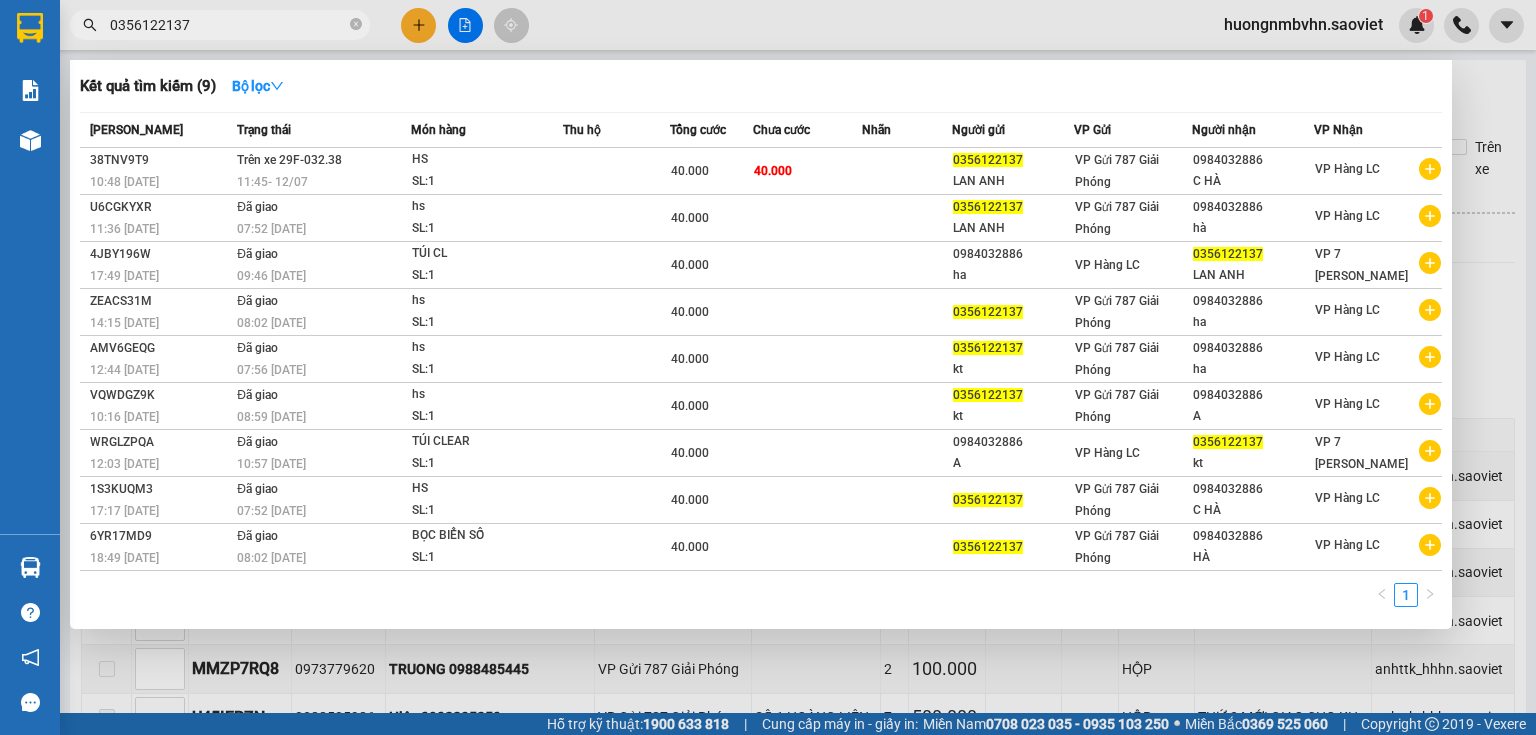 click on "0356122137" at bounding box center [228, 25] 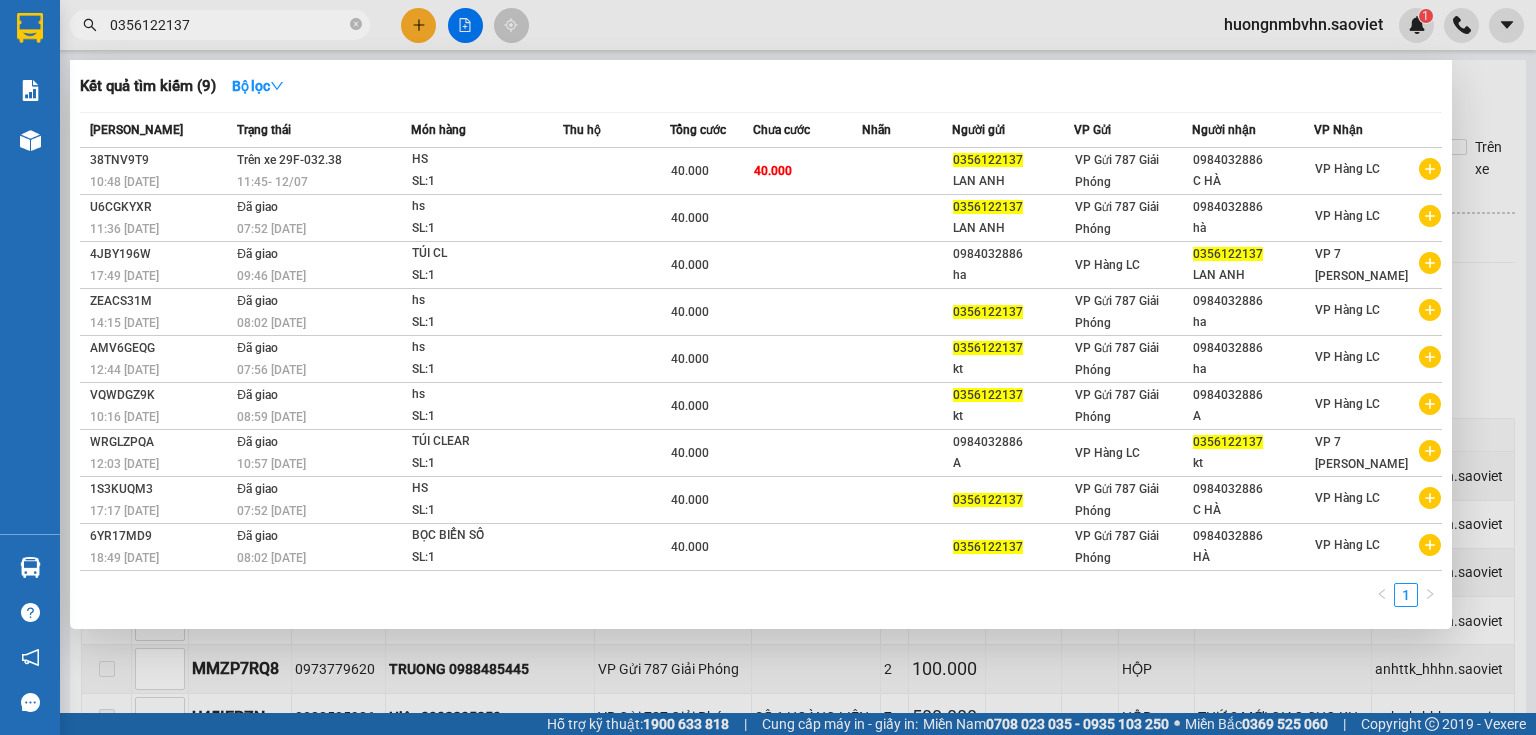click at bounding box center [768, 367] 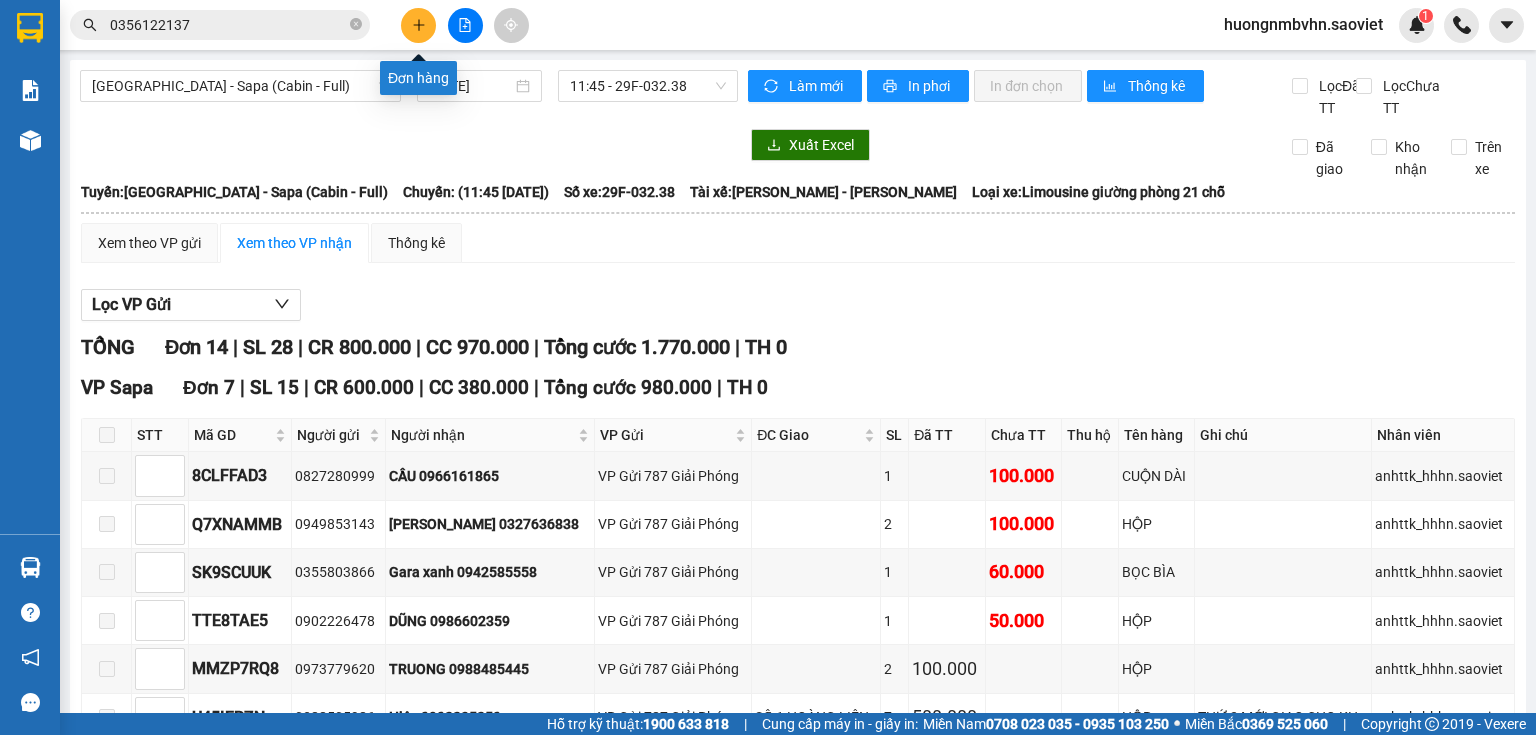 click 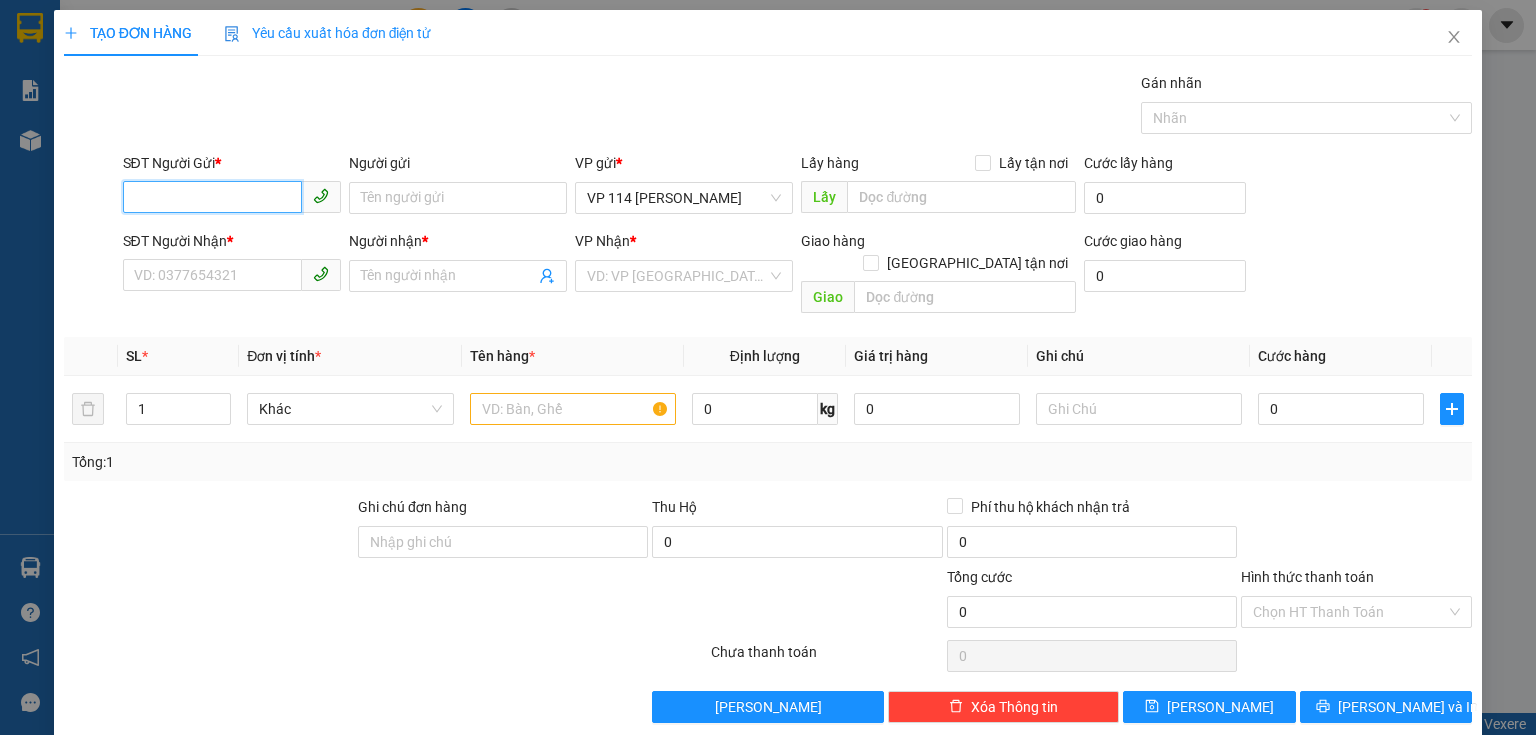 drag, startPoint x: 188, startPoint y: 200, endPoint x: 0, endPoint y: 544, distance: 392.02042 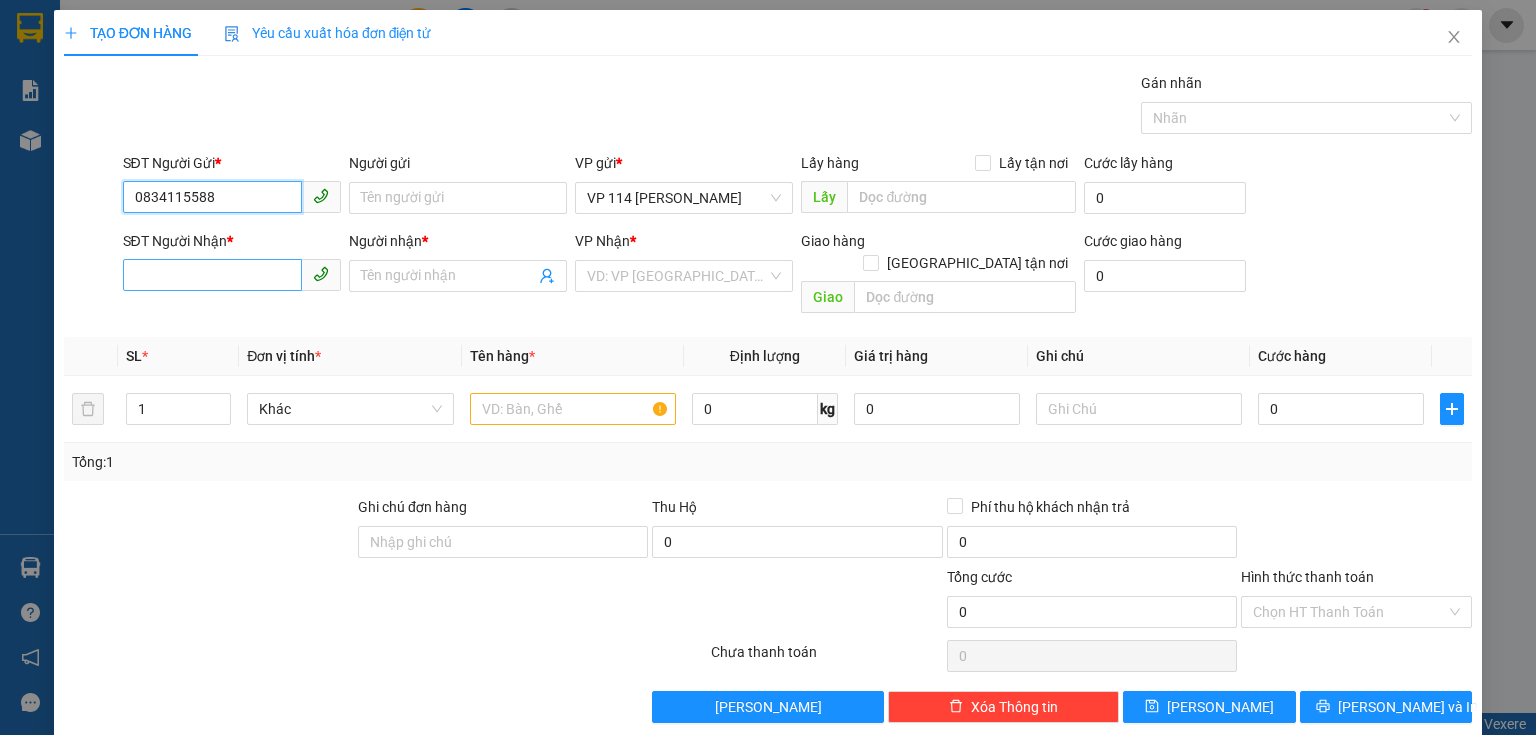 type on "0834115588" 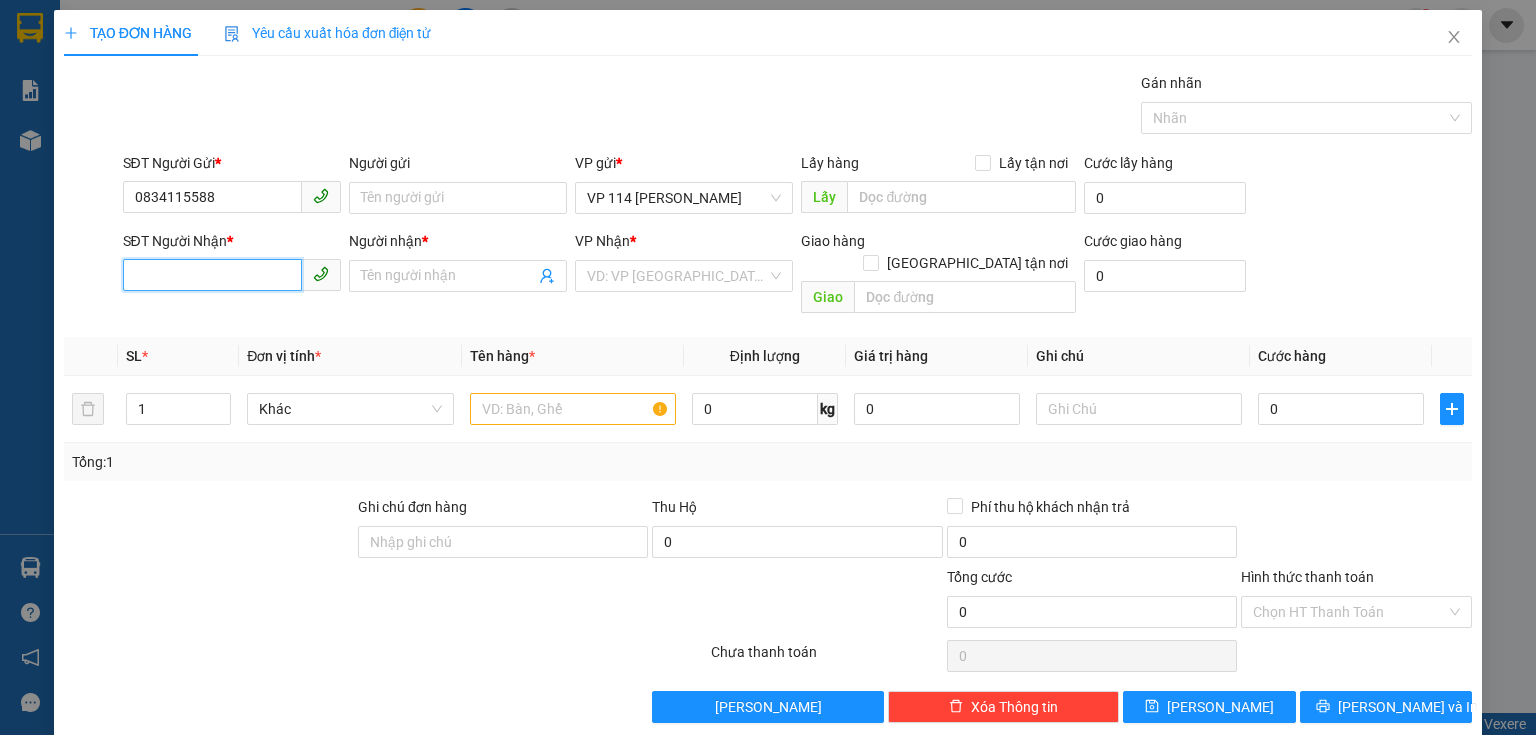 drag, startPoint x: 242, startPoint y: 280, endPoint x: 235, endPoint y: 272, distance: 10.630146 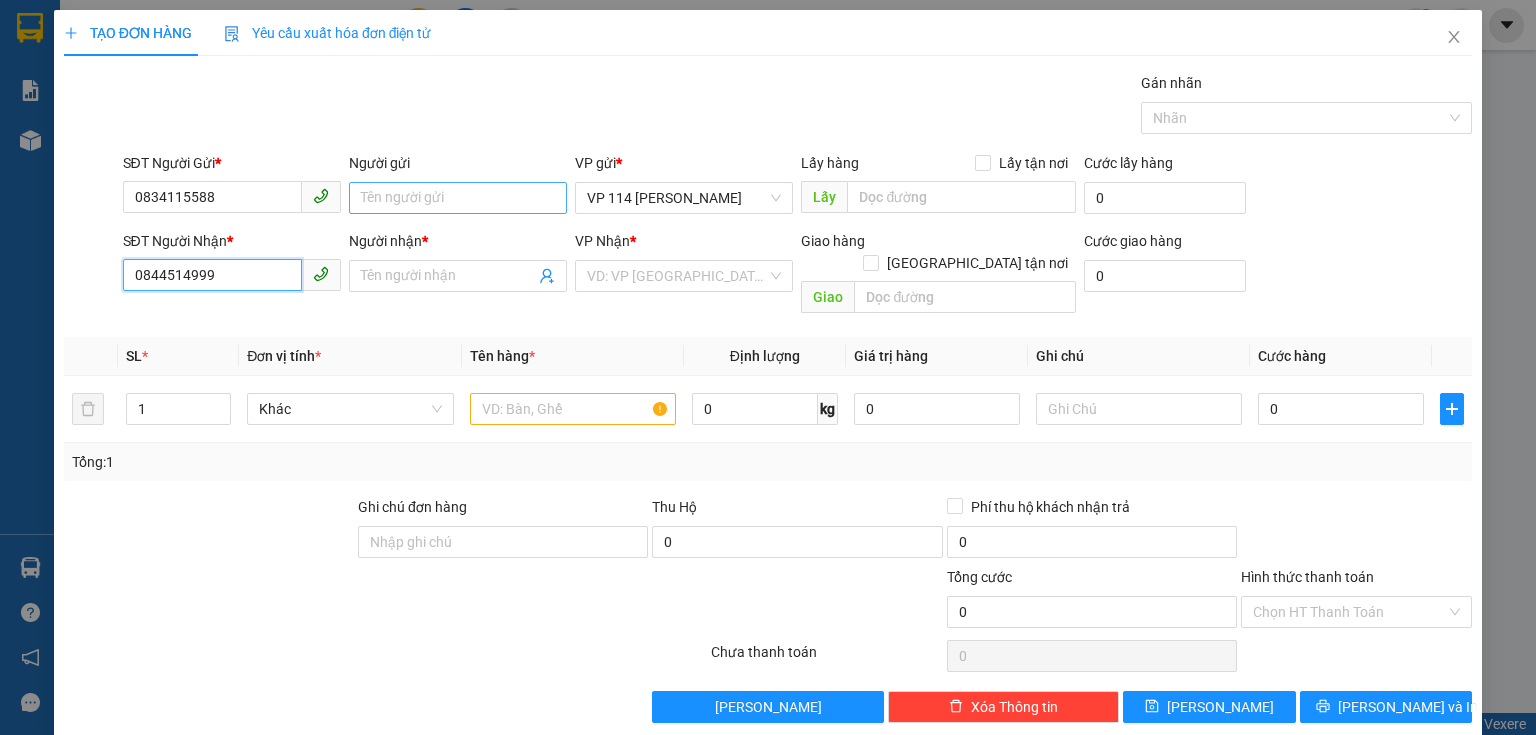 type on "0844514999" 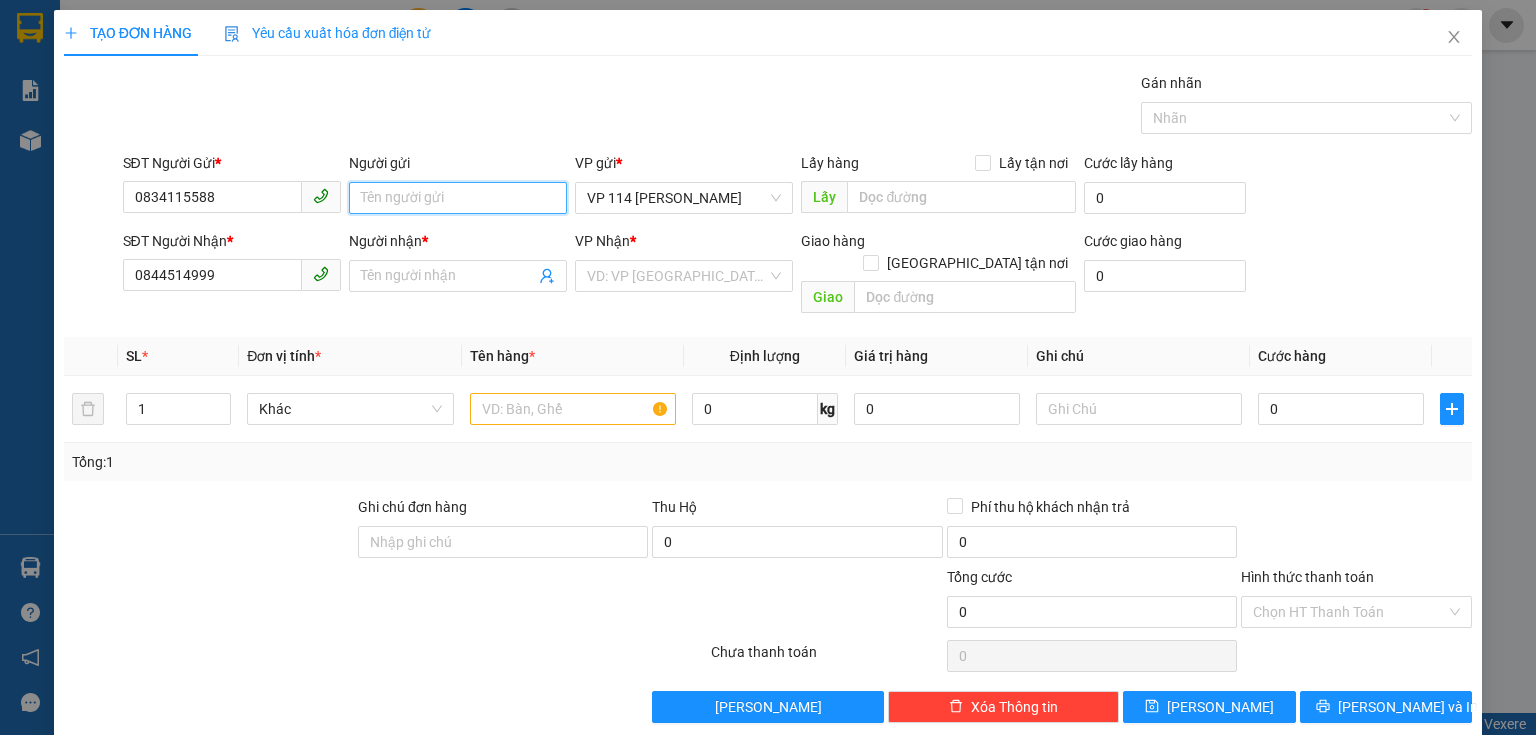 click on "Người gửi" at bounding box center (458, 198) 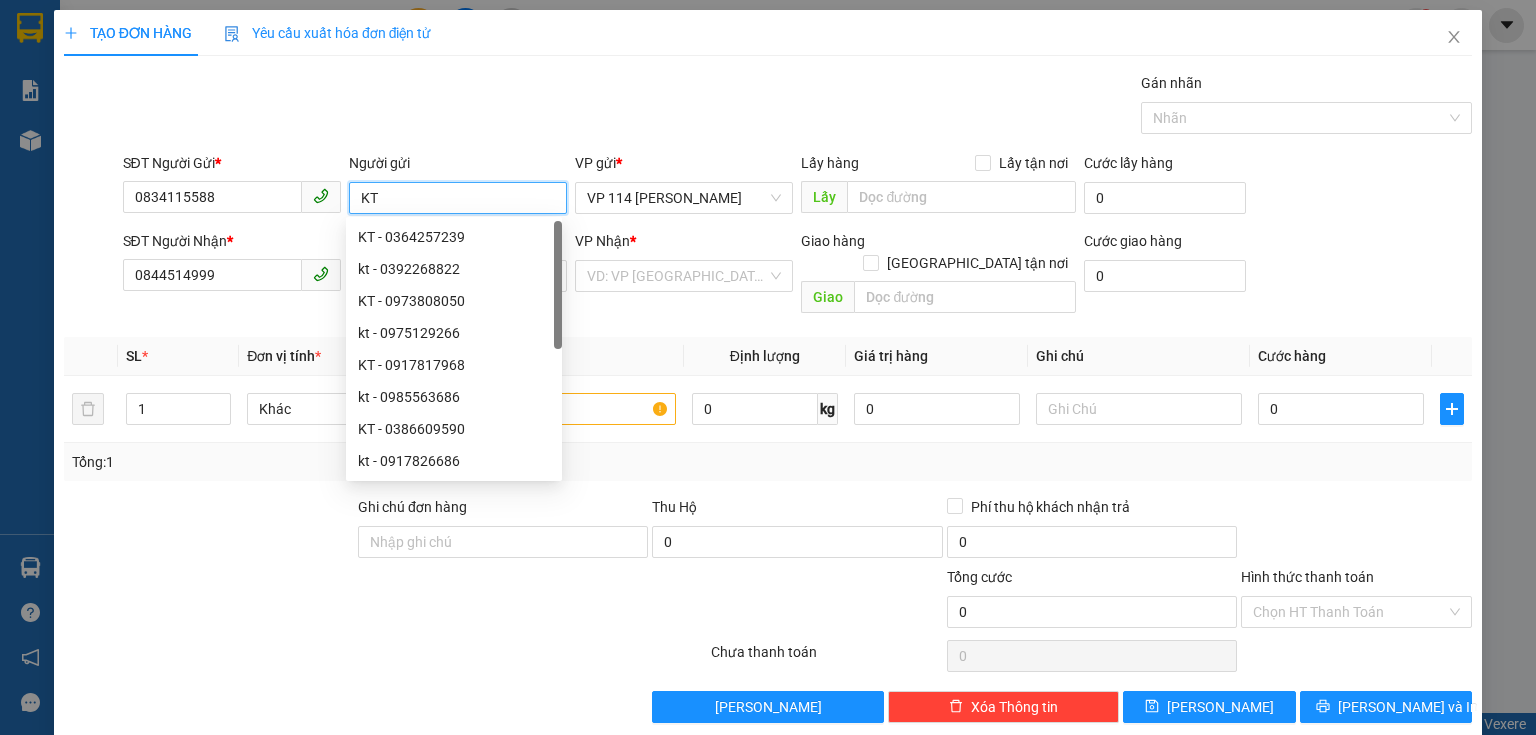 type on "KT" 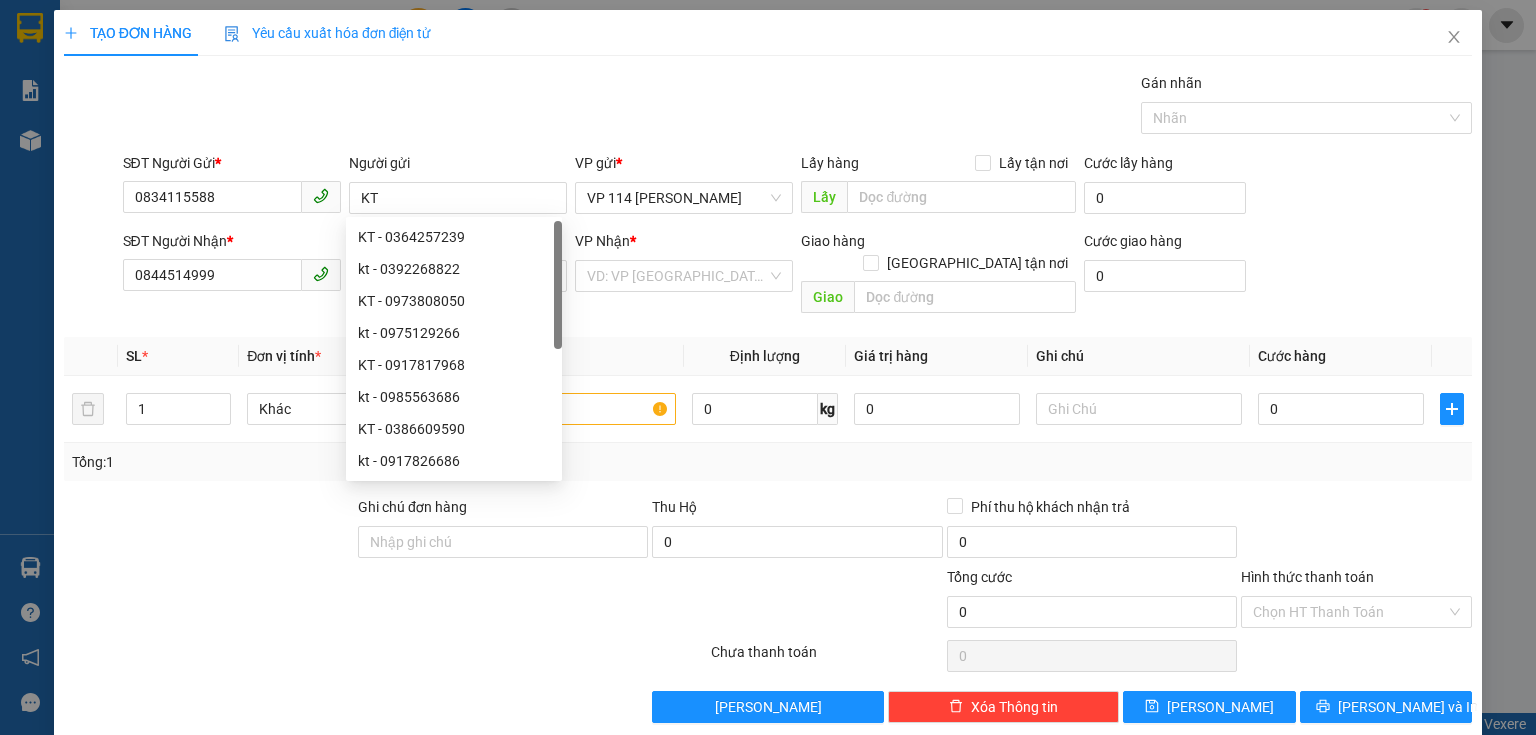 click on "Transit Pickup Surcharge Ids Transit Deliver Surcharge Ids Transit Deliver Surcharge Transit Deliver Surcharge Gán nhãn   Nhãn SĐT Người Gửi  * 0834115588 Người gửi KT VP gửi  * VP 114 Trần Nhật Duật Lấy hàng Lấy tận nơi Lấy Cước lấy hàng 0 SĐT Người Nhận  * 0844514999 Người nhận  * Tên người nhận VP Nhận  * VD: VP Sài Gòn Giao hàng Giao tận nơi Giao Cước giao hàng 0 SL  * Đơn vị tính  * Tên hàng  * Định lượng Giá trị hàng Ghi chú Cước hàng                   1 Khác 0 kg 0 0 Tổng:  1 Ghi chú đơn hàng Thu Hộ 0 Phí thu hộ khách nhận trả 0 Tổng cước 0 Hình thức thanh toán Chọn HT Thanh Toán Số tiền thu trước 0 Chưa thanh toán 0 Chọn HT Thanh Toán Lưu nháp Xóa Thông tin Lưu Lưu và In" at bounding box center [768, 397] 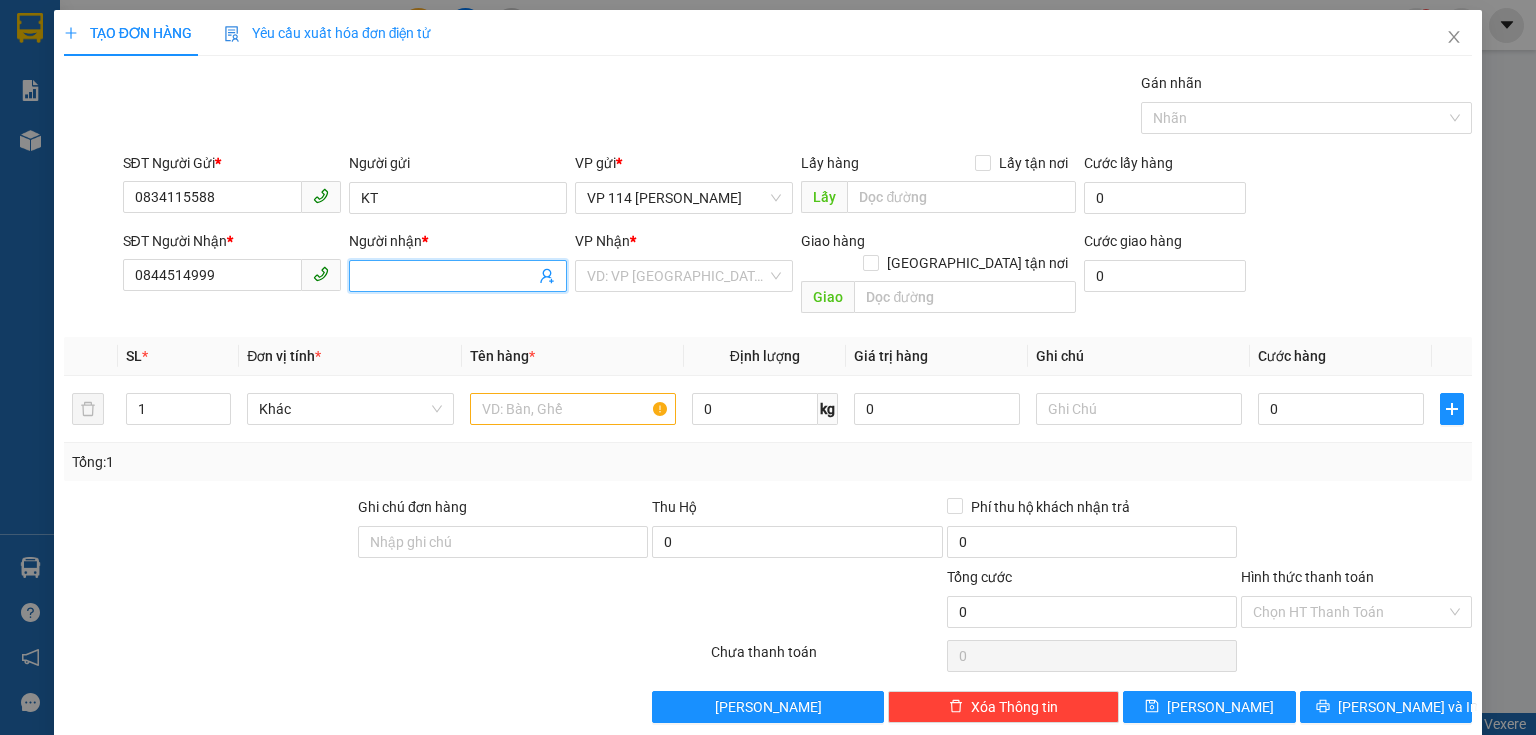 click on "Người nhận  *" at bounding box center (448, 276) 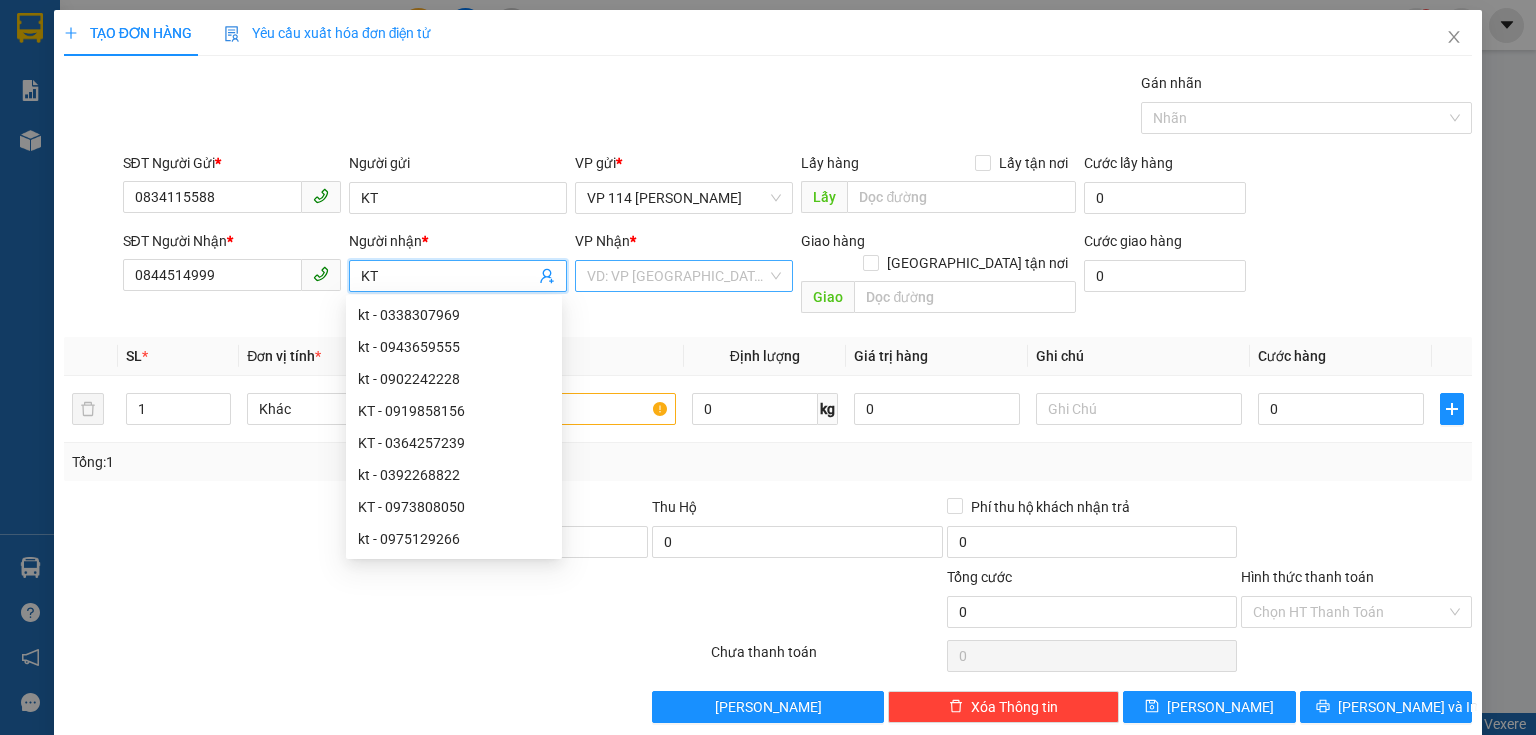 type on "KT" 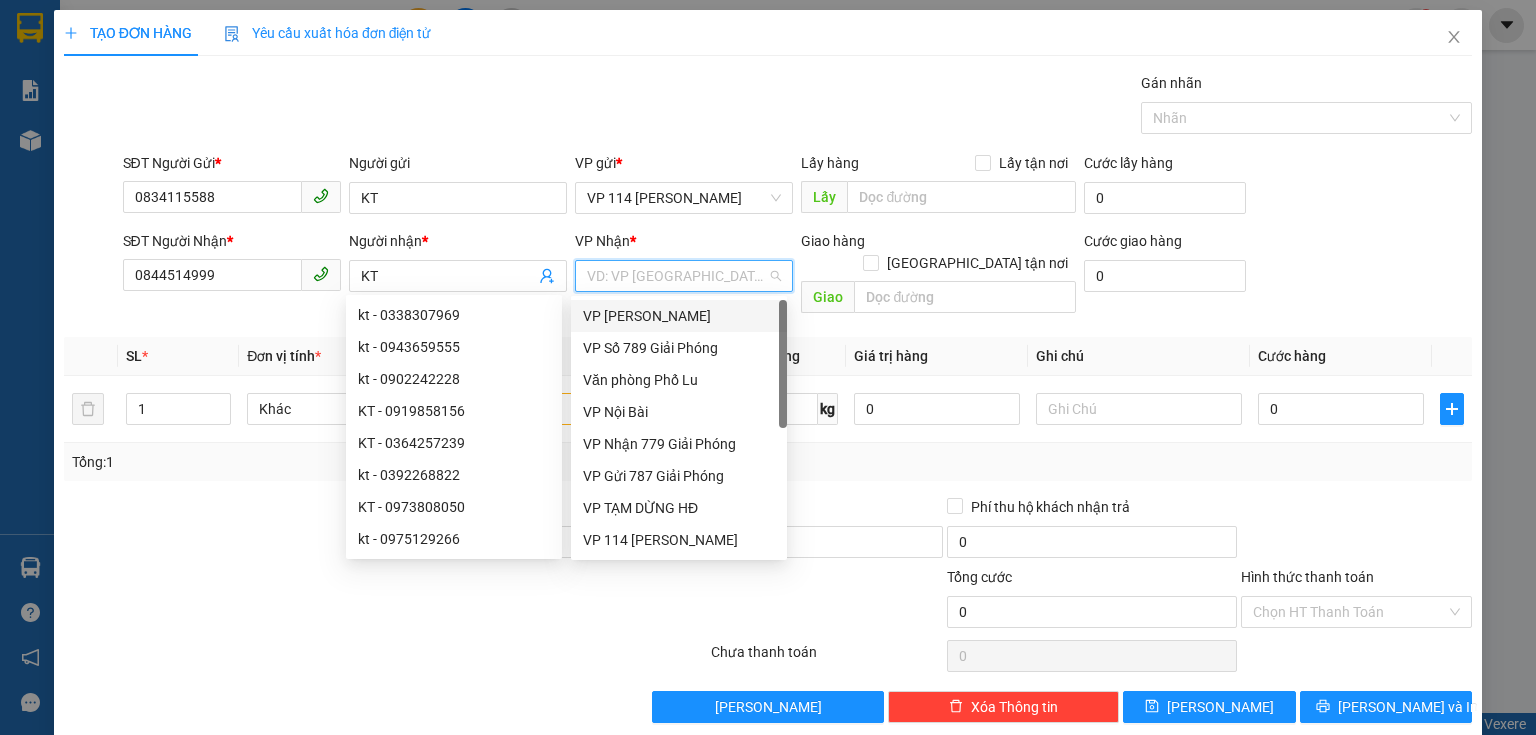 click at bounding box center (677, 276) 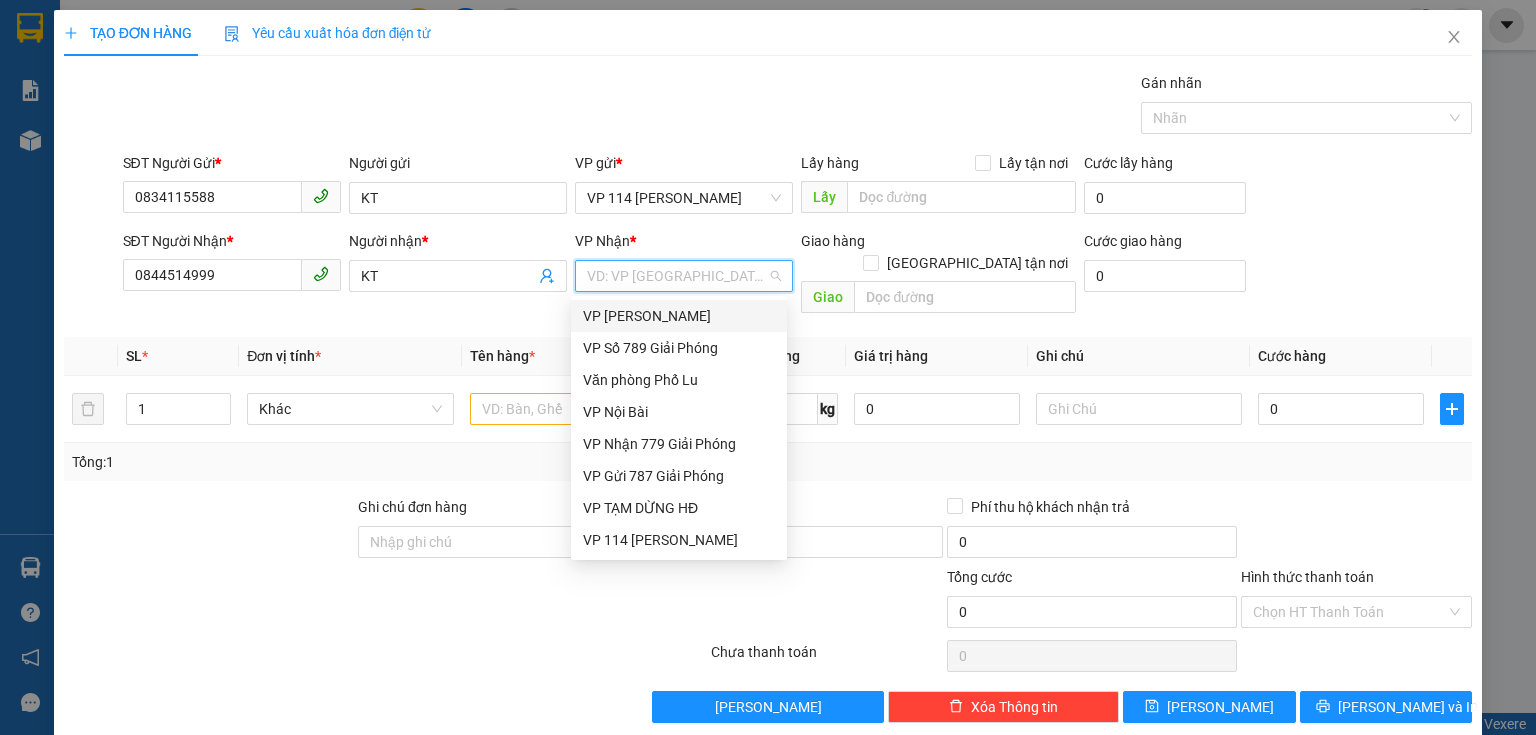 click at bounding box center (677, 276) 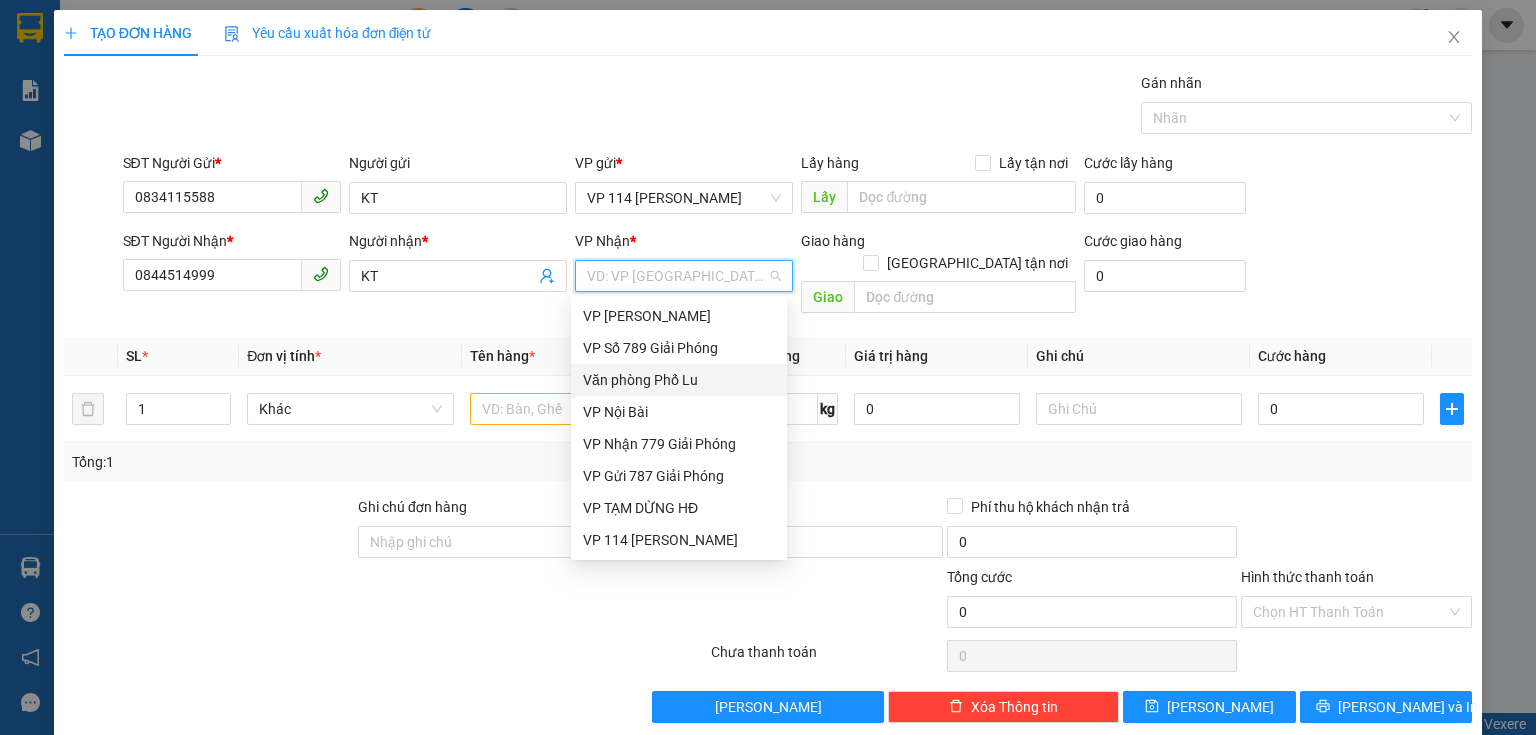 click on "Văn phòng Phố Lu" at bounding box center [679, 380] 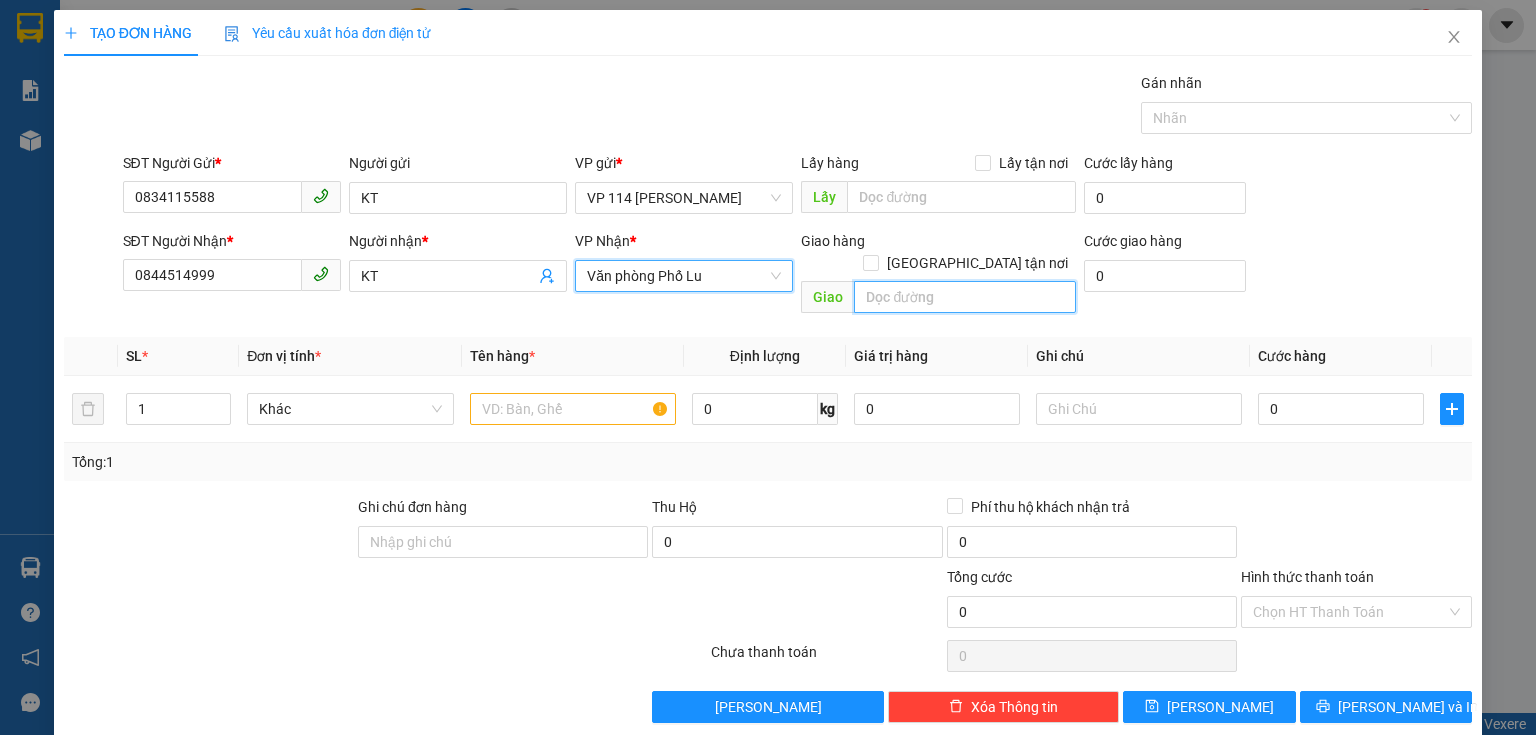 click at bounding box center [965, 297] 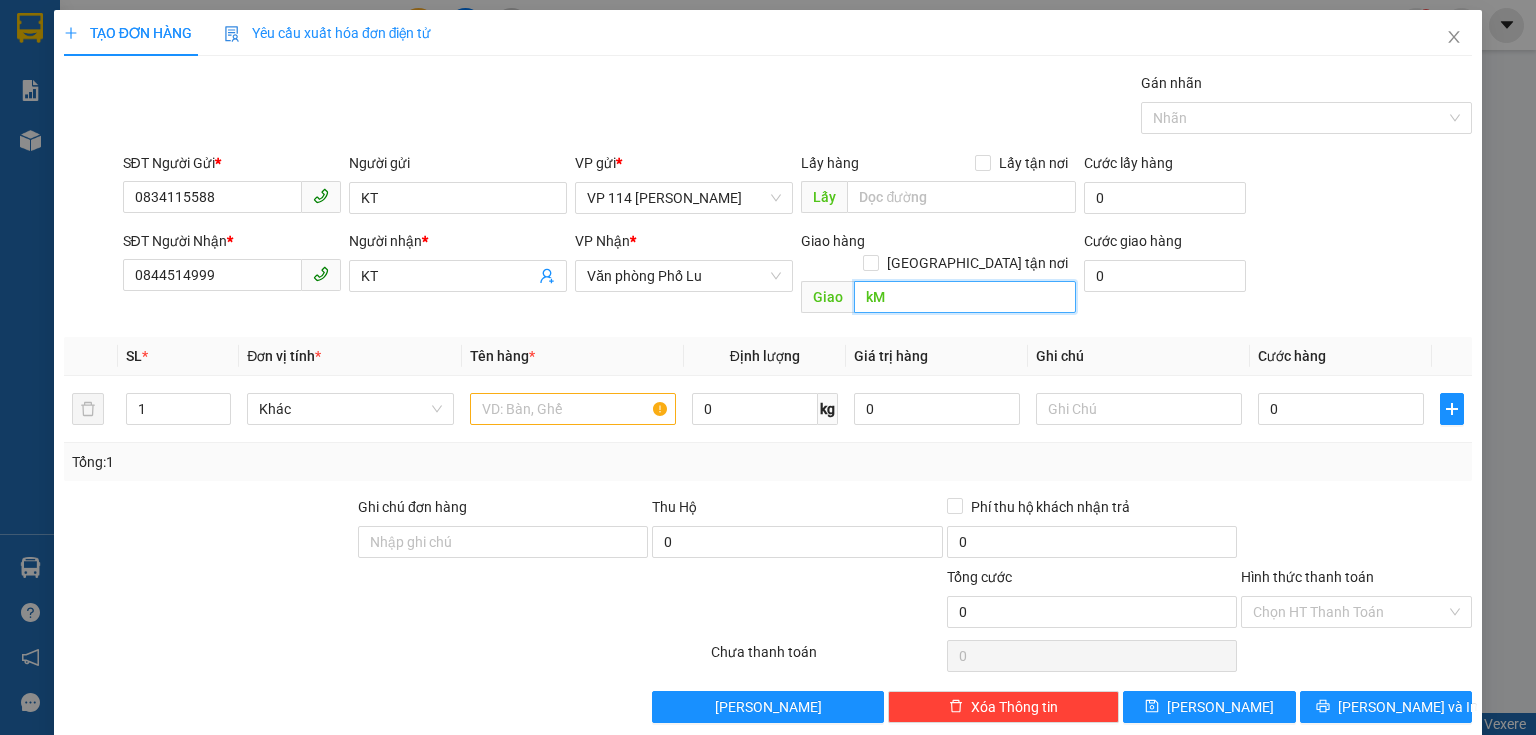 type on "k" 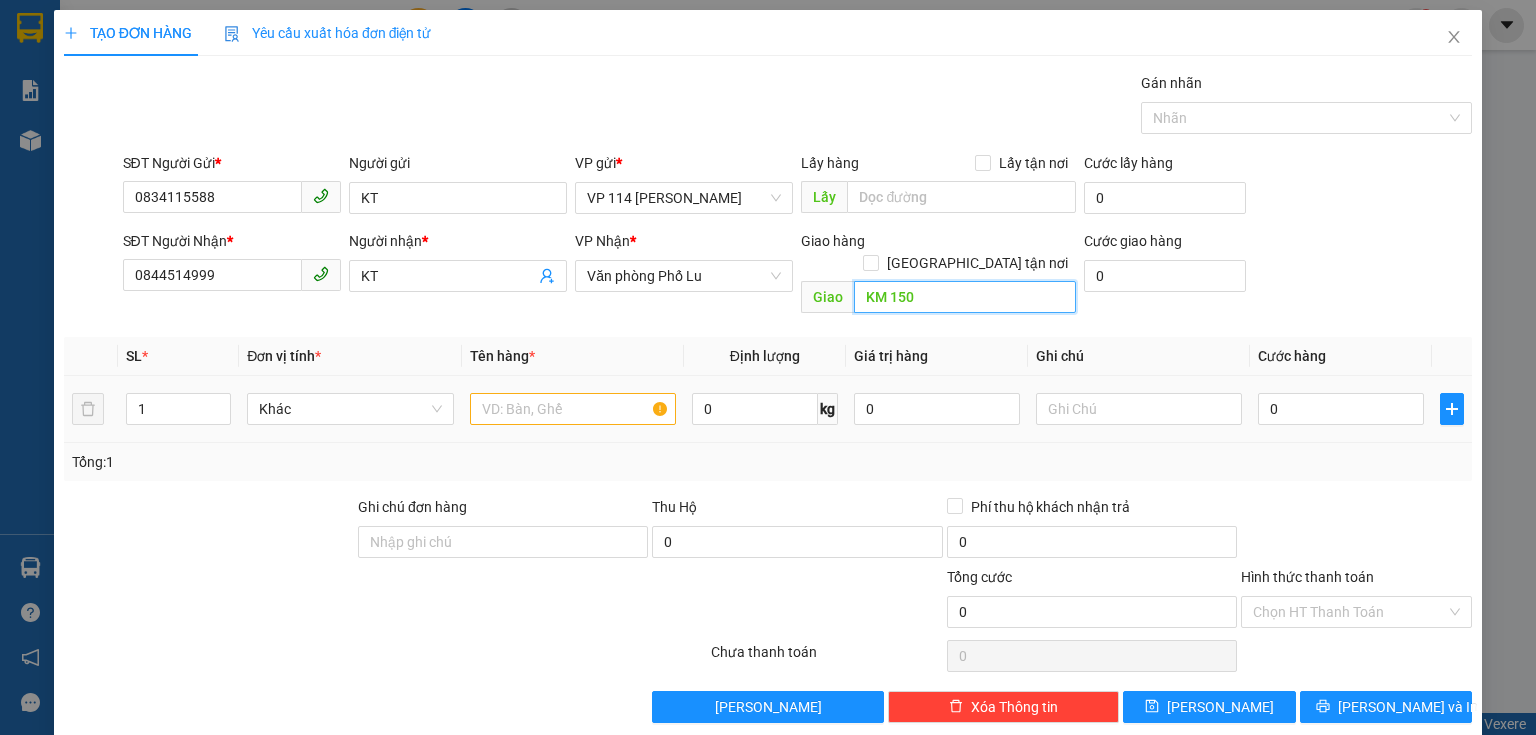 type on "KM 150" 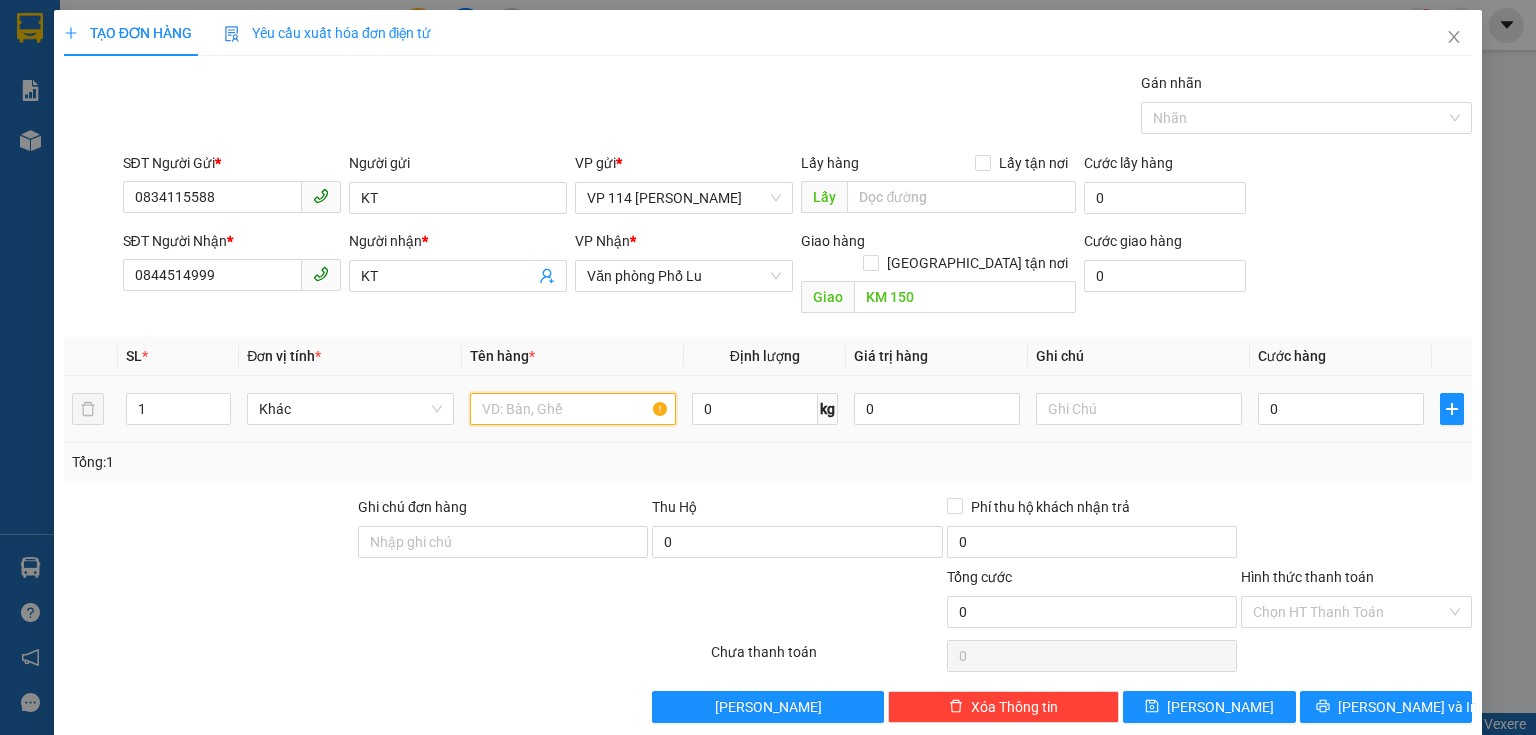 click at bounding box center [573, 409] 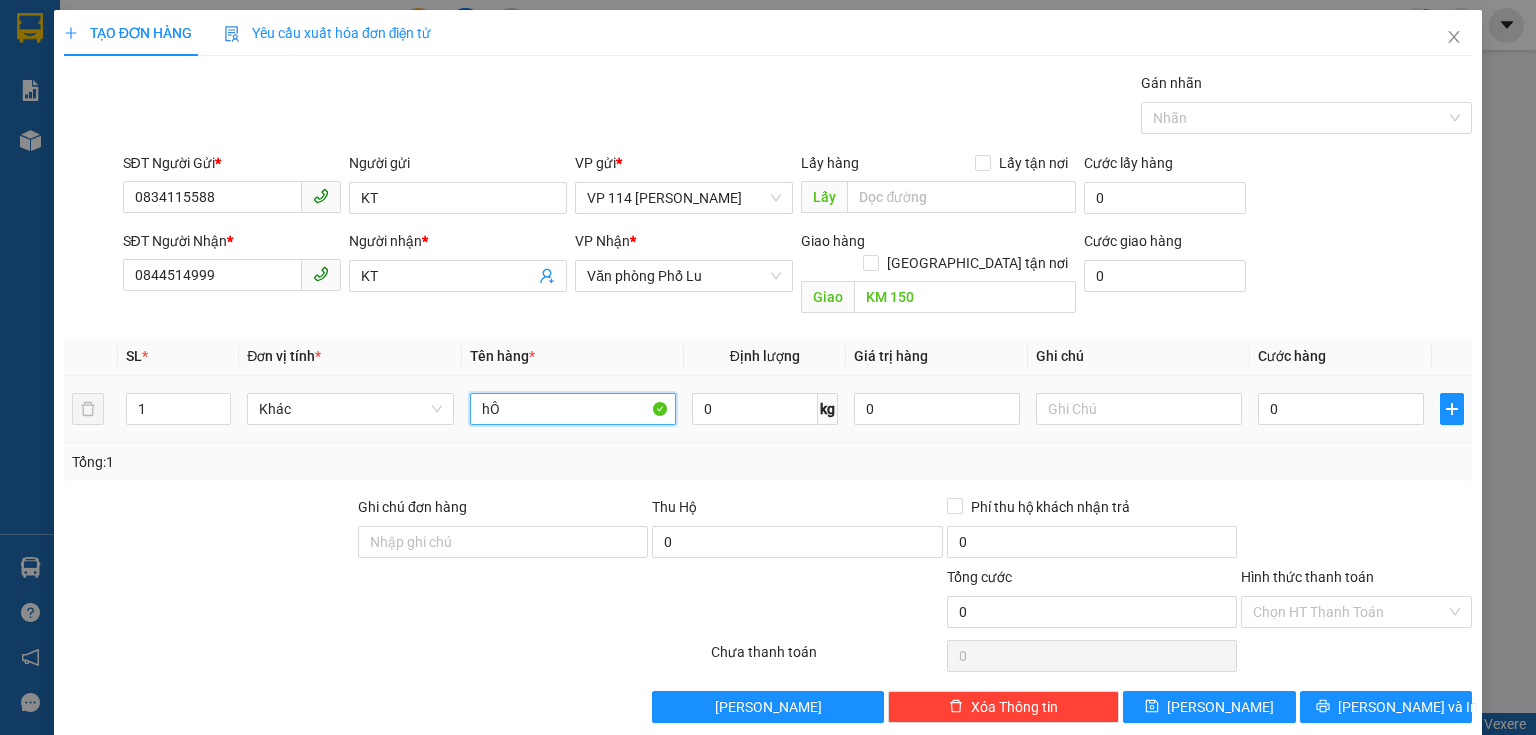 type on "h" 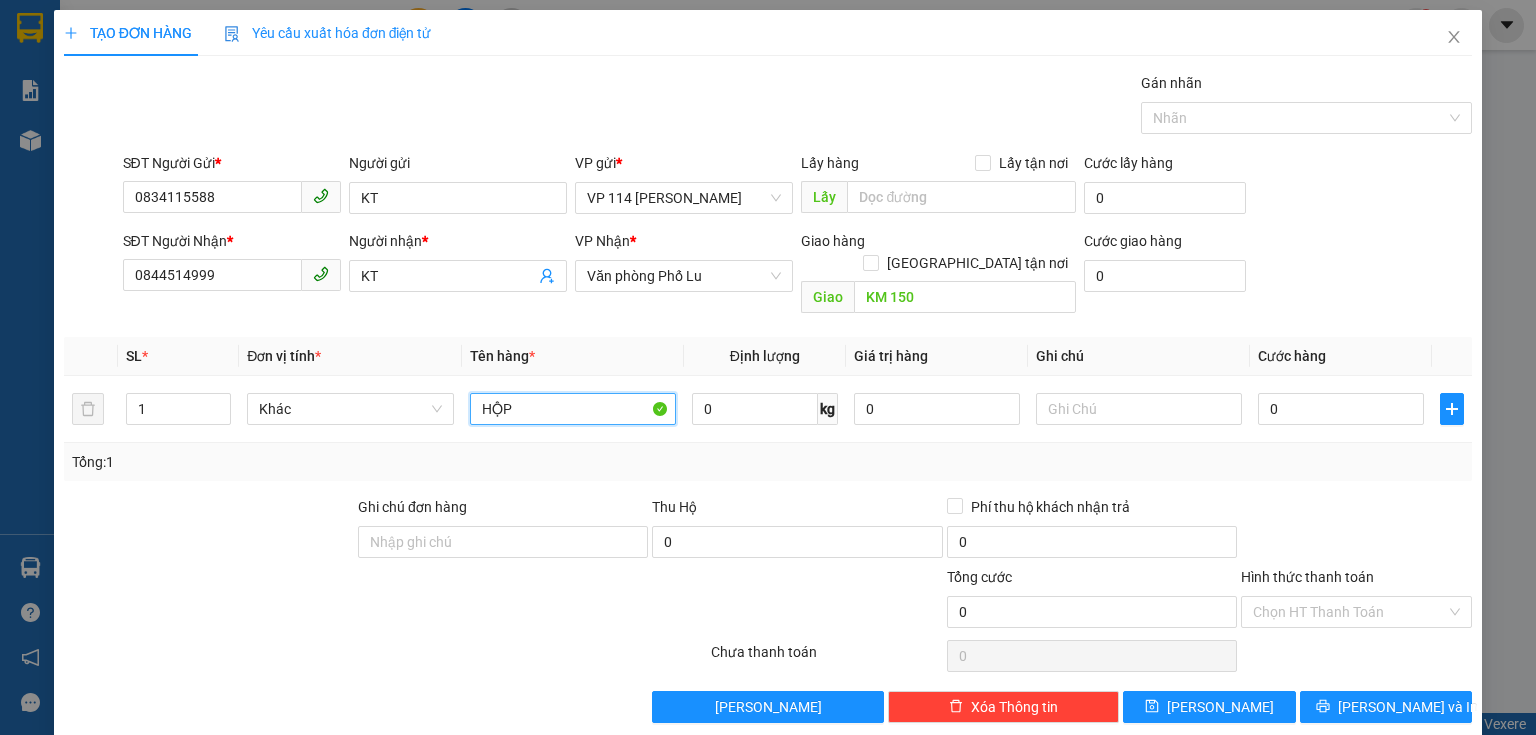 type on "HỘP" 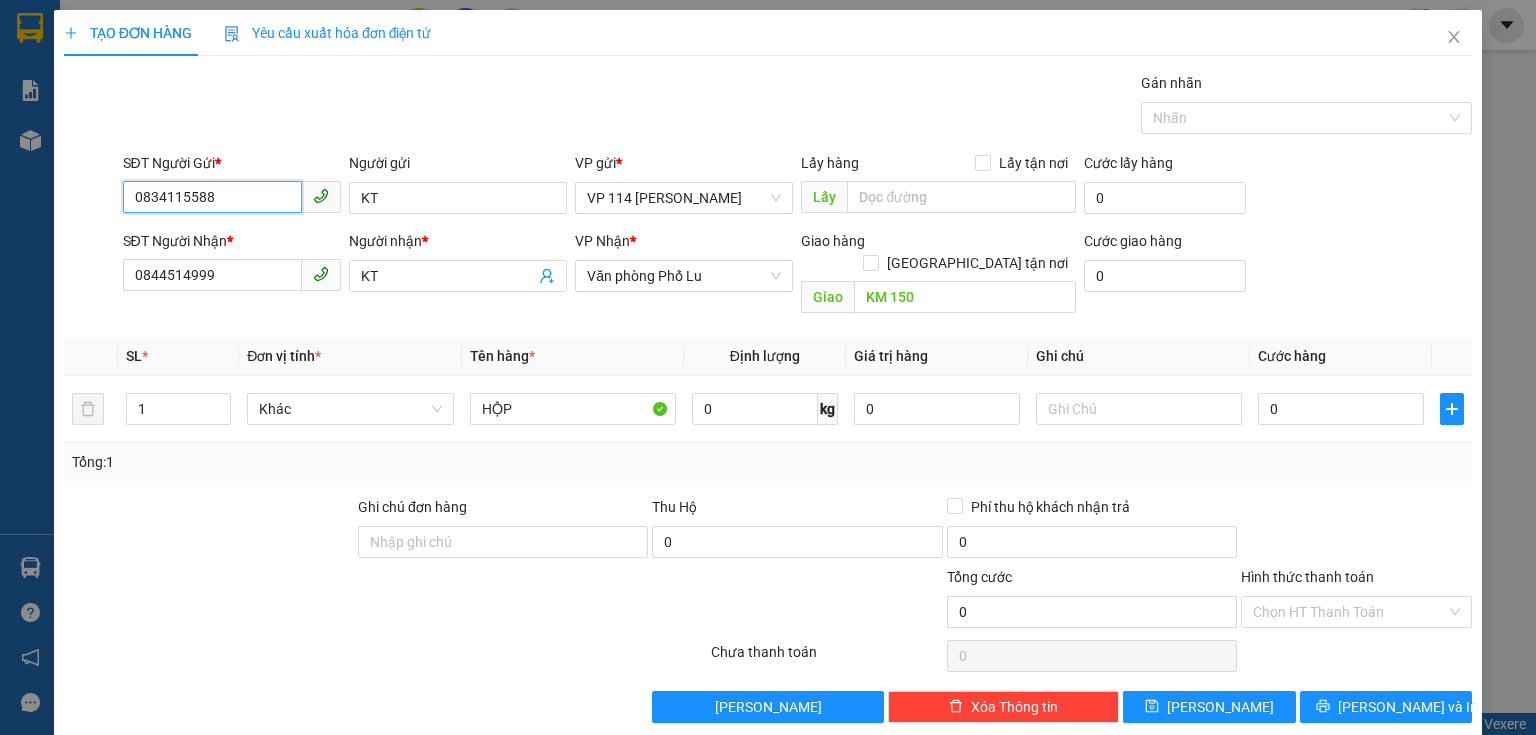 click on "0834115588" at bounding box center [212, 197] 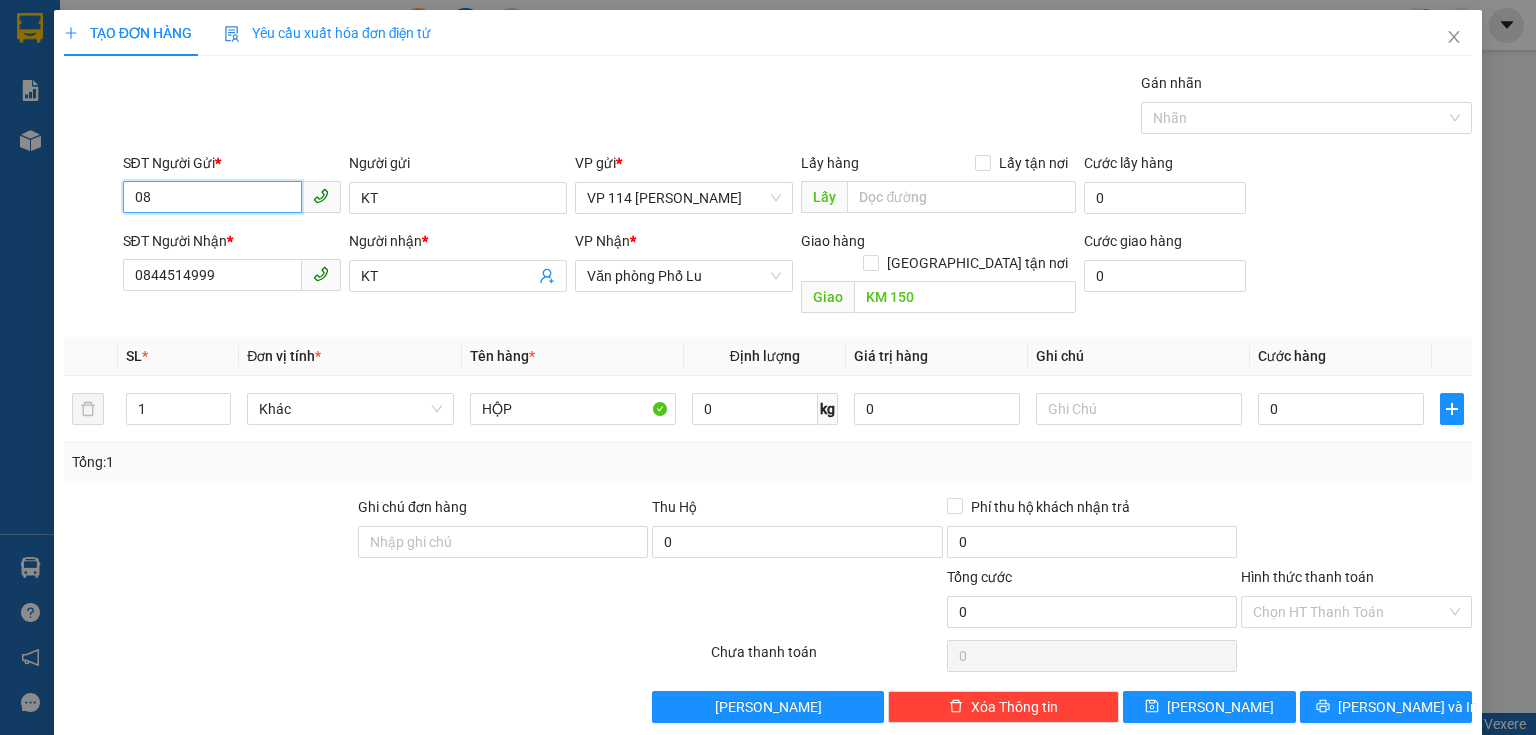 type on "0" 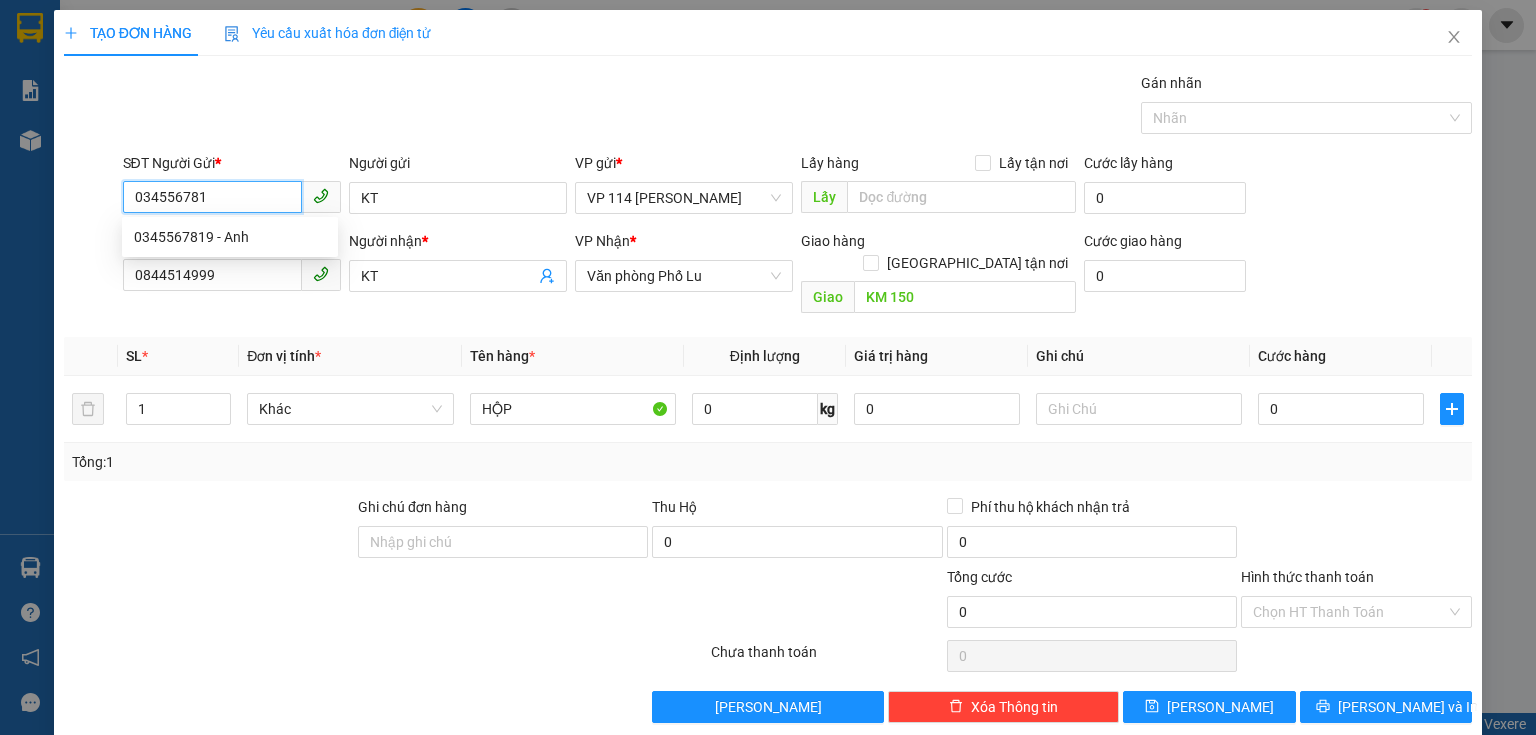 type on "0345567819" 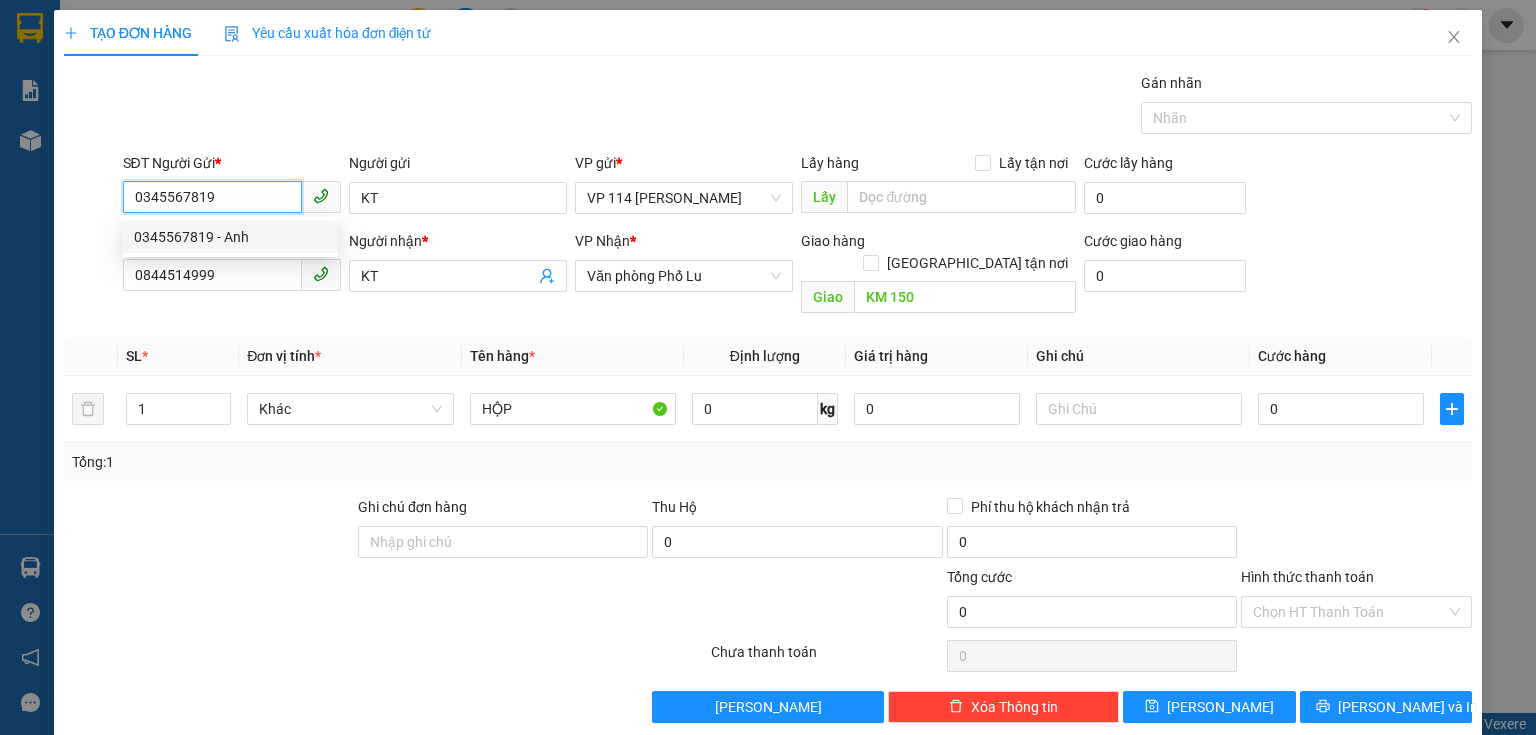 click on "0345567819 - Anh" at bounding box center (230, 237) 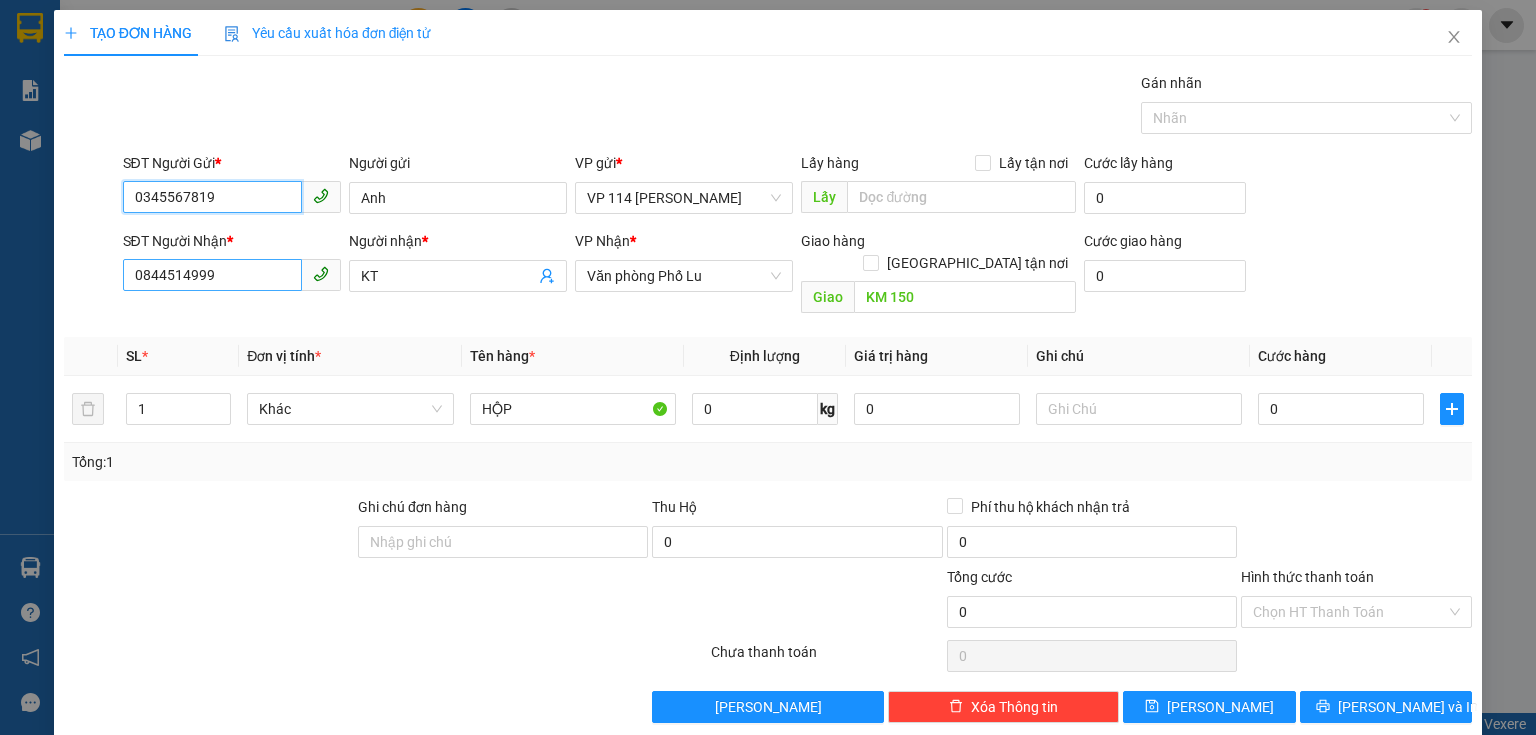 type on "0345567819" 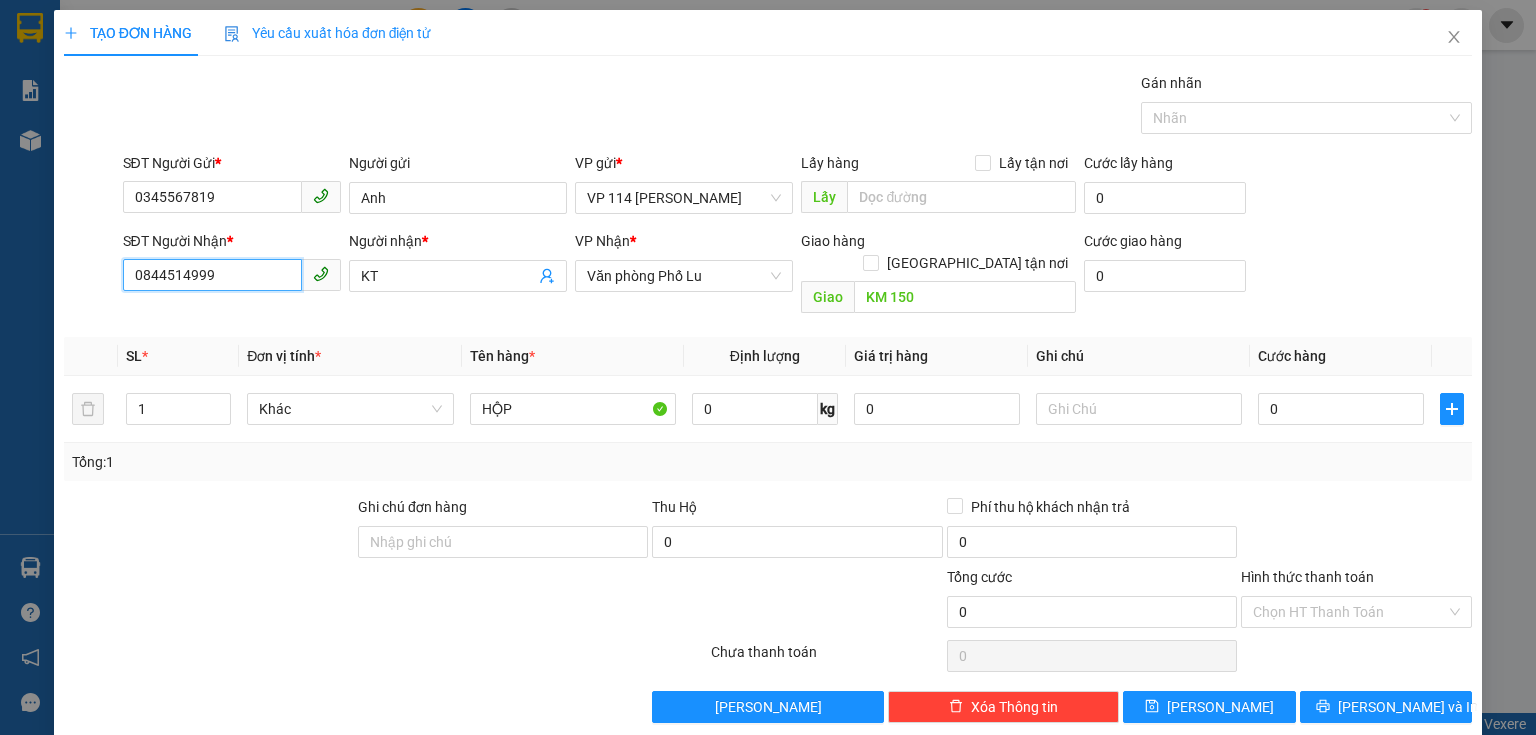 click on "0844514999" at bounding box center (212, 275) 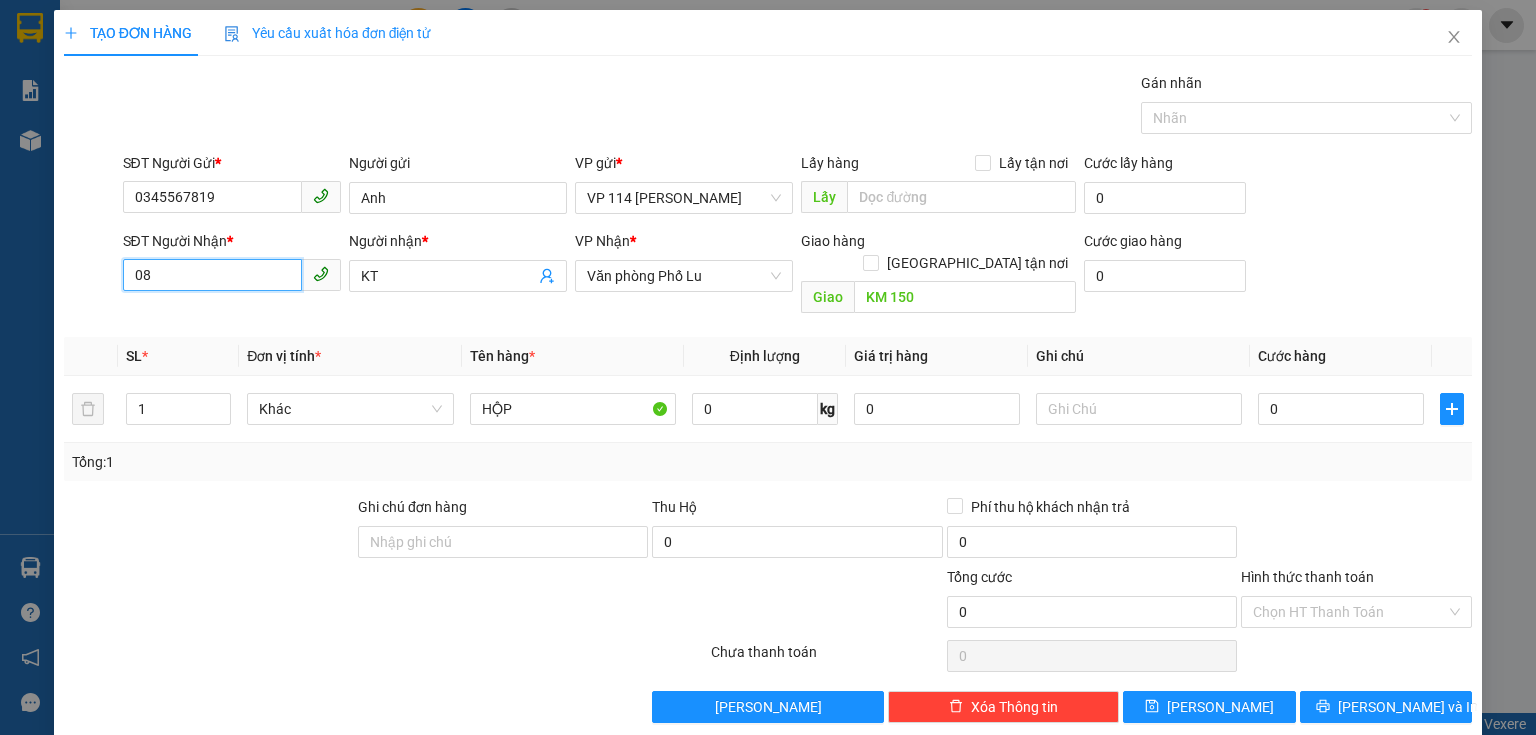 type on "0" 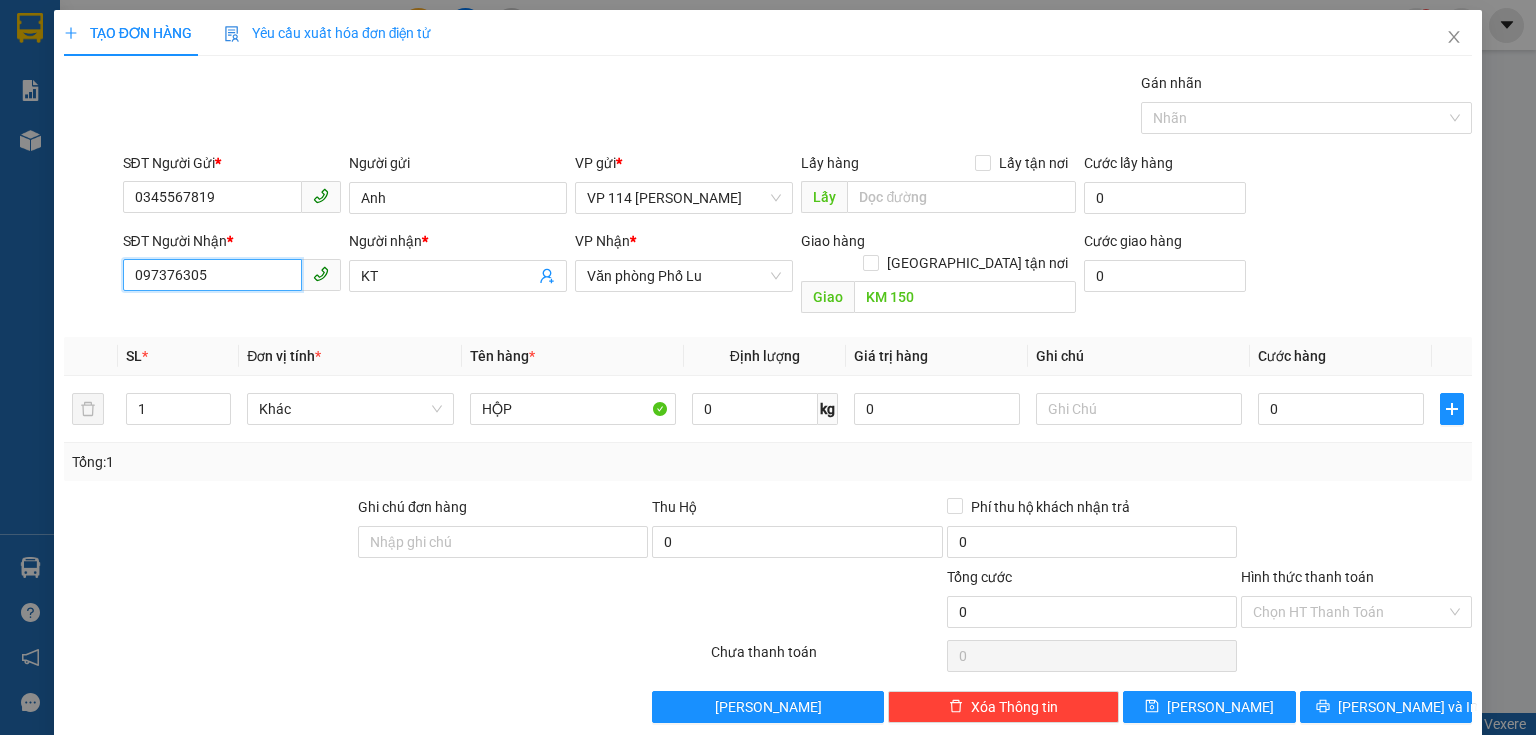 type on "0973763053" 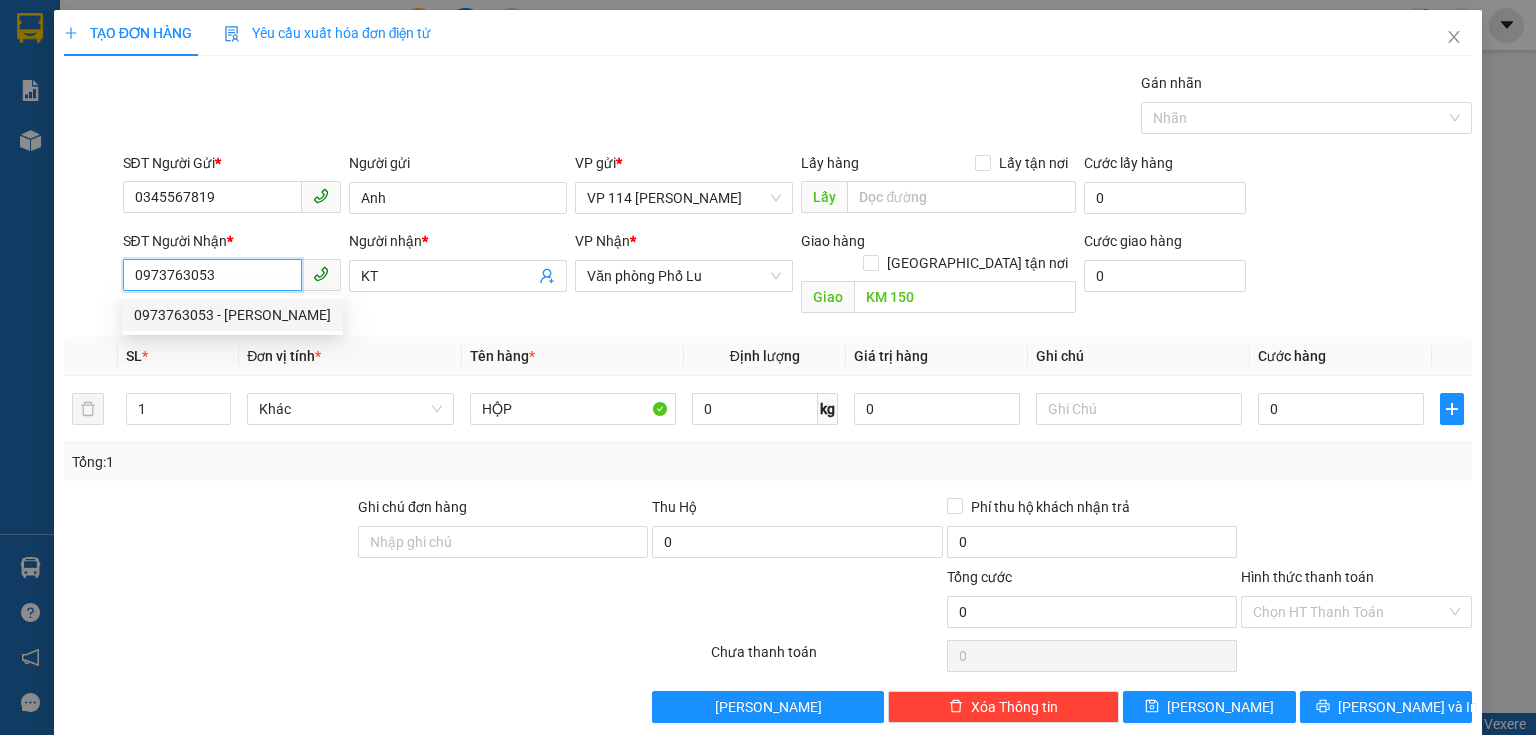 click on "0973763053 - [PERSON_NAME]" at bounding box center [232, 315] 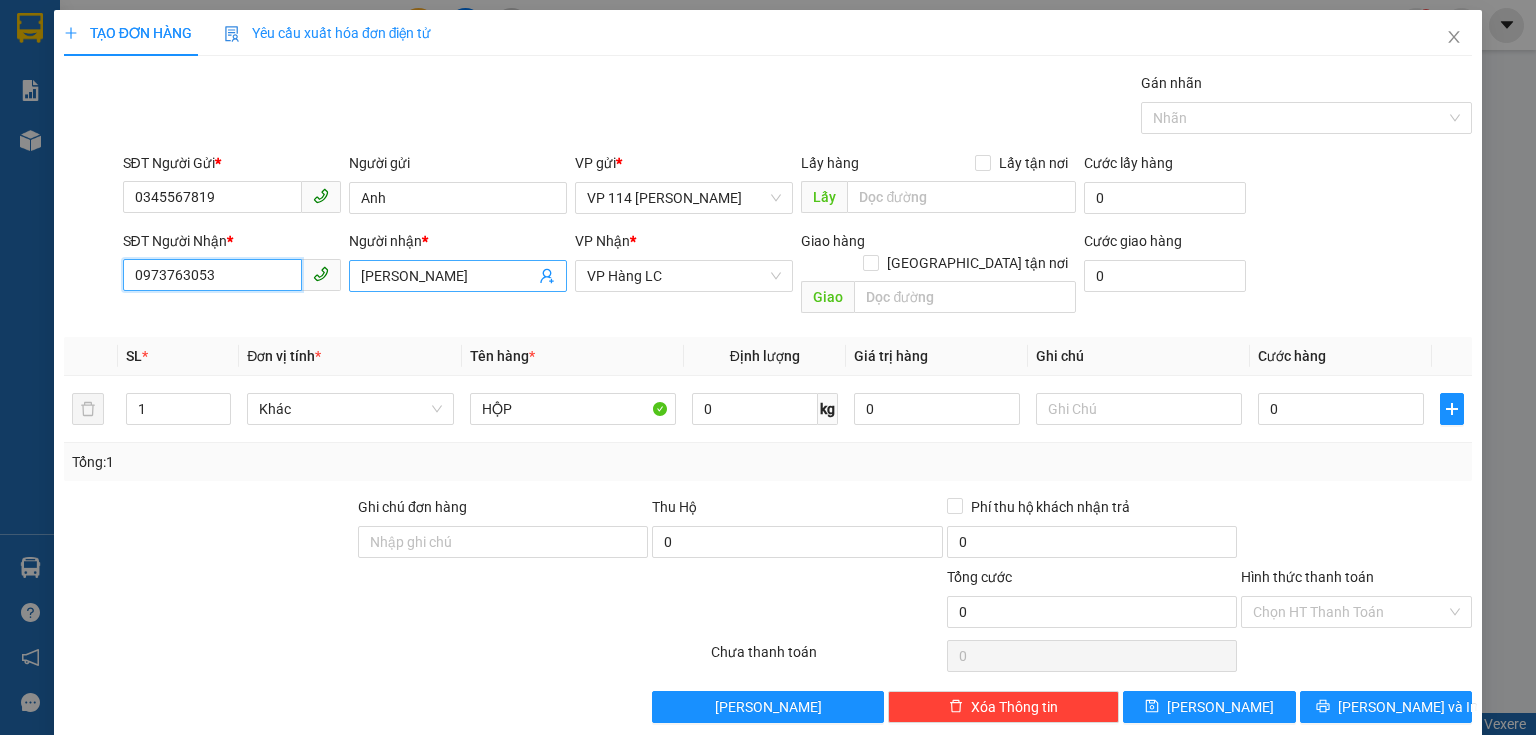 type on "0973763053" 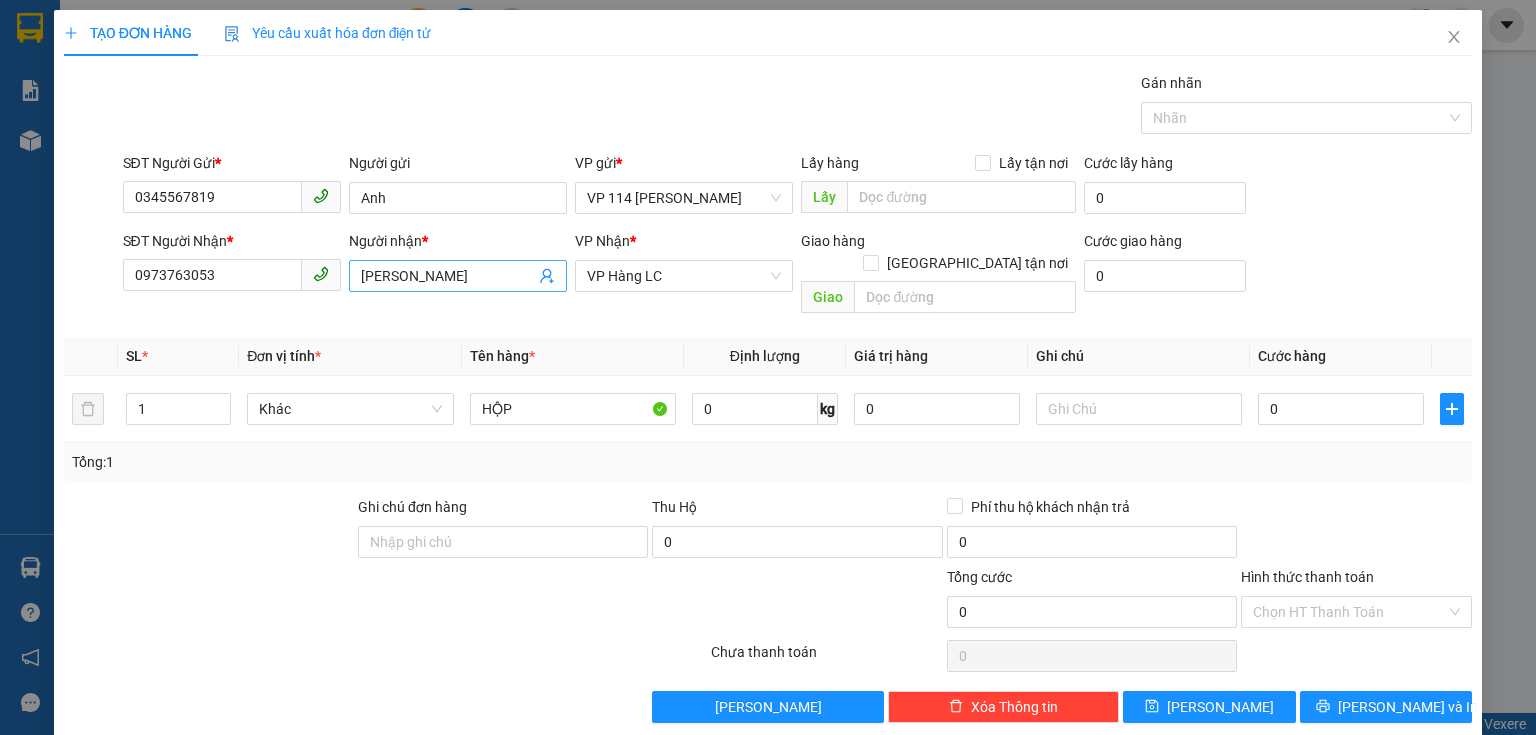 click on "[PERSON_NAME]" at bounding box center (448, 276) 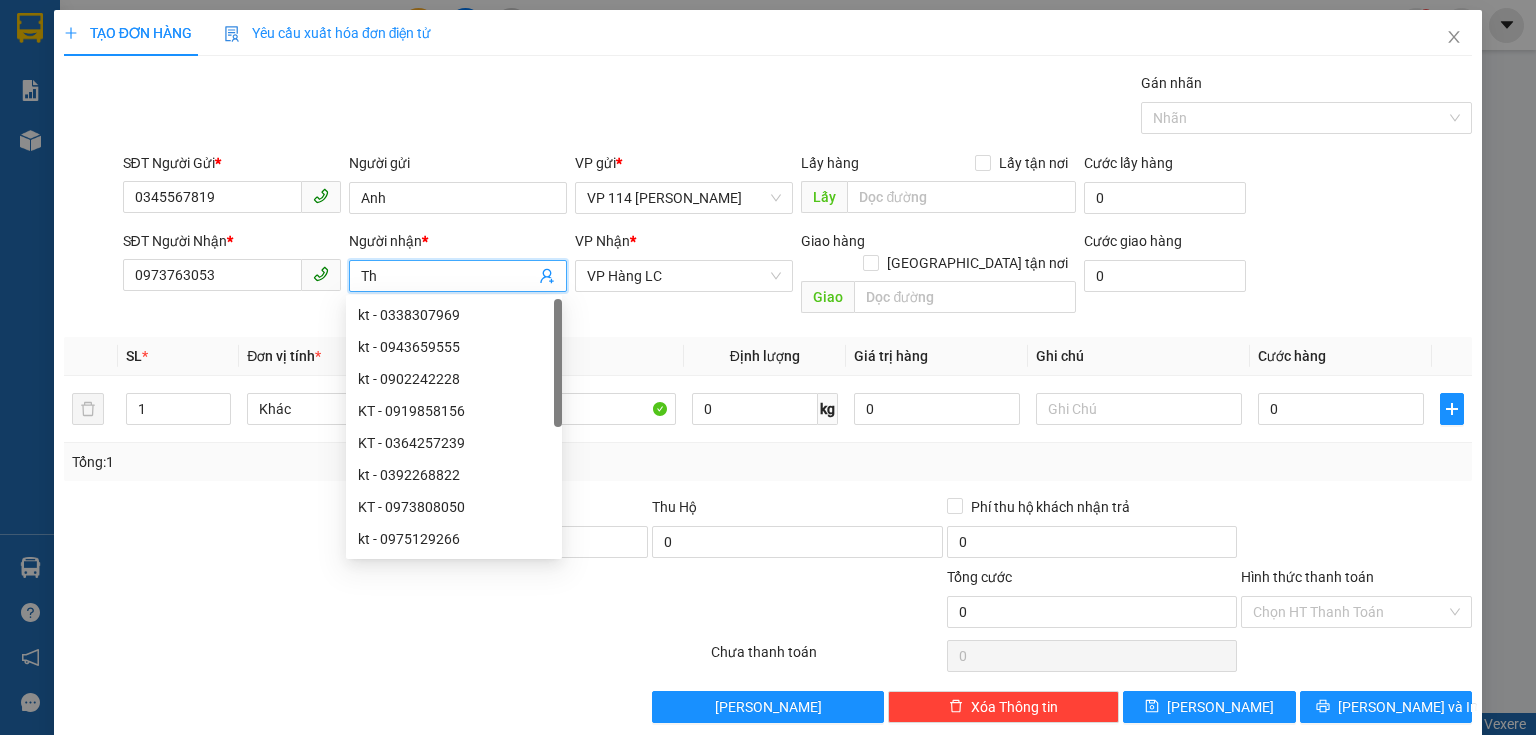 type on "T" 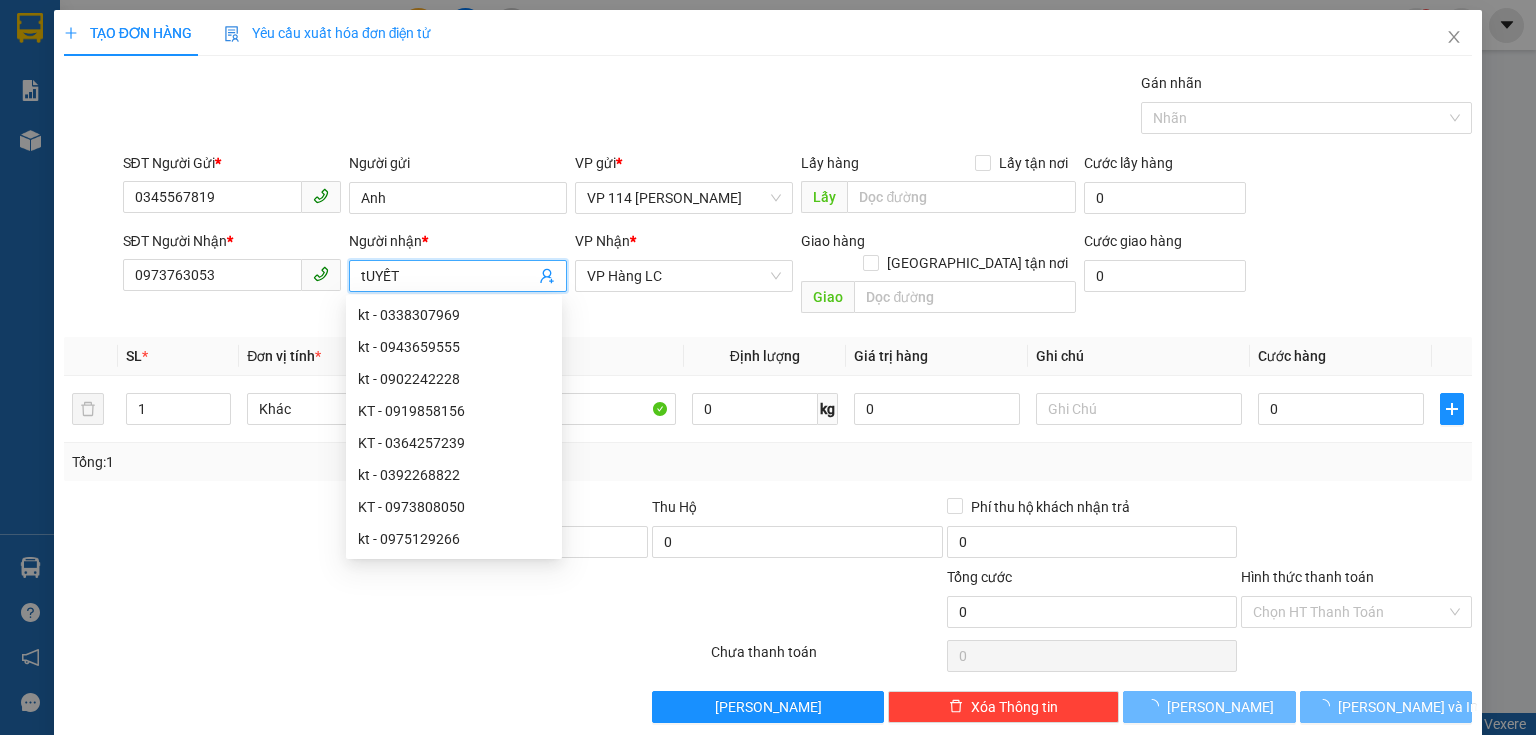 click on "tUYẾT" at bounding box center (448, 276) 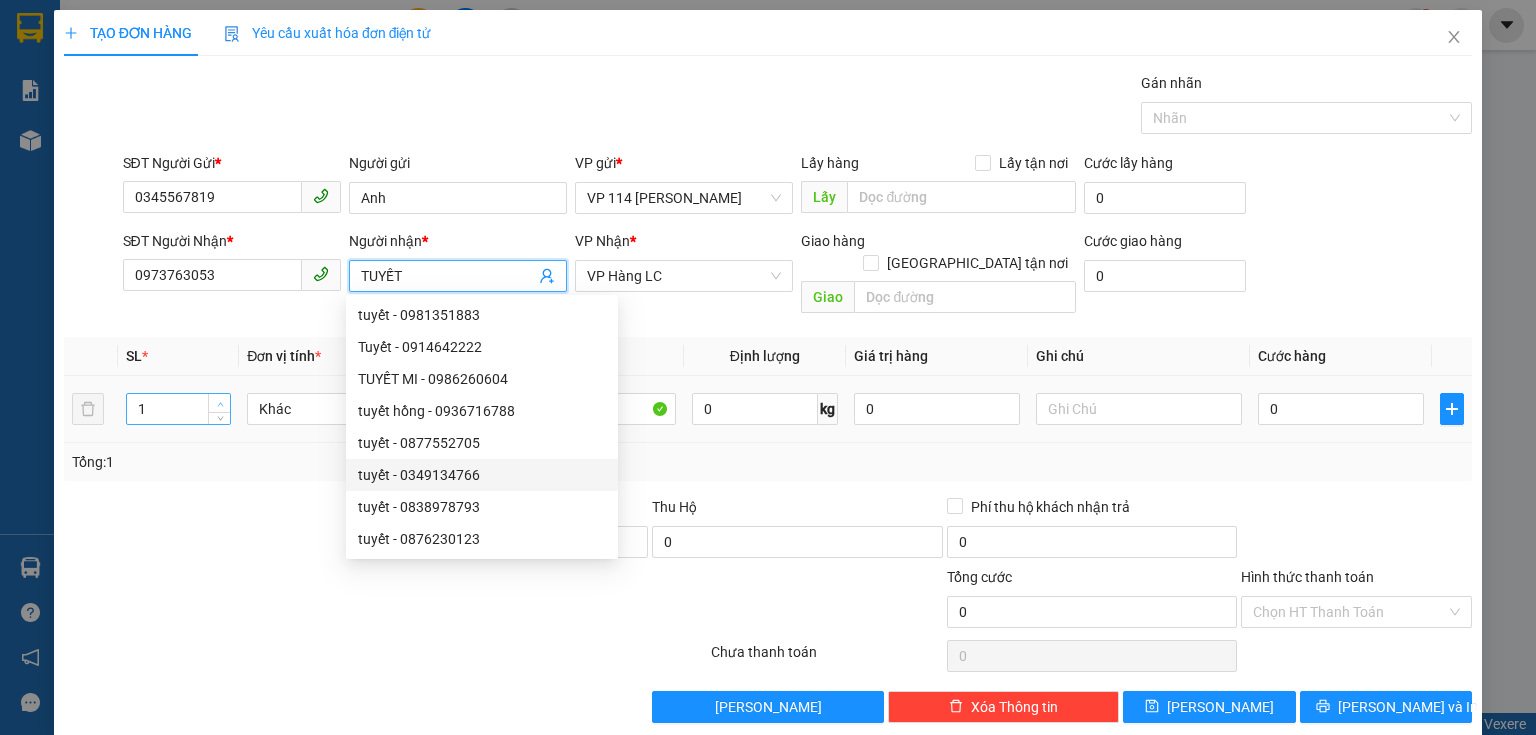 type on "TUYẾT" 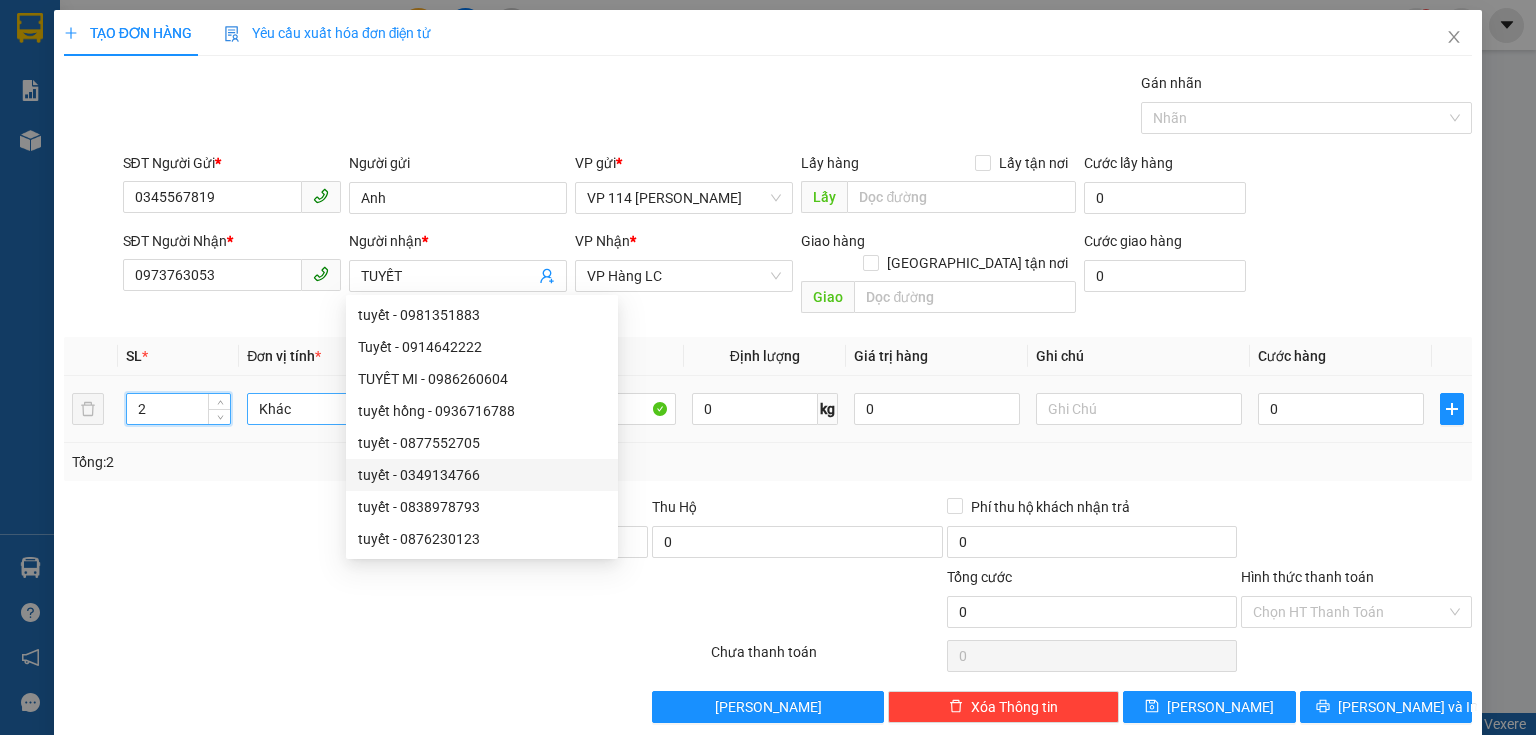 drag, startPoint x: 219, startPoint y: 384, endPoint x: 290, endPoint y: 384, distance: 71 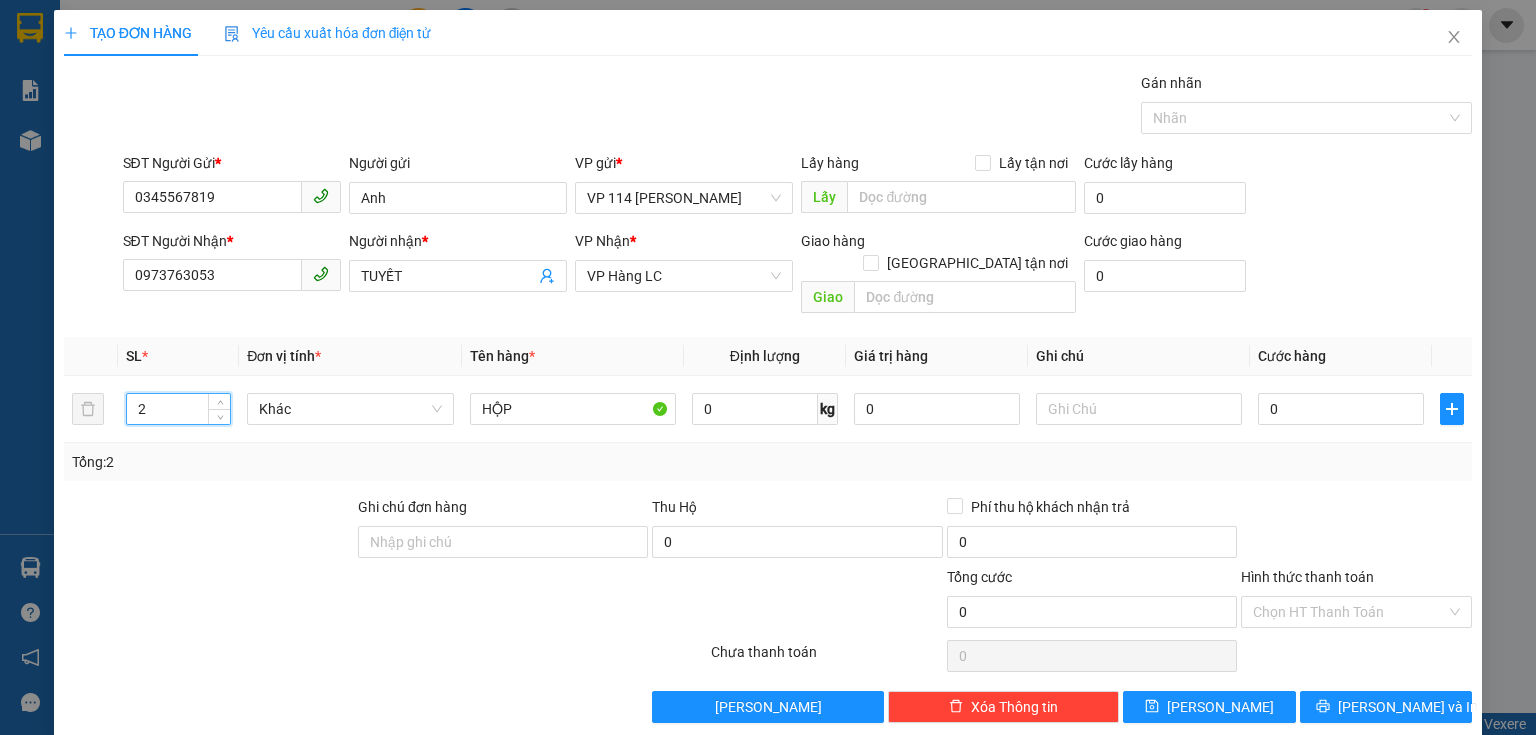 click at bounding box center [209, 531] 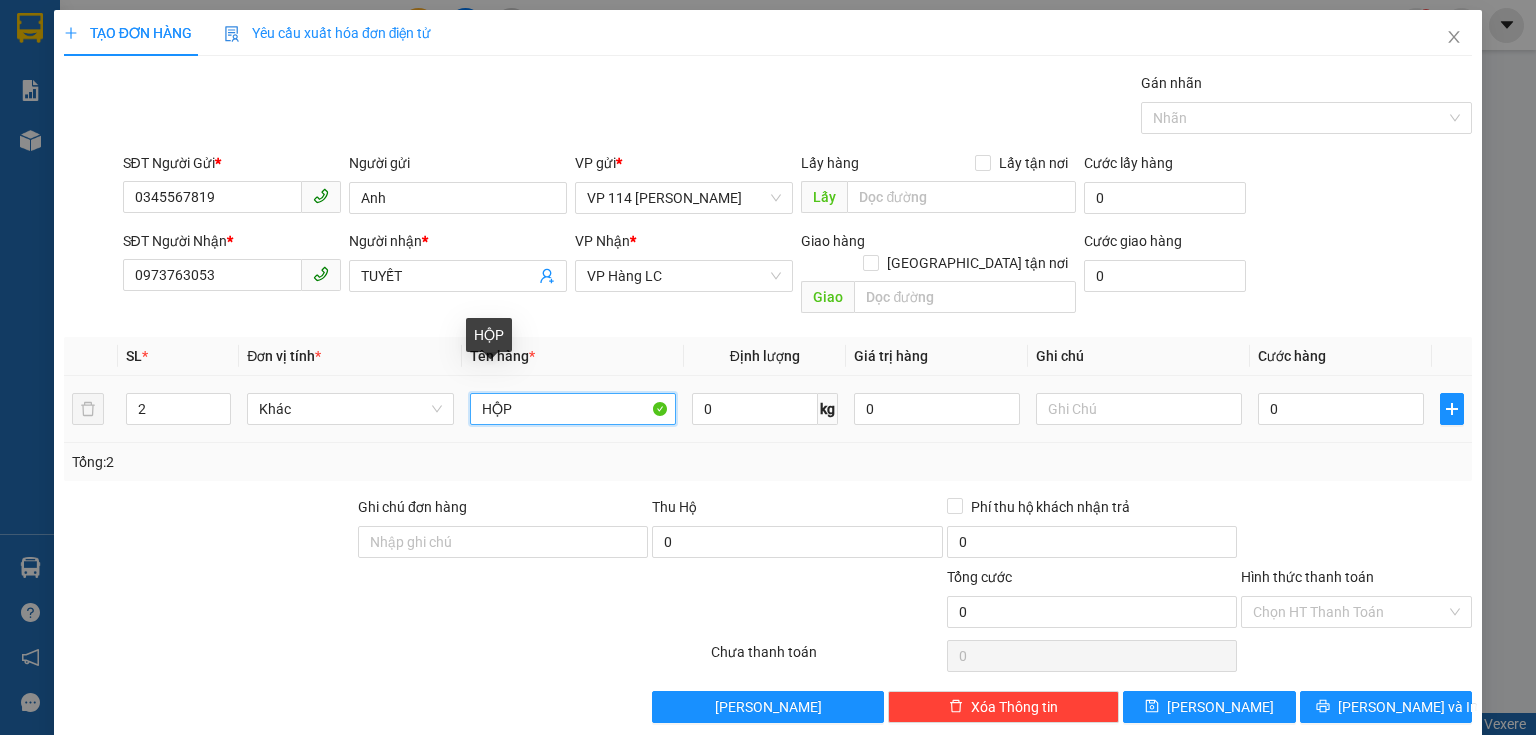 click on "HỘP" at bounding box center [573, 409] 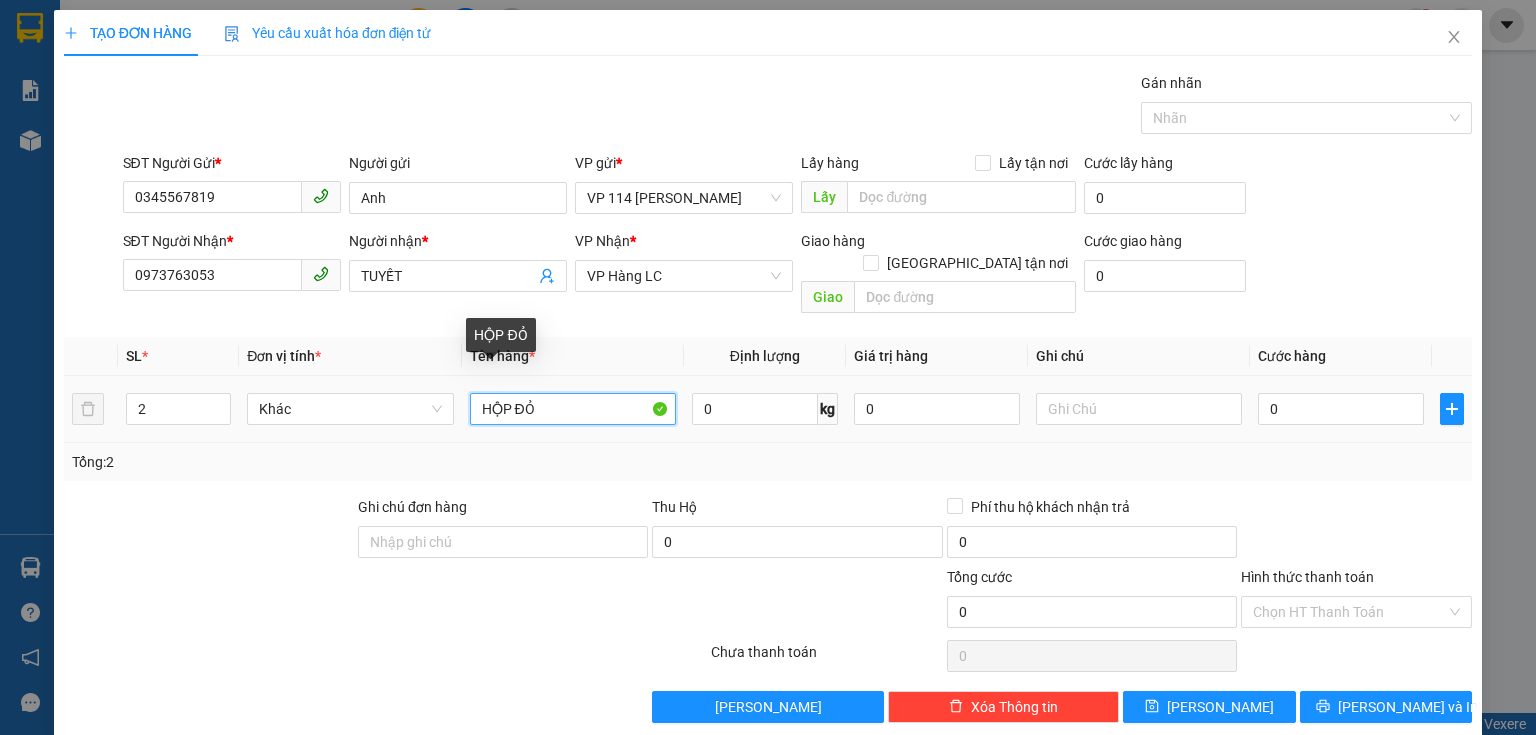 type on "HỘP ĐỎ" 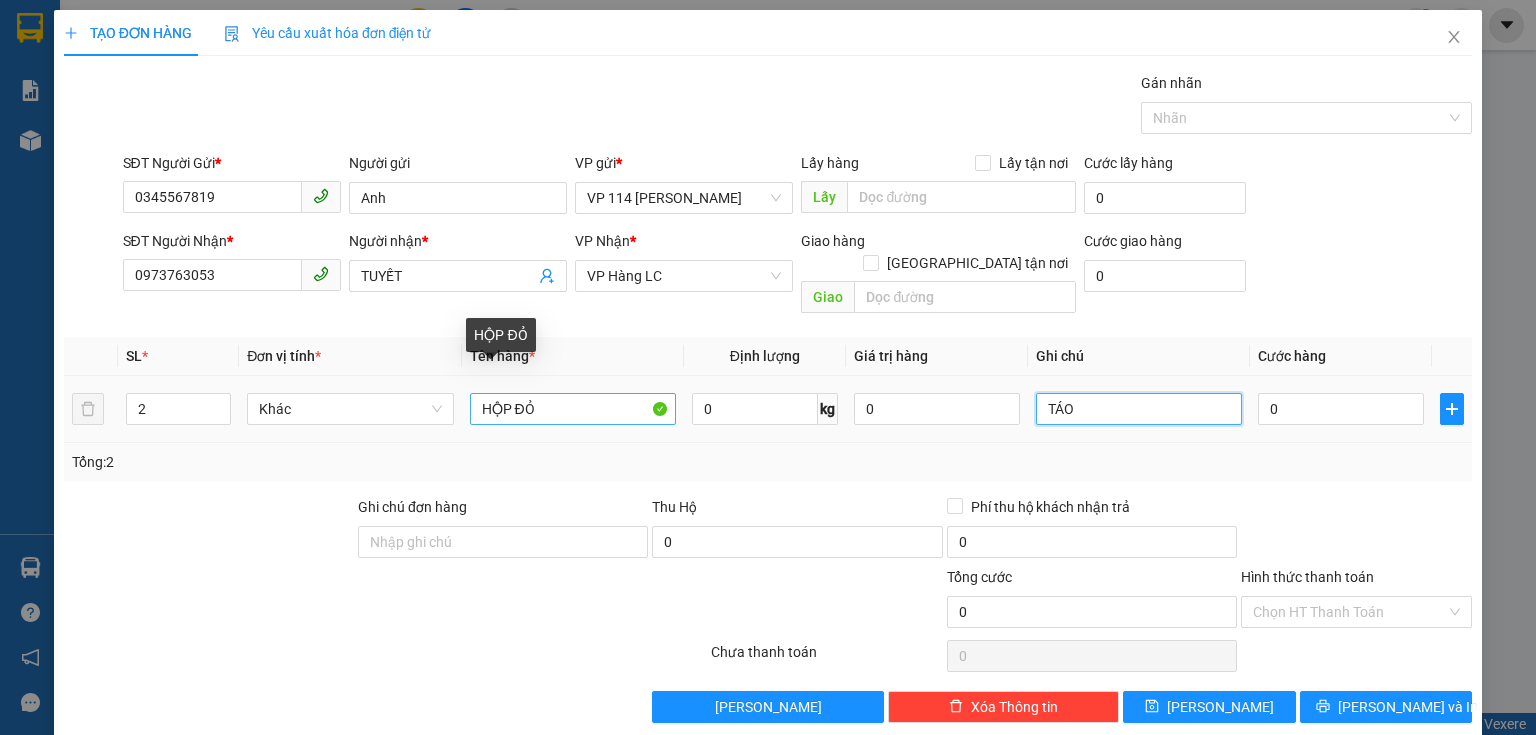 type on "TÁO" 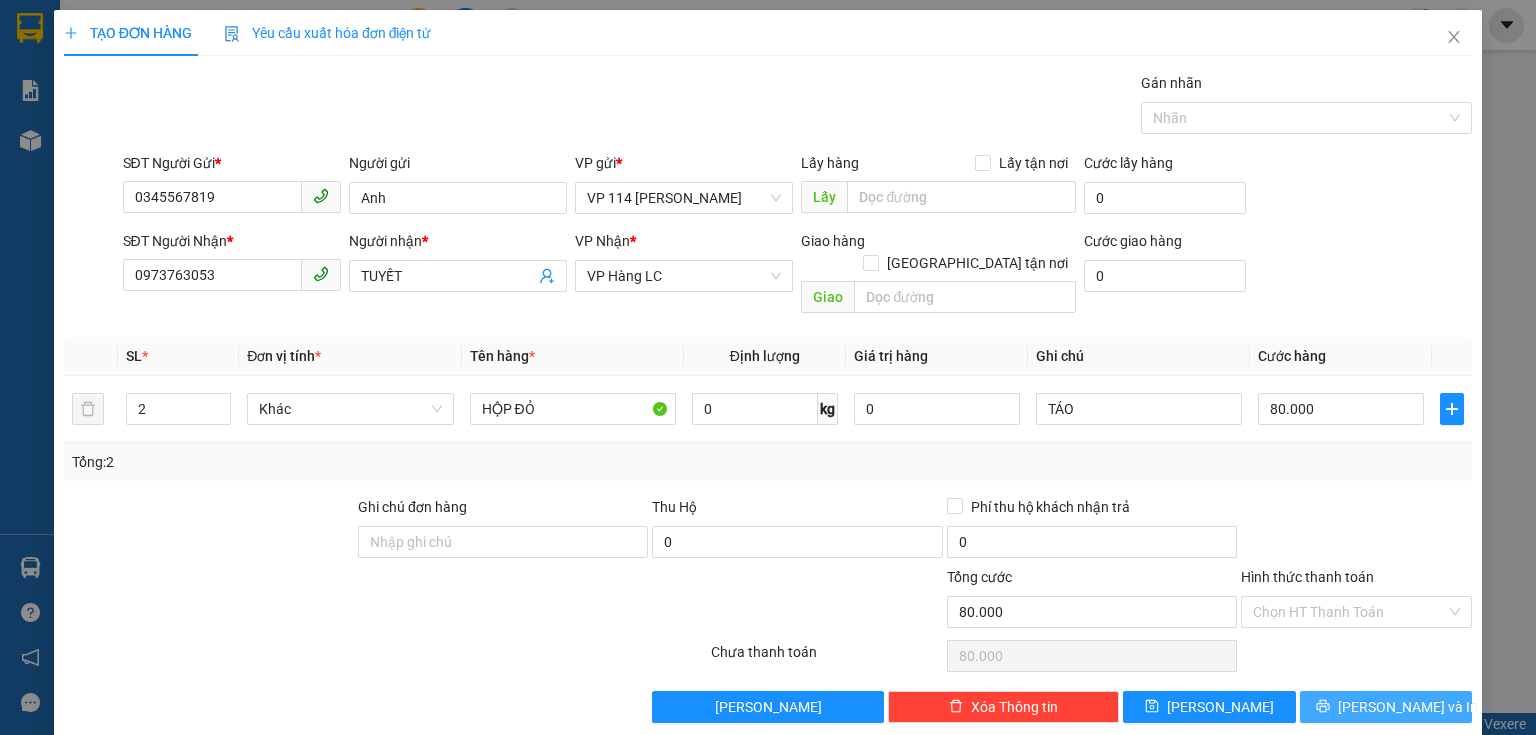 click on "[PERSON_NAME] và In" at bounding box center [1386, 707] 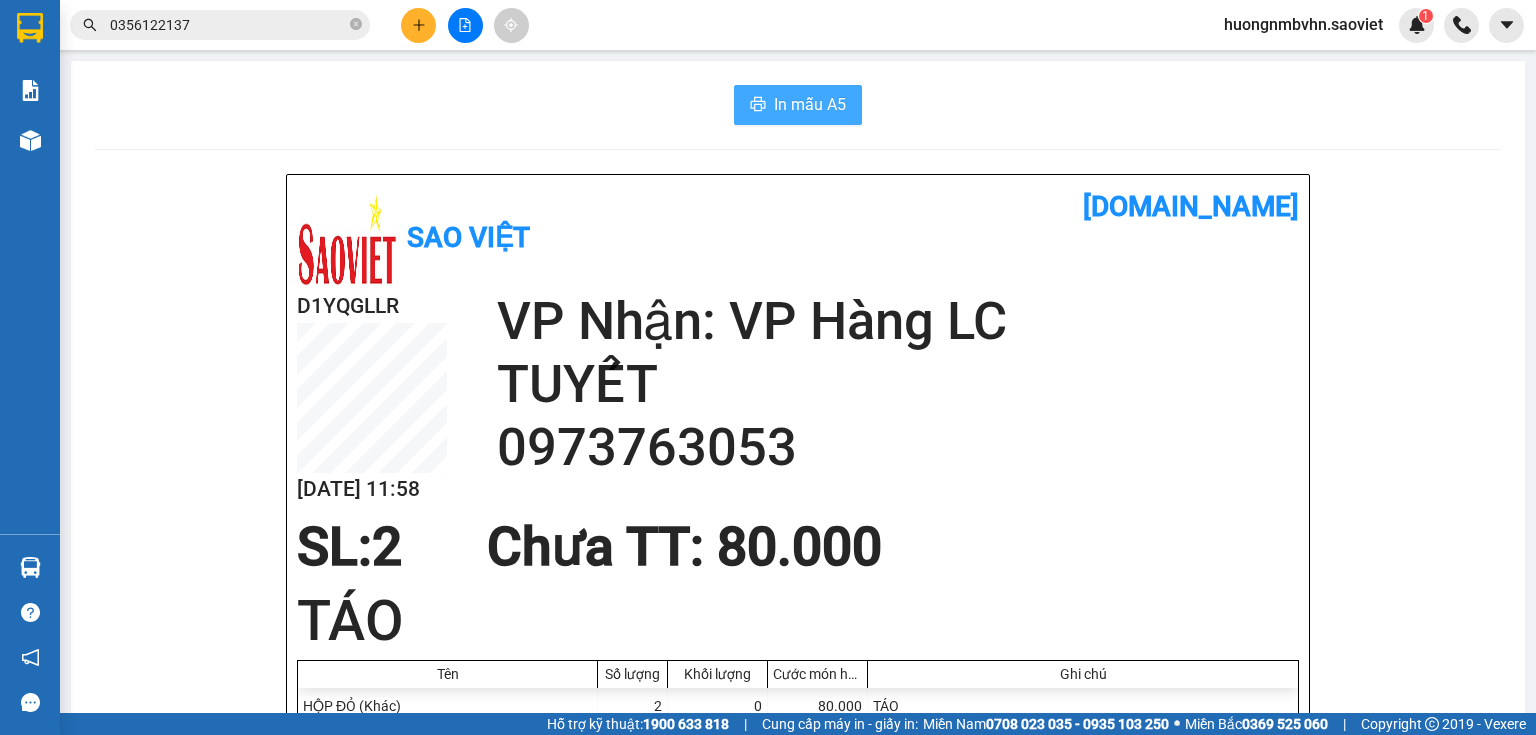 click on "In mẫu A5" at bounding box center [798, 105] 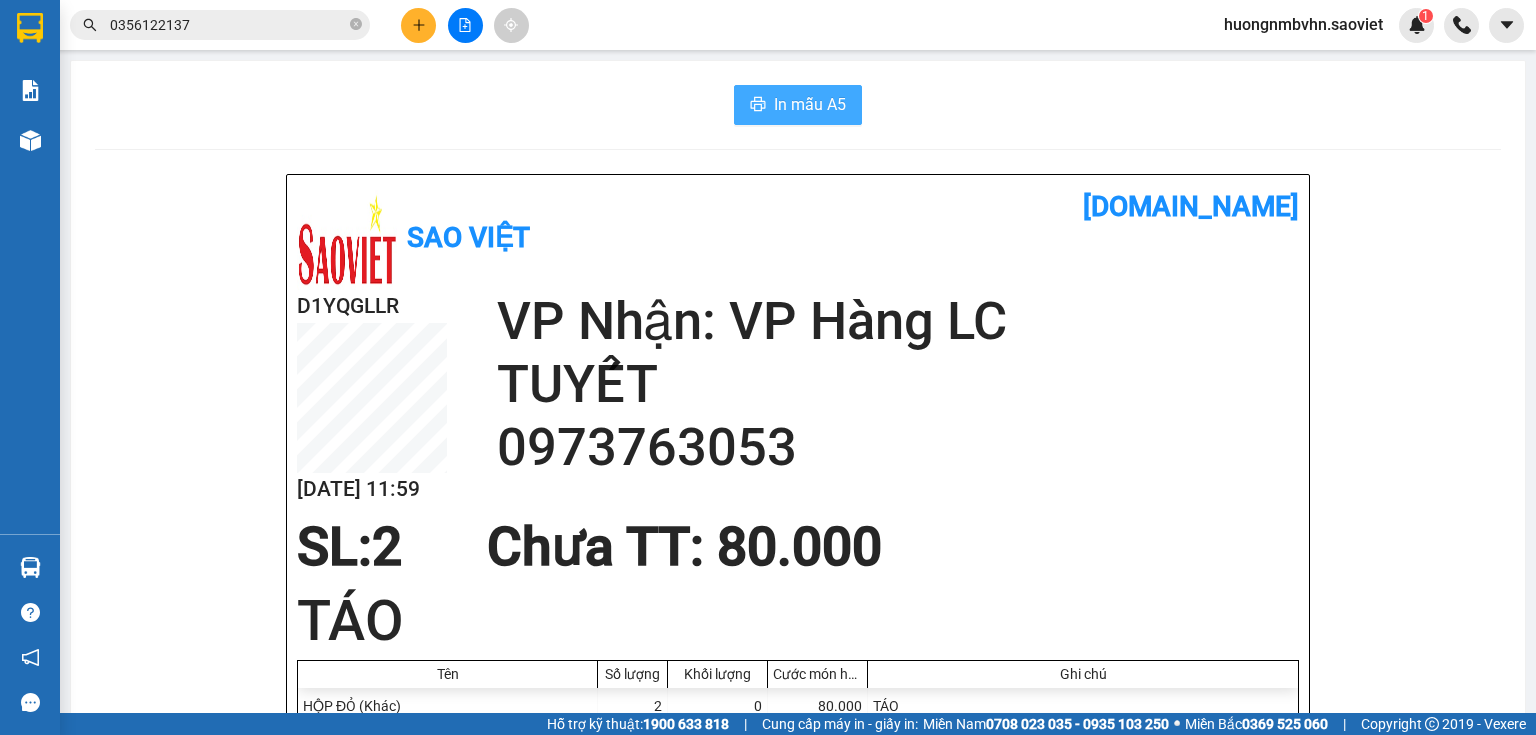 click on "In mẫu A5" at bounding box center [810, 104] 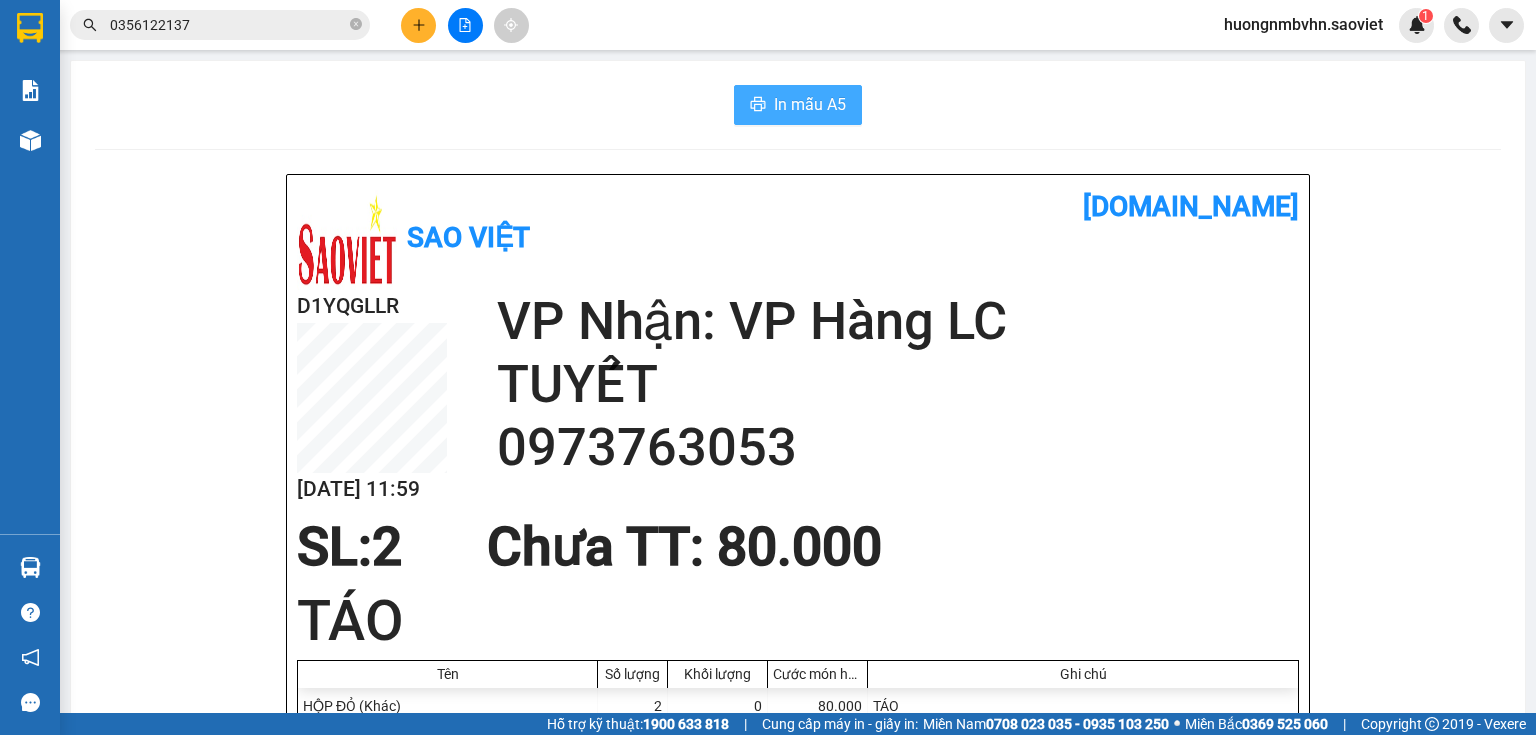 click on "In mẫu A5" at bounding box center [810, 104] 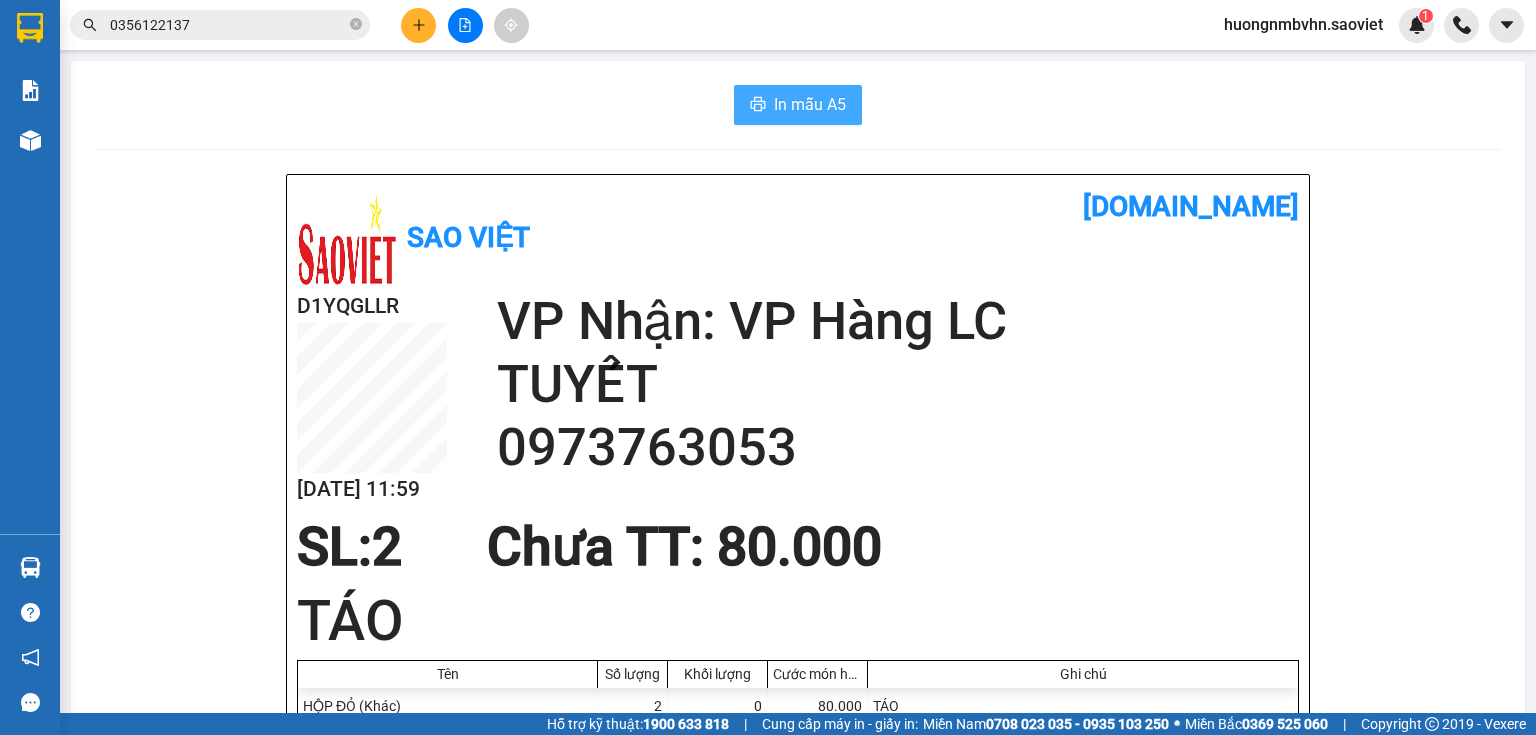click on "In mẫu A5" at bounding box center (810, 104) 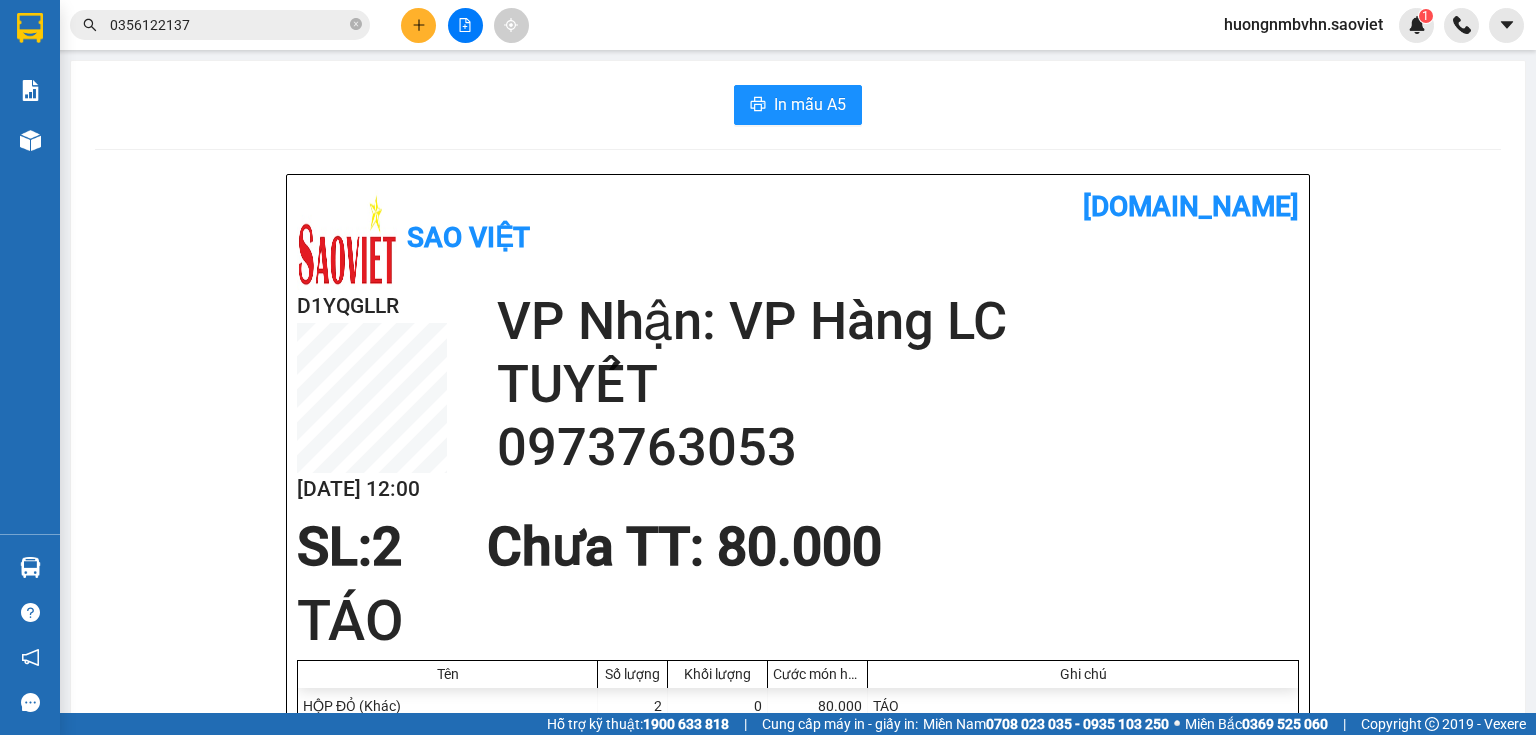 click 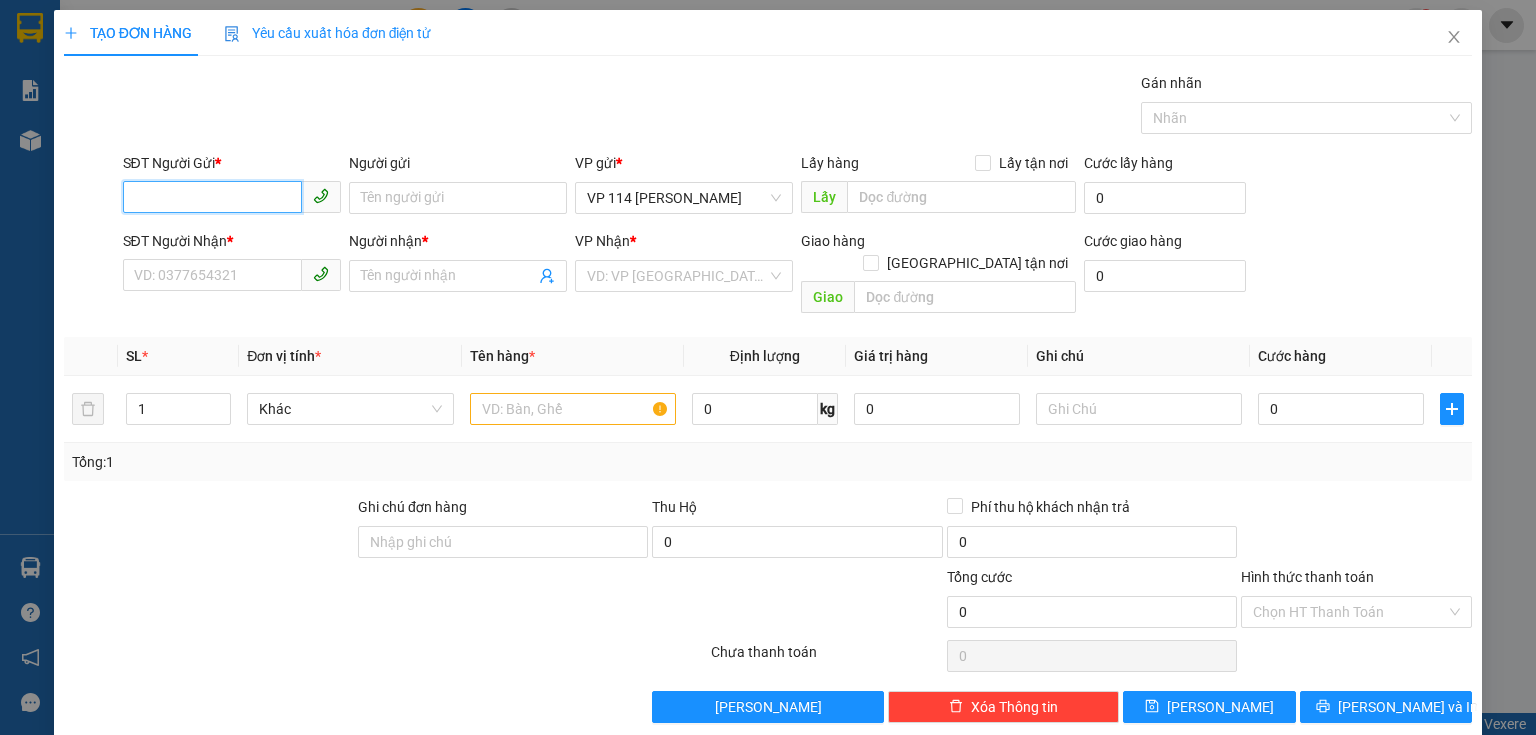 drag, startPoint x: 271, startPoint y: 188, endPoint x: 237, endPoint y: 194, distance: 34.525352 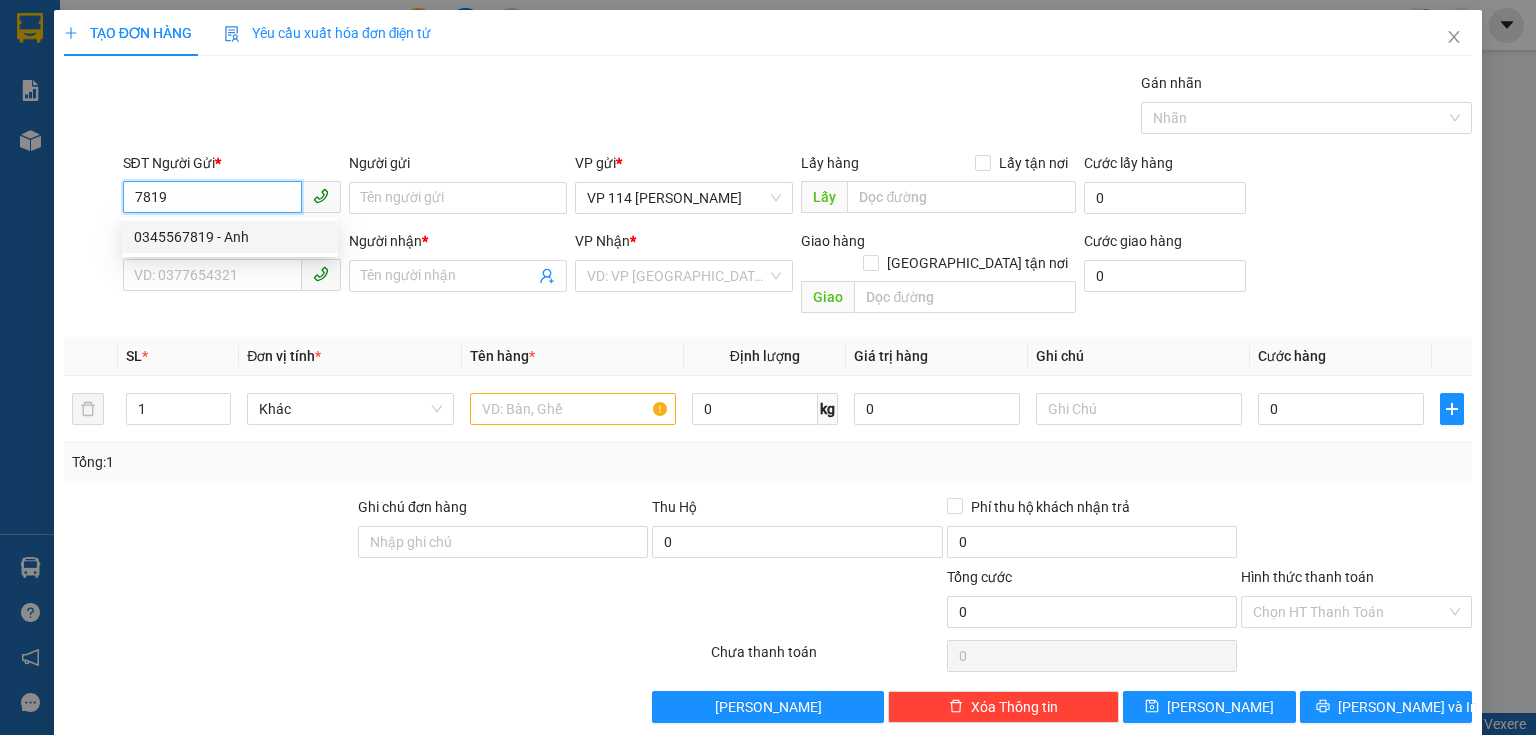 click on "0345567819 - Anh" at bounding box center (230, 237) 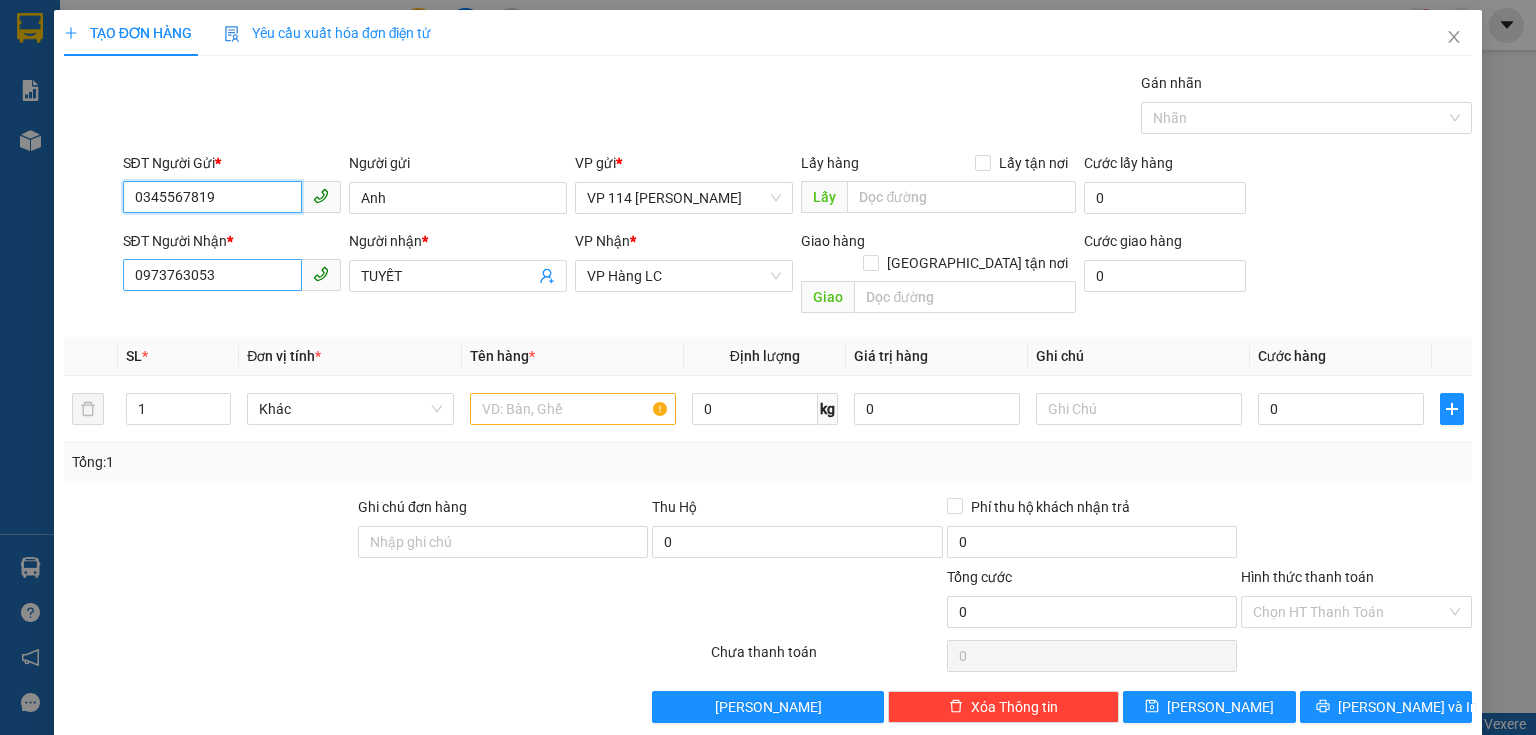 type on "0345567819" 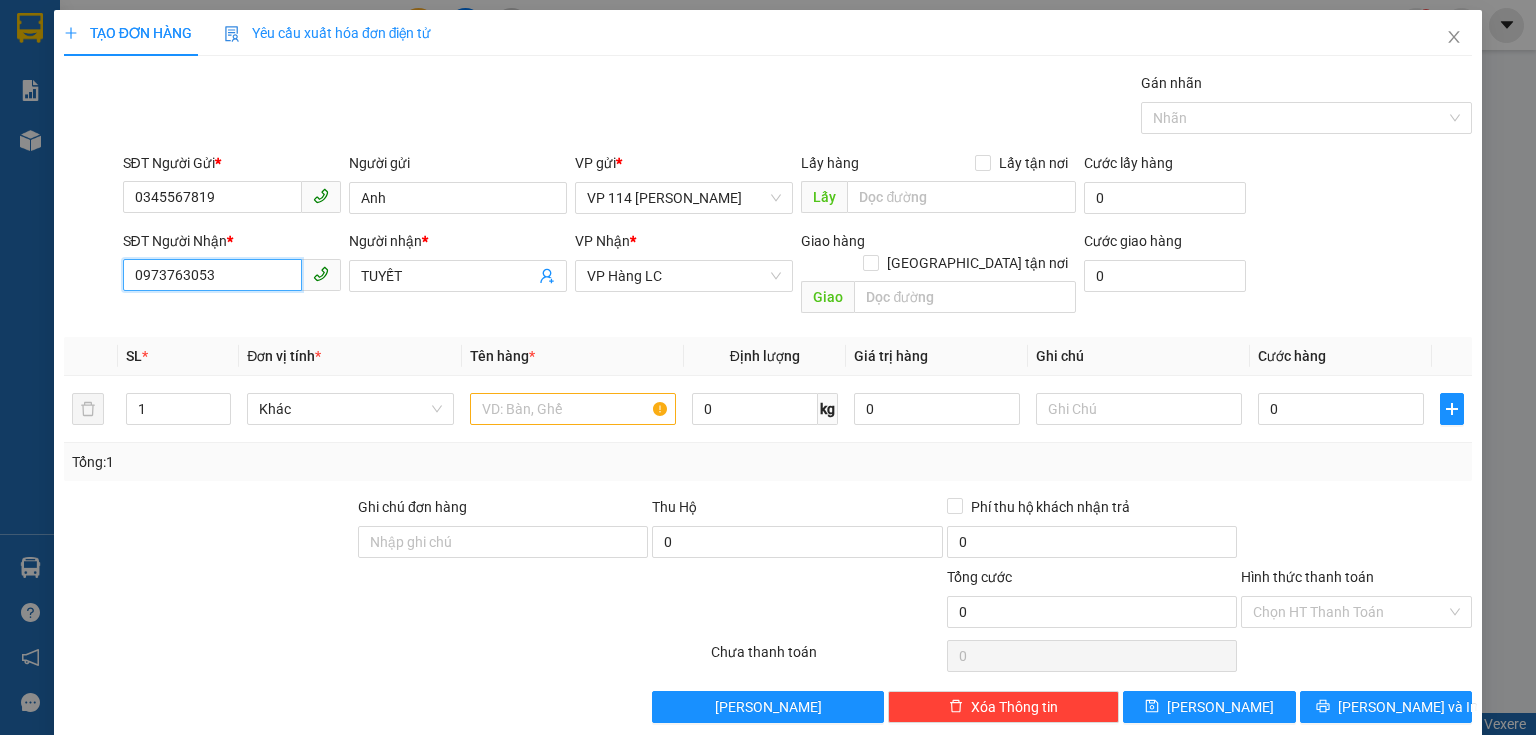click on "0973763053" at bounding box center (212, 275) 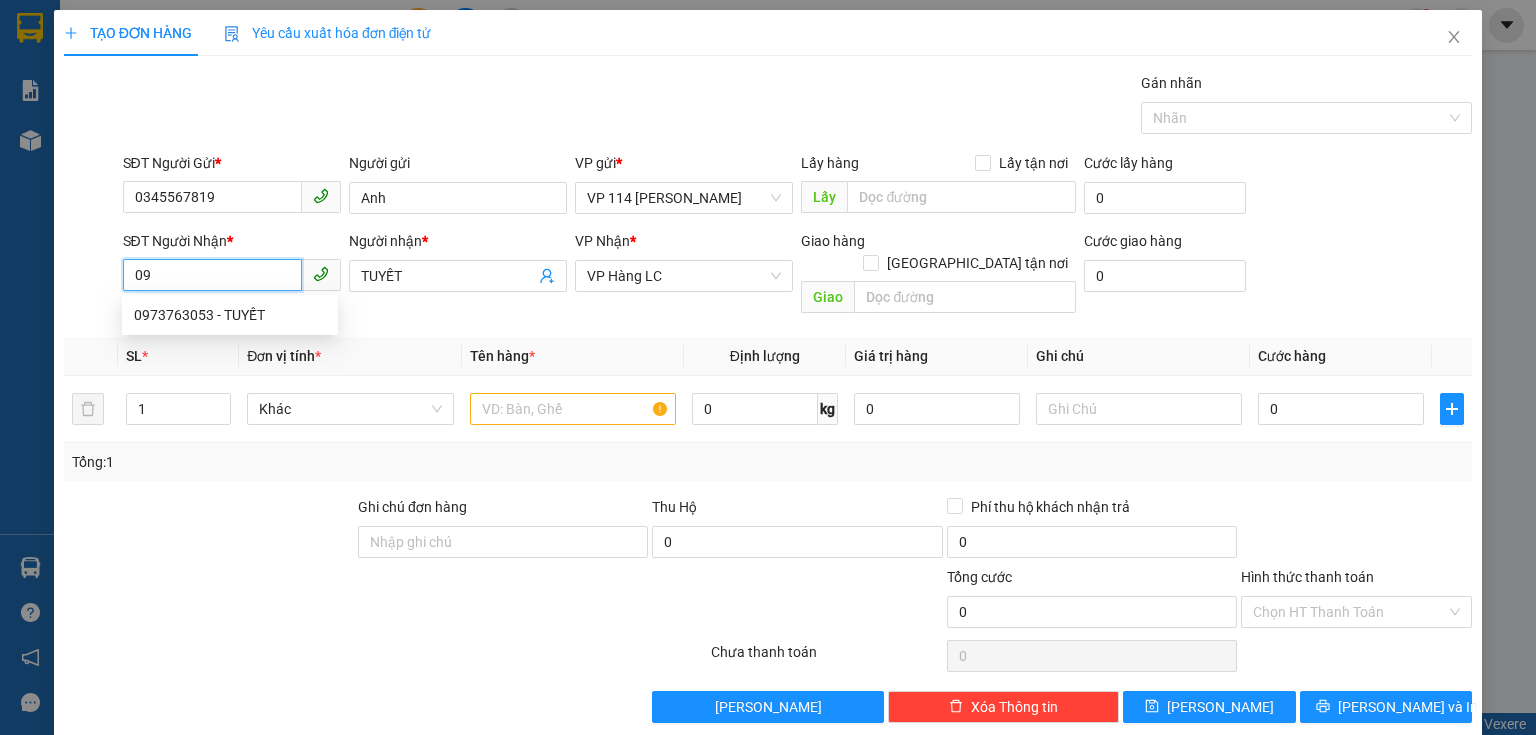 type on "0" 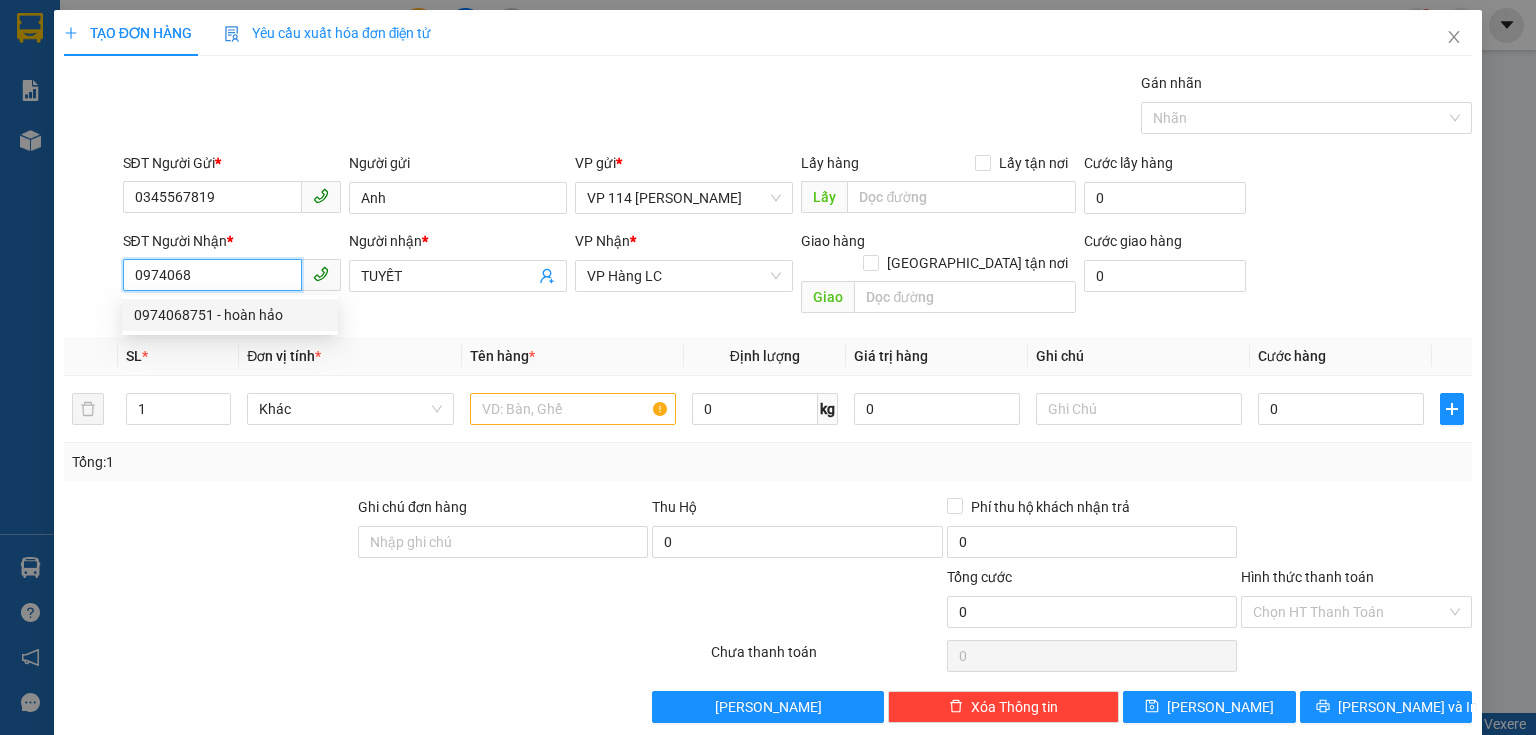 click on "0974068751 - hoàn hảo" at bounding box center (230, 315) 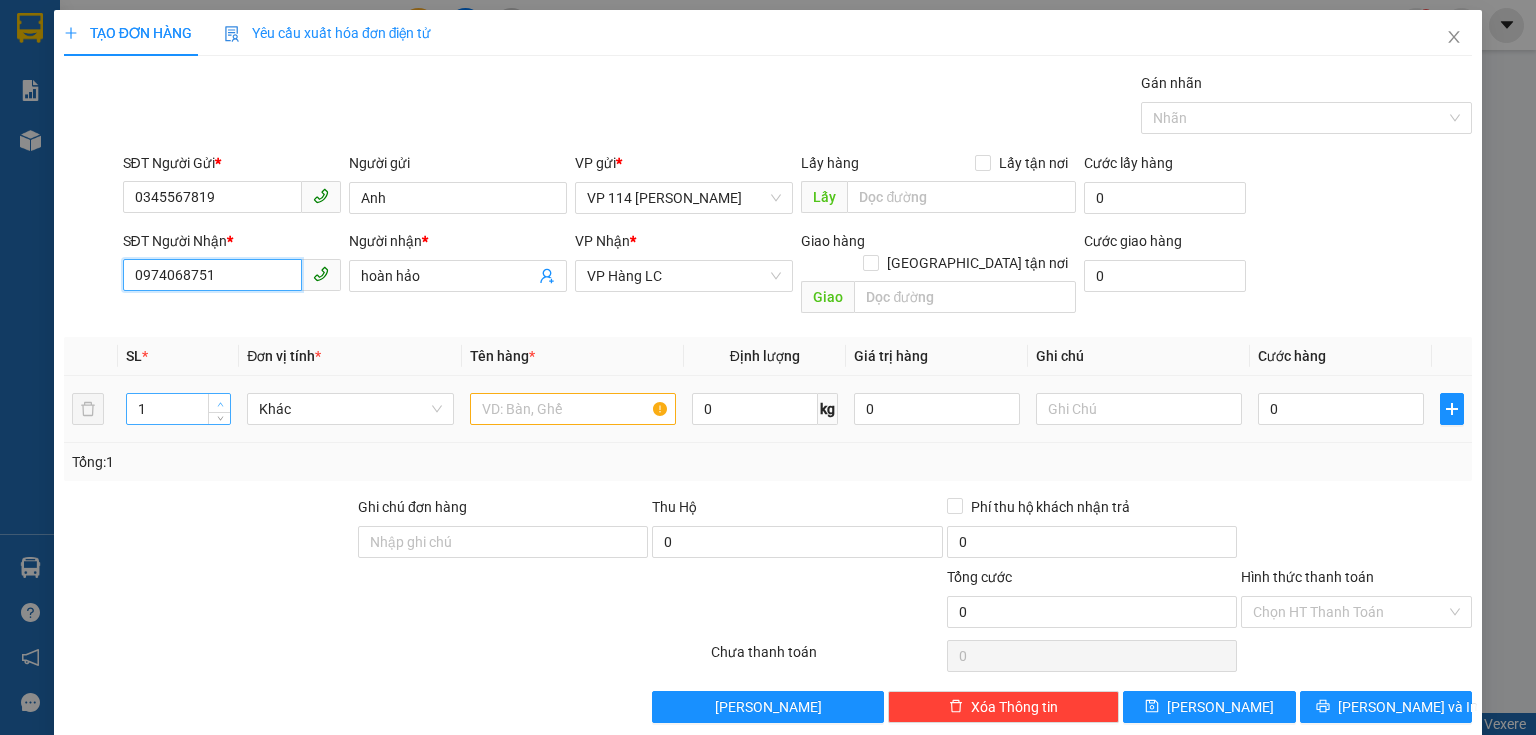type on "0974068751" 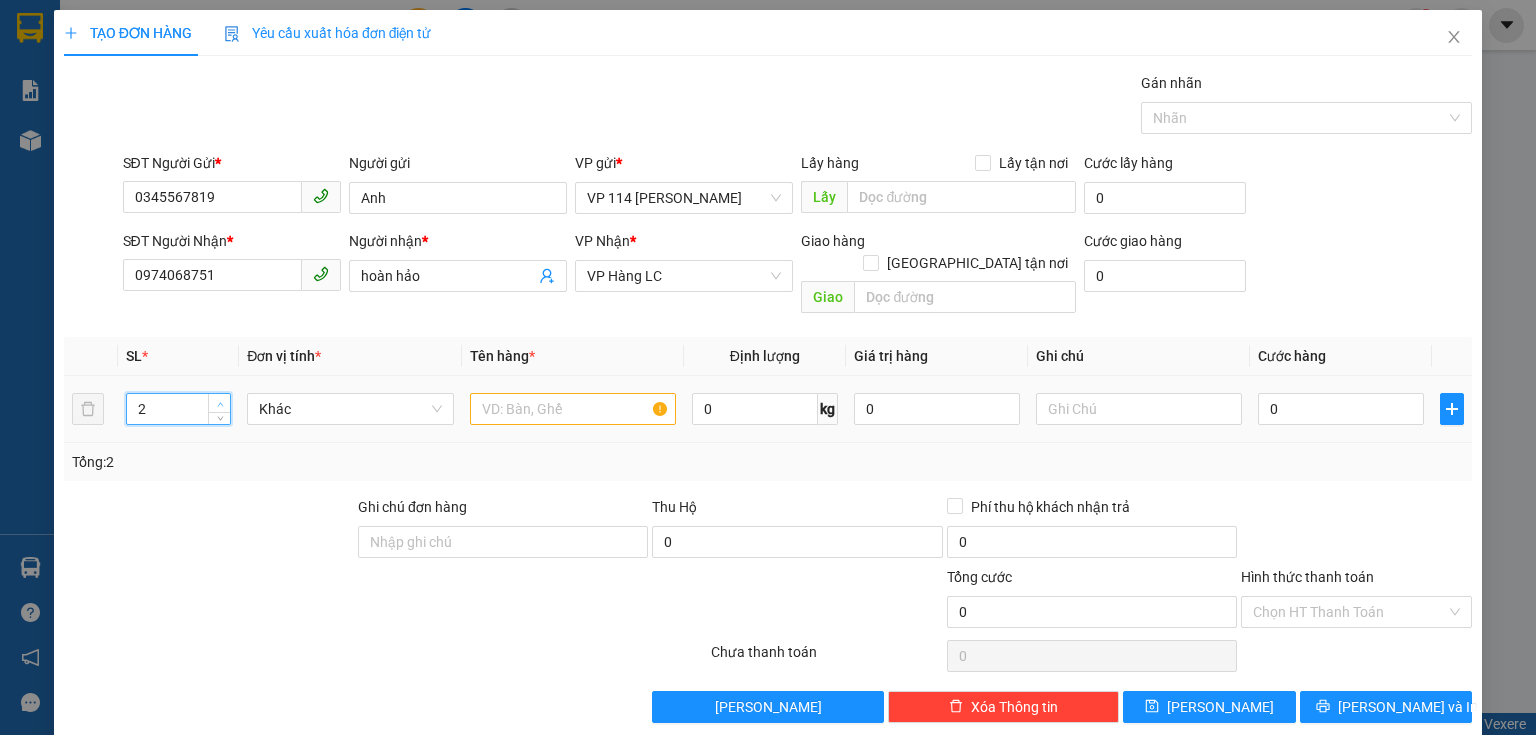click at bounding box center (219, 403) 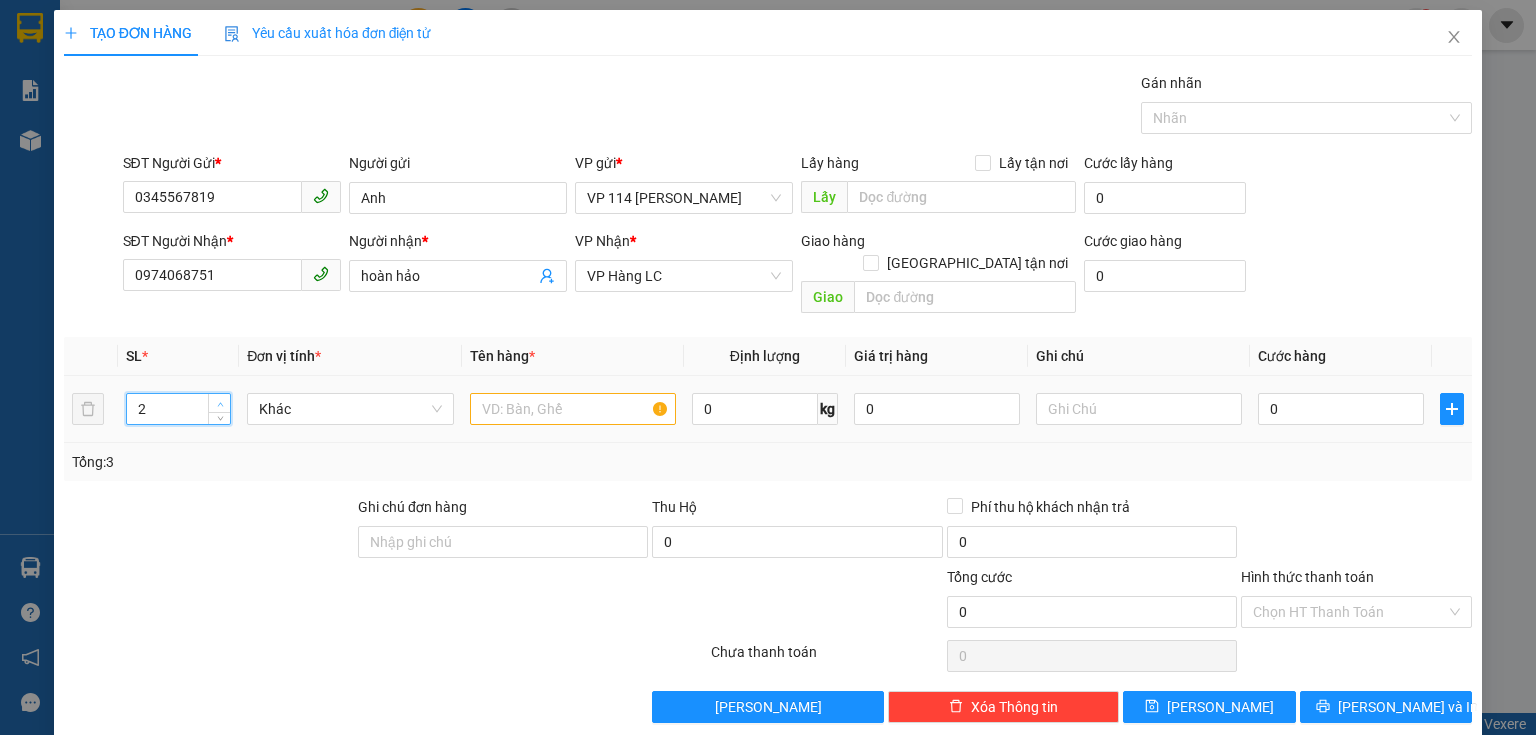 type on "3" 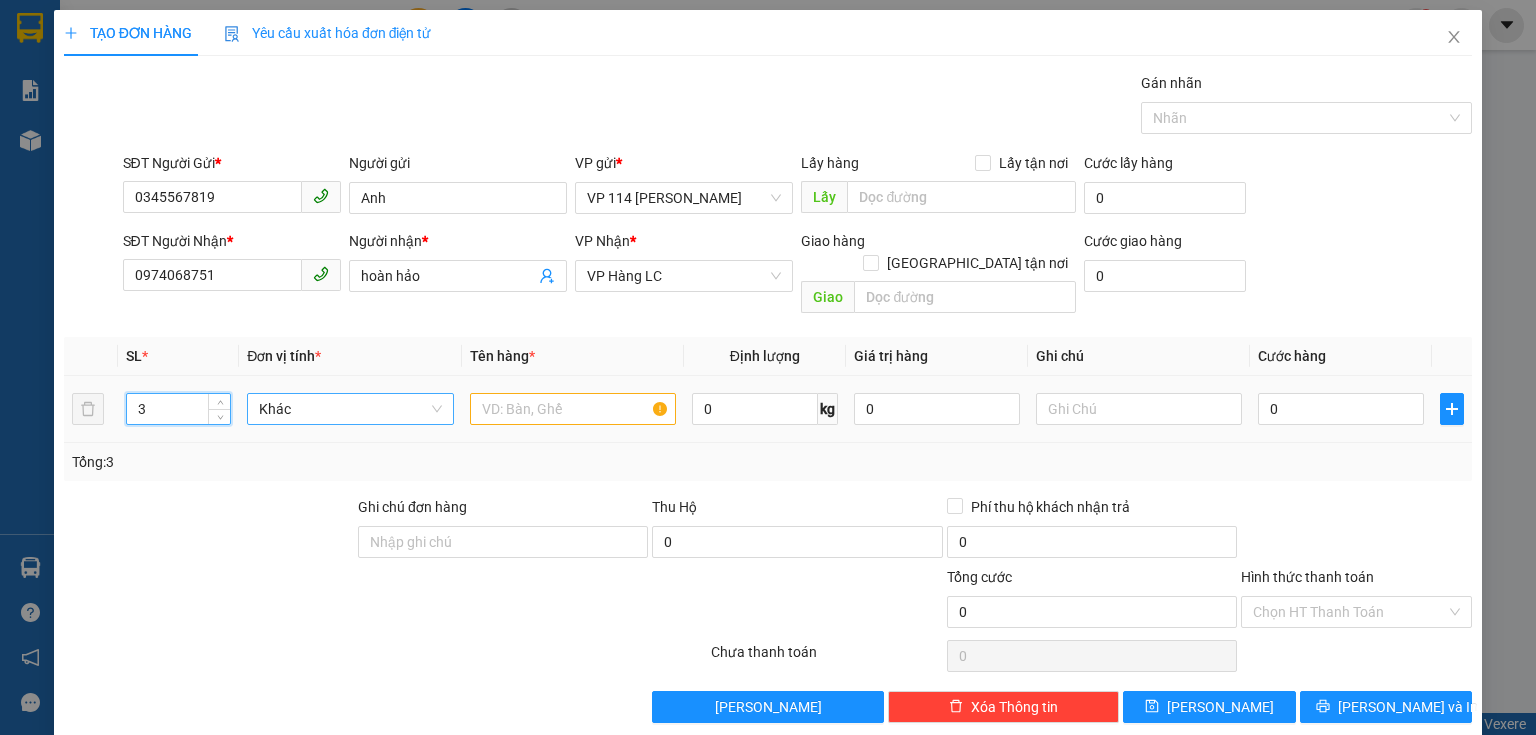 drag, startPoint x: 220, startPoint y: 376, endPoint x: 336, endPoint y: 376, distance: 116 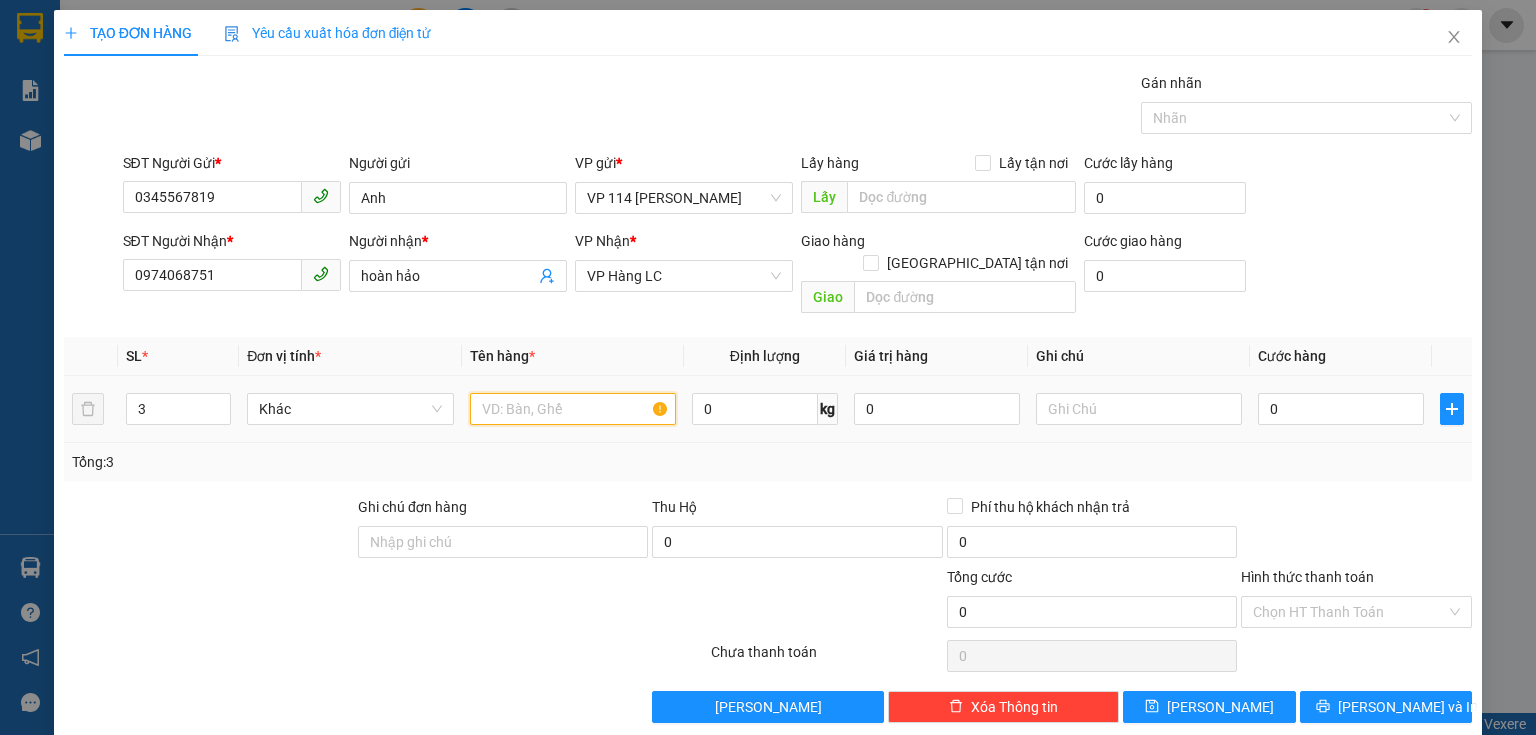 click at bounding box center (573, 409) 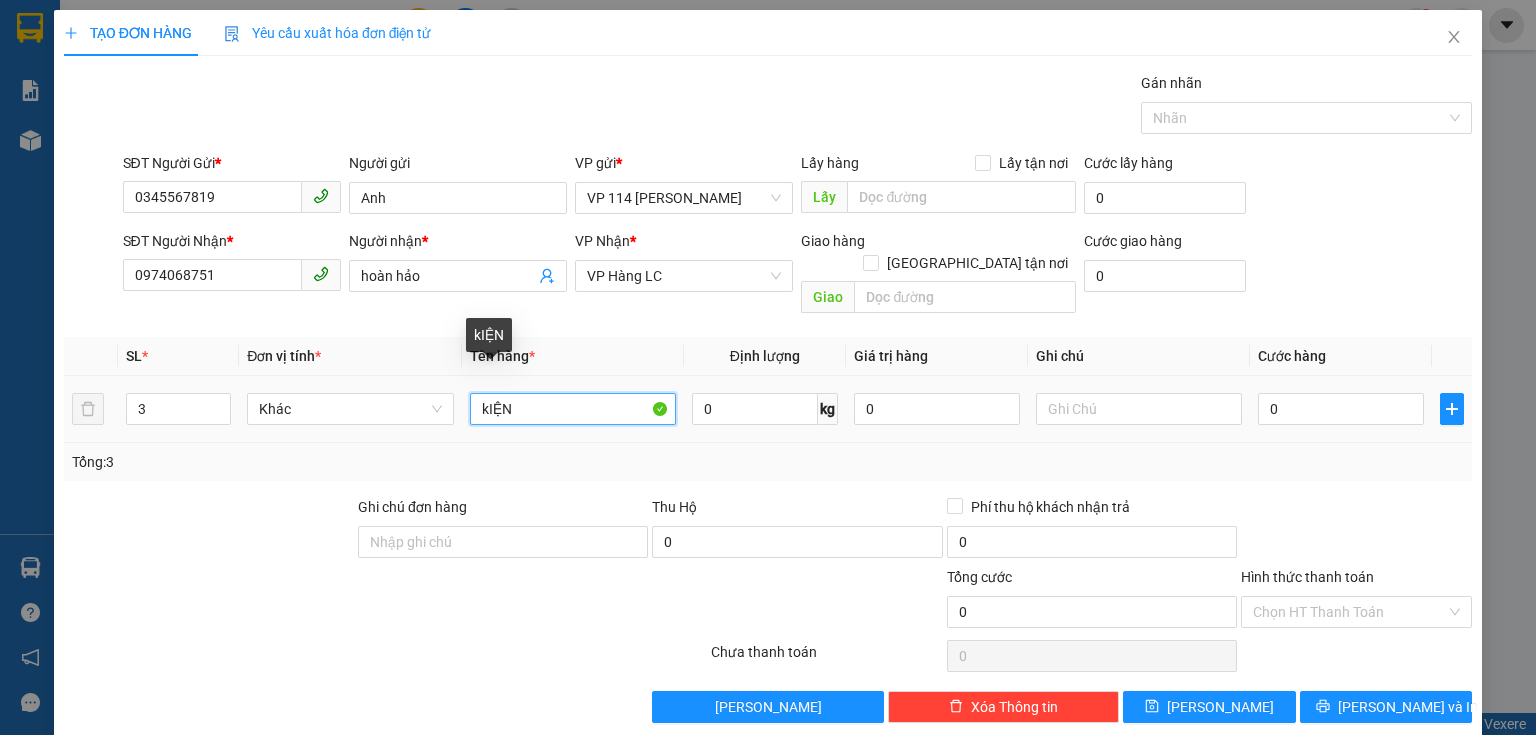 click on "kIỆN" at bounding box center (573, 409) 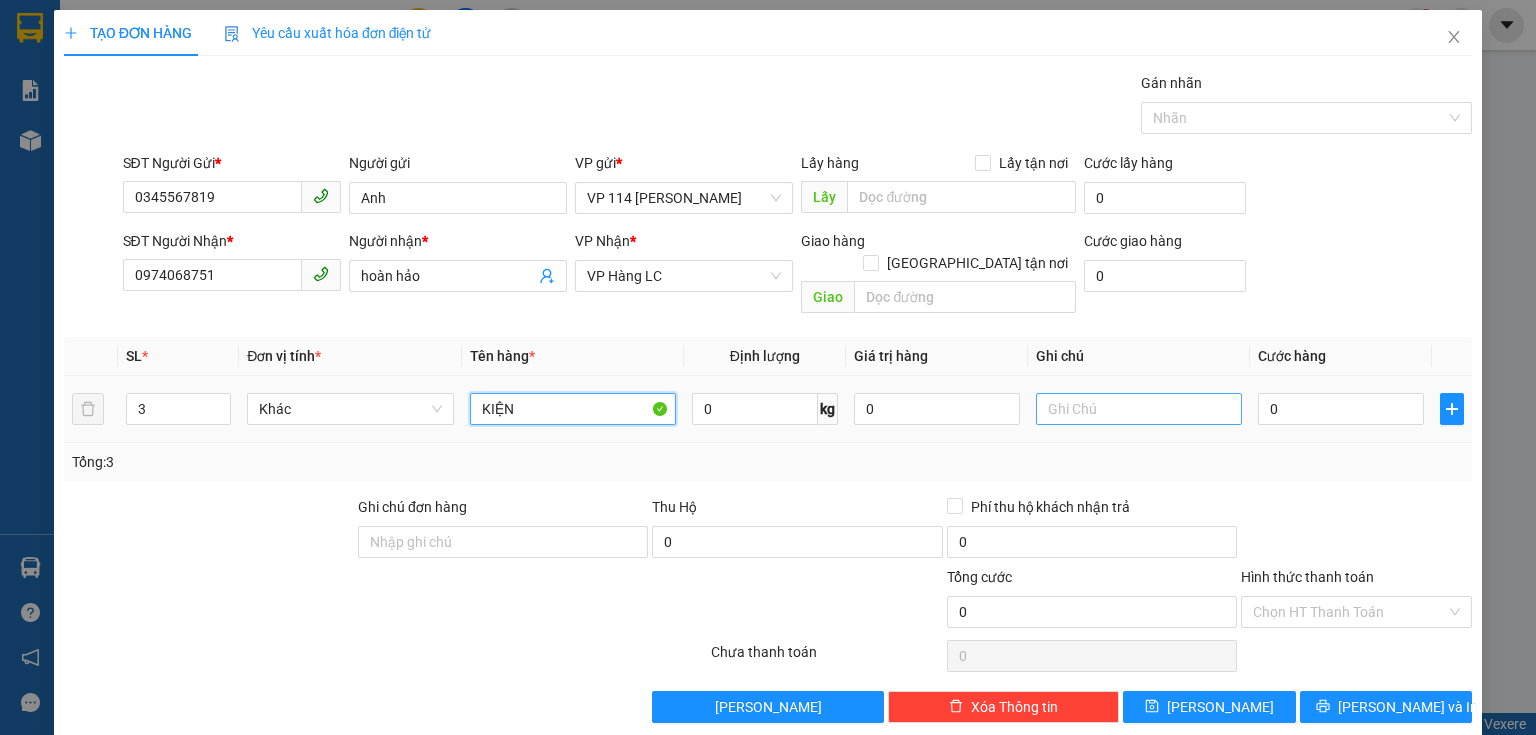 type on "KIỆN" 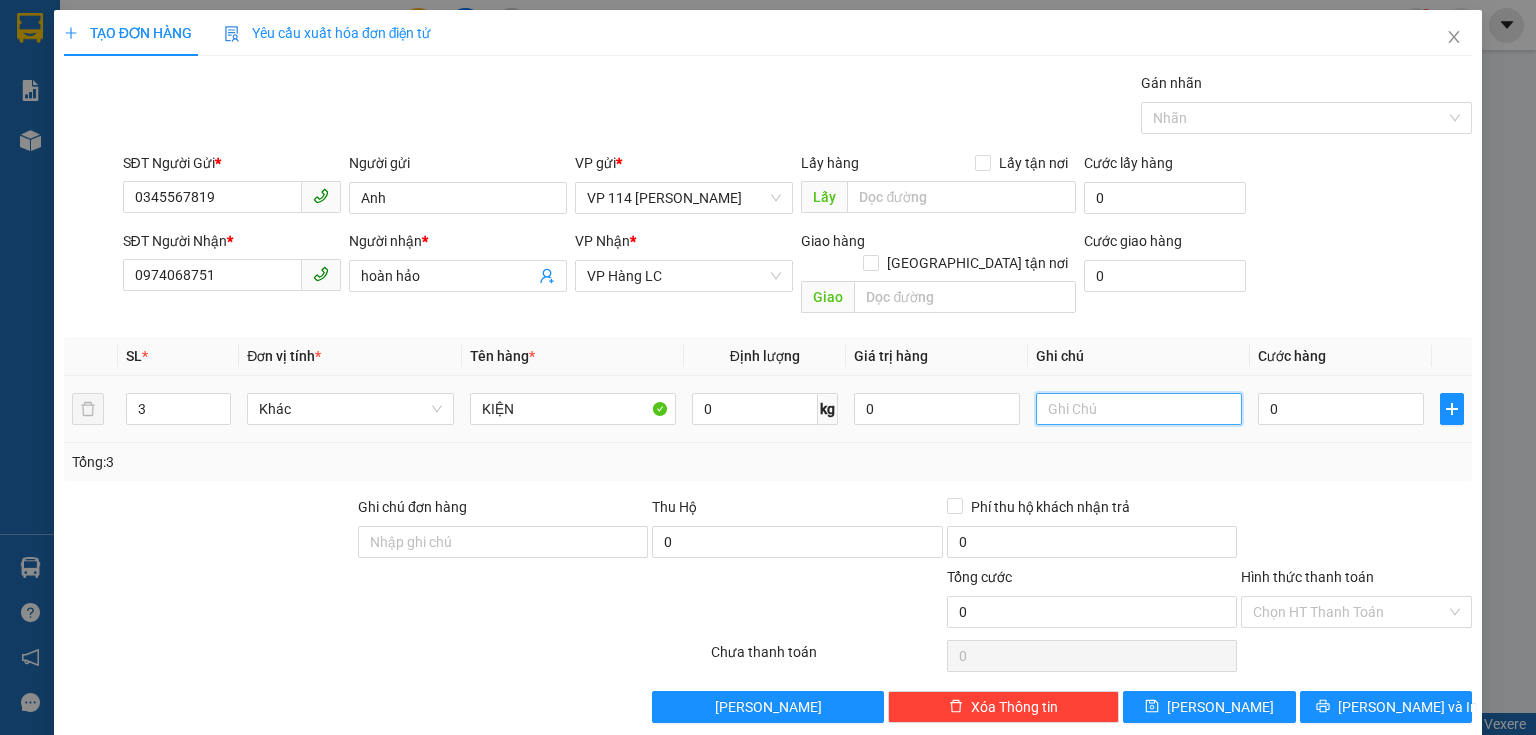 click at bounding box center [1139, 409] 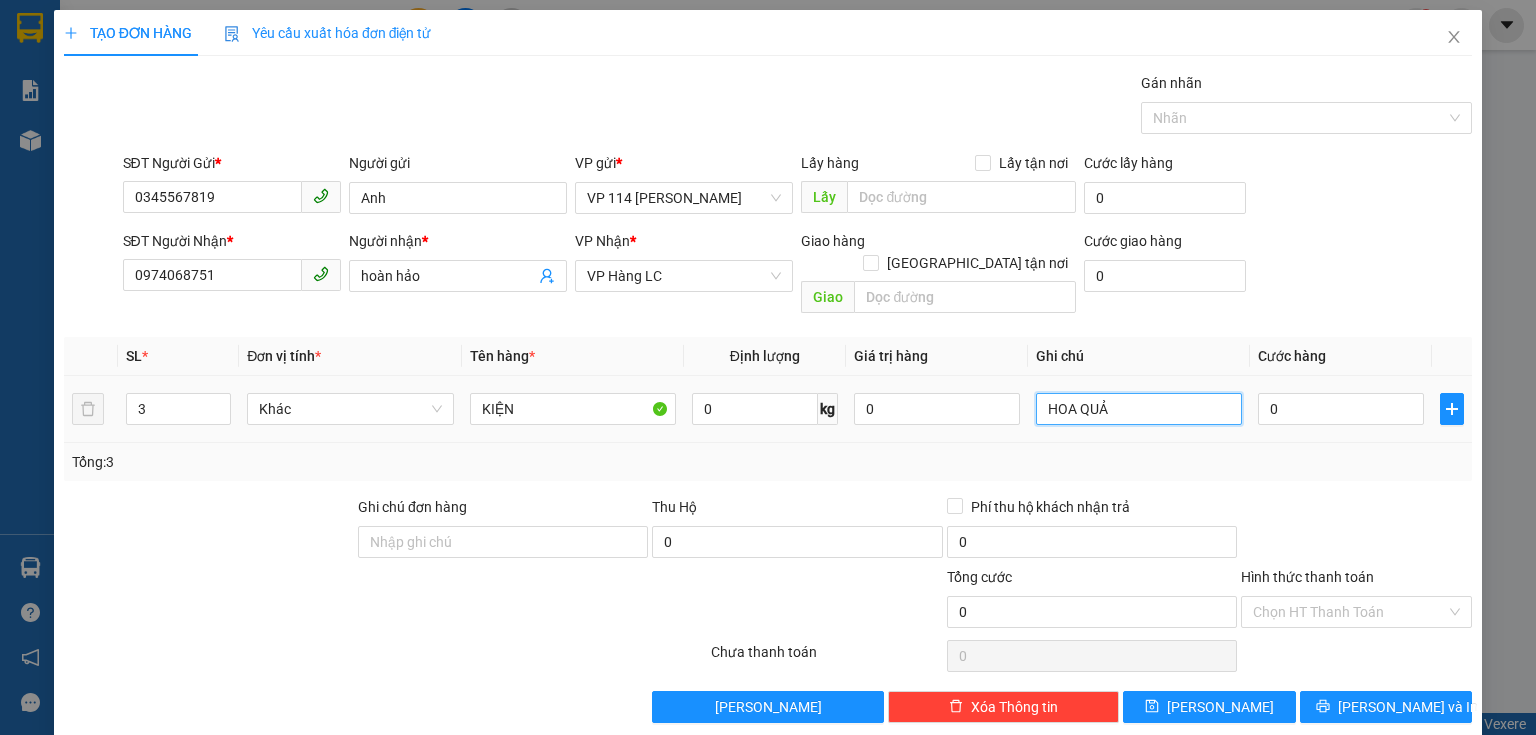 type on "HOA QUẢ" 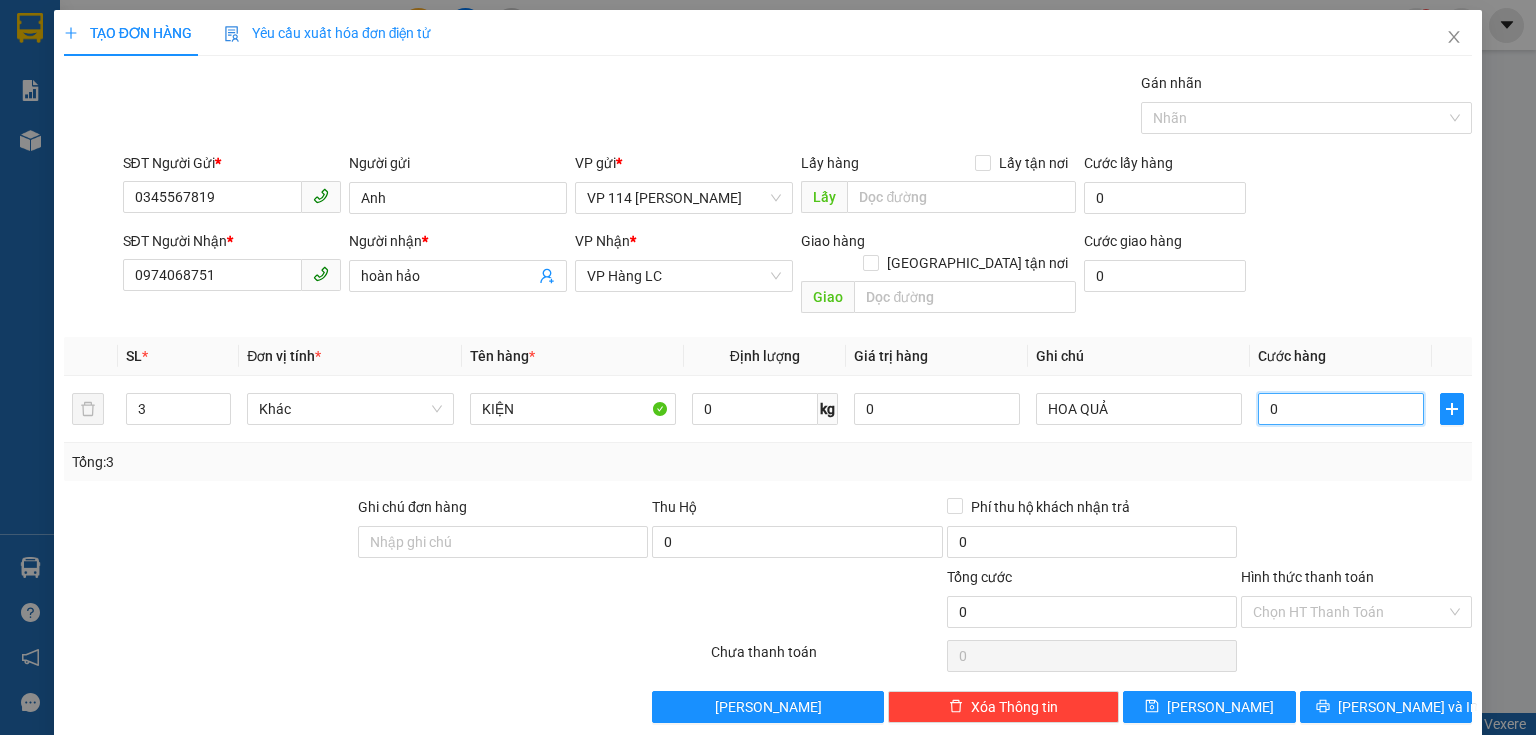 type on "1" 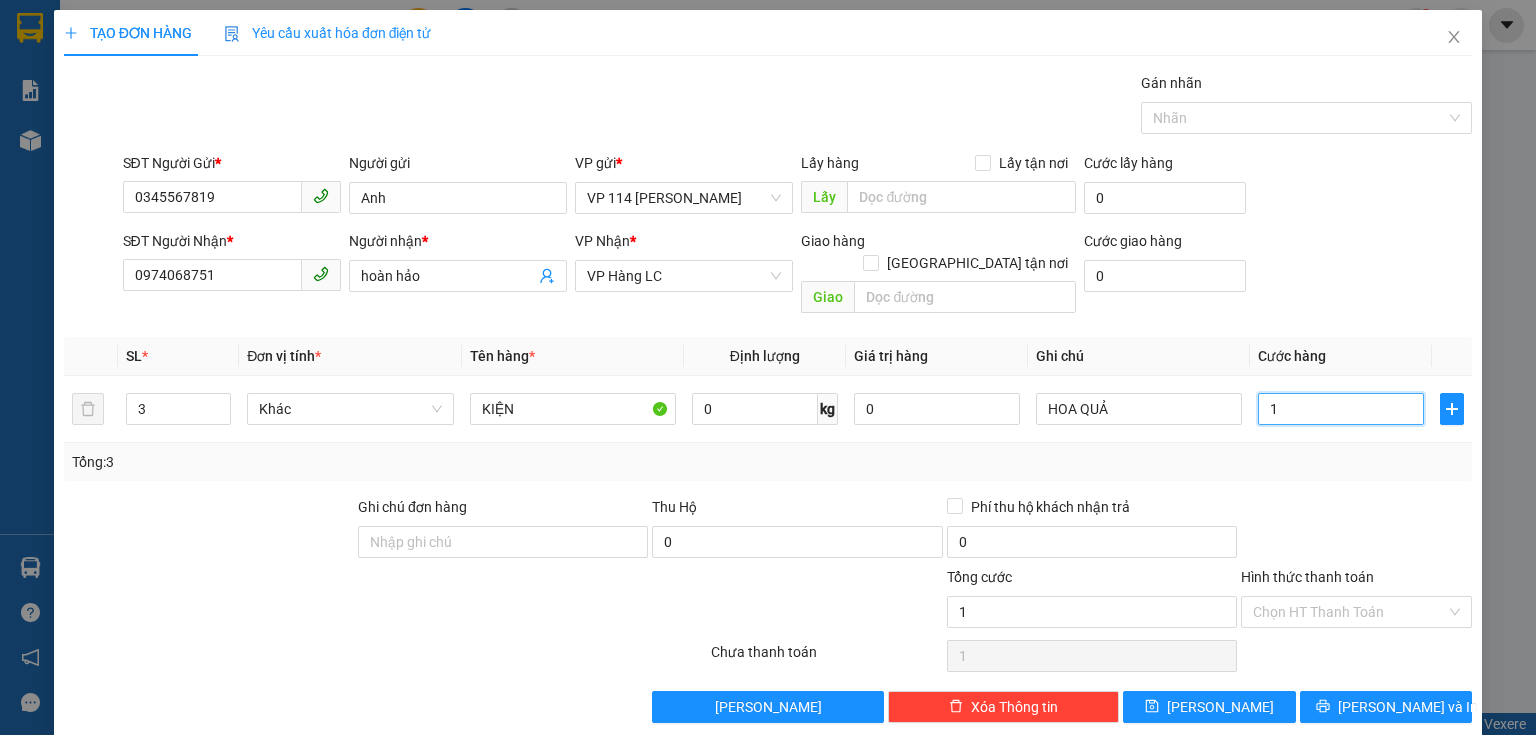 type on "11" 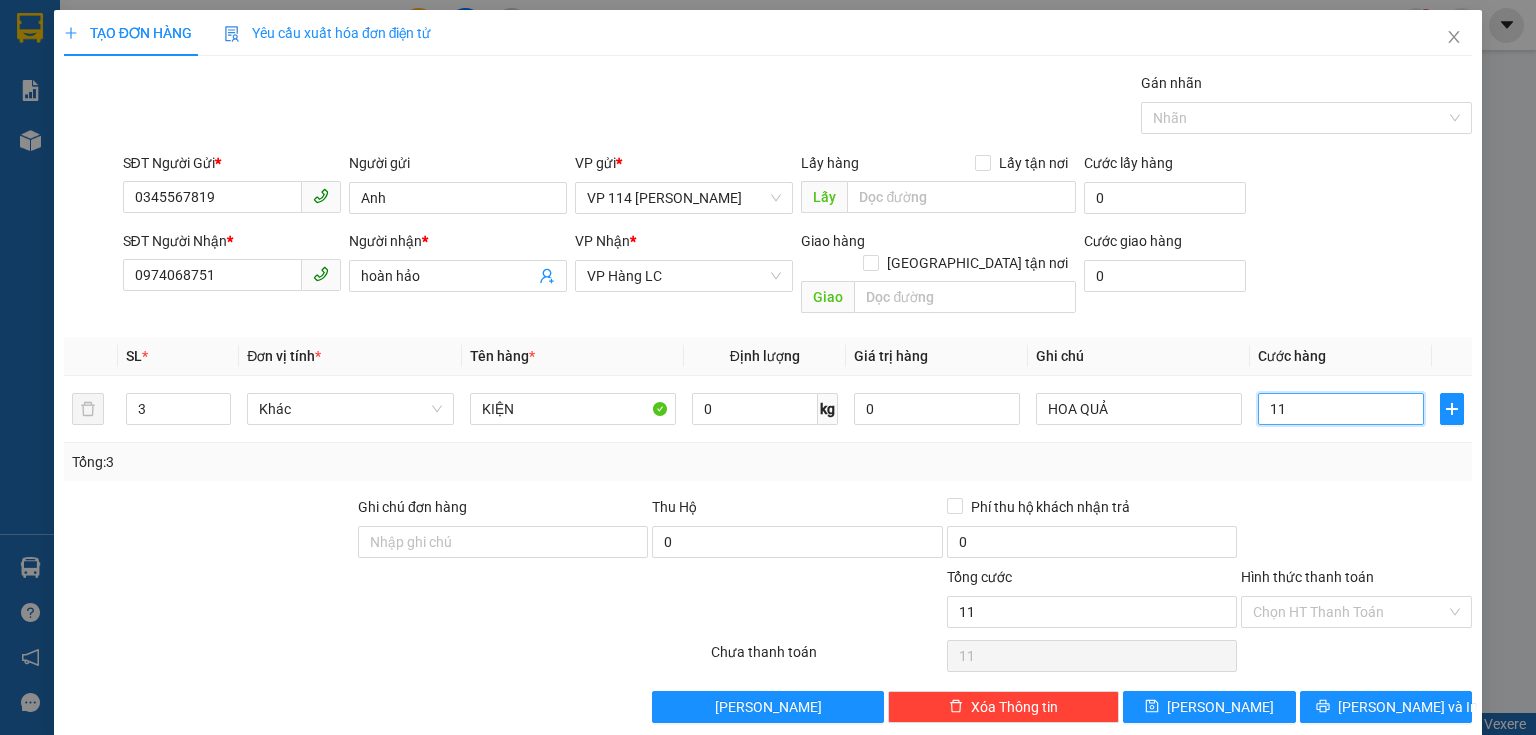 type on "110" 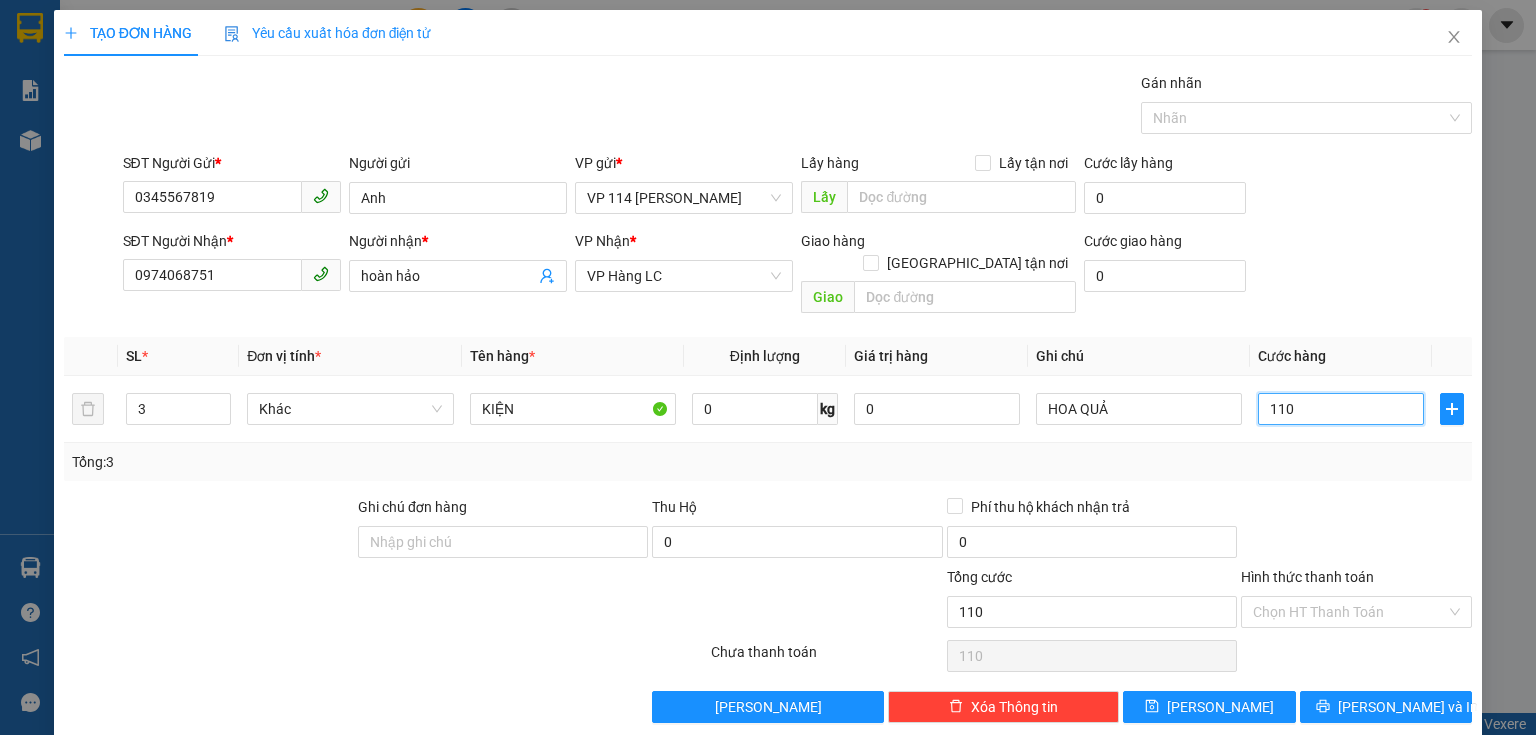 type on "1.100" 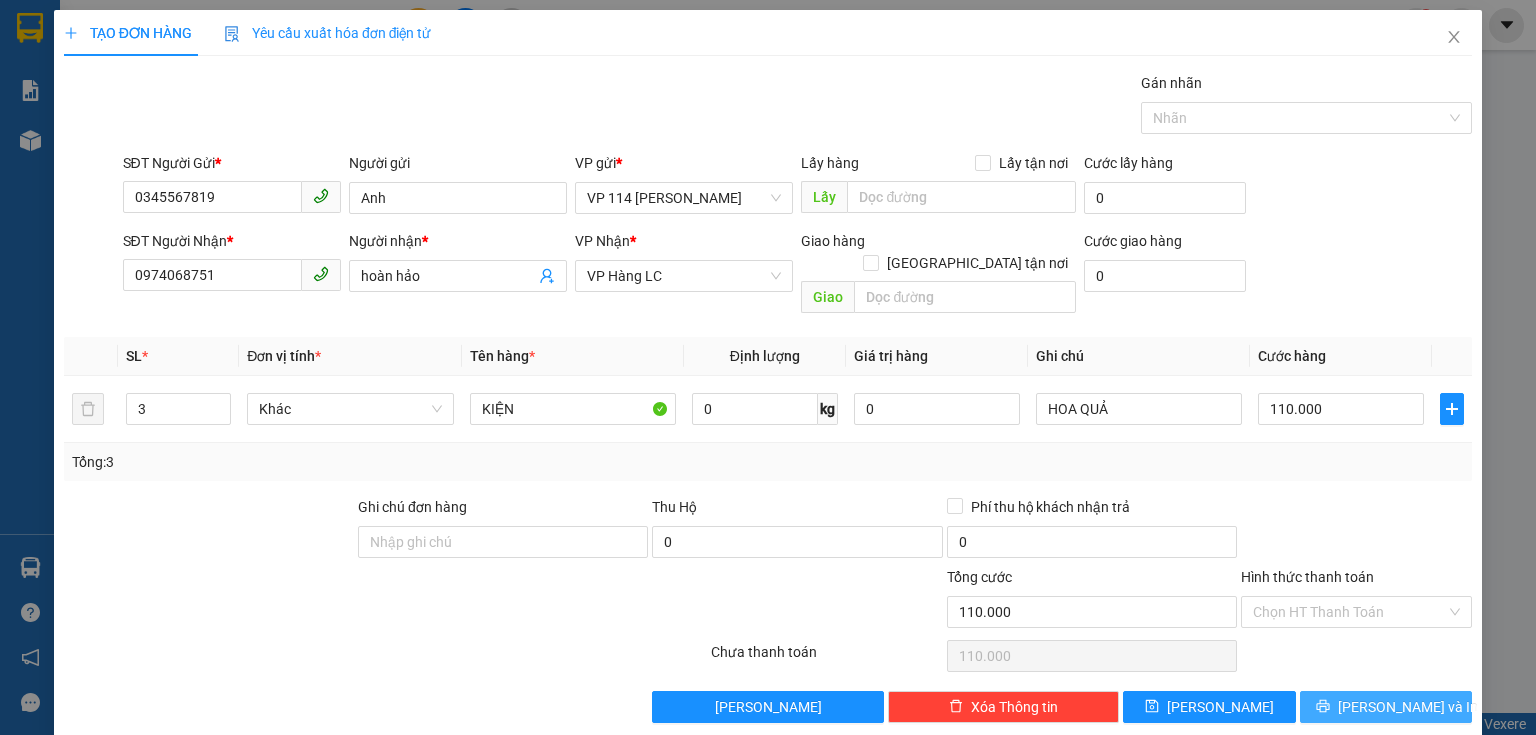 click on "[PERSON_NAME] và In" at bounding box center (1386, 707) 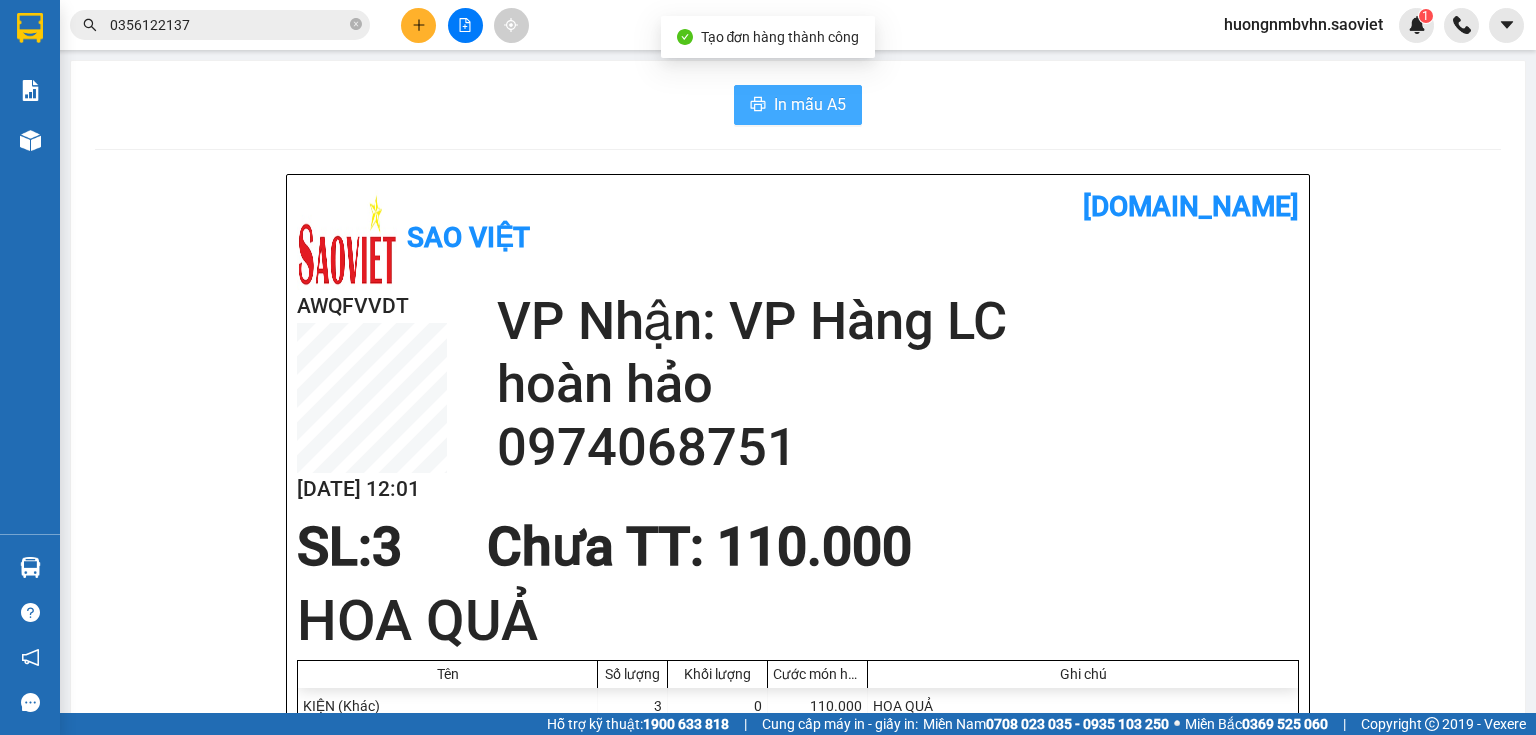 click on "In mẫu A5" at bounding box center [810, 104] 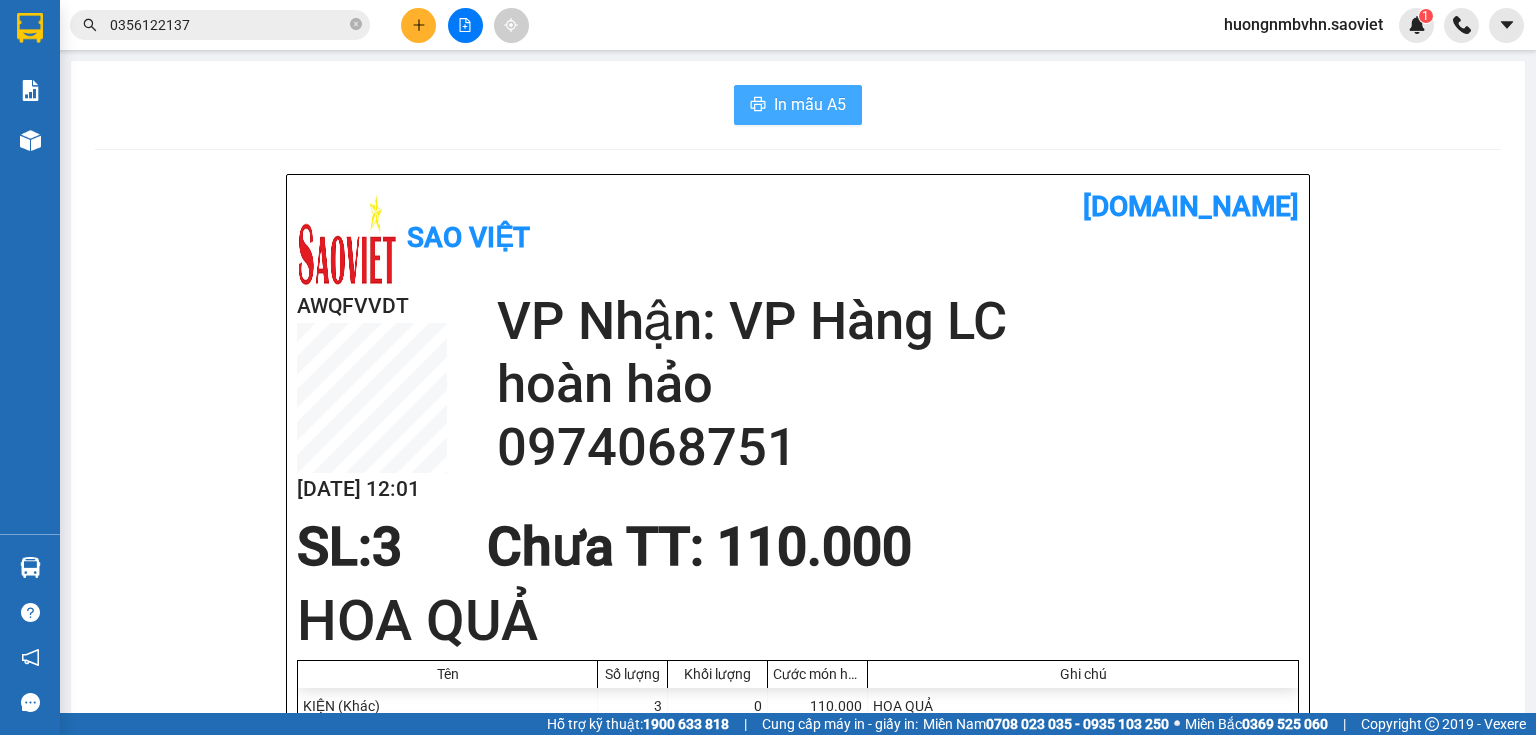 click on "In mẫu A5" at bounding box center (810, 104) 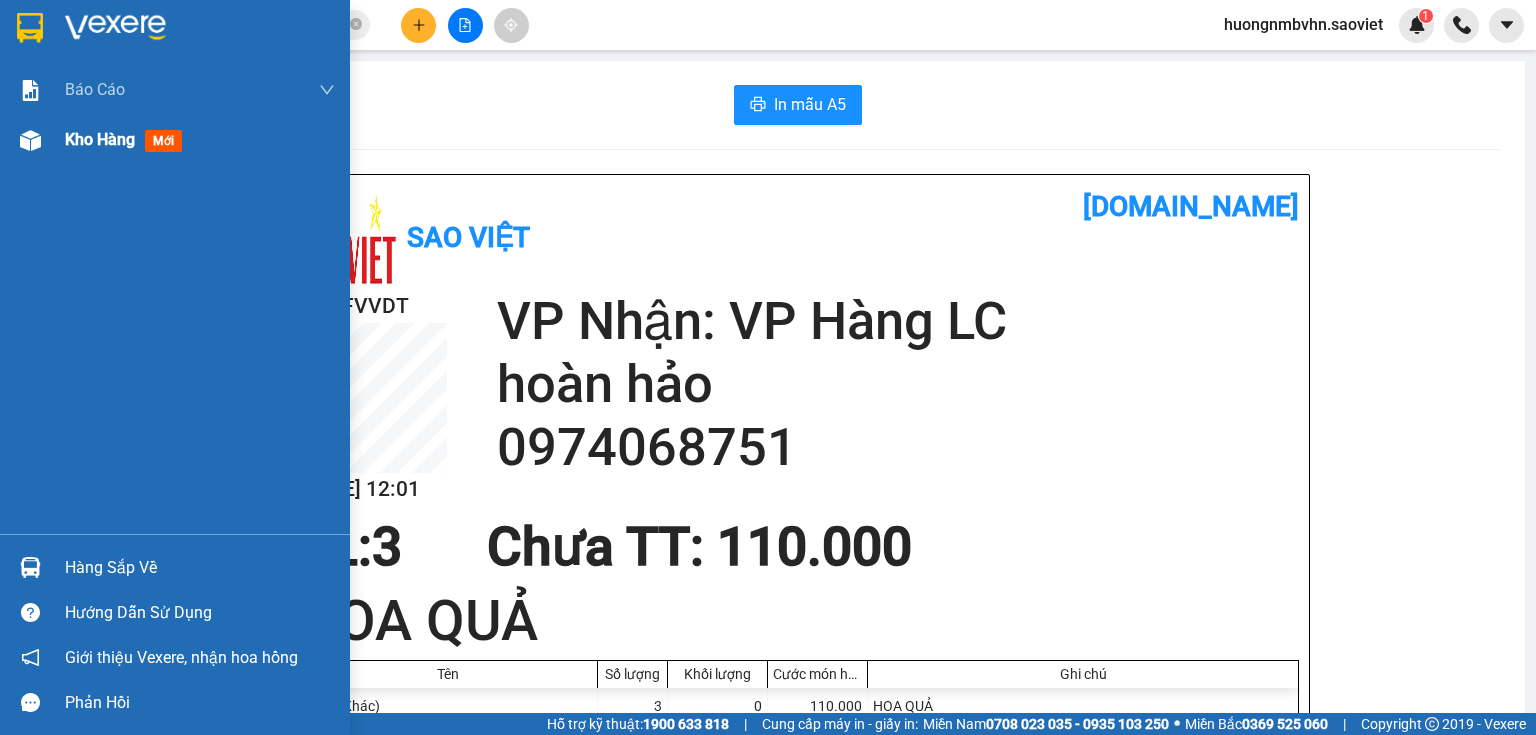 click on "Kho hàng mới" at bounding box center (175, 140) 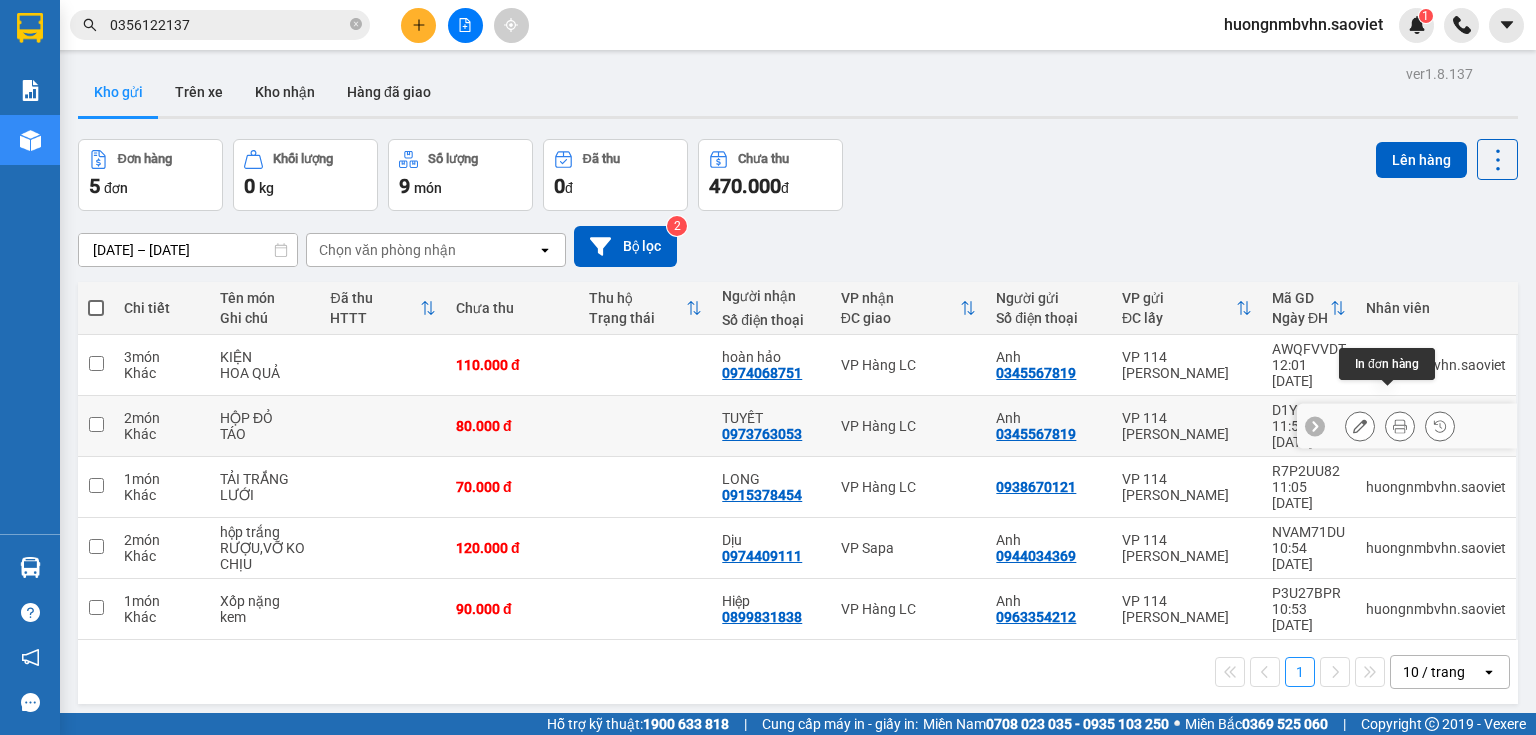 click at bounding box center (1400, 426) 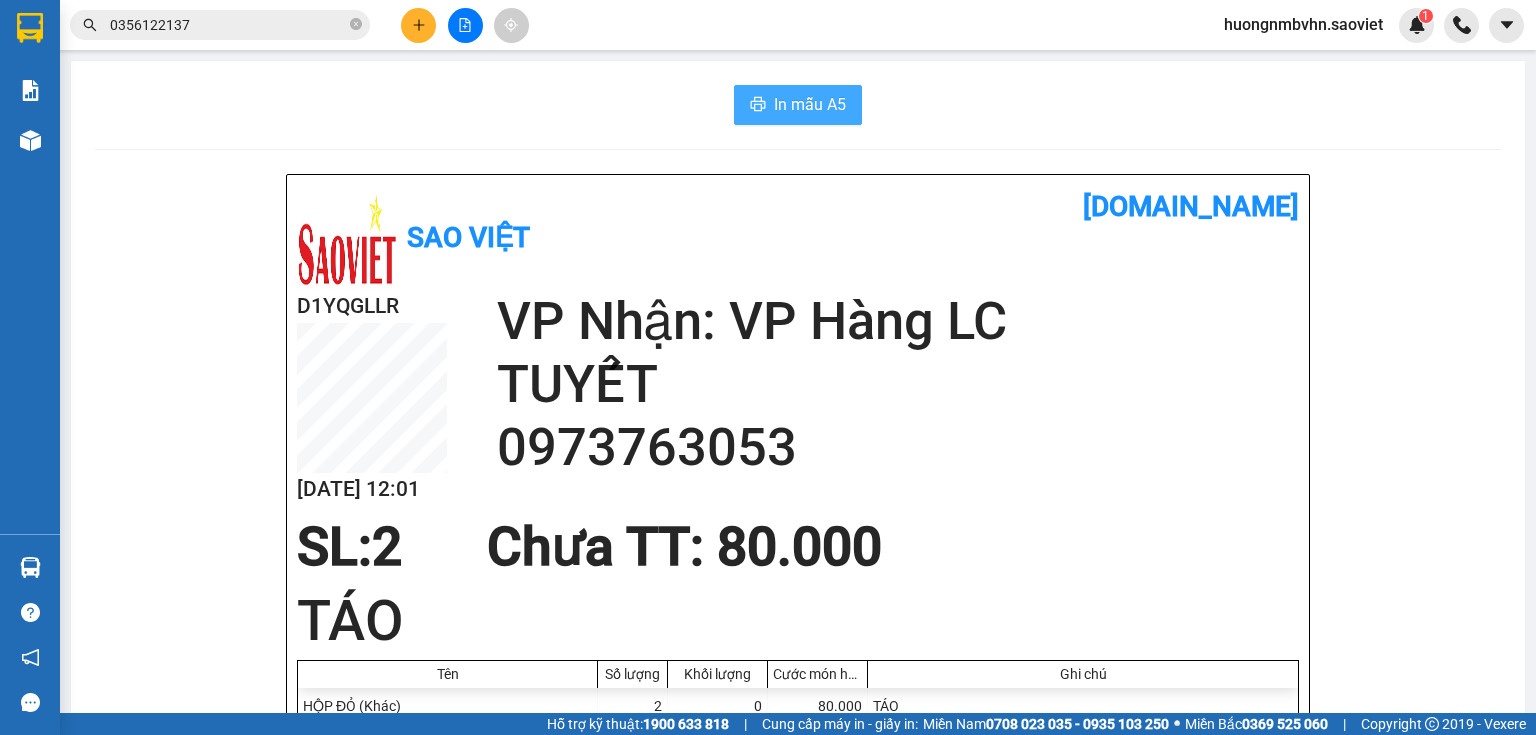 click on "In mẫu A5" at bounding box center [798, 105] 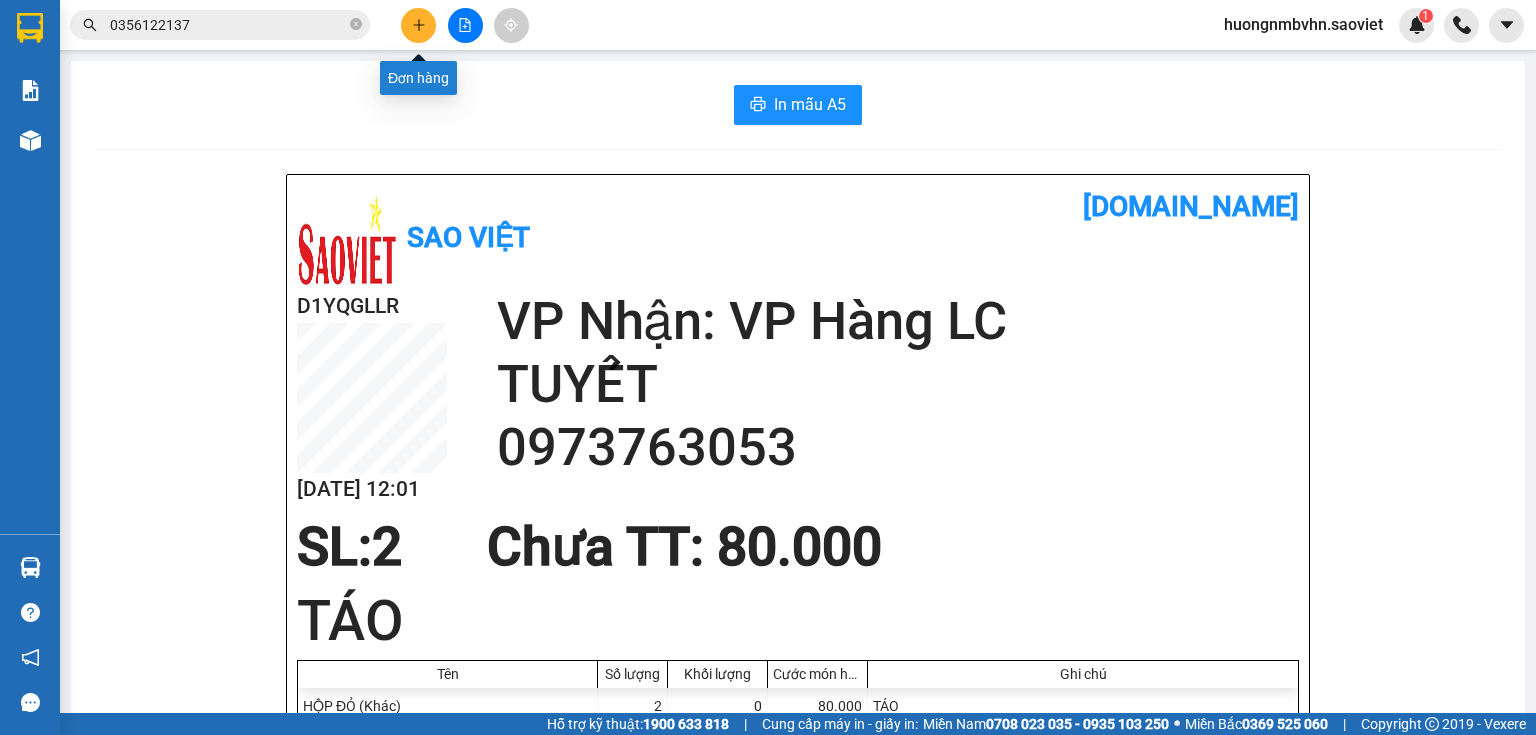 click at bounding box center (418, 25) 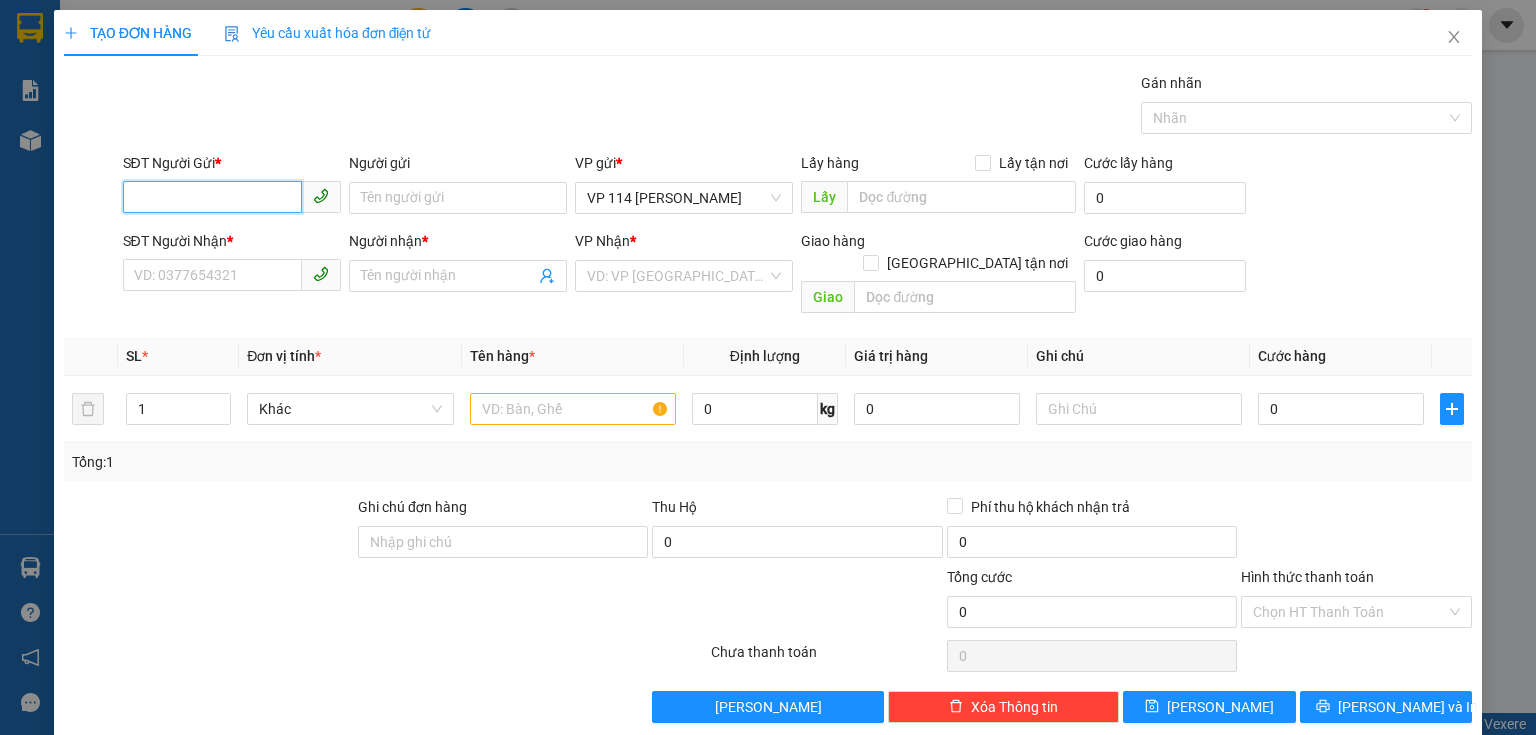 click on "SĐT Người Gửi  *" at bounding box center (212, 197) 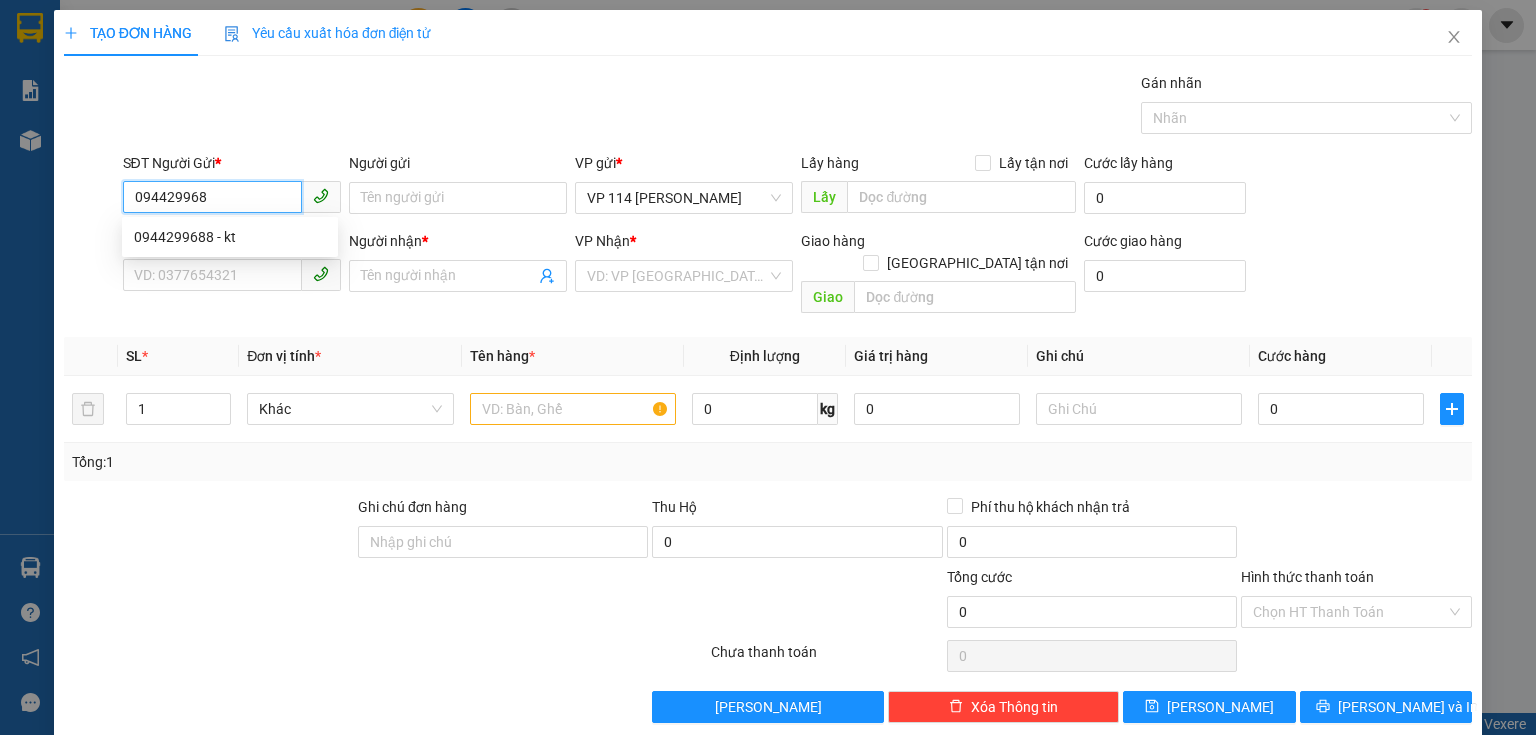 type on "0944299688" 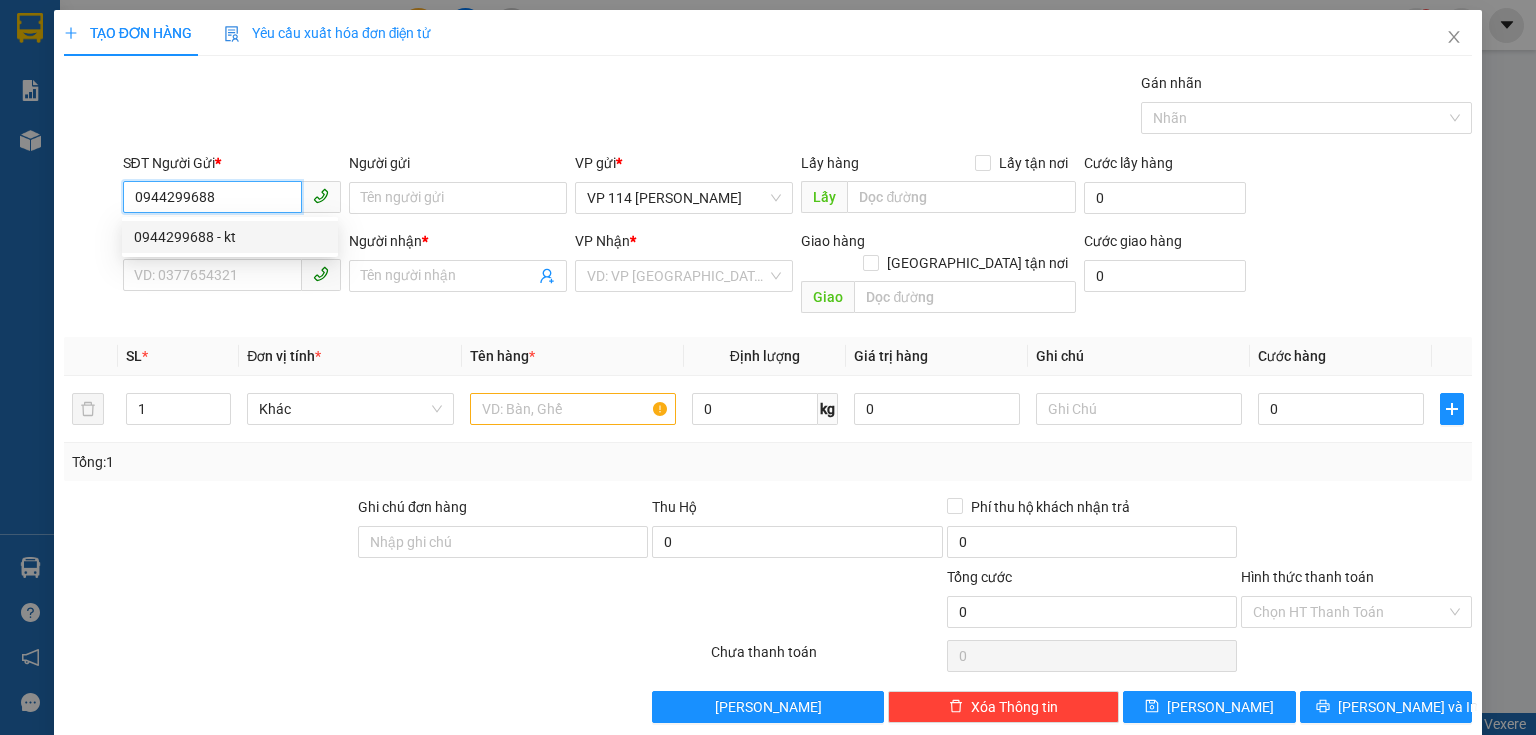 click on "0944299688 - kt" at bounding box center [230, 237] 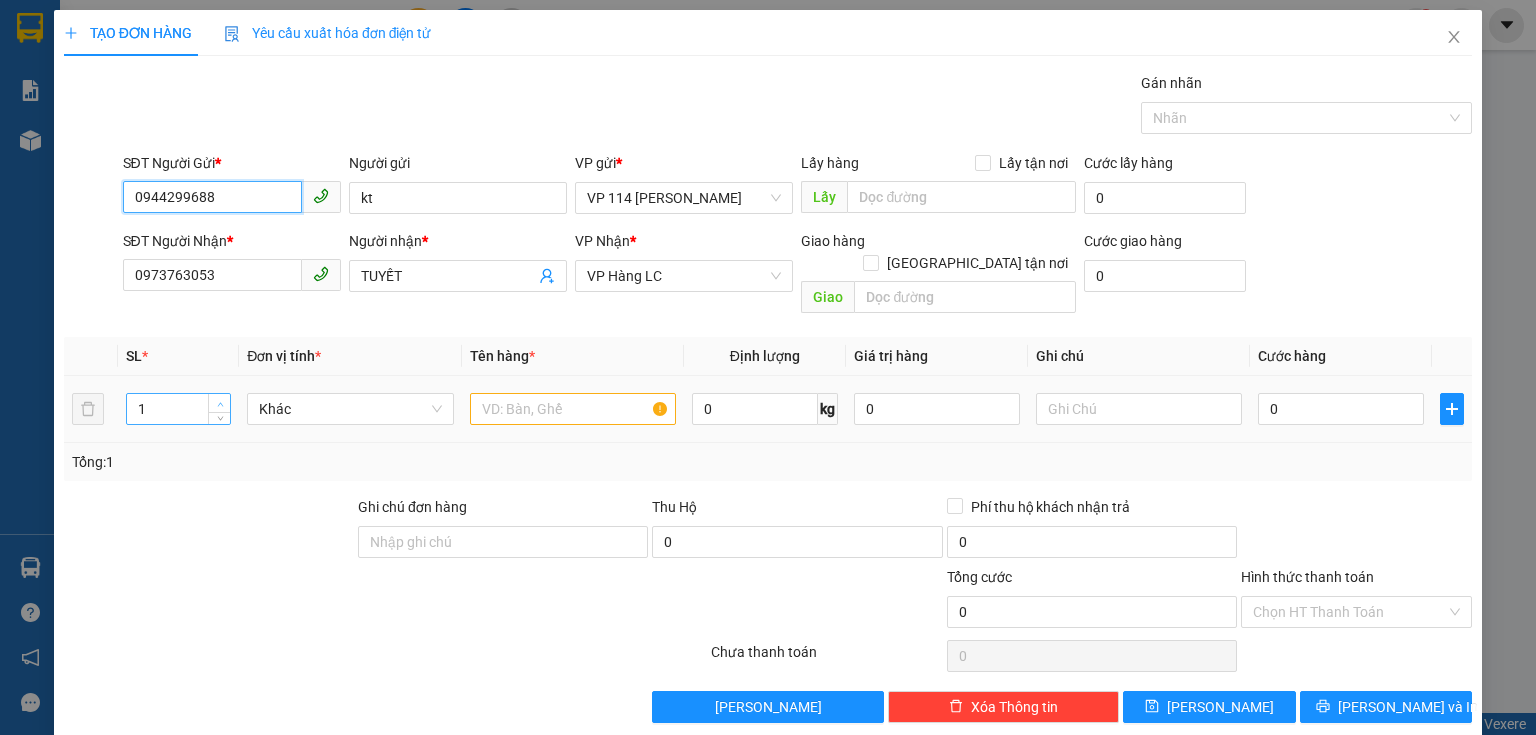 type on "0944299688" 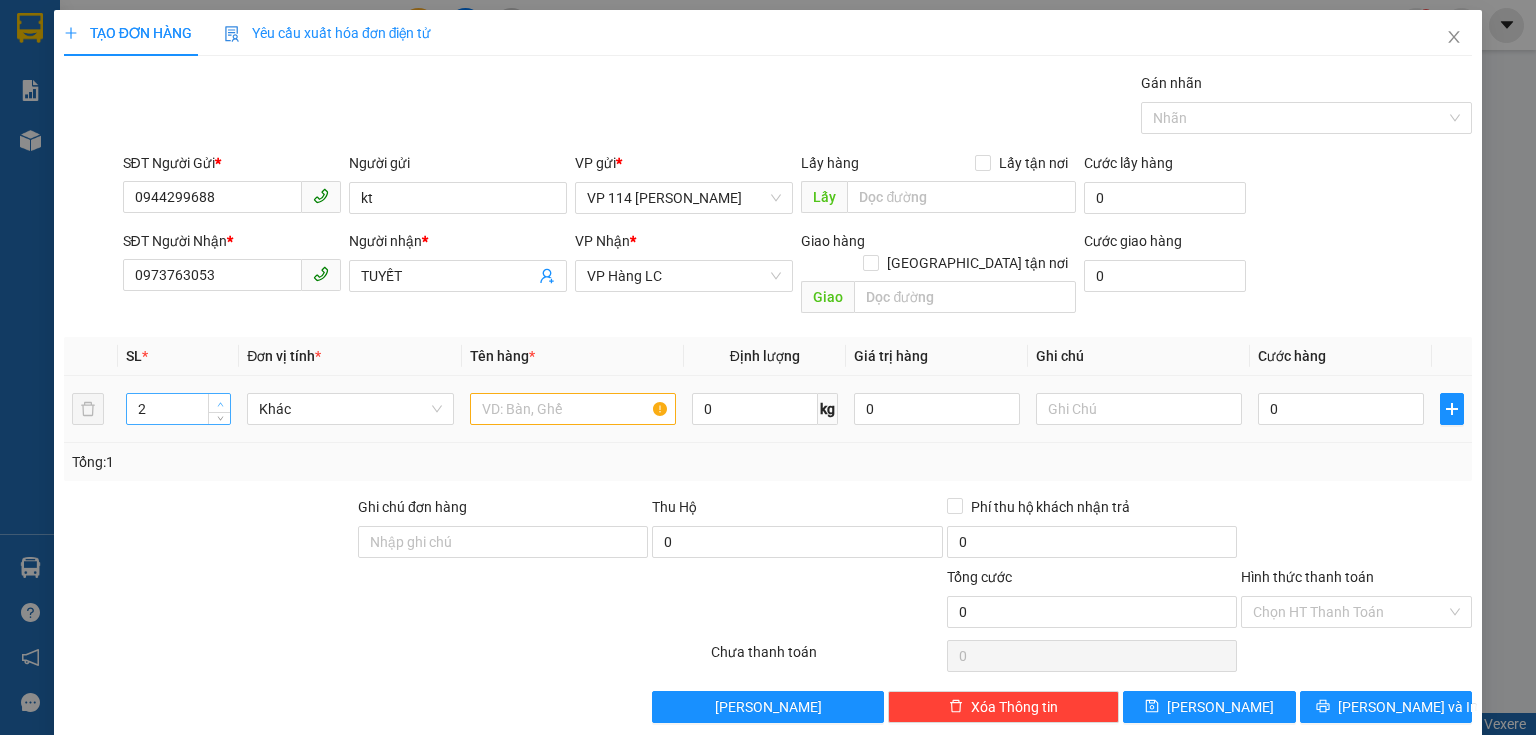 click 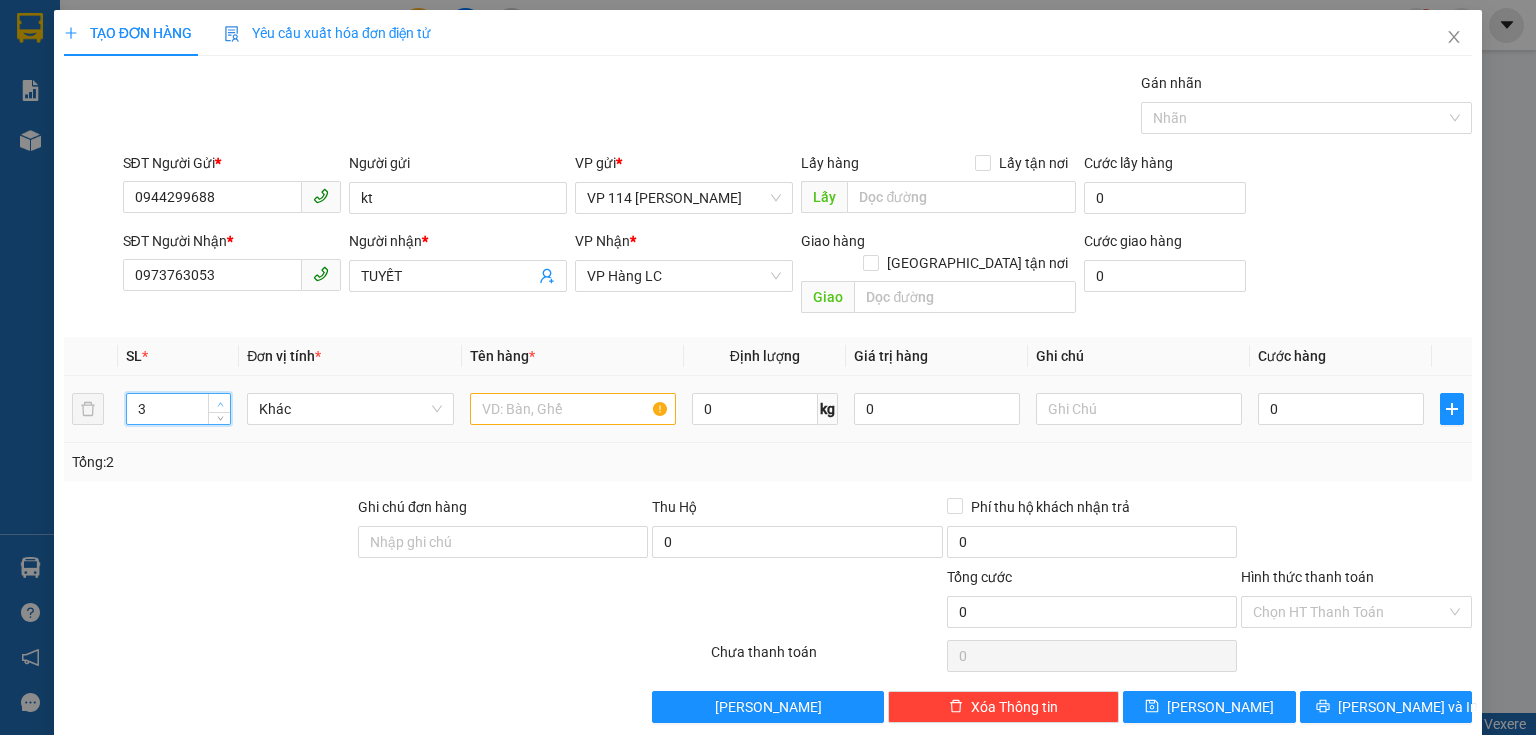click 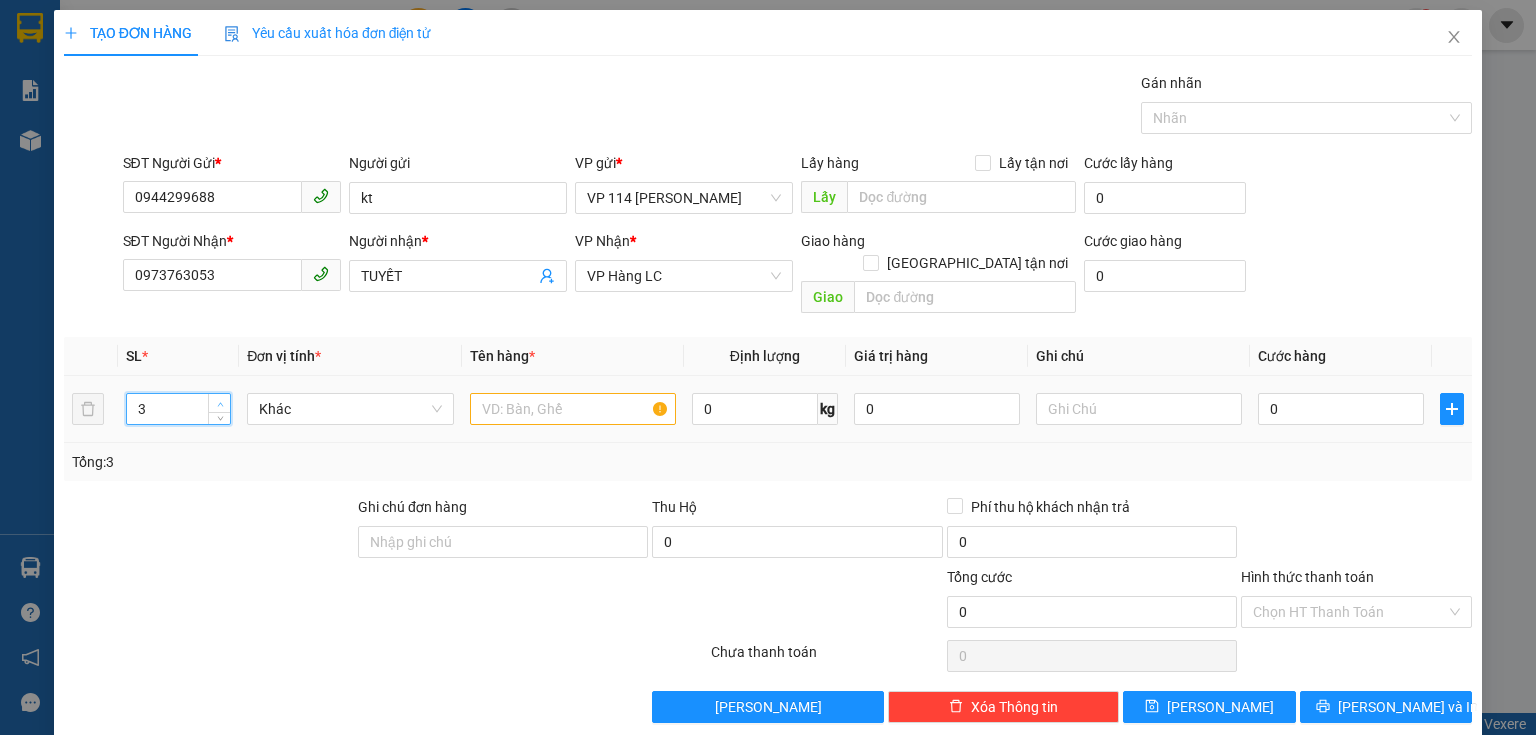type on "4" 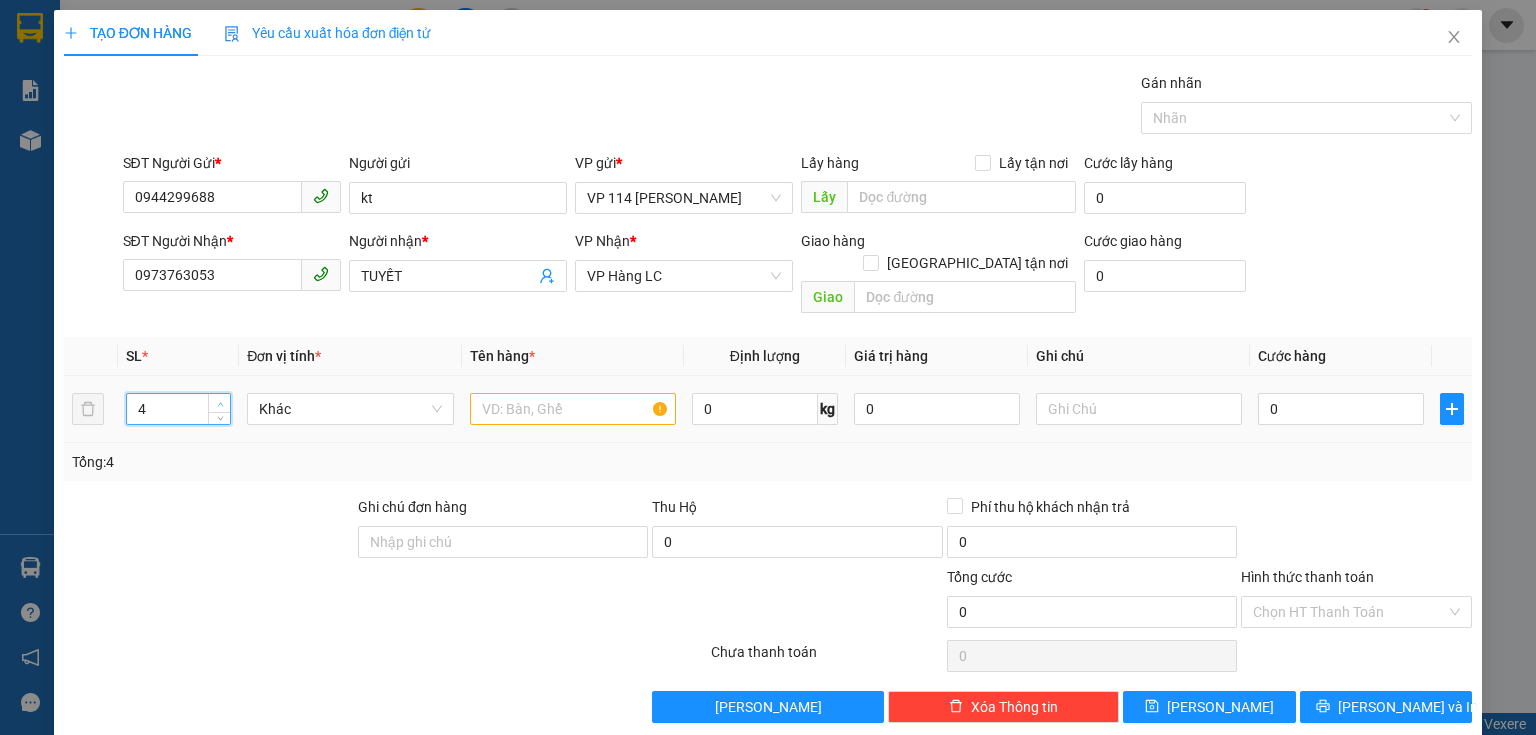 click 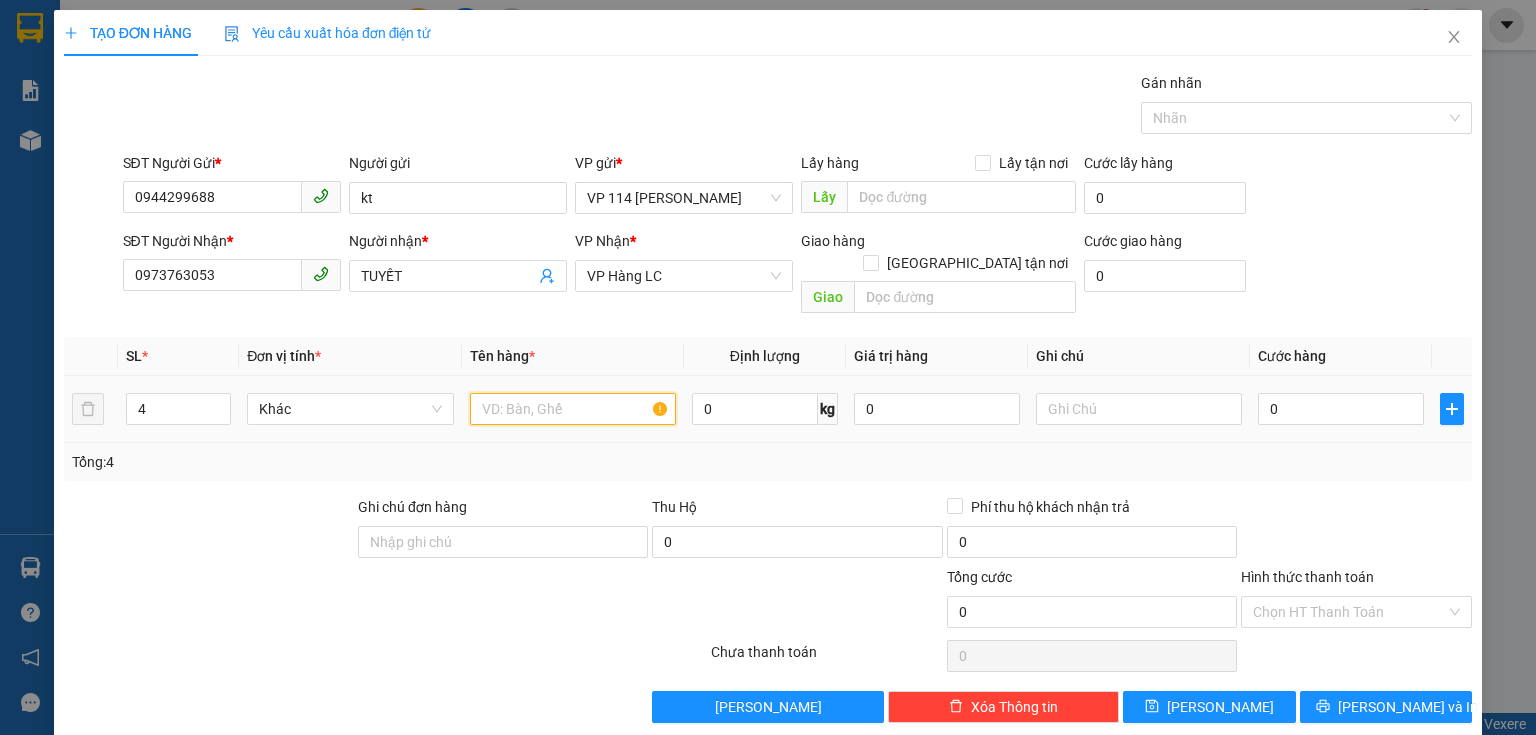 click at bounding box center [573, 409] 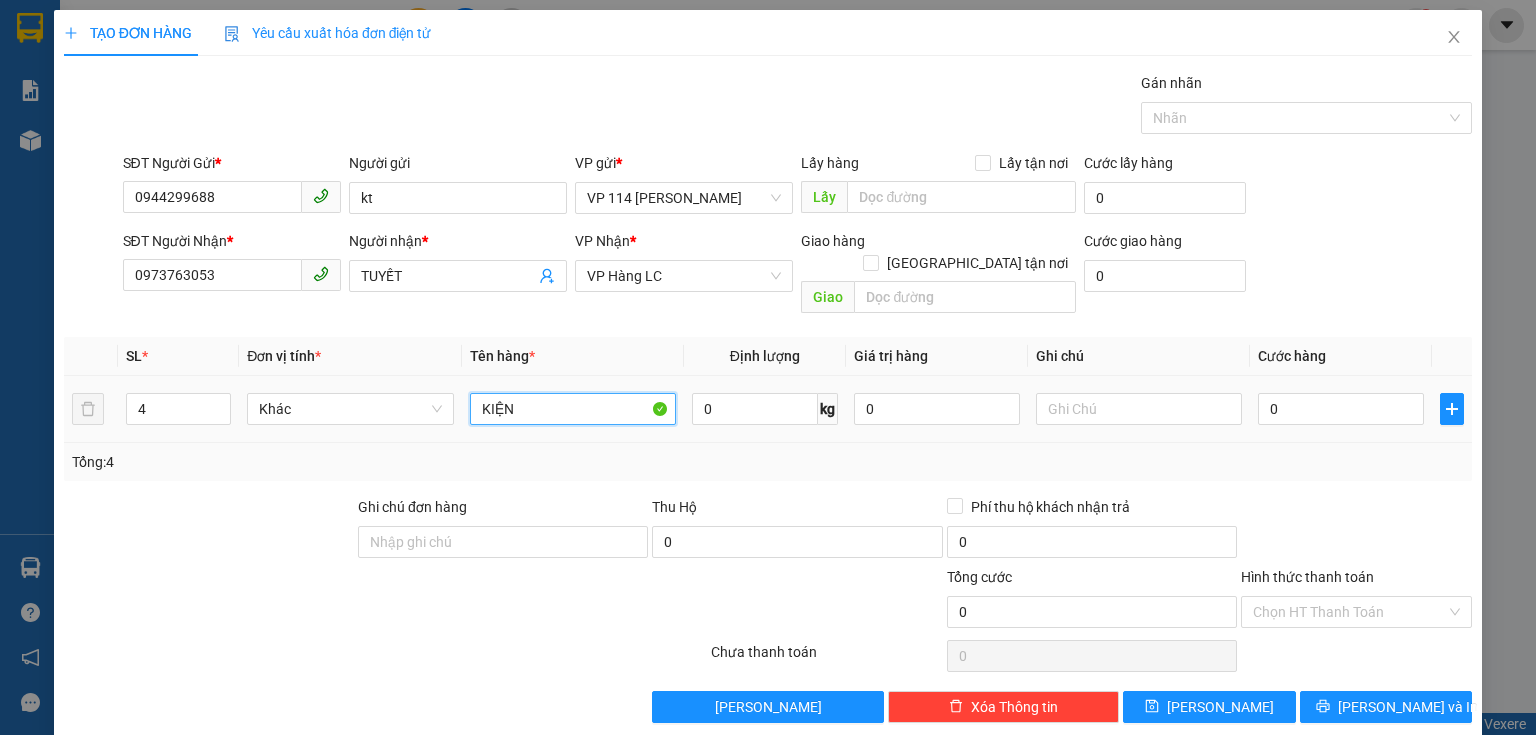 type on "KIỆN" 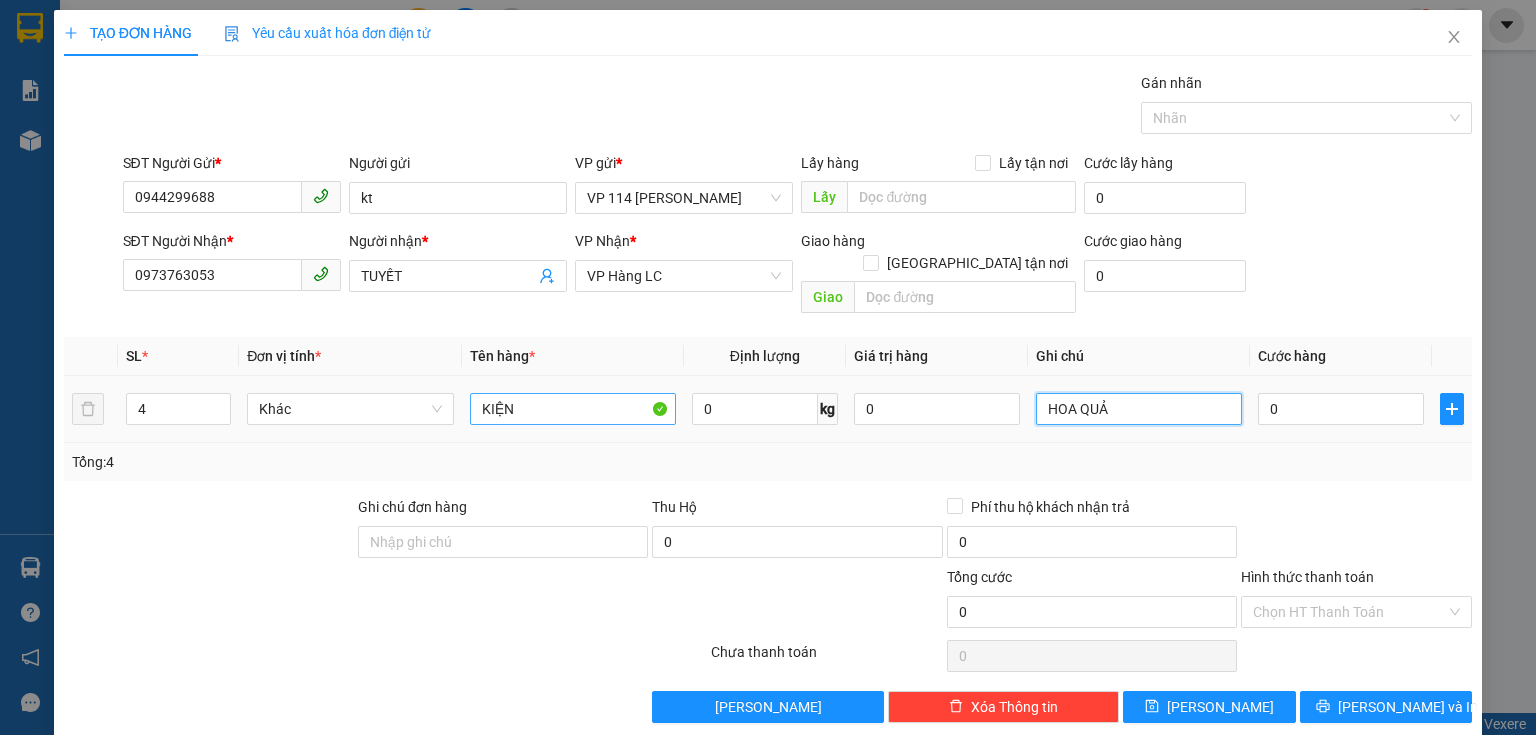 type on "HOA QUẢ" 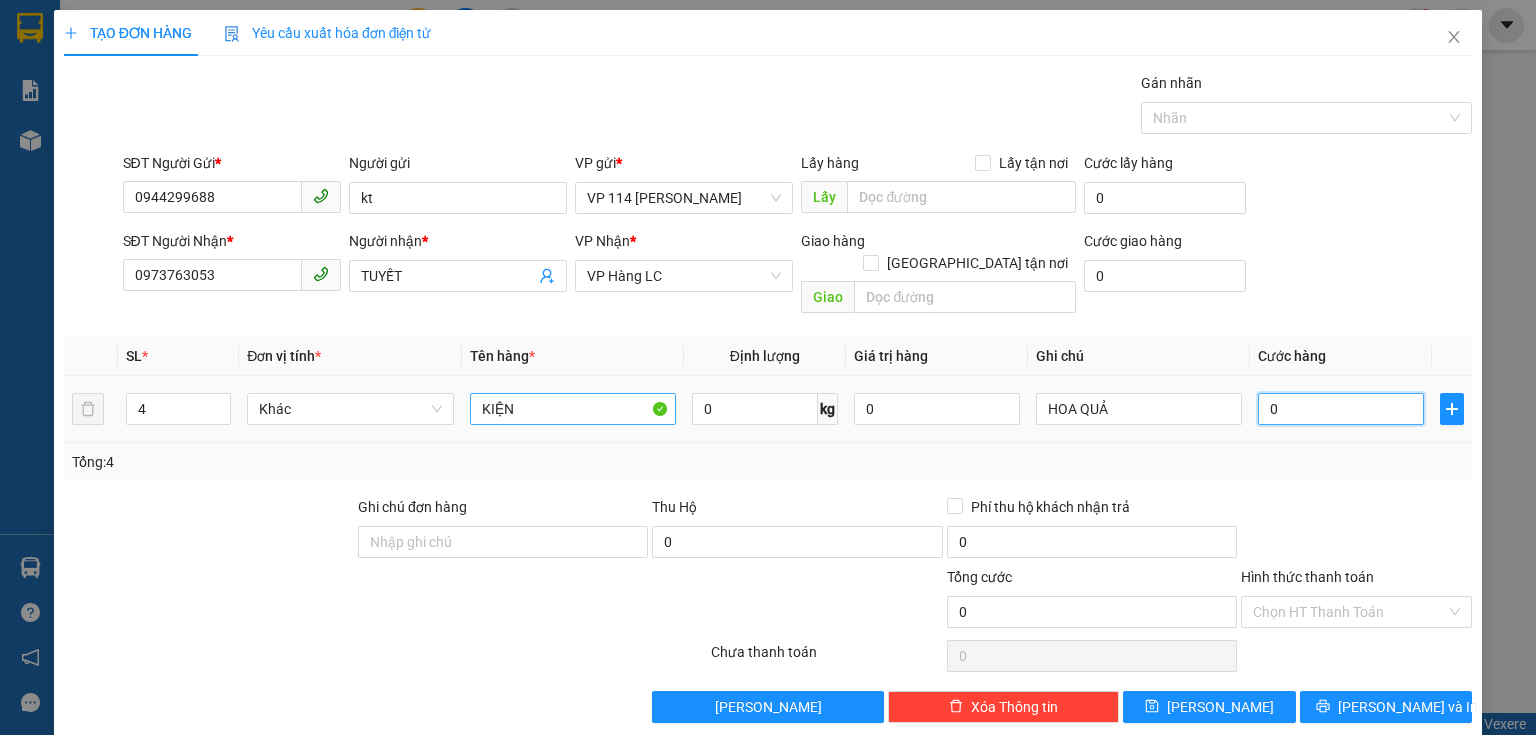 type on "1" 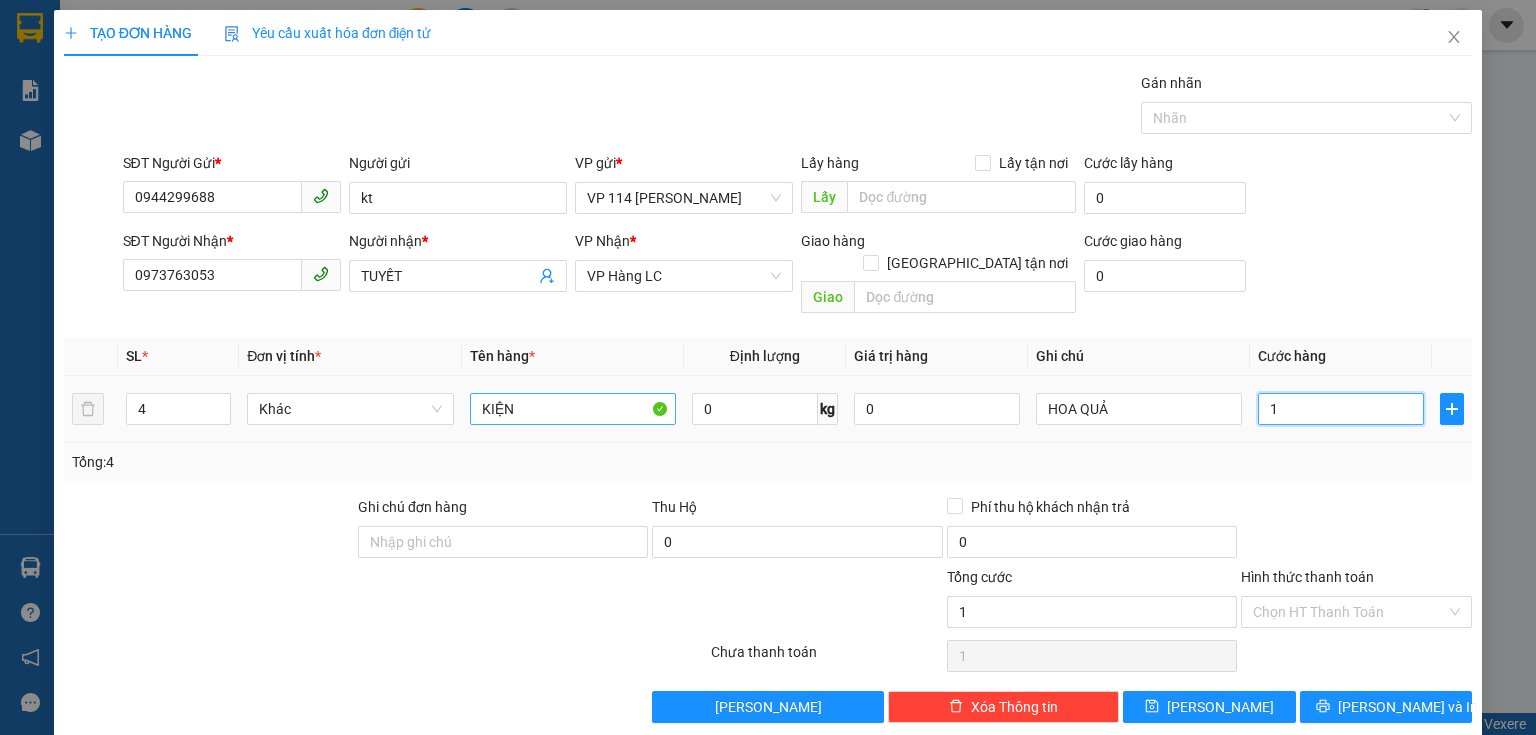 type on "16" 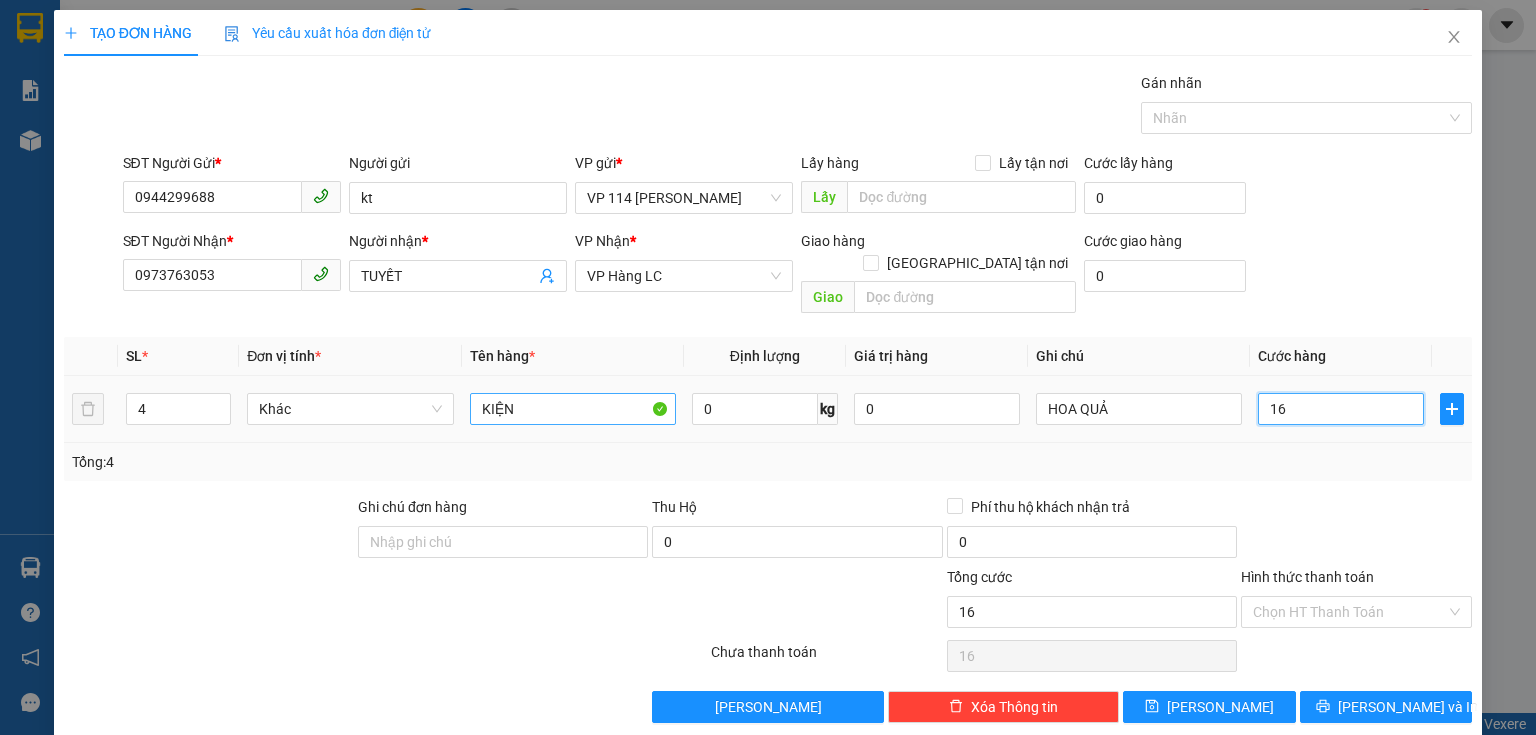 type on "160" 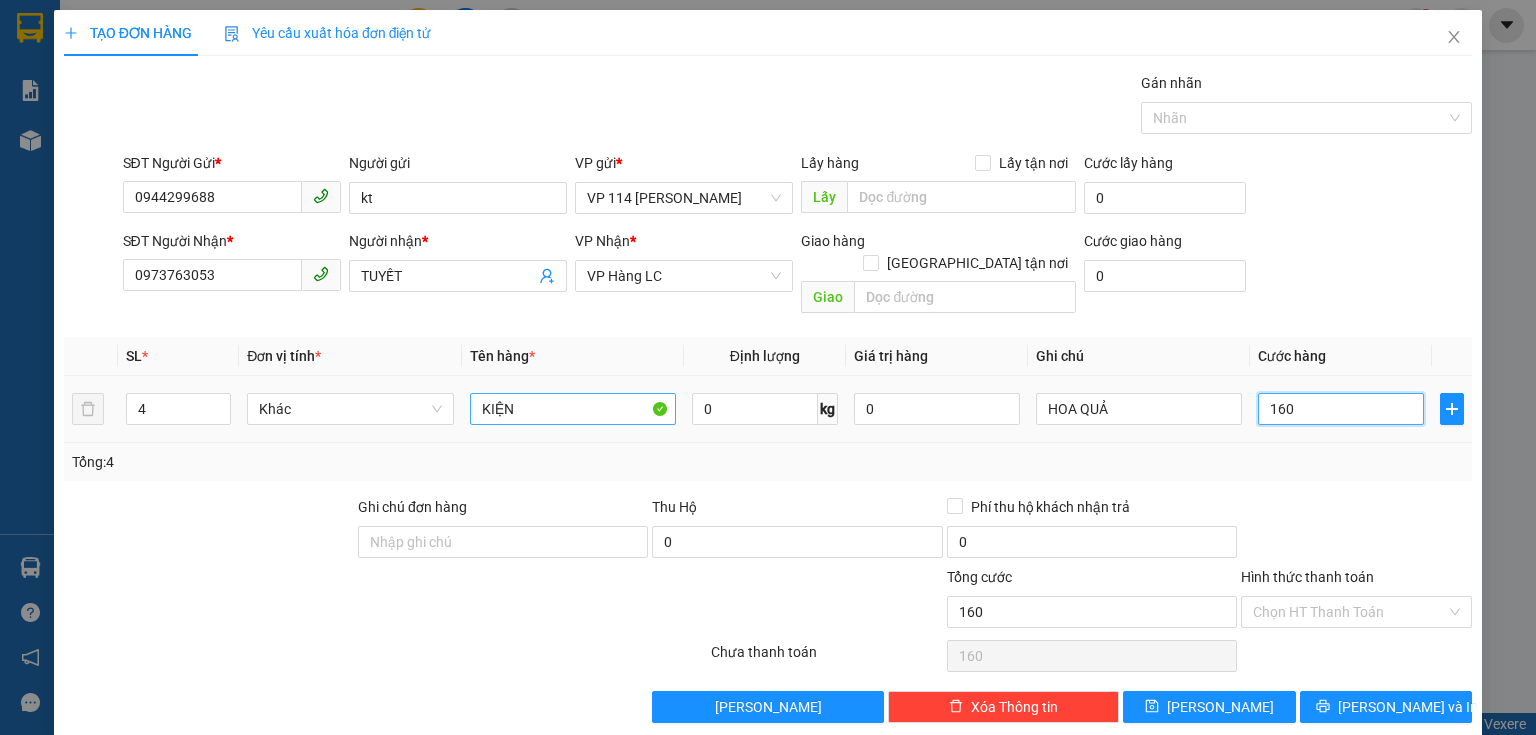 type on "1.600" 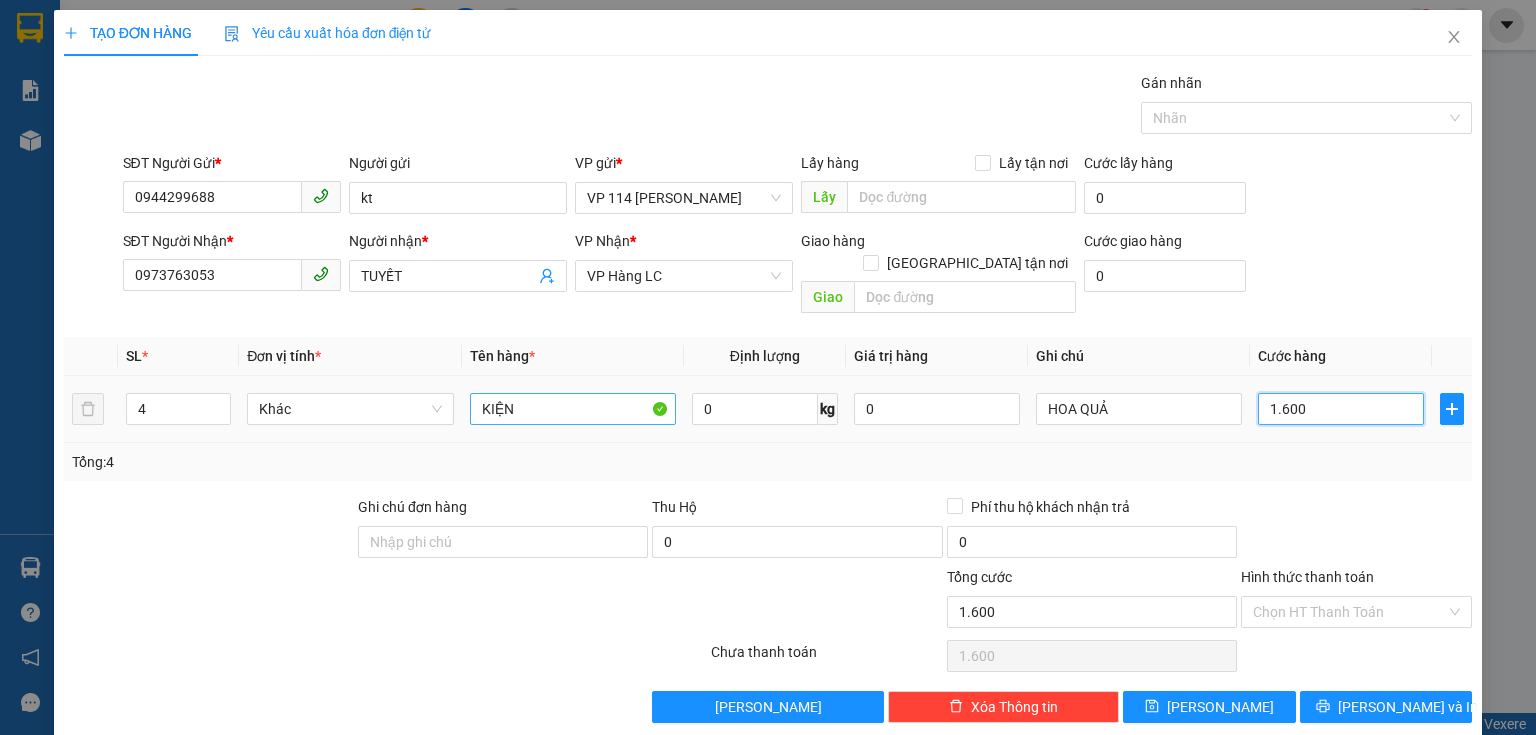 type on "16.000" 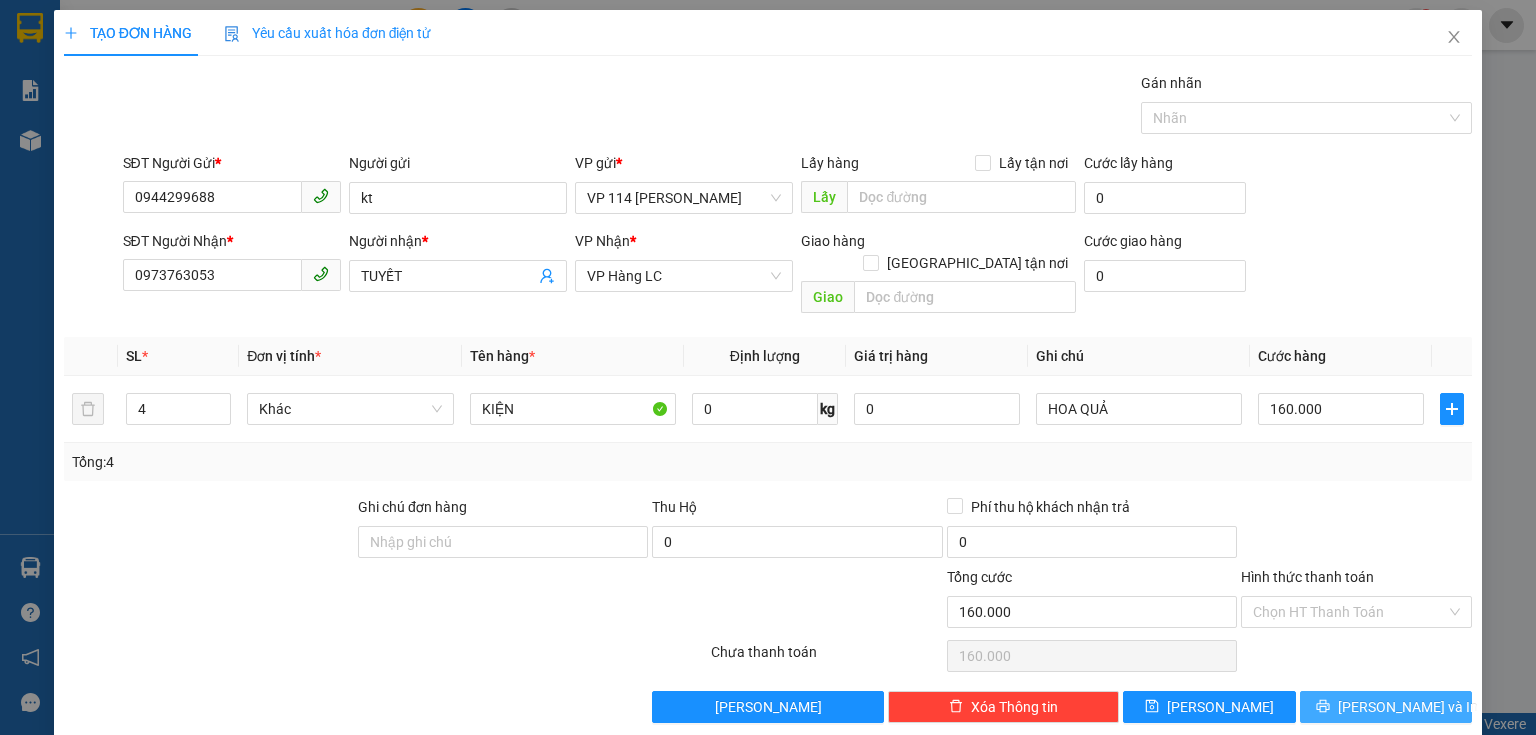 click on "[PERSON_NAME] và In" at bounding box center (1408, 707) 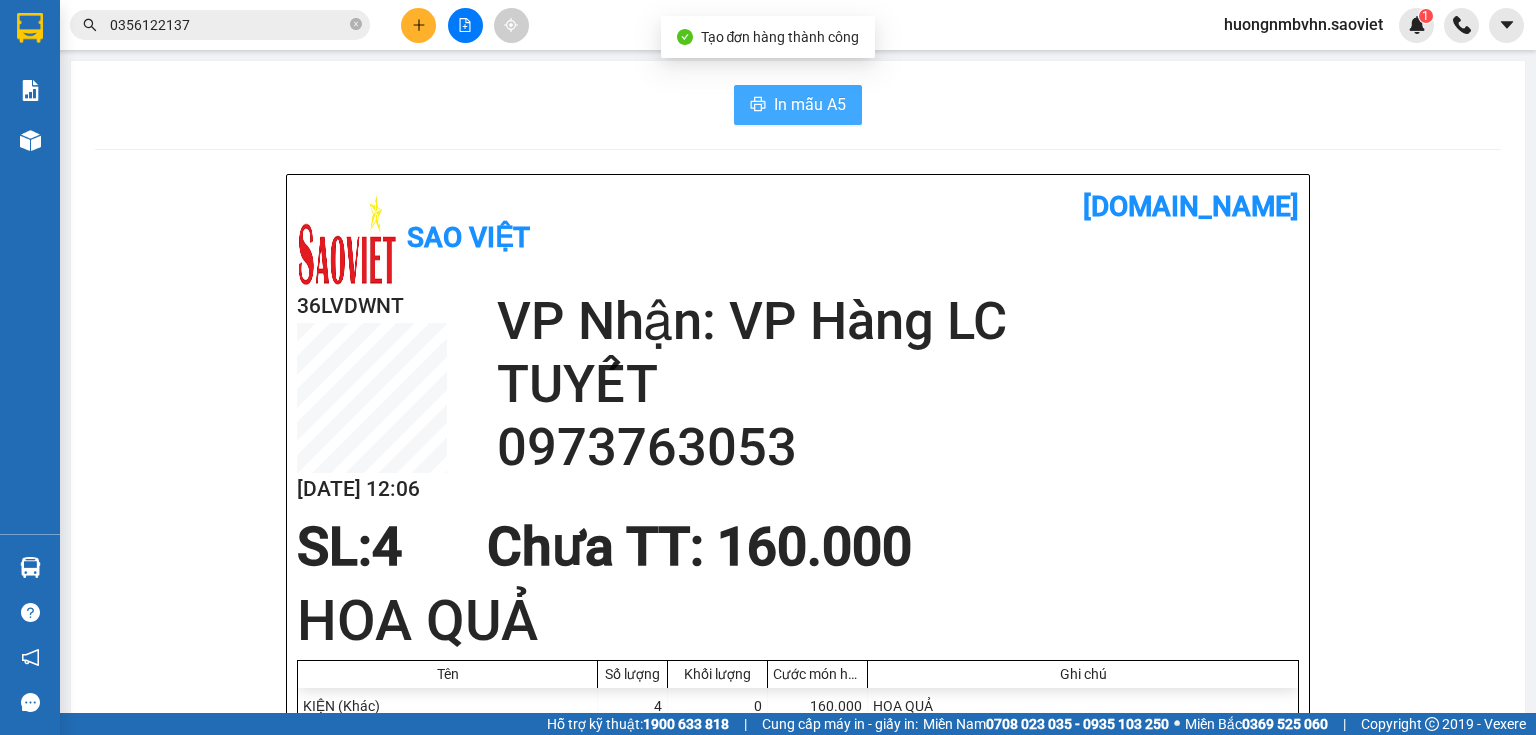 click on "In mẫu A5" at bounding box center [810, 104] 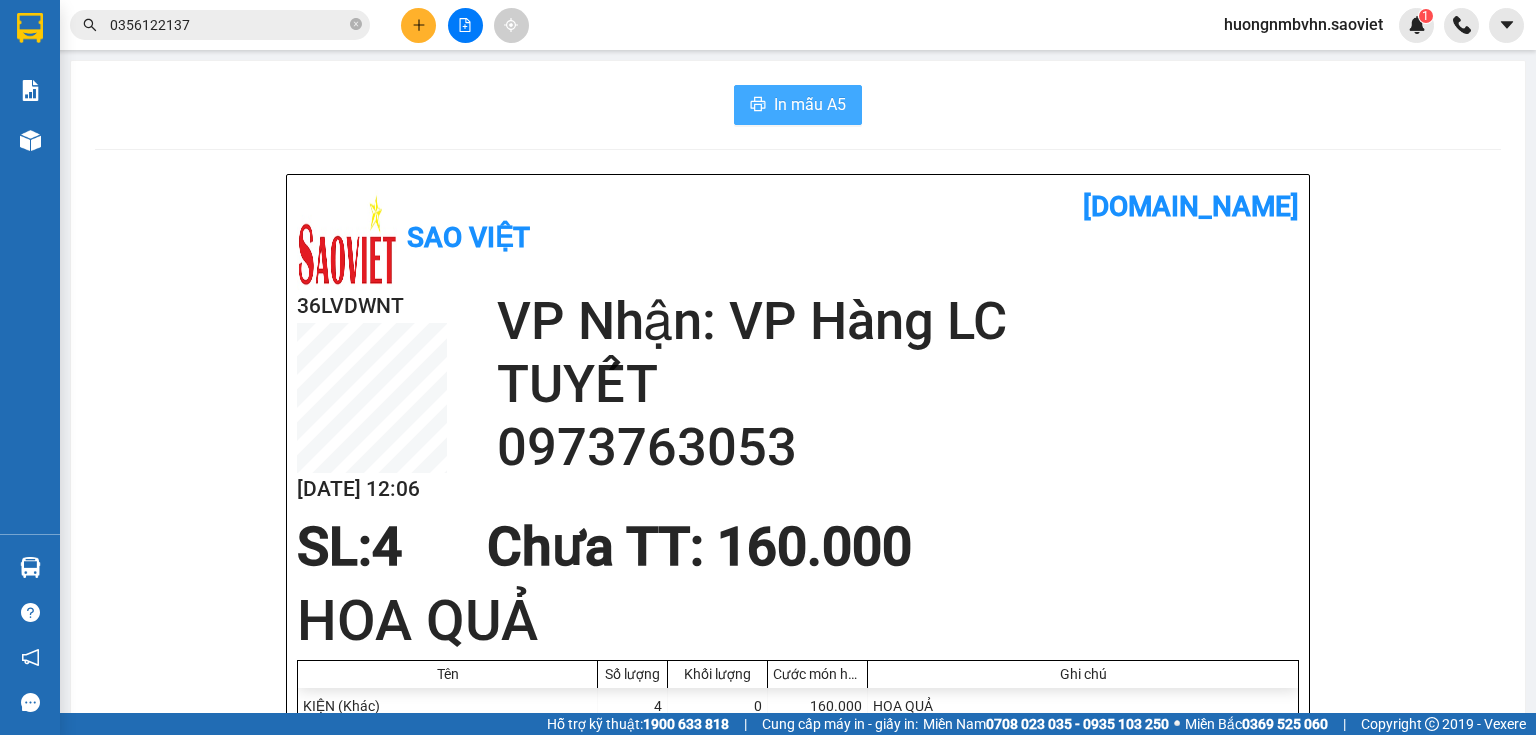 click on "In mẫu A5" at bounding box center (810, 104) 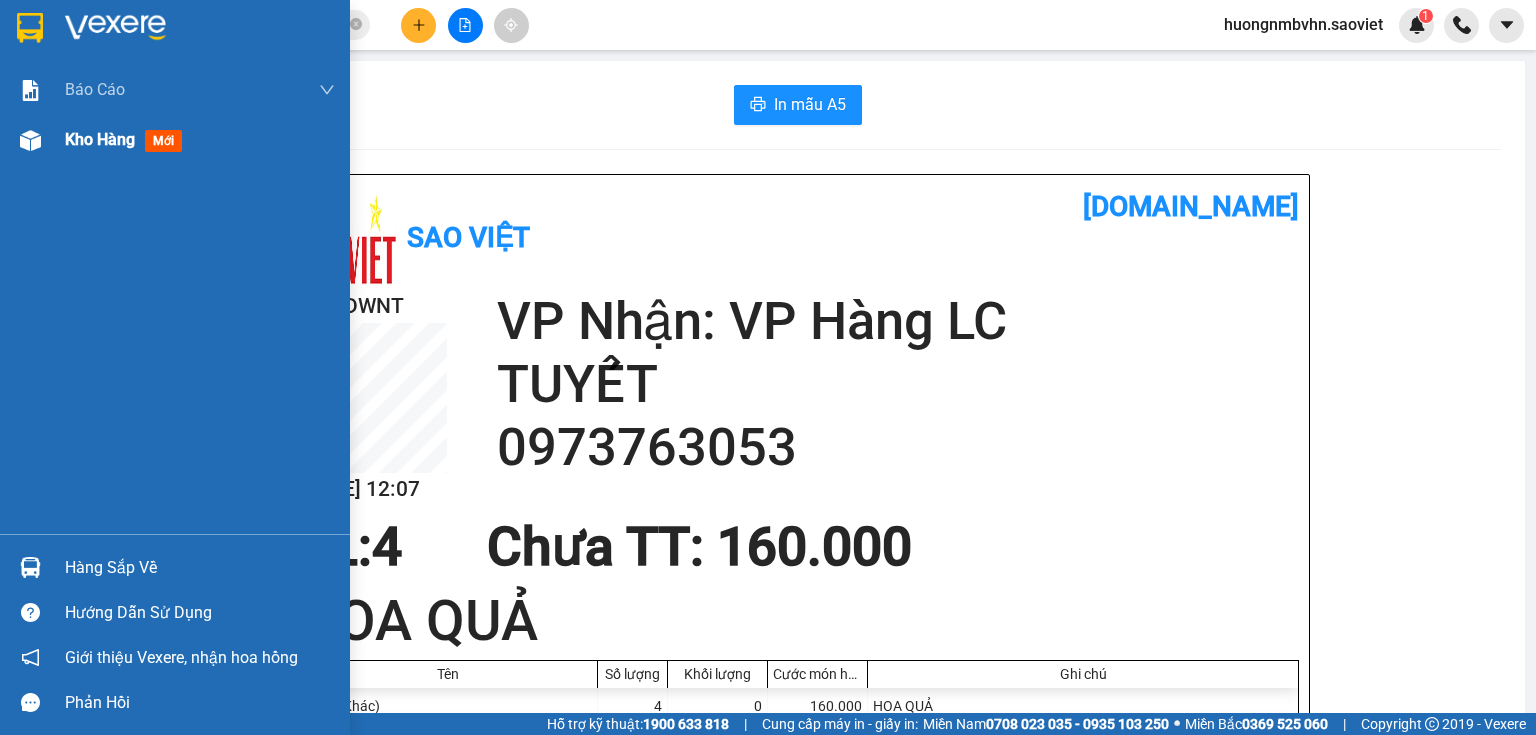 click on "Kho hàng" at bounding box center (100, 139) 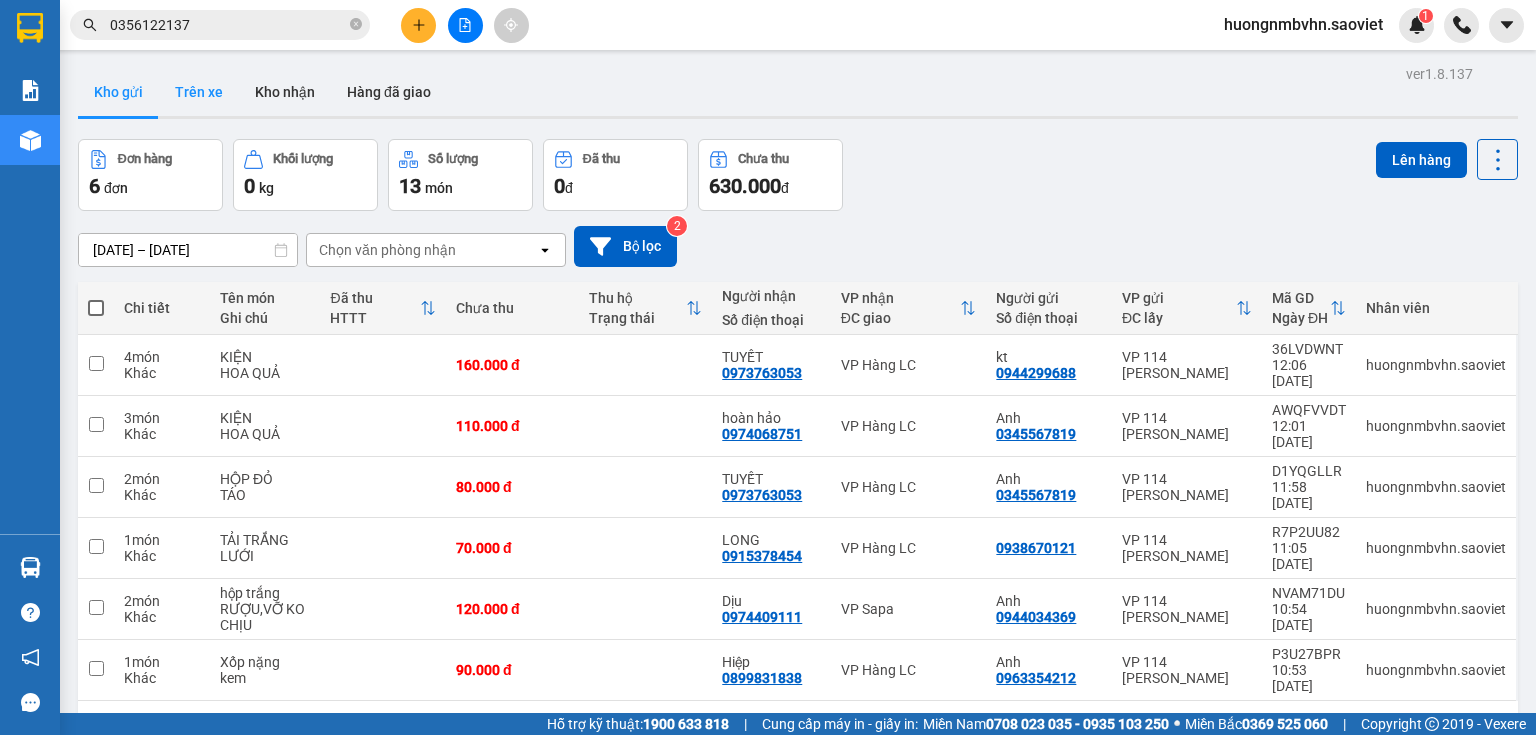 click on "Trên xe" at bounding box center (199, 92) 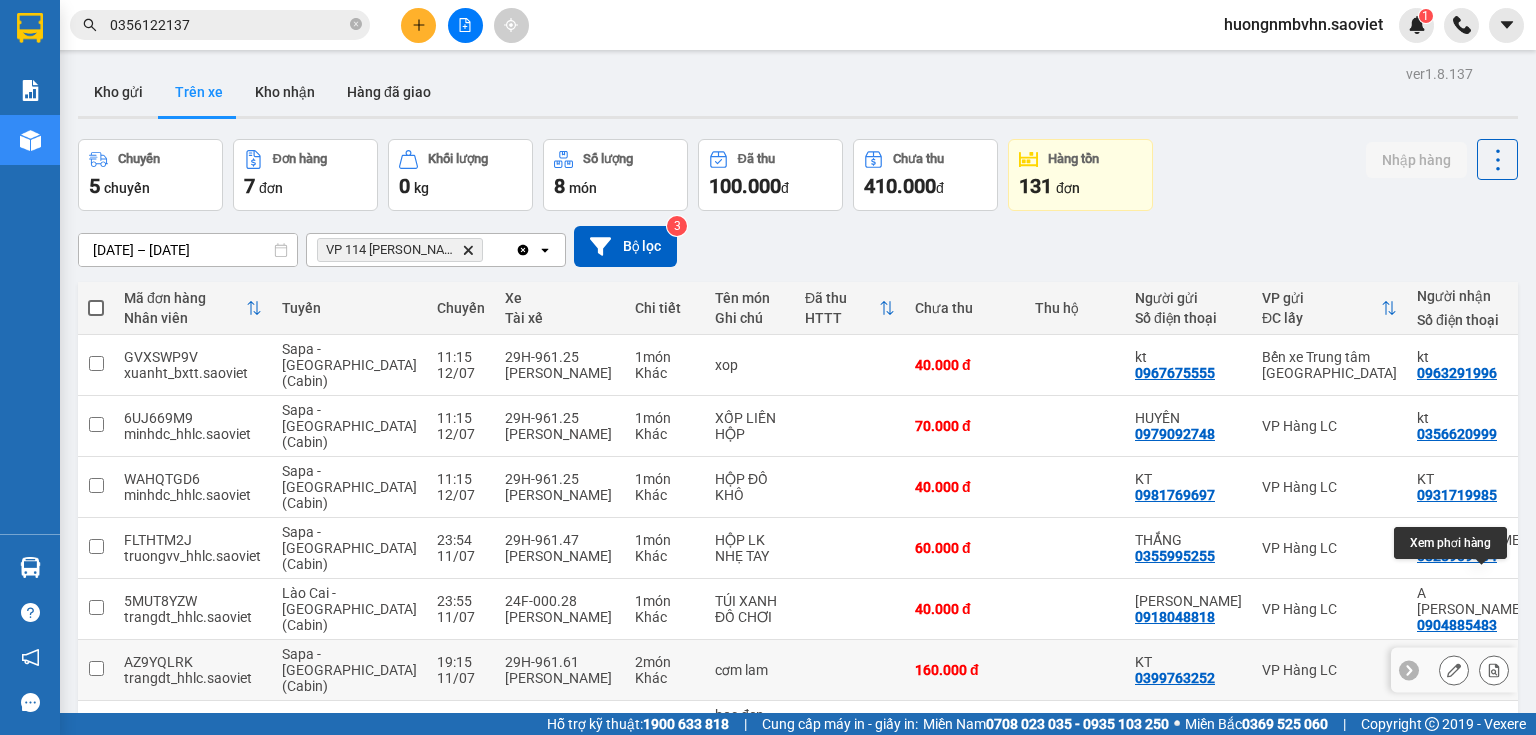 click 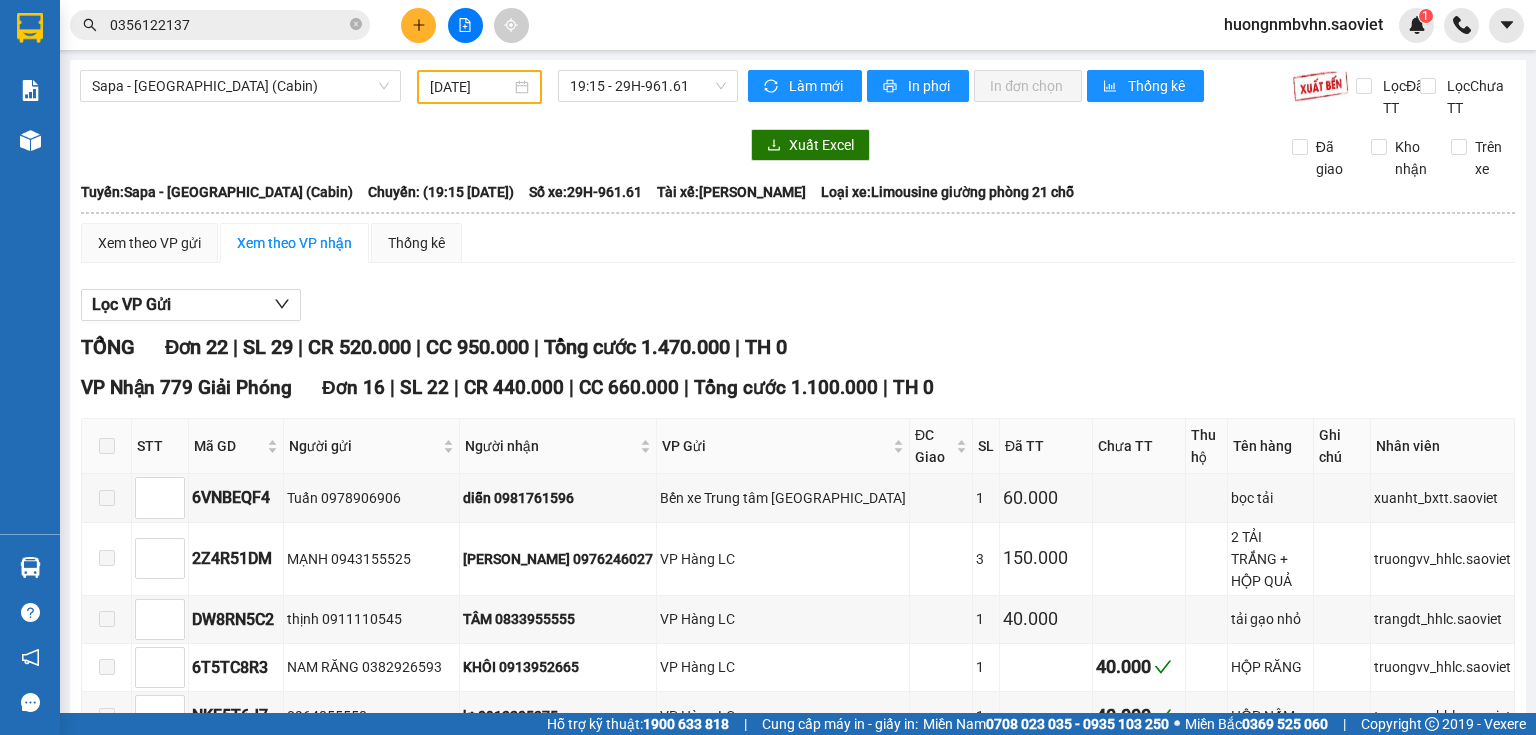 click at bounding box center (107, 1887) 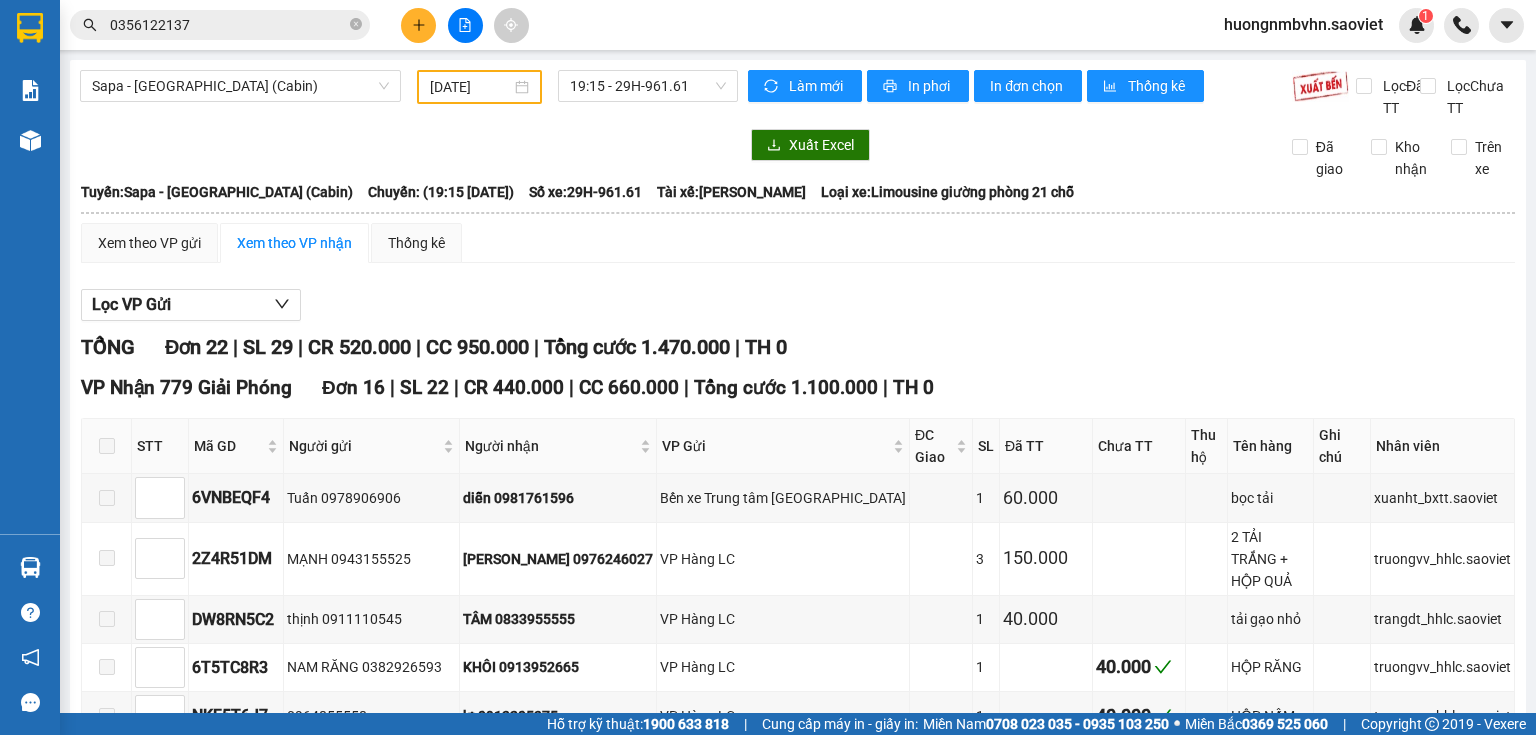 click on "Nhập kho nhận" at bounding box center (166, 2080) 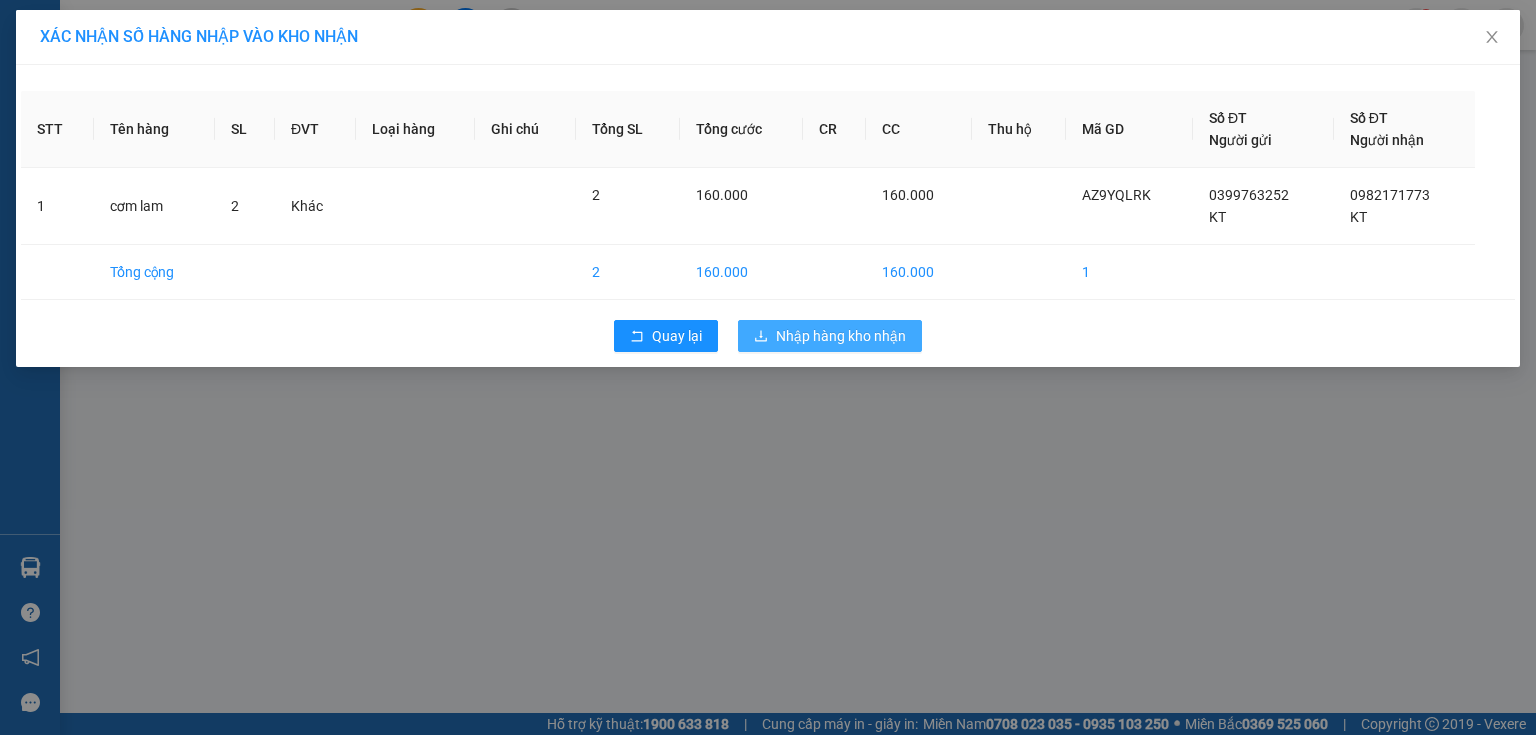 click on "Nhập hàng kho nhận" at bounding box center [841, 336] 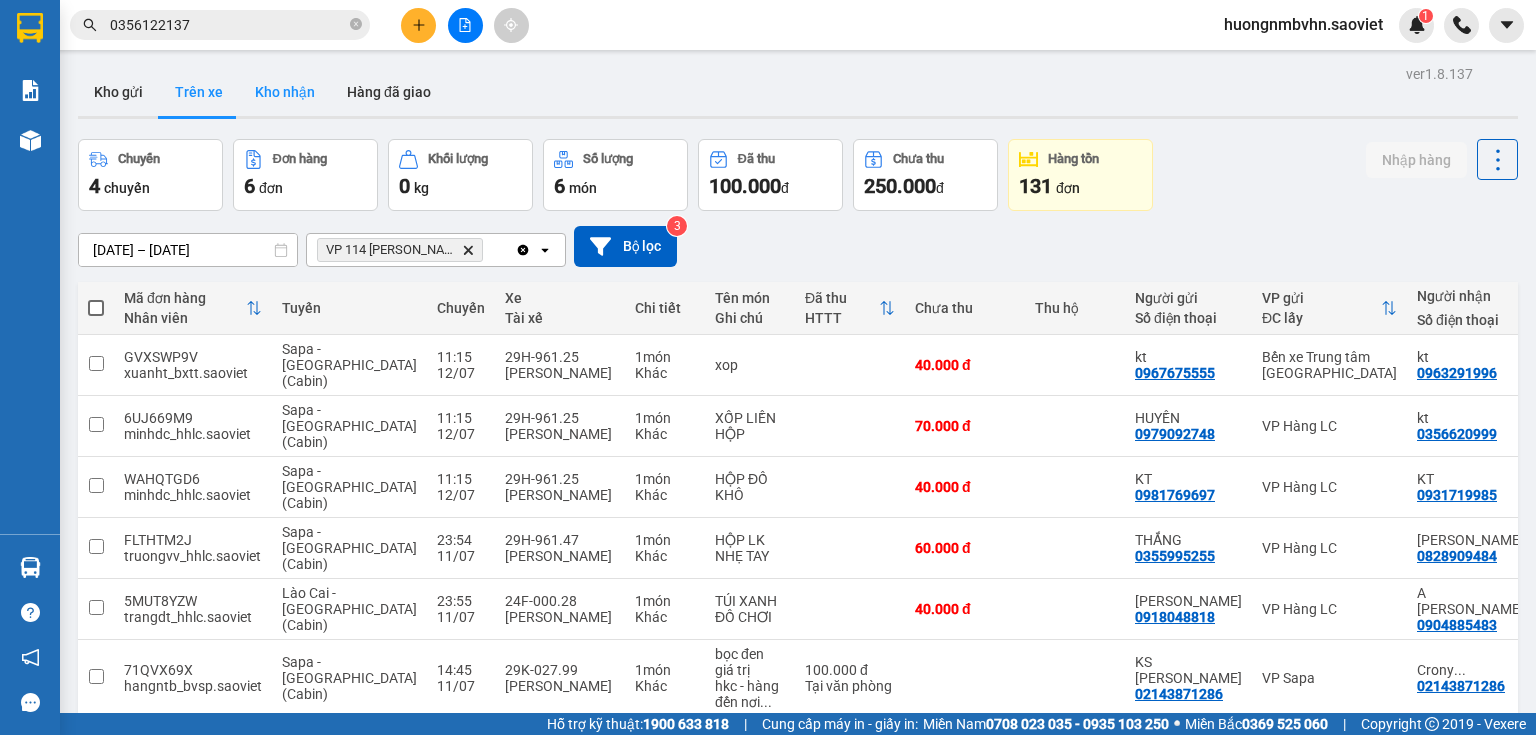 click on "Kho nhận" at bounding box center [285, 92] 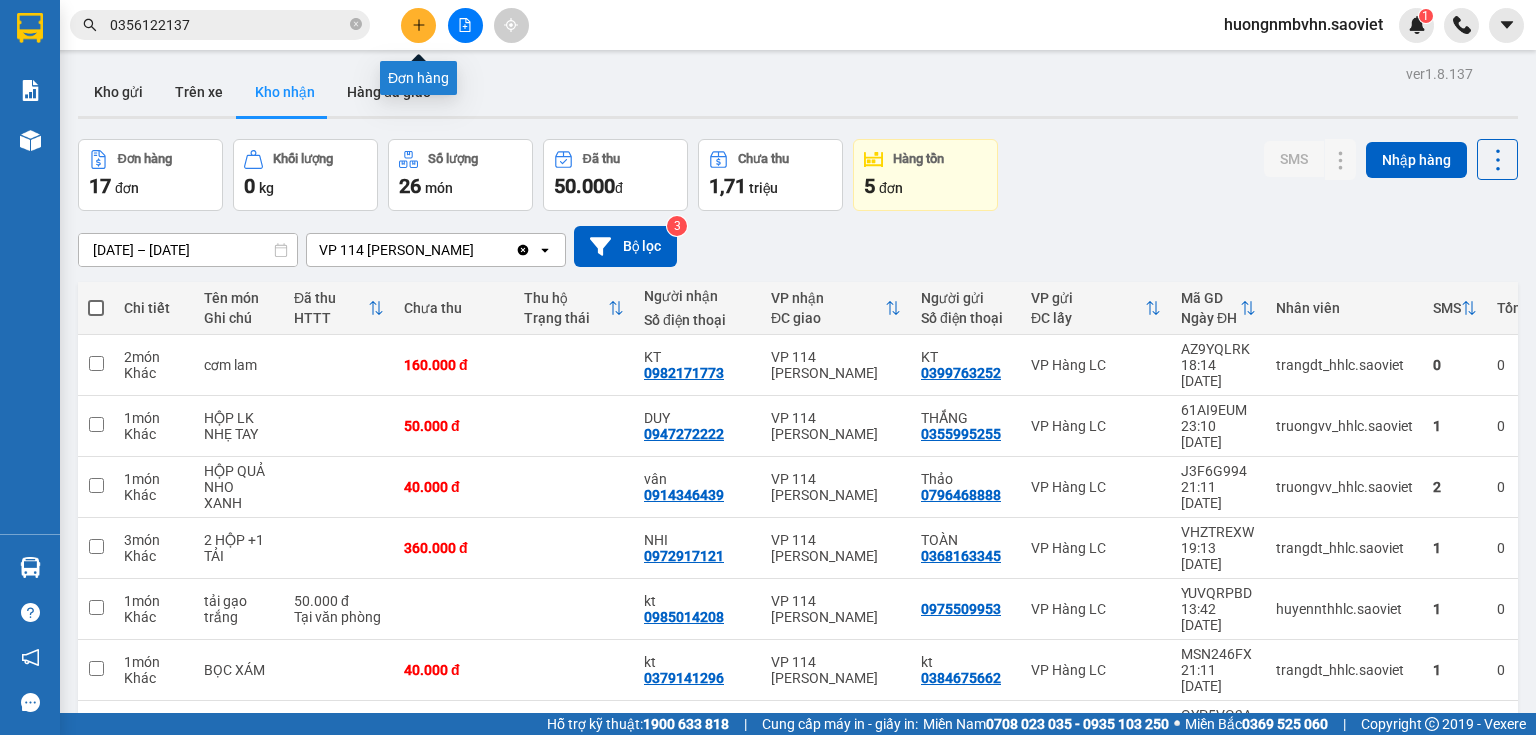 click 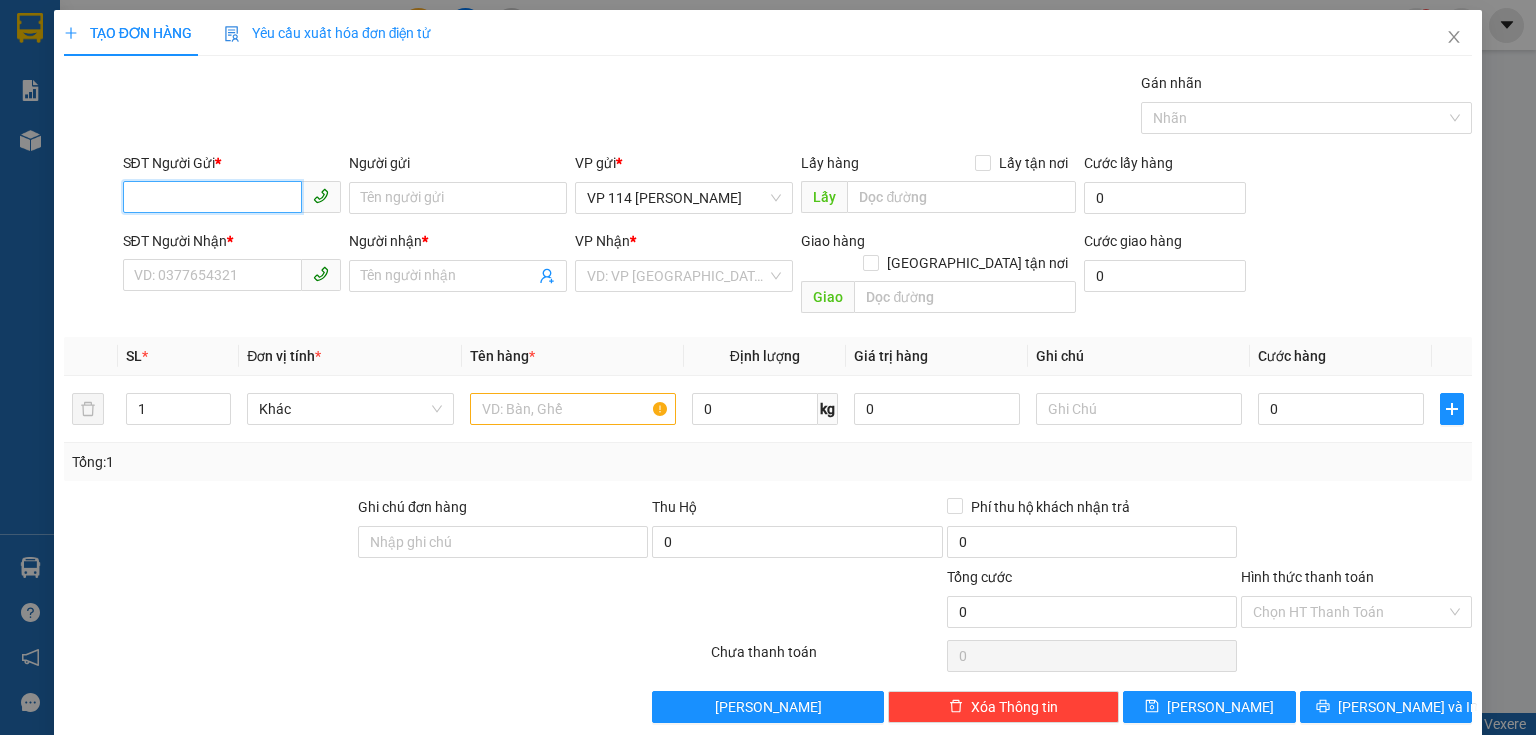 click on "SĐT Người Gửi  *" at bounding box center (212, 197) 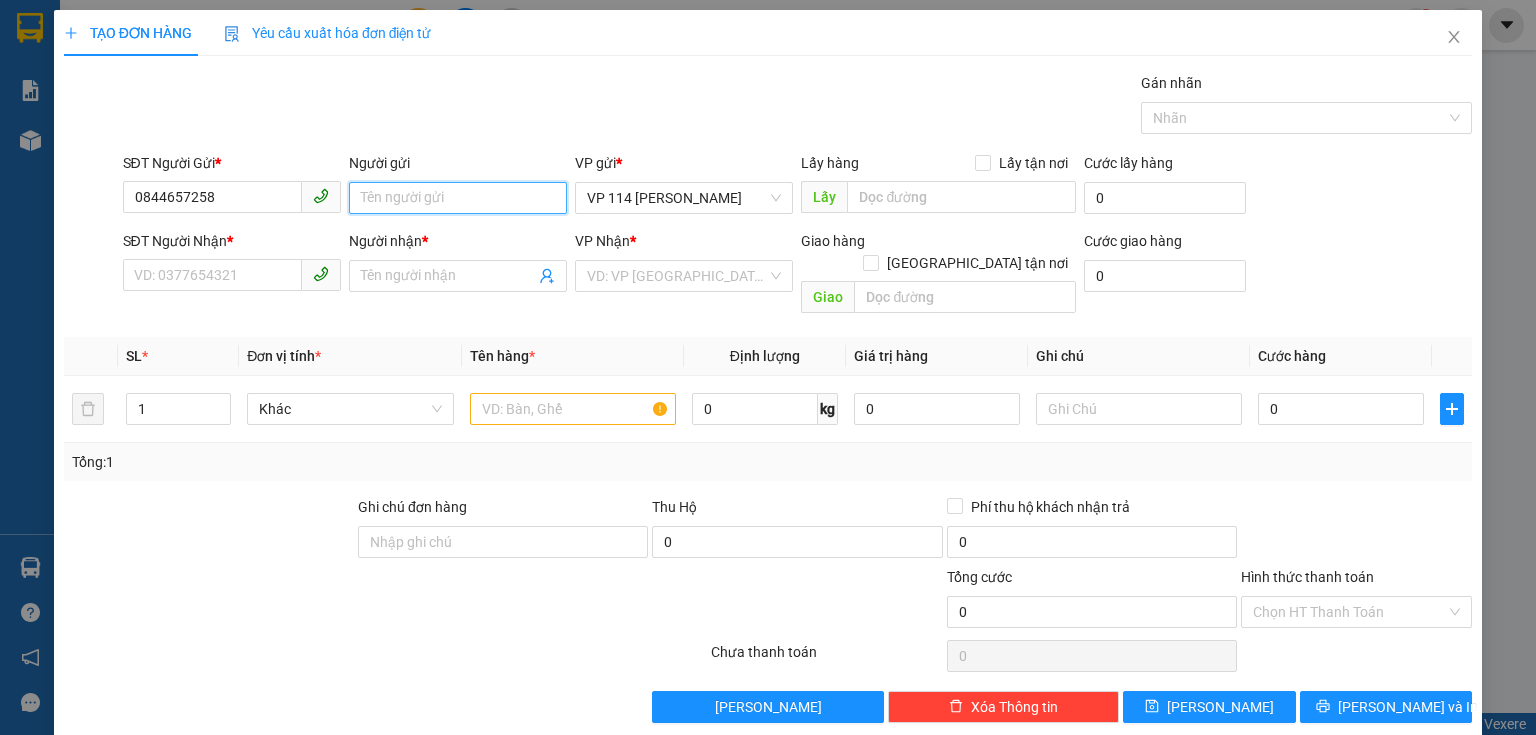 click on "Người gửi" at bounding box center [458, 198] 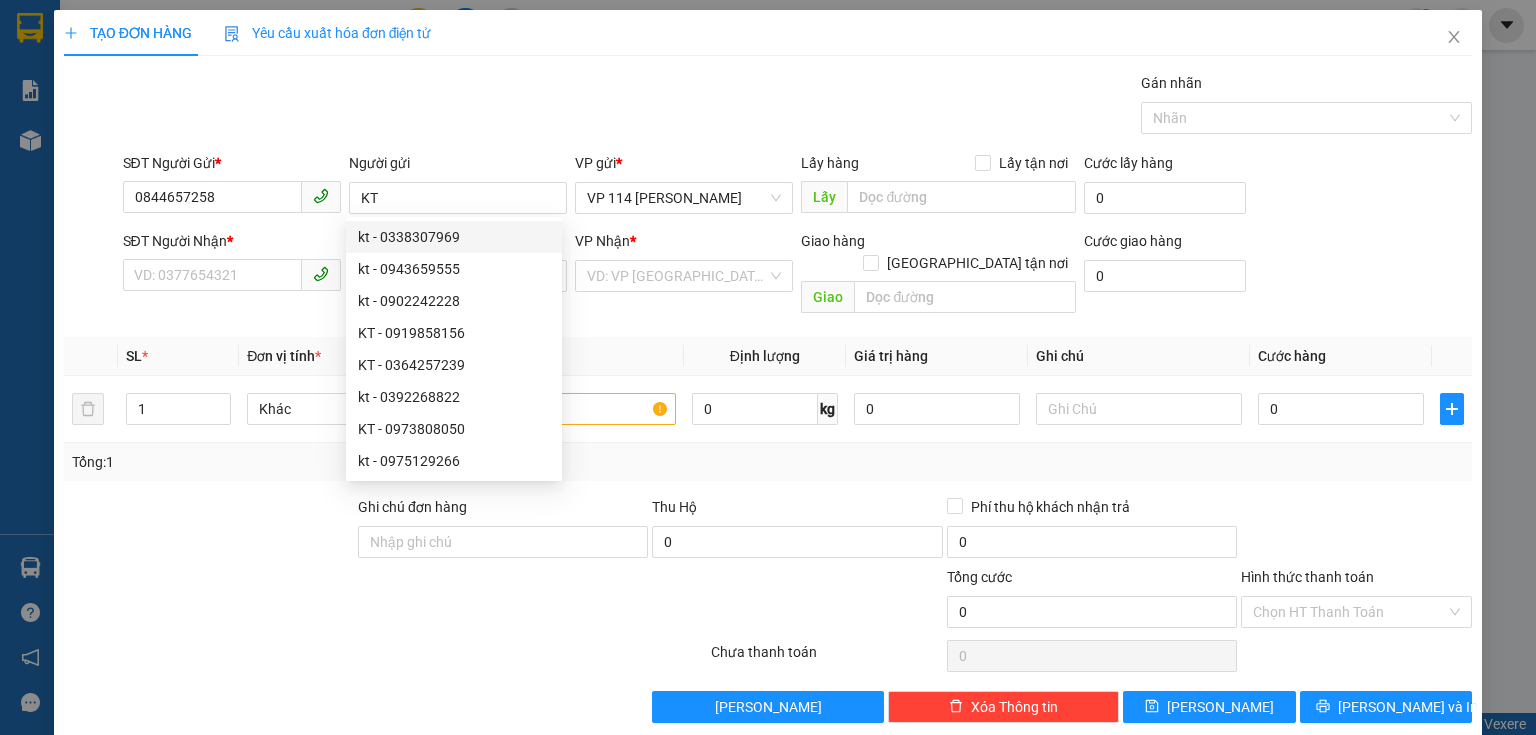 click on "Gán nhãn   Nhãn" at bounding box center [798, 107] 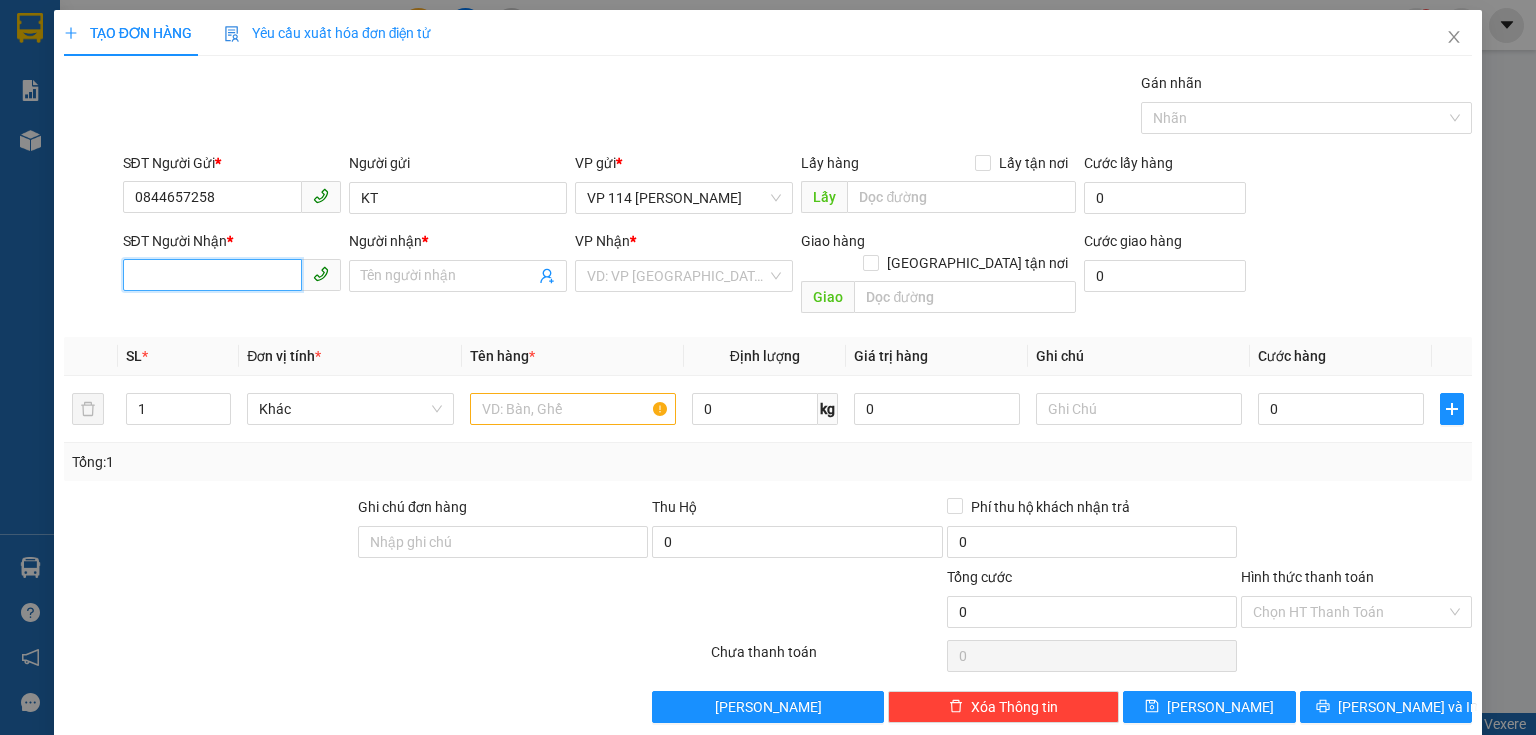 click on "SĐT Người Nhận  *" at bounding box center [212, 275] 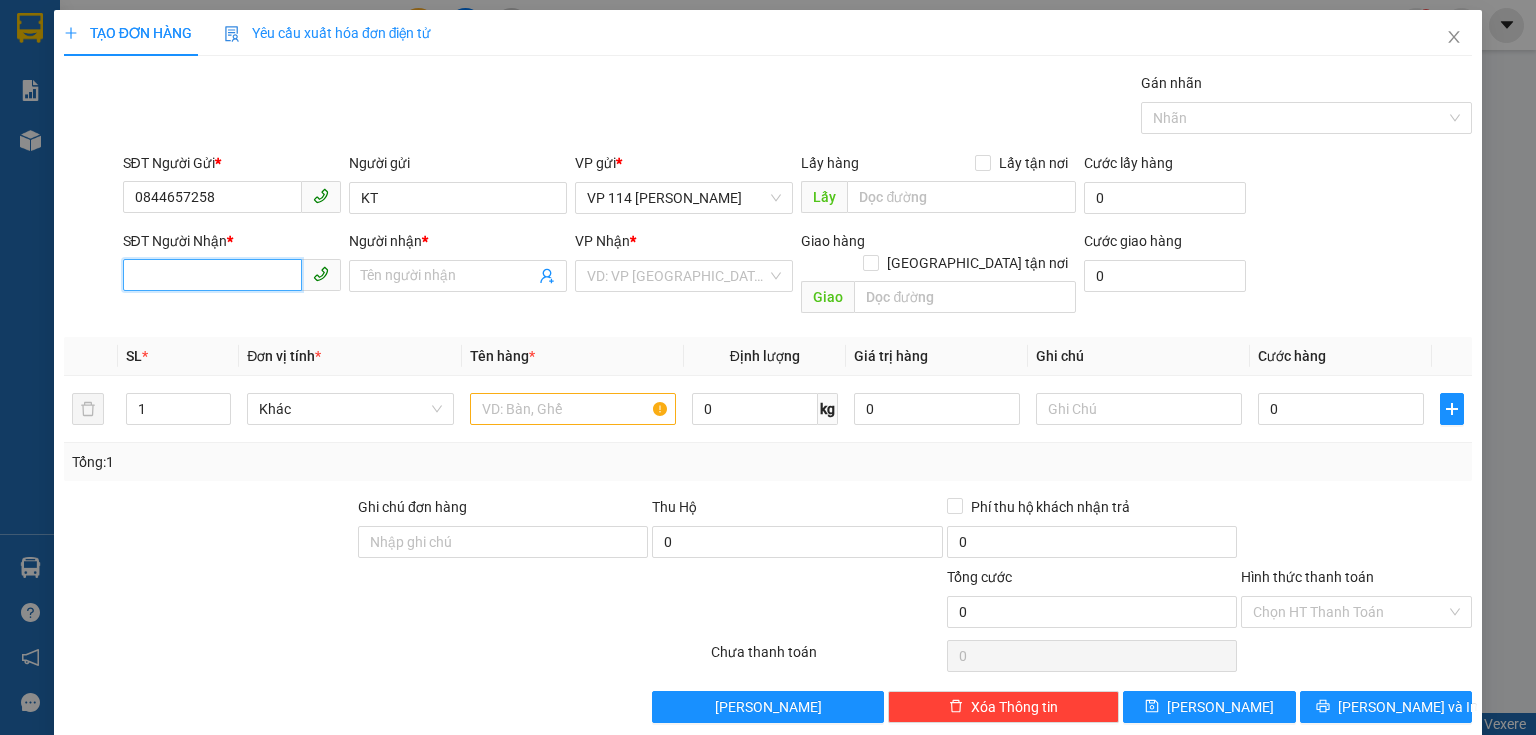 click on "SĐT Người Nhận  *" at bounding box center [212, 275] 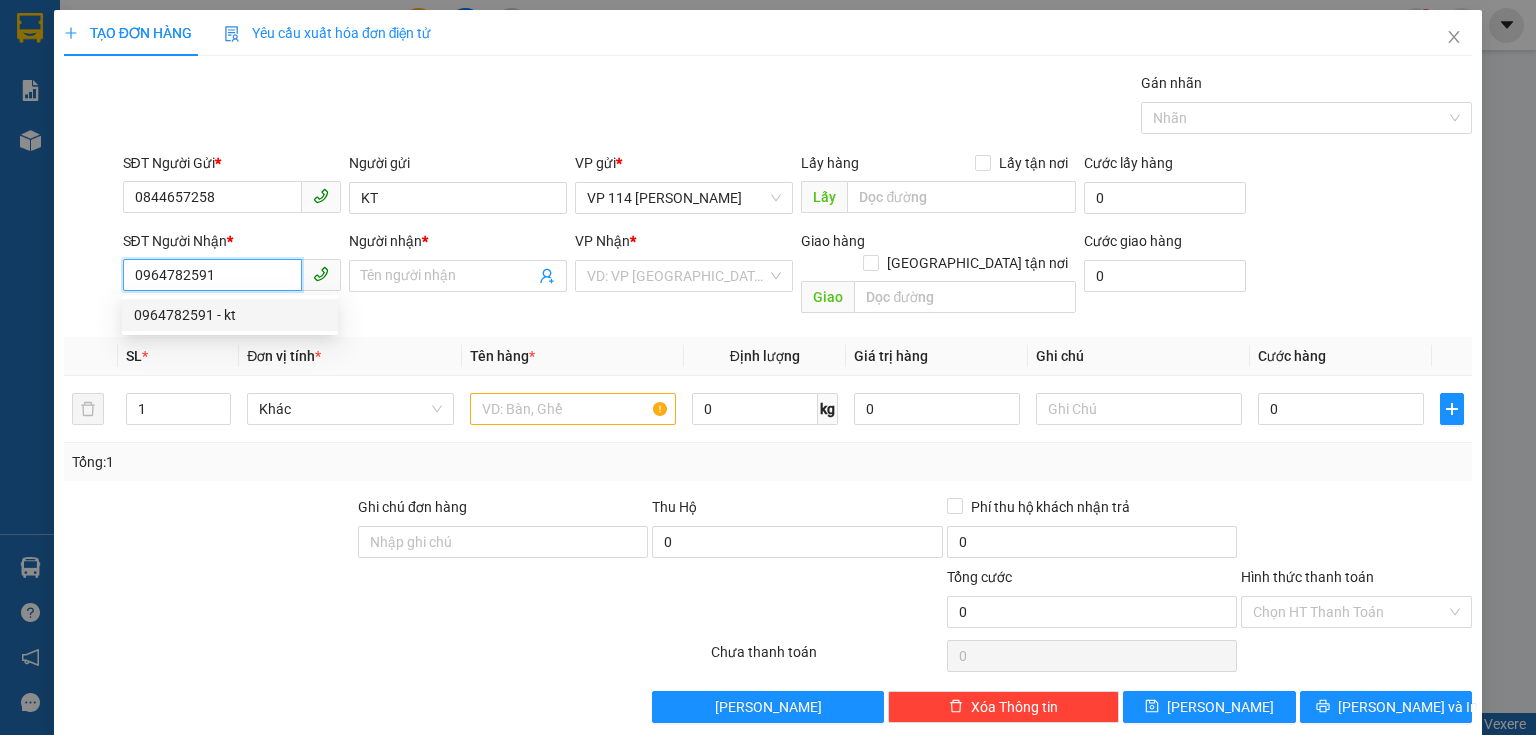 click on "0964782591 - kt" at bounding box center [230, 315] 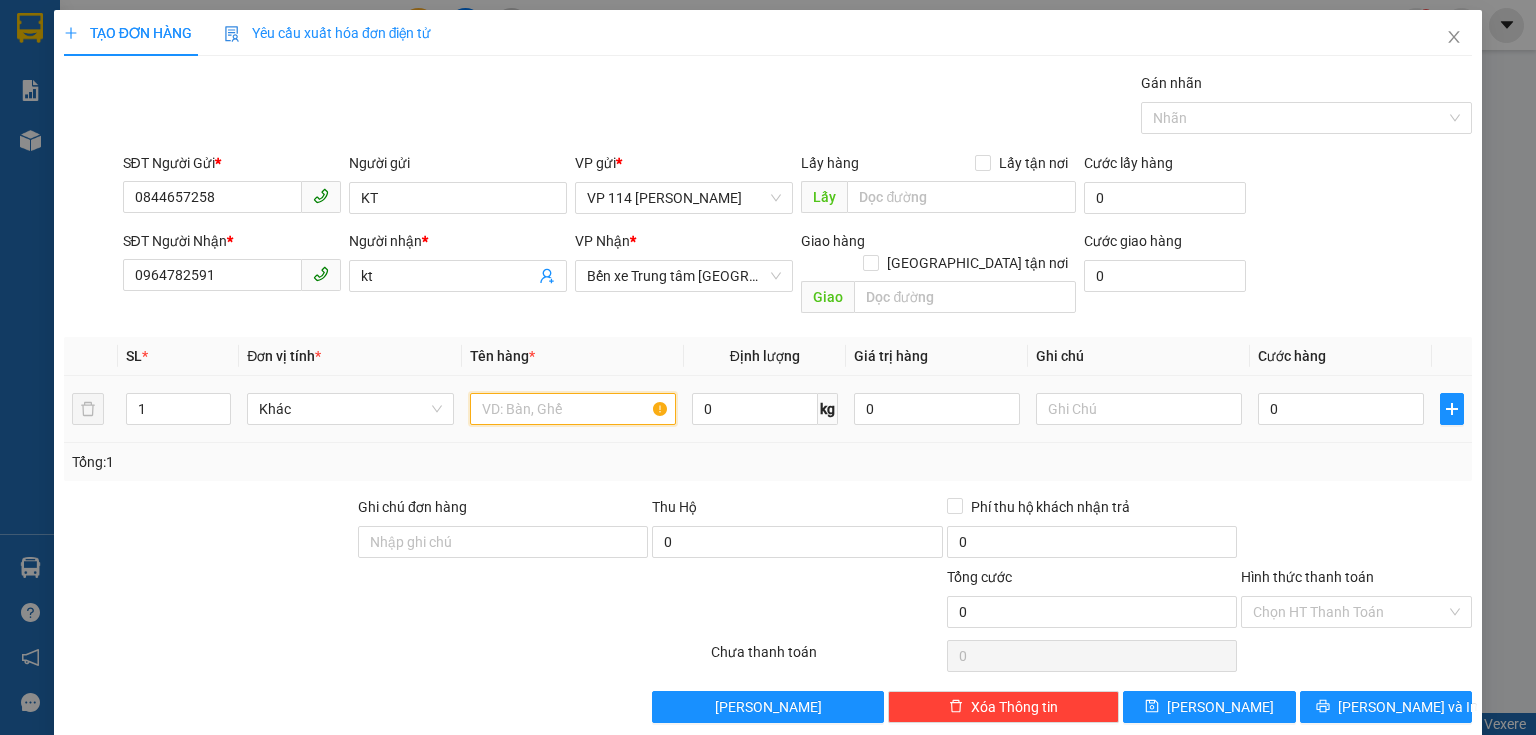 click at bounding box center (573, 409) 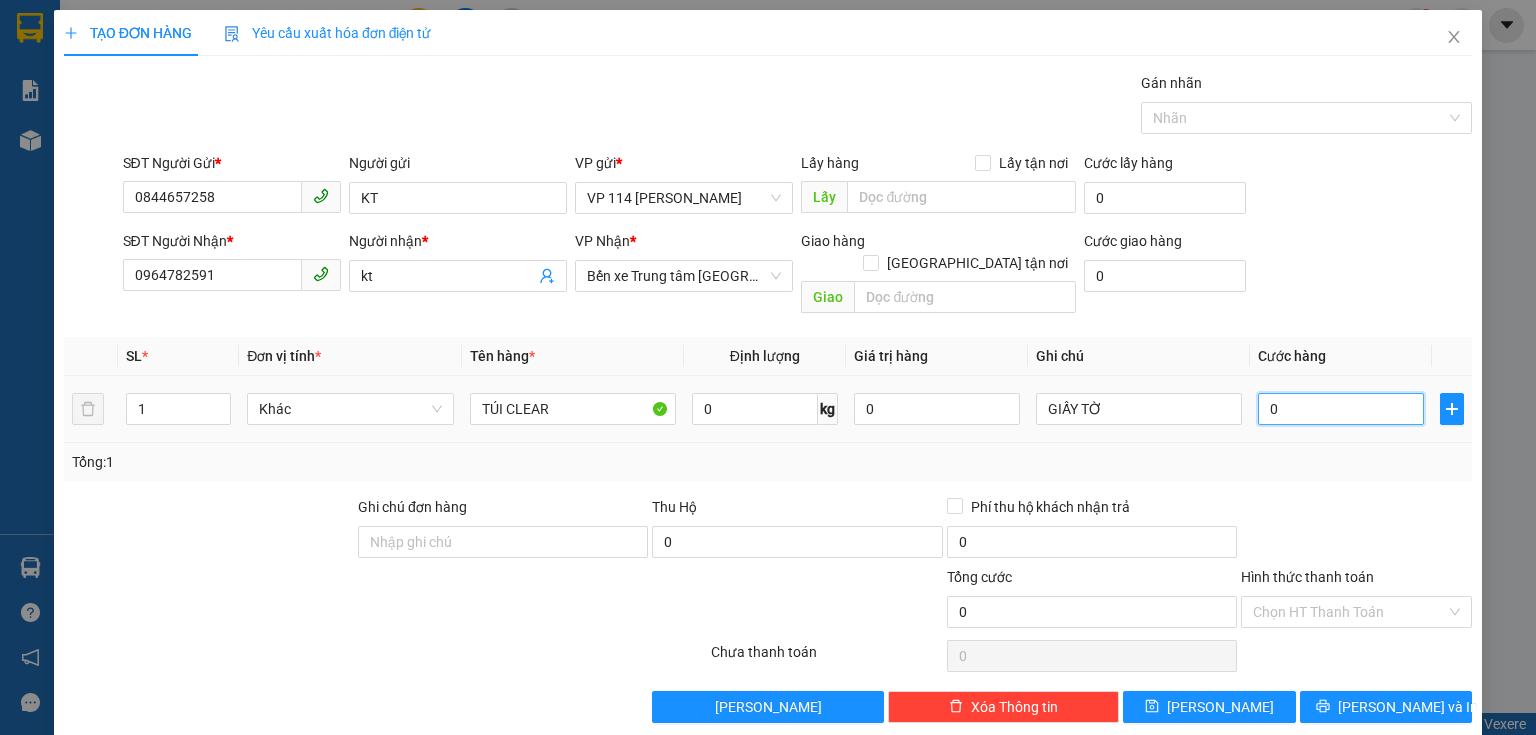 click on "0" at bounding box center [1341, 409] 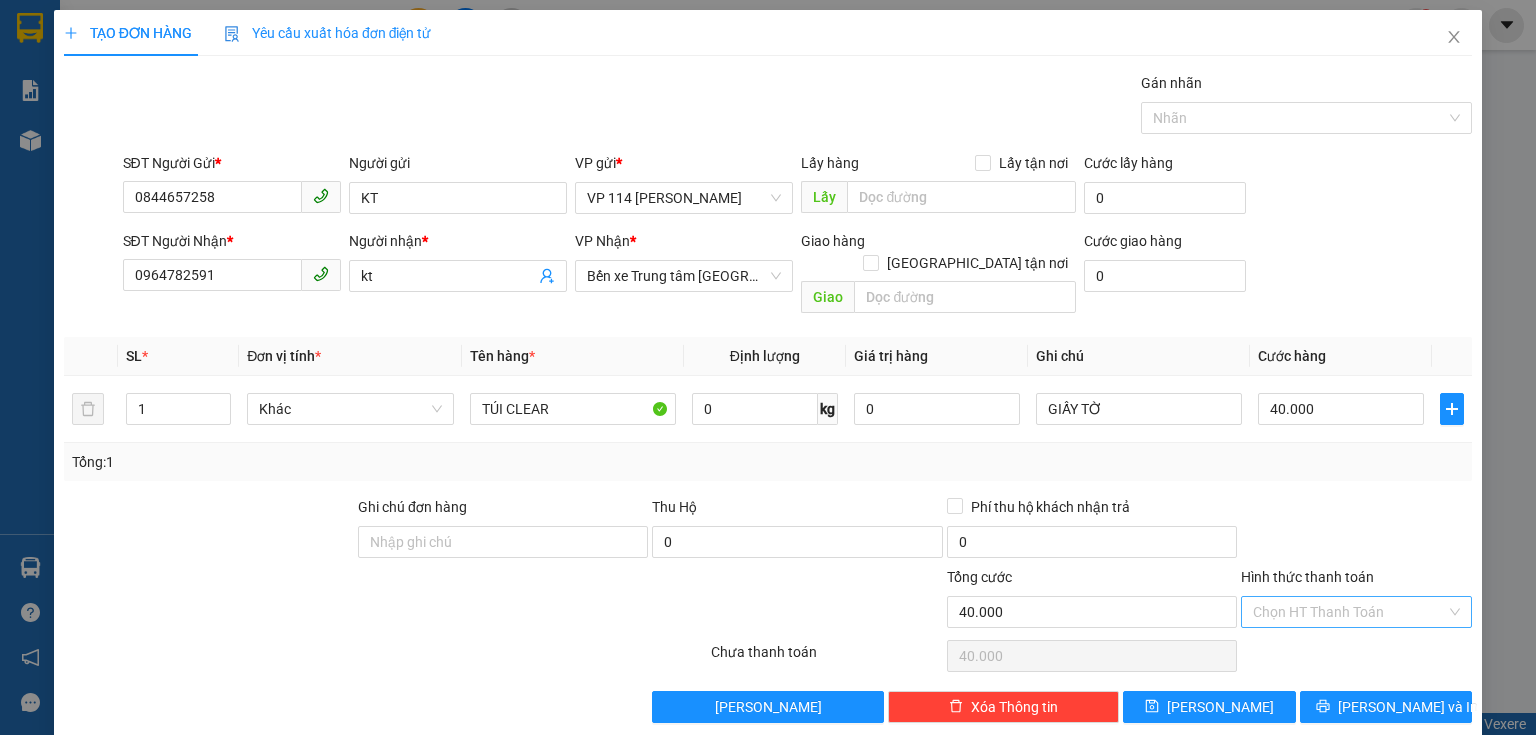 click on "Hình thức thanh toán" at bounding box center [1349, 612] 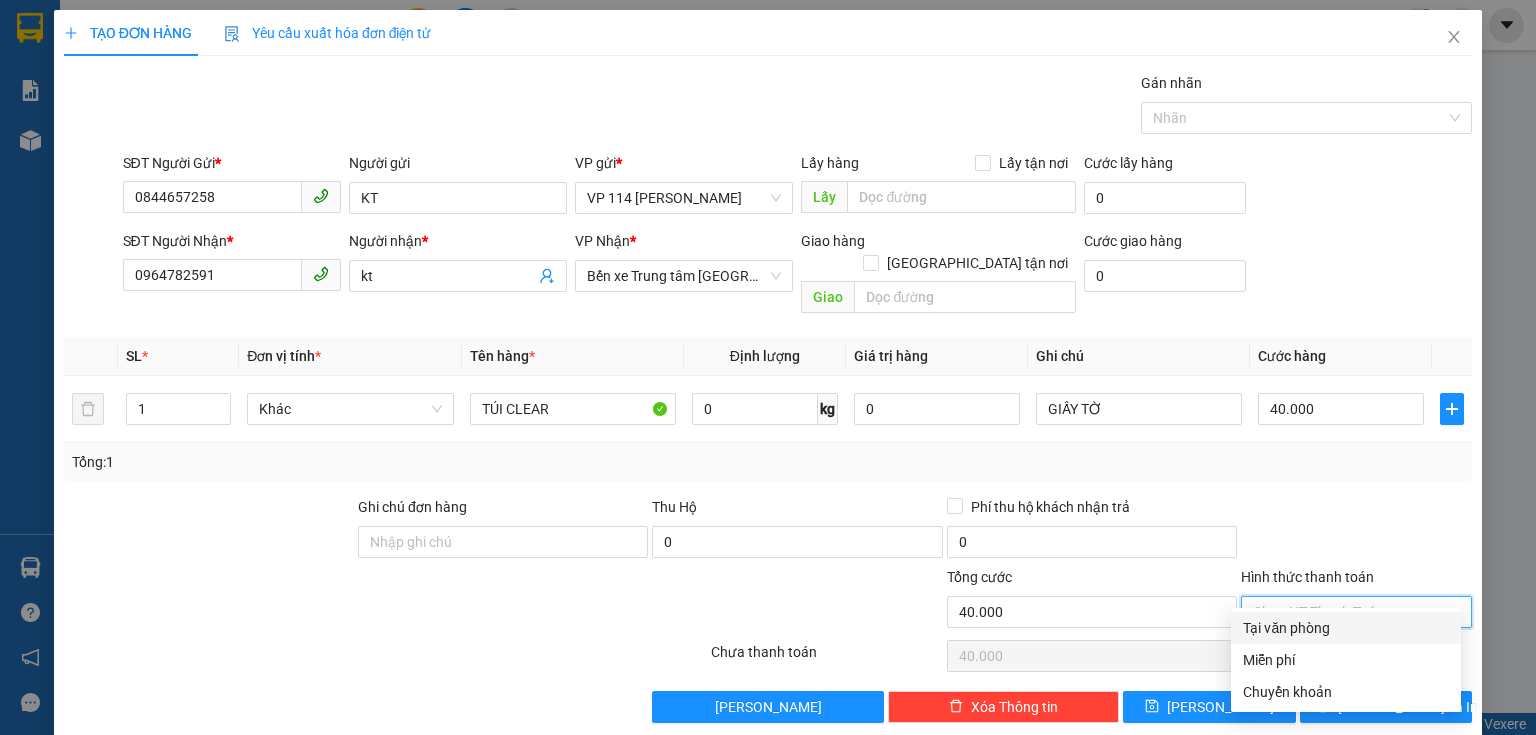 click on "Tại văn phòng" at bounding box center (1346, 628) 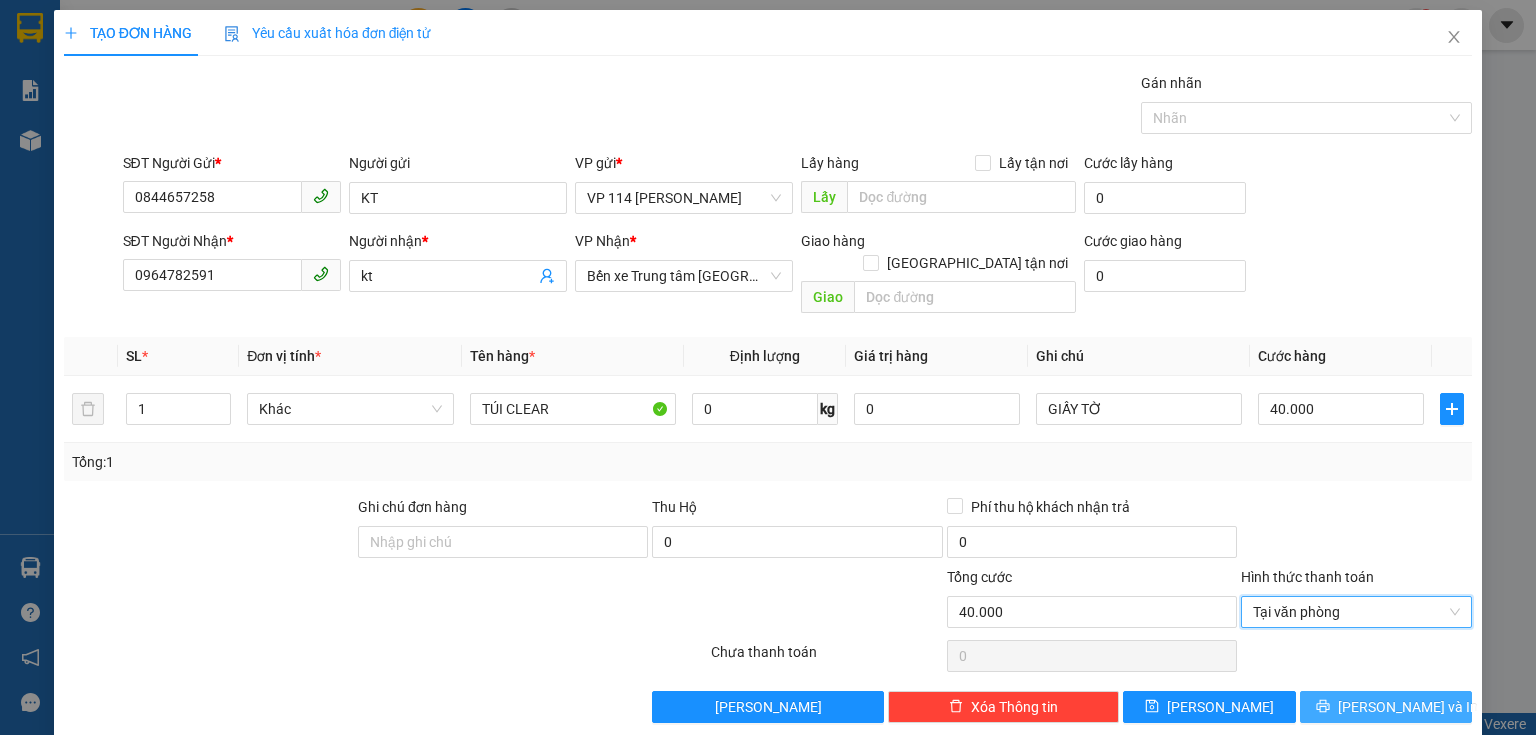 click on "[PERSON_NAME] và In" at bounding box center [1408, 707] 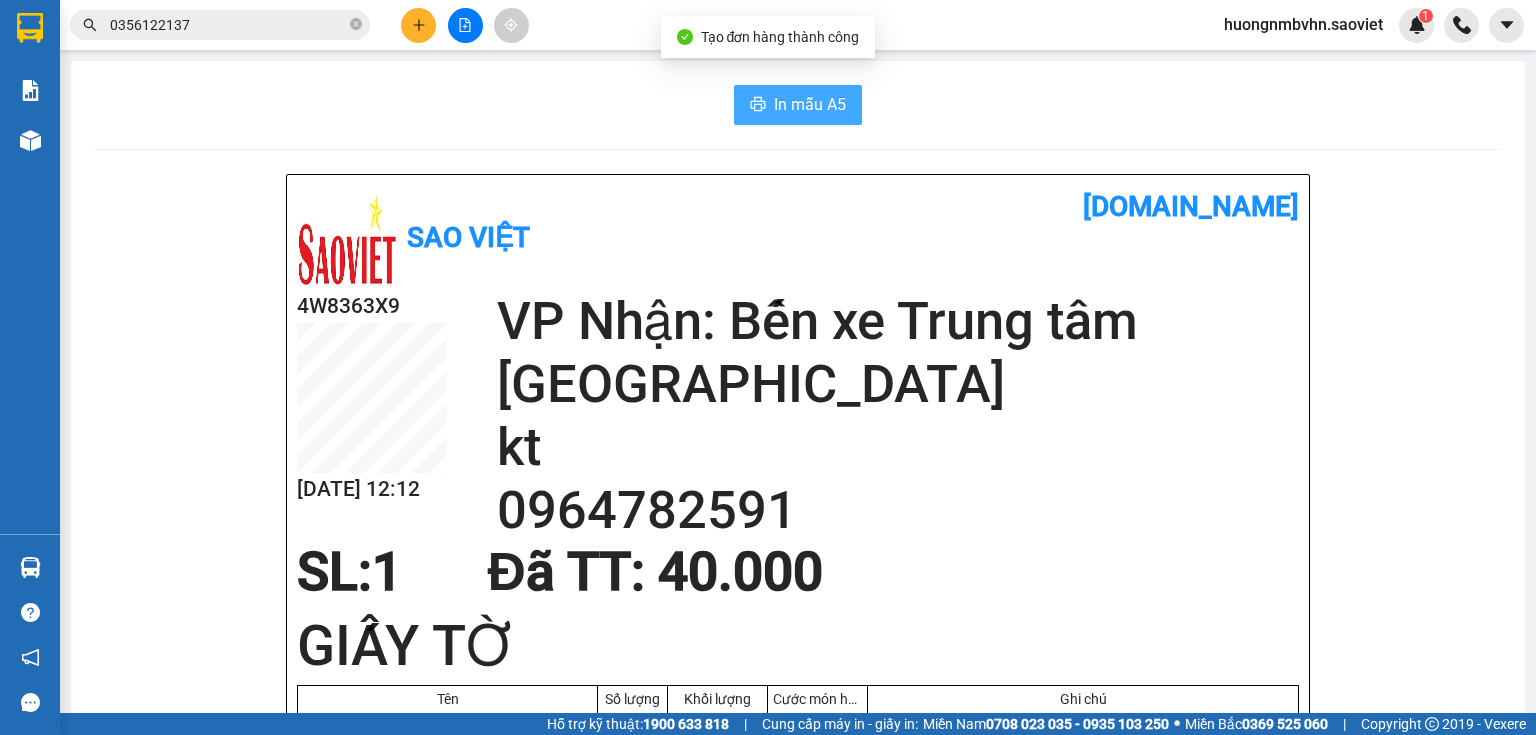 click on "In mẫu A5" at bounding box center [810, 104] 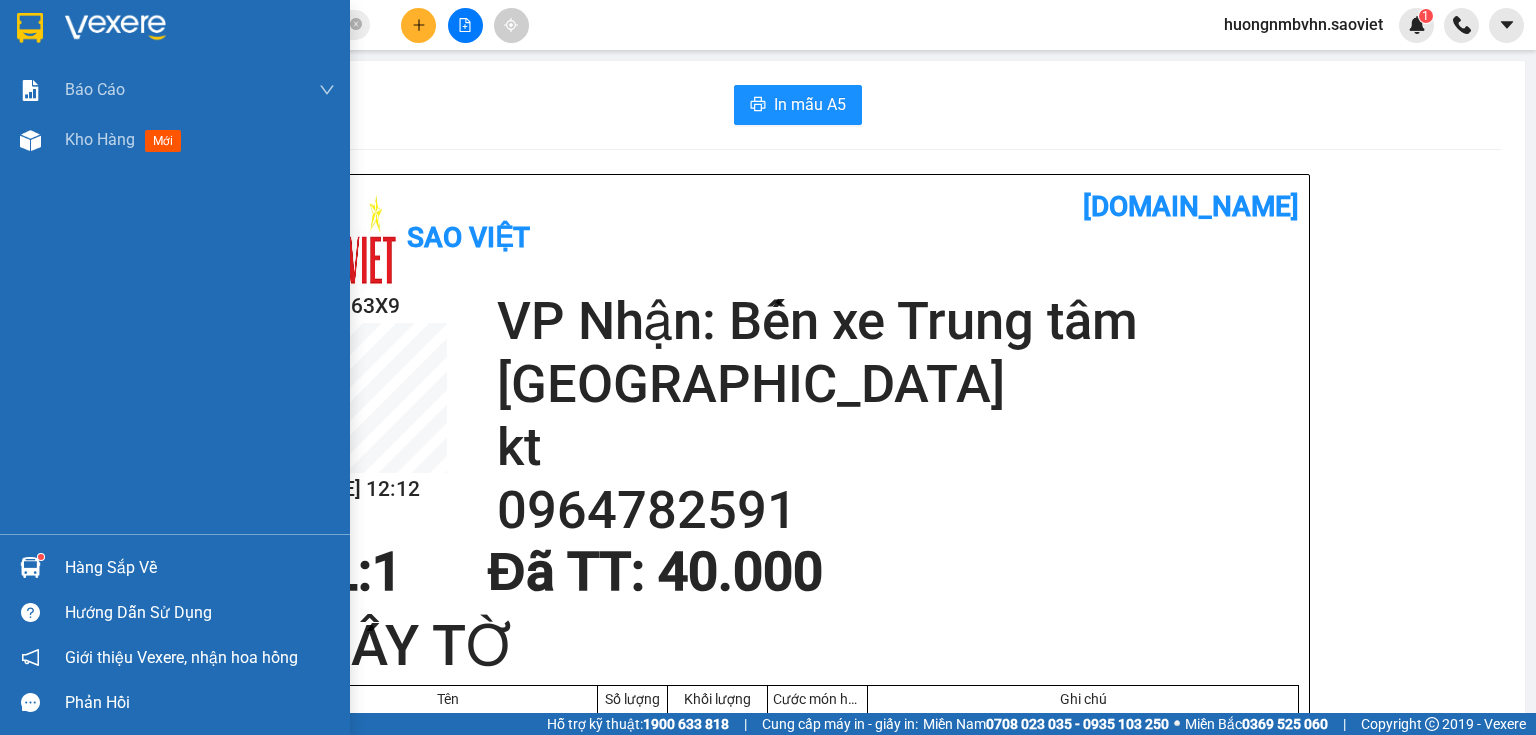 click on "Hàng sắp về" at bounding box center [200, 568] 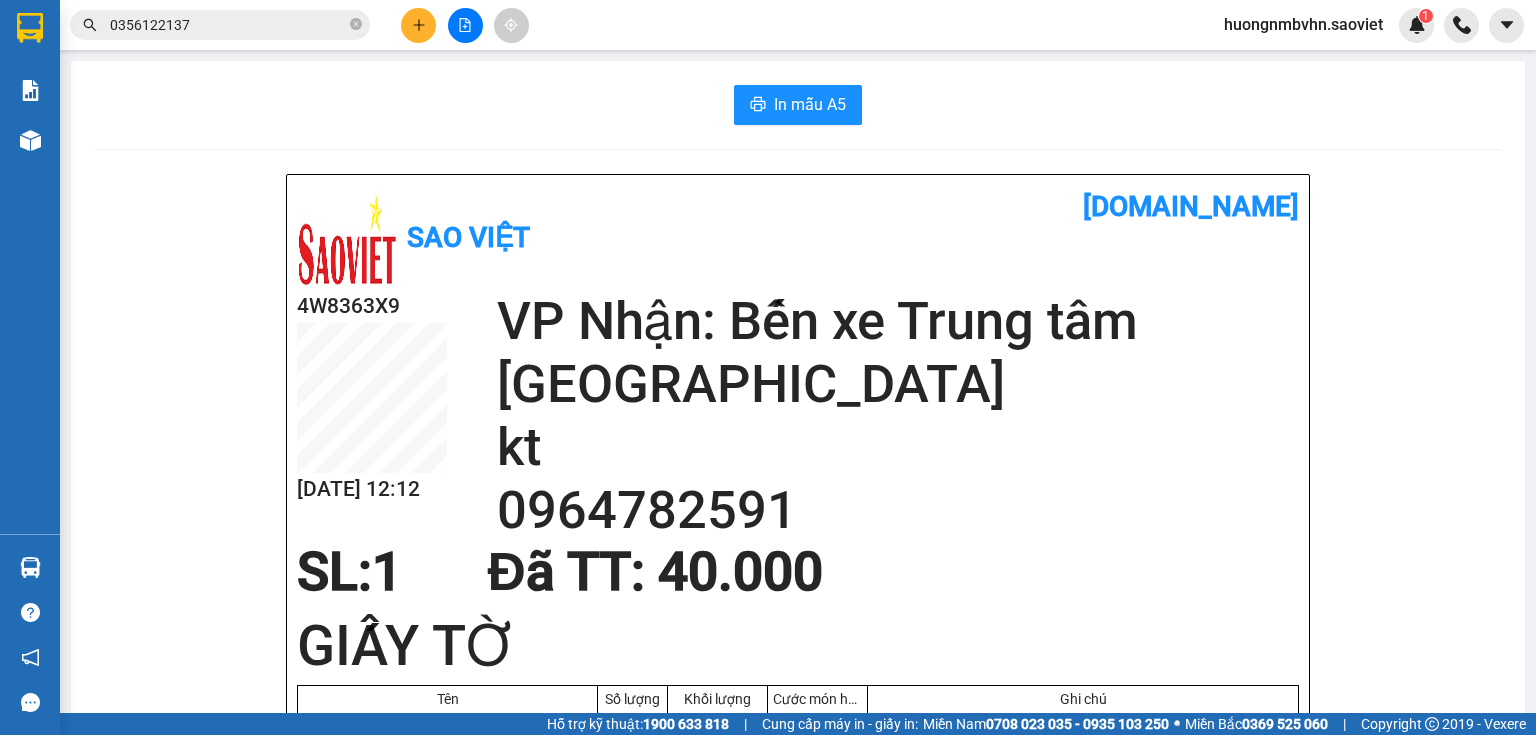 click on "Kết quả tìm kiếm ( 9 )  Bộ lọc  Mã ĐH Trạng thái Món hàng Thu hộ Tổng cước Chưa cước Nhãn Người gửi VP Gửi Người nhận VP Nhận 38TNV9T9 10:48 - 12/07 Trên xe   29F-032.38 11:45  -   12/07 HS SL:  1 40.000 40.000 0356122137 LAN ANH VP Gửi 787 Giải Phóng 0984032886 C HÀ VP Hàng LC U6CGKYXR 11:36 - 04/06 Đã giao   07:52 - 05/06 hs SL:  1 40.000 0356122137 LAN ANH VP Gửi 787 Giải Phóng 0984032886 hà VP Hàng LC 4JBY196W 17:49 - 14/05 Đã giao   09:46 - 15/05 TÚI CL SL:  1 40.000 0984032886 ha VP Hàng LC 0356122137 LAN ANH VP 7 Phạm Văn Đồng ZEACS31M 14:15 - 06/05 Đã giao   08:02 - 07/05 hs SL:  1 40.000 0356122137 VP Gửi 787 Giải Phóng 0984032886 ha VP Hàng LC AMV6GEQG 12:44 - 21/04 Đã giao   07:56 - 22/04 hs SL:  1 40.000 0356122137 kt VP Gửi 787 Giải Phóng 0984032886 ha VP Hàng LC VQWDGZ9K 10:16 - 14/03 Đã giao   08:59 - 15/03 hs SL:  1 40.000 0356122137 kt VP Gửi 787 Giải Phóng 0984032886 A VP Hàng LC WRGLZPQA Đã giao" at bounding box center [768, 367] 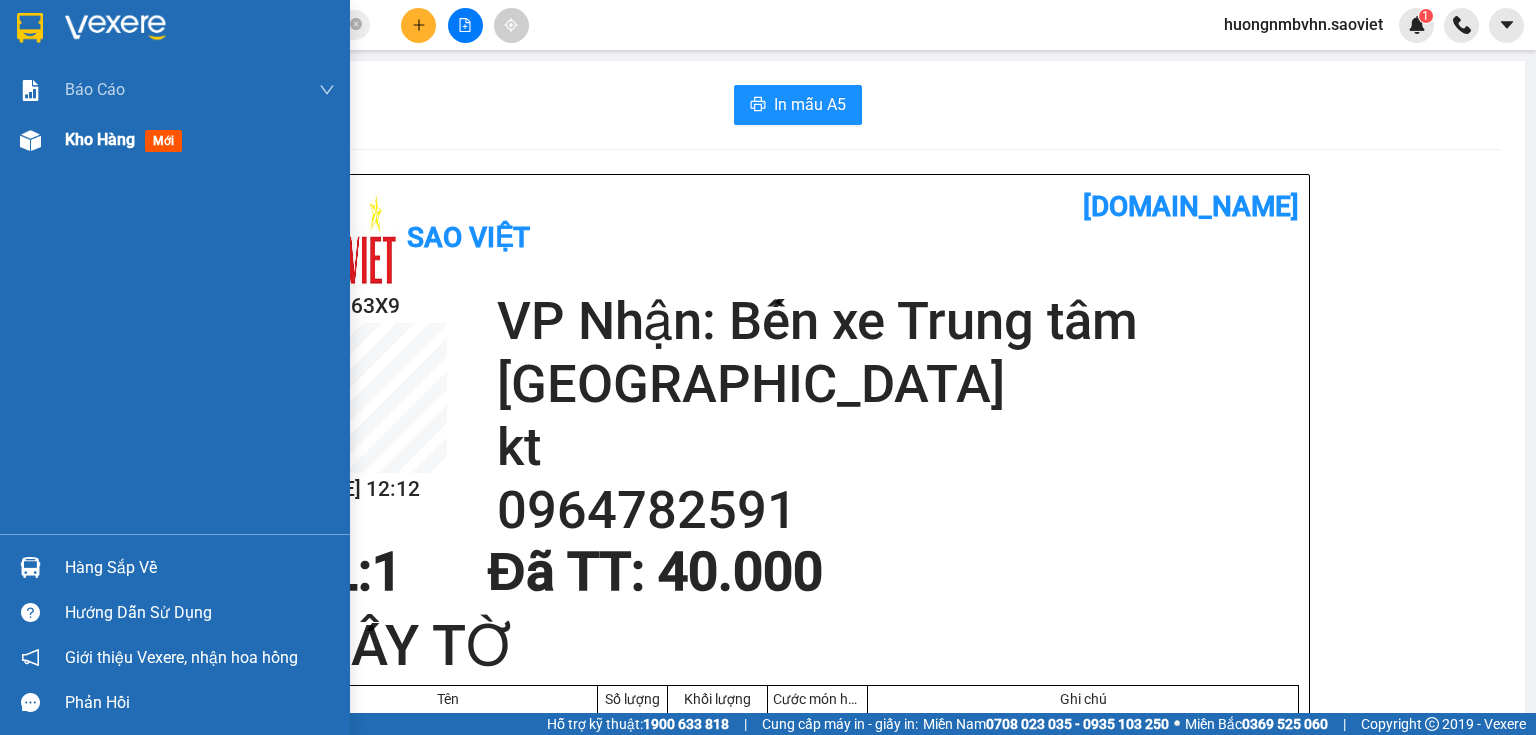 click on "Kho hàng" at bounding box center [100, 139] 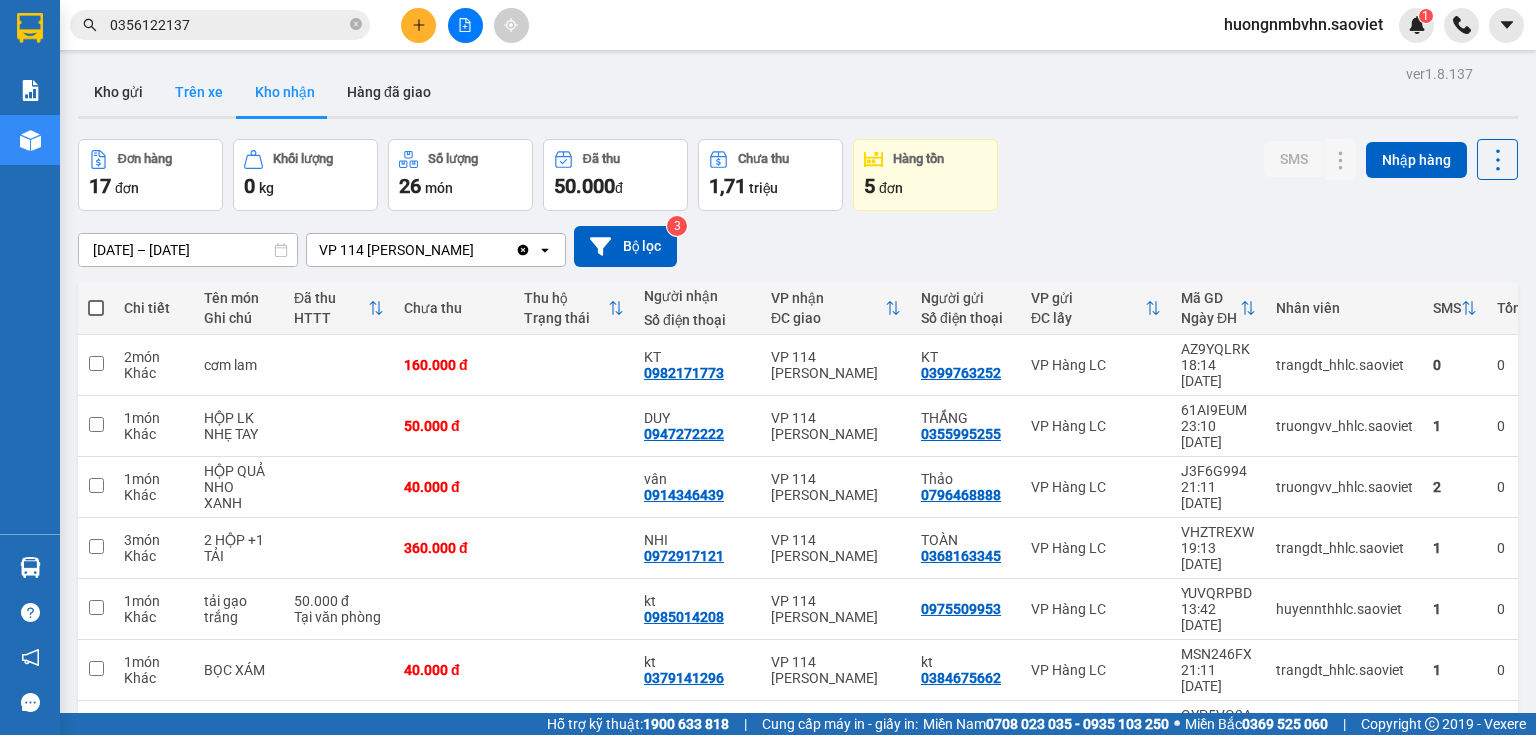click on "Trên xe" at bounding box center (199, 92) 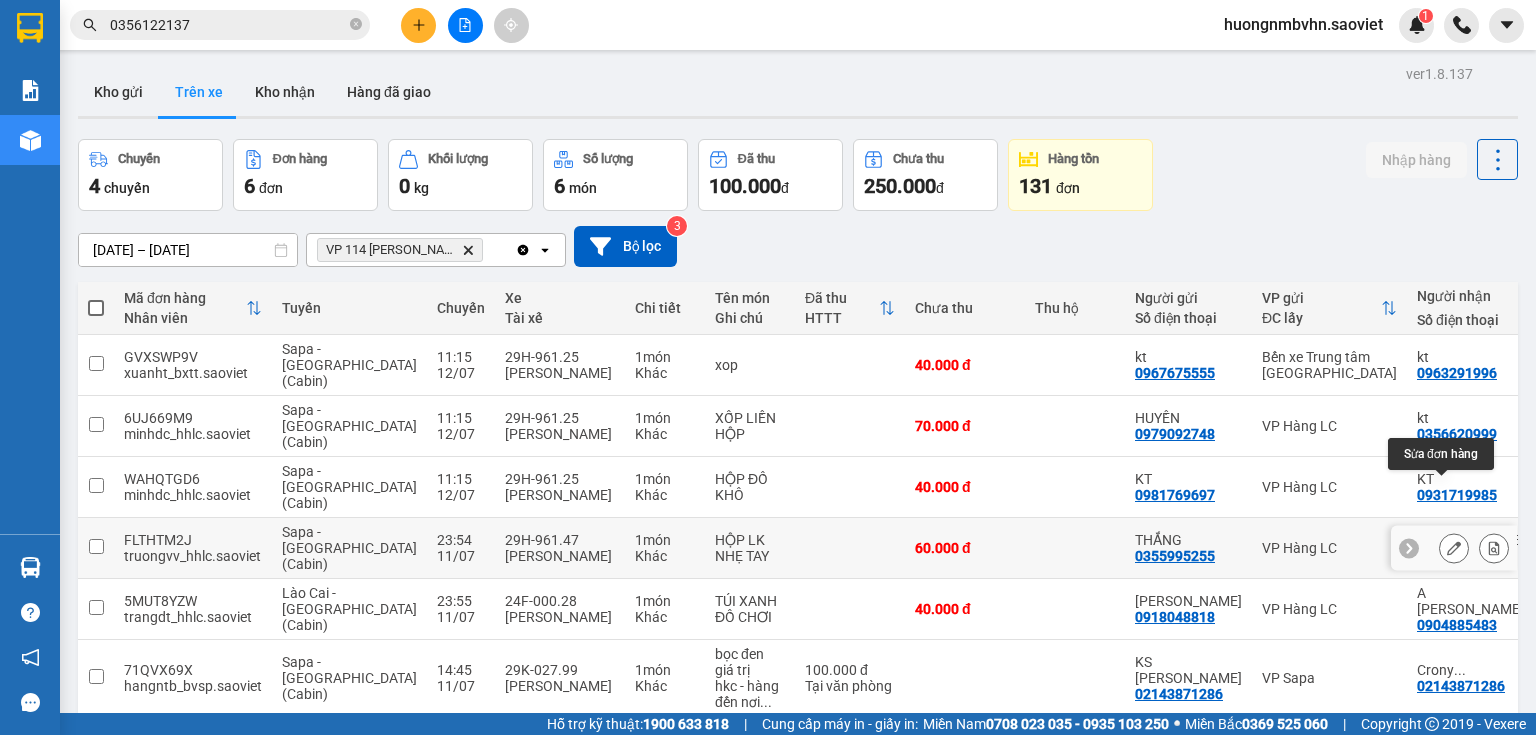 click 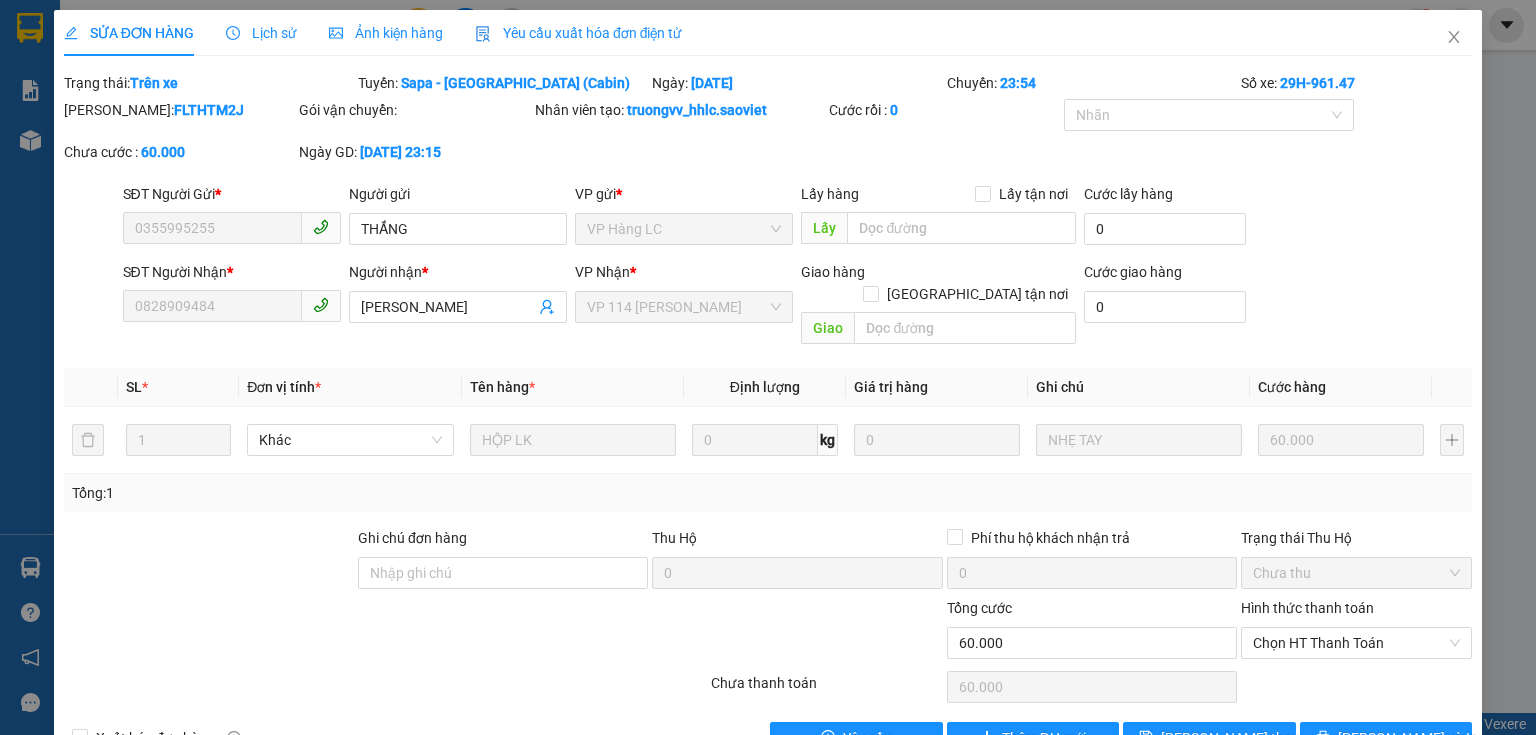 click on "Lịch sử" at bounding box center (261, 33) 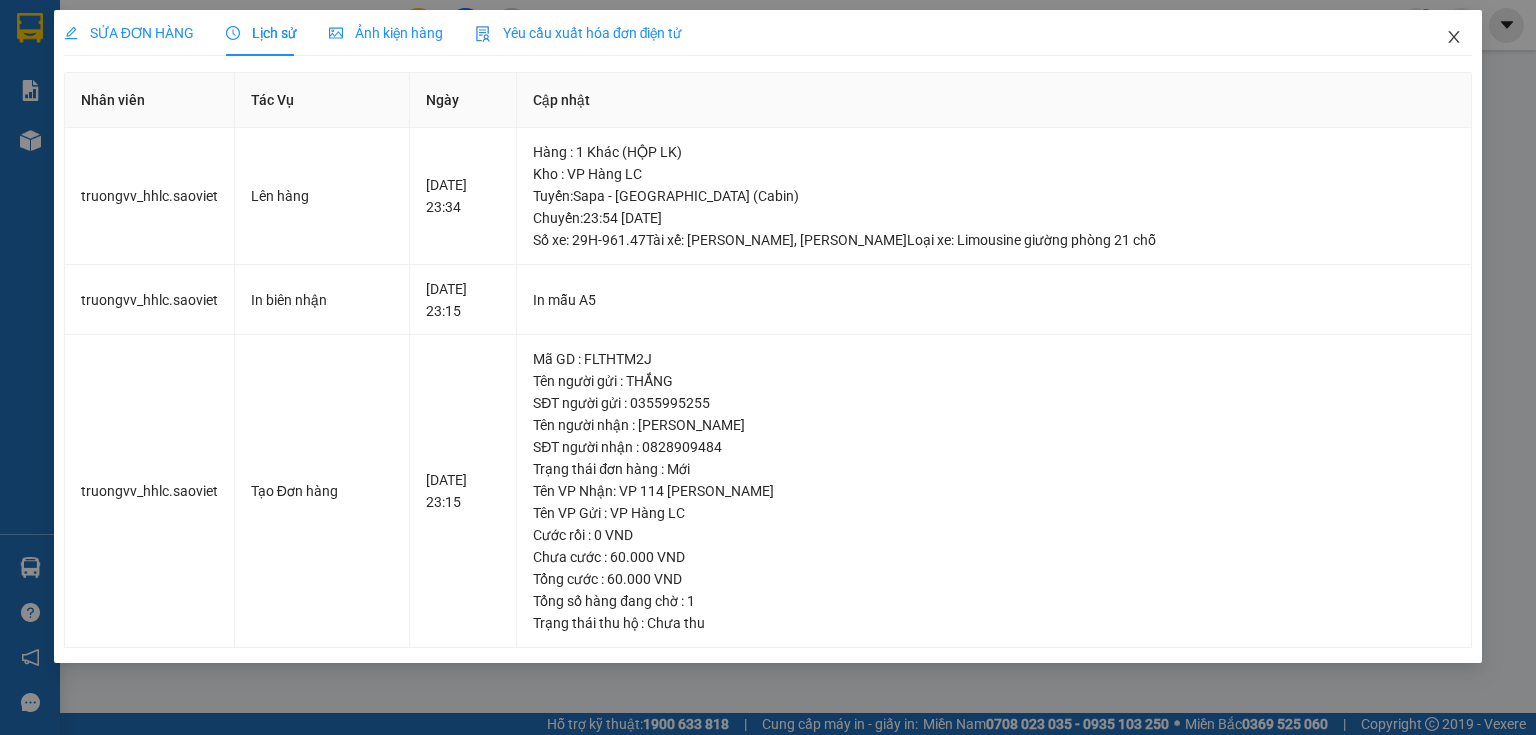 click 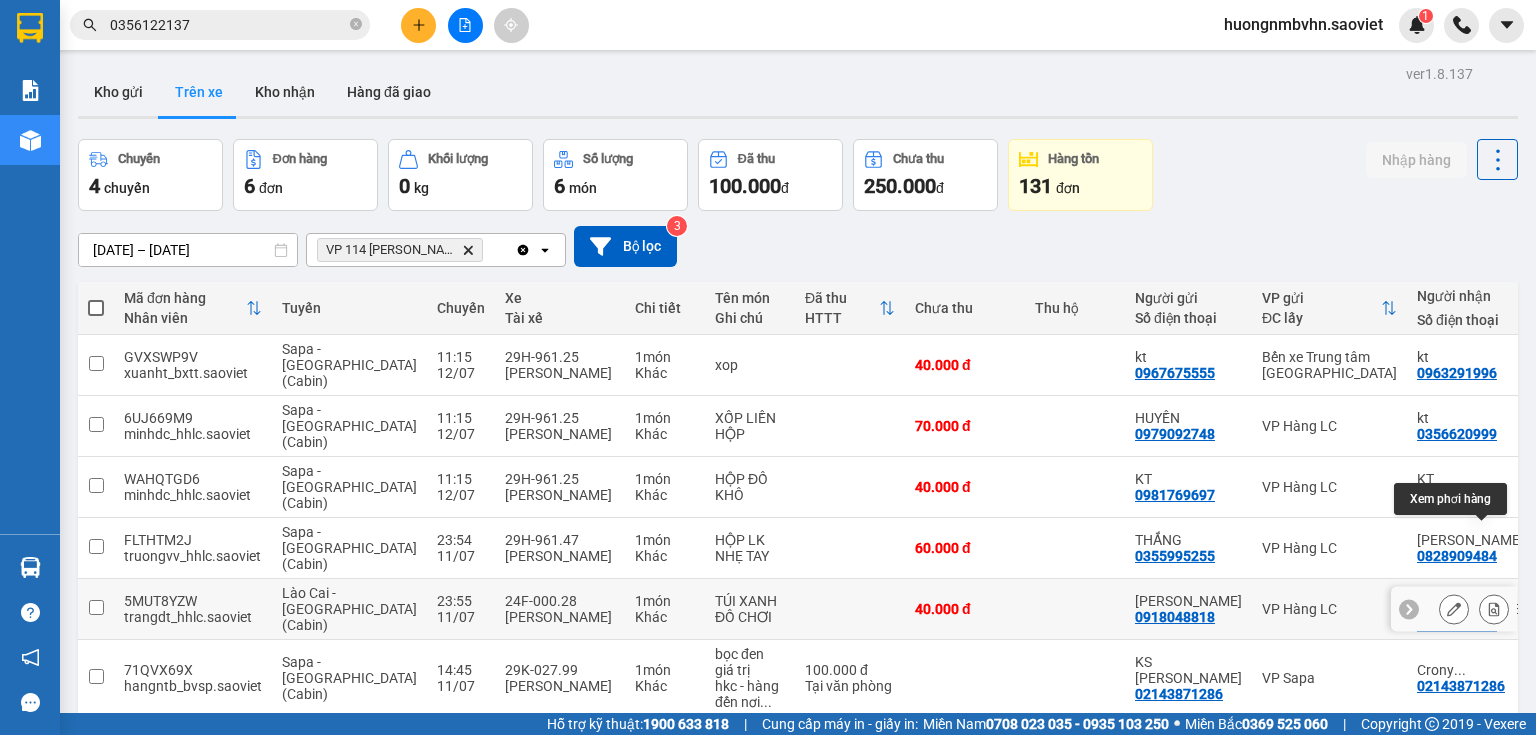 click at bounding box center [1494, 609] 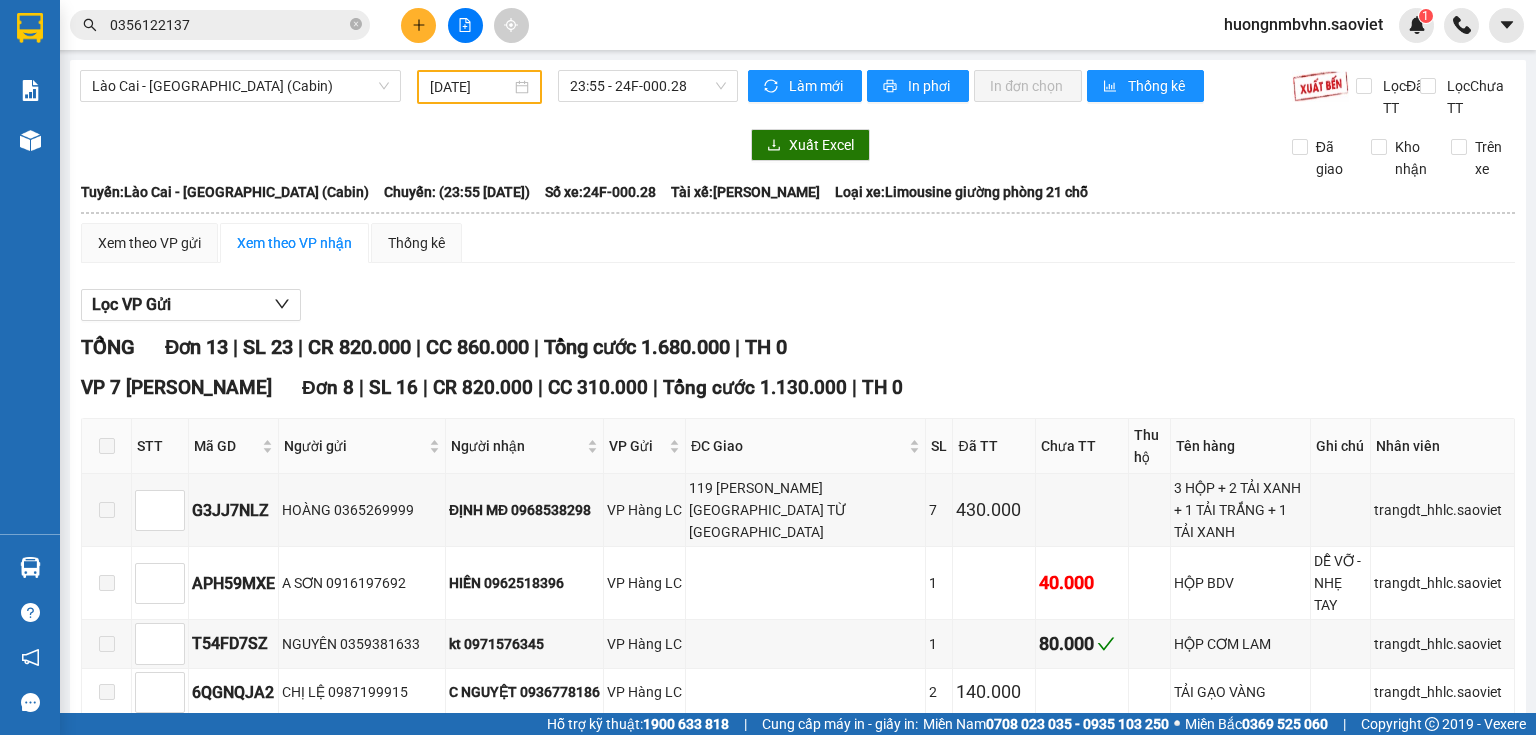 scroll, scrollTop: 640, scrollLeft: 0, axis: vertical 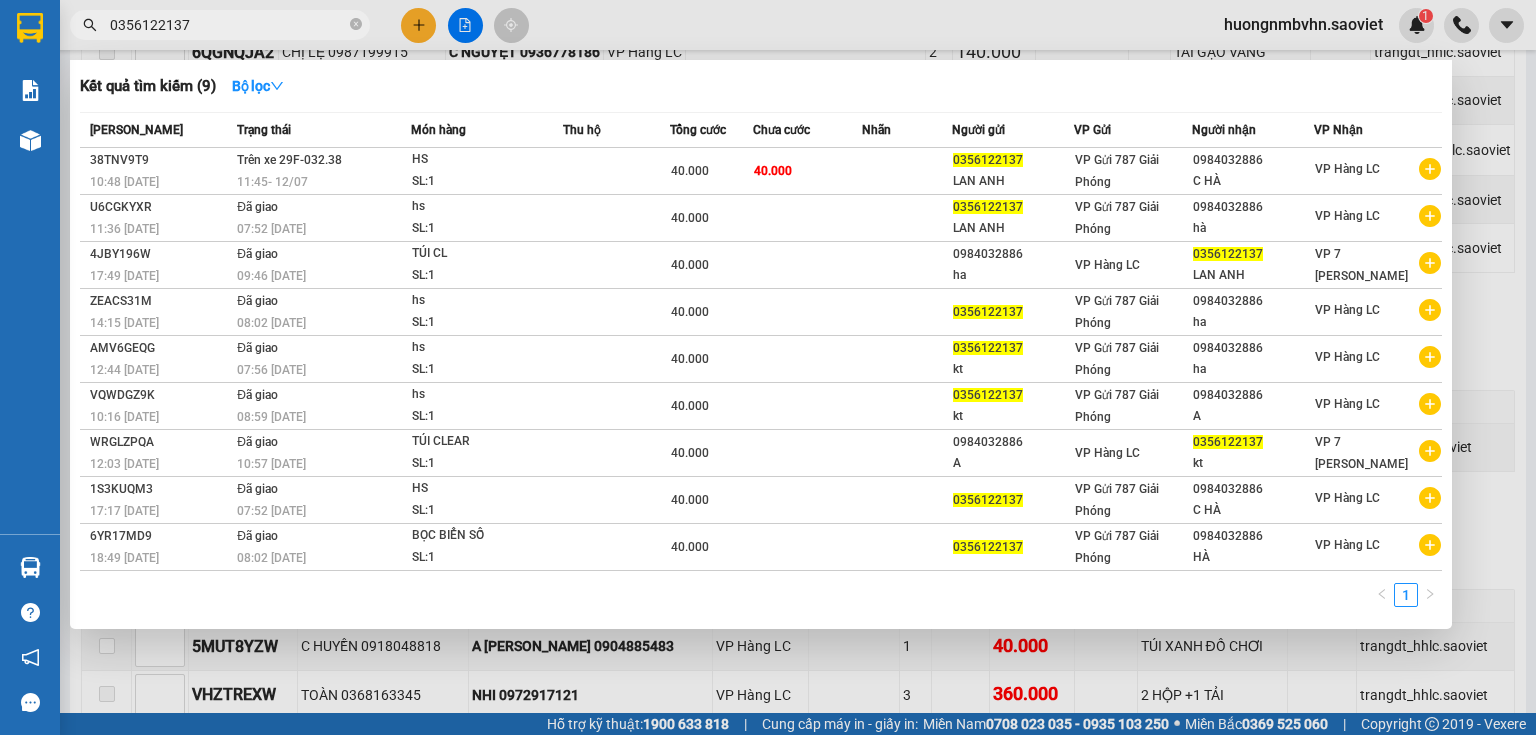 click on "0356122137" at bounding box center [228, 25] 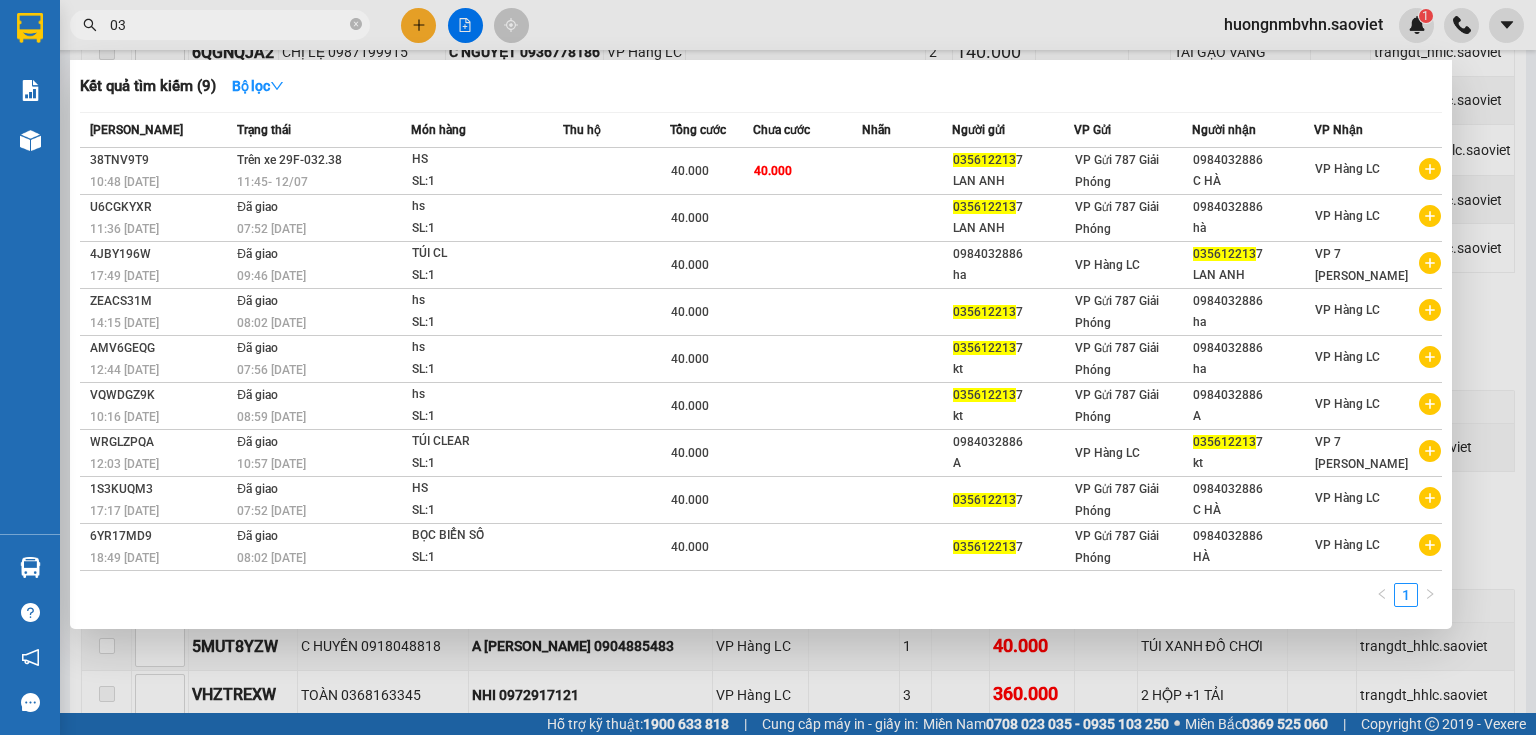 type on "0" 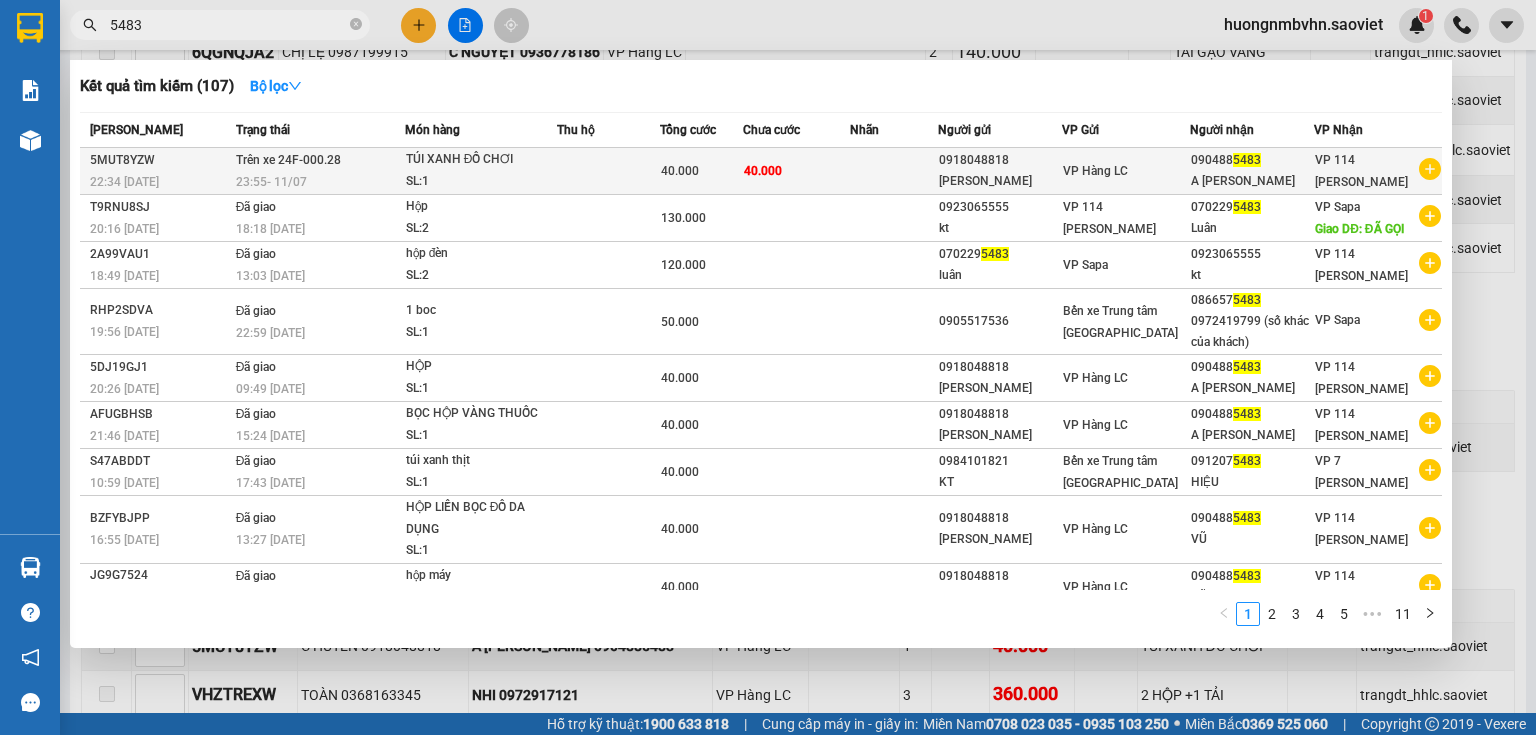 type on "5483" 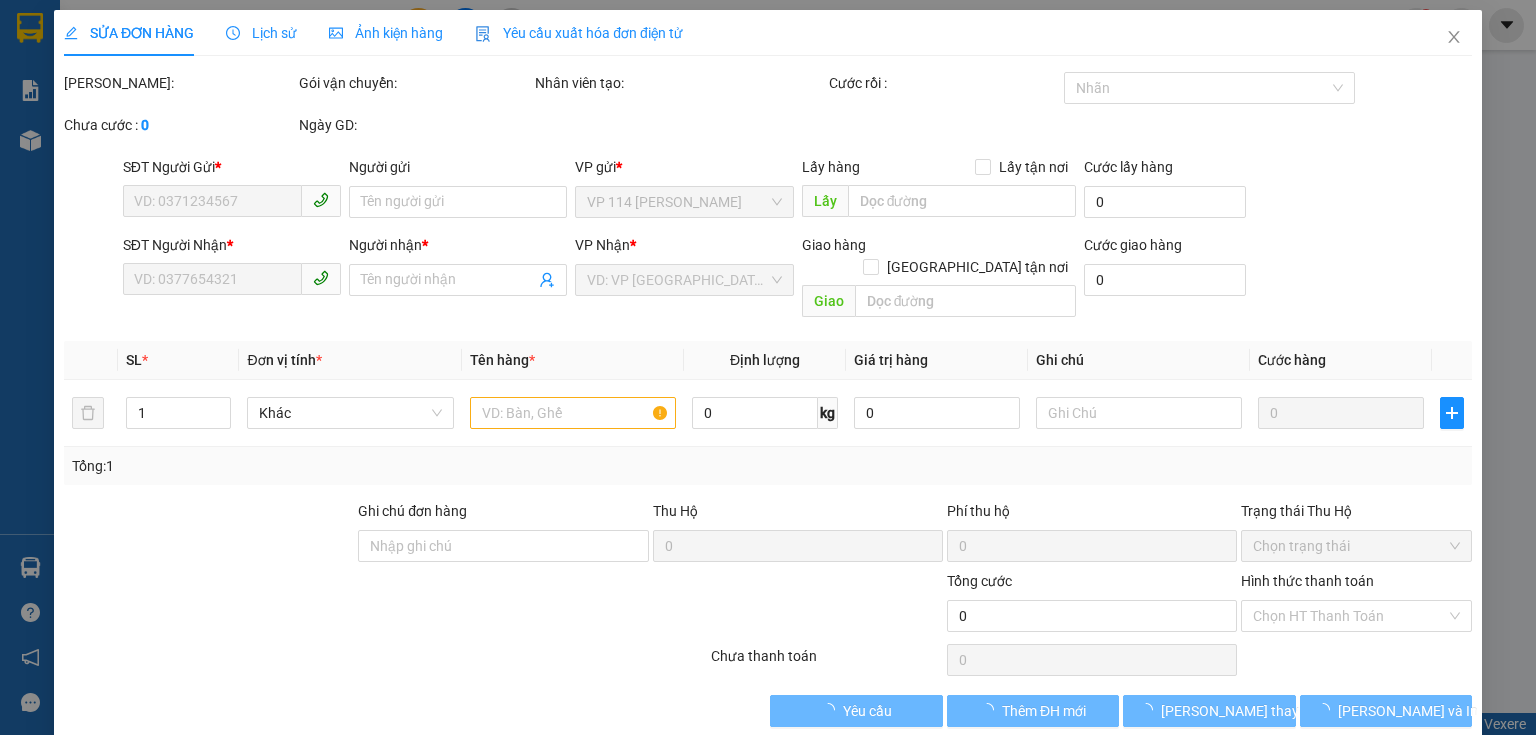 scroll, scrollTop: 0, scrollLeft: 0, axis: both 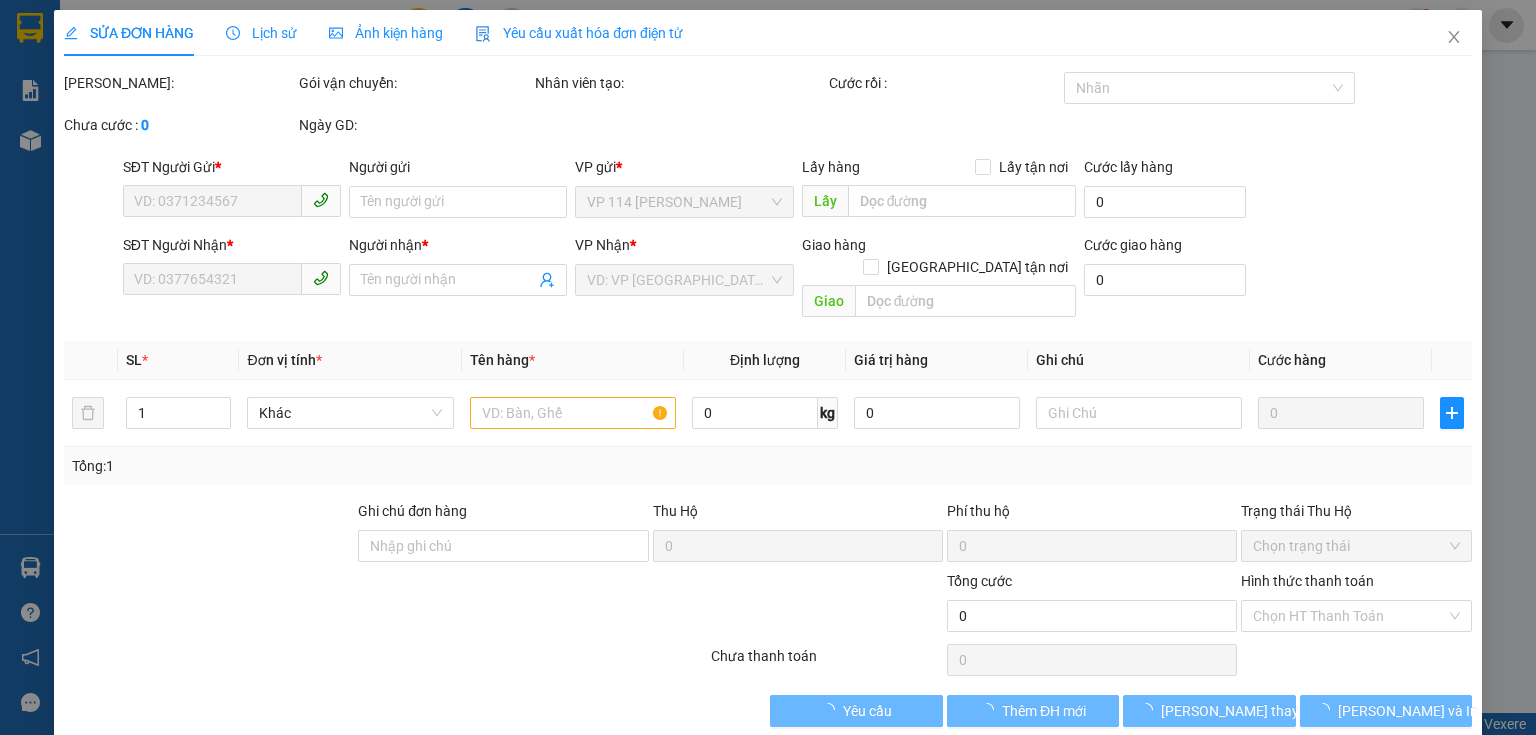 type on "0918048818" 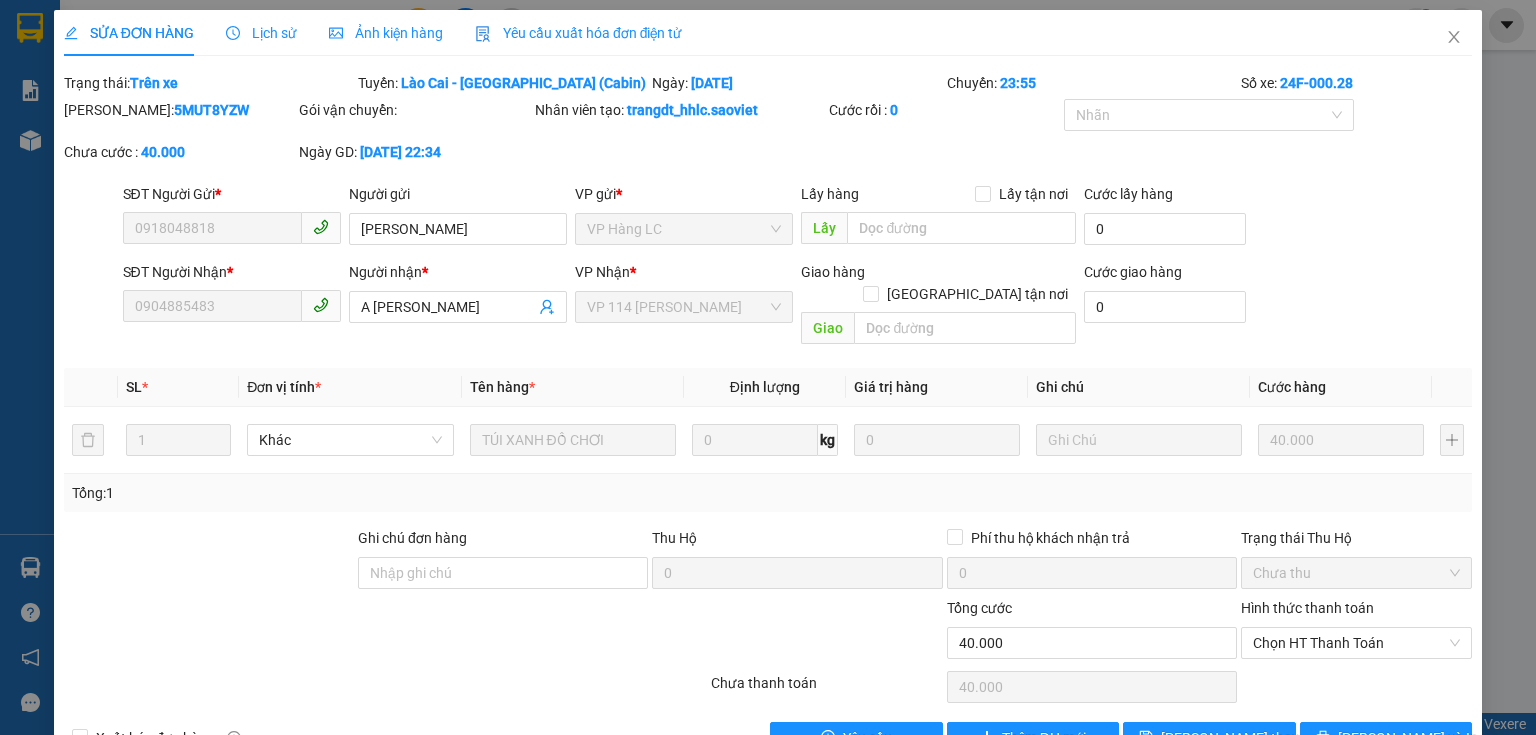 click on "Lịch sử" at bounding box center [261, 33] 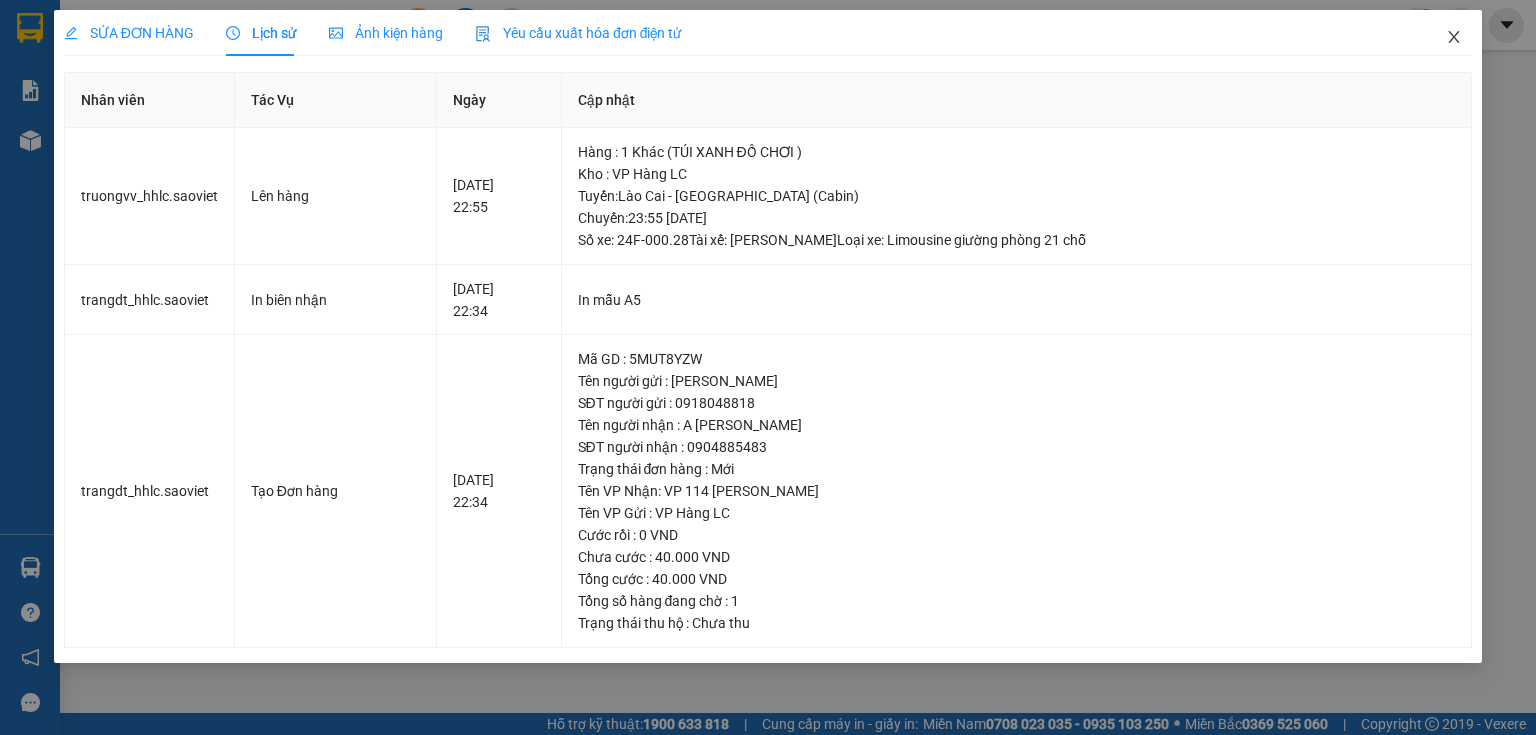 click 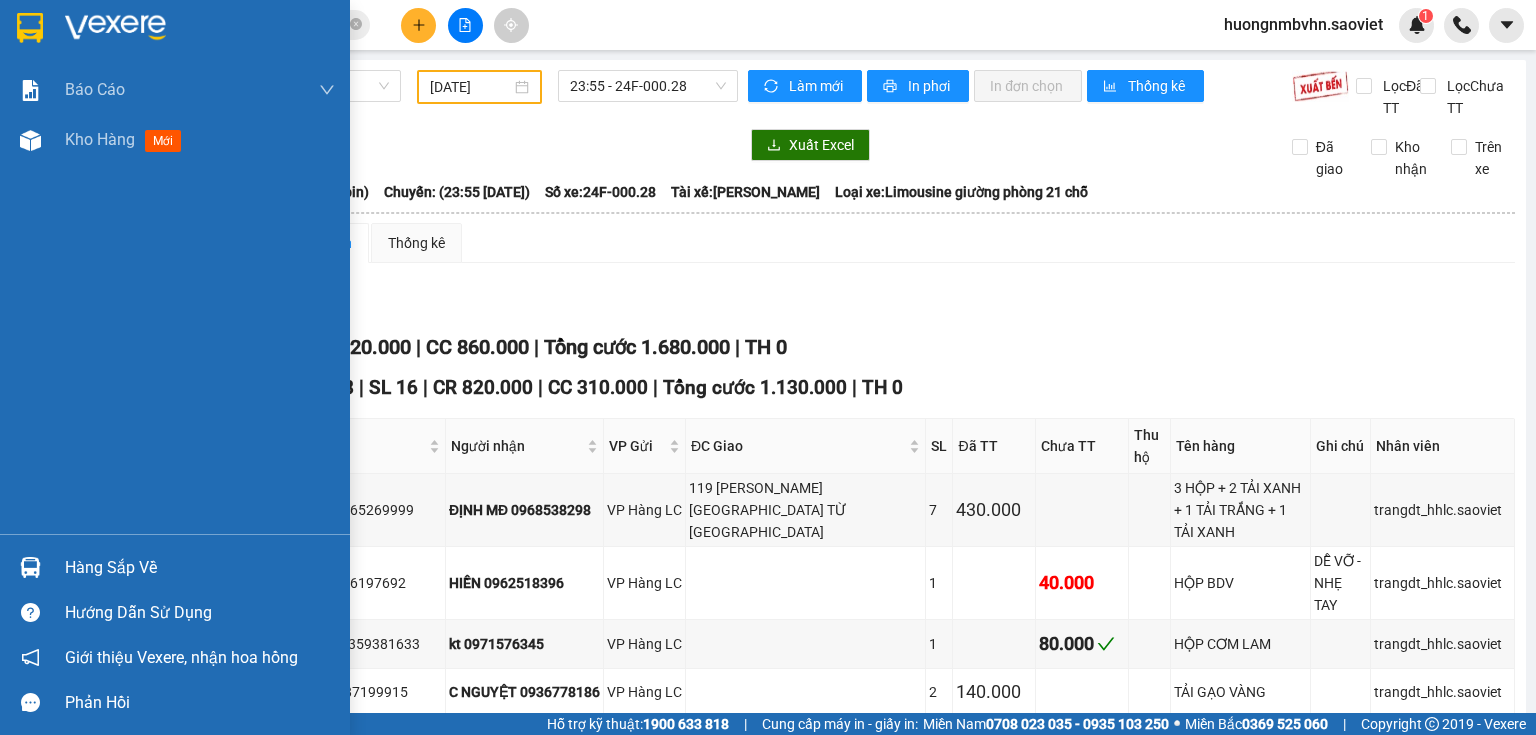 click on "Hàng sắp về" at bounding box center (200, 568) 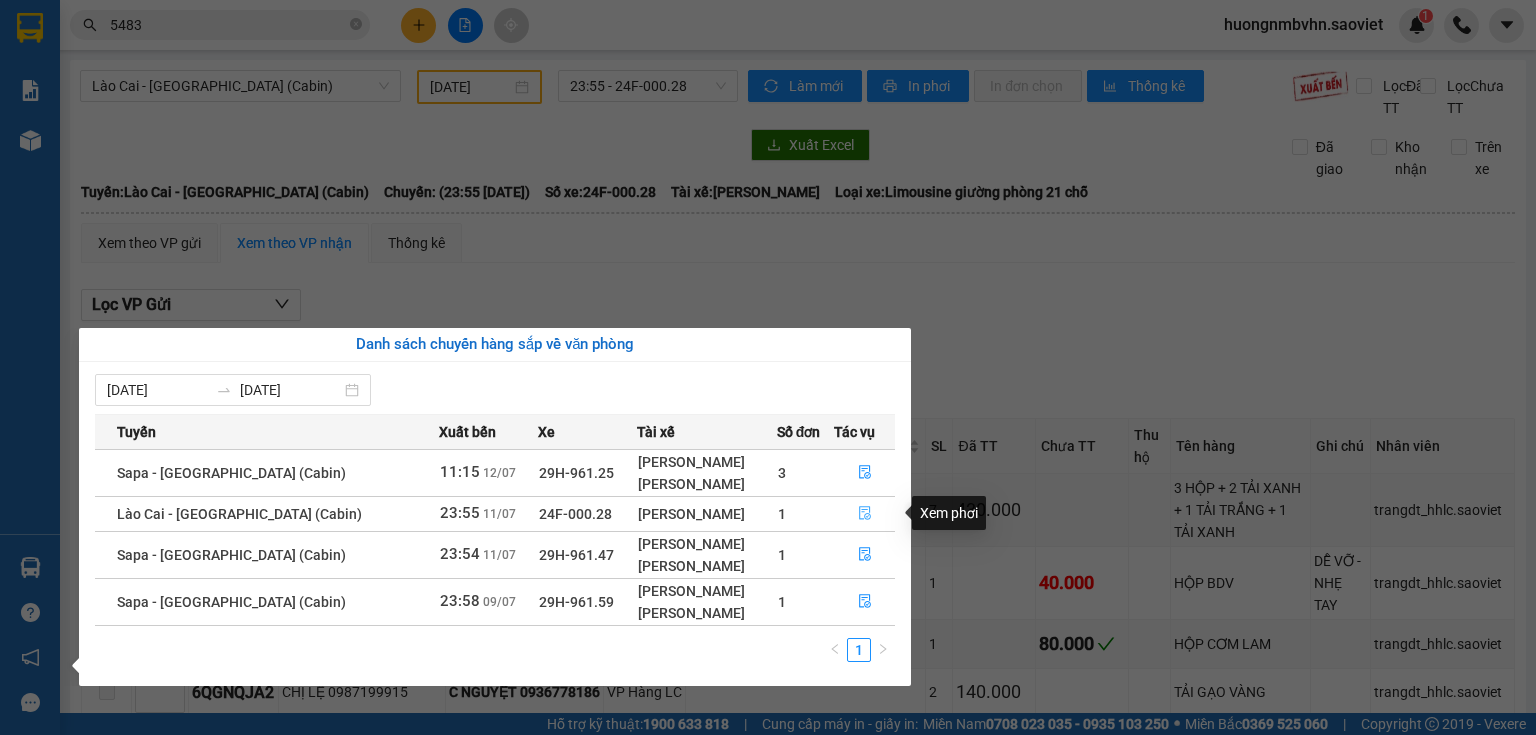 click 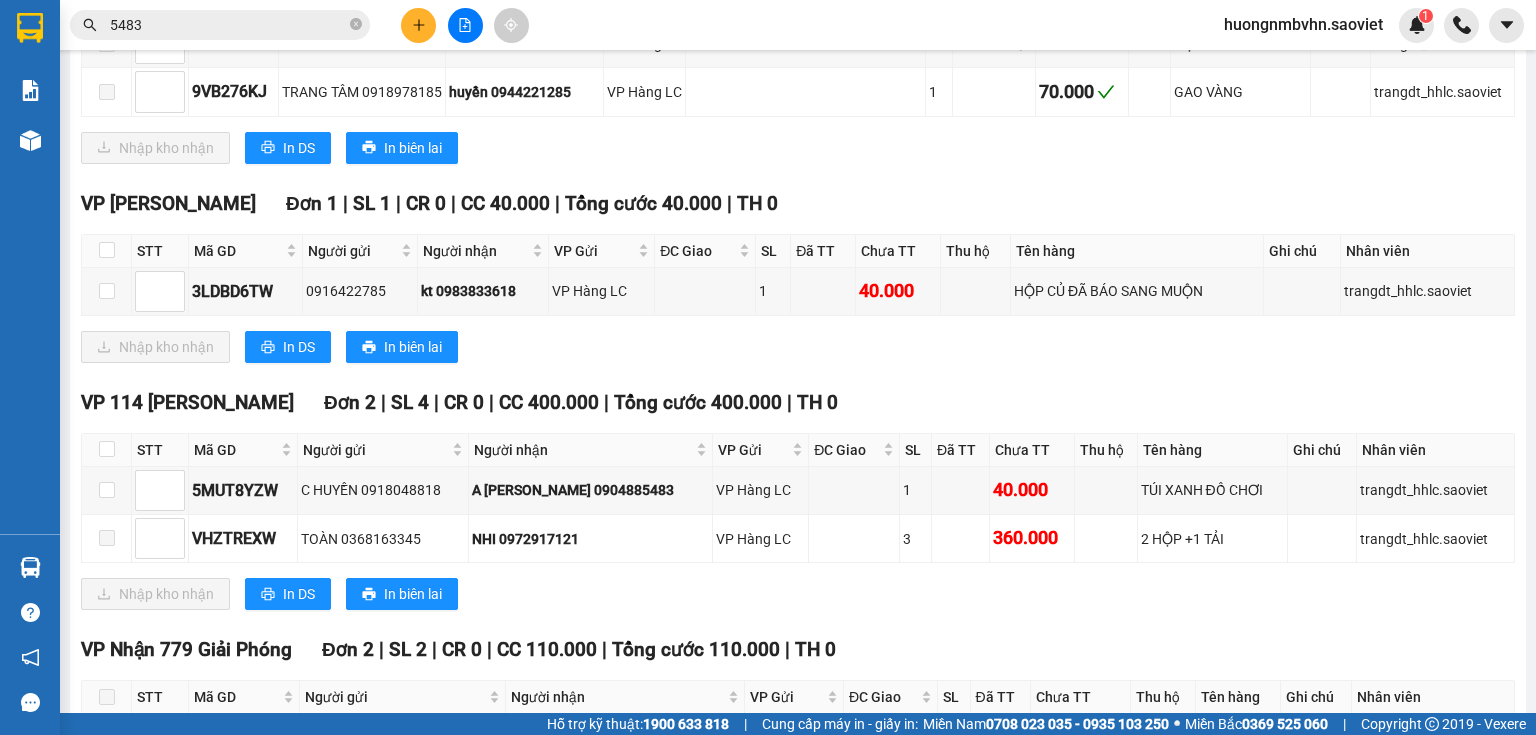 scroll, scrollTop: 801, scrollLeft: 0, axis: vertical 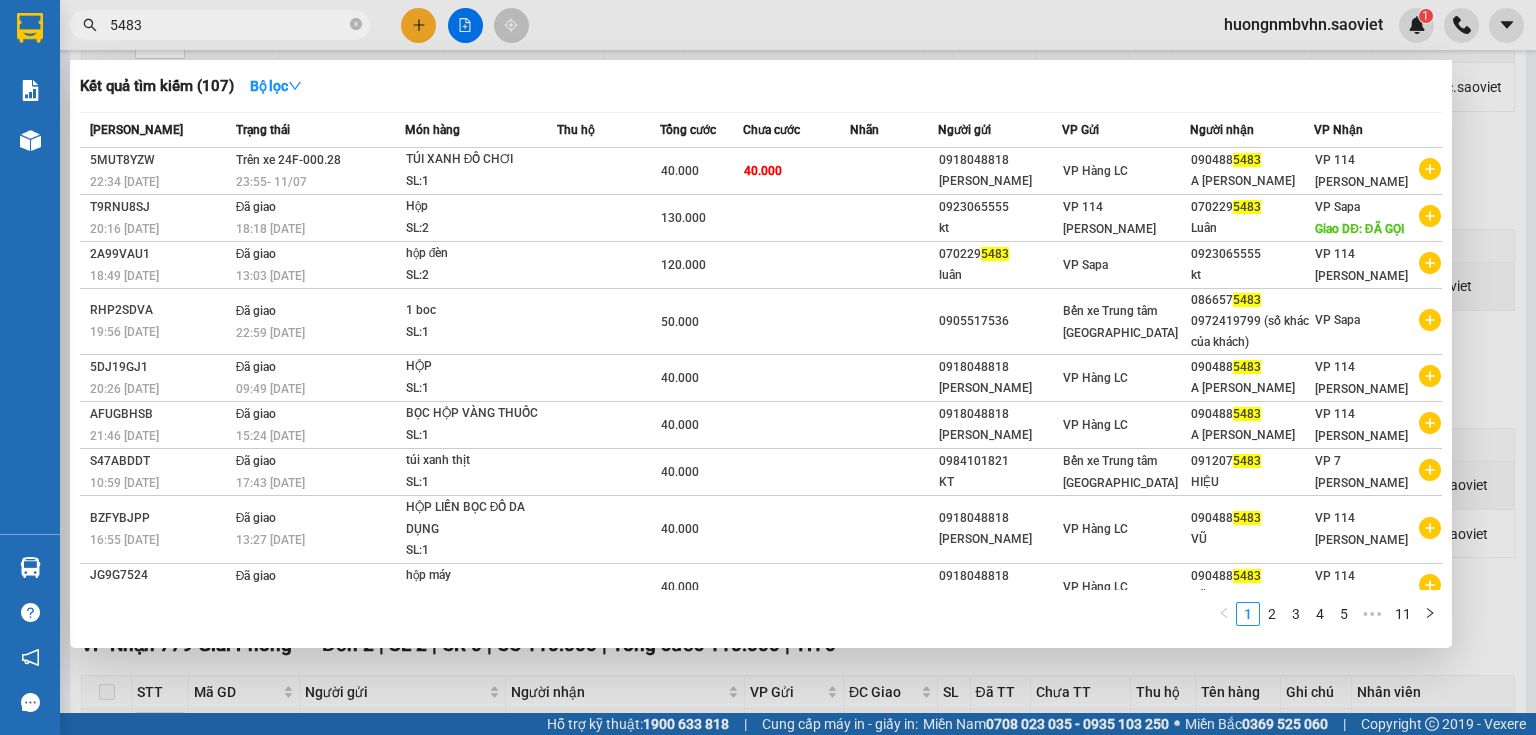click on "5483" at bounding box center [220, 25] 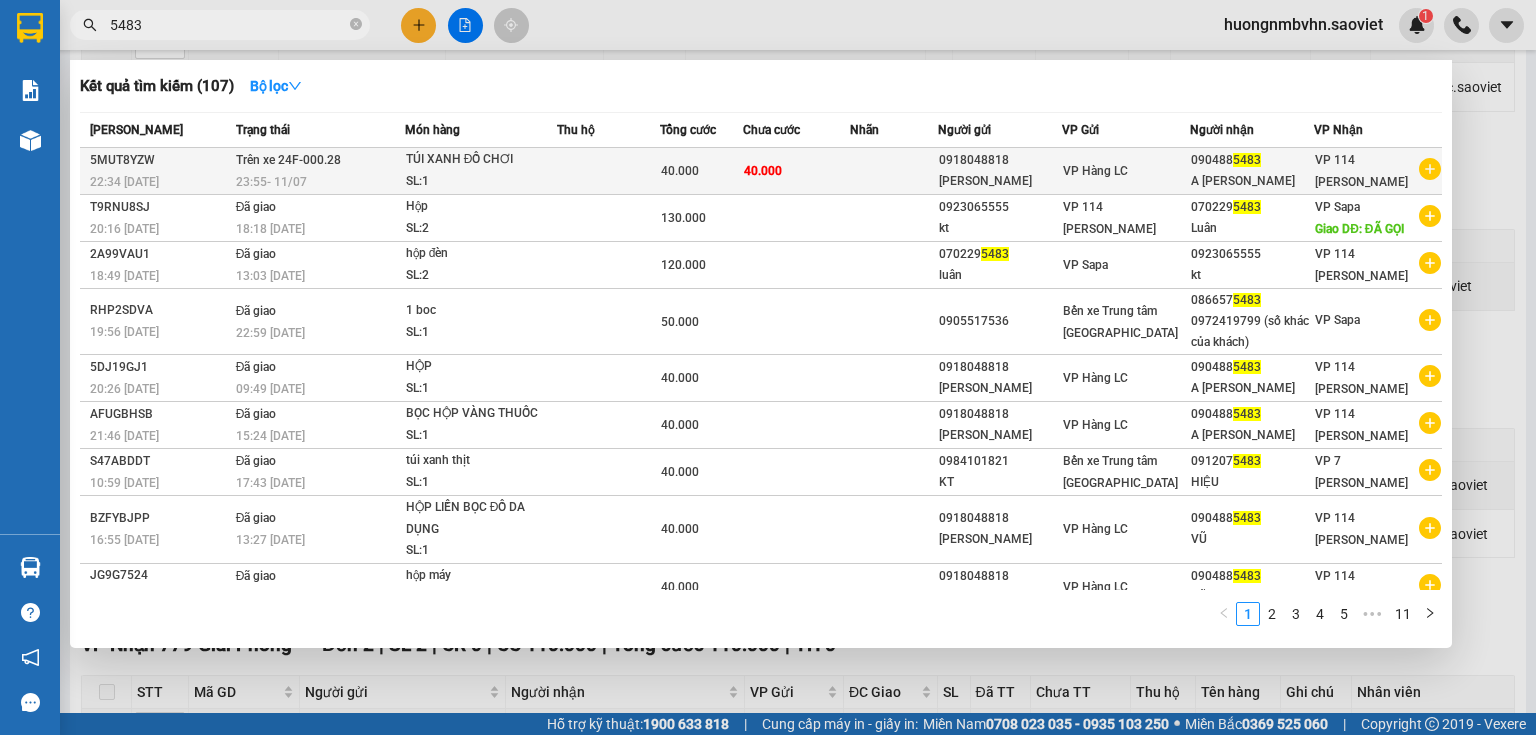 click on "SL:  1" at bounding box center [481, 182] 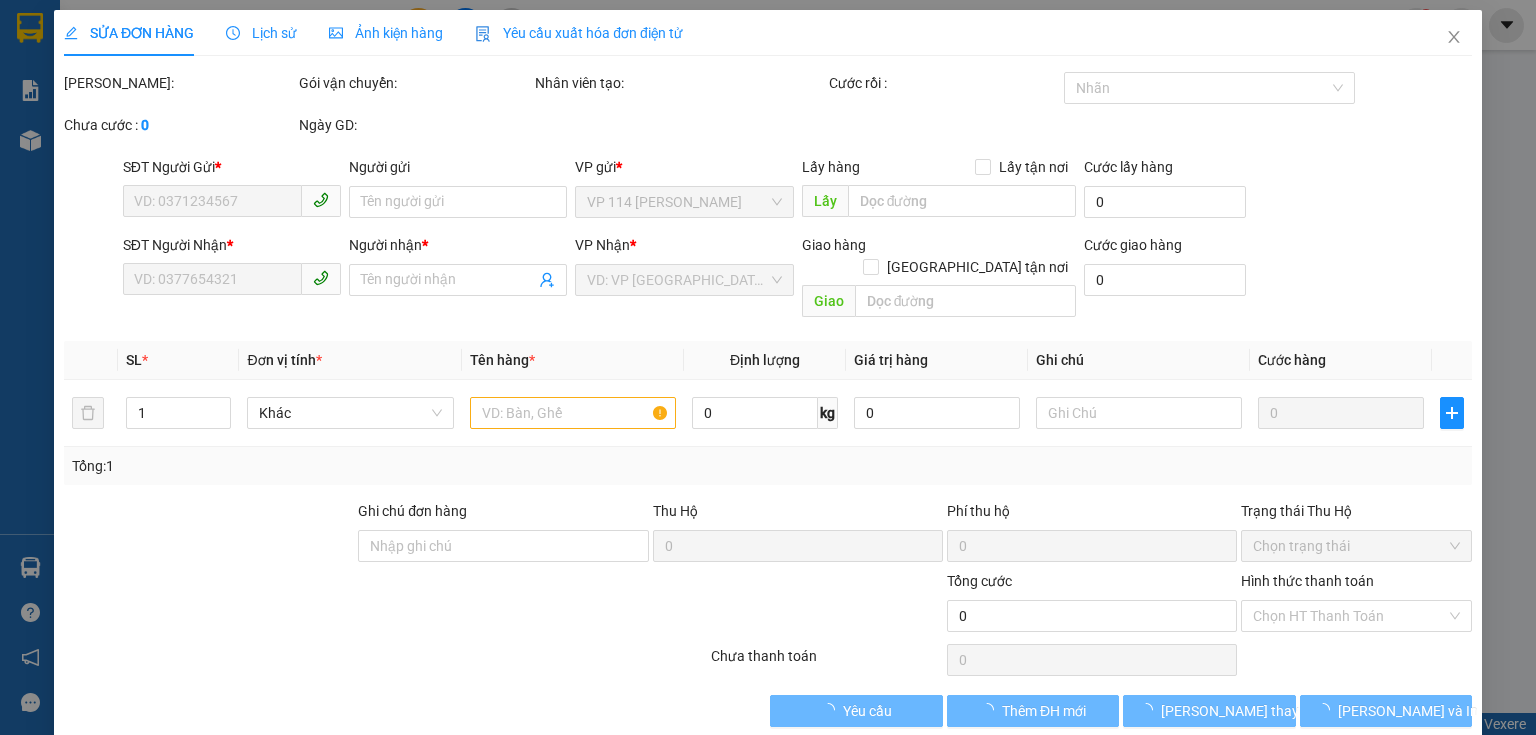 scroll, scrollTop: 0, scrollLeft: 0, axis: both 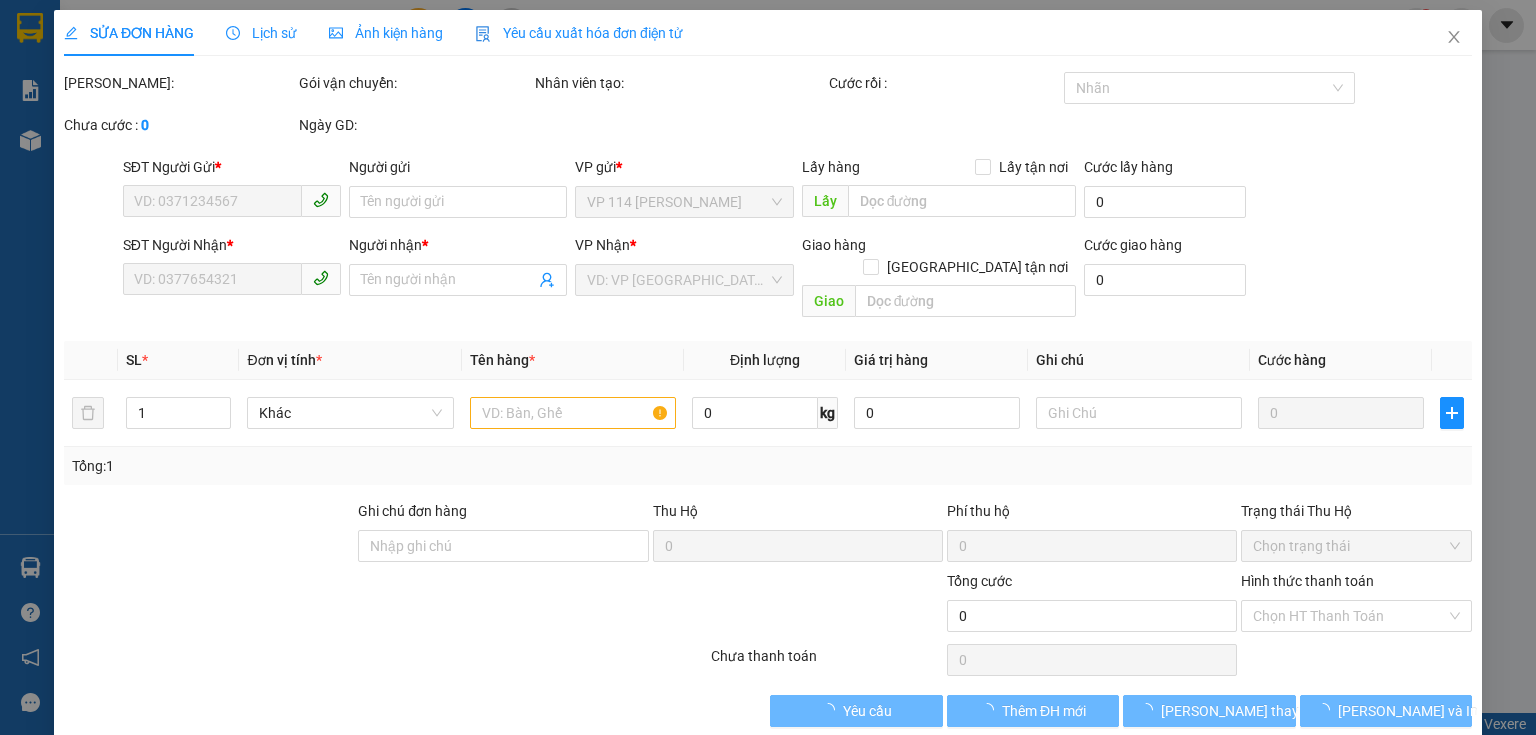 type on "0918048818" 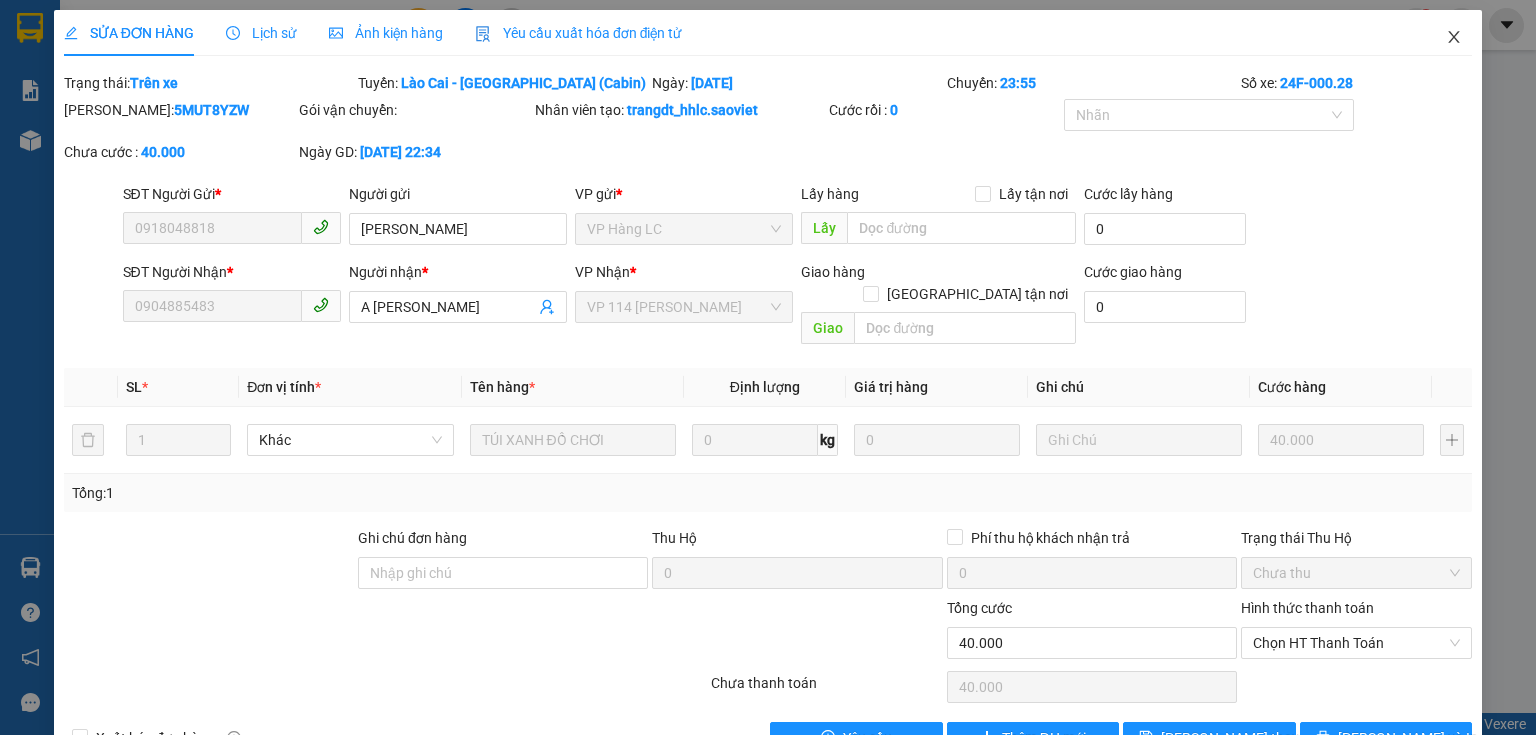 click 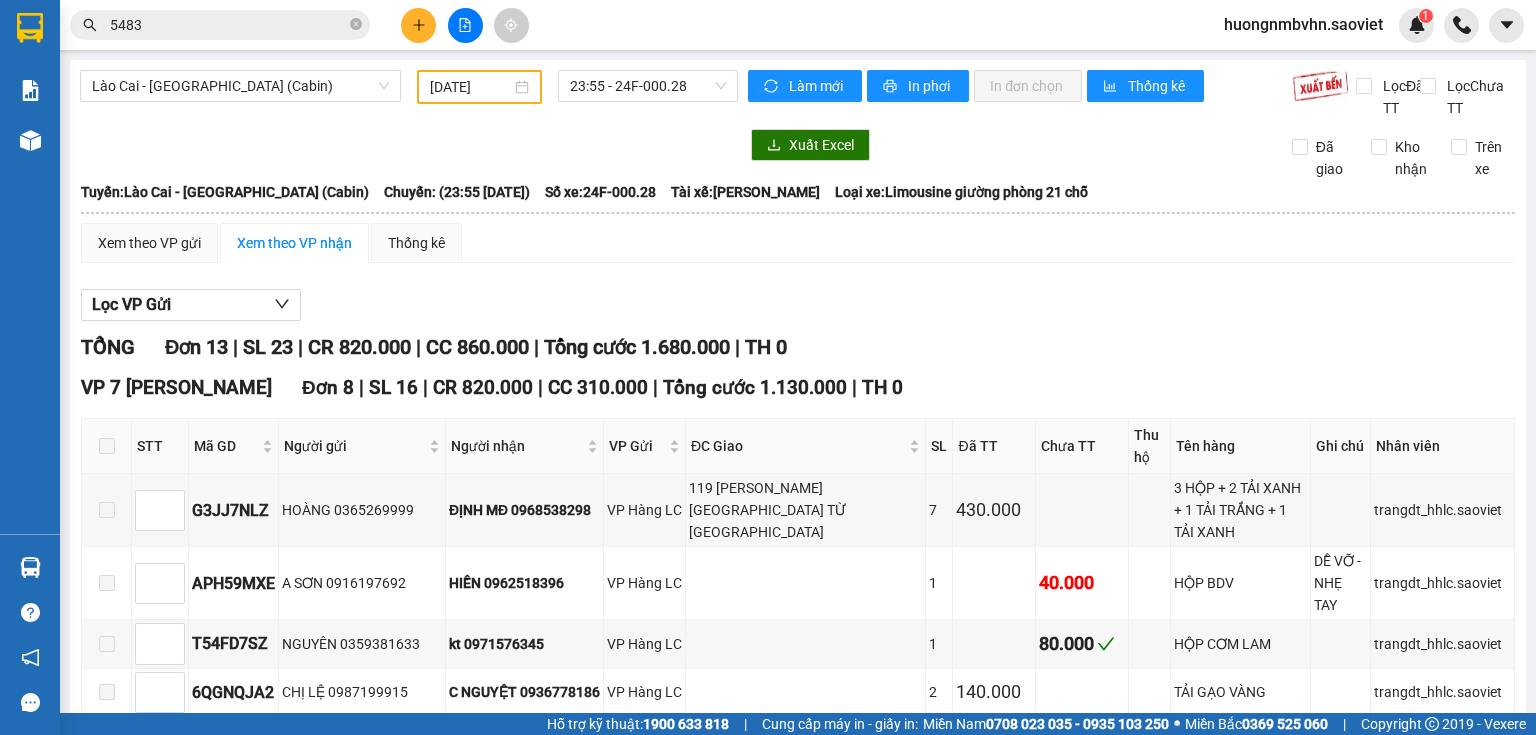 click on "Lào Cai - Hà Nội (Cabin) 11/07/2025 23:55     - 24F-000.28" at bounding box center [409, 94] 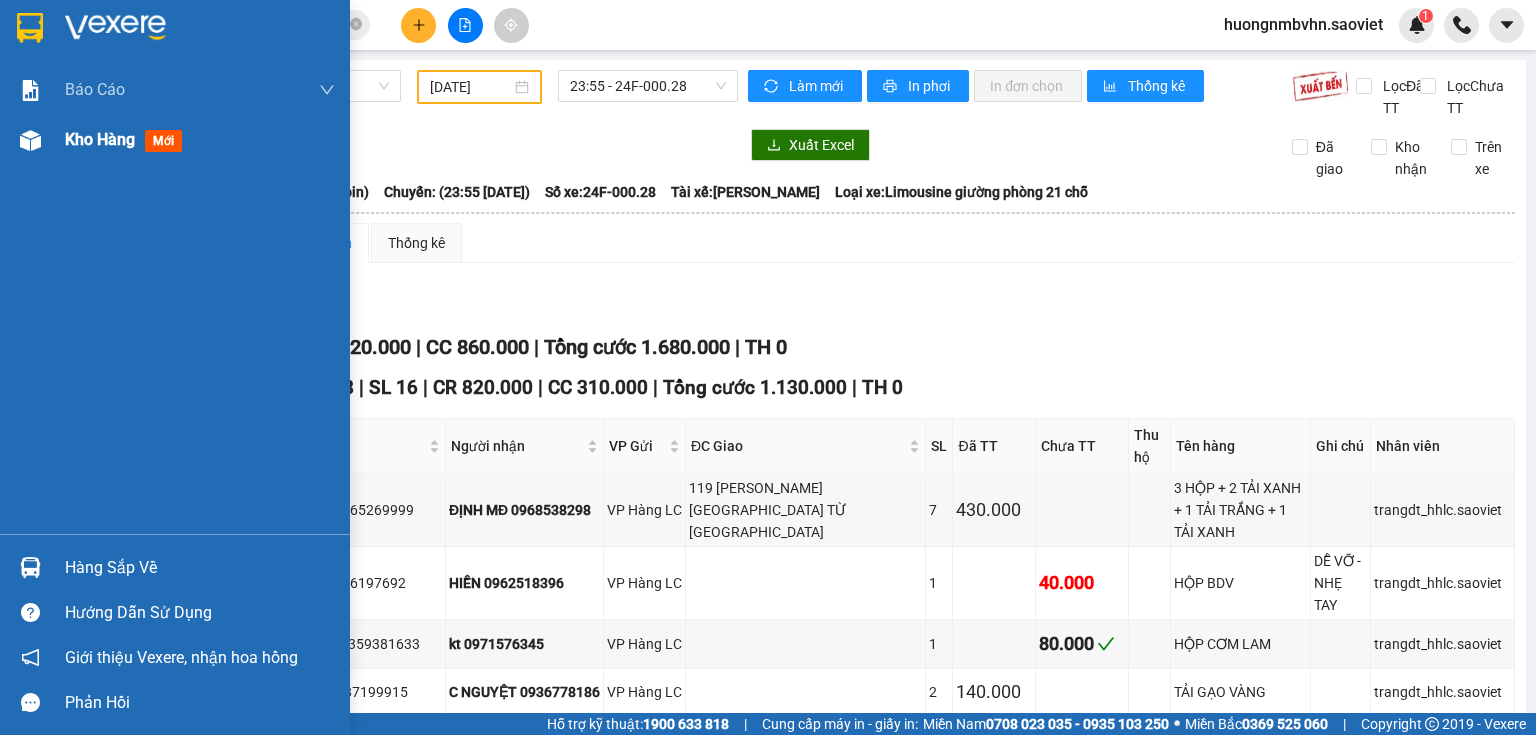 click on "Kho hàng" at bounding box center [100, 139] 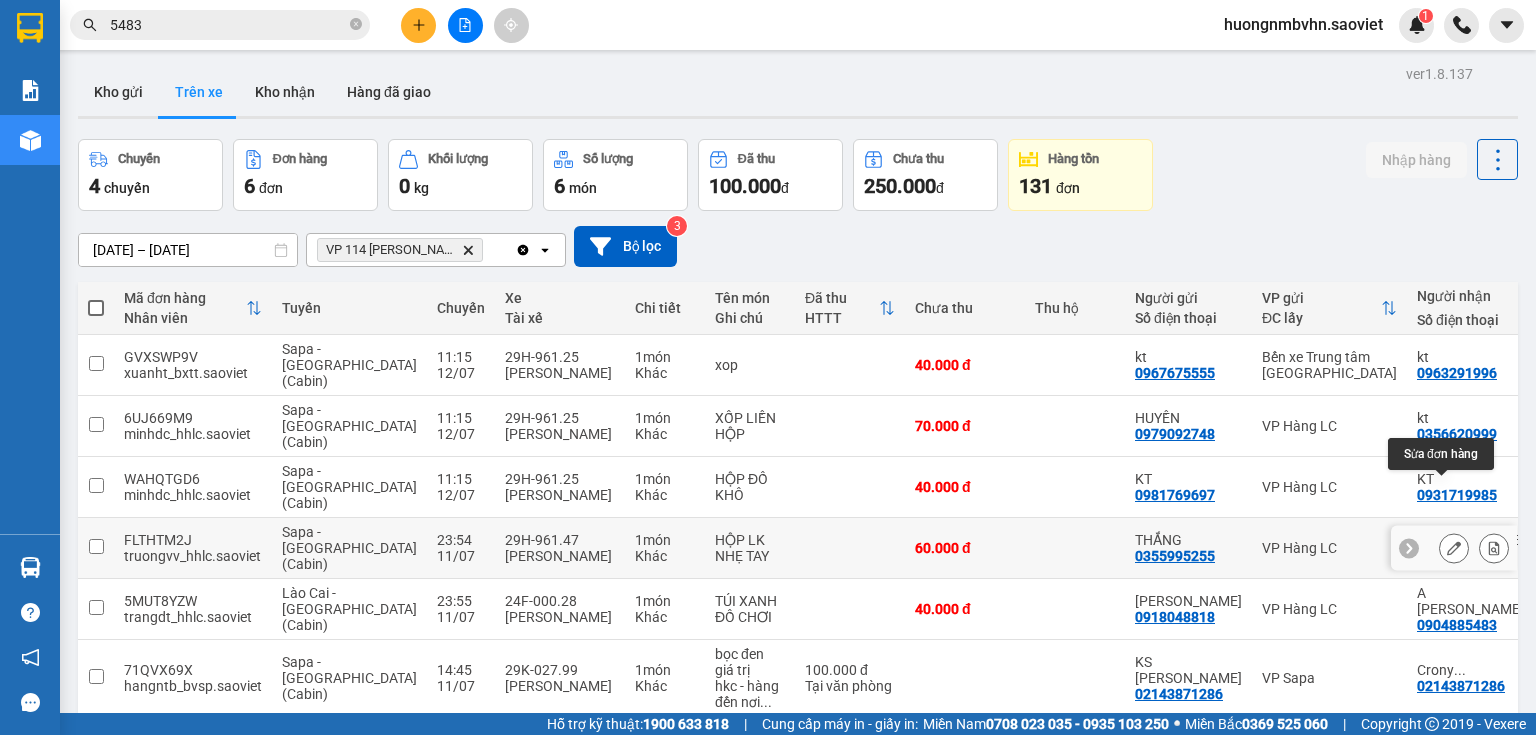click 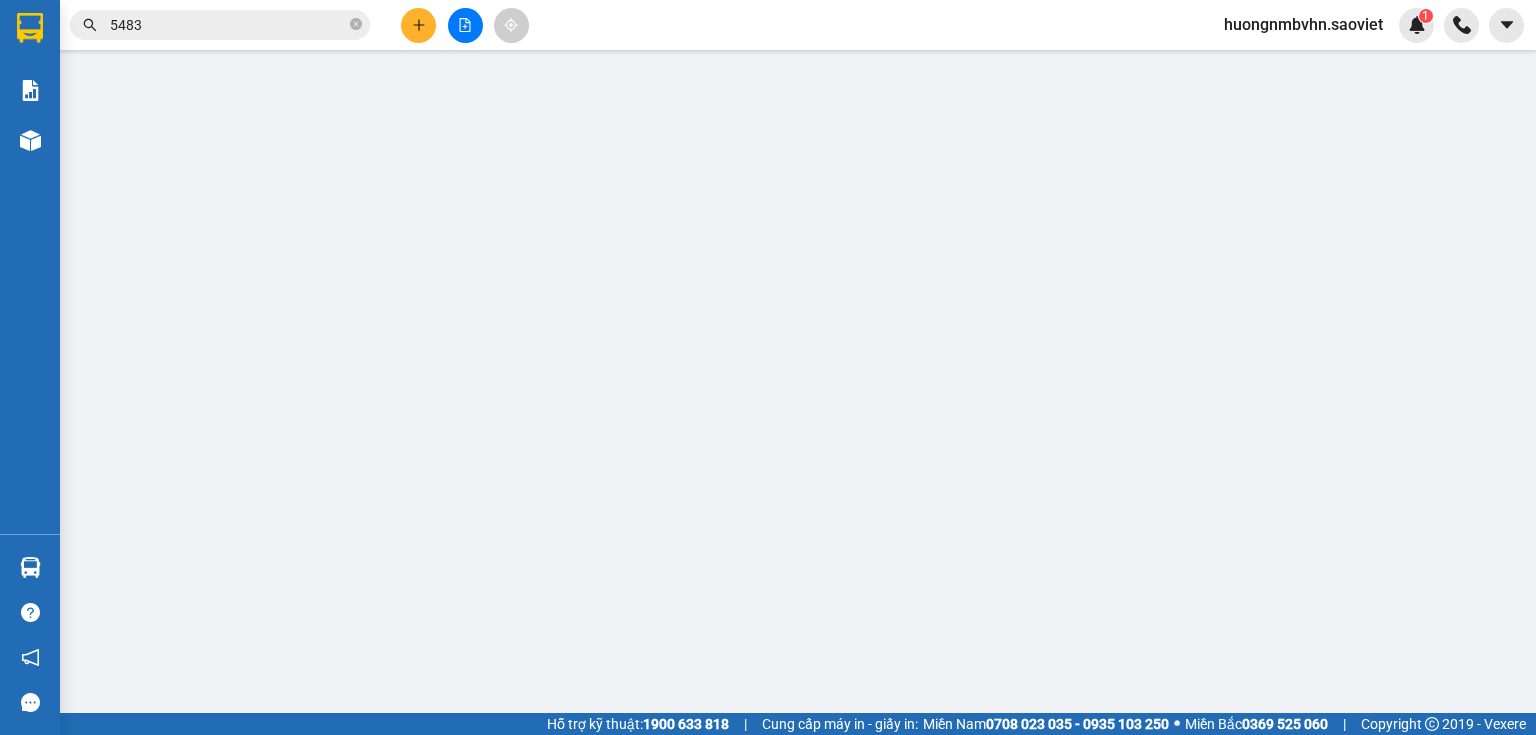 type on "0355995255" 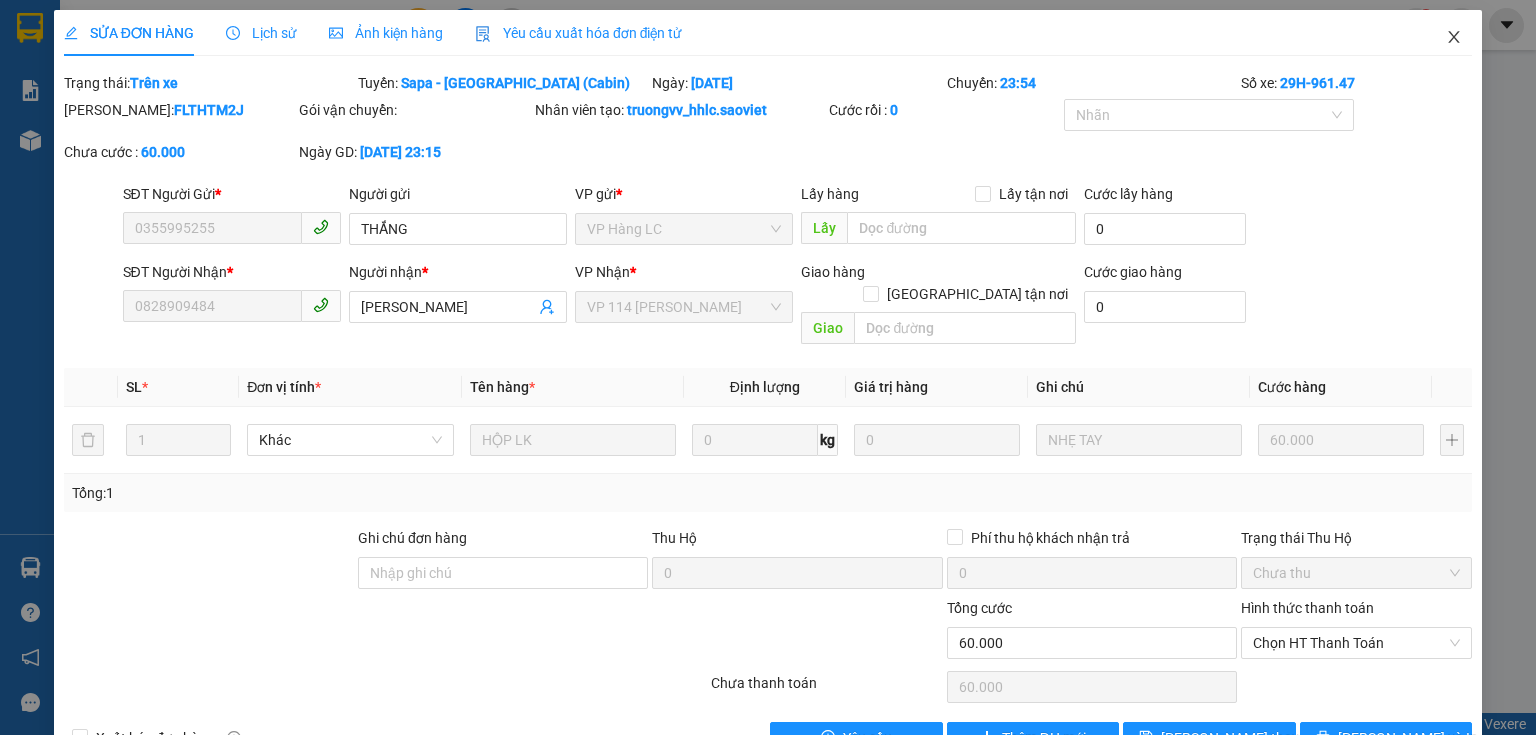 click 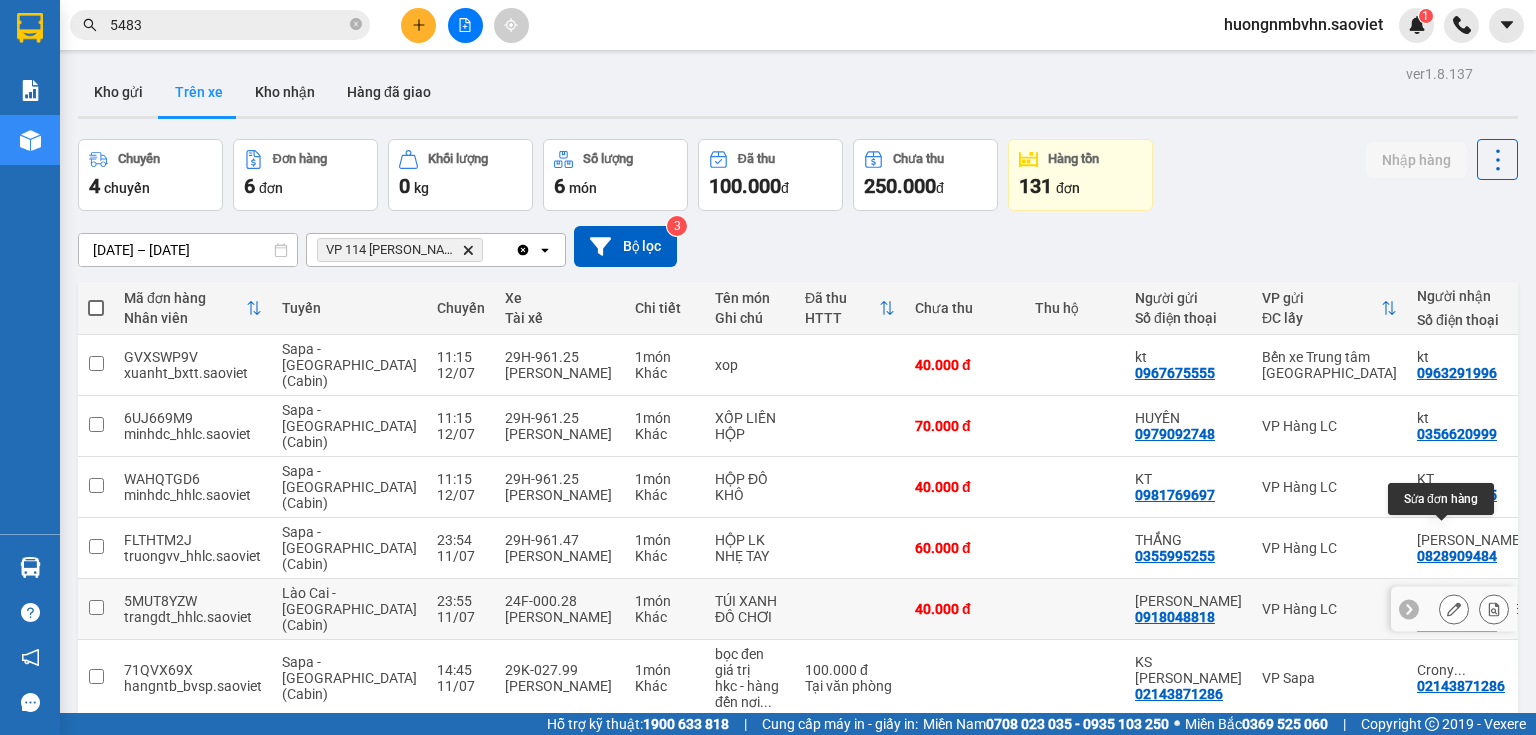 click 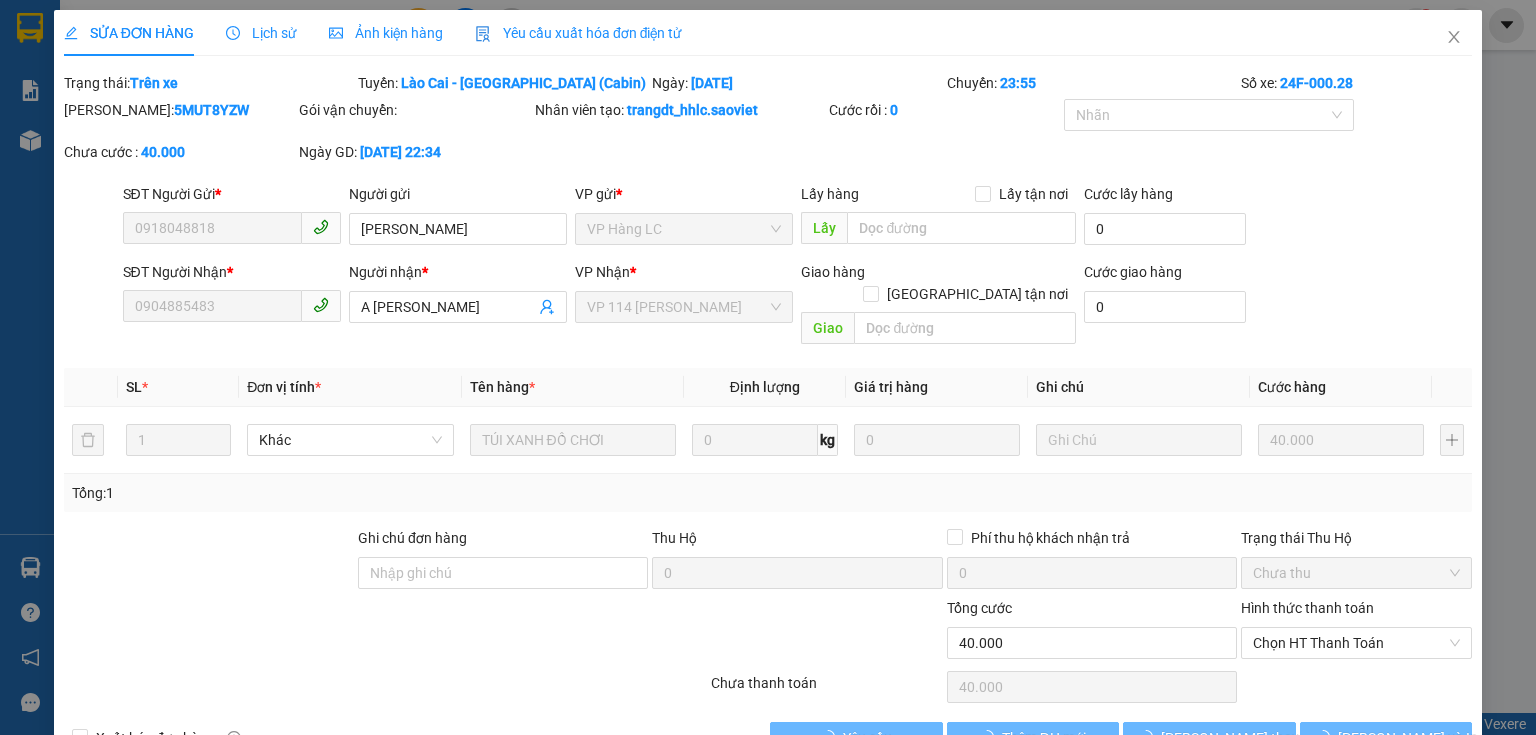 type on "0918048818" 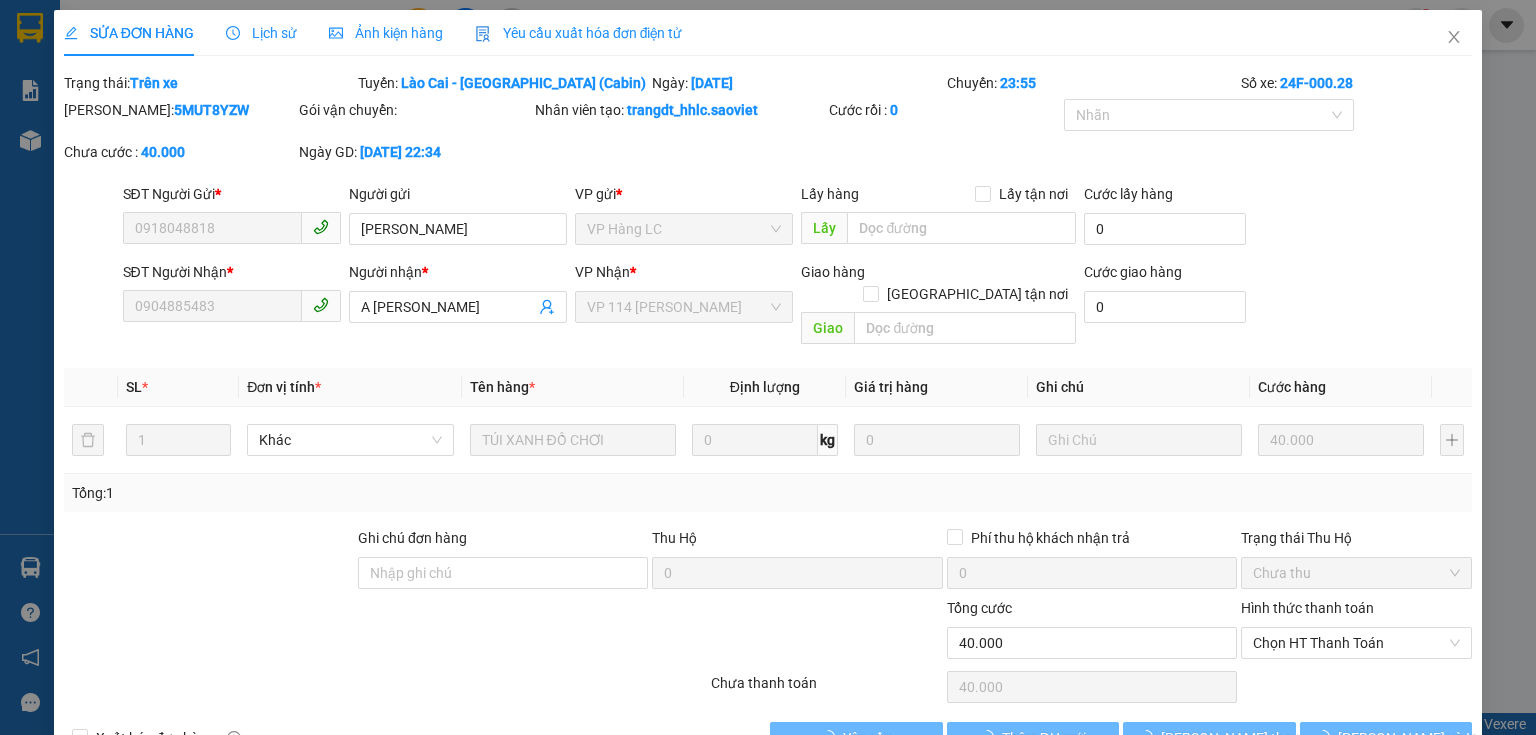 type on "[PERSON_NAME]" 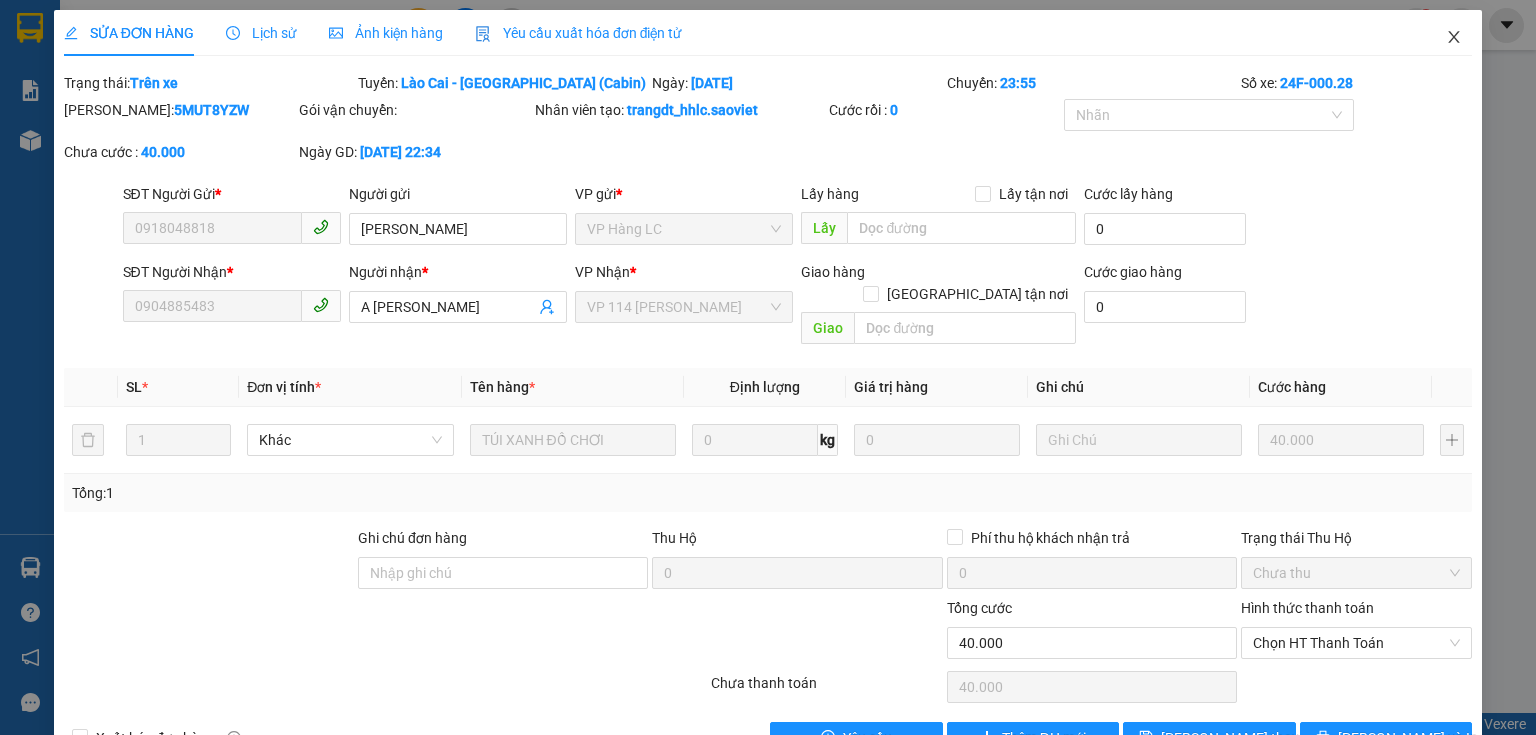 click 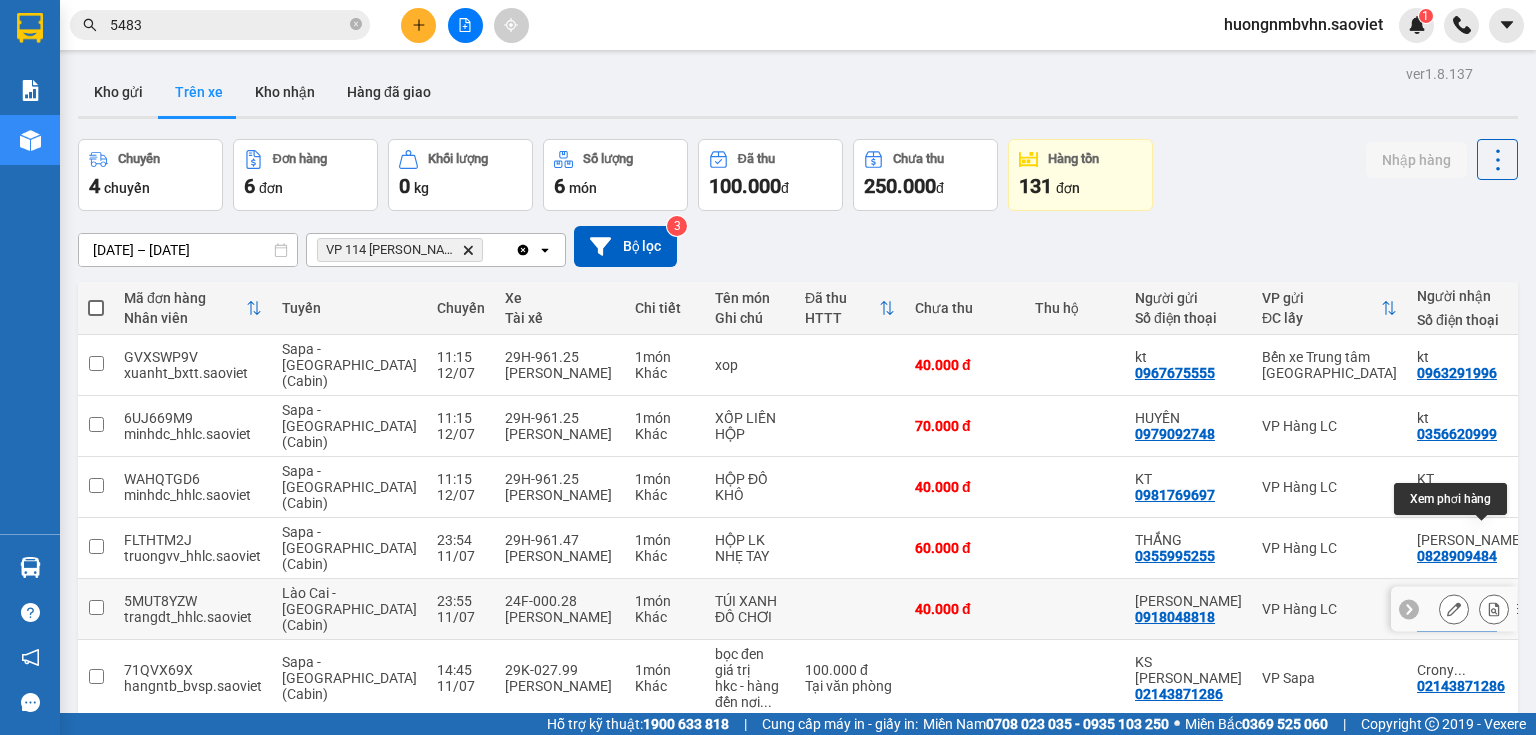 click 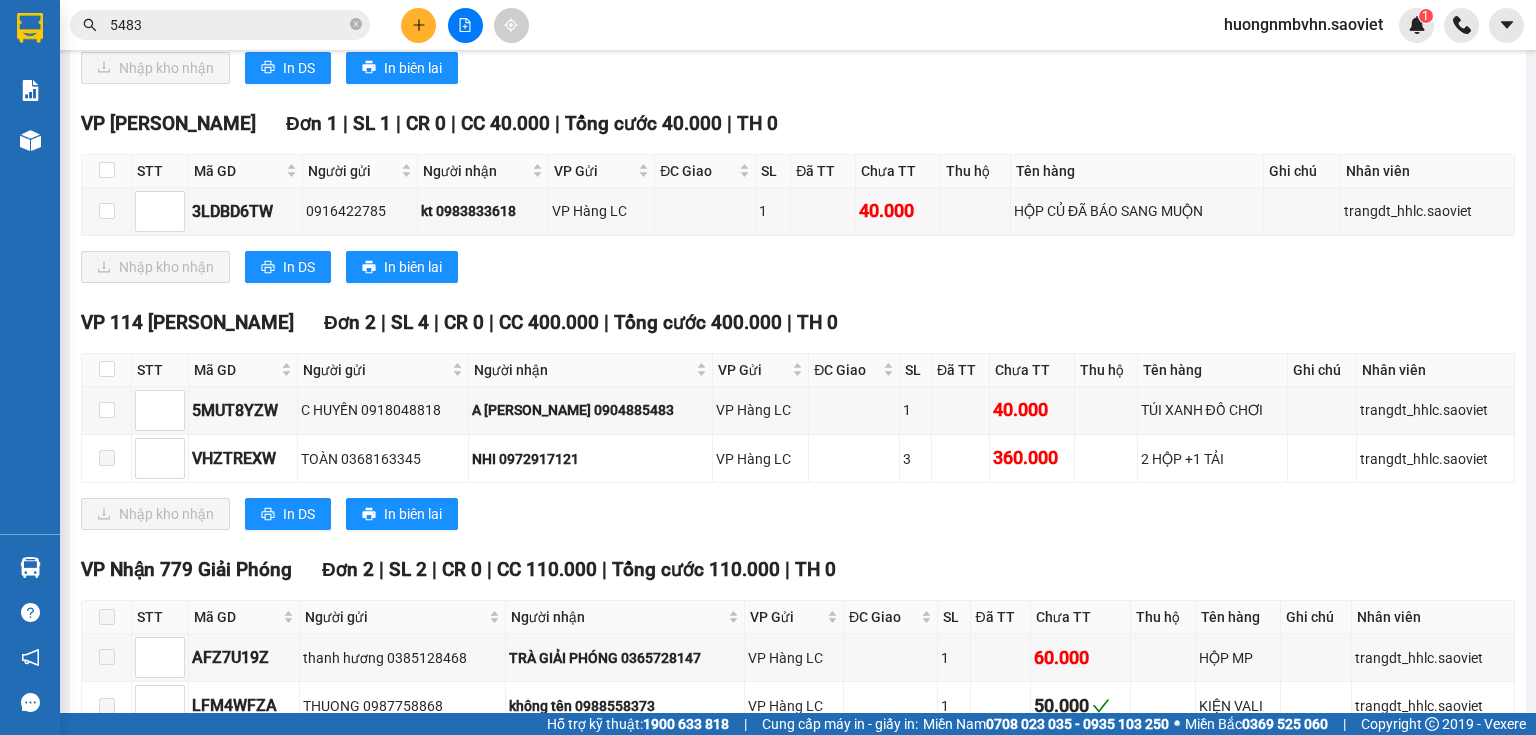 scroll, scrollTop: 880, scrollLeft: 0, axis: vertical 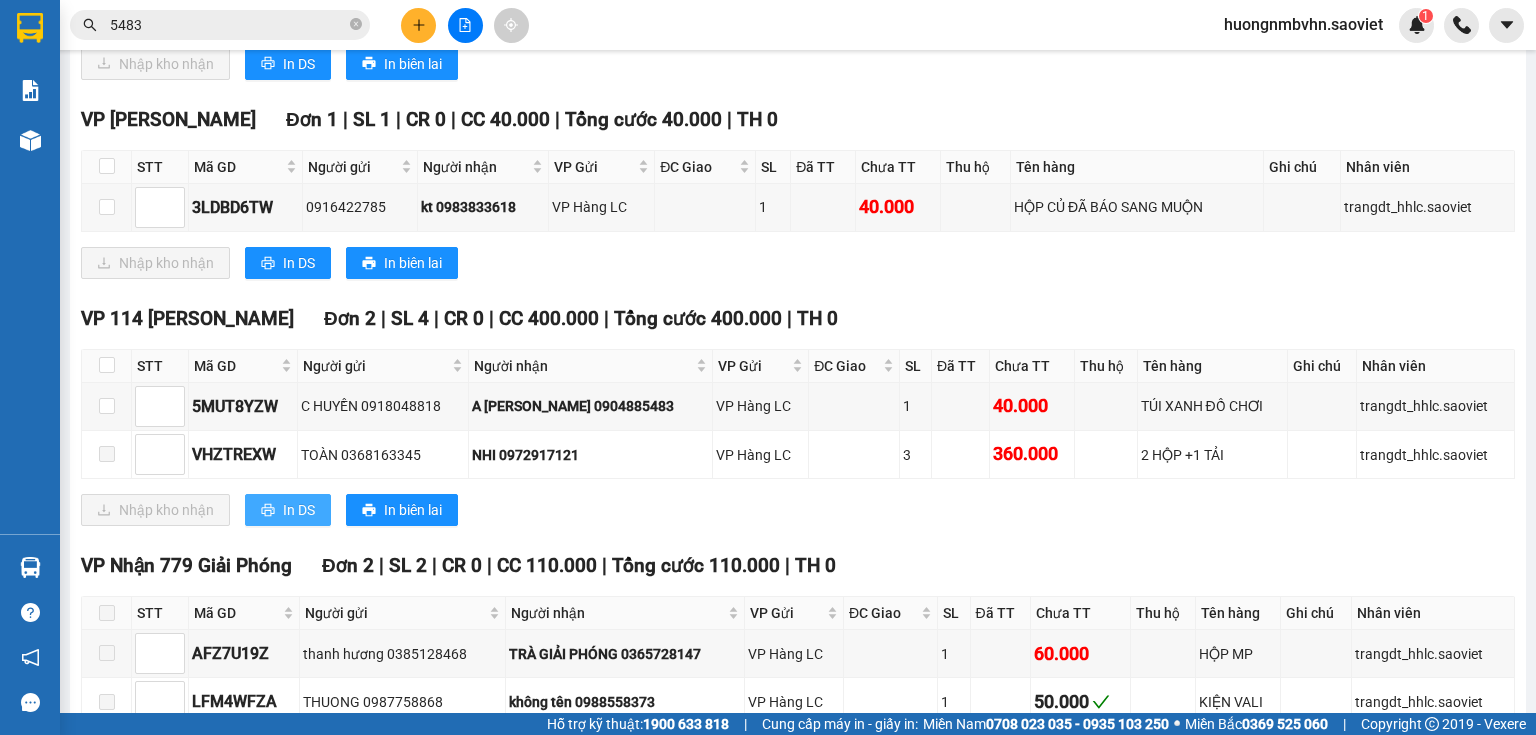 click on "In DS" at bounding box center [299, 510] 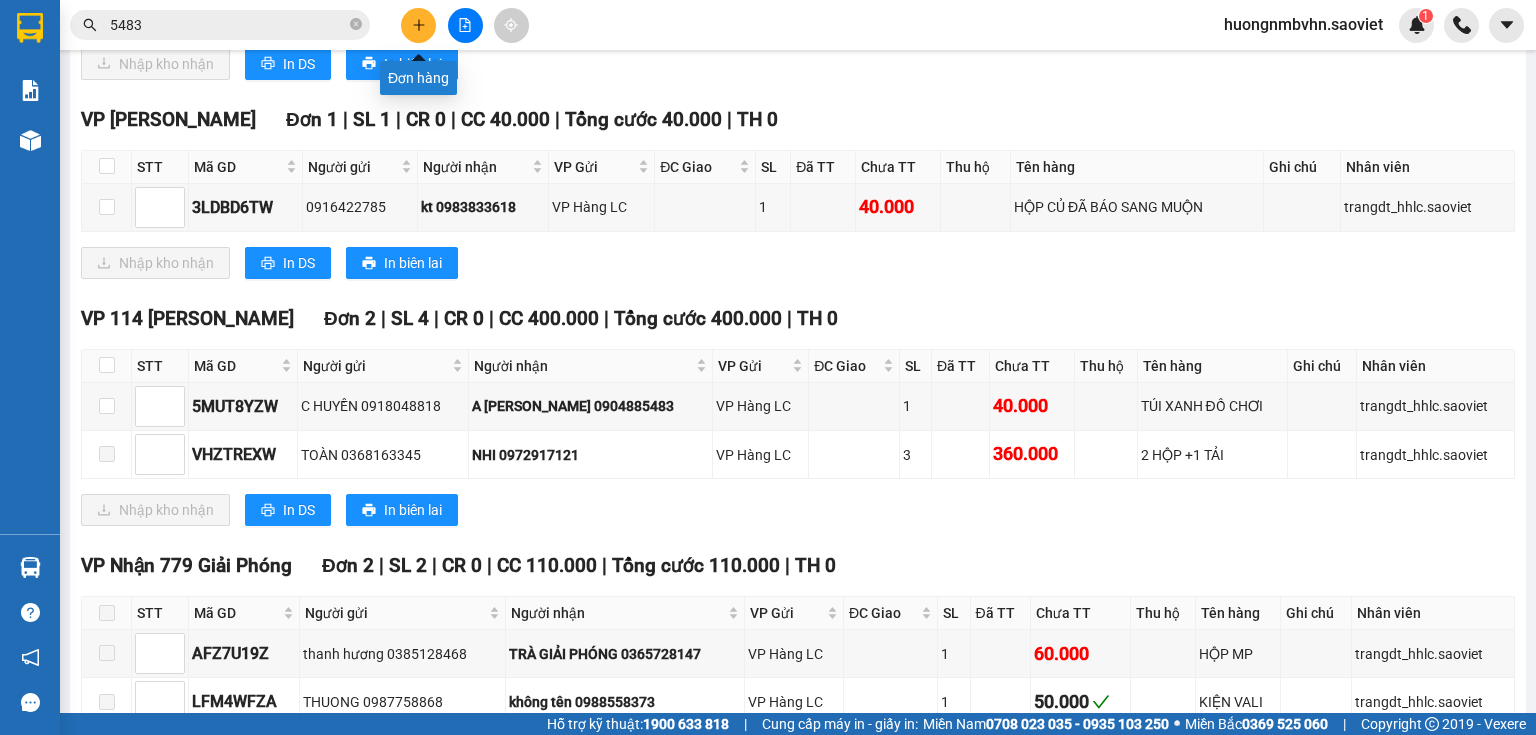 click 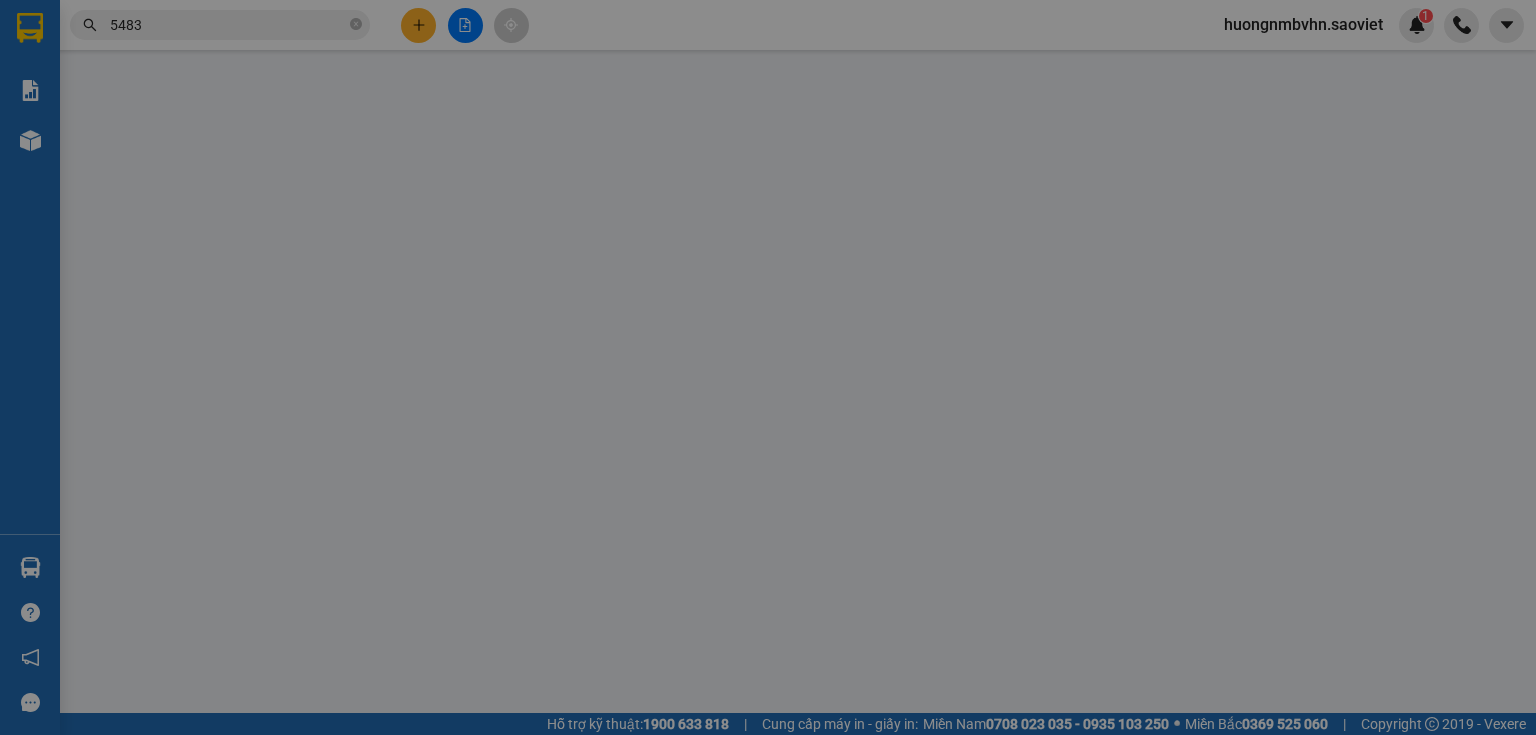 scroll, scrollTop: 0, scrollLeft: 0, axis: both 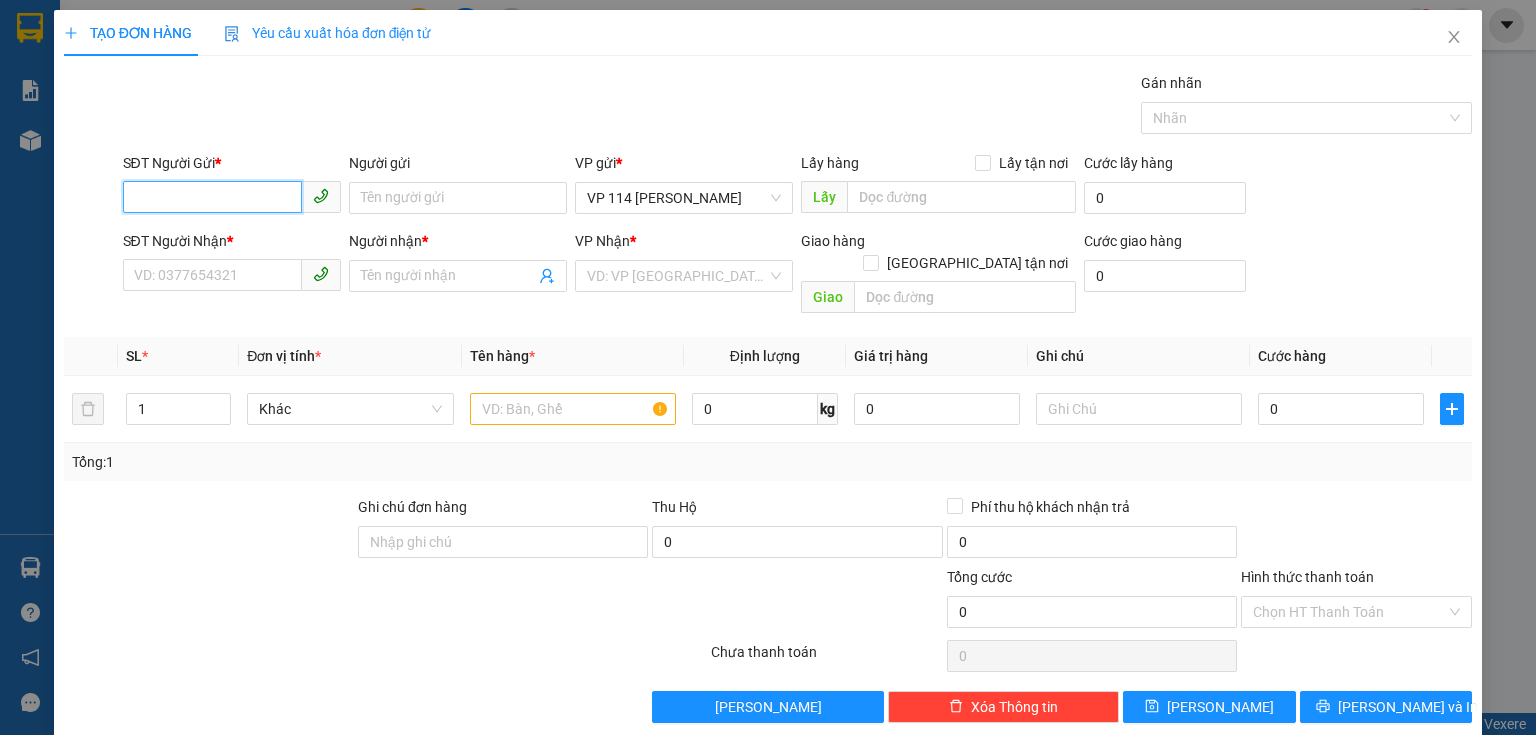 click on "SĐT Người Gửi  *" at bounding box center [212, 197] 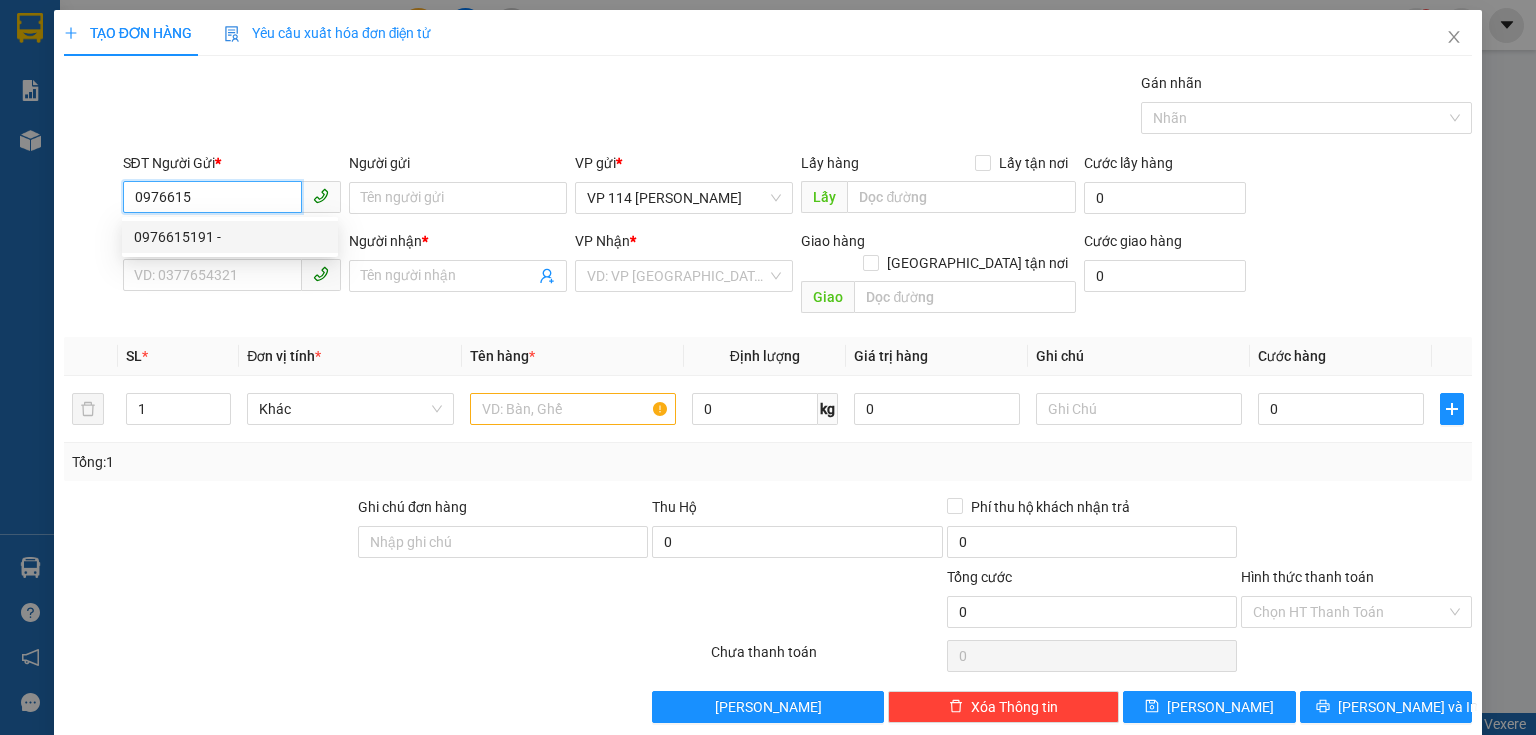 click on "0976615191 -" at bounding box center [230, 237] 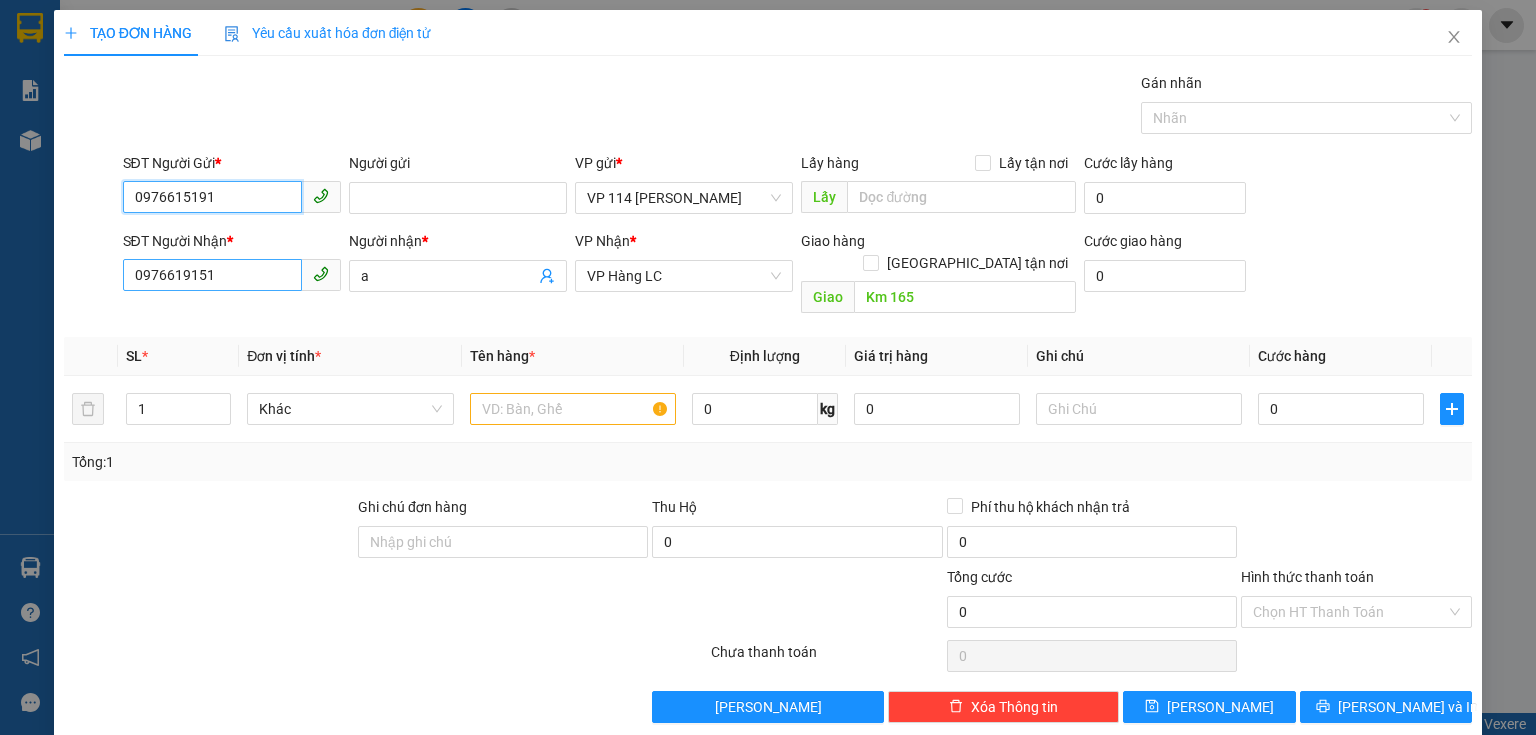 type on "0976615191" 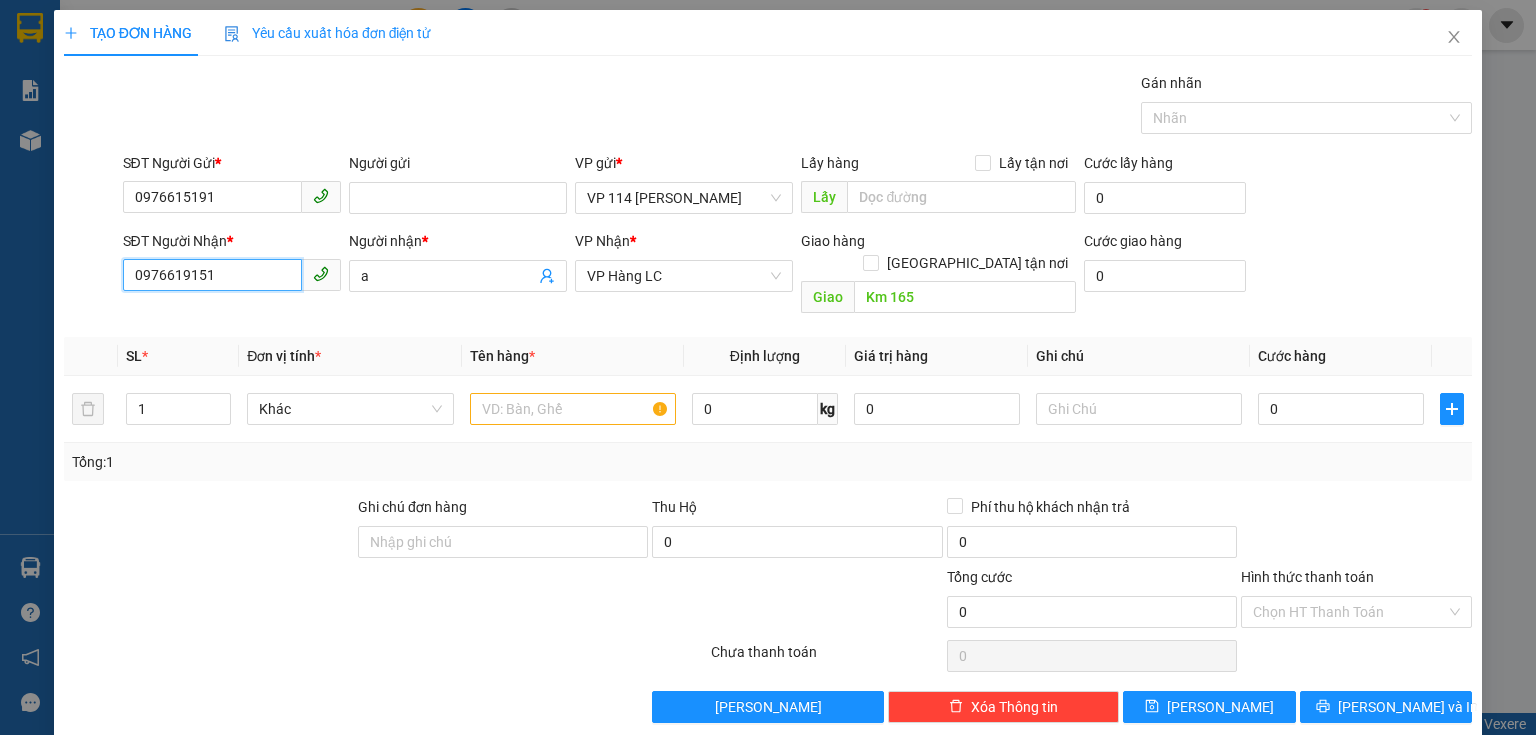 click on "0976619151" at bounding box center [212, 275] 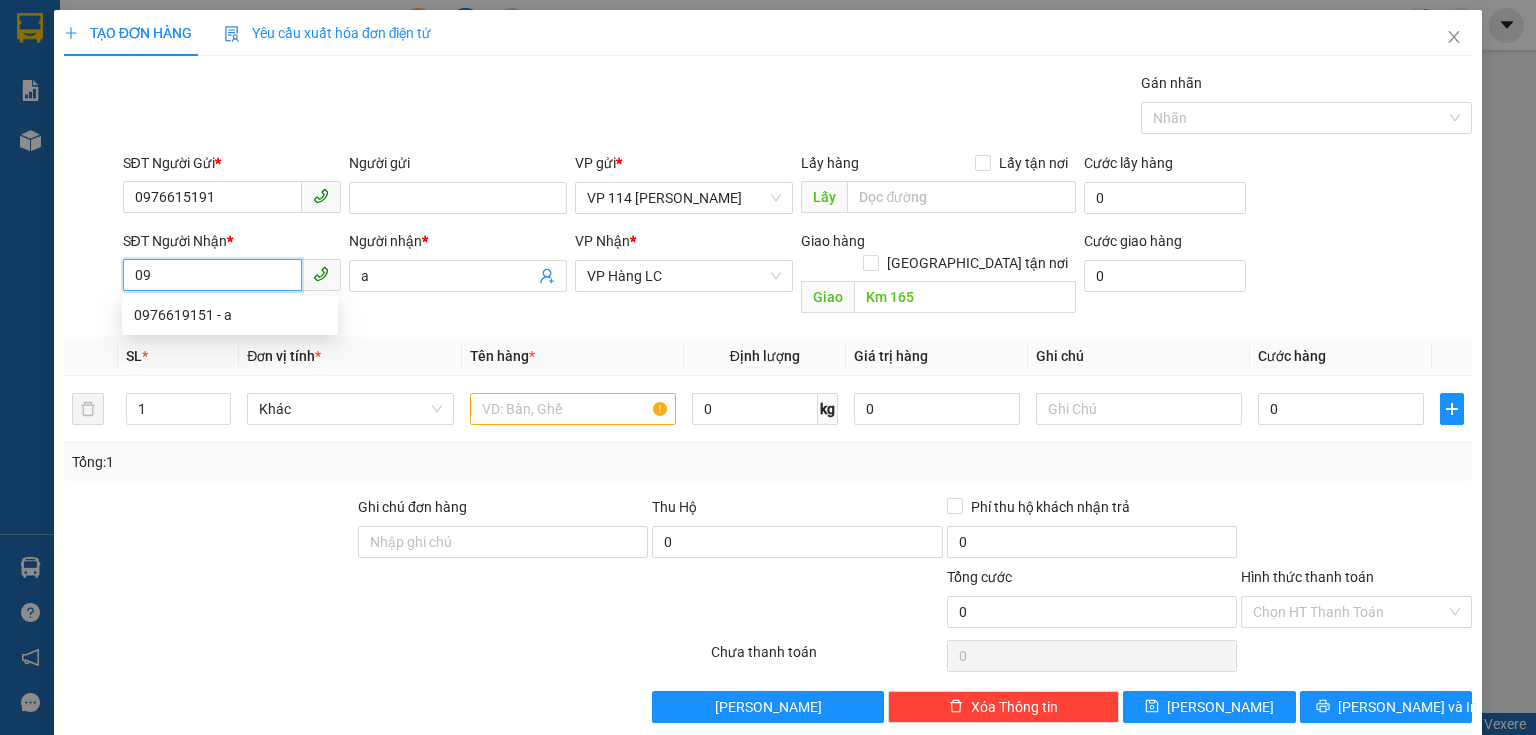 type on "0" 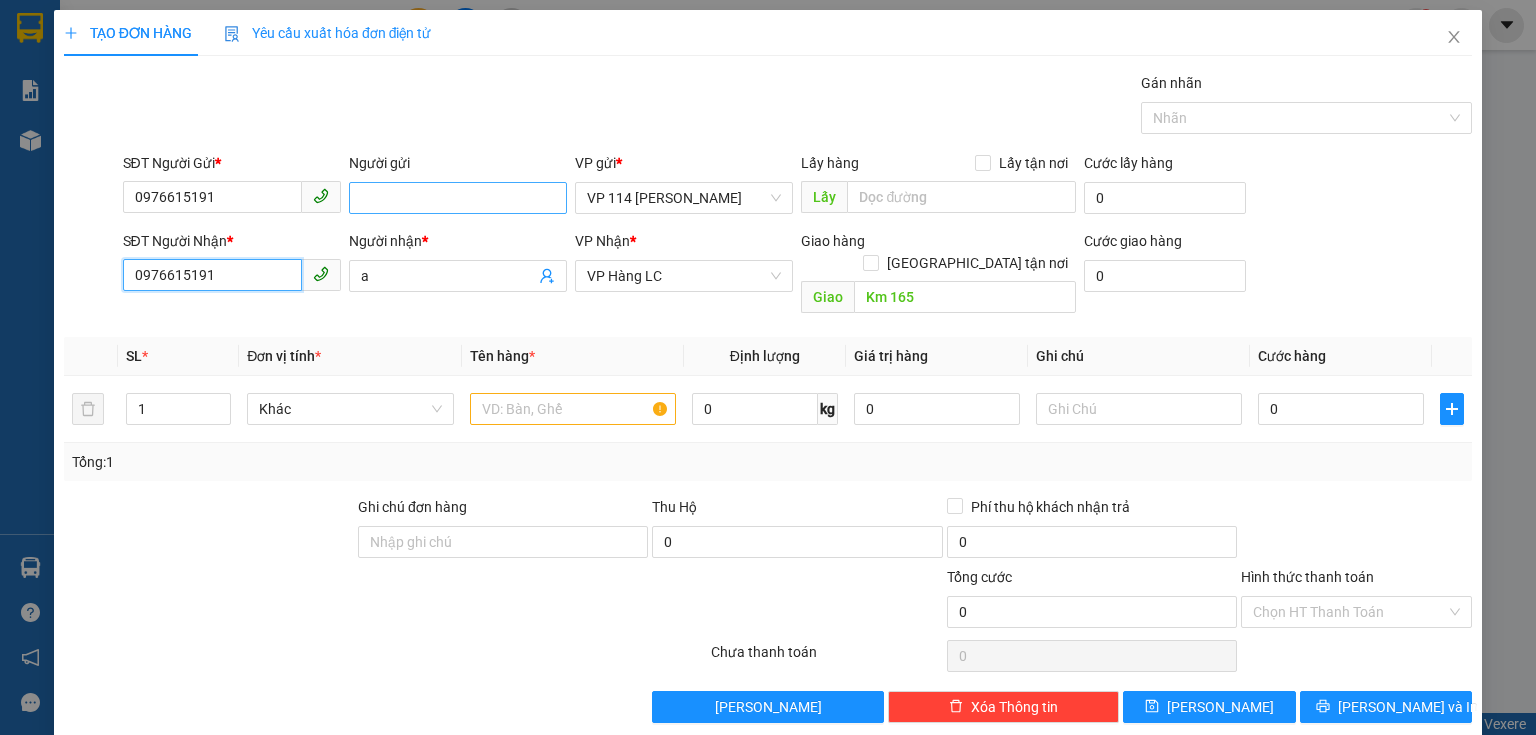 type on "0976615191" 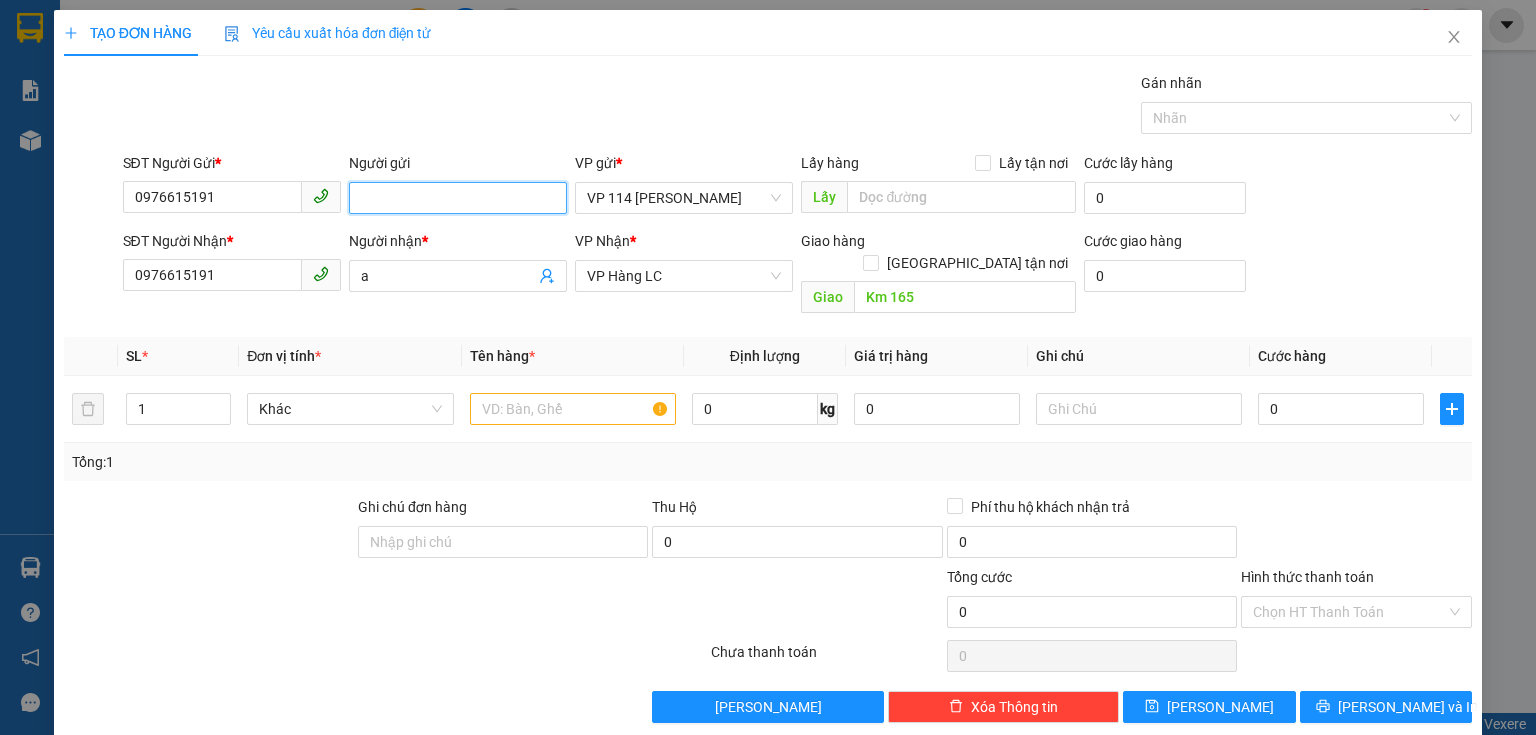 click on "Người gửi" at bounding box center [458, 198] 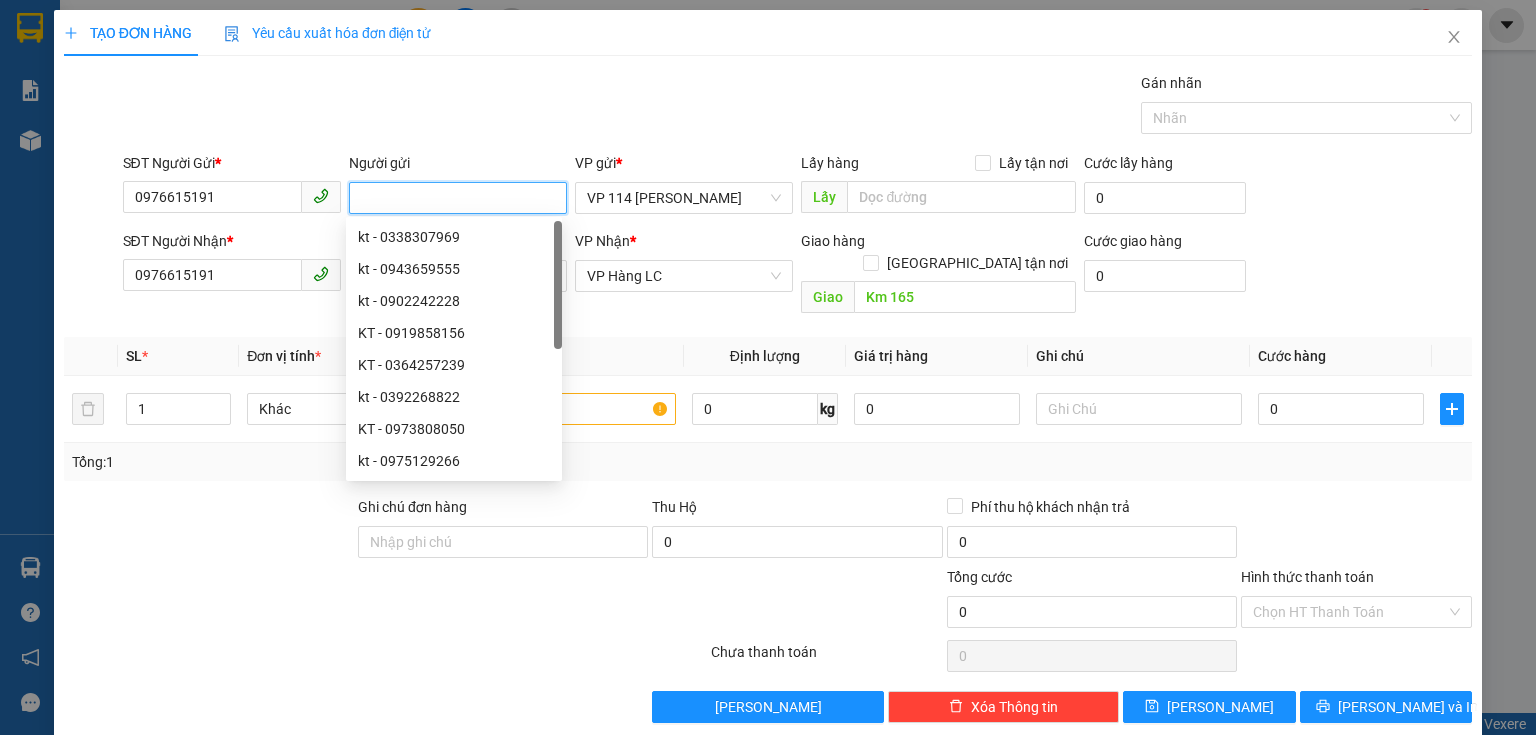 type on "a" 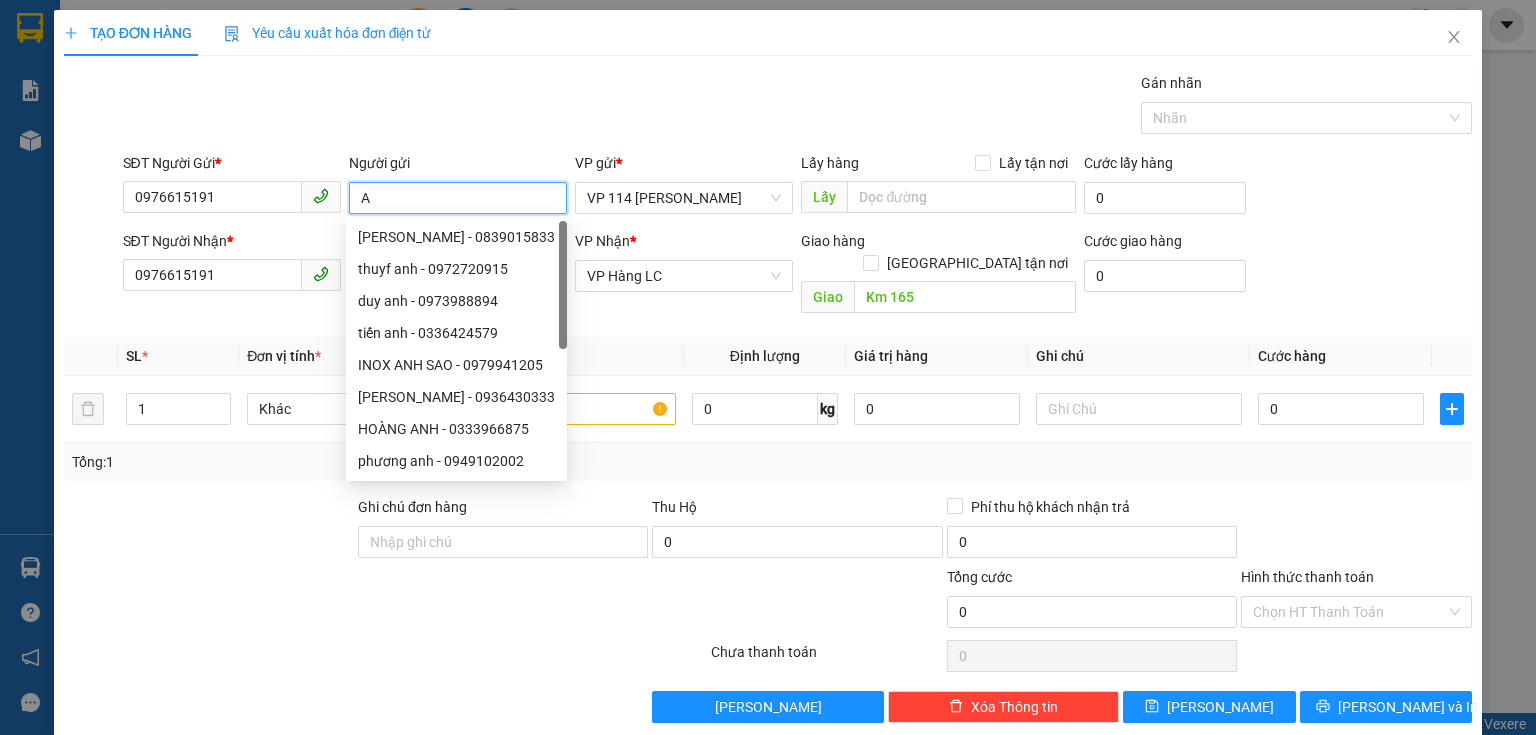 type on "A" 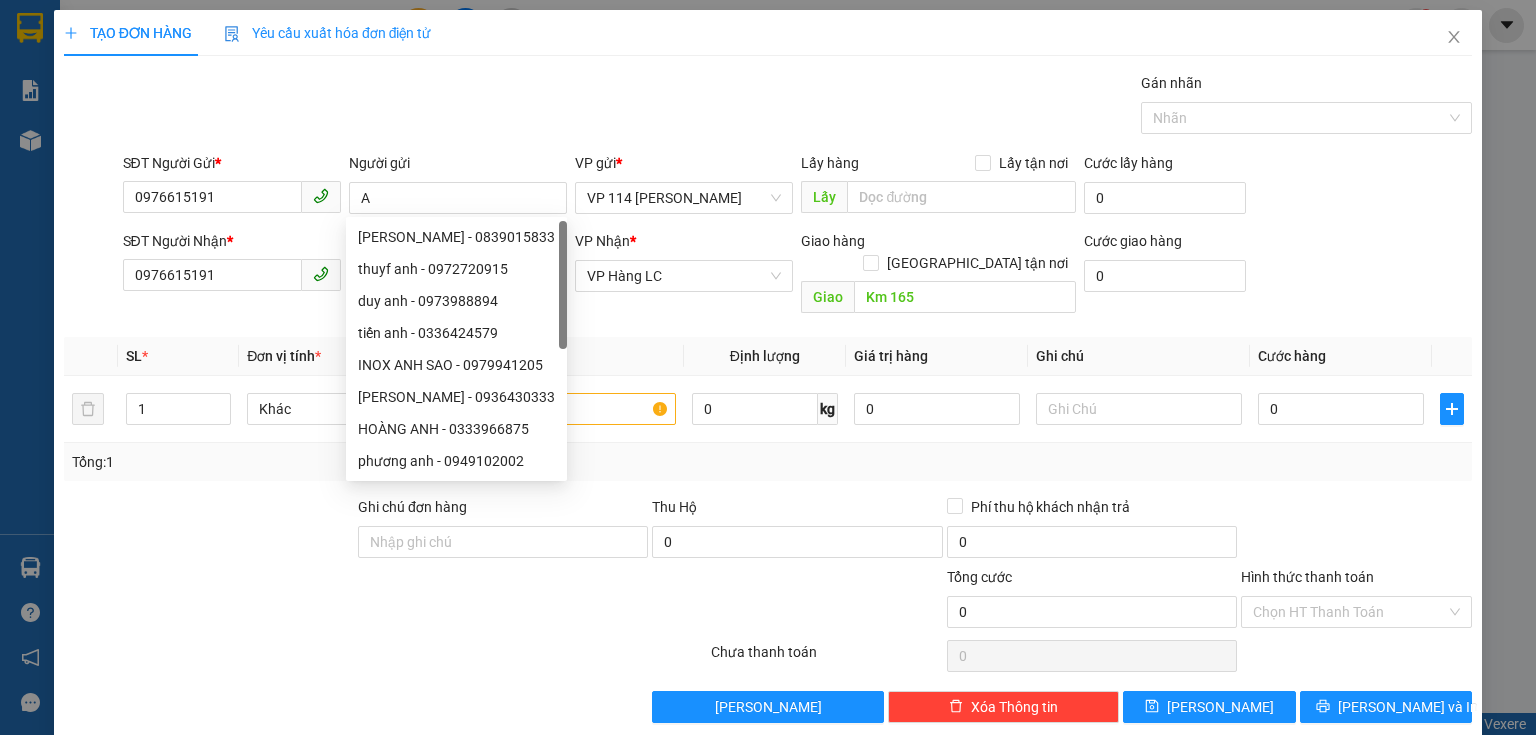 drag, startPoint x: 455, startPoint y: 87, endPoint x: 447, endPoint y: 158, distance: 71.44928 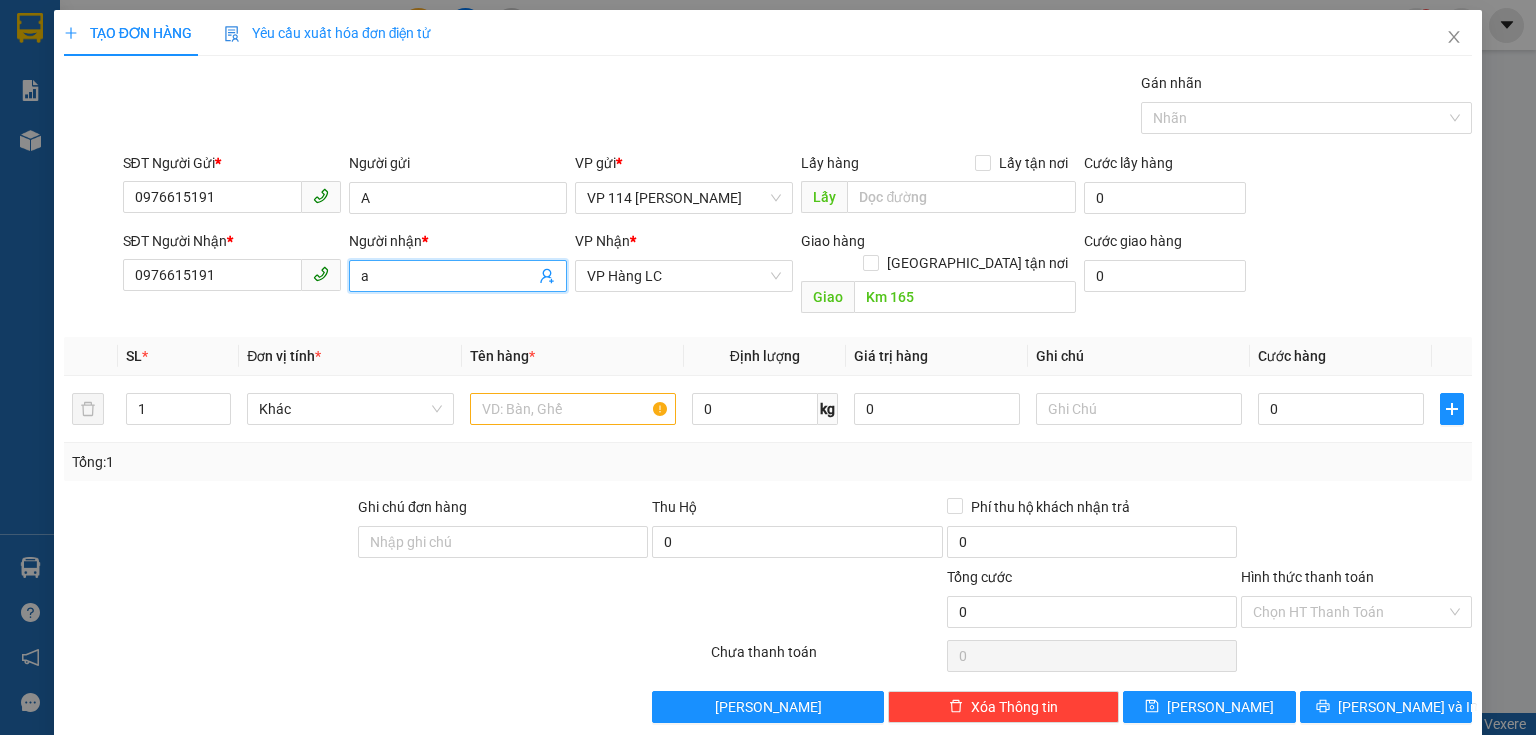 click on "a" at bounding box center [458, 276] 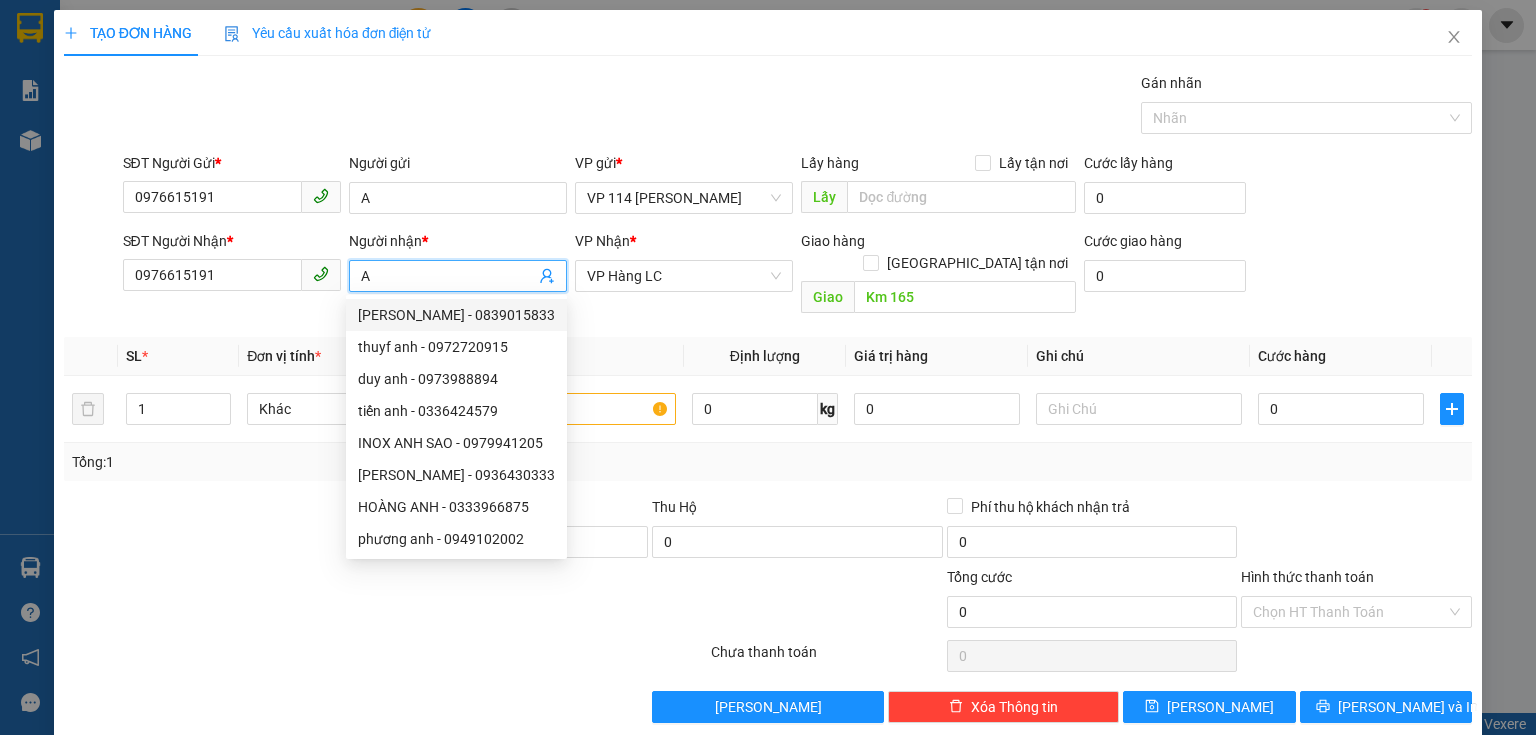 type on "A" 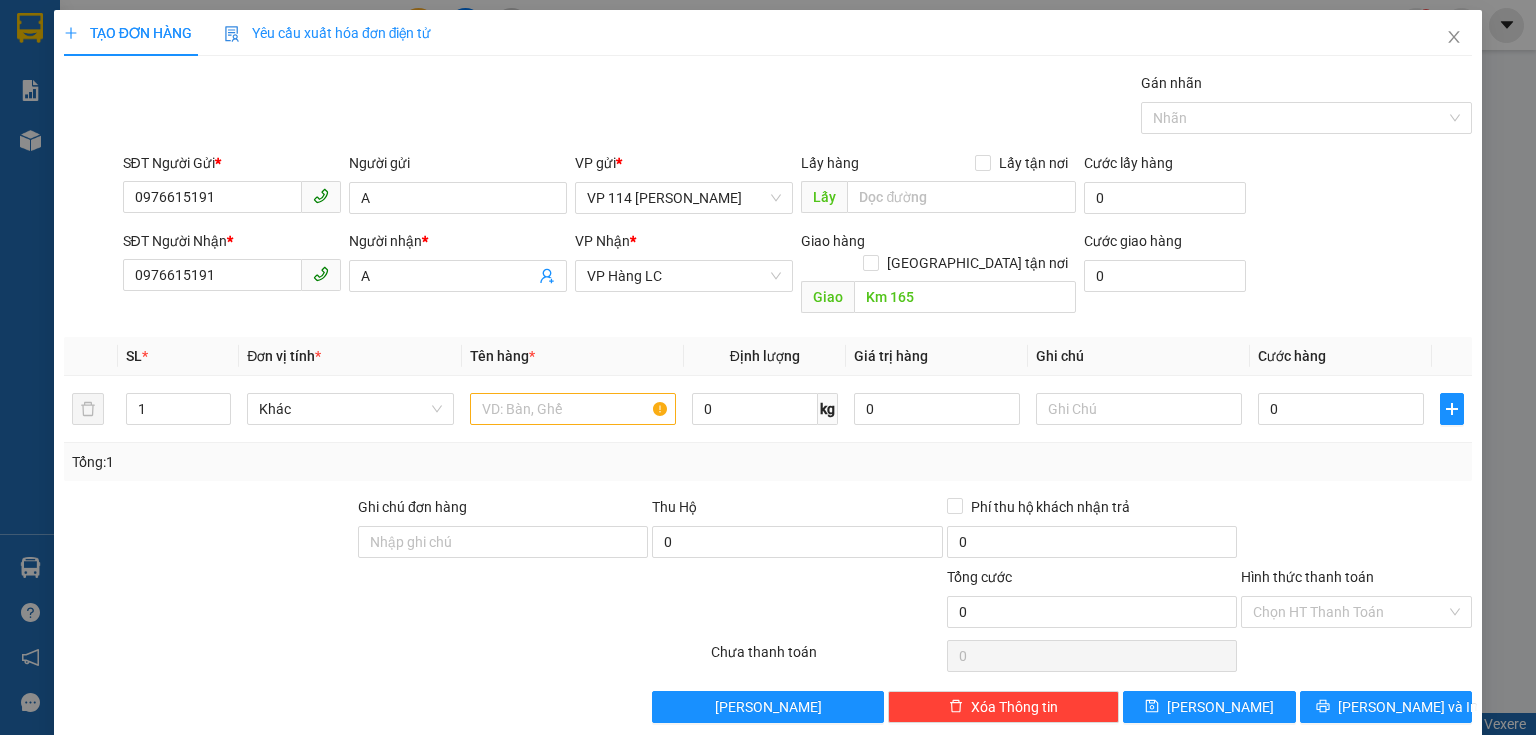 click on "Transit Pickup Surcharge Ids Transit Deliver Surcharge Ids Transit Deliver Surcharge Transit Deliver Surcharge Gán nhãn   Nhãn SĐT Người Gửi  * 0976615191 Người gửi A VP gửi  * VP 114 Trần Nhật Duật Lấy hàng Lấy tận nơi Lấy Cước lấy hàng 0 SĐT Người Nhận  * 0976615191 Người nhận  * A VP Nhận  * VP Hàng LC Giao hàng Giao tận nơi Giao Km 165 Cước giao hàng 0 SL  * Đơn vị tính  * Tên hàng  * Định lượng Giá trị hàng Ghi chú Cước hàng                   1 Khác 0 kg 0 0 Tổng:  1 Ghi chú đơn hàng Thu Hộ 0 Phí thu hộ khách nhận trả 0 Tổng cước 0 Hình thức thanh toán Chọn HT Thanh Toán Số tiền thu trước 0 Chưa thanh toán 0 Chọn HT Thanh Toán Lưu nháp Xóa Thông tin Lưu Lưu và In" at bounding box center (768, 397) 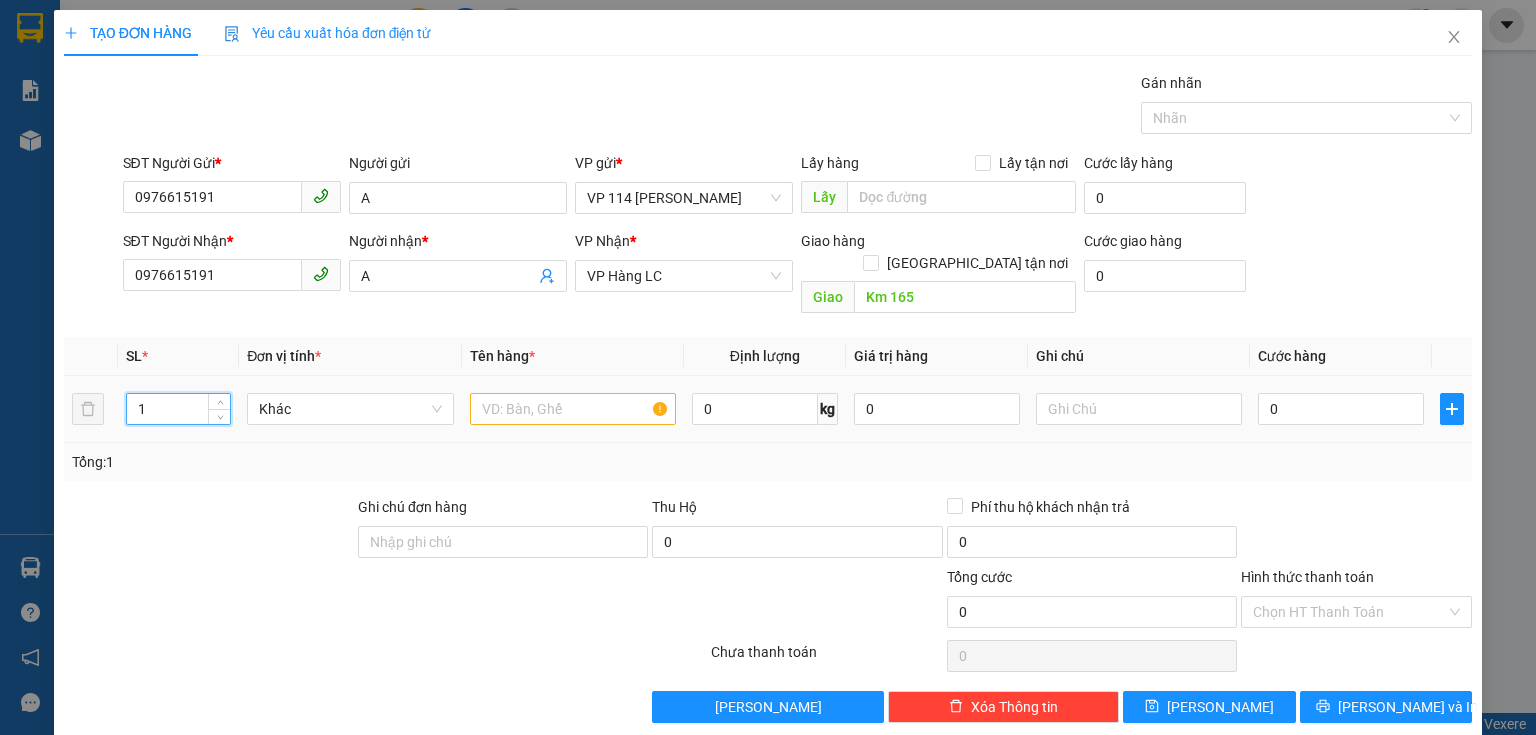 click on "1" at bounding box center (178, 409) 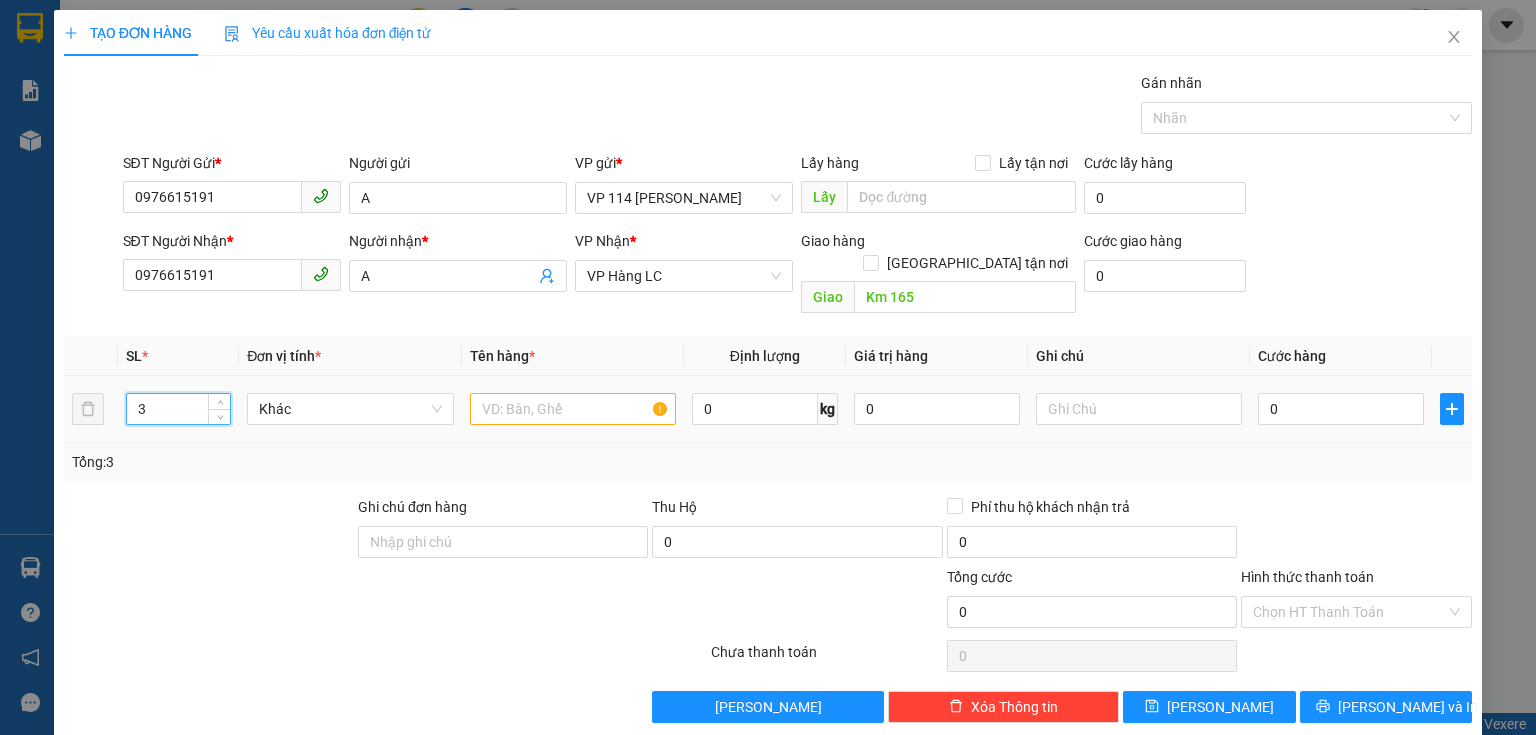 type on "3" 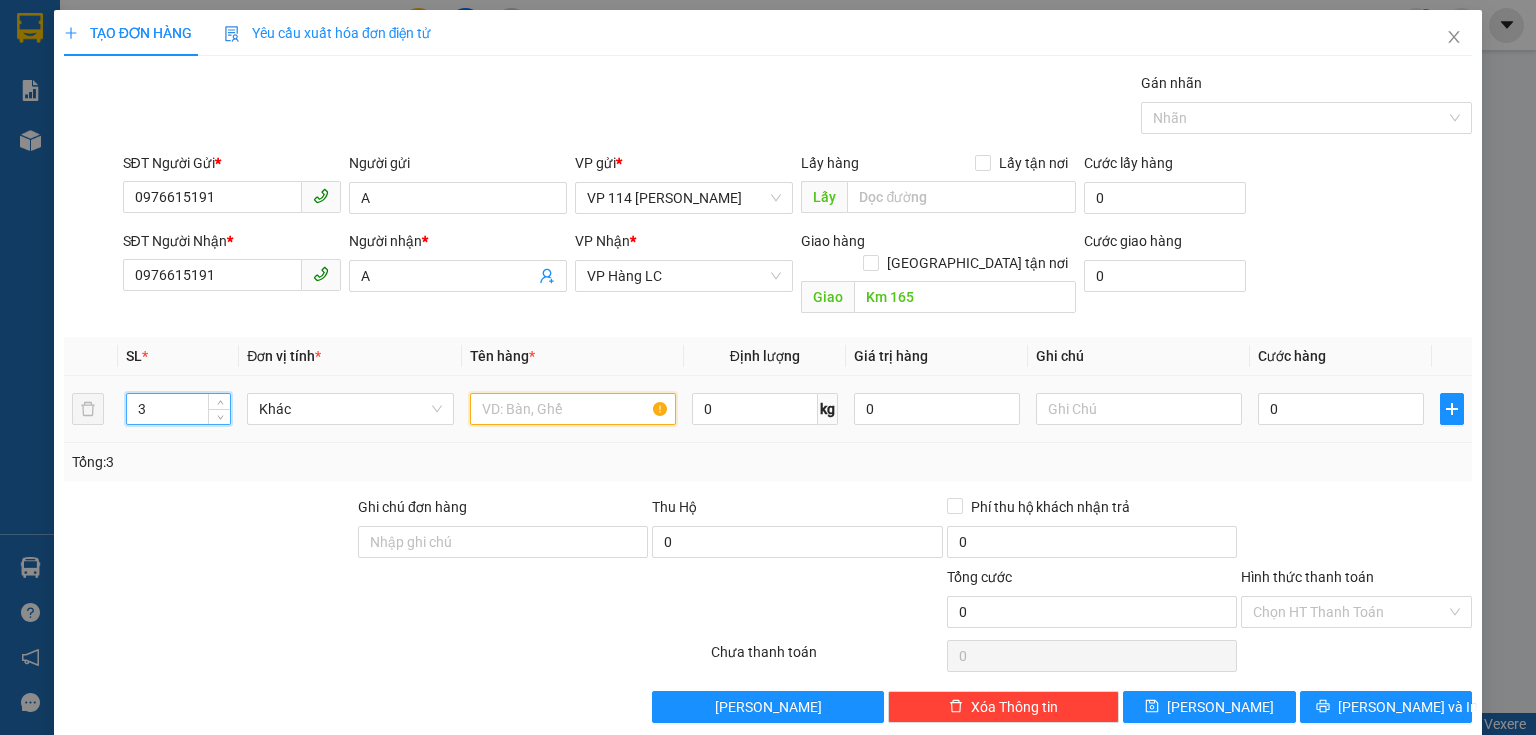 click at bounding box center (573, 409) 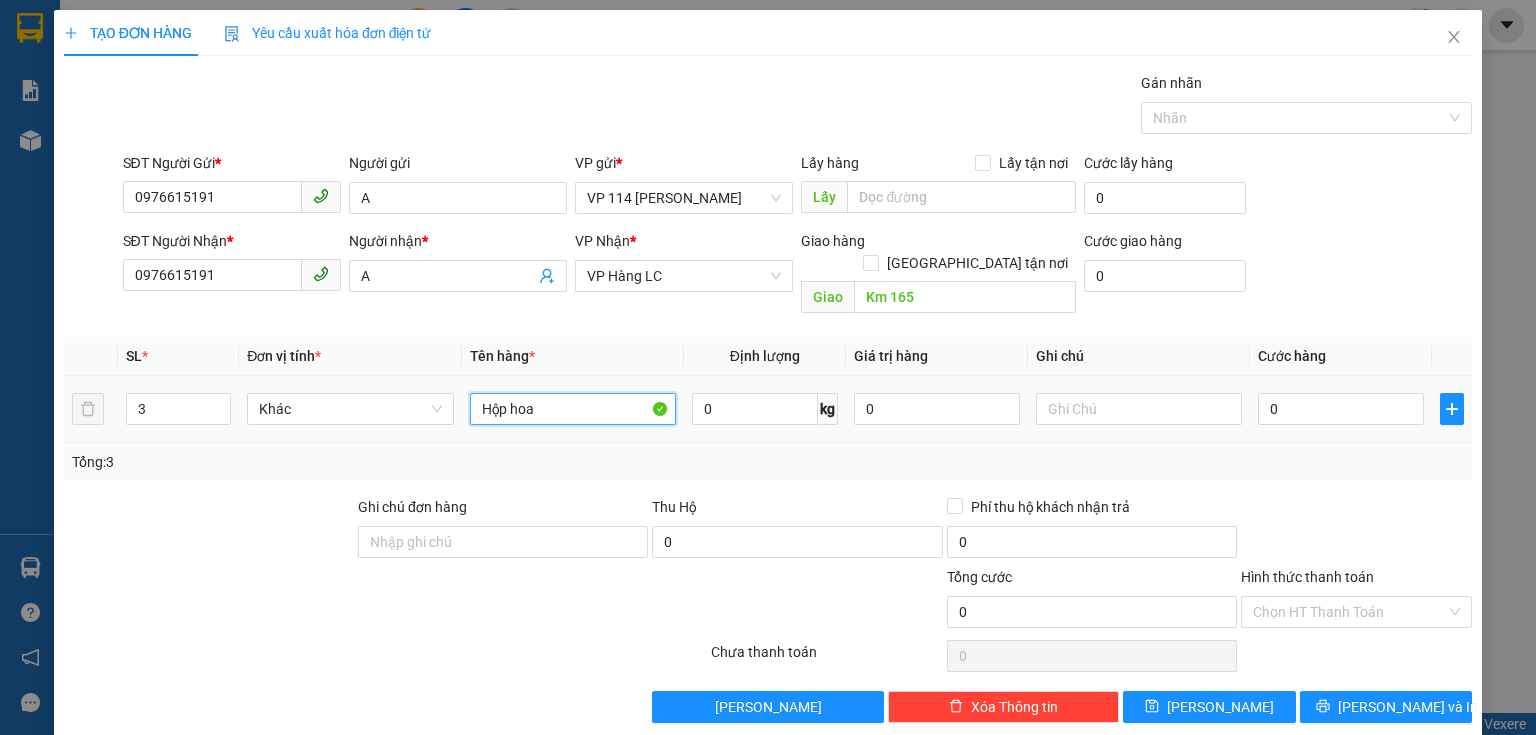 type on "Hộp hoa" 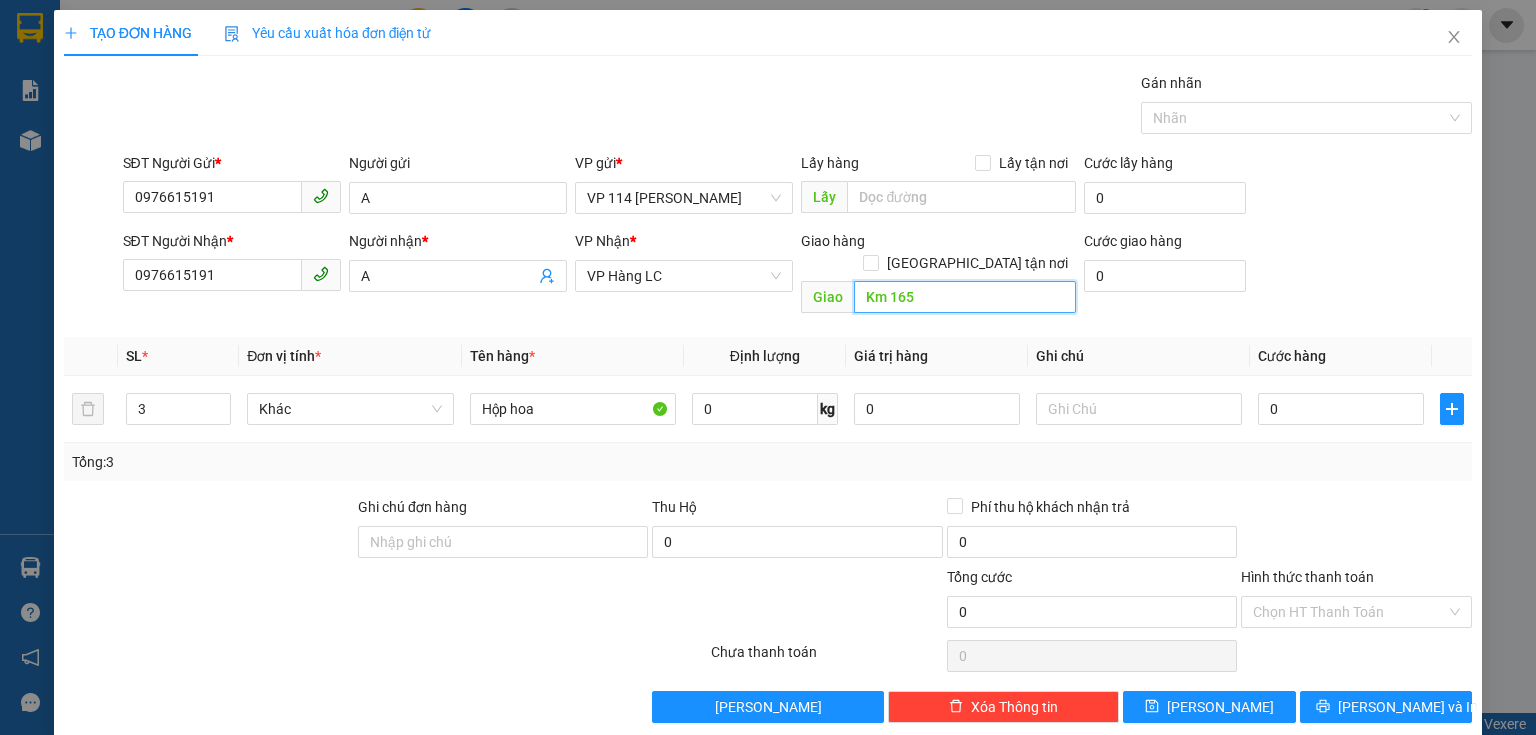 type on "5" 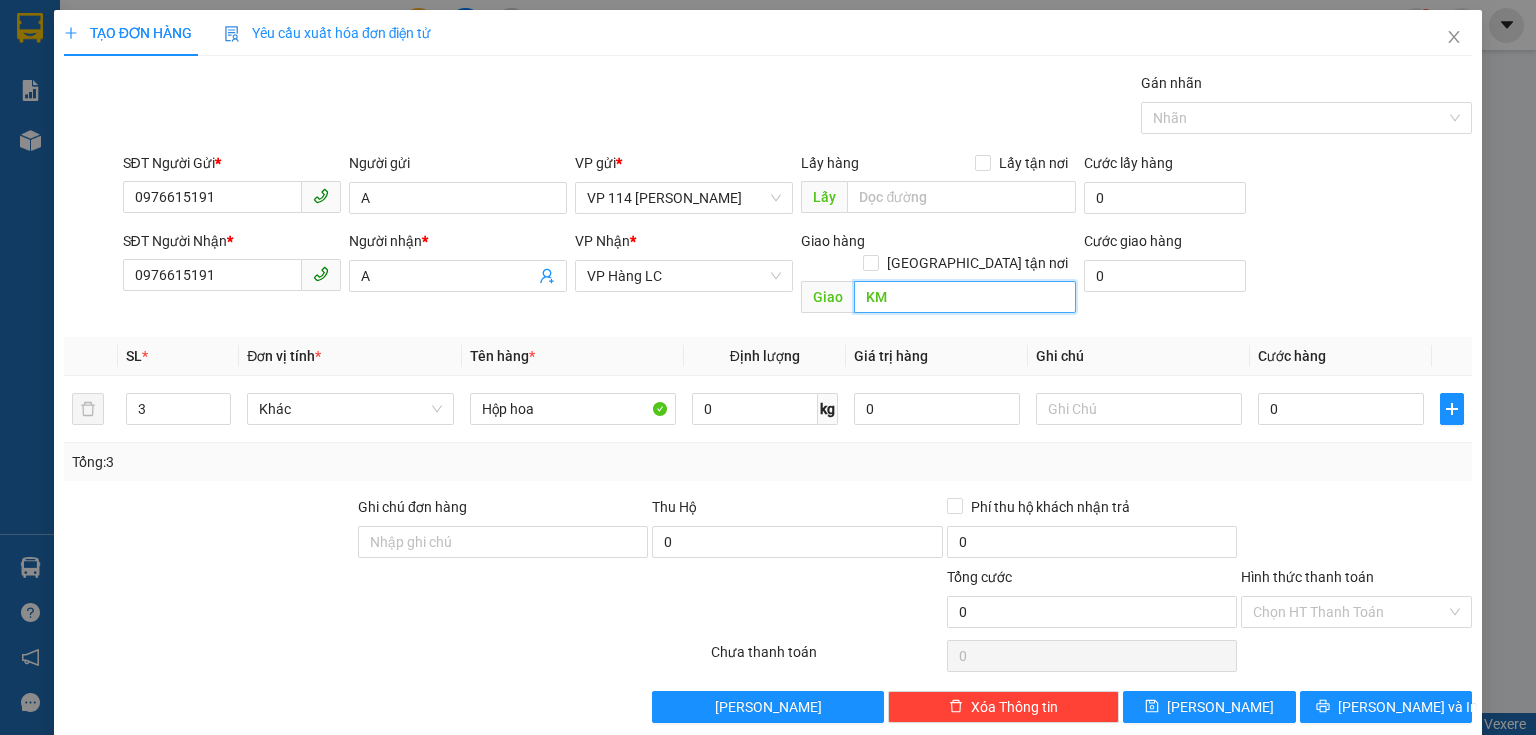 click on "KM" at bounding box center [965, 297] 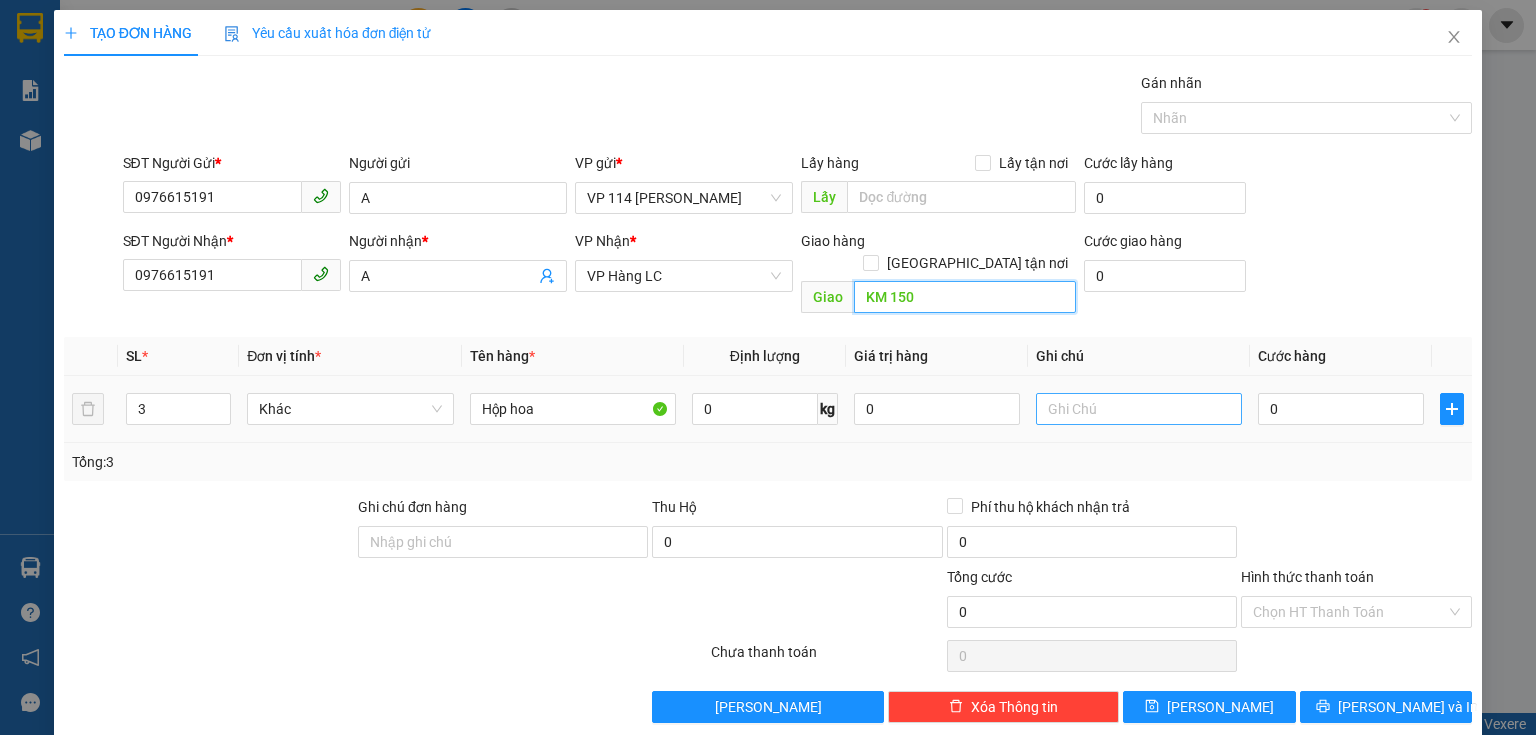 type on "KM 150" 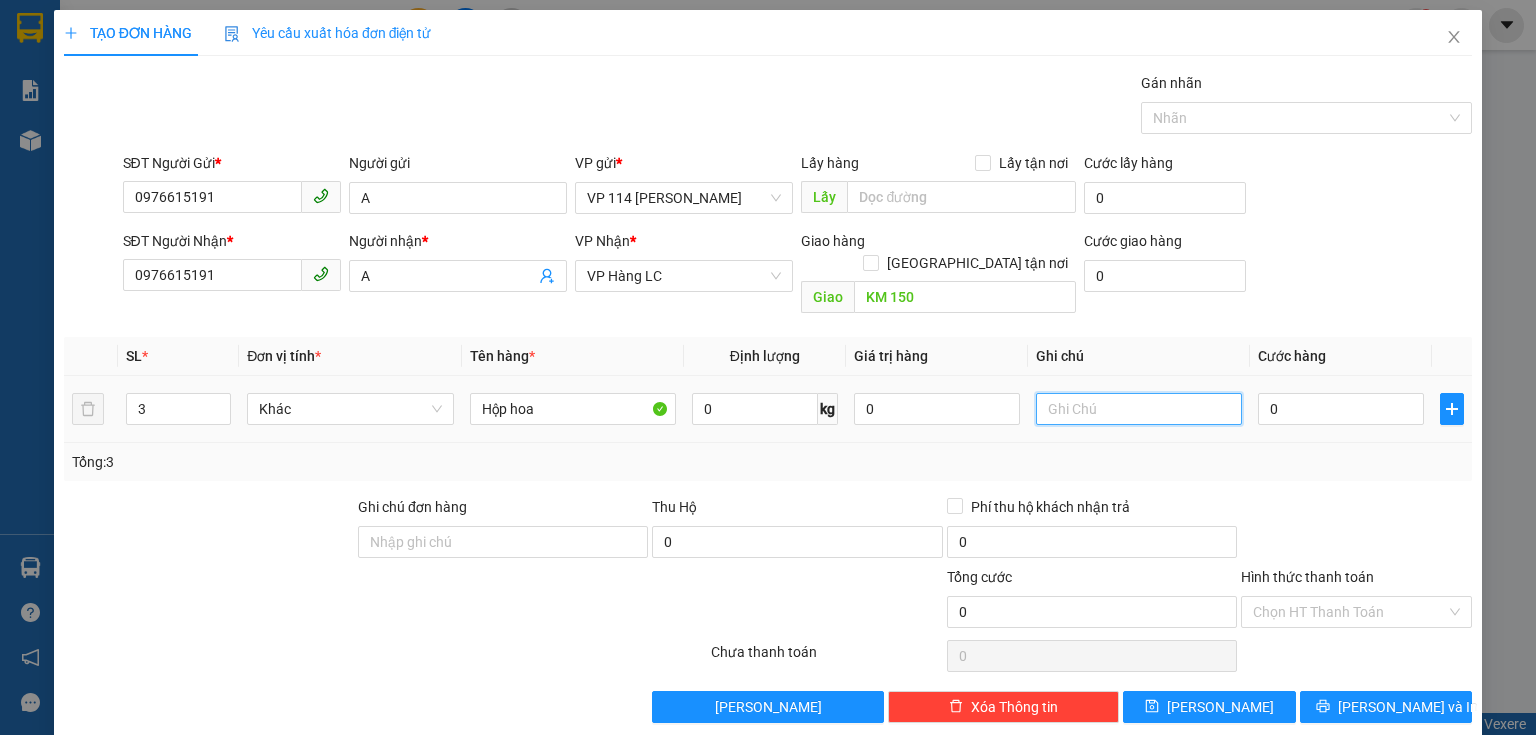 click at bounding box center (1139, 409) 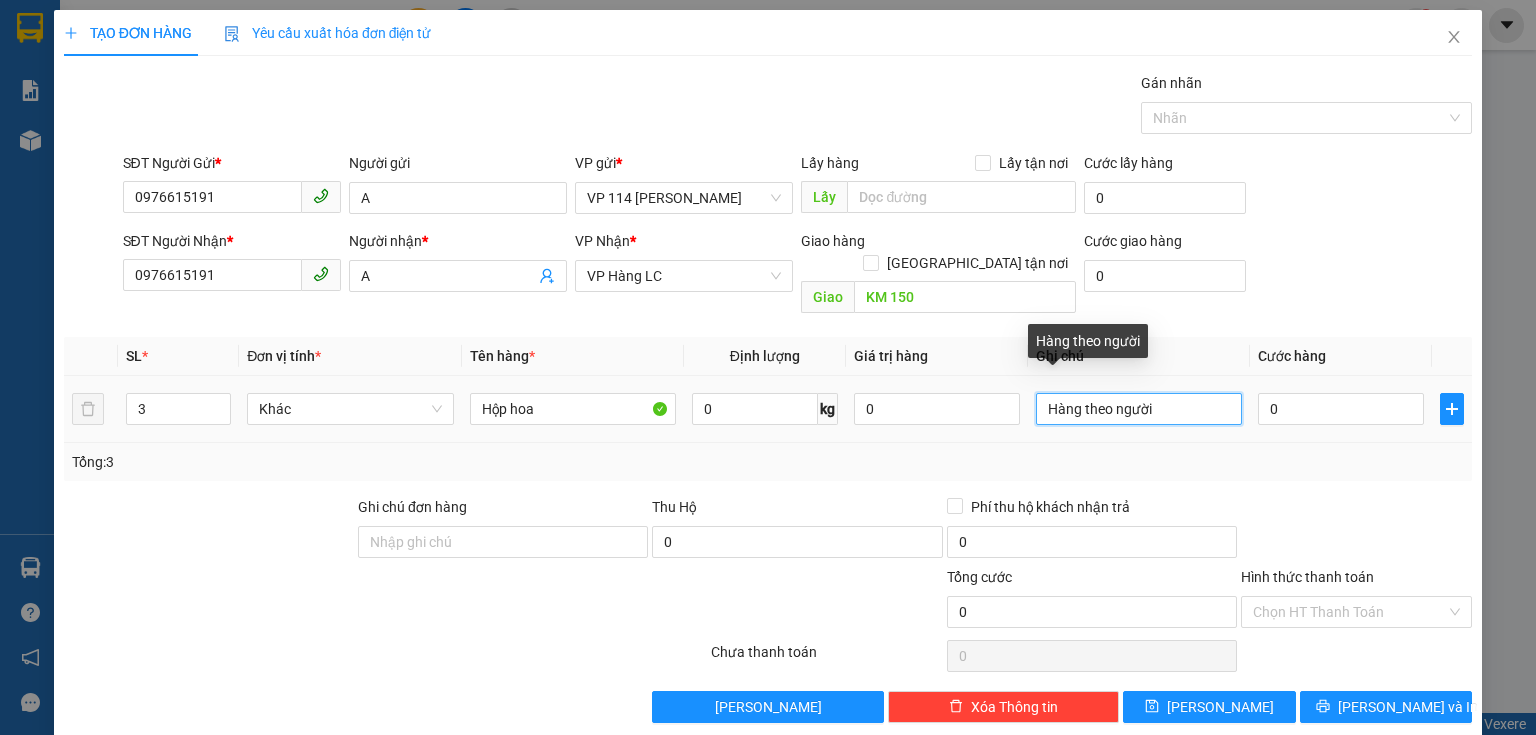 click on "Hàng theo người" at bounding box center (1139, 409) 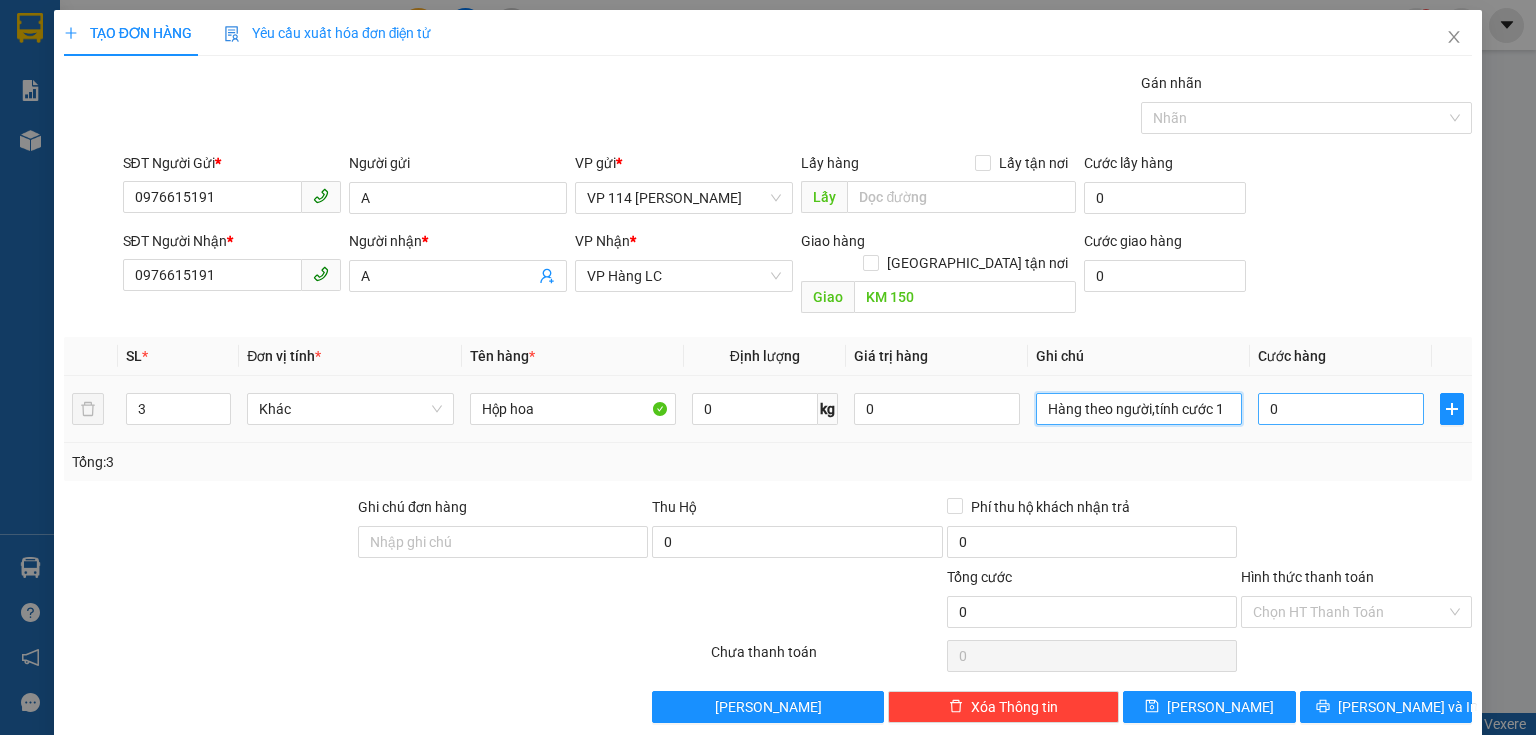 type on "Hàng theo người,tính cước 1" 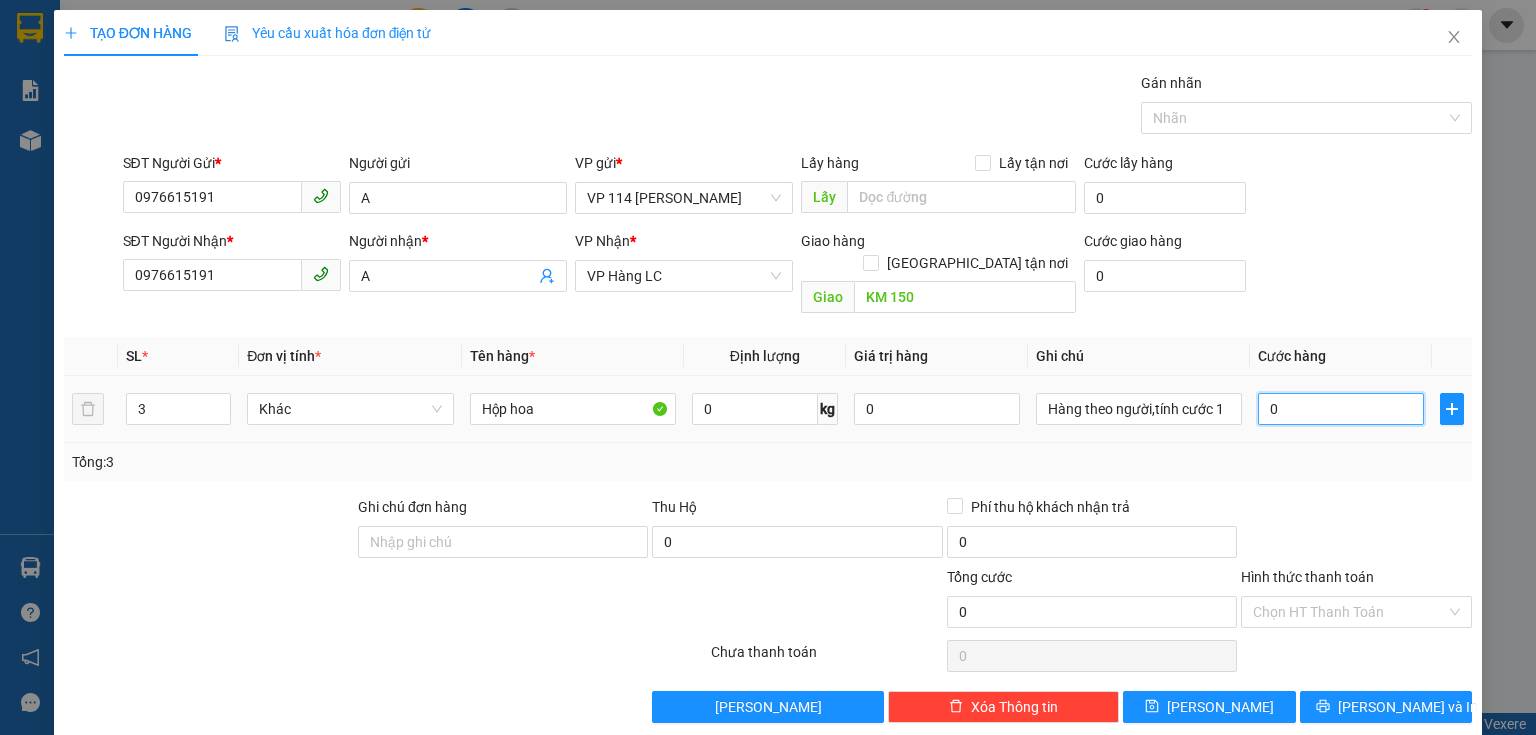 drag, startPoint x: 1280, startPoint y: 388, endPoint x: 1260, endPoint y: 373, distance: 25 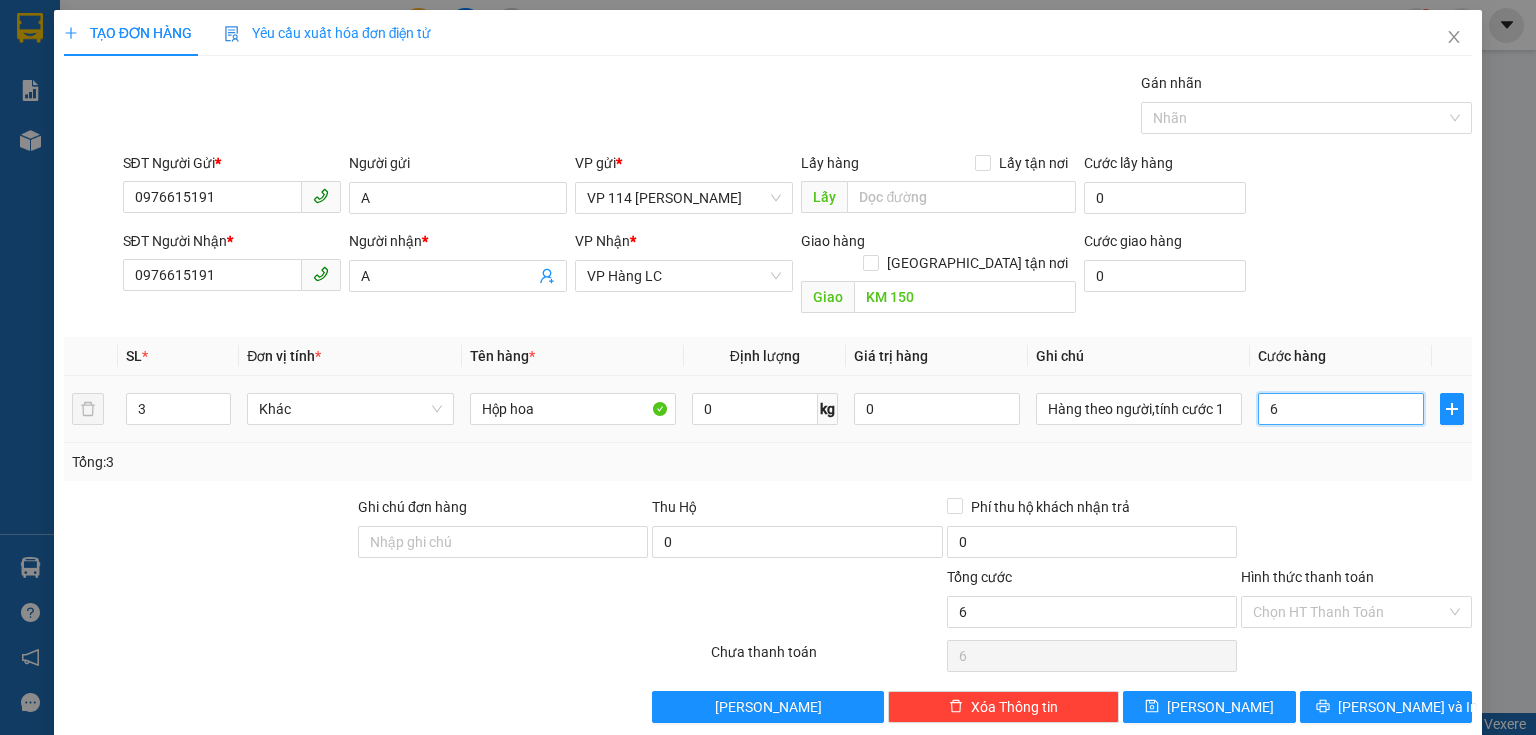 type on "60" 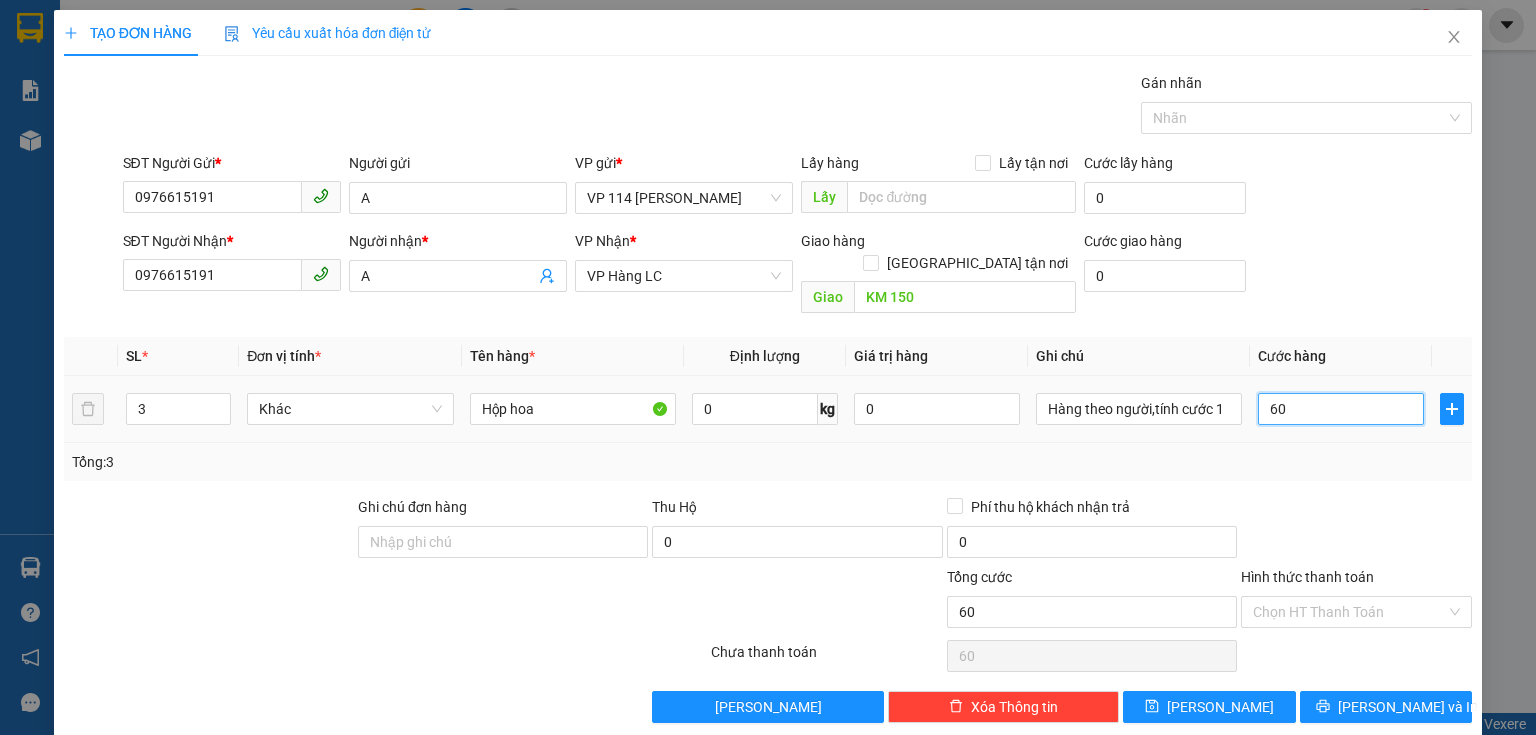 type on "600" 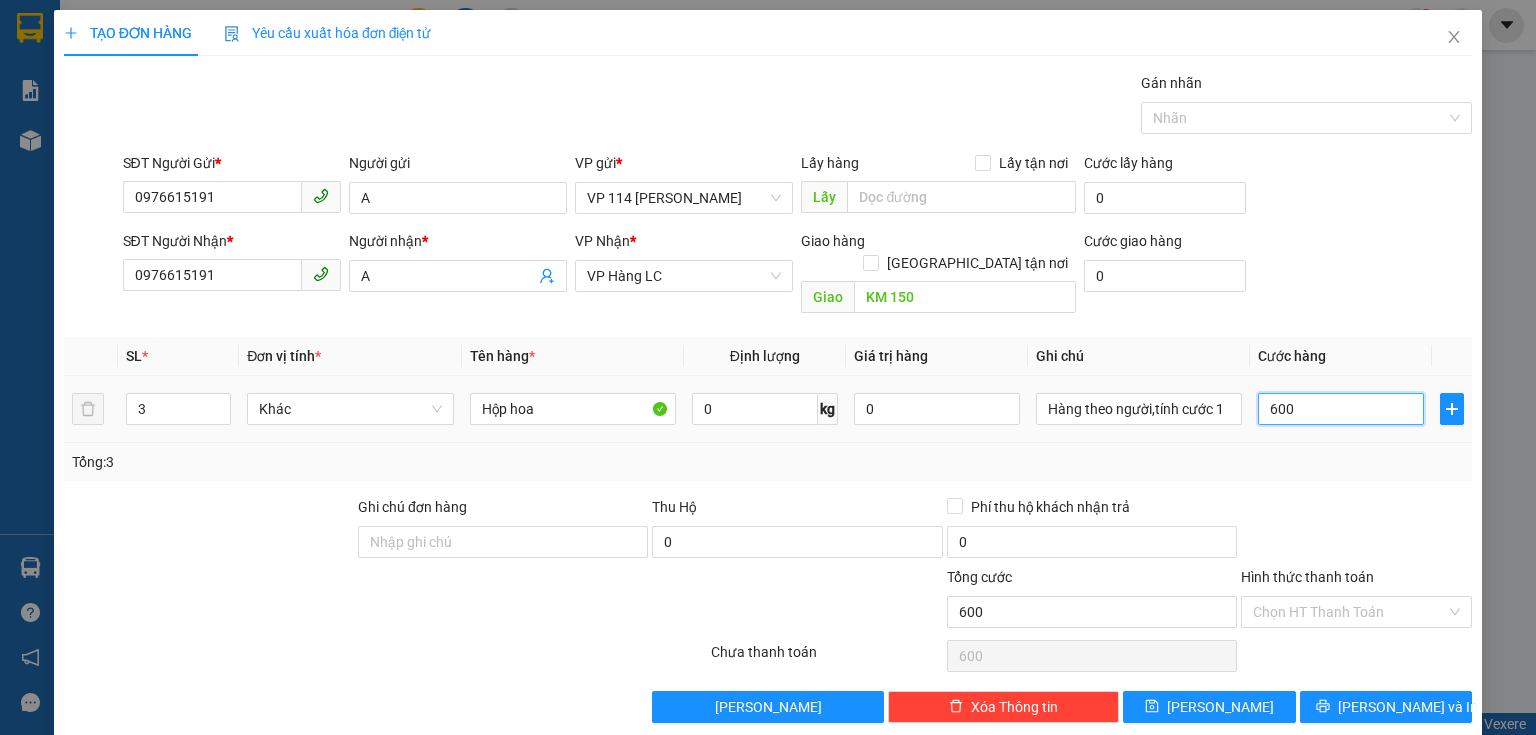type on "6.000" 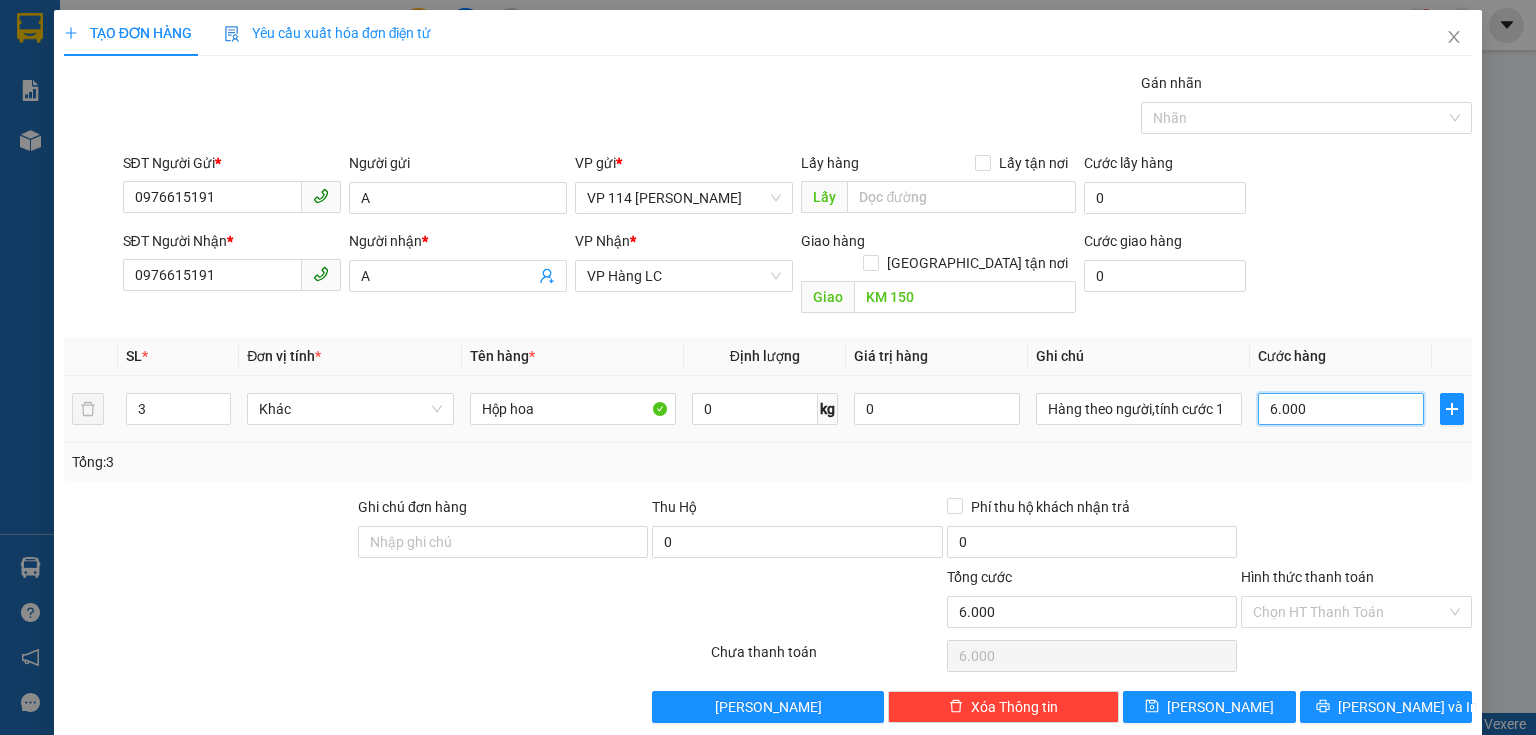 type on "60.000" 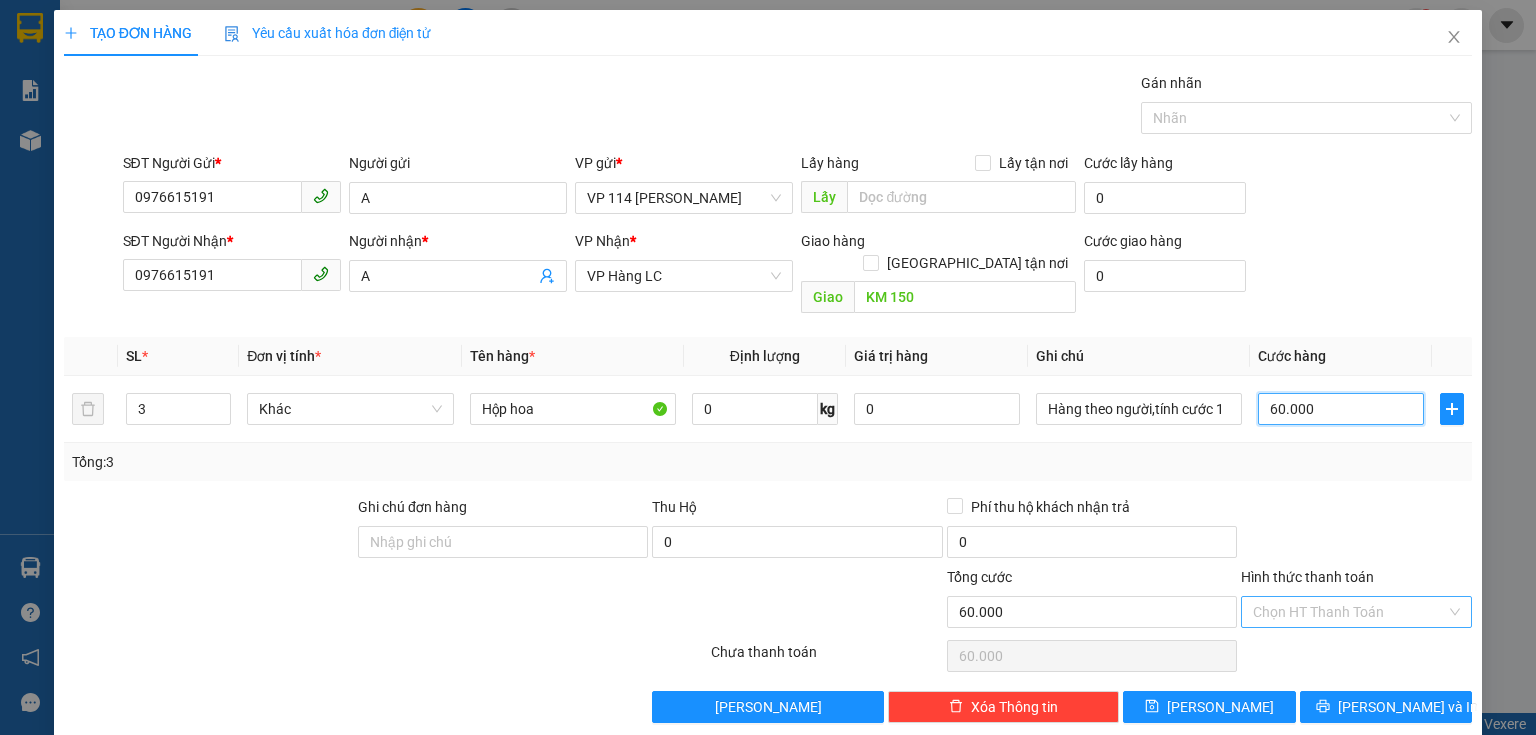 type on "60.000" 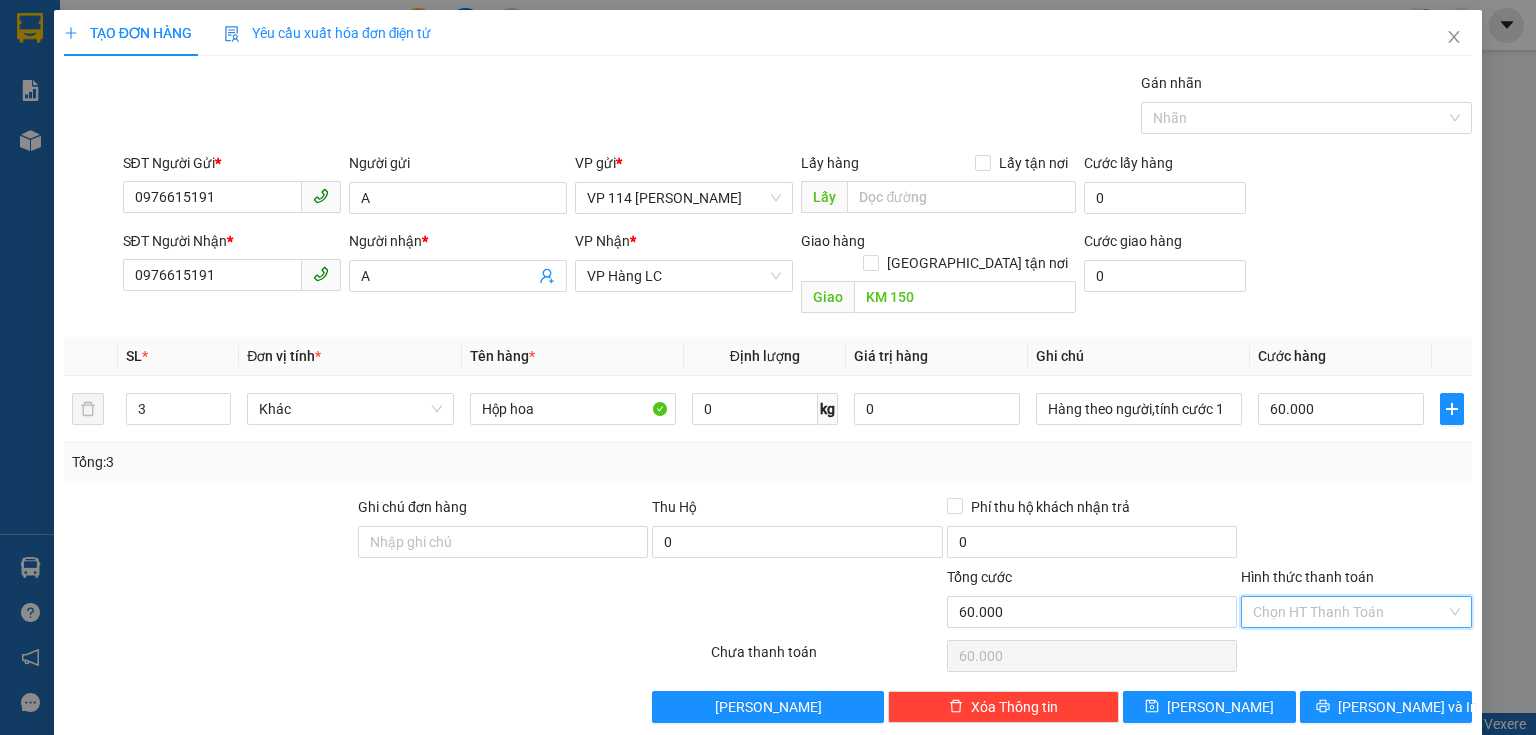 click on "Hình thức thanh toán" at bounding box center [1349, 612] 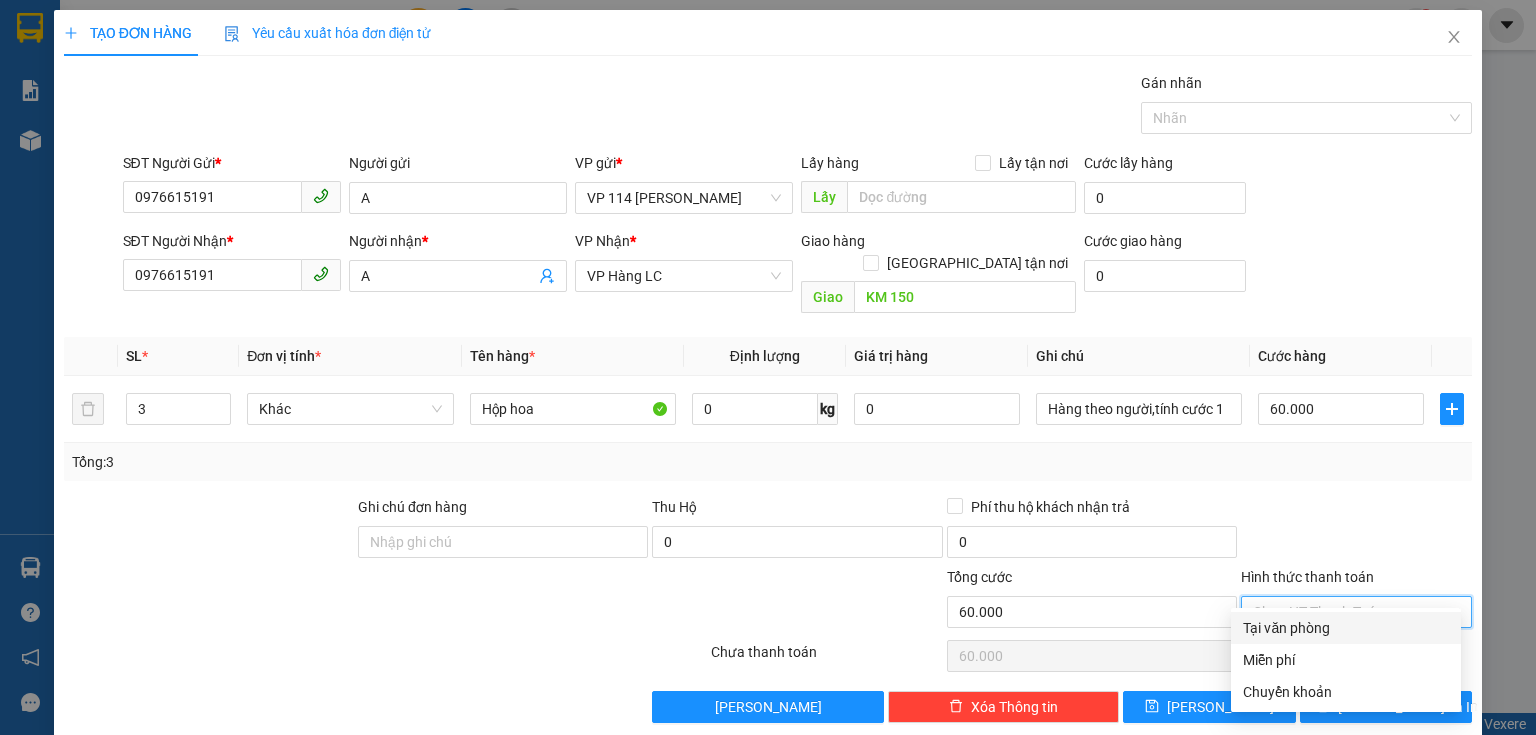 click on "Tại văn phòng" at bounding box center (1346, 628) 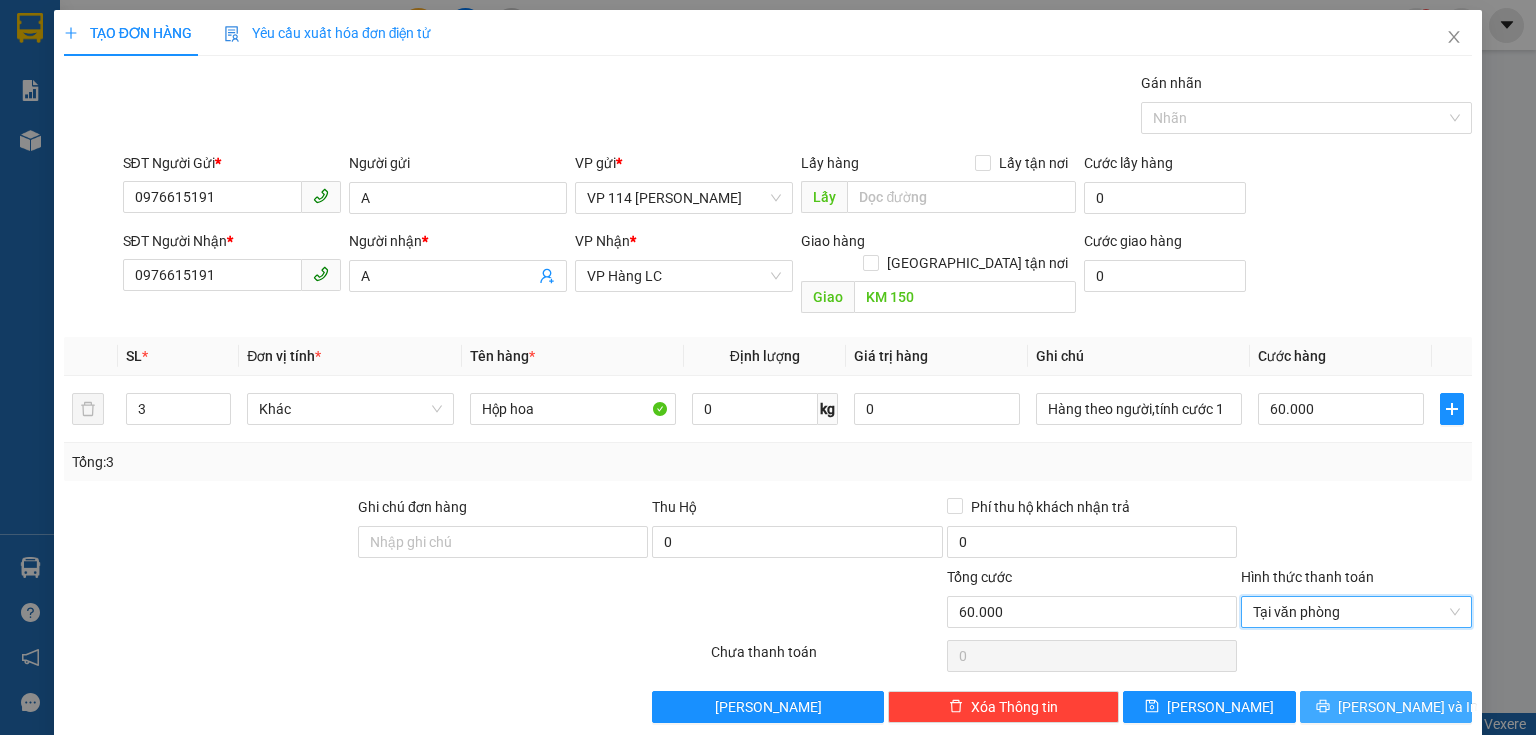 click on "[PERSON_NAME] và In" at bounding box center (1408, 707) 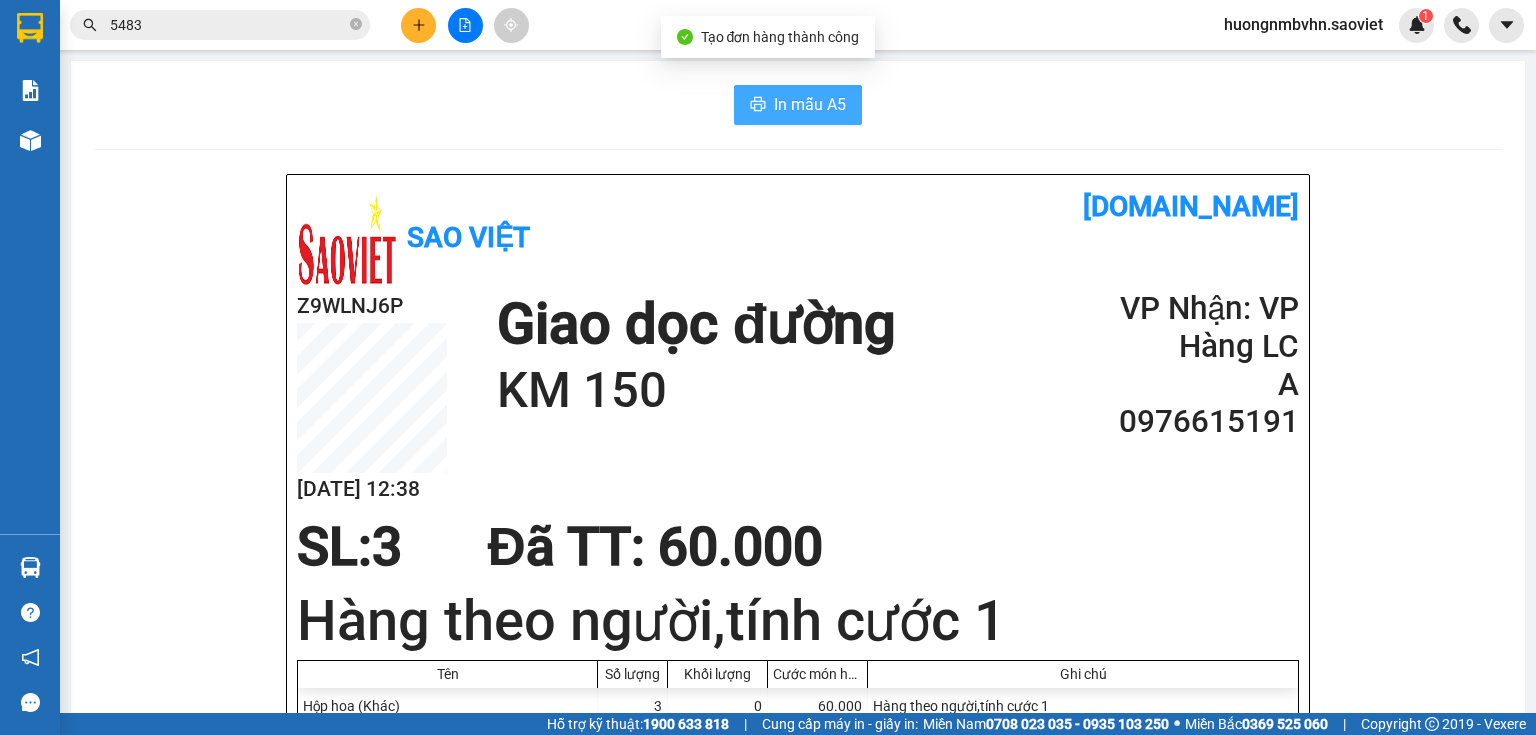click on "In mẫu A5" at bounding box center [810, 104] 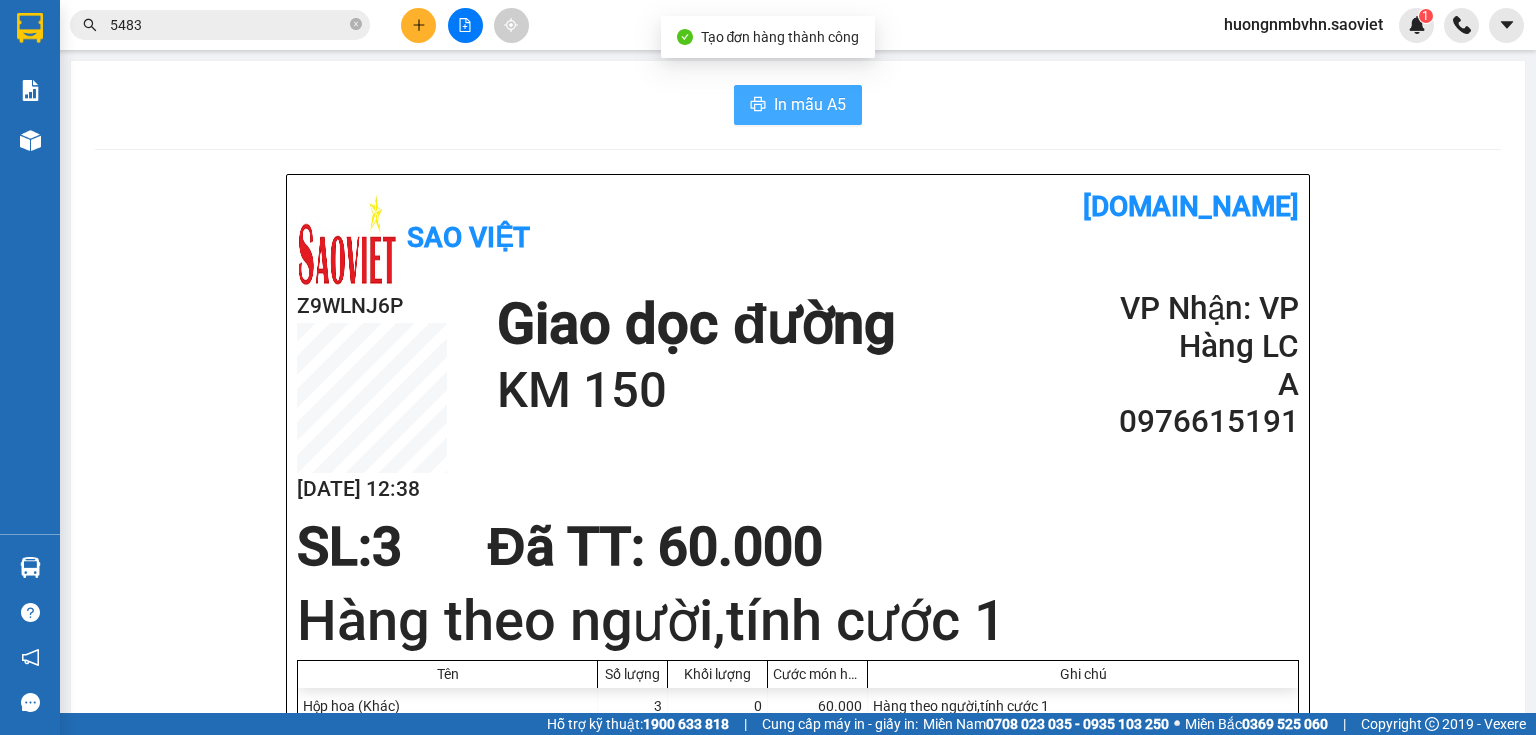 scroll, scrollTop: 0, scrollLeft: 0, axis: both 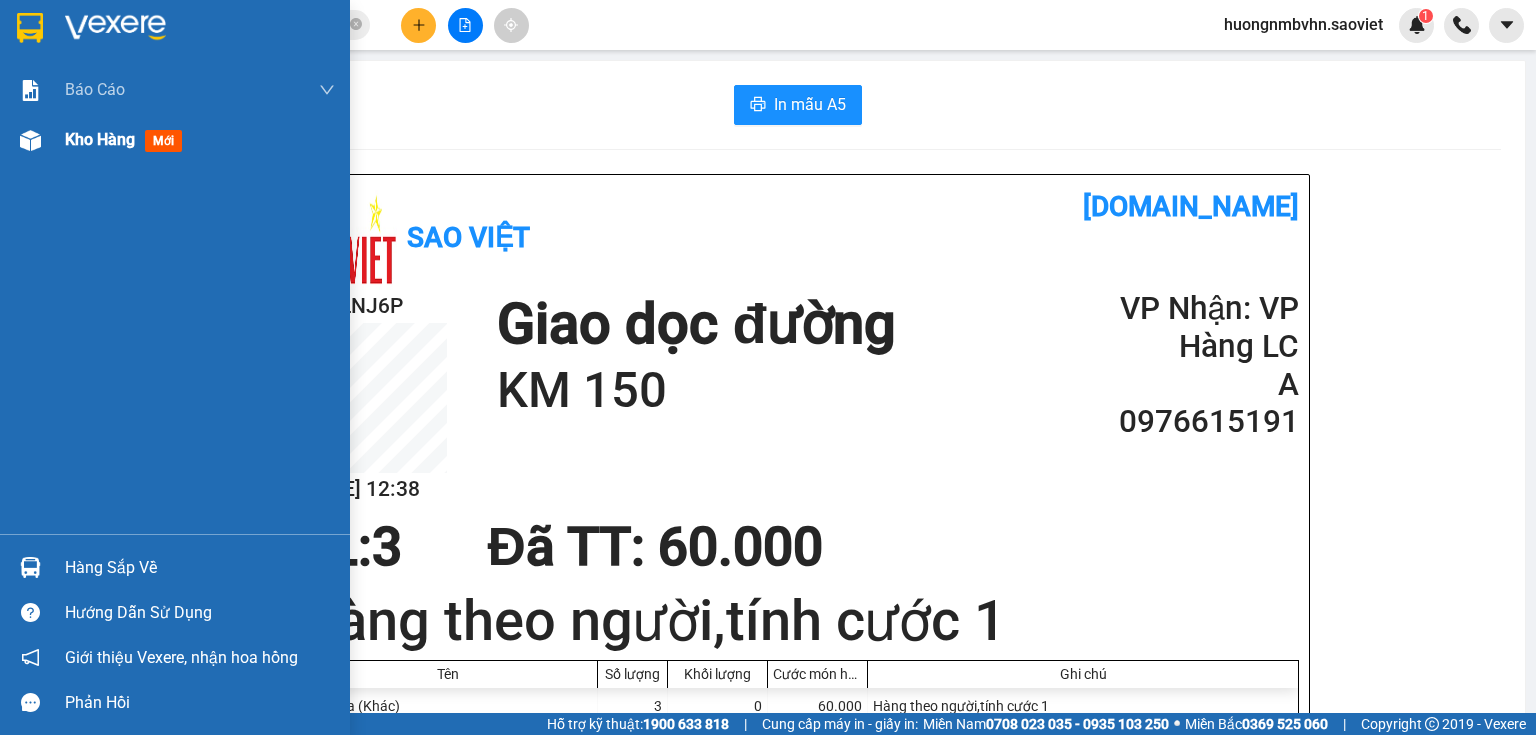 click on "Kho hàng" at bounding box center (100, 139) 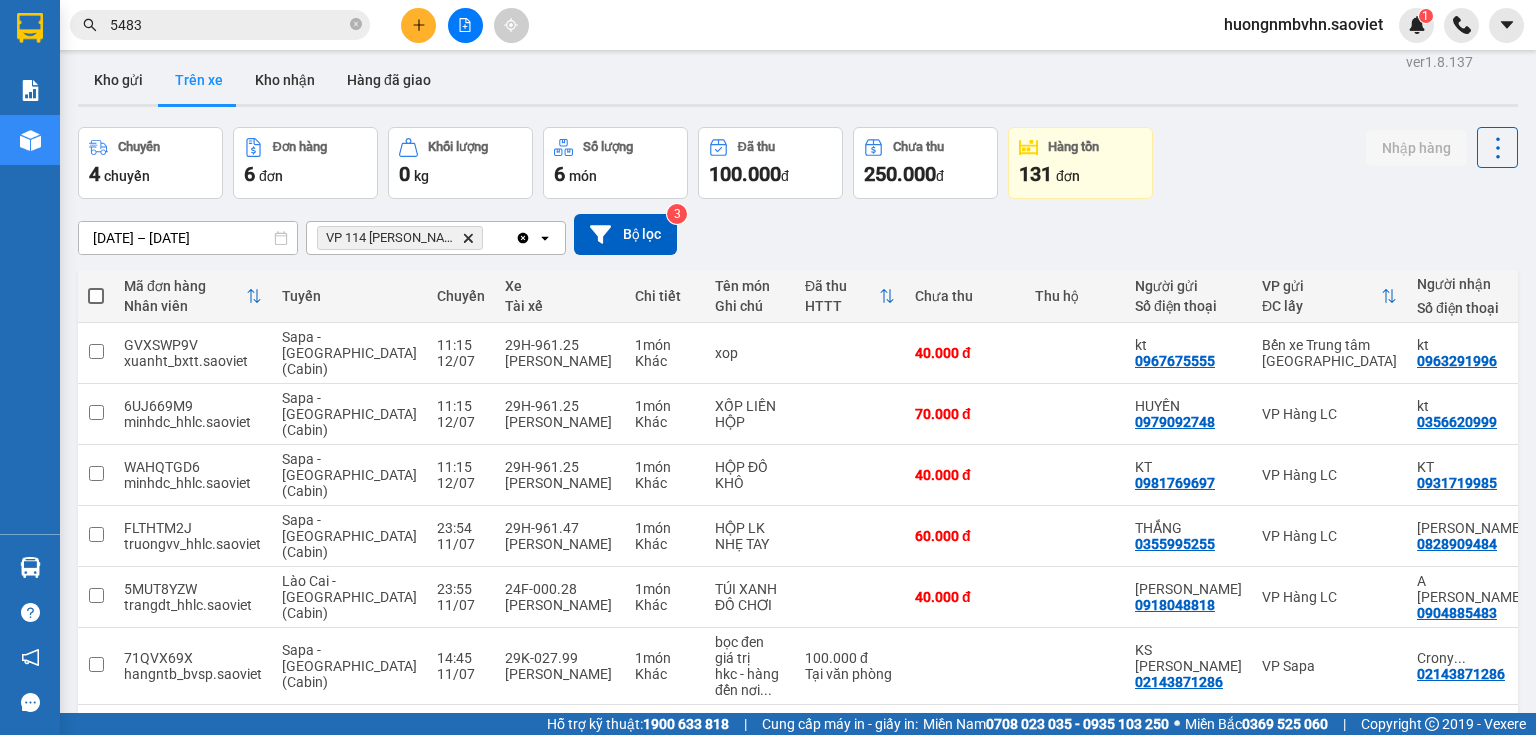 scroll, scrollTop: 0, scrollLeft: 0, axis: both 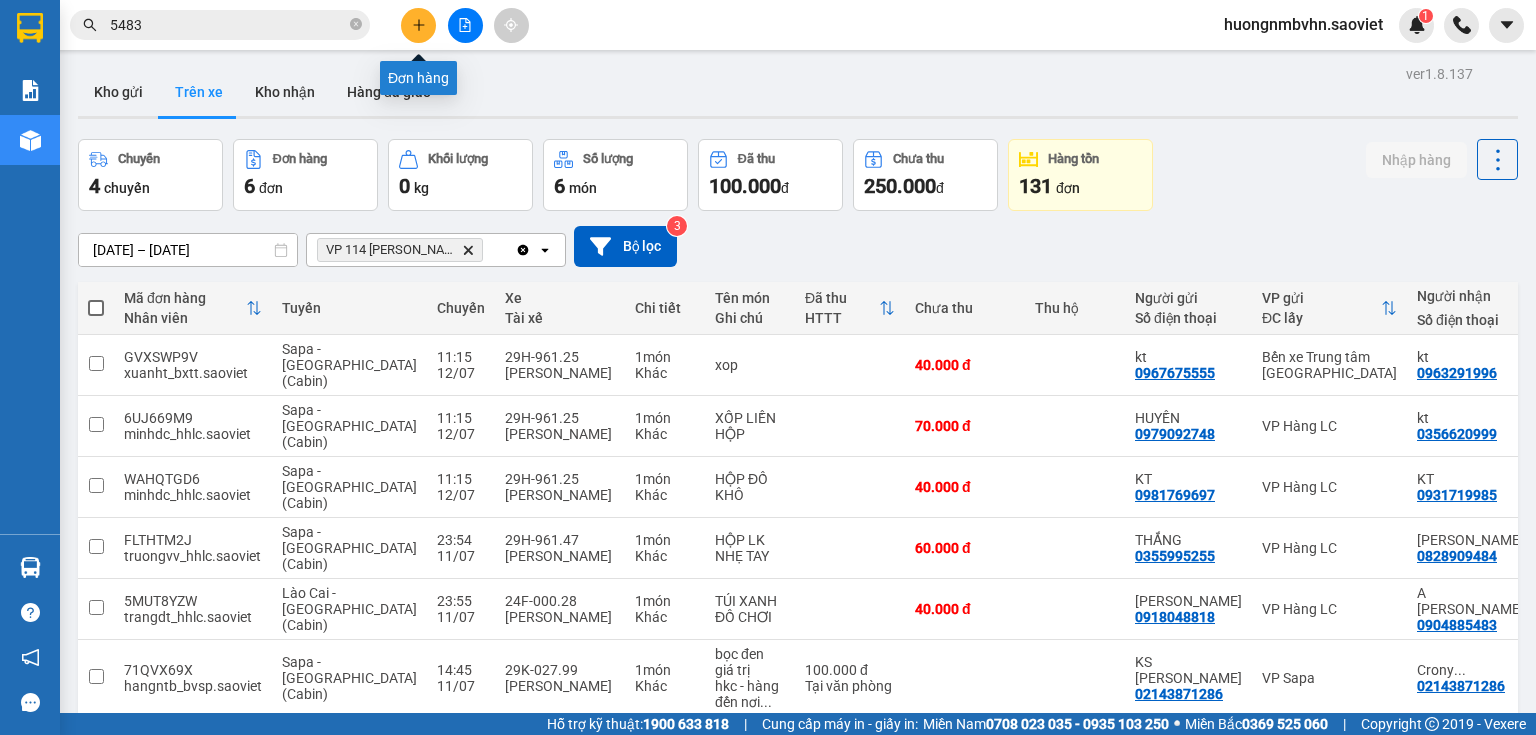 click at bounding box center [418, 25] 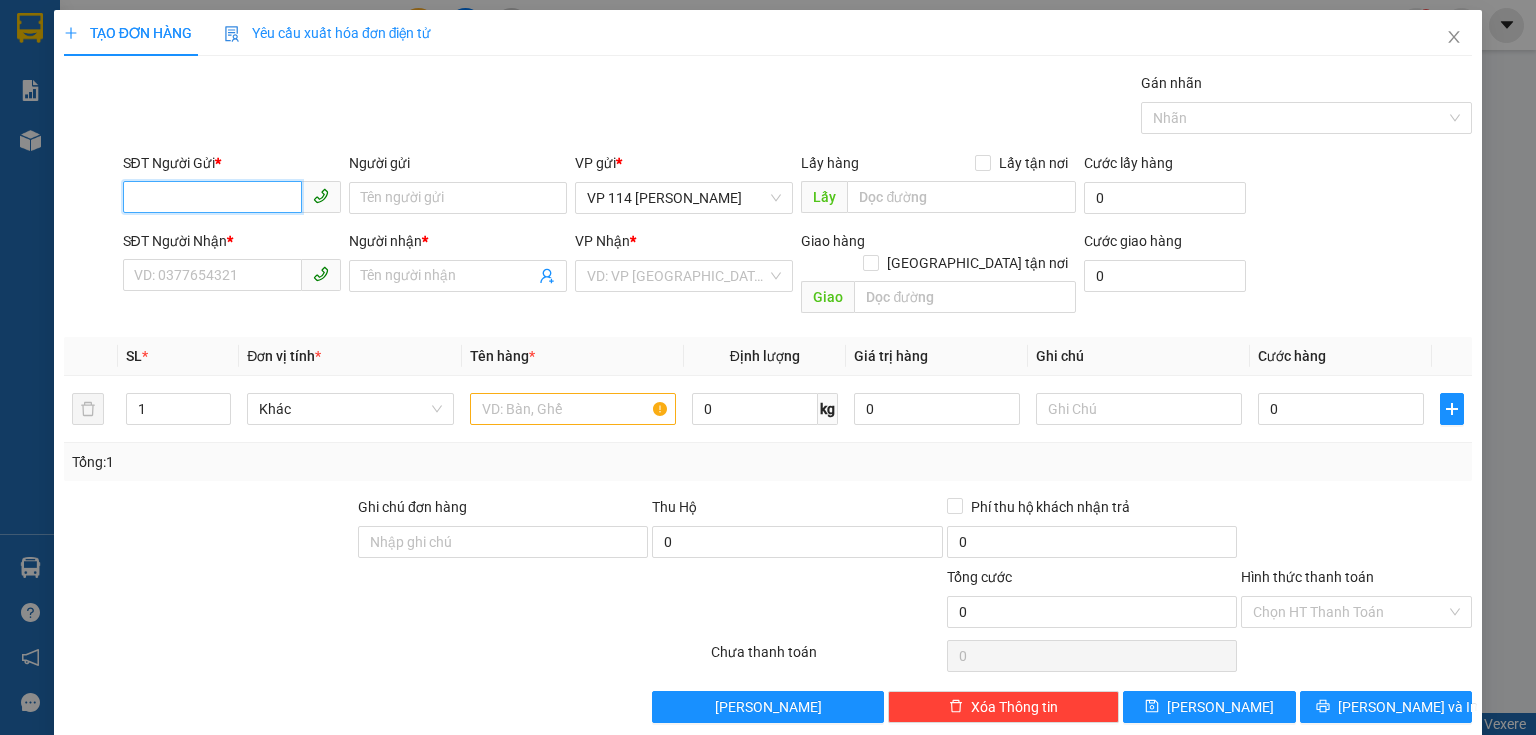 click on "SĐT Người Gửi  *" at bounding box center (212, 197) 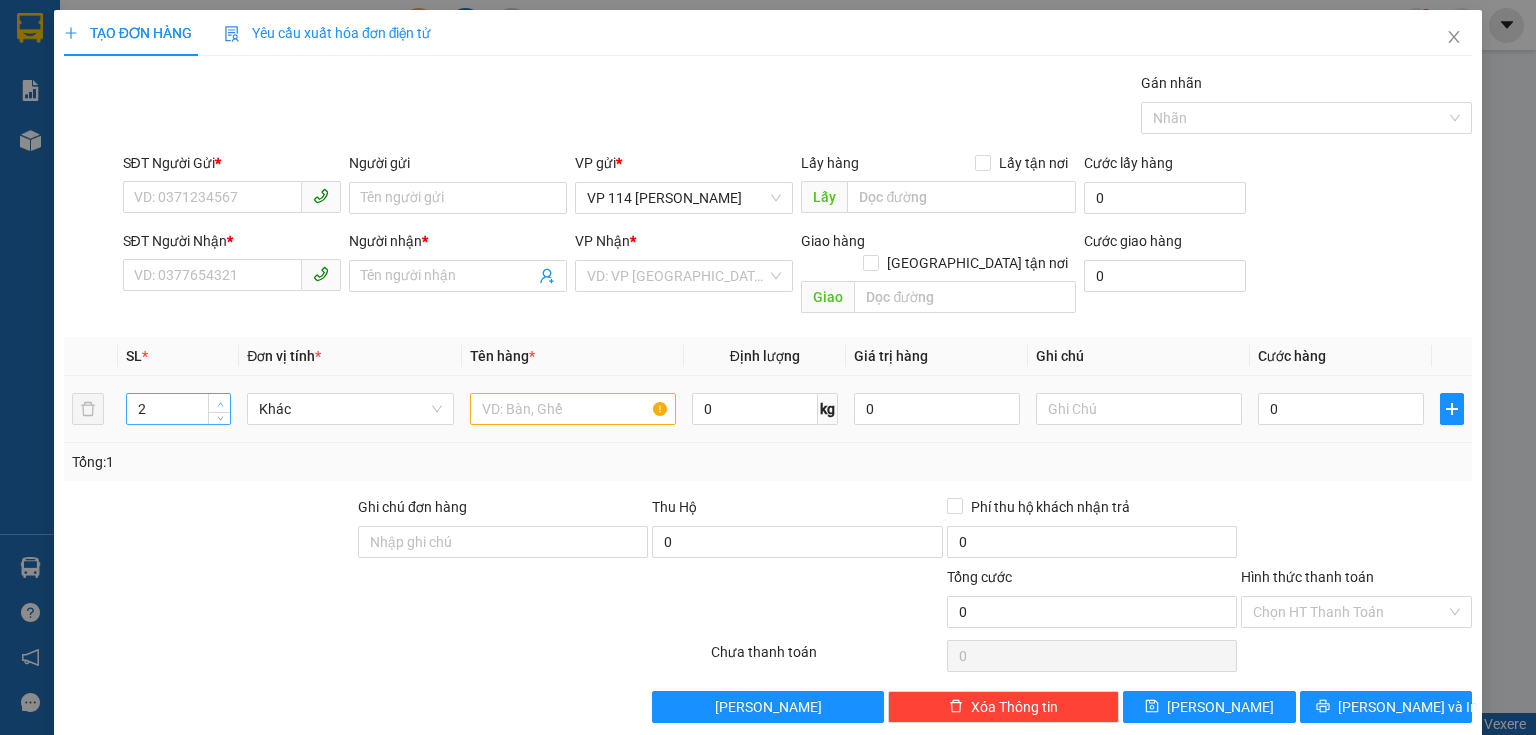 click at bounding box center (220, 404) 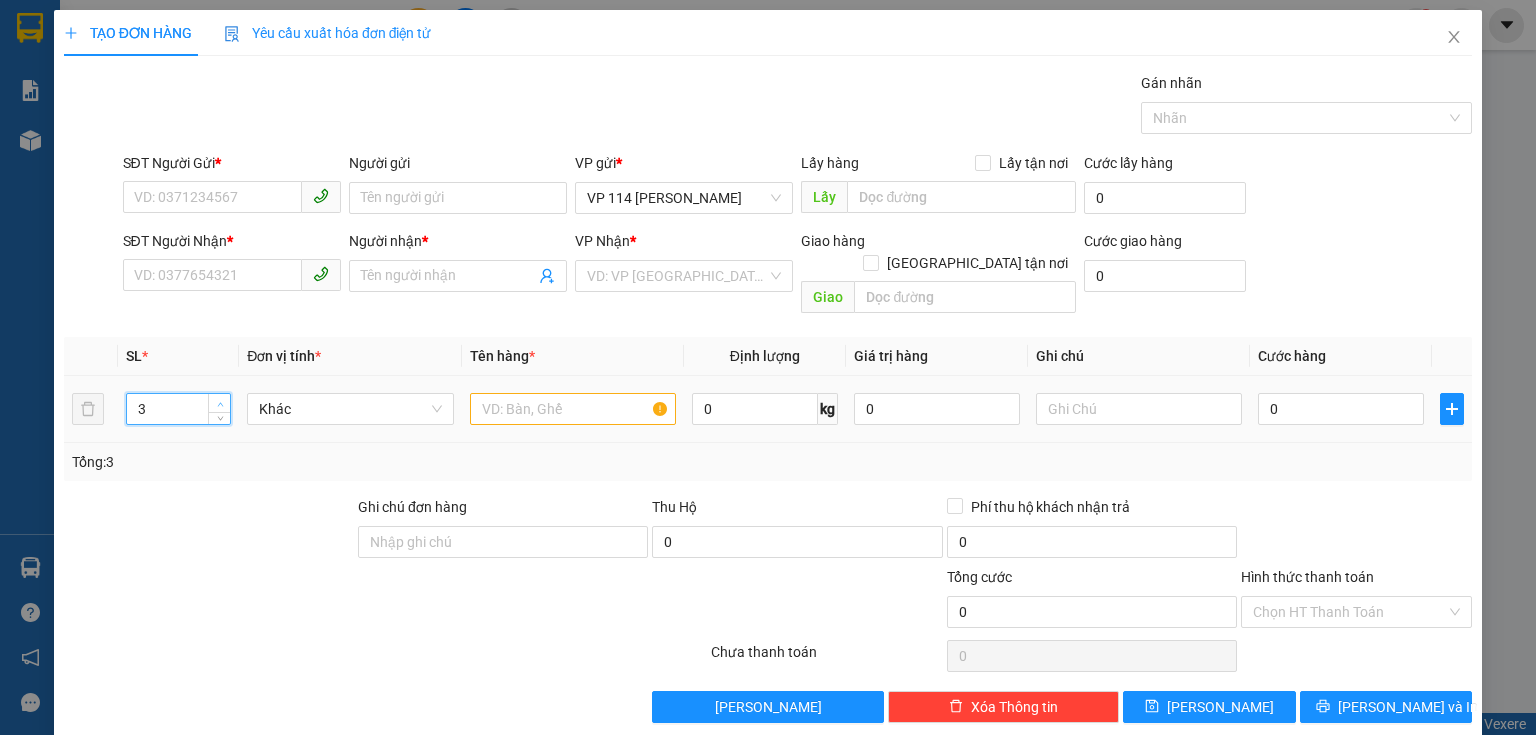 click at bounding box center (220, 404) 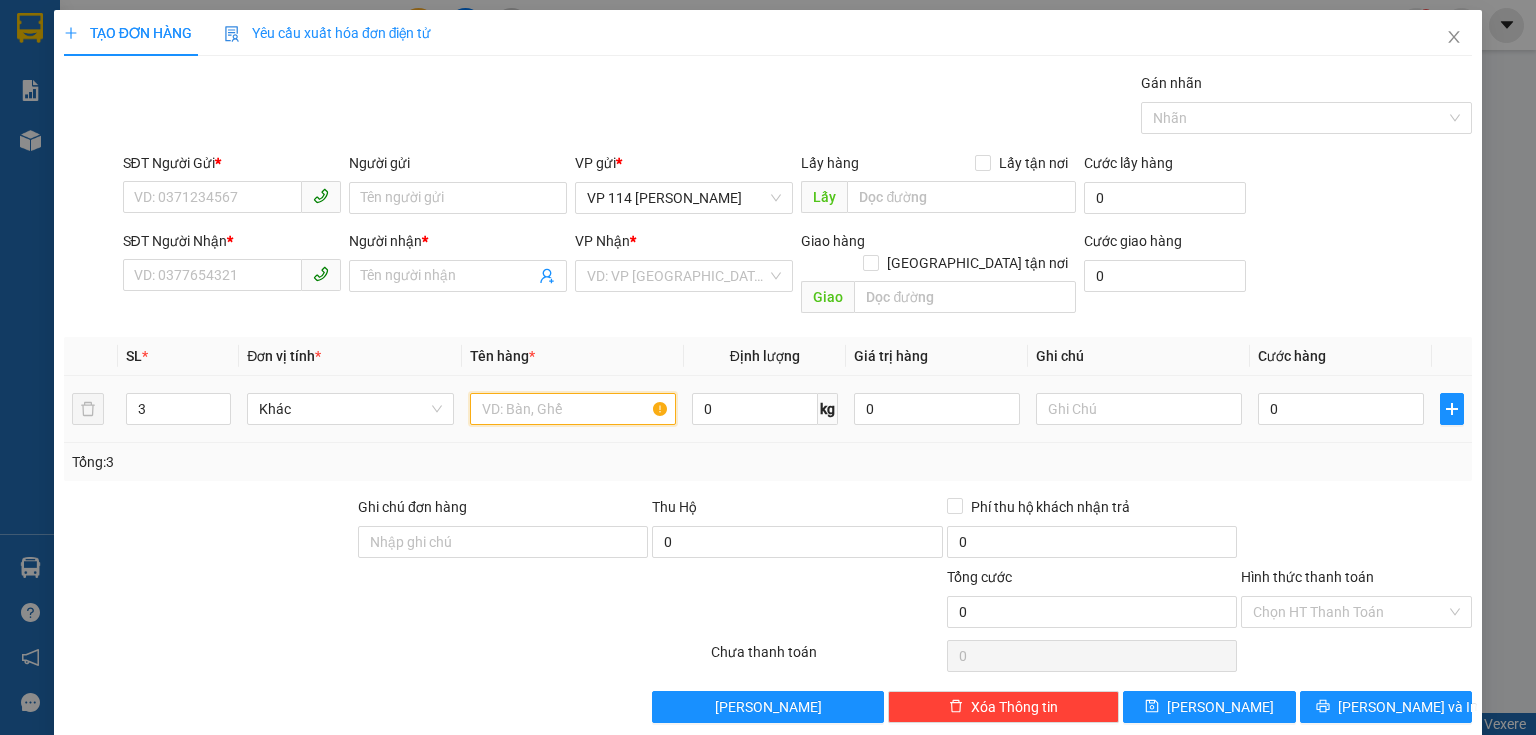 click at bounding box center [573, 409] 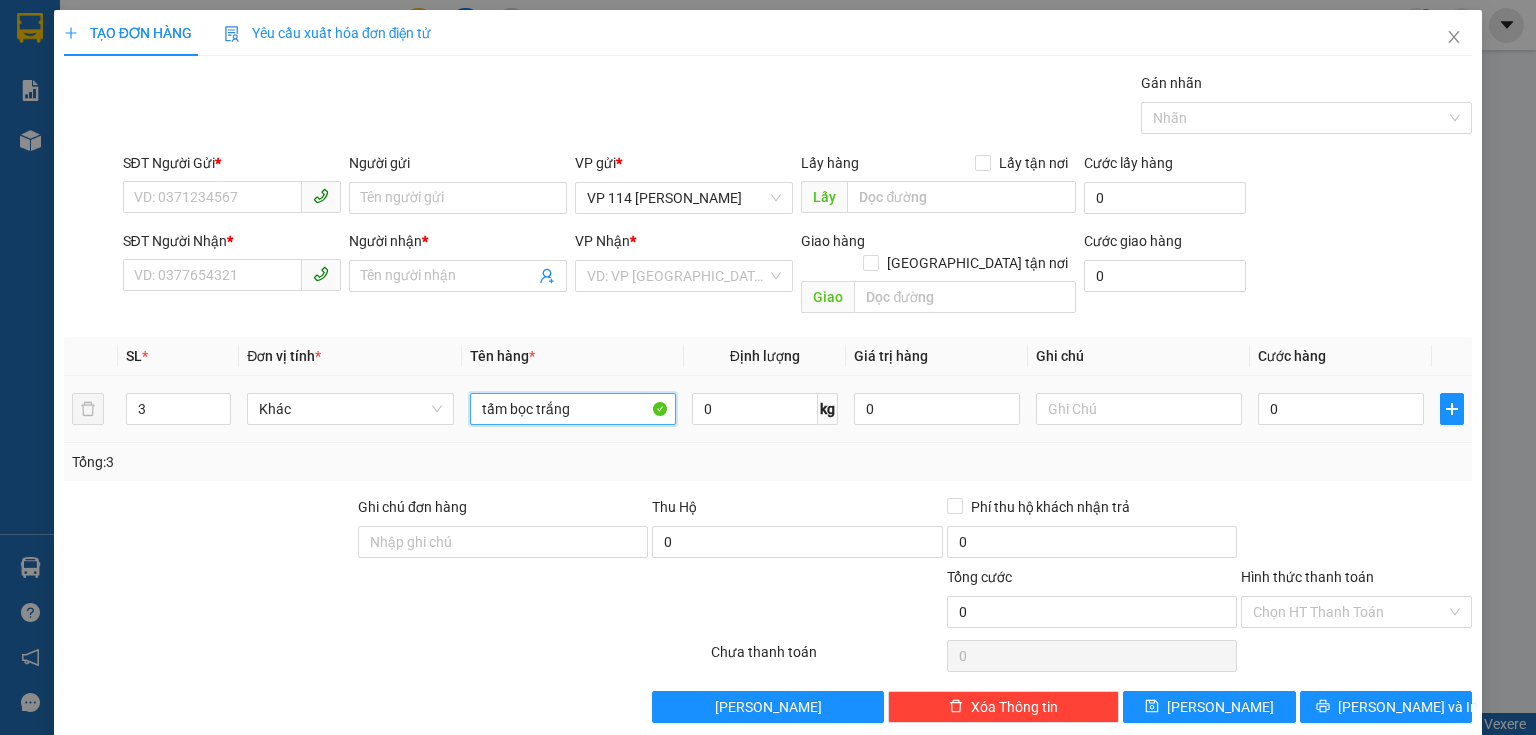 type on "tấm bọc trắng" 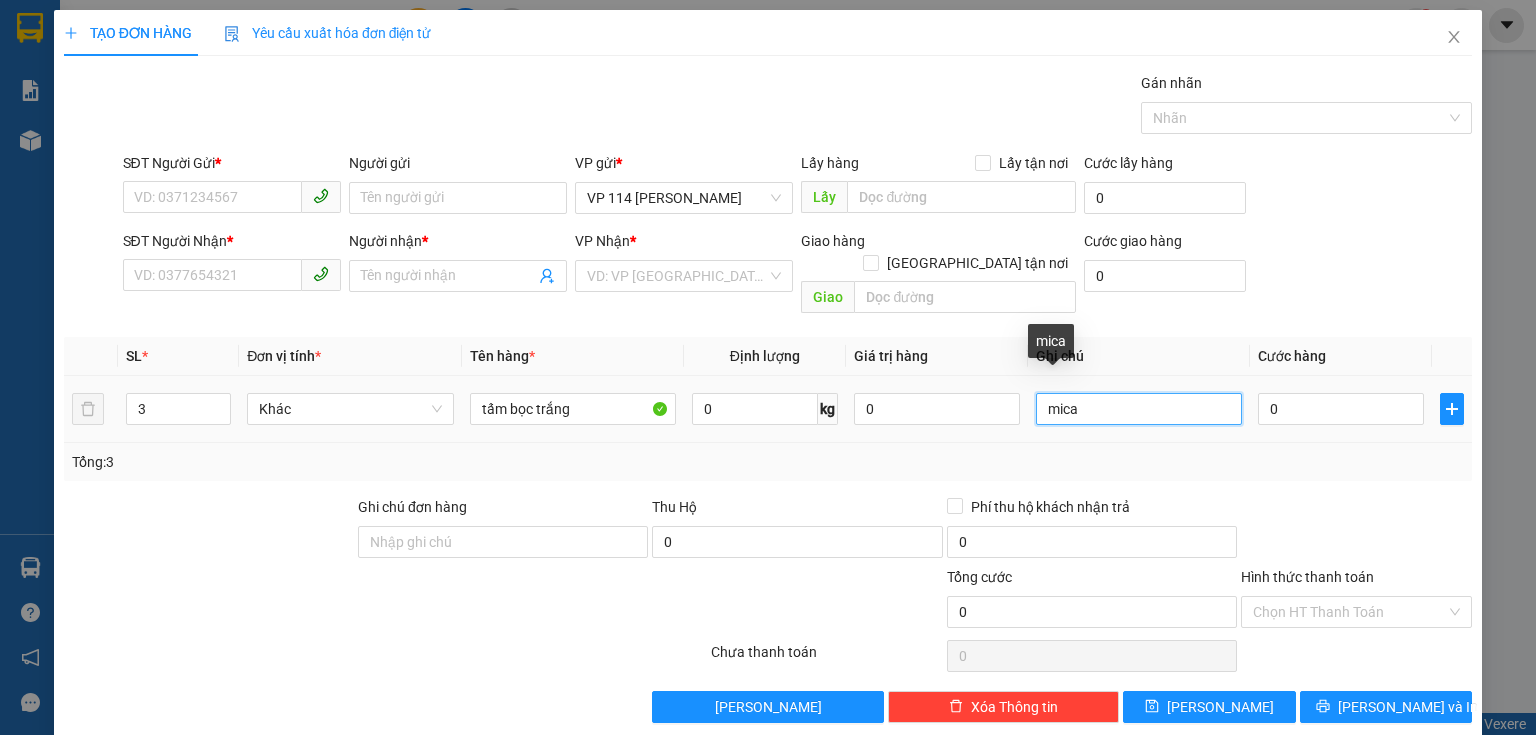 click on "mica" at bounding box center (1139, 409) 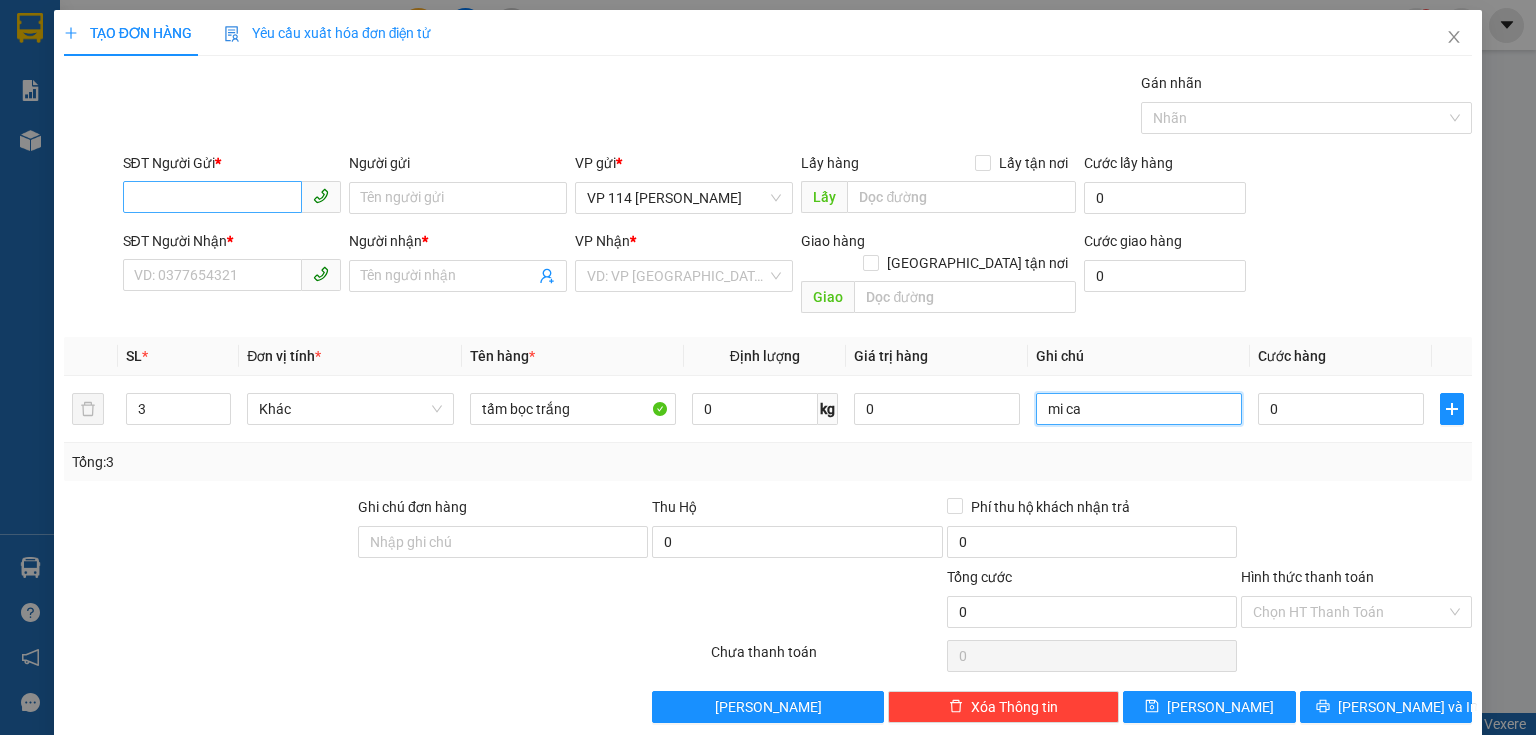 type on "mi ca" 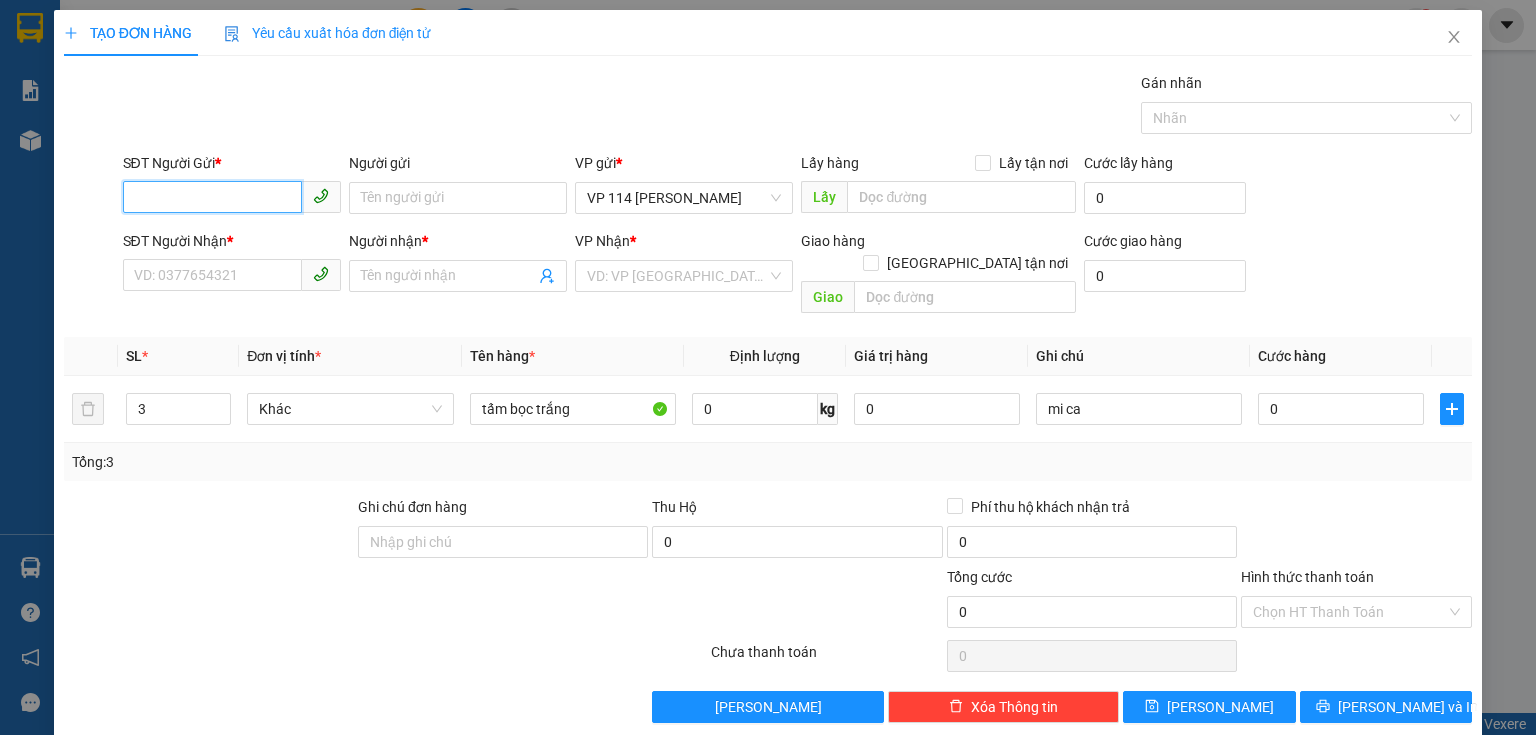 drag, startPoint x: 261, startPoint y: 196, endPoint x: 0, endPoint y: 684, distance: 553.4122 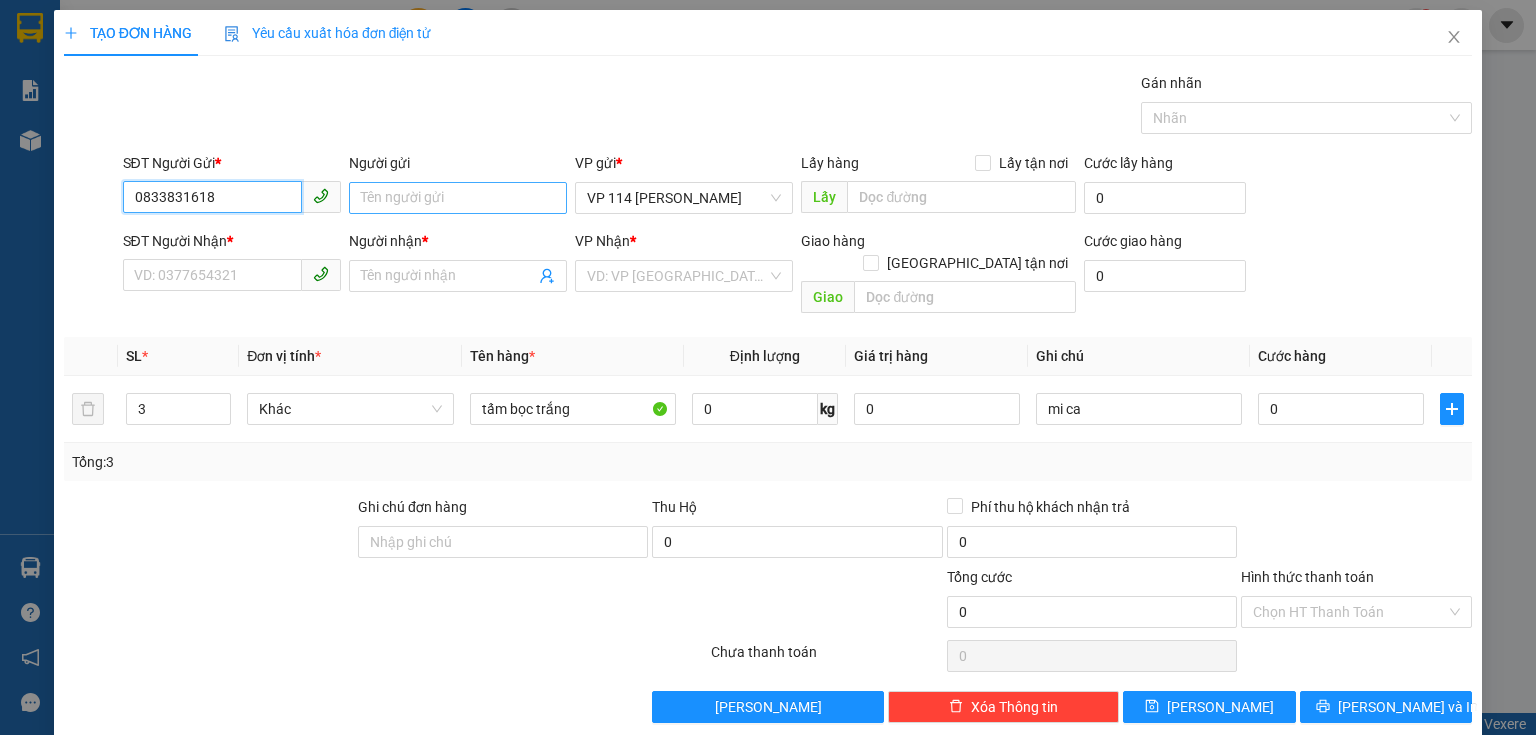 type on "0833831618" 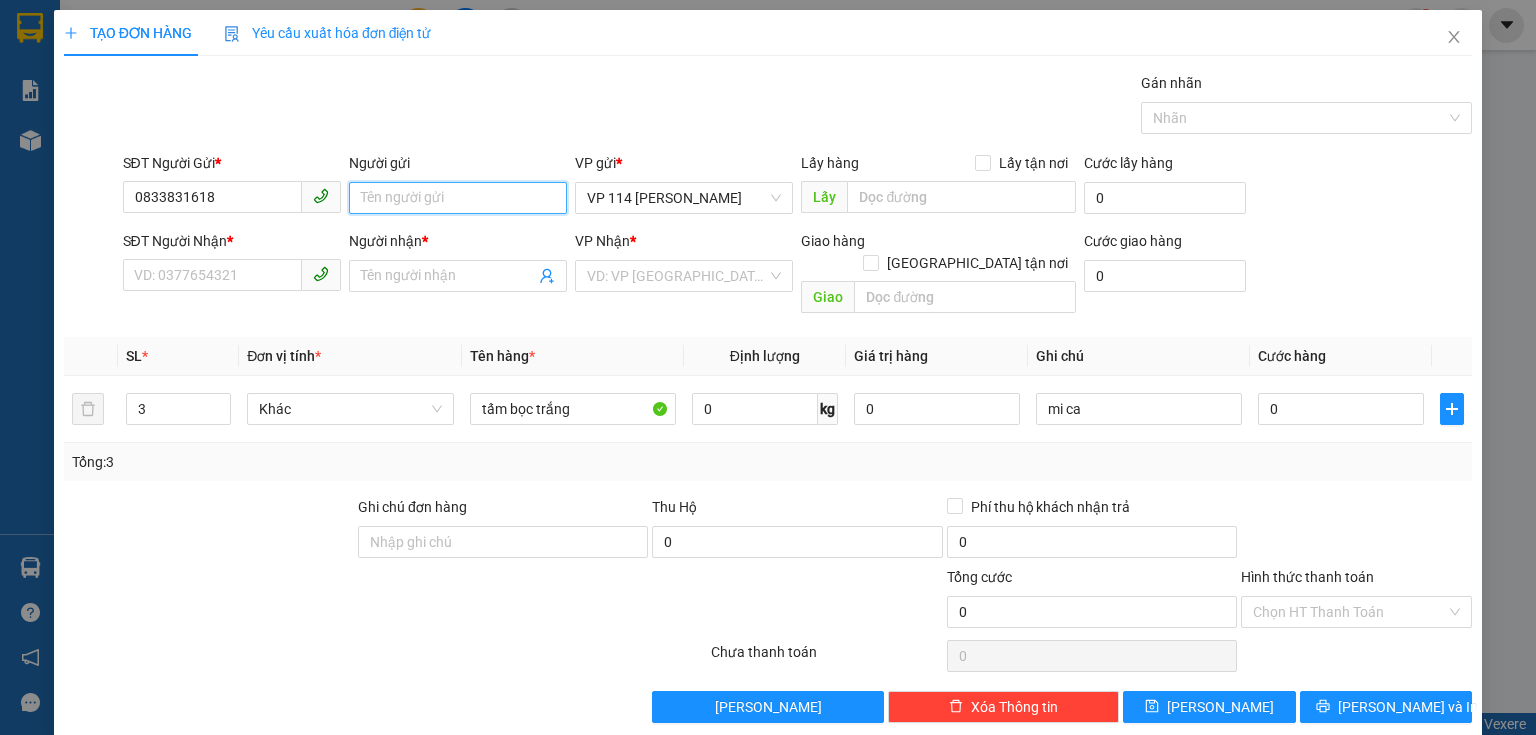 click on "Người gửi" at bounding box center [458, 198] 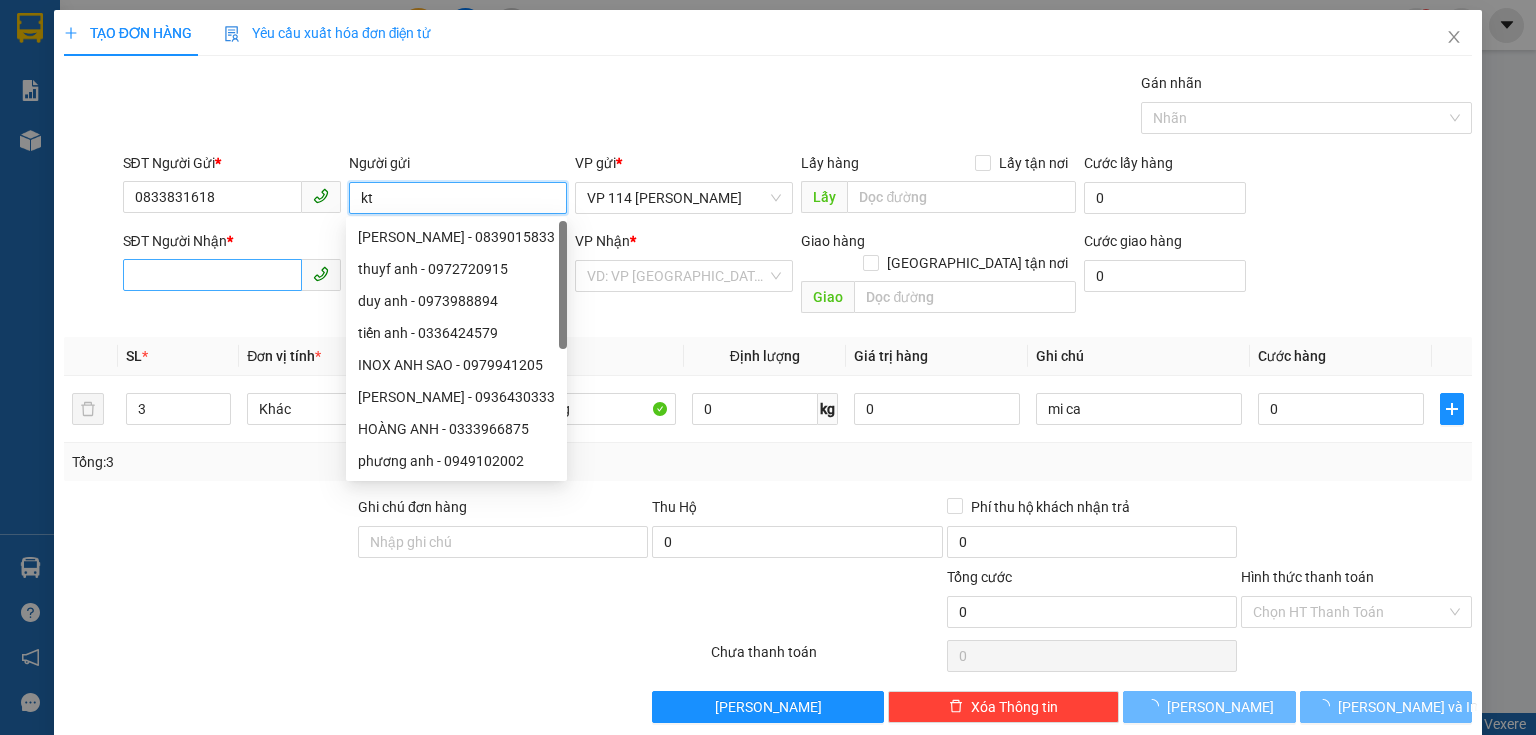 type on "kt" 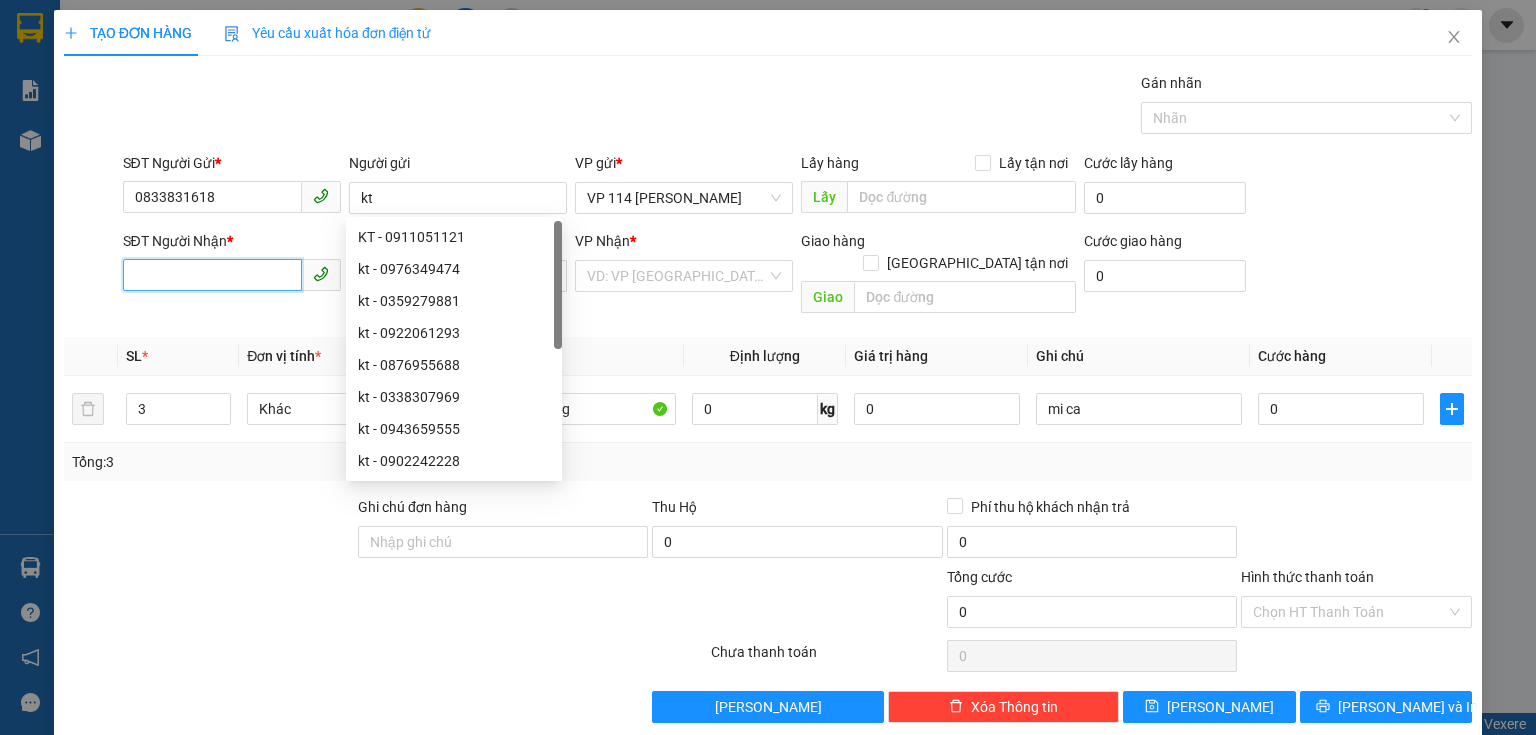 click on "SĐT Người Nhận  *" at bounding box center (212, 275) 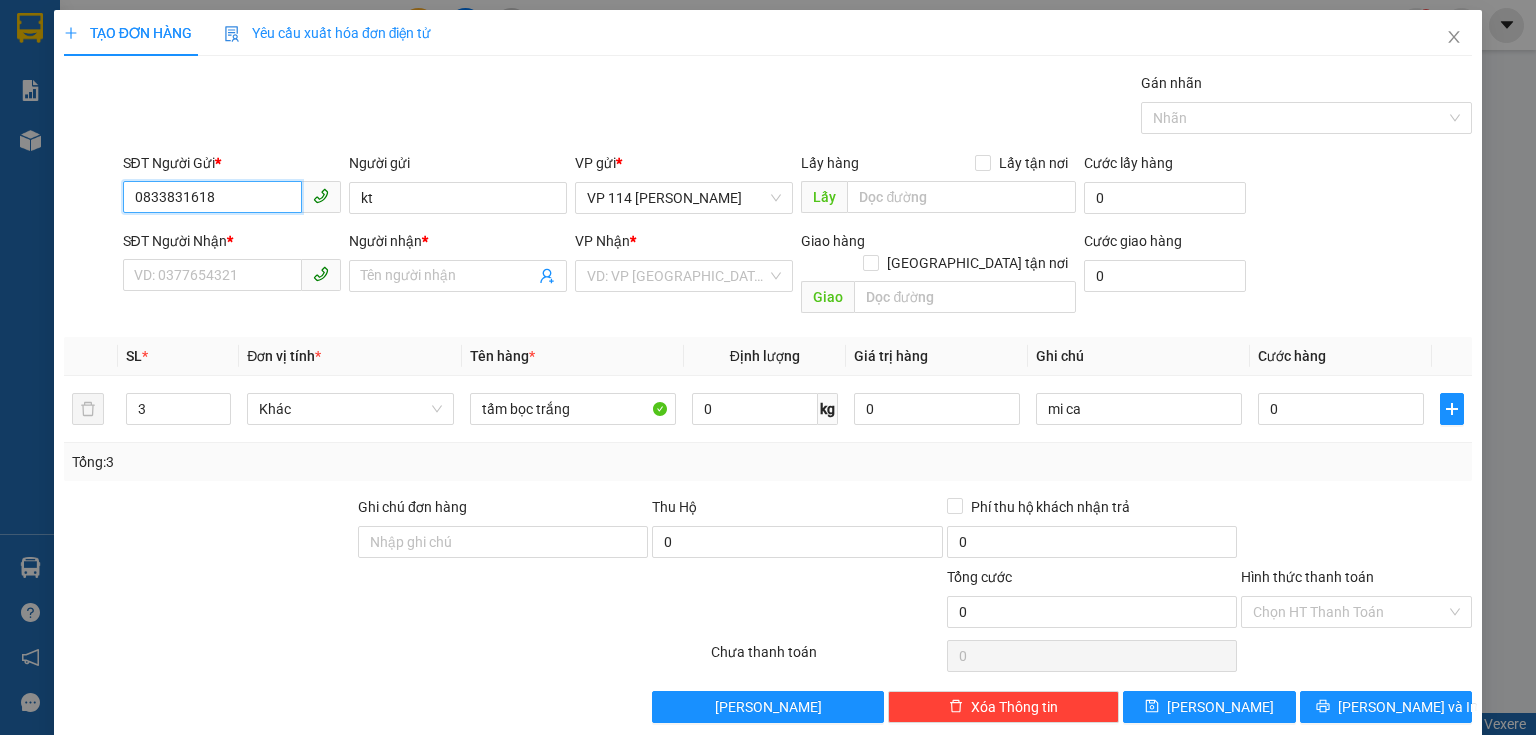 drag, startPoint x: 132, startPoint y: 193, endPoint x: 213, endPoint y: 191, distance: 81.02469 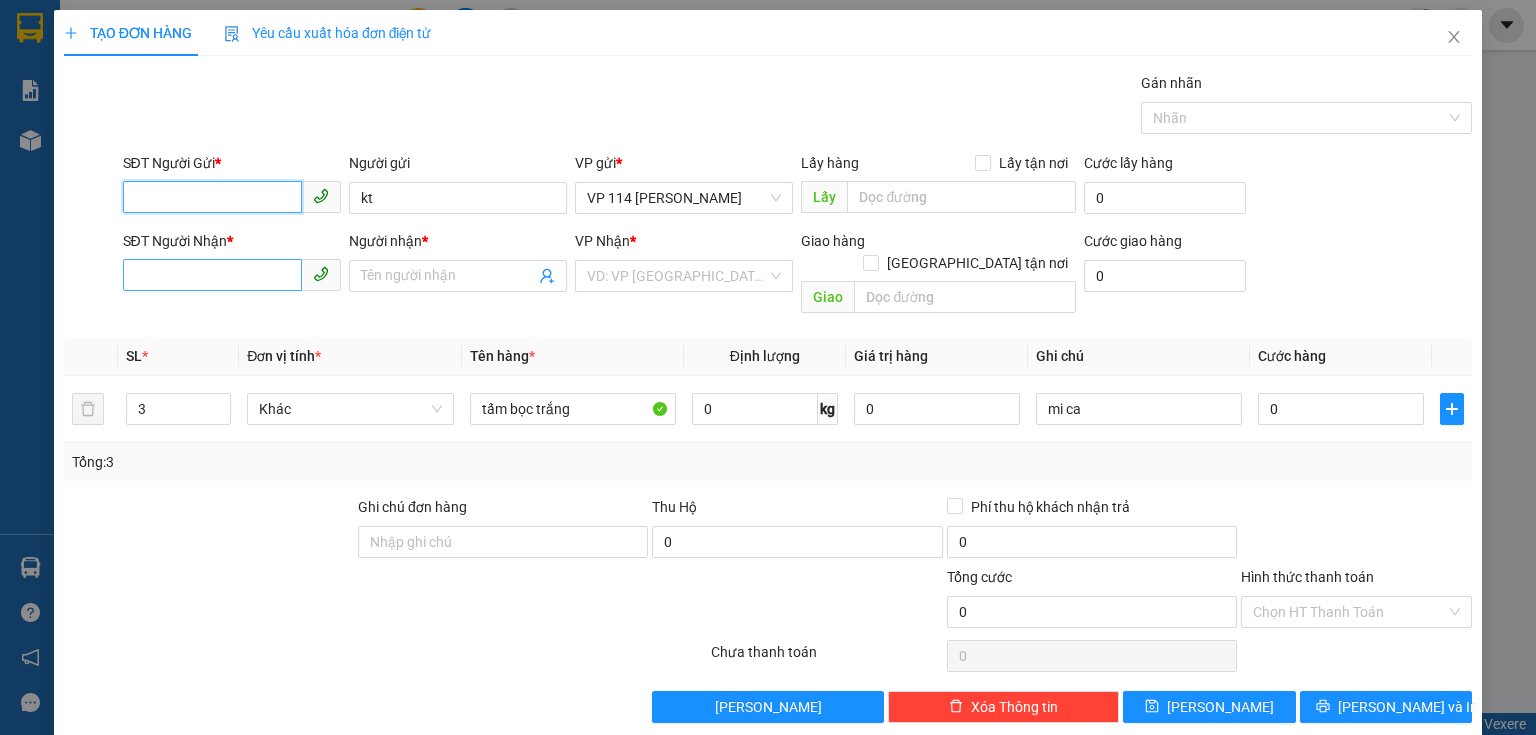 type 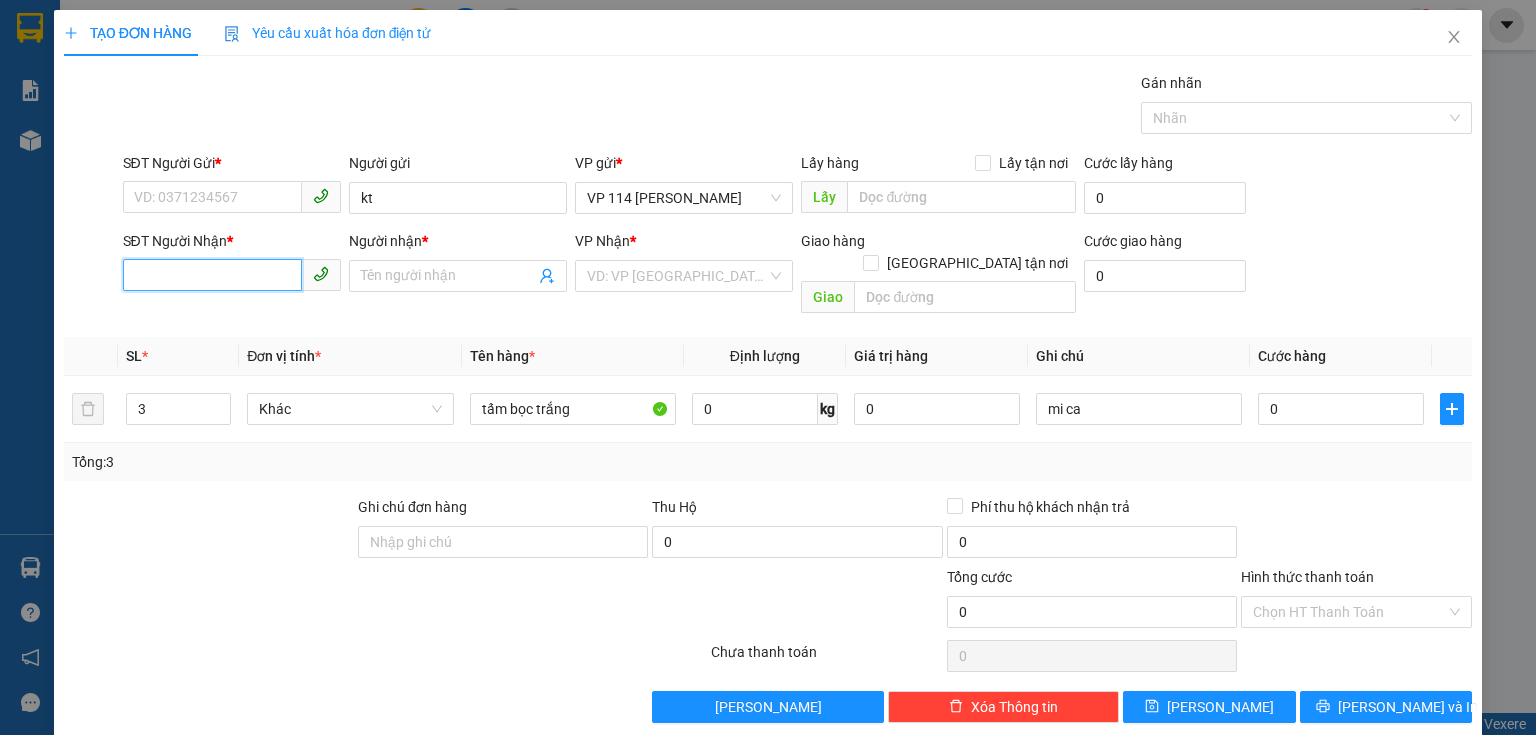 click on "SĐT Người Nhận  *" at bounding box center [212, 275] 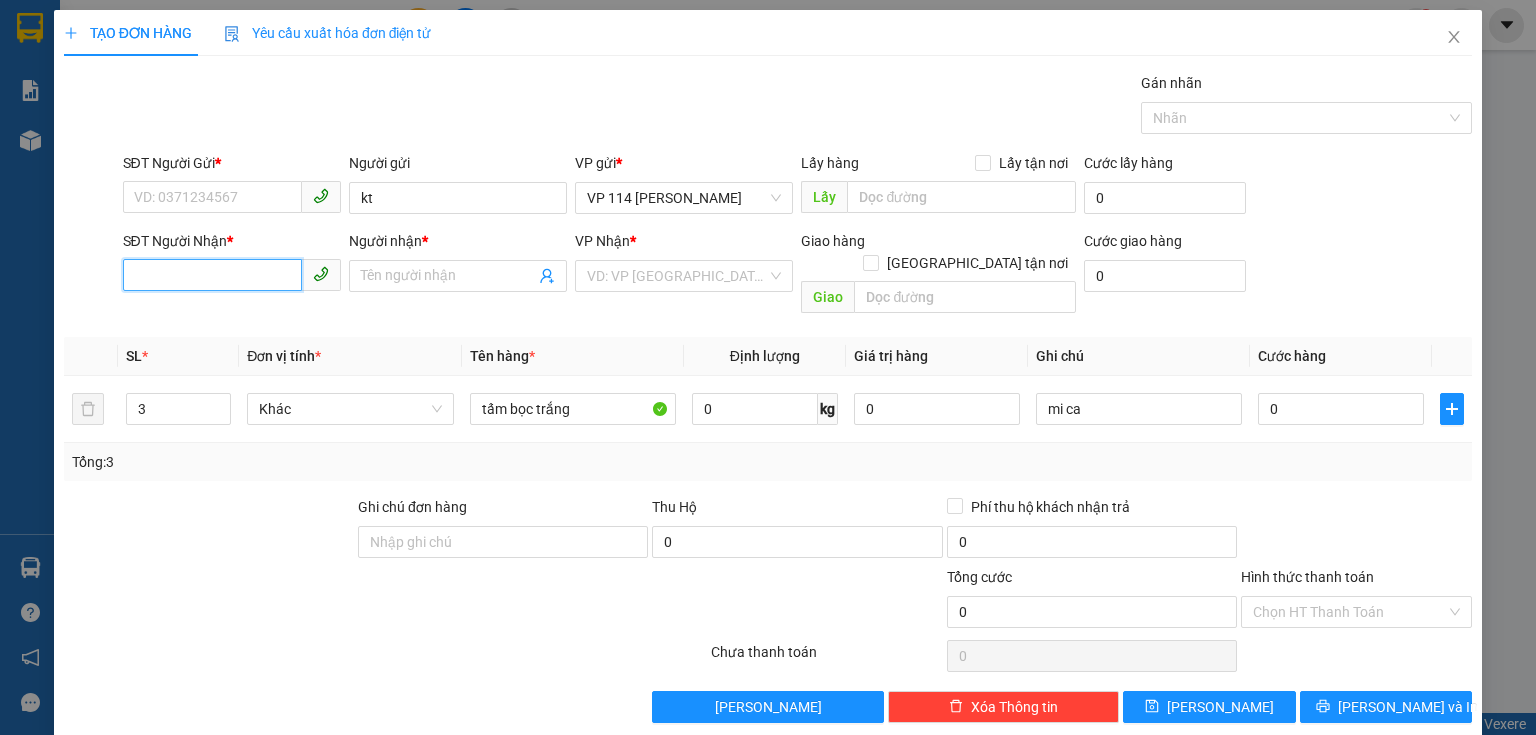 paste on "0833831618" 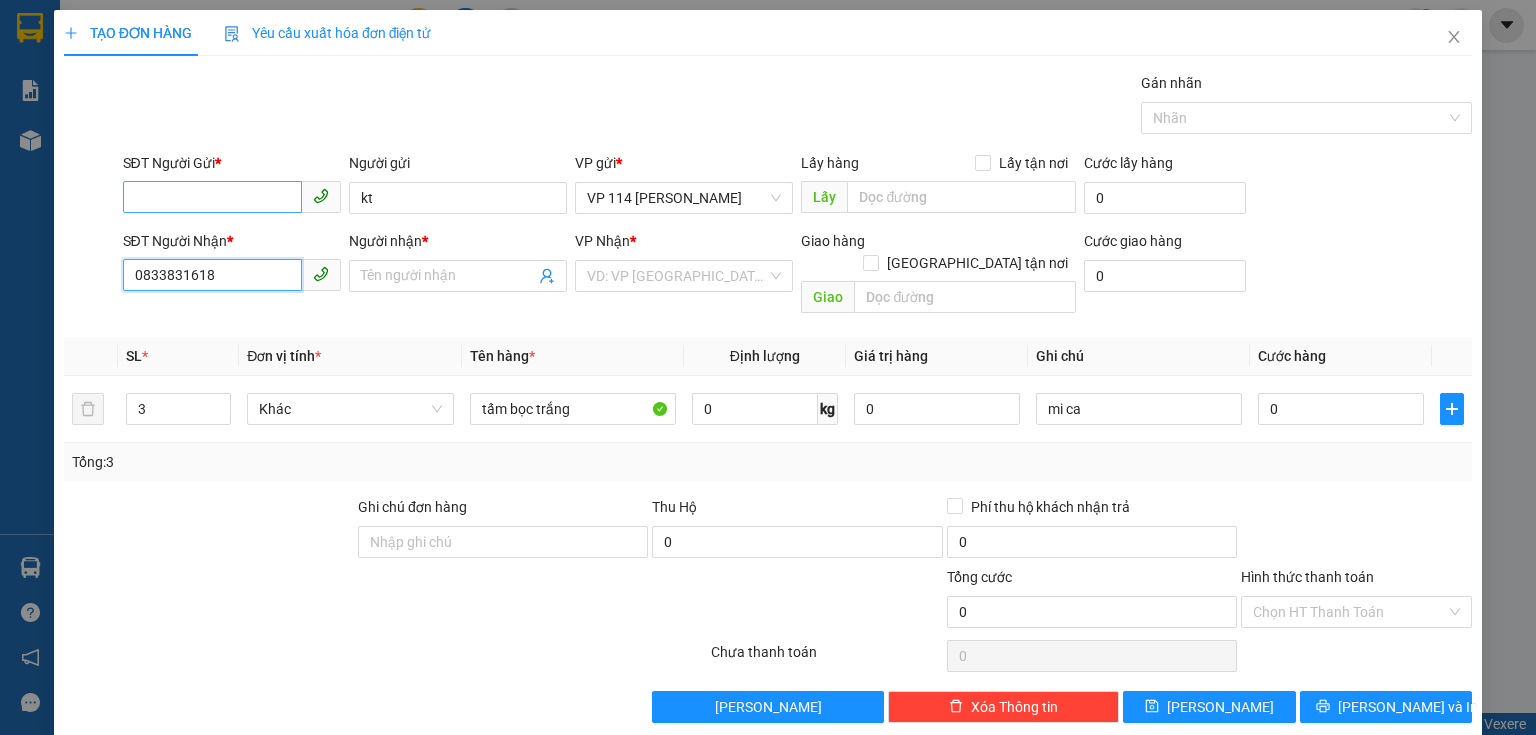 type on "0833831618" 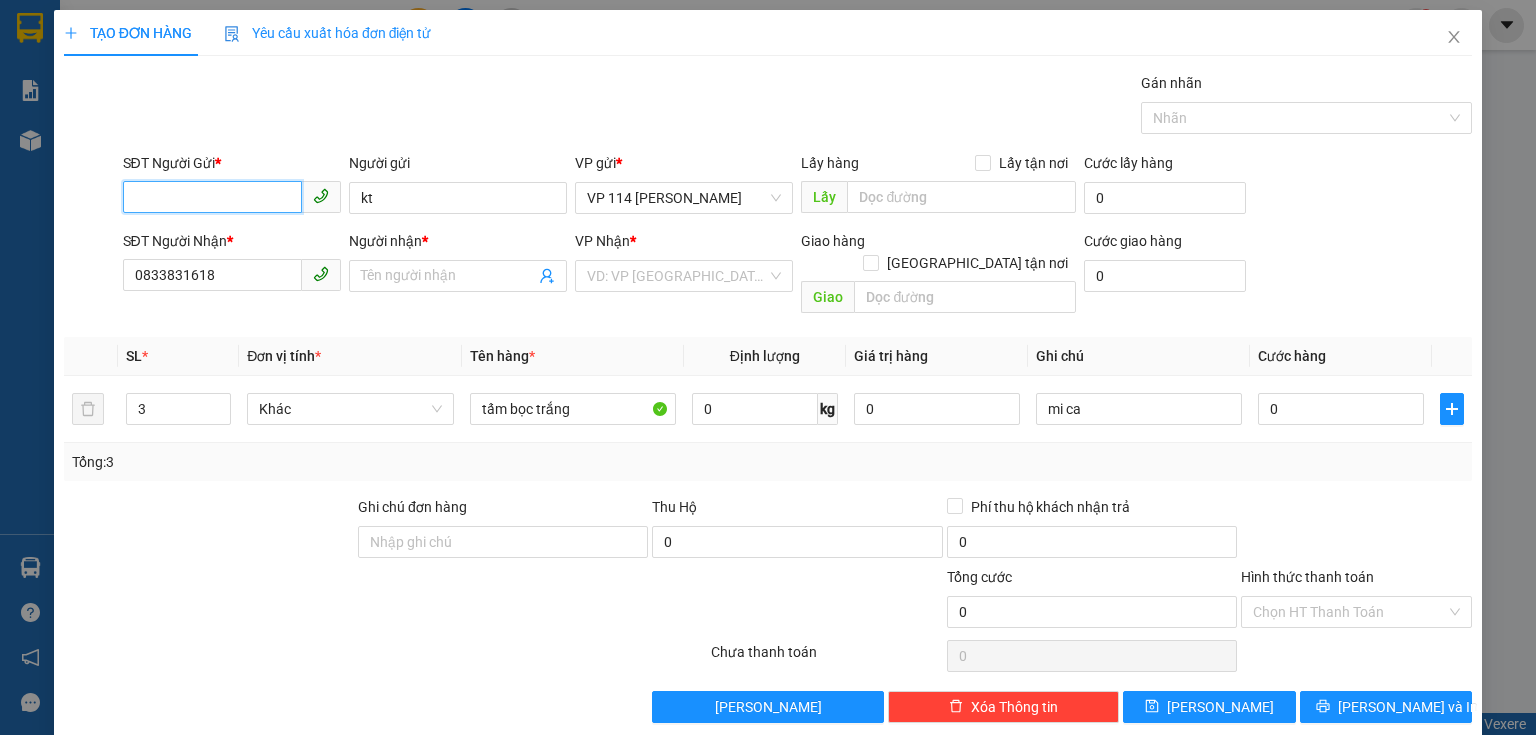 click on "SĐT Người Gửi  *" at bounding box center (212, 197) 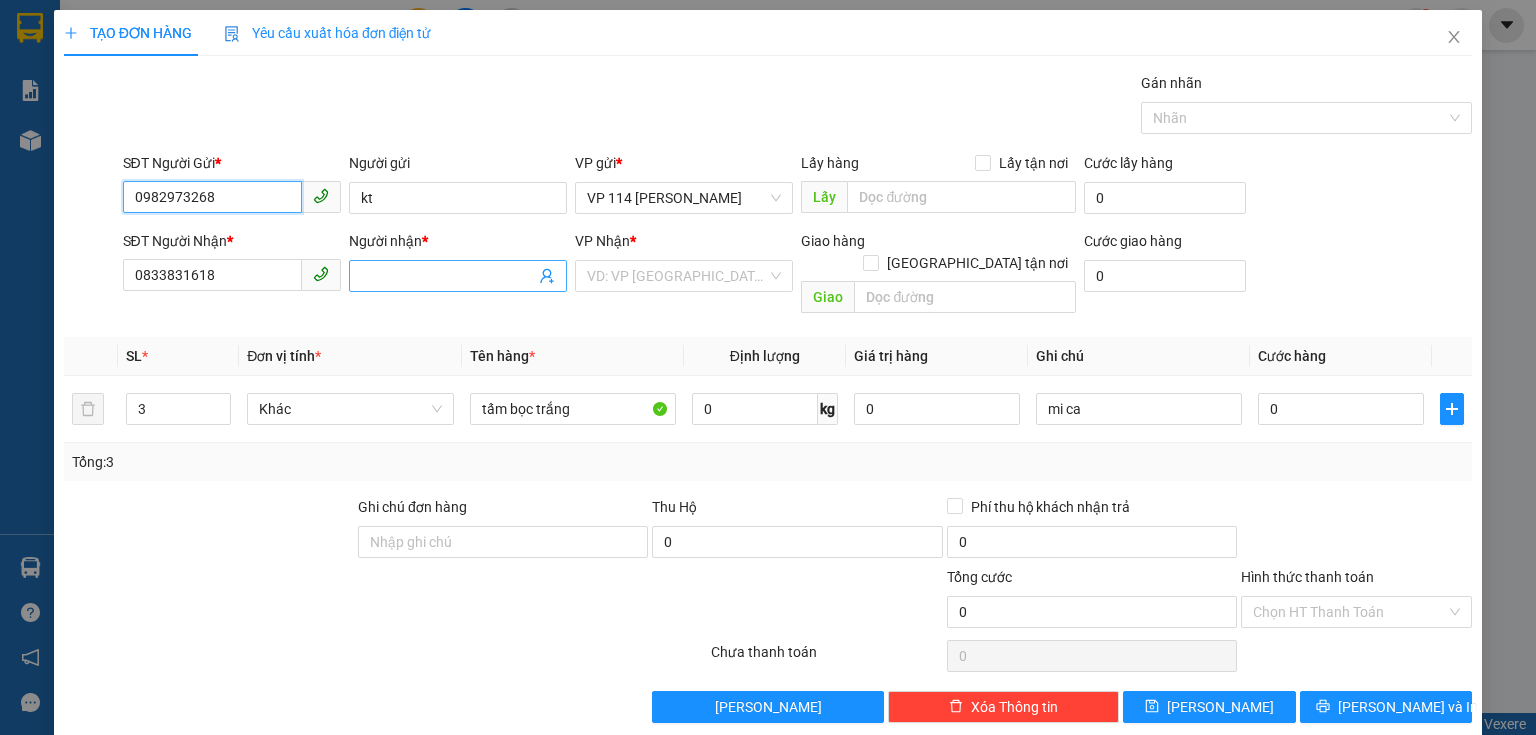 type on "0982973268" 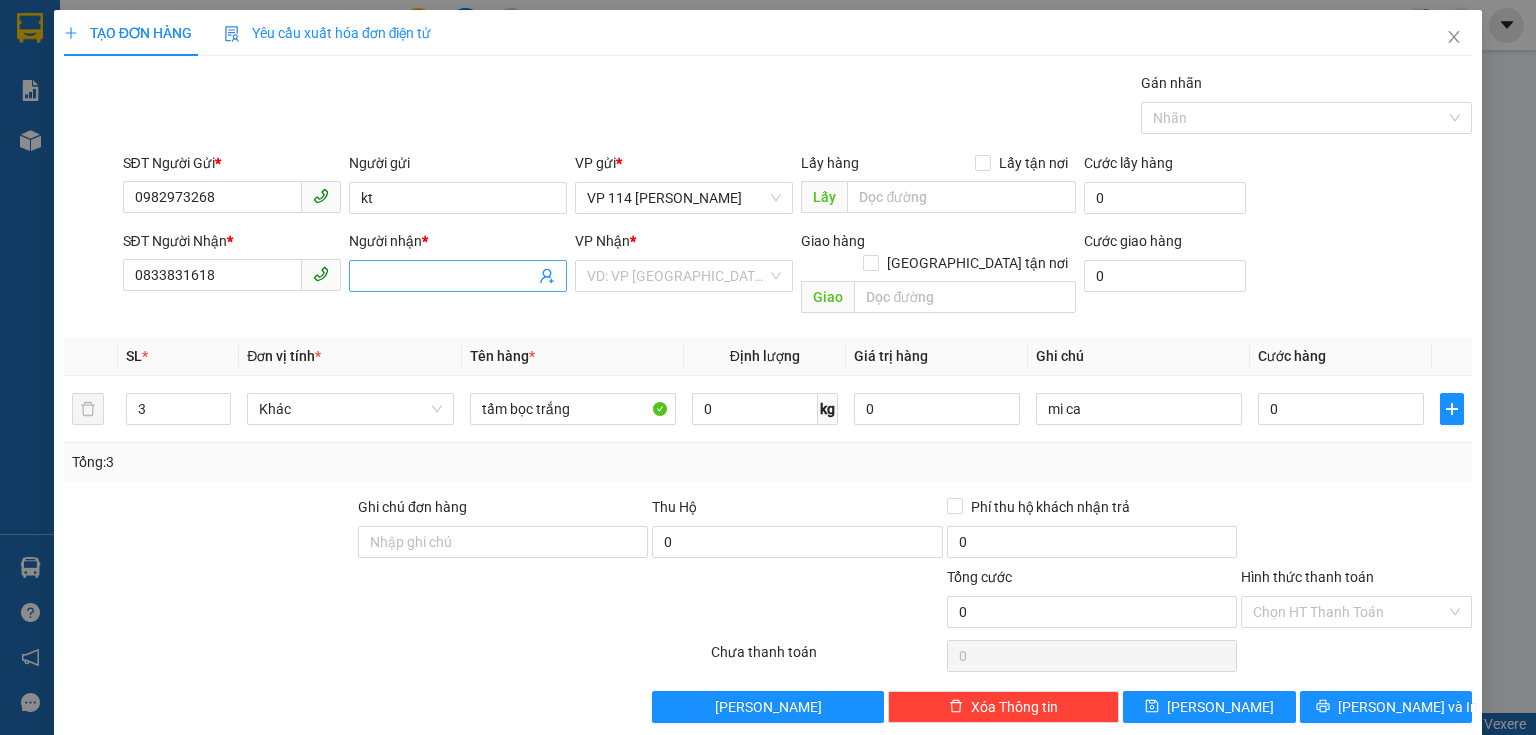 click on "Người nhận  *" at bounding box center [448, 276] 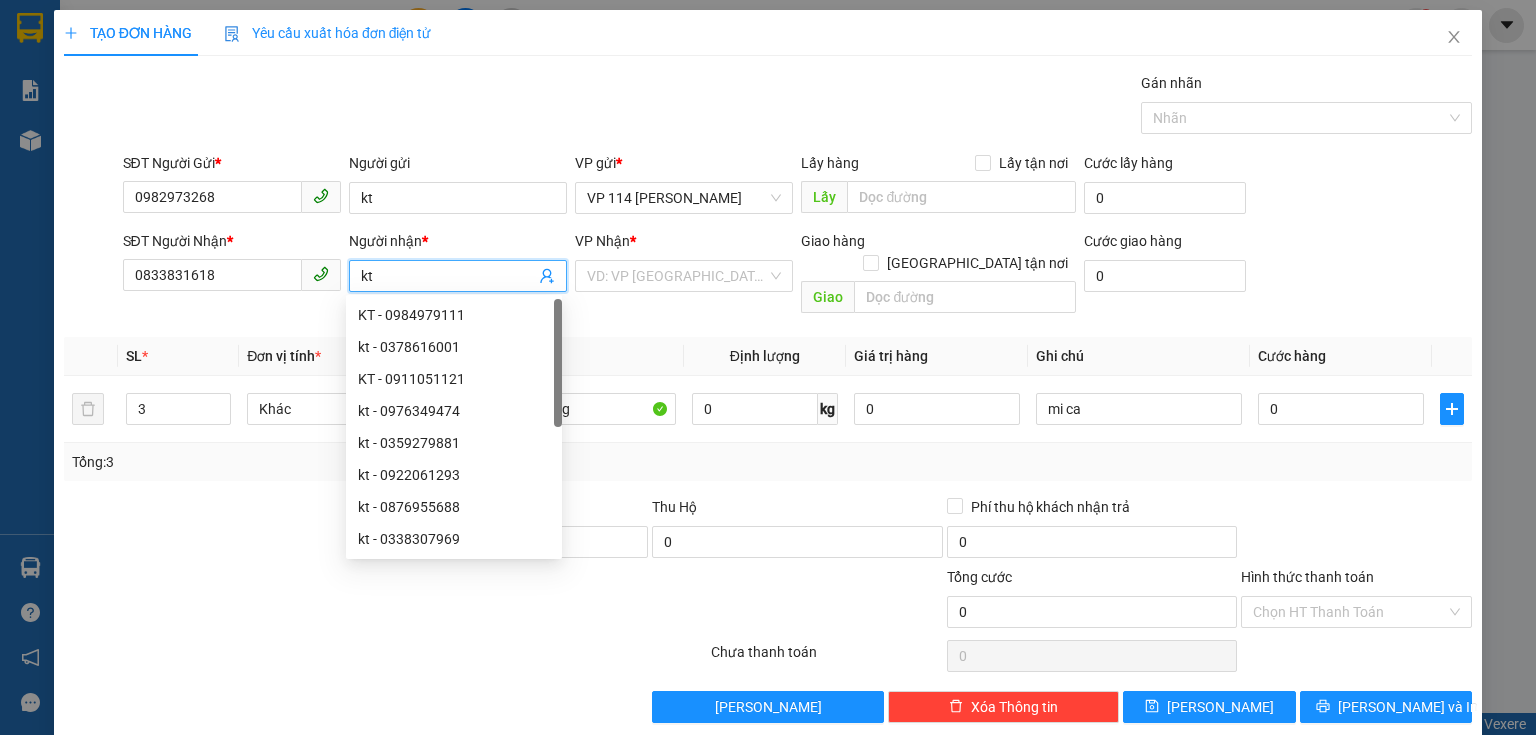 type on "kt" 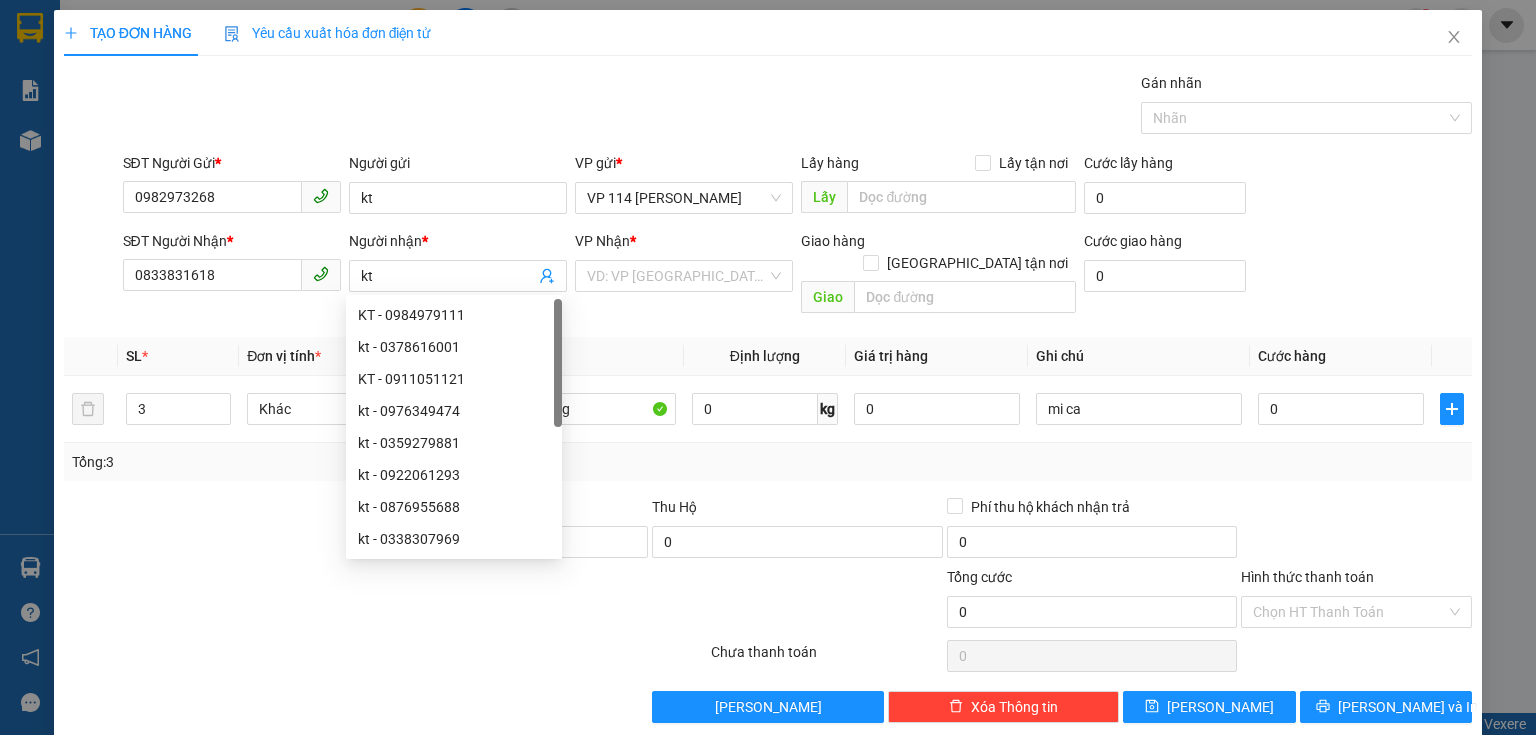 click at bounding box center [209, 531] 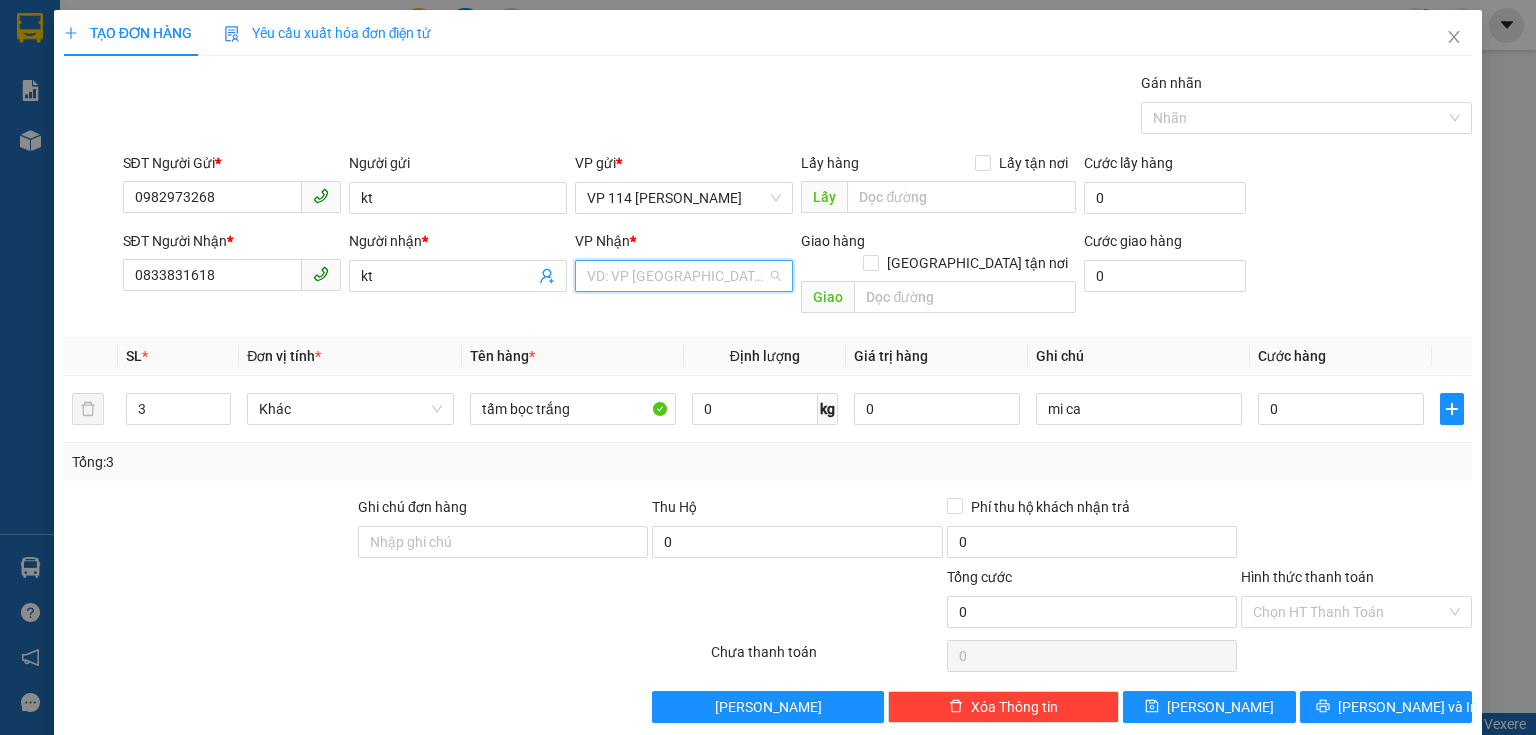 click at bounding box center [677, 276] 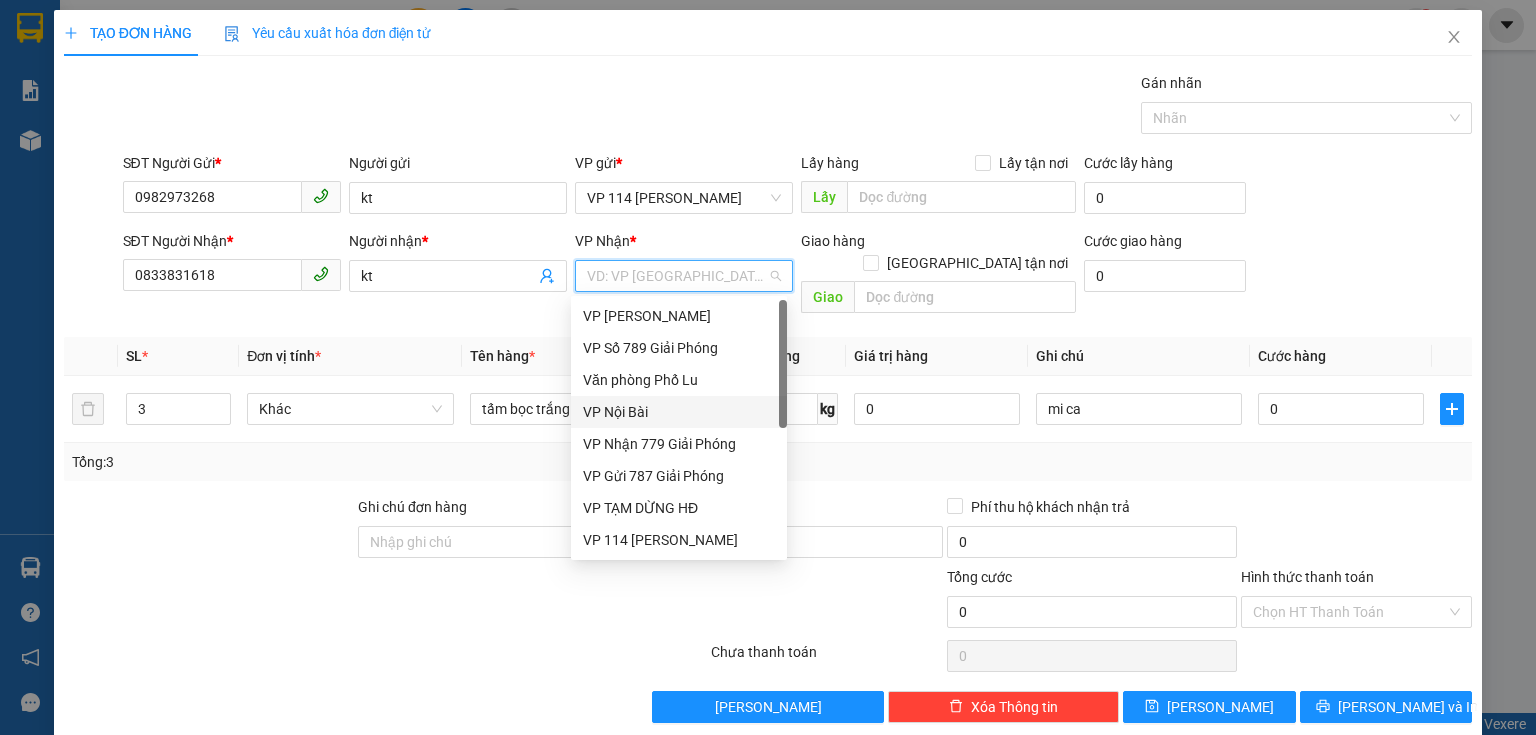 scroll, scrollTop: 160, scrollLeft: 0, axis: vertical 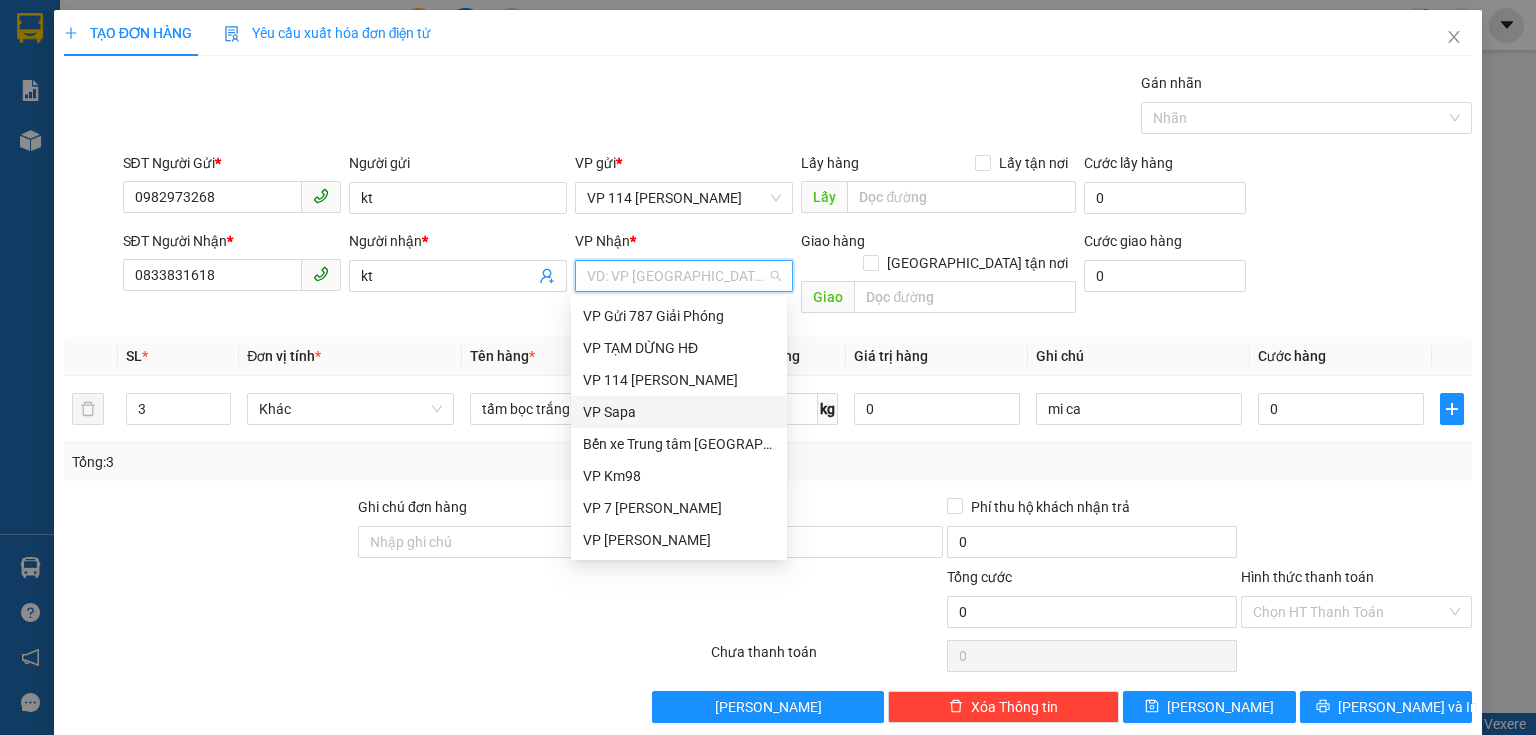 click on "VP Sapa" at bounding box center [679, 412] 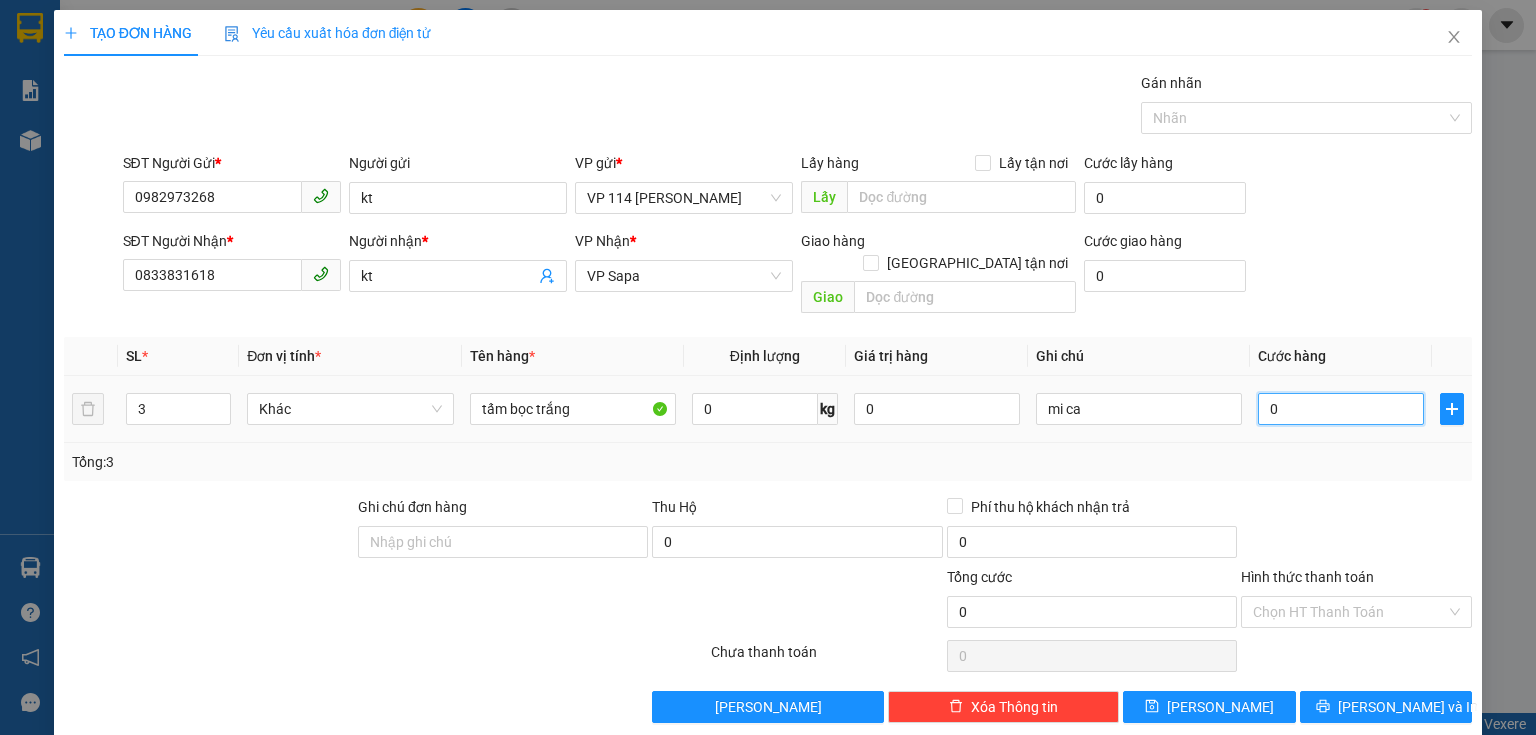 click on "0" at bounding box center [1341, 409] 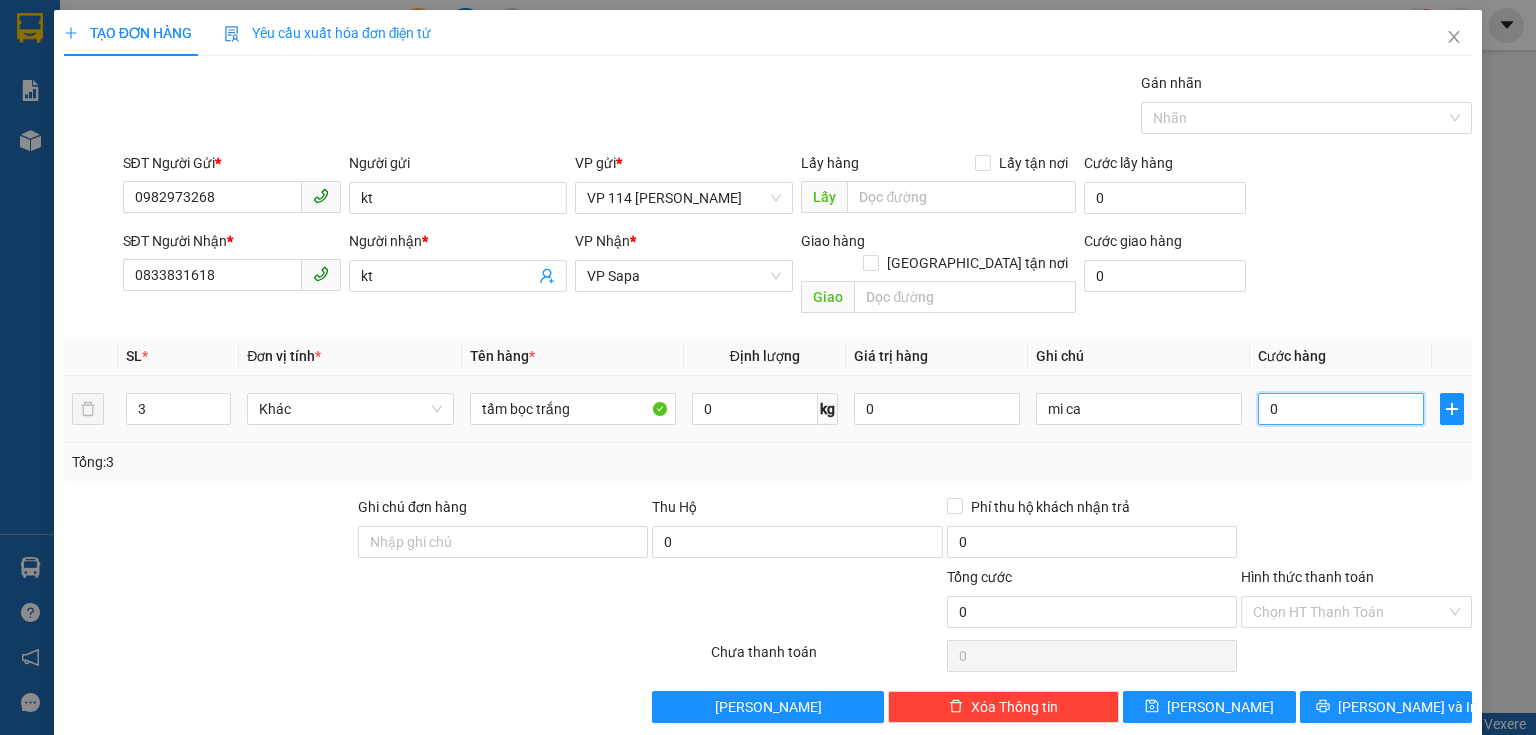type on "1" 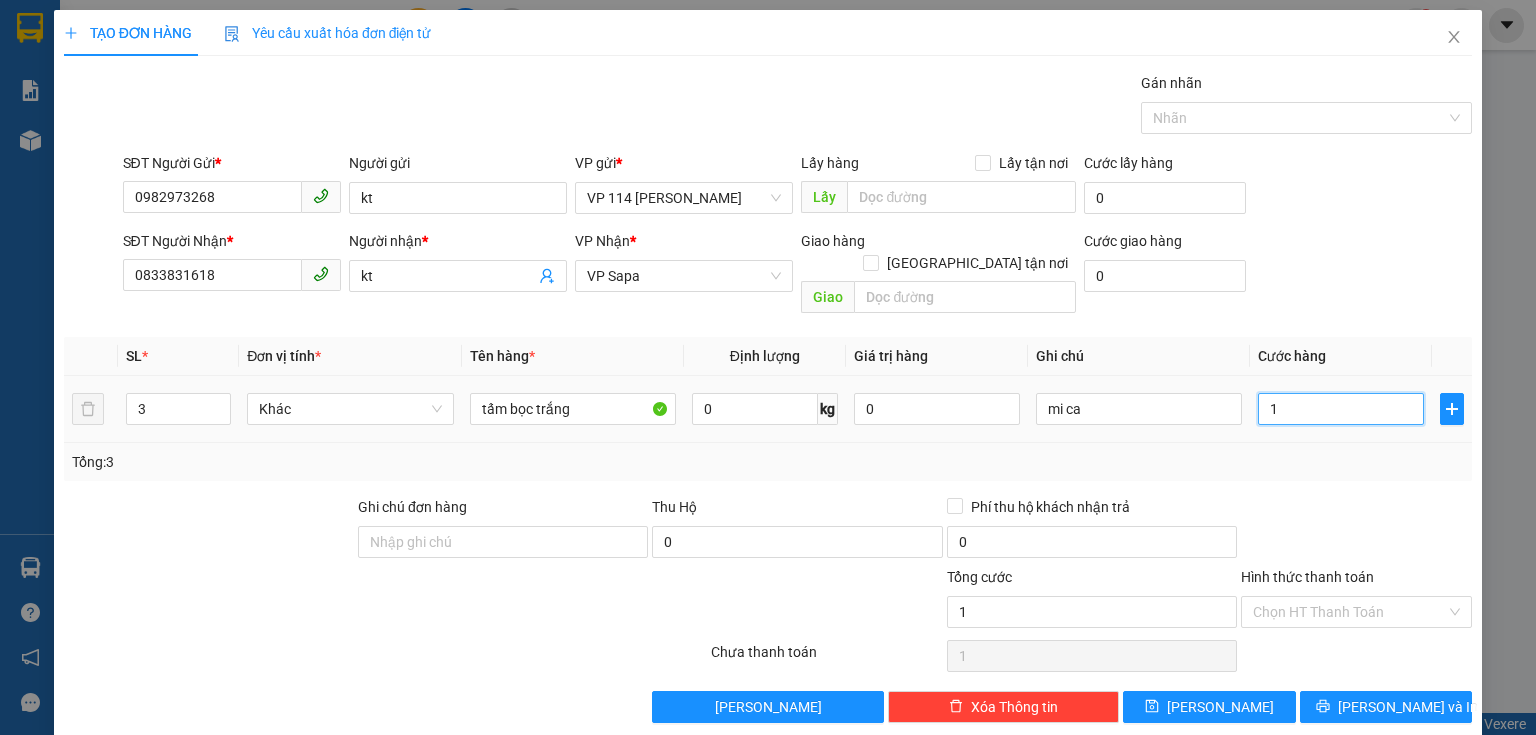 type on "18" 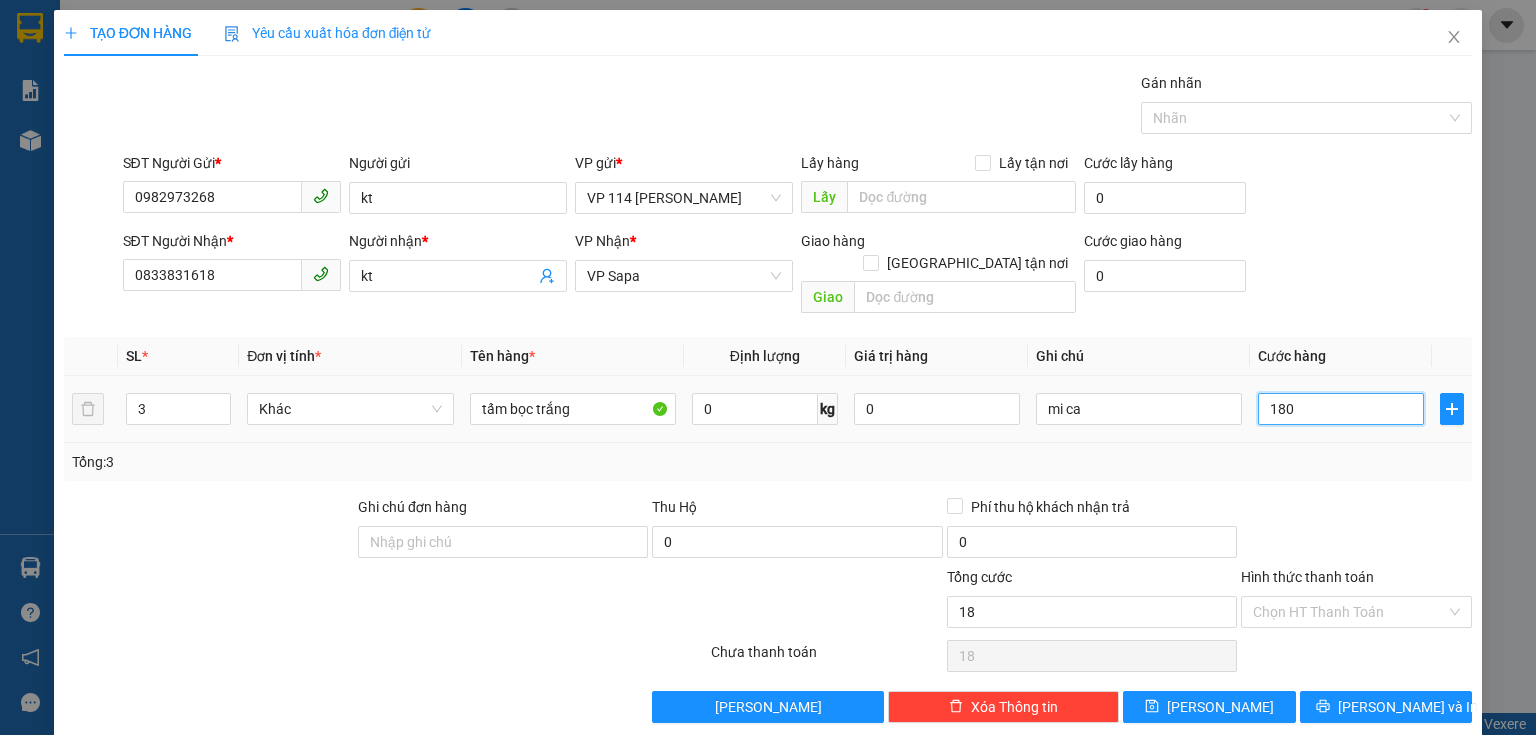 type on "1.801" 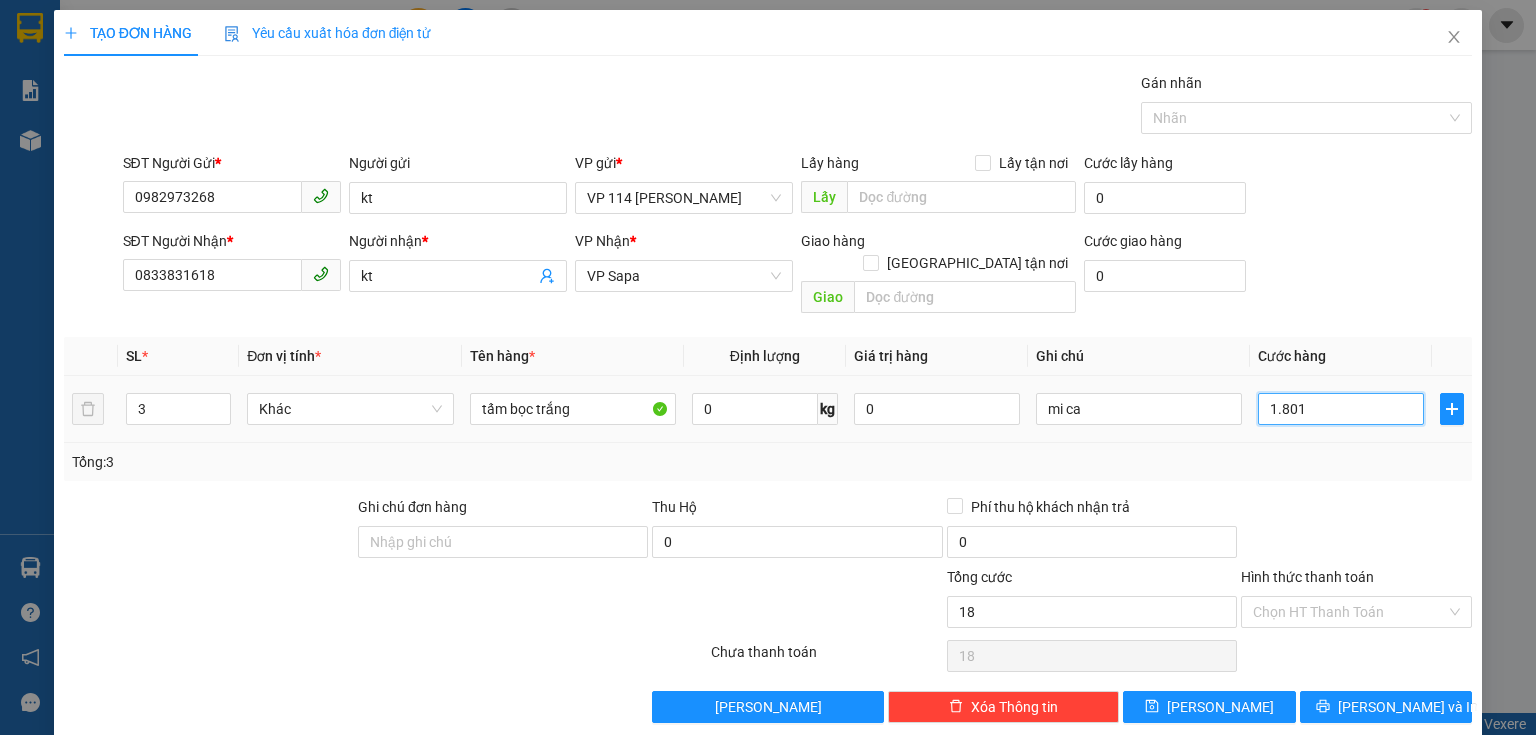 type on "1.801" 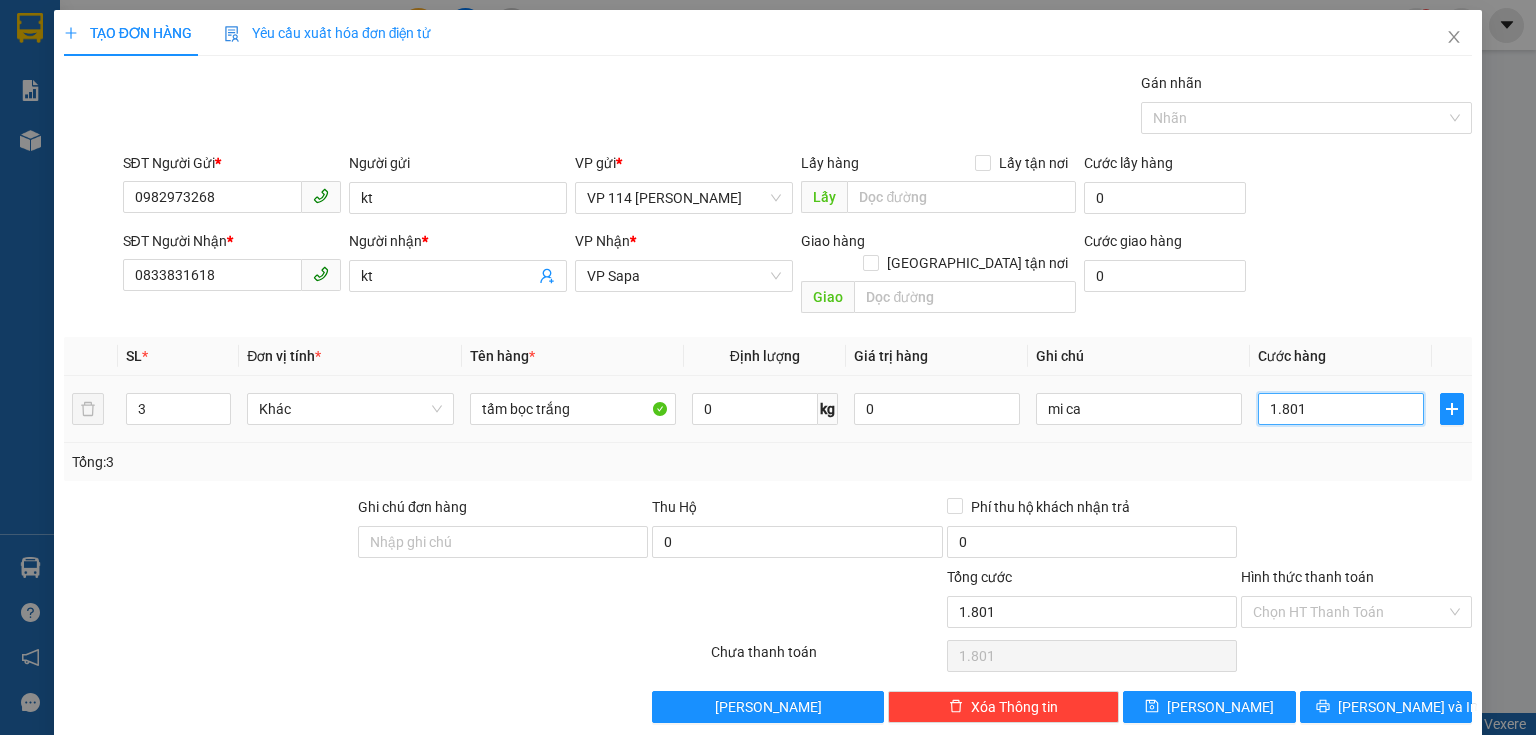 type on "18.010" 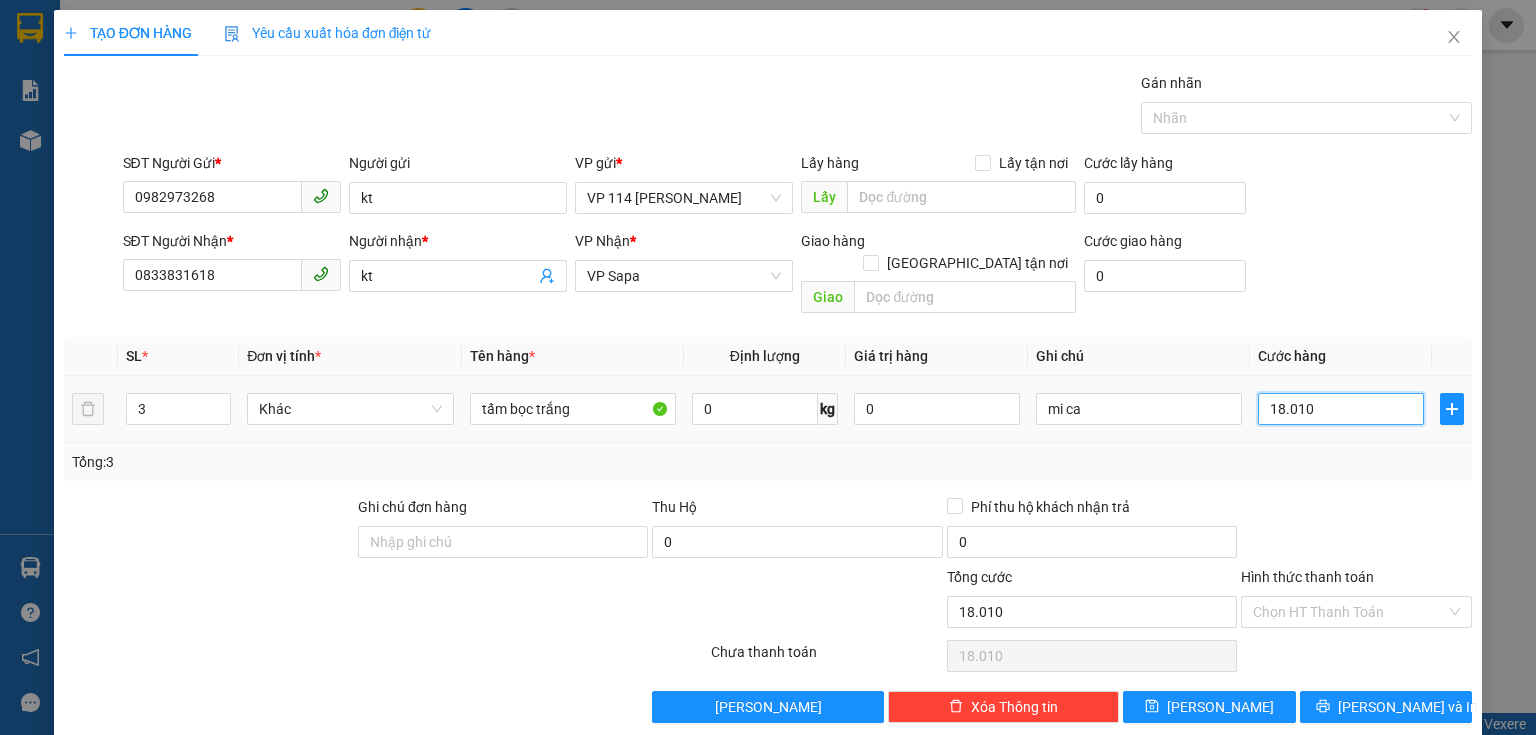 type on "180.100" 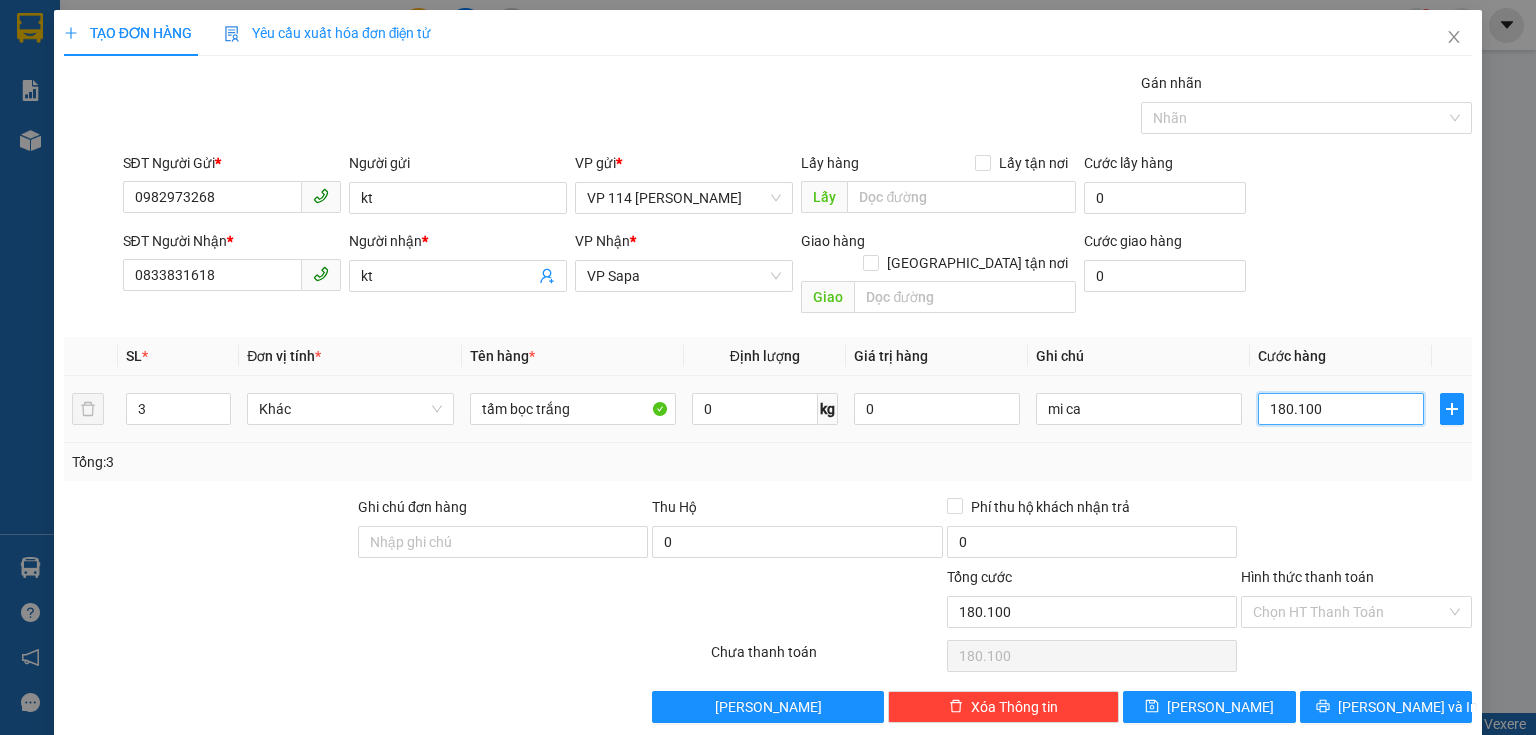 type on "18.010" 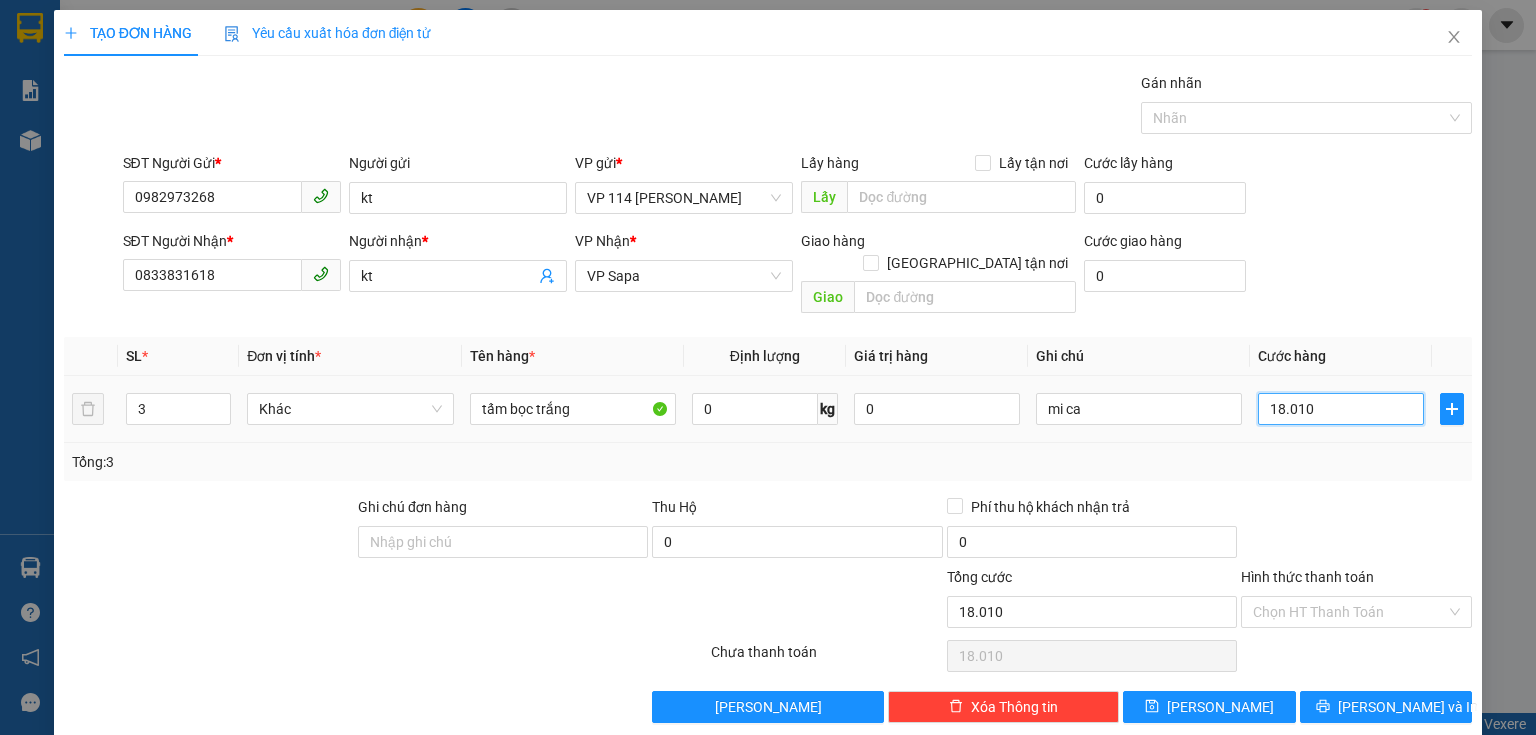 type on "1.801" 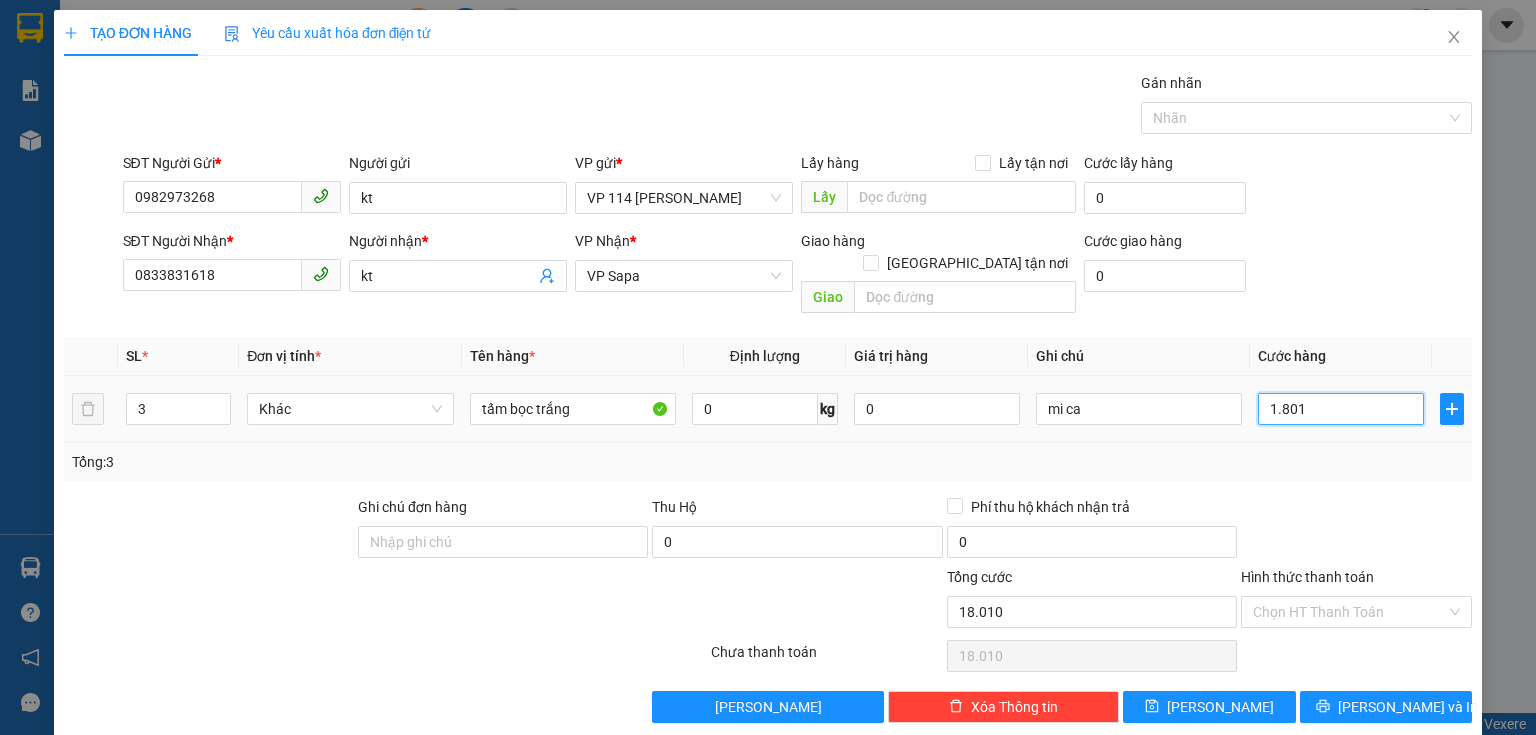 type on "1.801" 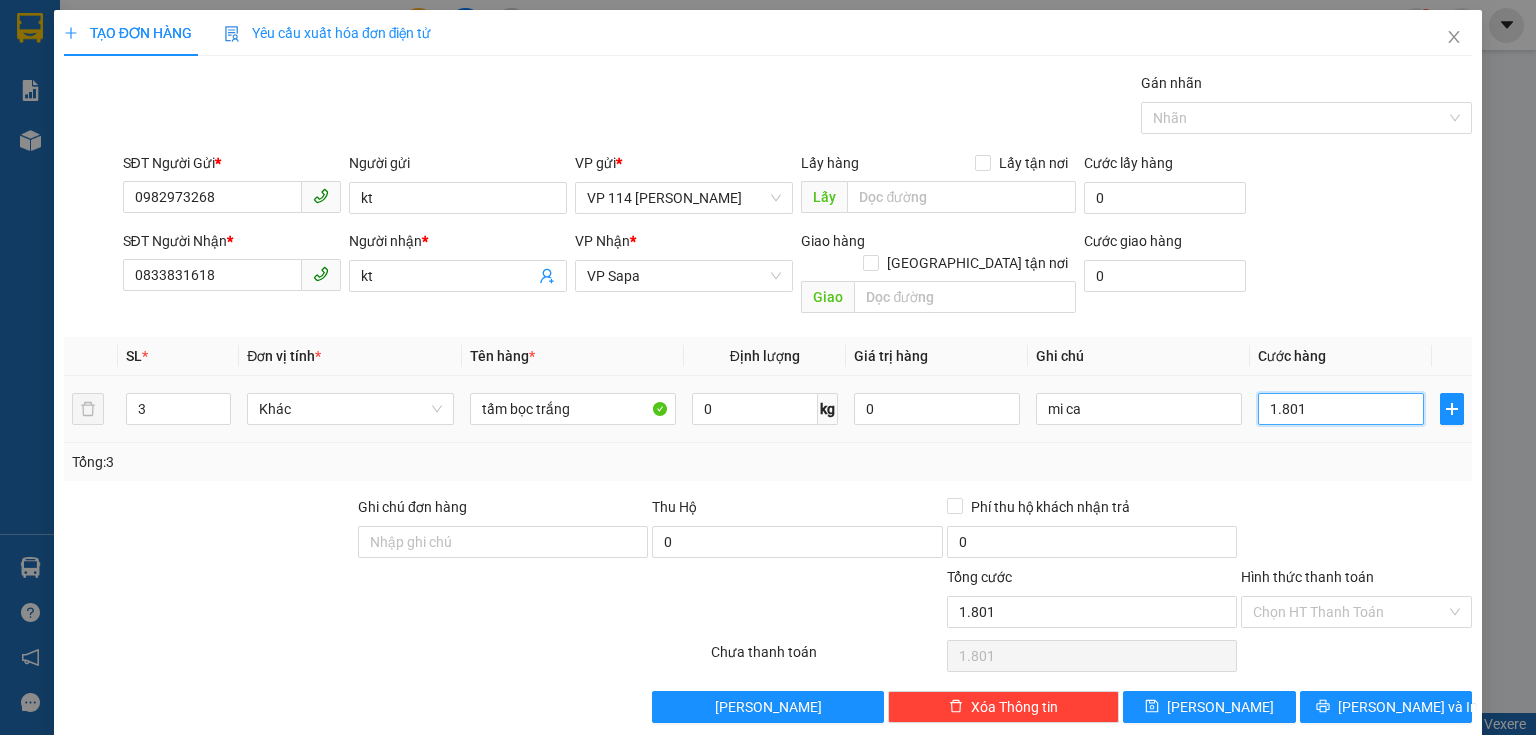 type on "180" 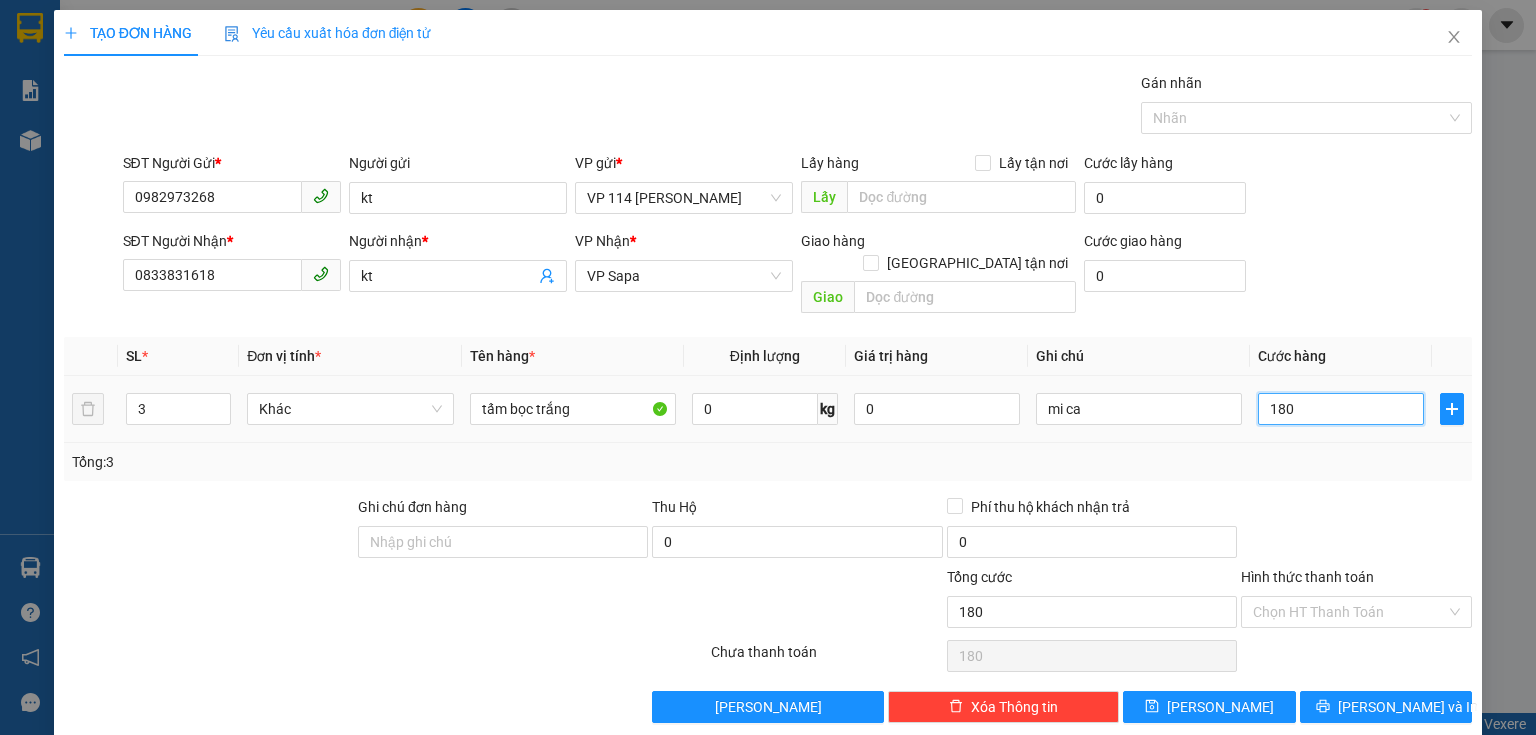 type on "18" 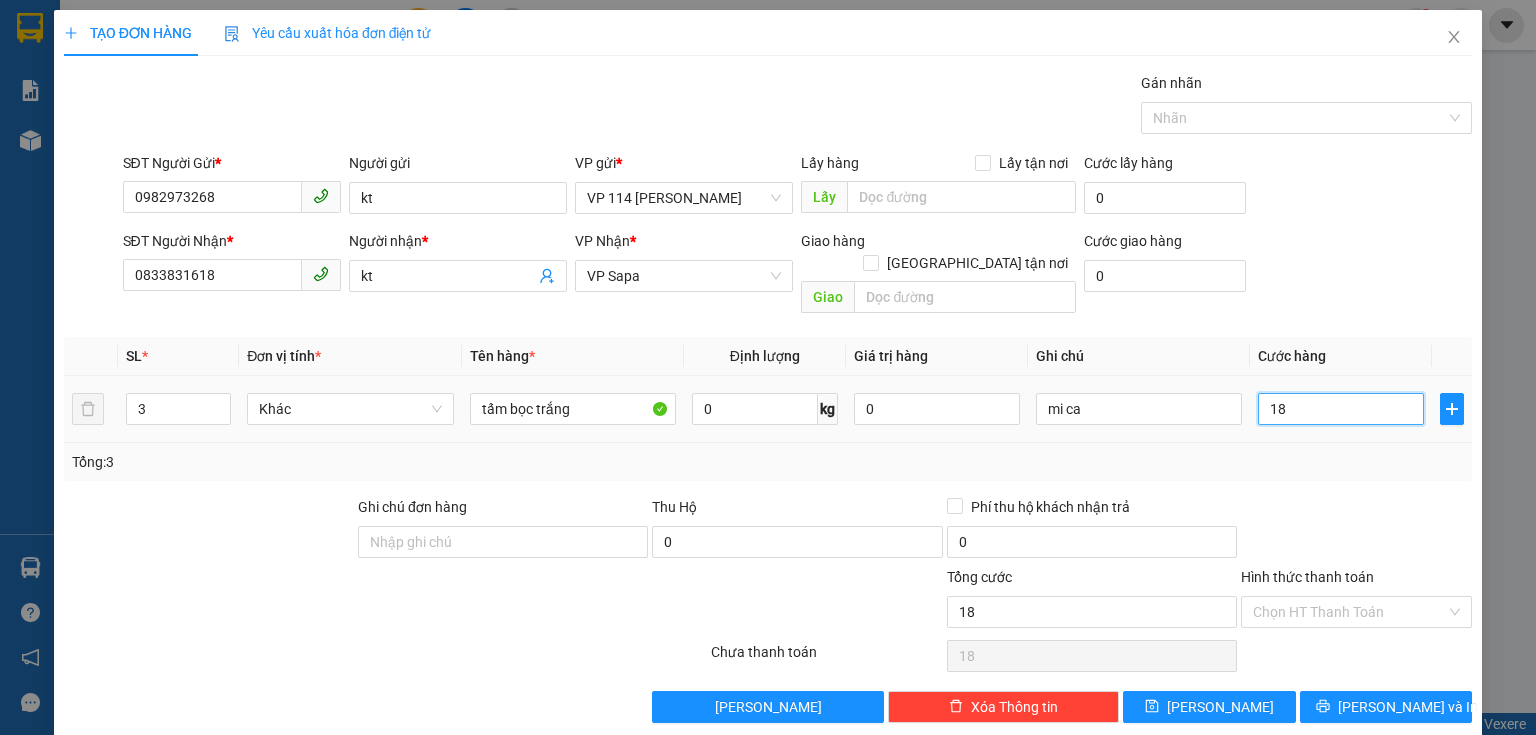 type on "1" 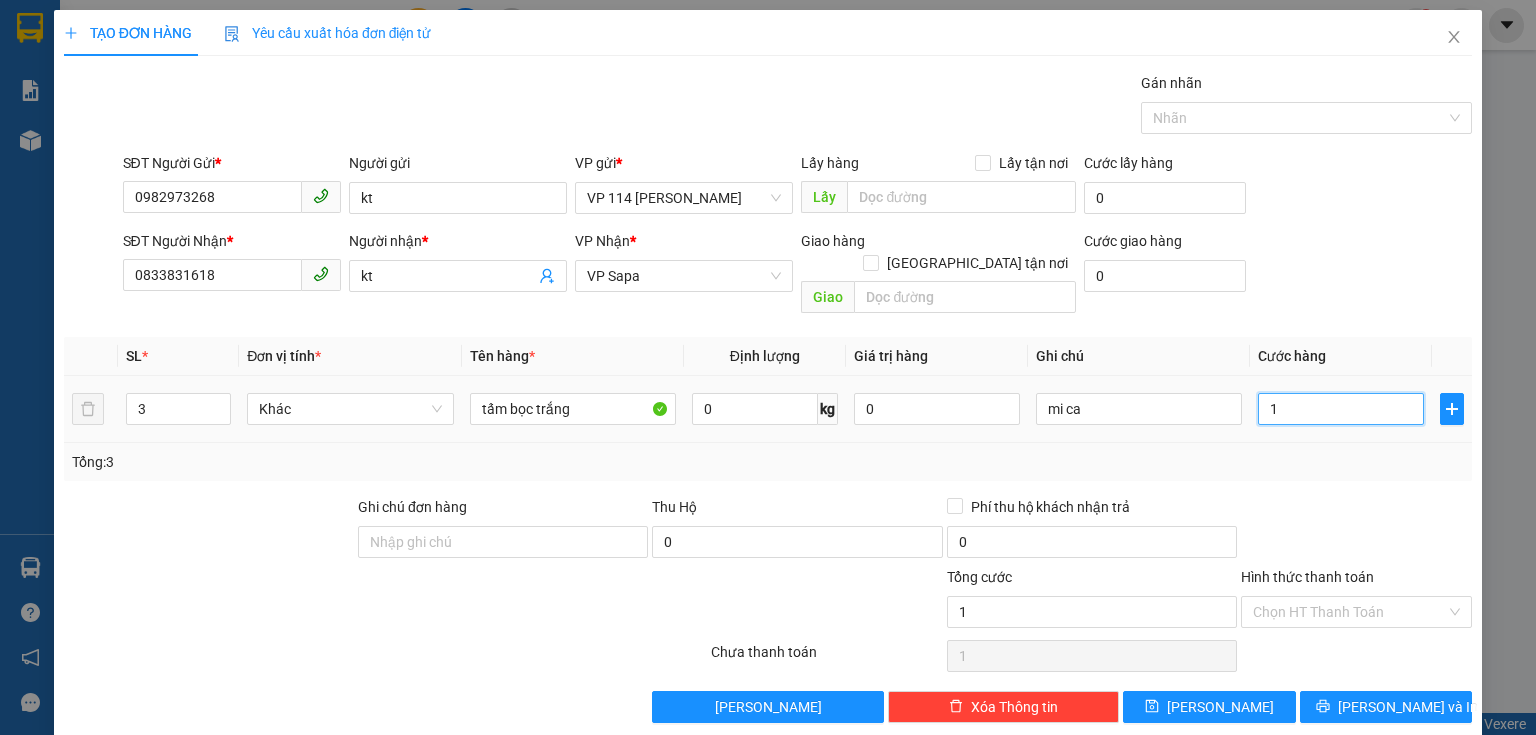 type on "18" 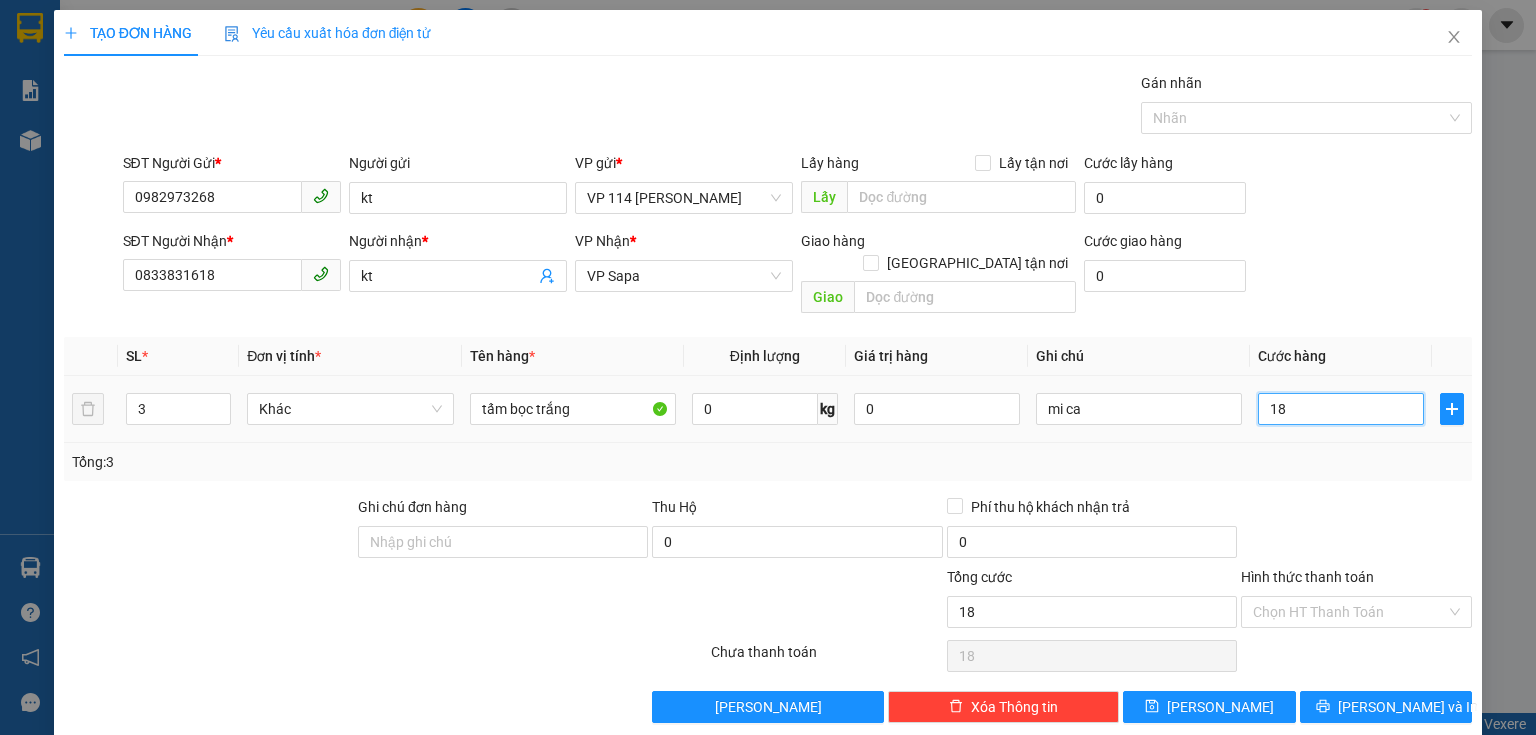 type on "180" 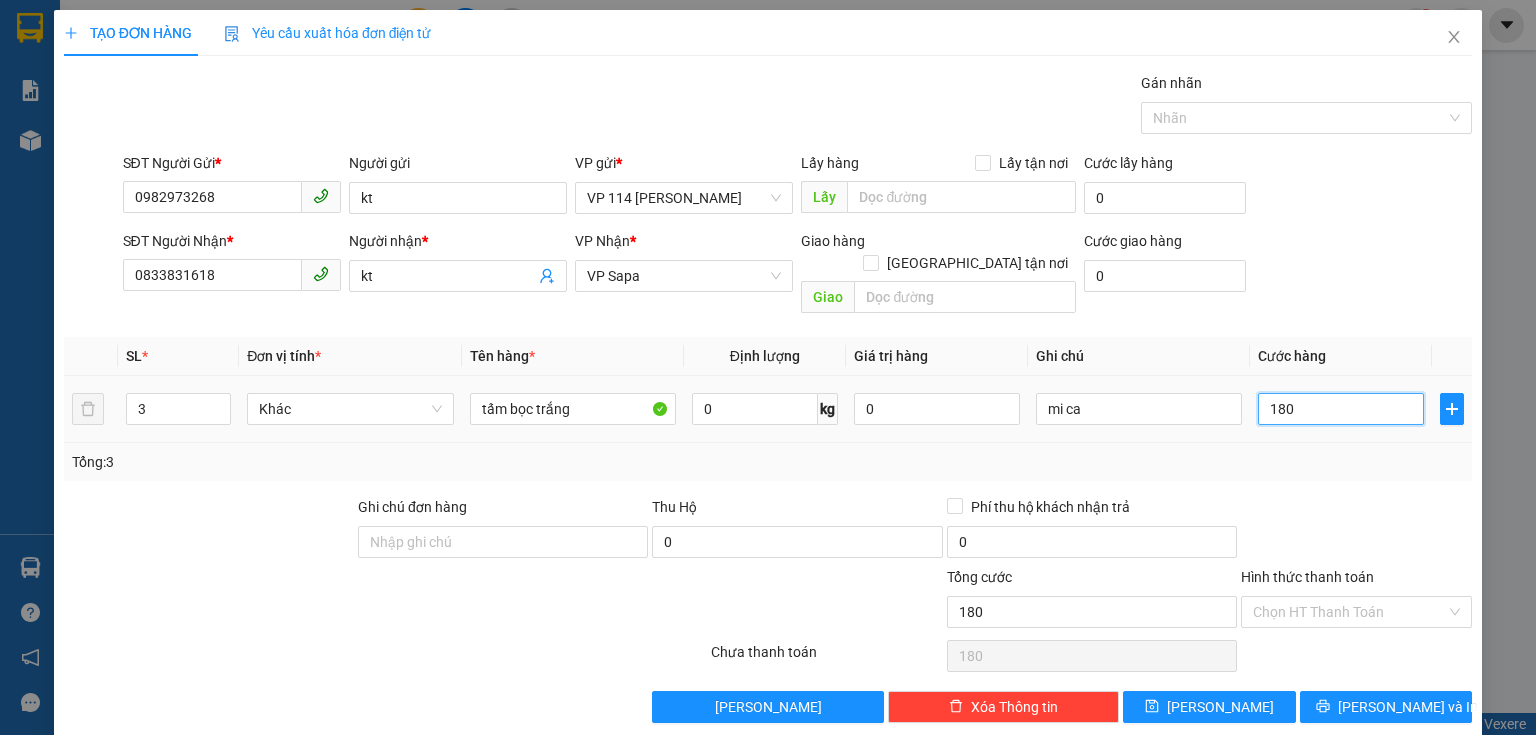 type on "1.800" 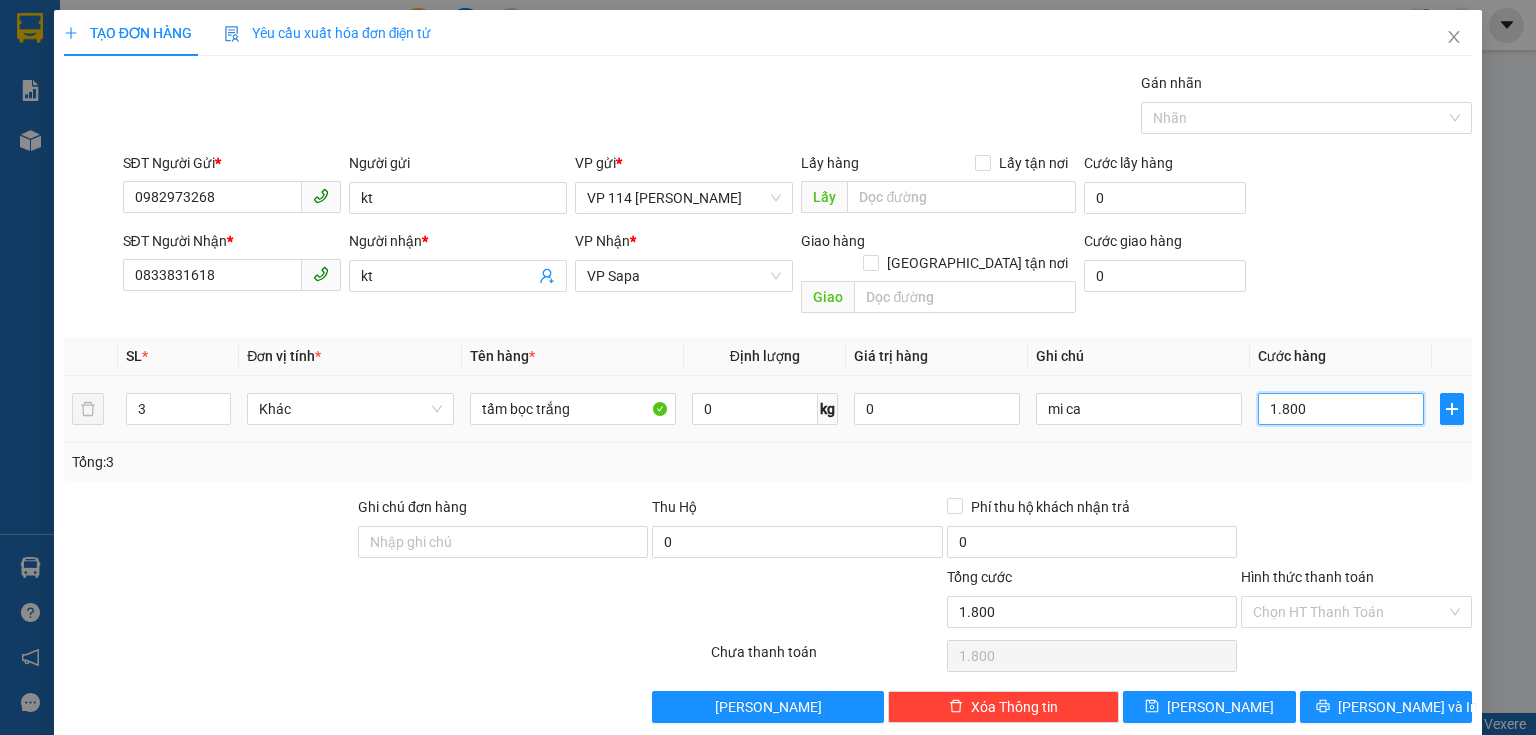 type on "18.000" 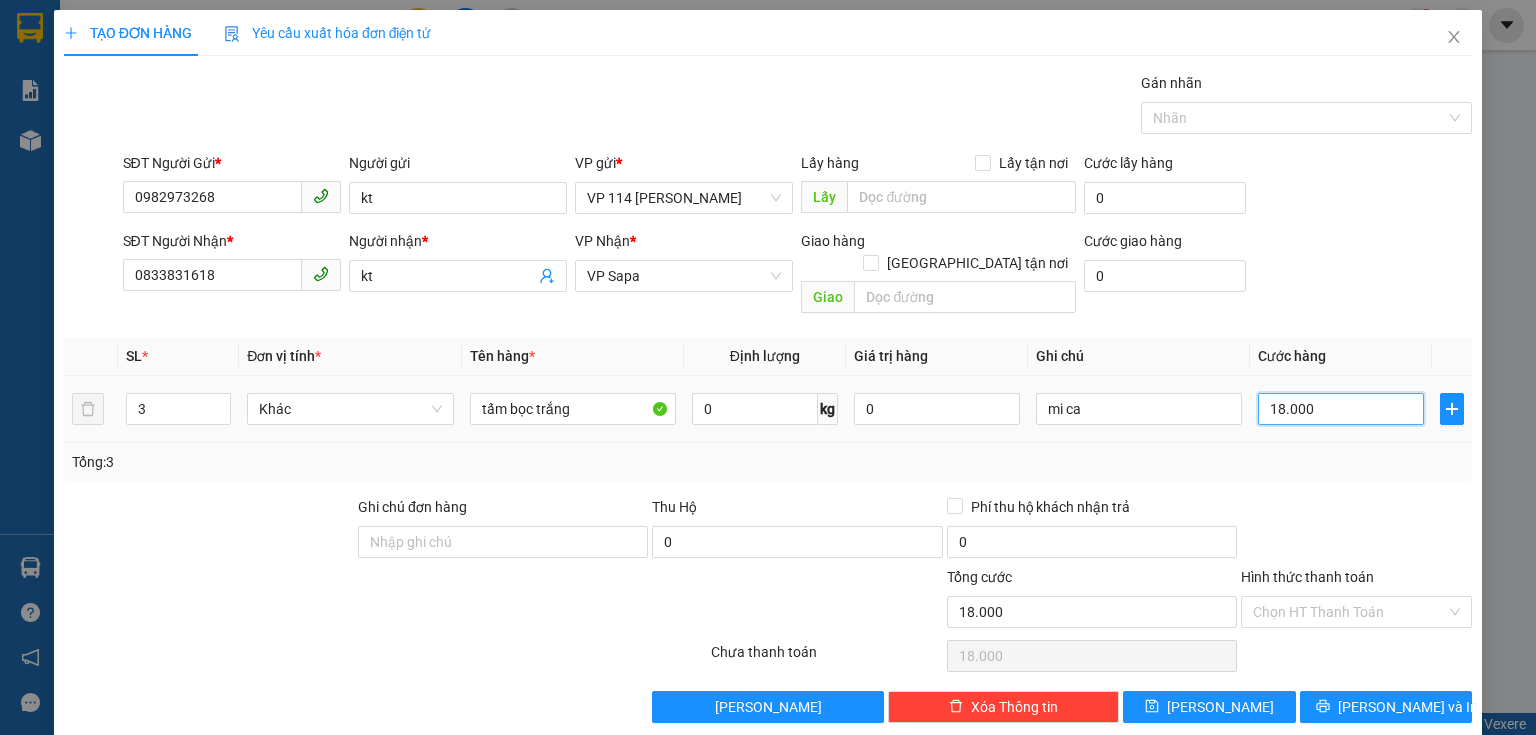 type on "180.000" 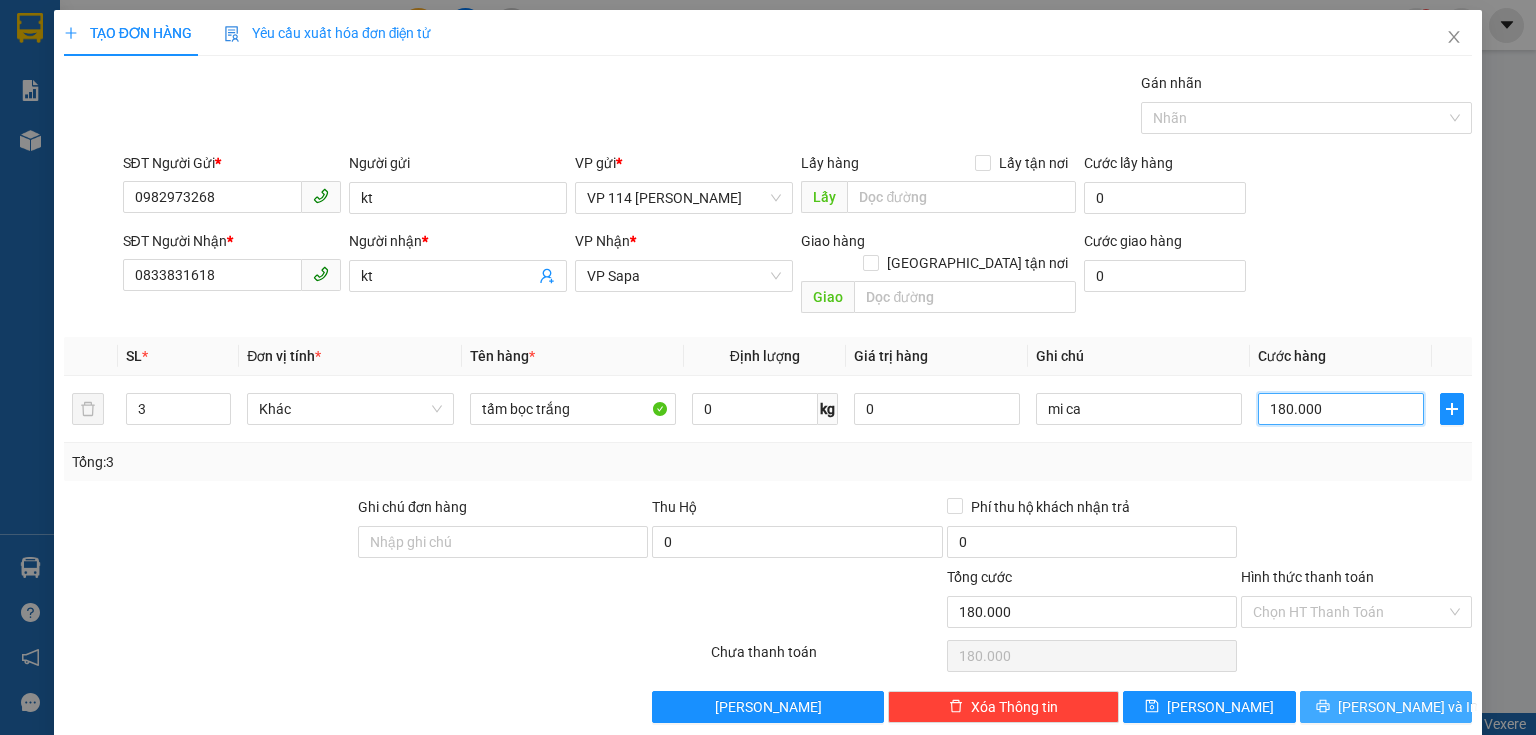 type on "180.000" 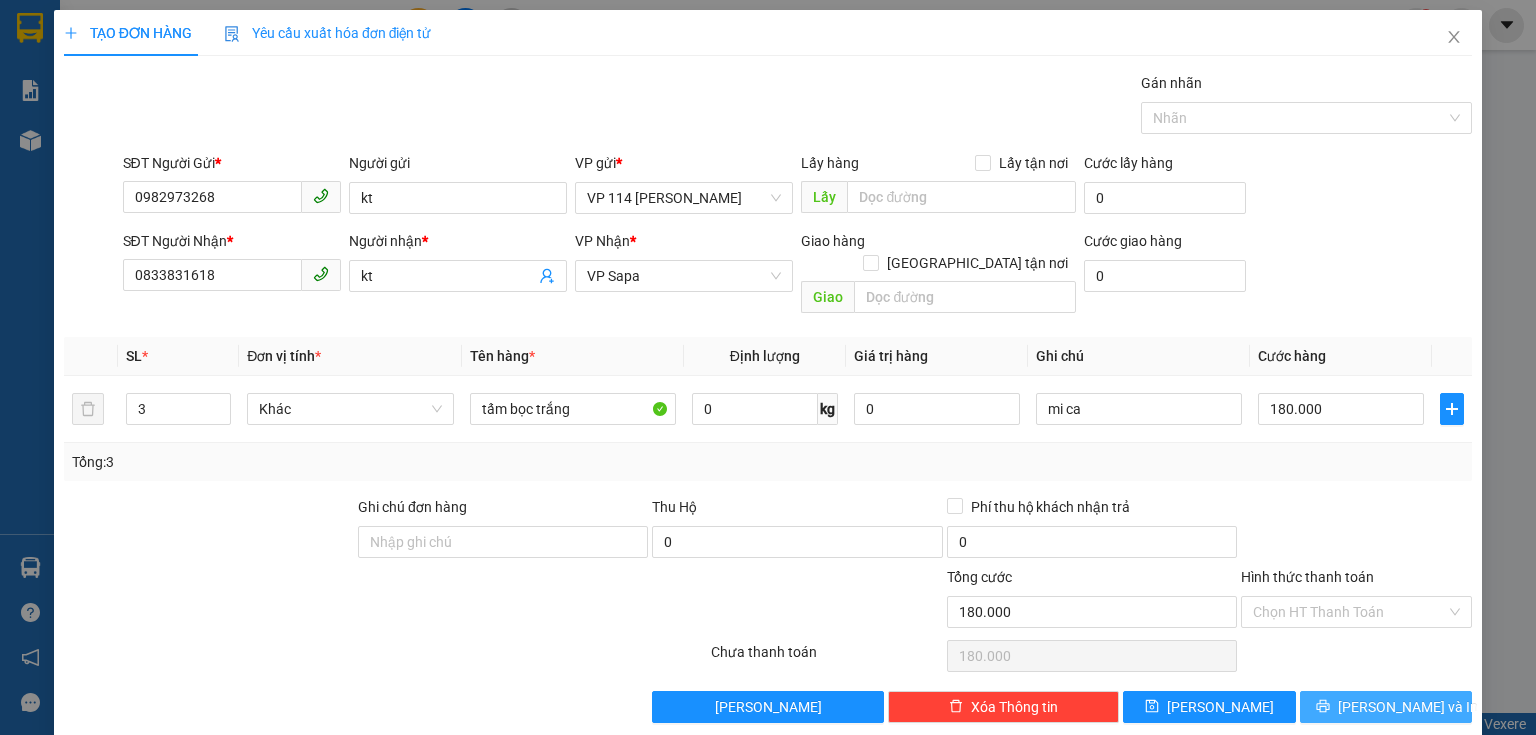 click on "[PERSON_NAME] và In" at bounding box center [1386, 707] 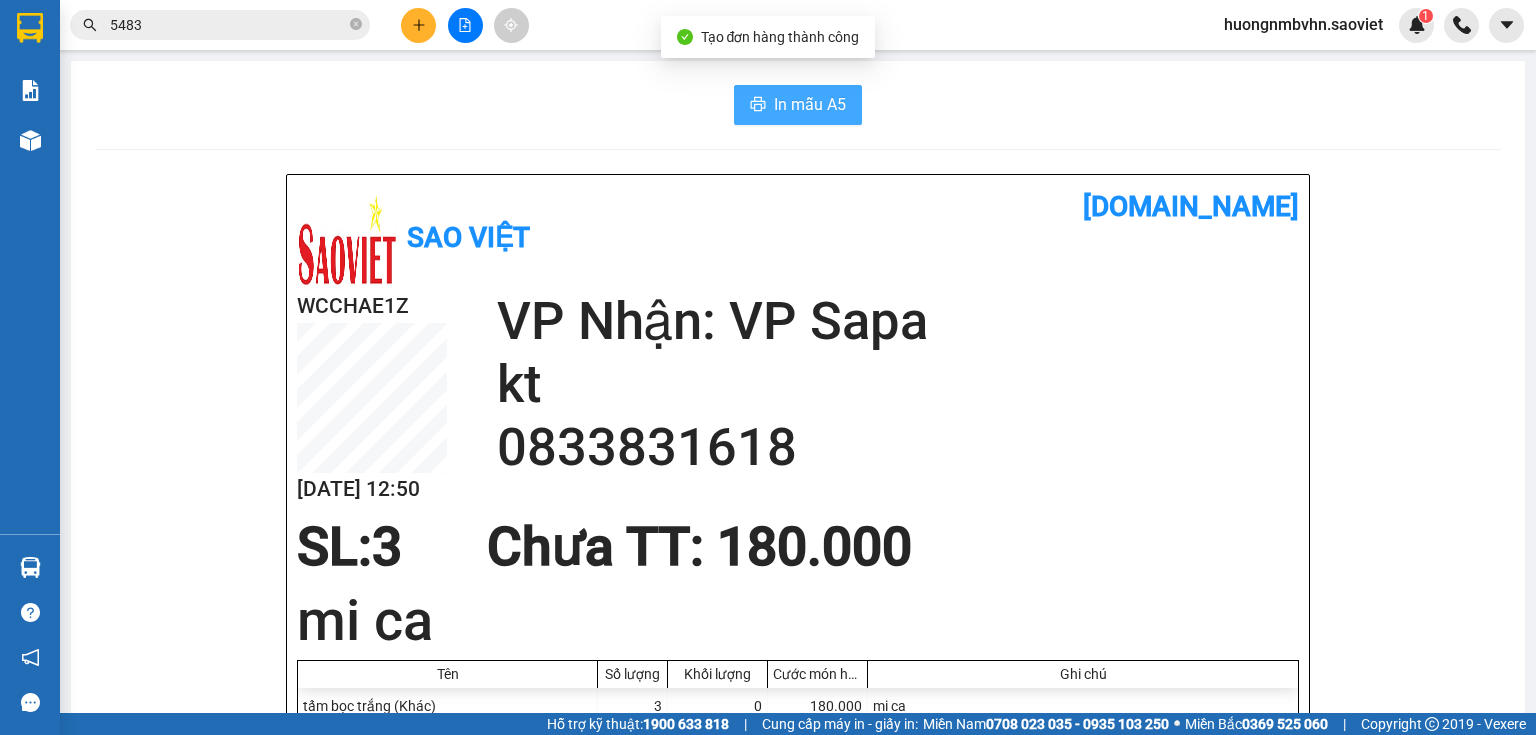 click on "In mẫu A5" at bounding box center [810, 104] 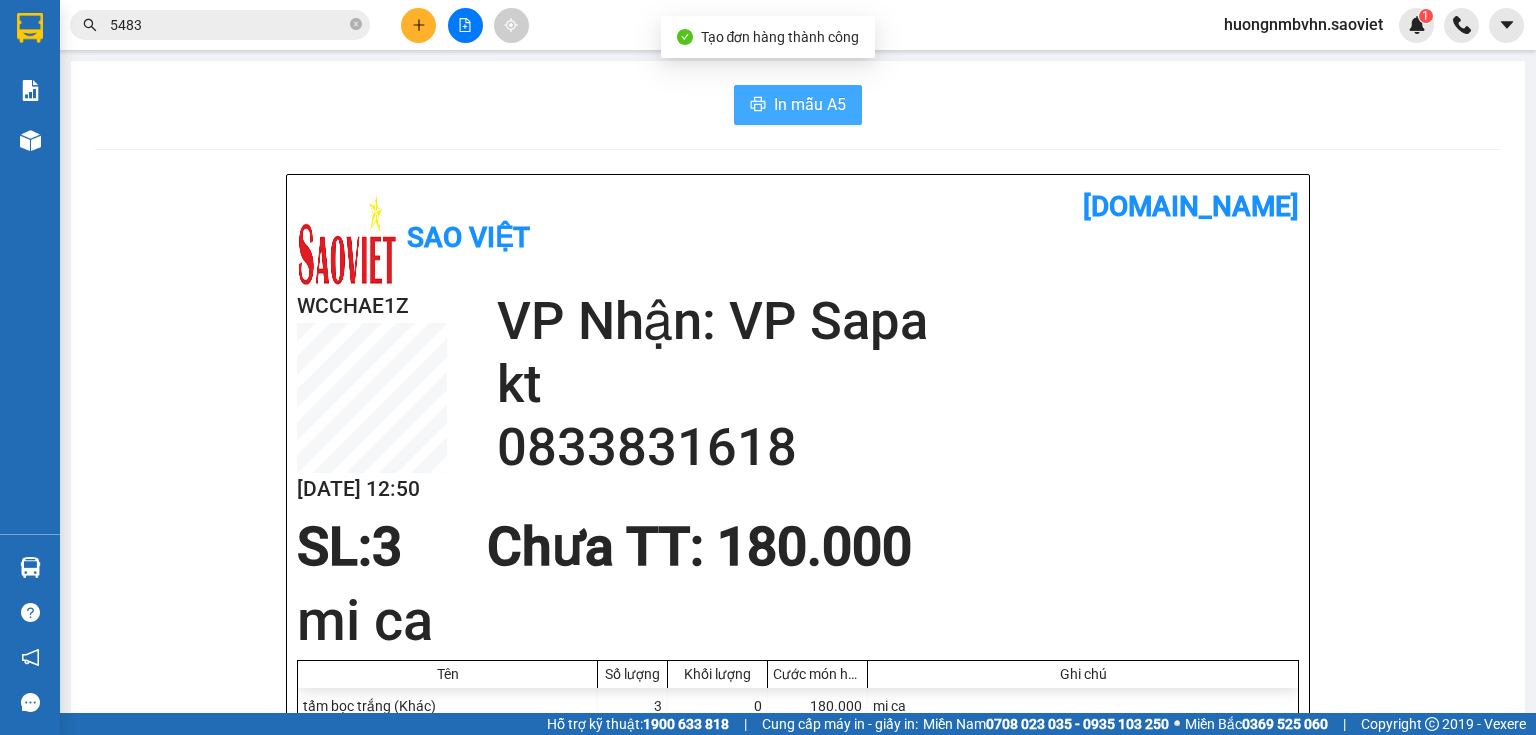 scroll, scrollTop: 0, scrollLeft: 0, axis: both 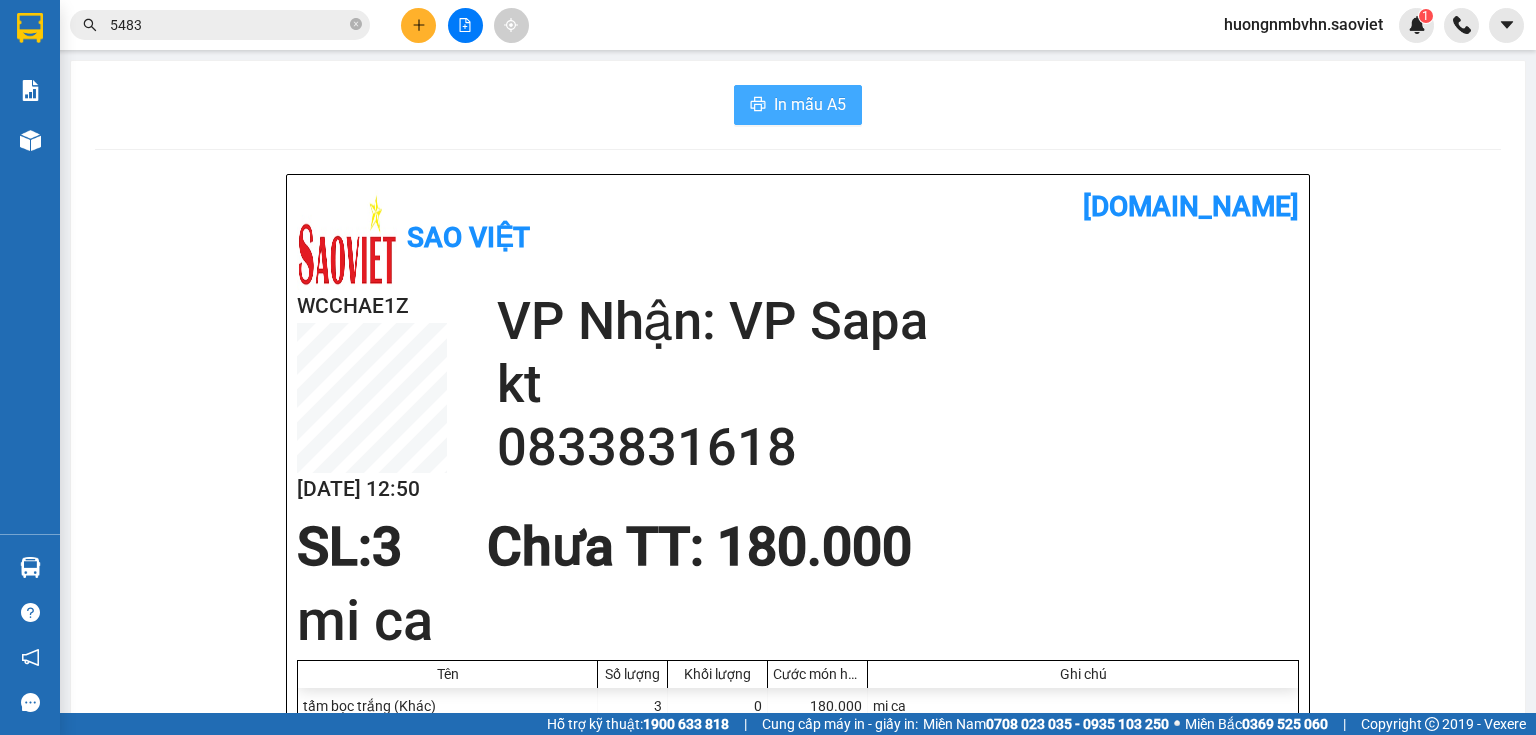 click on "In mẫu A5" at bounding box center [810, 104] 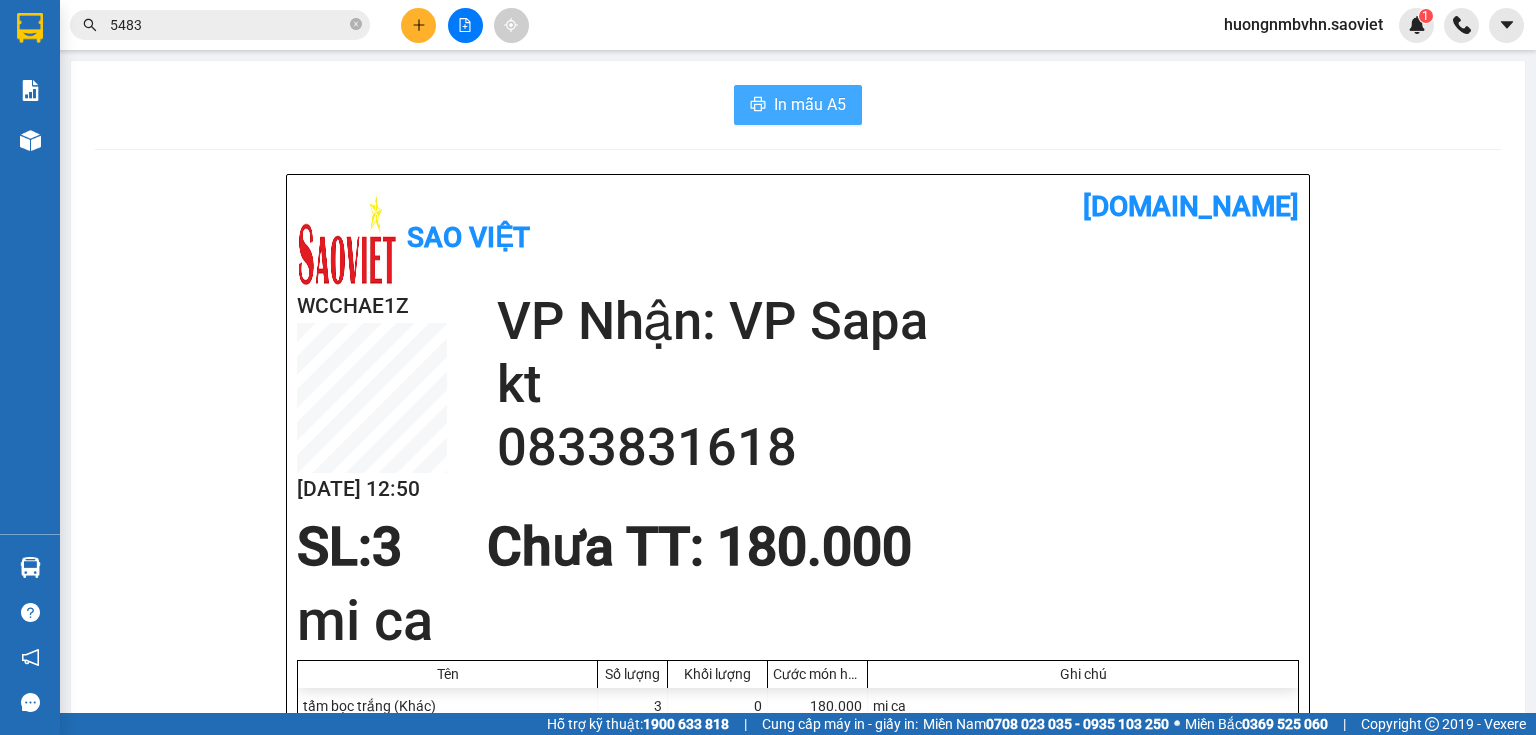 scroll, scrollTop: 0, scrollLeft: 0, axis: both 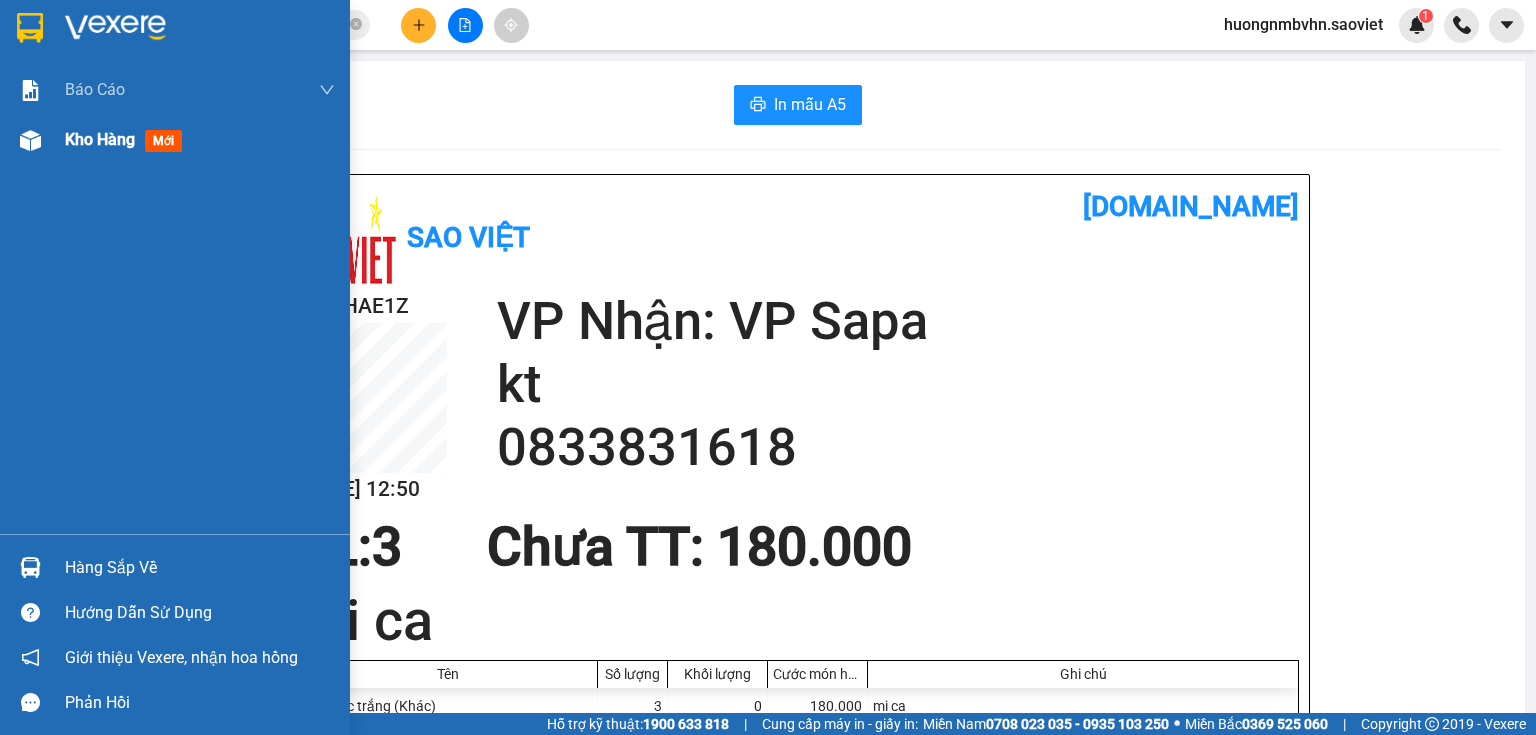 click on "Kho hàng" at bounding box center [100, 139] 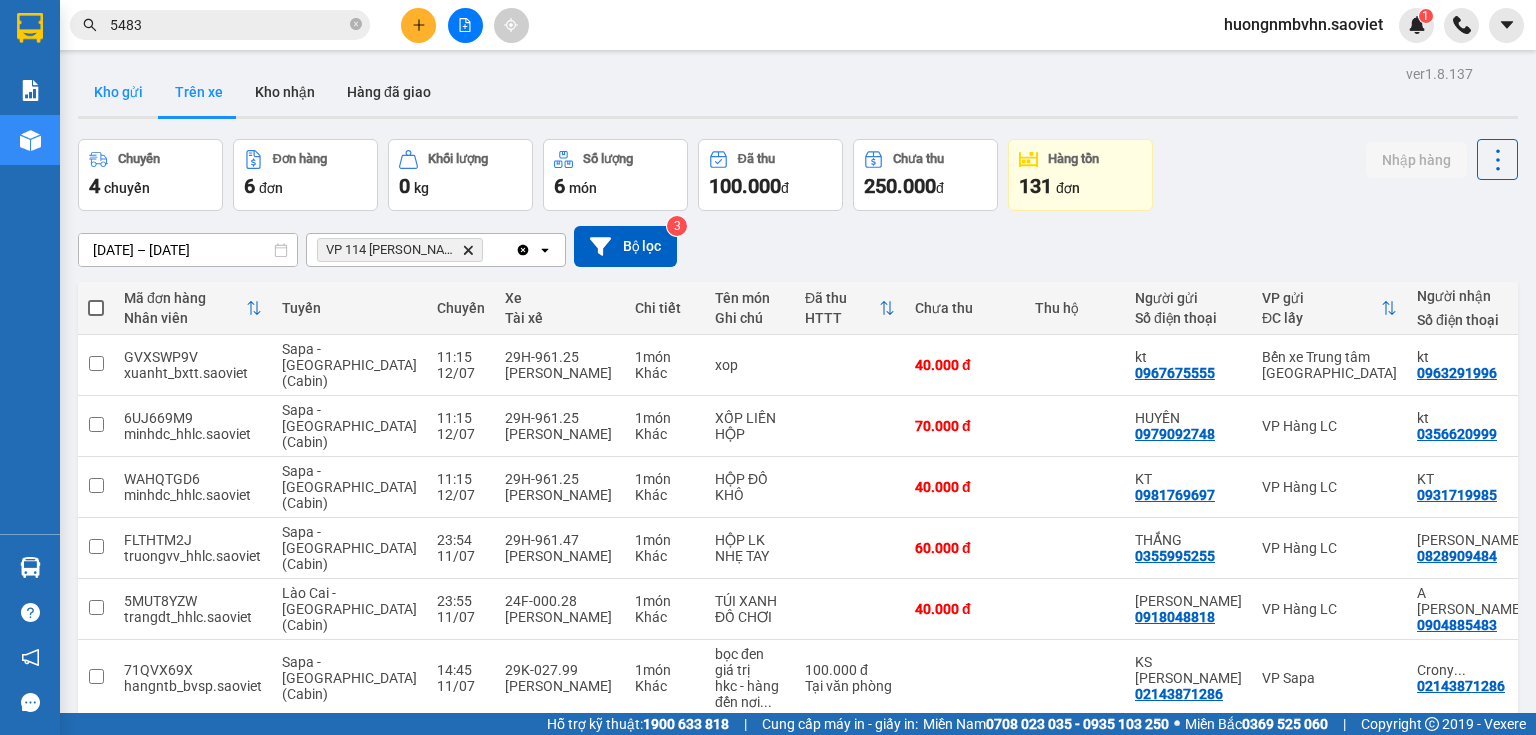 click on "Kho gửi" at bounding box center (118, 92) 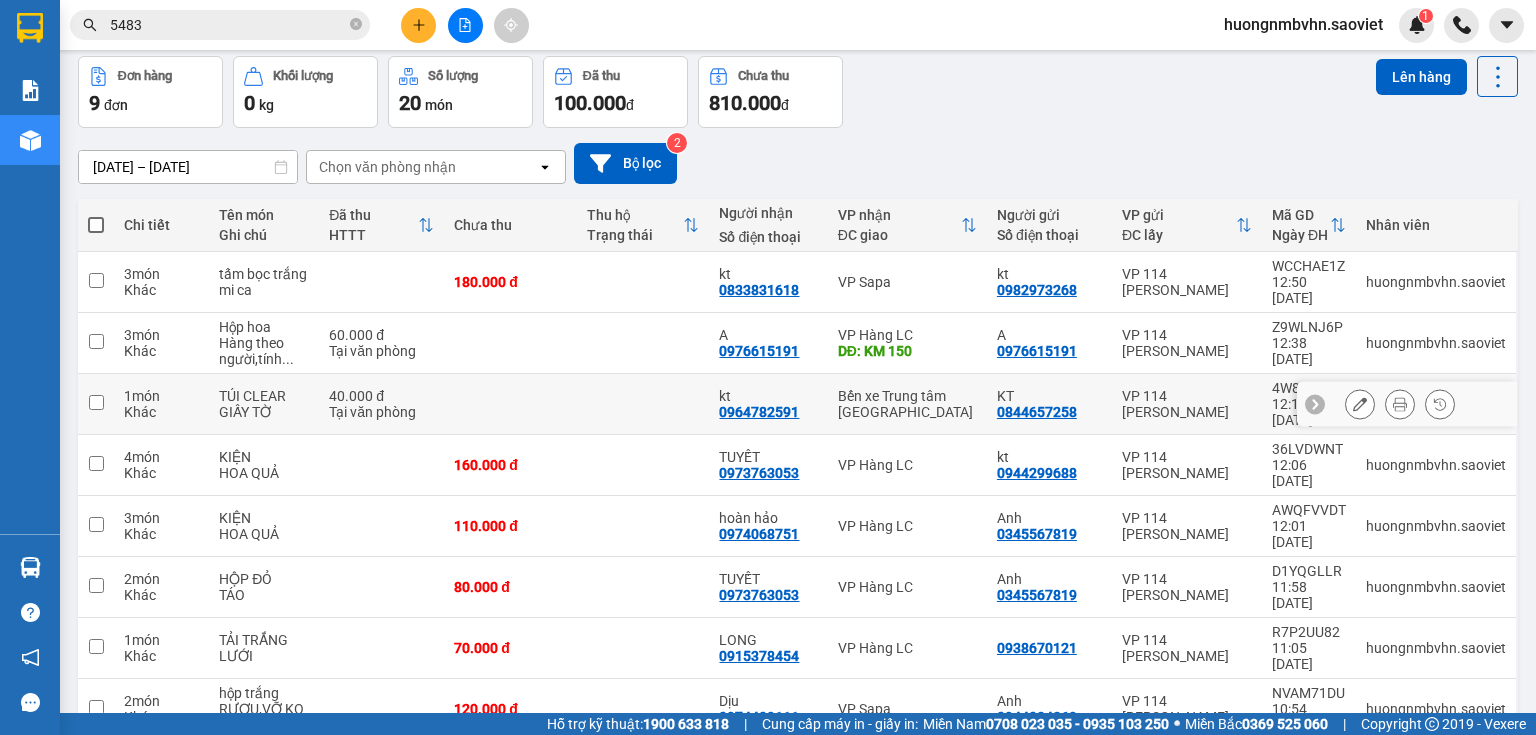 scroll, scrollTop: 137, scrollLeft: 0, axis: vertical 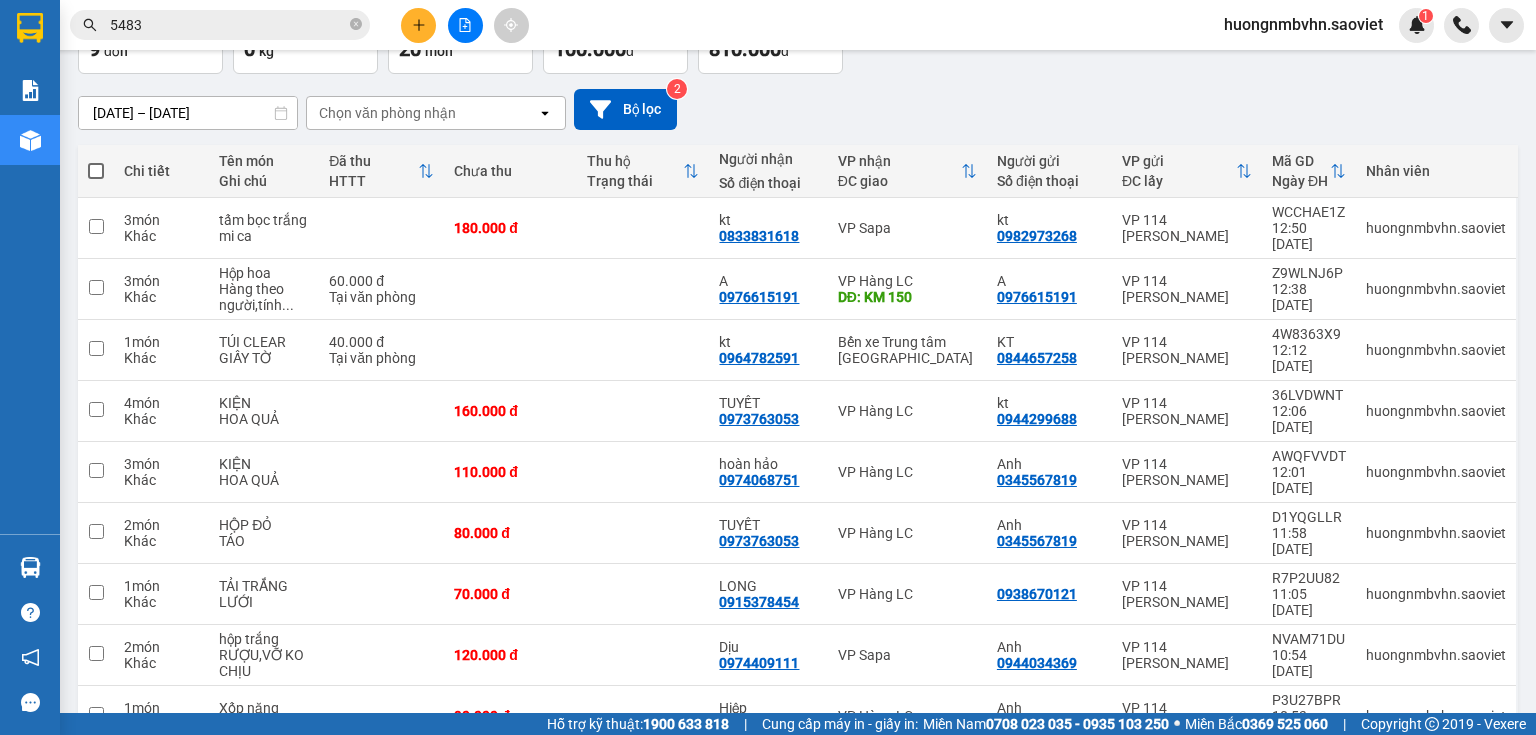 click at bounding box center (96, 171) 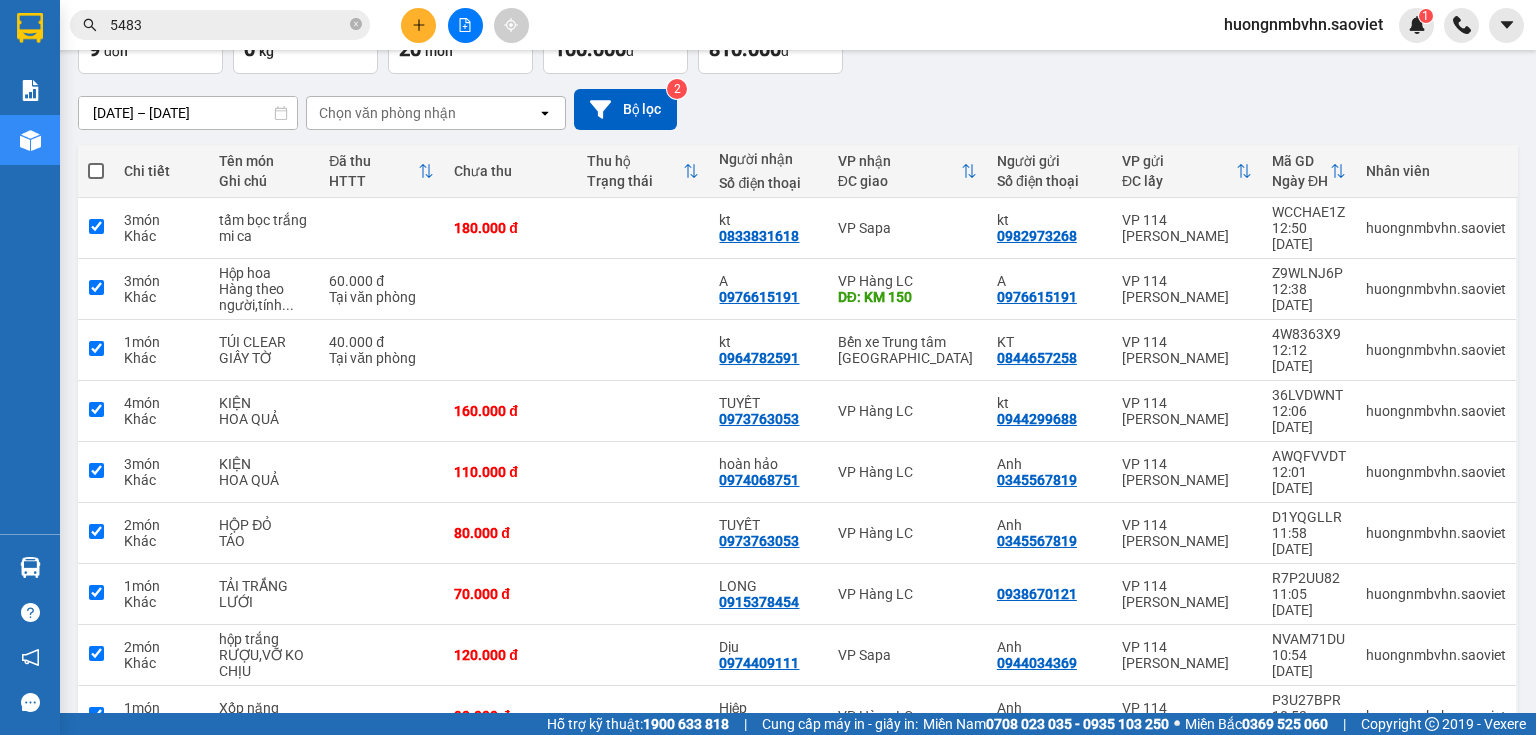checkbox on "true" 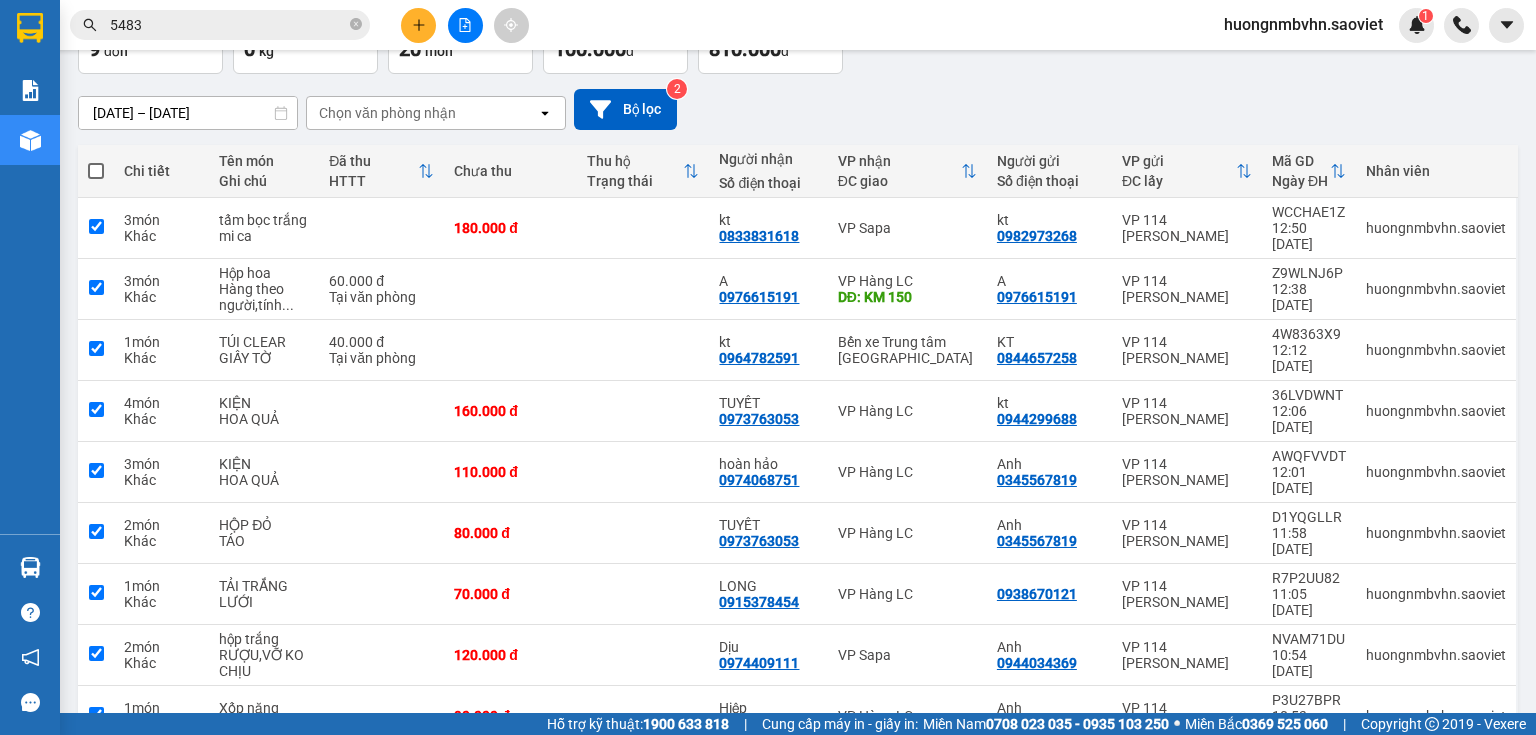 checkbox on "true" 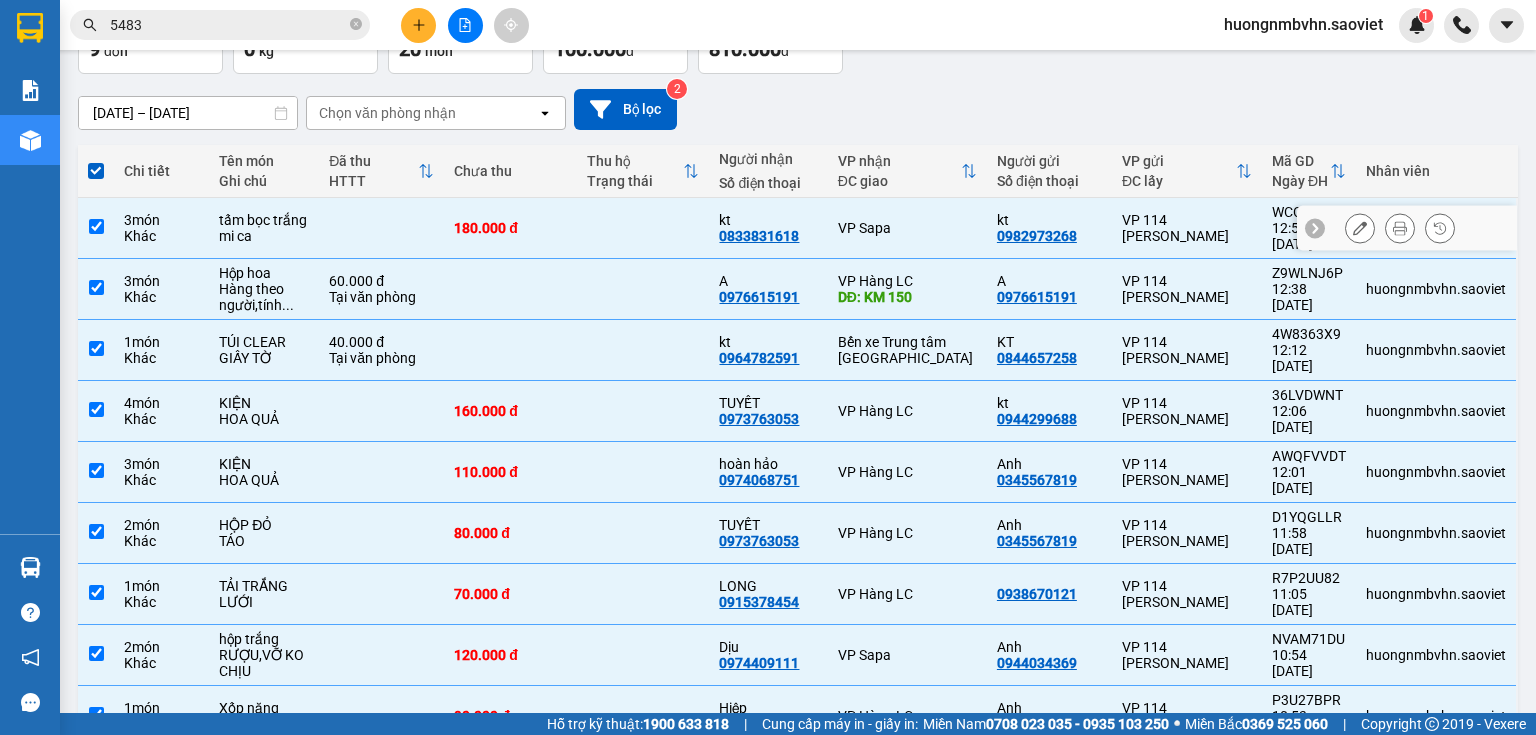 click at bounding box center (96, 226) 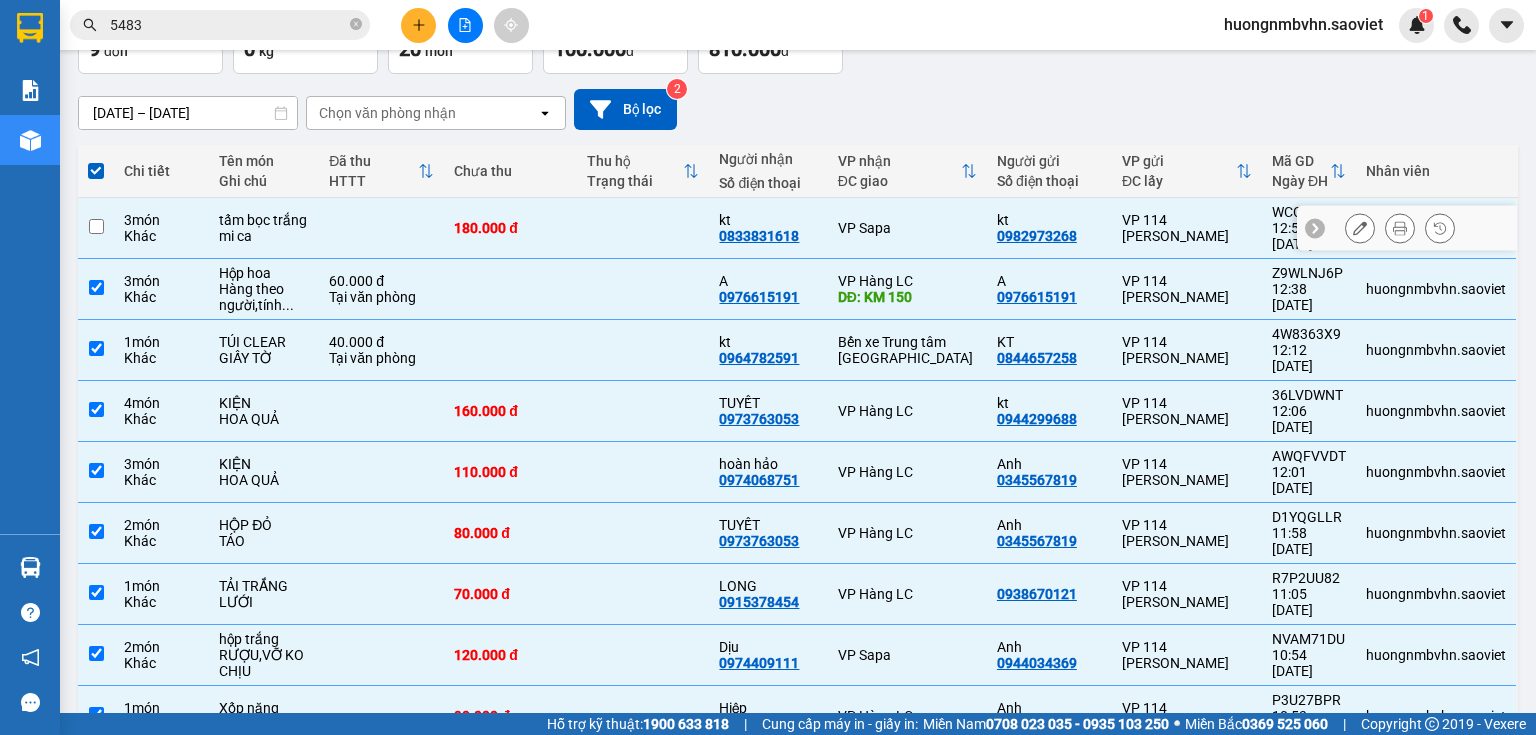 checkbox on "false" 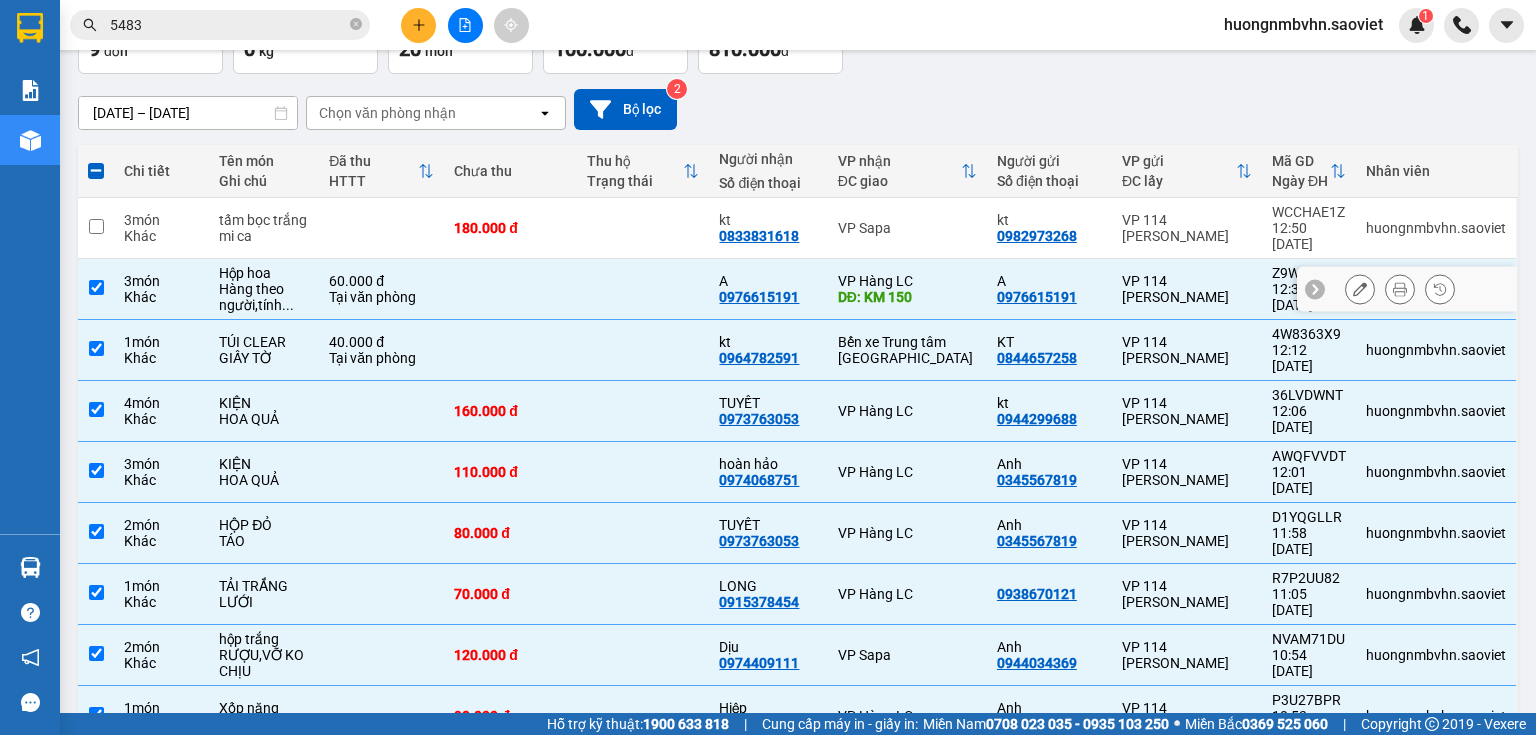 click at bounding box center (96, 287) 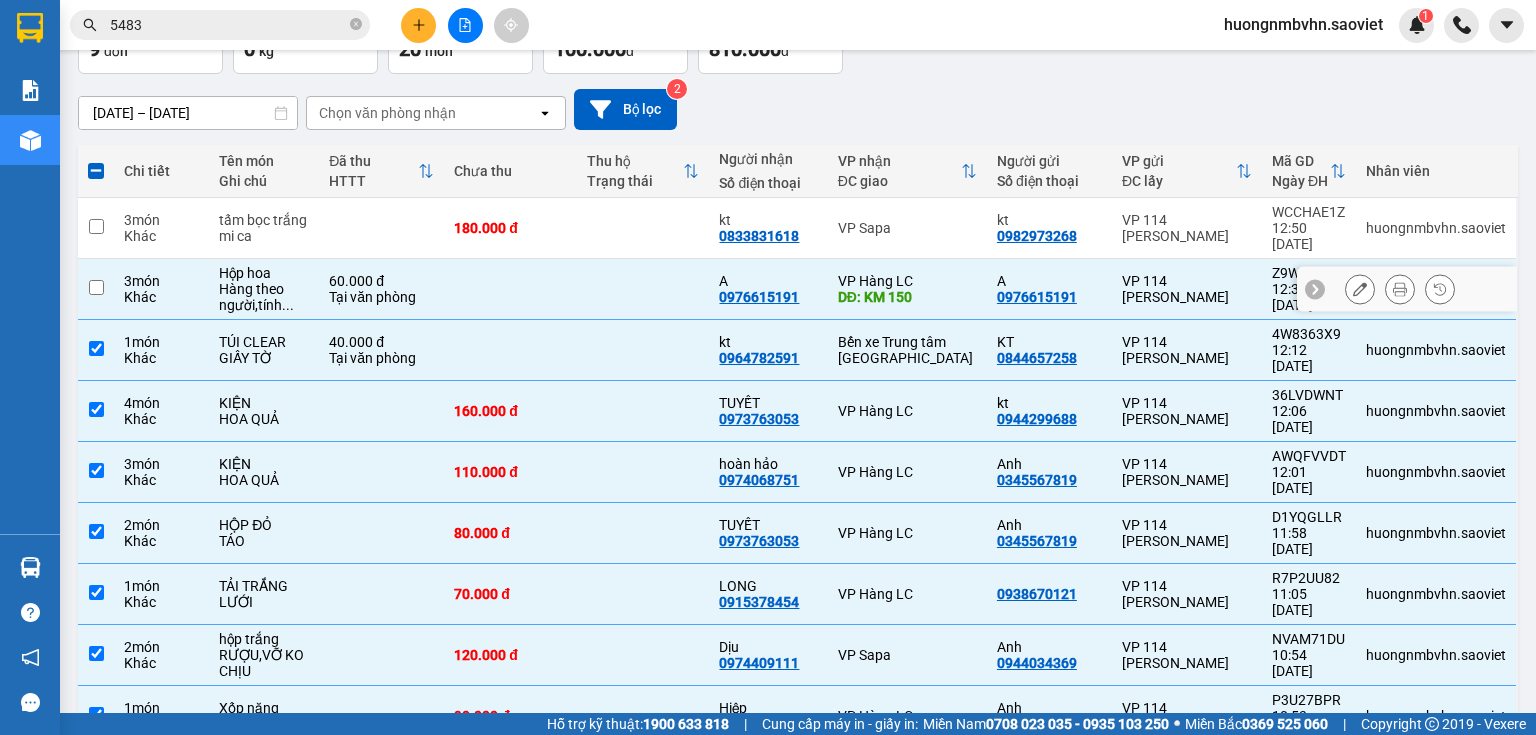 checkbox on "false" 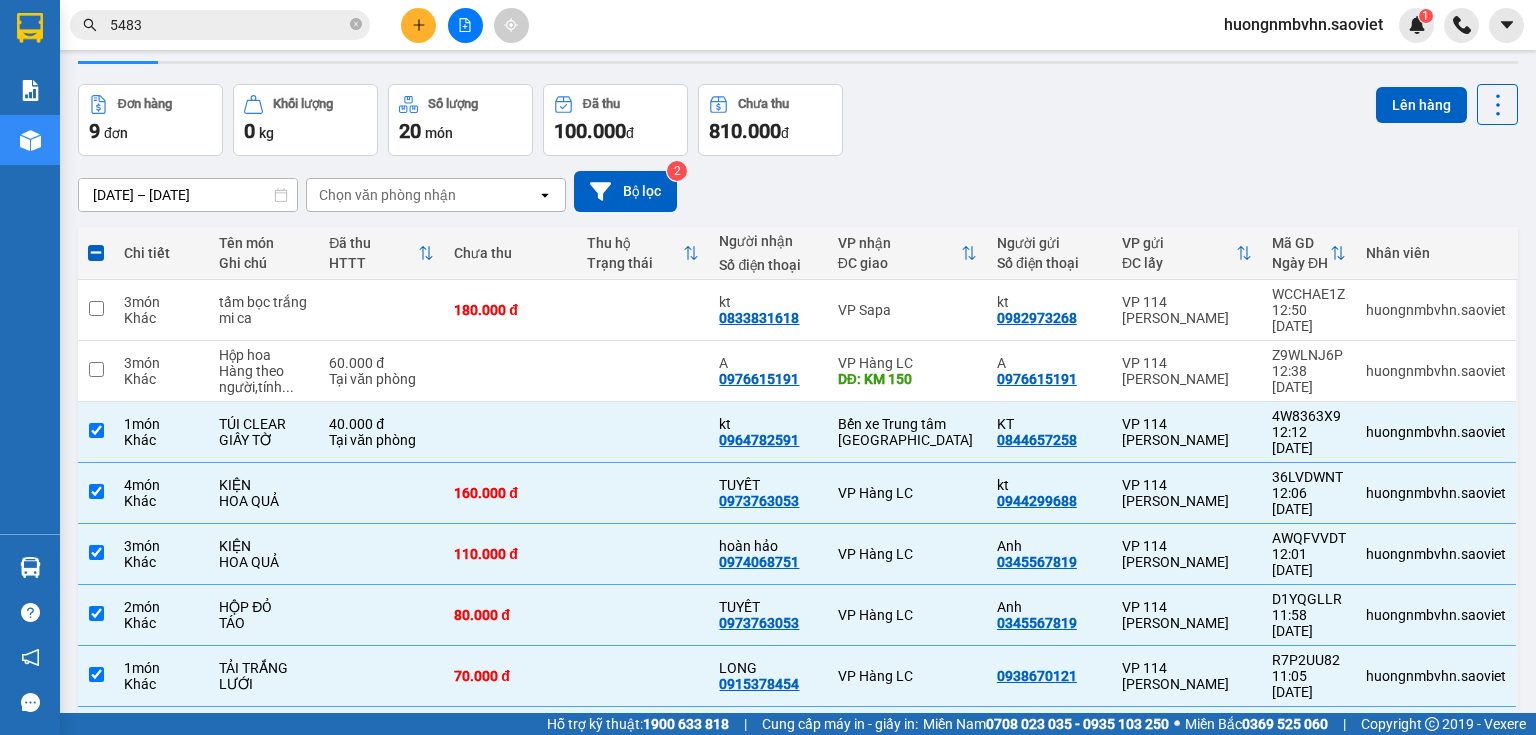 scroll, scrollTop: 0, scrollLeft: 0, axis: both 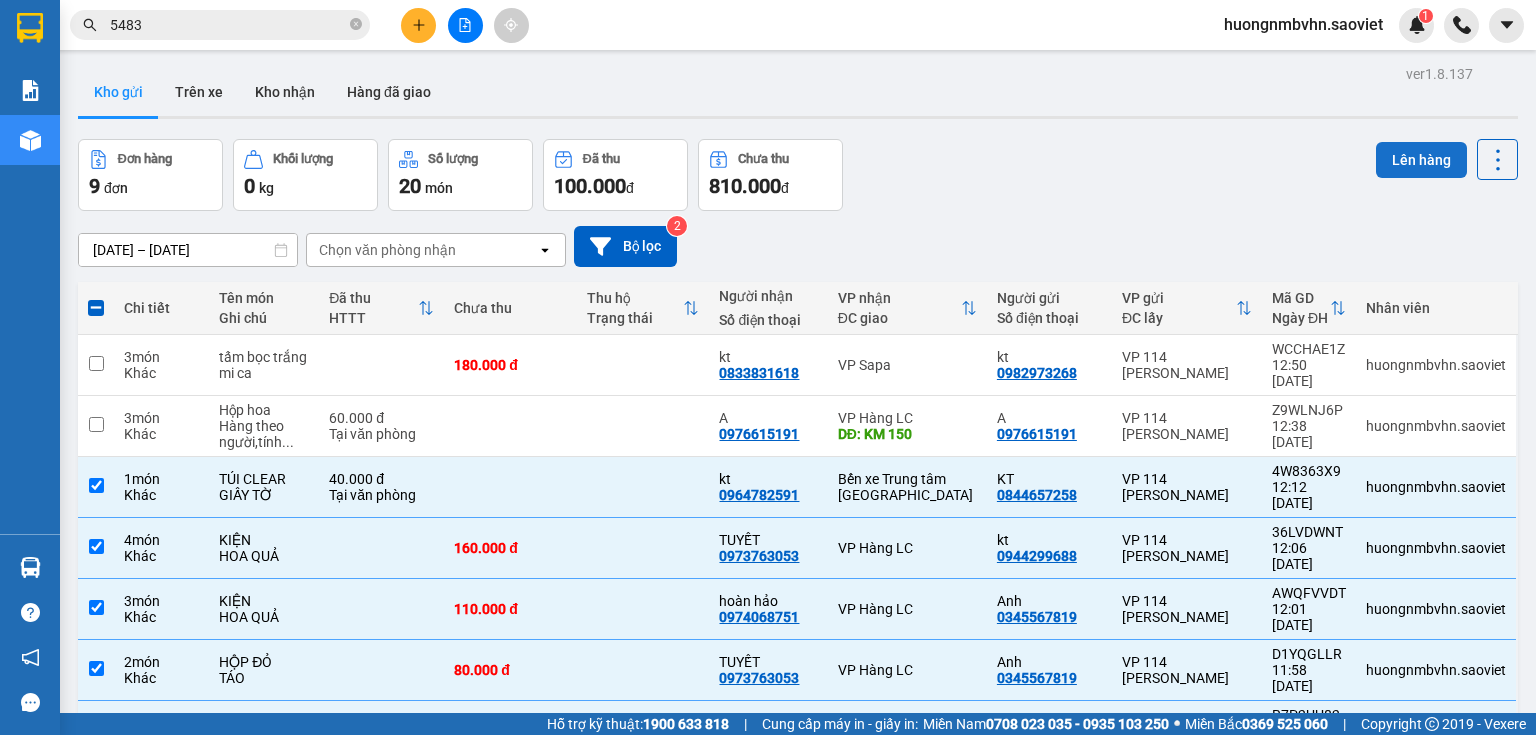 click on "Lên hàng" at bounding box center (1421, 160) 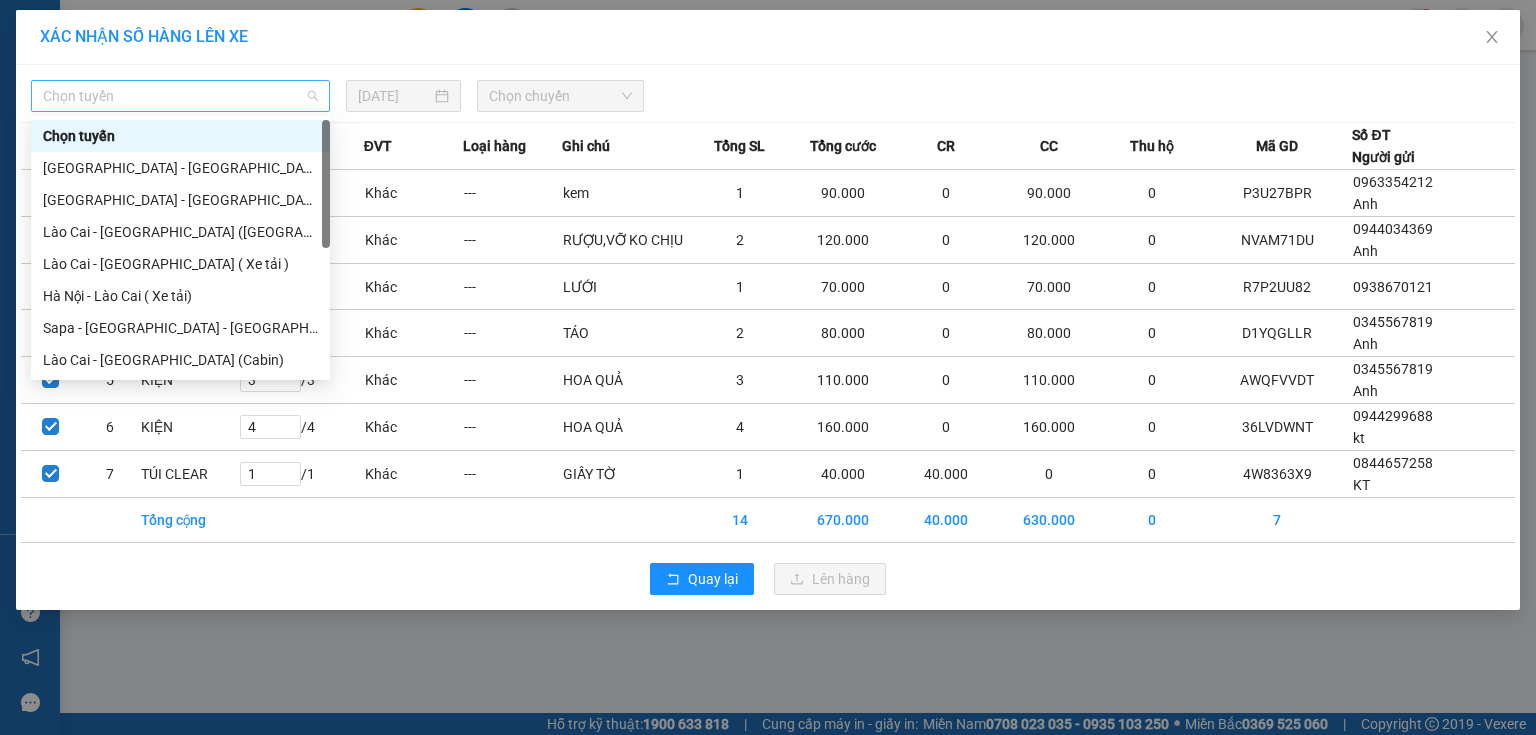 click on "Chọn tuyến" at bounding box center (180, 96) 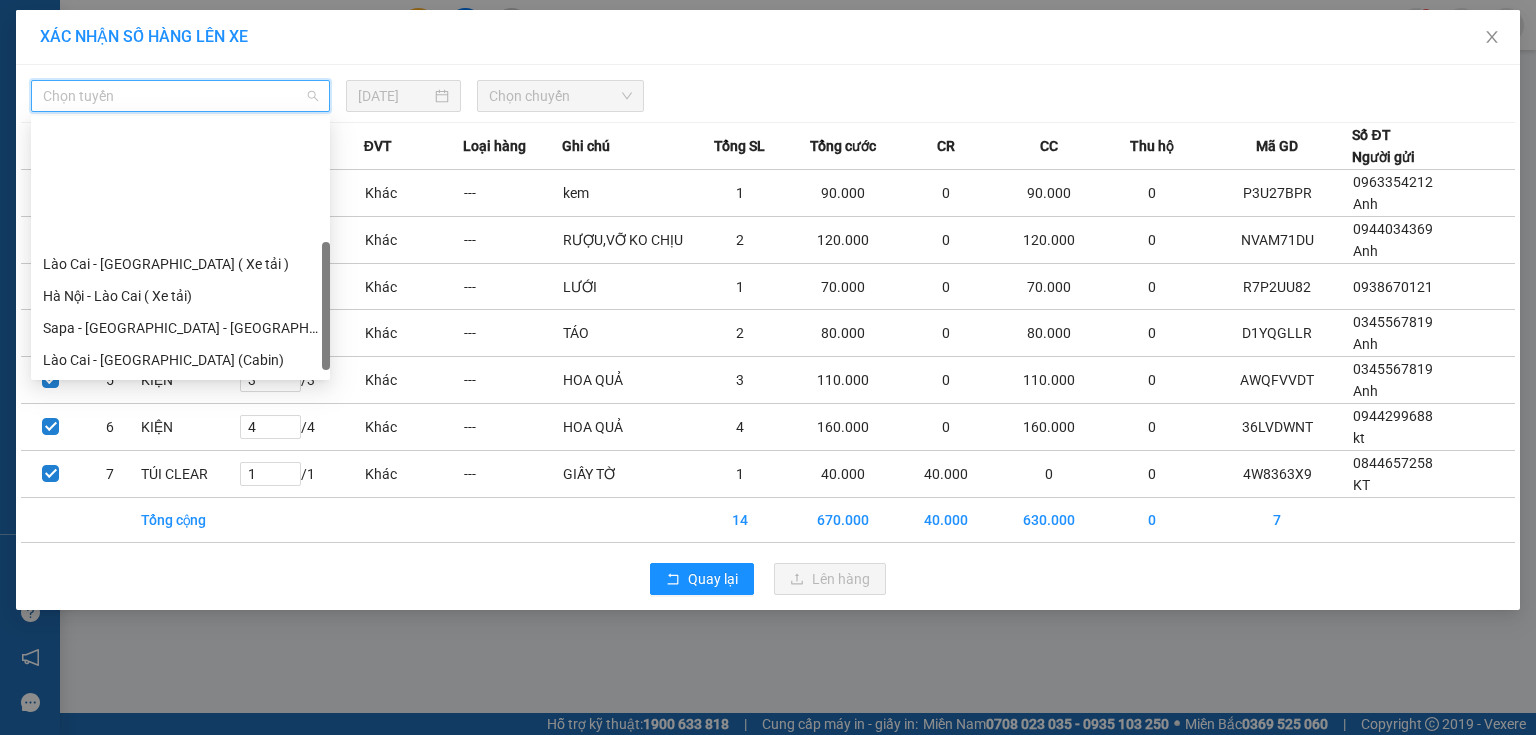 scroll, scrollTop: 152, scrollLeft: 0, axis: vertical 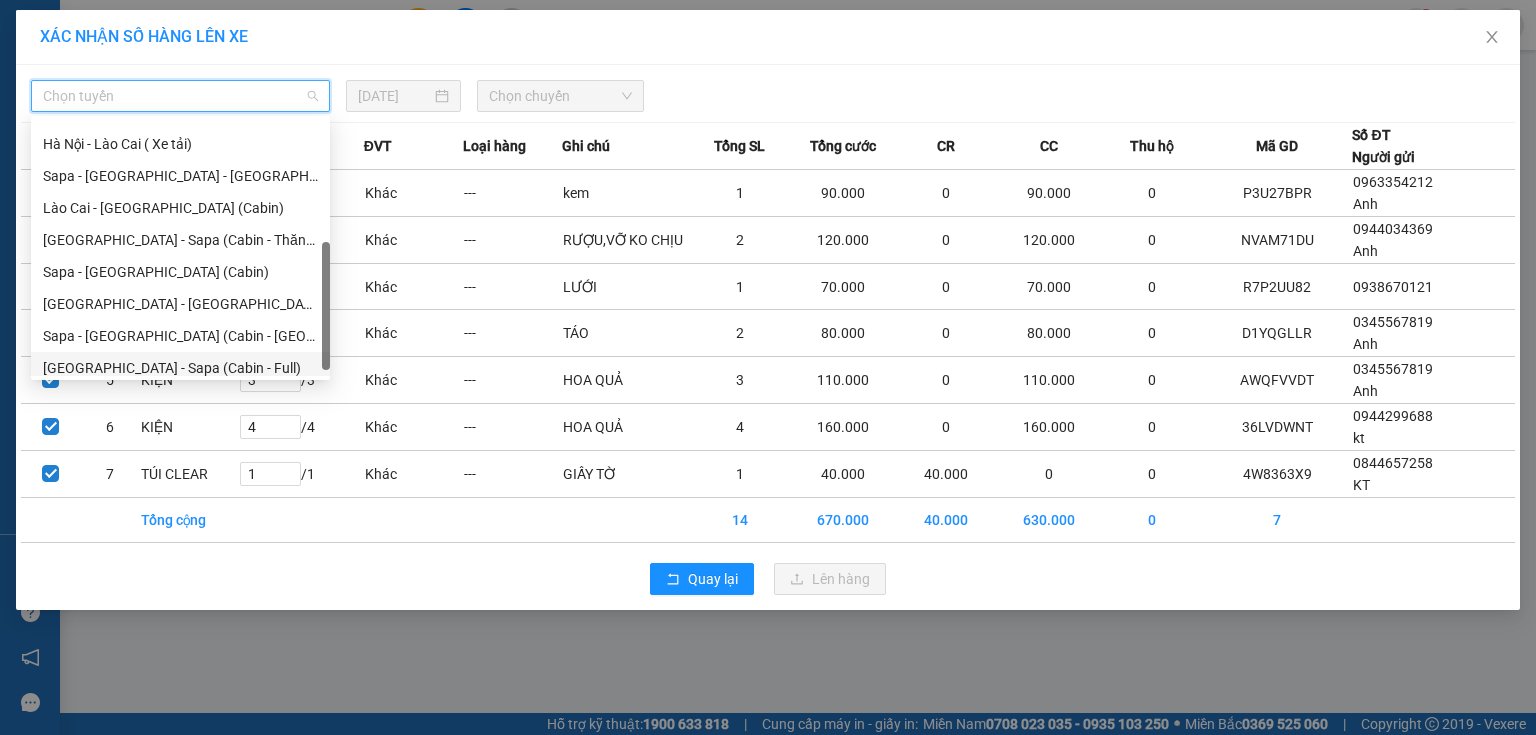 click on "[GEOGRAPHIC_DATA] - Sapa (Cabin - Full)" at bounding box center (180, 368) 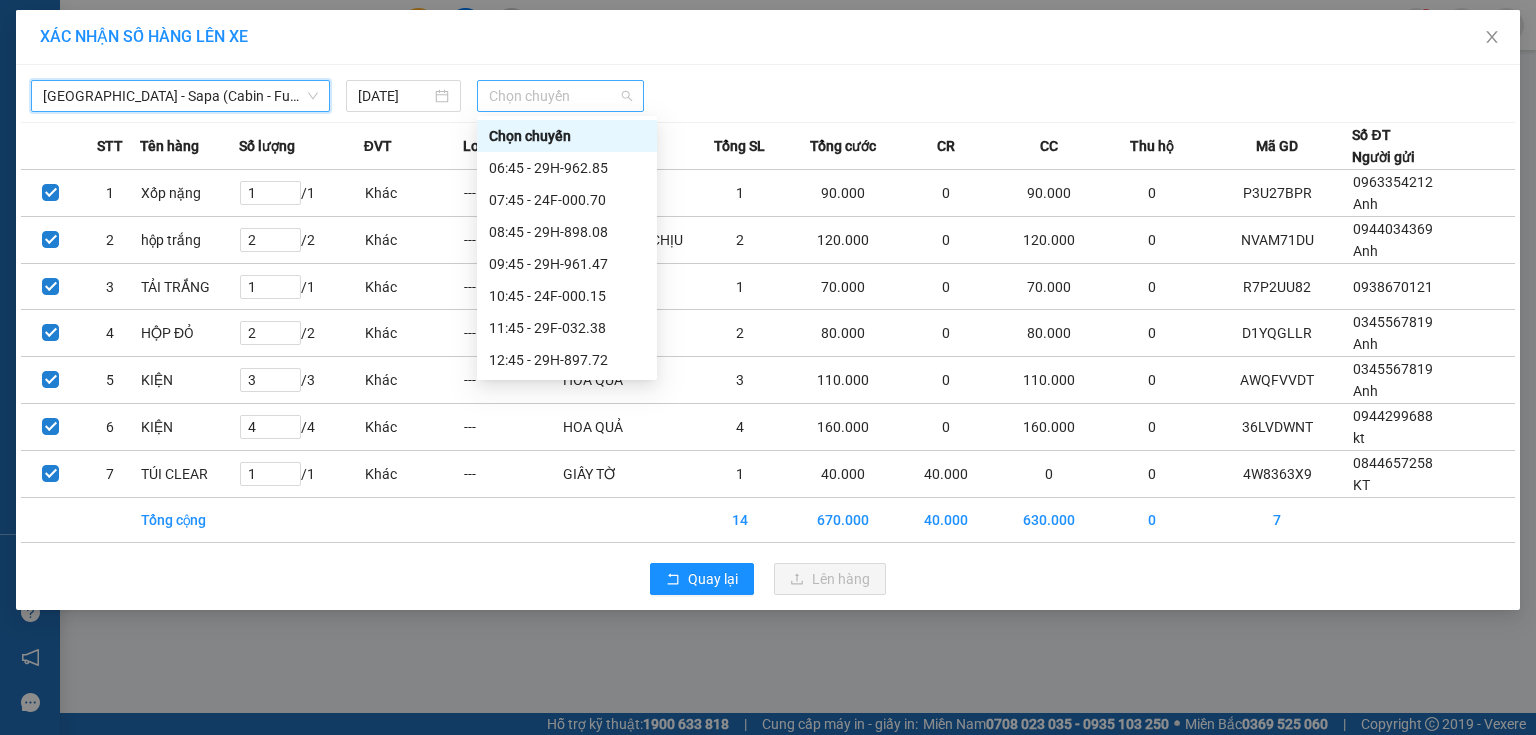 click on "Chọn chuyến" at bounding box center (561, 96) 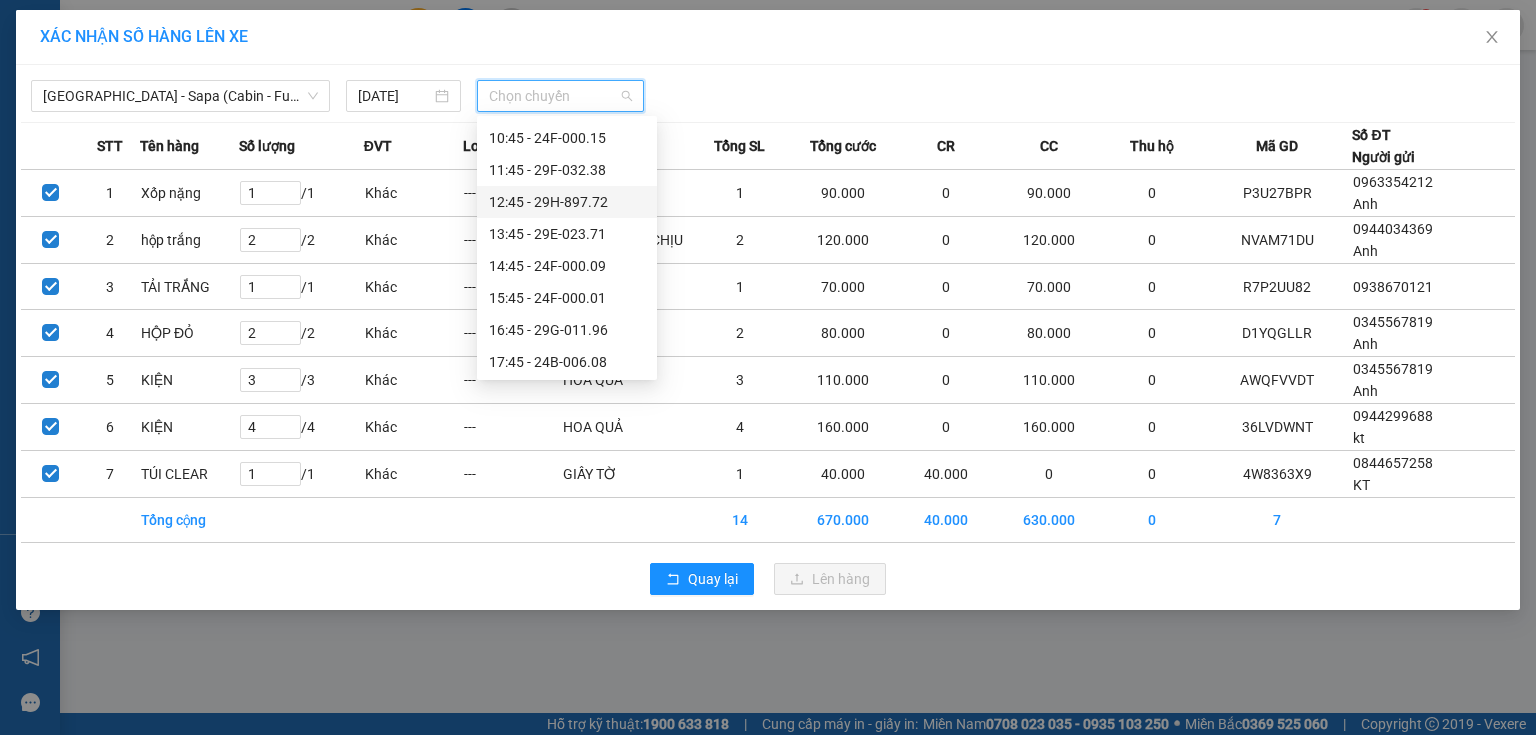 scroll, scrollTop: 160, scrollLeft: 0, axis: vertical 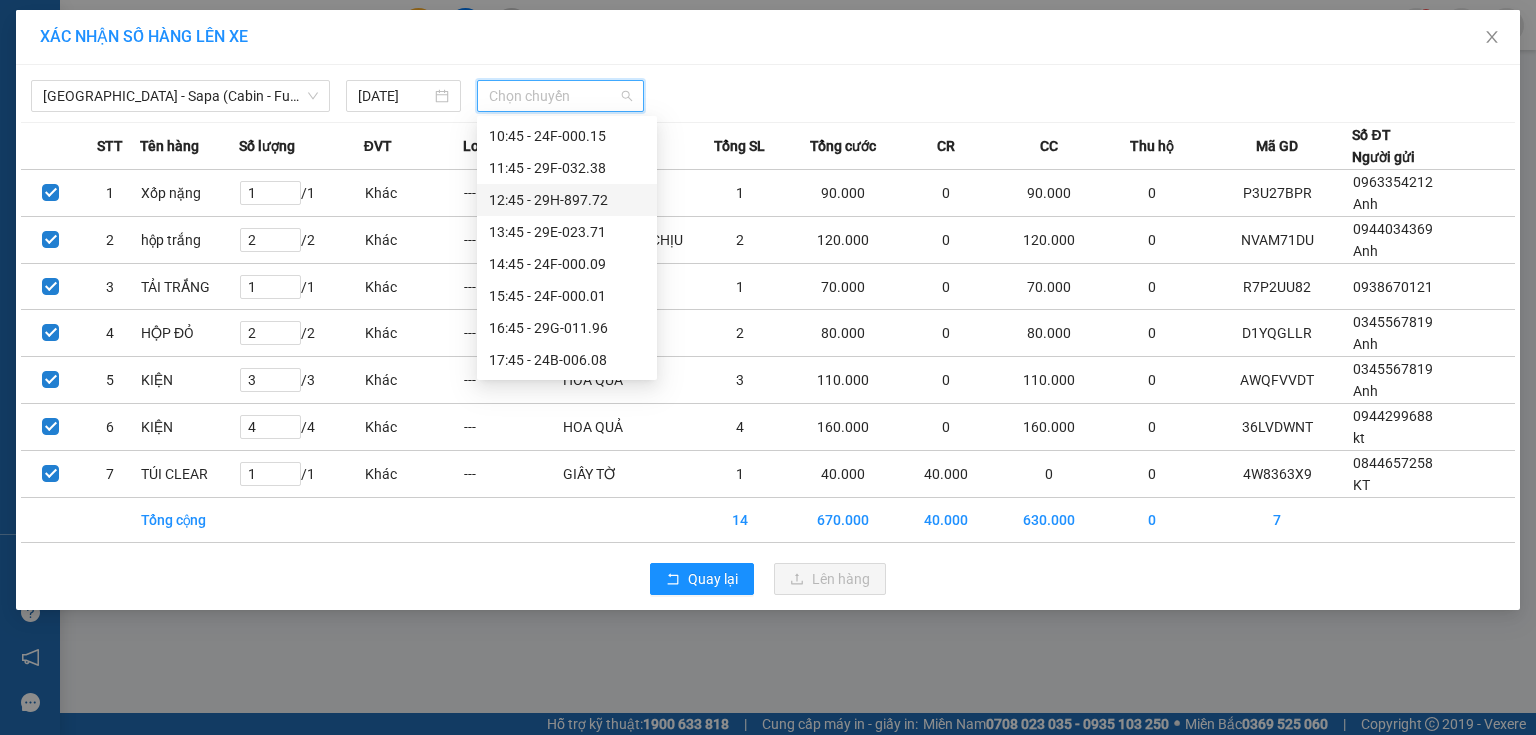 click on "12:45     - 29H-897.72" at bounding box center (567, 200) 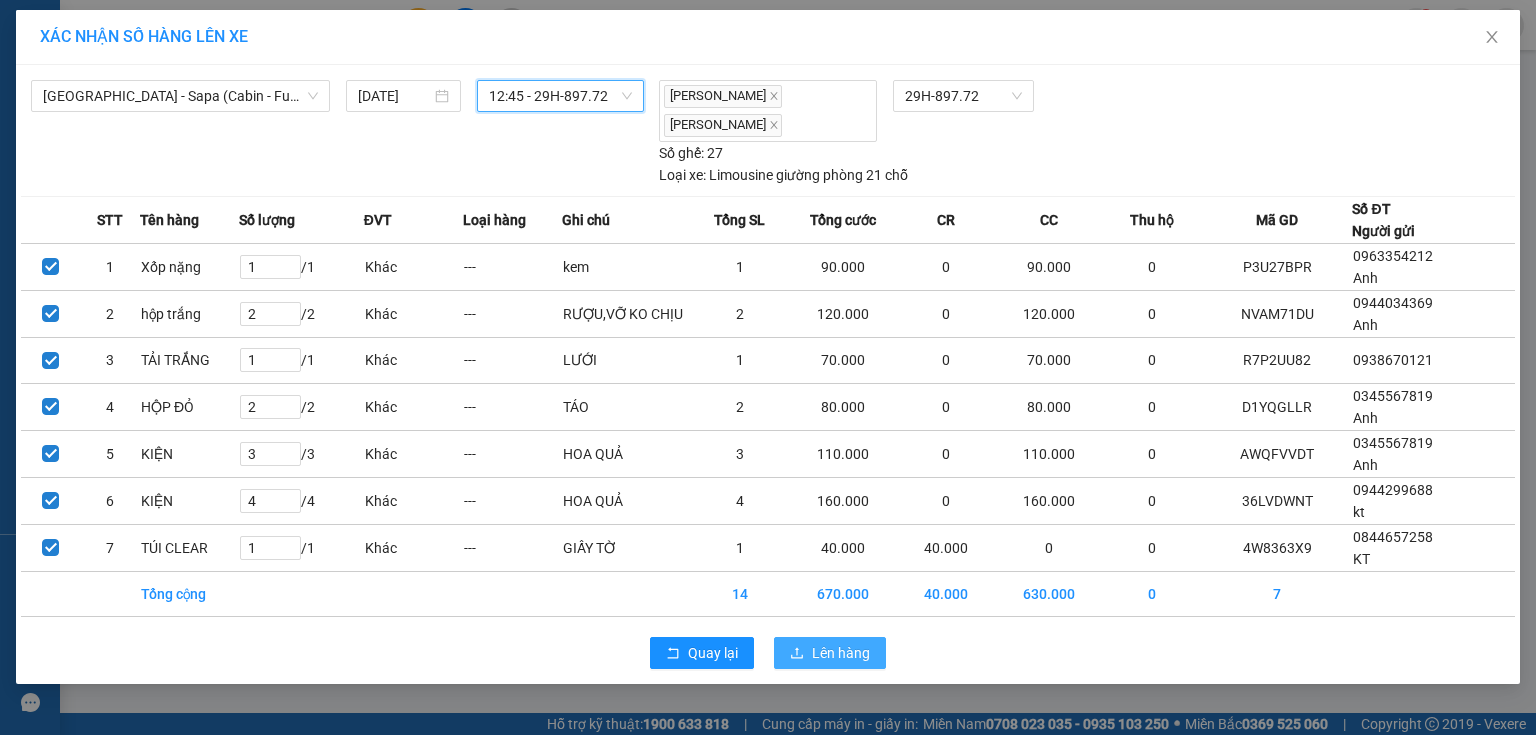 click on "Lên hàng" at bounding box center [841, 653] 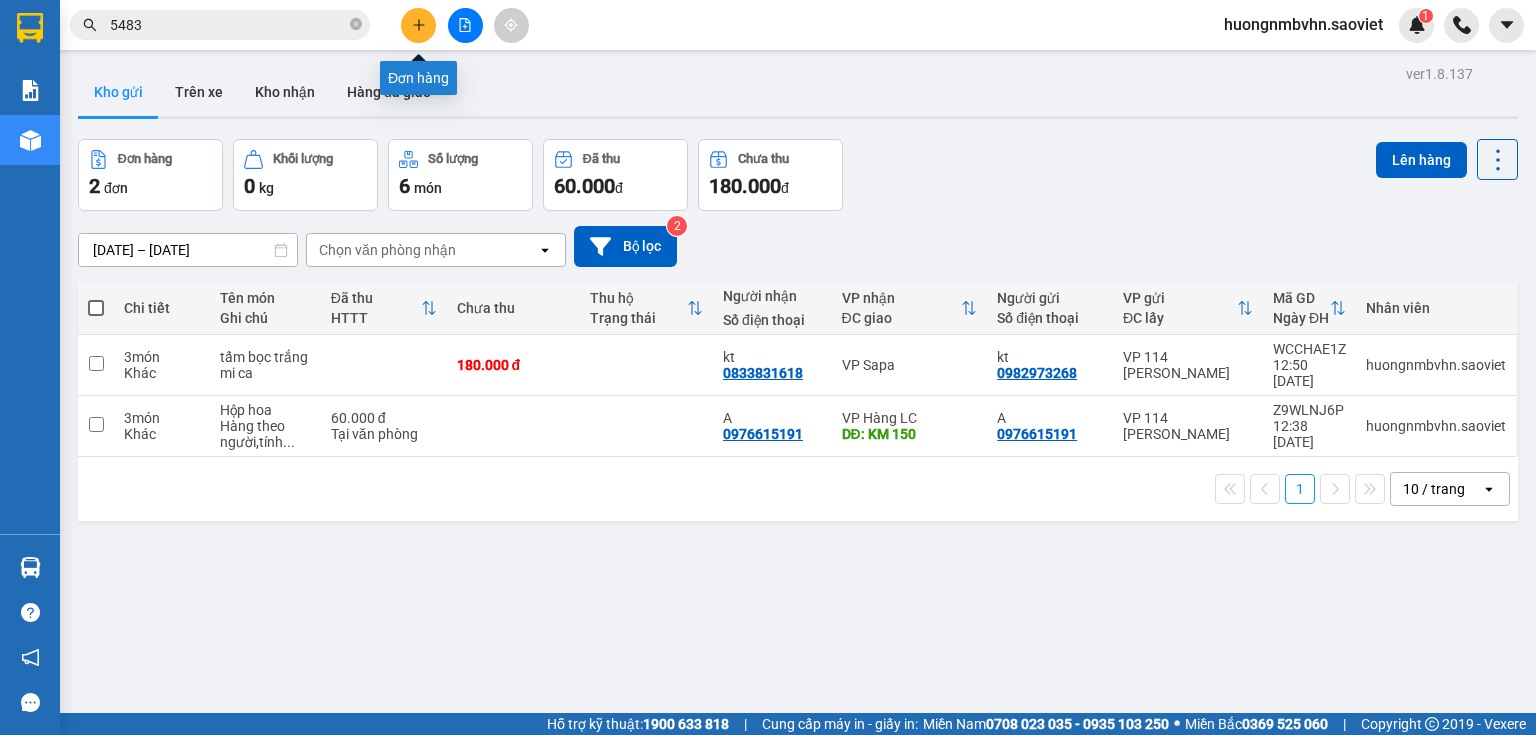 click at bounding box center (418, 25) 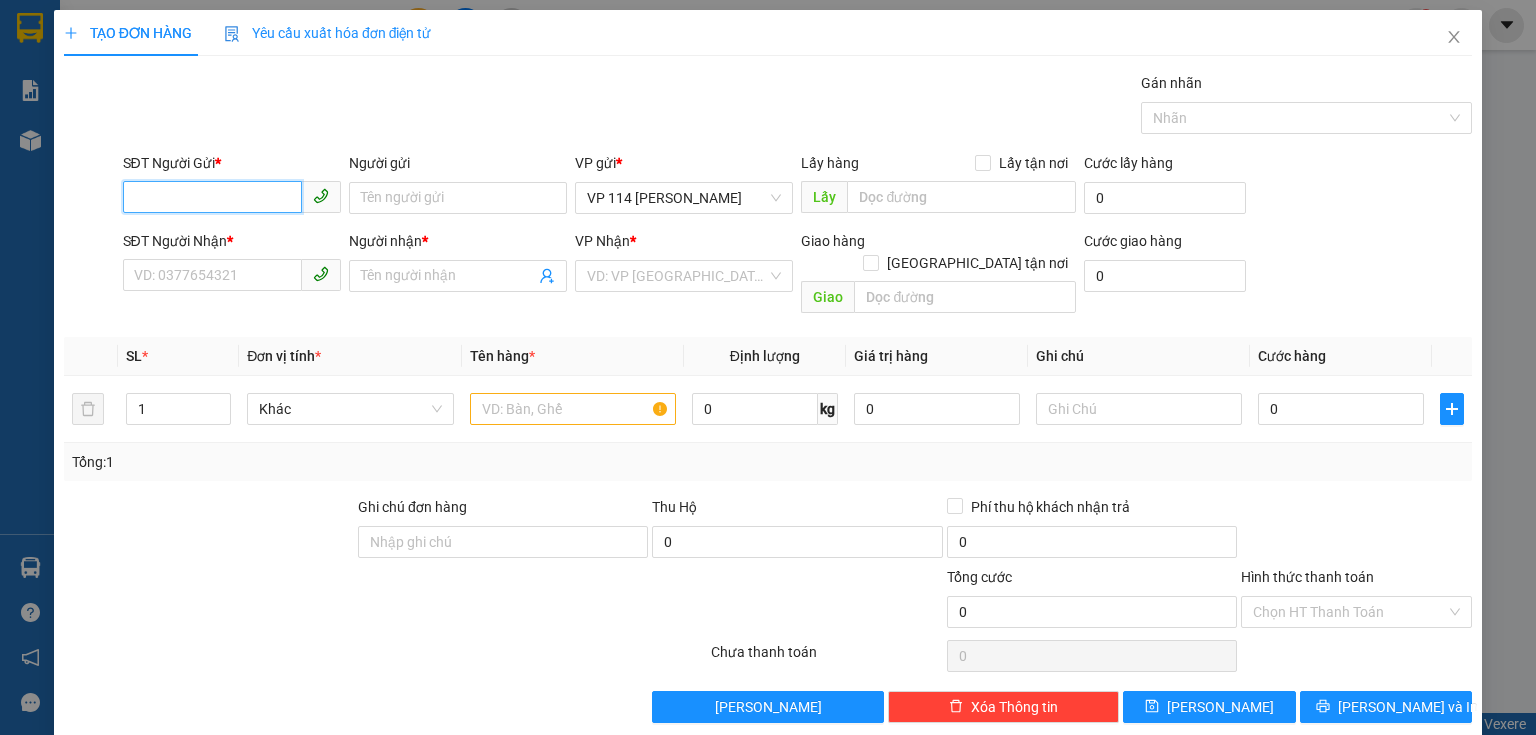 click on "SĐT Người Gửi  *" at bounding box center [212, 197] 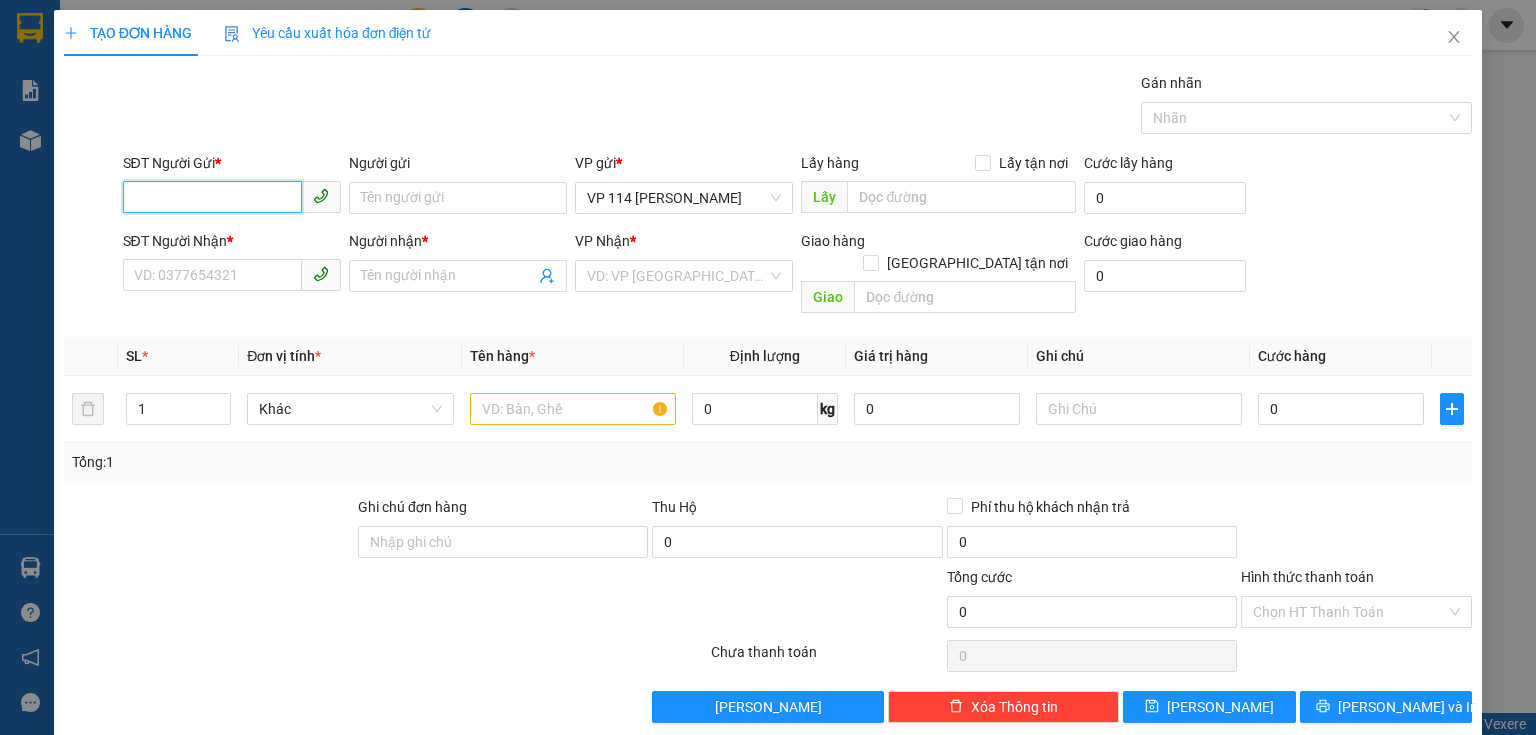 click on "SĐT Người Gửi  *" at bounding box center [212, 197] 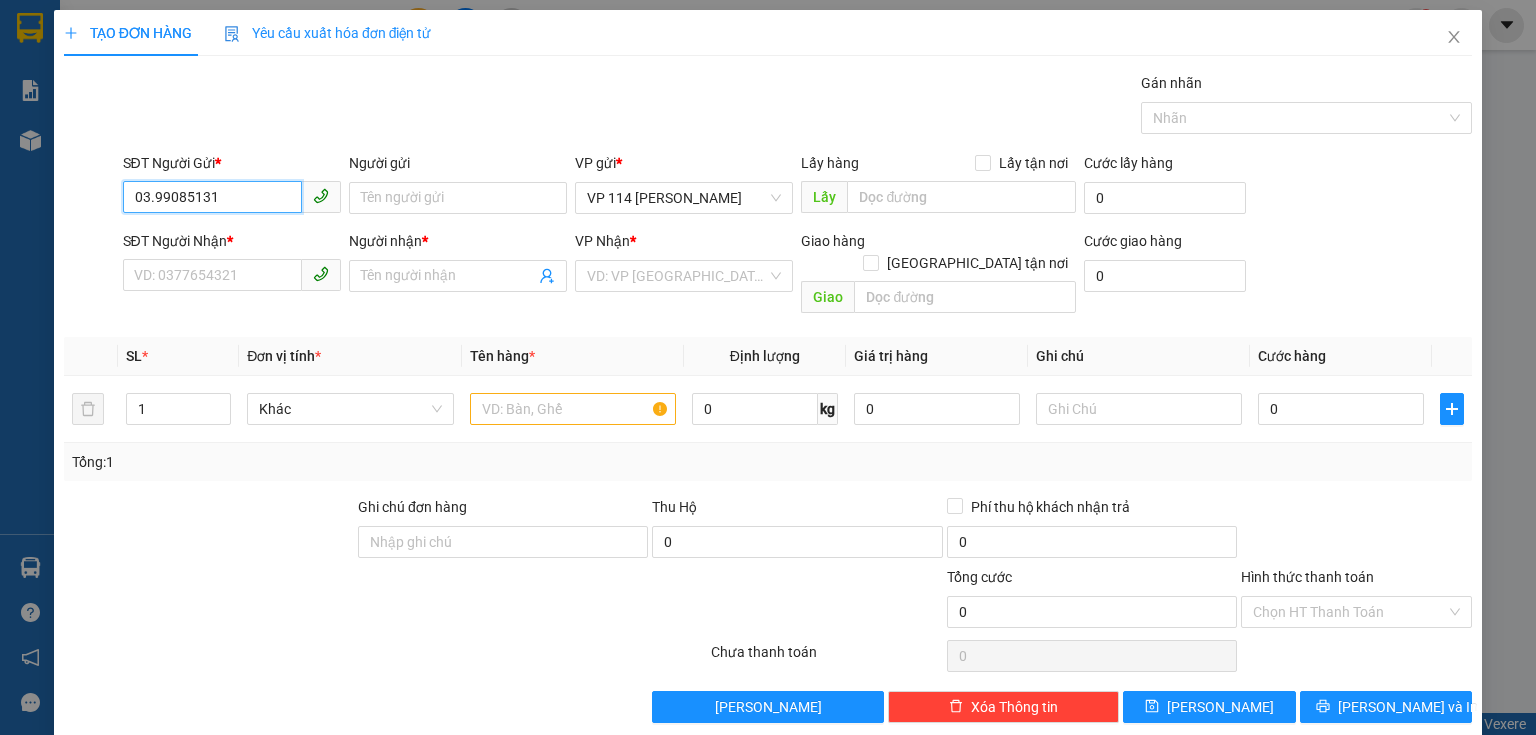 click on "03.99085131" at bounding box center [212, 197] 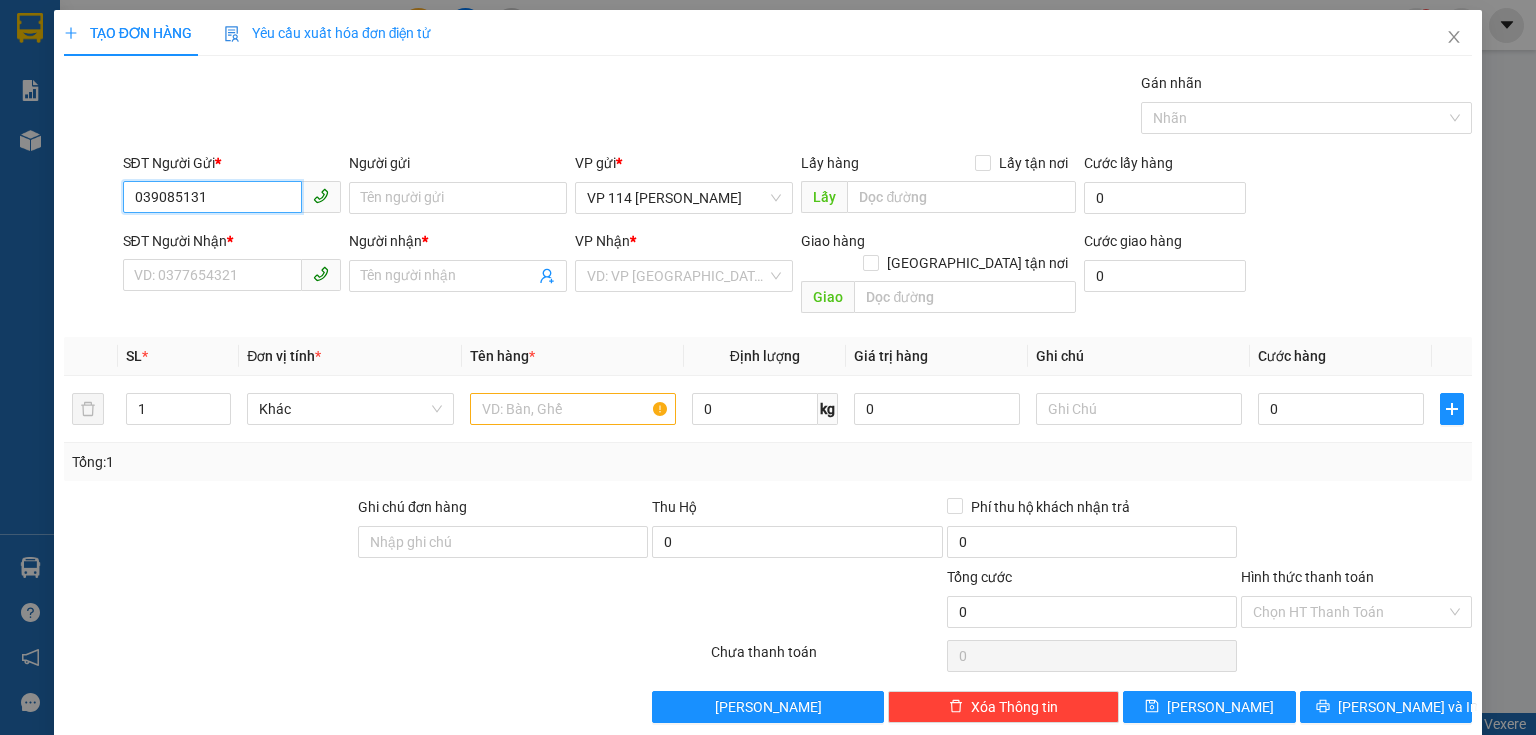 type on "0399085131" 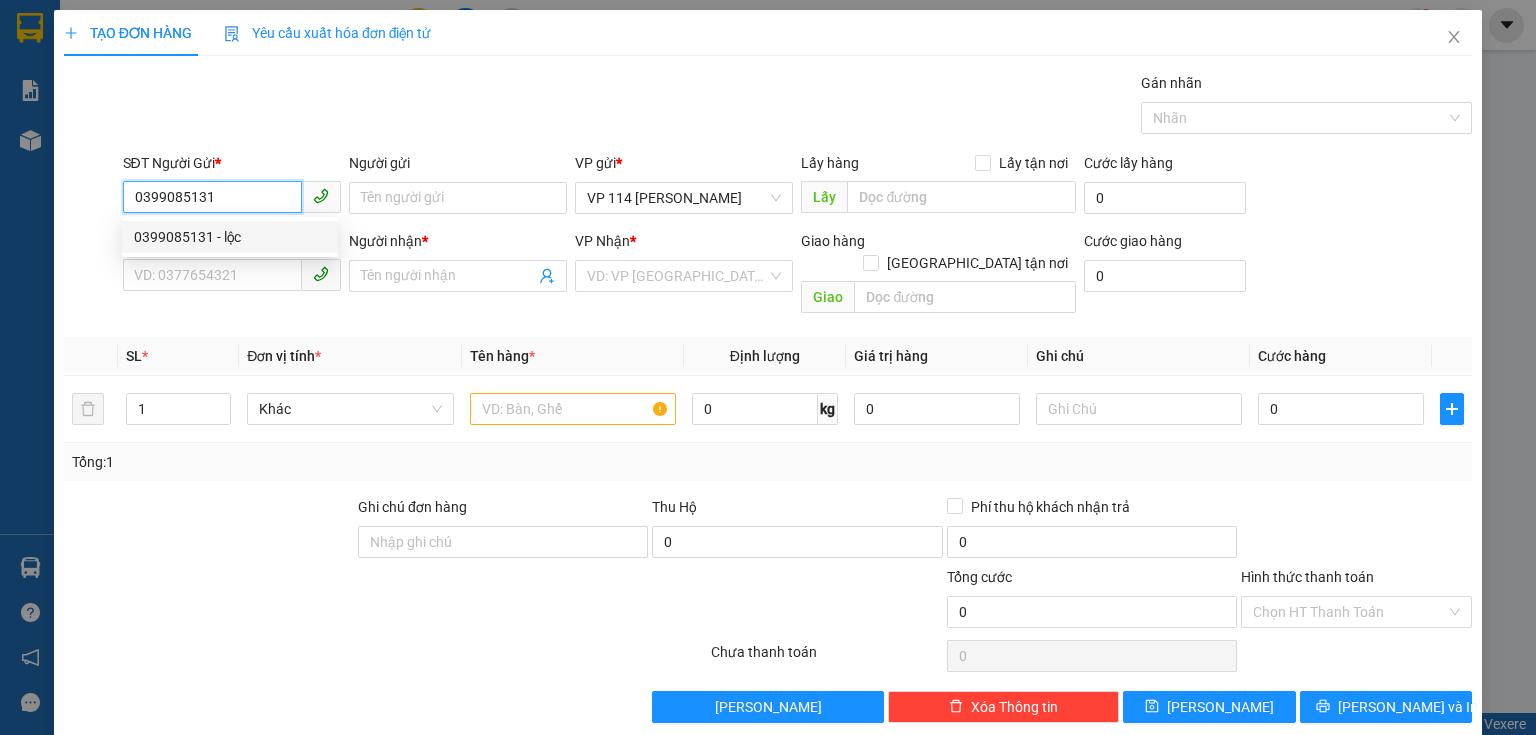click on "0399085131 - lộc" at bounding box center (230, 237) 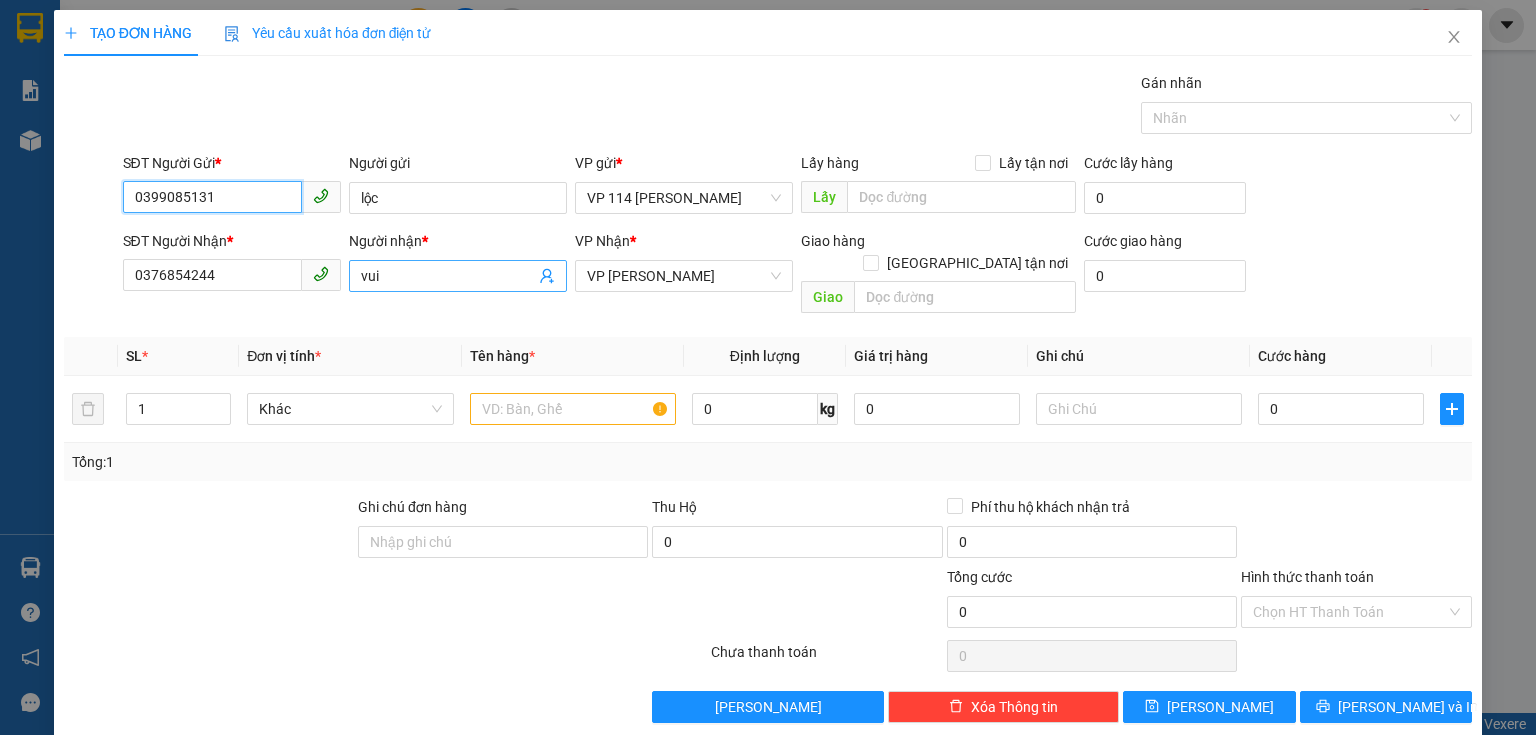 type on "0399085131" 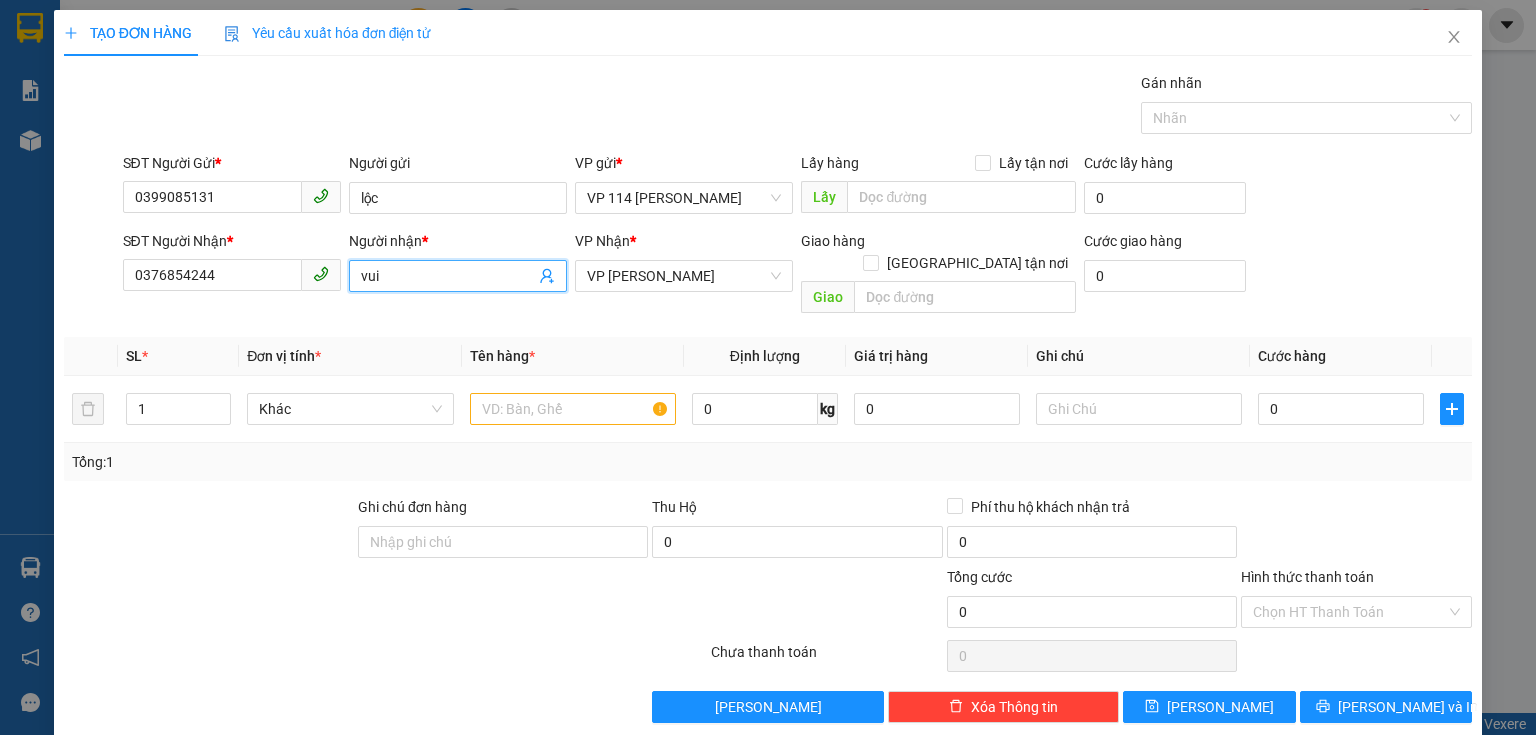 click on "vui" at bounding box center (448, 276) 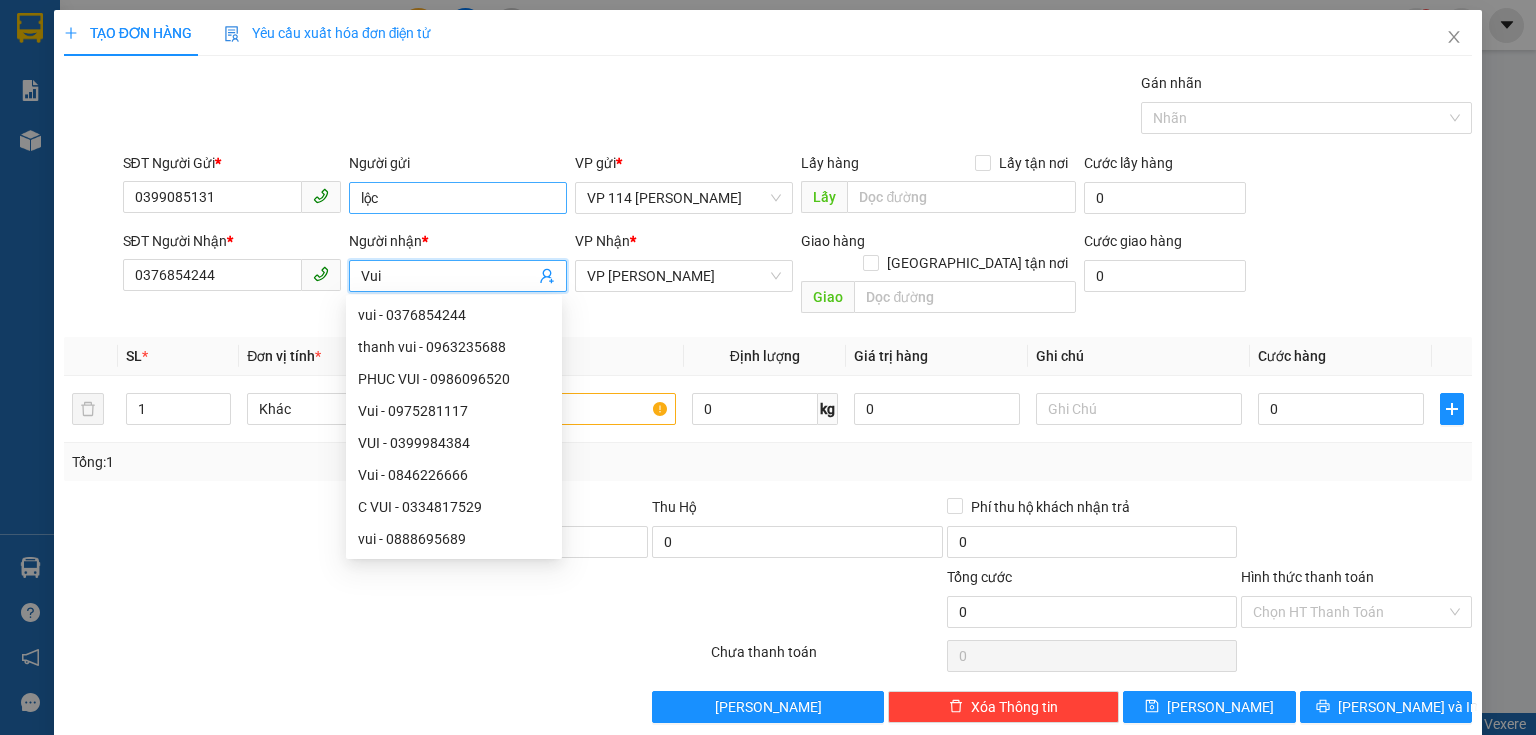 type on "Vui" 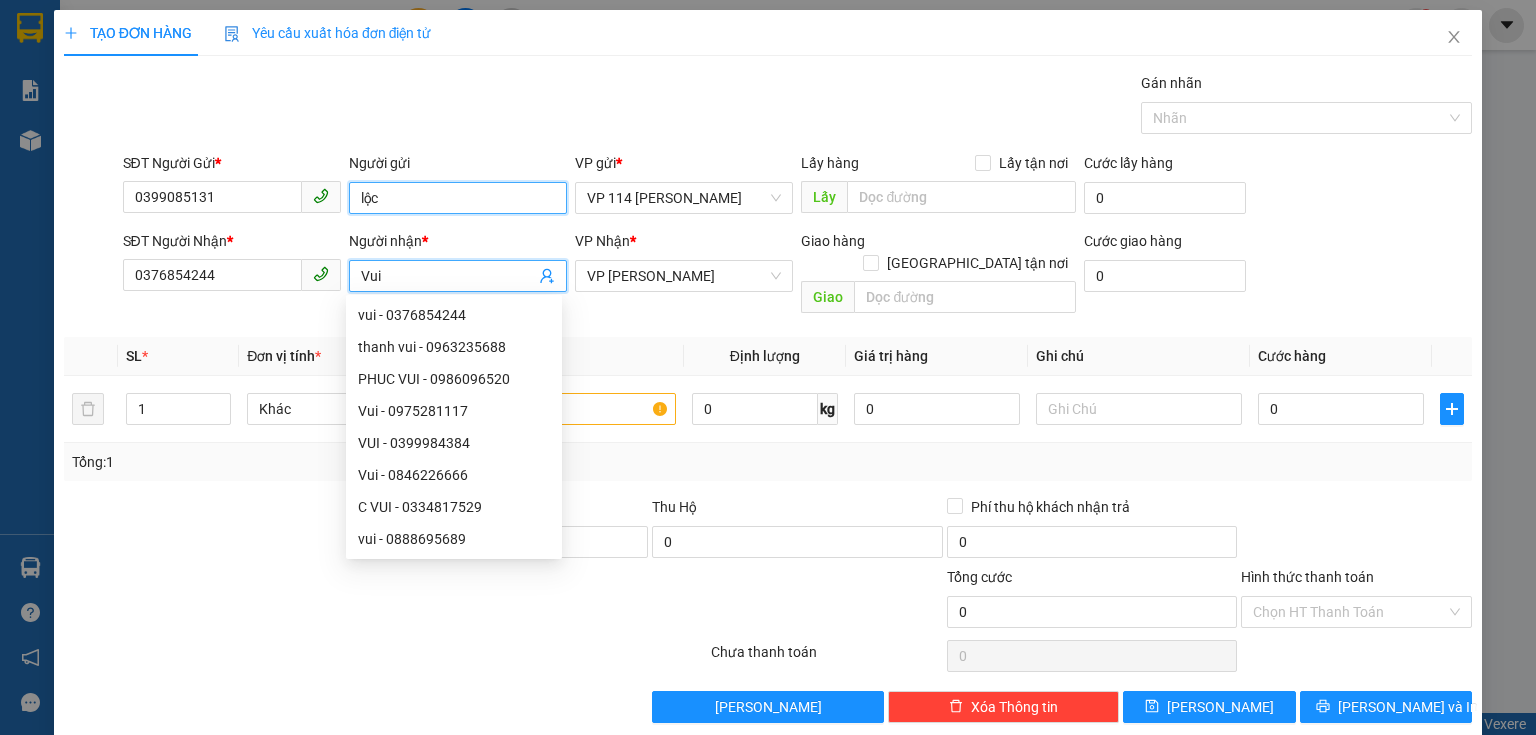 click on "lộc" at bounding box center [458, 198] 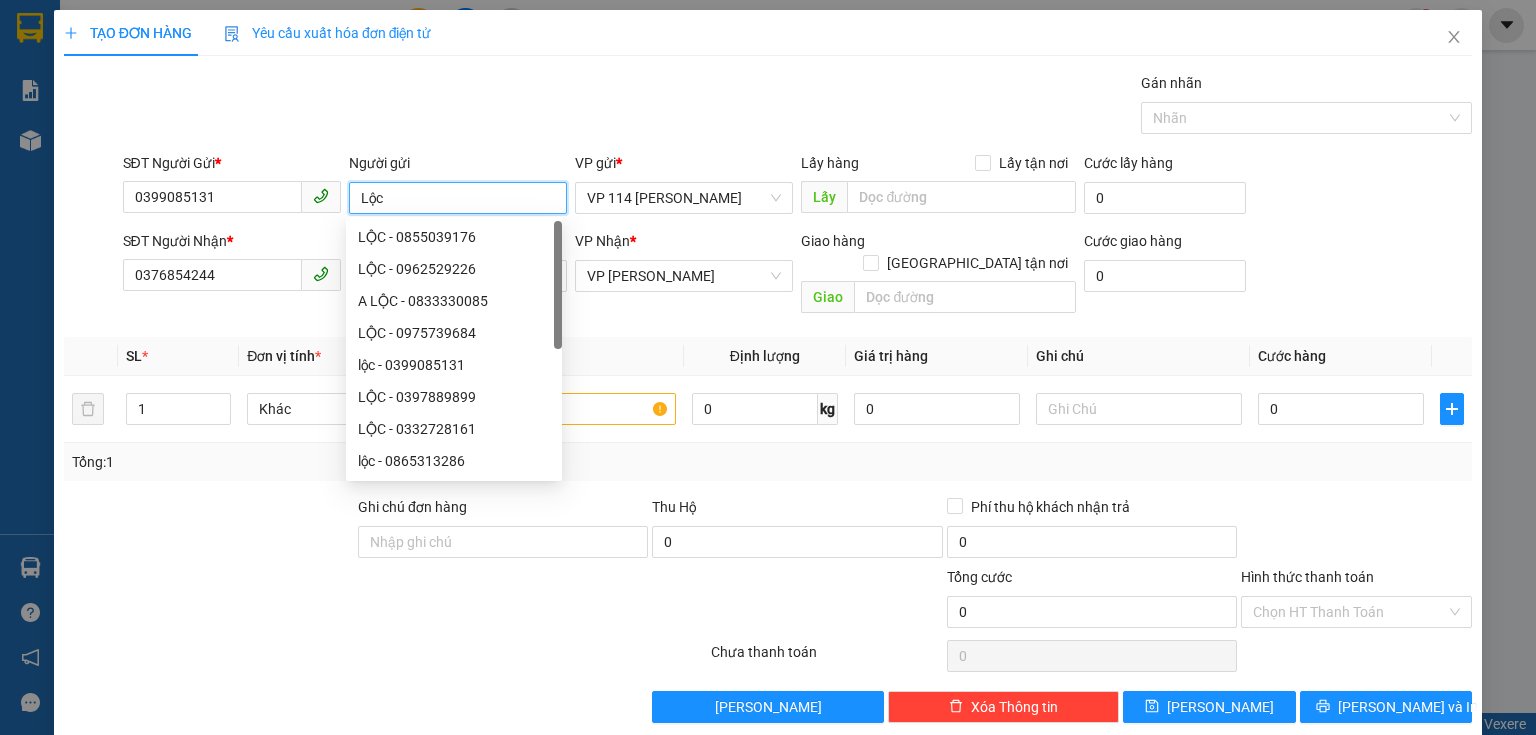type on "Lộc" 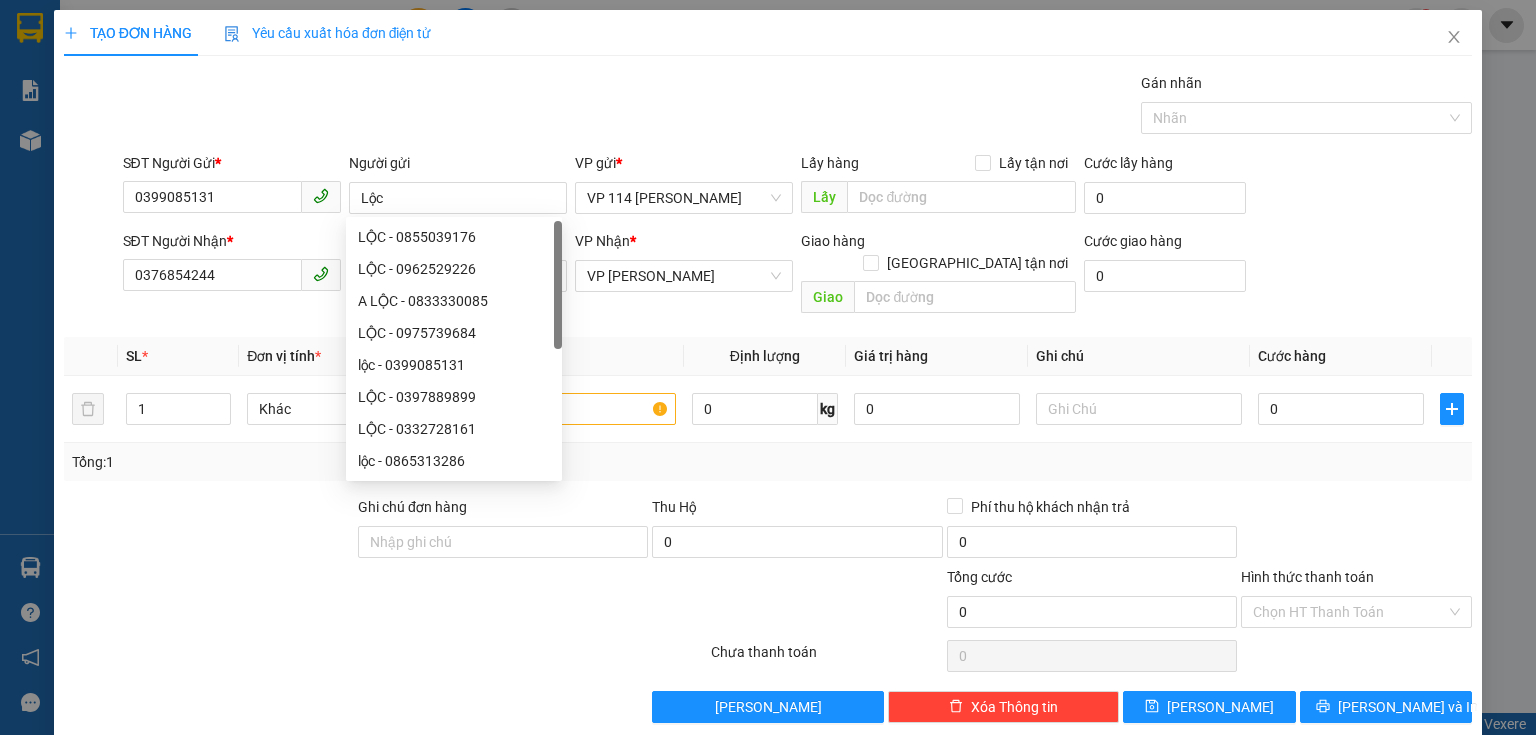 click at bounding box center [209, 531] 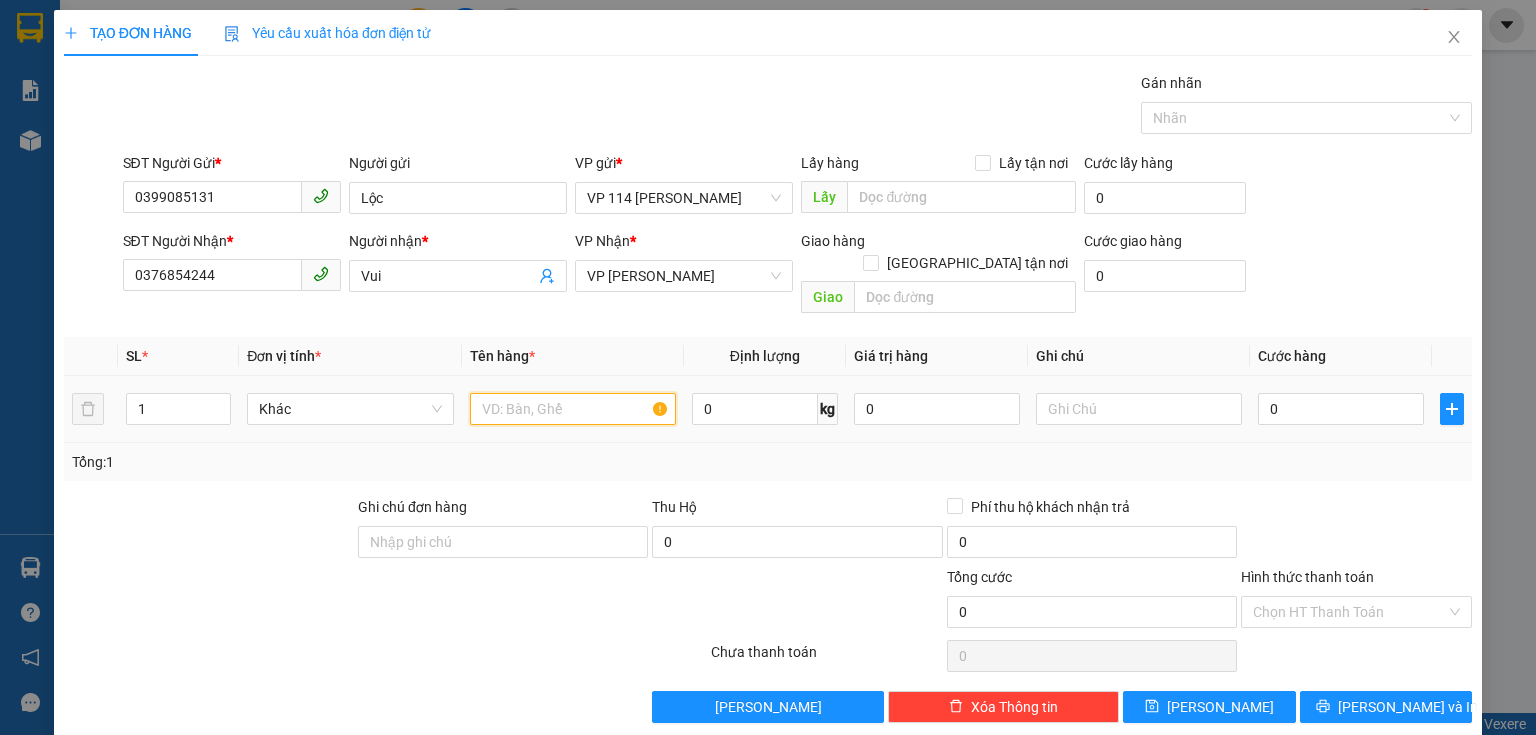 drag, startPoint x: 491, startPoint y: 377, endPoint x: 476, endPoint y: 354, distance: 27.45906 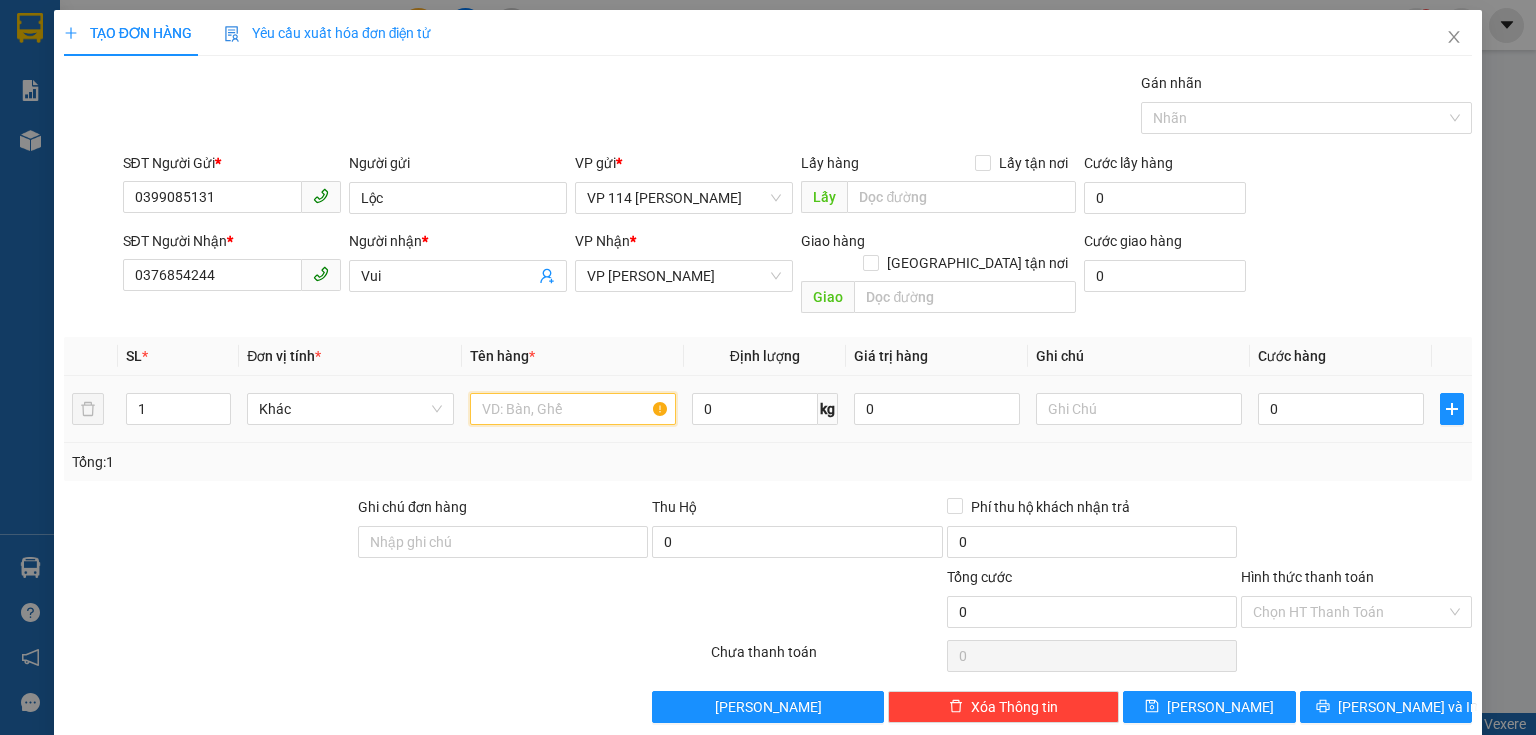 click at bounding box center [573, 409] 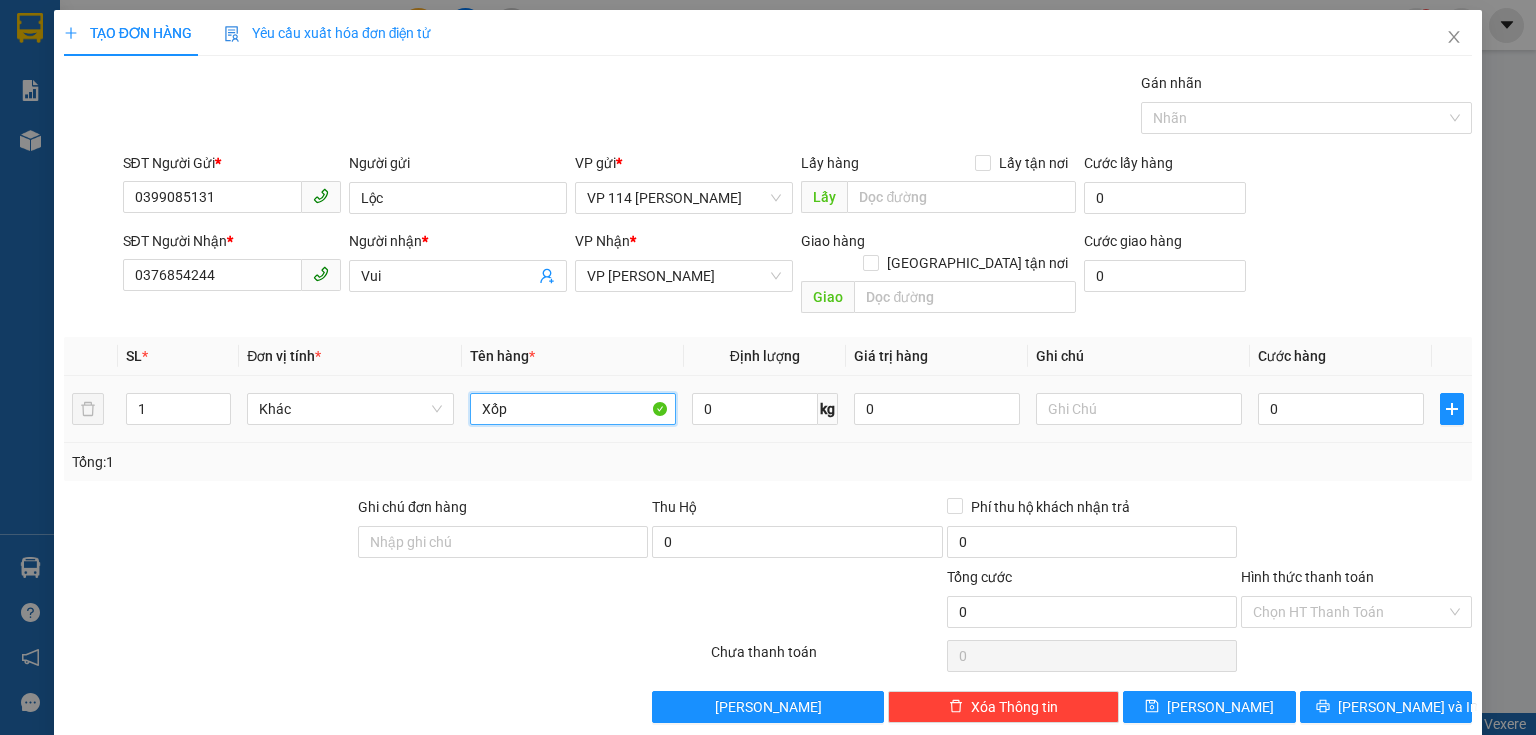 type on "Xốp" 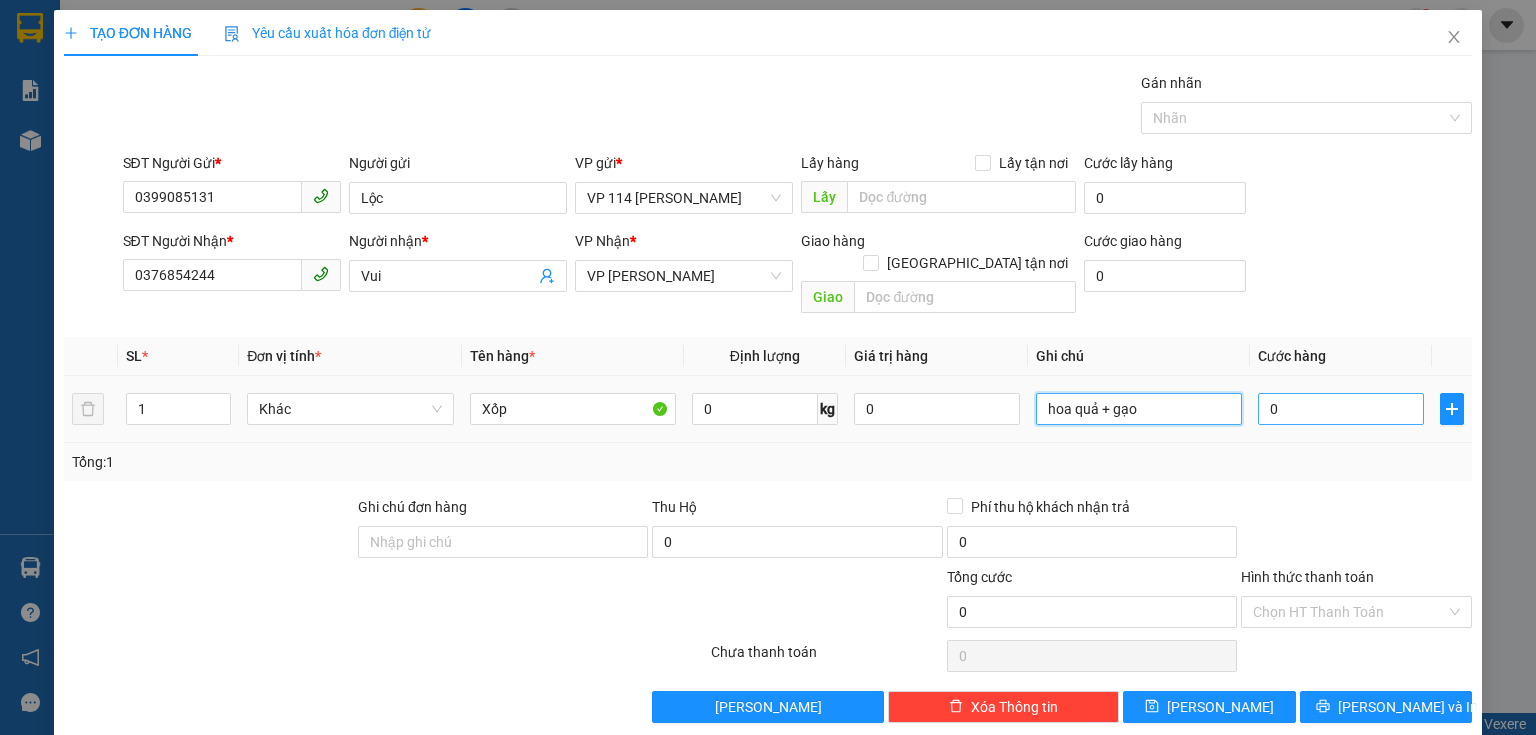 type on "hoa quả + gạo" 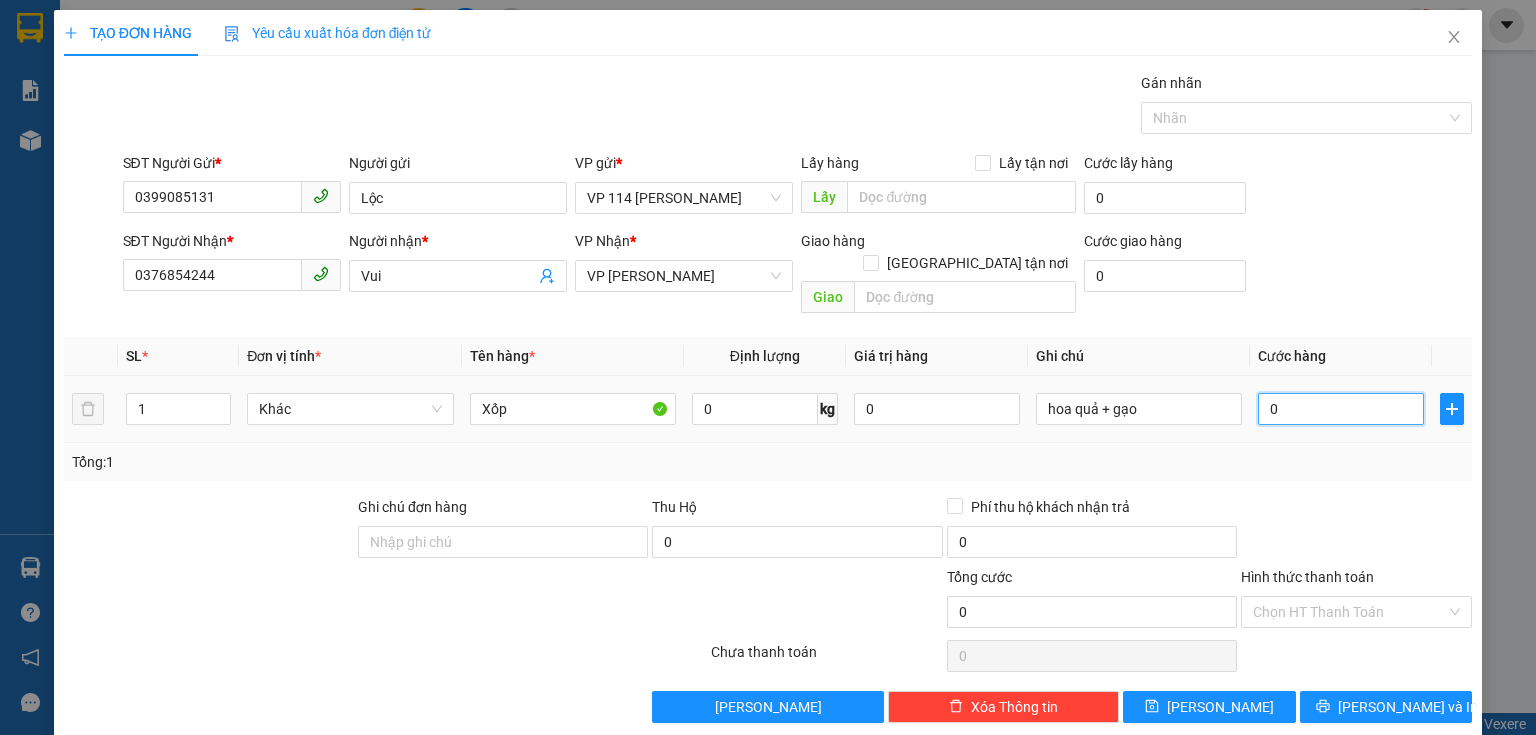 click on "0" at bounding box center (1341, 409) 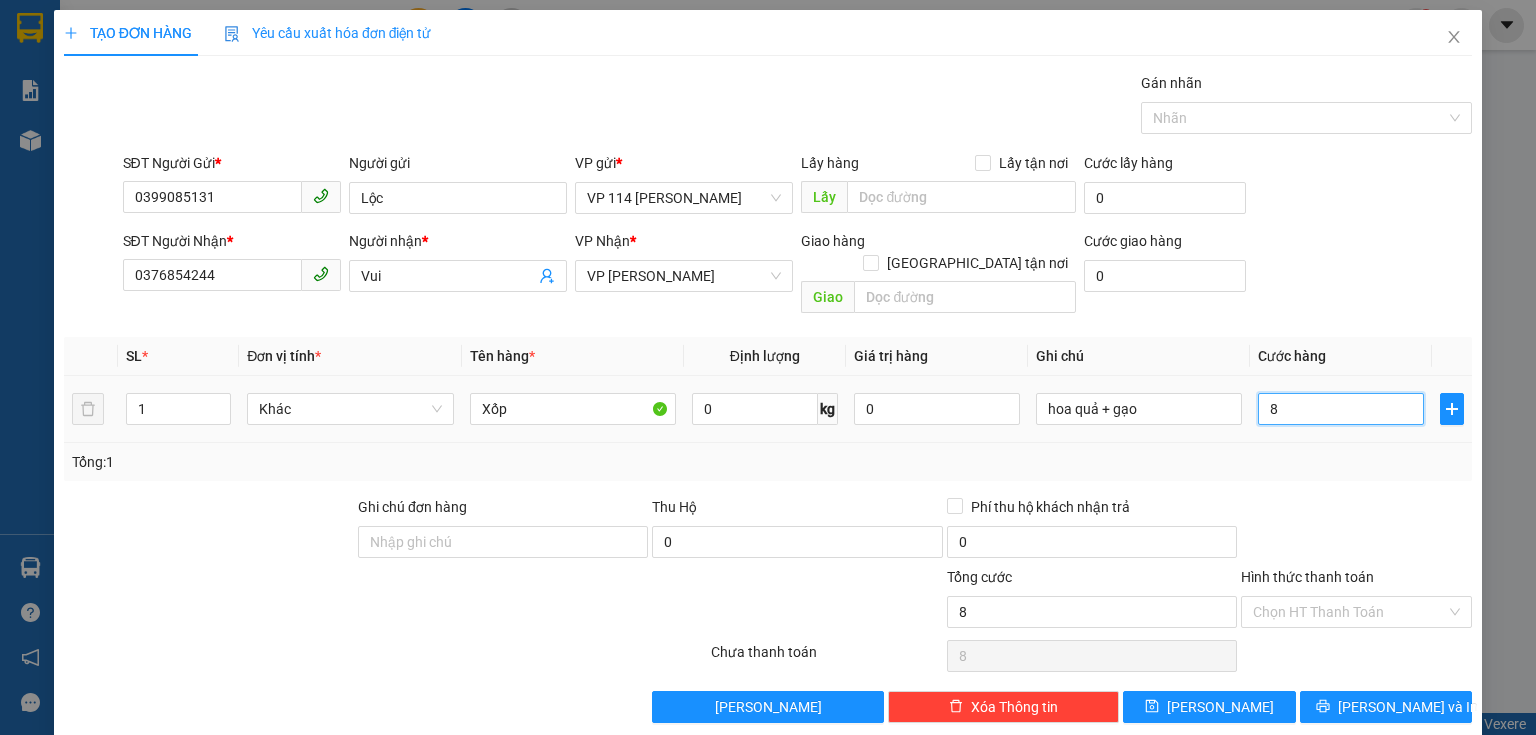 type on "80" 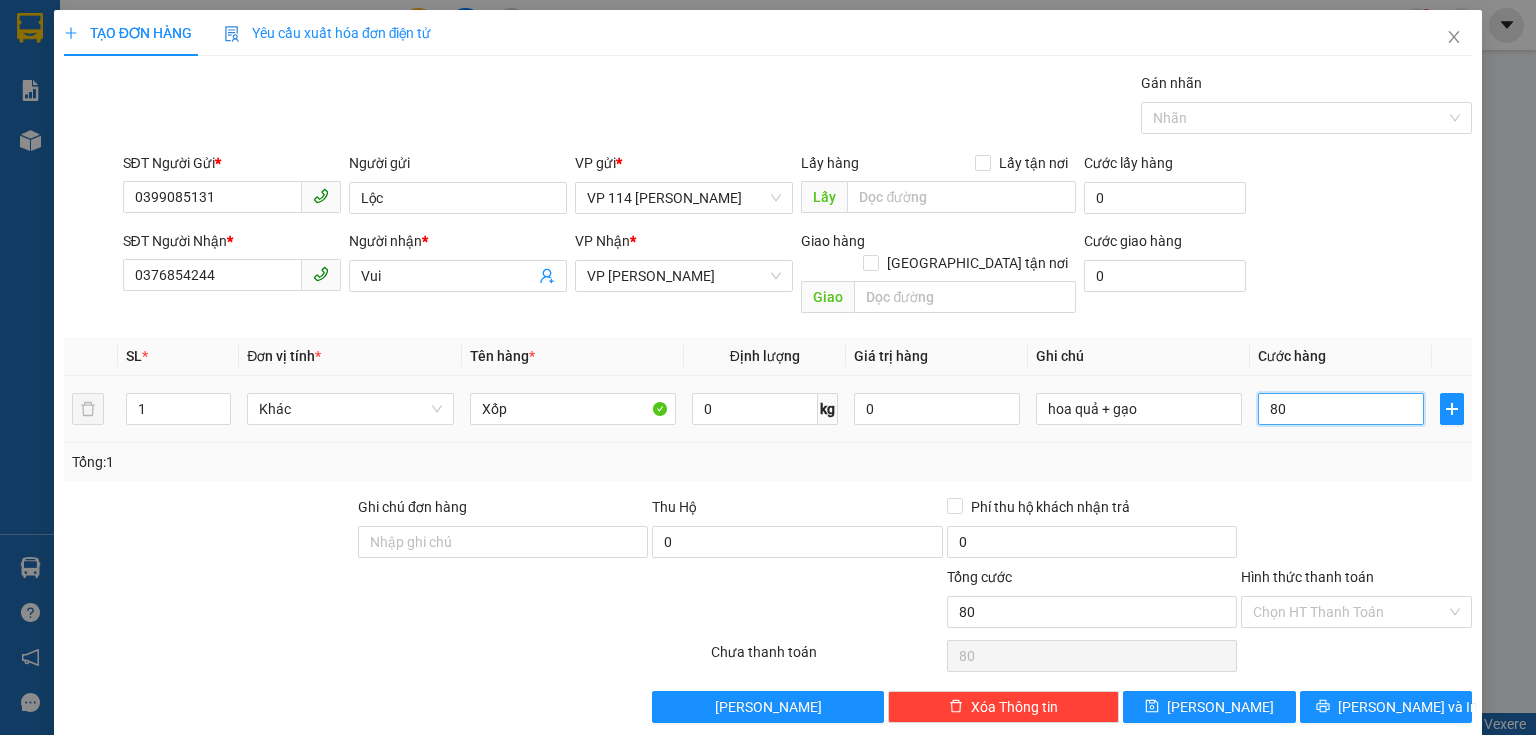 type on "800" 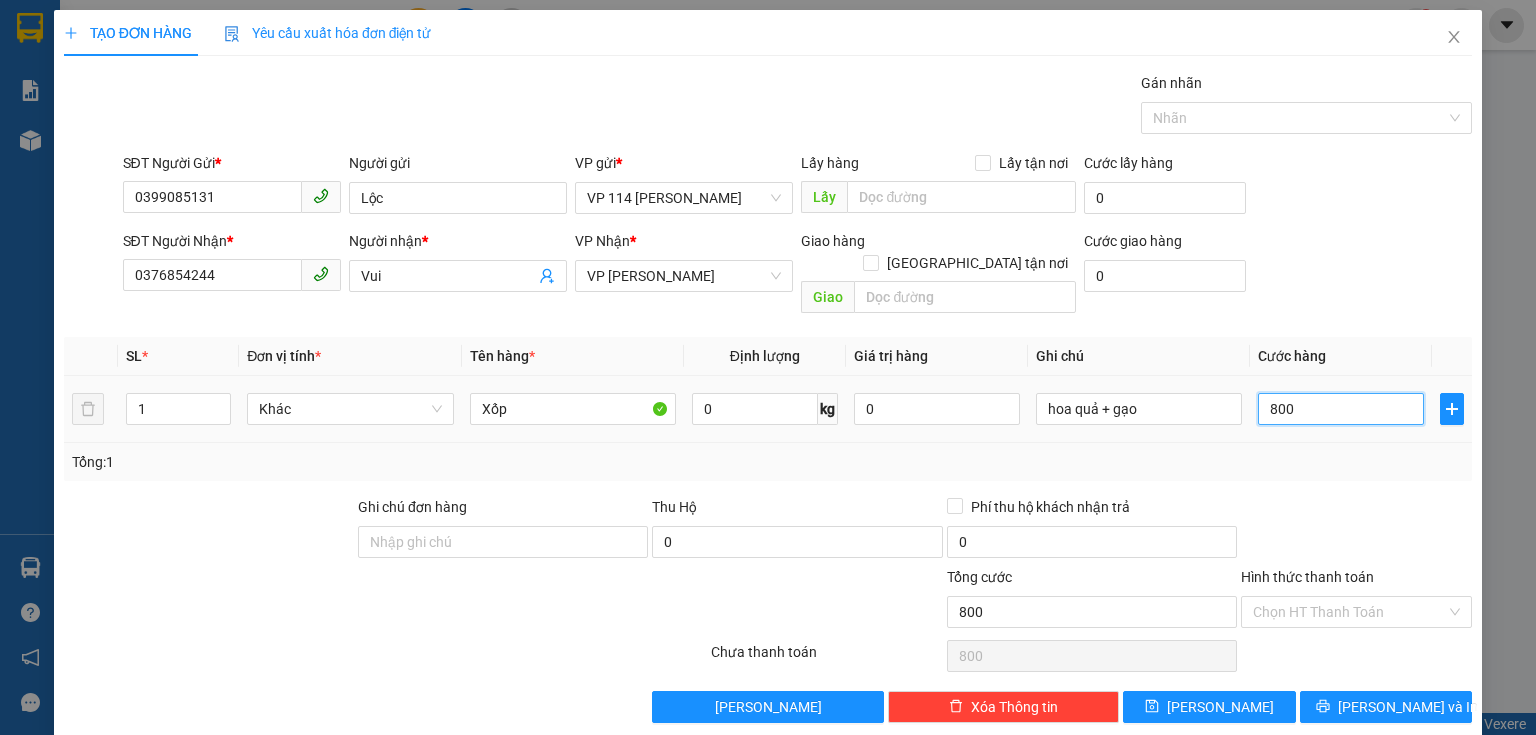 type on "8.000" 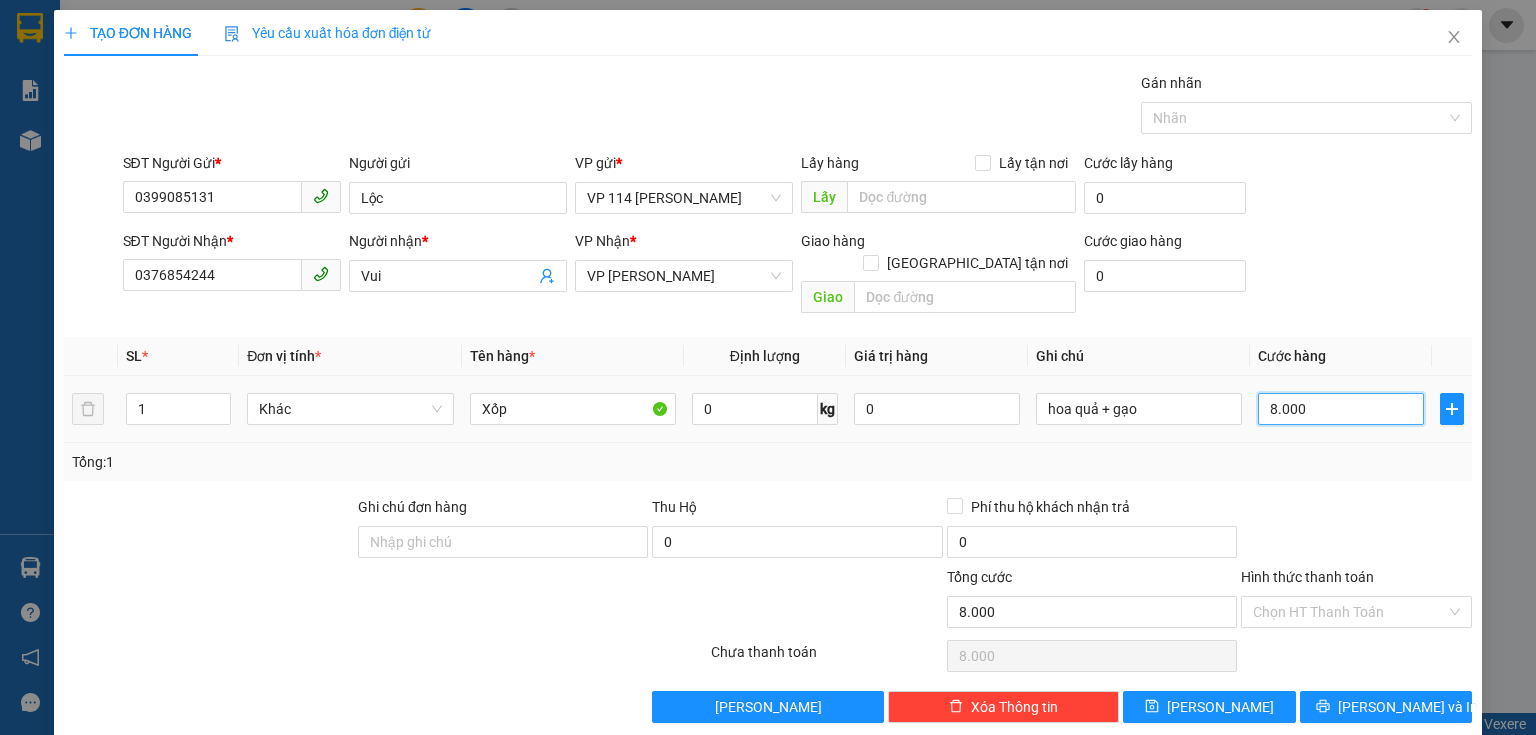 type on "80.000" 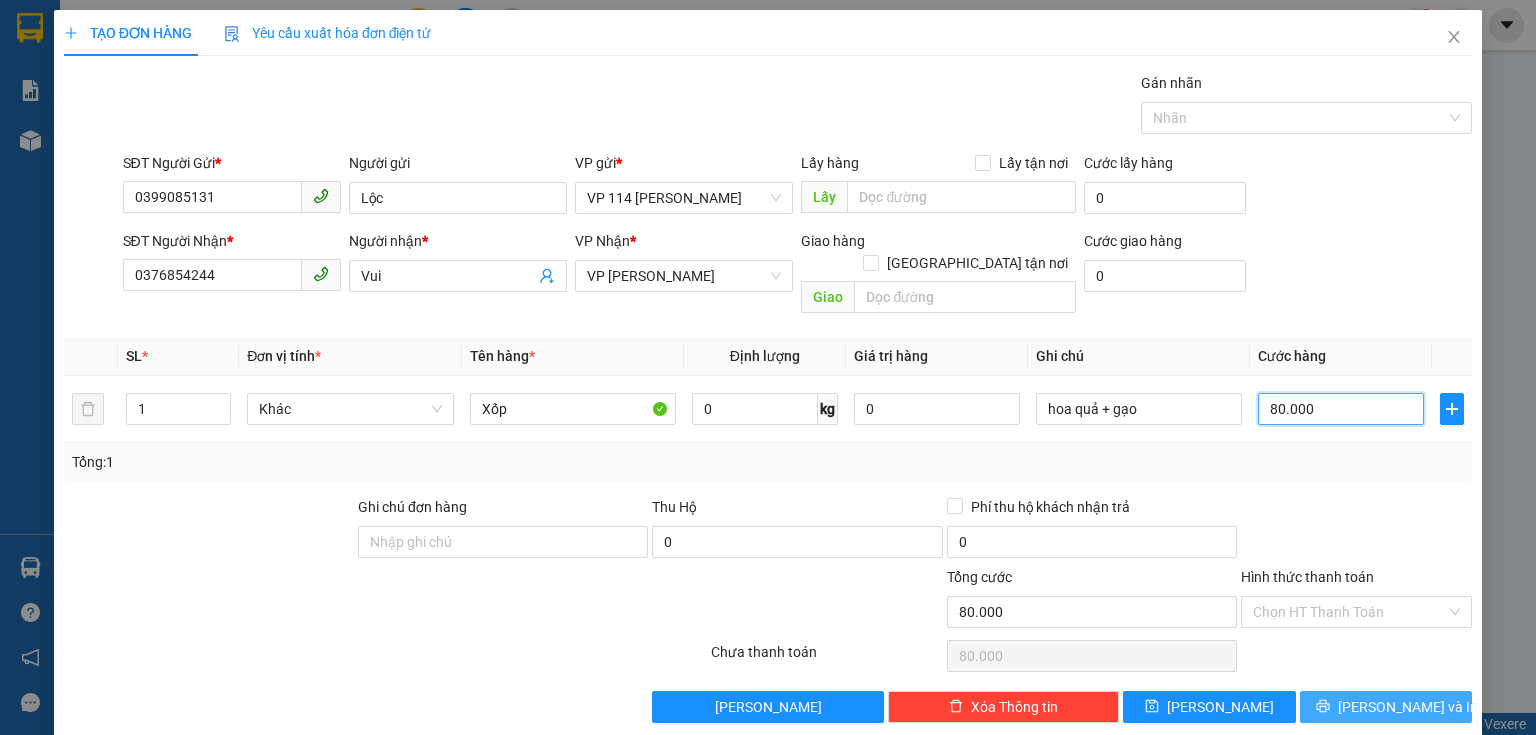 type on "80.000" 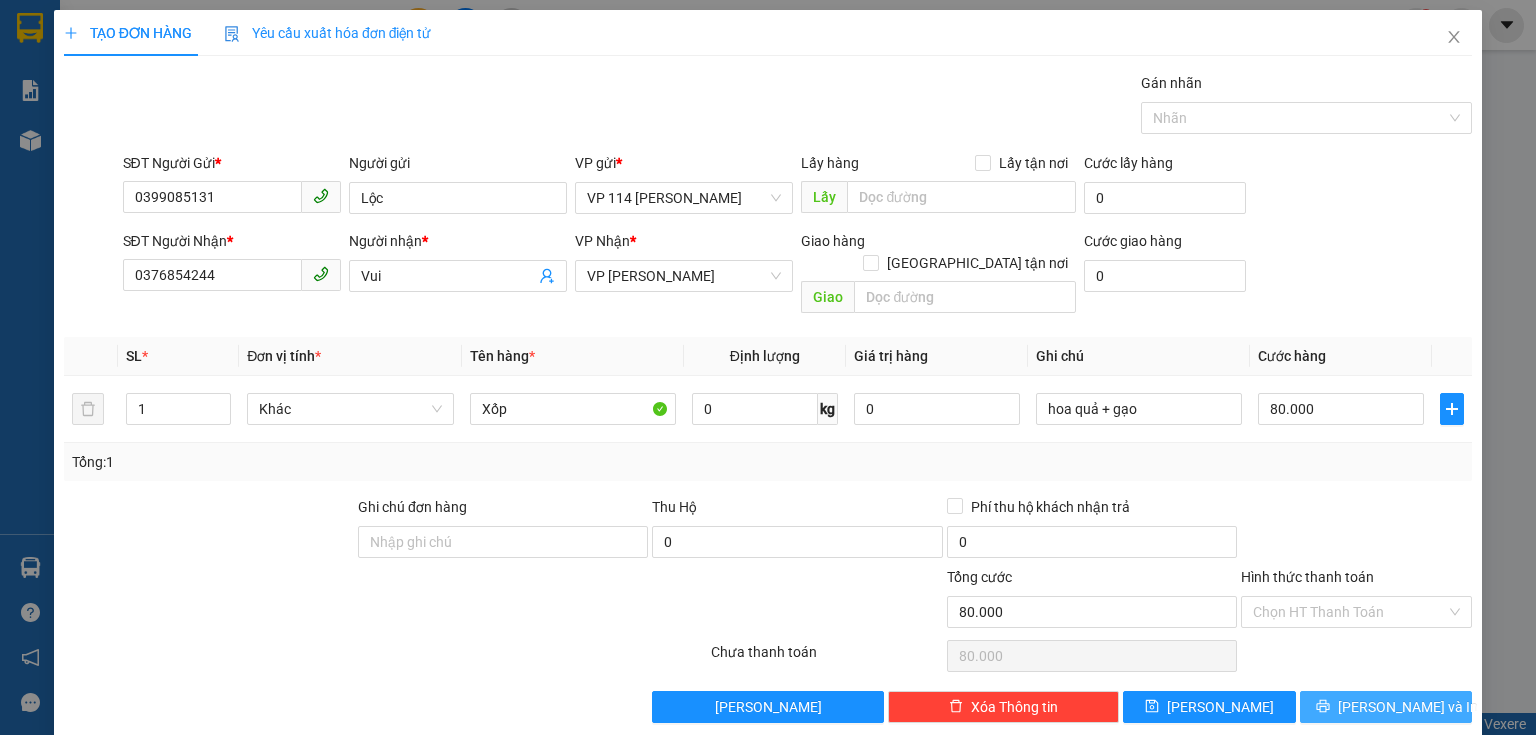 click on "[PERSON_NAME] và In" at bounding box center (1408, 707) 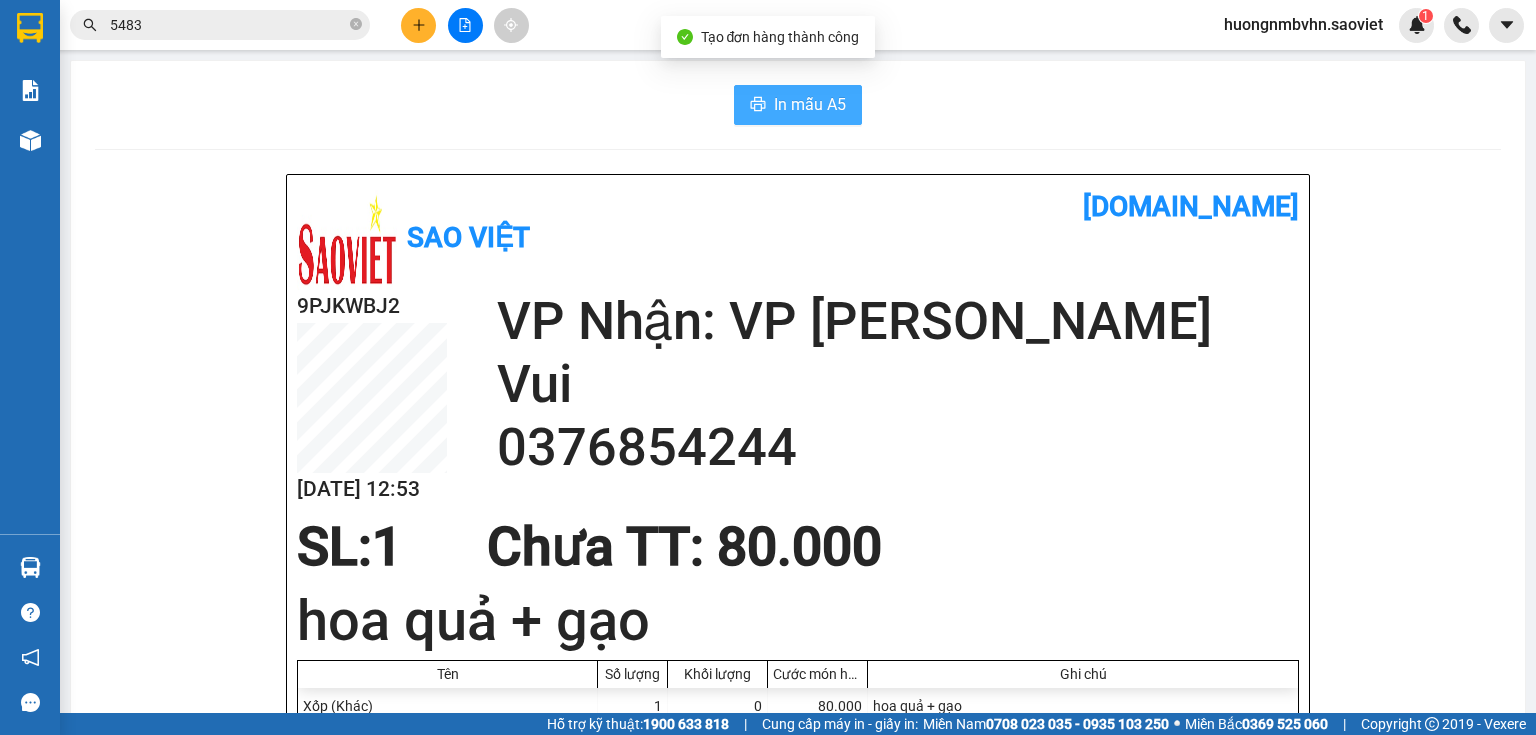 click on "In mẫu A5" at bounding box center [810, 104] 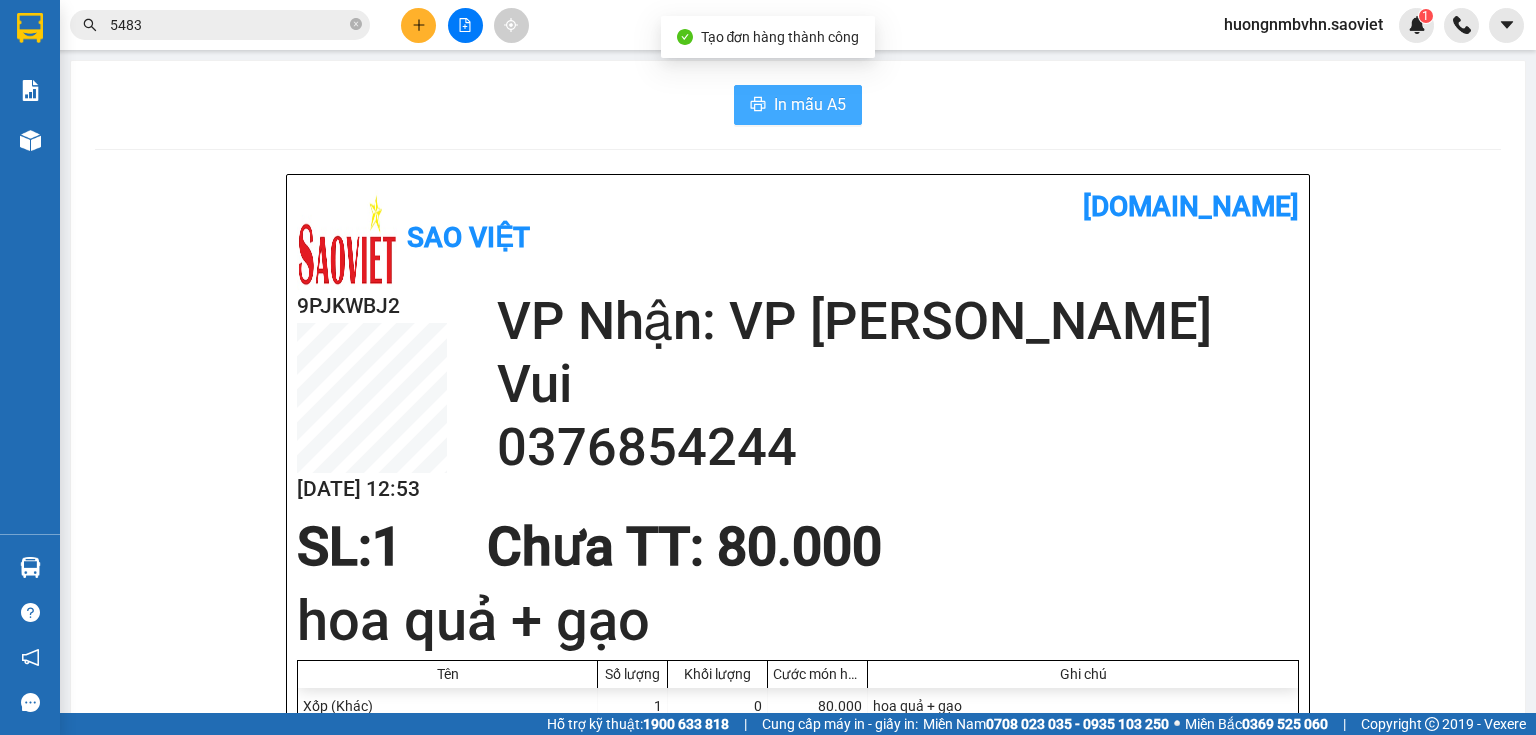 scroll, scrollTop: 0, scrollLeft: 0, axis: both 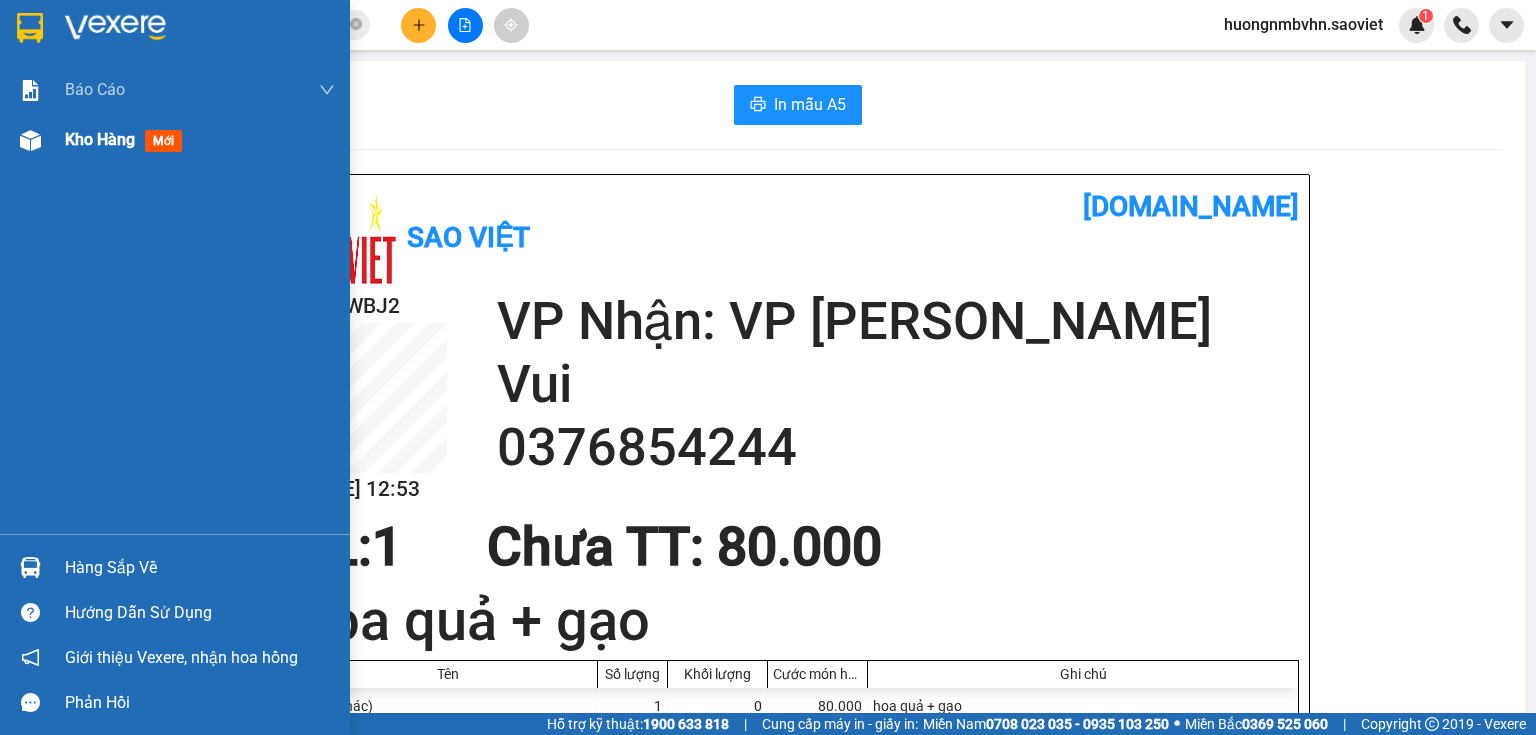 click on "Kho hàng" at bounding box center [100, 139] 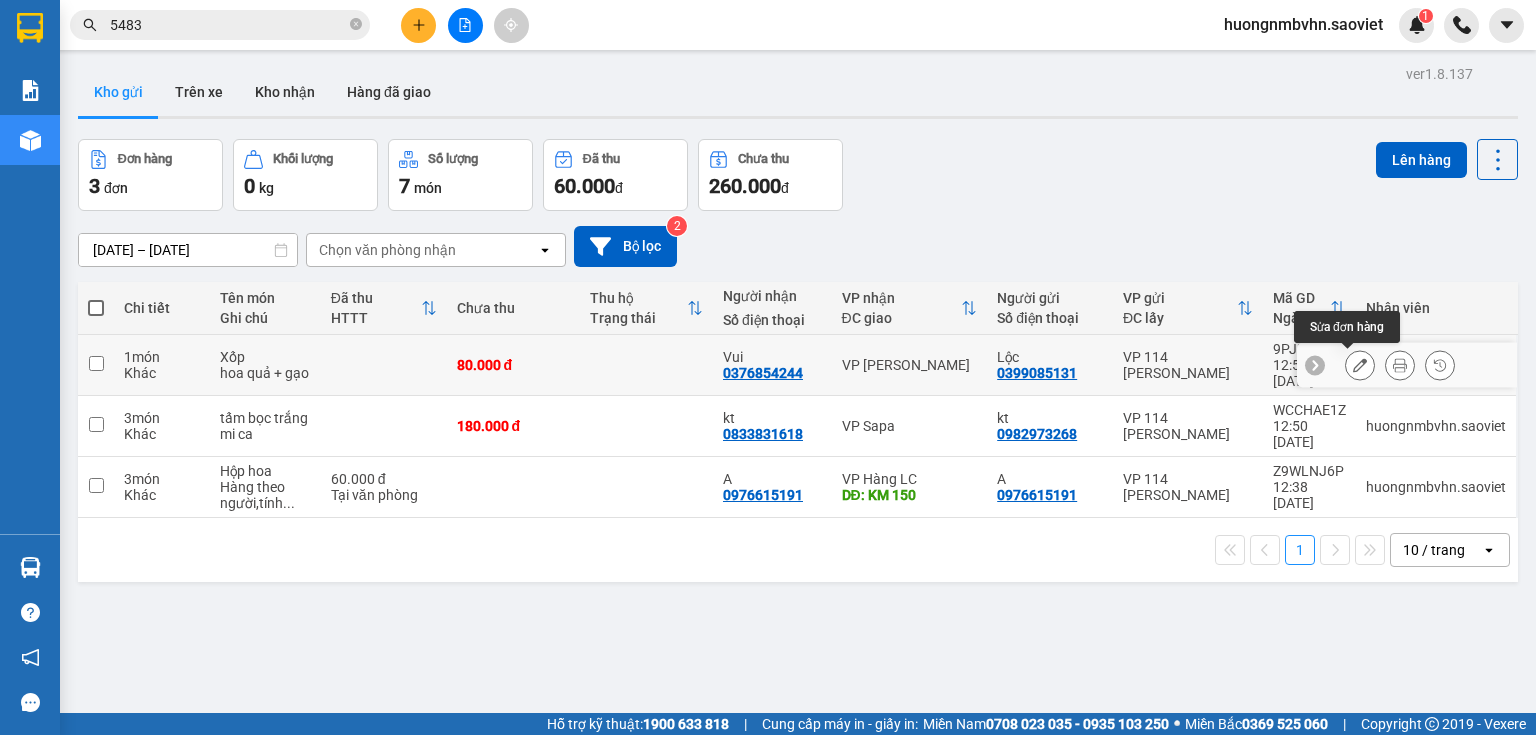 click 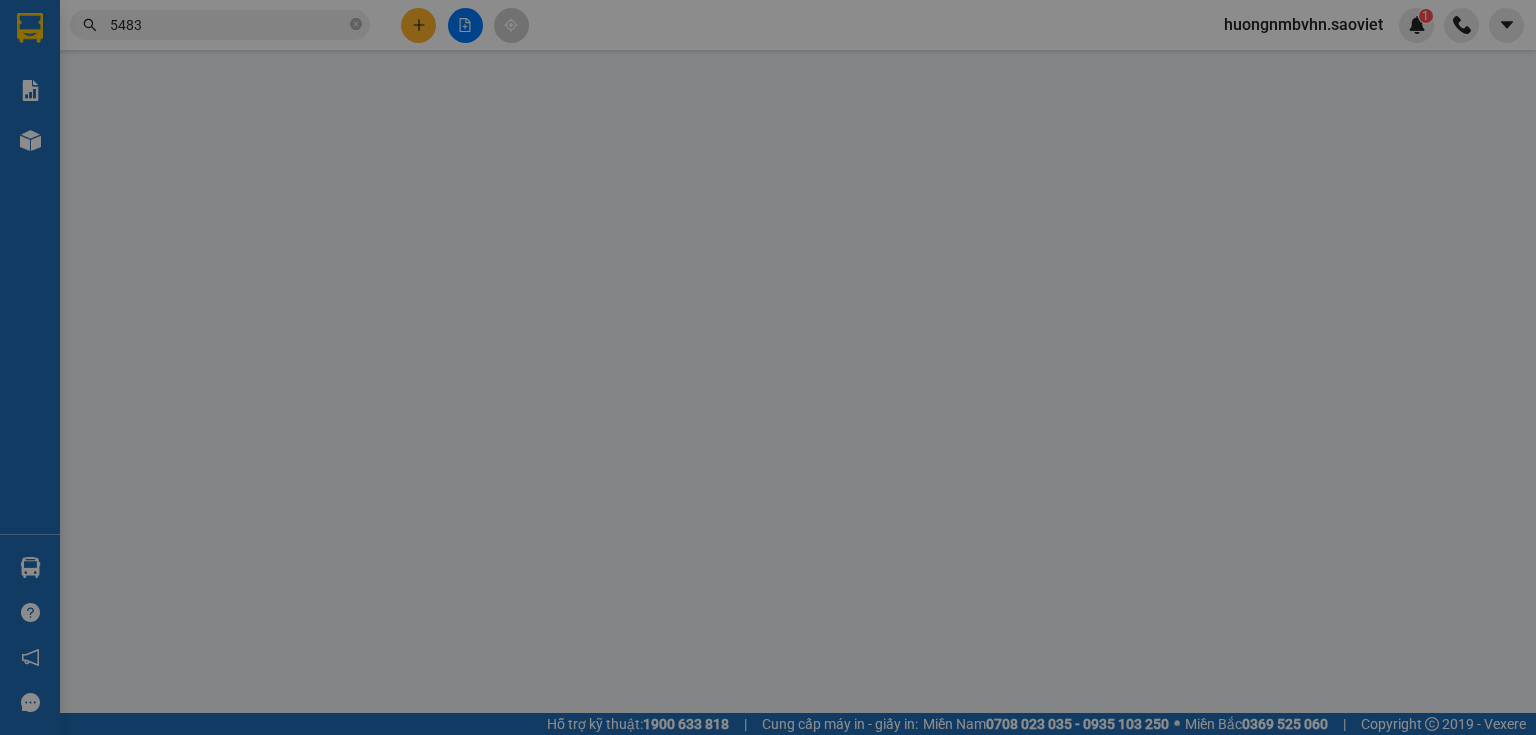 type on "0399085131" 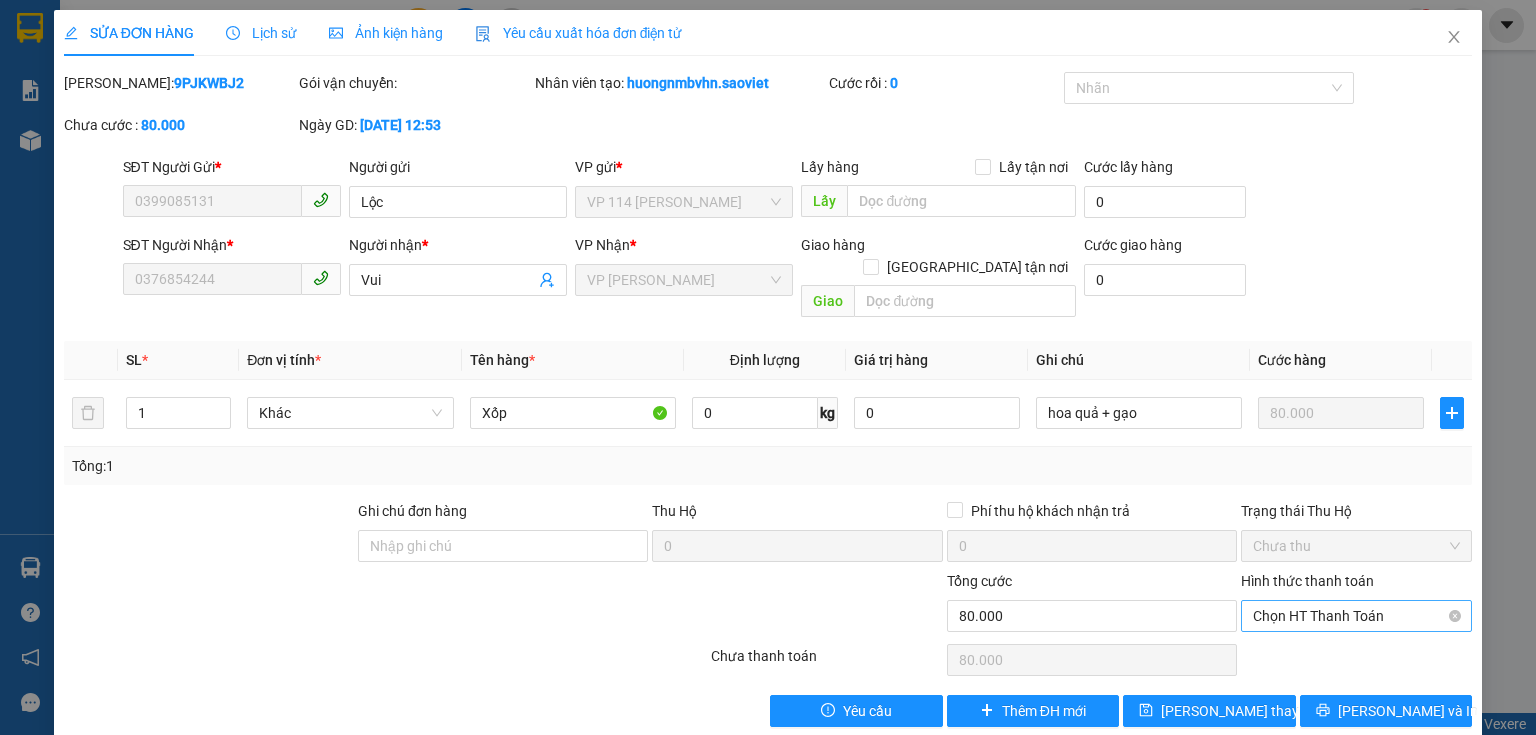 click on "Chọn HT Thanh Toán" at bounding box center [1356, 616] 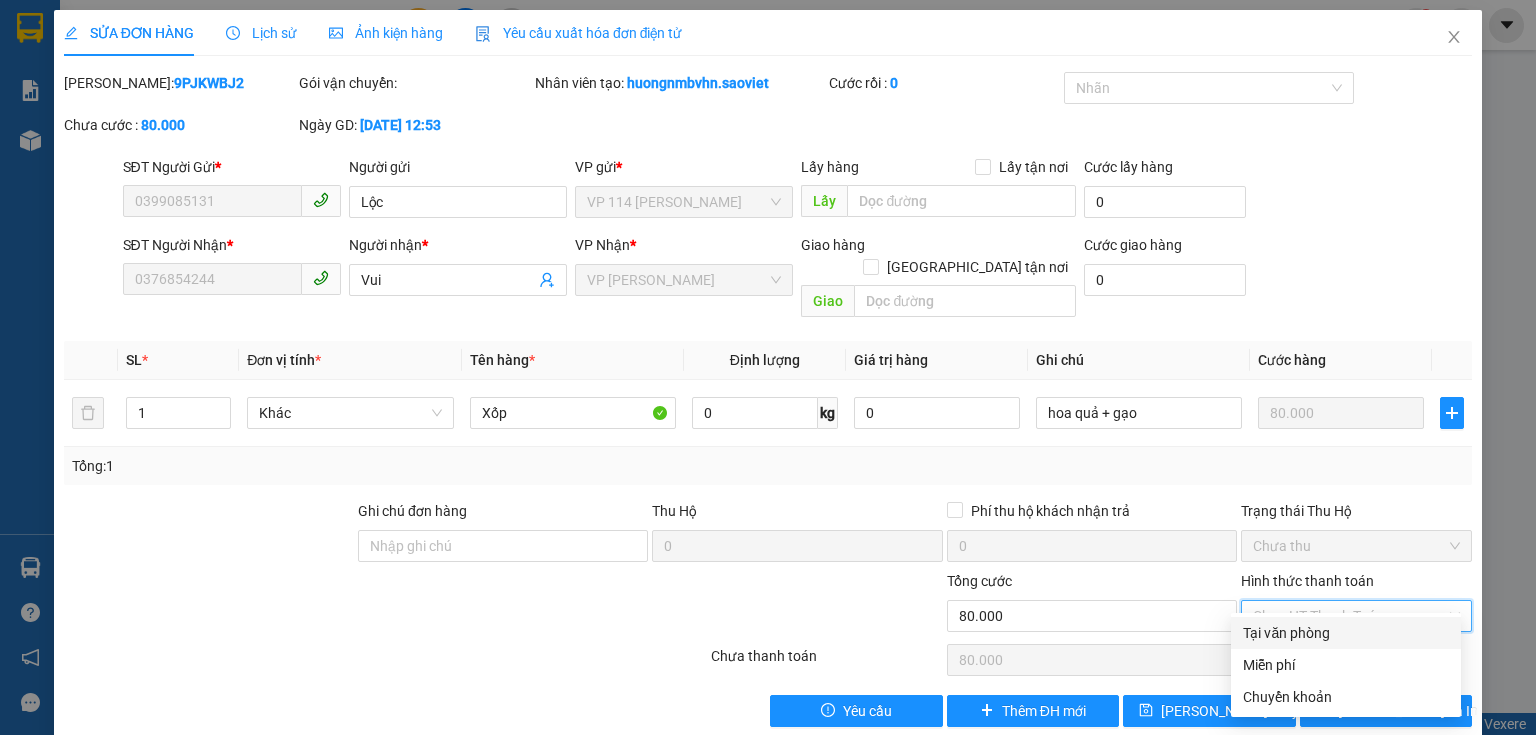 click on "Tại văn phòng" at bounding box center (1346, 633) 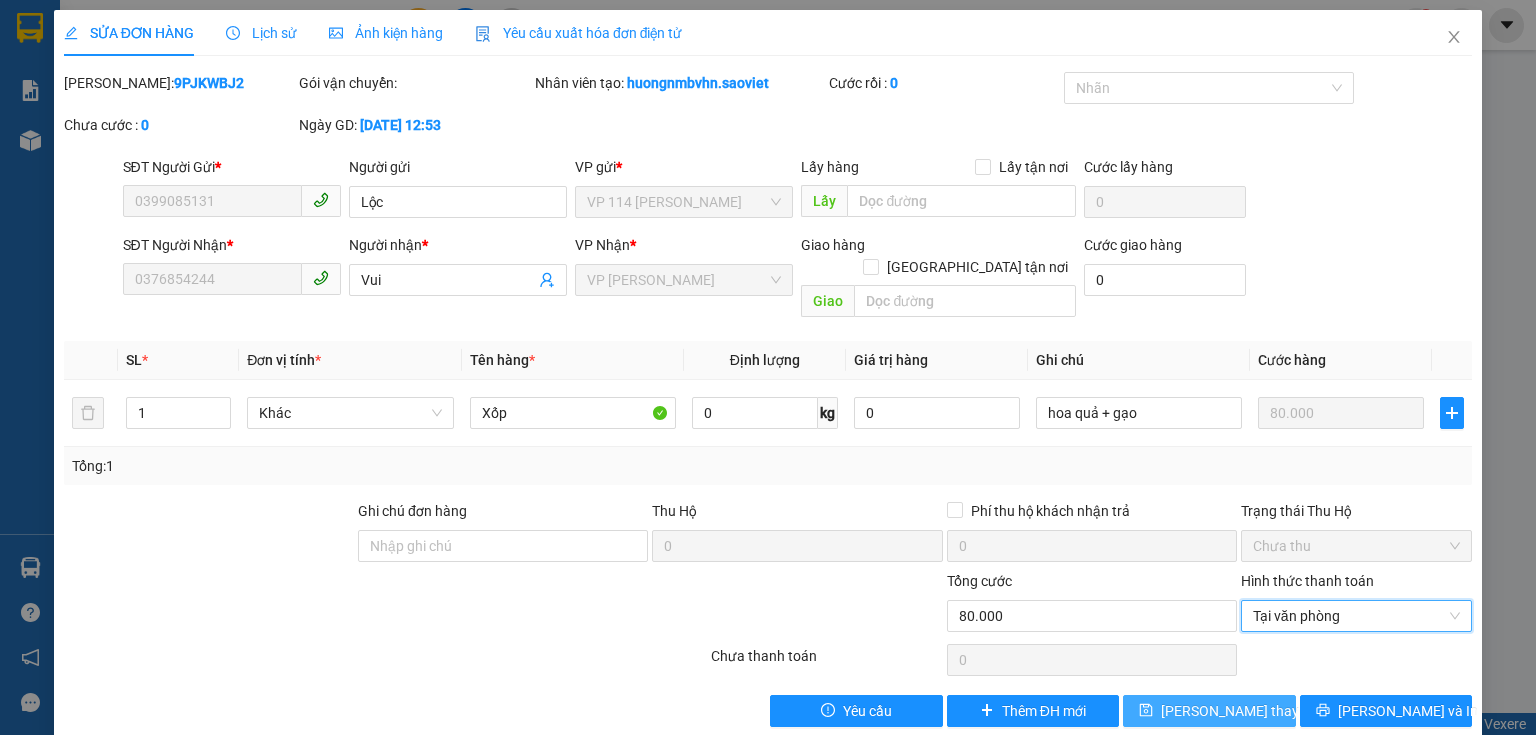 click on "[PERSON_NAME] thay đổi" at bounding box center (1241, 711) 